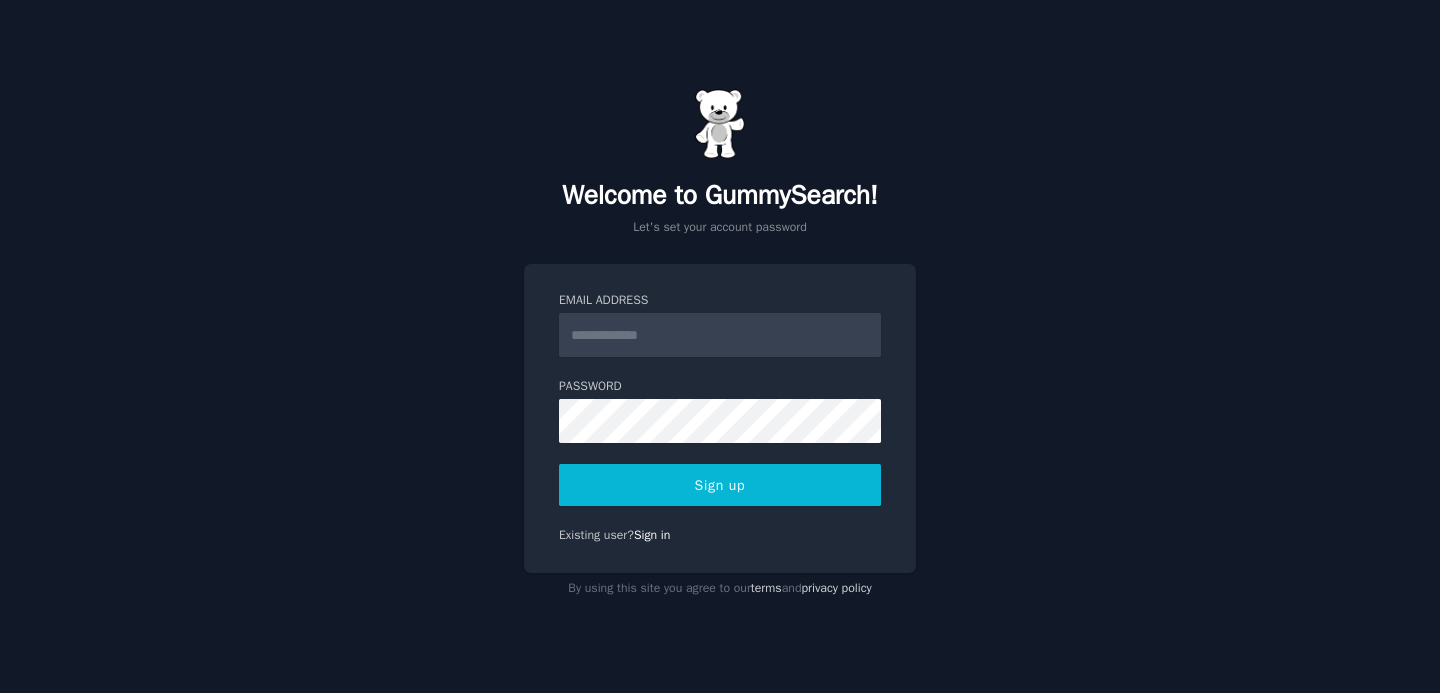 scroll, scrollTop: 0, scrollLeft: 0, axis: both 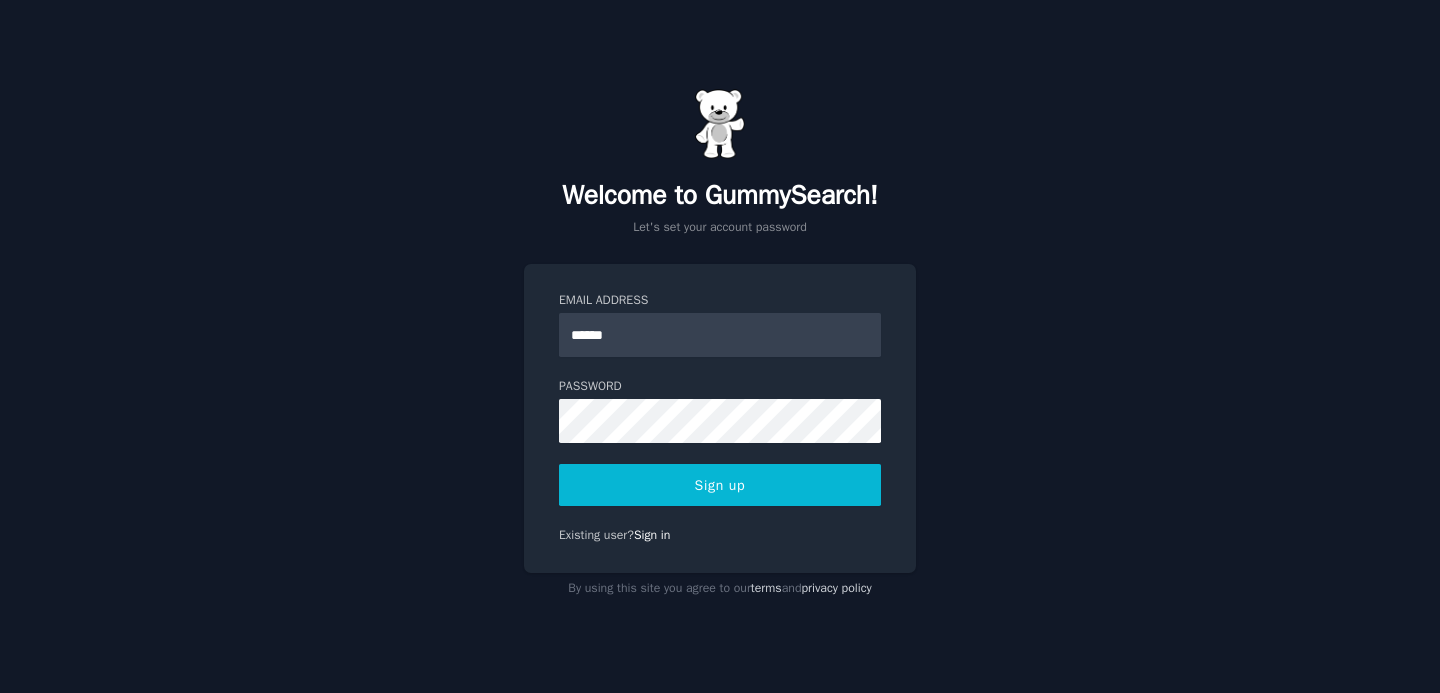 type on "**********" 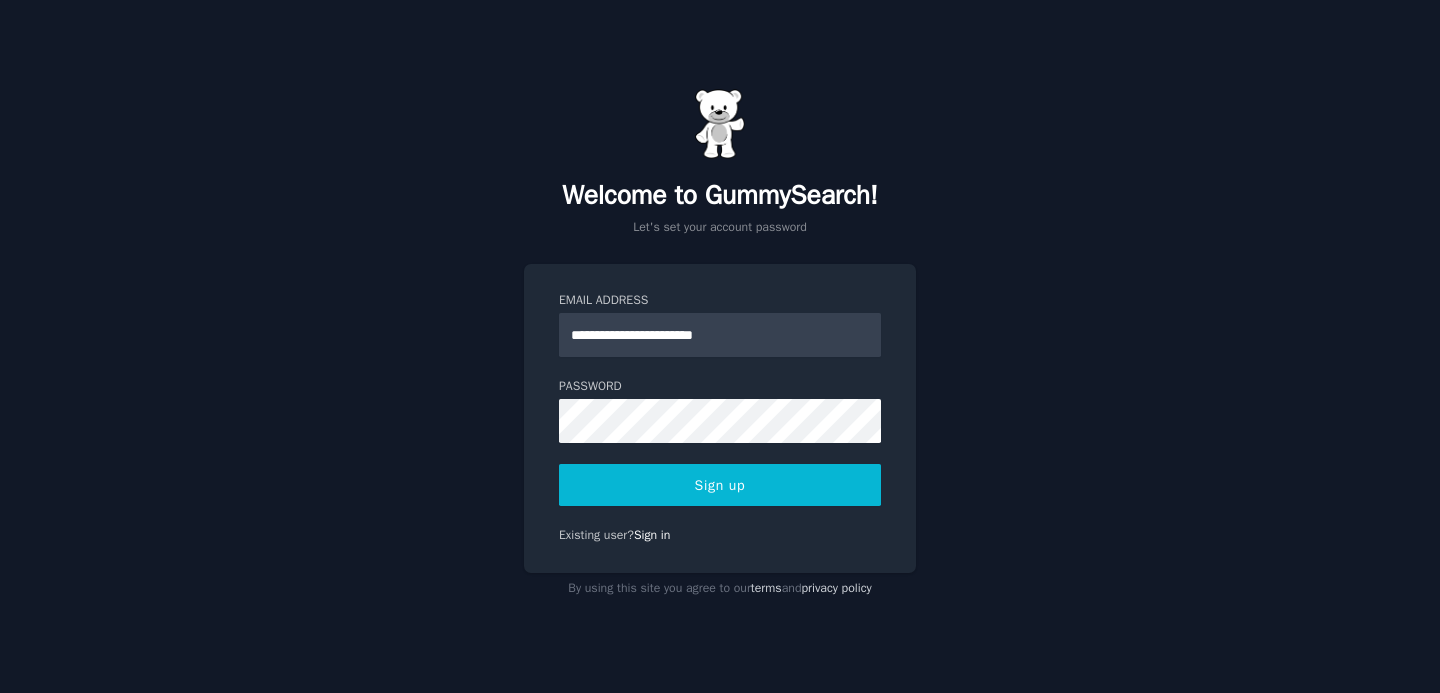 click on "Sign up" at bounding box center [720, 485] 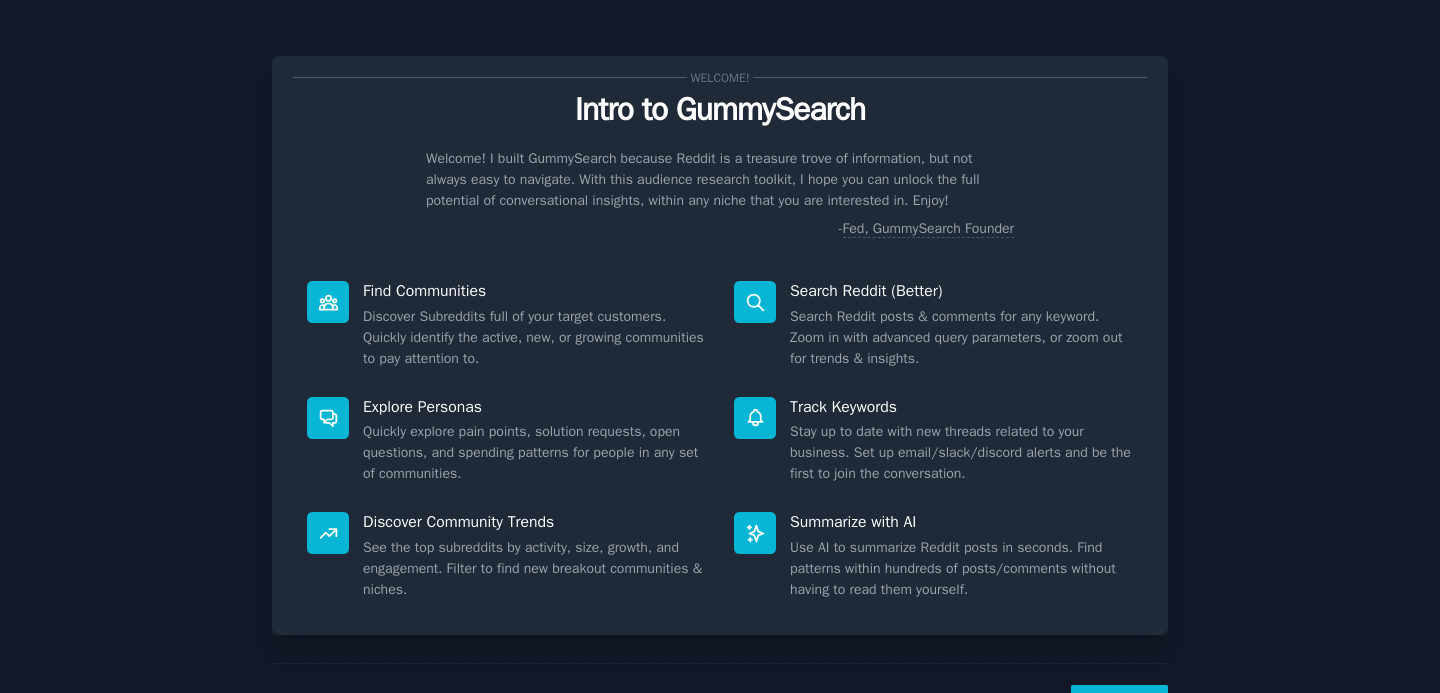 scroll, scrollTop: 0, scrollLeft: 0, axis: both 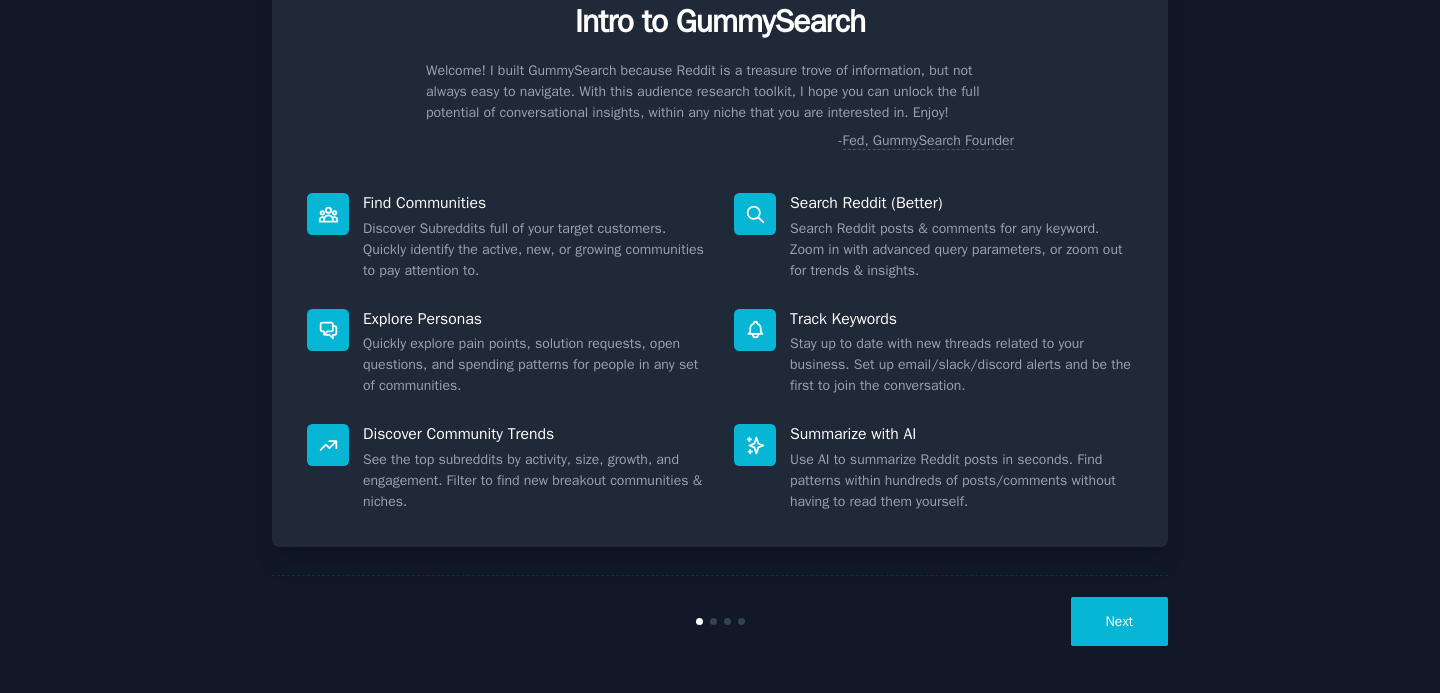 click on "Next" at bounding box center (1119, 621) 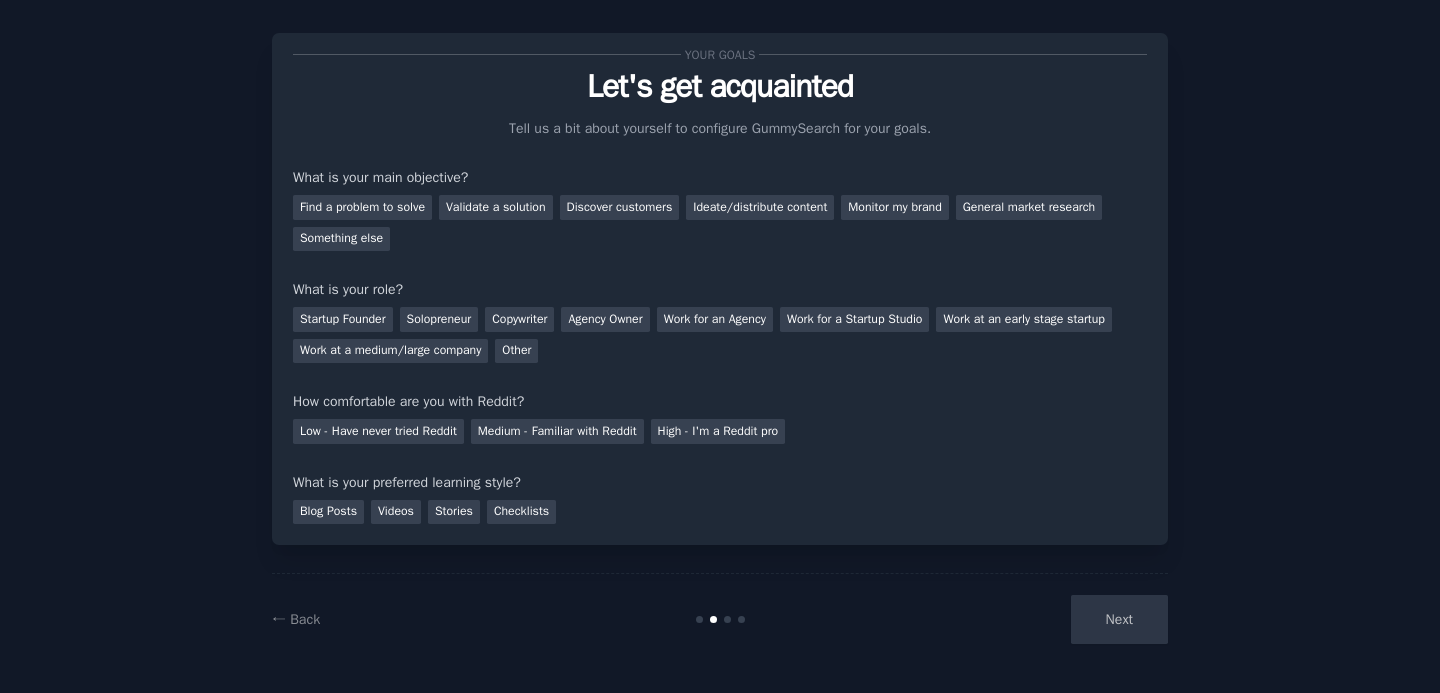 scroll, scrollTop: 23, scrollLeft: 0, axis: vertical 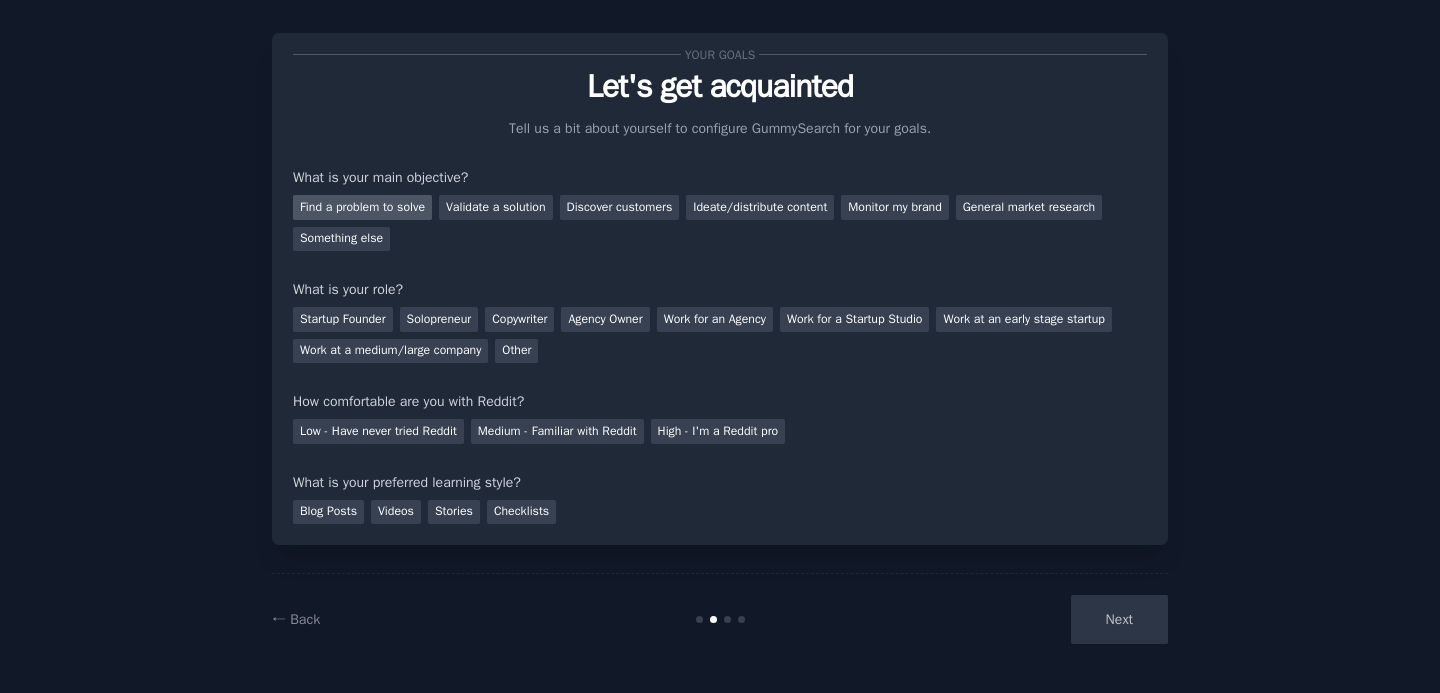 click on "Find a problem to solve" at bounding box center [362, 207] 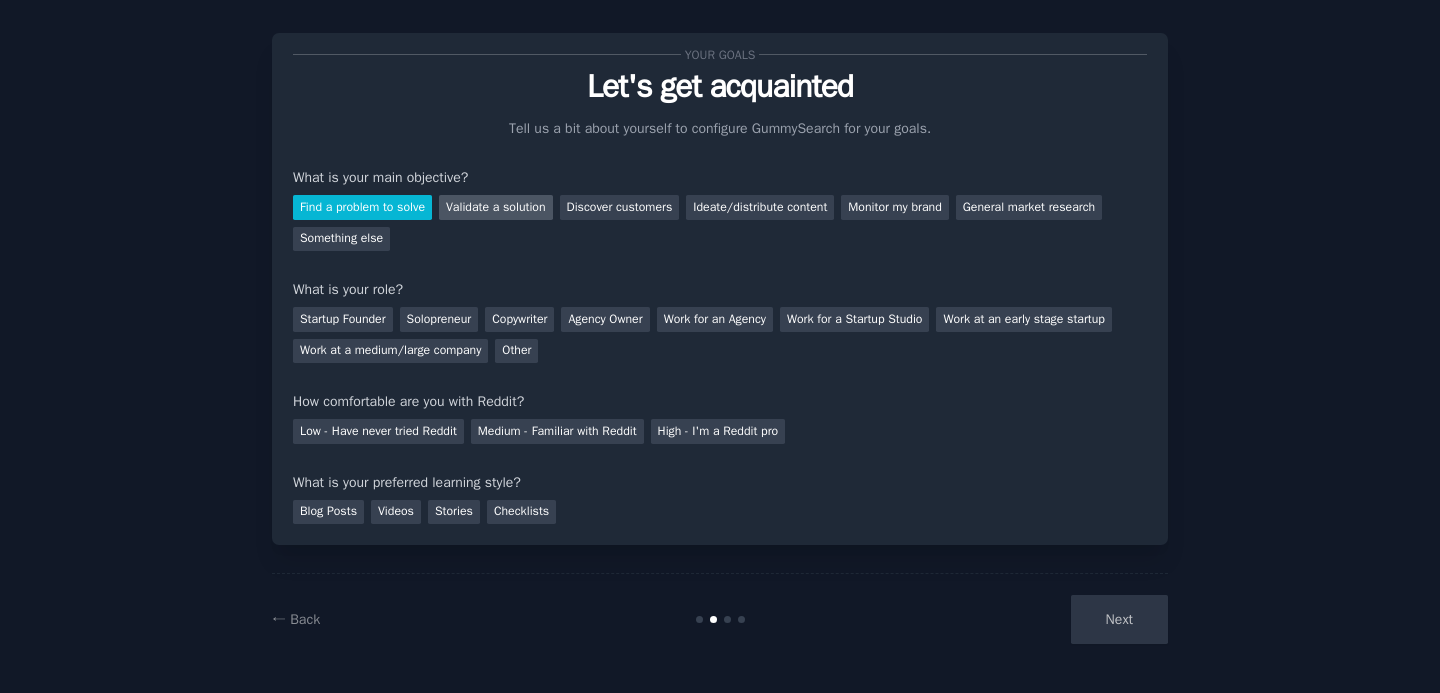 click on "Validate a solution" at bounding box center (496, 207) 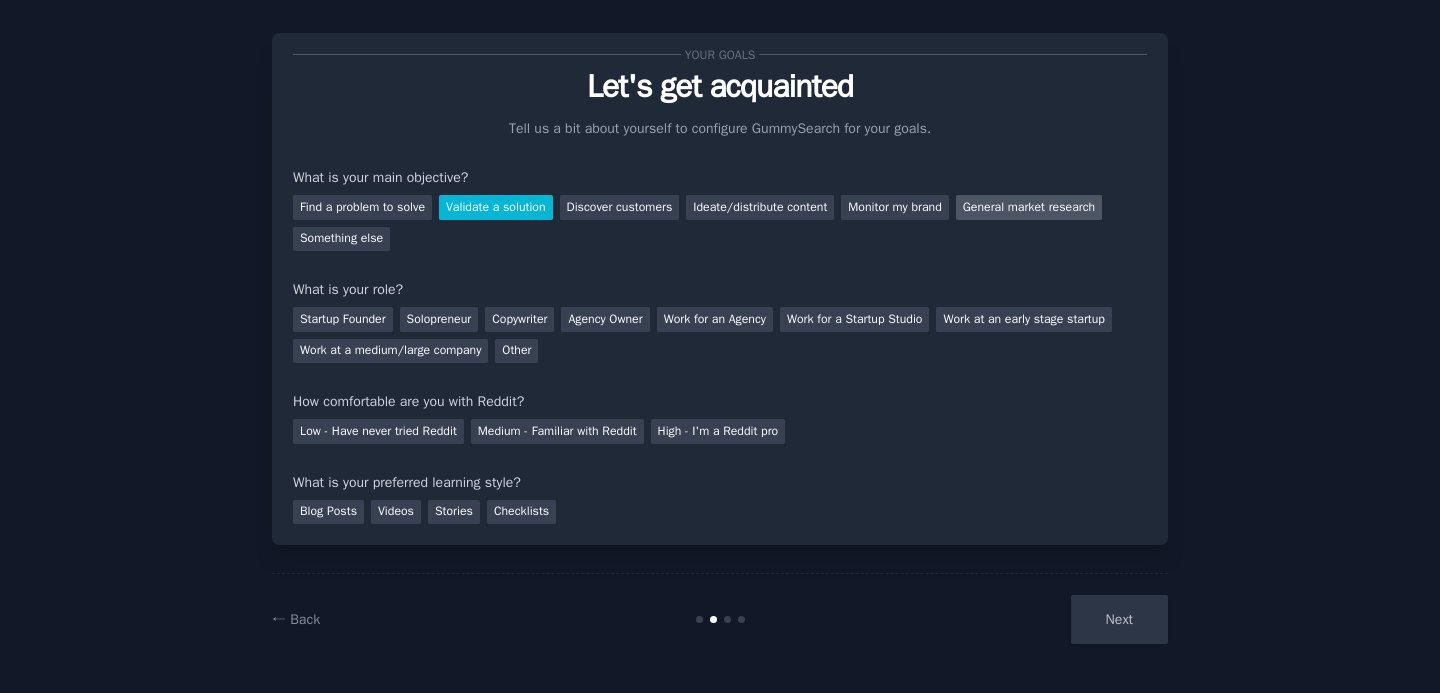 click on "General market research" at bounding box center (1029, 207) 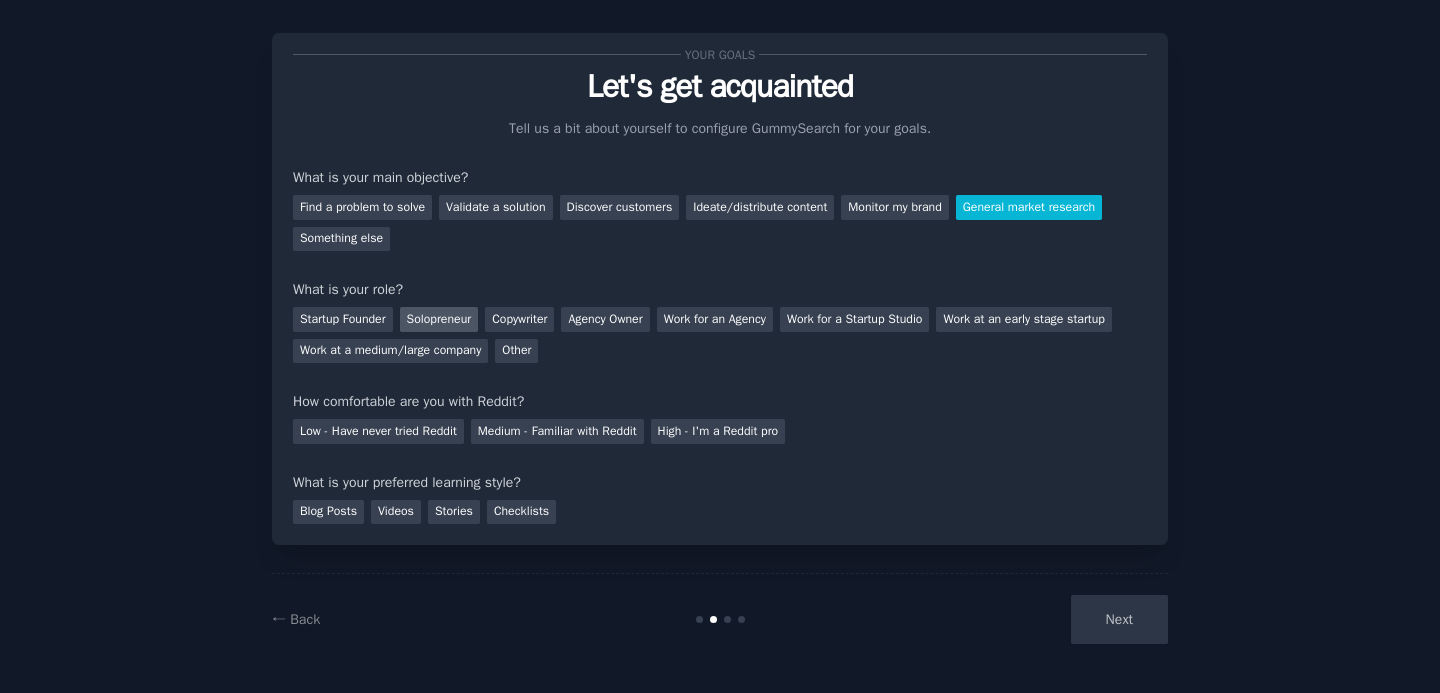 click on "Solopreneur" at bounding box center (439, 319) 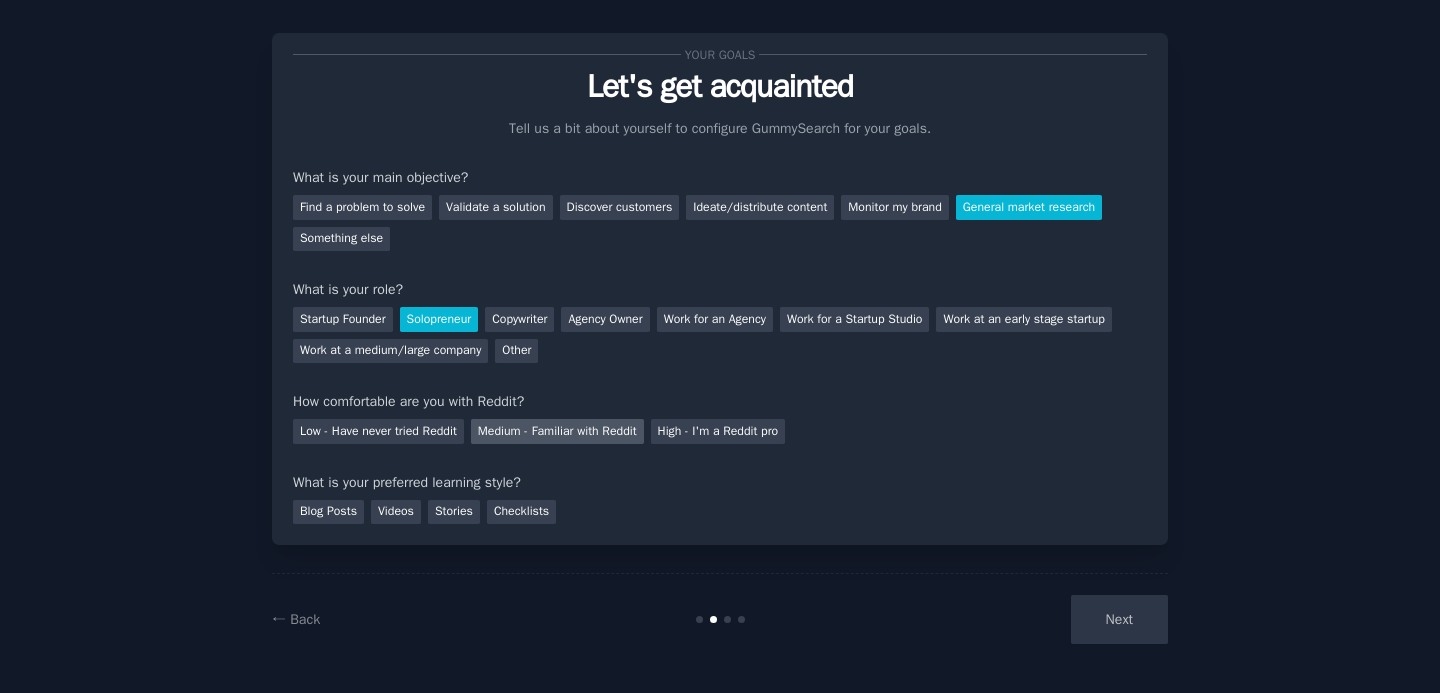 click on "Medium - Familiar with Reddit" at bounding box center (557, 431) 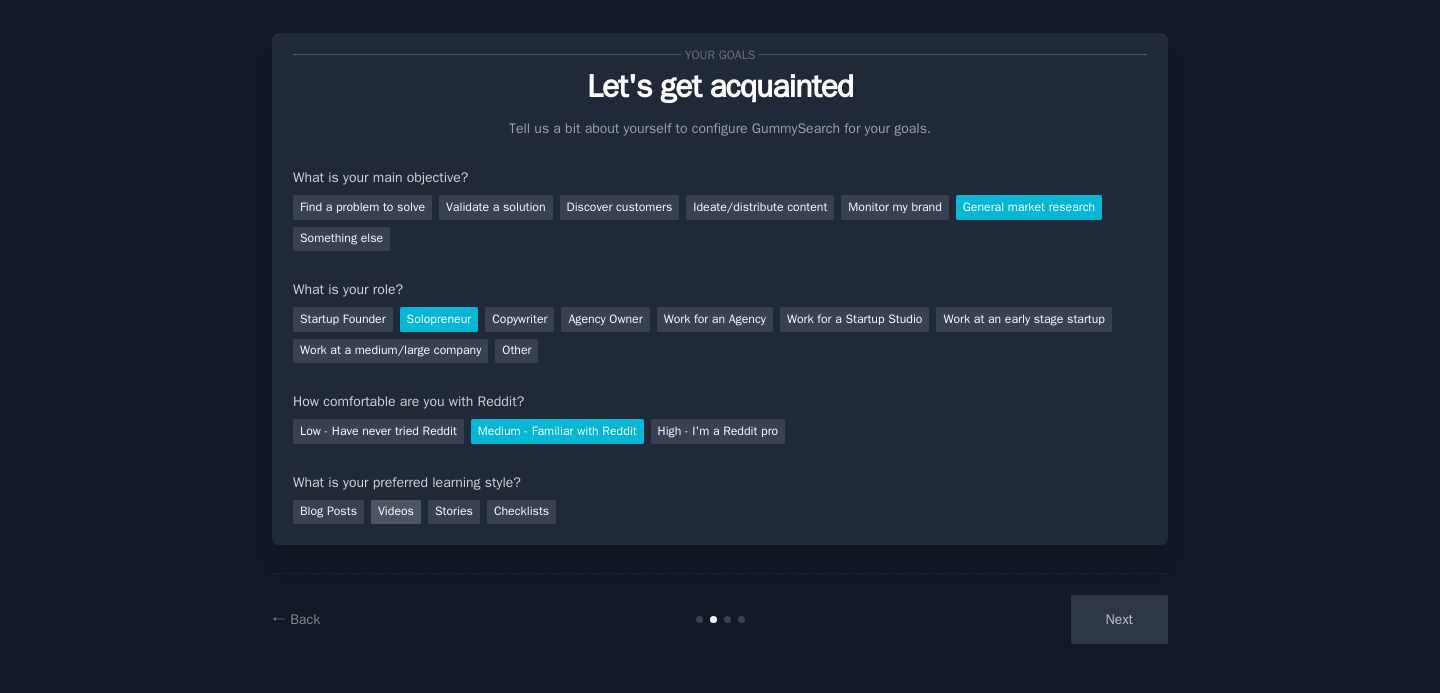 click on "Videos" at bounding box center [396, 512] 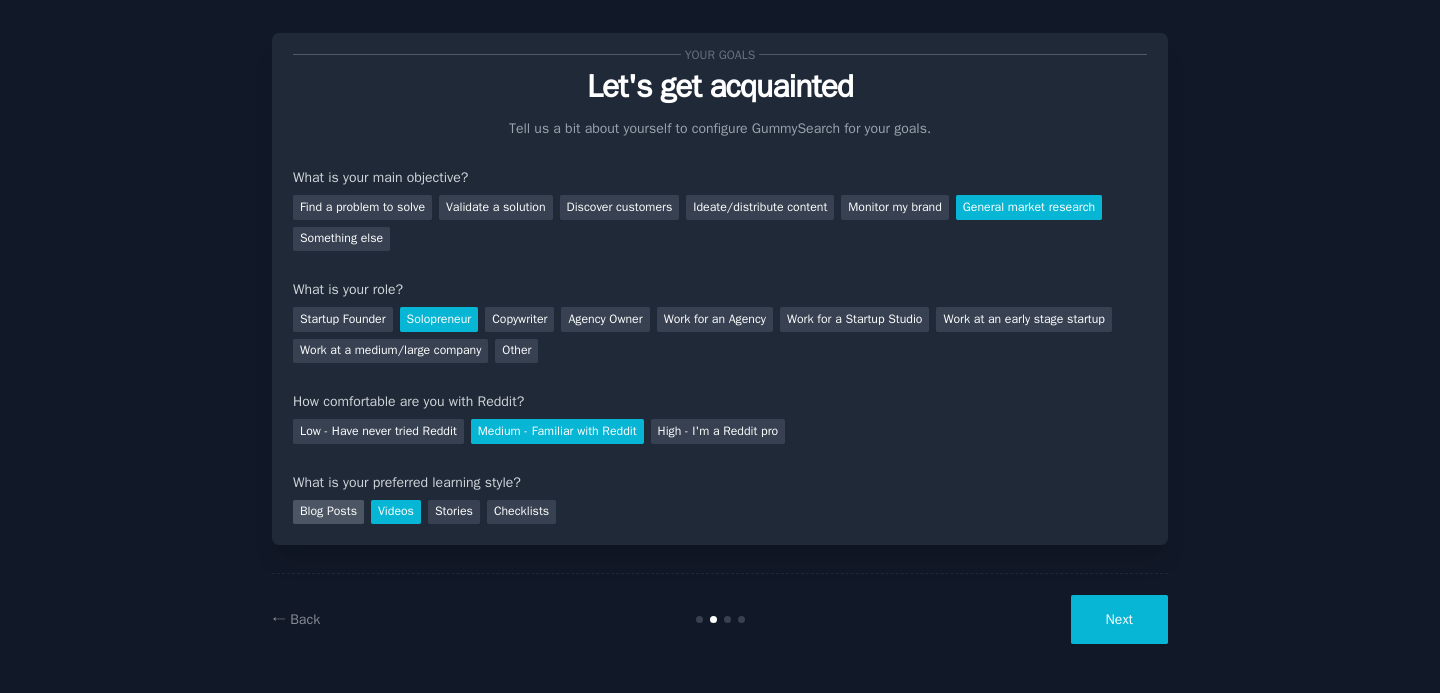 click on "Blog Posts" at bounding box center [328, 512] 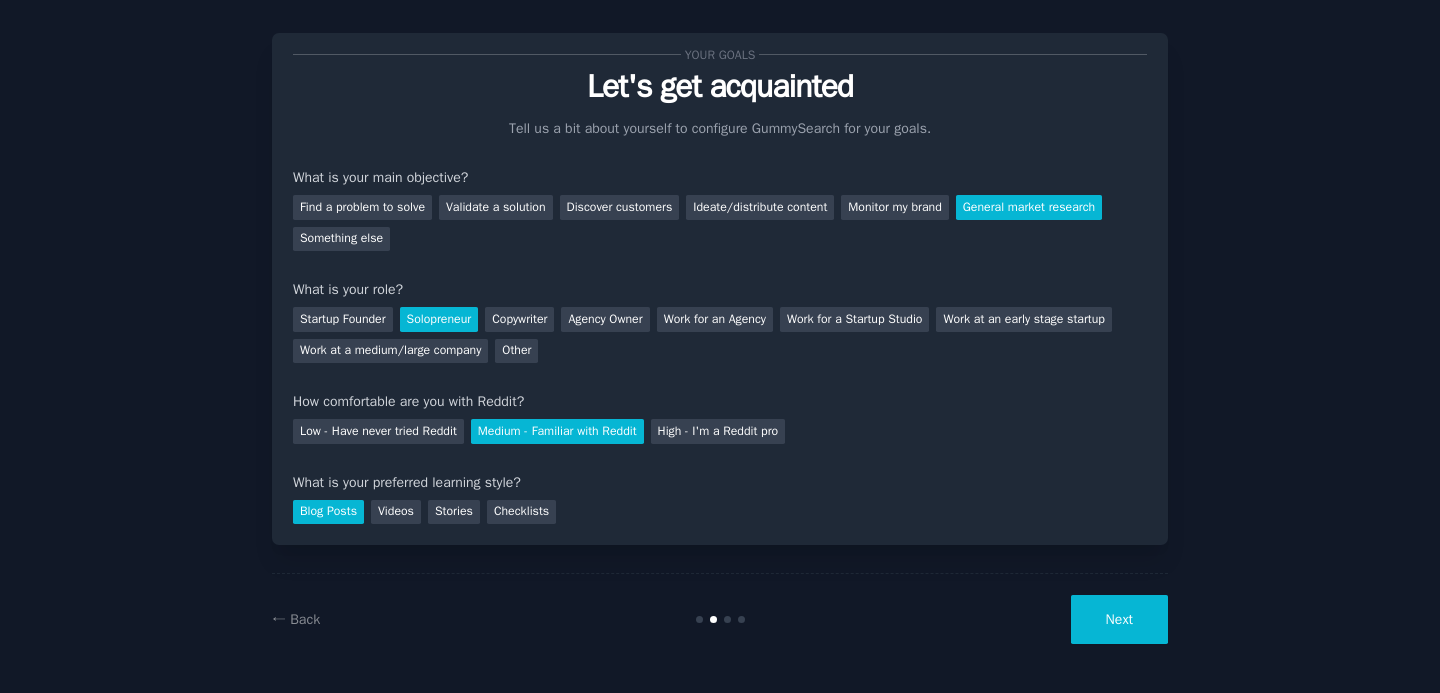 click on "Next" at bounding box center (1119, 619) 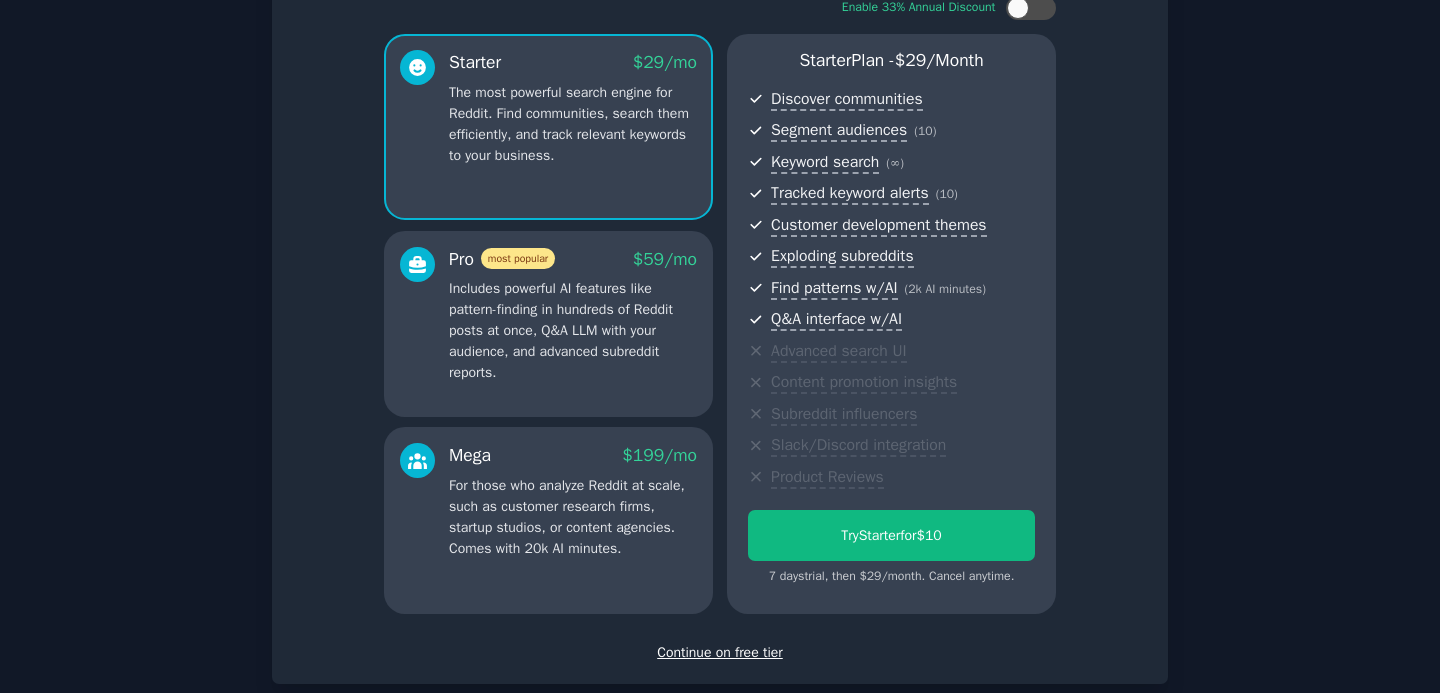 scroll, scrollTop: 139, scrollLeft: 0, axis: vertical 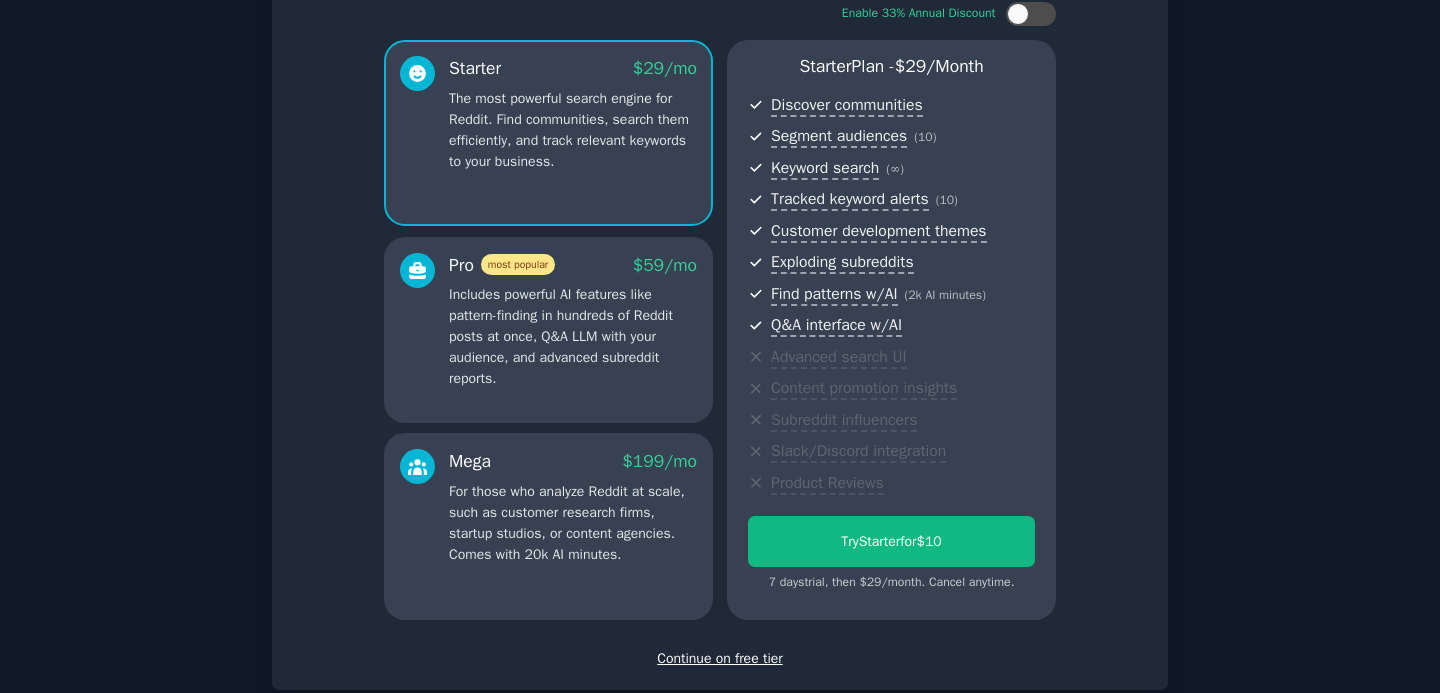 click on "Includes powerful AI features like pattern-finding in hundreds of Reddit posts at once, Q&A LLM with your audience, and advanced subreddit reports." at bounding box center [573, 336] 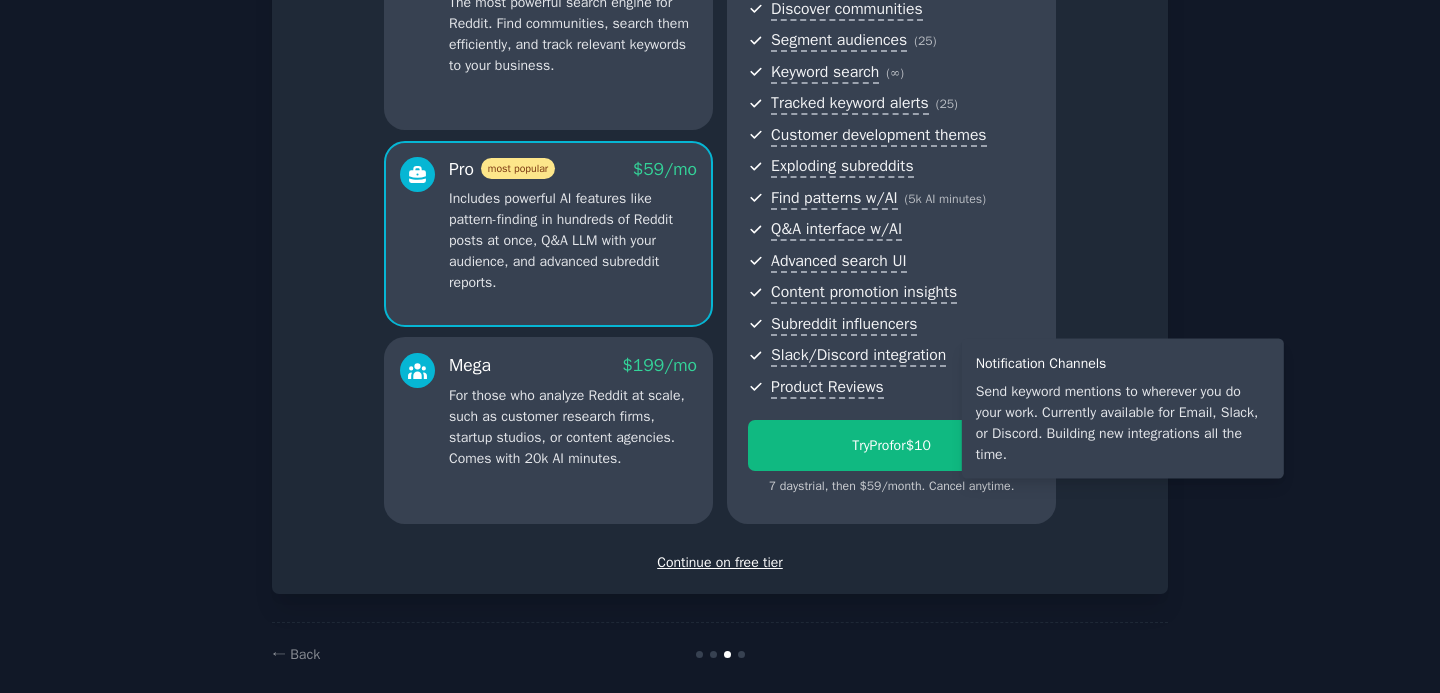 scroll, scrollTop: 0, scrollLeft: 0, axis: both 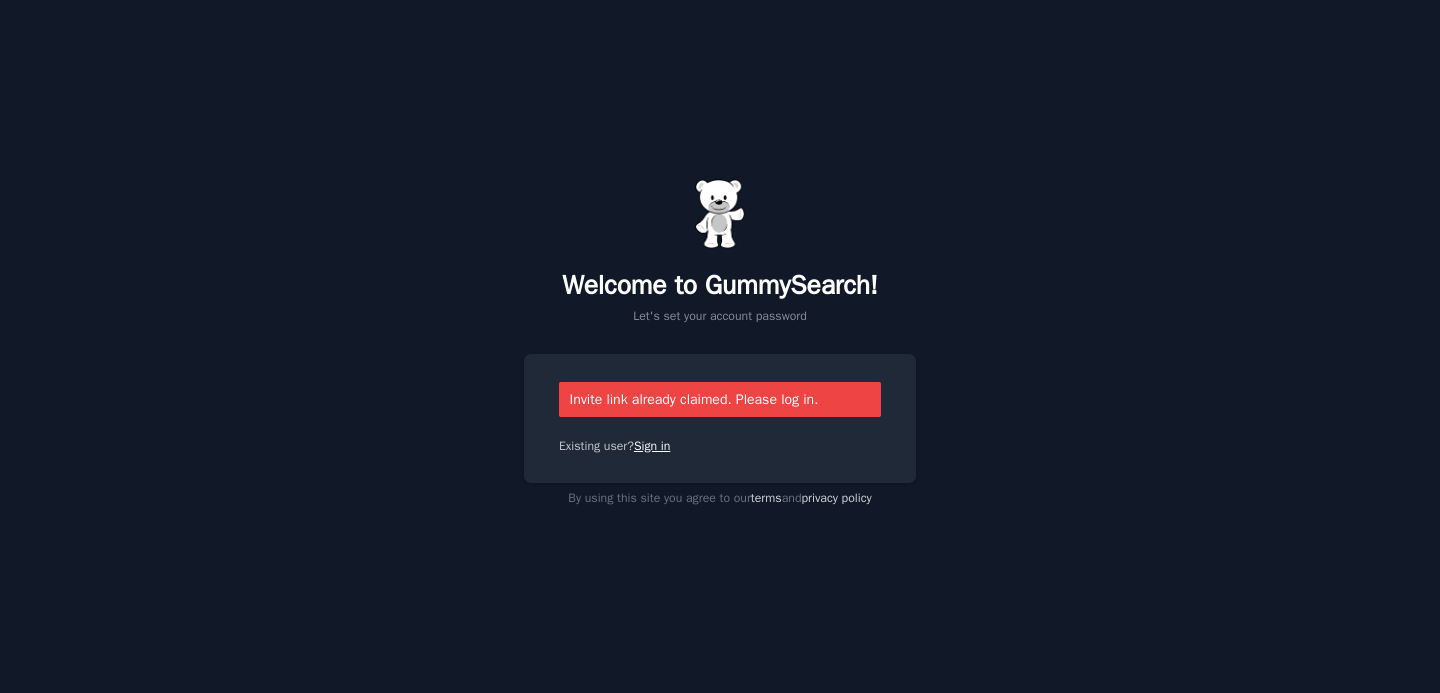 click on "Sign in" at bounding box center [652, 446] 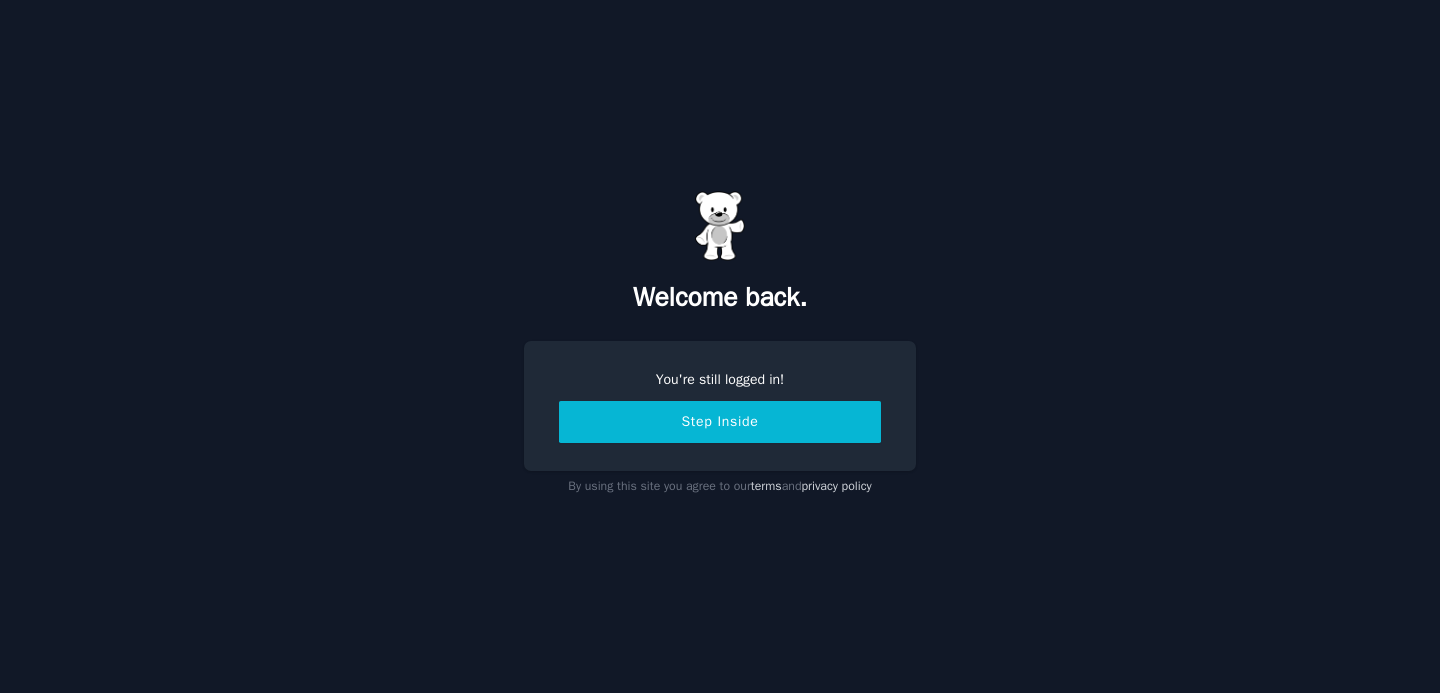 click on "Step Inside" at bounding box center [720, 422] 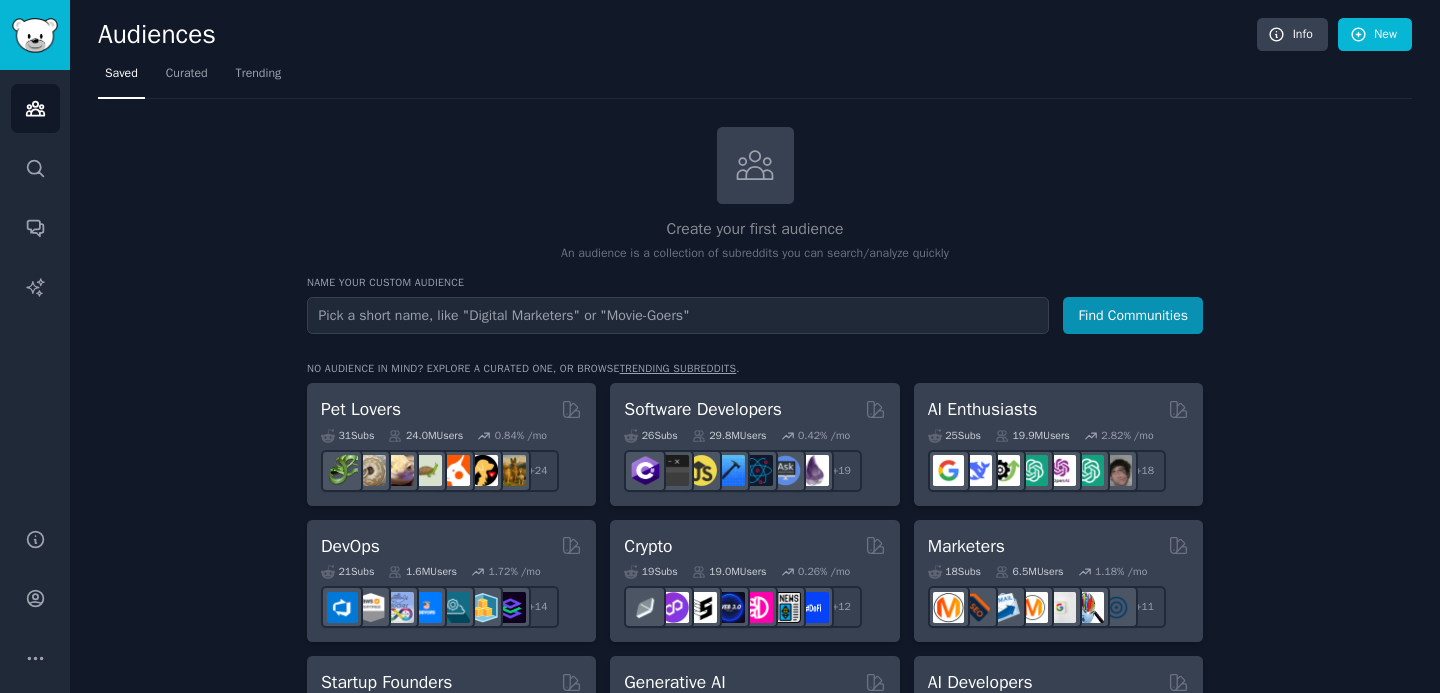 click at bounding box center [678, 315] 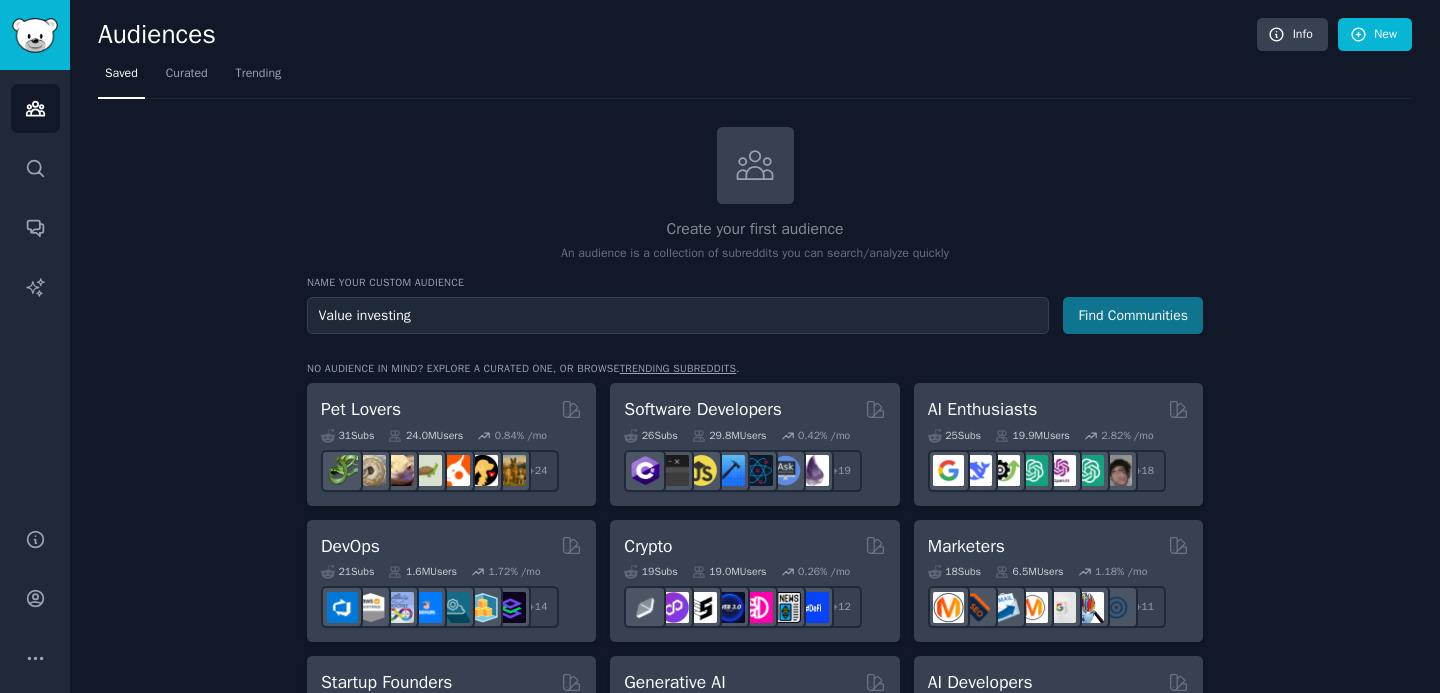 type on "Value investing" 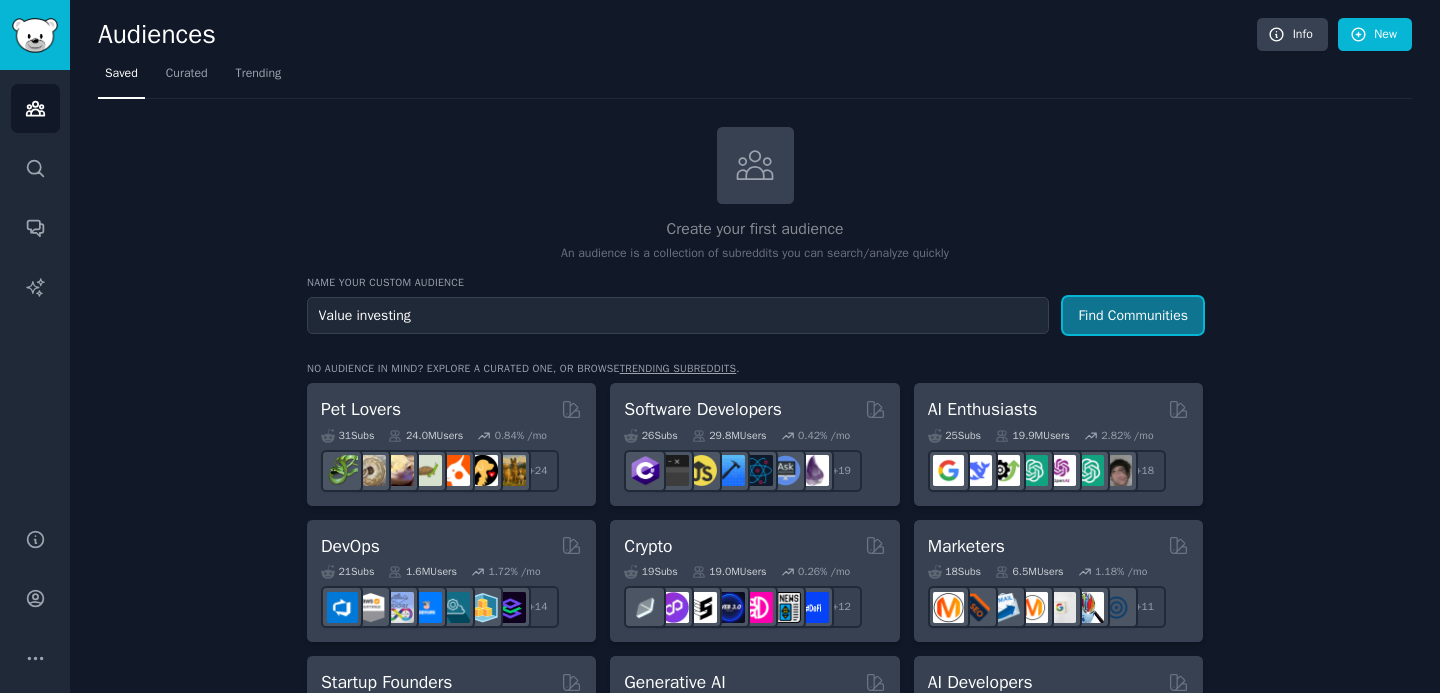 click on "Find Communities" at bounding box center (1133, 315) 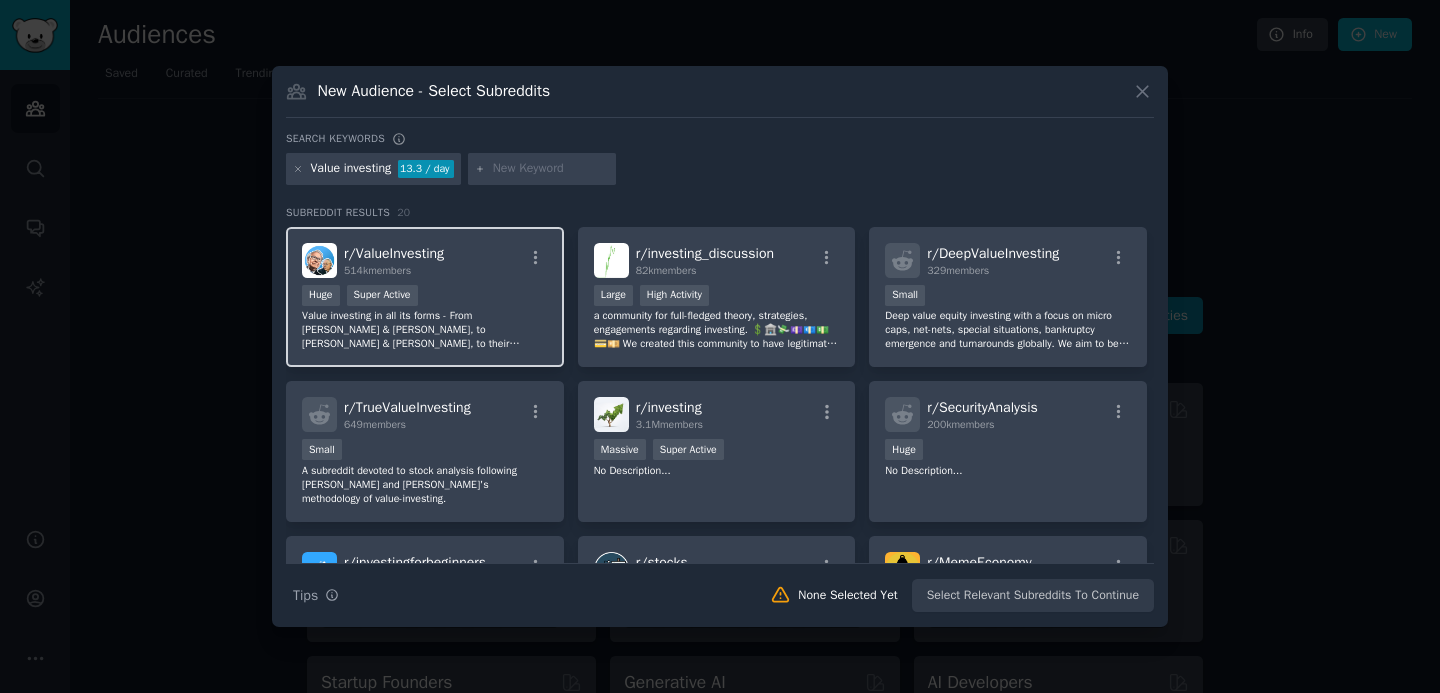 click on "r/ ValueInvesting 514k  members" at bounding box center [425, 260] 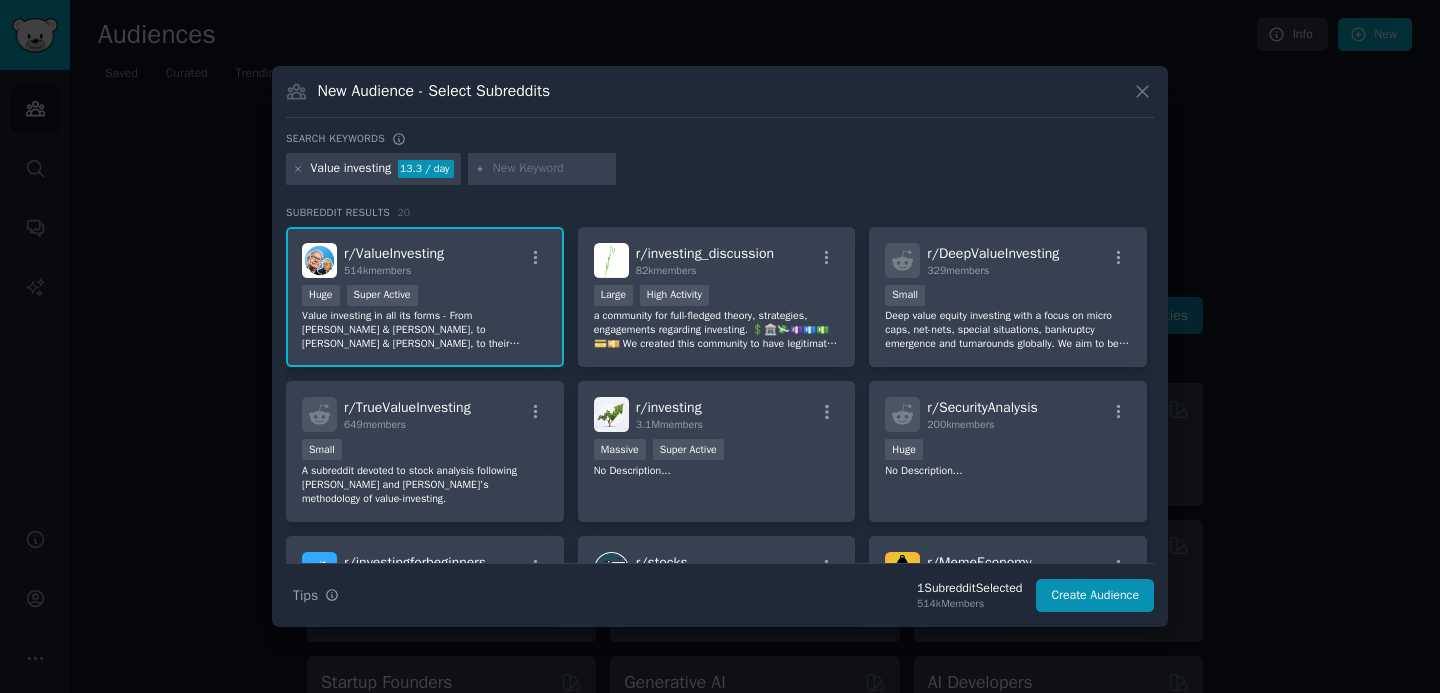 click on "Huge Super Active" at bounding box center (425, 297) 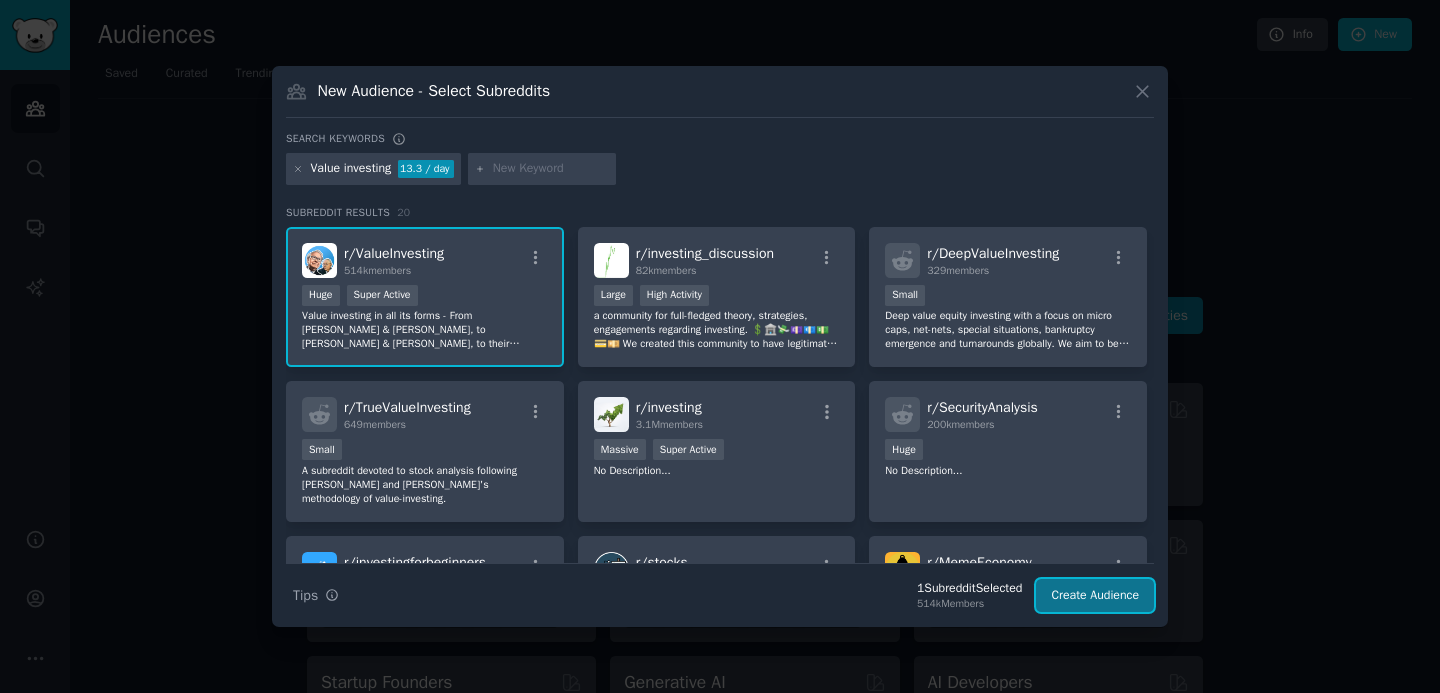 click on "Create Audience" at bounding box center (1095, 596) 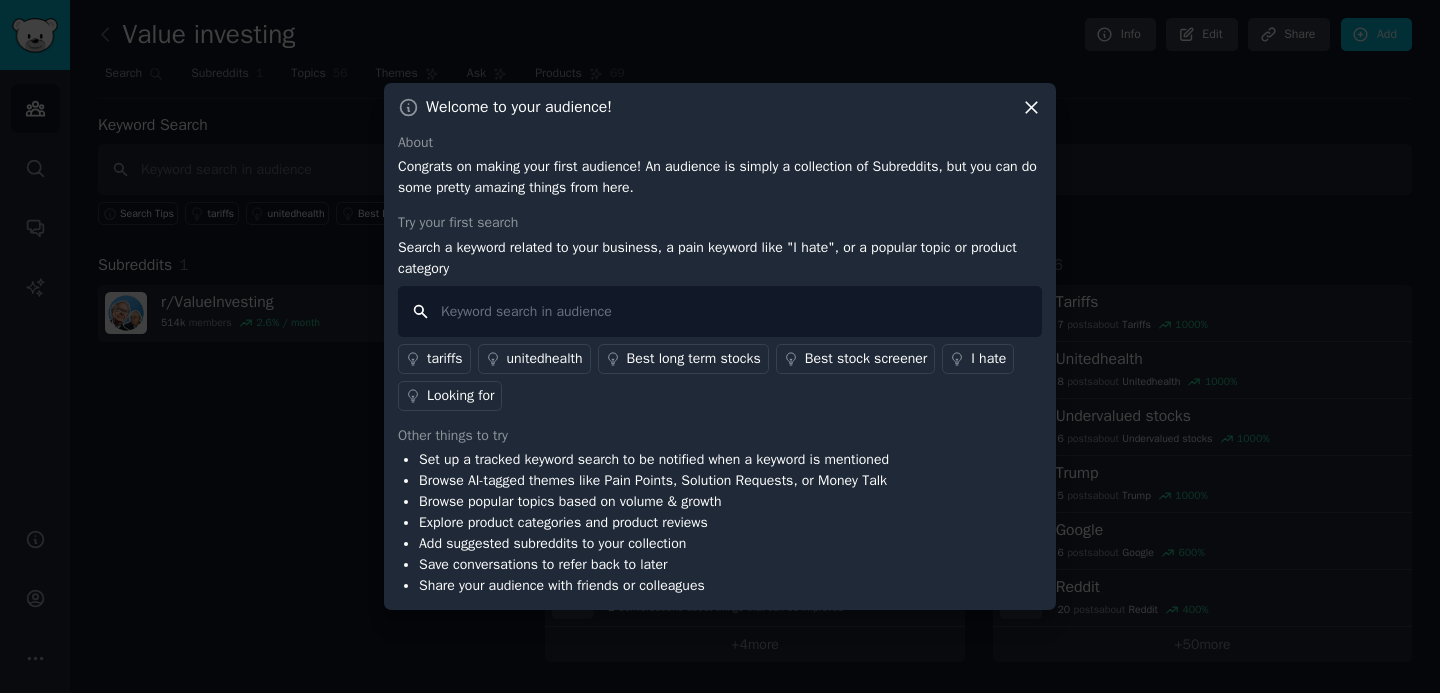 click at bounding box center [720, 311] 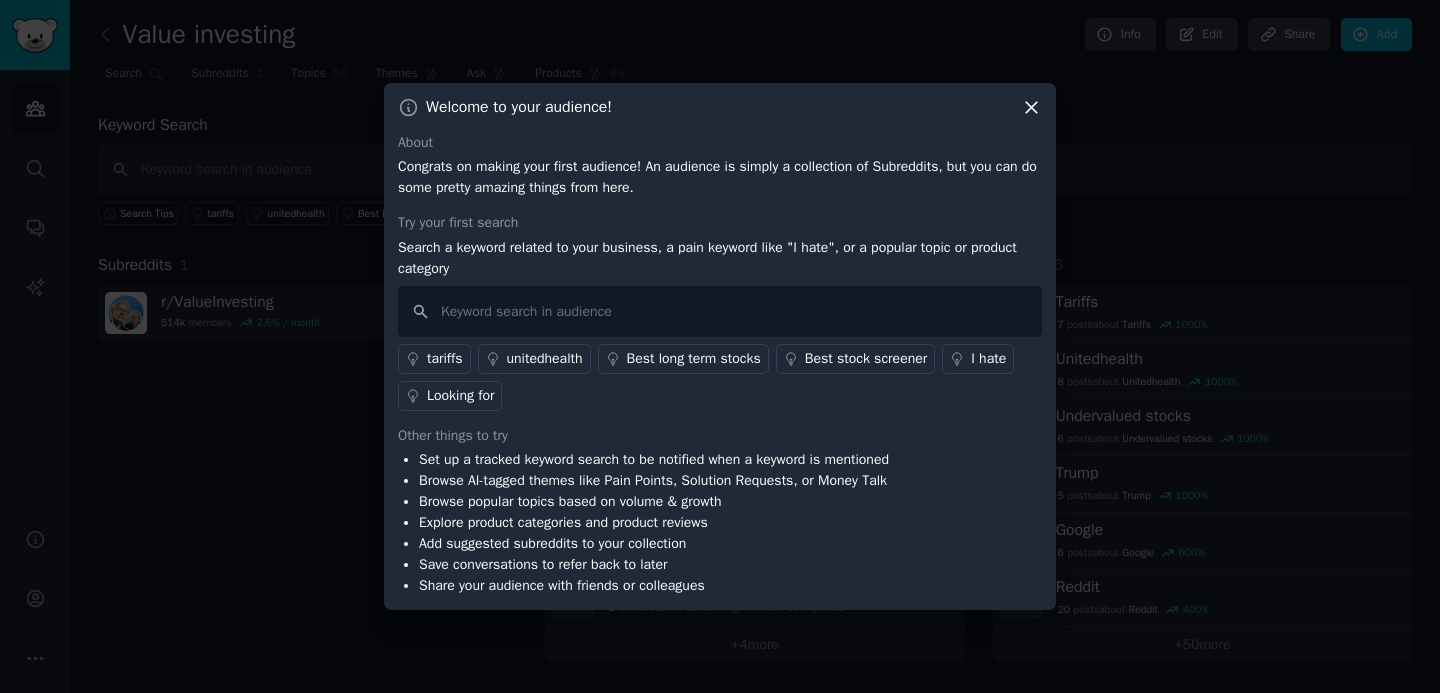 click on "I hate" at bounding box center (988, 358) 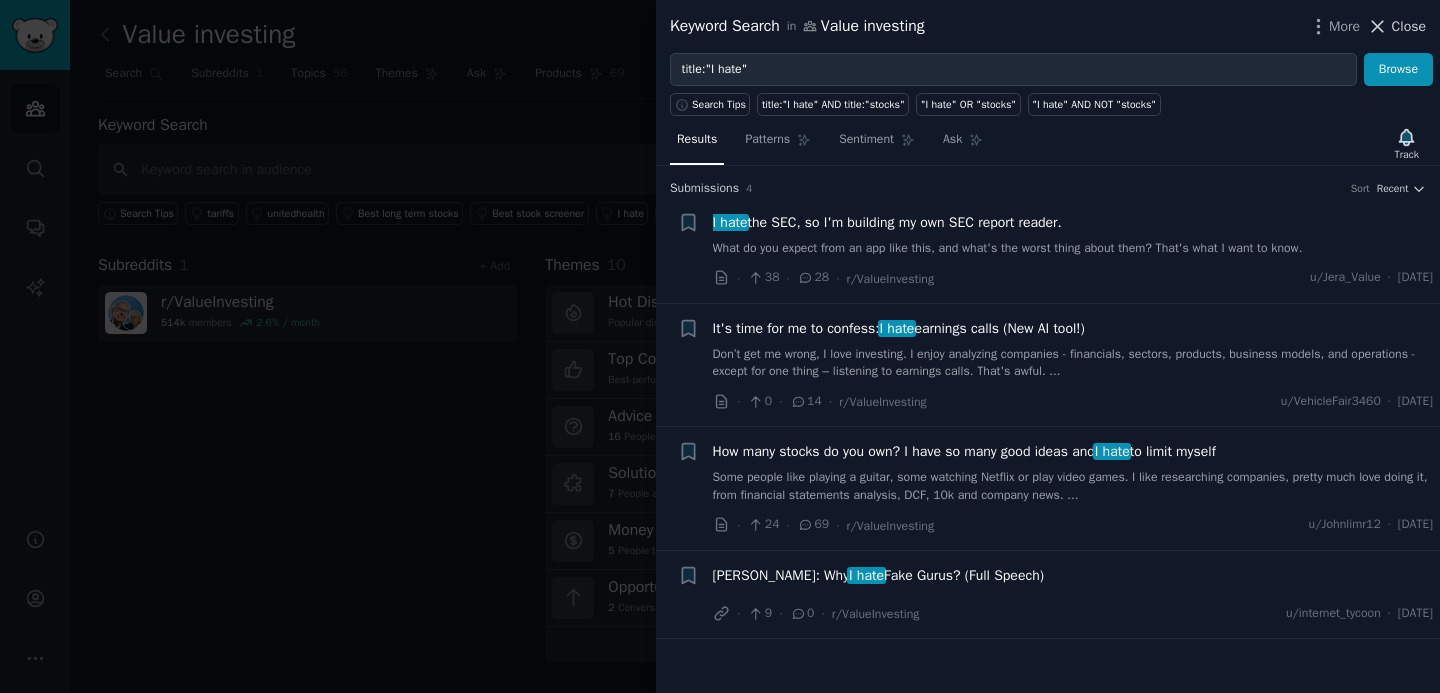 click 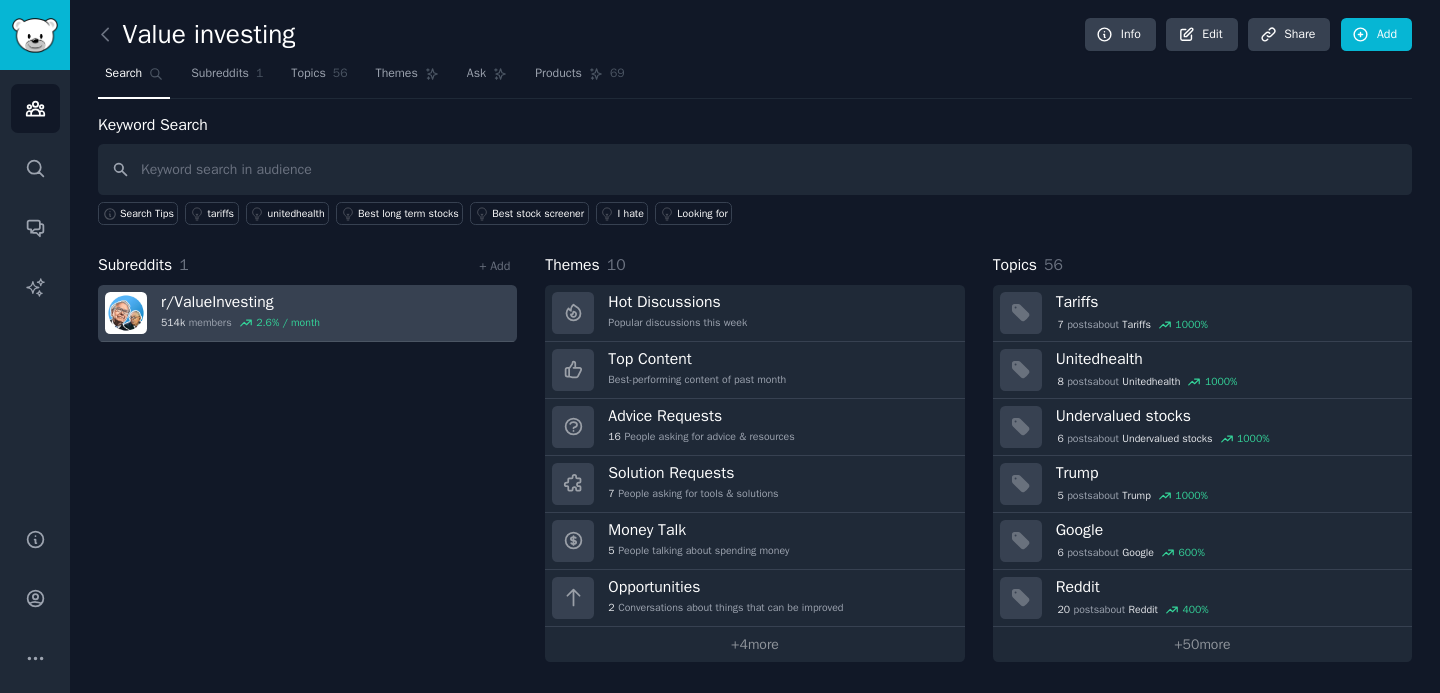 click on "r/ ValueInvesting" at bounding box center [240, 302] 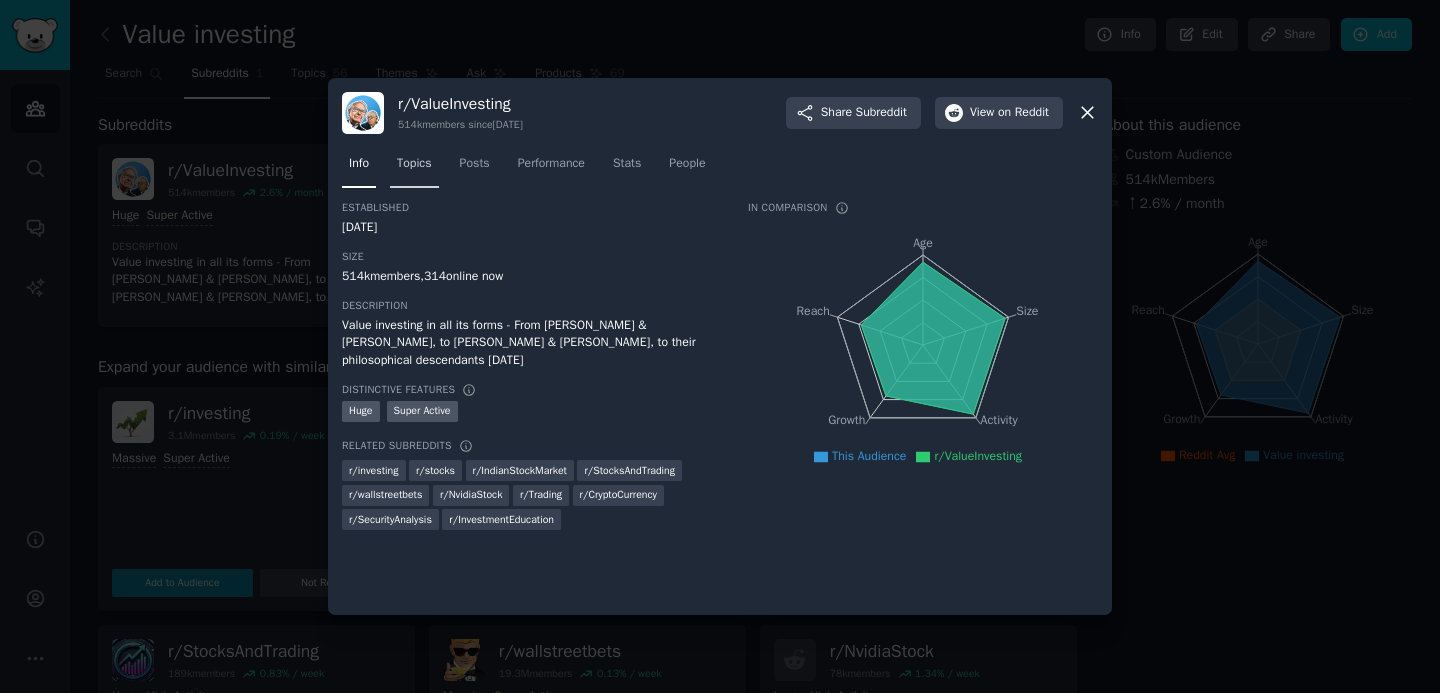 click on "Topics" at bounding box center [414, 164] 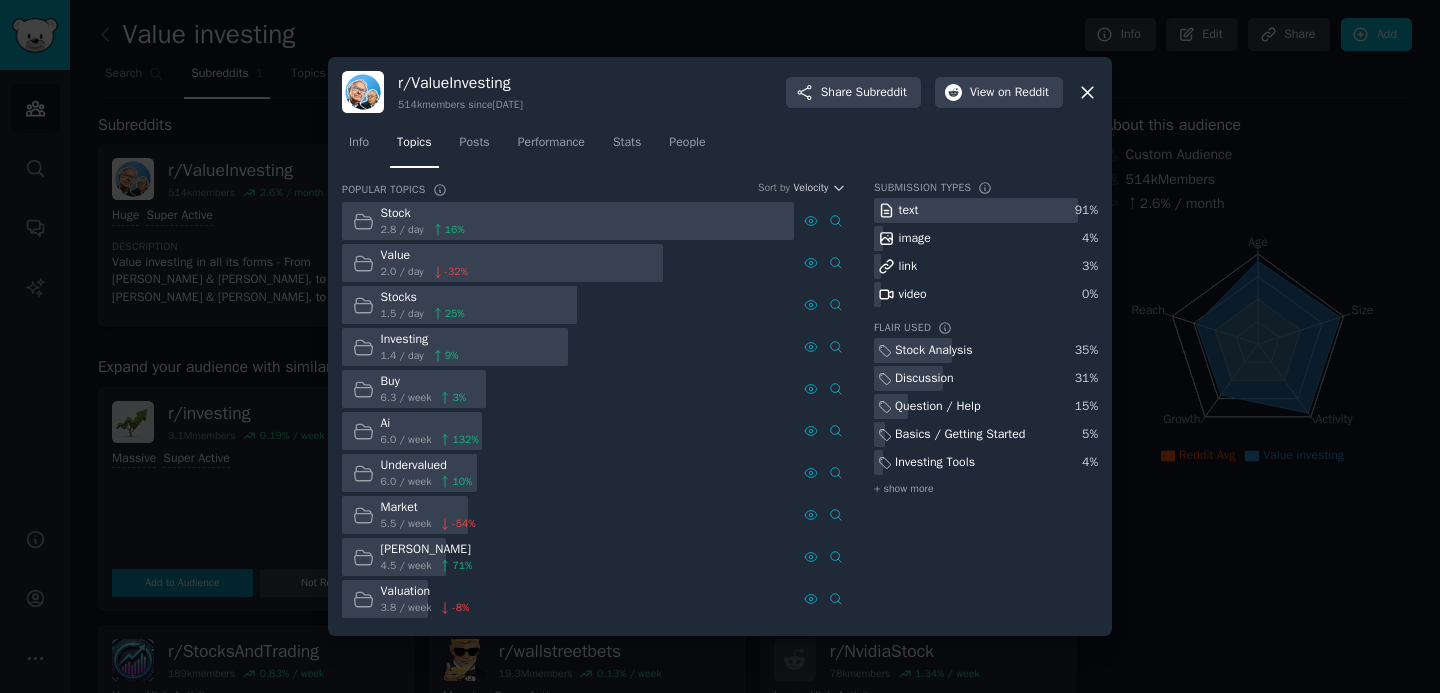 click 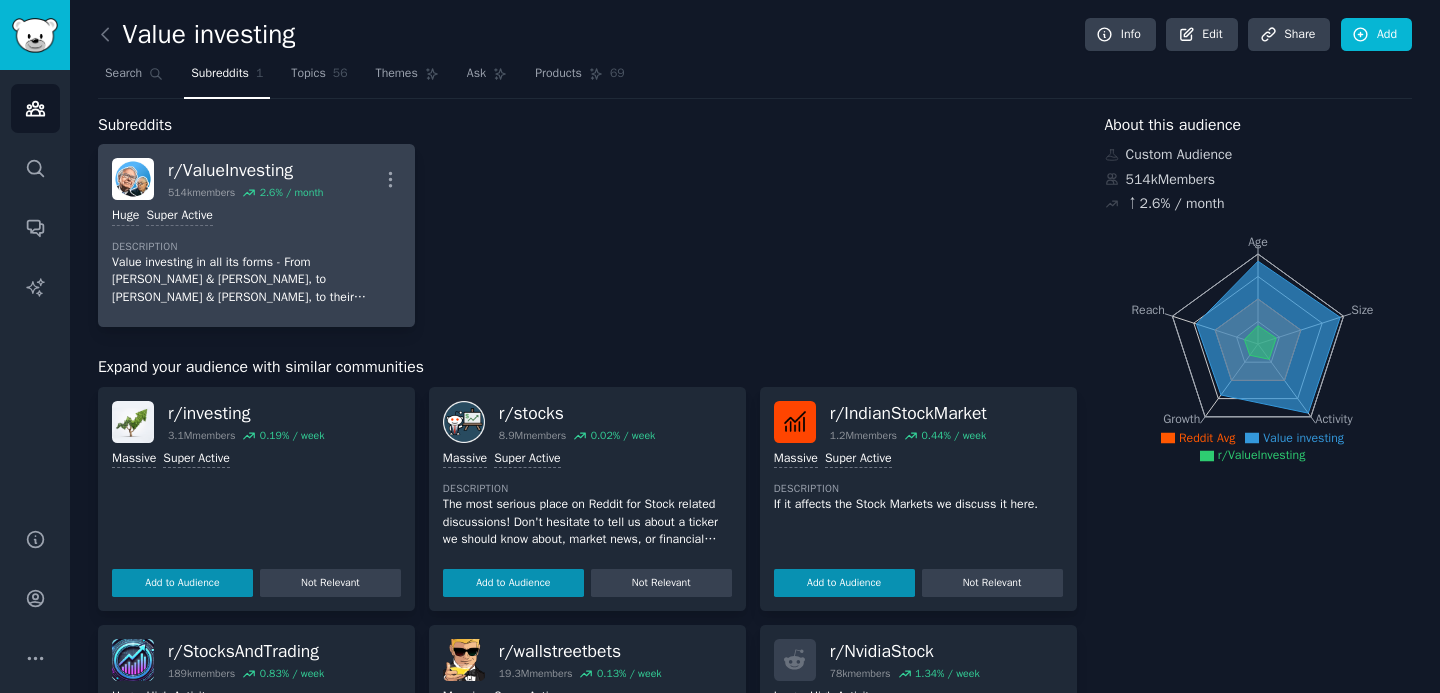 click on "514k  members" at bounding box center (201, 193) 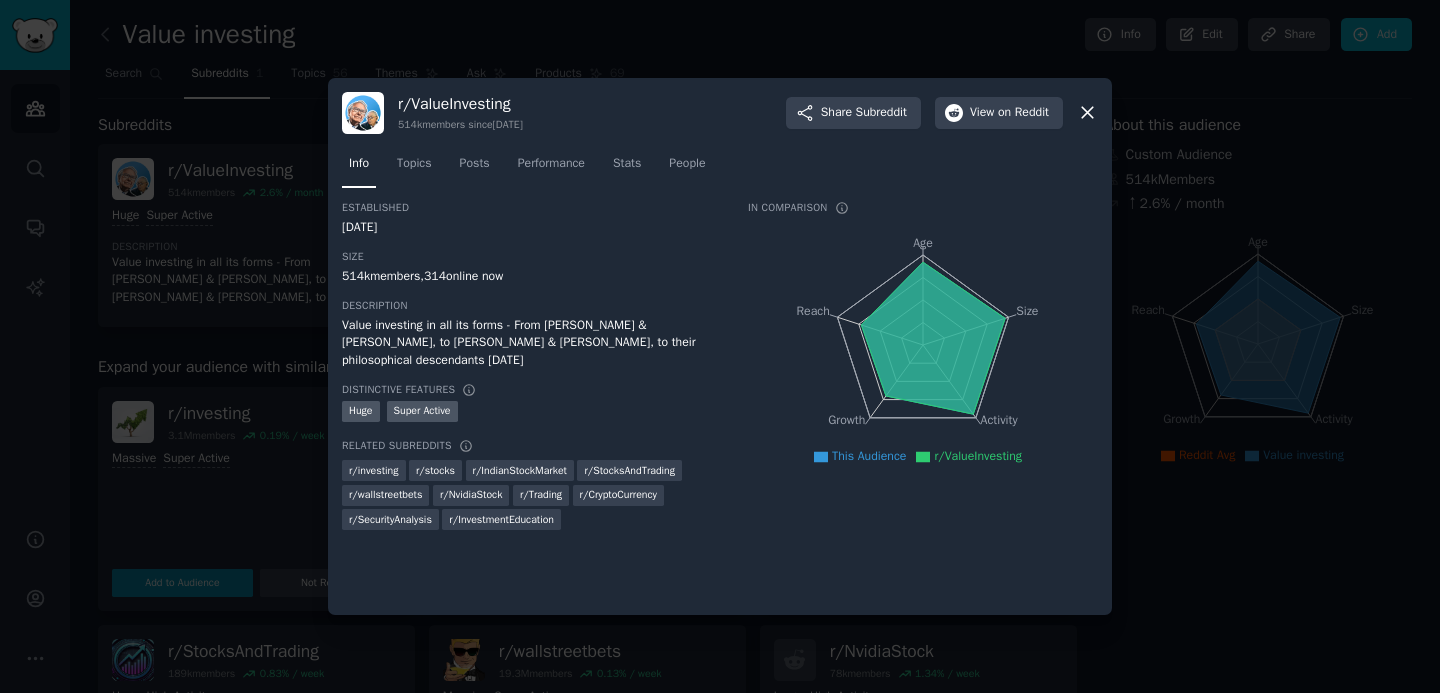 click 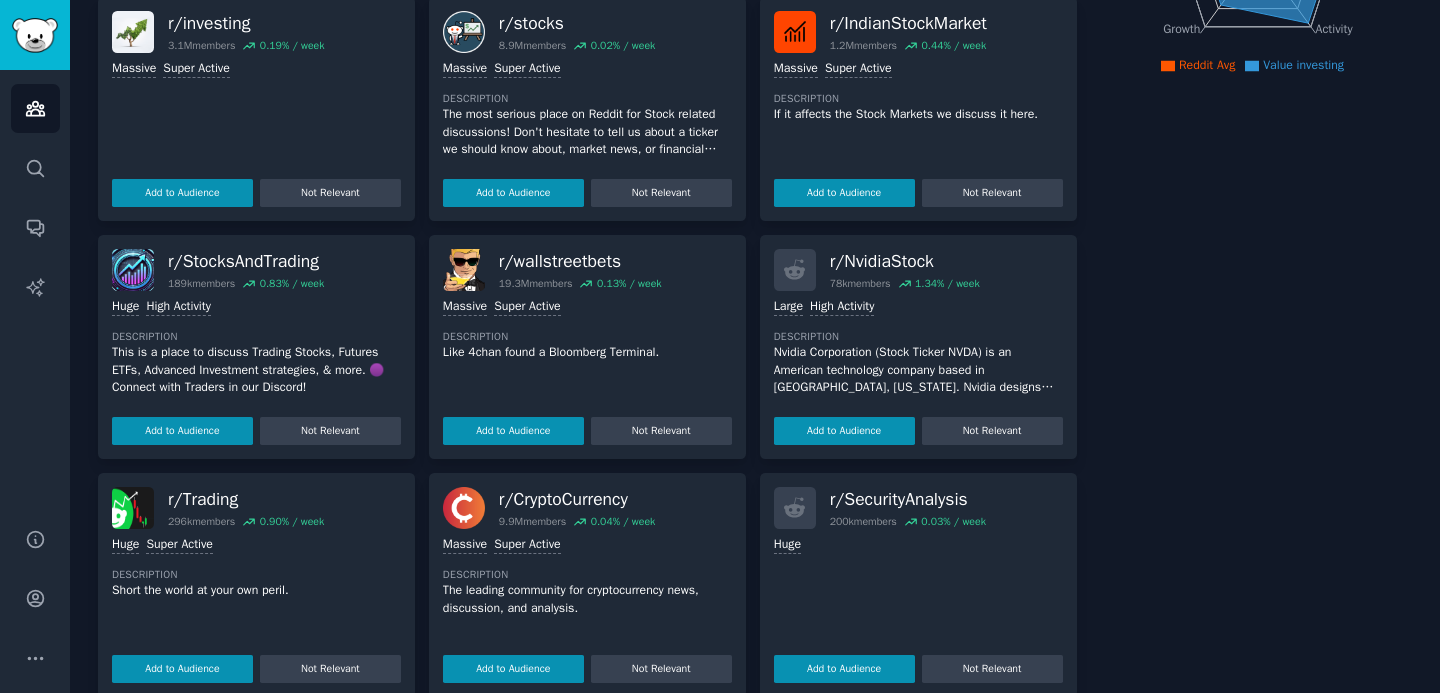 scroll, scrollTop: 0, scrollLeft: 0, axis: both 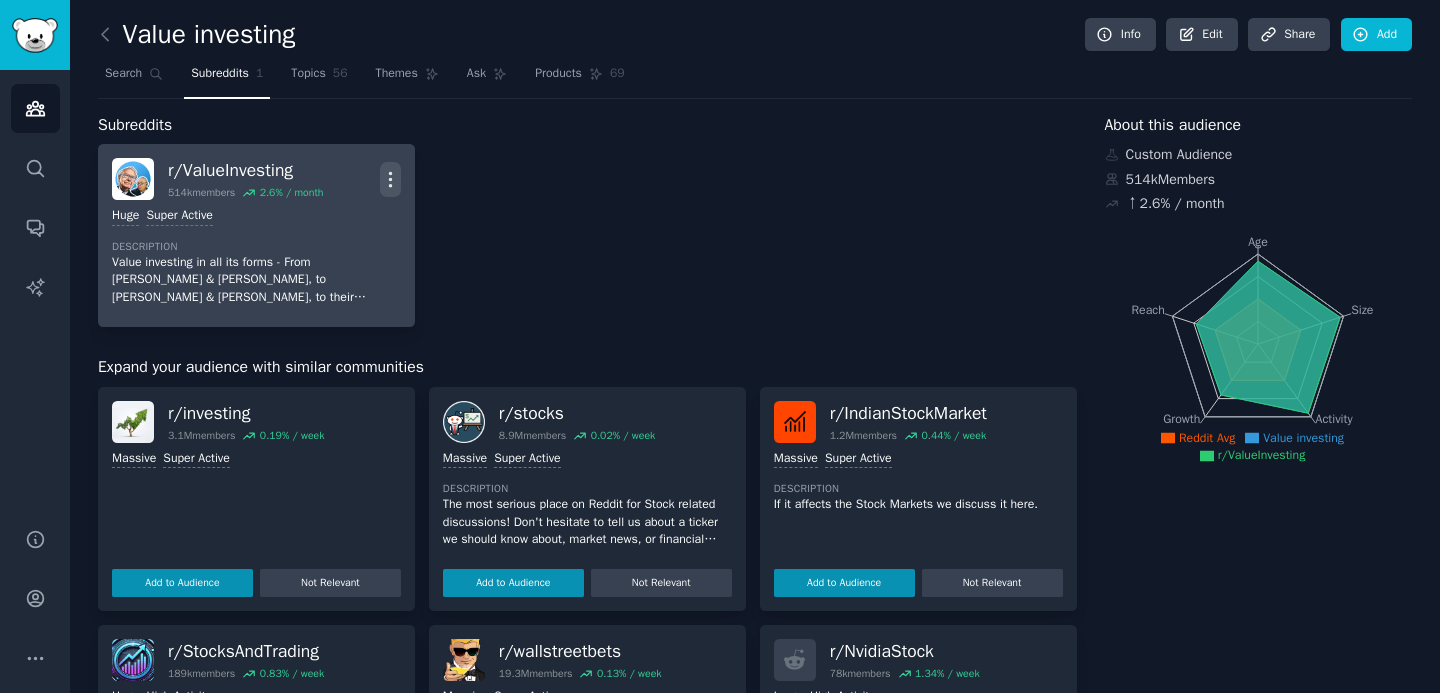 click 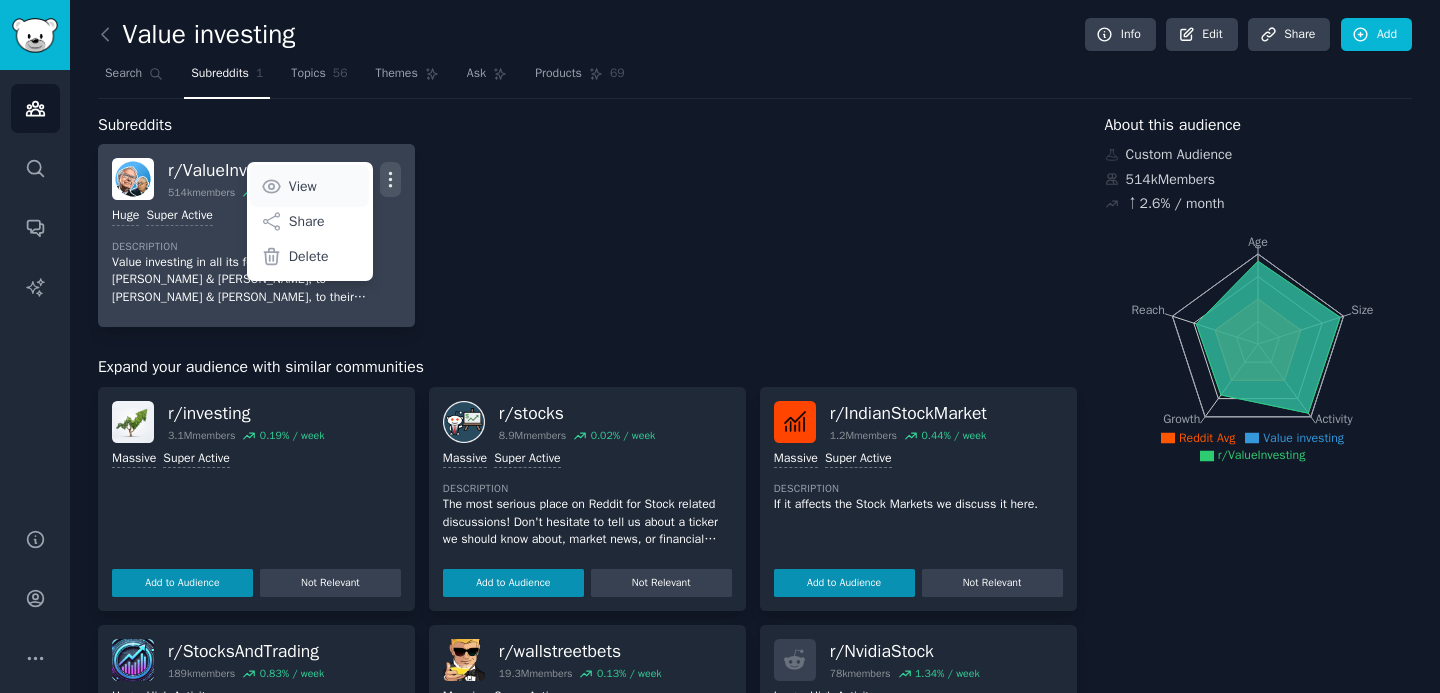 click on "View" at bounding box center [309, 186] 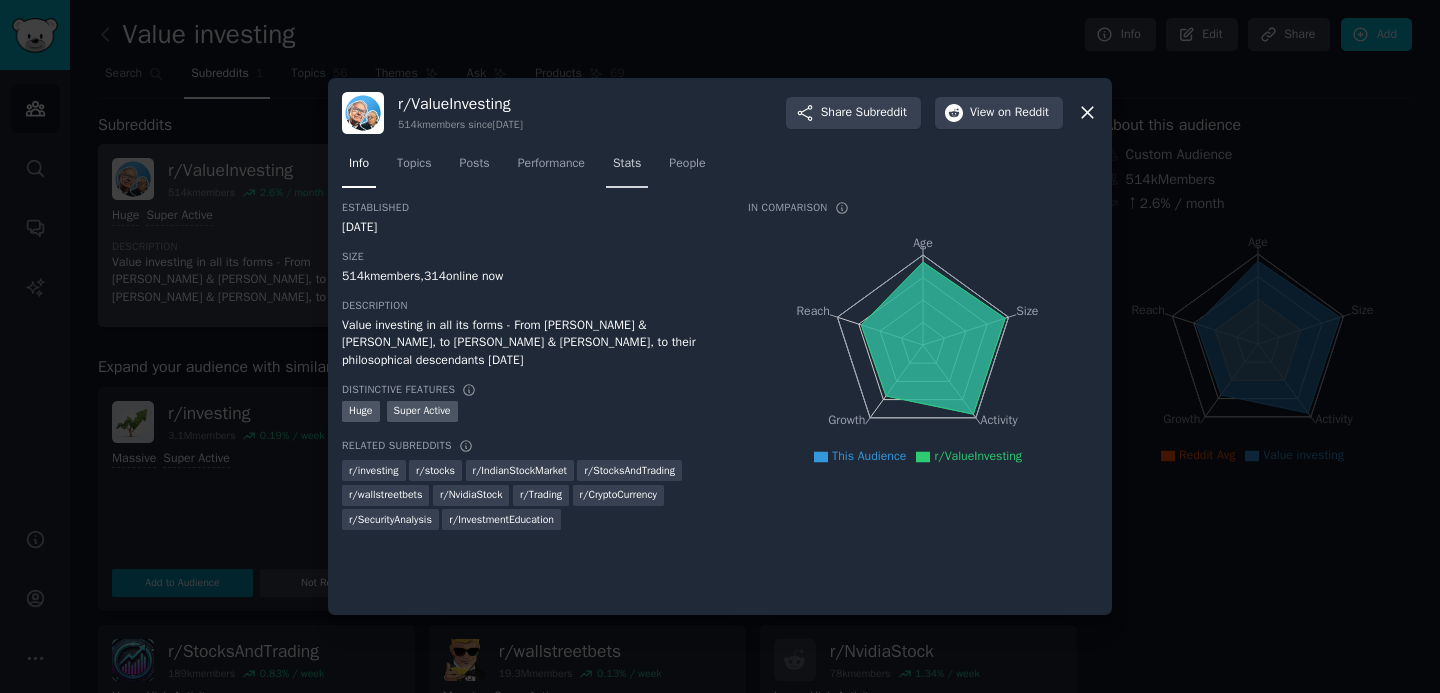 click on "Stats" at bounding box center [627, 164] 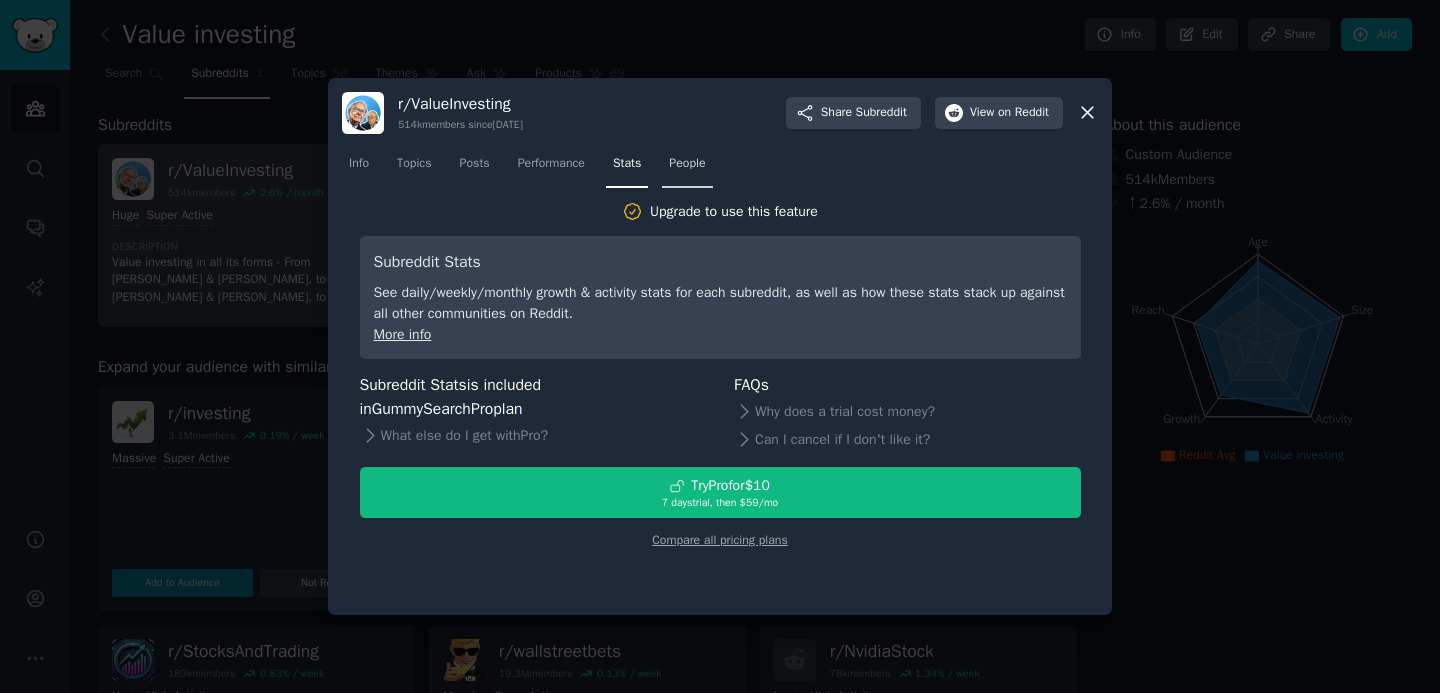 click on "People" at bounding box center [687, 164] 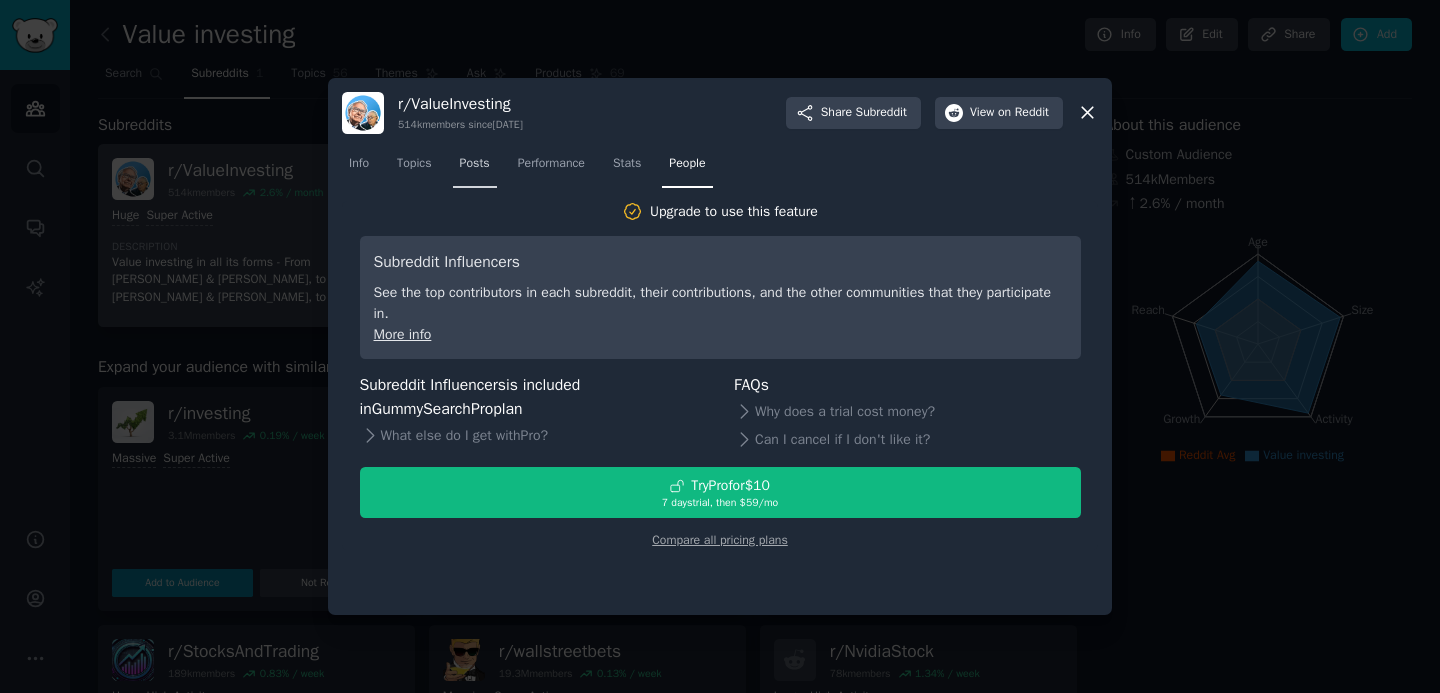 click on "Posts" at bounding box center [475, 168] 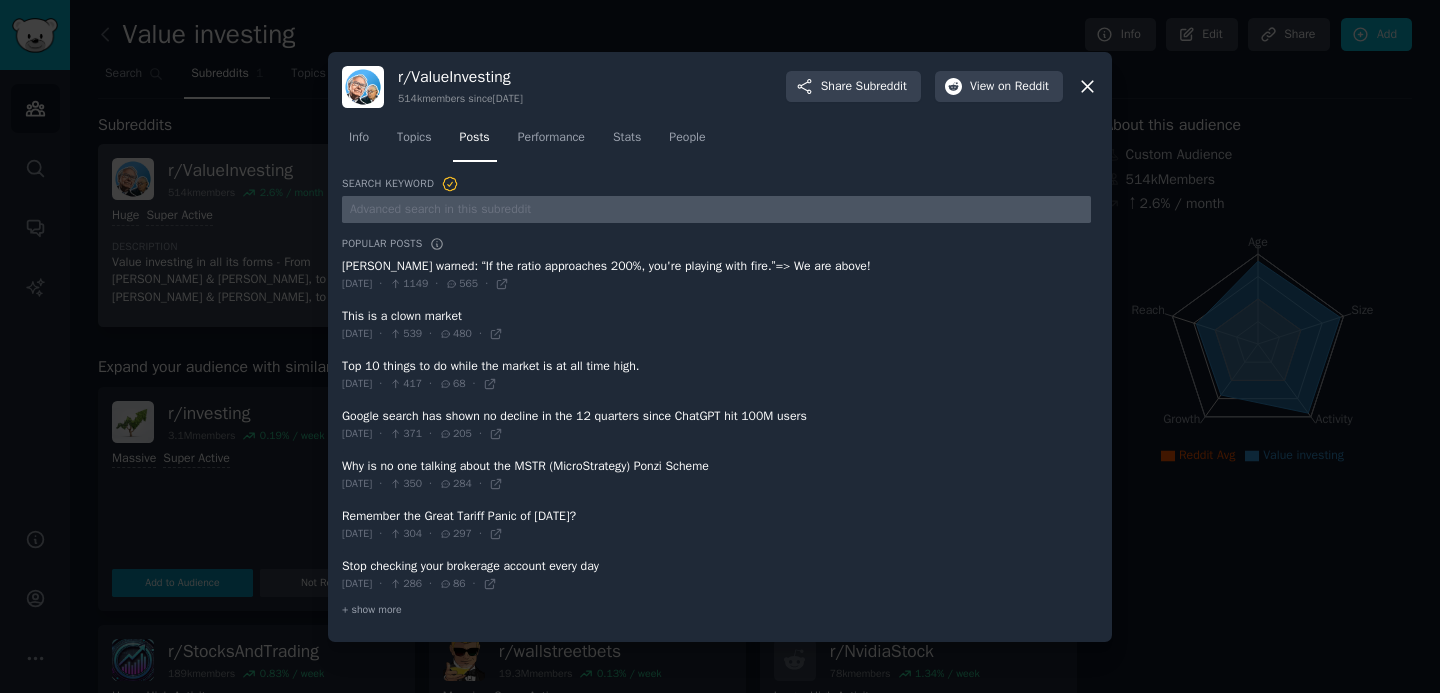 click at bounding box center (716, 209) 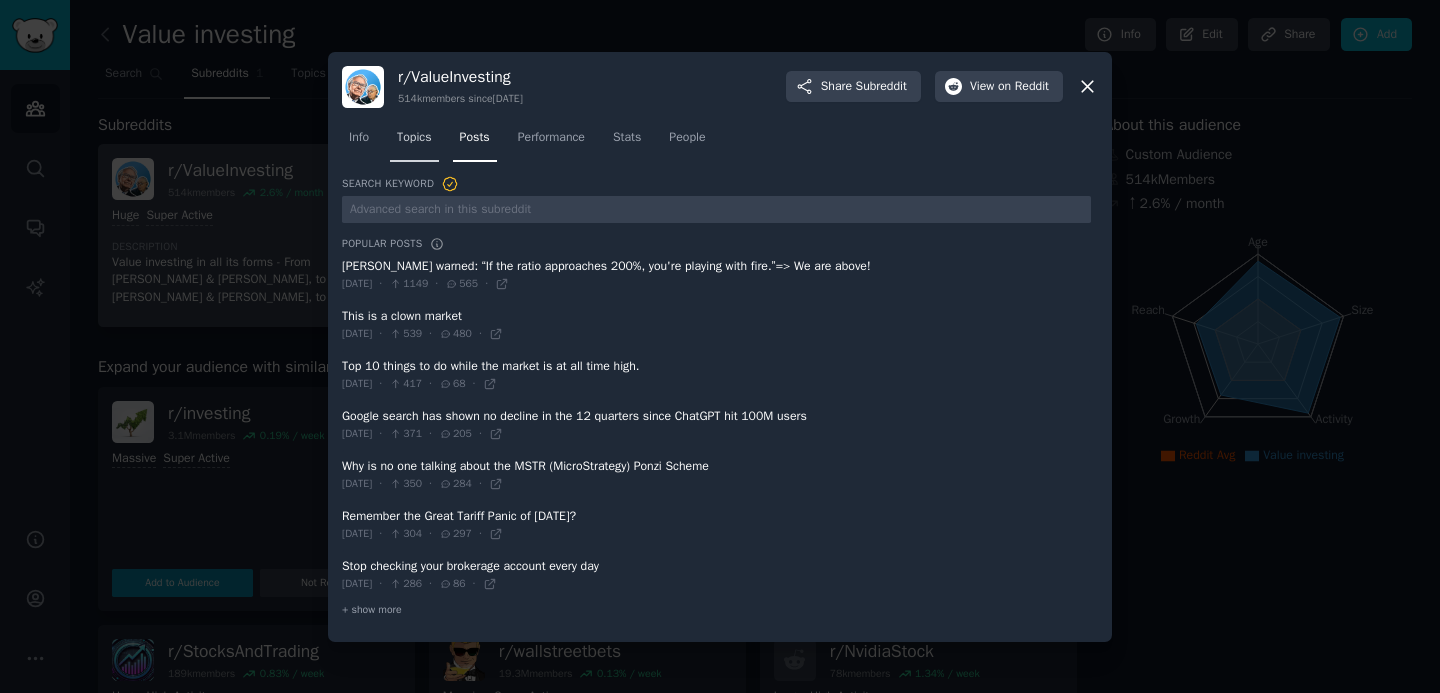 click on "Topics" at bounding box center (414, 138) 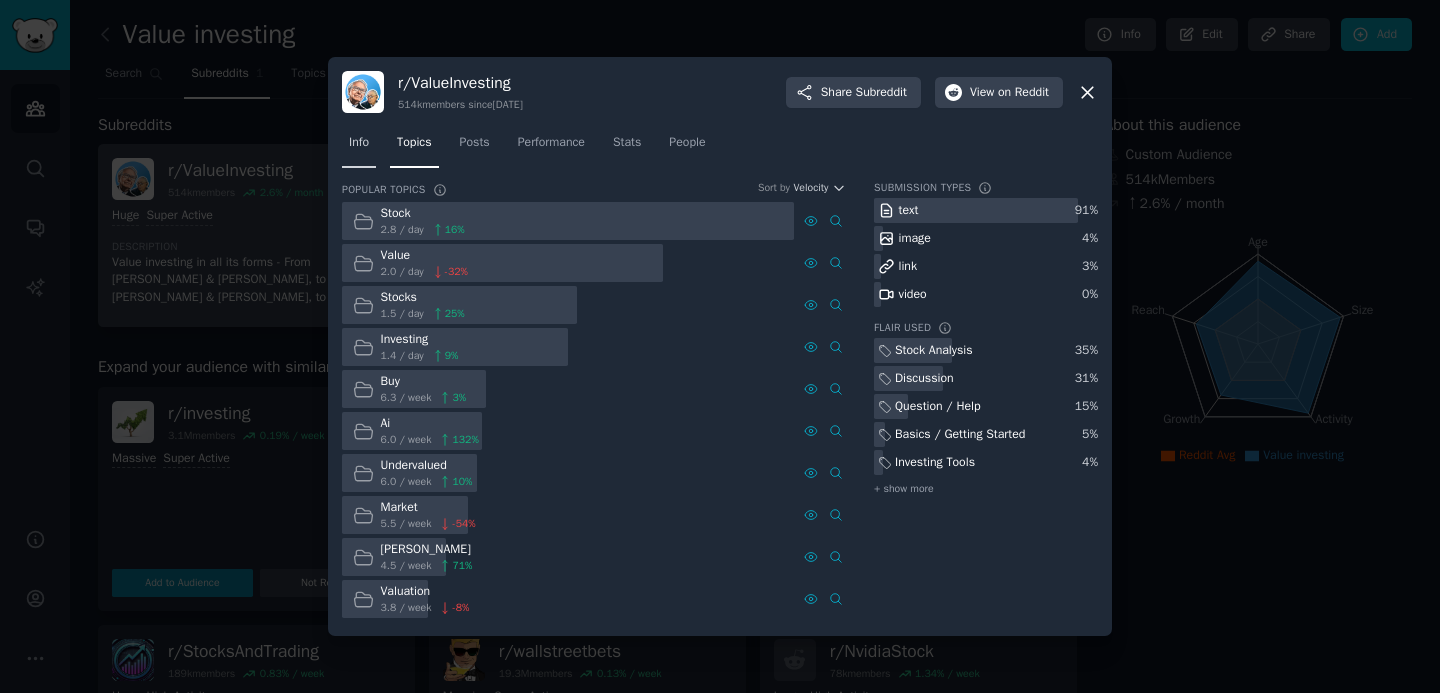 click on "Info" at bounding box center [359, 147] 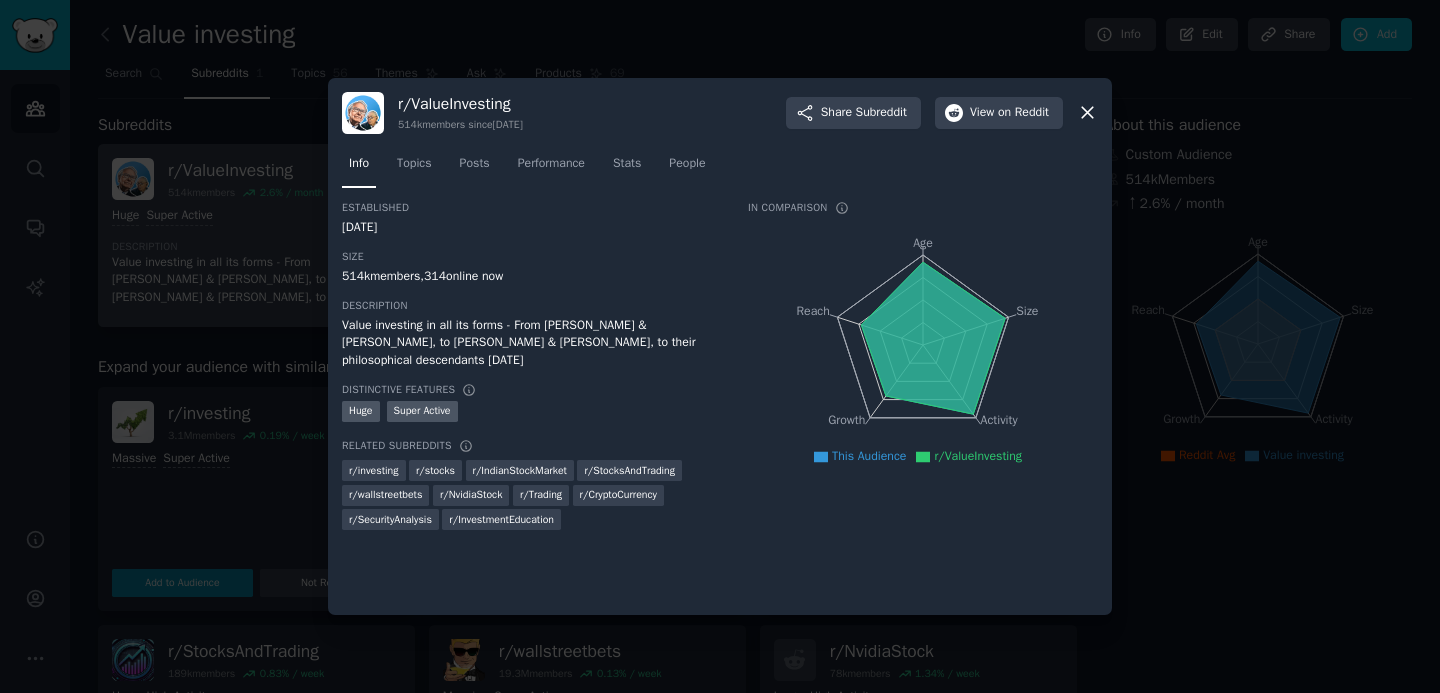 click 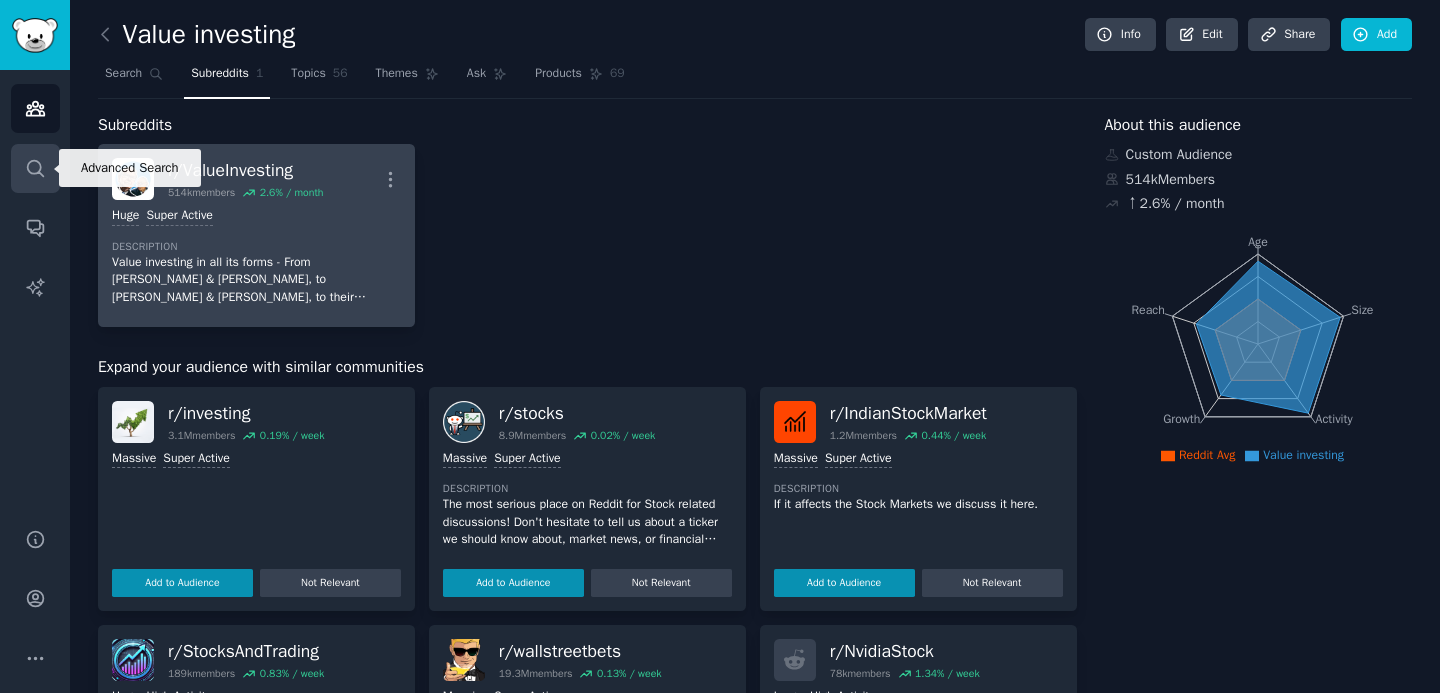 click 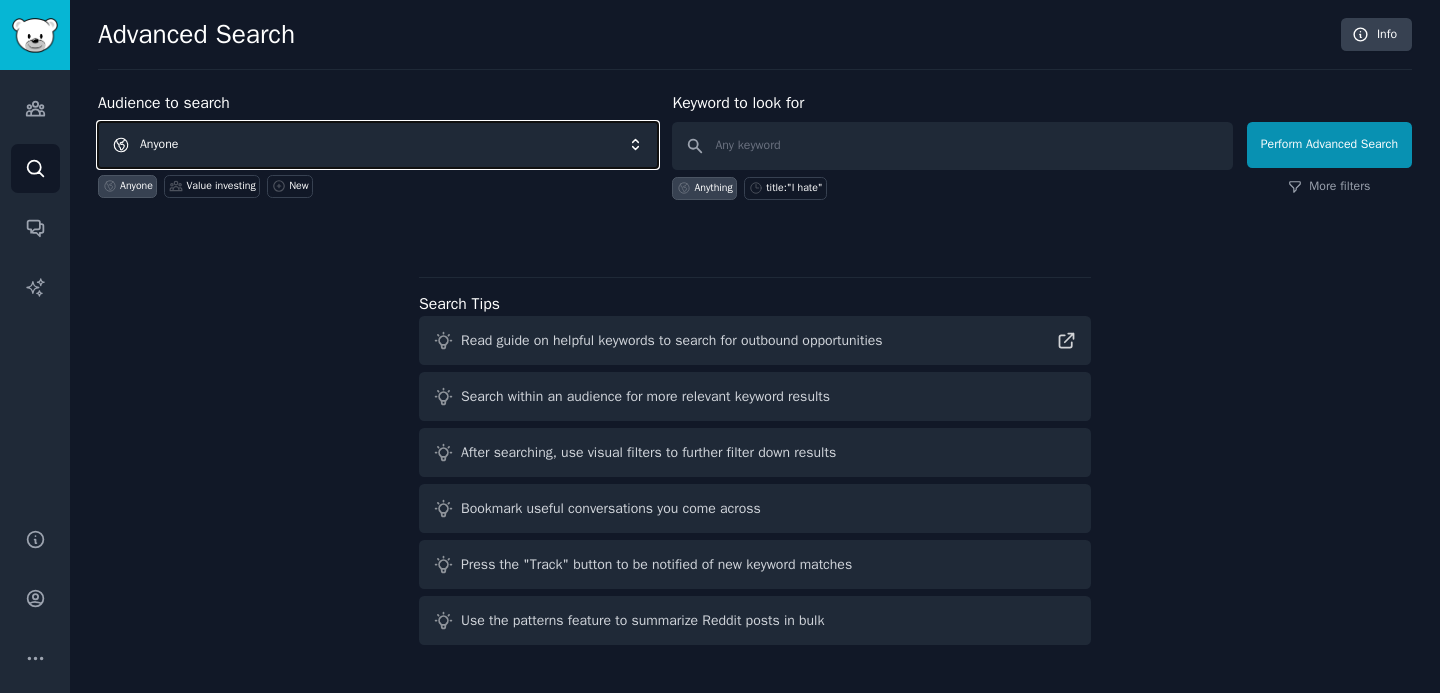 click on "Anyone" at bounding box center (378, 145) 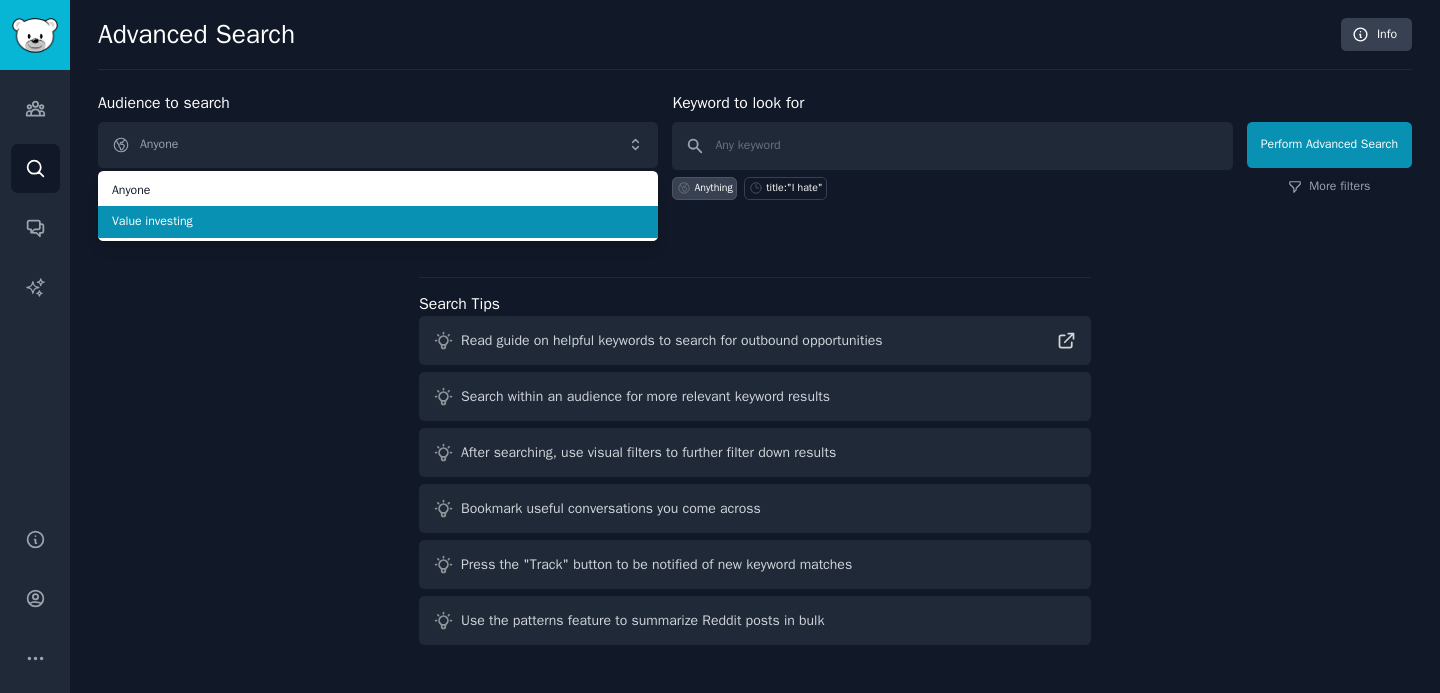 click on "Value investing" at bounding box center (378, 222) 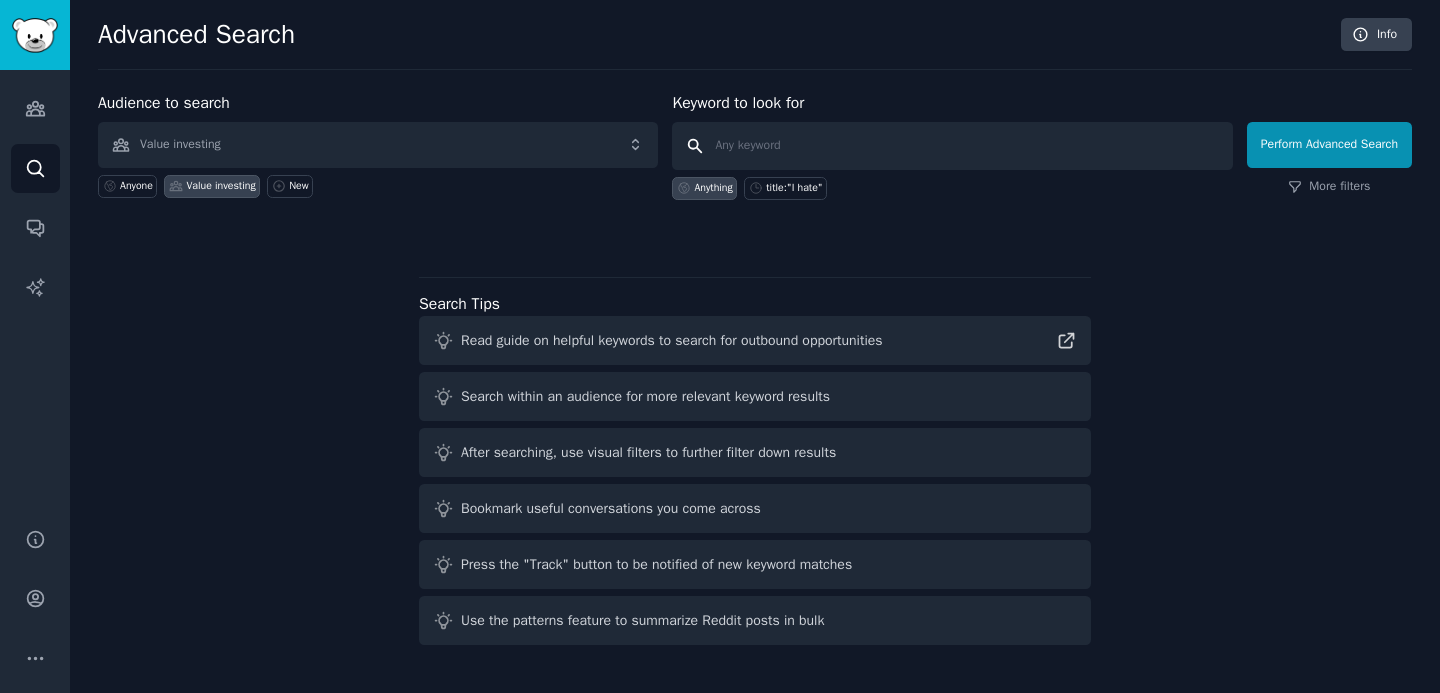 click at bounding box center [952, 146] 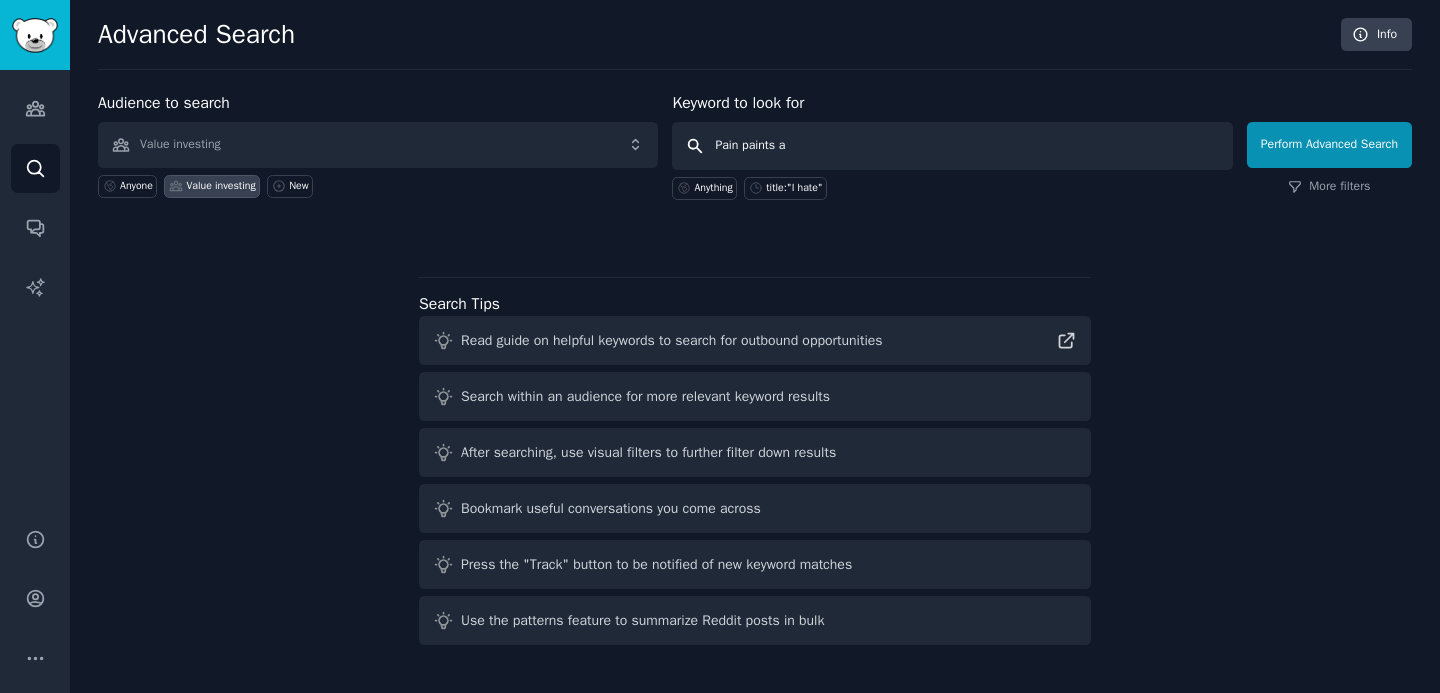 type on "Pain paints" 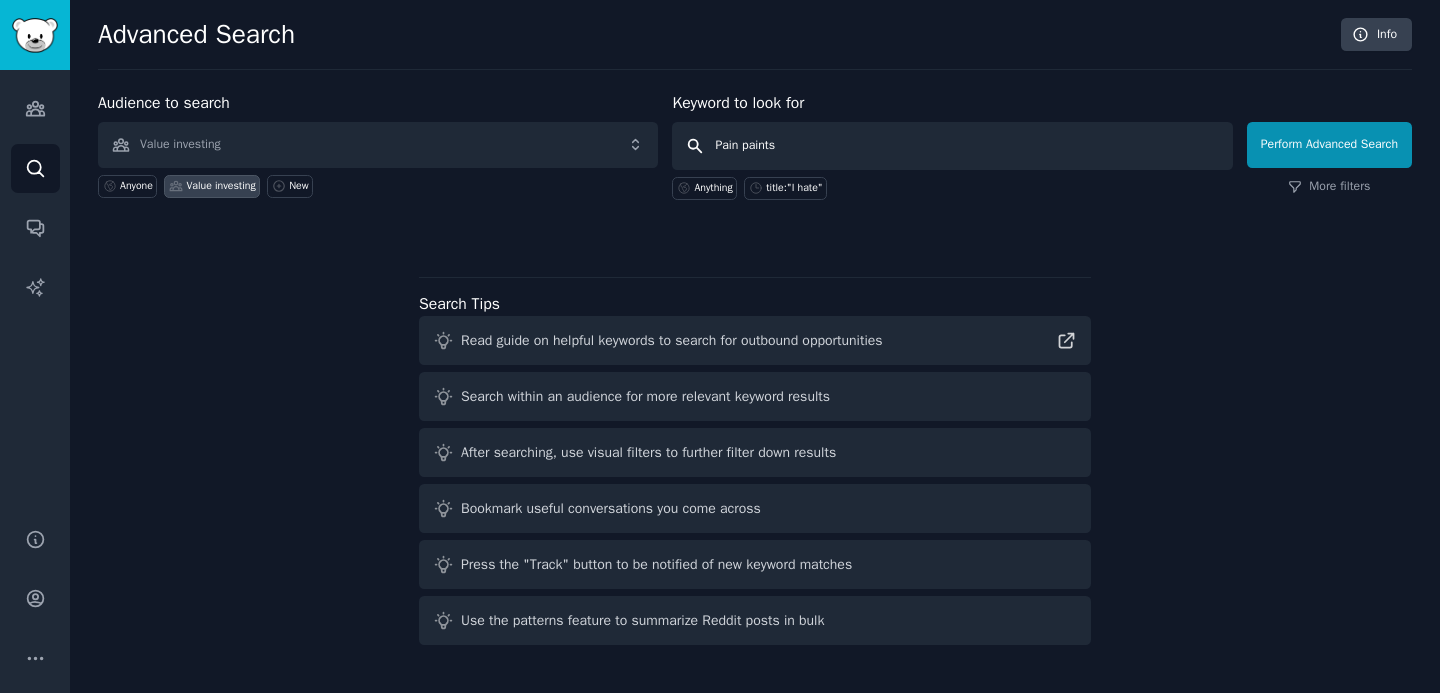 click on "Perform Advanced Search" at bounding box center (1329, 145) 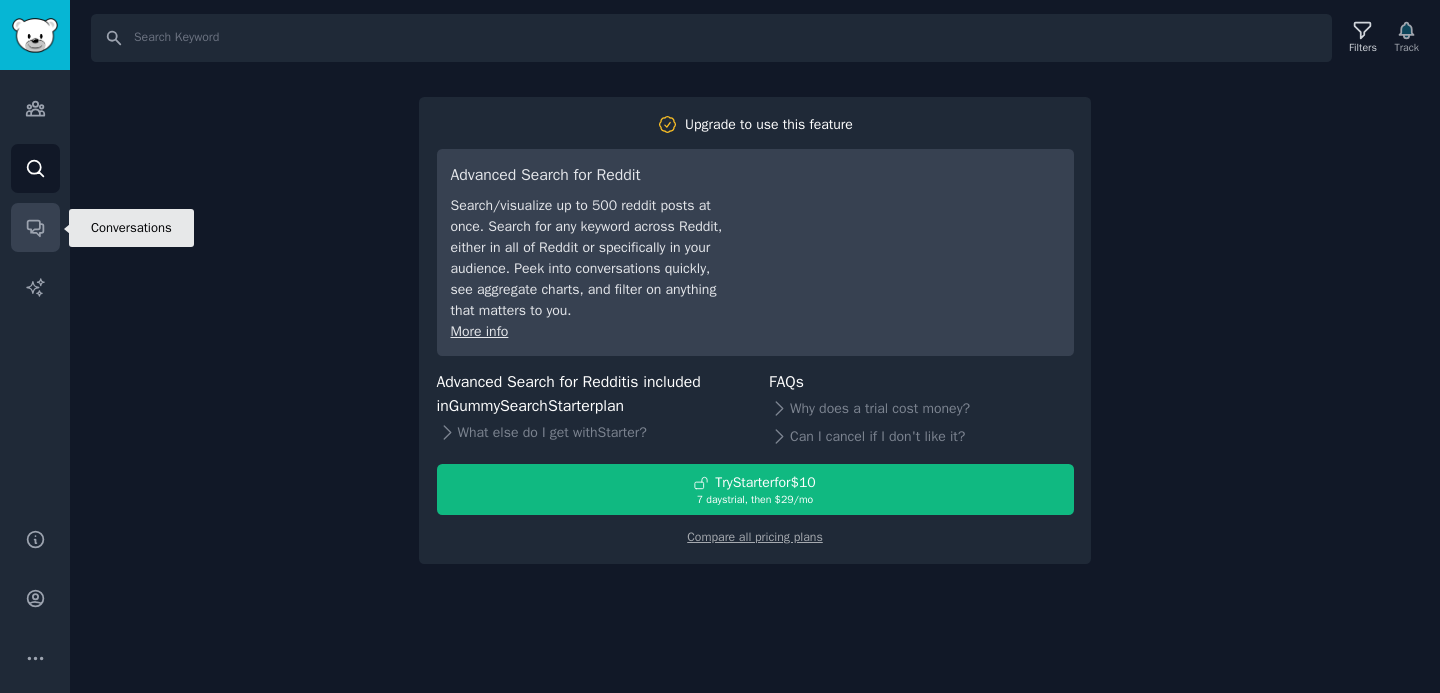 click 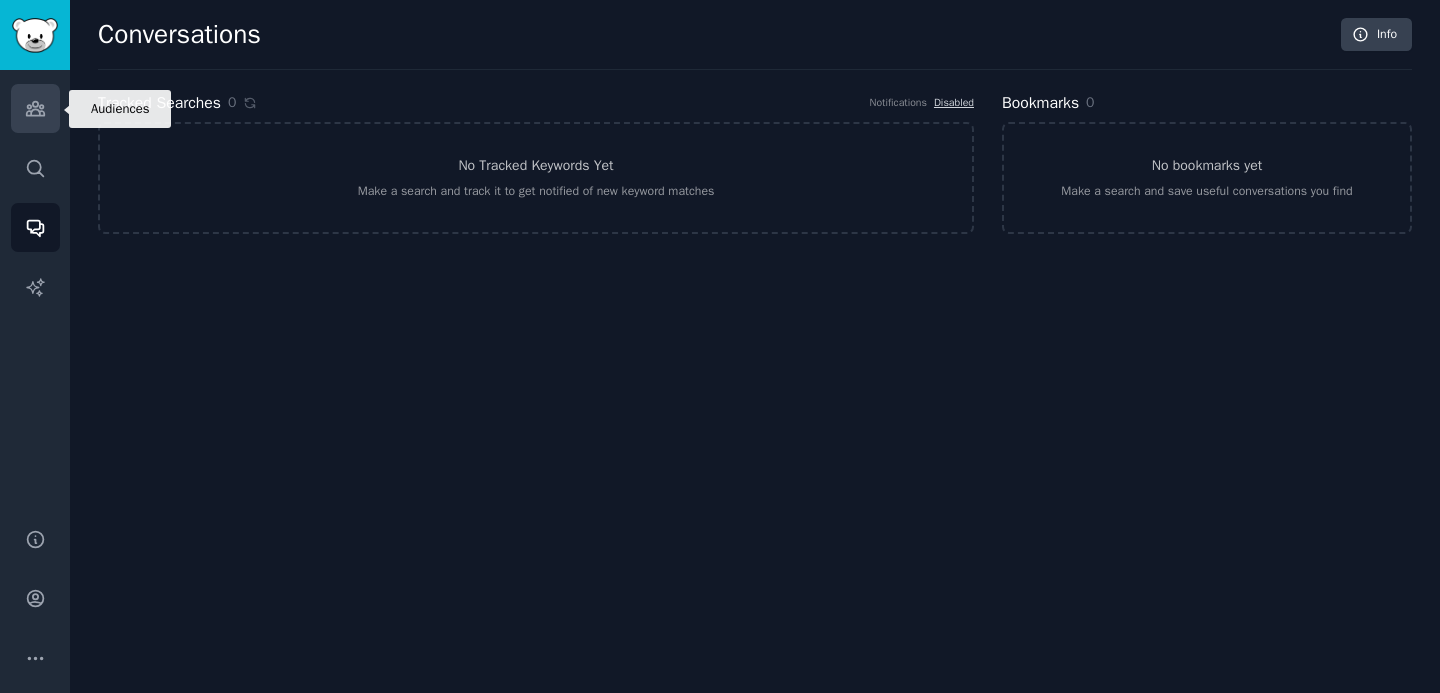 click 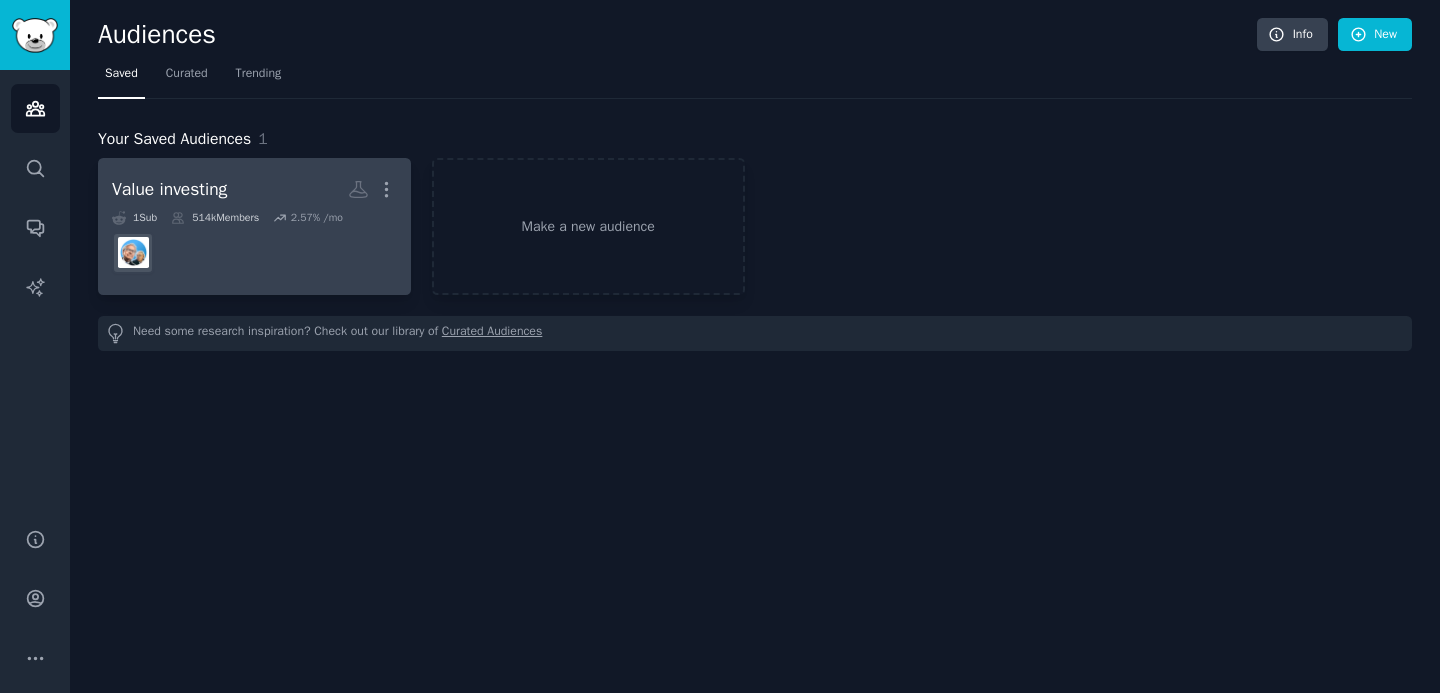 click at bounding box center [254, 253] 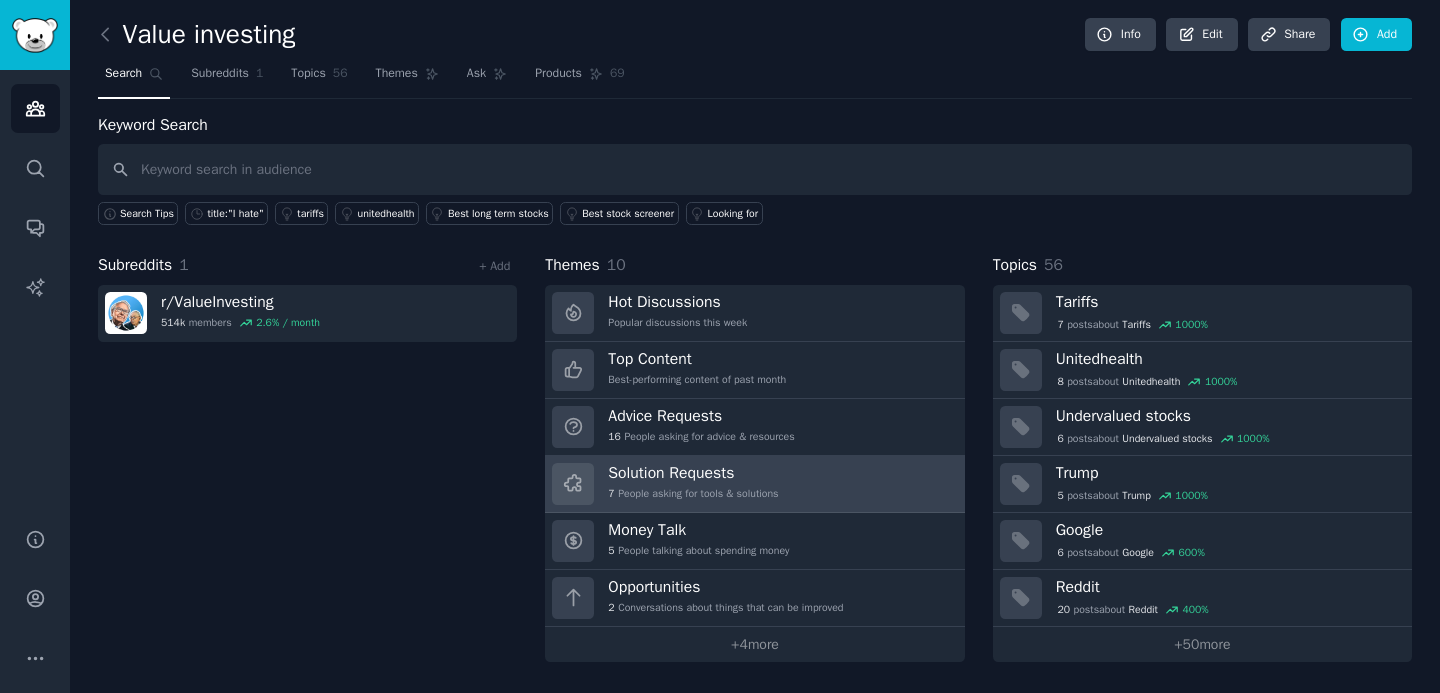 click on "7 People asking for tools & solutions" at bounding box center (693, 494) 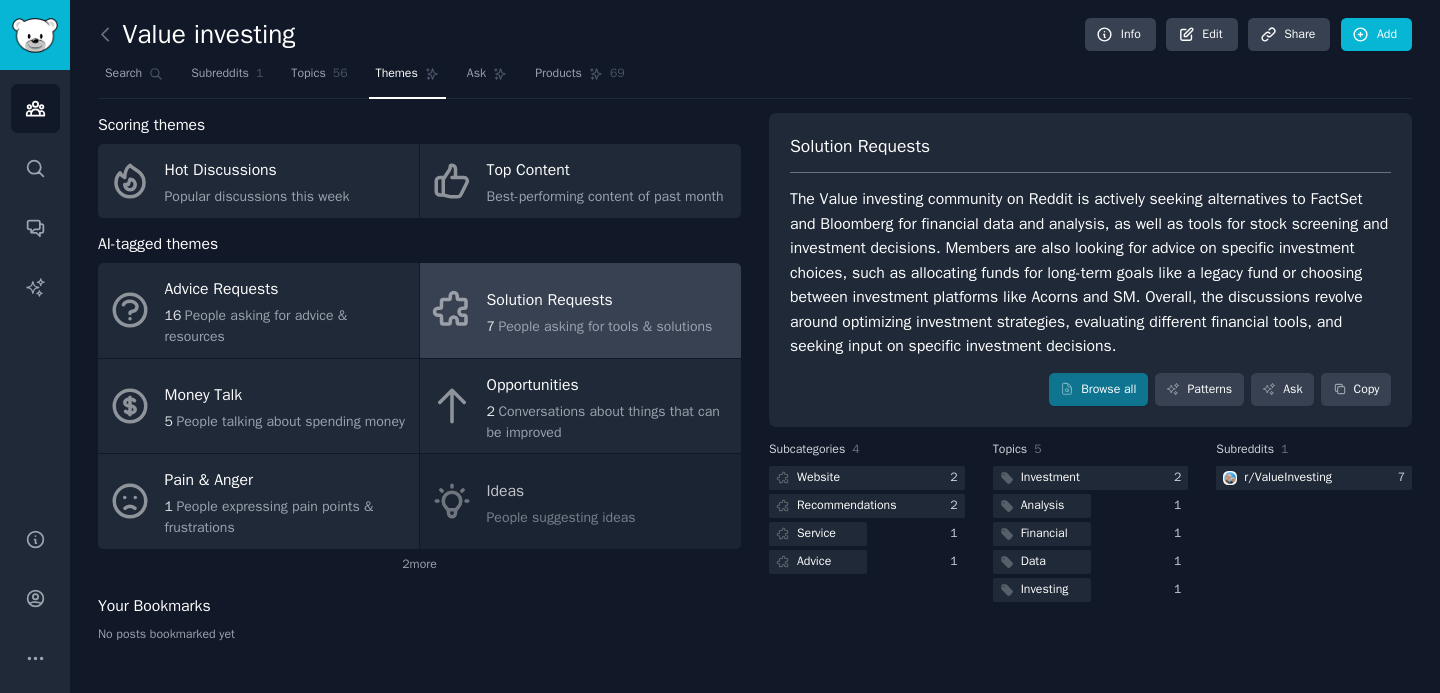 scroll, scrollTop: 13, scrollLeft: 0, axis: vertical 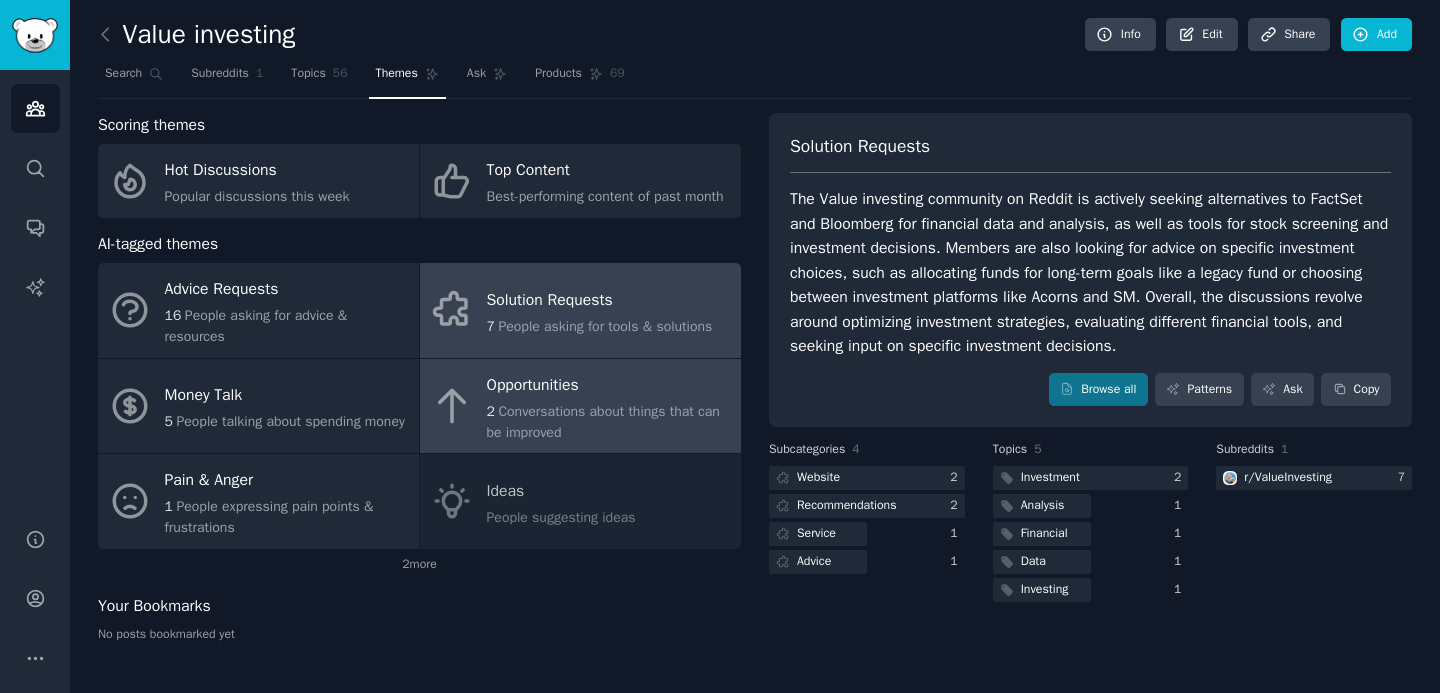click on "2 Conversations about things that can be improved" at bounding box center [609, 422] 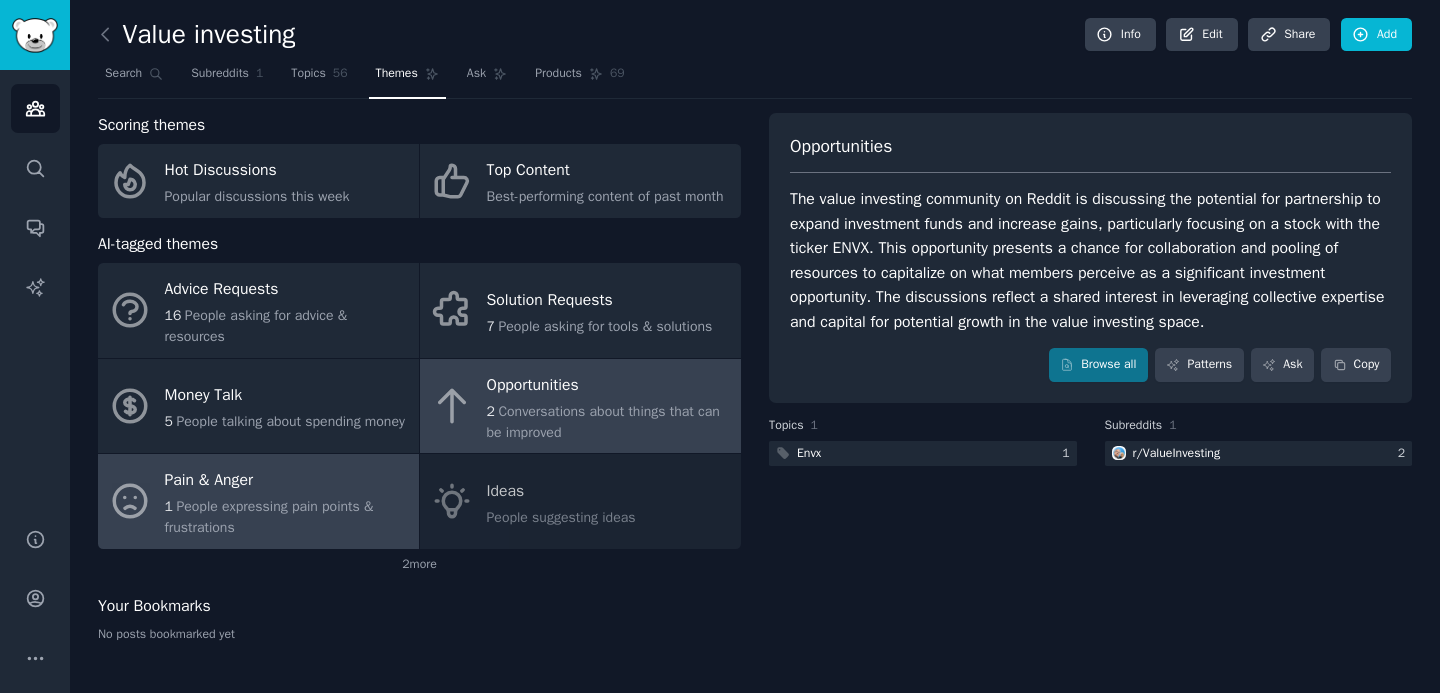 click on "People expressing pain points & frustrations" at bounding box center (269, 517) 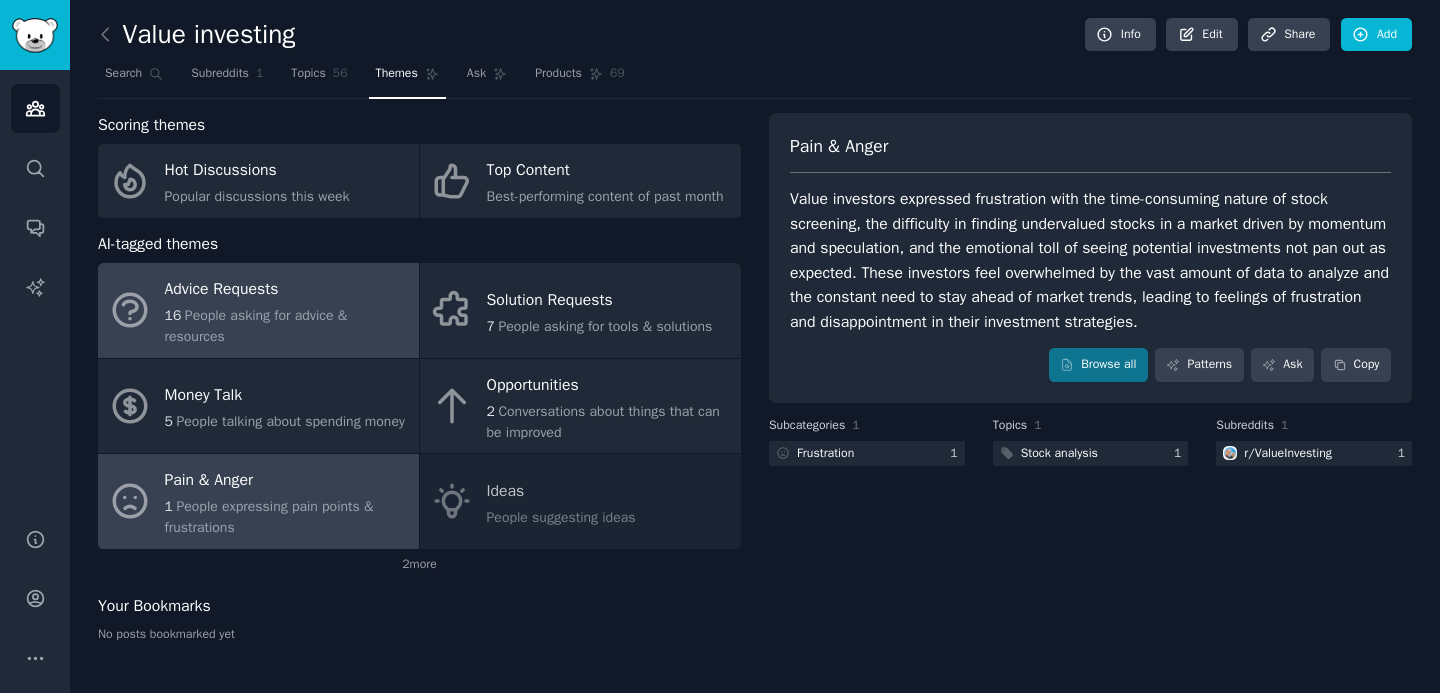 click on "16 People asking for advice & resources" at bounding box center [287, 326] 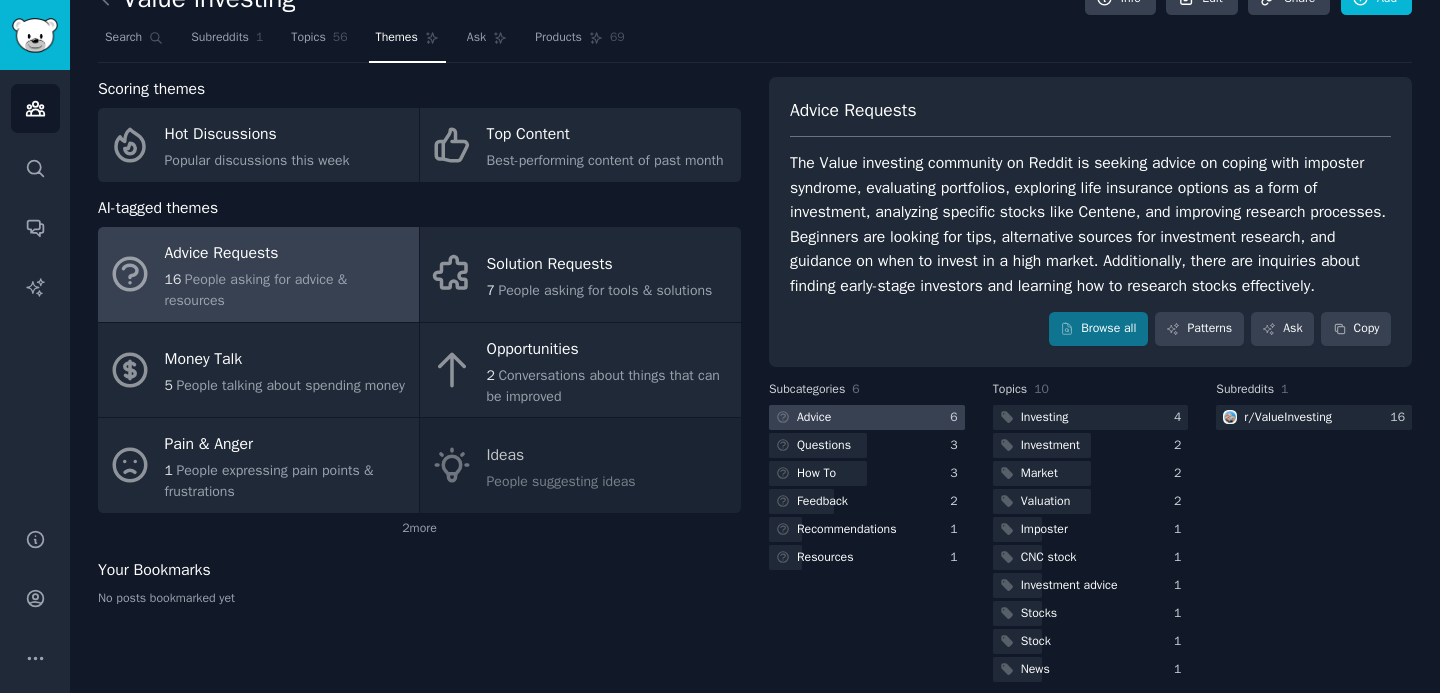 scroll, scrollTop: 8, scrollLeft: 0, axis: vertical 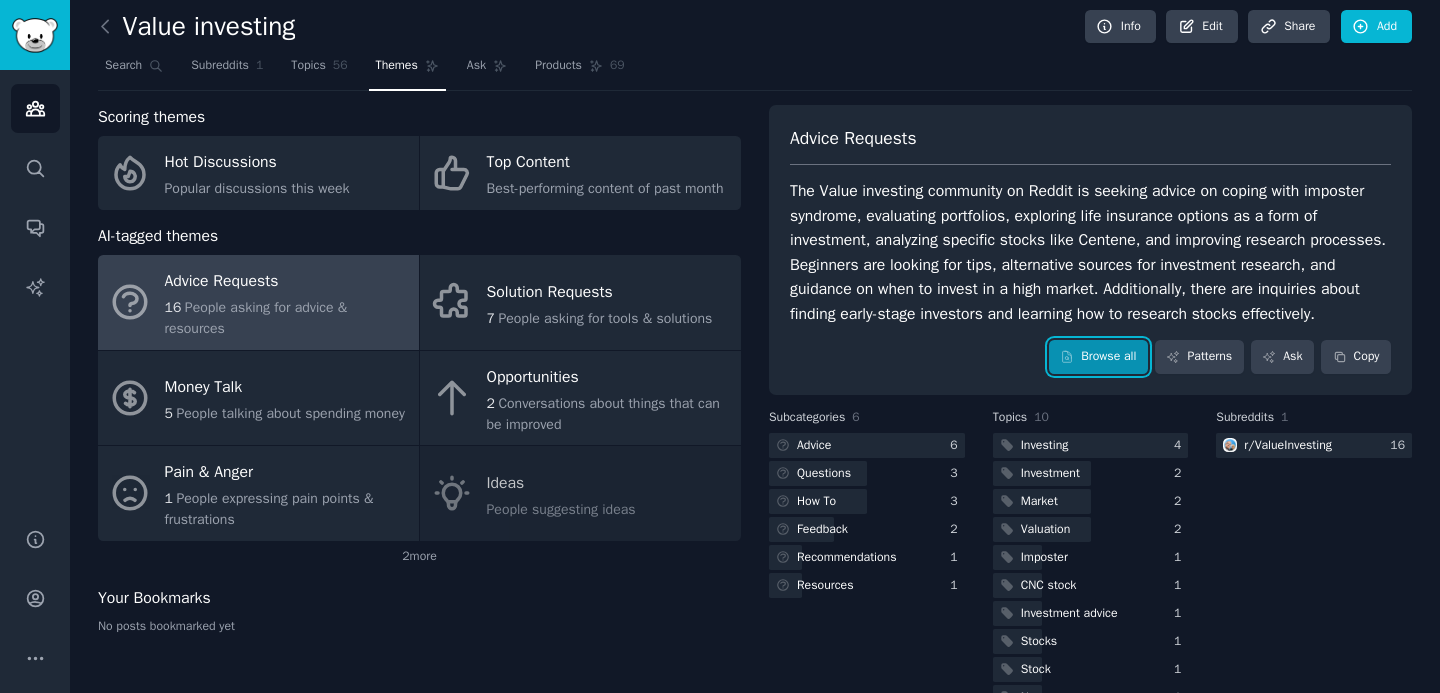 click on "Browse all" at bounding box center (1098, 357) 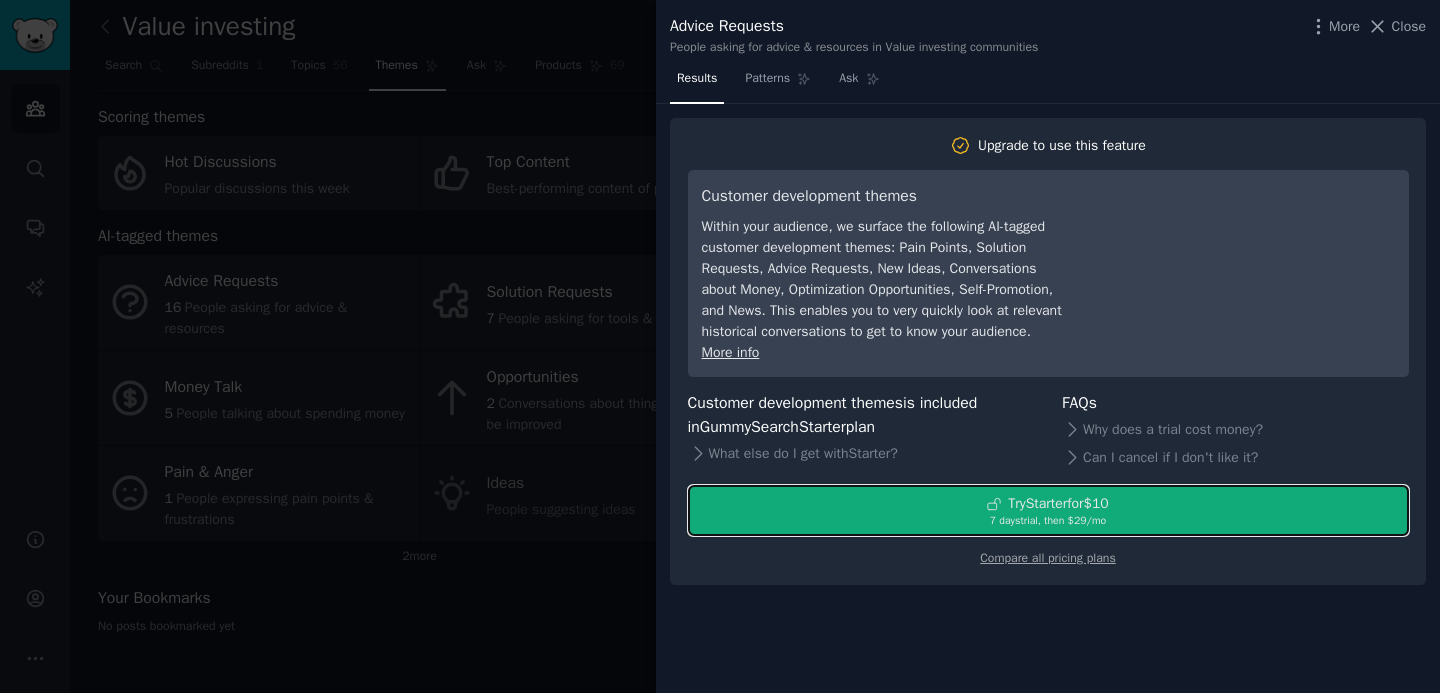click on "7 days  trial, then $ 29 /mo" at bounding box center (1048, 521) 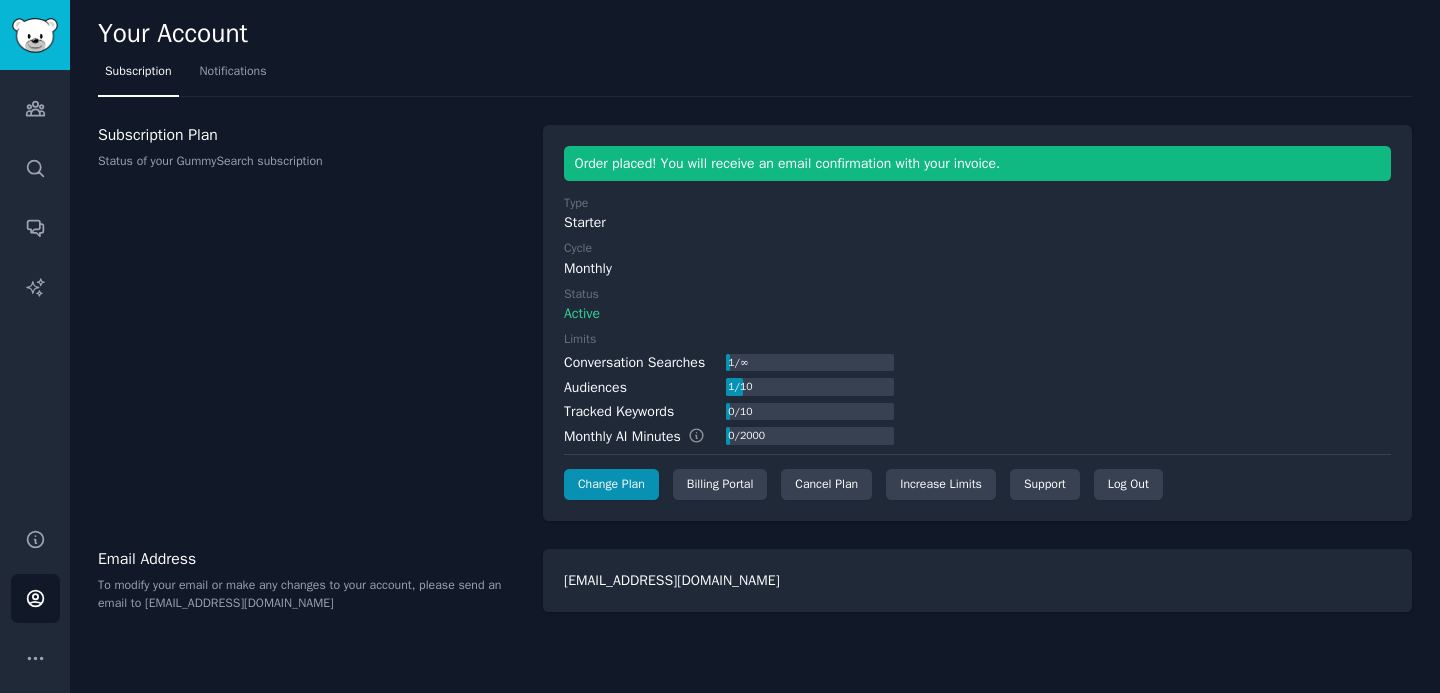 scroll, scrollTop: 0, scrollLeft: 0, axis: both 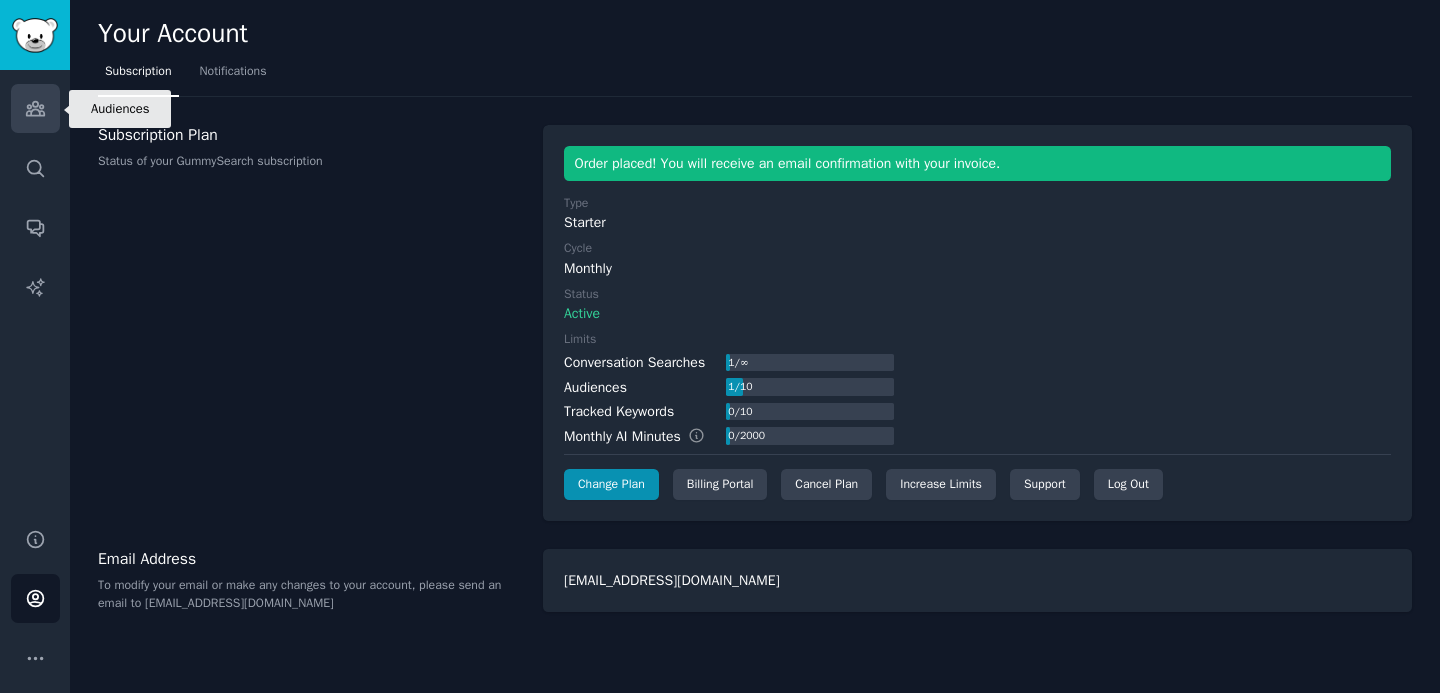click 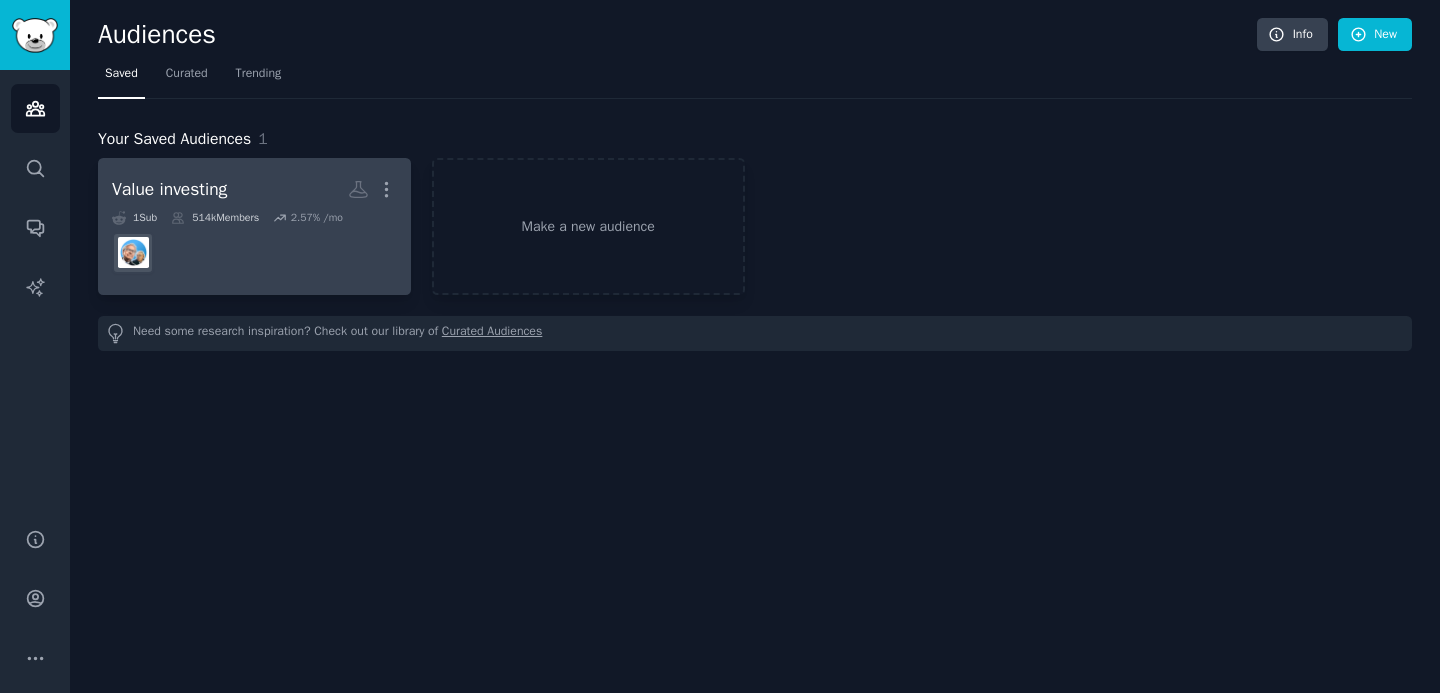 click at bounding box center [254, 253] 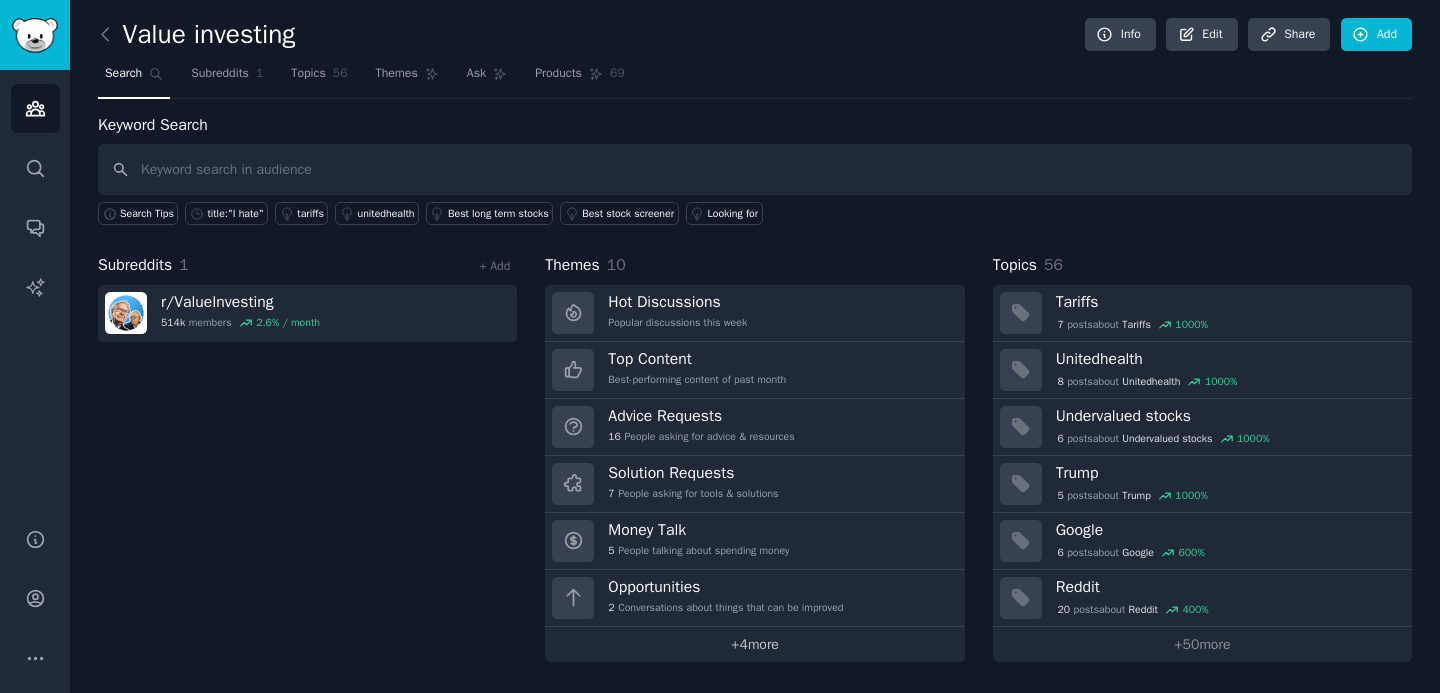 click on "+  4  more" at bounding box center (754, 644) 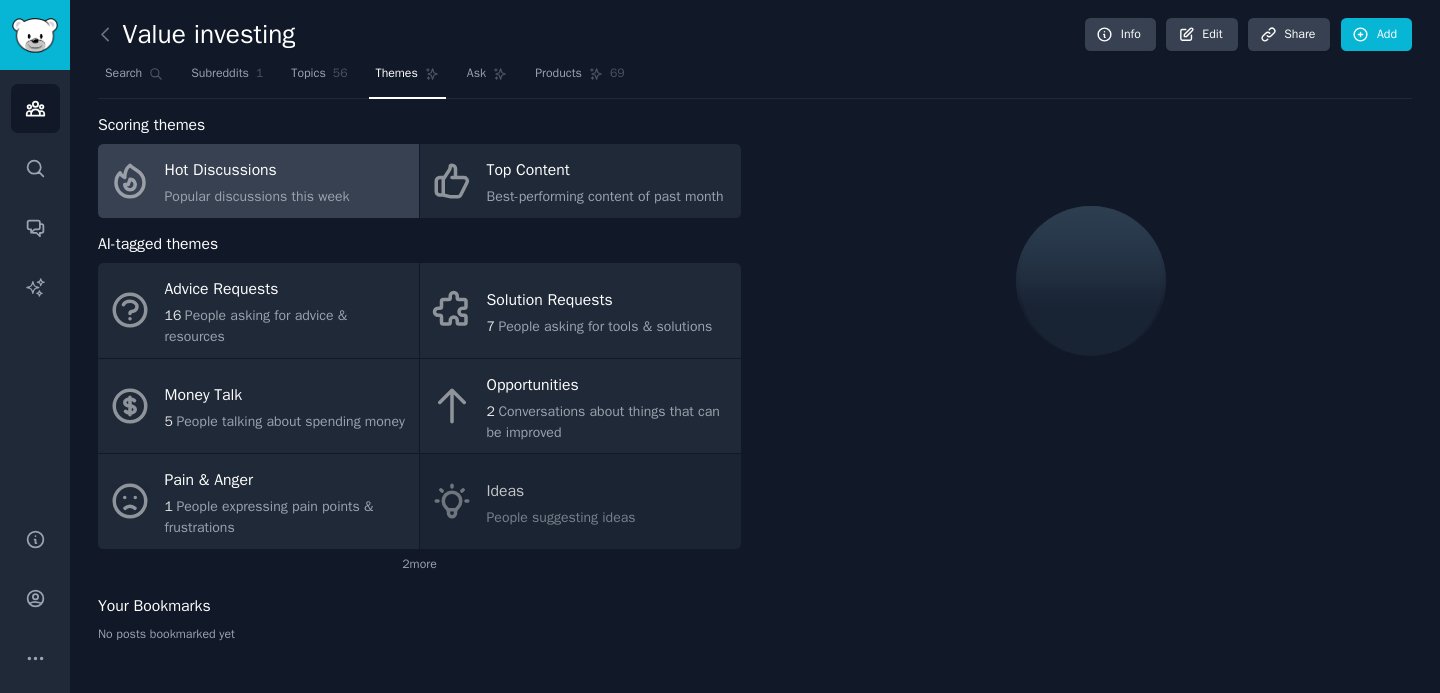 scroll, scrollTop: 13, scrollLeft: 0, axis: vertical 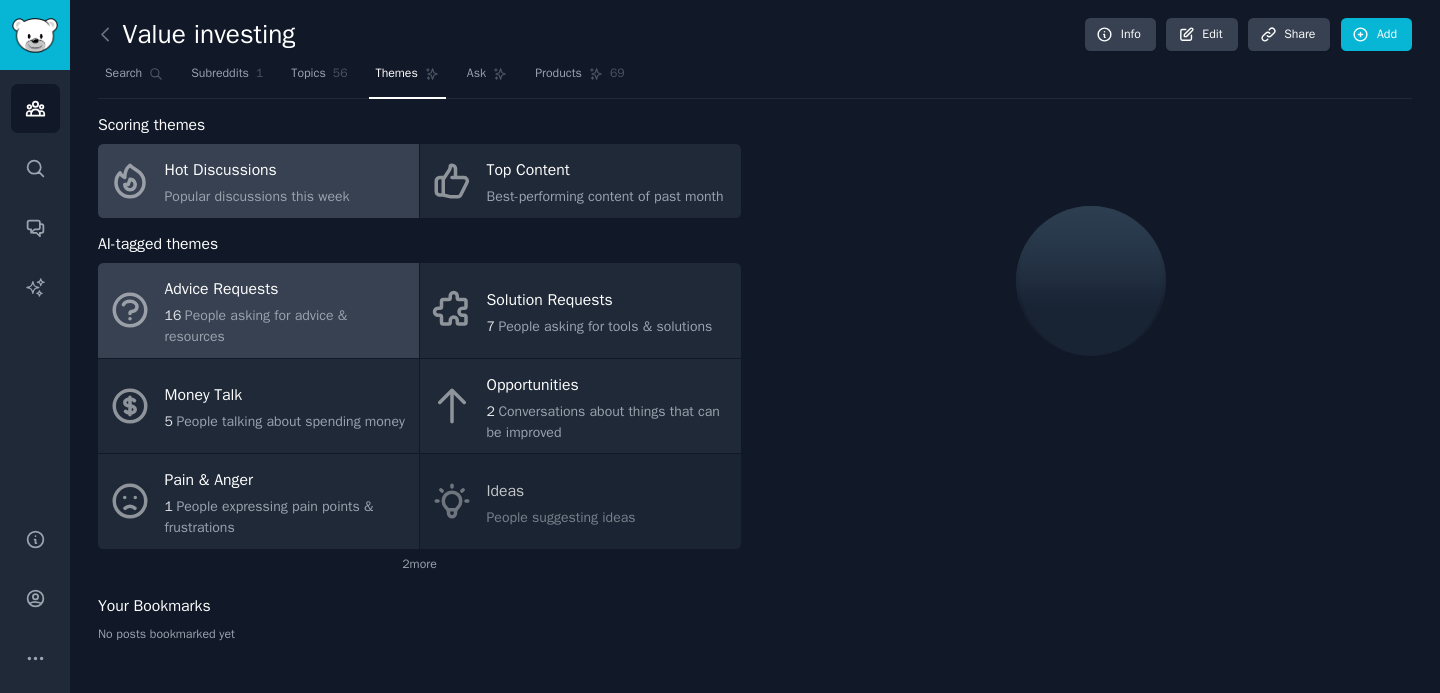 click on "People asking for advice & resources" at bounding box center (256, 326) 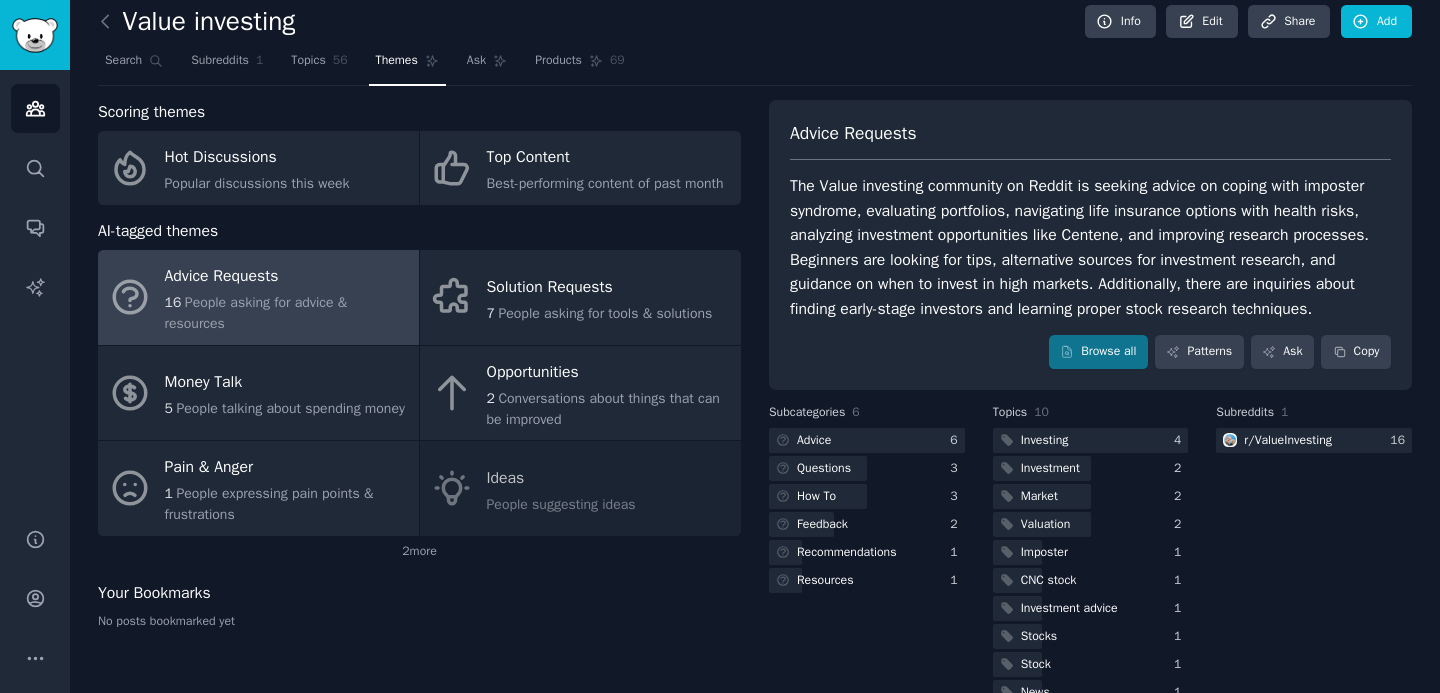 scroll, scrollTop: 80, scrollLeft: 0, axis: vertical 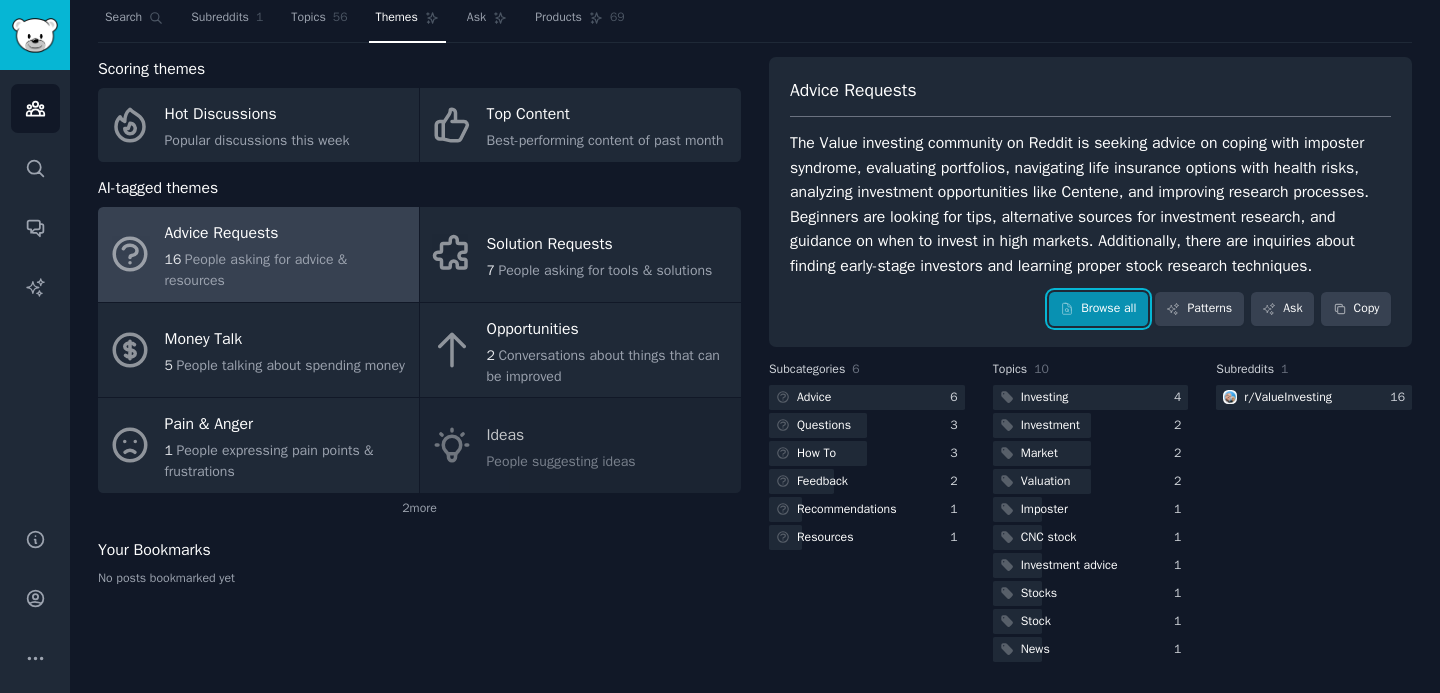 click on "Browse all" at bounding box center (1098, 309) 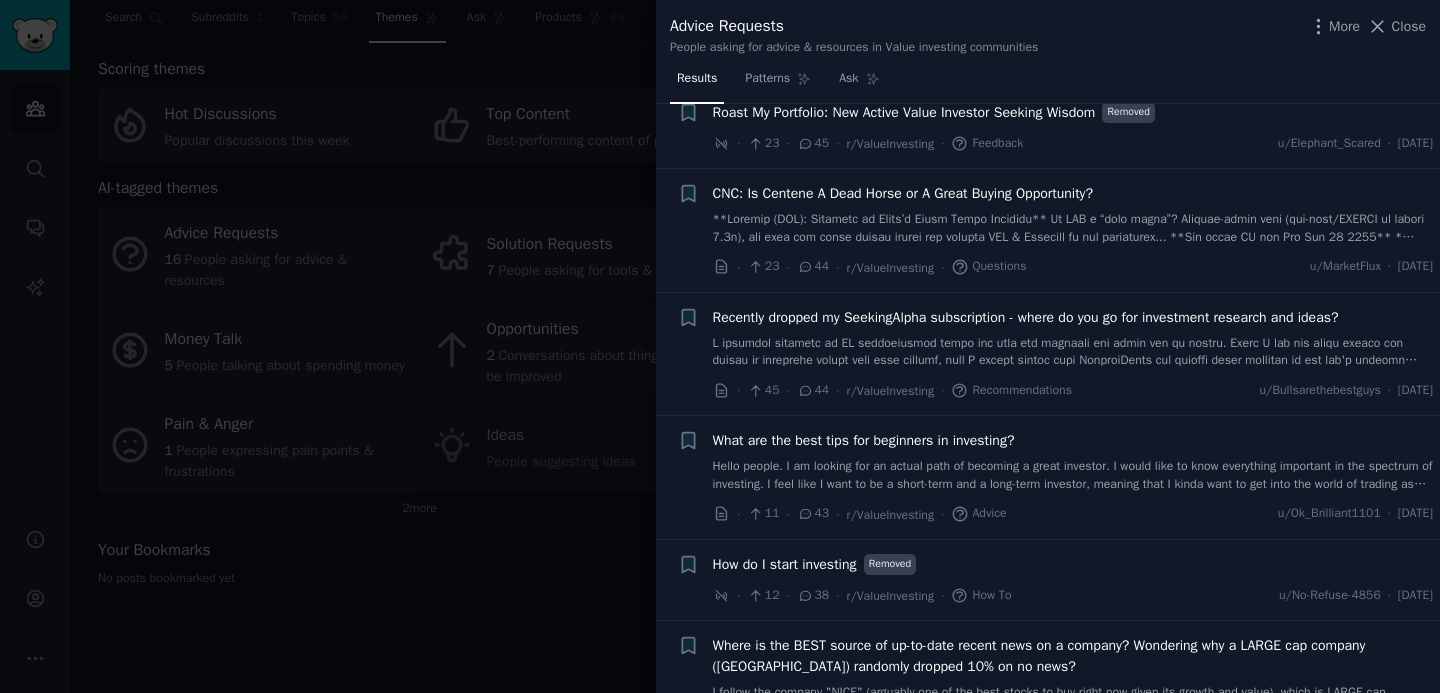 scroll, scrollTop: 0, scrollLeft: 0, axis: both 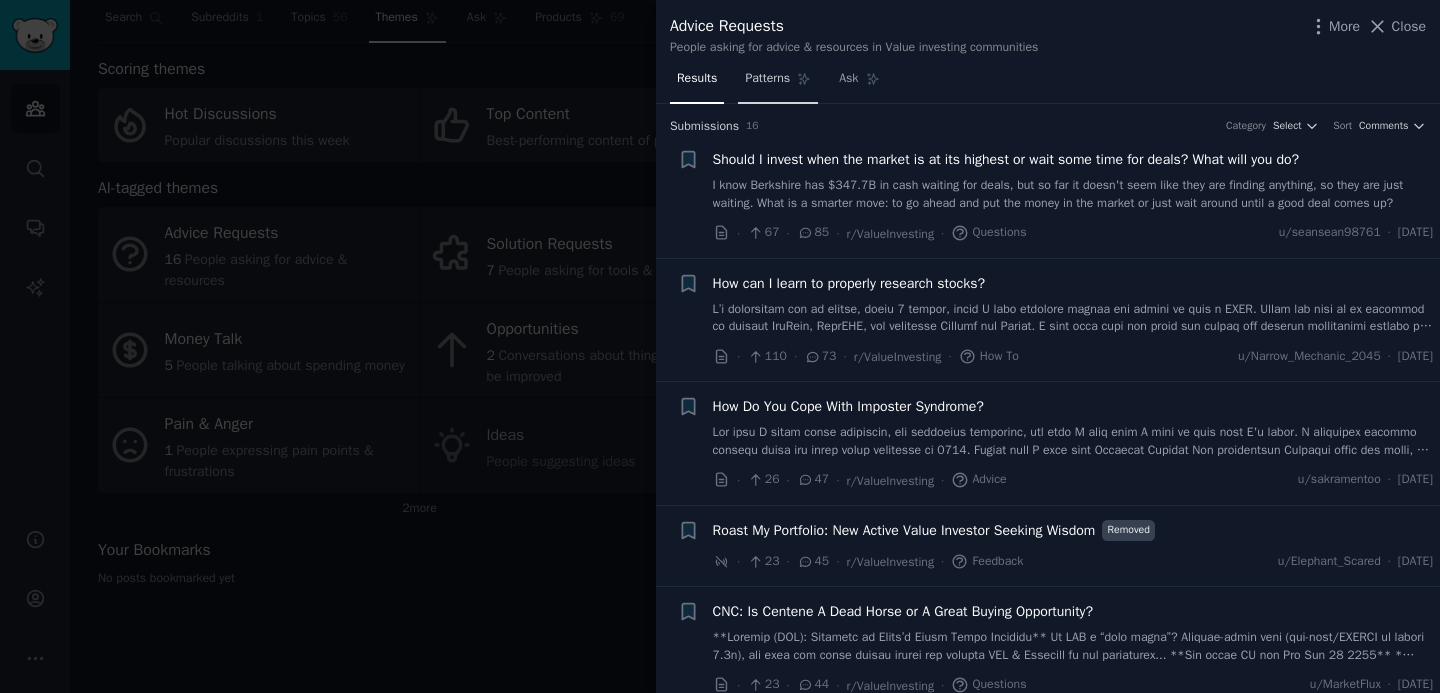 click on "Patterns" at bounding box center [767, 79] 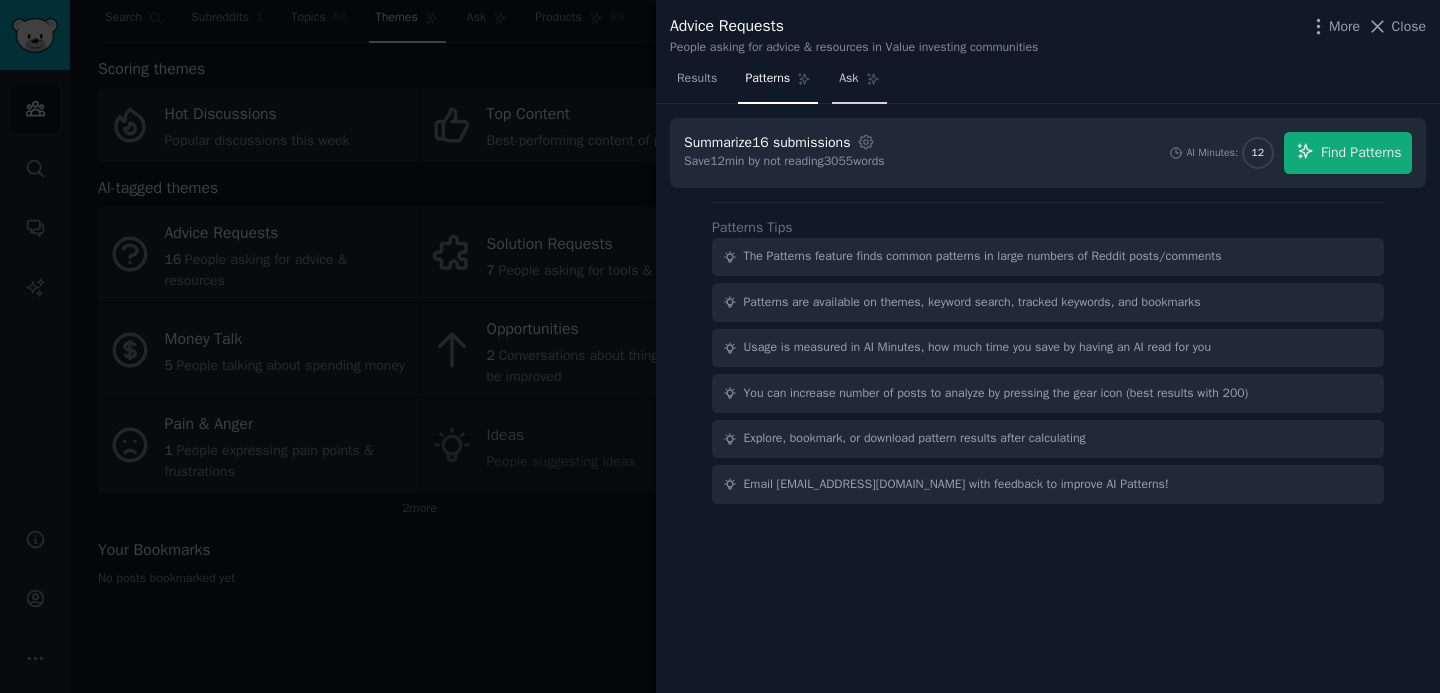 click on "Ask" at bounding box center (848, 79) 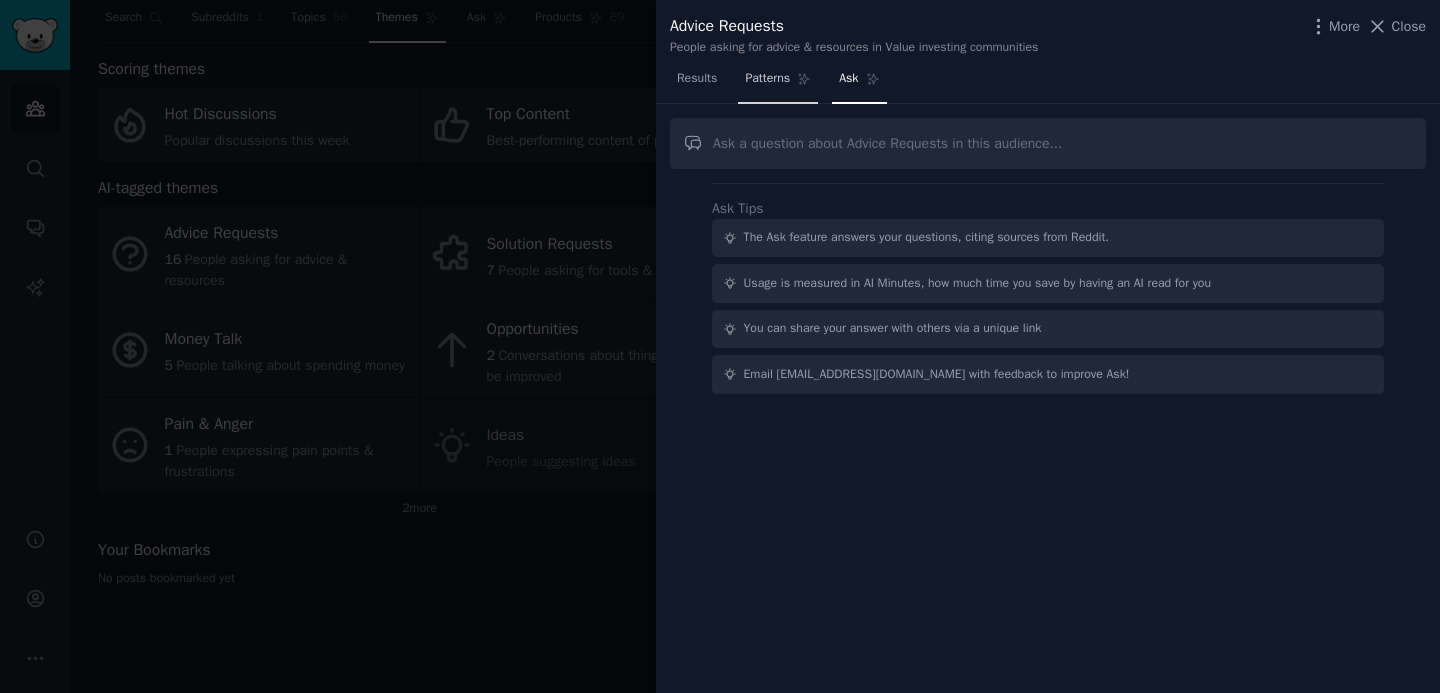 click on "Patterns" at bounding box center (778, 83) 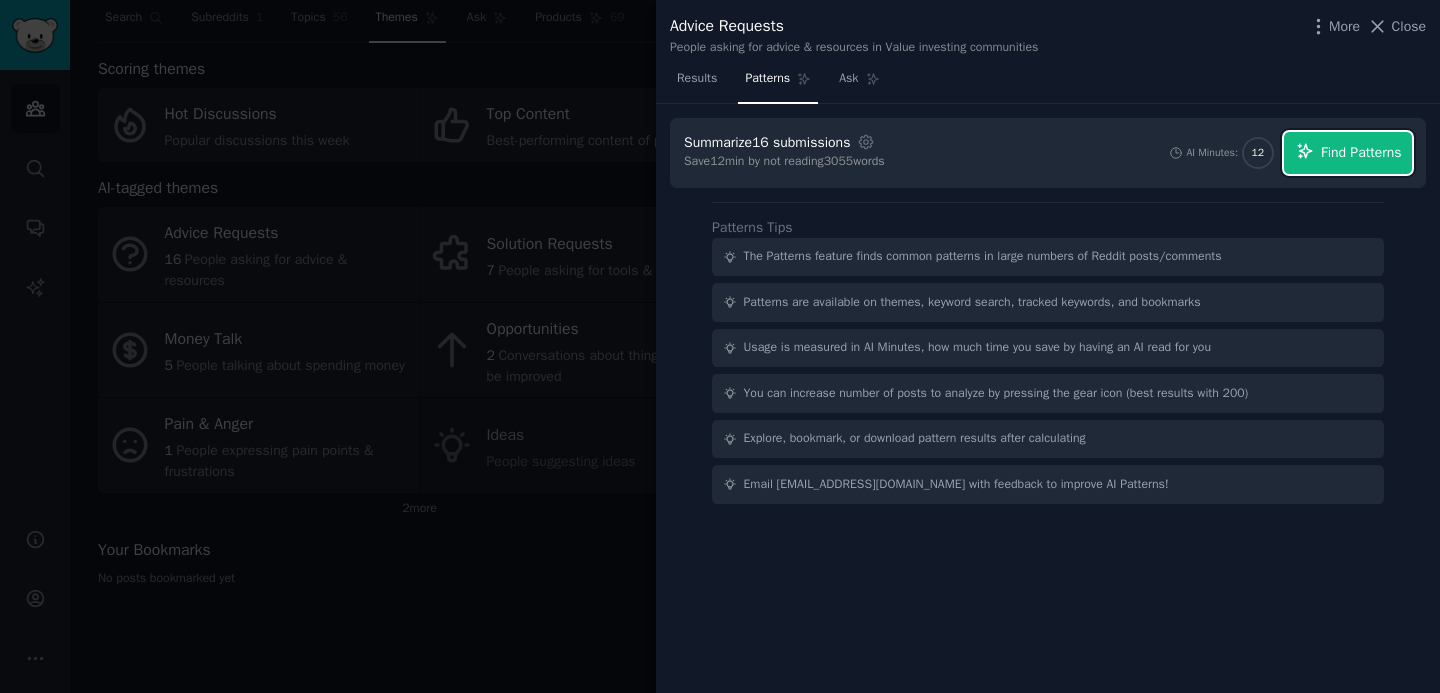 click on "Find Patterns" at bounding box center [1361, 152] 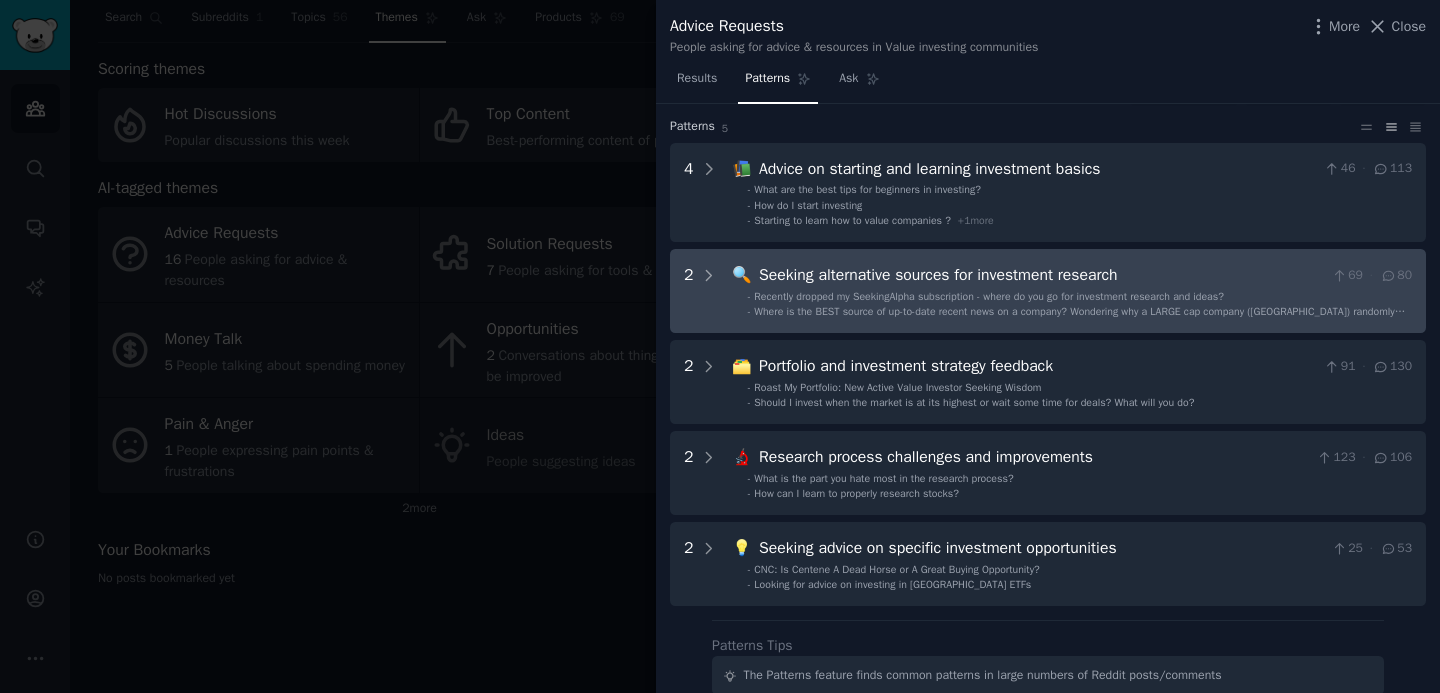 scroll, scrollTop: 0, scrollLeft: 0, axis: both 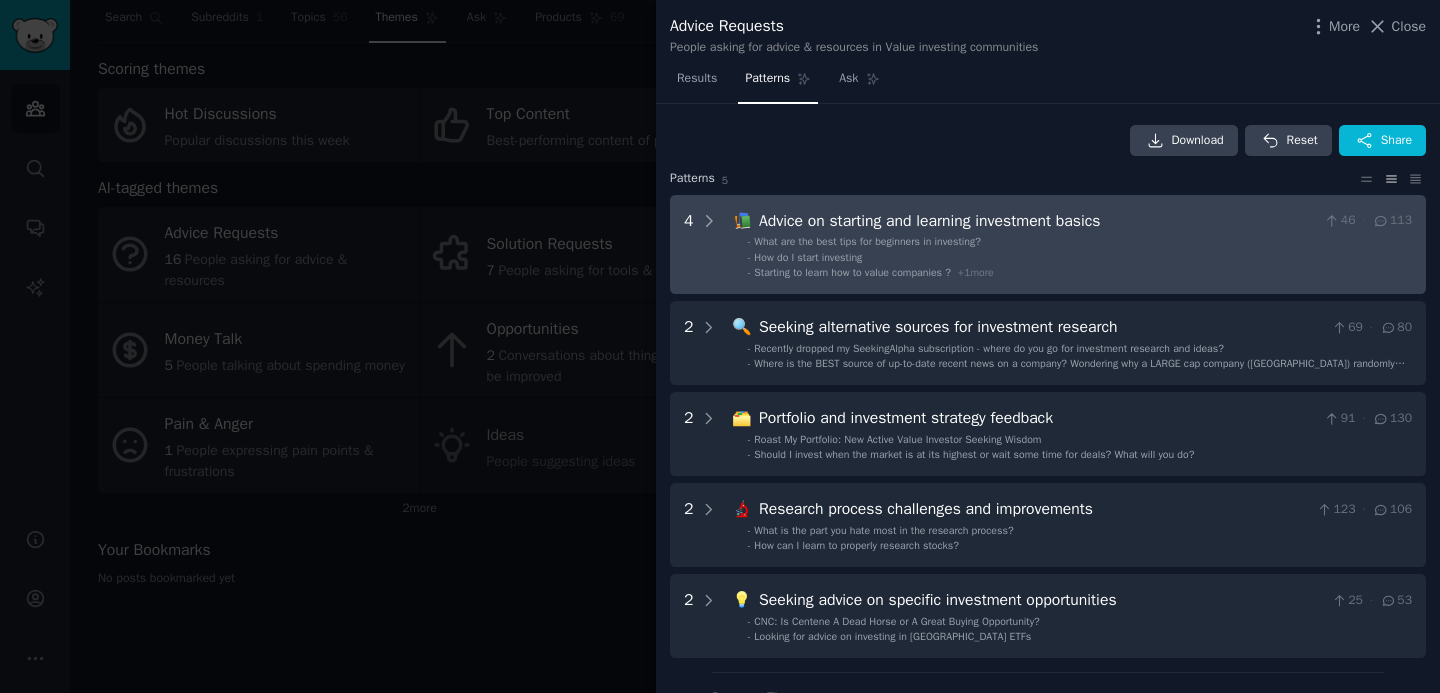 click on "How do I start investing" at bounding box center (808, 257) 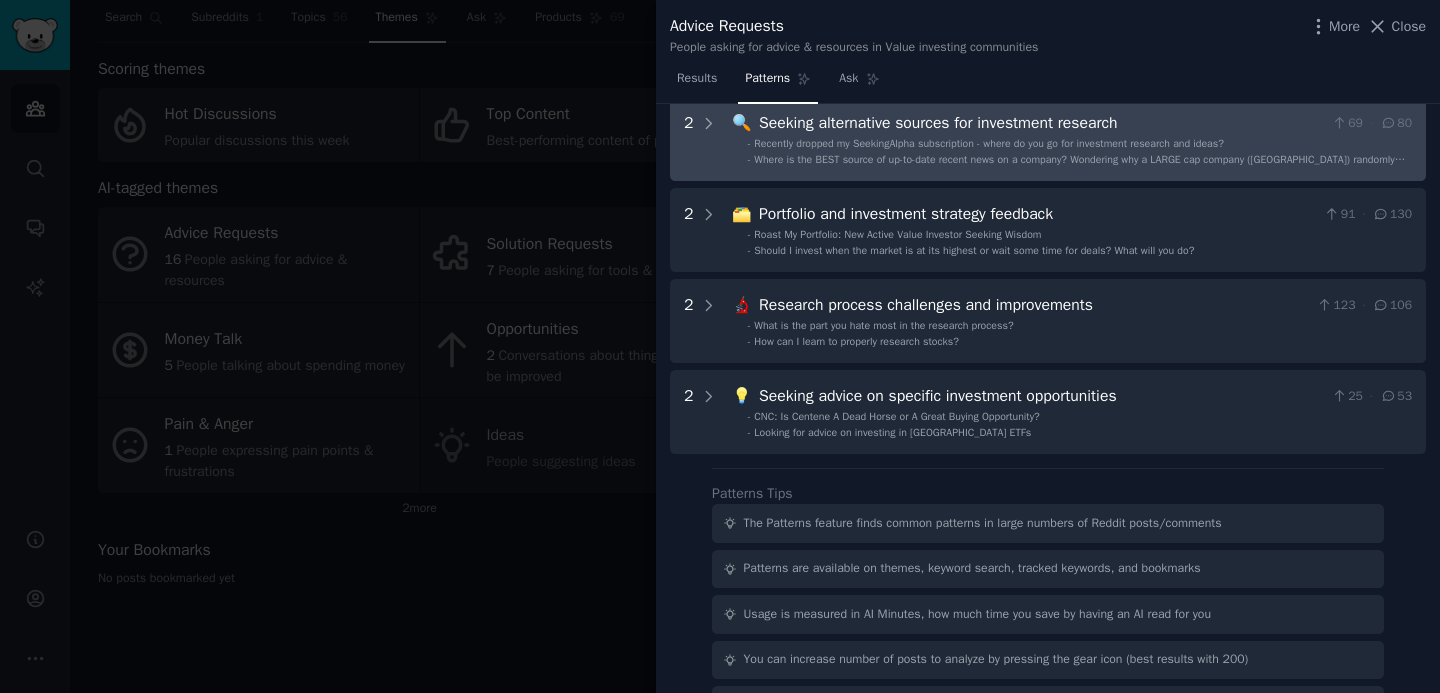 scroll, scrollTop: 590, scrollLeft: 0, axis: vertical 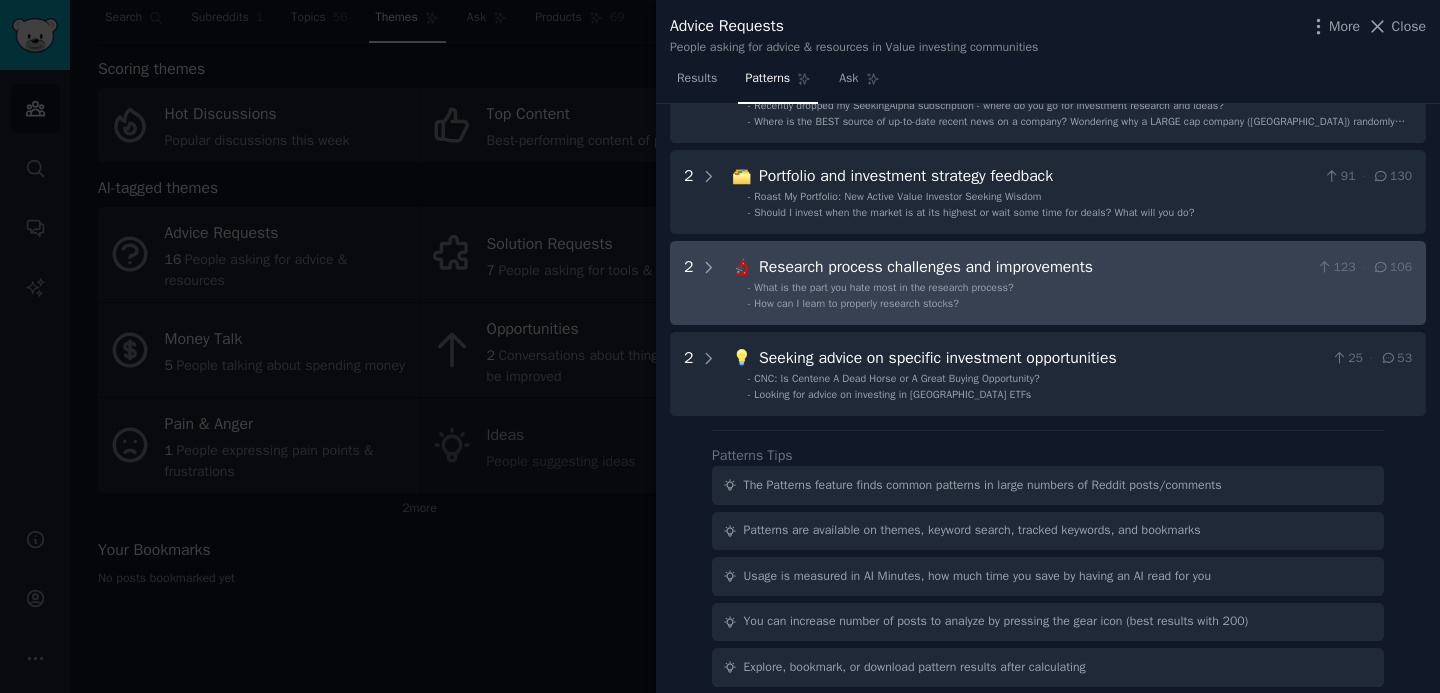click on "How can I learn to properly research stocks?" at bounding box center [856, 303] 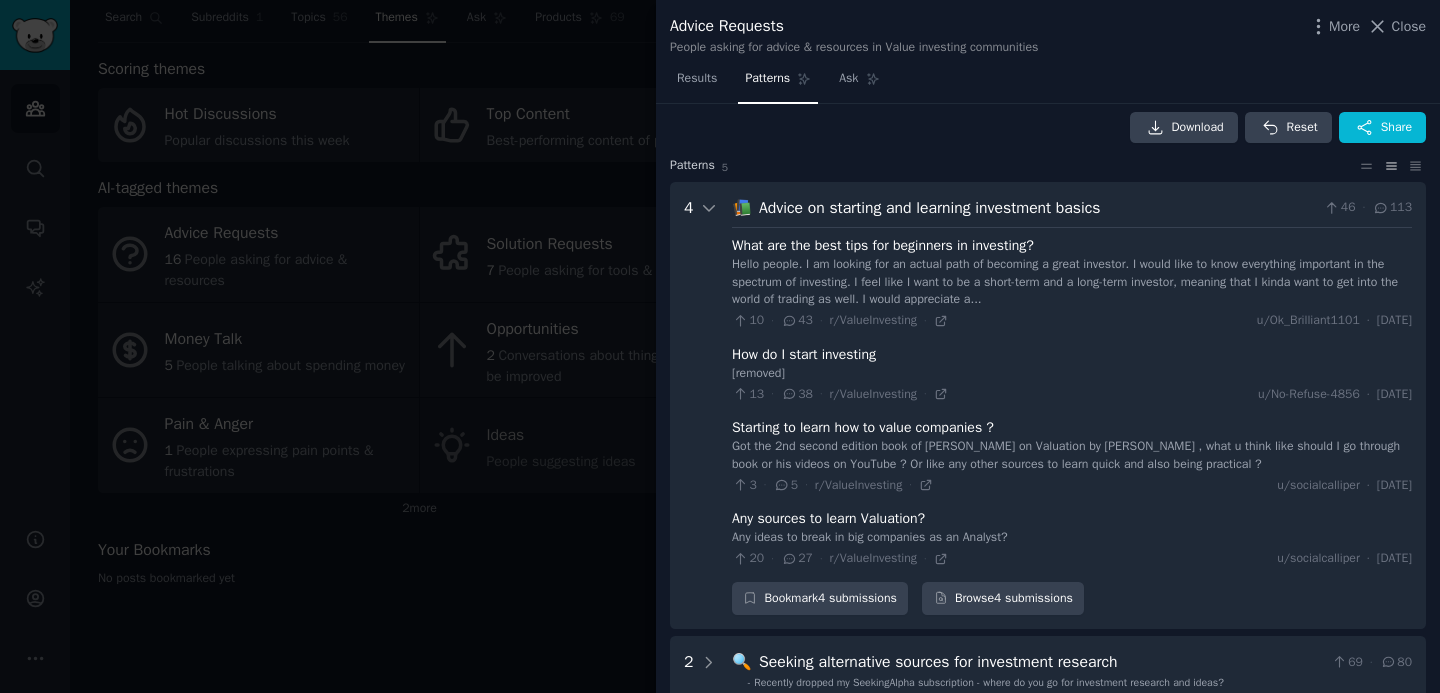 scroll, scrollTop: 0, scrollLeft: 0, axis: both 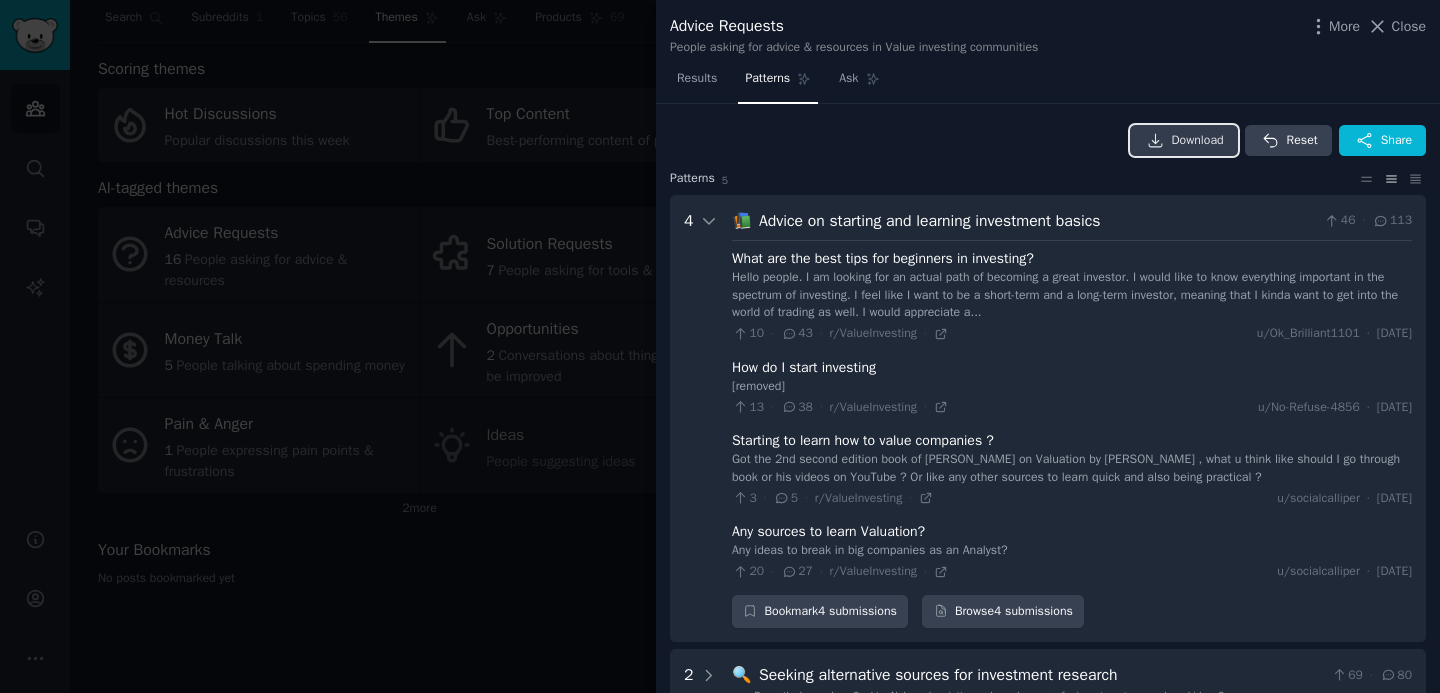 click 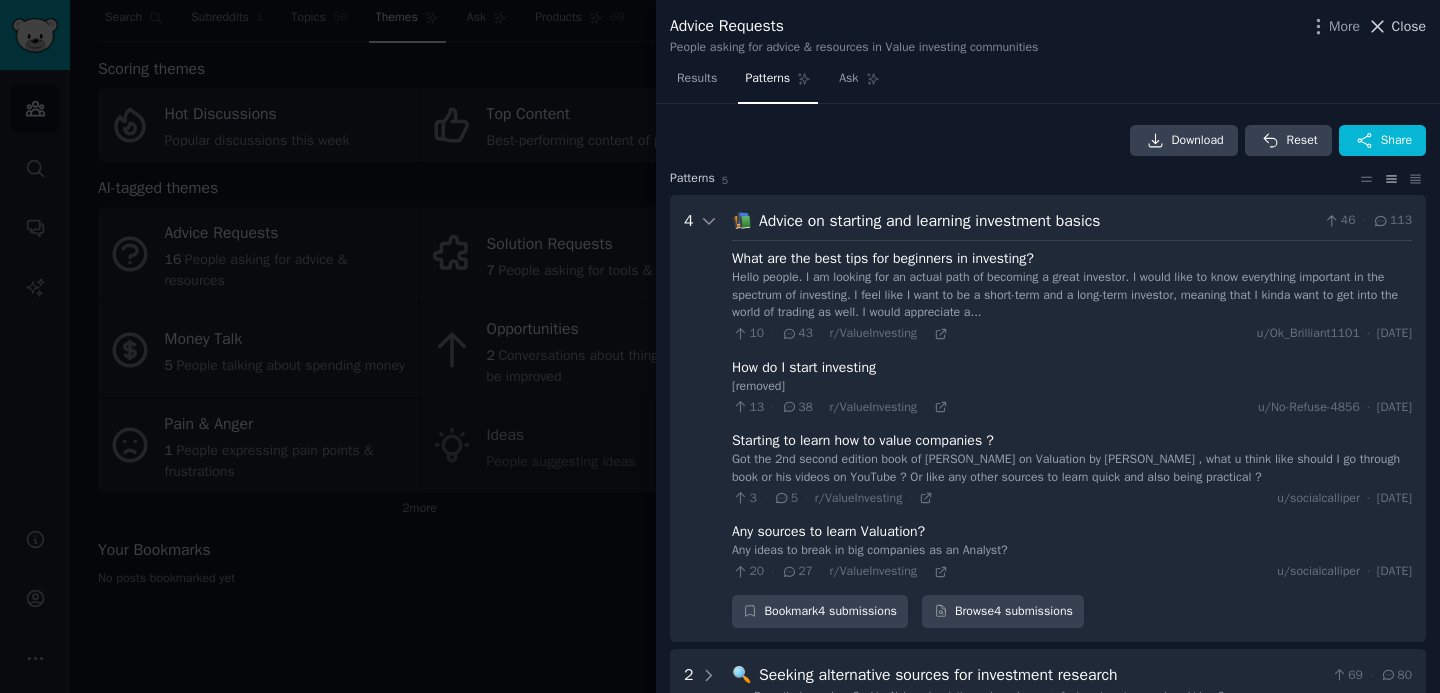 click on "Close" at bounding box center (1409, 26) 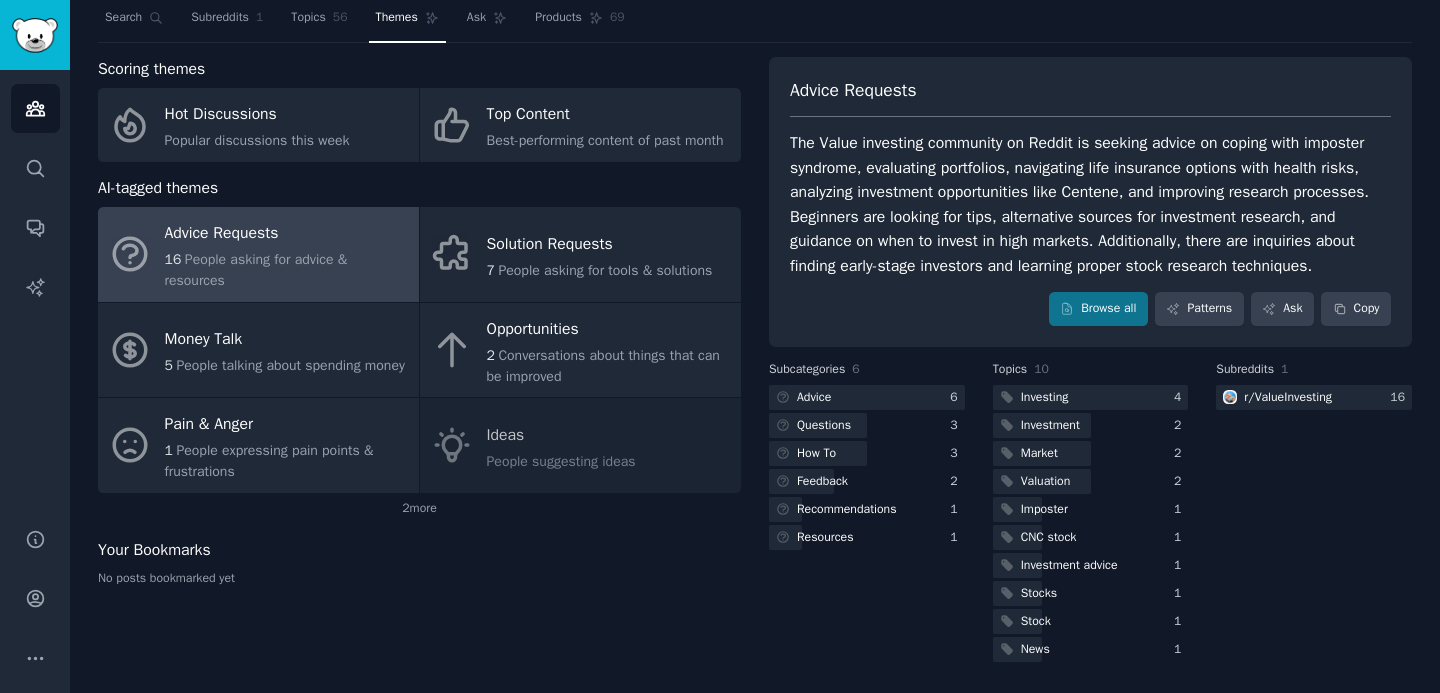 click on "16 People asking for advice & resources" at bounding box center (287, 270) 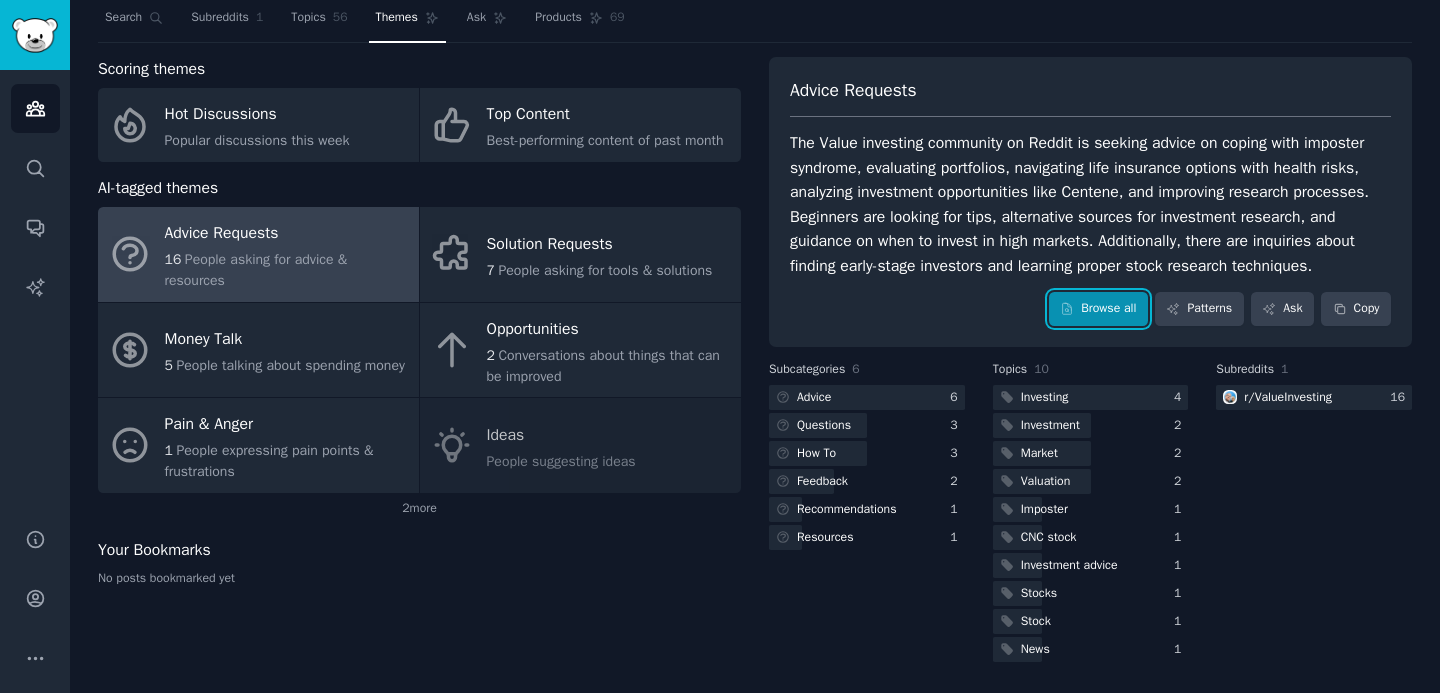 click on "Browse all" at bounding box center (1098, 309) 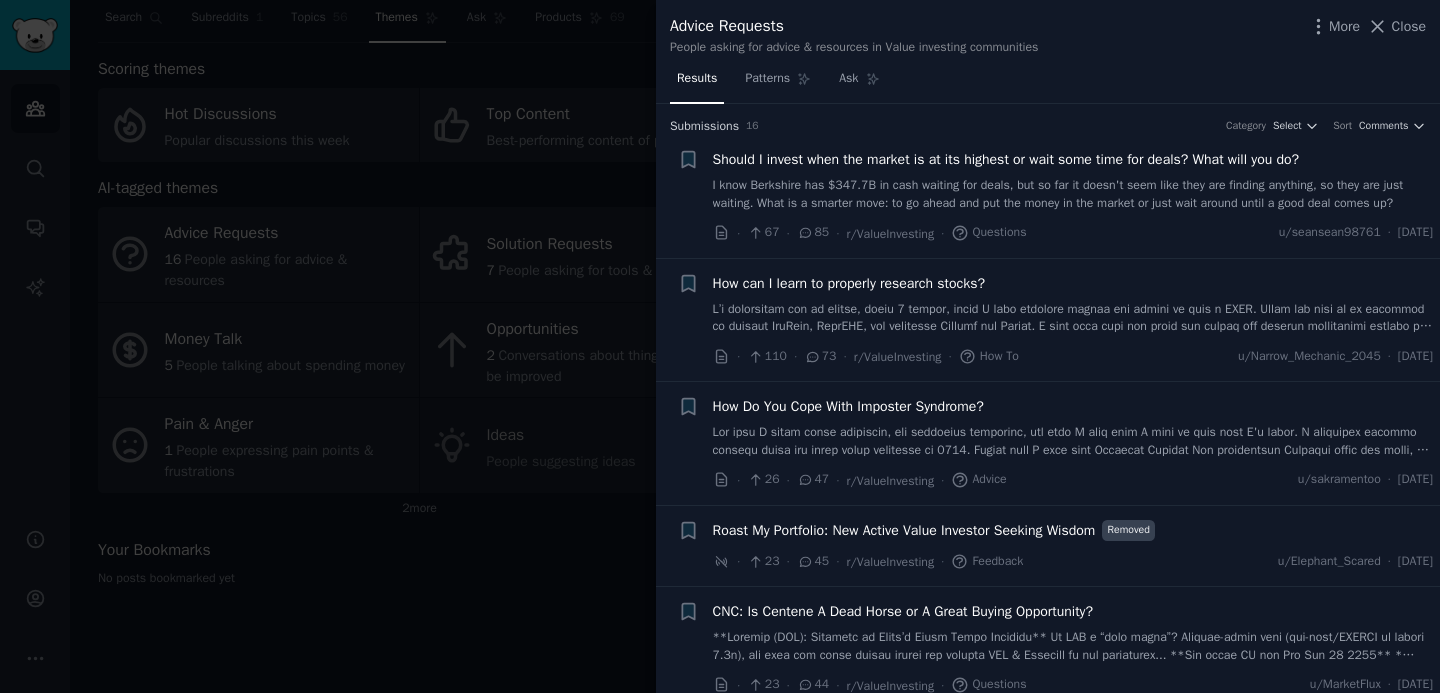 click on "Should I invest when the market is at its highest or wait some time for deals? What will you do?" at bounding box center [1006, 159] 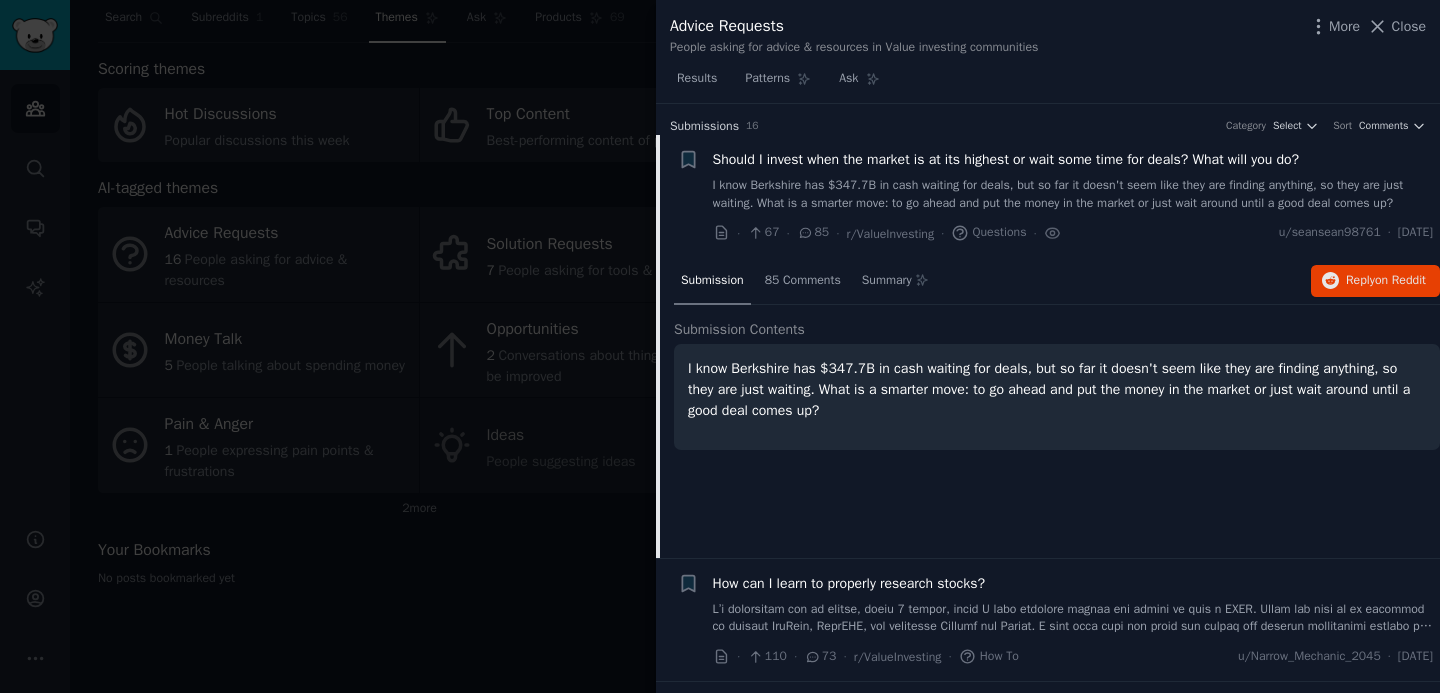 scroll, scrollTop: 31, scrollLeft: 0, axis: vertical 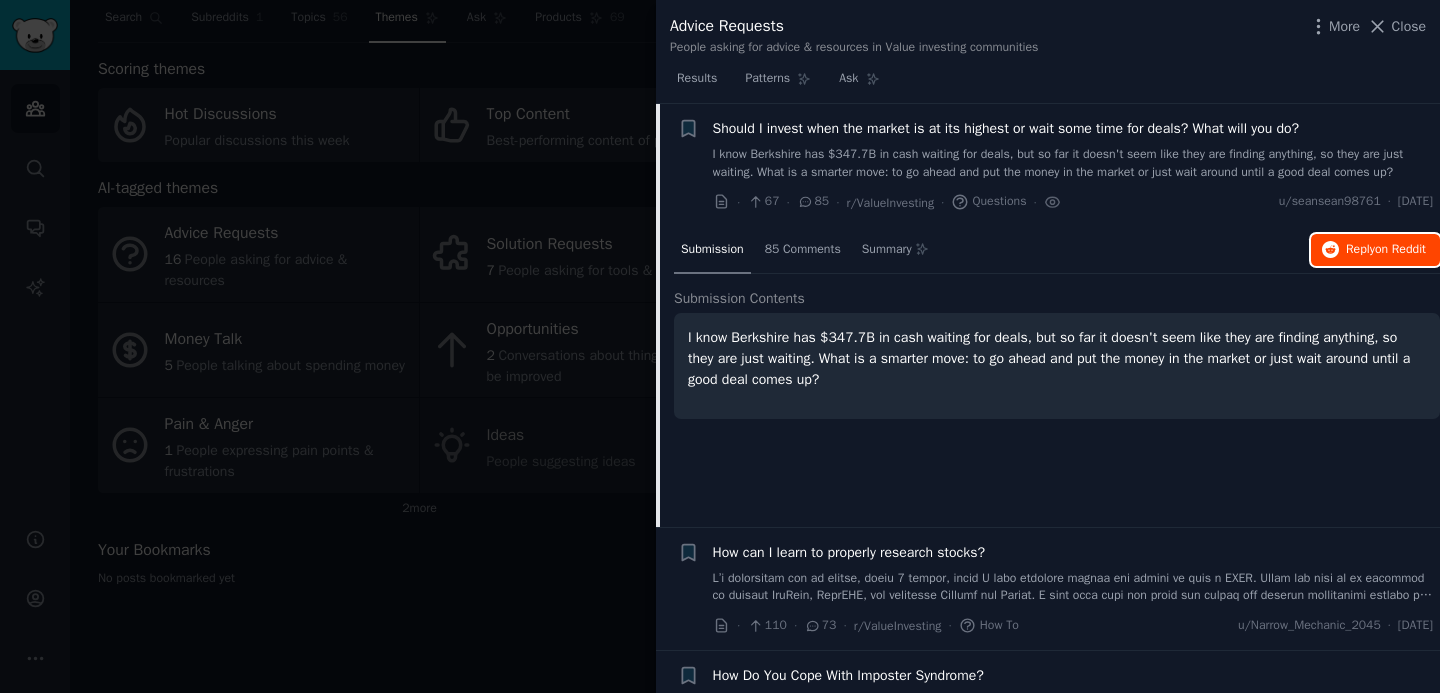 click on "Reply  on Reddit" at bounding box center [1386, 250] 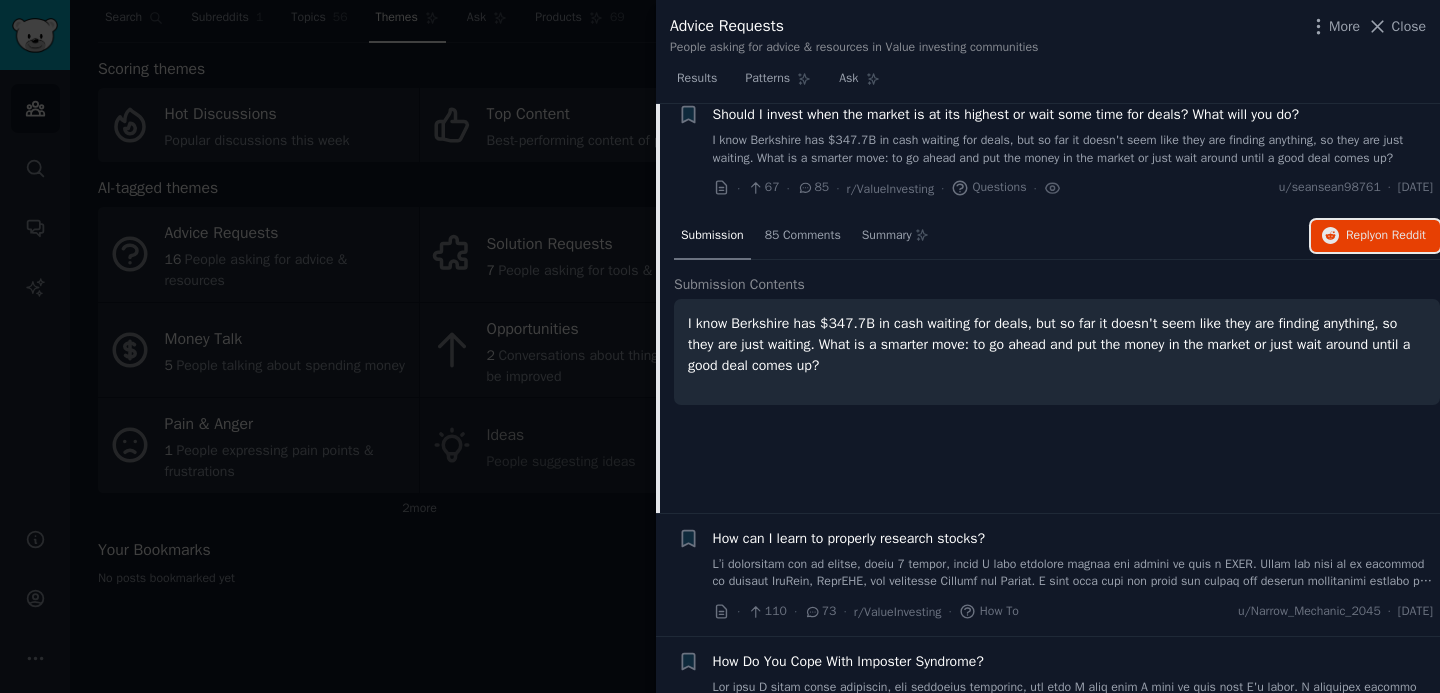 scroll, scrollTop: 0, scrollLeft: 0, axis: both 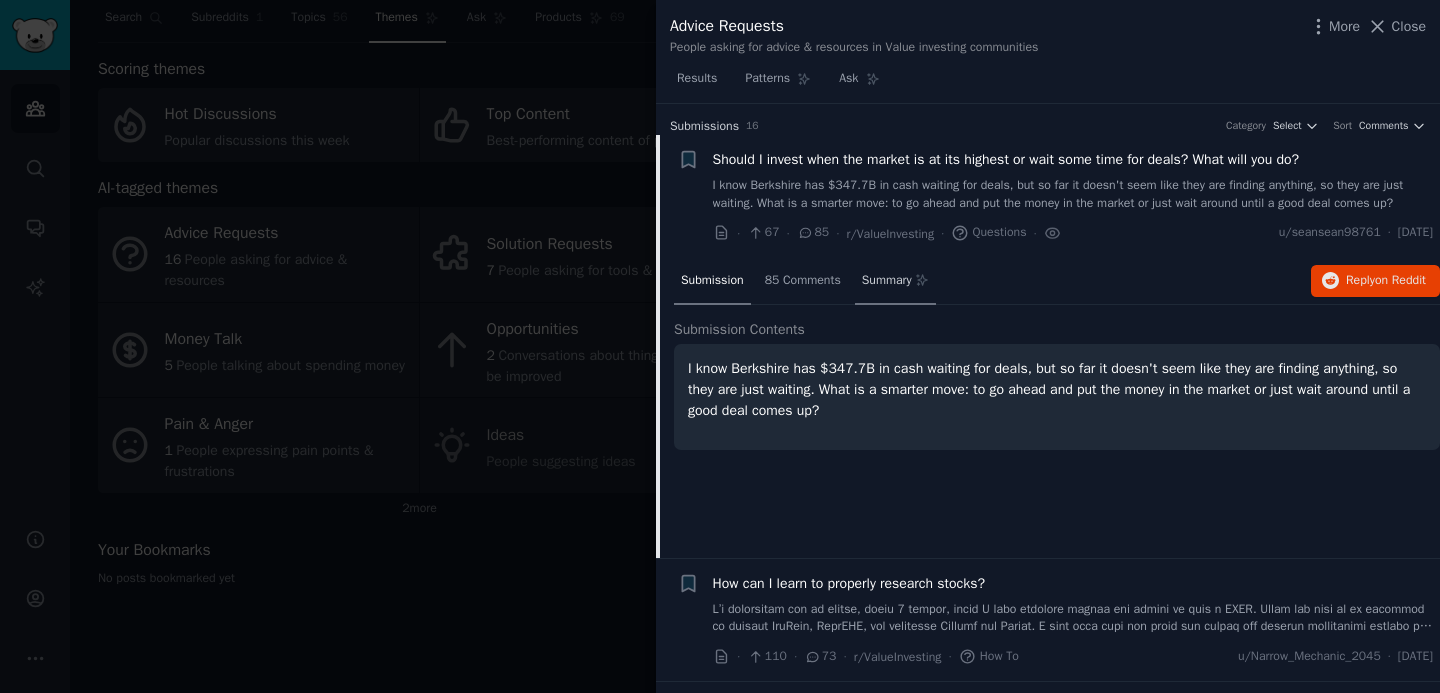 click on "Summary" at bounding box center (895, 282) 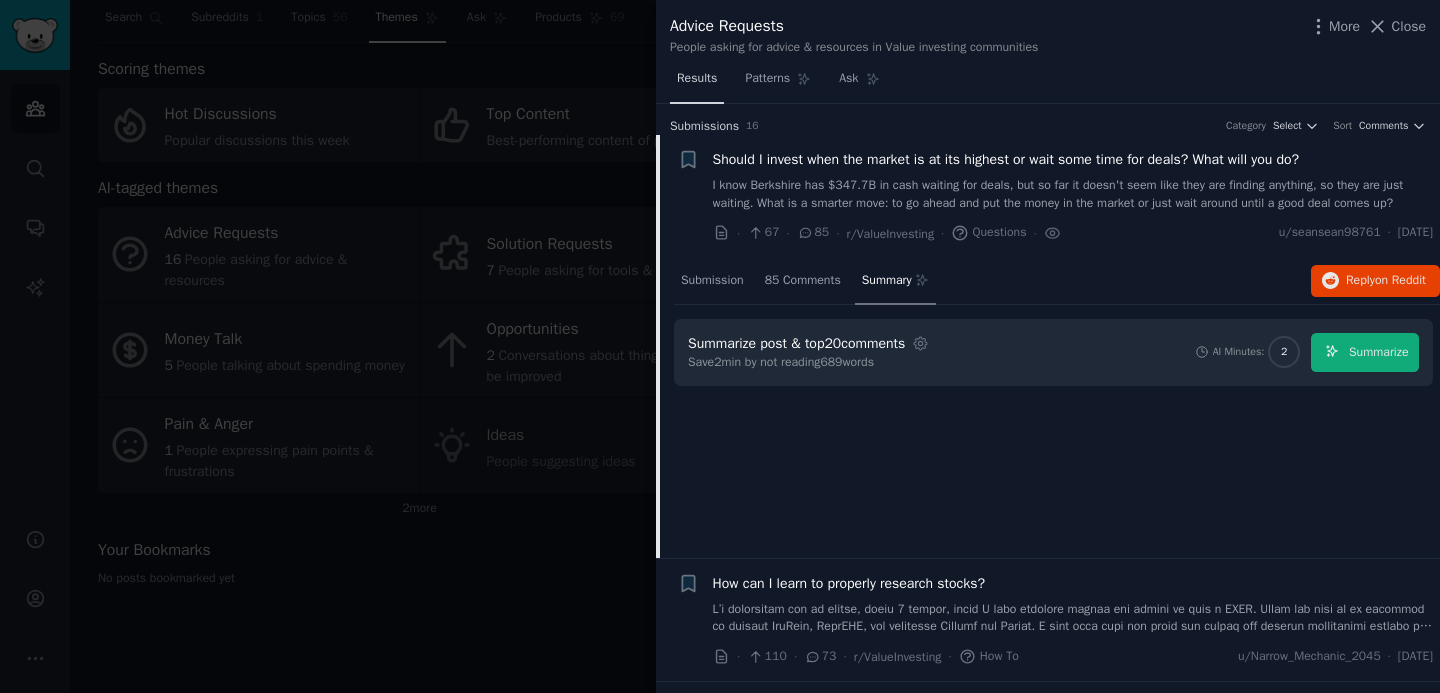 click on "Results" at bounding box center [697, 79] 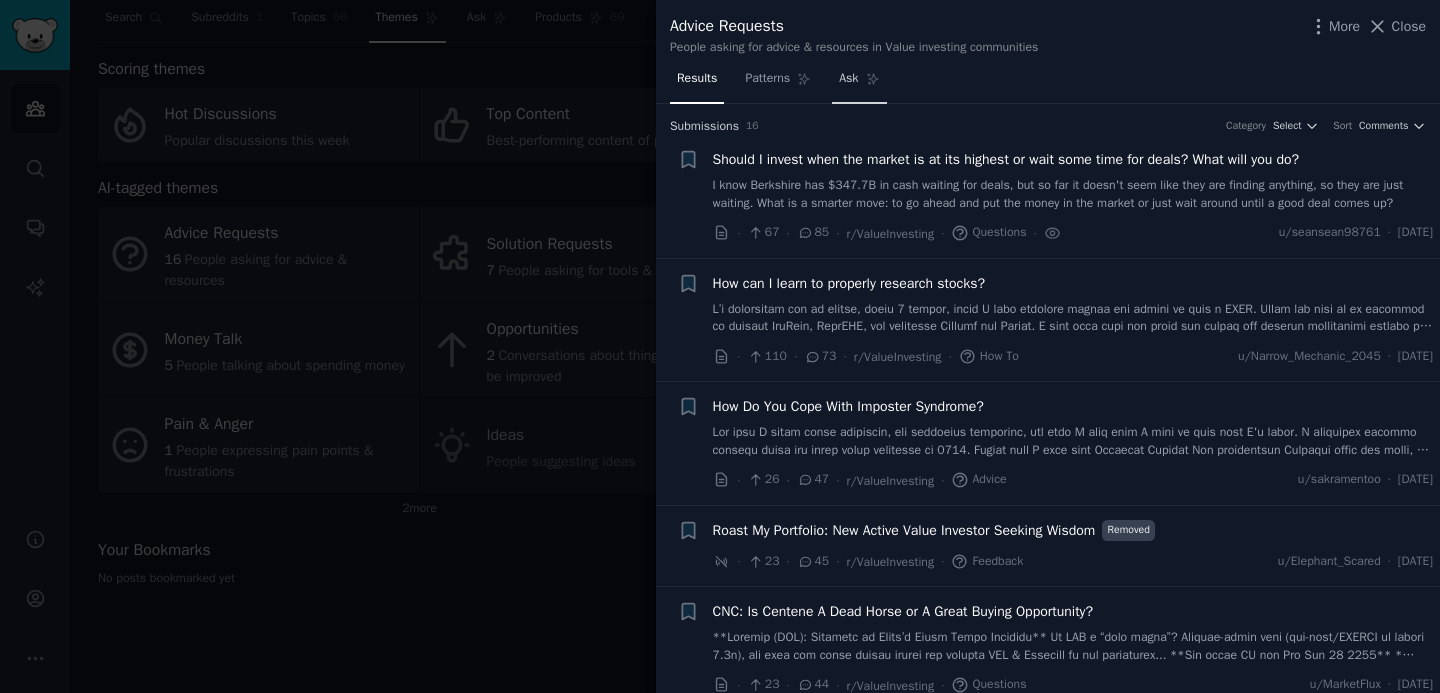 click on "Ask" at bounding box center [848, 79] 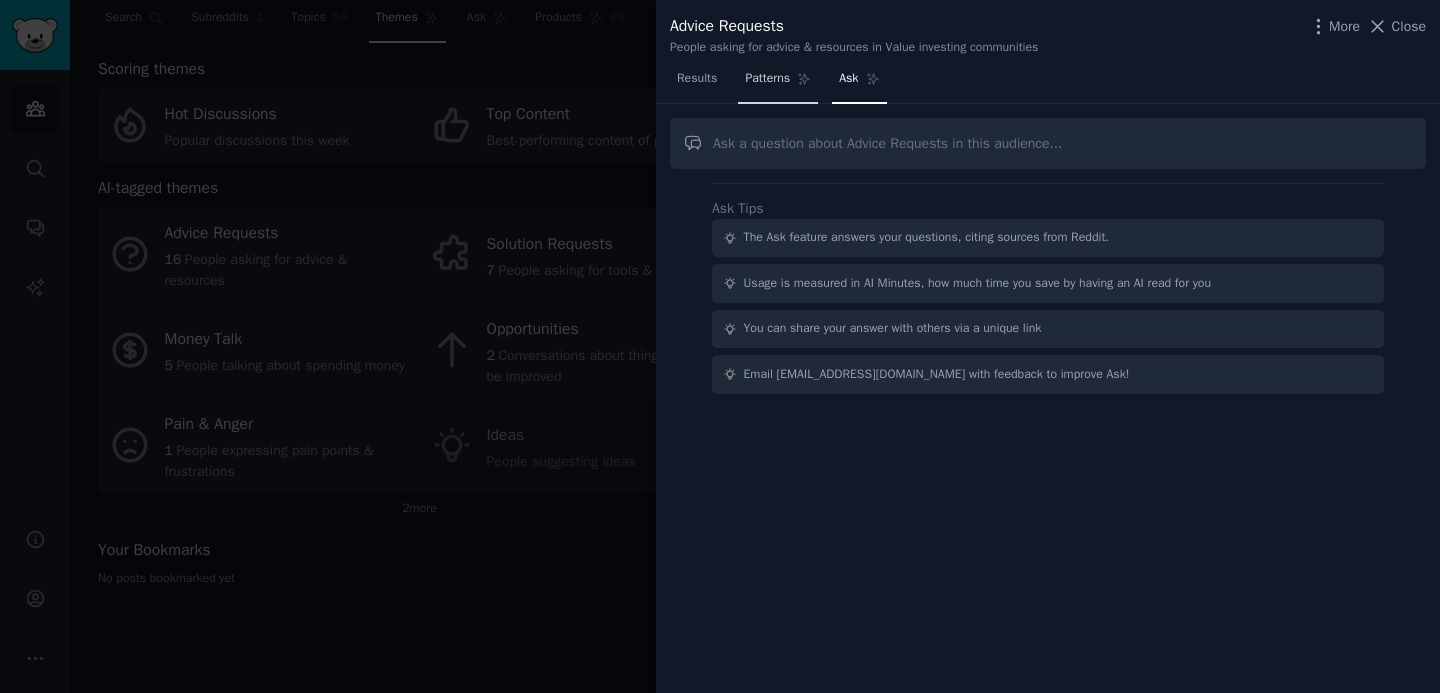 click on "Patterns" at bounding box center (778, 83) 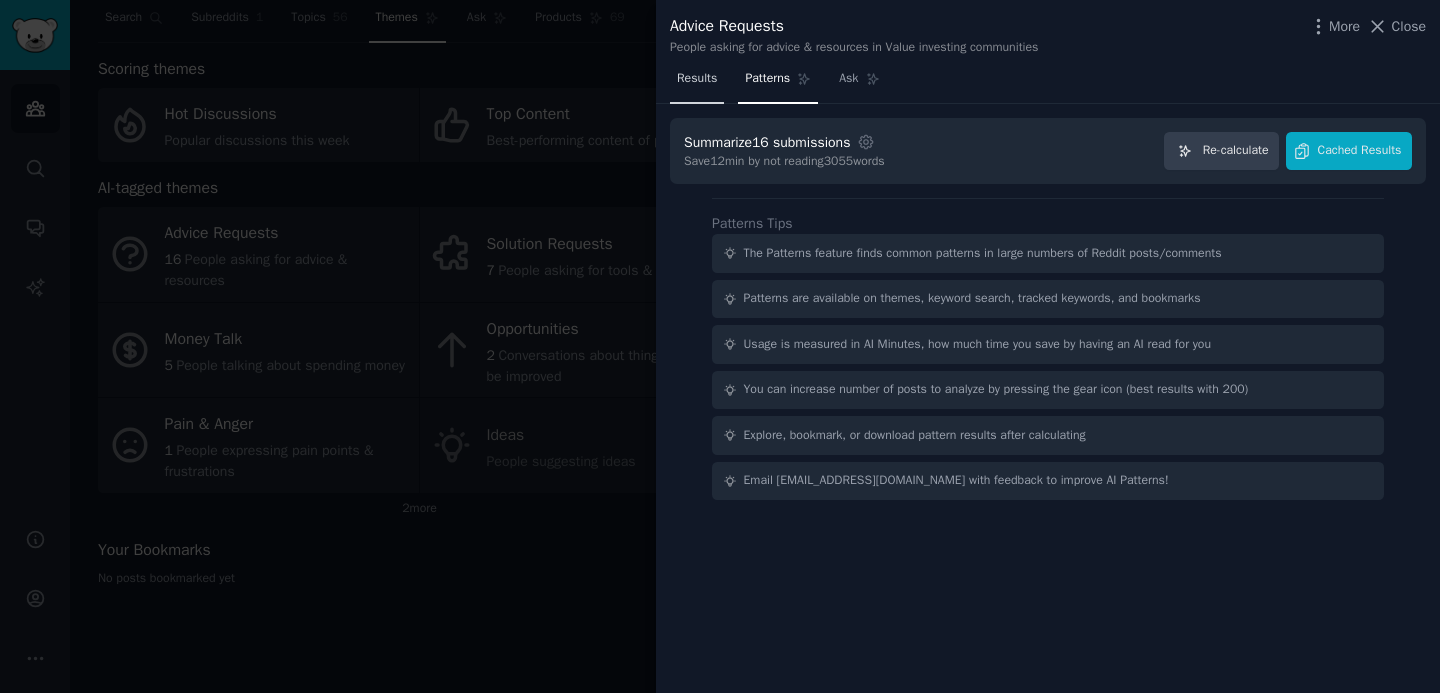 click on "Results" at bounding box center (697, 83) 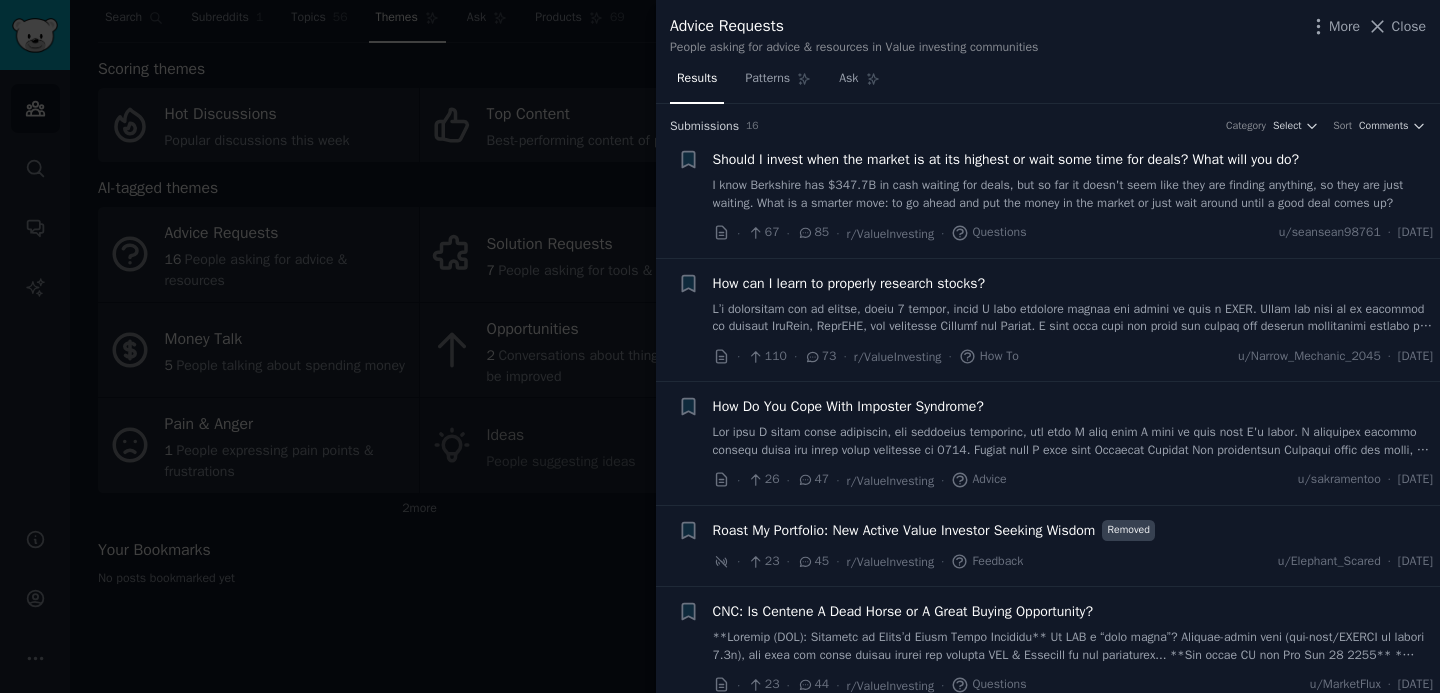 click on "Should I invest when the market is at its highest or wait some time for deals? What will you do?" at bounding box center (1006, 159) 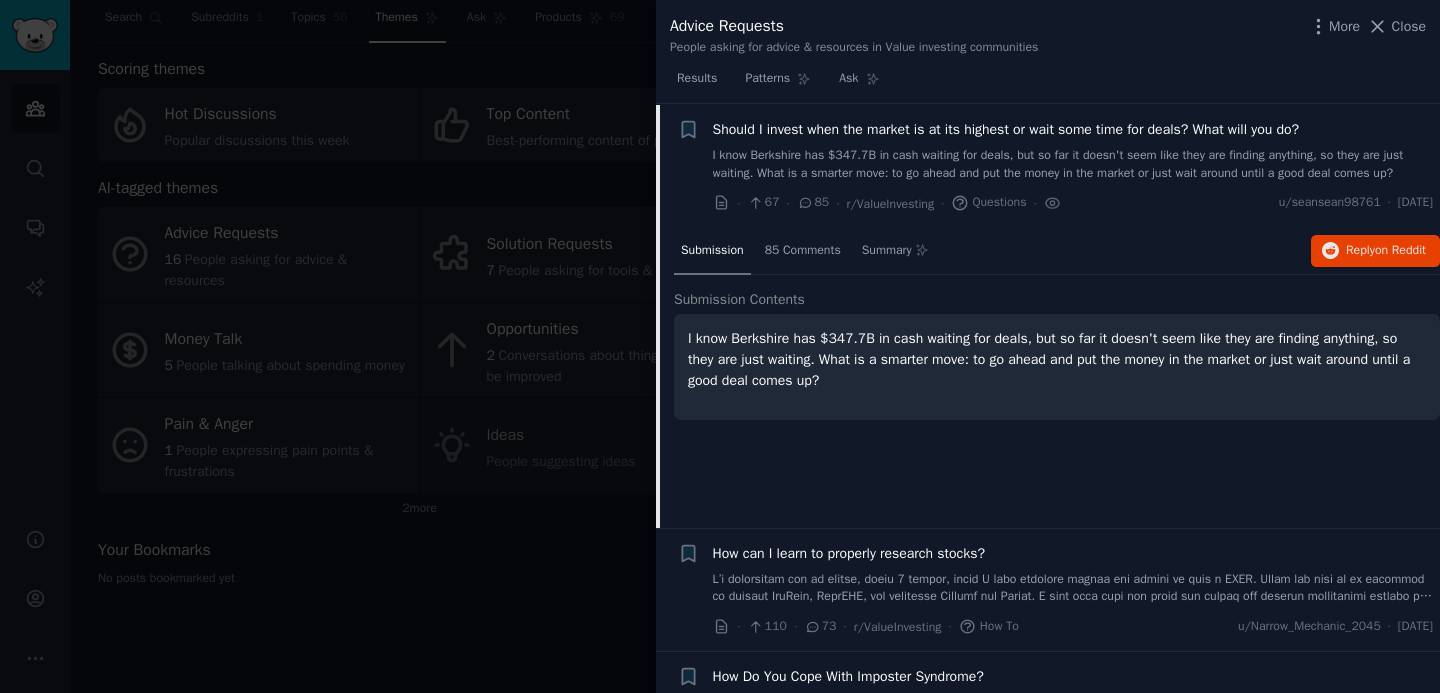 scroll, scrollTop: 31, scrollLeft: 0, axis: vertical 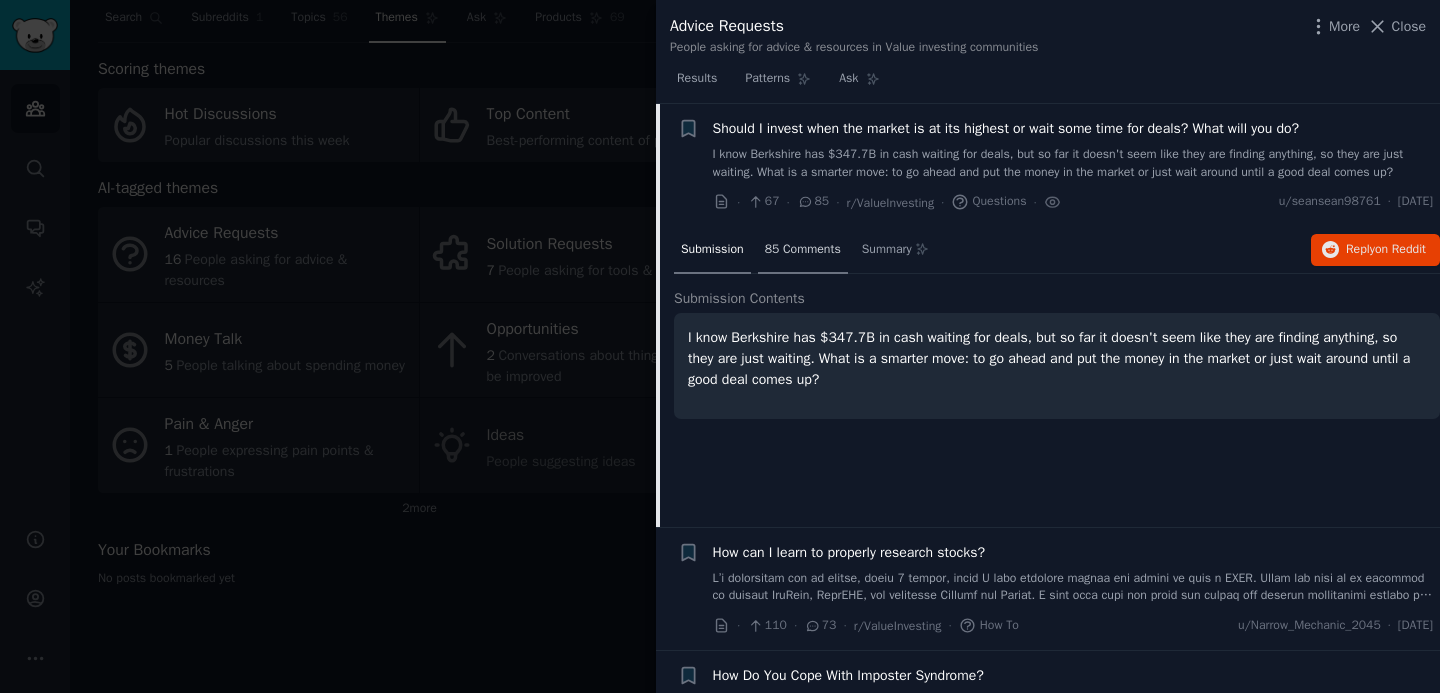 click on "85 Comments" at bounding box center (803, 250) 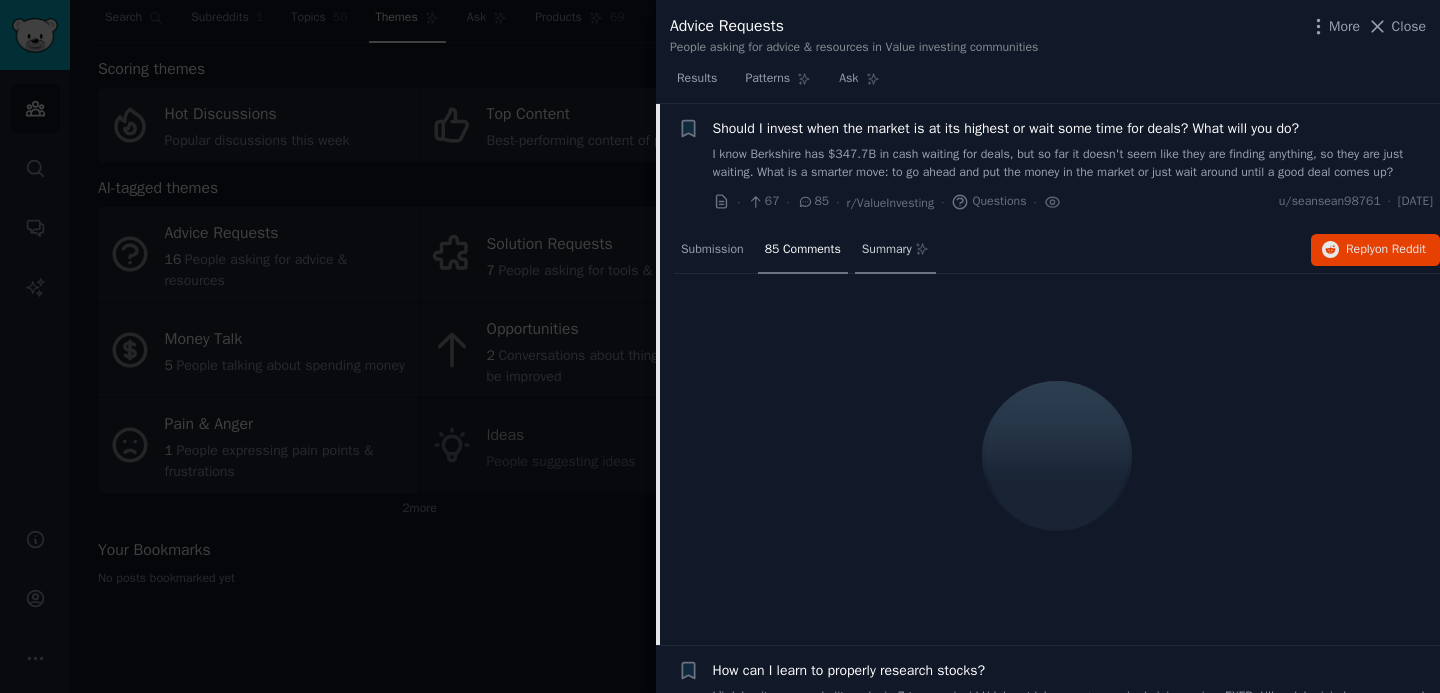 click on "Summary" at bounding box center [887, 250] 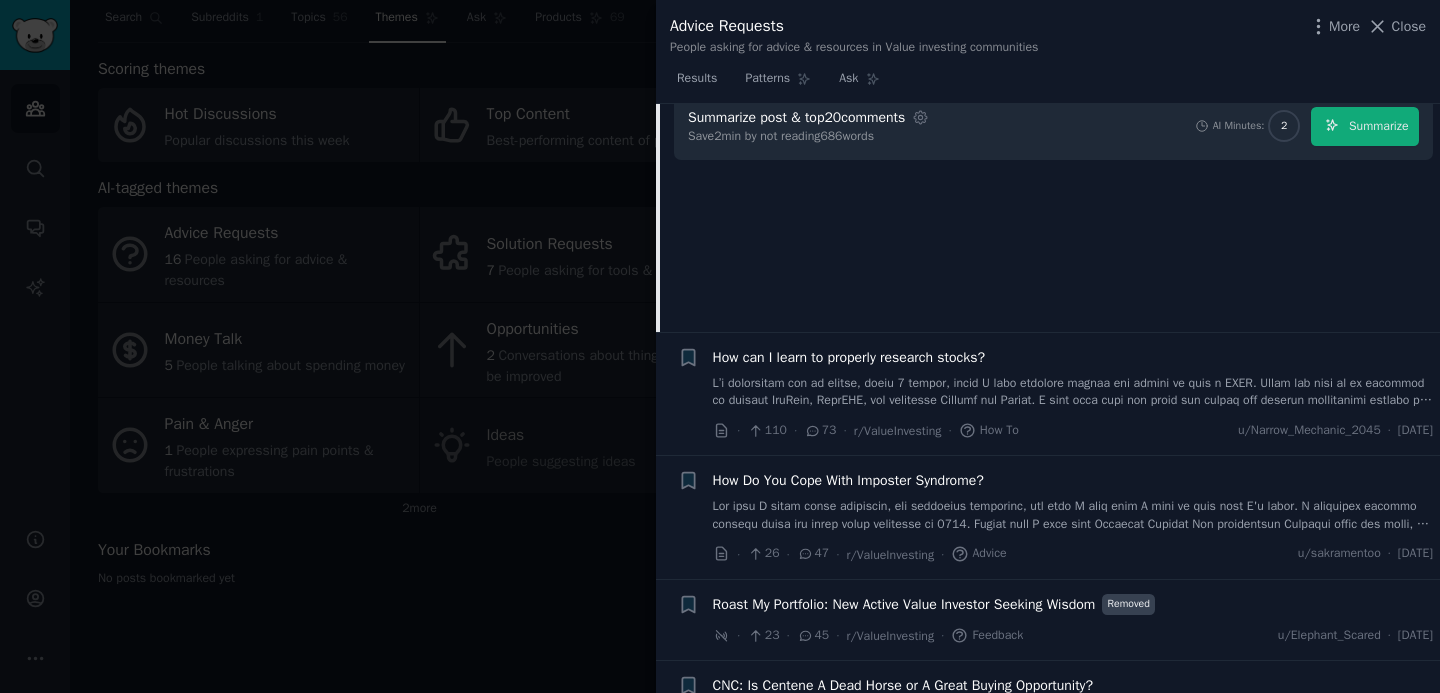 scroll, scrollTop: 235, scrollLeft: 0, axis: vertical 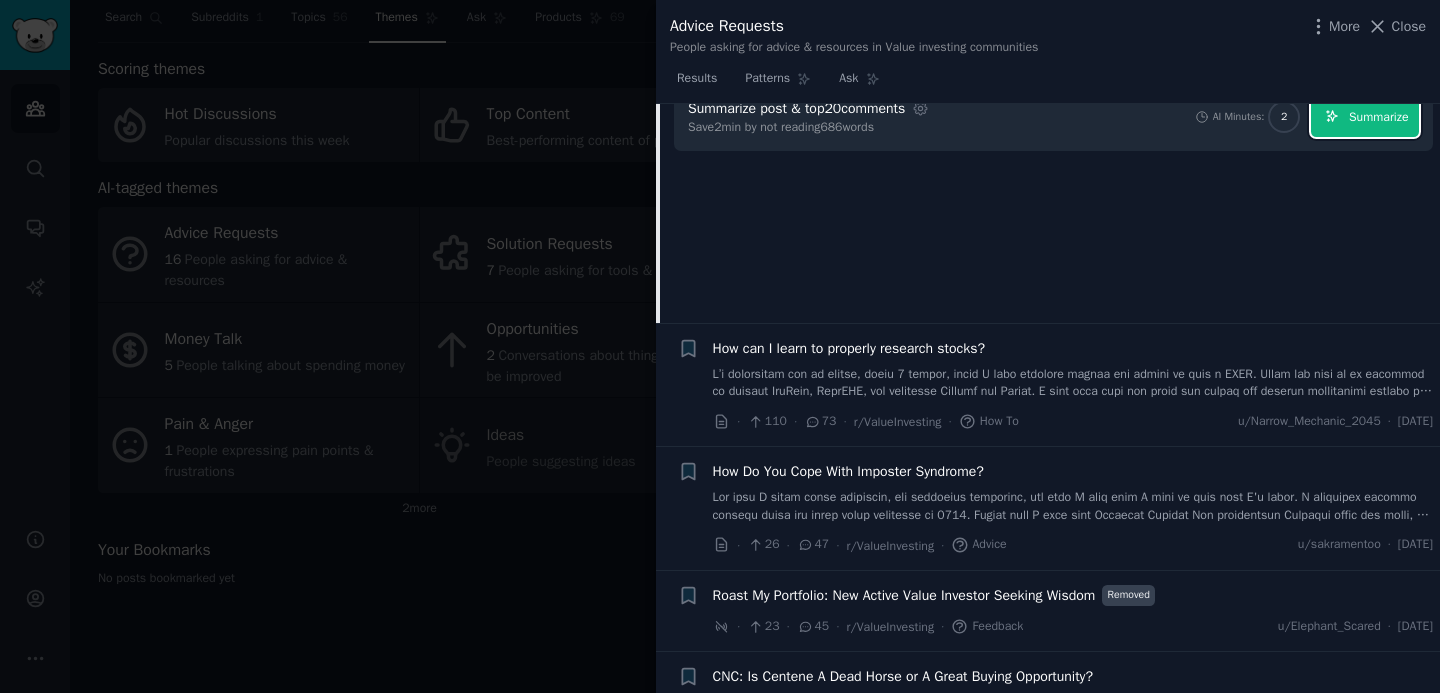 click on "Summarize" at bounding box center (1378, 118) 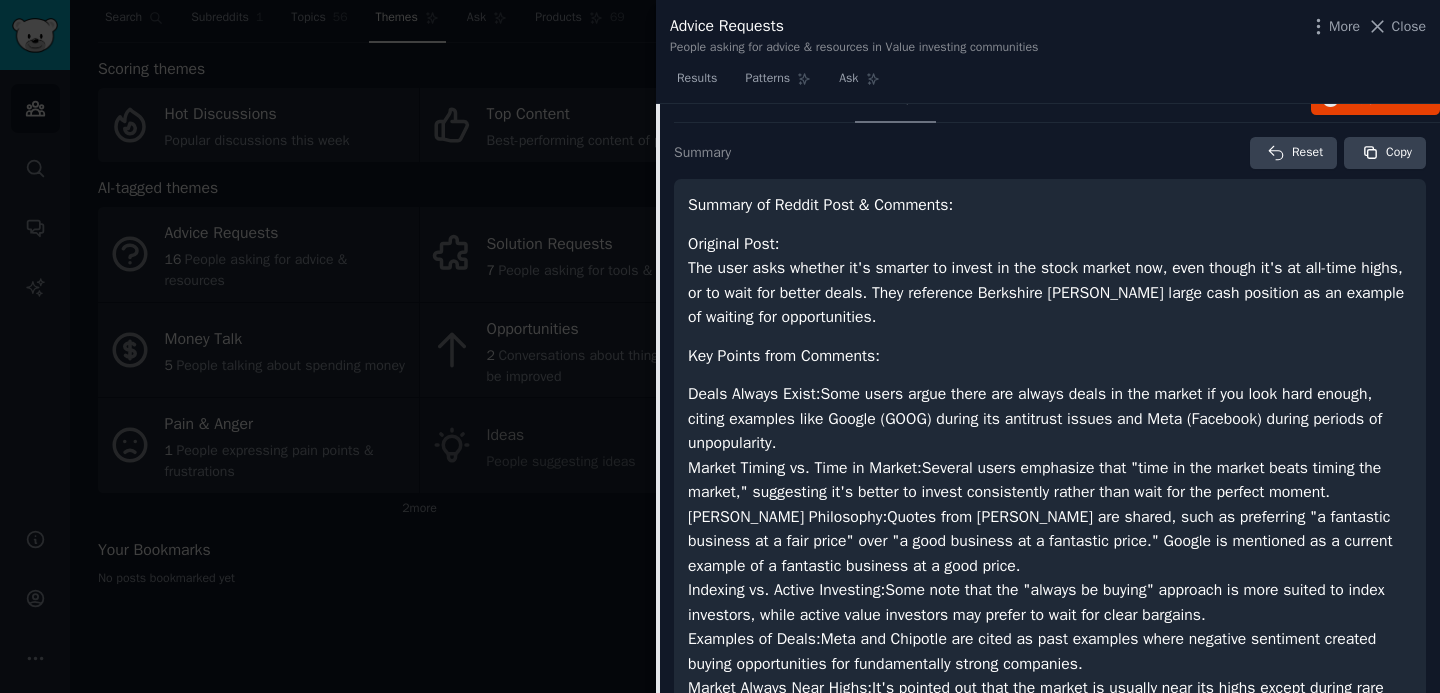scroll, scrollTop: 190, scrollLeft: 0, axis: vertical 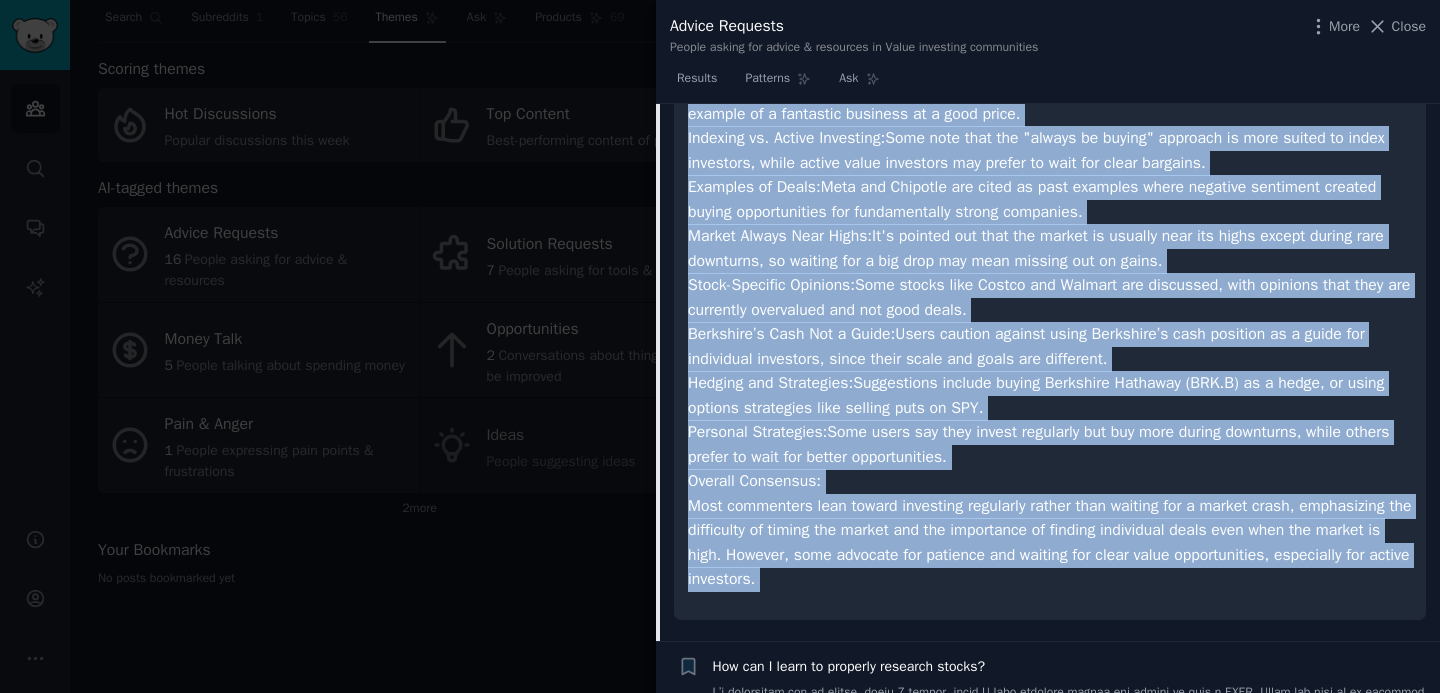 drag, startPoint x: 692, startPoint y: 201, endPoint x: 1148, endPoint y: 647, distance: 637.8495 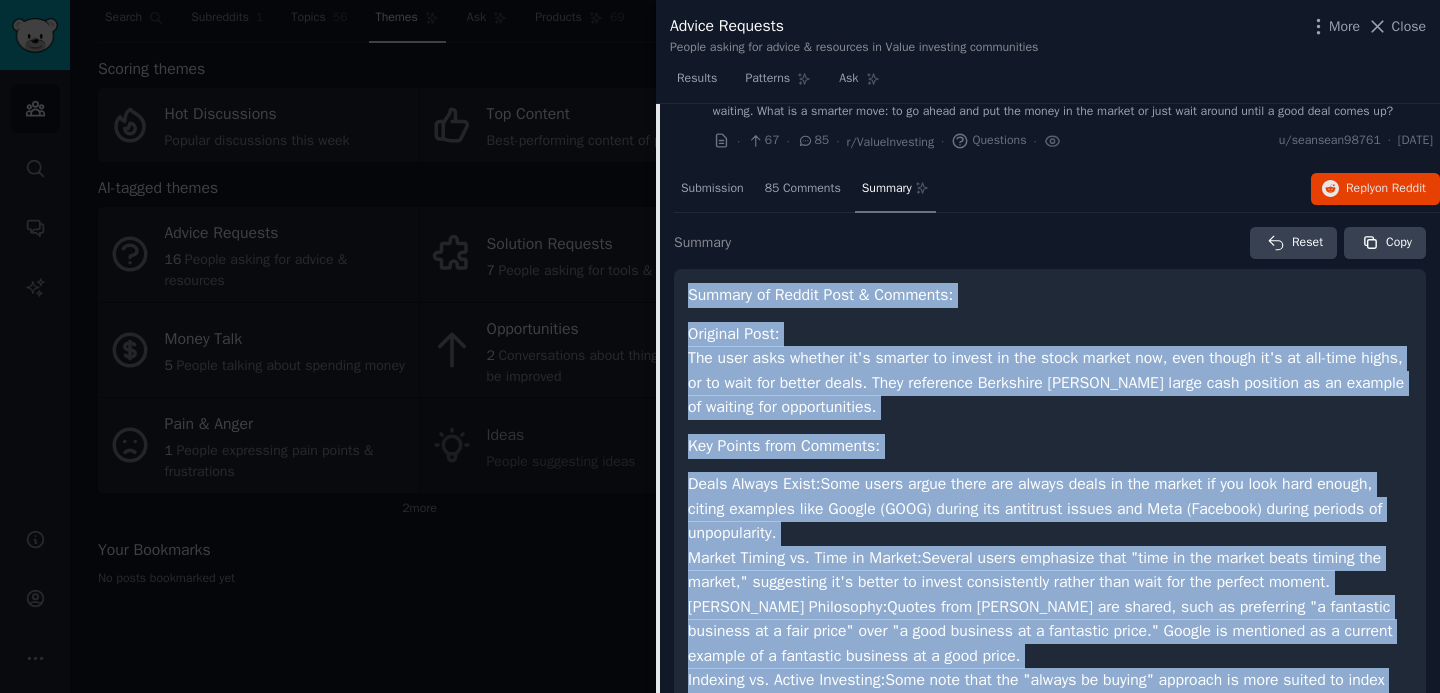 scroll, scrollTop: 0, scrollLeft: 0, axis: both 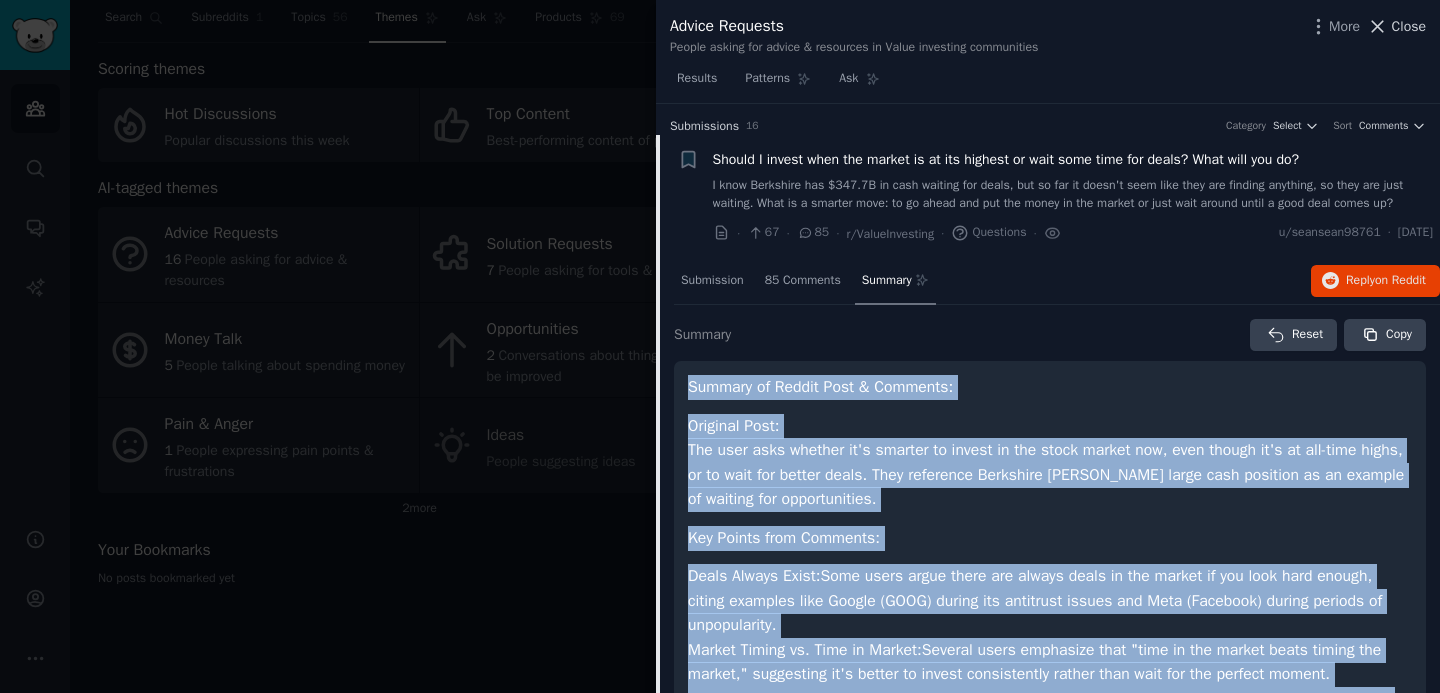 click on "Close" at bounding box center (1409, 26) 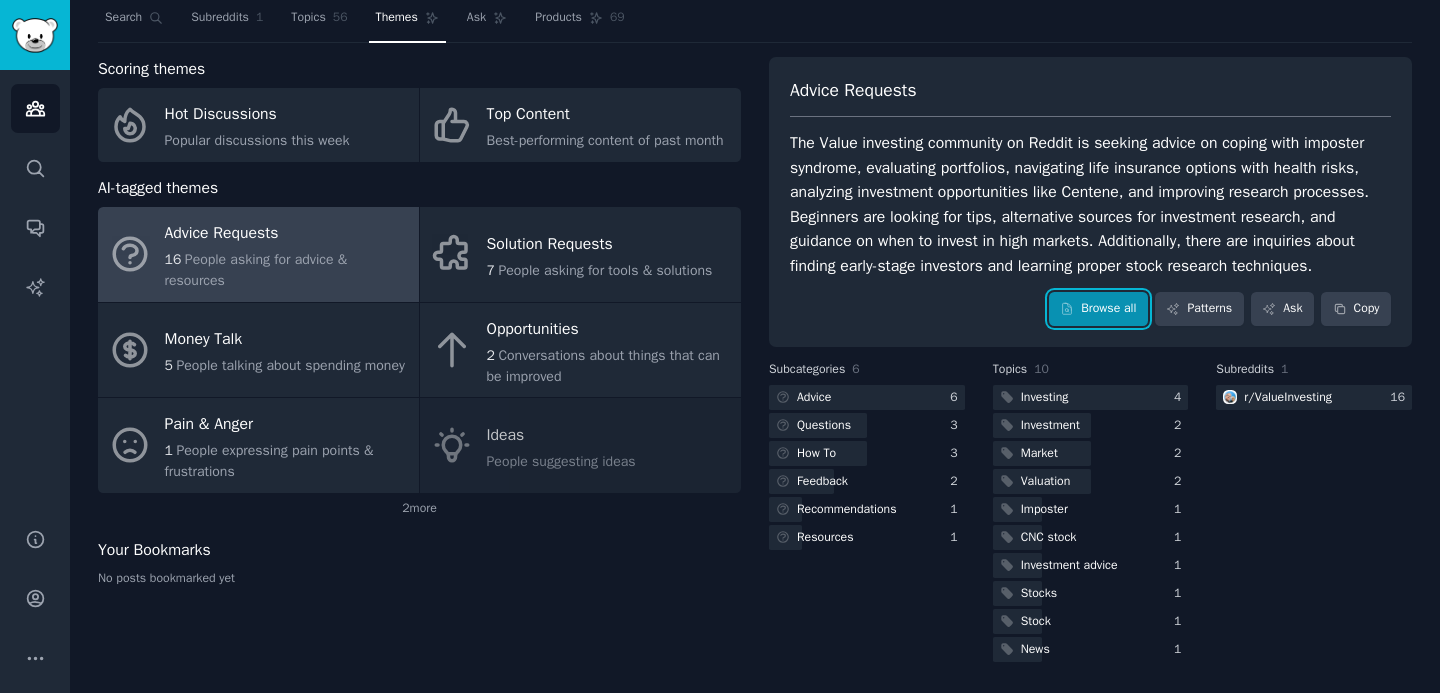 click on "Browse all" at bounding box center (1098, 309) 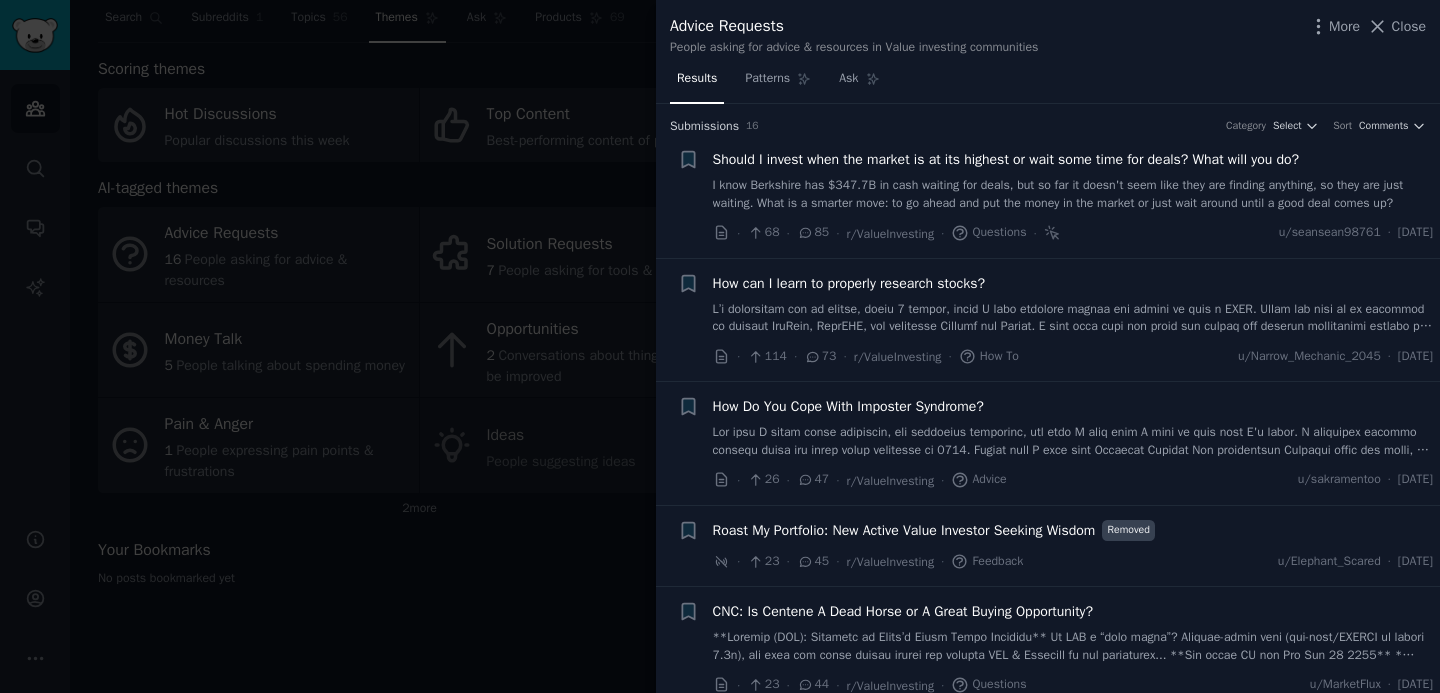 click on "How can I learn to properly research stocks?" at bounding box center [849, 283] 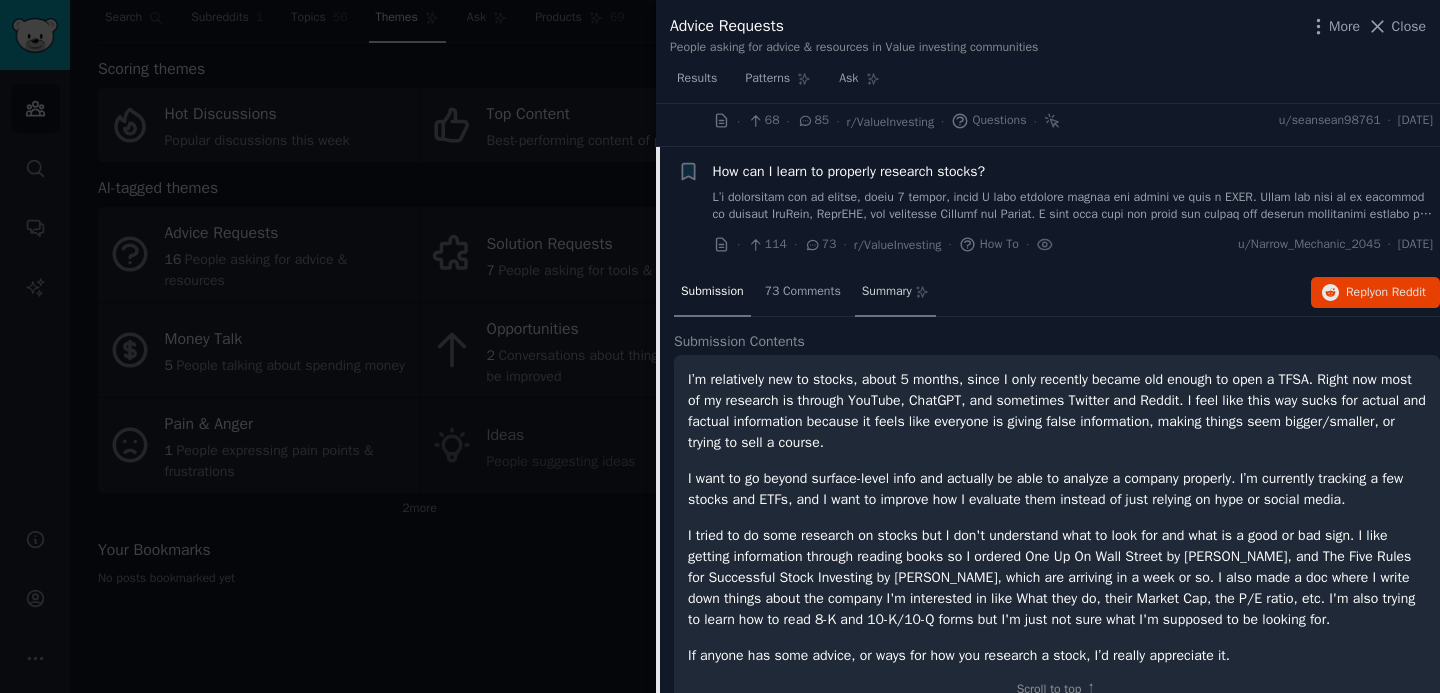 scroll, scrollTop: 0, scrollLeft: 0, axis: both 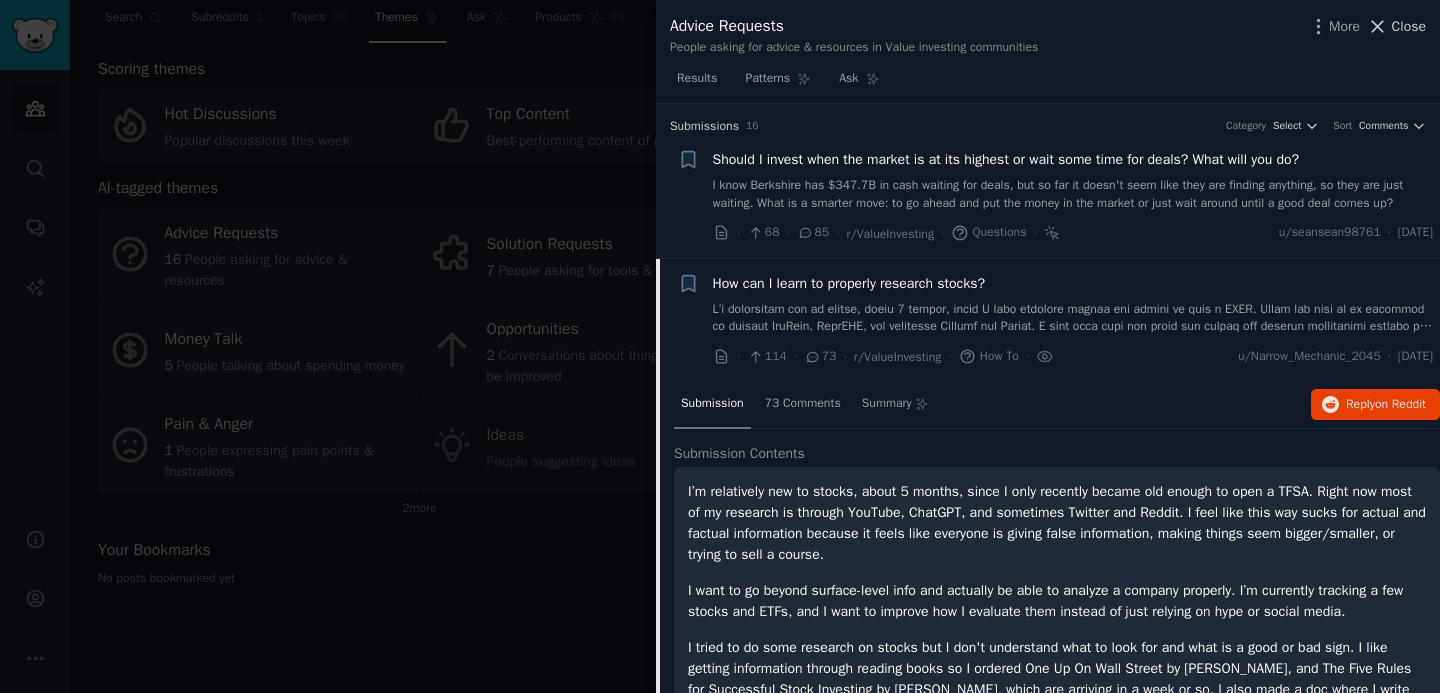 click on "Close" at bounding box center [1396, 26] 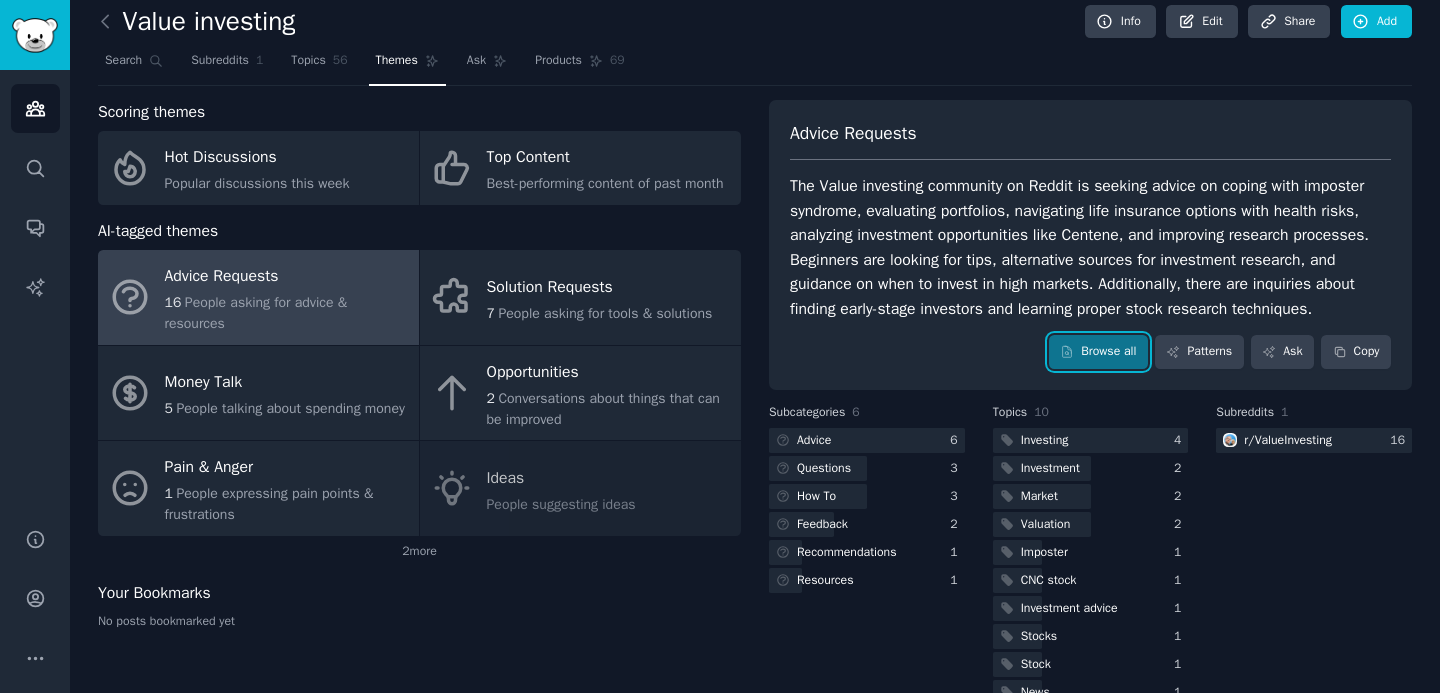 scroll, scrollTop: 0, scrollLeft: 0, axis: both 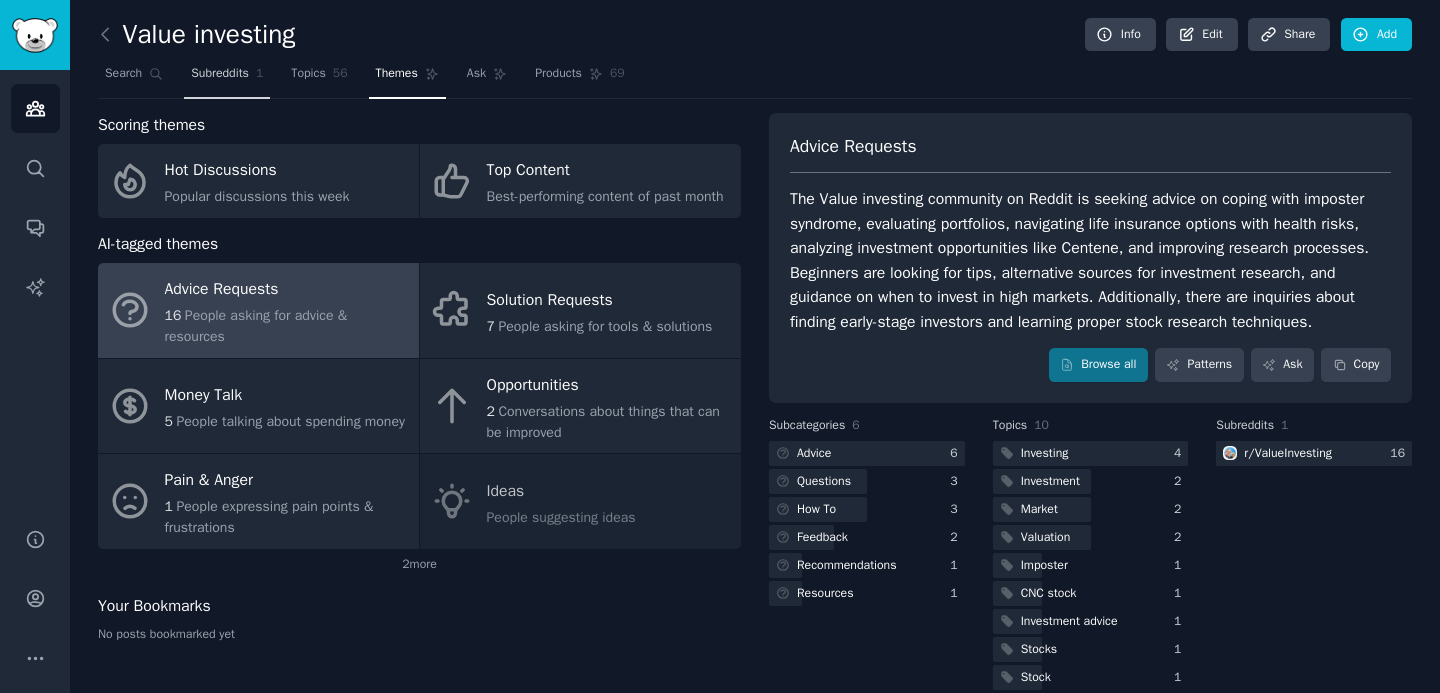 click on "Subreddits 1" at bounding box center (227, 78) 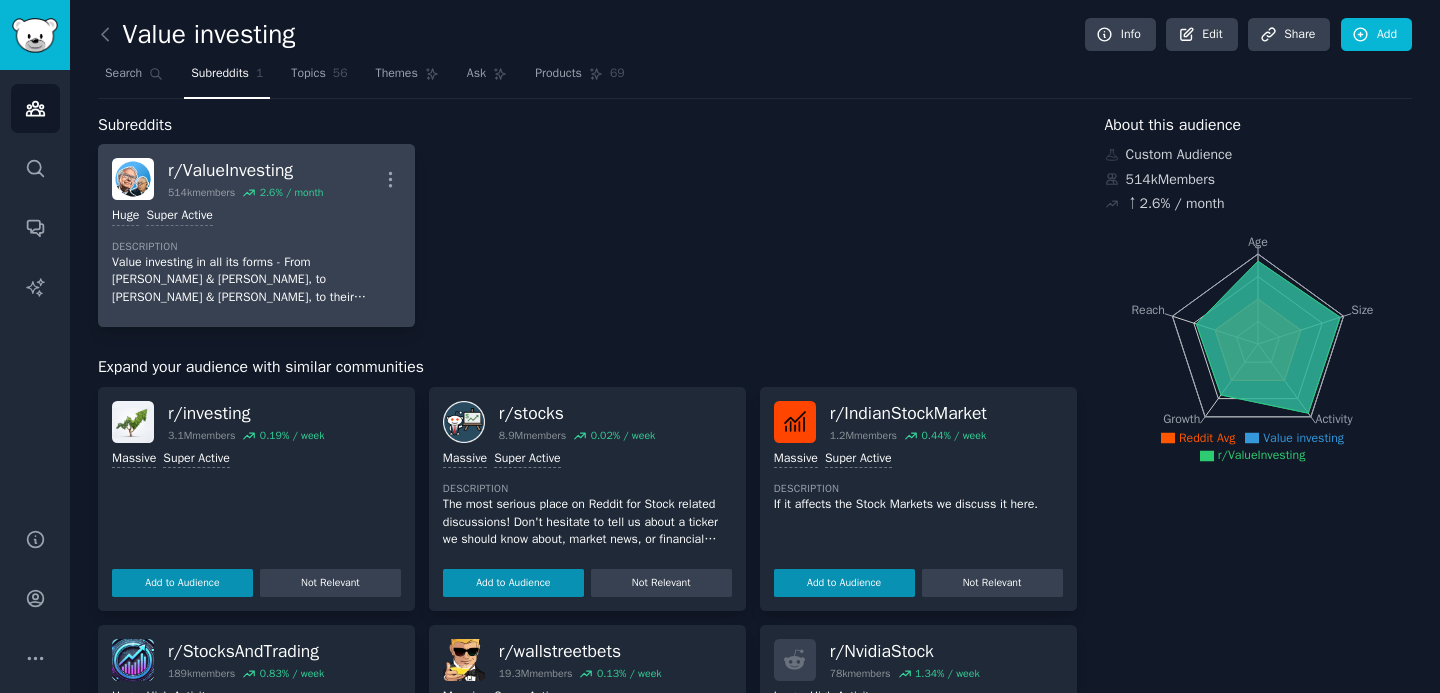 click on "r/ ValueInvesting" at bounding box center (245, 170) 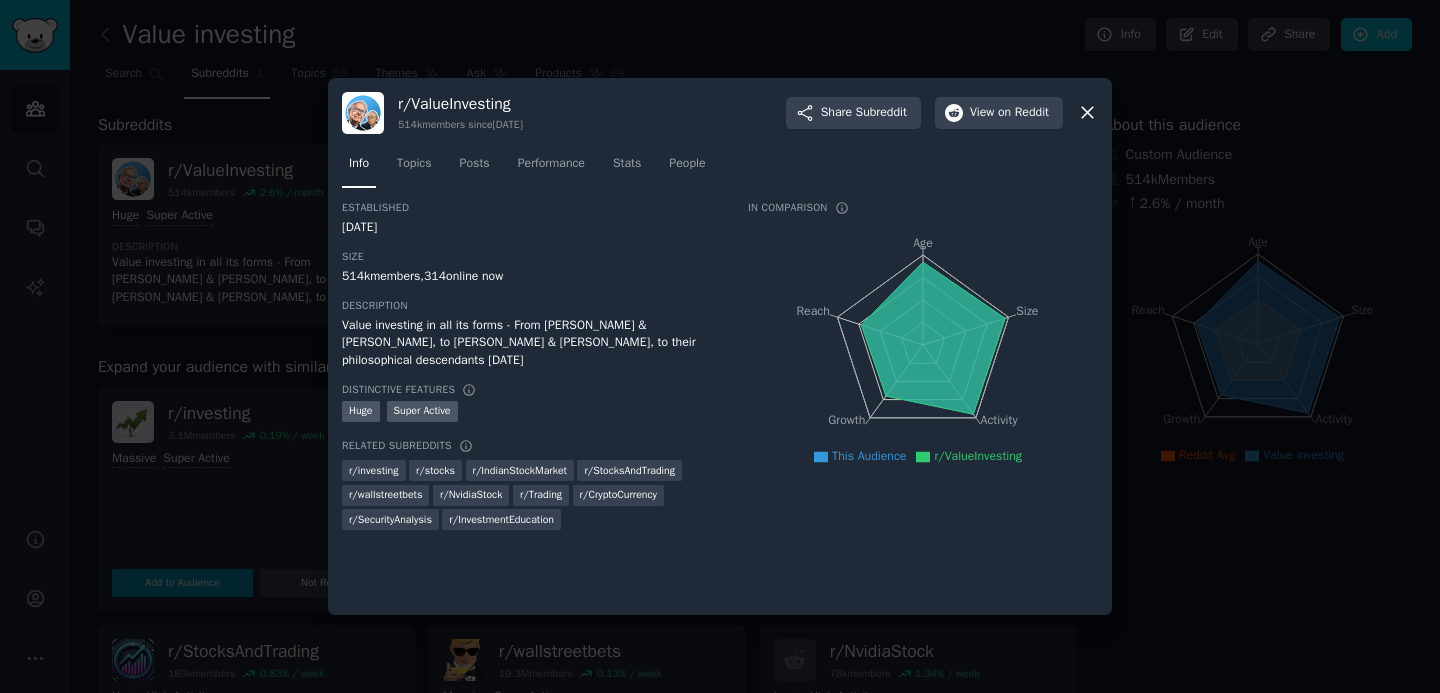click 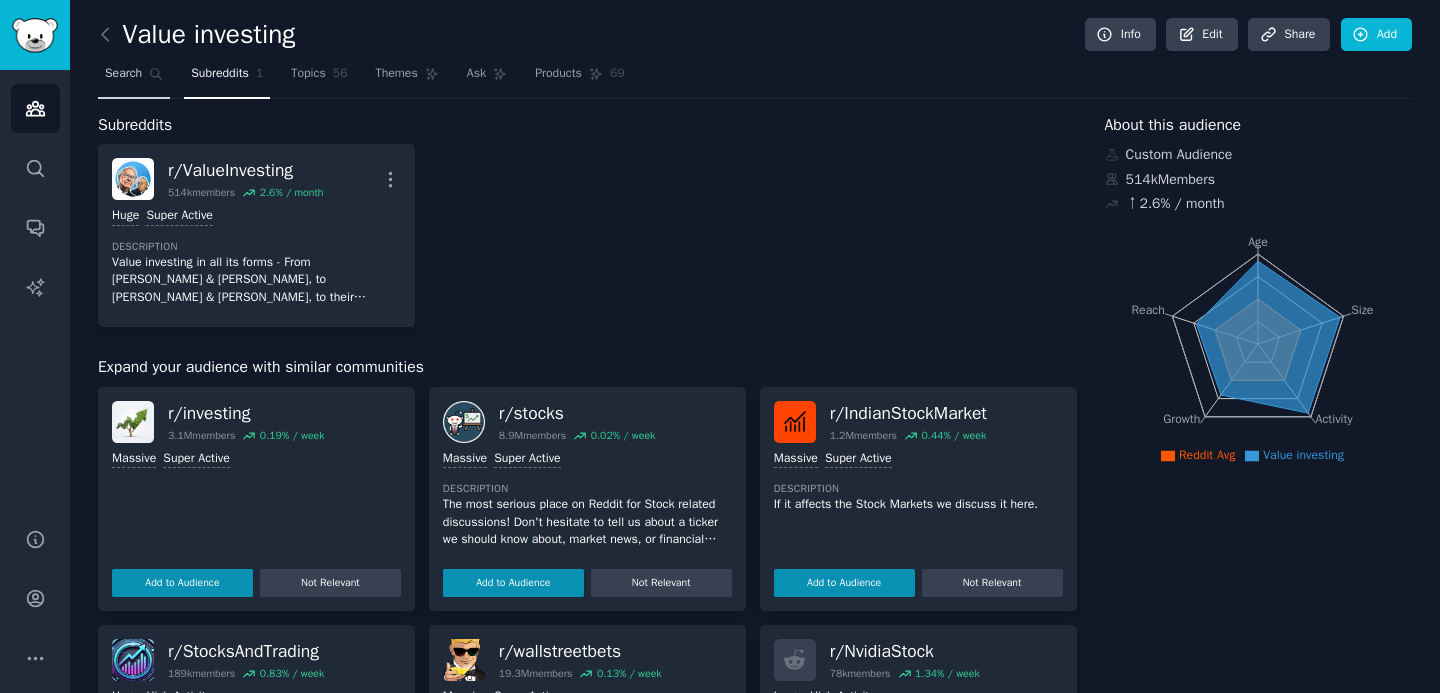 click on "Search" at bounding box center (134, 78) 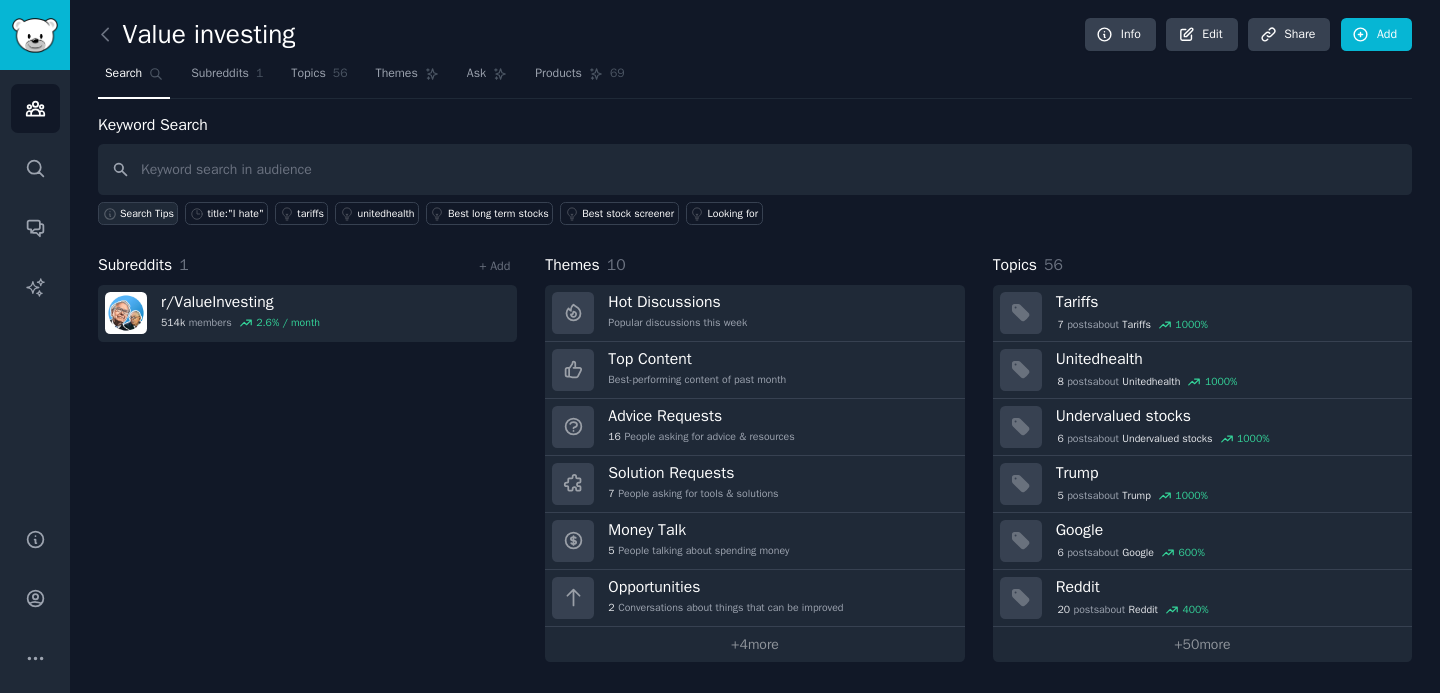 click on "Search Tips" at bounding box center [147, 214] 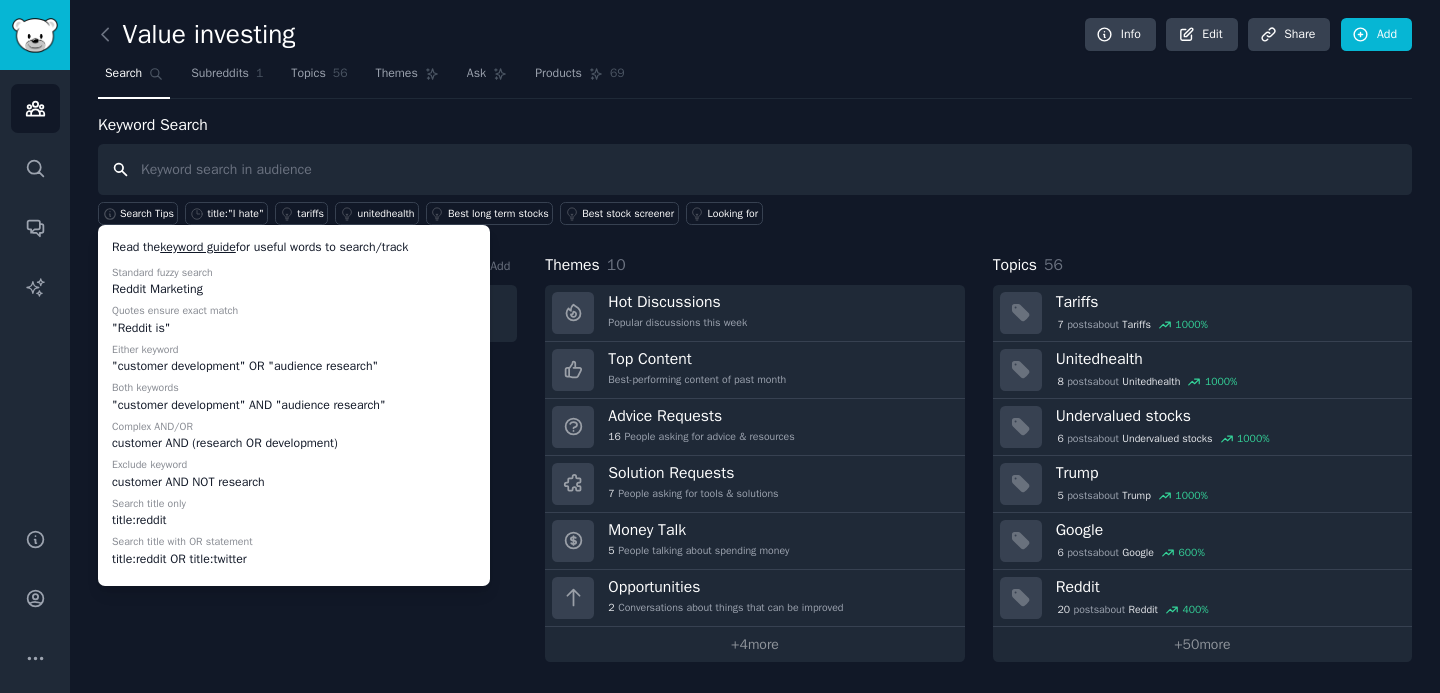 click at bounding box center [755, 169] 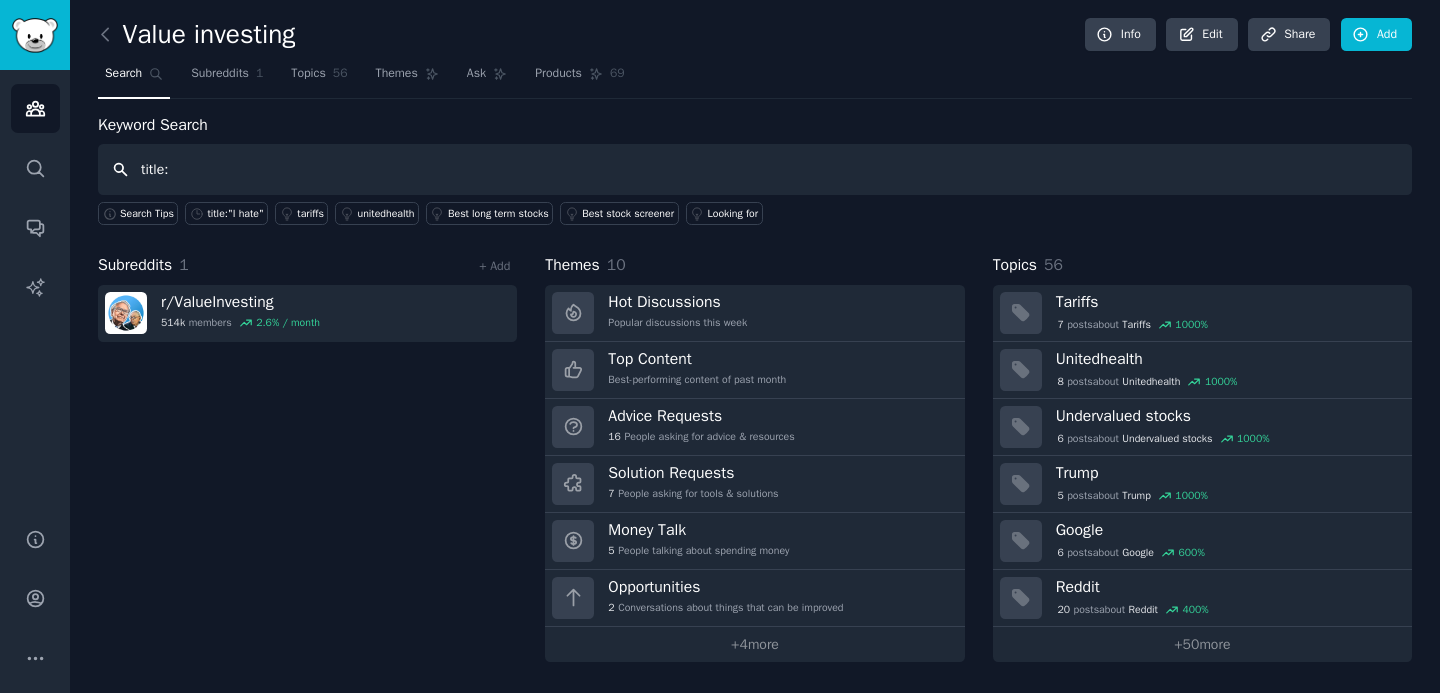 paste on "The biggest stock research struggles (according to 81 investors on Reddit)" 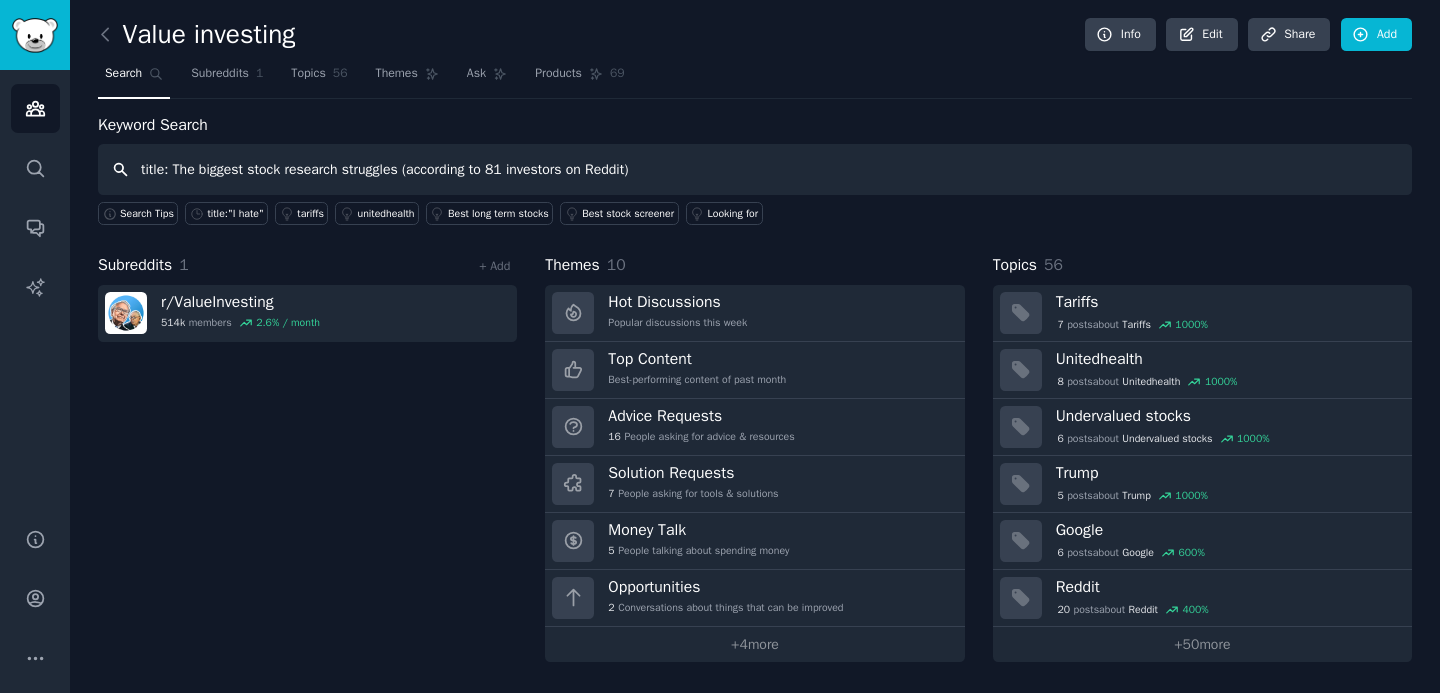 type on "title: The biggest stock research struggles (according to 81 investors on Reddit)" 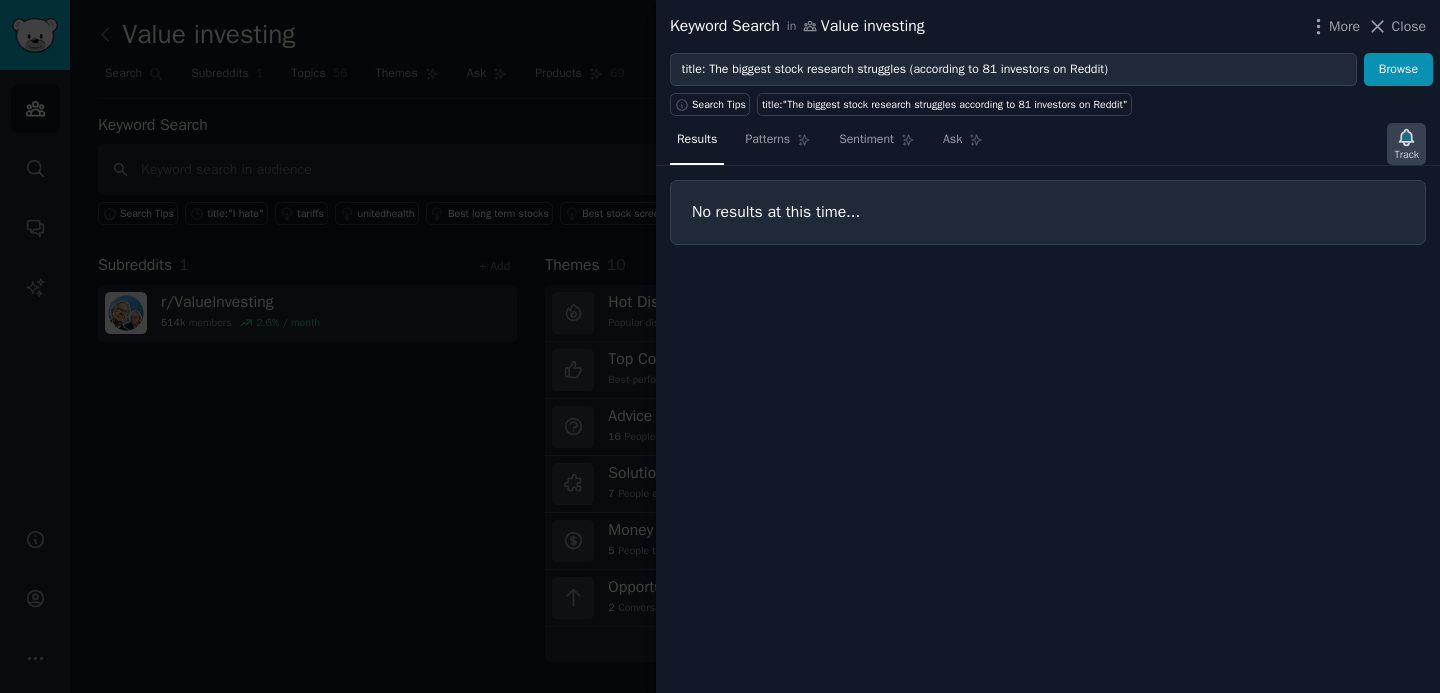 click 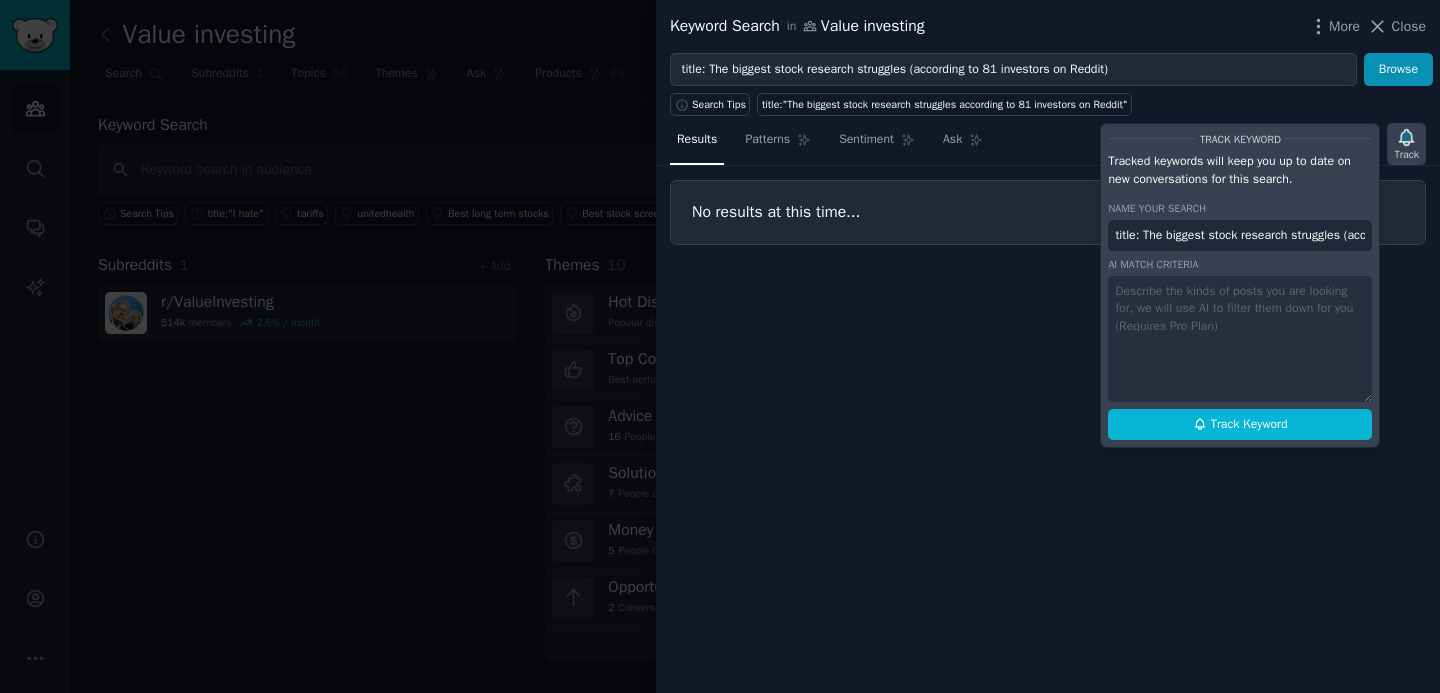 scroll, scrollTop: 0, scrollLeft: 312, axis: horizontal 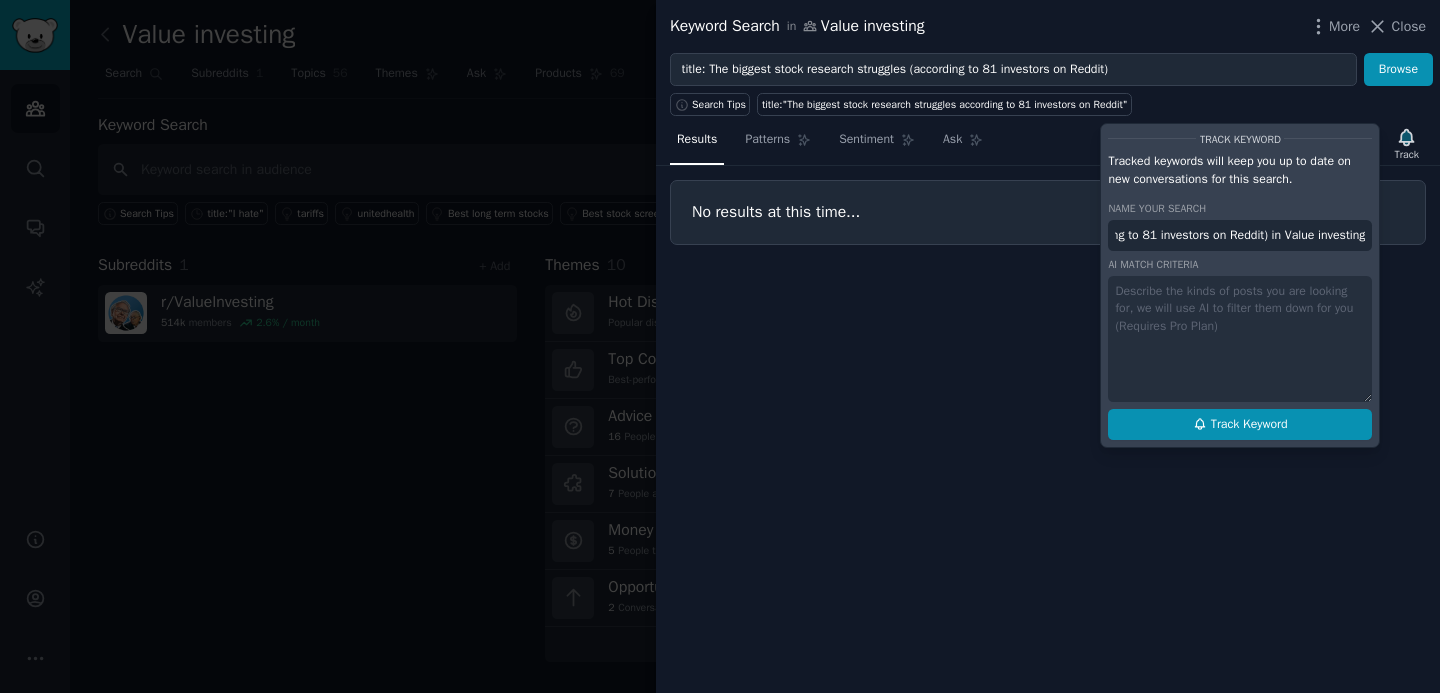 click on "Track Keyword" at bounding box center (1249, 425) 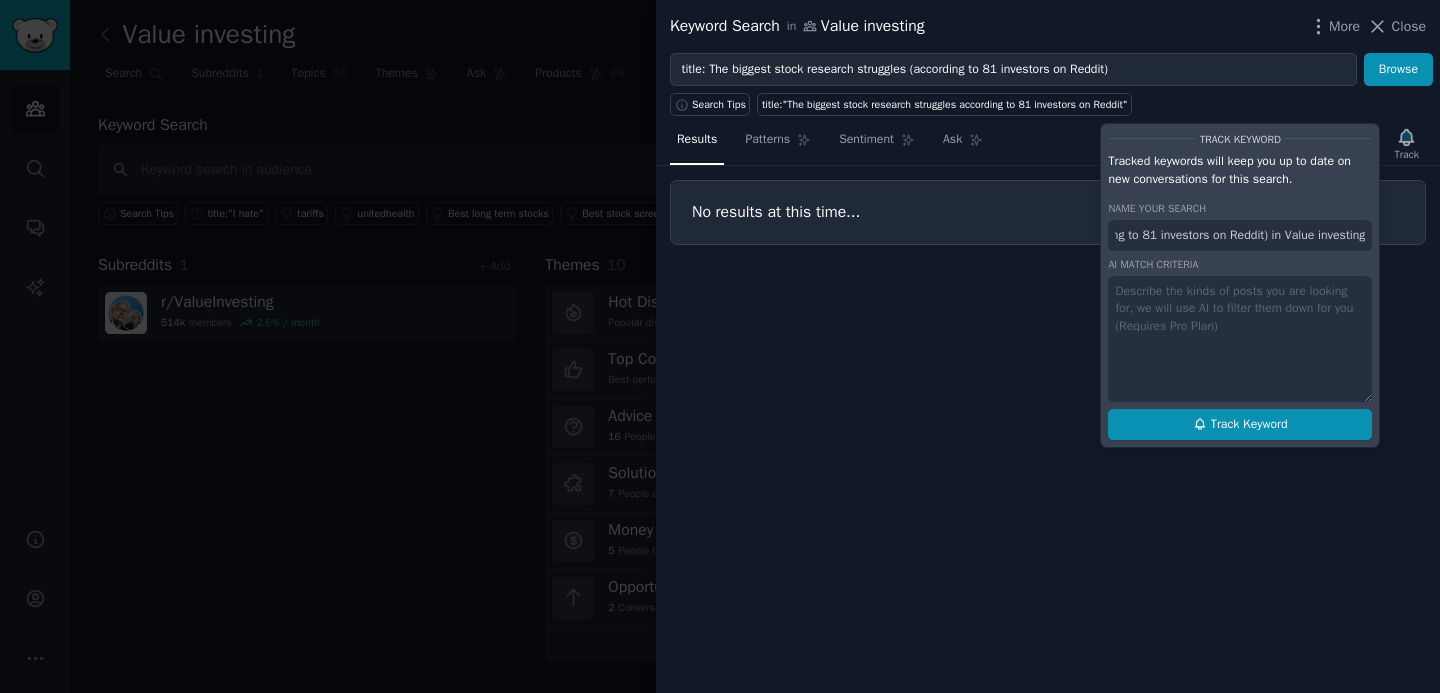 scroll, scrollTop: 0, scrollLeft: 0, axis: both 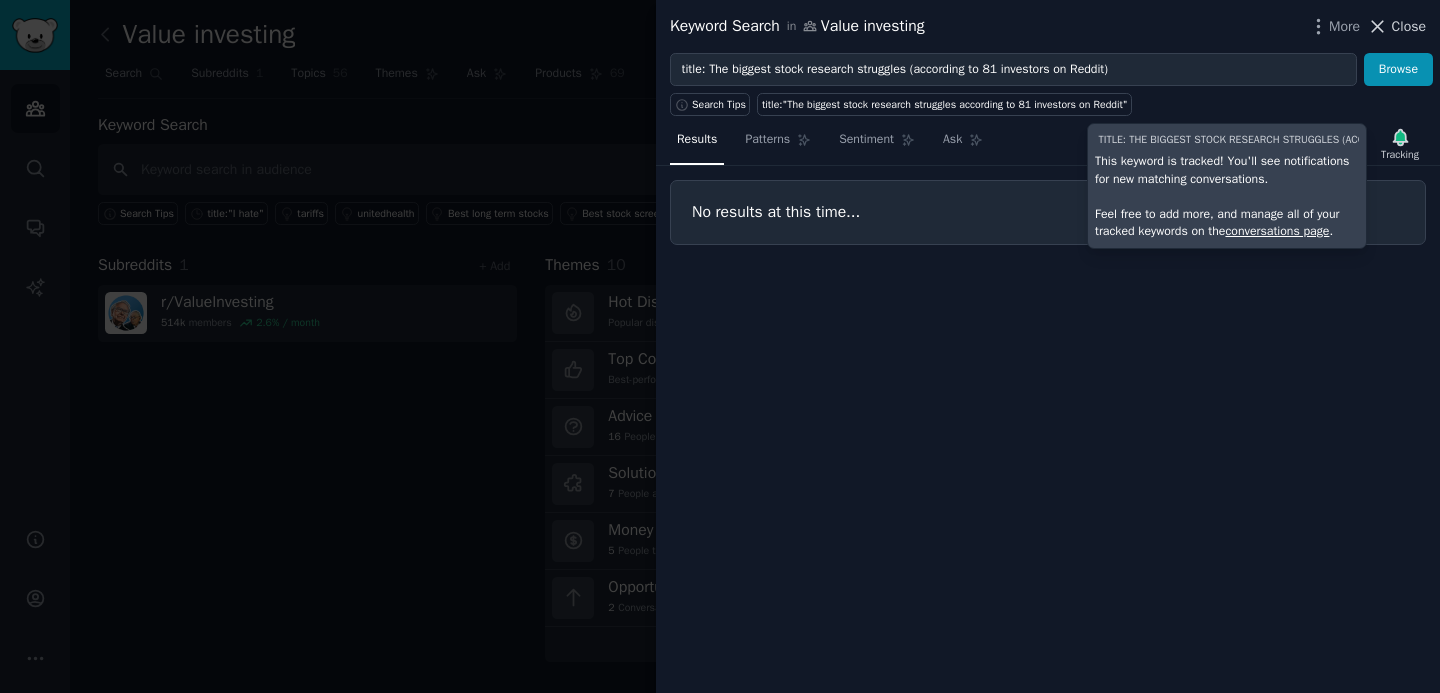 click on "Close" at bounding box center (1409, 26) 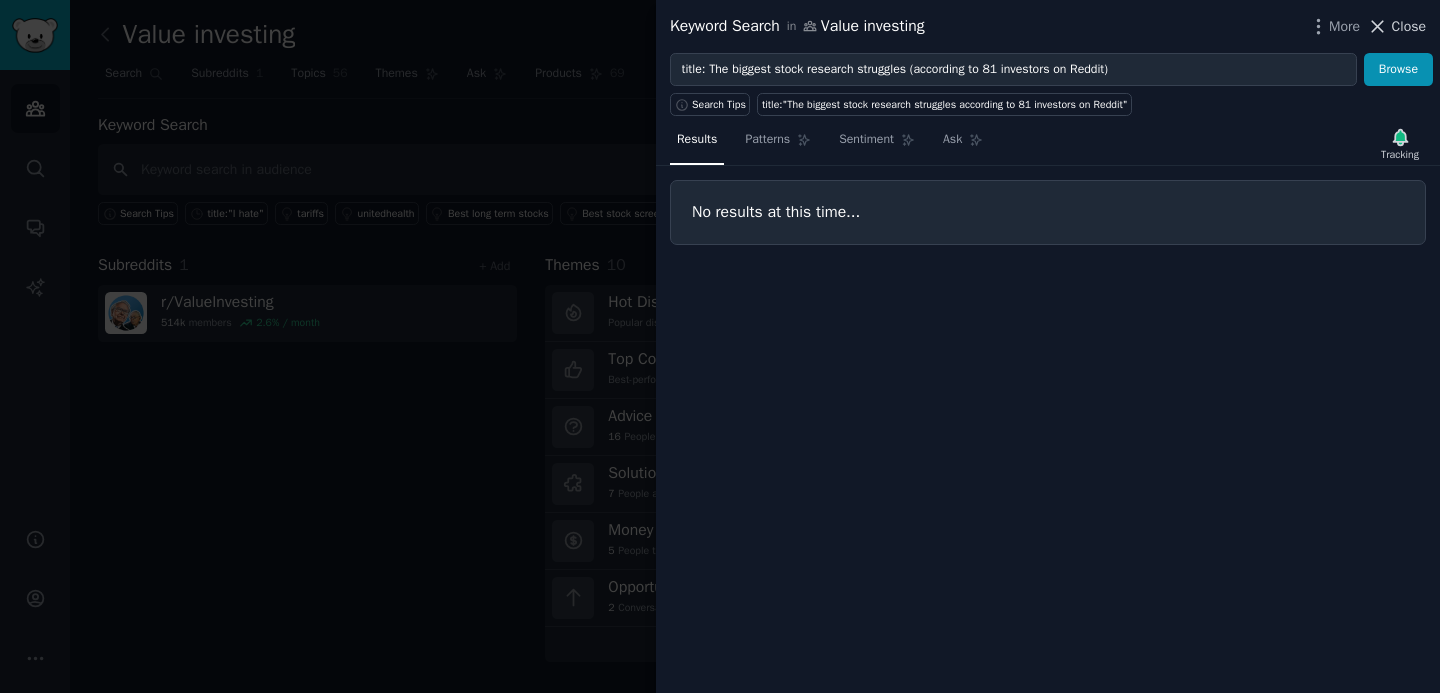 click on "Close" at bounding box center [1409, 26] 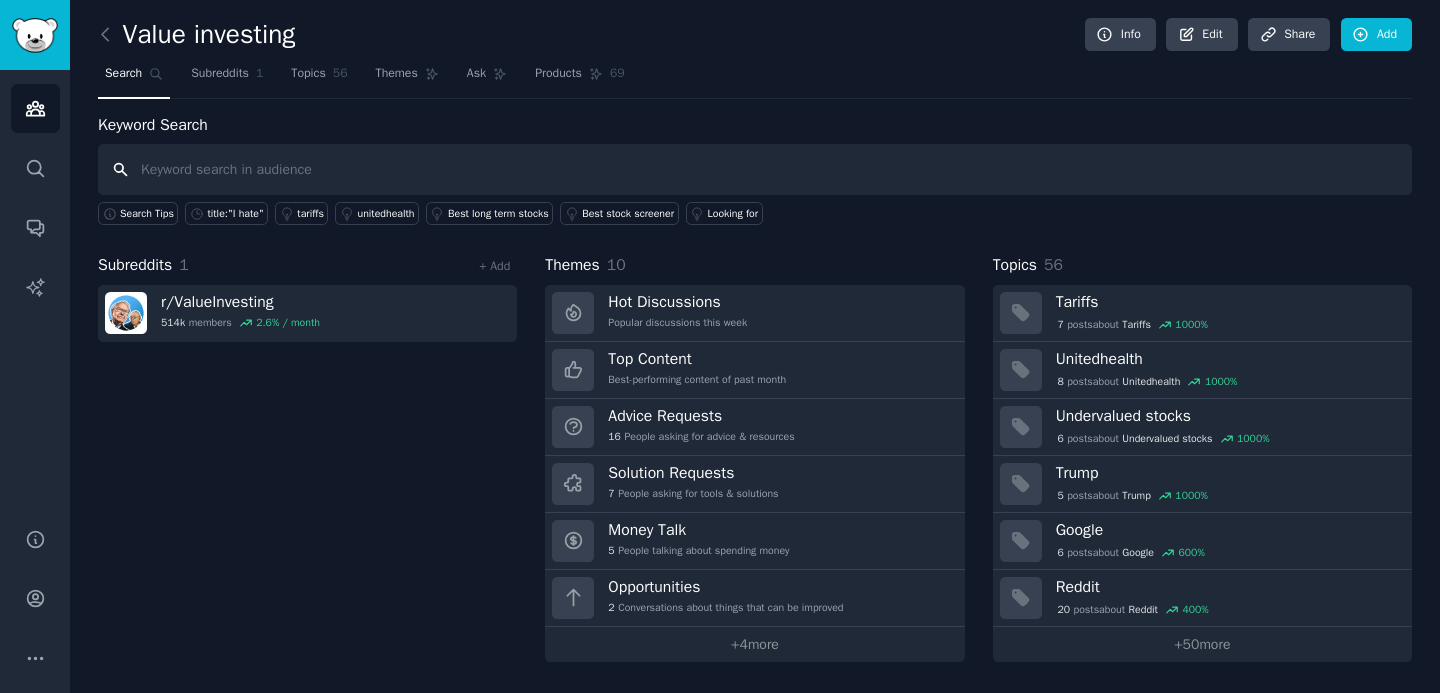 click at bounding box center [755, 169] 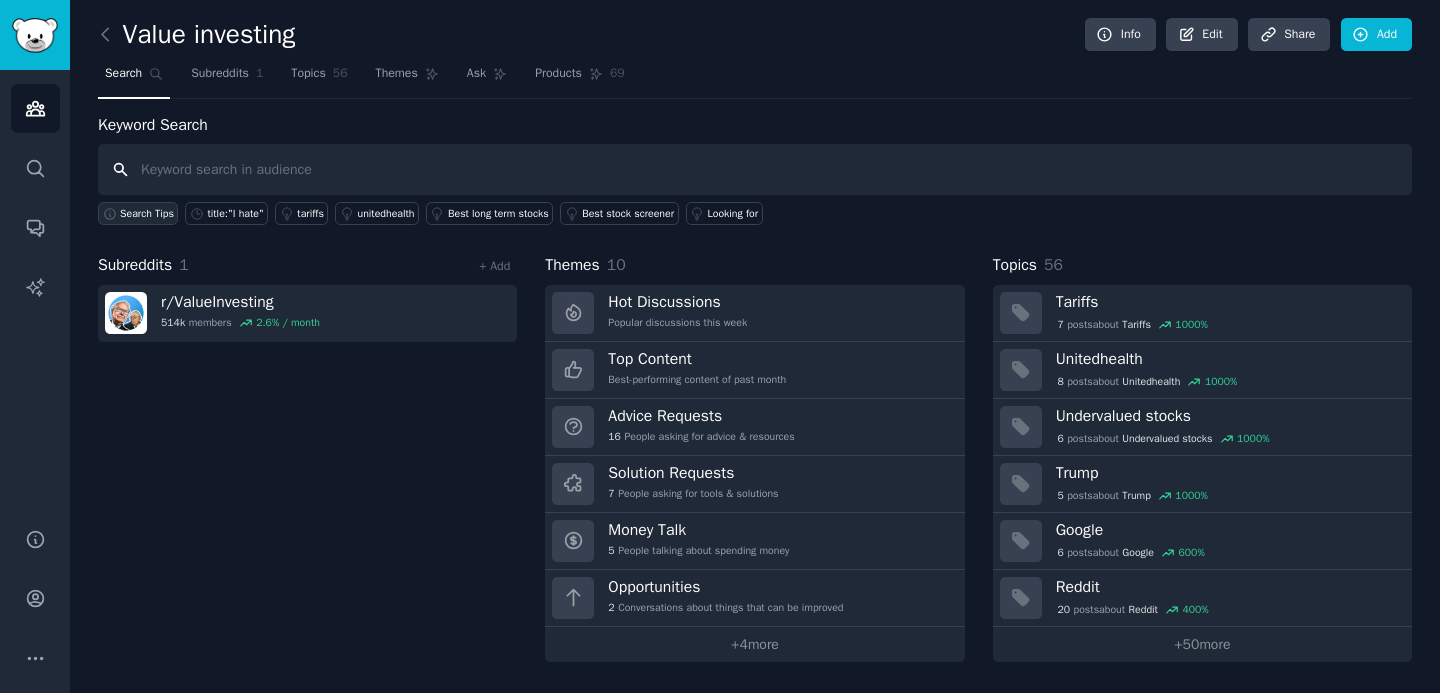 click on "Search Tips" at bounding box center [147, 214] 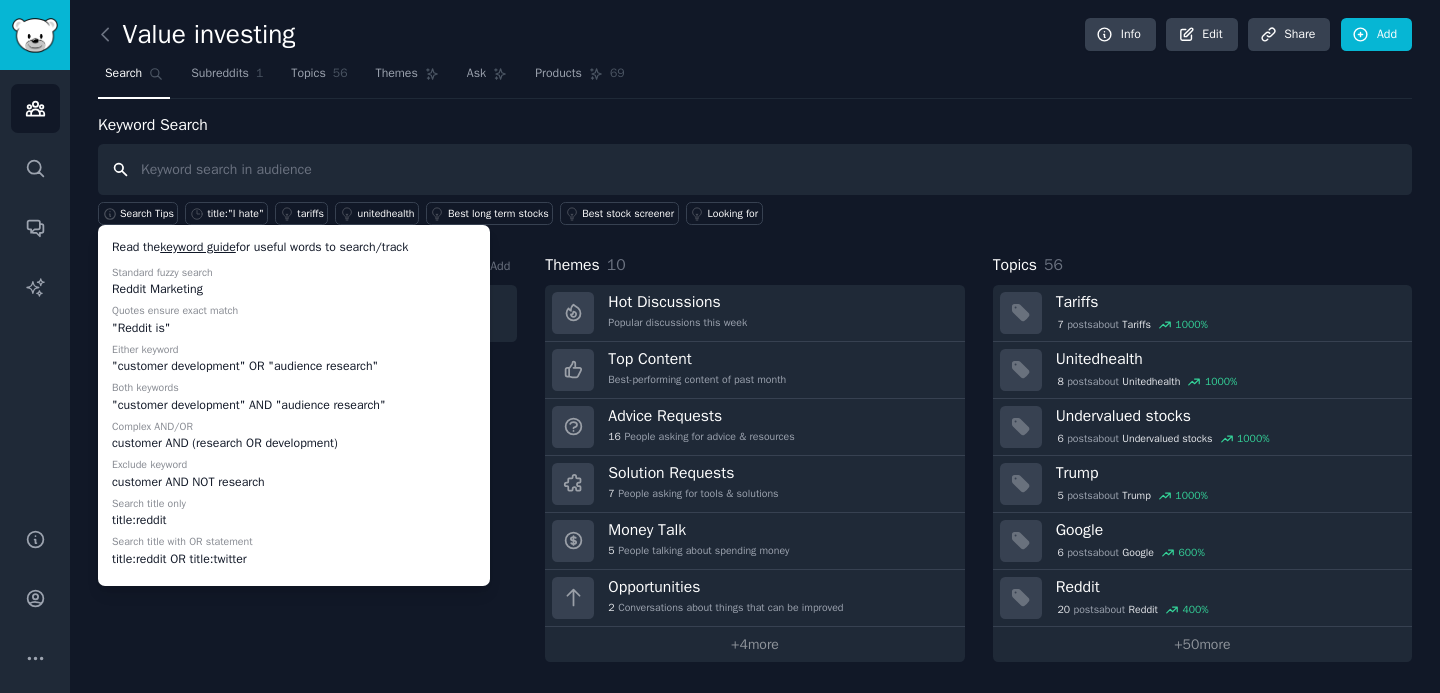 click at bounding box center (755, 169) 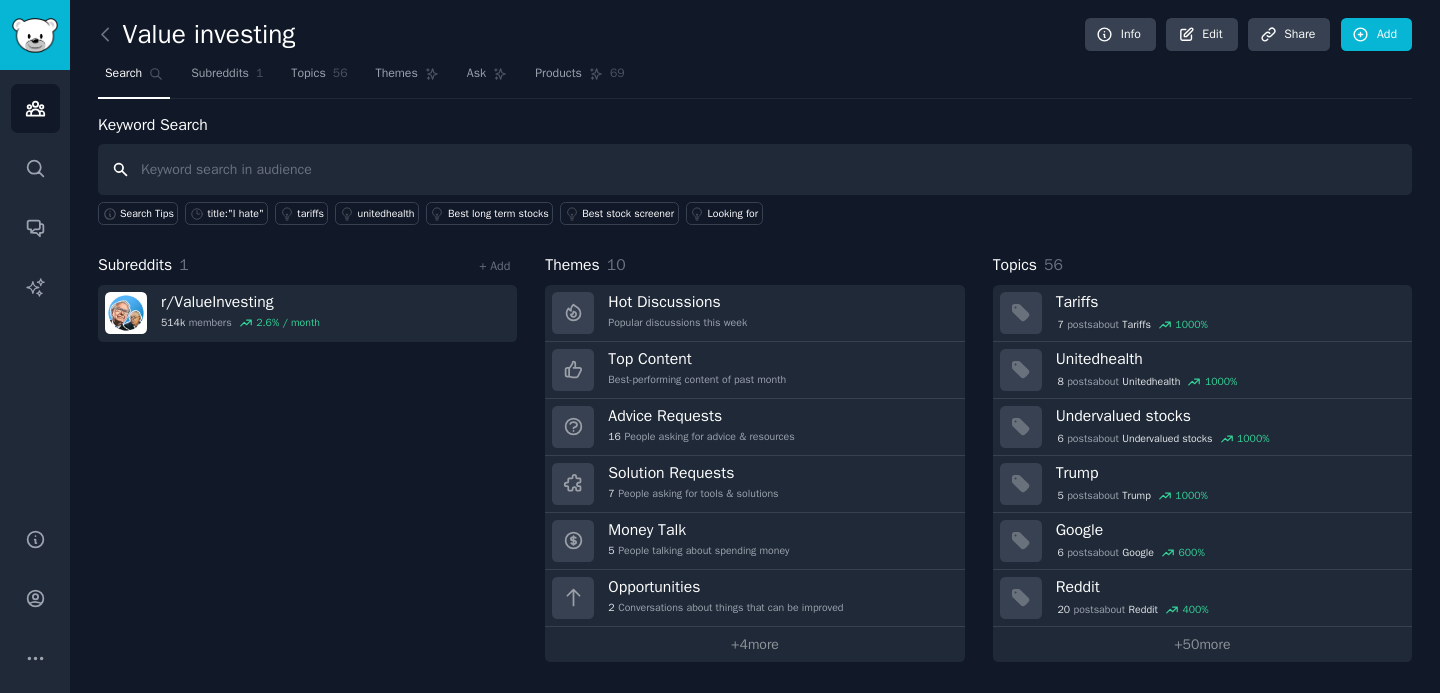 paste on "What’s your biggest headache when researching stocks to make buy, sell or hold decision?" 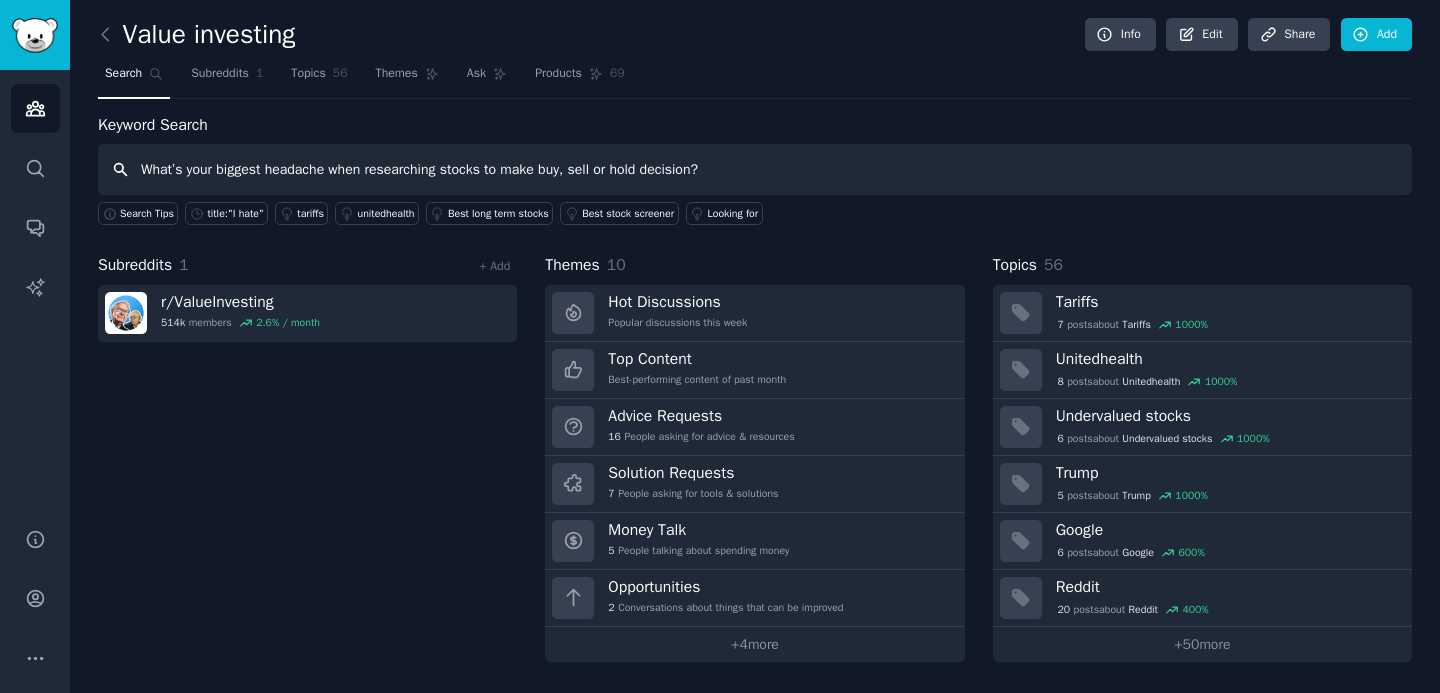 type on "What’s your biggest headache when researching stocks to make buy, sell or hold decision?" 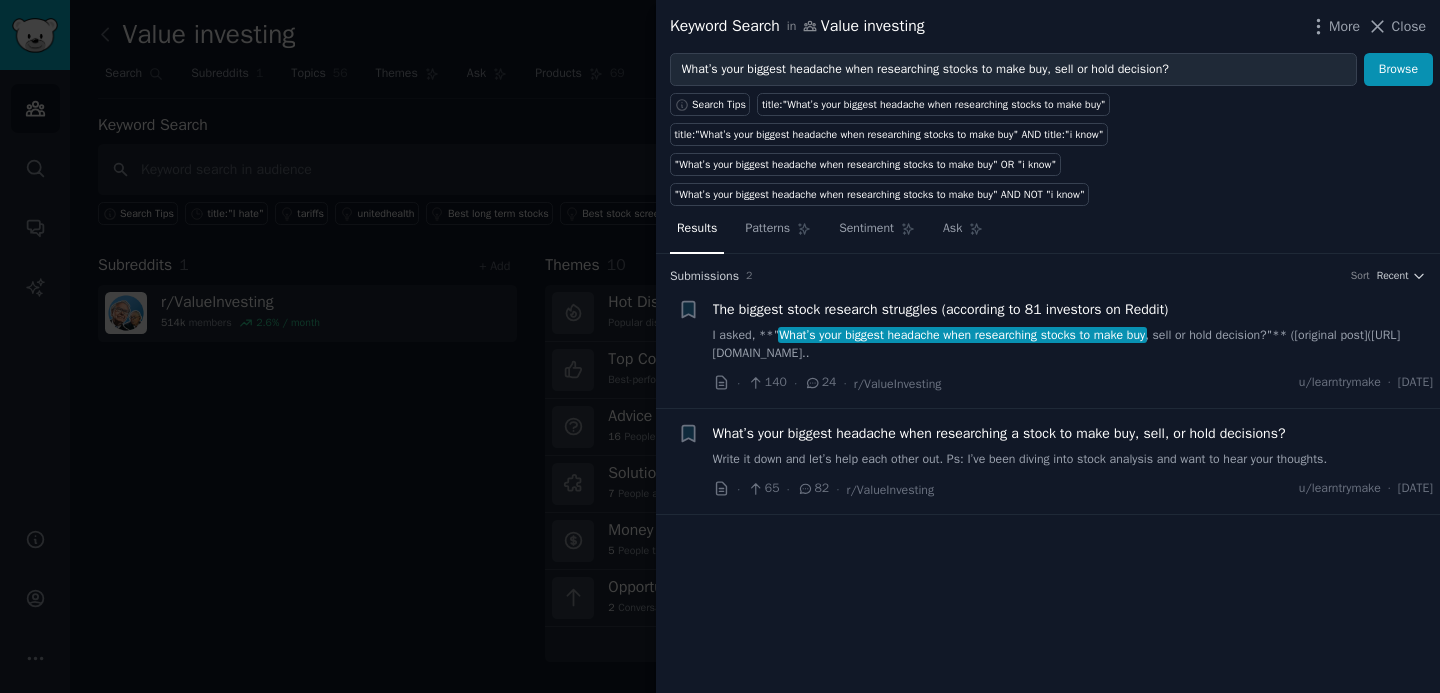click on "The biggest stock research struggles (according to 81 investors on Reddit)" at bounding box center (941, 309) 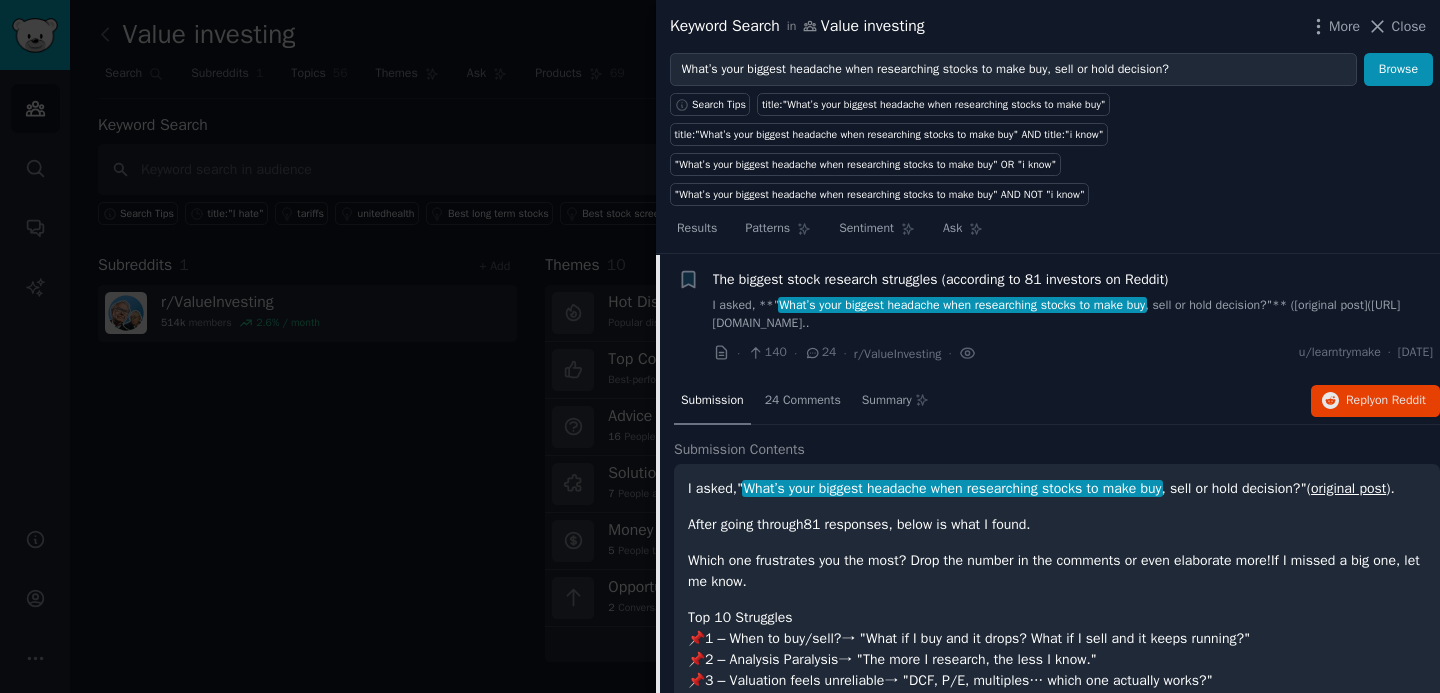 scroll, scrollTop: 31, scrollLeft: 0, axis: vertical 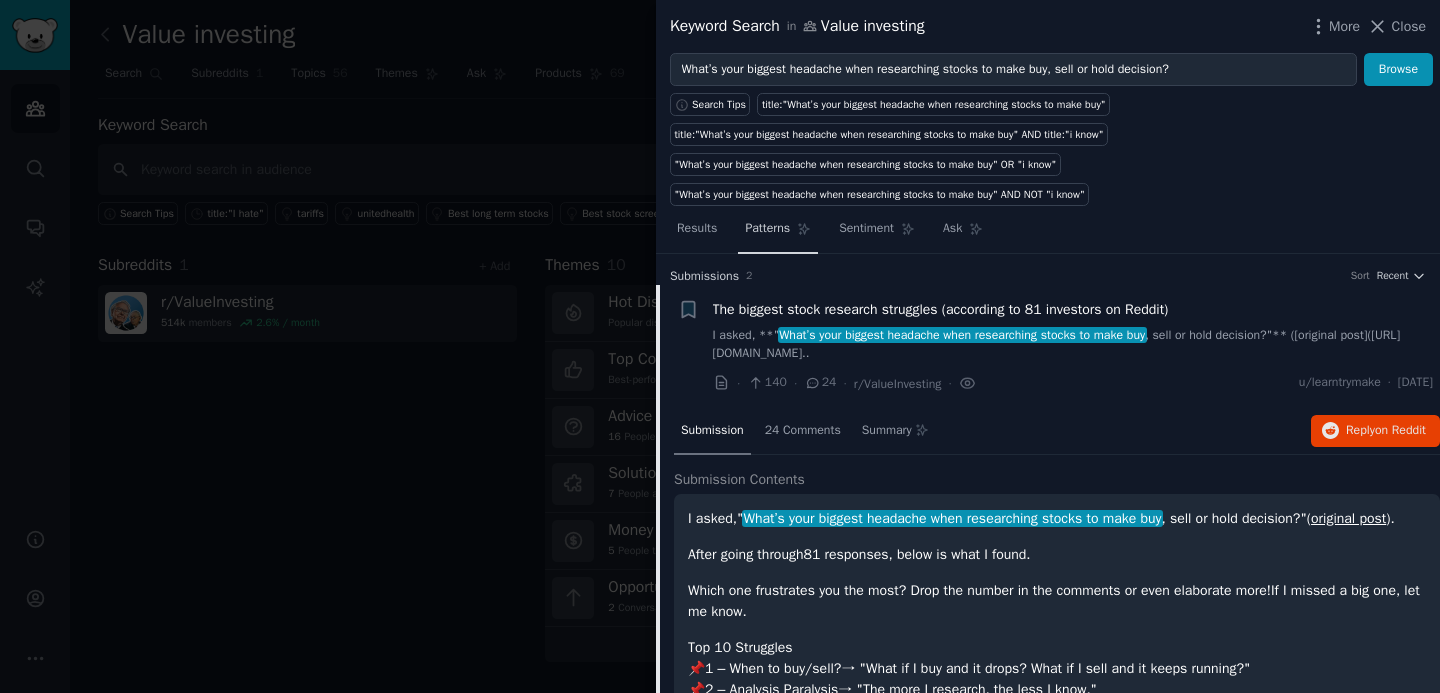 click on "Patterns" at bounding box center (767, 229) 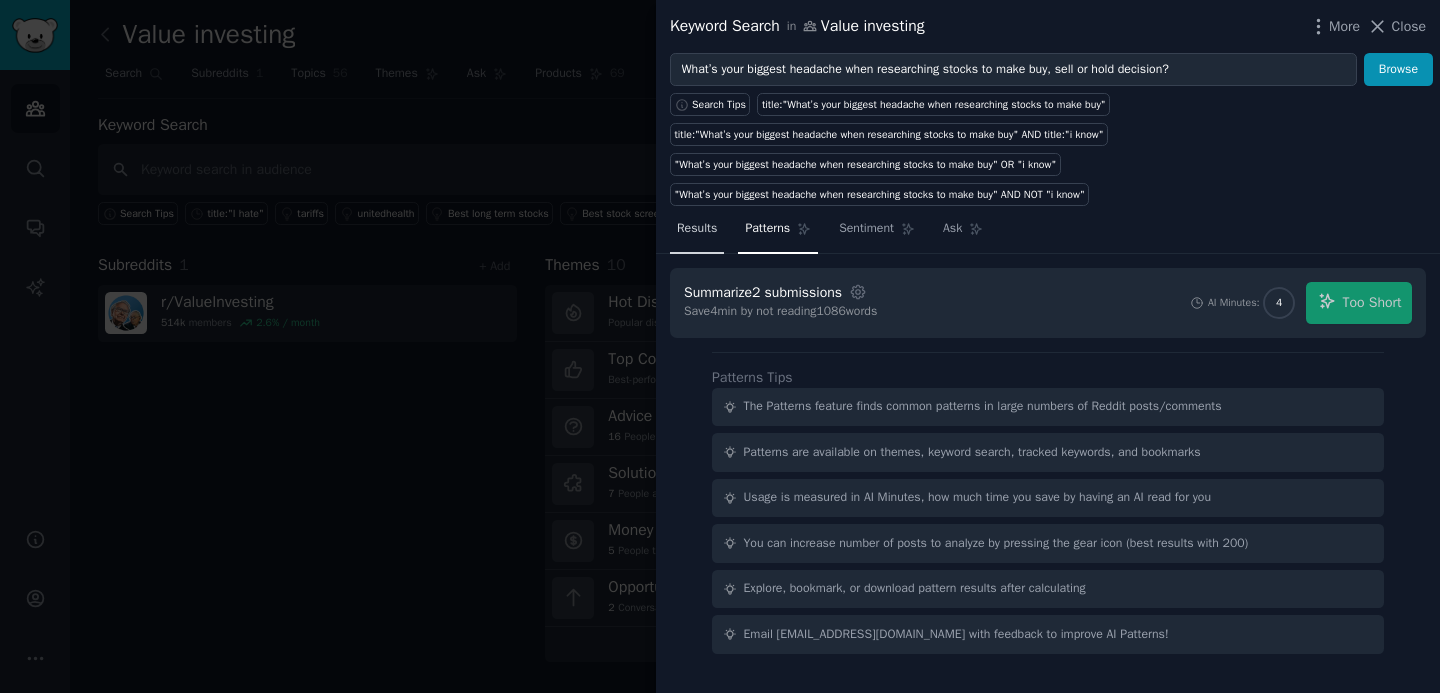 click on "Results" at bounding box center (697, 229) 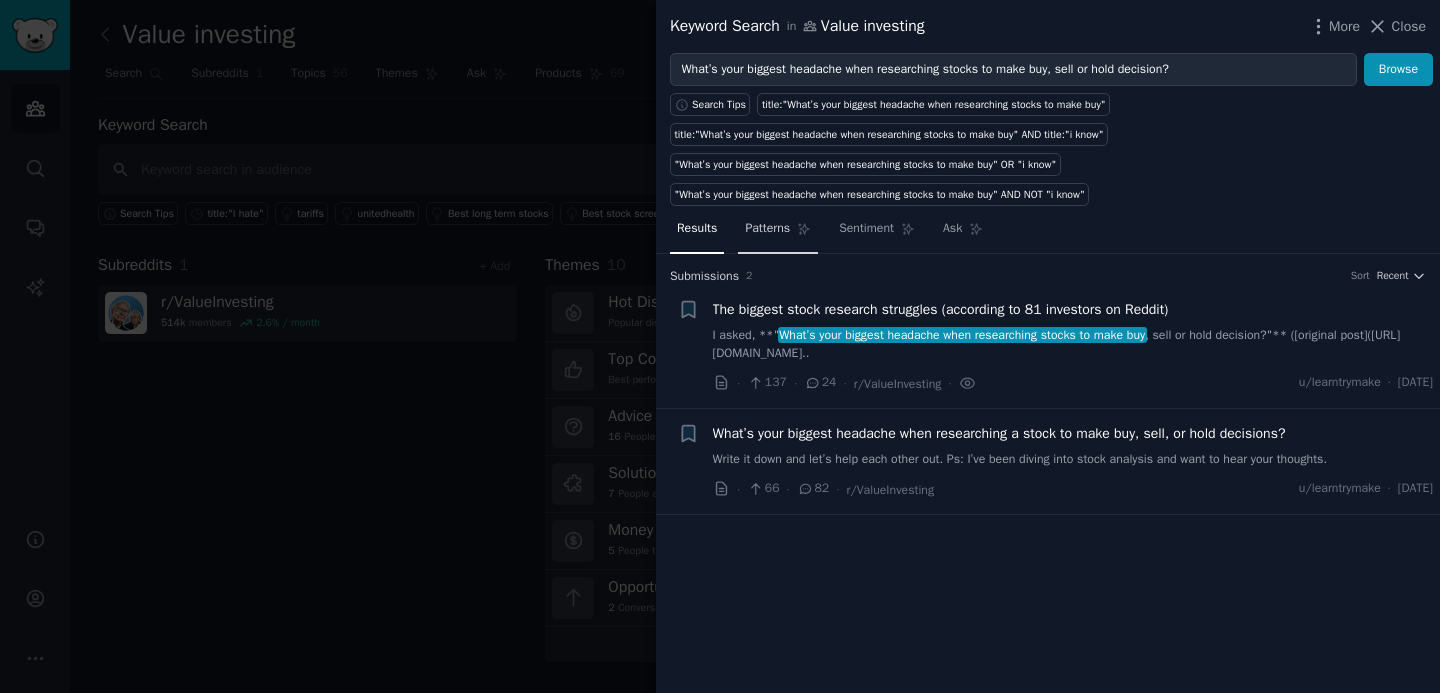 click on "Patterns" at bounding box center (767, 229) 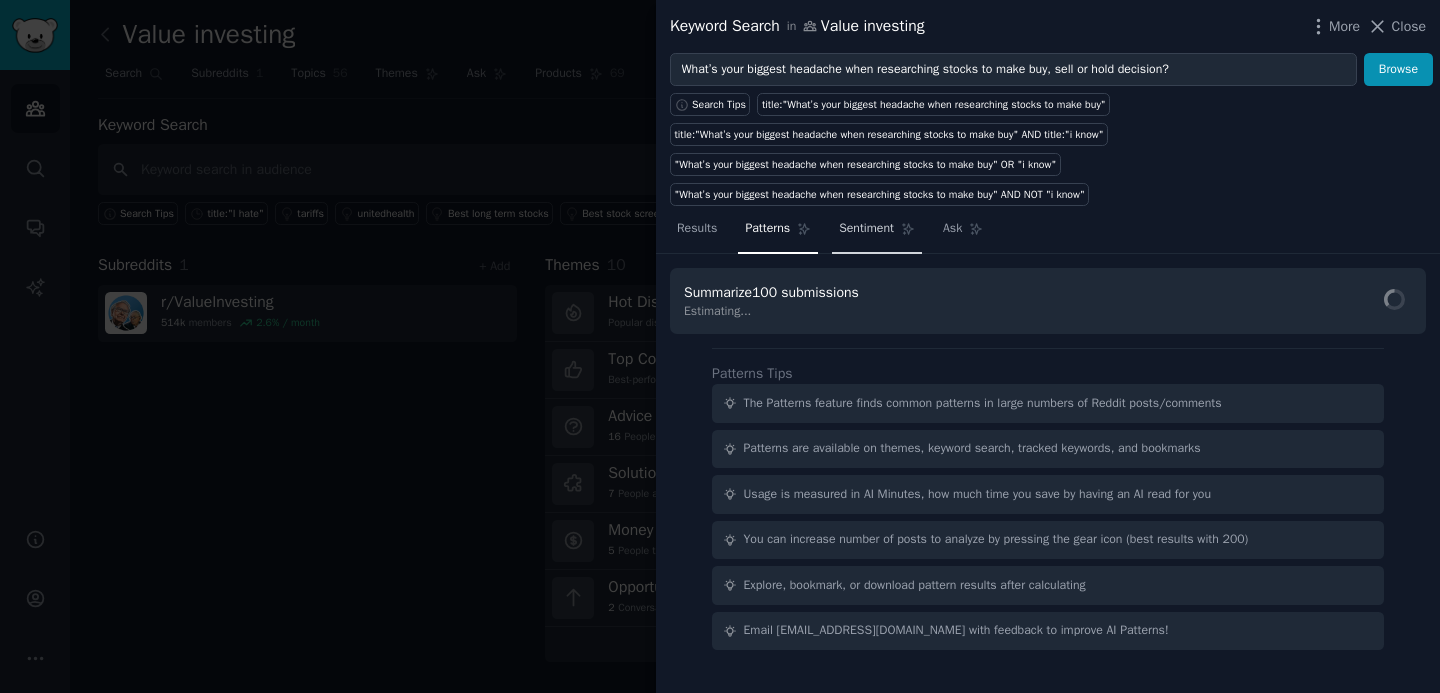 click on "Sentiment" at bounding box center (866, 229) 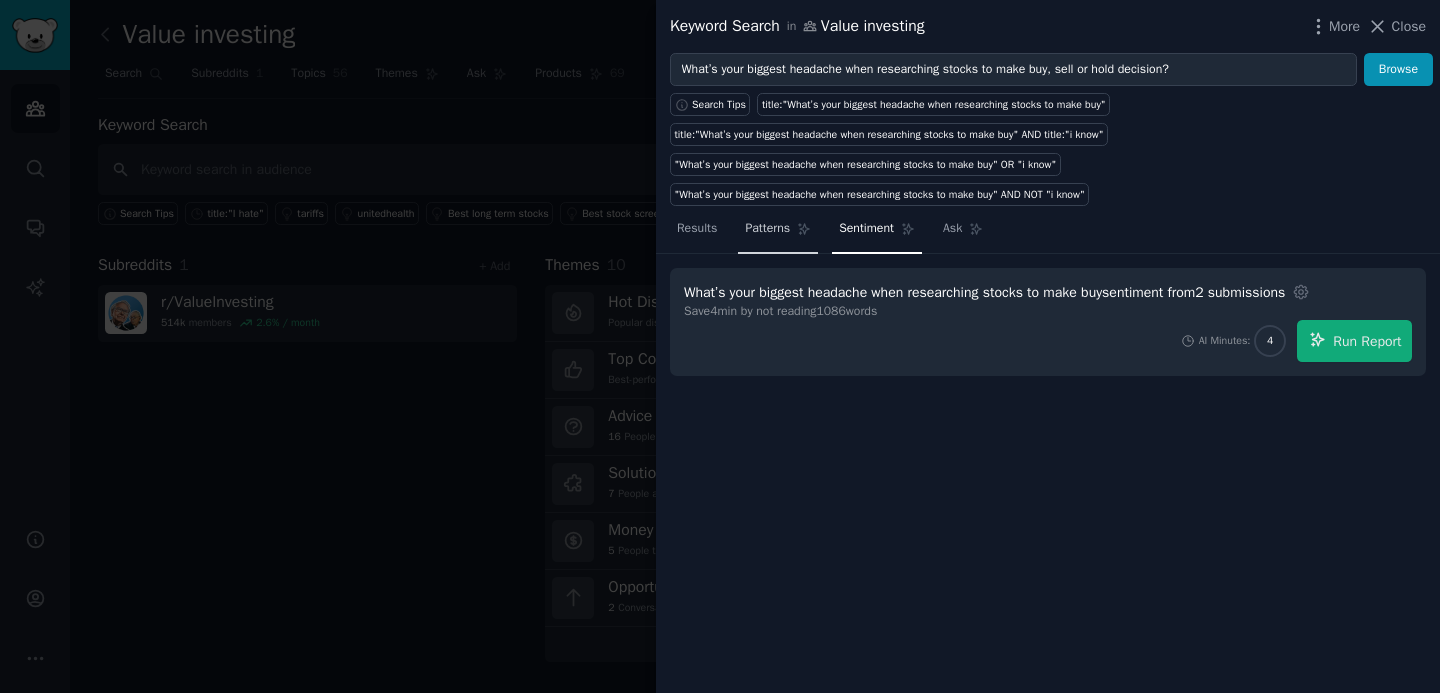 click on "Patterns" at bounding box center [778, 233] 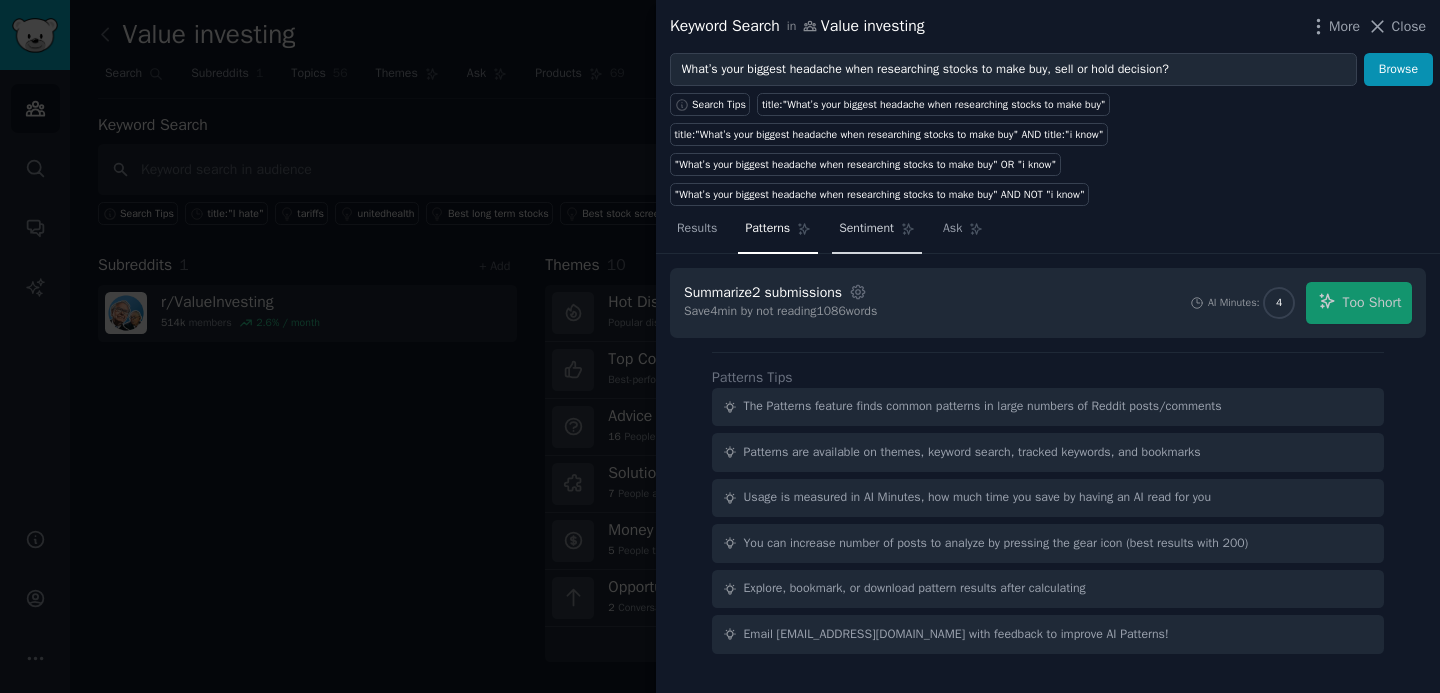 click on "Sentiment" at bounding box center (877, 233) 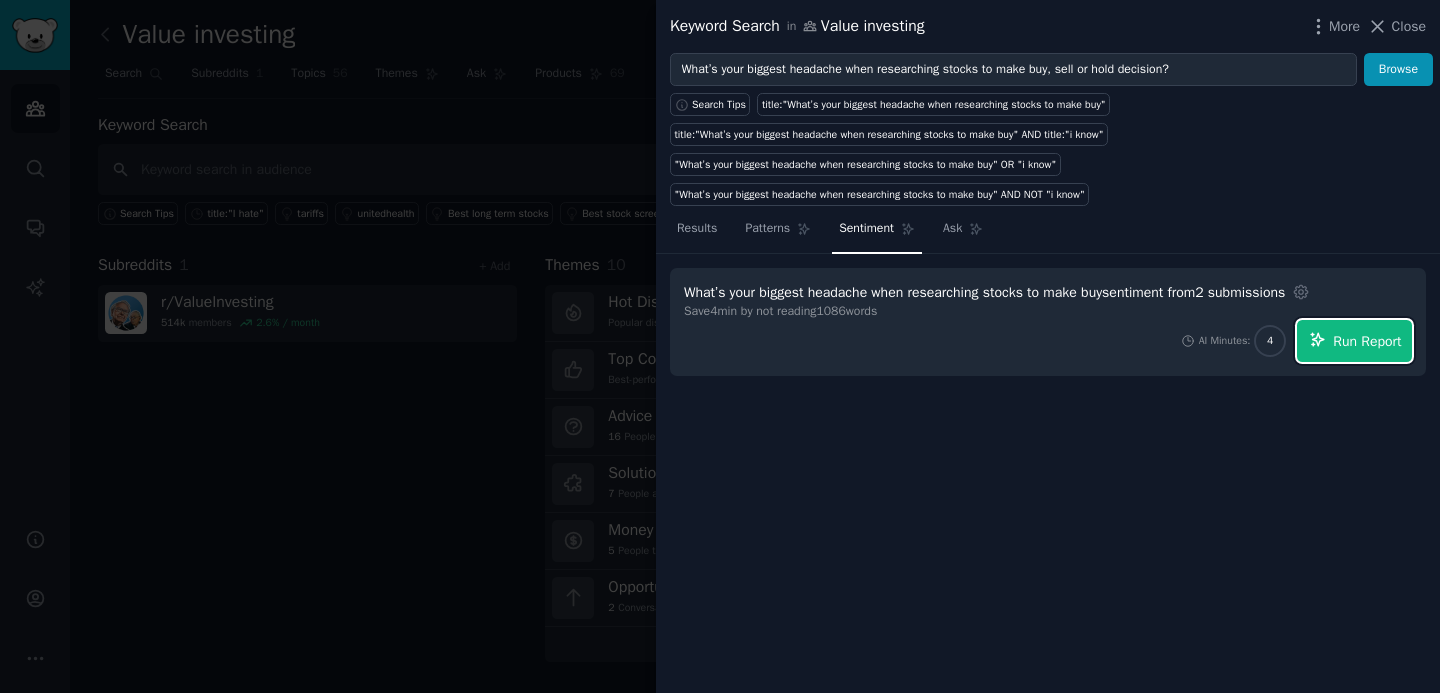 click 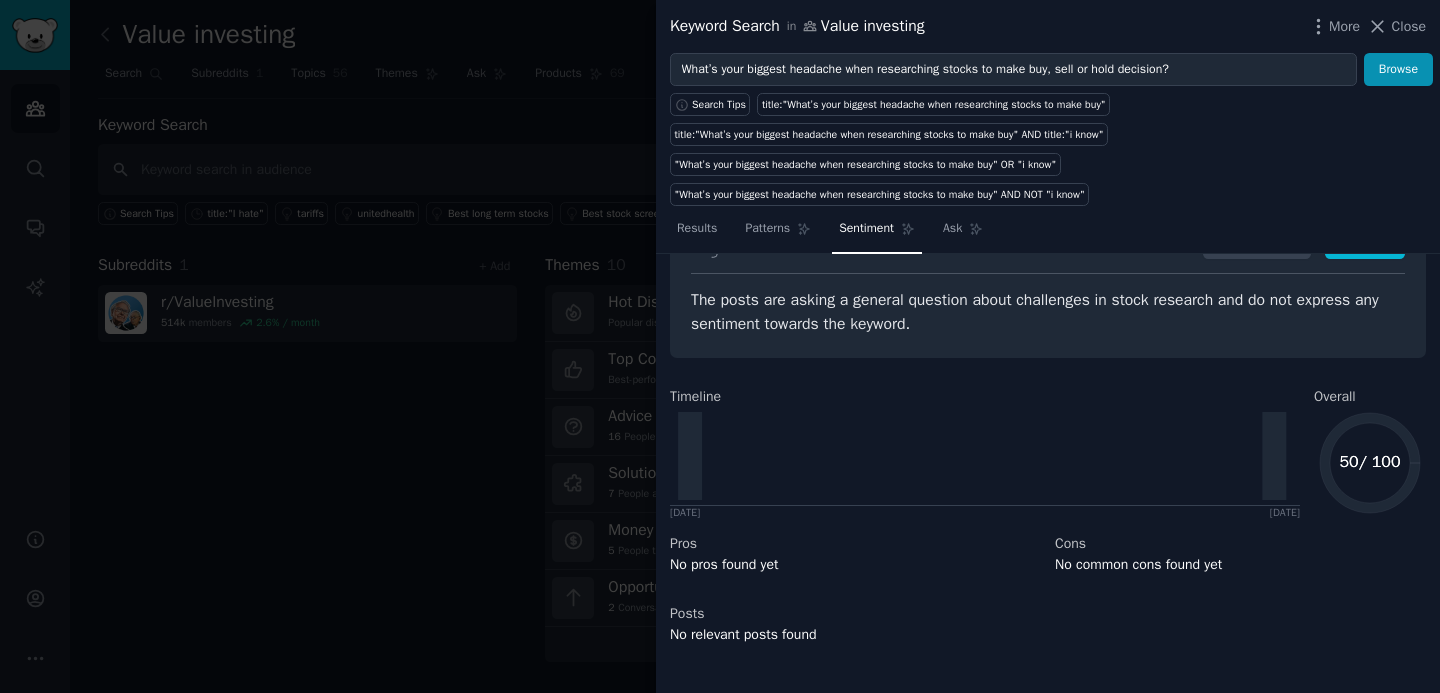 scroll, scrollTop: 0, scrollLeft: 0, axis: both 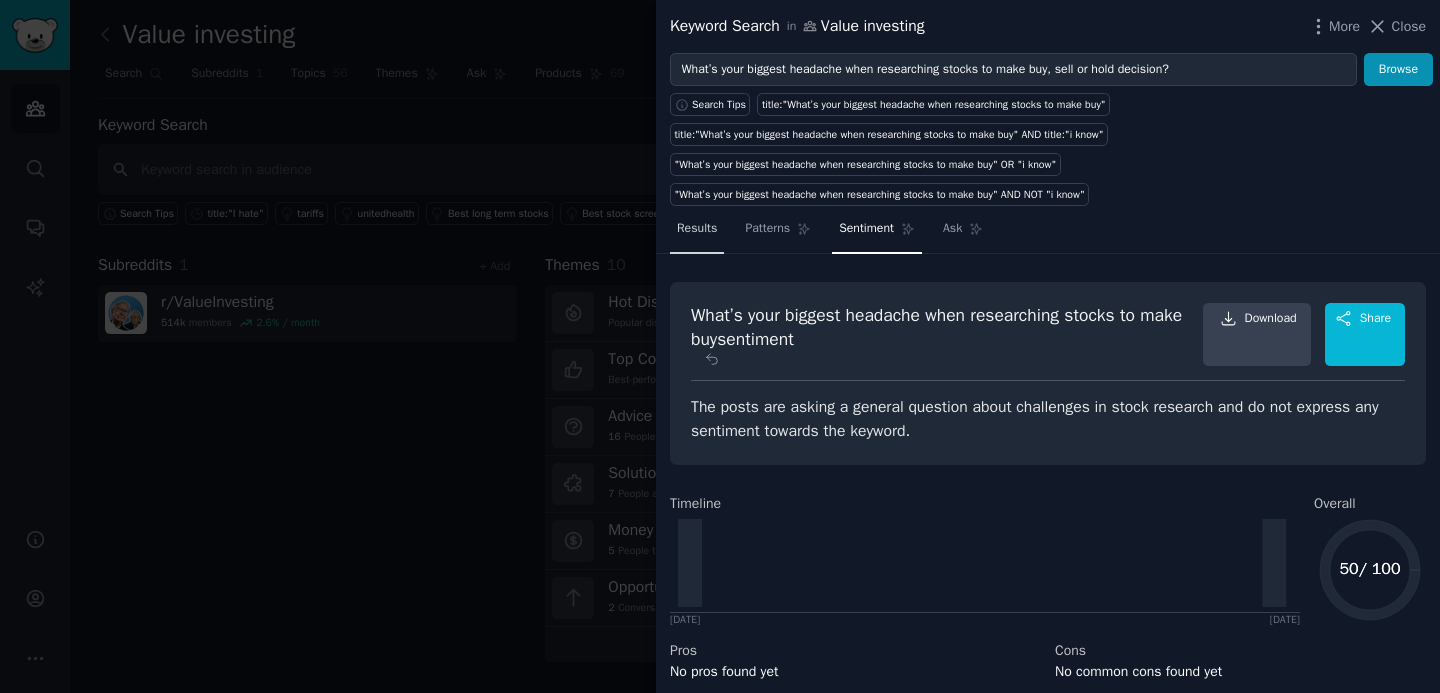 click on "Results" at bounding box center (697, 233) 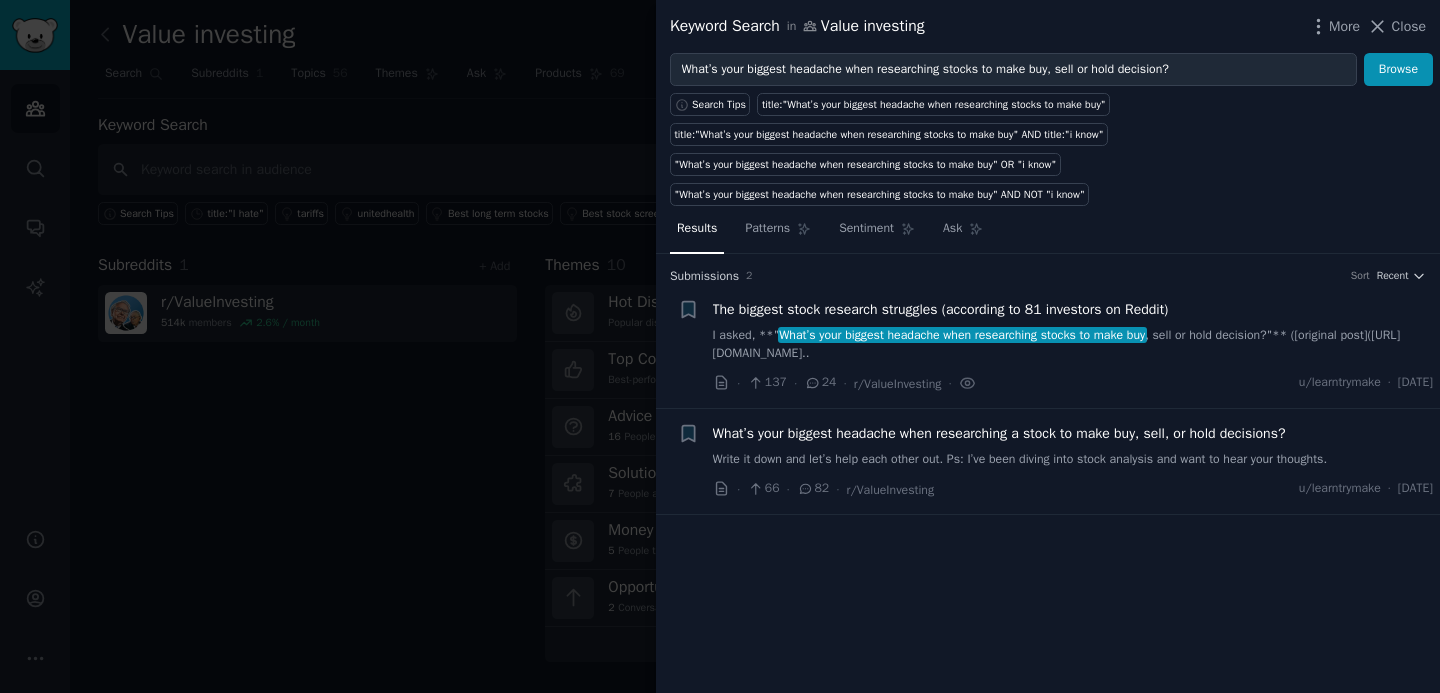 click on "The biggest stock research struggles (according to 81 investors on Reddit)" at bounding box center [941, 309] 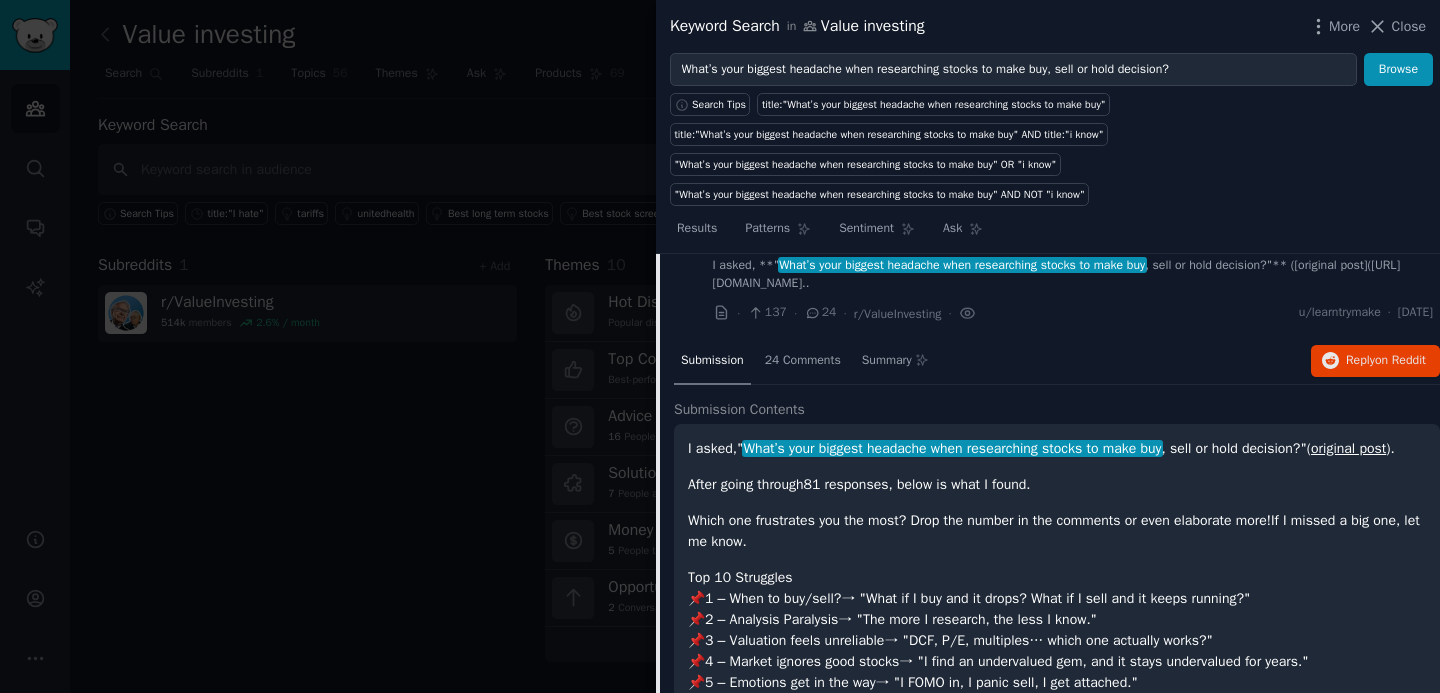 scroll, scrollTop: 0, scrollLeft: 0, axis: both 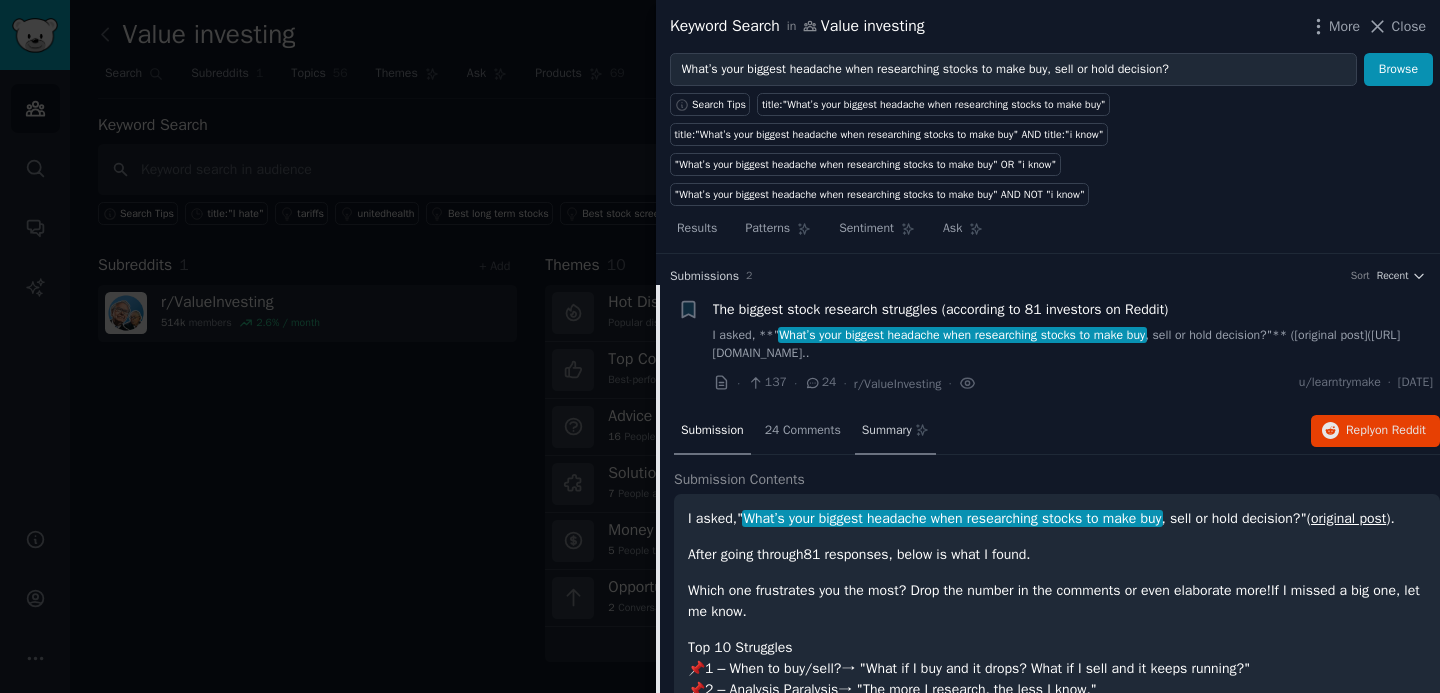 click on "Summary" at bounding box center [887, 431] 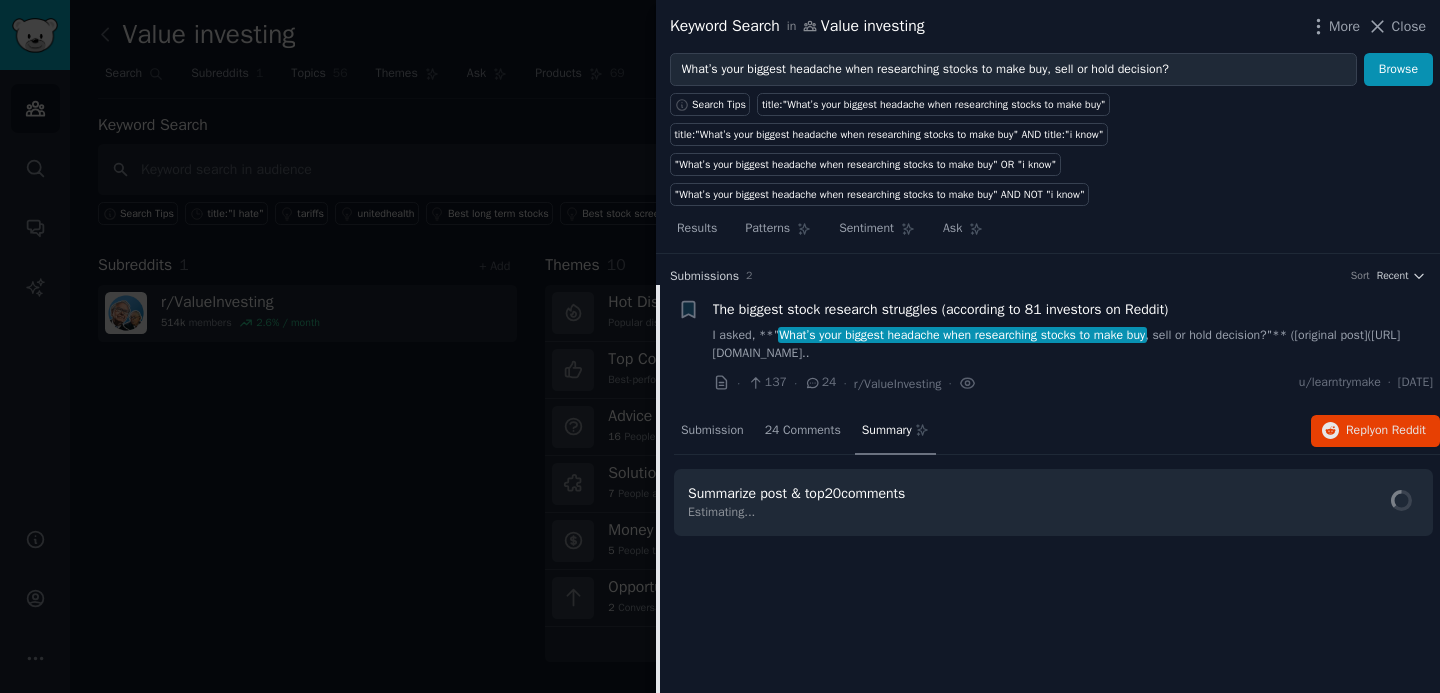 scroll, scrollTop: 37, scrollLeft: 0, axis: vertical 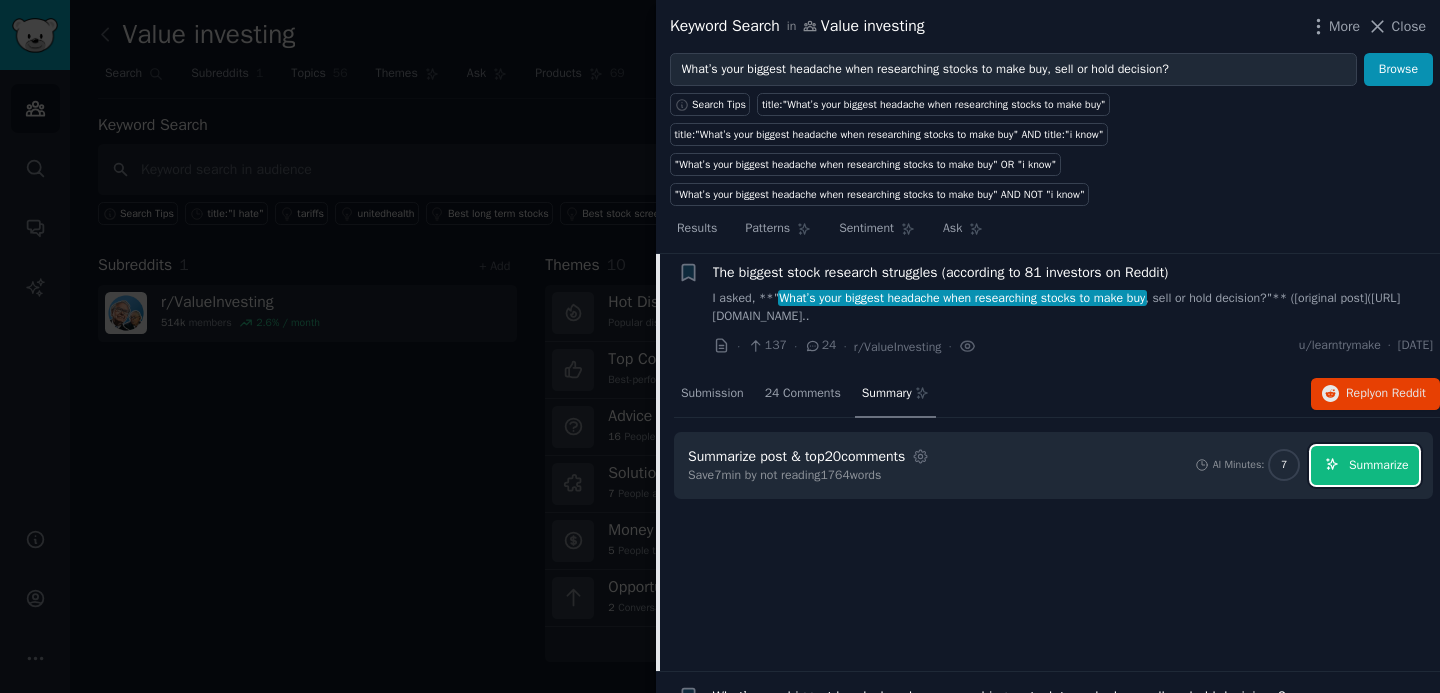 click on "Summarize" at bounding box center (1365, 465) 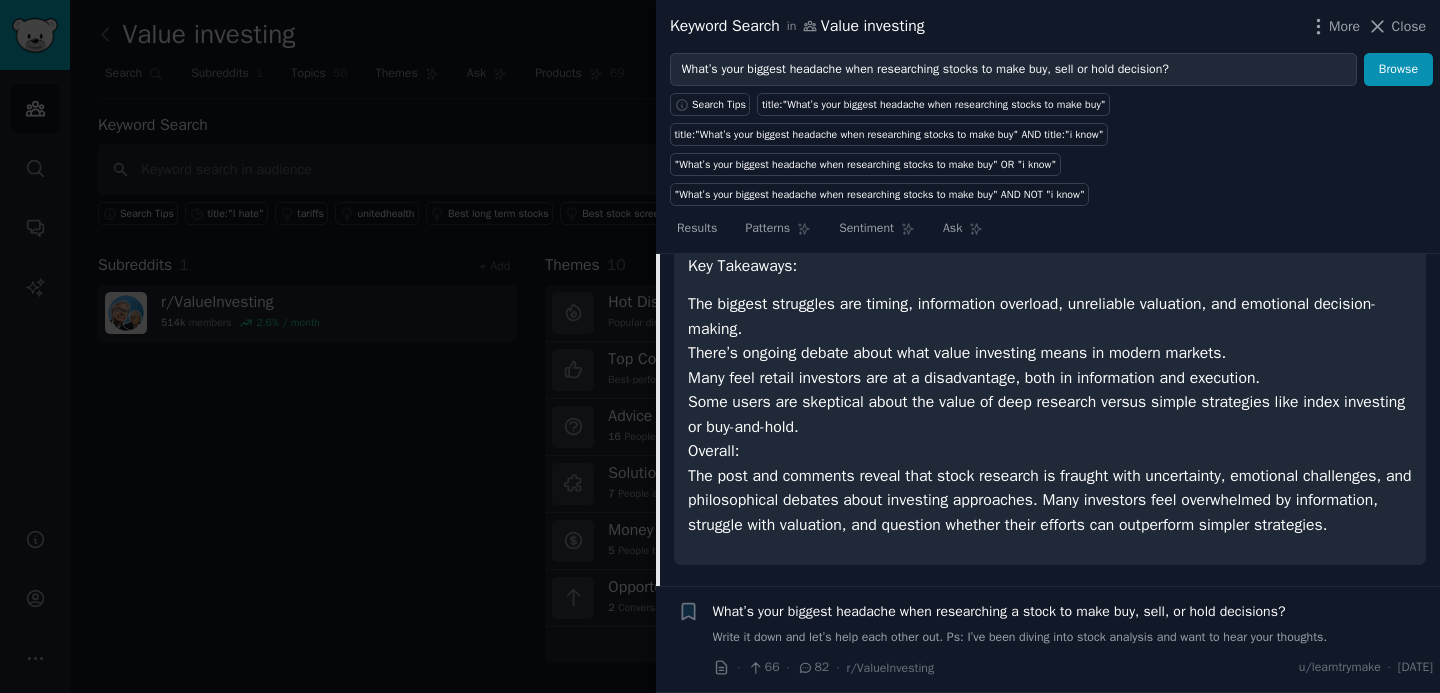 scroll, scrollTop: 1146, scrollLeft: 0, axis: vertical 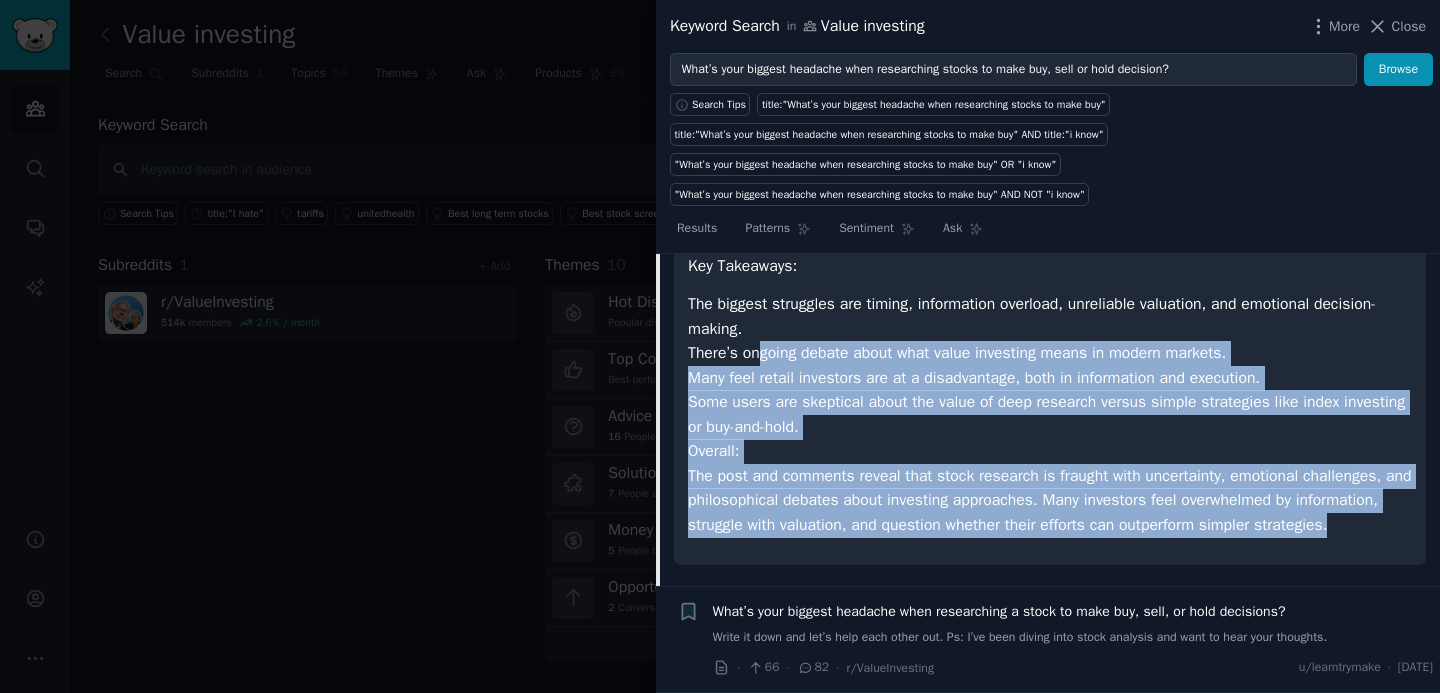 drag, startPoint x: 850, startPoint y: 527, endPoint x: 759, endPoint y: 338, distance: 209.76654 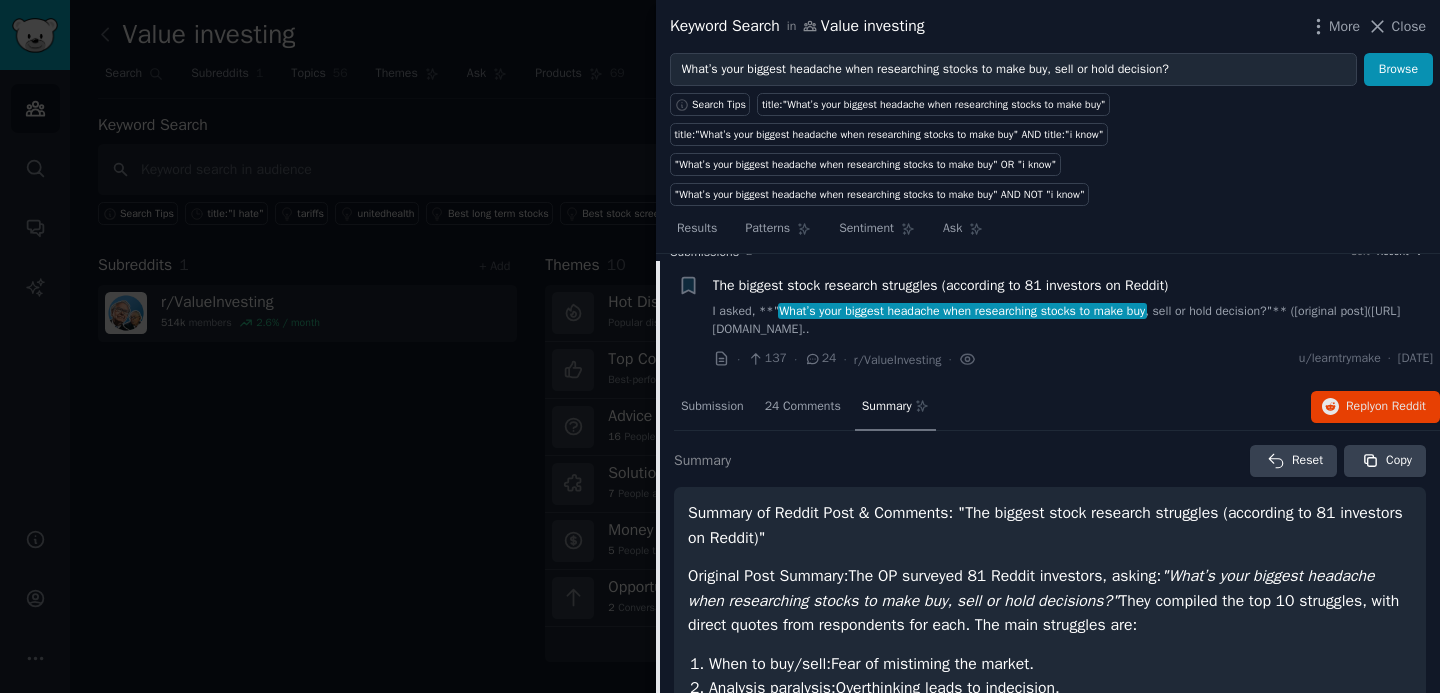 scroll, scrollTop: 59, scrollLeft: 0, axis: vertical 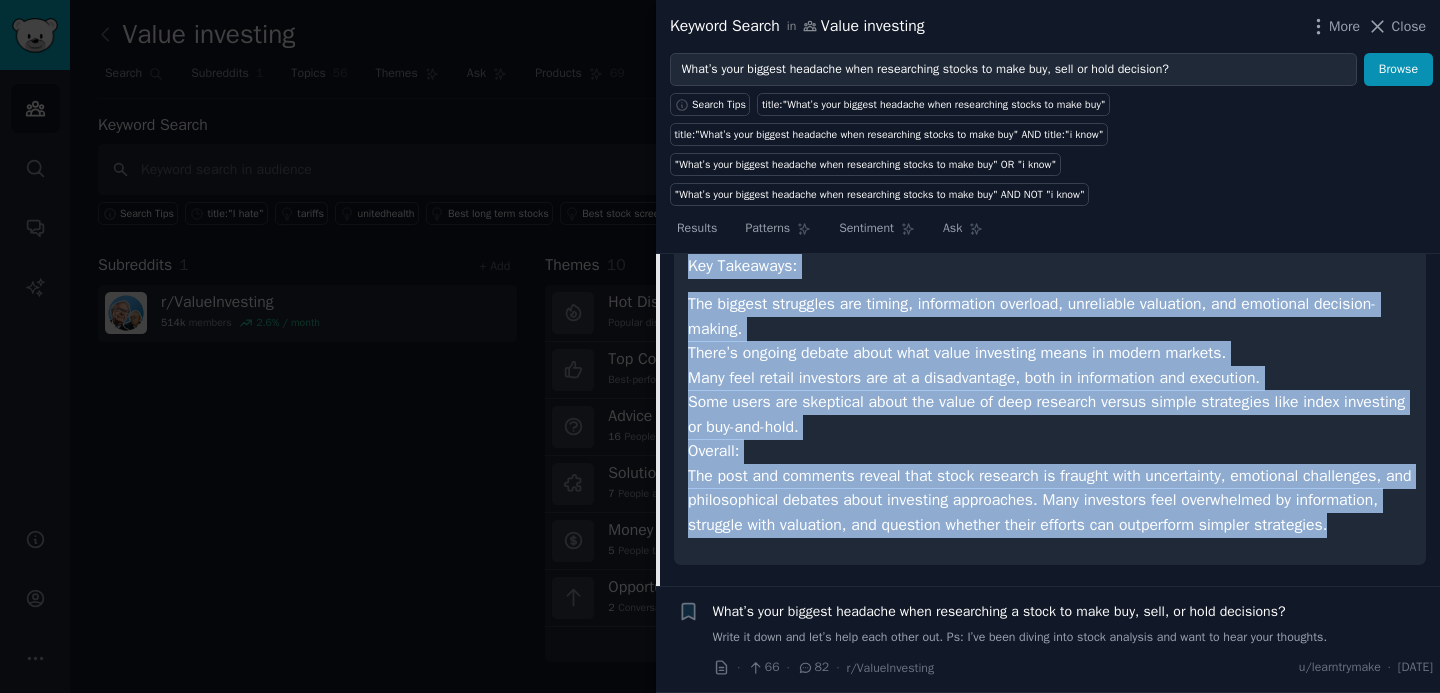 drag, startPoint x: 691, startPoint y: 476, endPoint x: 918, endPoint y: 541, distance: 236.12285 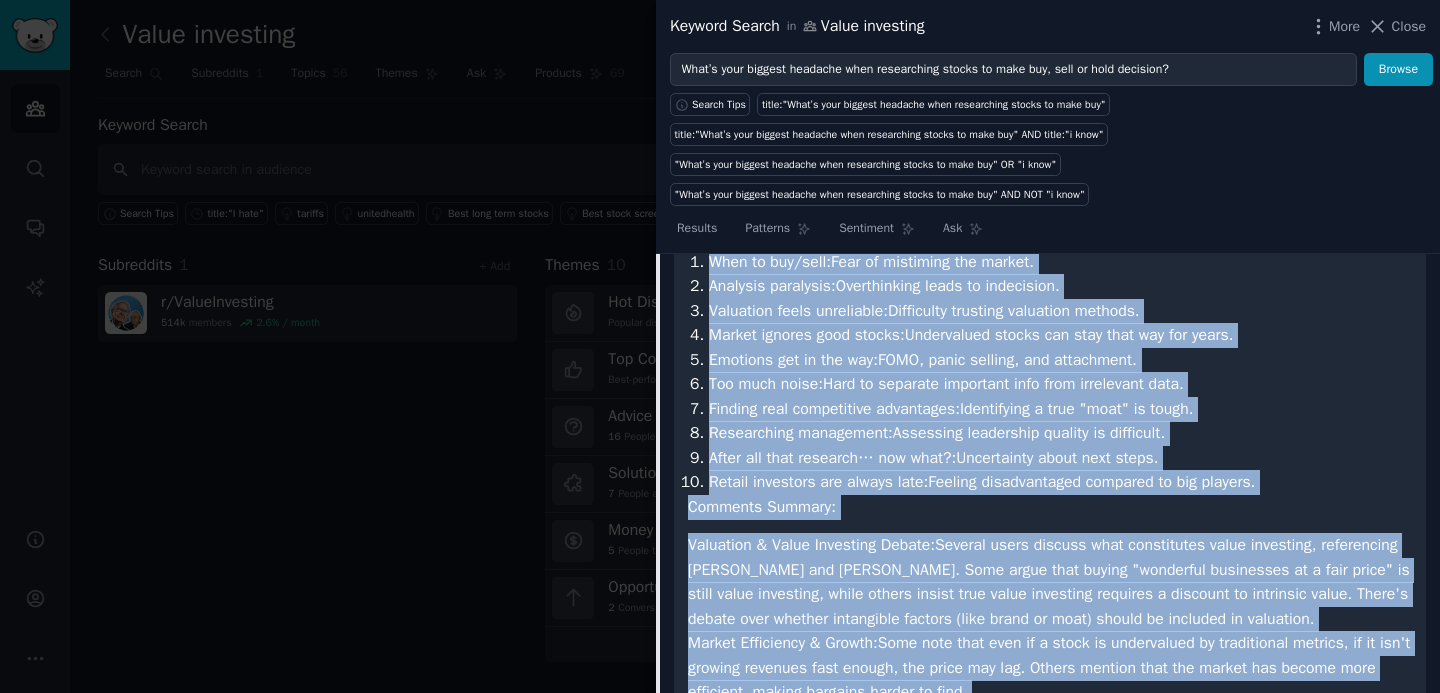 scroll, scrollTop: 259, scrollLeft: 0, axis: vertical 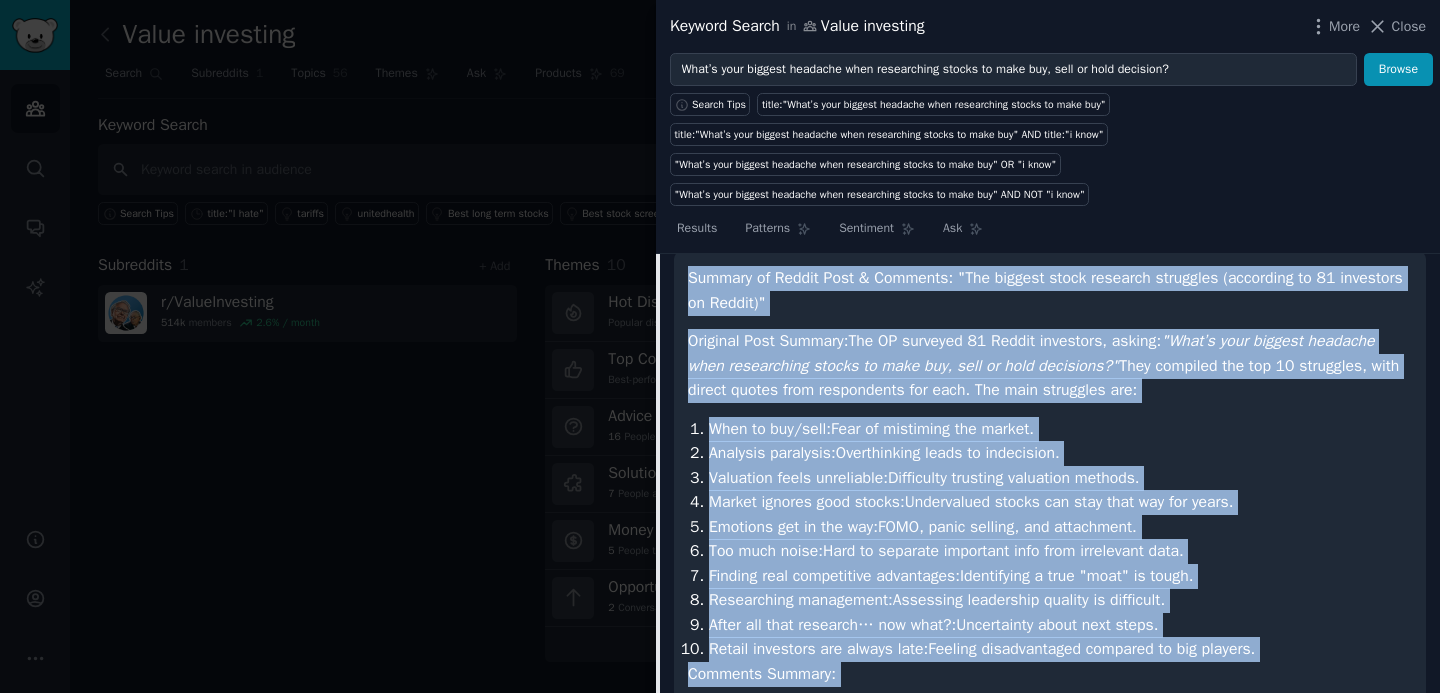 copy on "Summary of Reddit Post & Comments: "The biggest stock research struggles (according to 81 investors on Reddit)" Original Post Summary:
The OP surveyed 81 Reddit investors, asking:  "What’s your biggest headache when researching stocks to make buy, sell or hold decisions?"  They compiled the top 10 struggles, with direct quotes from respondents for each. The main struggles are: When to buy/sell:  Fear of mistiming the market. Analysis paralysis:  Overthinking leads to indecision. Valuation feels unreliable:  Difficulty trusting valuation methods. Market ignores good stocks:  Undervalued stocks can stay that way for years. Emotions get in the way:  FOMO, panic selling, and attachment. Too much noise:  Hard to separate important info from irrelevant data. Finding real competitive advantages:  Identifying a true "moat" is tough. Researching management:  Assessing leadership quality is difficult. After all that research… now what?:  Uncertainty about next steps. Retail investors are always late:  Feeling disad..." 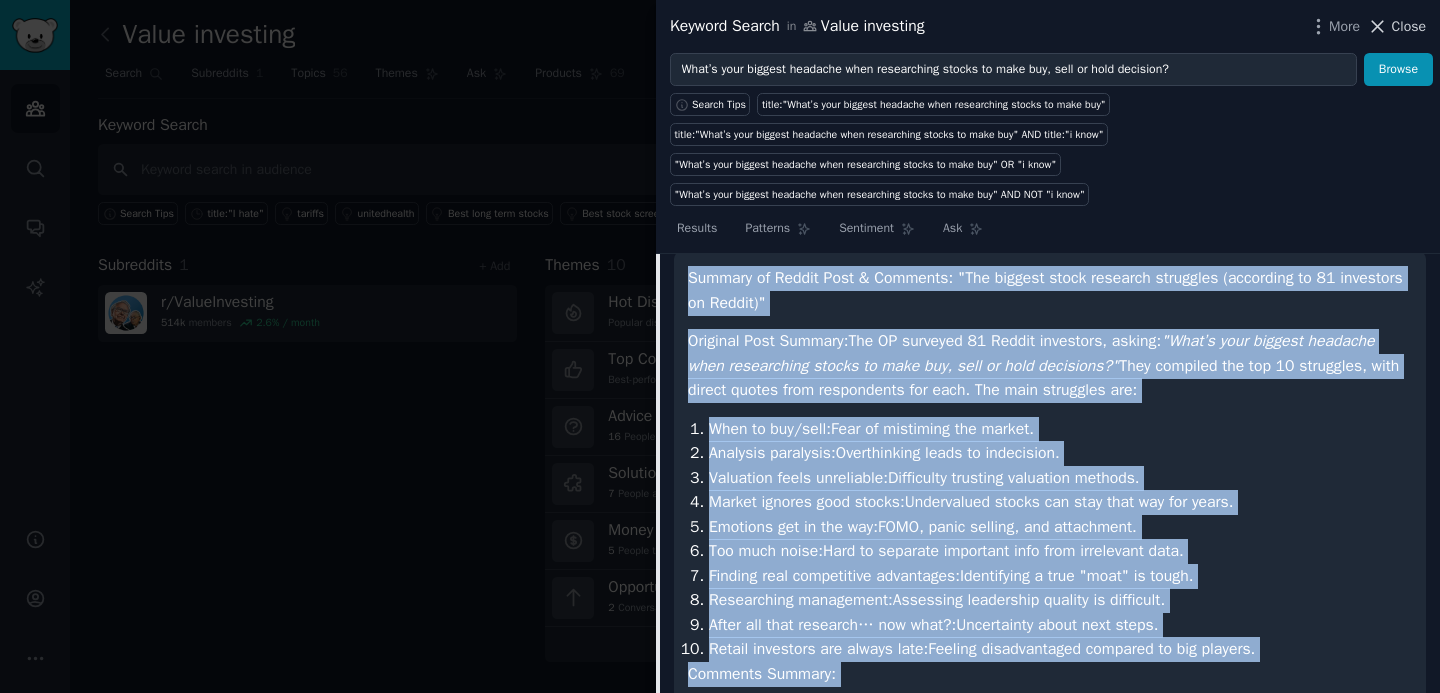 click 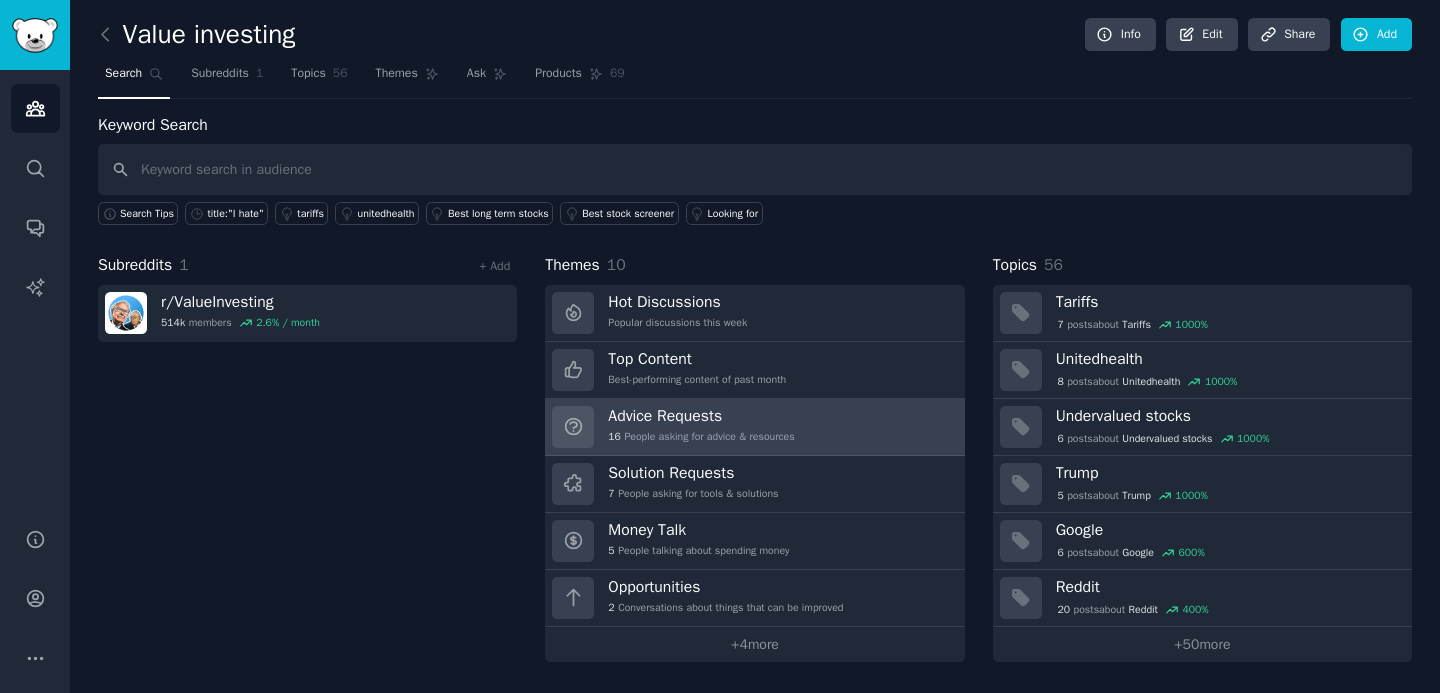 click on "16 People asking for advice & resources" at bounding box center (701, 437) 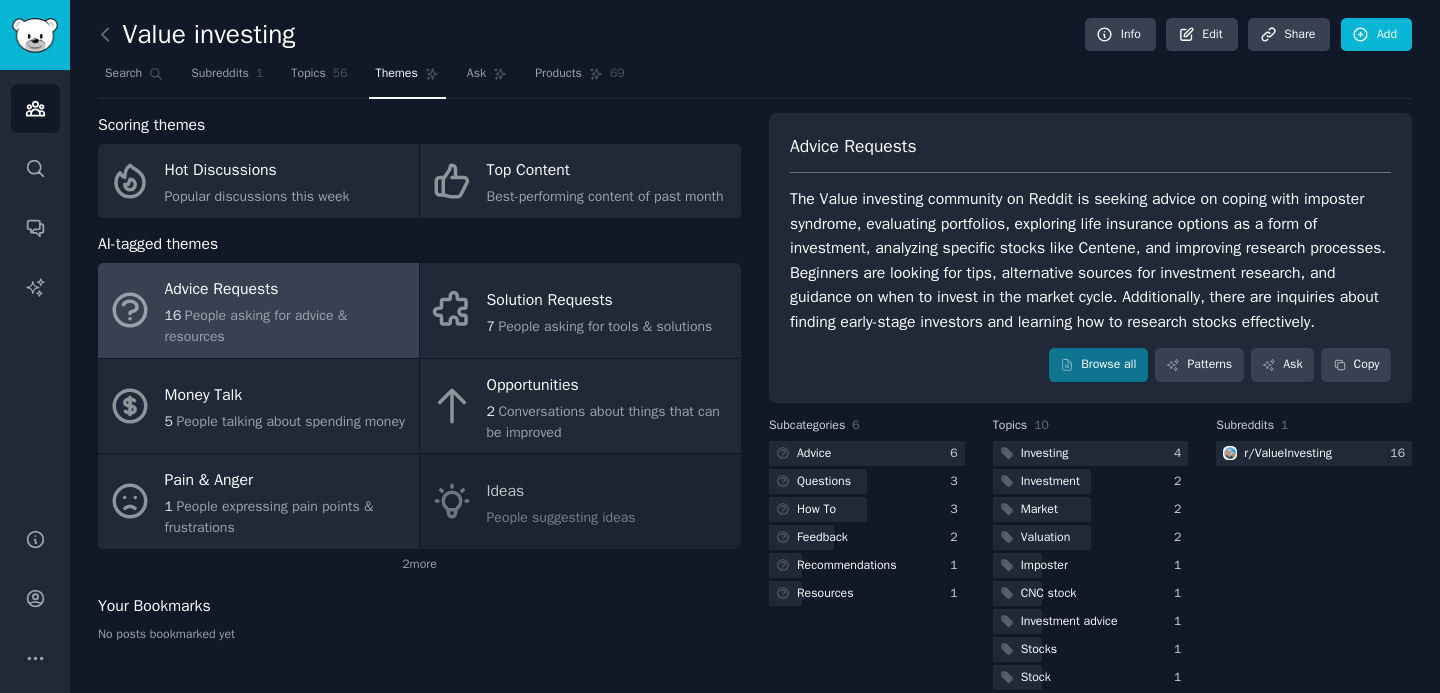 click on "Conversations about things that can be improved" at bounding box center [603, 422] 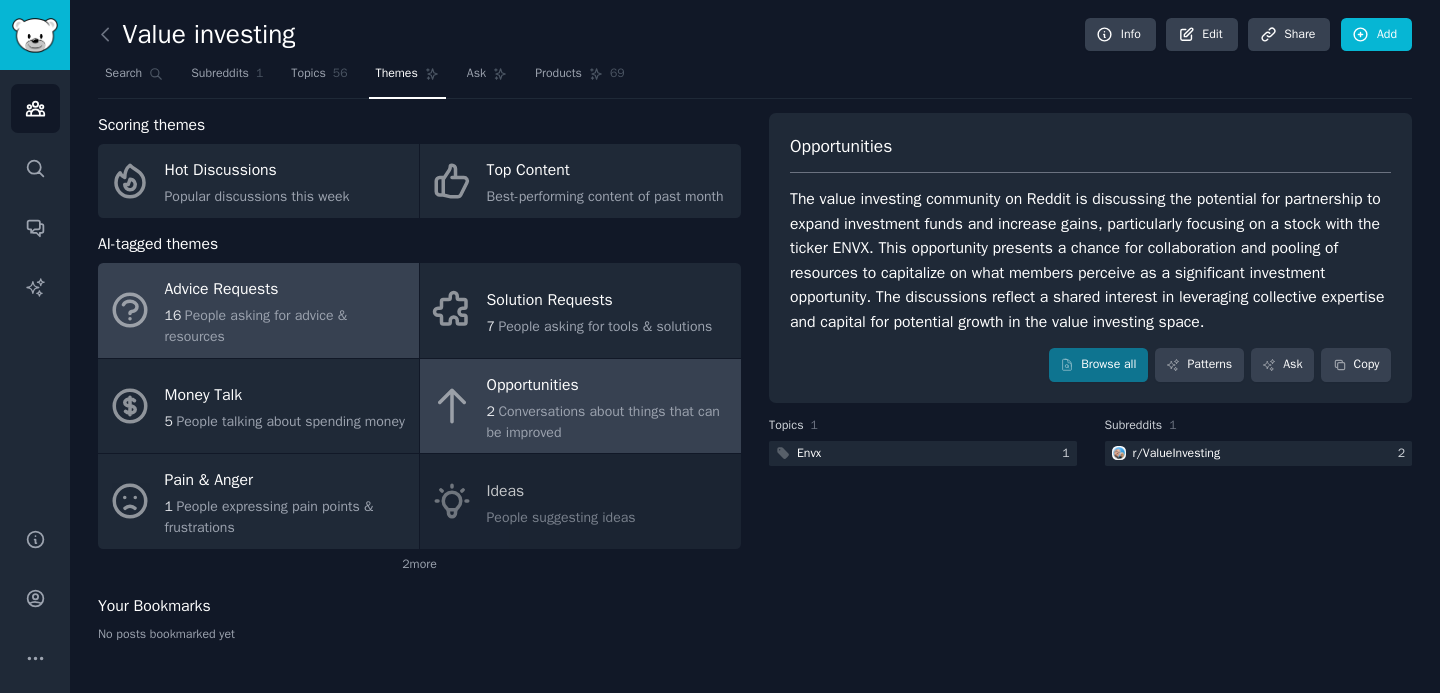 click on "People asking for advice & resources" at bounding box center [256, 326] 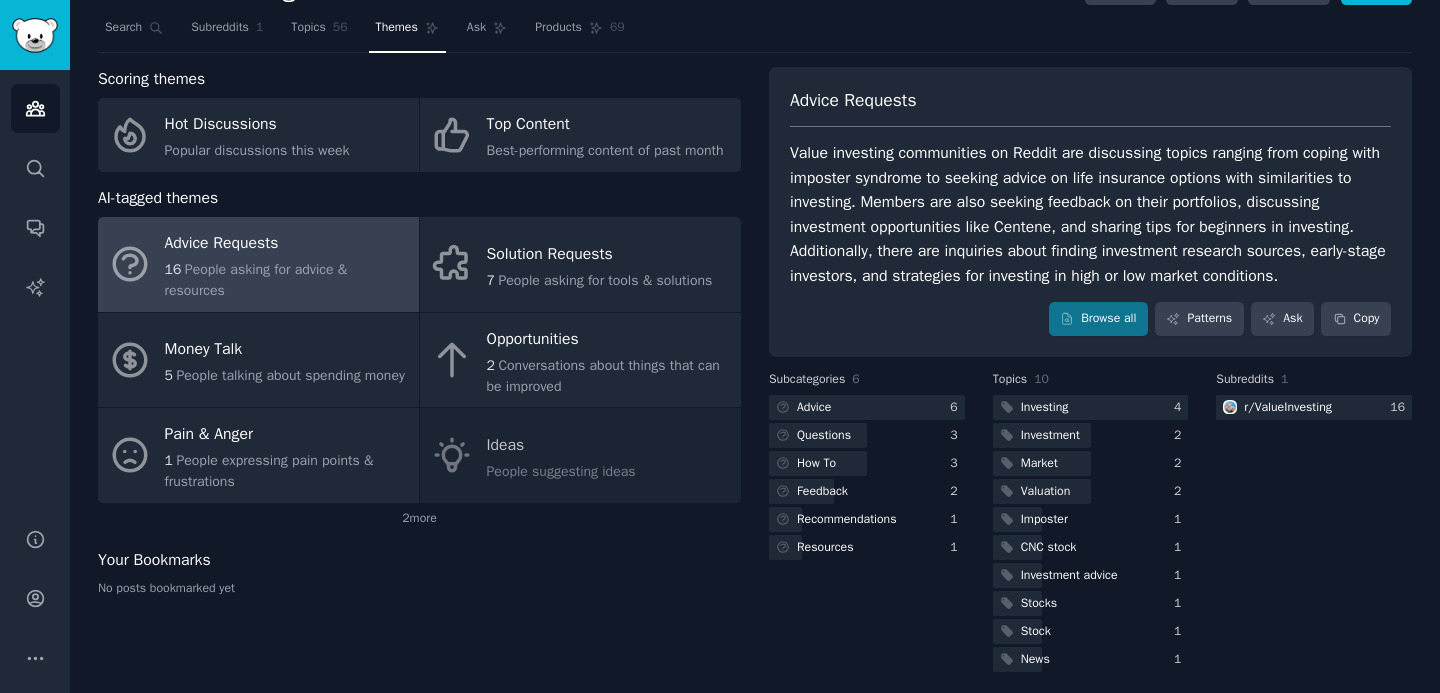 scroll, scrollTop: 56, scrollLeft: 0, axis: vertical 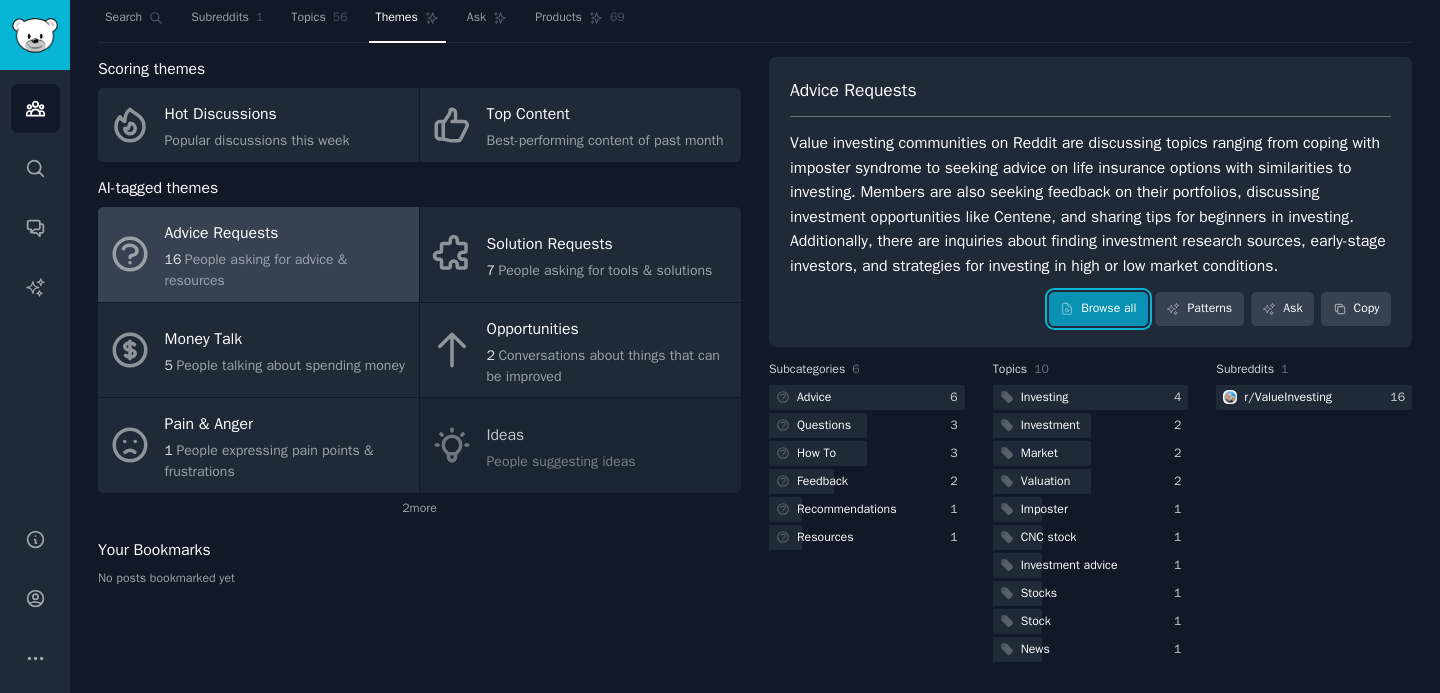 click on "Browse all" at bounding box center [1098, 309] 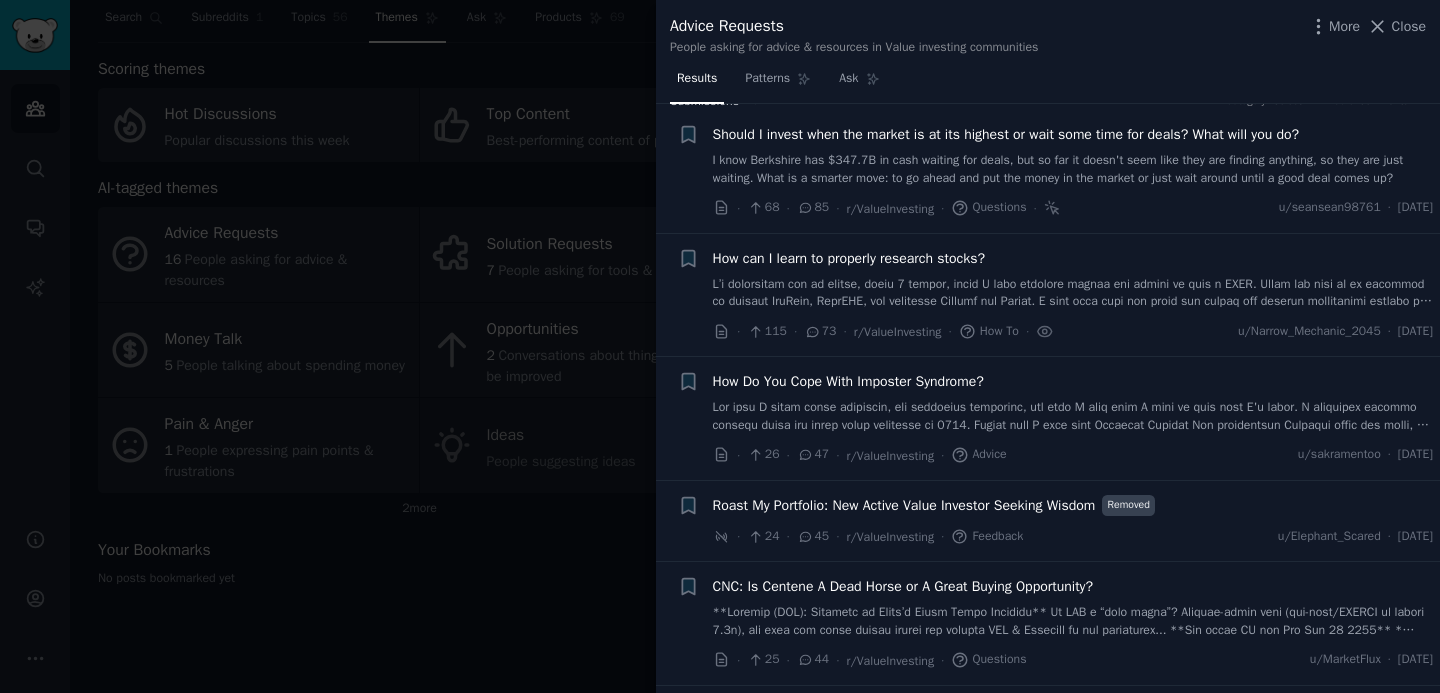 scroll, scrollTop: 40, scrollLeft: 0, axis: vertical 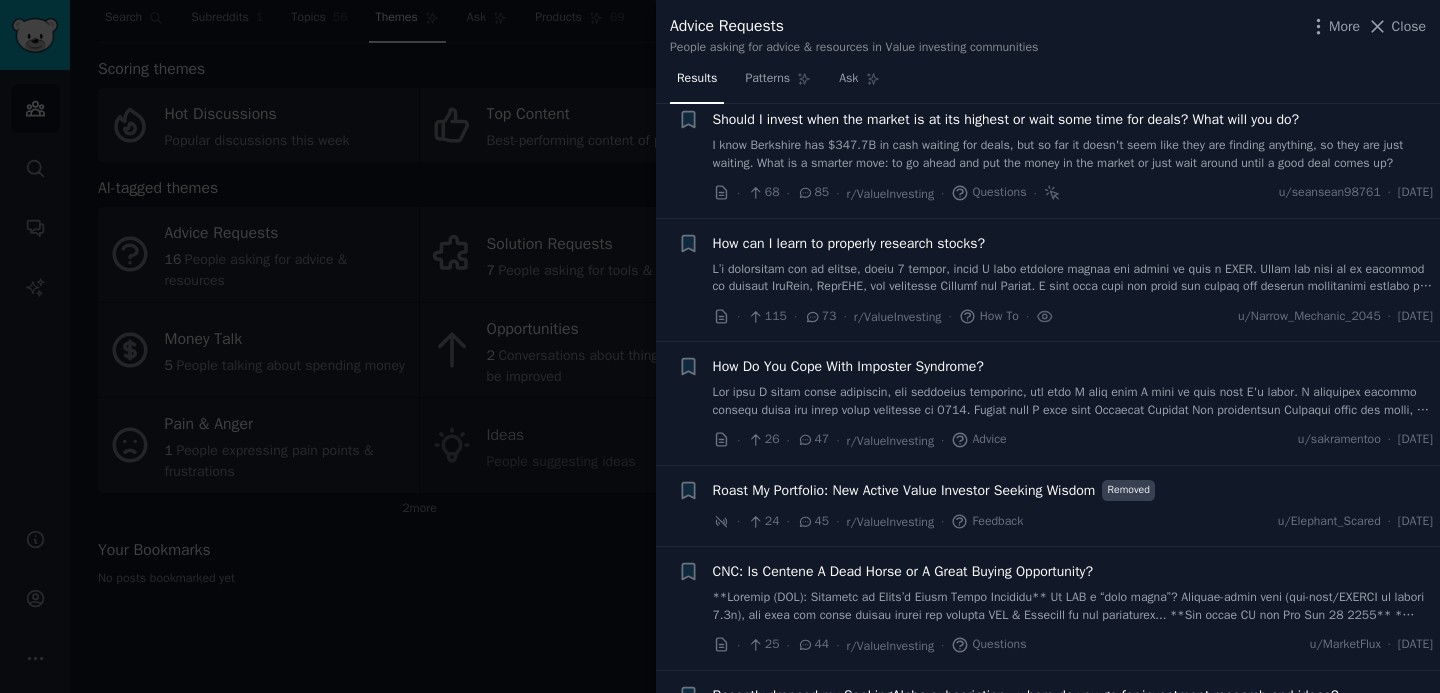 click on "How can I learn to properly research stocks?" at bounding box center (849, 243) 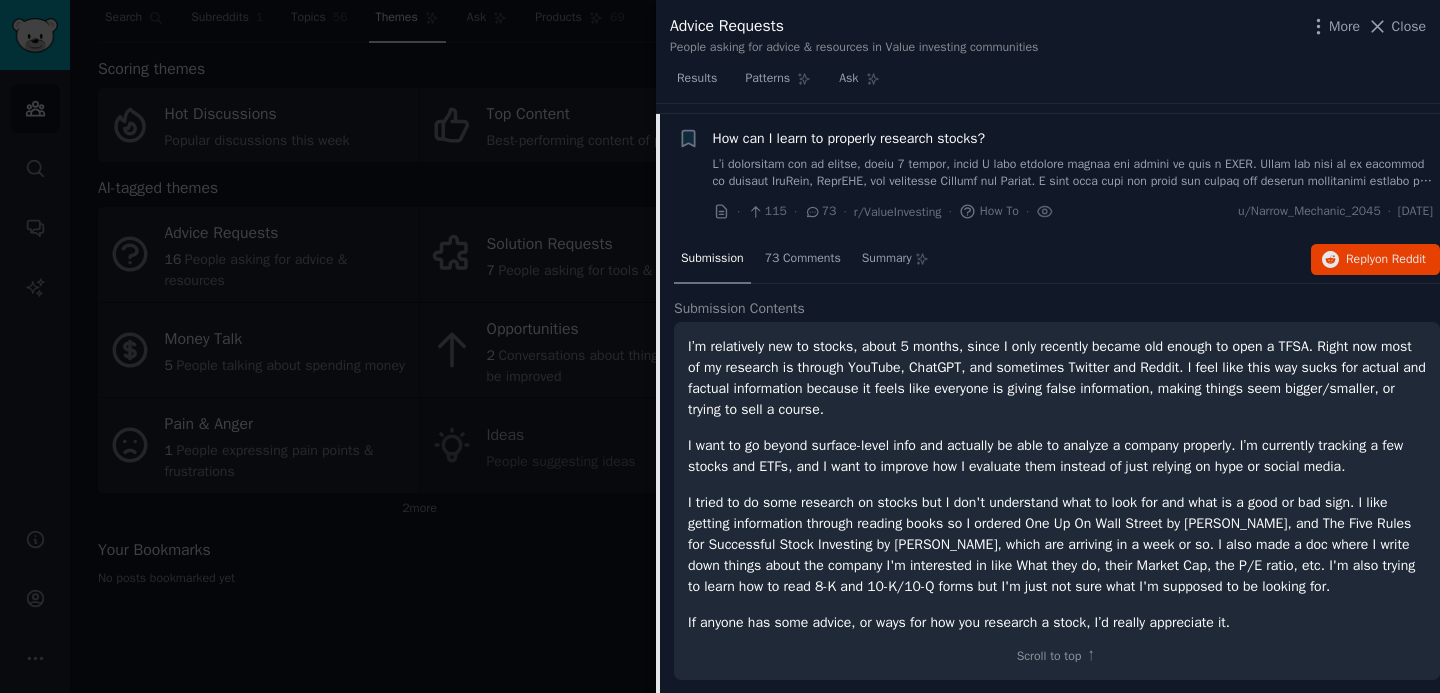 scroll, scrollTop: 155, scrollLeft: 0, axis: vertical 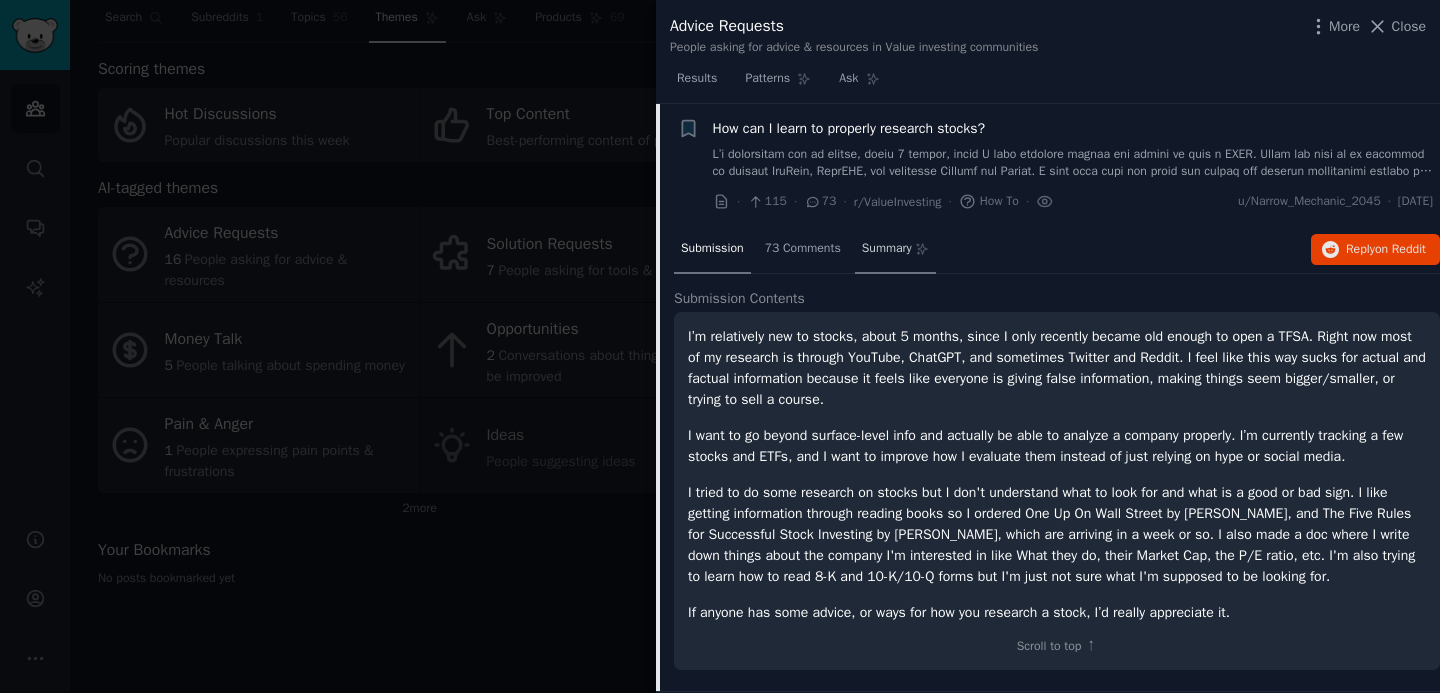 click on "Summary" at bounding box center (887, 249) 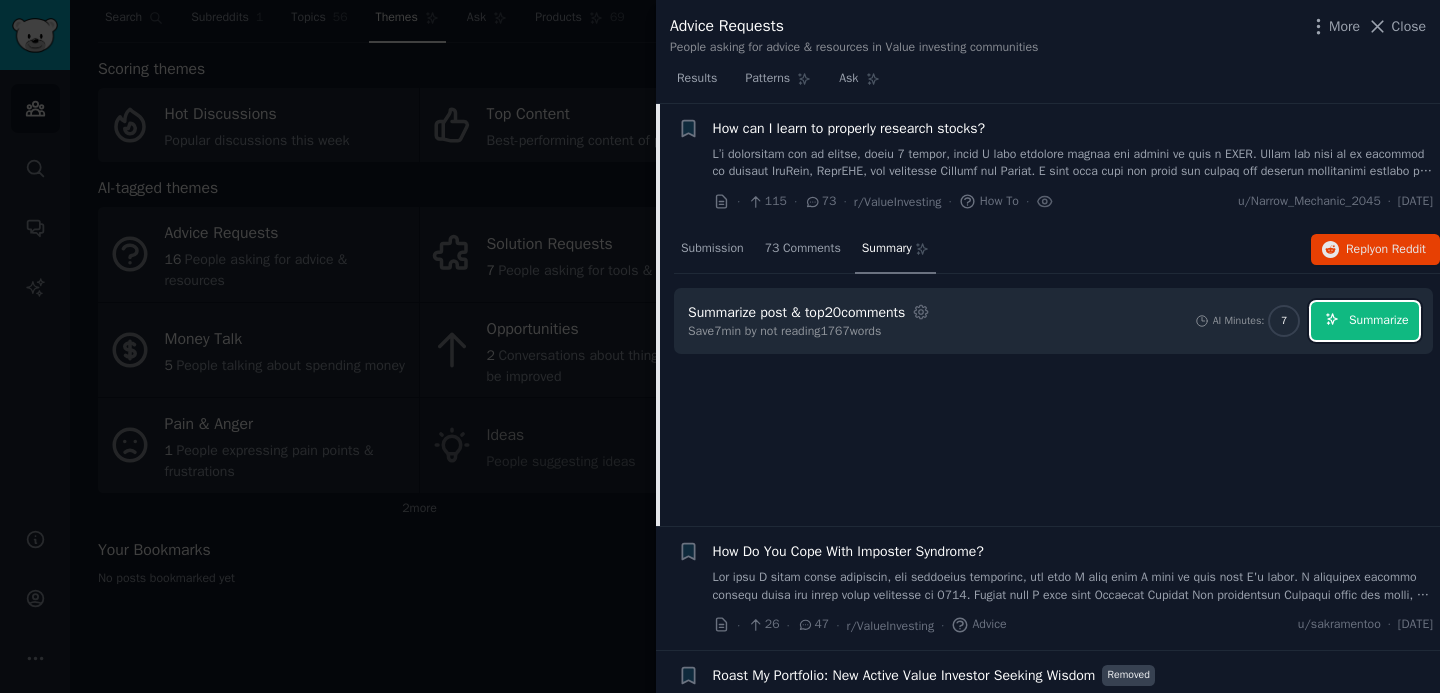 click 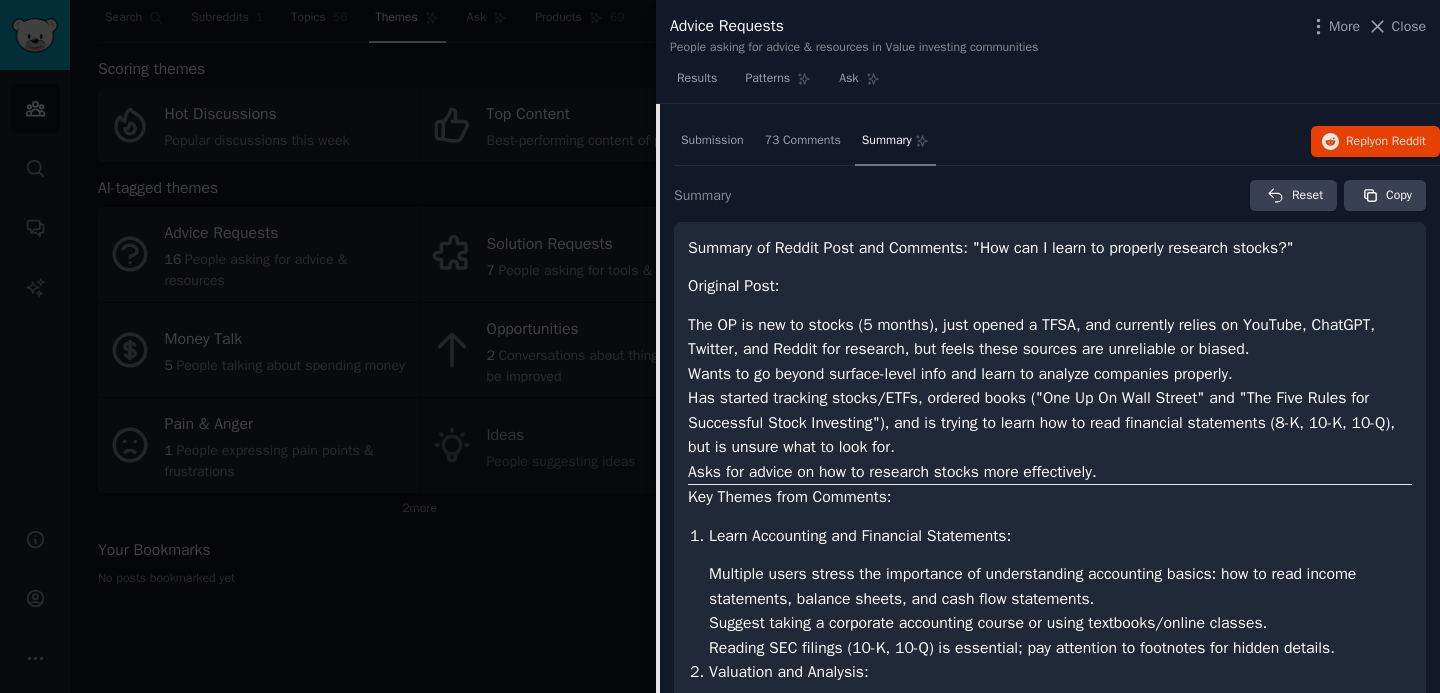 scroll, scrollTop: 248, scrollLeft: 0, axis: vertical 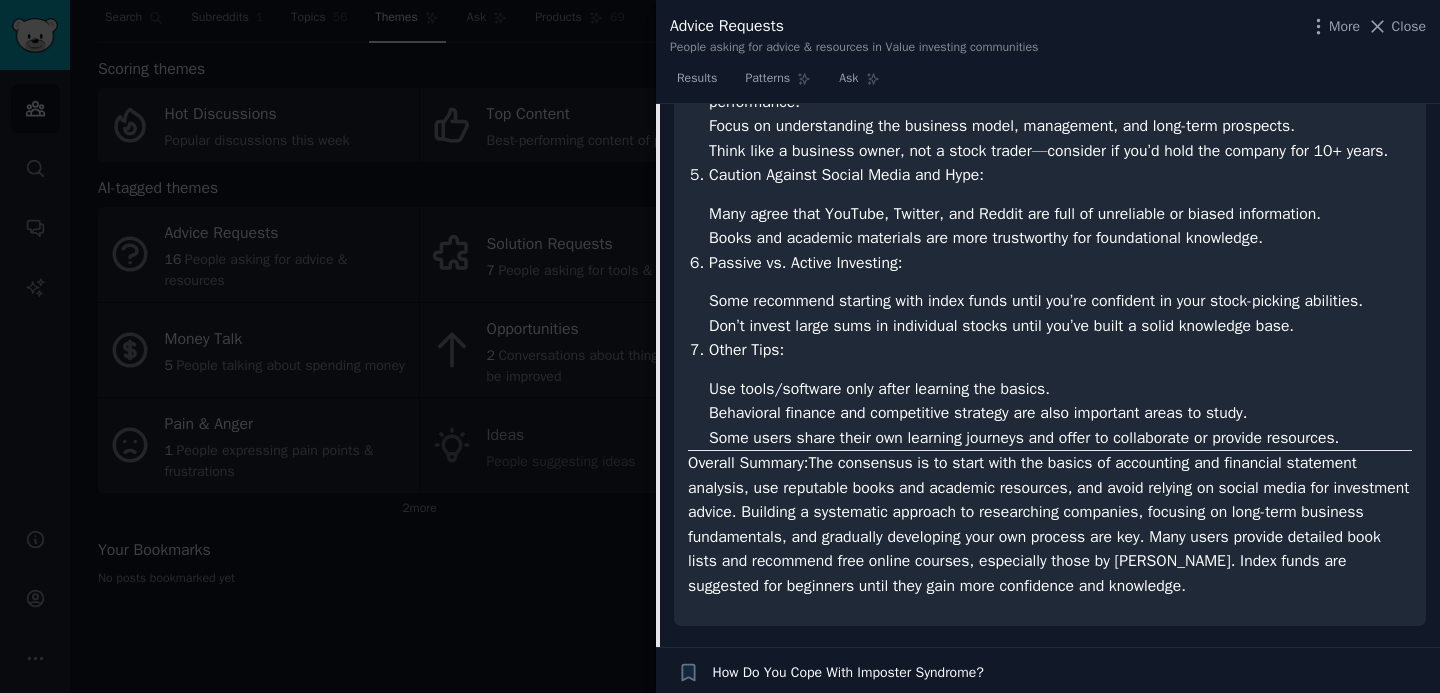 drag, startPoint x: 690, startPoint y: 264, endPoint x: 1331, endPoint y: 593, distance: 720.5012 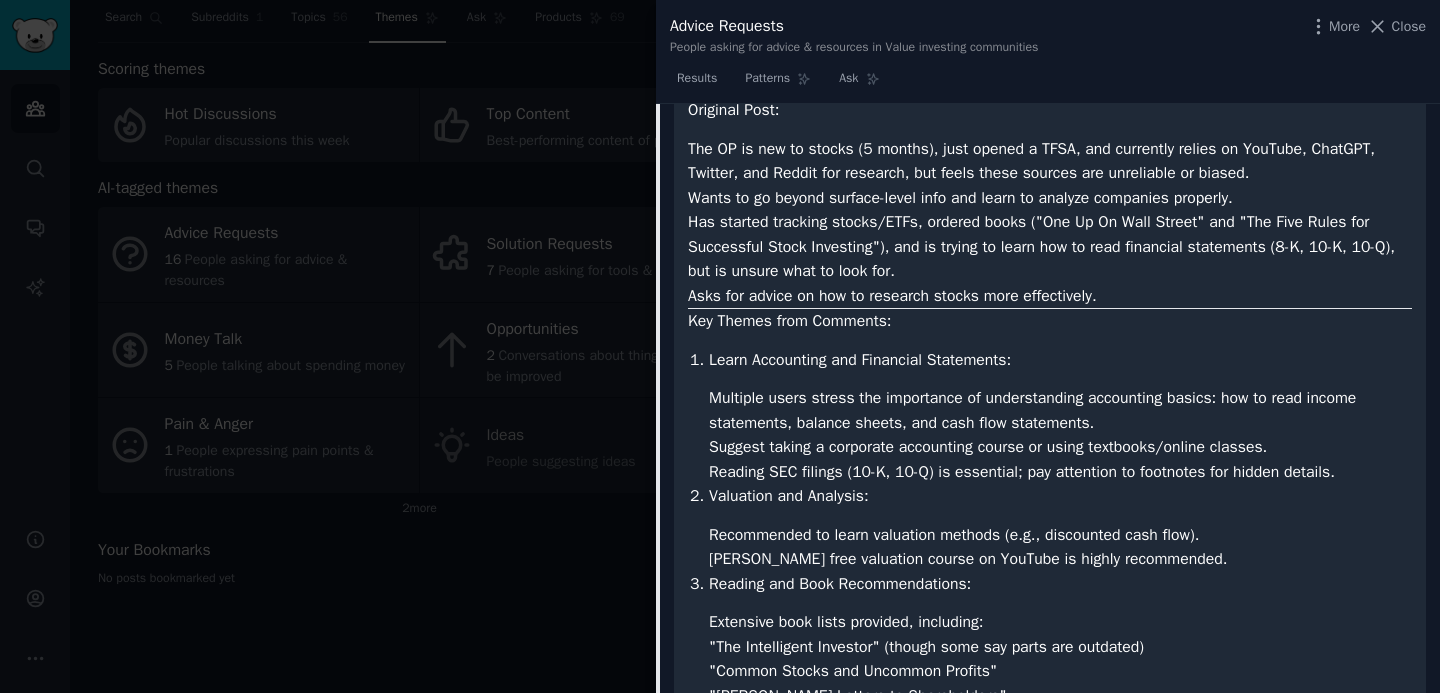 scroll, scrollTop: 0, scrollLeft: 0, axis: both 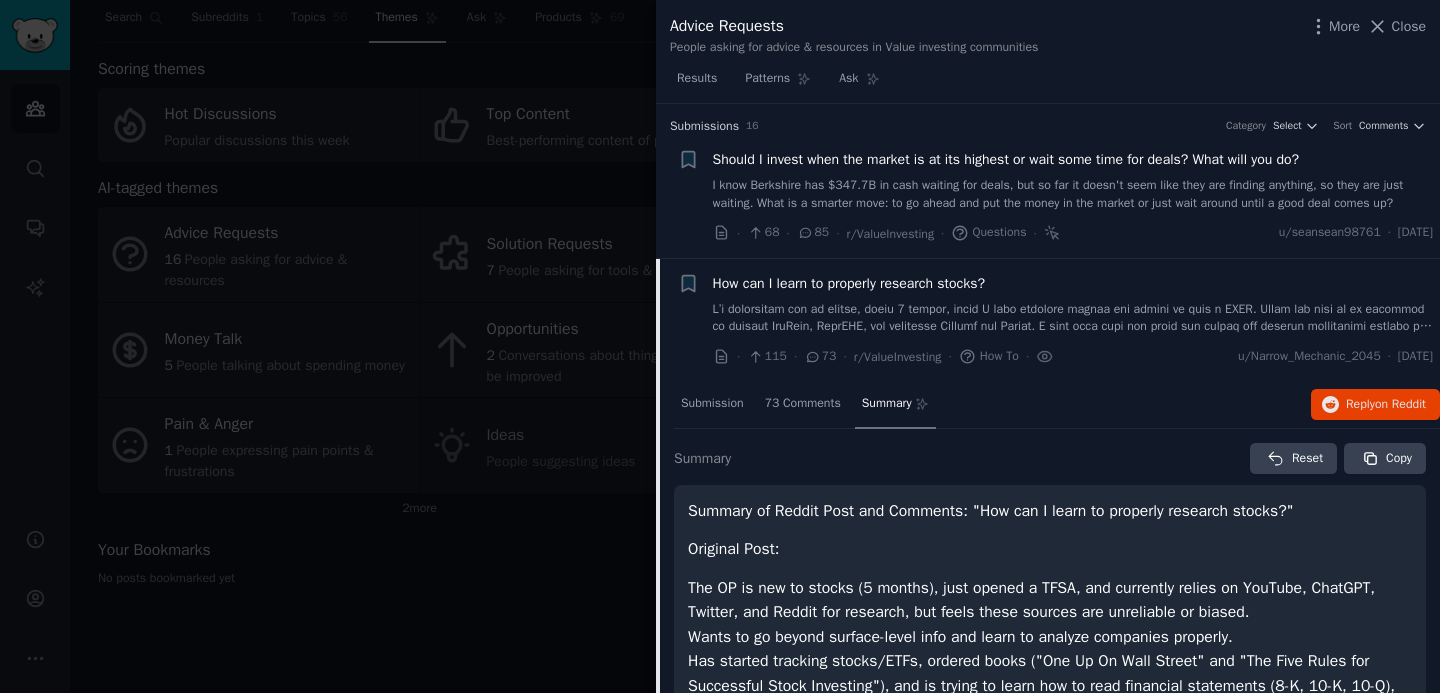 click on "Summary of Reddit Post and Comments: "How can I learn to properly research stocks?"" at bounding box center [991, 511] 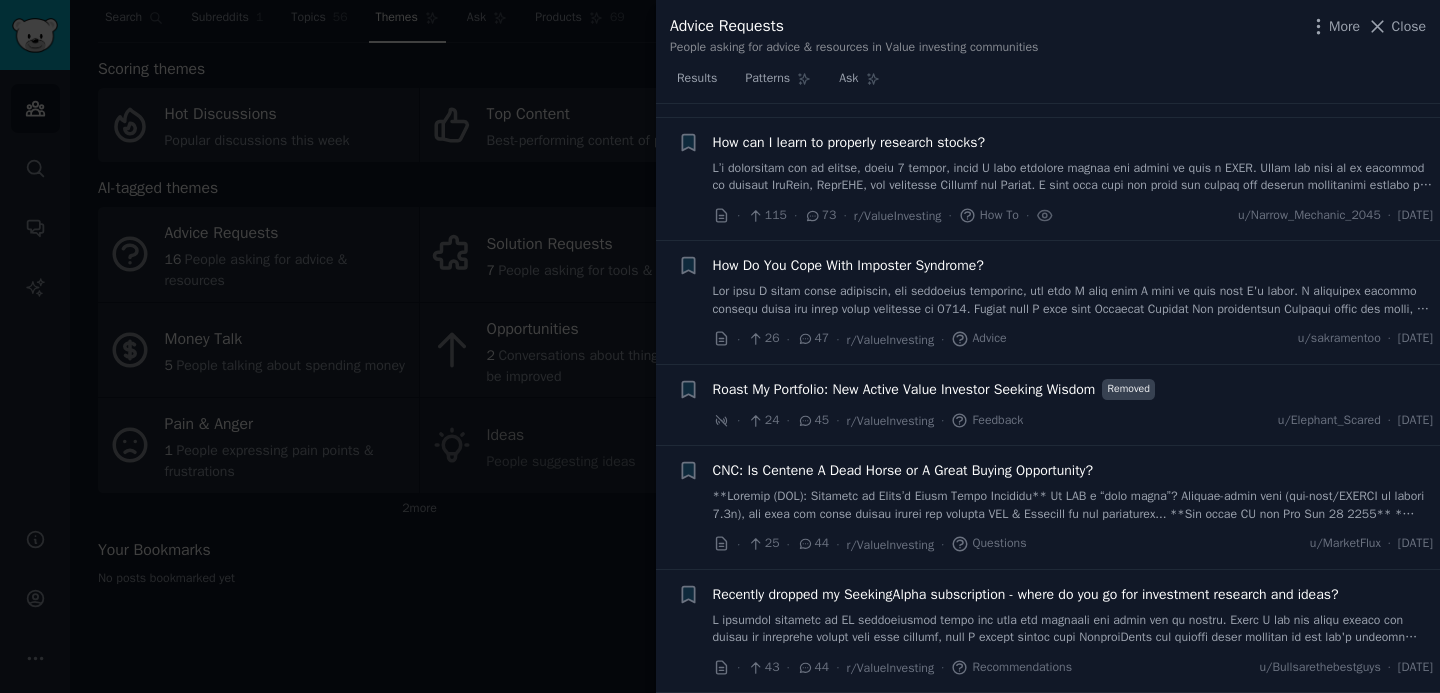 scroll, scrollTop: 155, scrollLeft: 0, axis: vertical 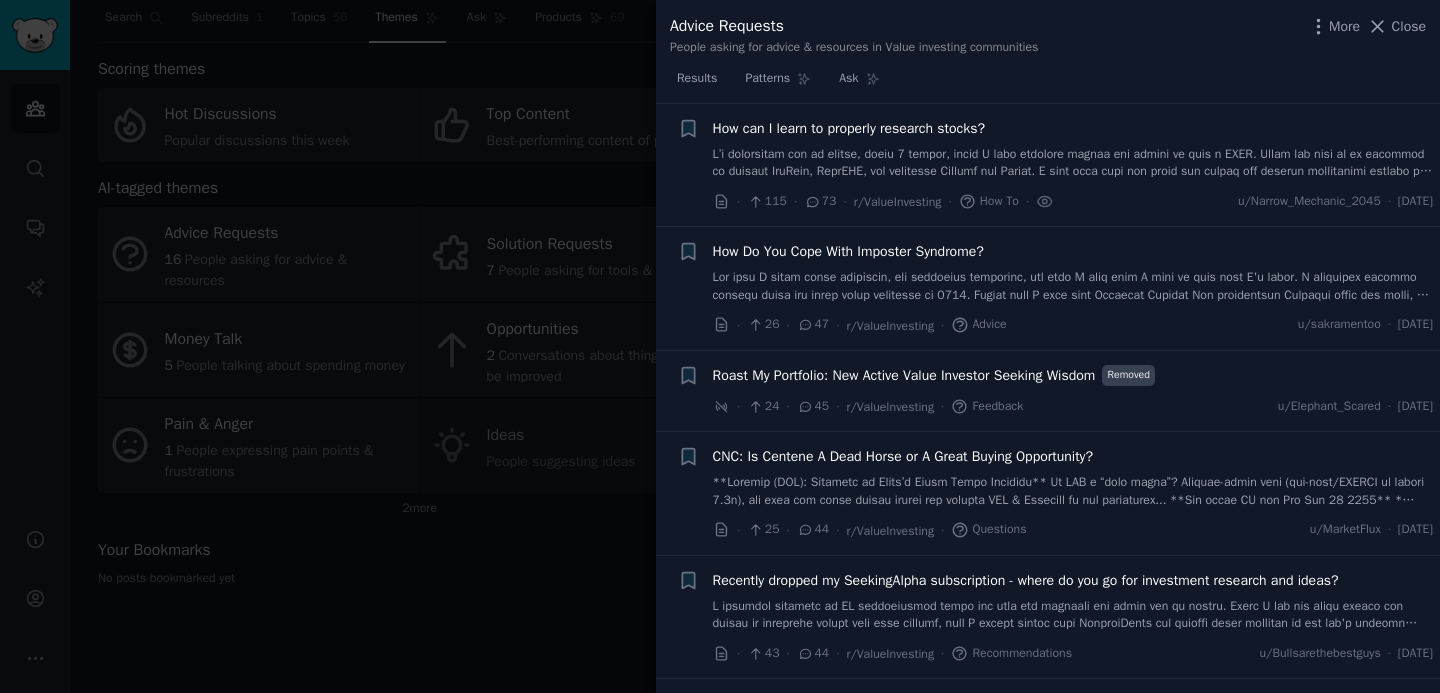 click on "How can I learn to properly research stocks?" at bounding box center [849, 128] 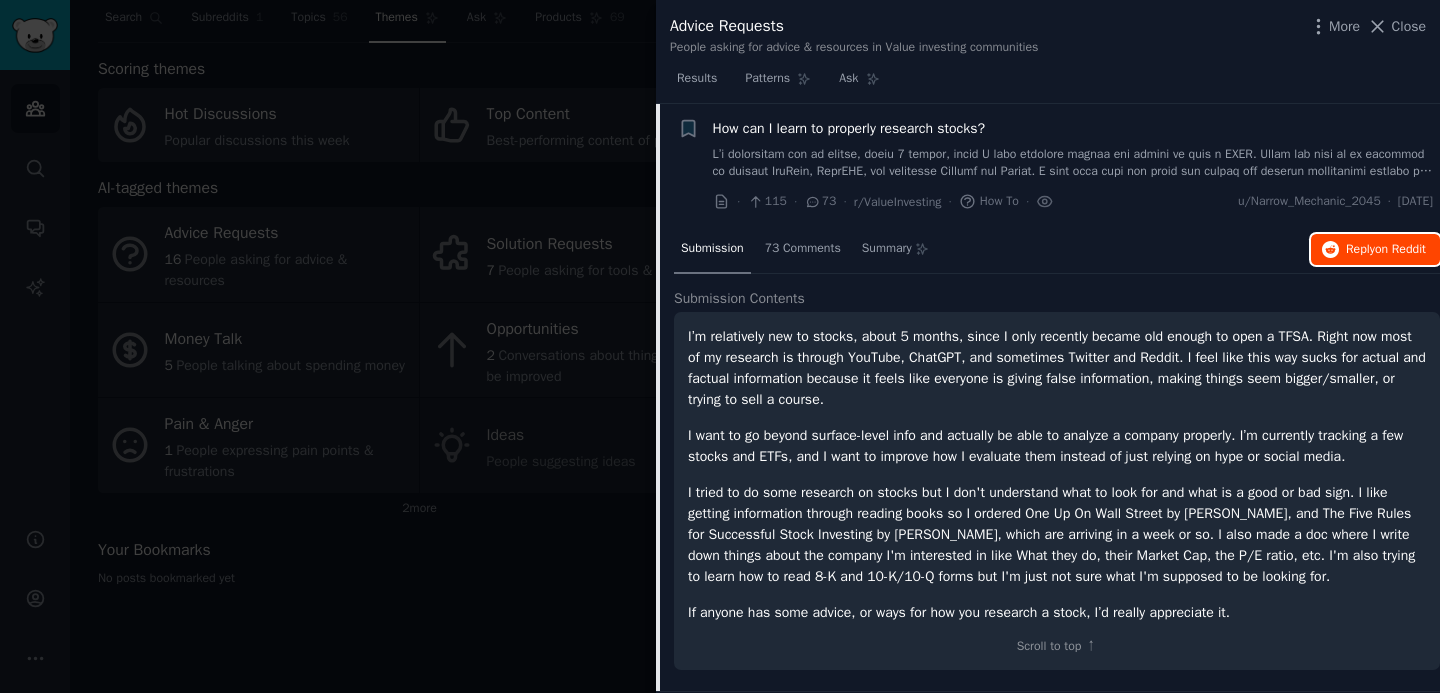 click 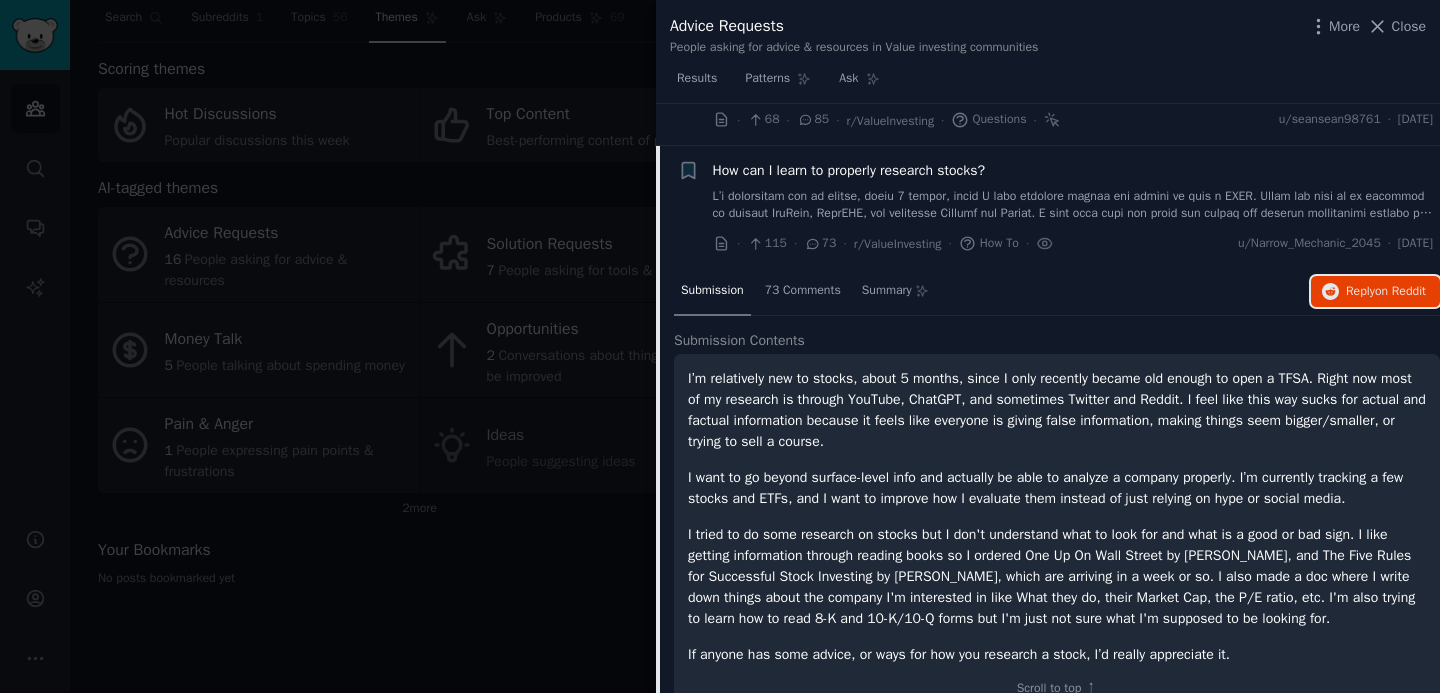 scroll, scrollTop: 0, scrollLeft: 0, axis: both 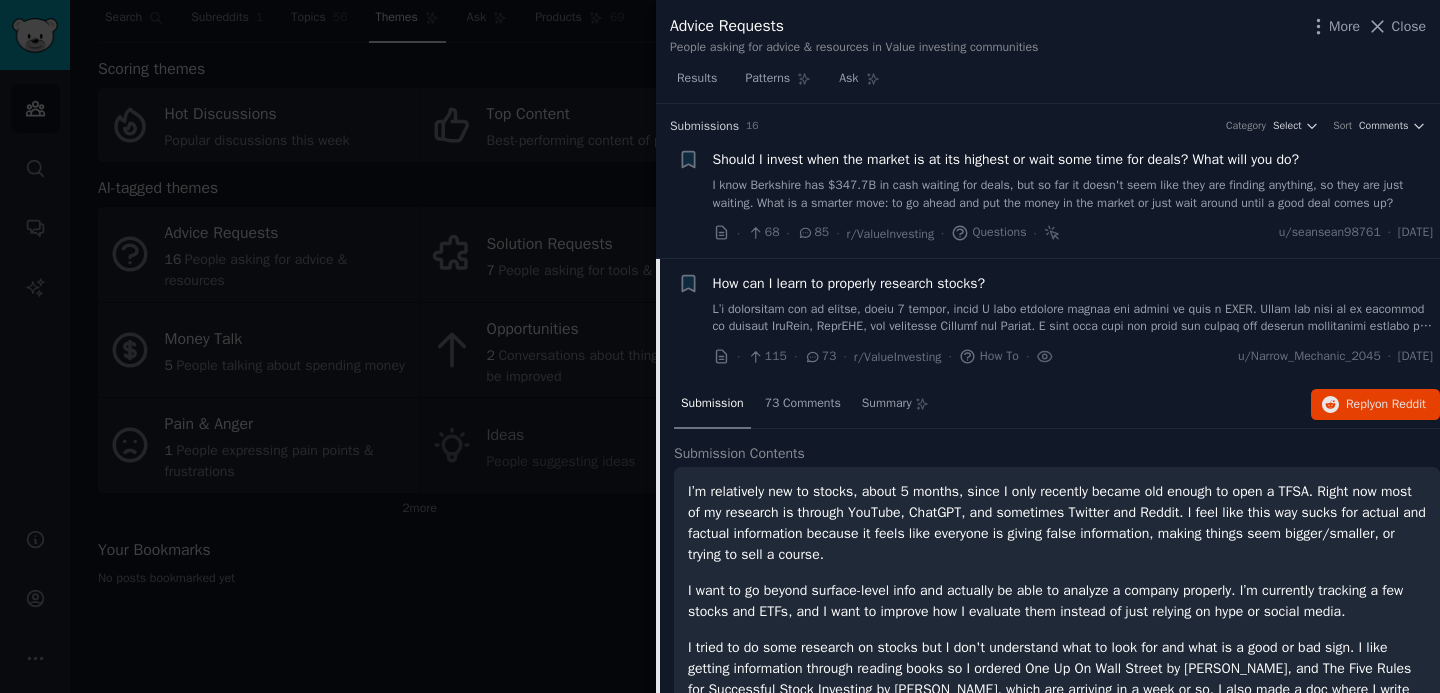 click on "How can I learn to properly research stocks?" at bounding box center (849, 283) 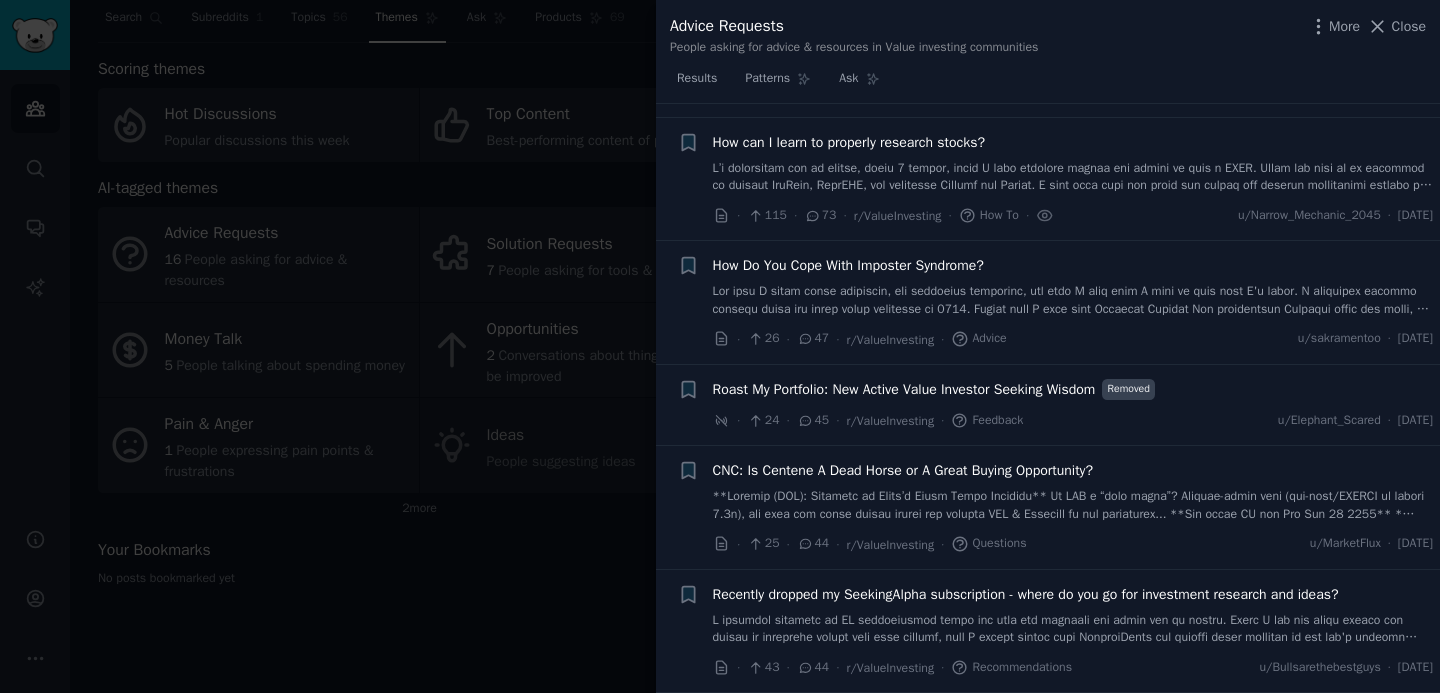 scroll, scrollTop: 155, scrollLeft: 0, axis: vertical 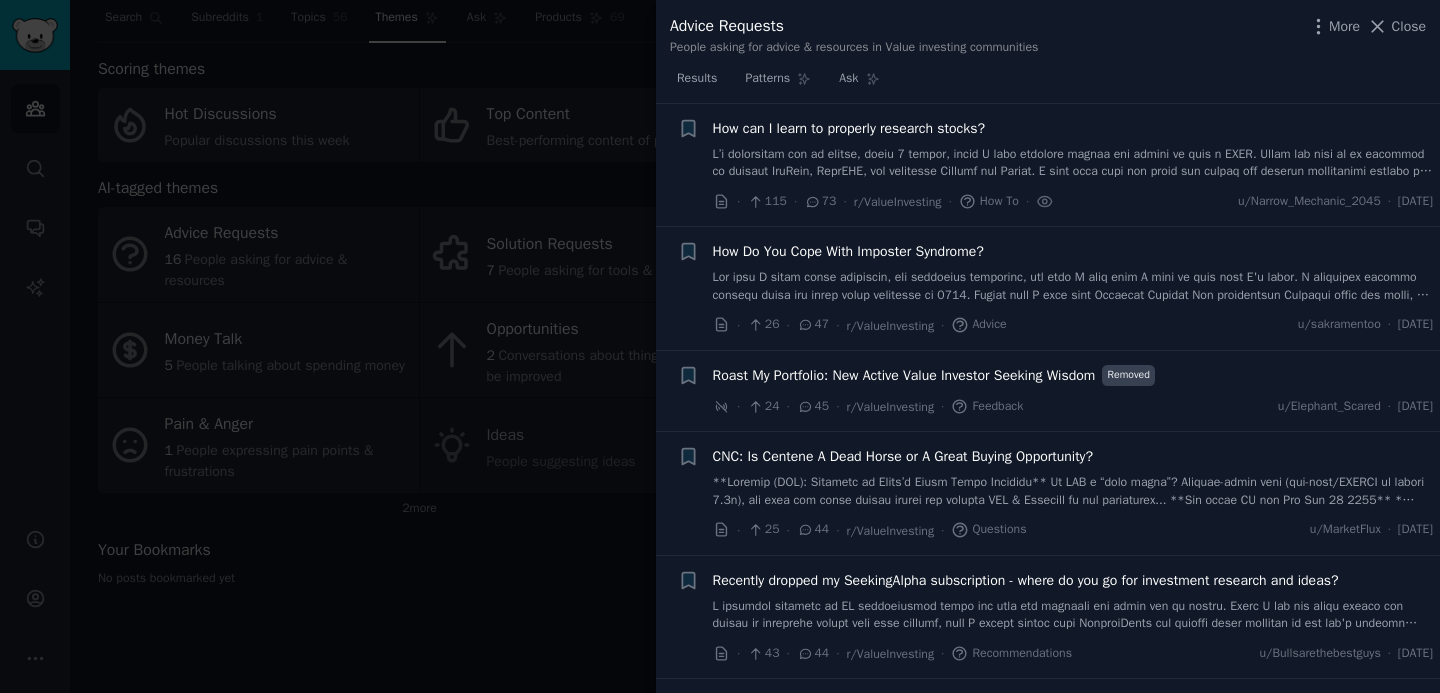 click on "How Do You Cope With Imposter Syndrome?" at bounding box center (848, 251) 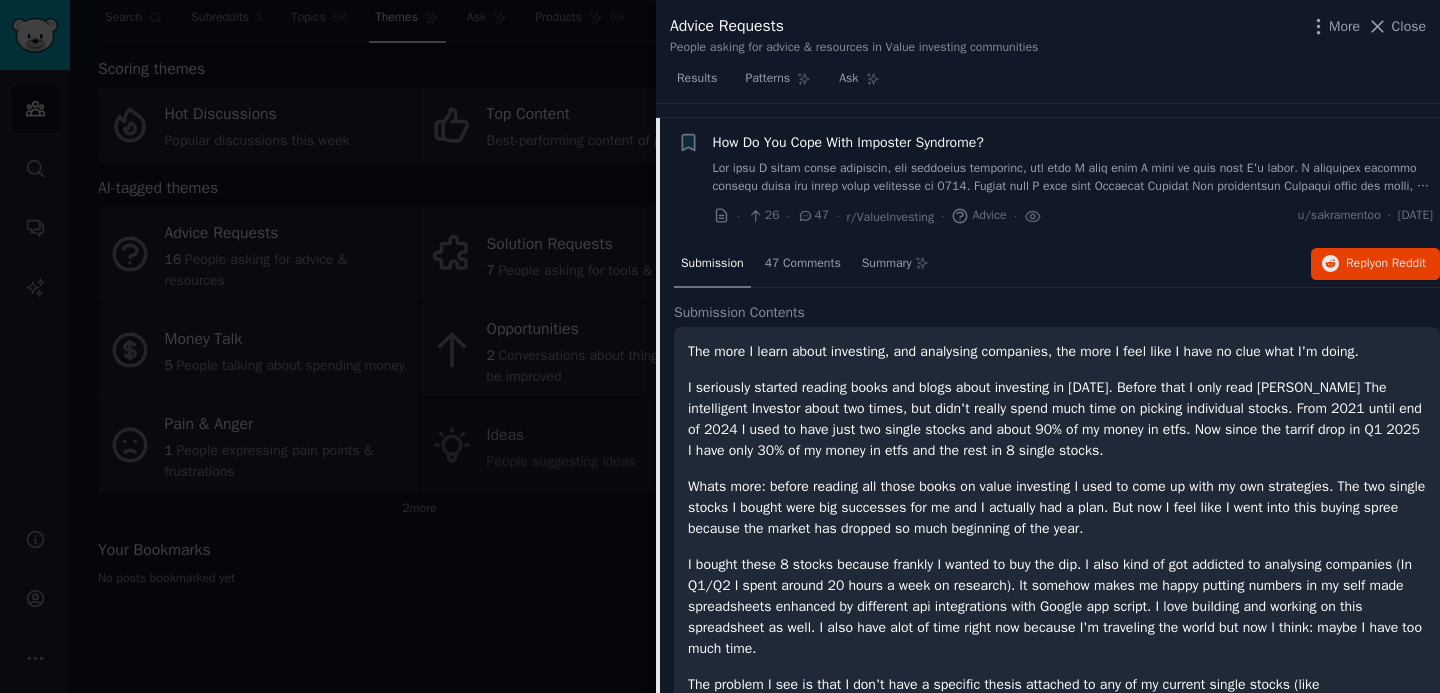 scroll, scrollTop: 278, scrollLeft: 0, axis: vertical 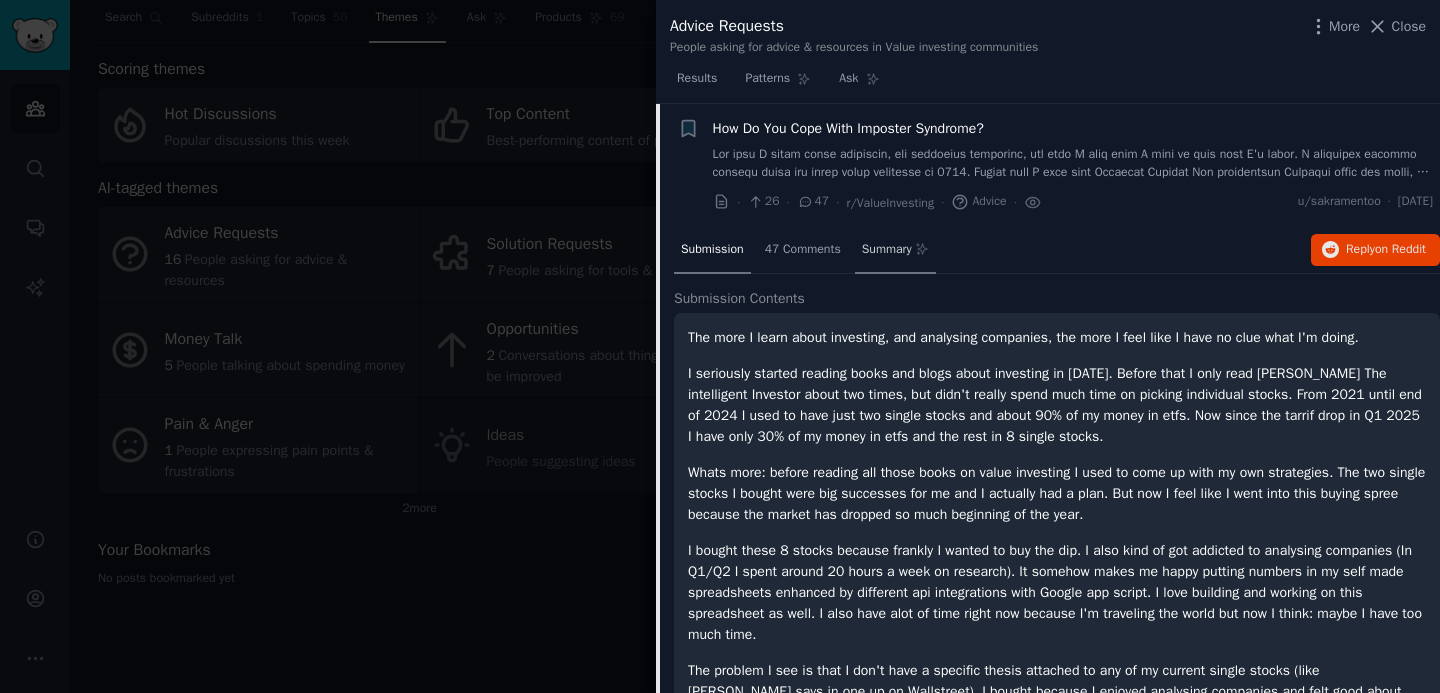 click on "Summary" at bounding box center (887, 250) 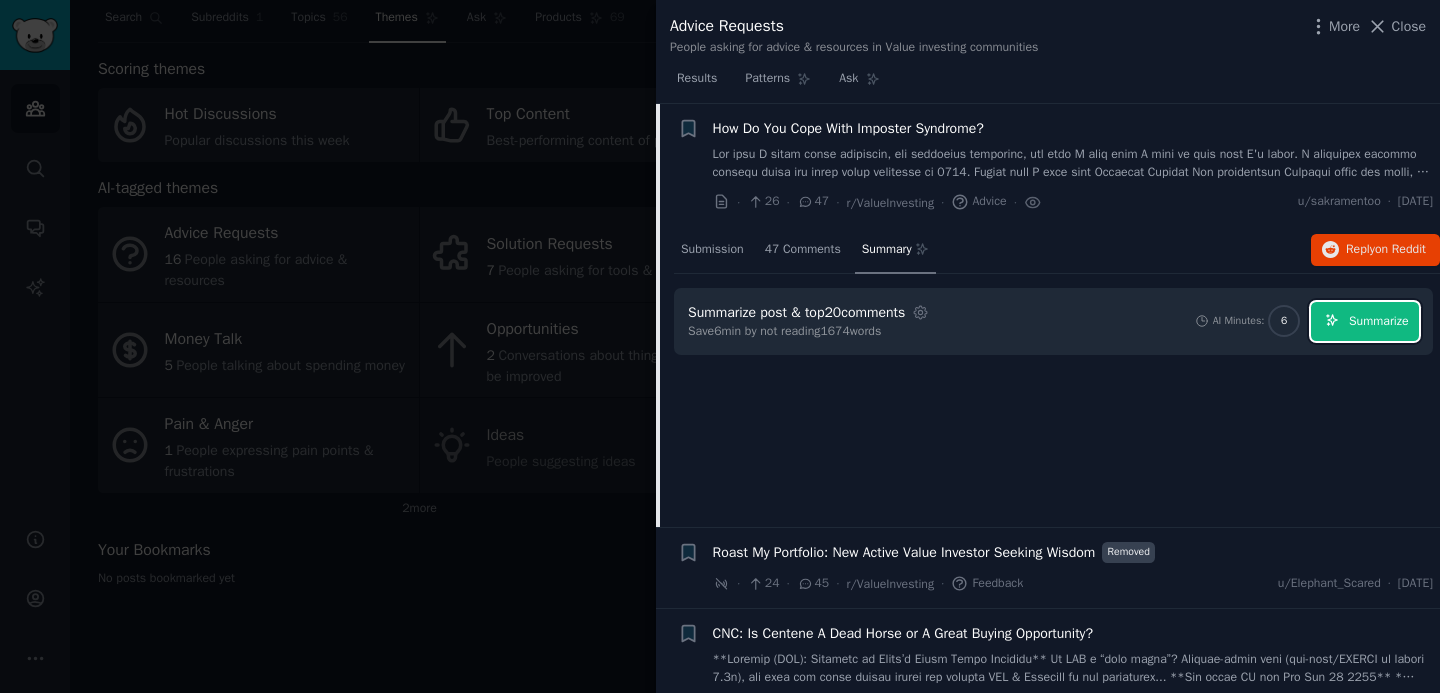 click on "Summarize" at bounding box center [1378, 322] 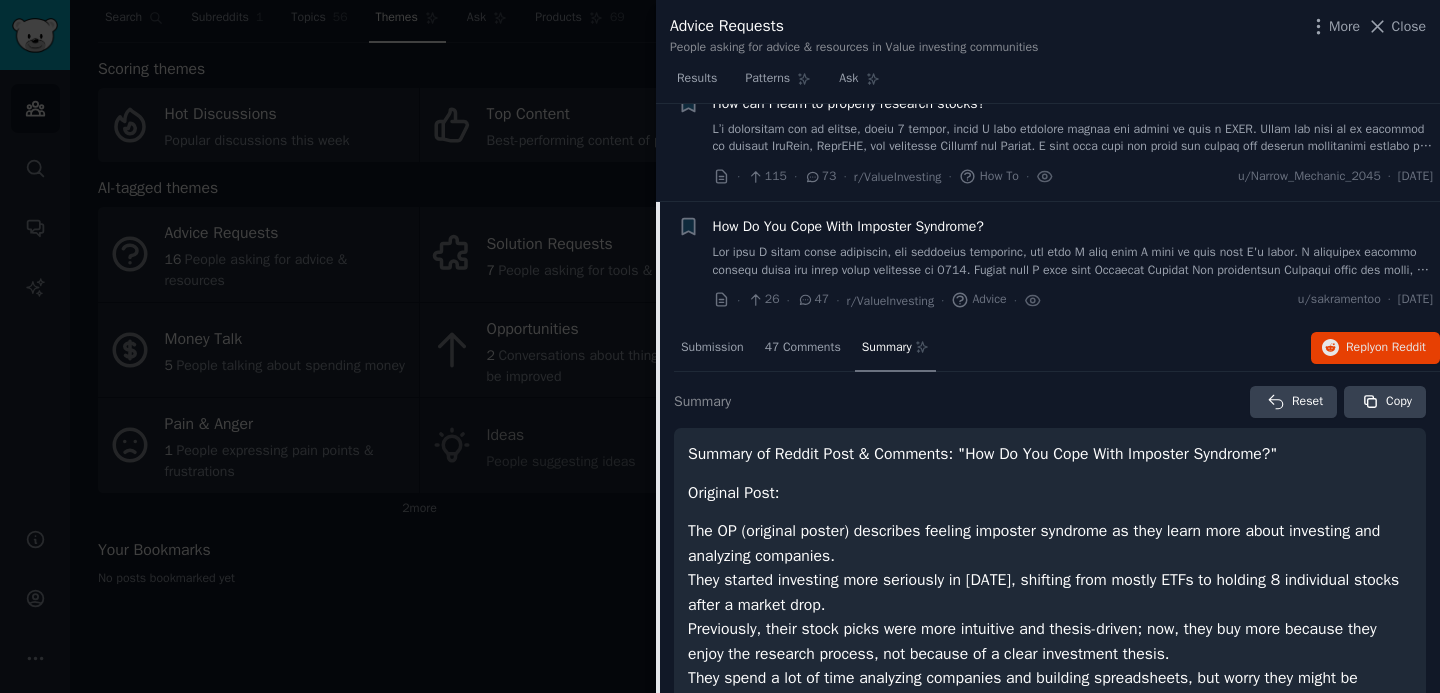 scroll, scrollTop: 157, scrollLeft: 0, axis: vertical 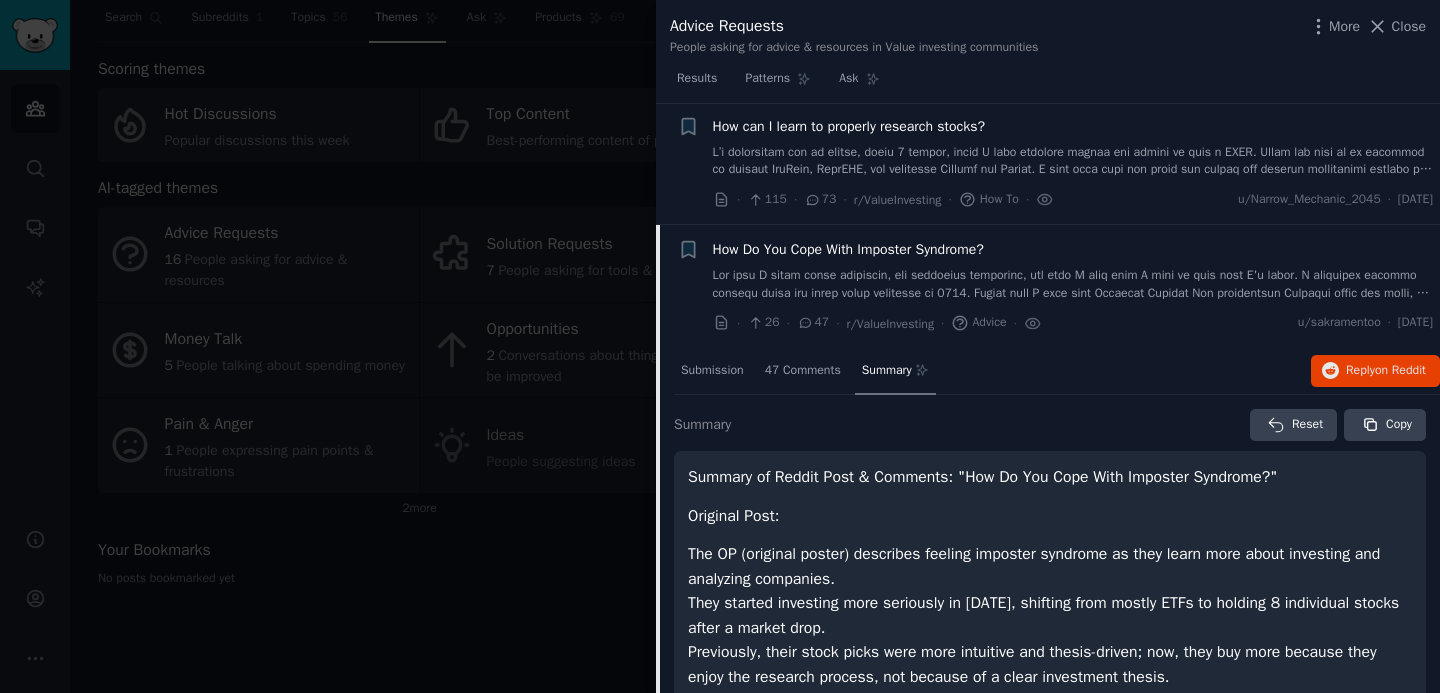 click on "How Do You Cope With Imposter Syndrome?" at bounding box center (848, 249) 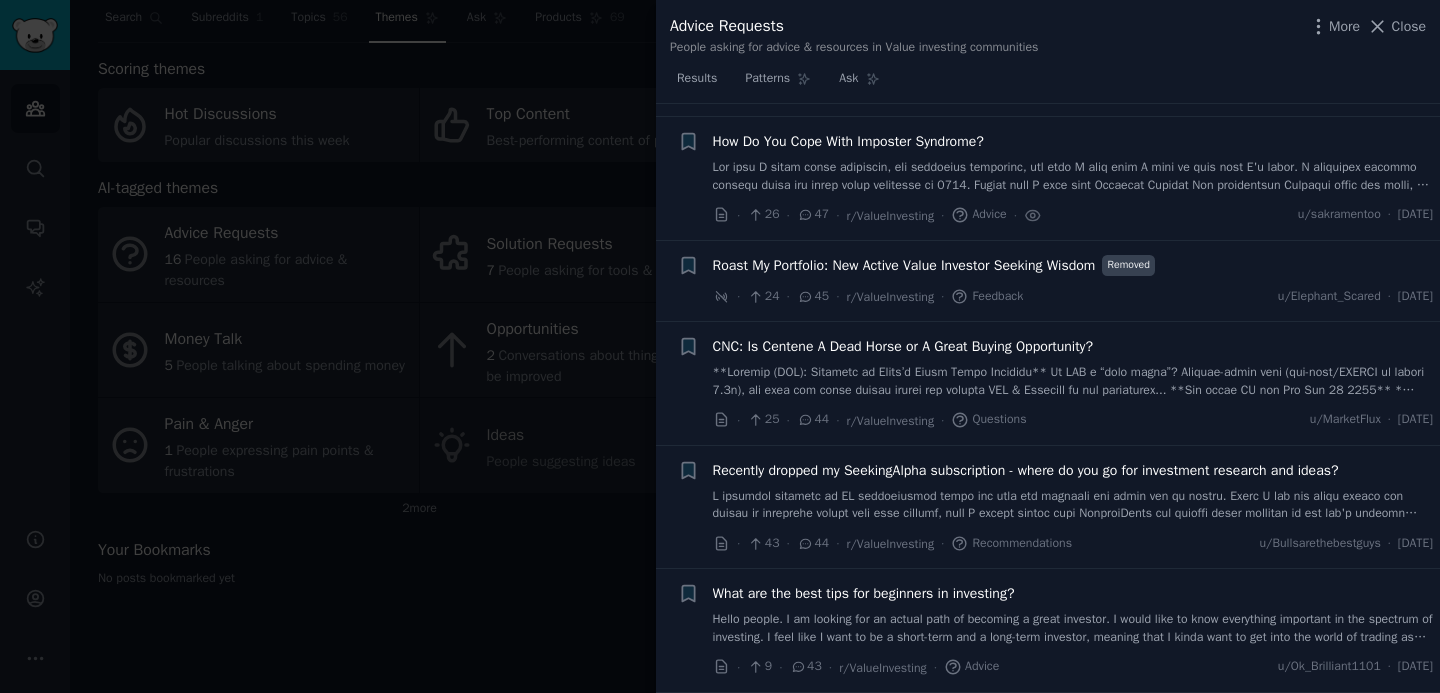 scroll, scrollTop: 278, scrollLeft: 0, axis: vertical 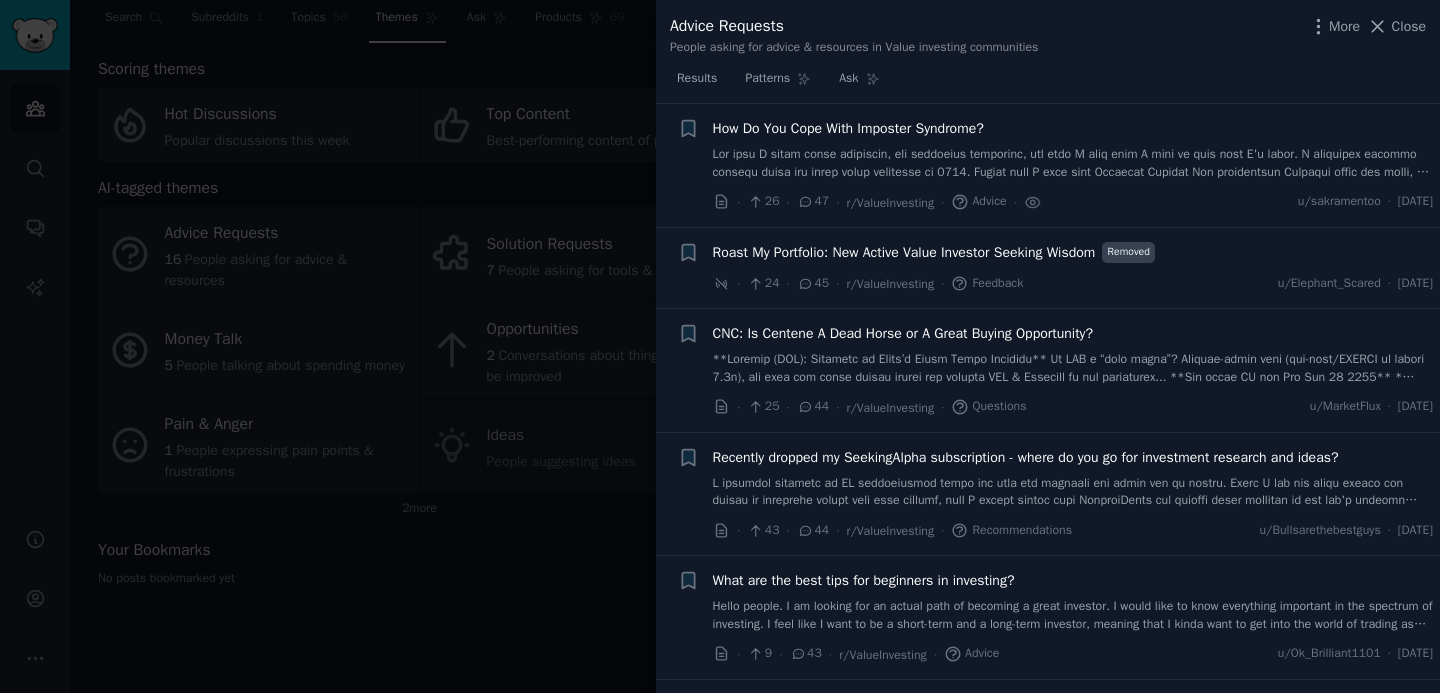 click on "Roast My Portfolio: New Active Value Investor Seeking Wisdom" at bounding box center [904, 252] 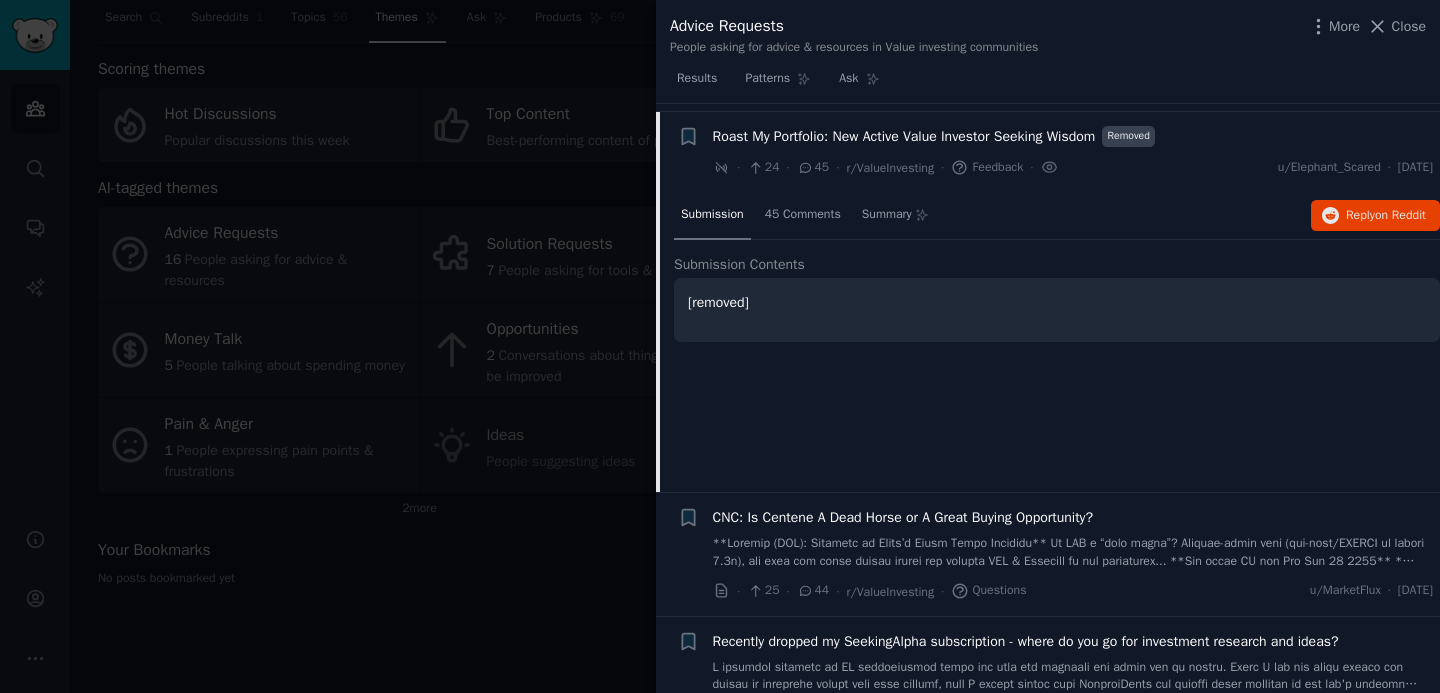 scroll, scrollTop: 402, scrollLeft: 0, axis: vertical 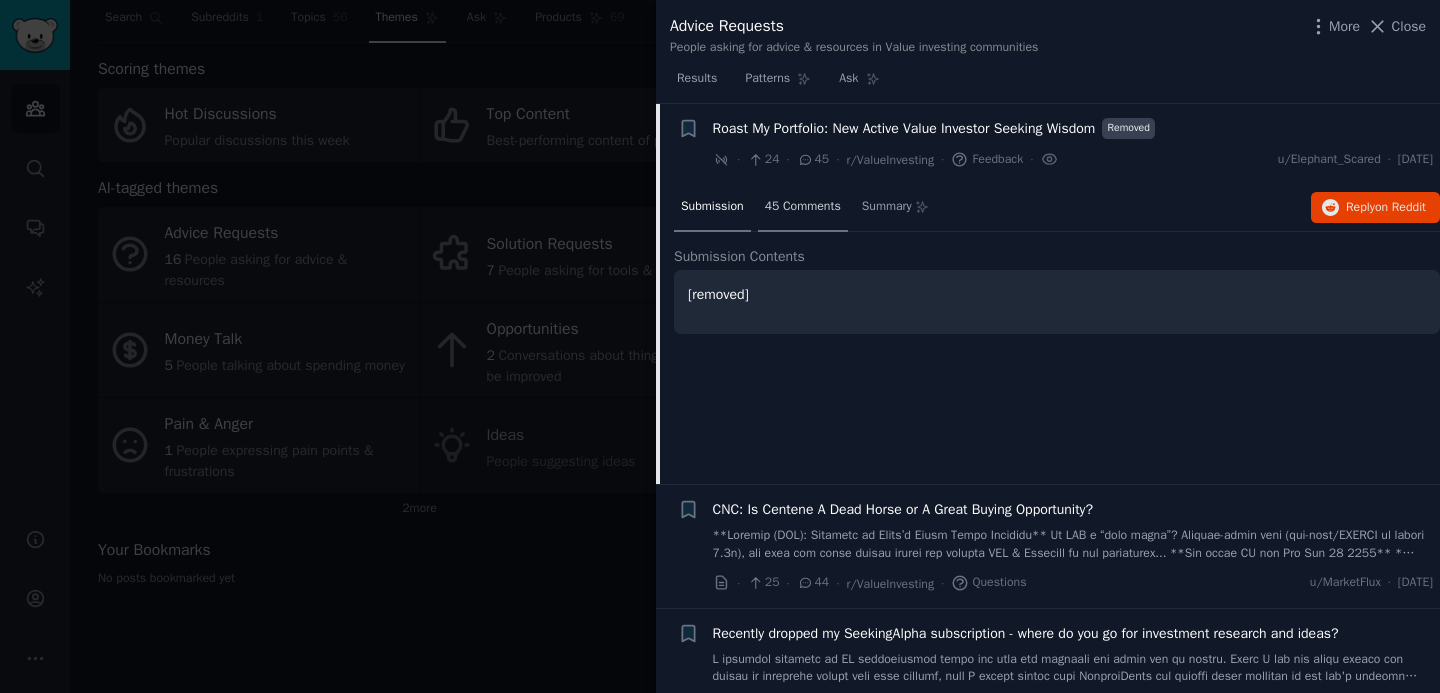 click on "45 Comments" at bounding box center (803, 207) 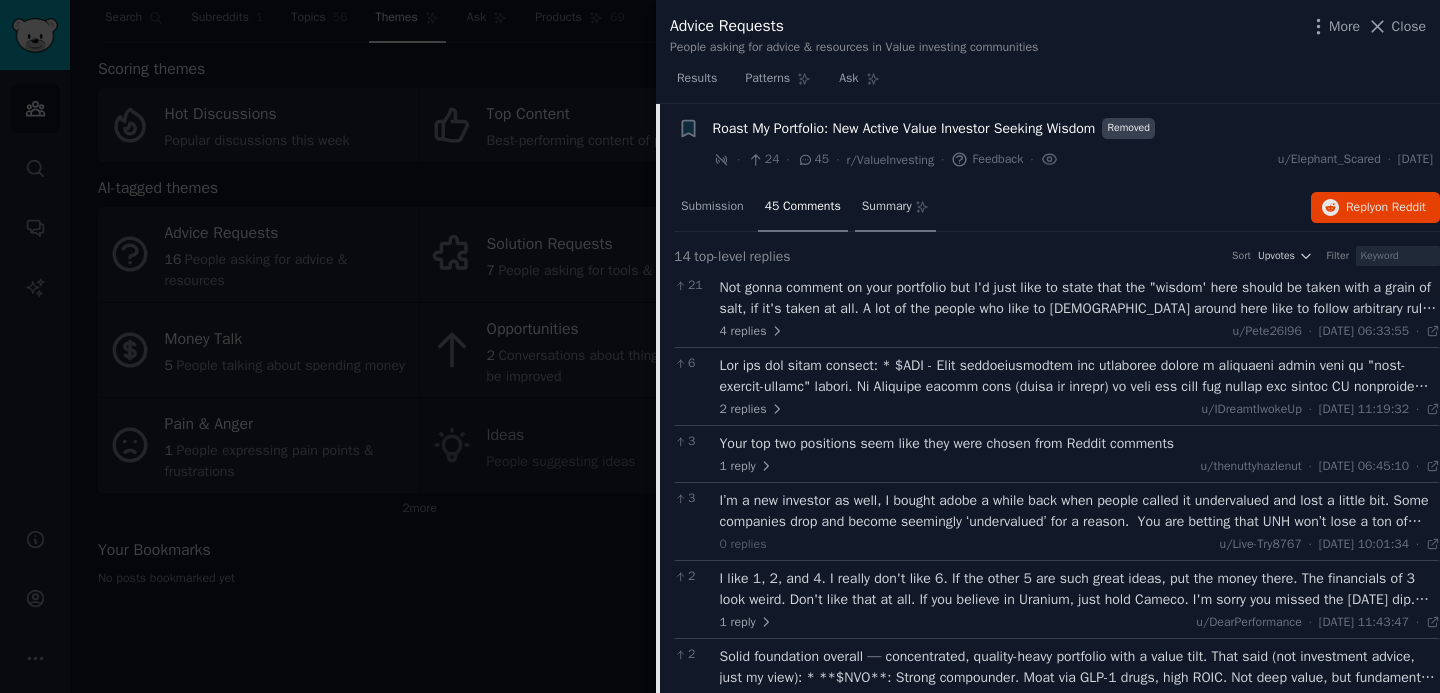 click on "Summary" at bounding box center [887, 207] 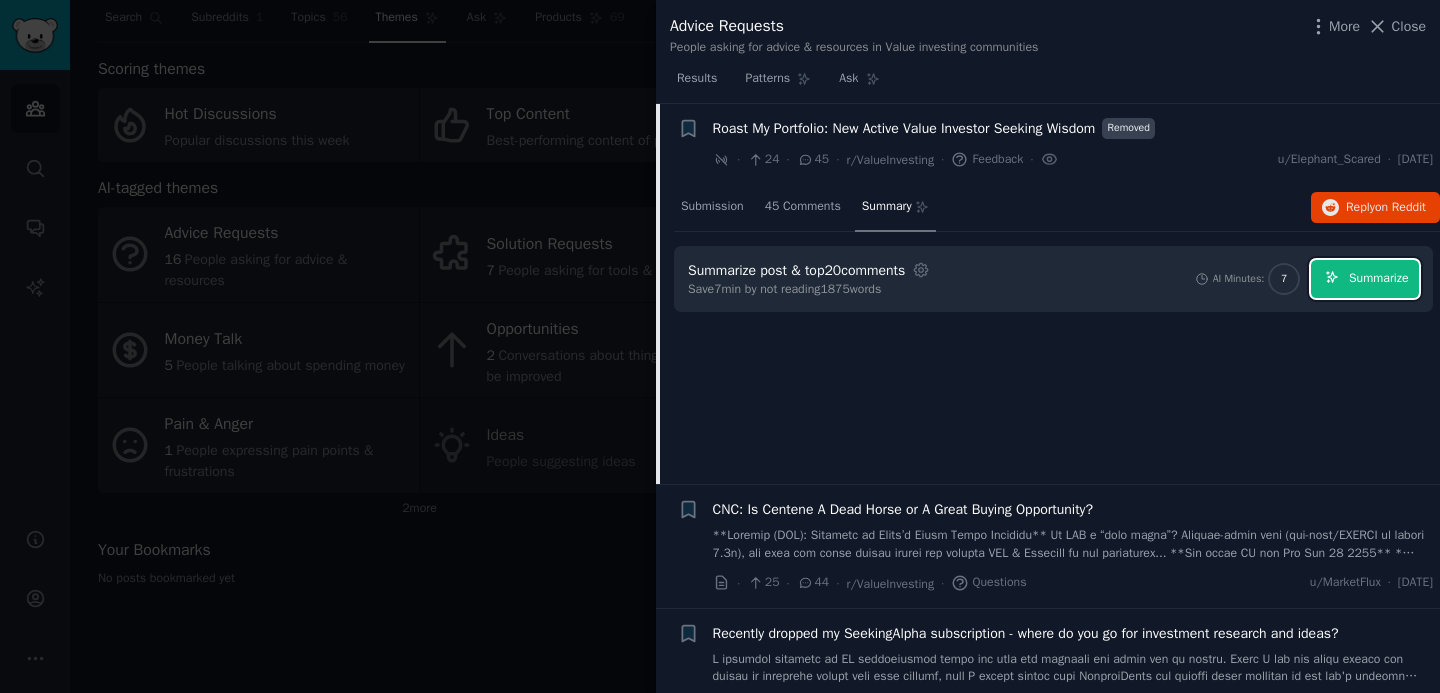click on "Summarize" at bounding box center (1378, 279) 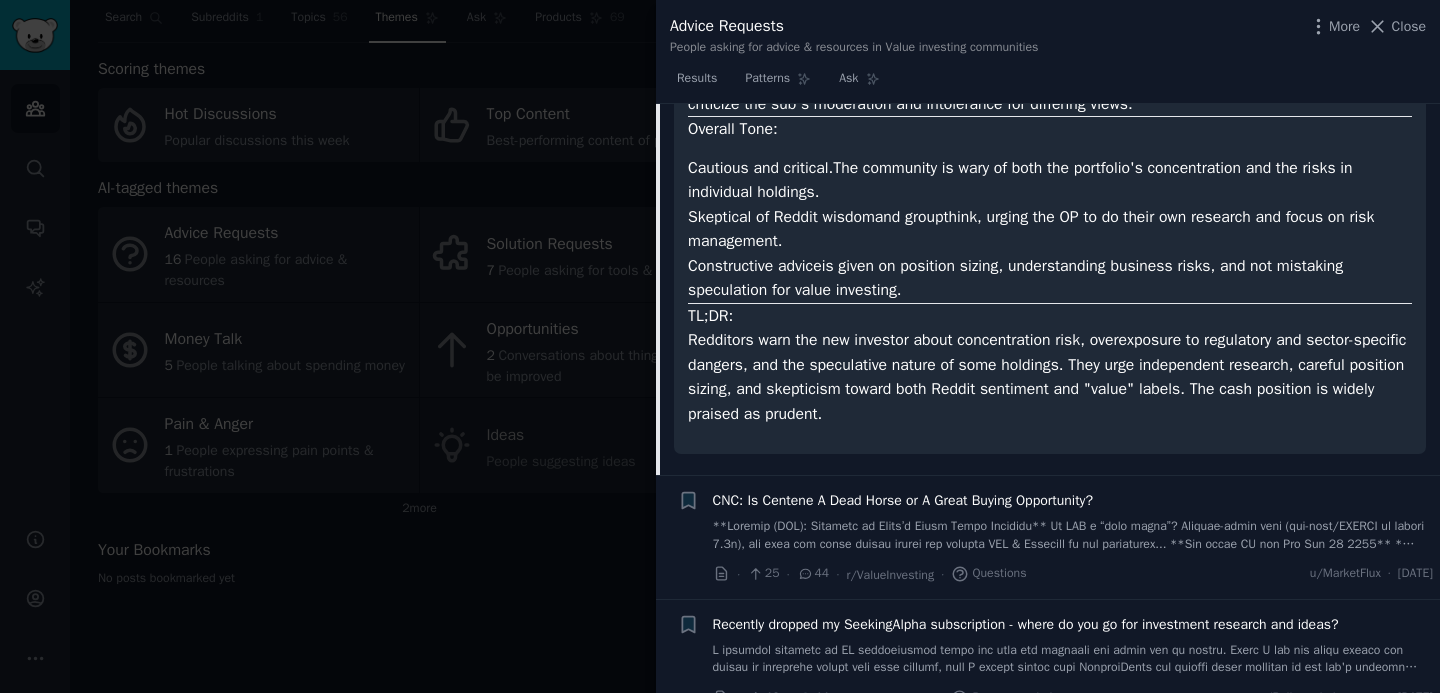scroll, scrollTop: 1539, scrollLeft: 0, axis: vertical 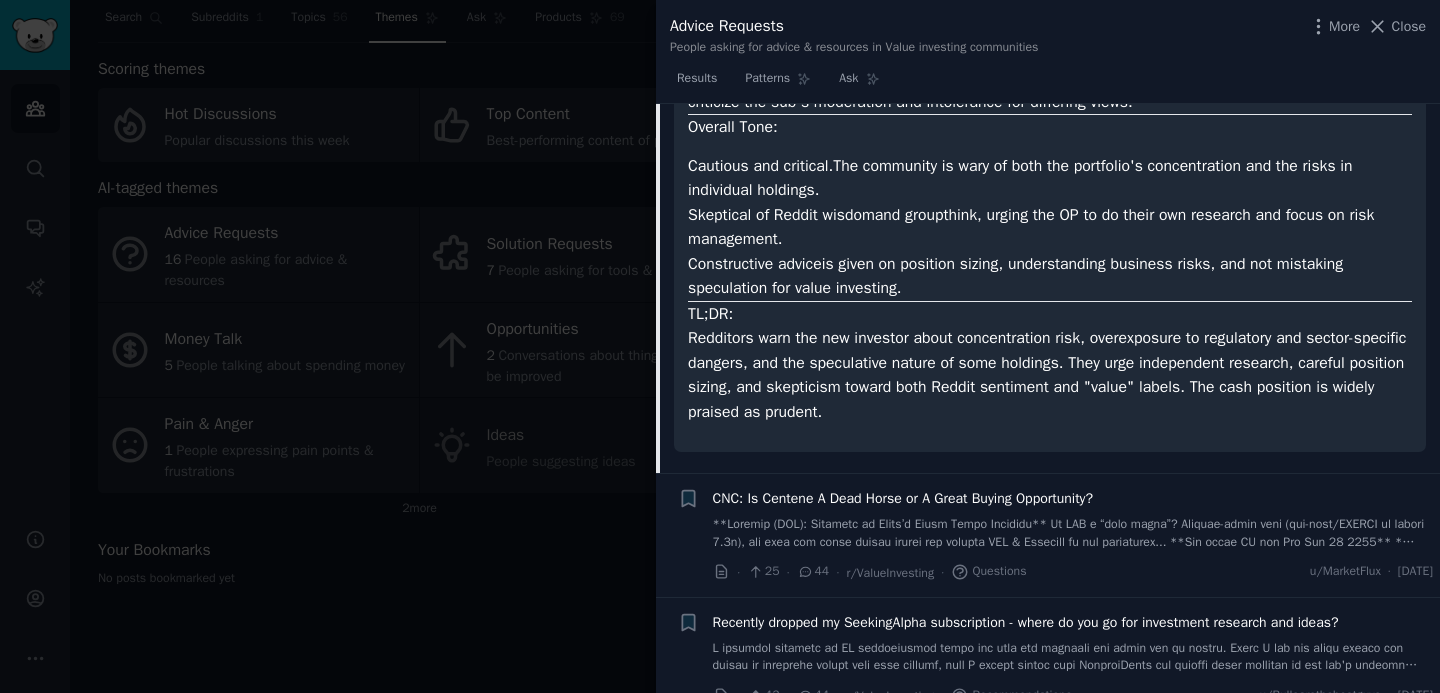 click on "Summary of Reddit Post & Comments: "Roast My Portfolio: New Active Value Investor Seeking Wisdom" Original Post (removed):
A new investor posted their portfolio for critique, seeking advice from the r/valueinvesting community. The portfolio appears to be concentrated in a few stocks: Novo Nordisk (NVO), UnitedHealth (UNH), QXO, Lululemon (LULU), URNJ (uranium juniors ETF), and a significant cash position. Key Themes from Comments: 1.  Skepticism Toward Reddit Advice Multiple commenters warn the OP not to take Reddit advice too seriously, as sentiment is fickle and often based on groupthink or hindsight bias. Examples given: Past ridicule of concentrated bets (like 100% NVIDIA) that later proved successful; shifting sentiment on stocks like Uber. 2.  Portfolio Critiques & Stock-Specific Feedback Concentration Risk:  Several users highlight the danger of having 30%+ in single stocks (NVO, UNH), suggesting no position should exceed 10% (or 5% for larger portfolios). NVO (Novo Nordisk): UNH (UnitedHealth): QXO:" at bounding box center (1050, -198) 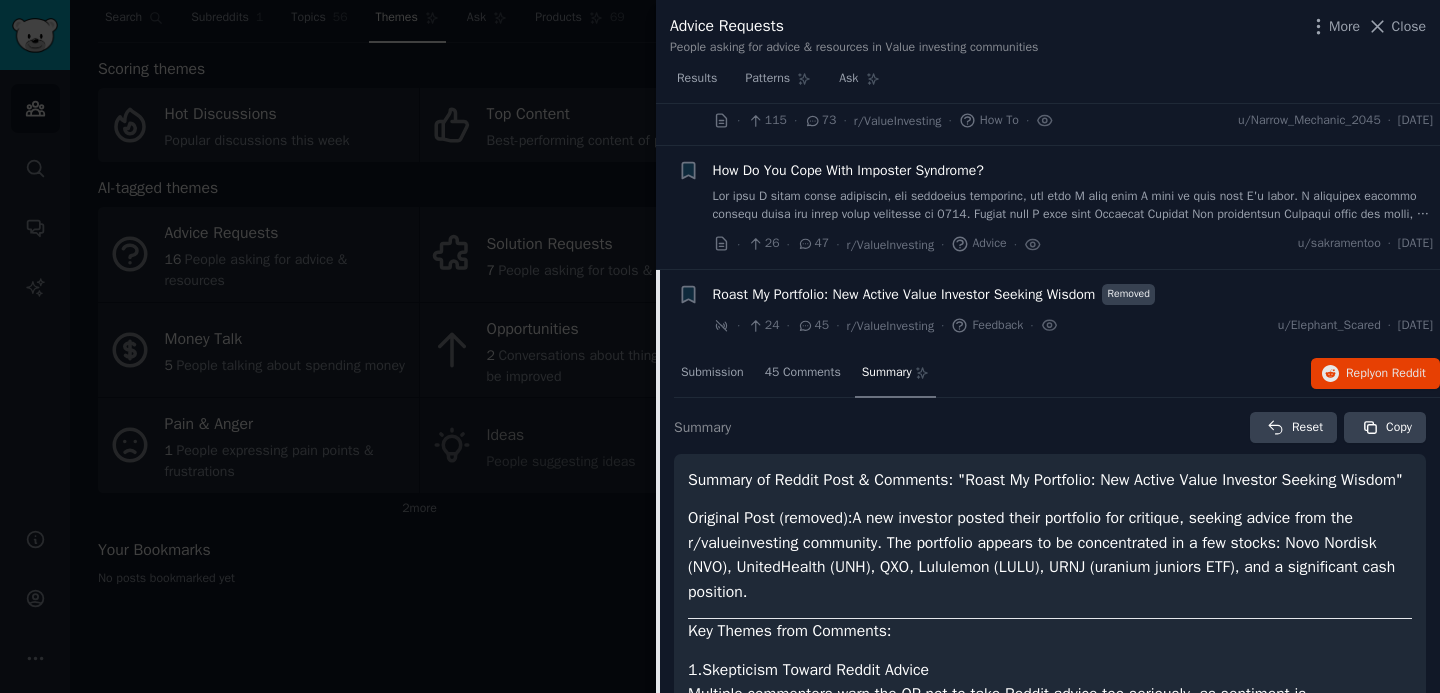 scroll, scrollTop: 239, scrollLeft: 0, axis: vertical 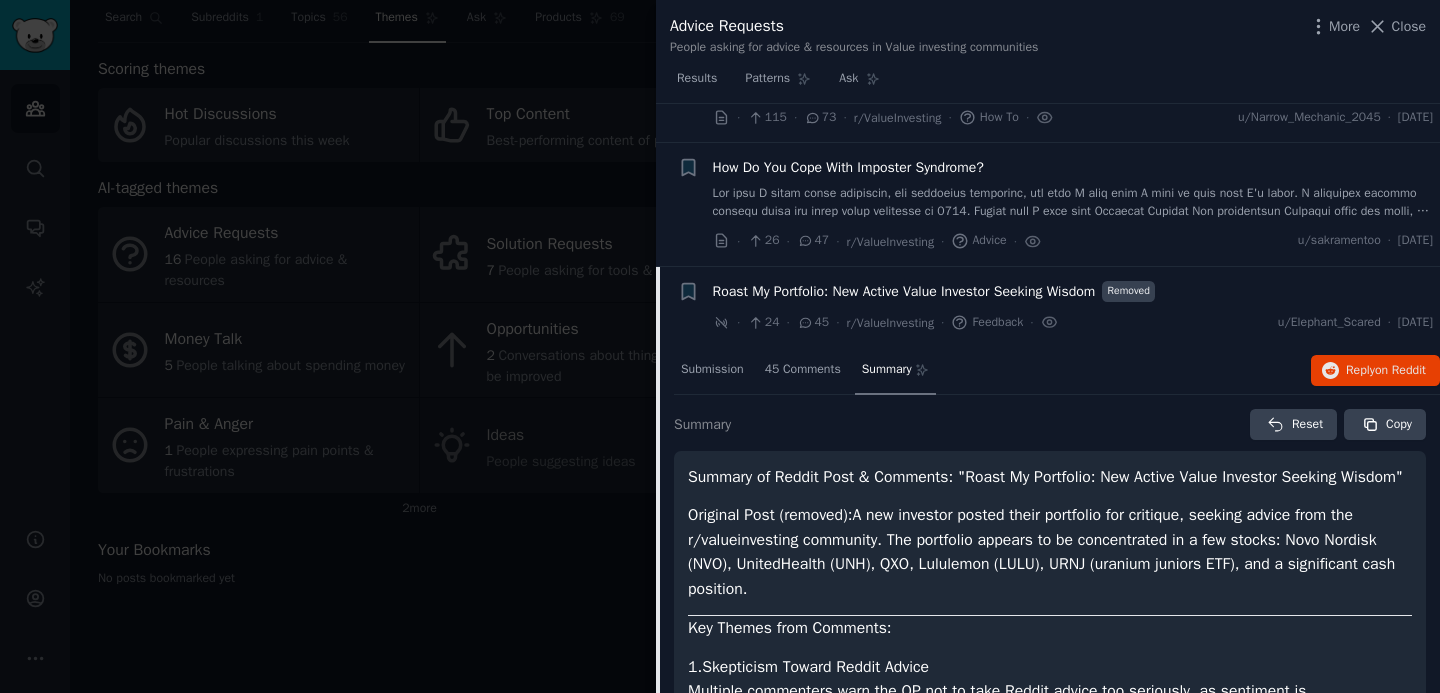 click on "Roast My Portfolio: New Active Value Investor Seeking Wisdom" at bounding box center [904, 291] 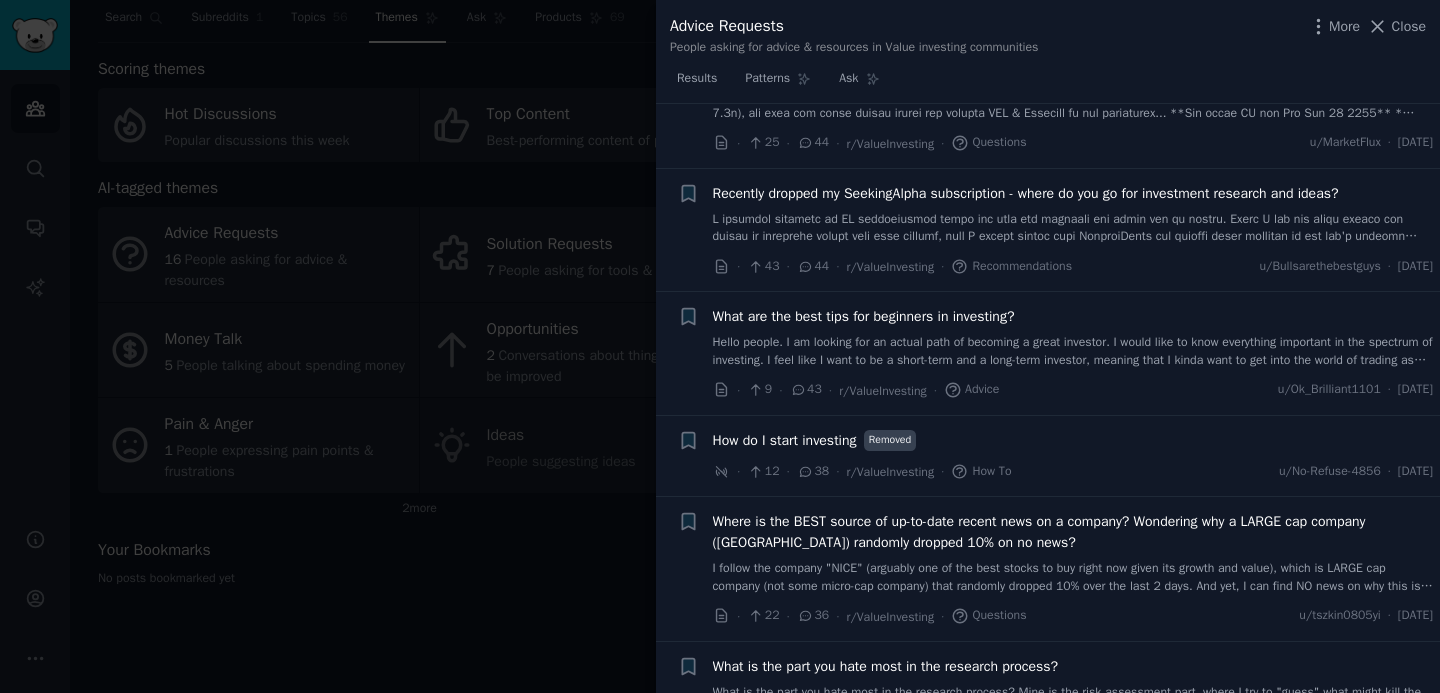scroll, scrollTop: 549, scrollLeft: 0, axis: vertical 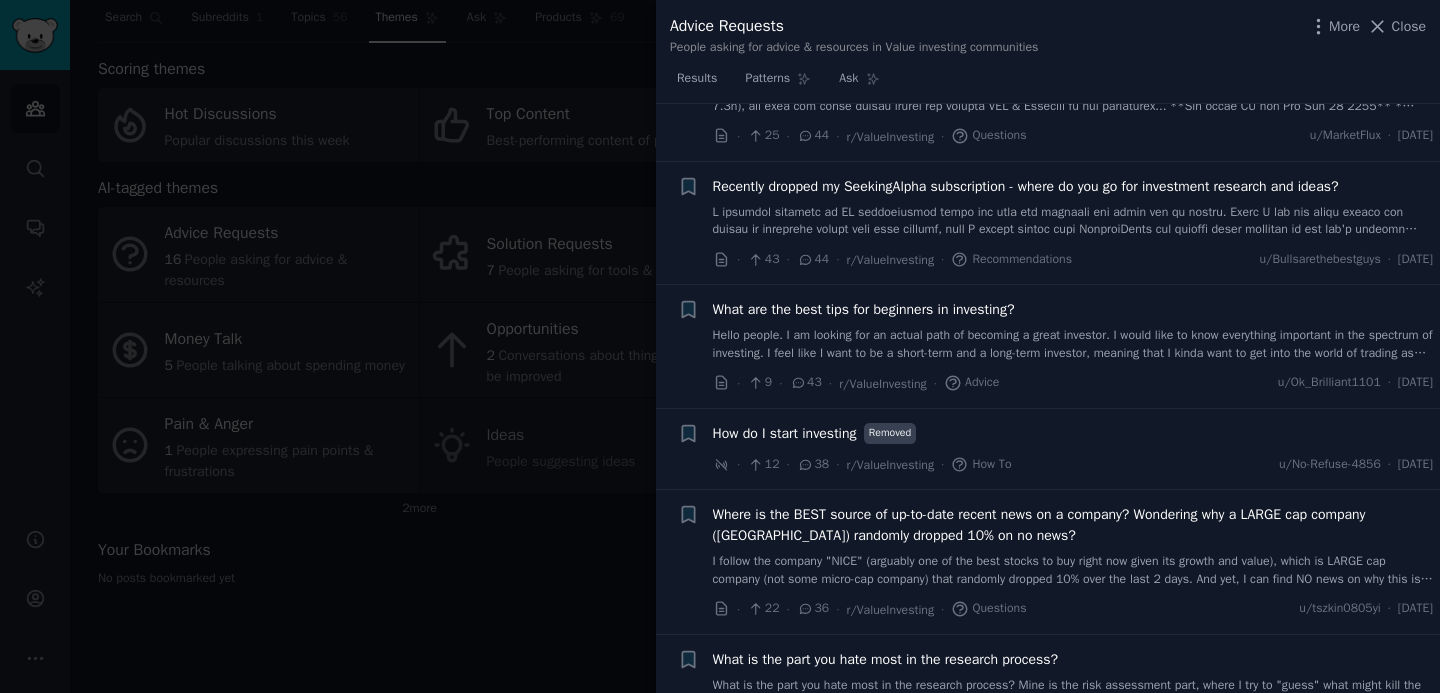 click on "What are the best tips for beginners in investing?" at bounding box center [864, 309] 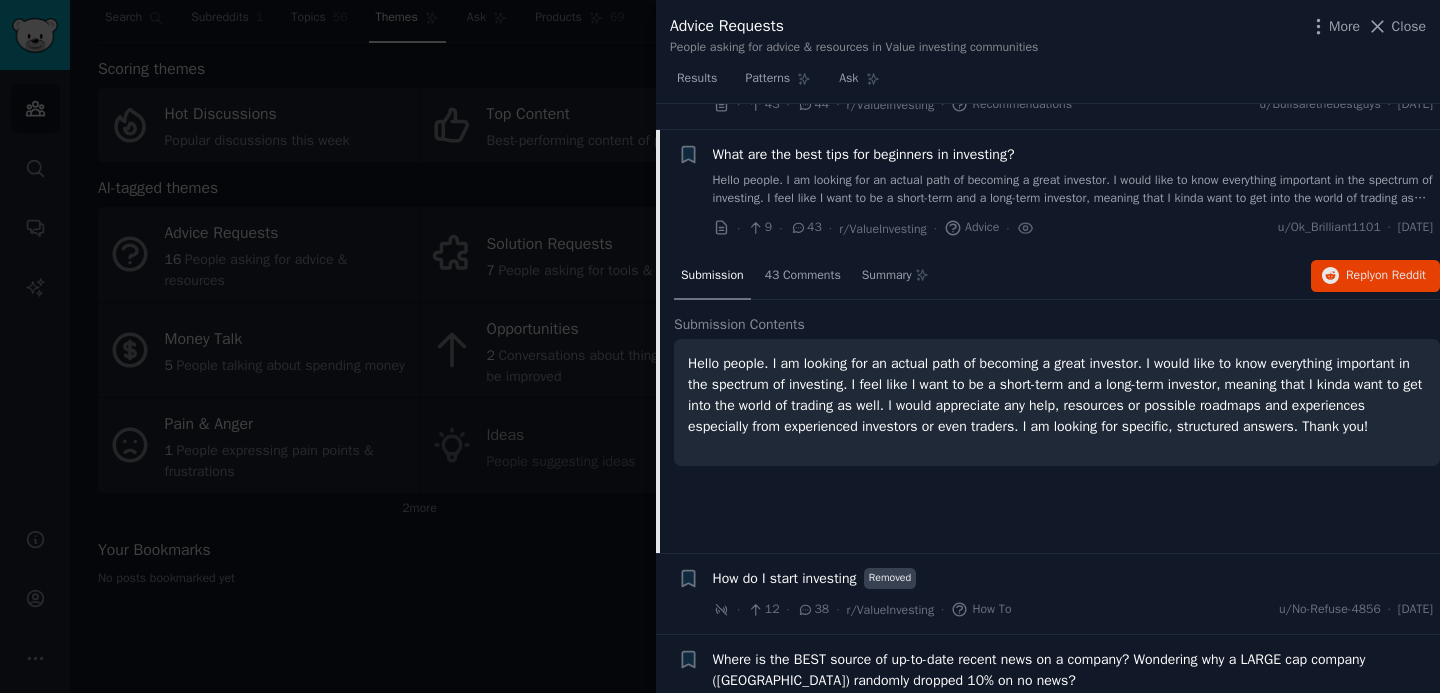 scroll, scrollTop: 730, scrollLeft: 0, axis: vertical 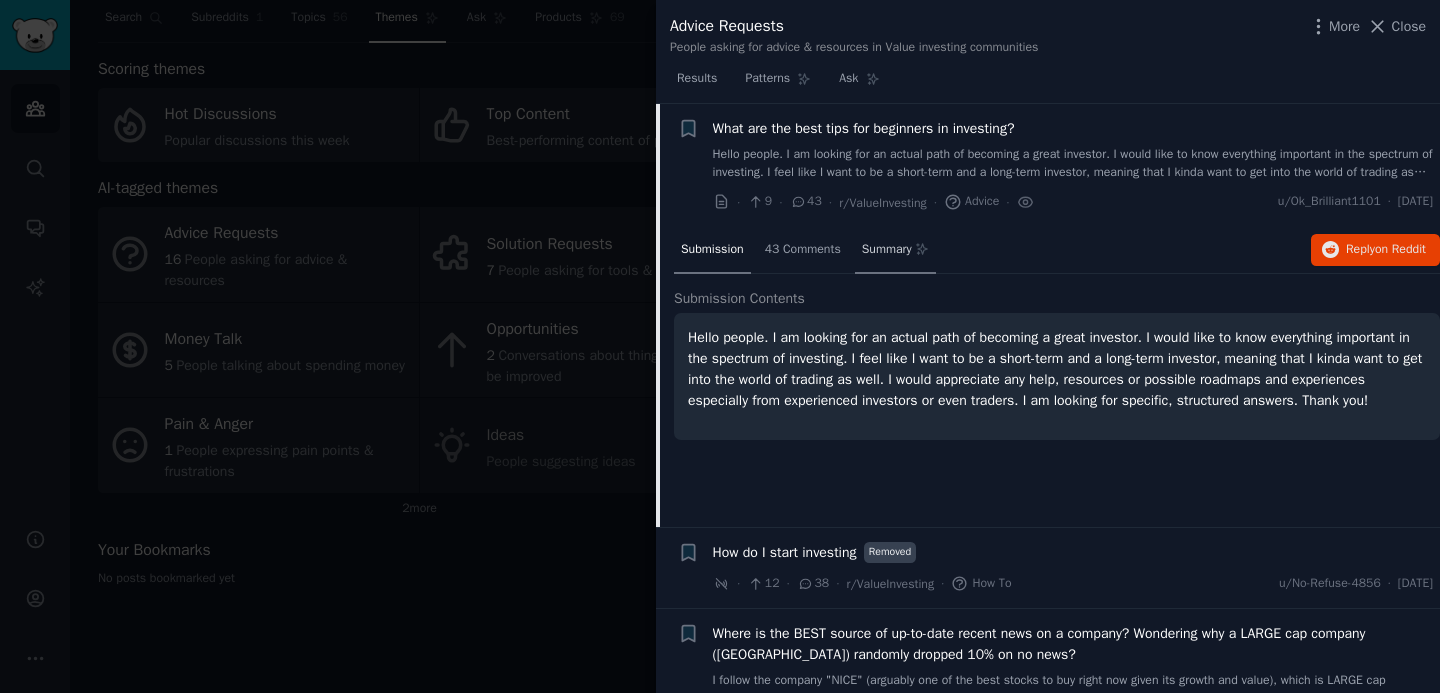 click on "Summary" at bounding box center (887, 250) 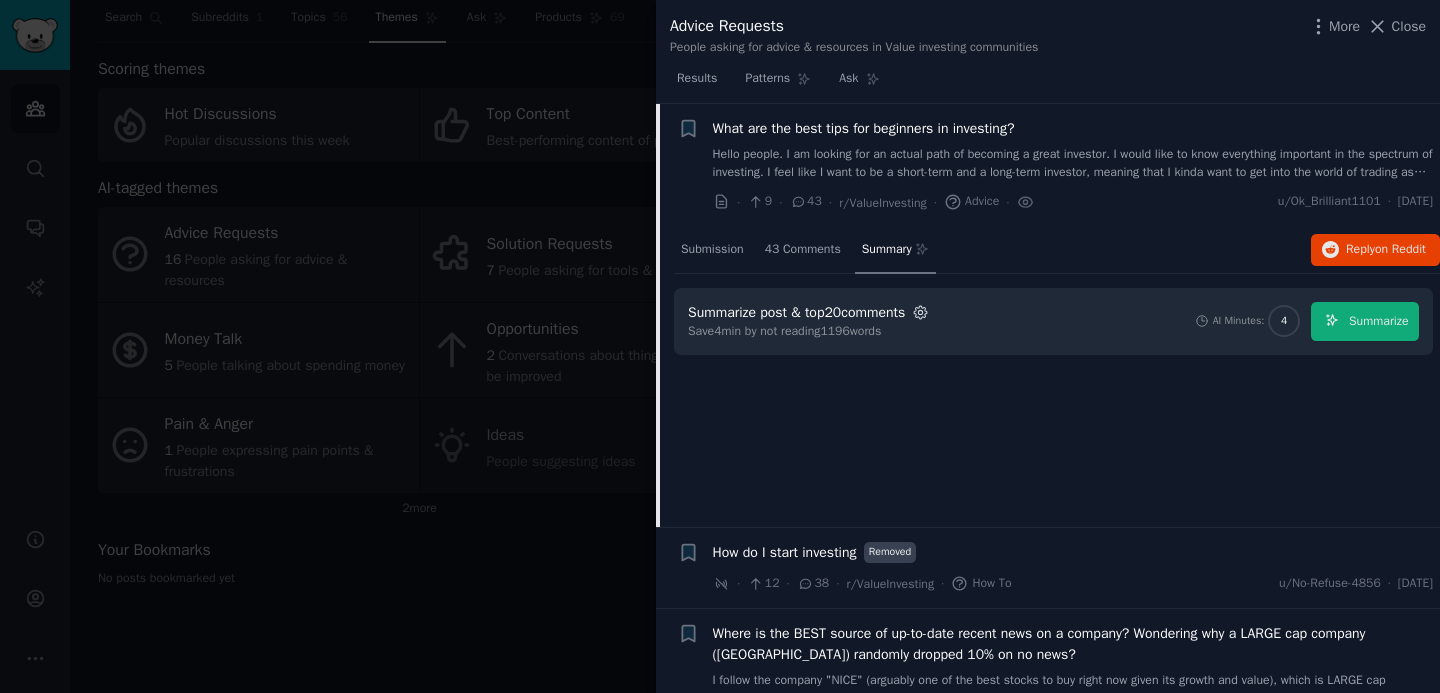 click 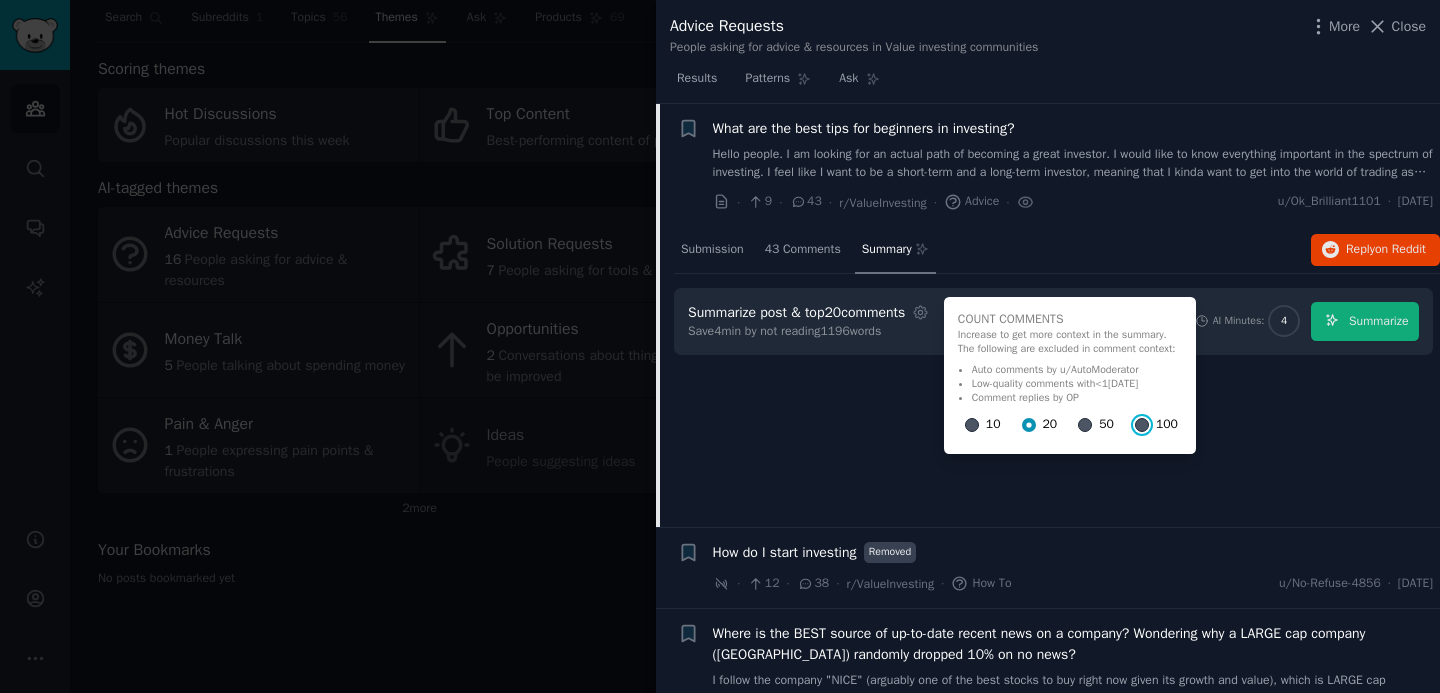 click on "100" at bounding box center (1142, 425) 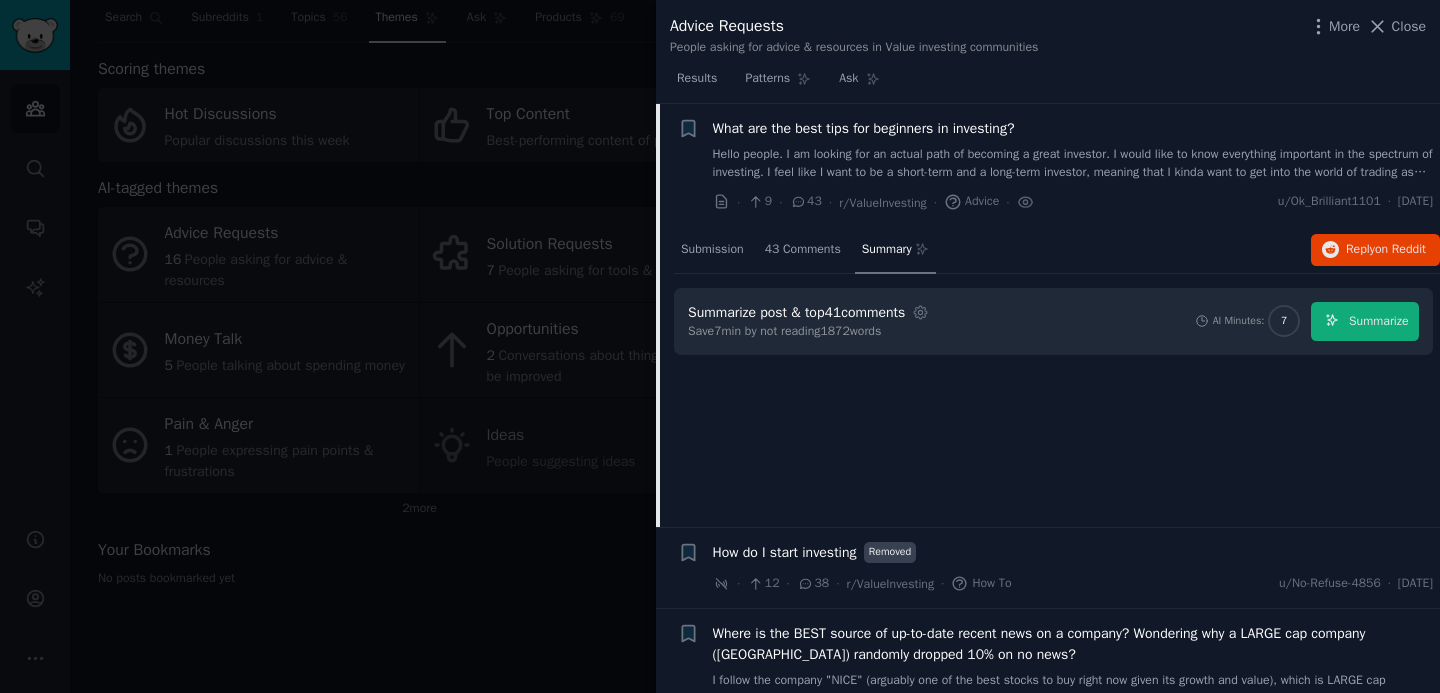 click on "Submission 43 Comments Summary Reply  on Reddit Summarize post & top  41  comments Settings Save  7  min by not reading  1872  words AI Minutes:  7 Summarize" at bounding box center [1057, 377] 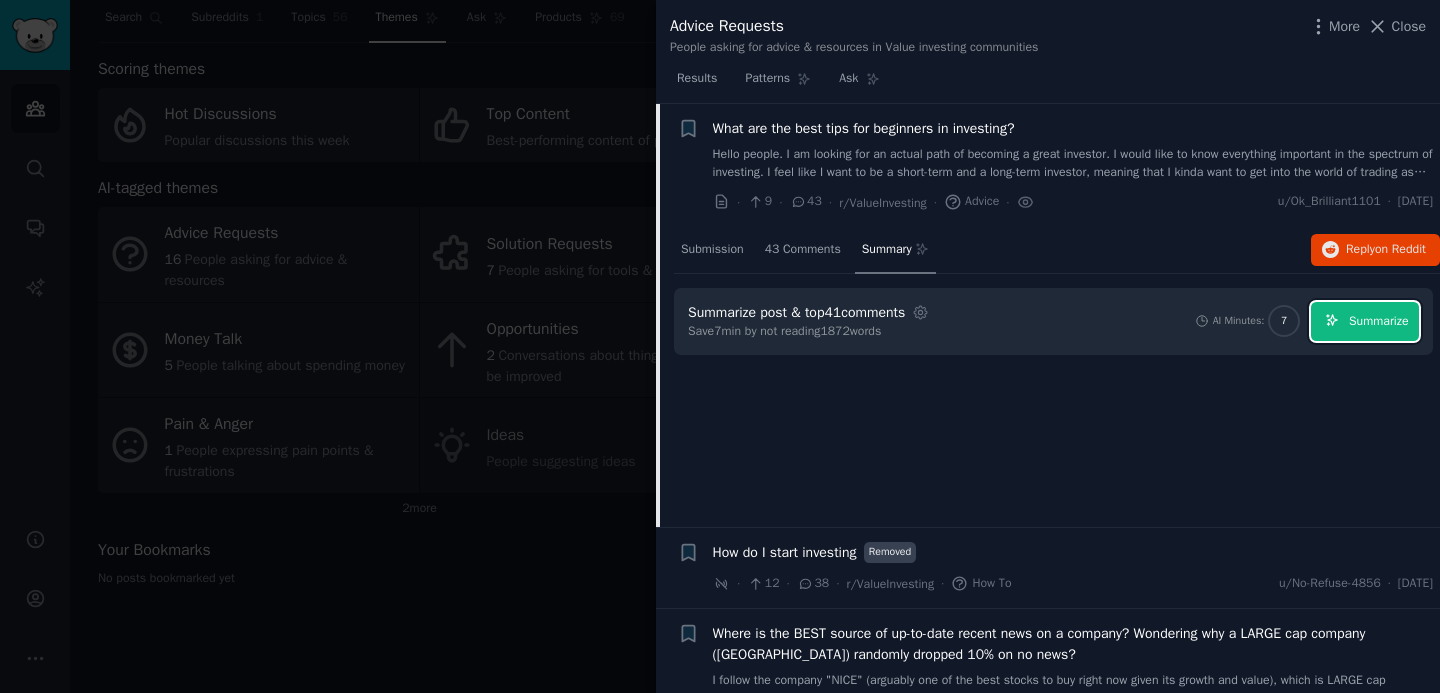 click on "Summarize" at bounding box center (1378, 322) 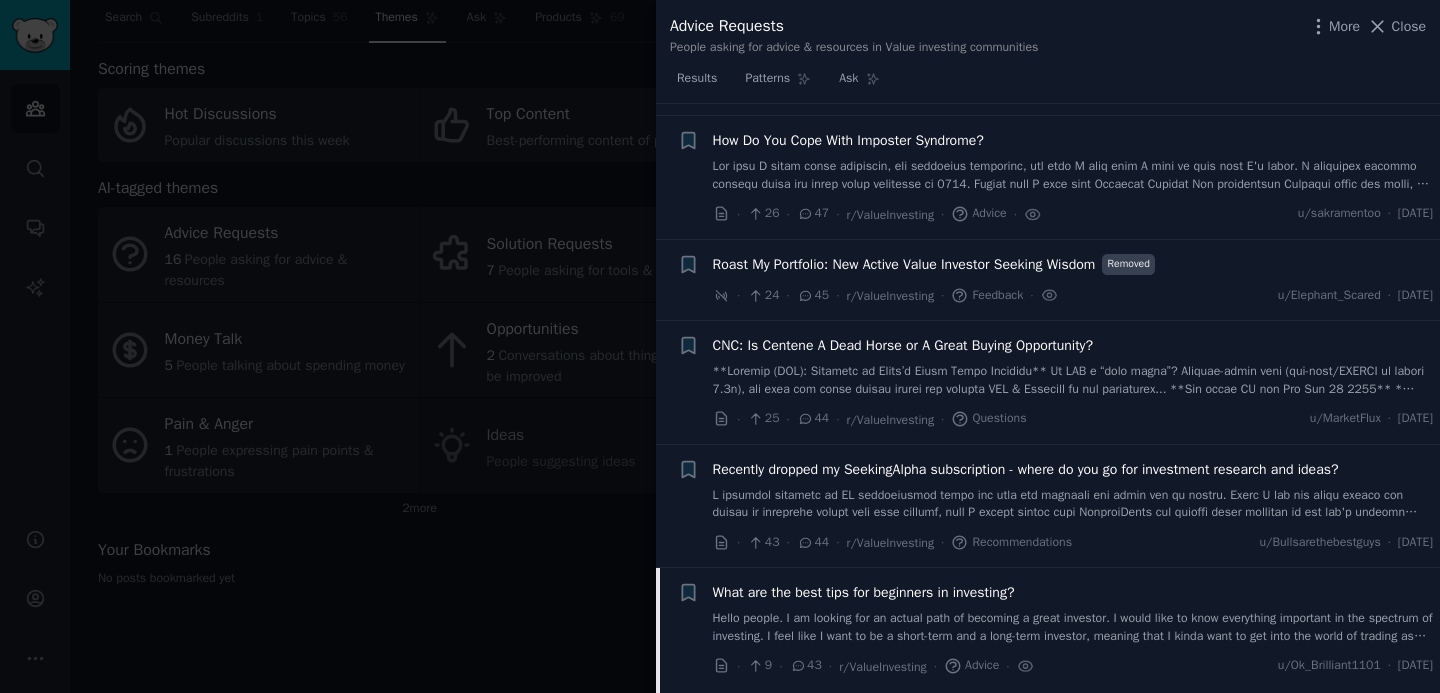 scroll, scrollTop: 430, scrollLeft: 0, axis: vertical 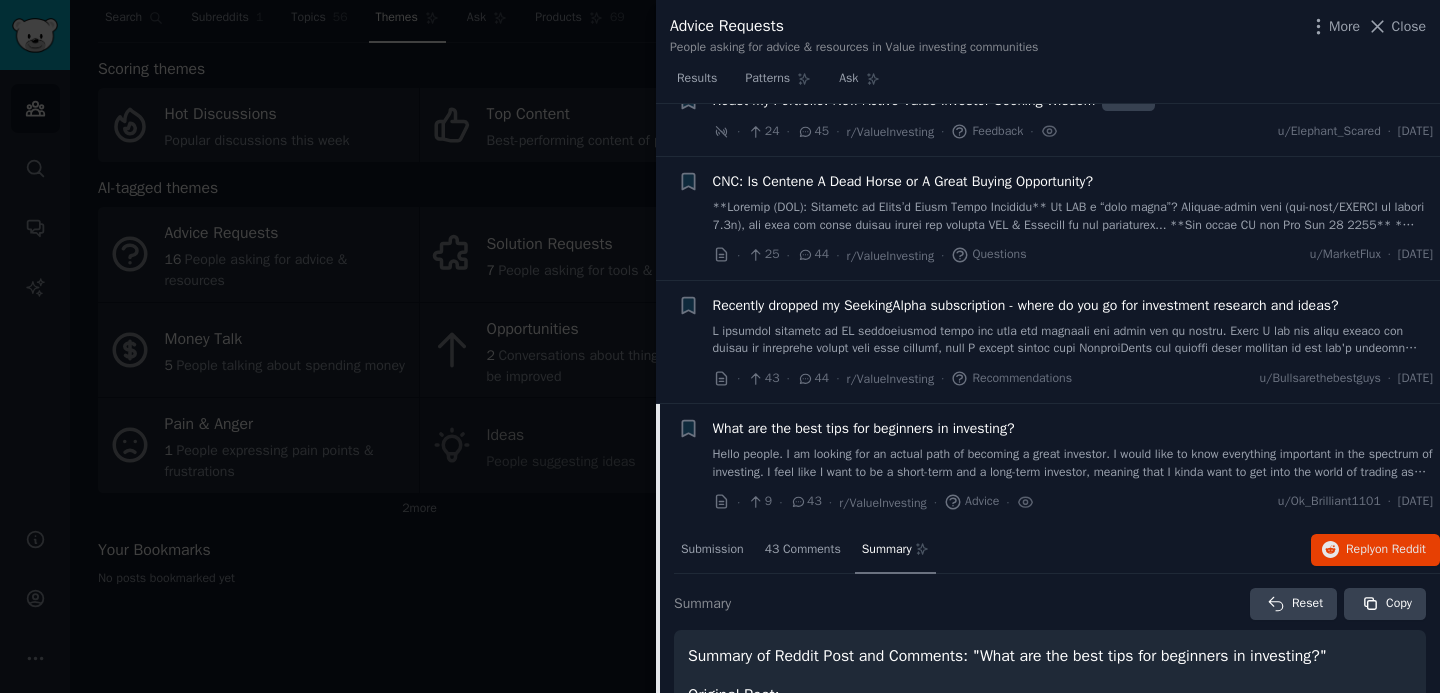 click on "What are the best tips for beginners in investing?" at bounding box center (864, 428) 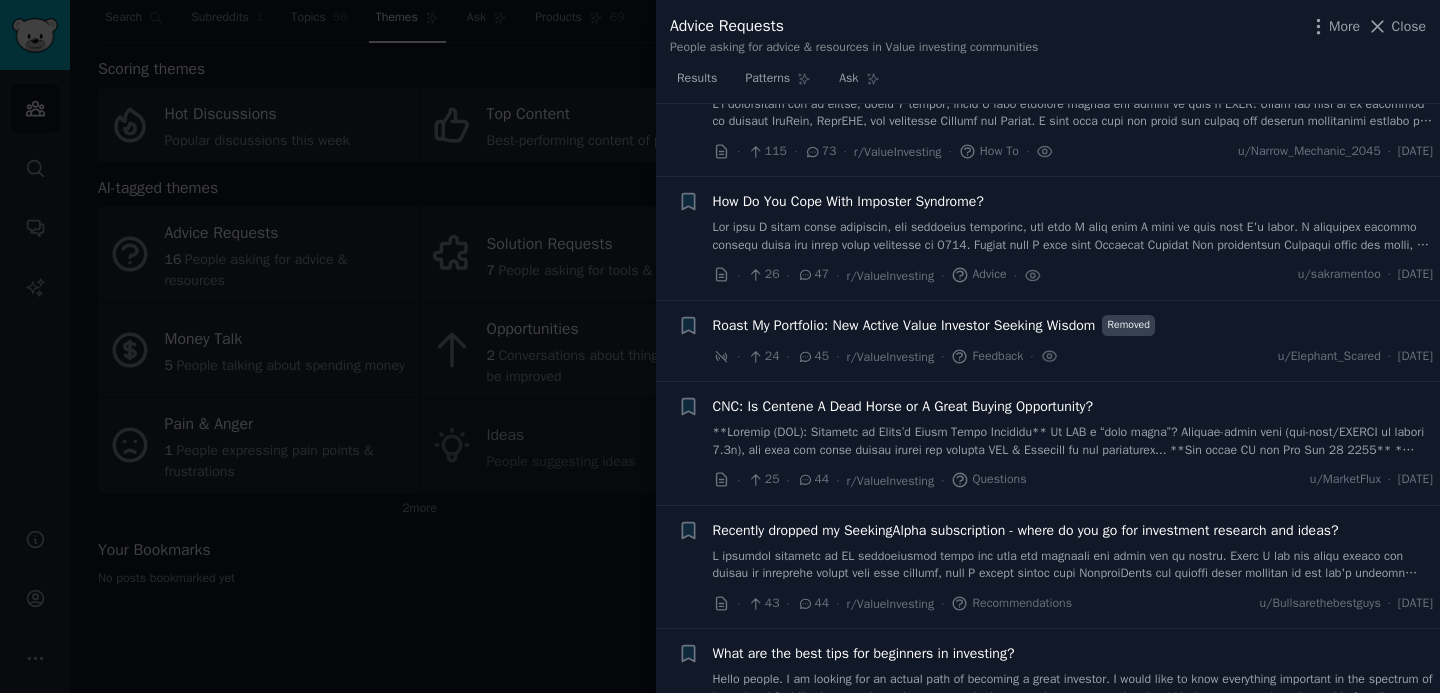 scroll, scrollTop: 0, scrollLeft: 0, axis: both 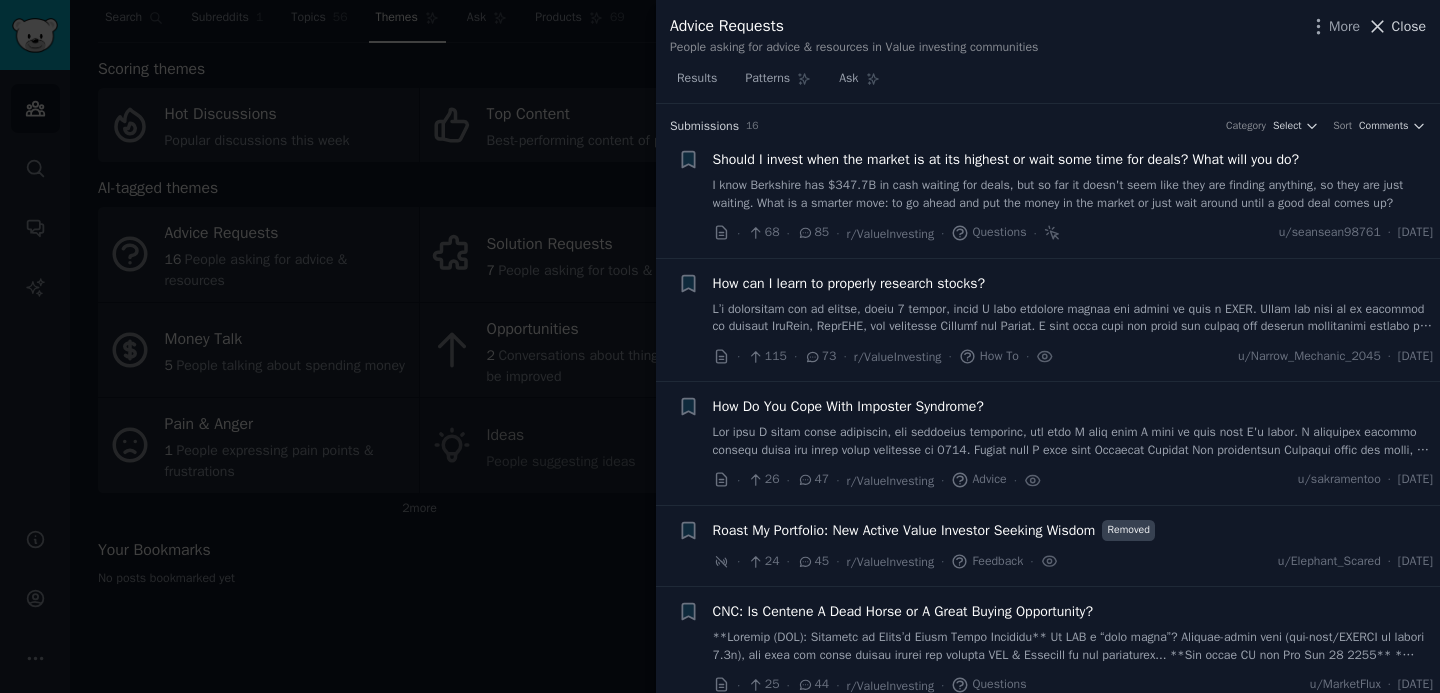 click on "Close" at bounding box center [1409, 26] 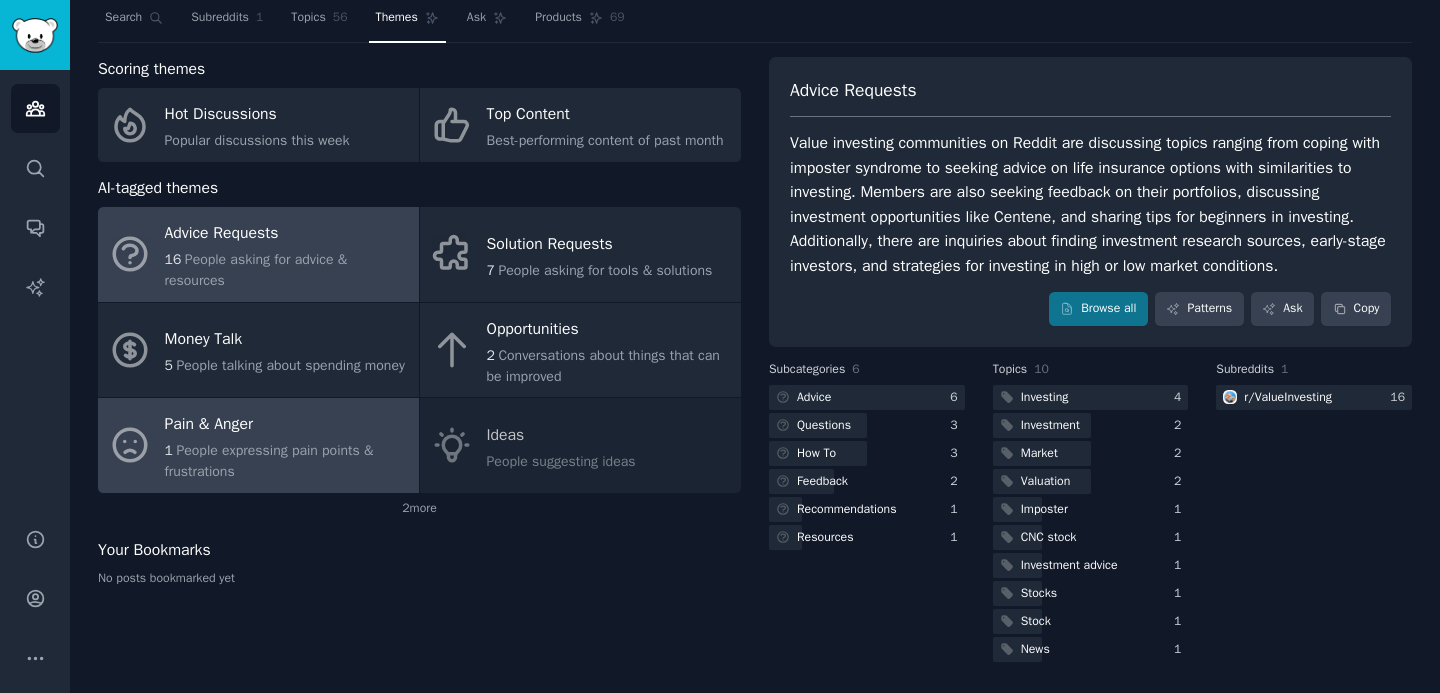 click on "People expressing pain points & frustrations" at bounding box center [269, 461] 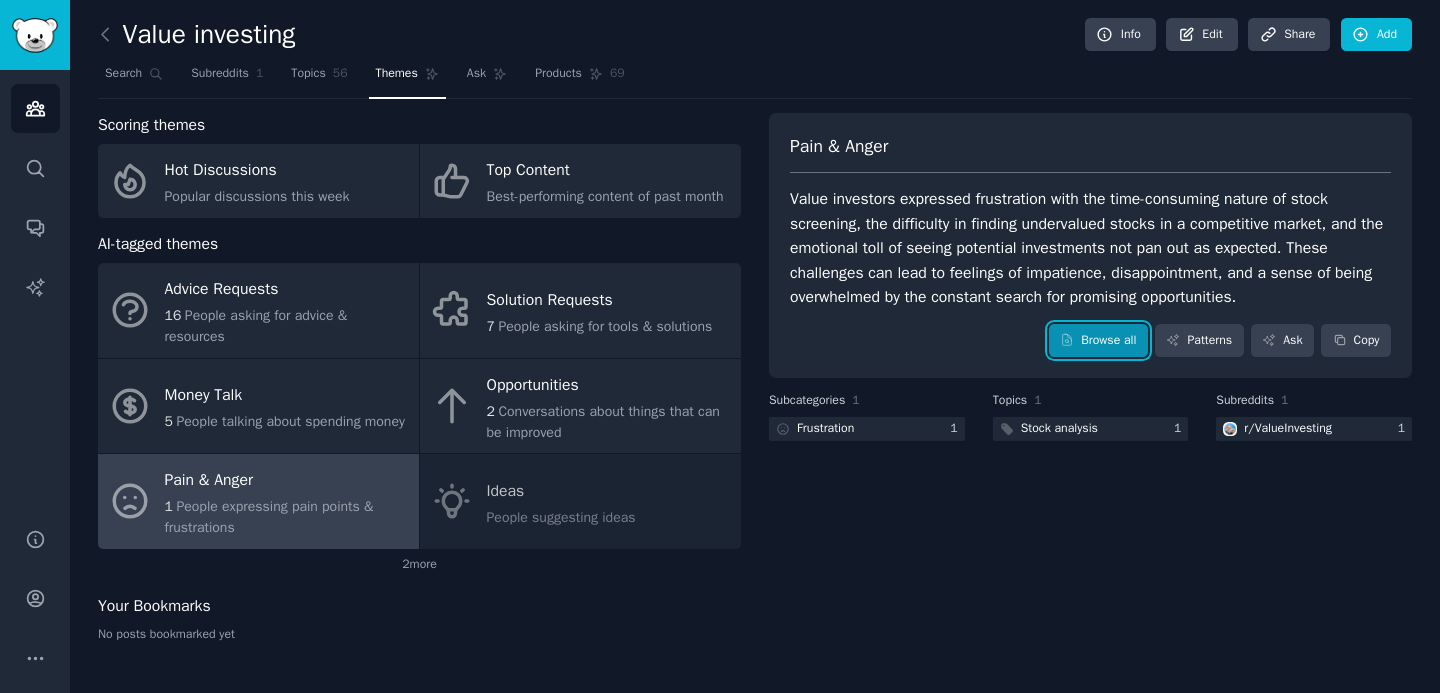 click on "Browse all" at bounding box center [1098, 341] 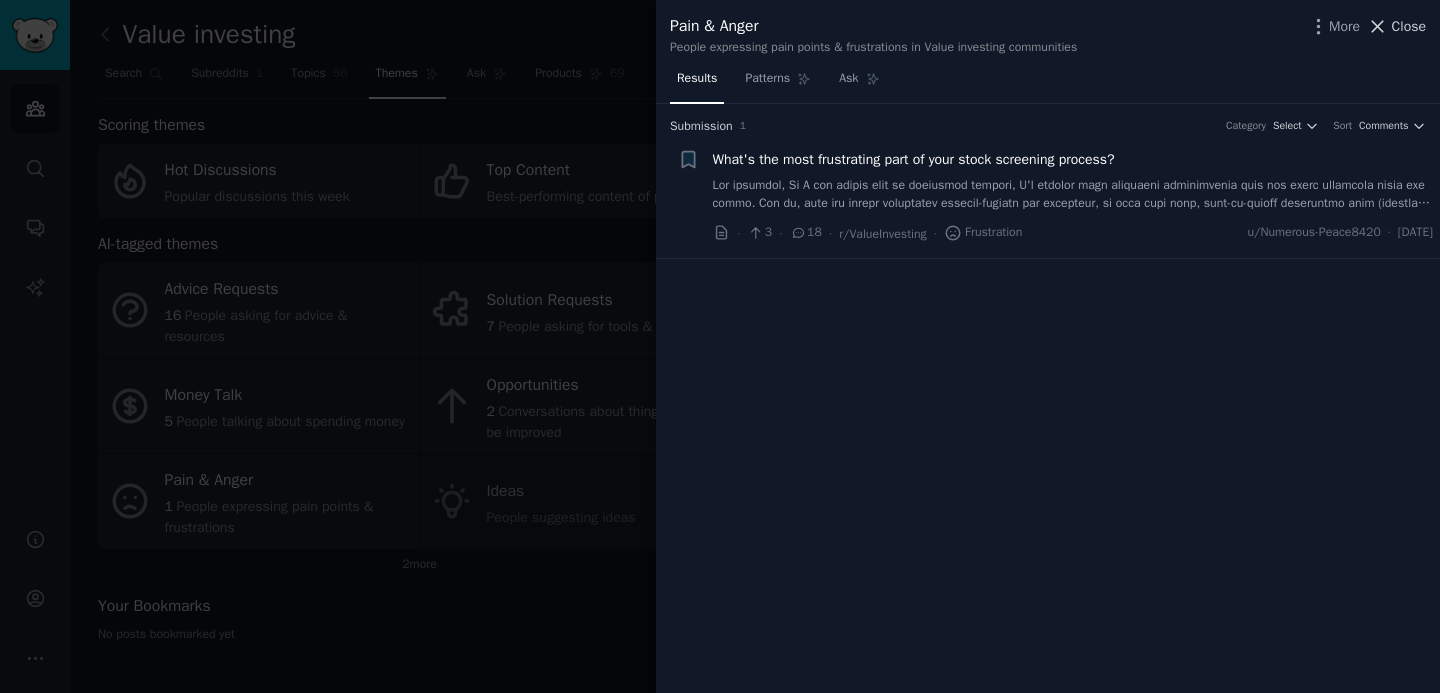 click on "Close" at bounding box center [1409, 26] 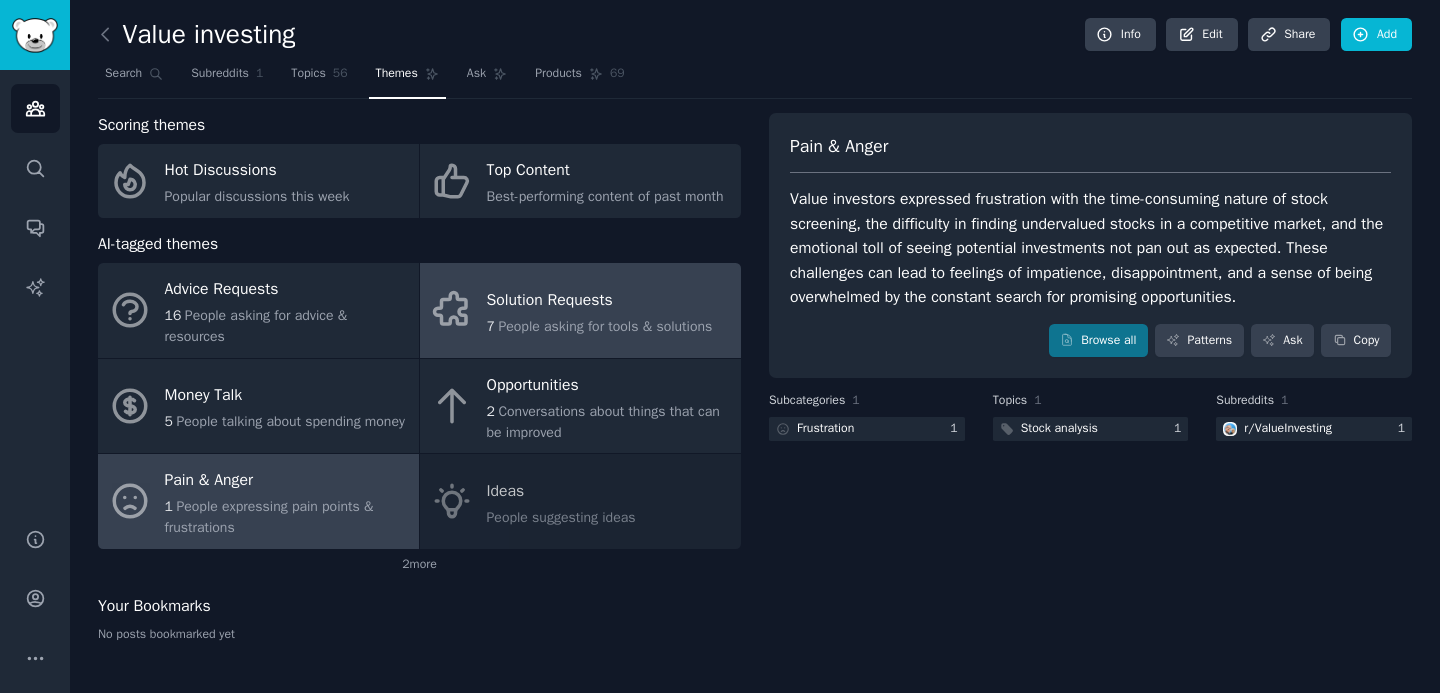 click on "7 People asking for tools & solutions" at bounding box center [600, 326] 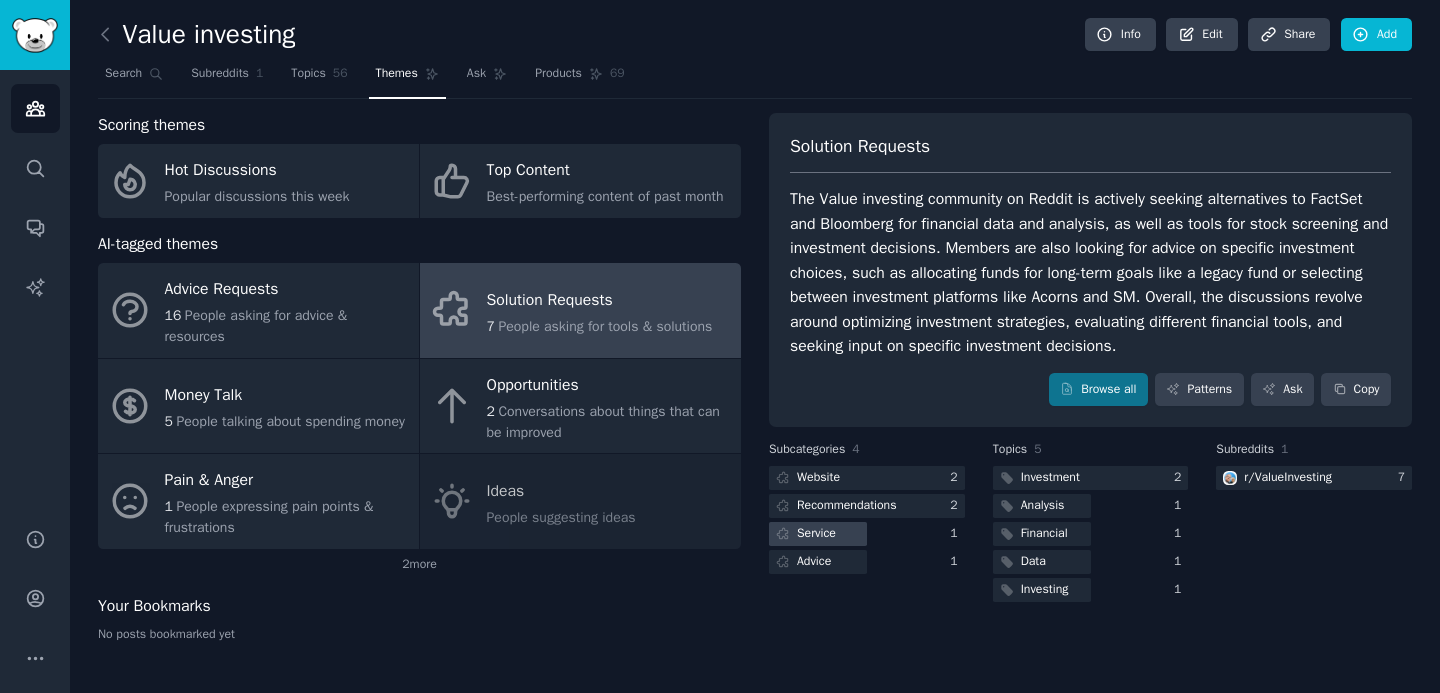 click on "Service" at bounding box center (816, 534) 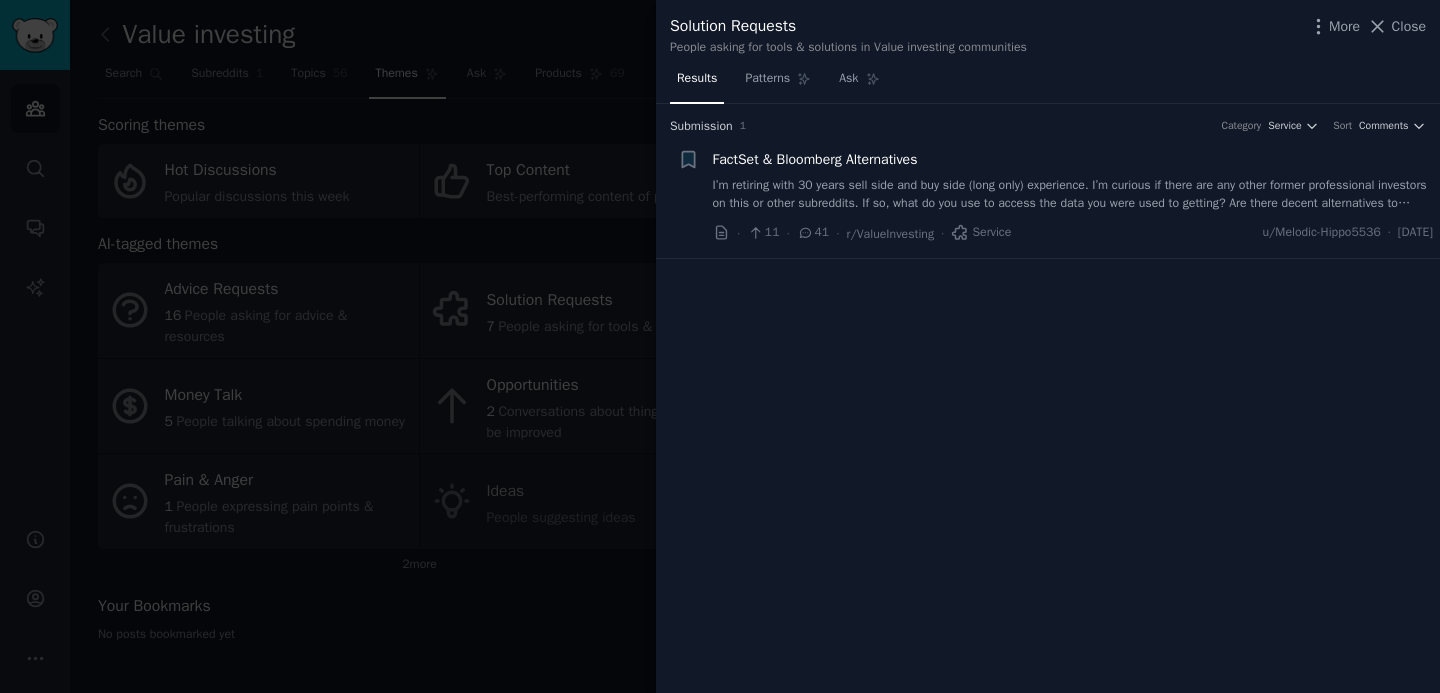 click on "More Close" at bounding box center [1367, 26] 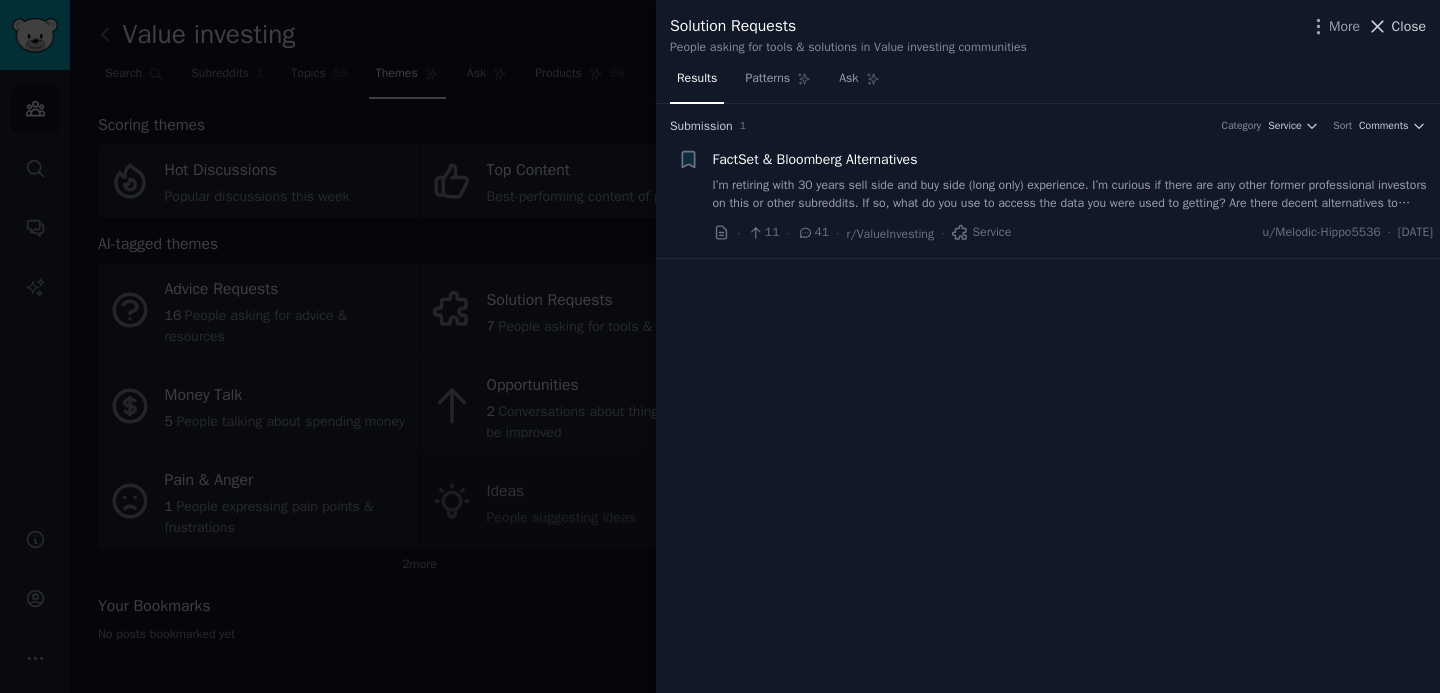 click on "Close" at bounding box center (1409, 26) 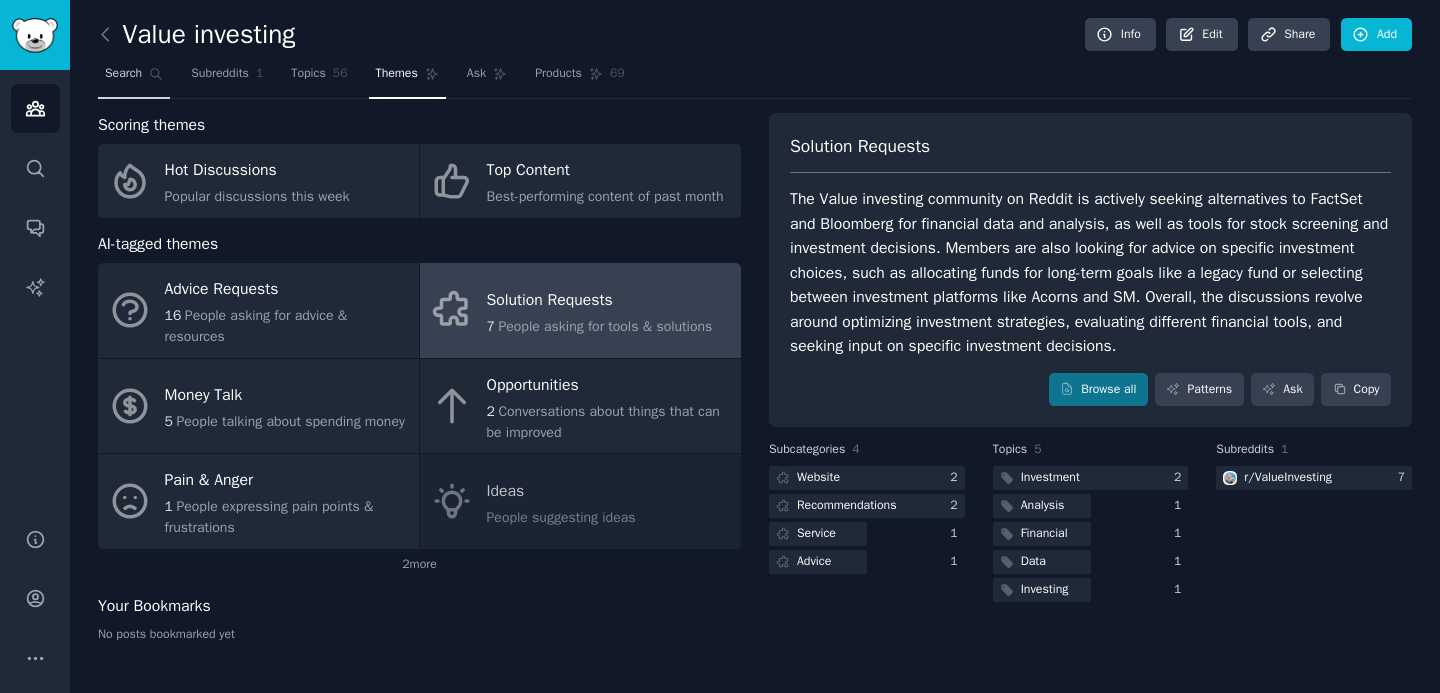 click on "Search" at bounding box center (123, 74) 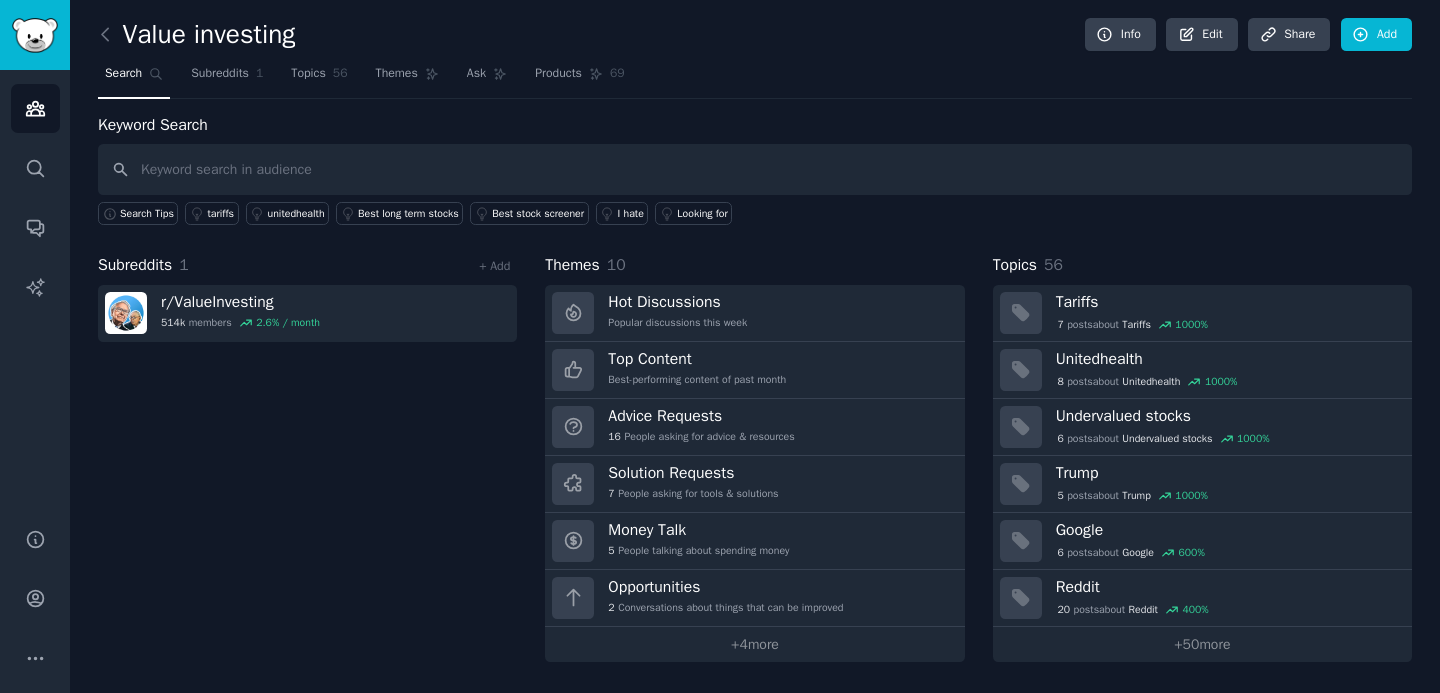 scroll, scrollTop: 0, scrollLeft: 0, axis: both 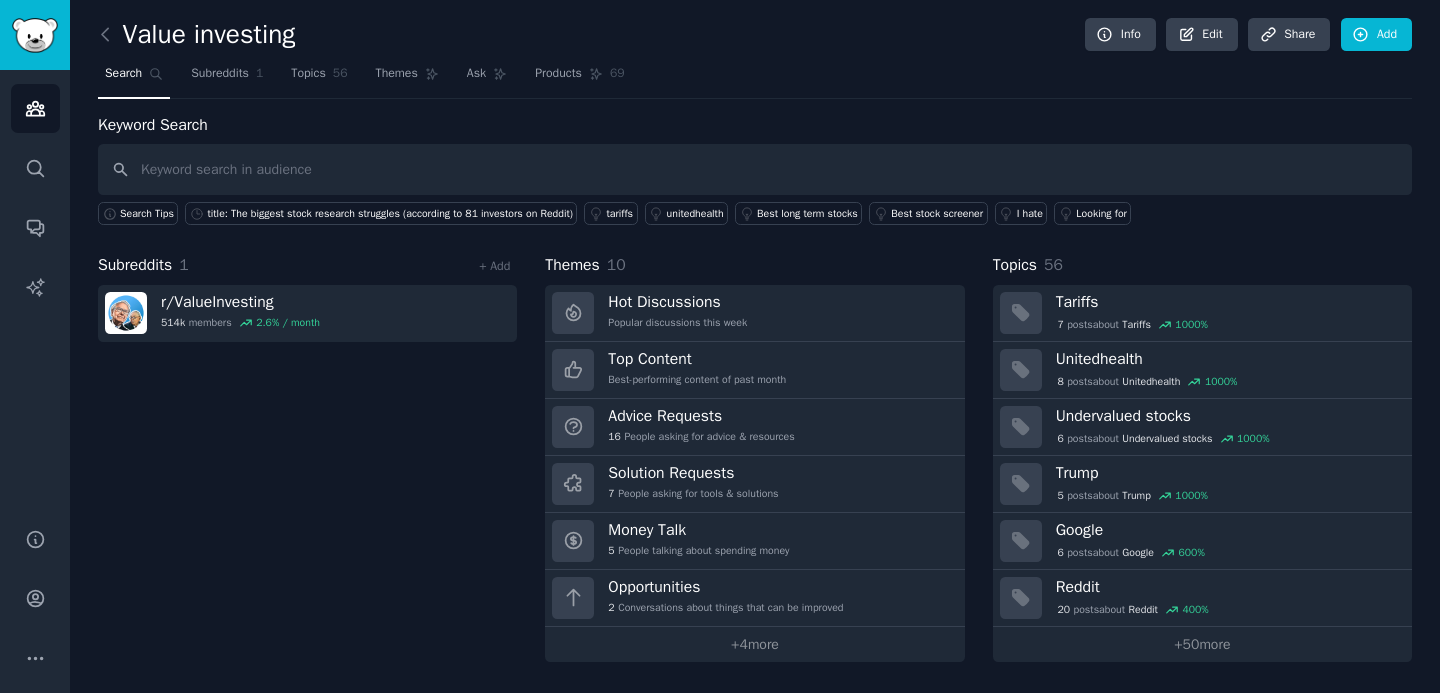click at bounding box center (755, 169) 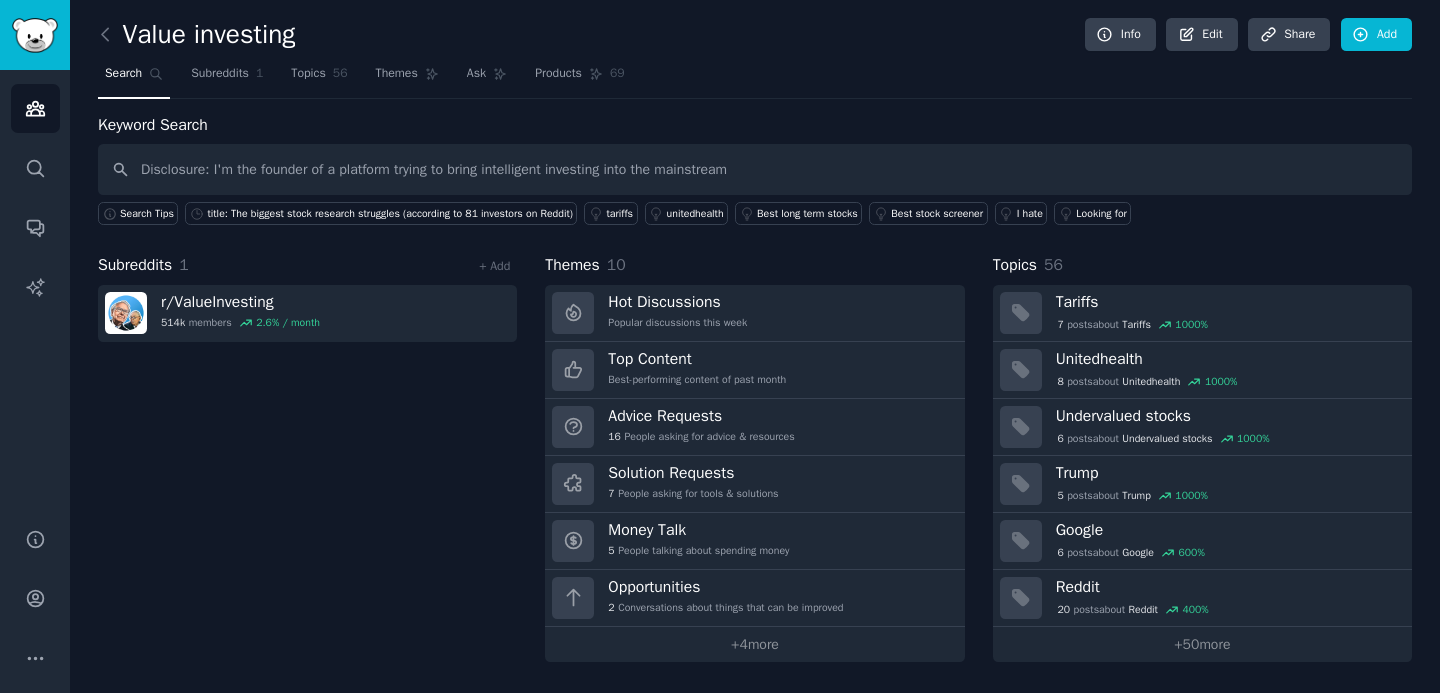 type on "Disclosure: I'm the founder of a platform trying to bring intelligent investing into the mainstream" 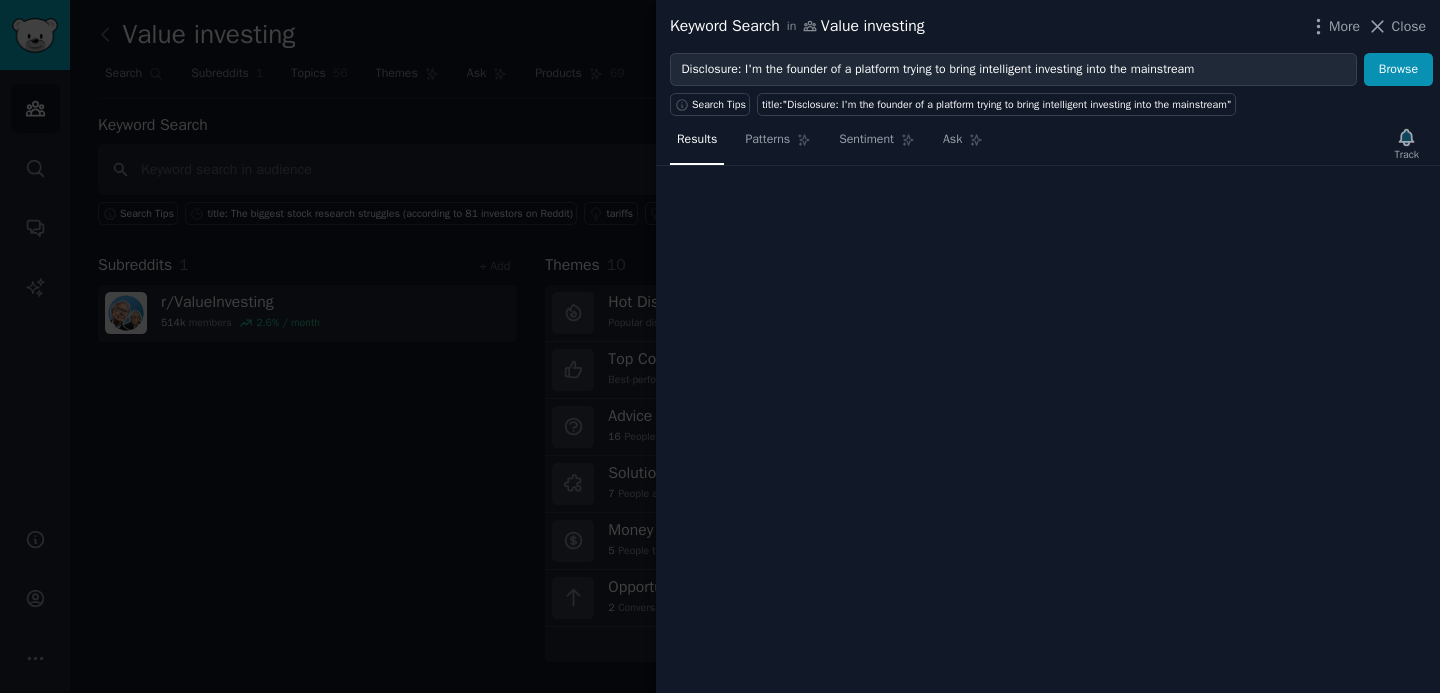 type 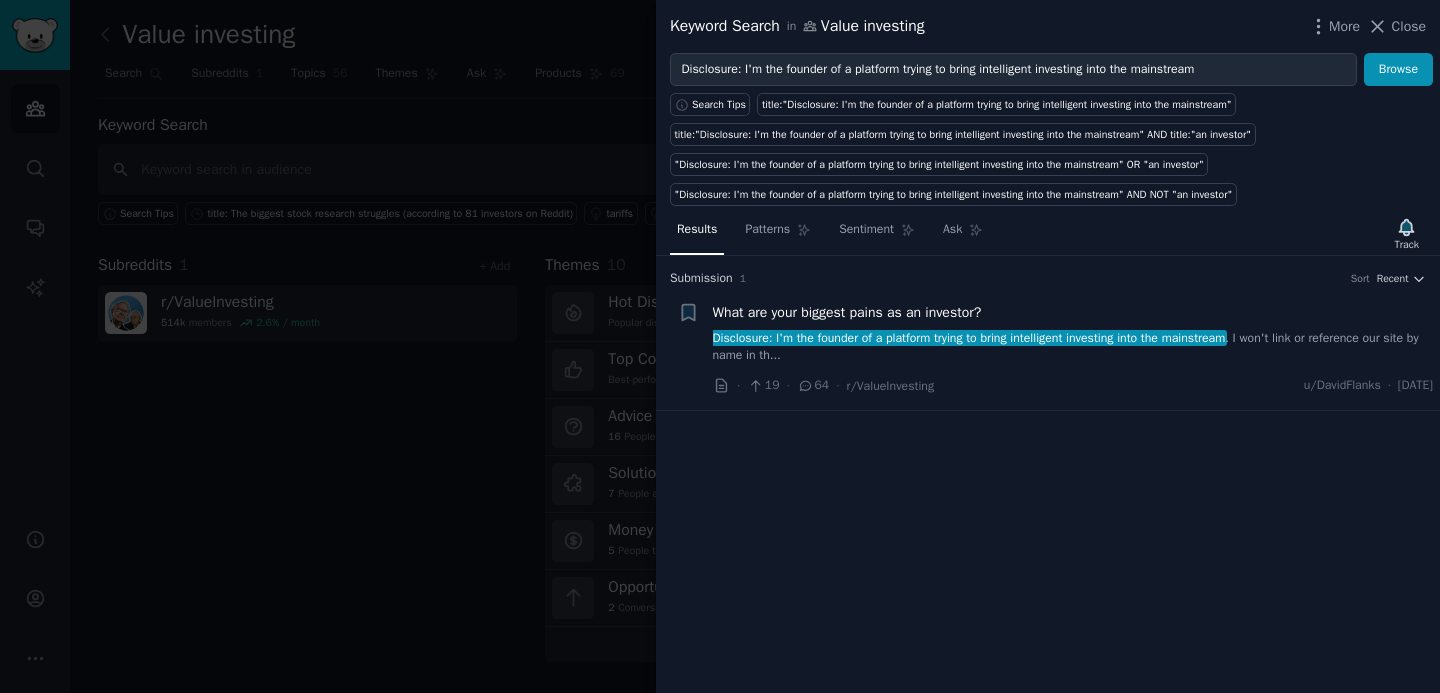 click on "What are your biggest pains as an investor?" at bounding box center [847, 312] 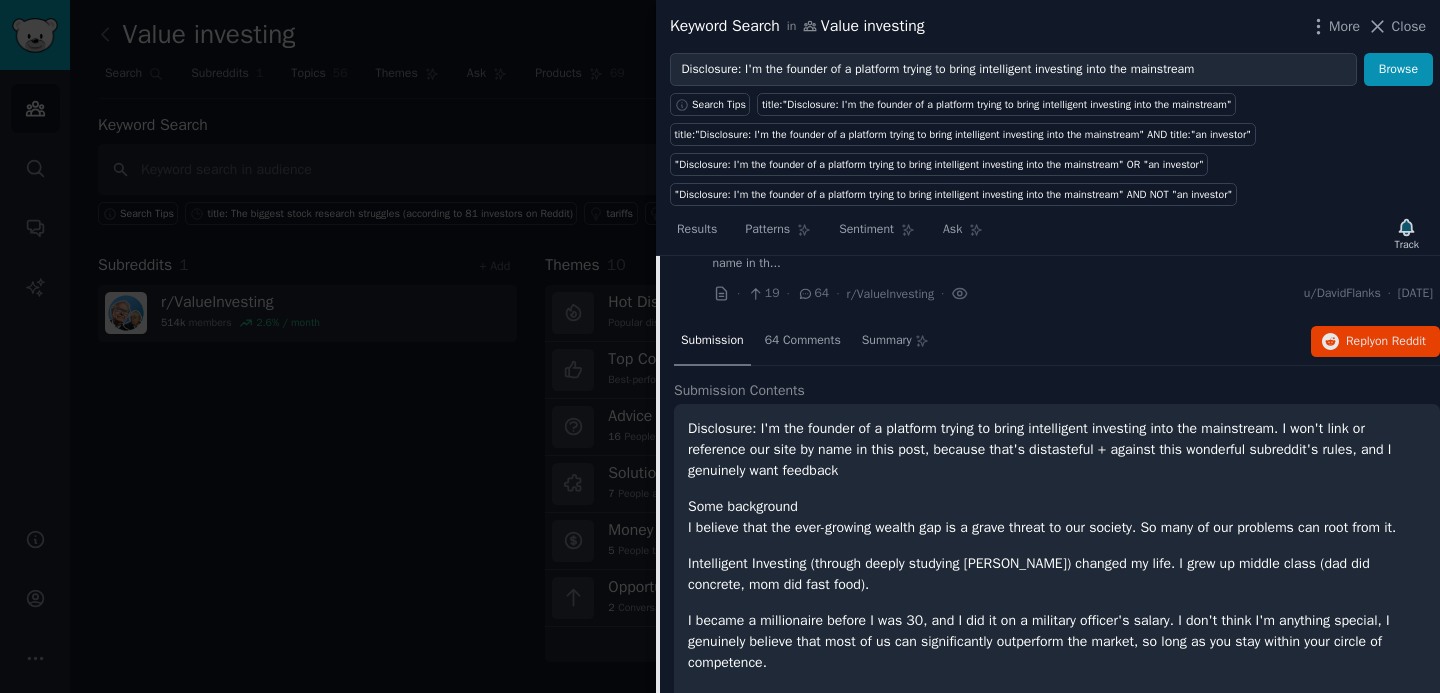 scroll, scrollTop: 110, scrollLeft: 0, axis: vertical 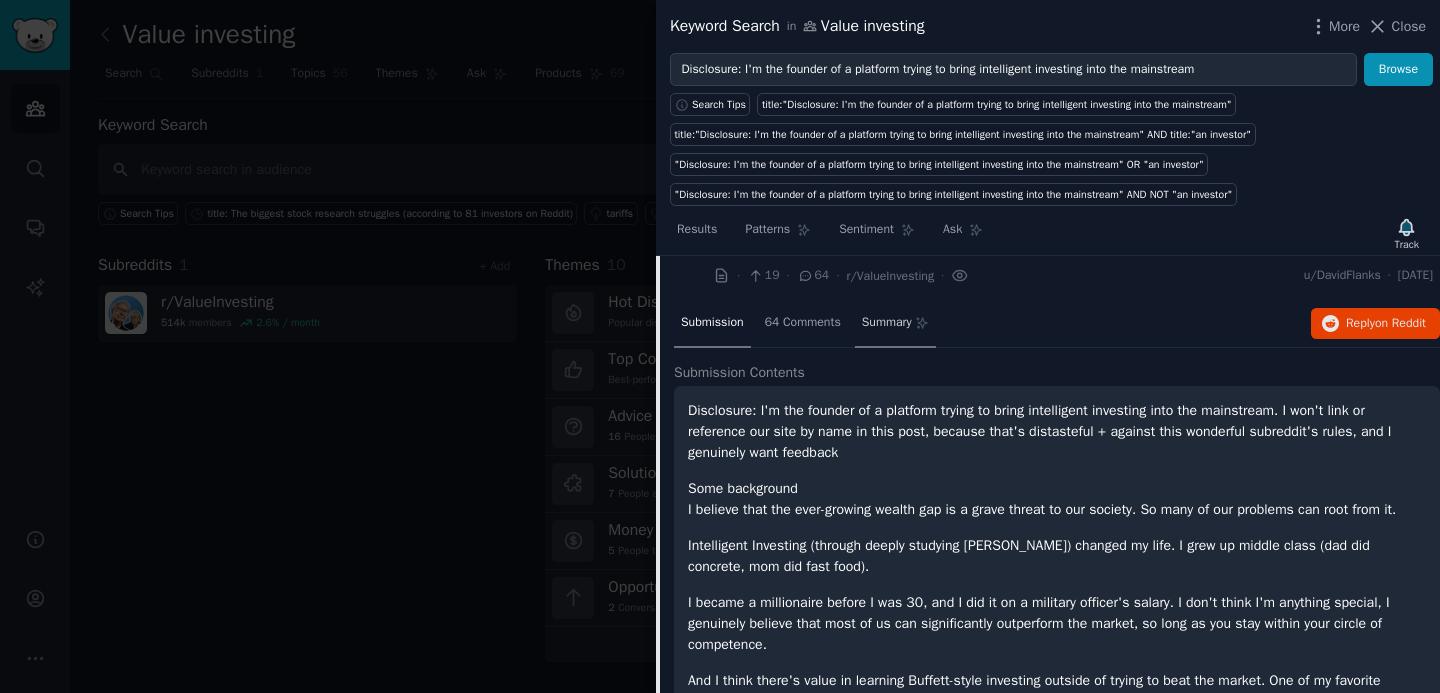 click on "Summary" at bounding box center [887, 323] 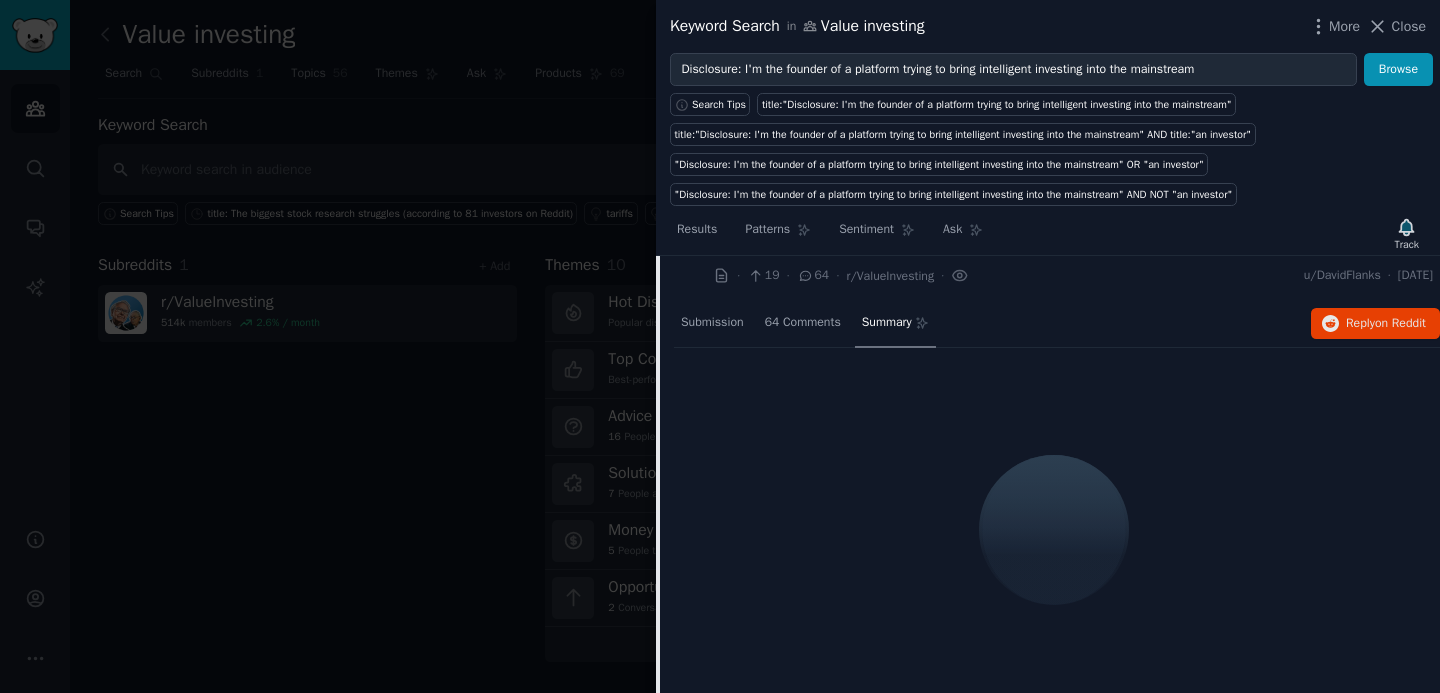 scroll, scrollTop: 18, scrollLeft: 0, axis: vertical 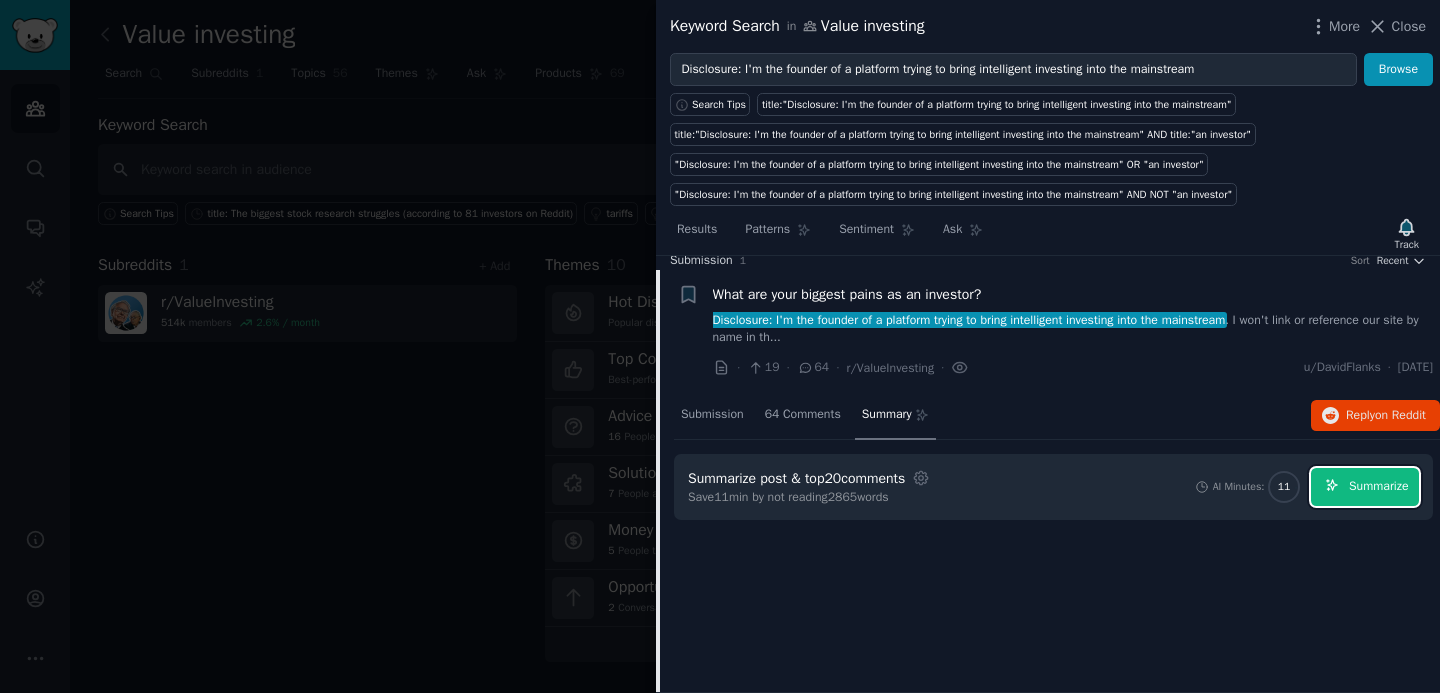 click on "Summarize" at bounding box center [1378, 487] 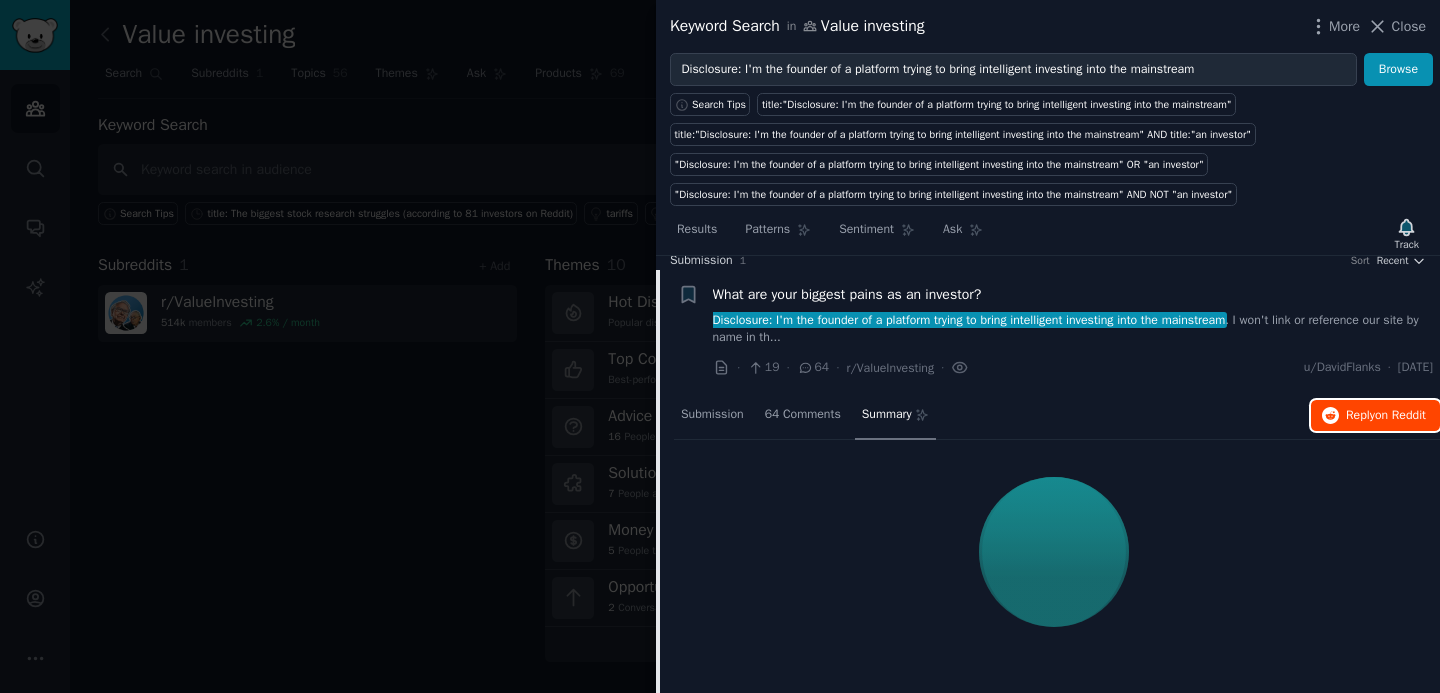 click on "Reply  on Reddit" at bounding box center (1386, 416) 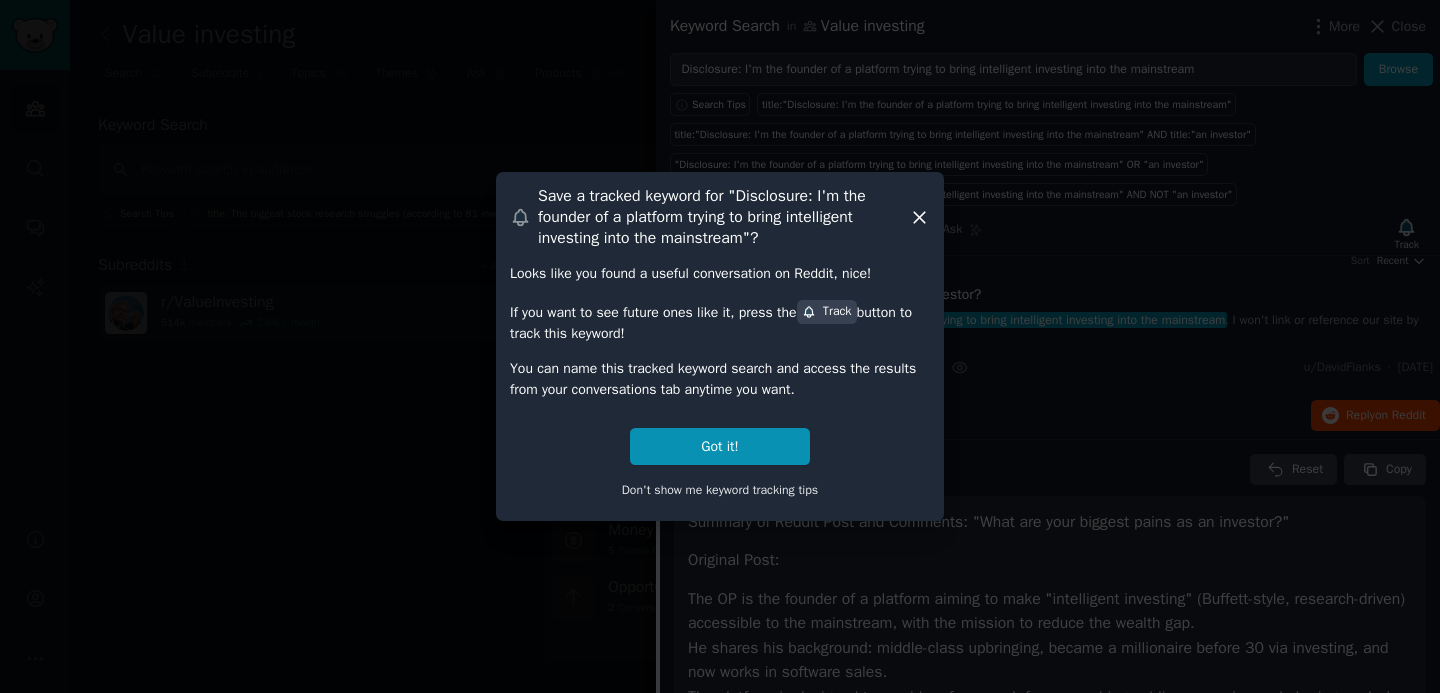 click 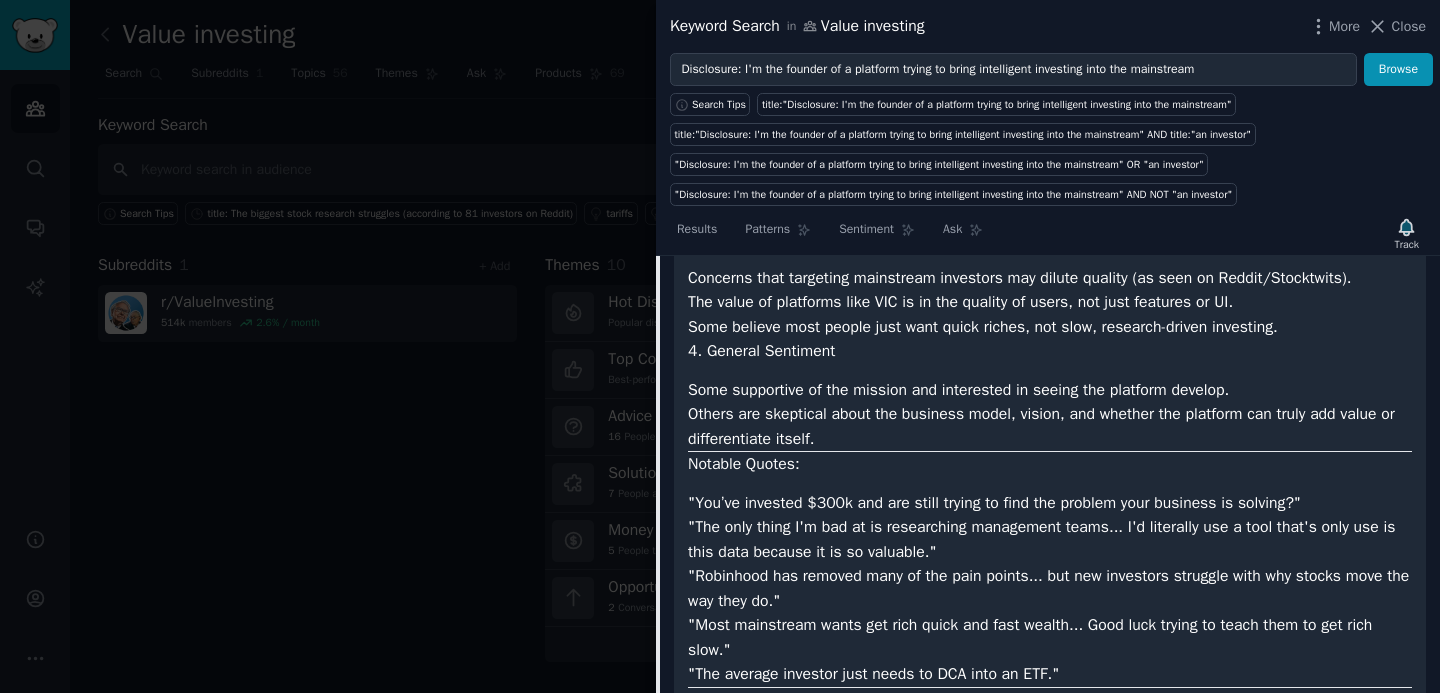 scroll, scrollTop: 1290, scrollLeft: 0, axis: vertical 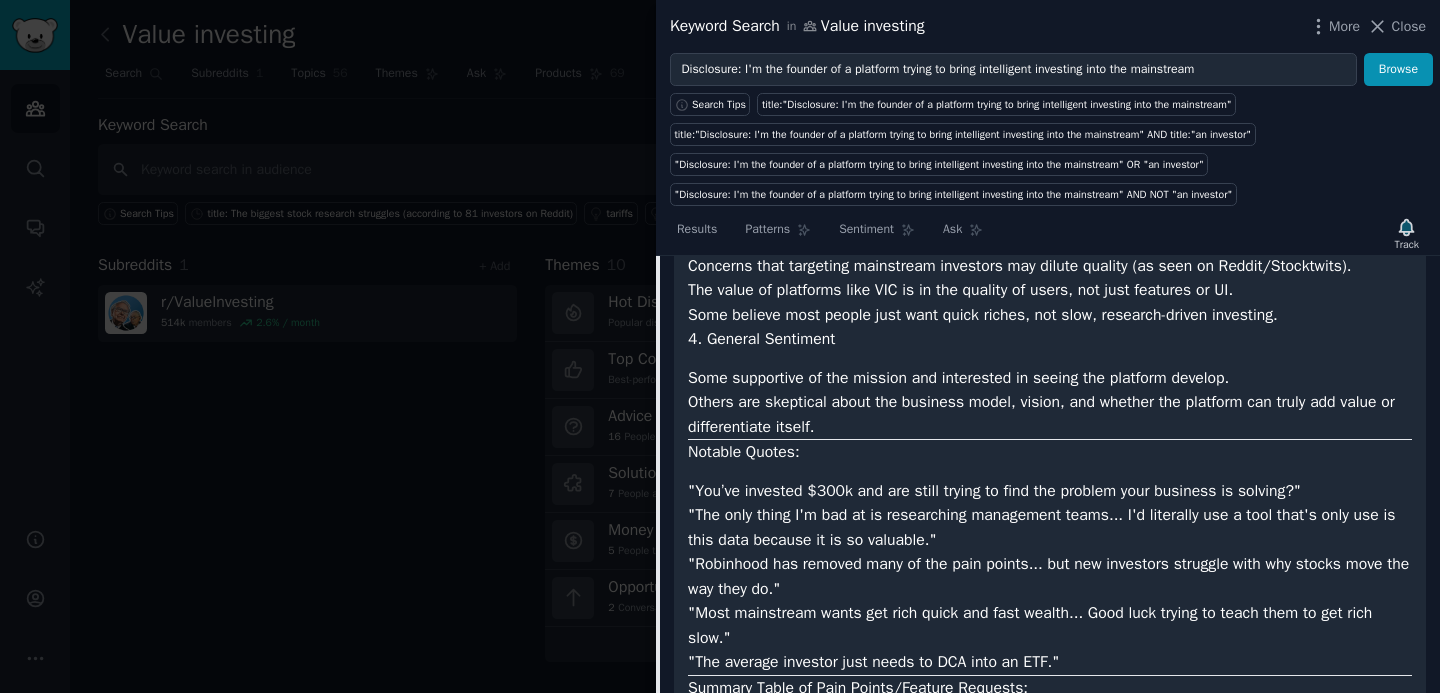 click on "Summary of Reddit Post and Comments: "What are your biggest pains as an investor?" Original Post: The OP is the founder of a platform aiming to make "intelligent investing" (Buffett-style, research-driven) accessible to the mainstream, with the mission to reduce the wealth gap. He shares his background: middle-class upbringing, became a millionaire before 30 via investing, and now works in software sales. The platform is designed to provide a framework for researching public companies and sharing analysis for feedback—like "Reddit for intelligent investing." The project is bootstrapped ($300k invested), and the team is seeking feedback on what investor pain points to solve next. Ideas floated: gamification, paying for quality analysis, easier sharing, collaborative reading of annual reports, and more. The OP asks: "What is your biggest pain as an investor that is currently not being met?" Key Themes from Comments: 1. Criticism of Product-Market Fit and Vision 2. Pain Points and Feature Requests" at bounding box center [1050, 163] 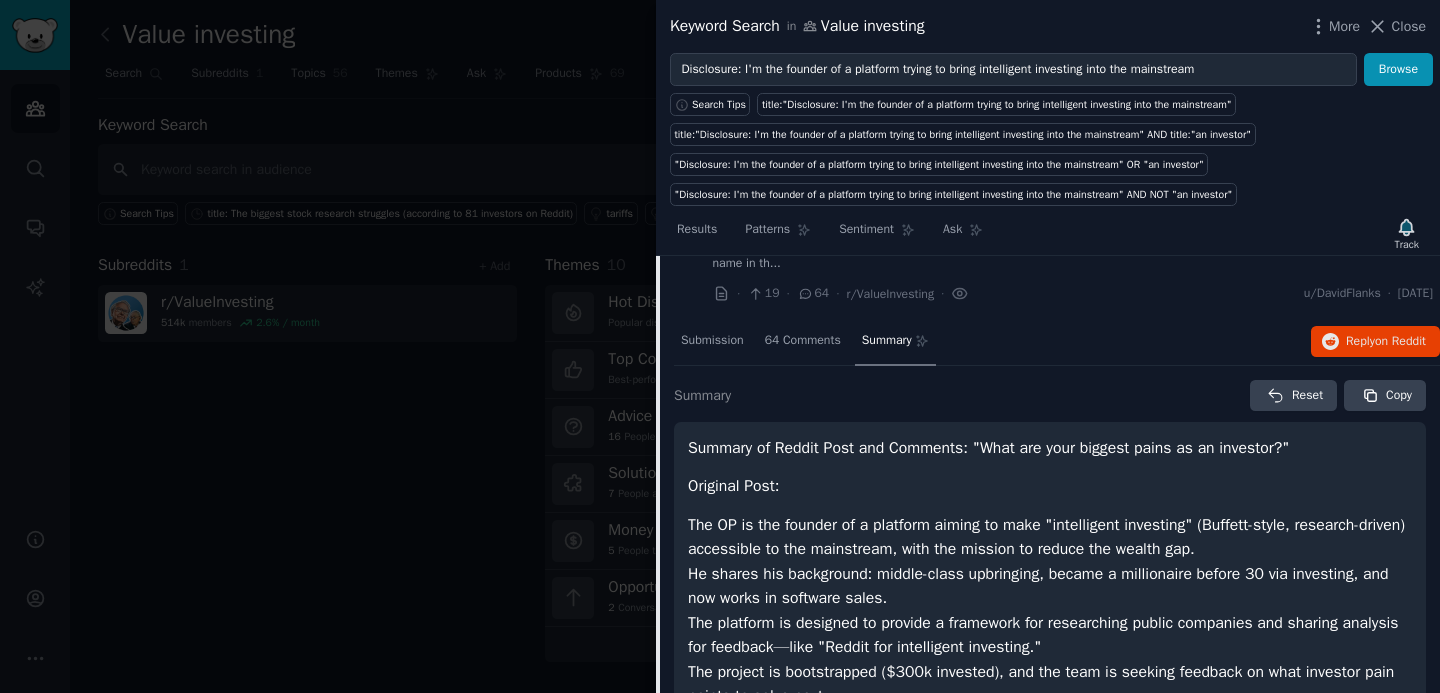 scroll, scrollTop: 94, scrollLeft: 0, axis: vertical 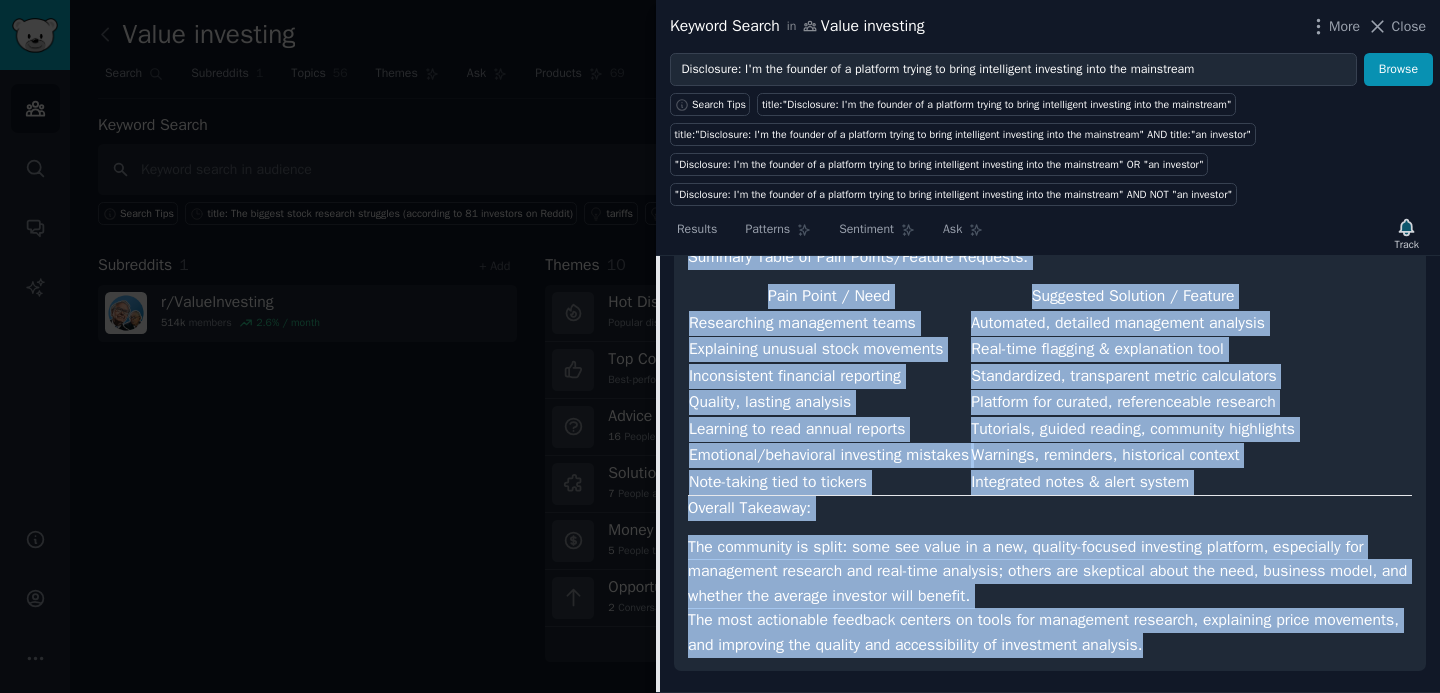 drag, startPoint x: 690, startPoint y: 443, endPoint x: 1275, endPoint y: 635, distance: 615.702 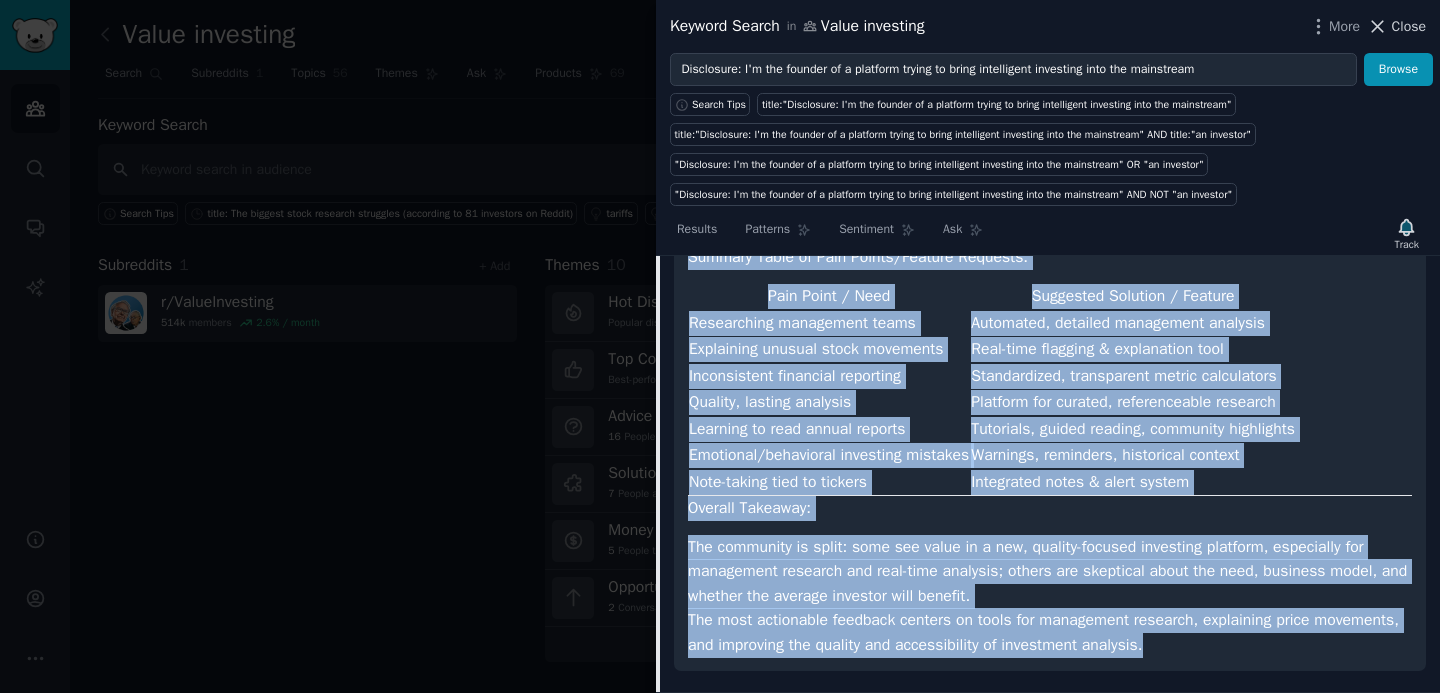 click on "Close" at bounding box center (1409, 26) 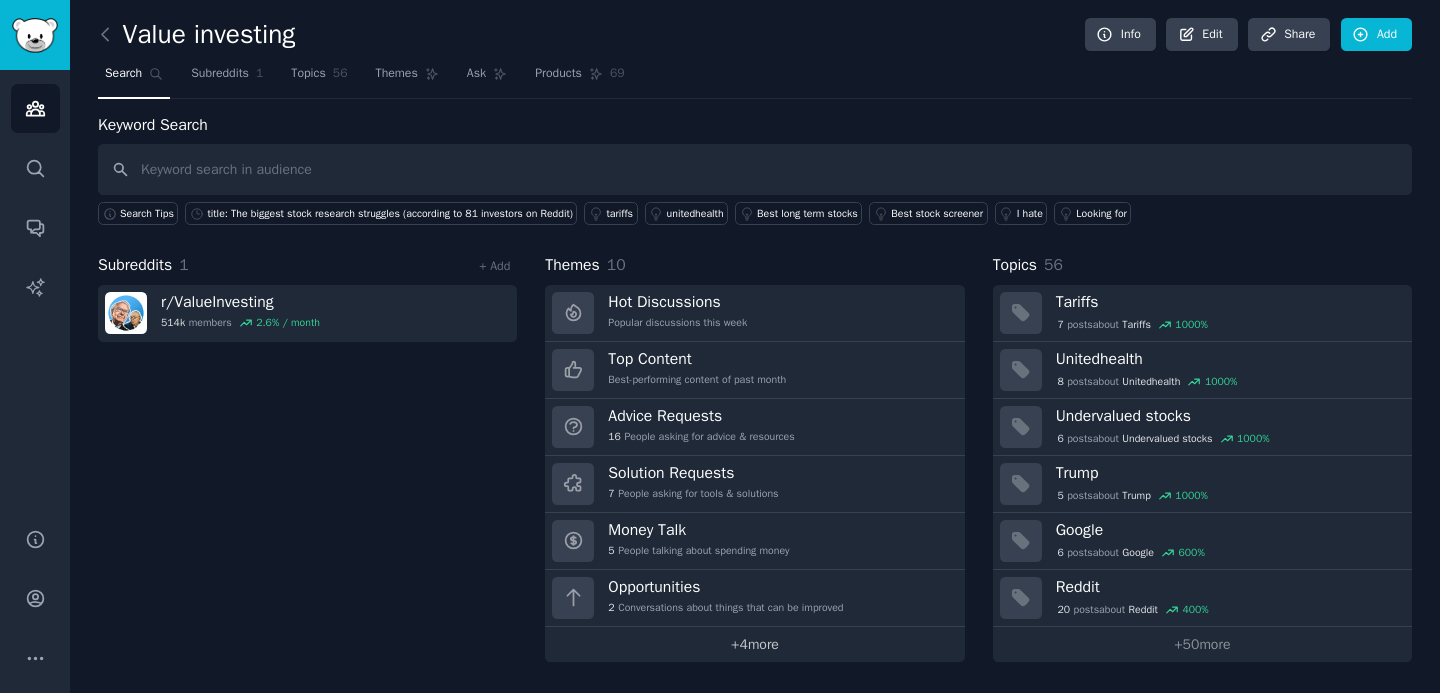 click on "+  4  more" at bounding box center [754, 644] 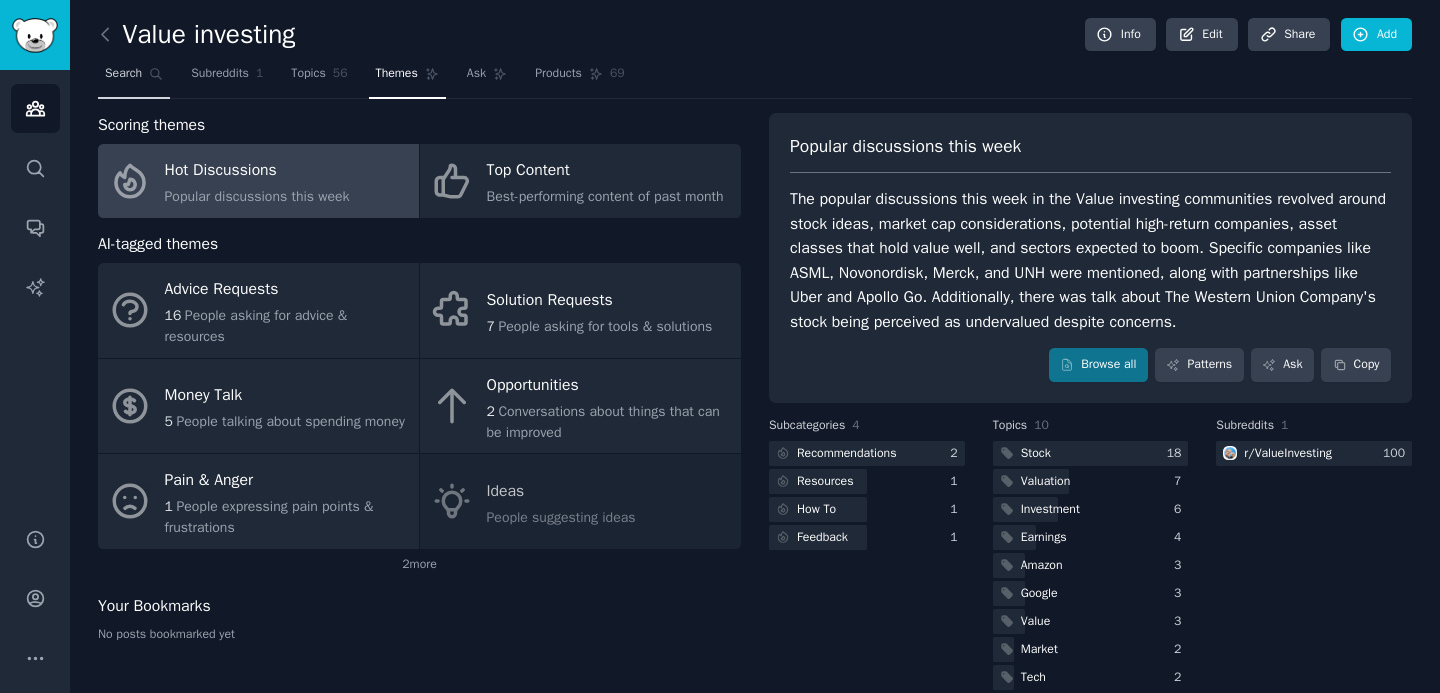 click on "Search" at bounding box center (123, 74) 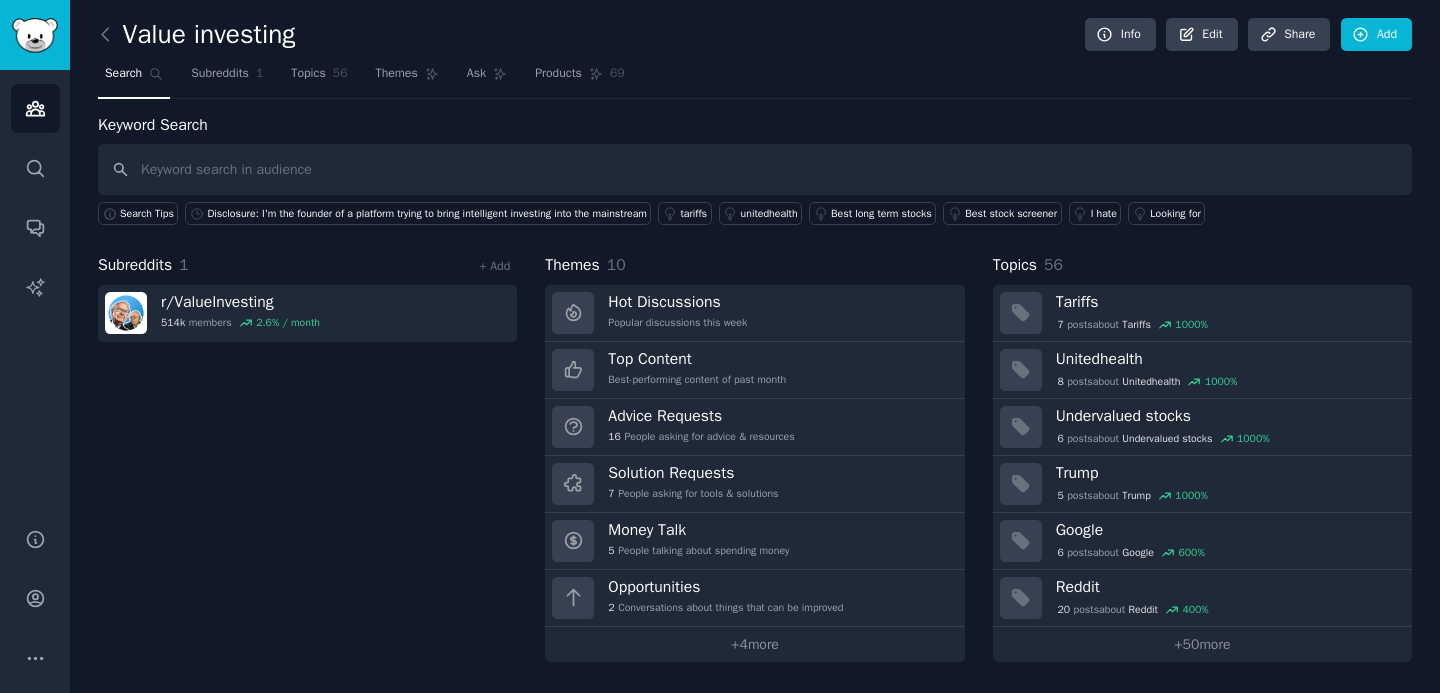 click at bounding box center (755, 169) 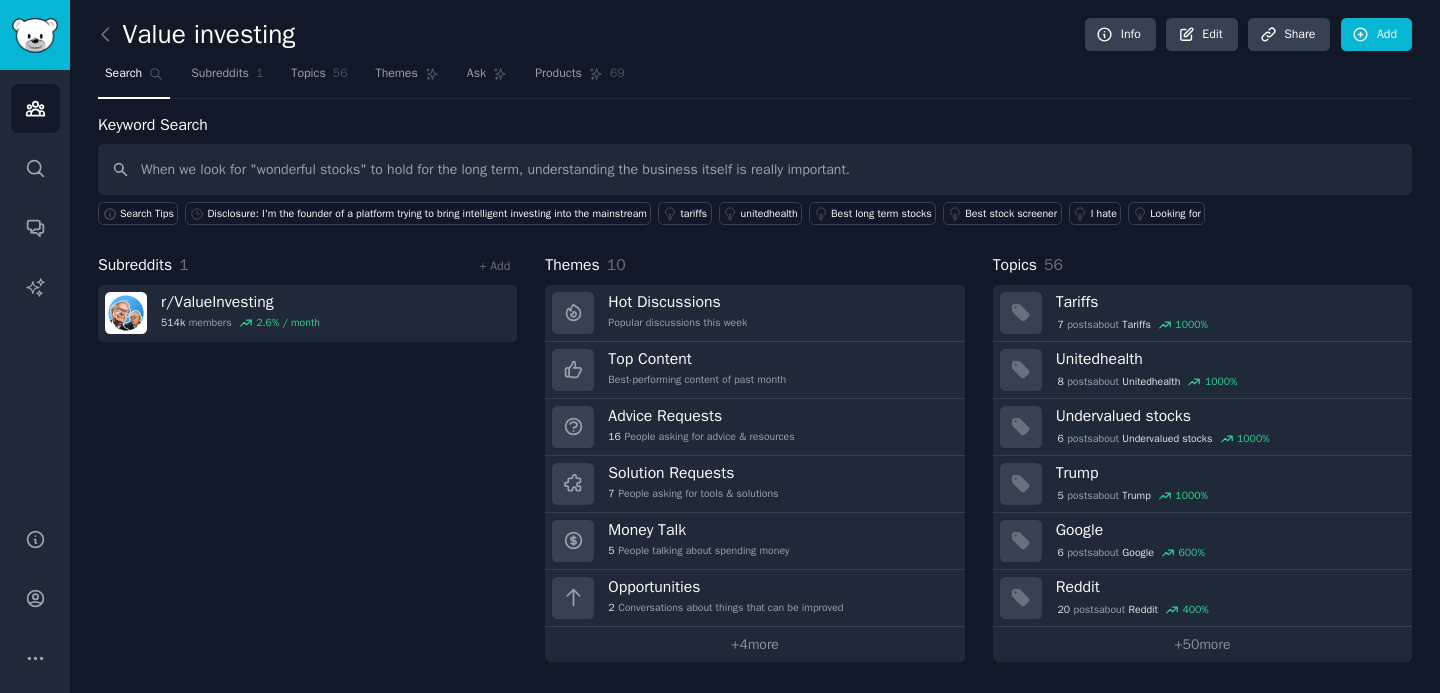 type on "When we look for "wonderful stocks" to hold for the long term, understanding the business itself is really important." 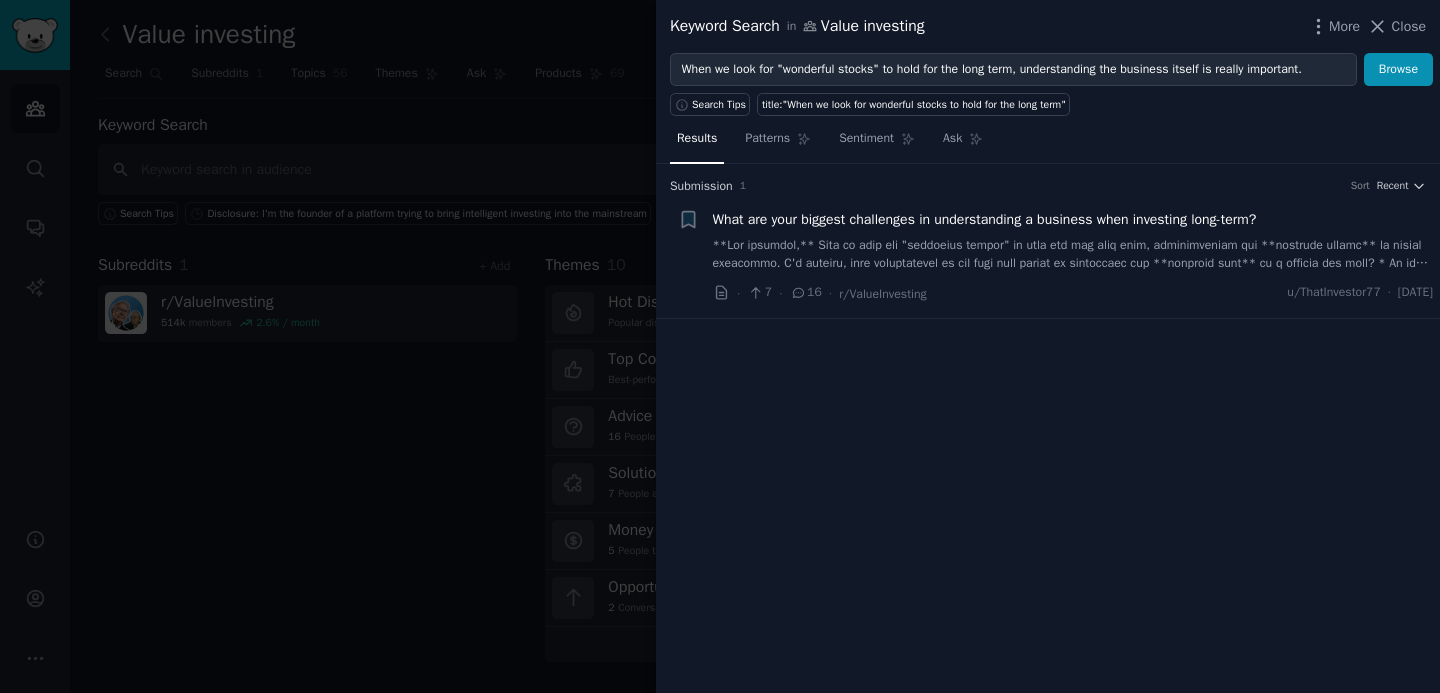 click on "What are your biggest challenges in understanding a business when investing long-term?" at bounding box center [985, 219] 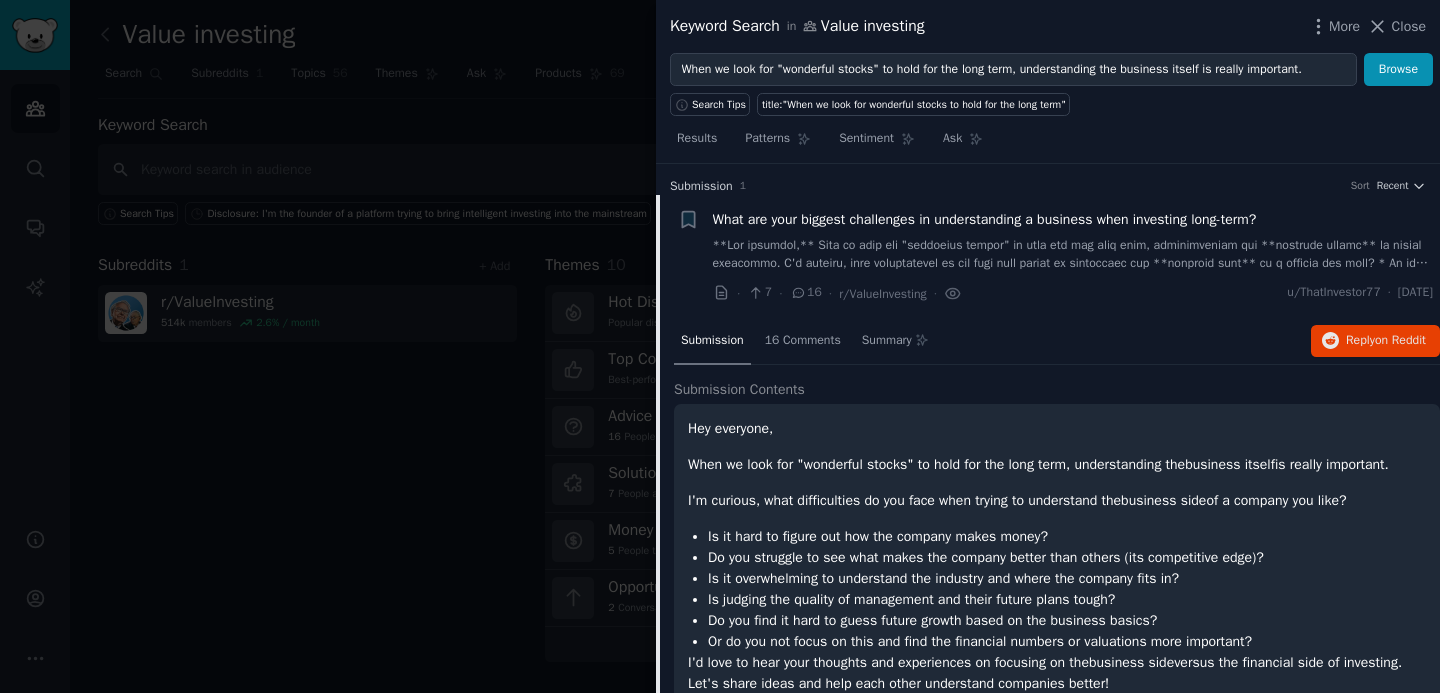 scroll, scrollTop: 31, scrollLeft: 0, axis: vertical 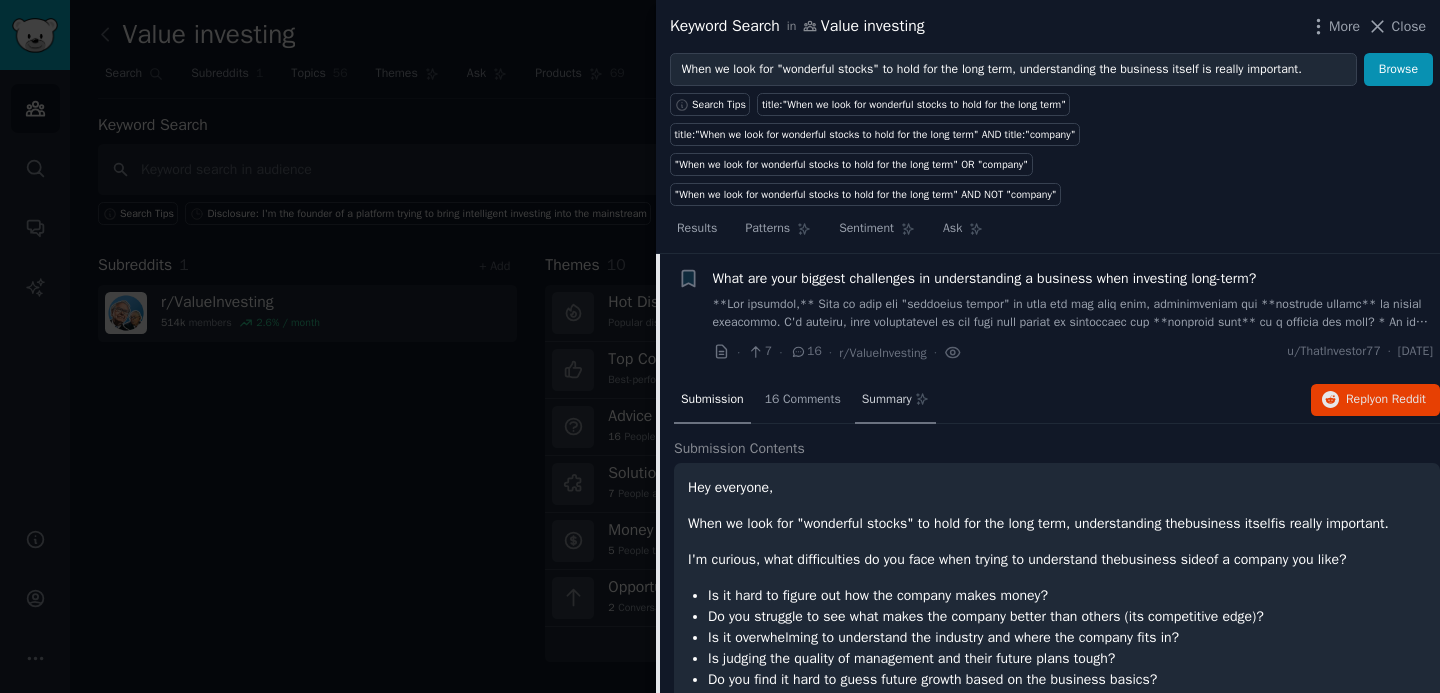 click on "Summary" at bounding box center [887, 400] 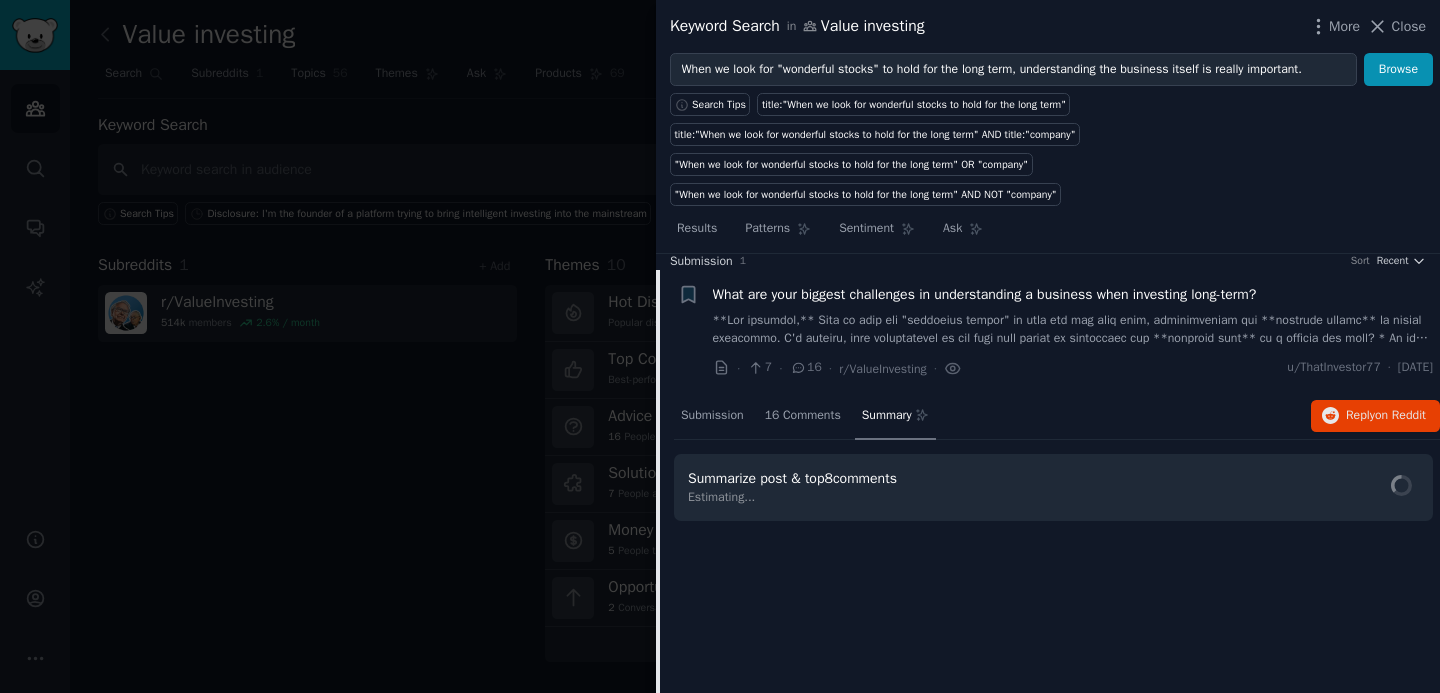 scroll, scrollTop: 15, scrollLeft: 0, axis: vertical 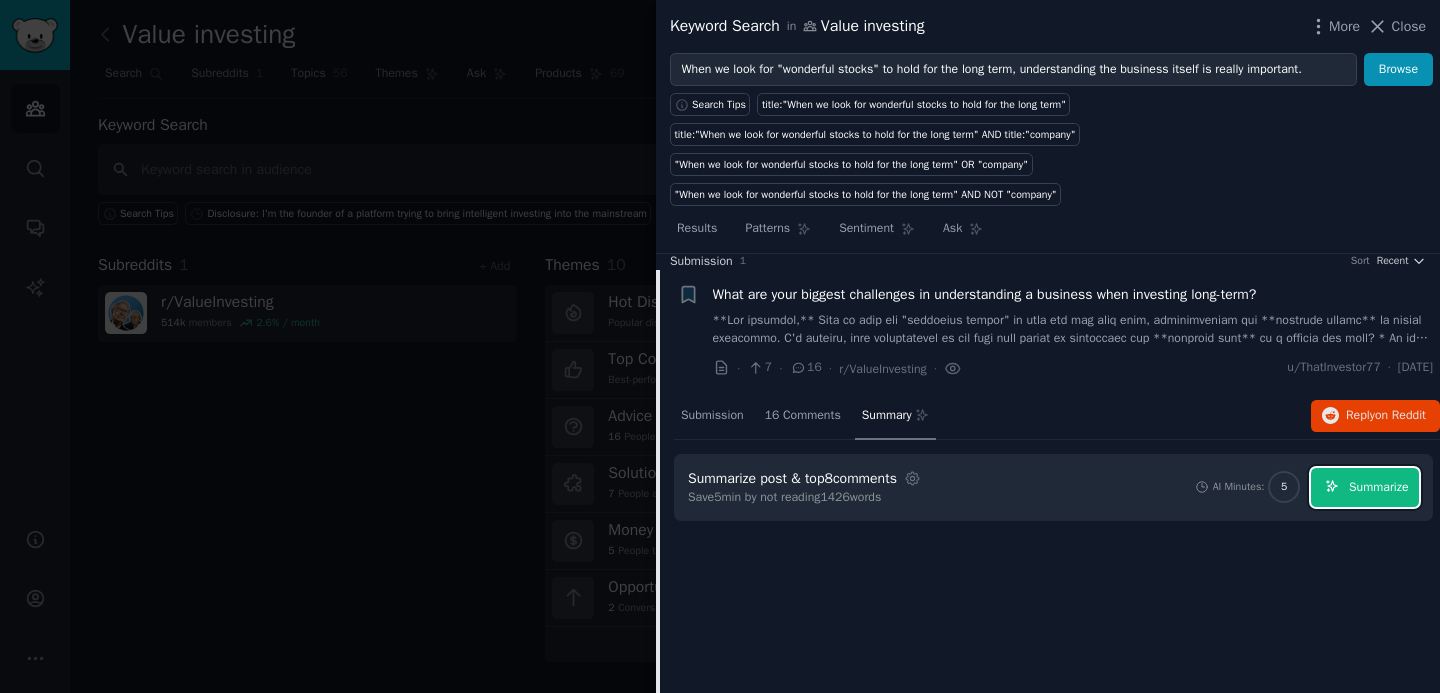 click on "Summarize" at bounding box center [1365, 487] 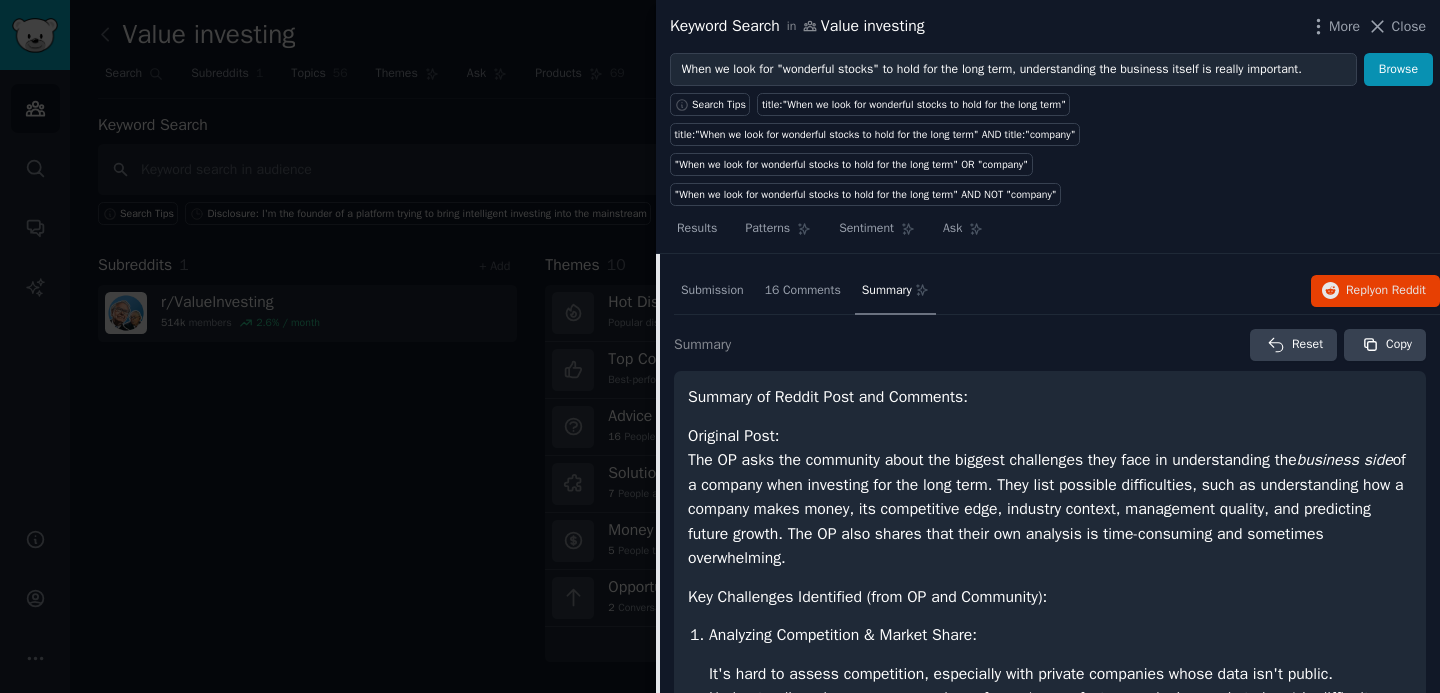 scroll, scrollTop: 89, scrollLeft: 0, axis: vertical 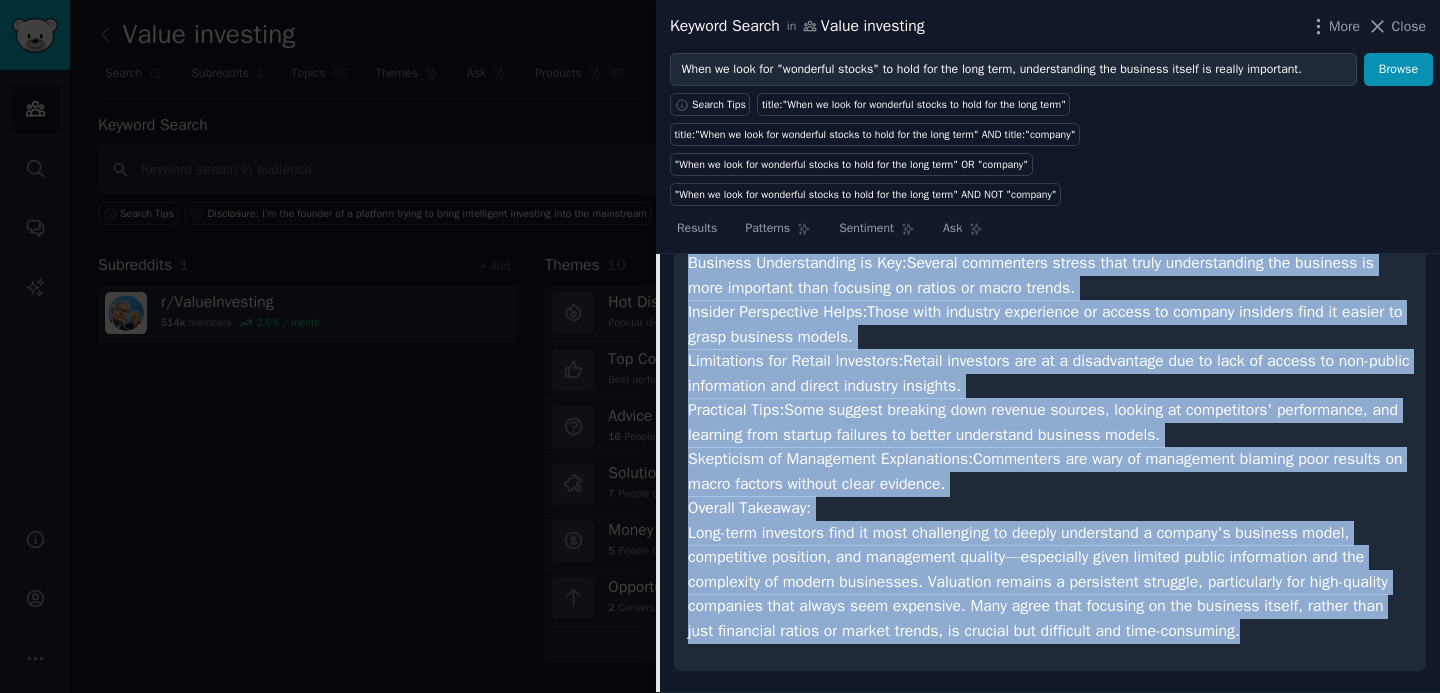 drag, startPoint x: 690, startPoint y: 451, endPoint x: 1297, endPoint y: 649, distance: 638.4771 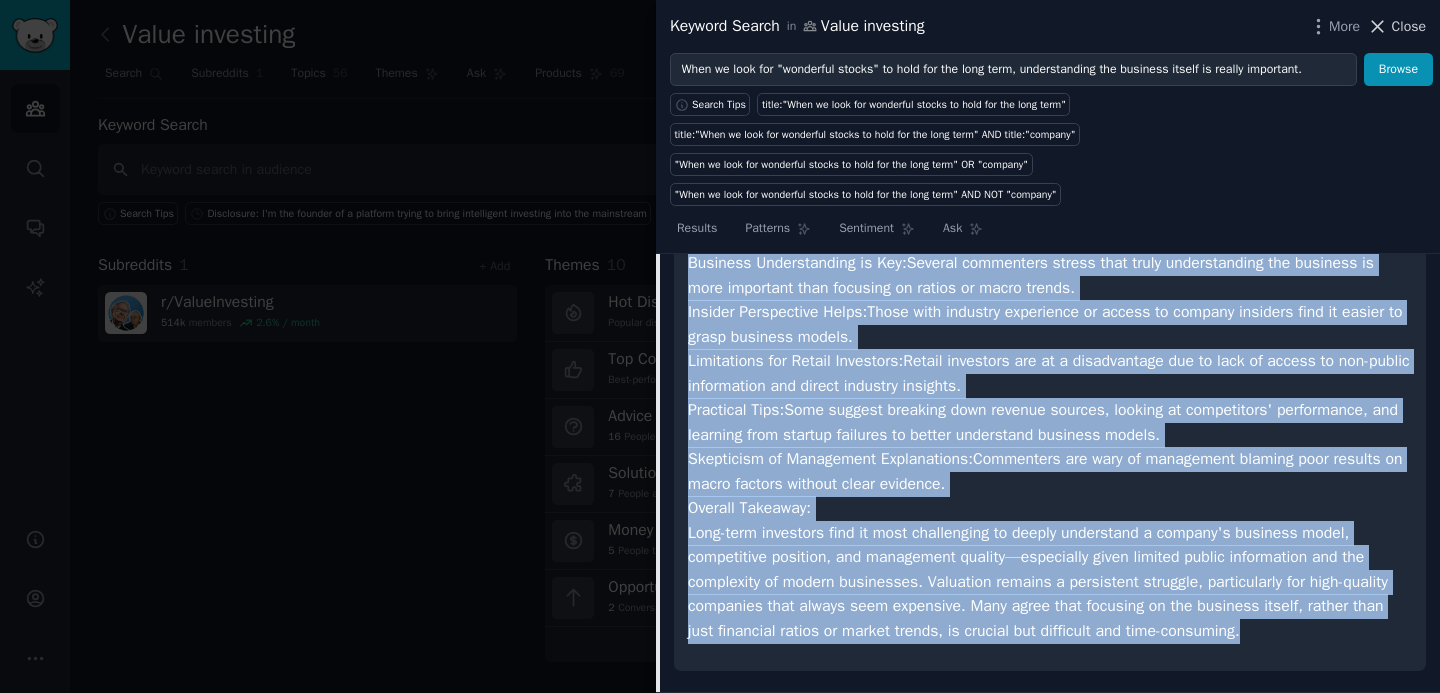 click on "Close" at bounding box center (1409, 26) 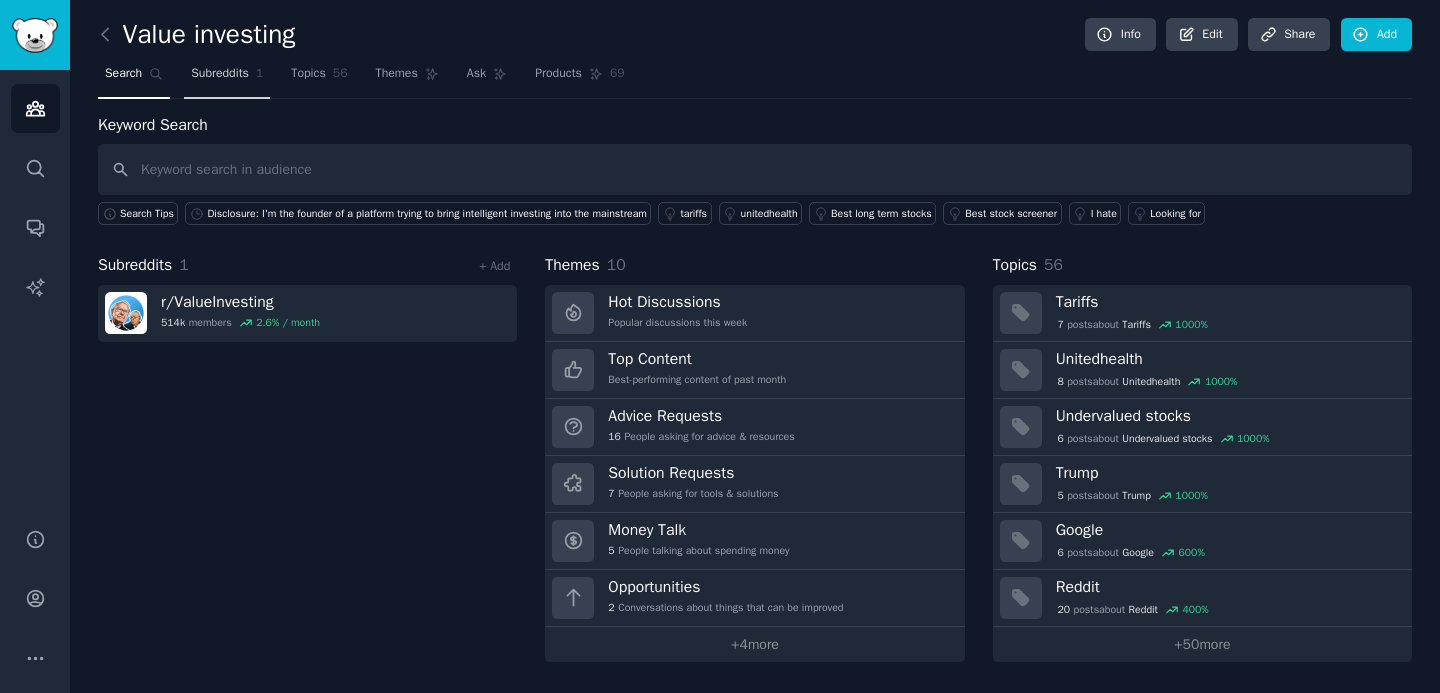 click on "Subreddits" at bounding box center (220, 74) 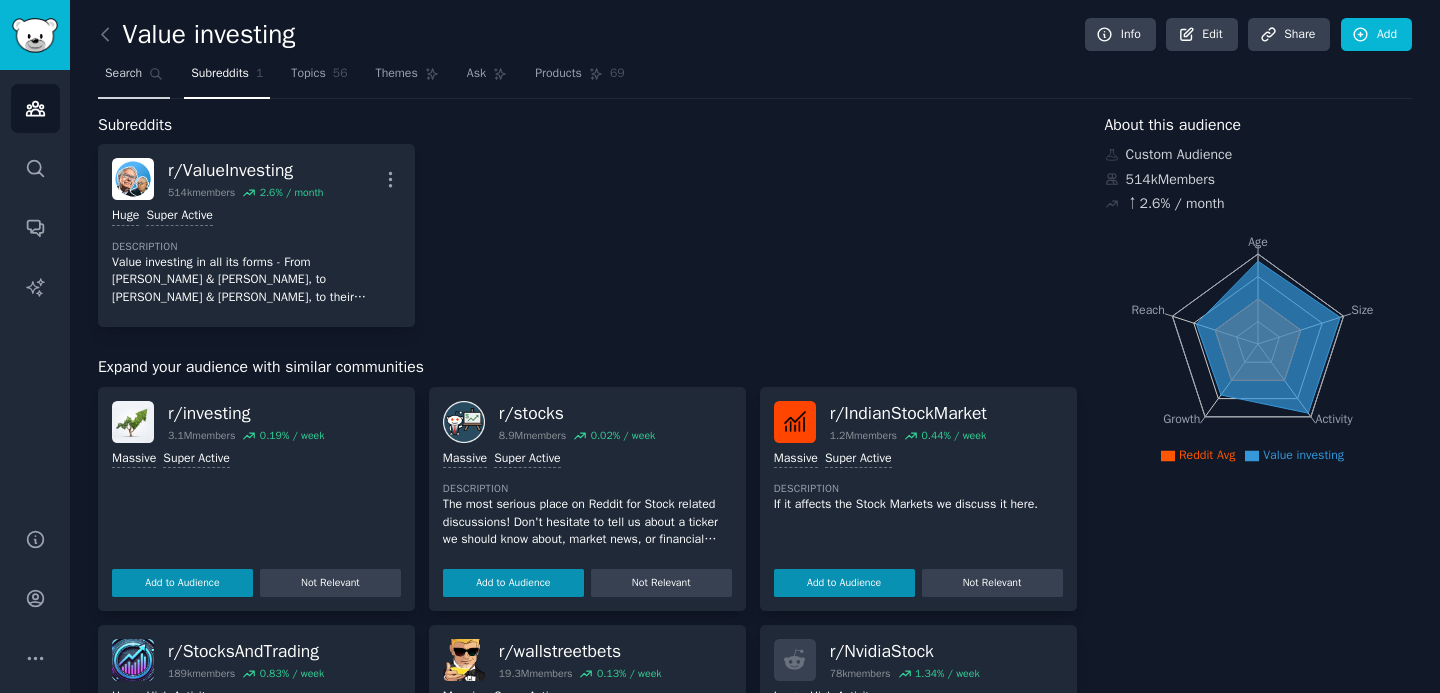 click on "Search" at bounding box center (123, 74) 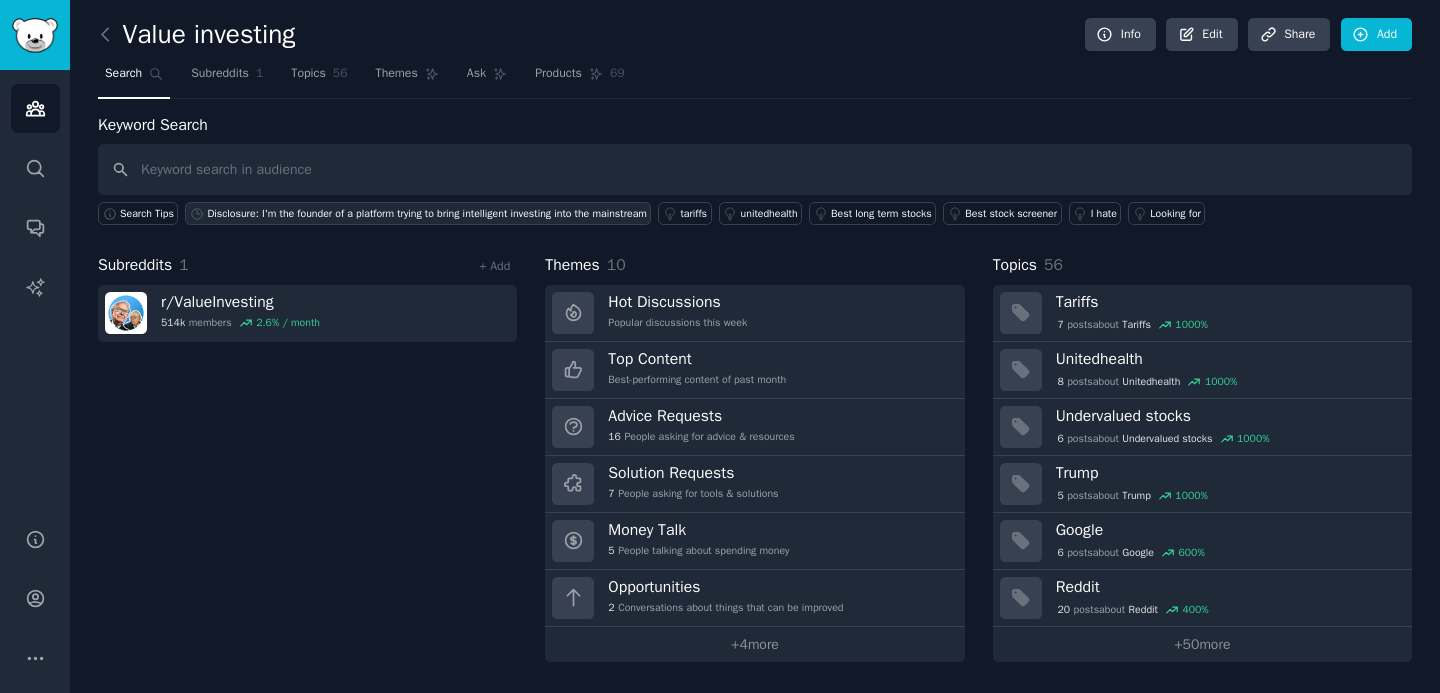 click on "Disclosure: I'm the founder of a platform trying to bring intelligent investing into the mainstream" at bounding box center [418, 213] 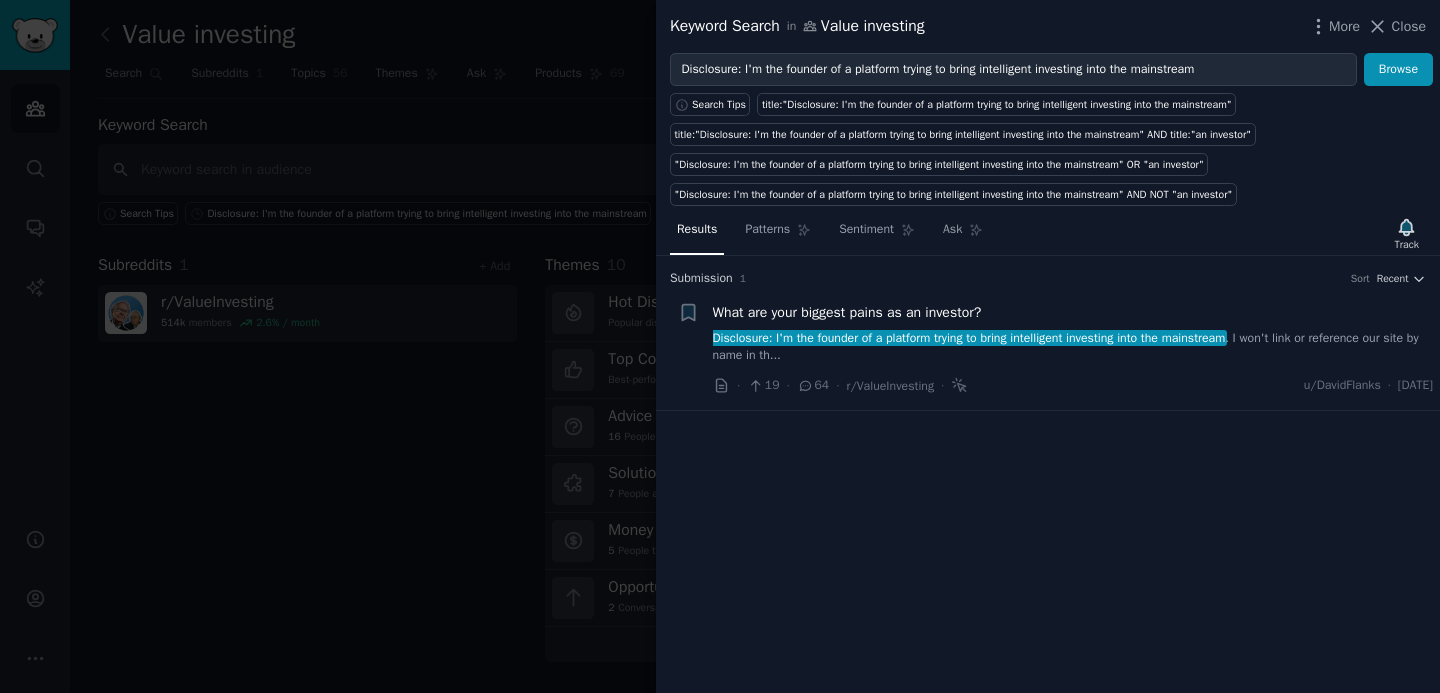 click on "What are your biggest pains as an investor?" at bounding box center (847, 312) 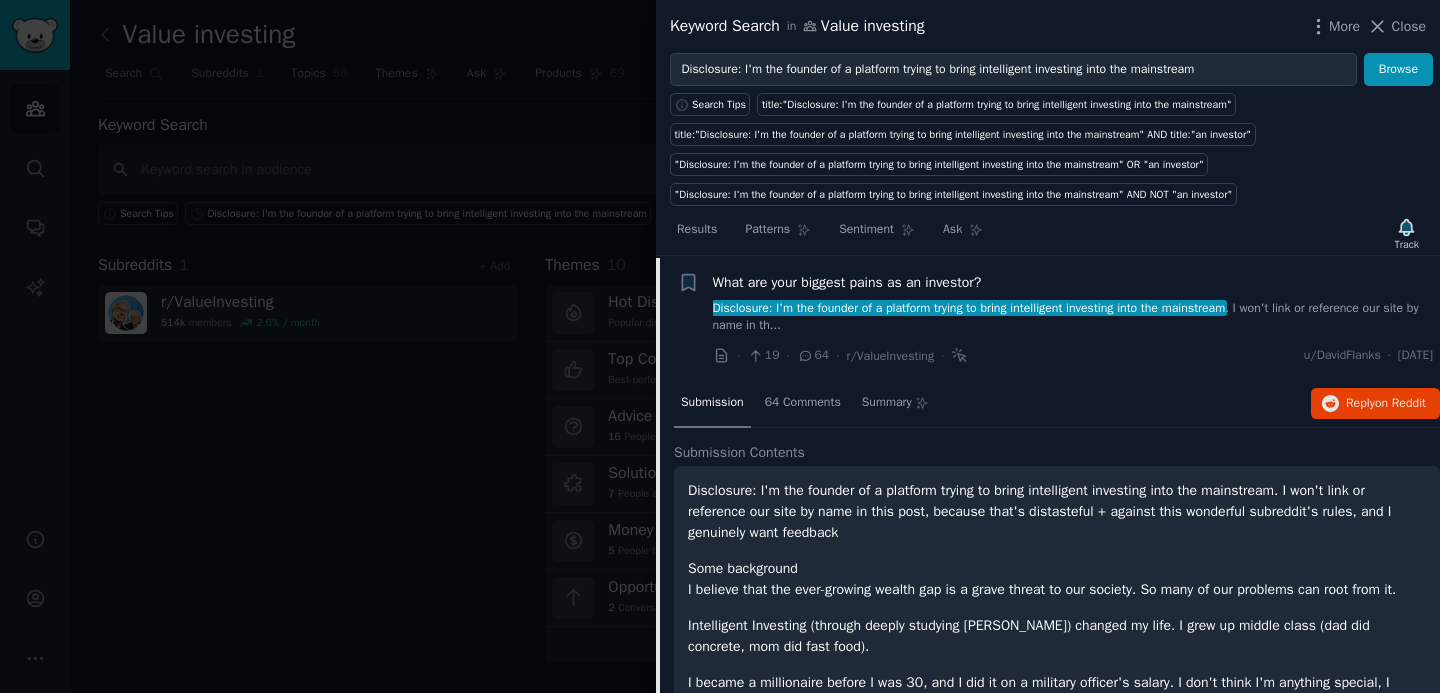 scroll, scrollTop: 31, scrollLeft: 0, axis: vertical 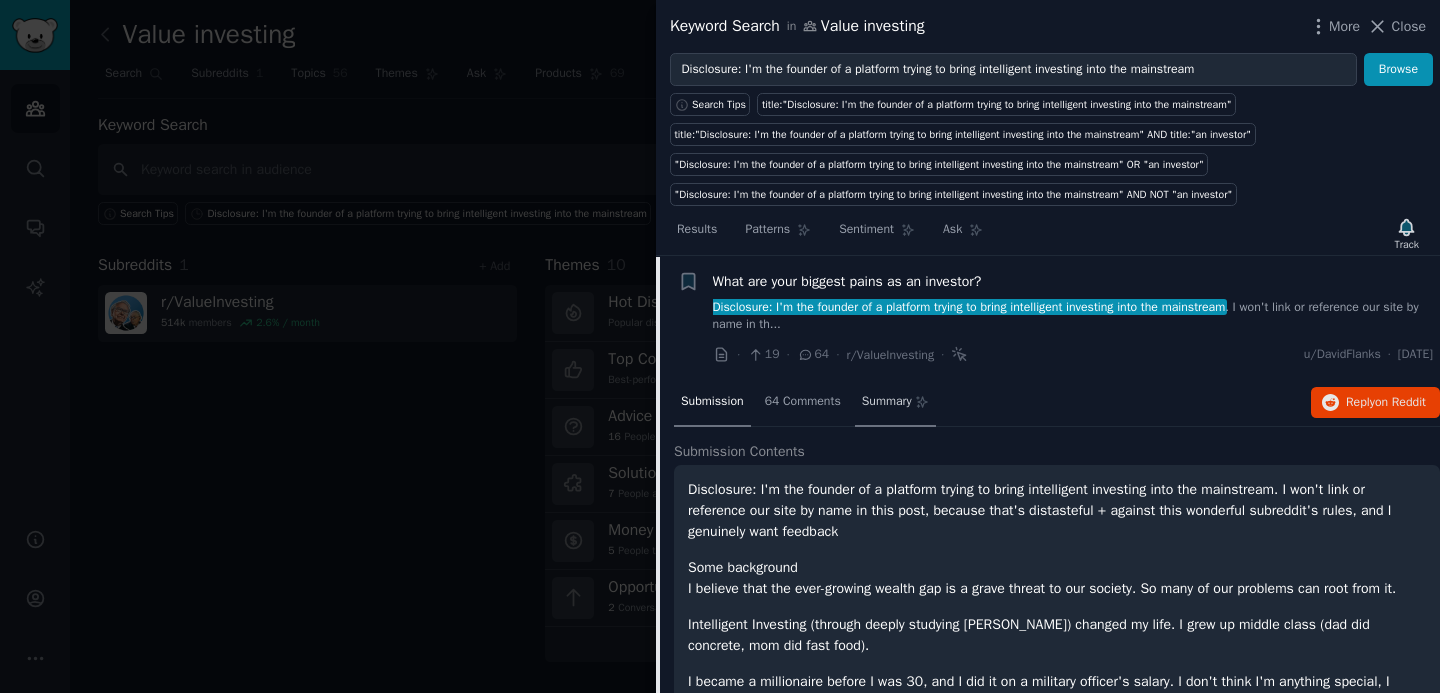 click on "Summary" at bounding box center (895, 403) 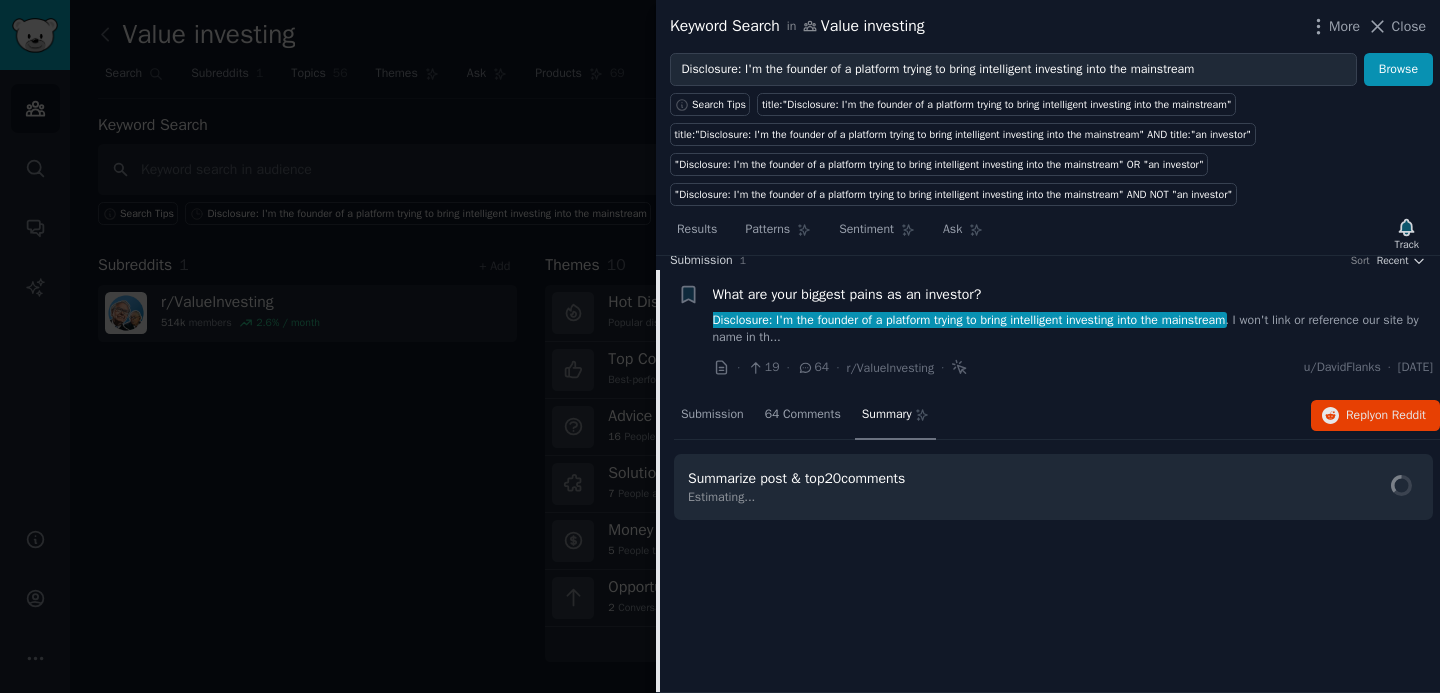 scroll, scrollTop: 18, scrollLeft: 0, axis: vertical 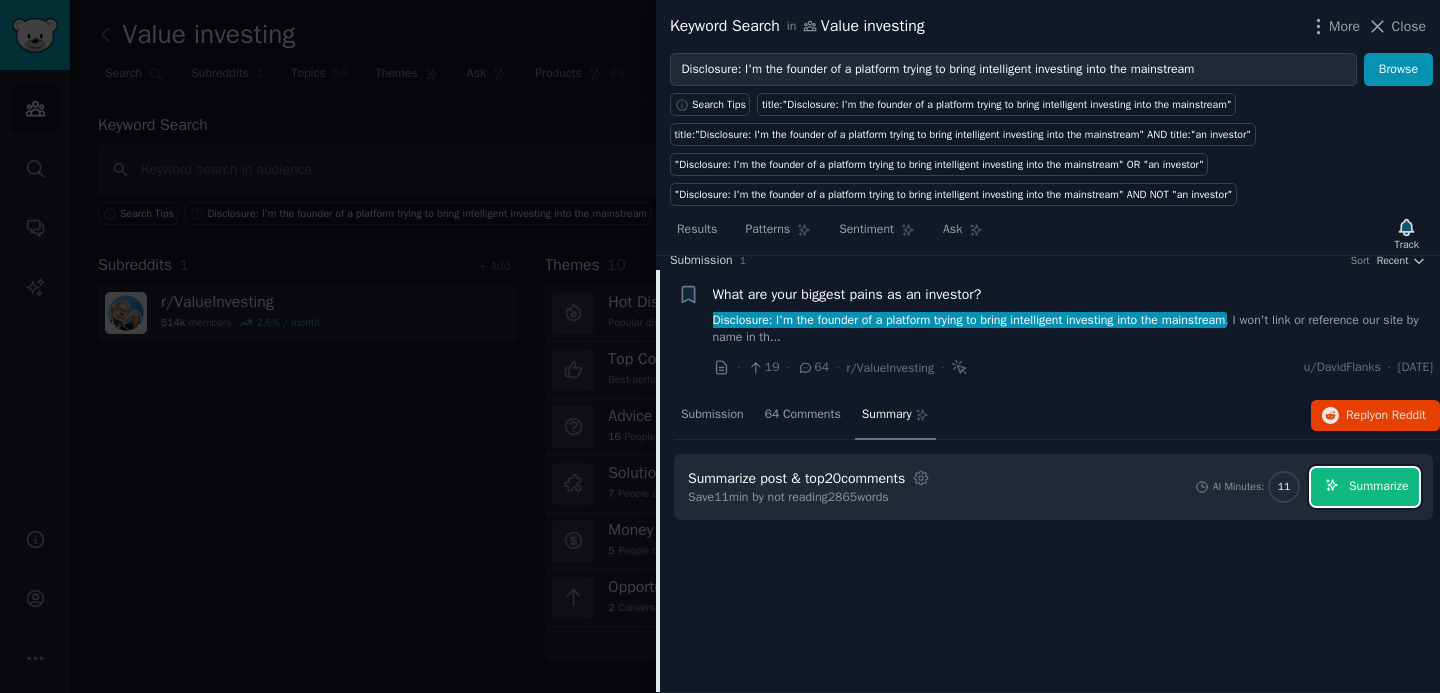 click on "Summarize" at bounding box center (1365, 487) 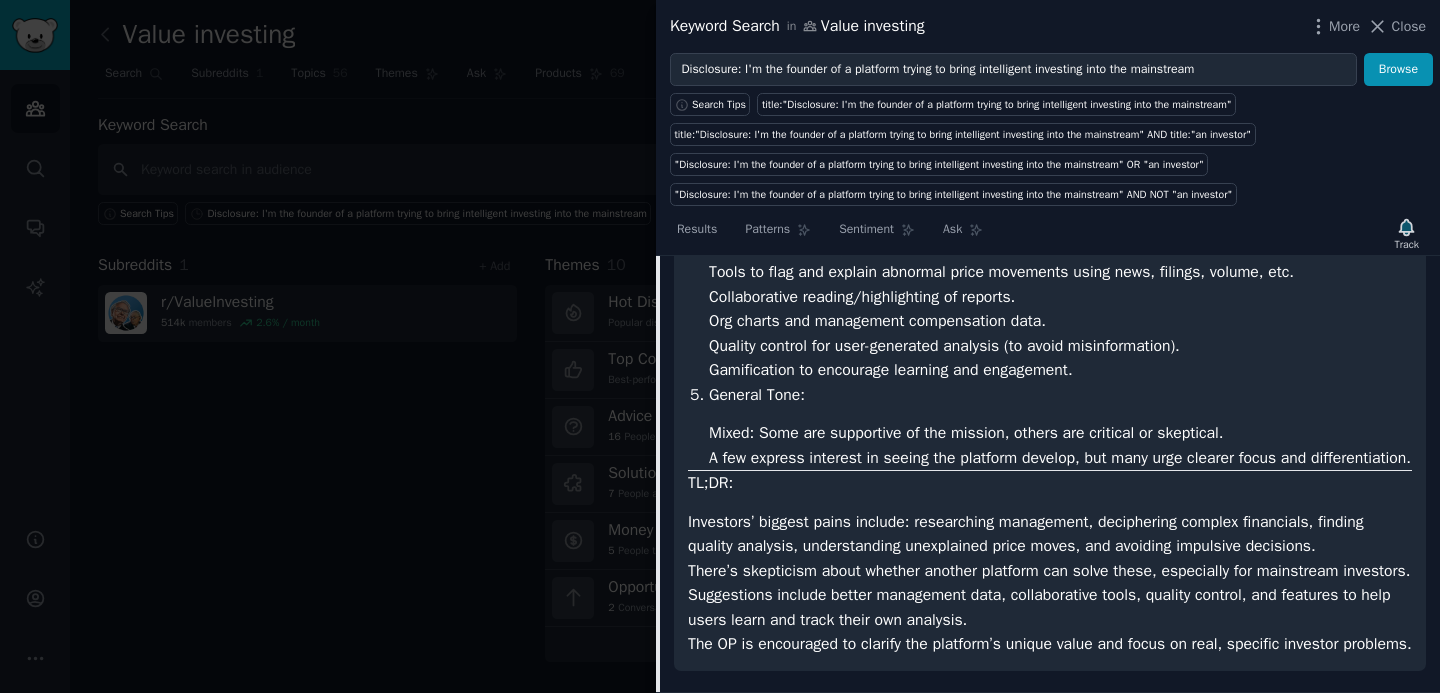 scroll, scrollTop: 1390, scrollLeft: 0, axis: vertical 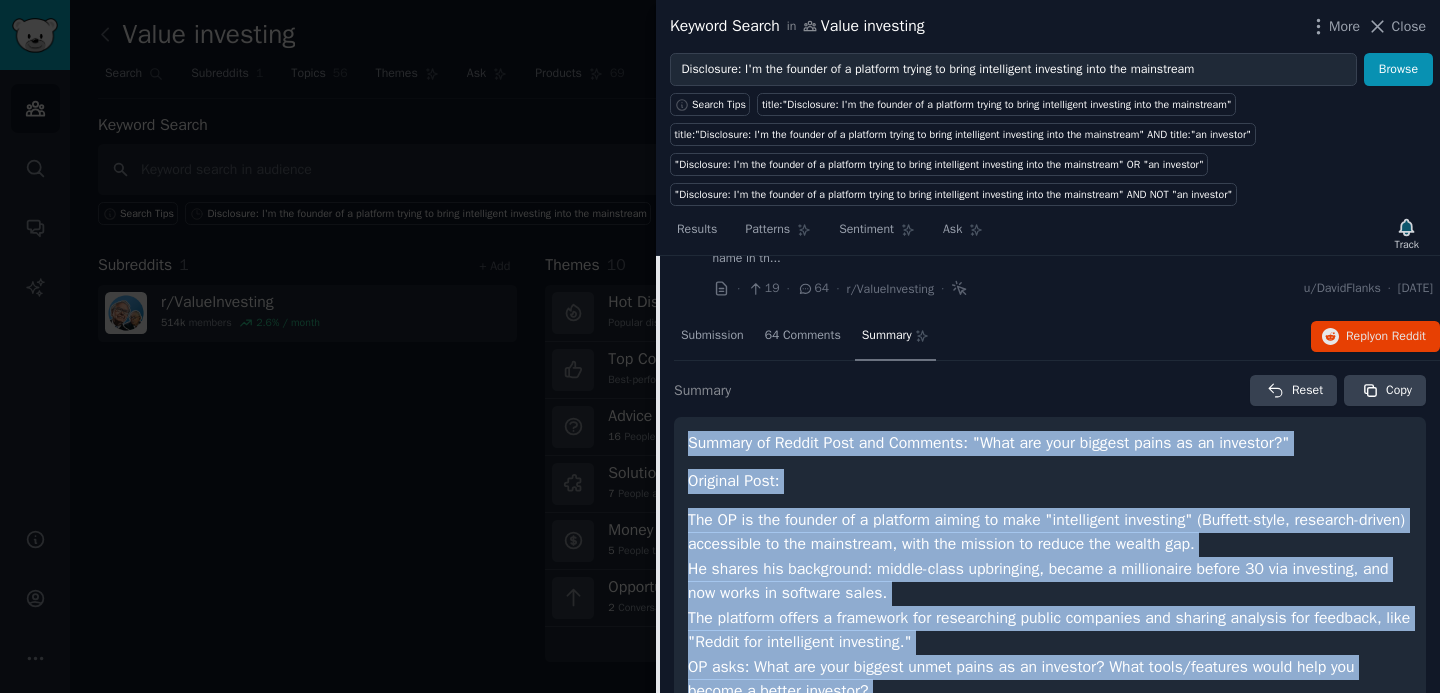drag, startPoint x: 770, startPoint y: 650, endPoint x: 682, endPoint y: 451, distance: 217.58907 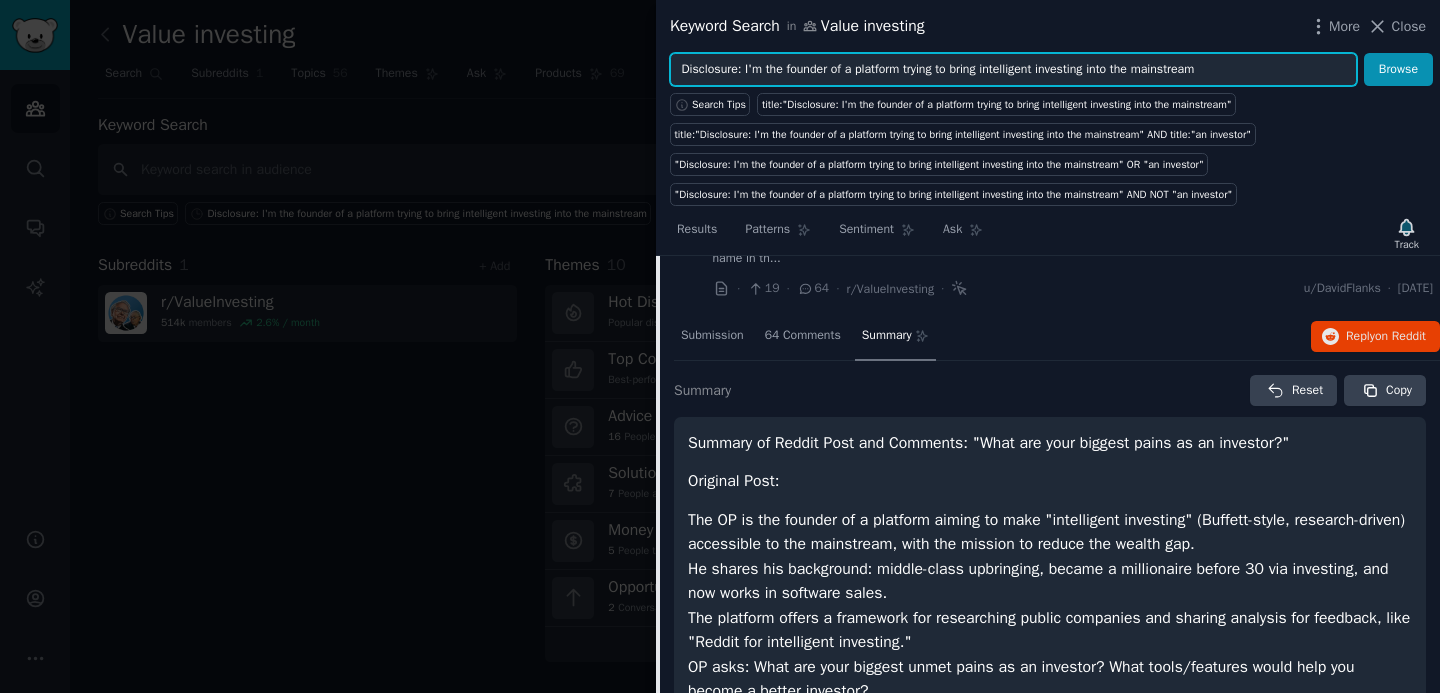 click on "Disclosure: I'm the founder of a platform trying to bring intelligent investing into the mainstream" at bounding box center (1013, 70) 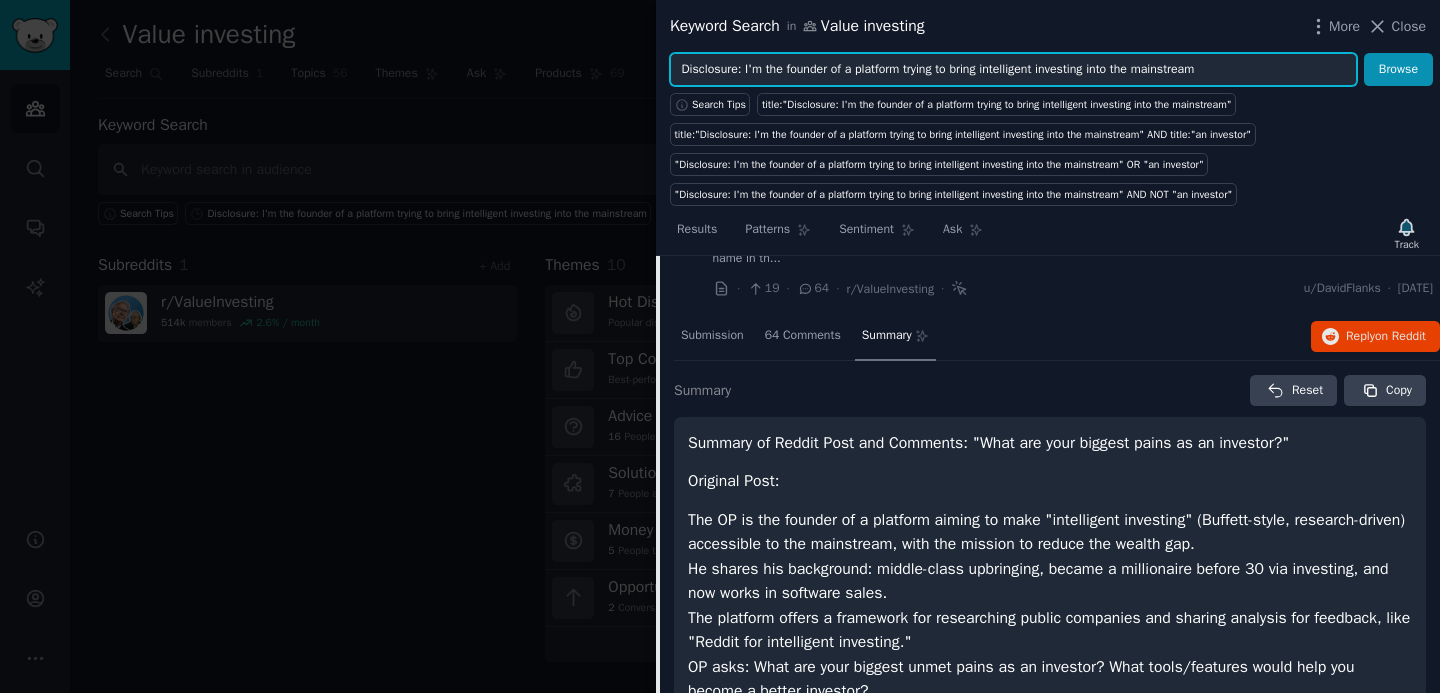 paste on "Why value investing?  Why stock analysis?" 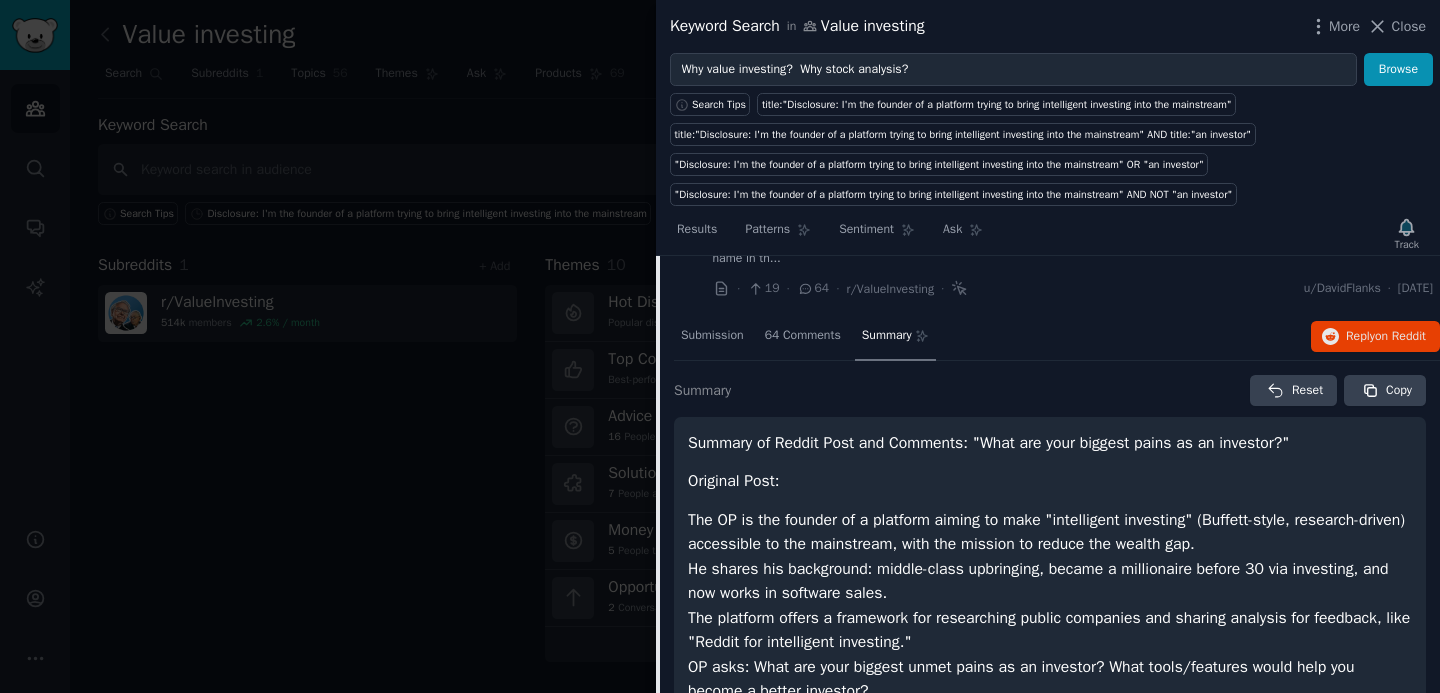 click on "Search Tips title:"Disclosure: I'm the founder of a platform trying to bring intelligent investing into the mainstream" title:"Disclosure: I'm the founder of a platform trying to bring intelligent investing into the mainstream" AND title:"an investor" "Disclosure: I'm the founder of a platform trying to bring intelligent investing into the mainstream" OR "an investor" "Disclosure: I'm the founder of a platform trying to bring intelligent investing into the mainstream" AND NOT "an investor"" at bounding box center (1048, 146) 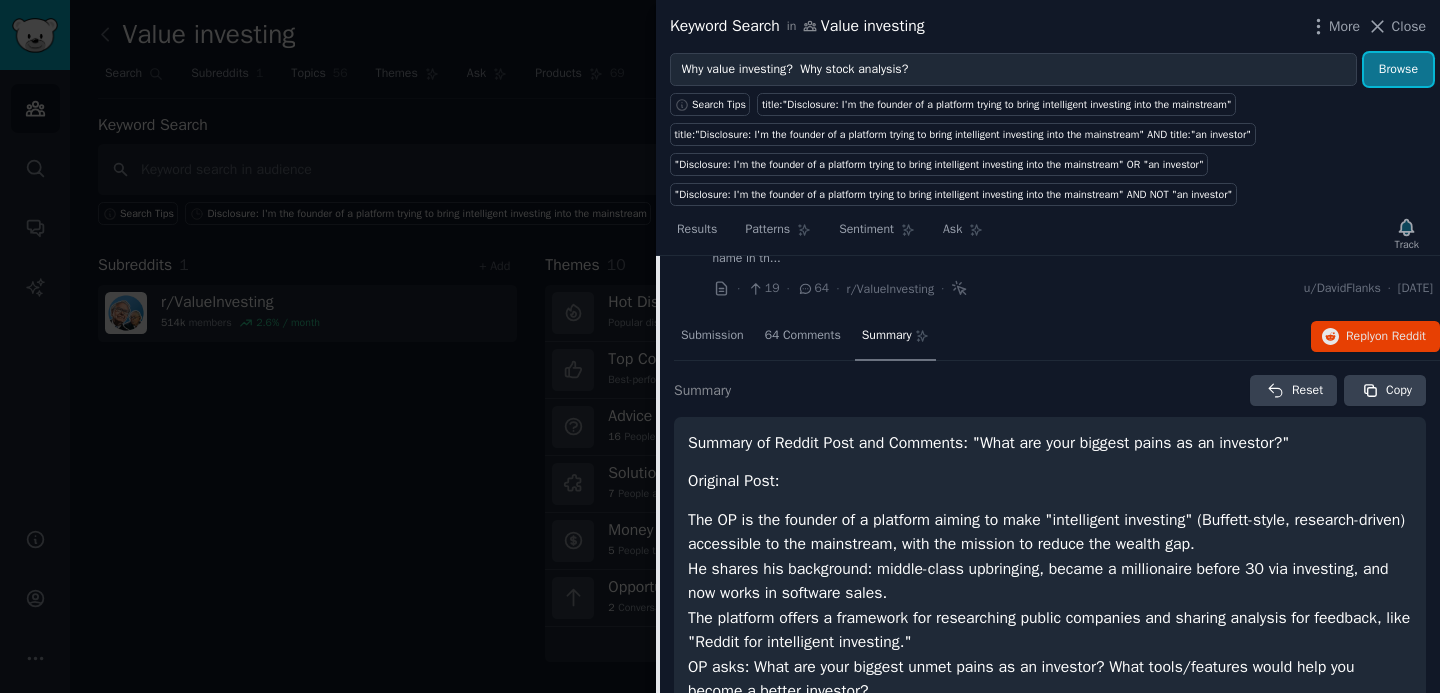 click on "Browse" at bounding box center (1398, 70) 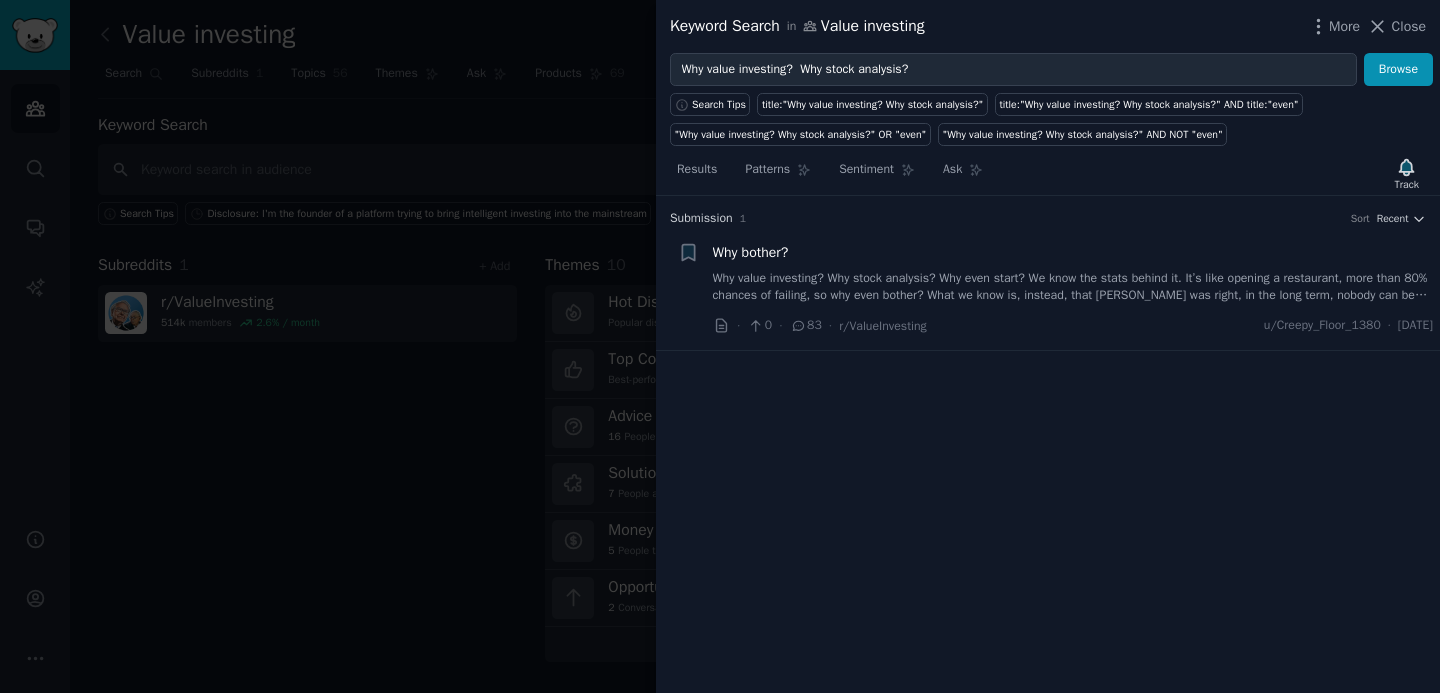 click on "Why bother?" at bounding box center [751, 252] 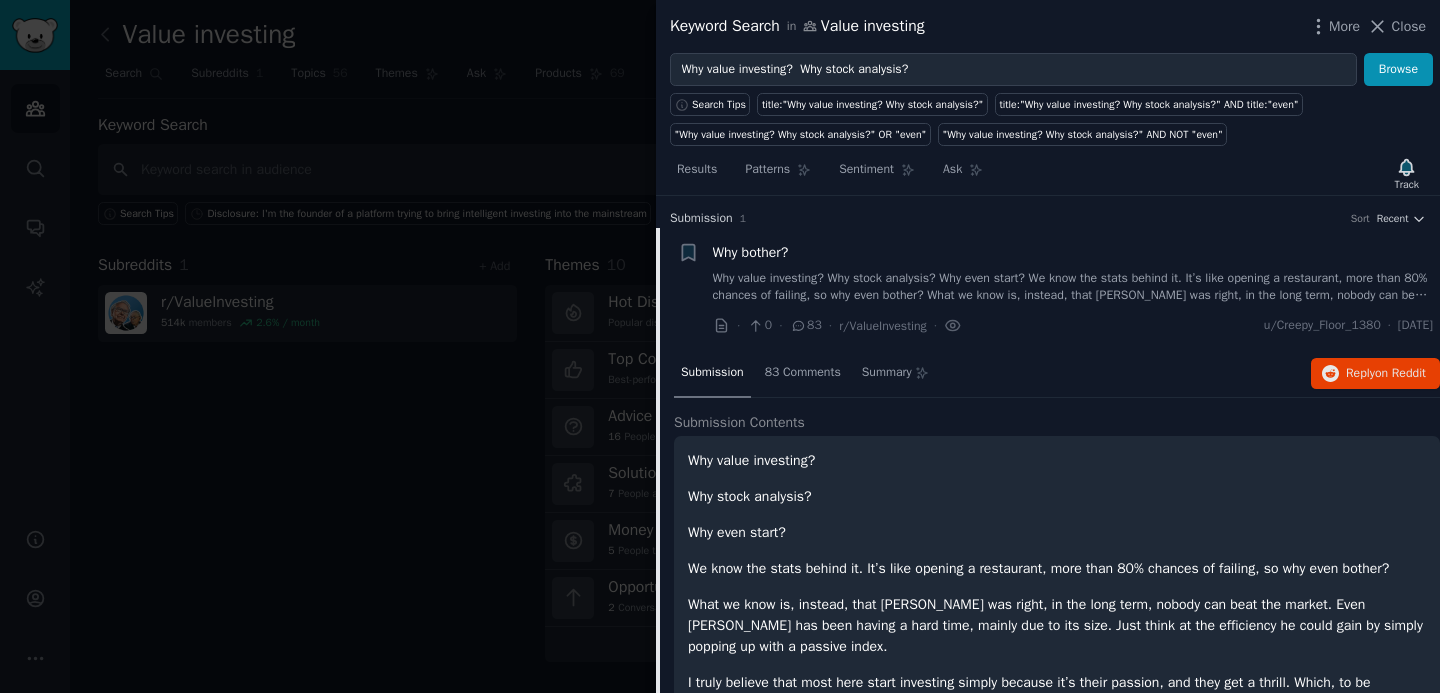 scroll, scrollTop: 31, scrollLeft: 0, axis: vertical 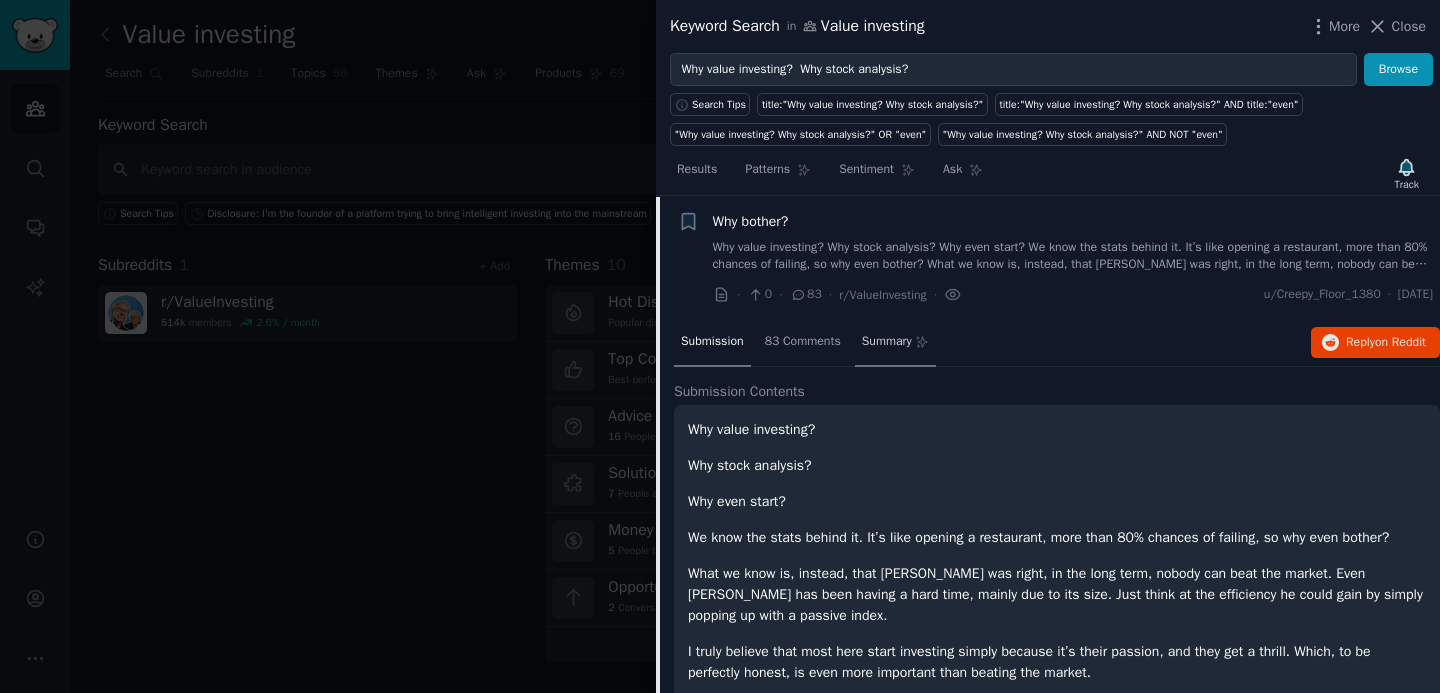 click on "Summary" at bounding box center (887, 342) 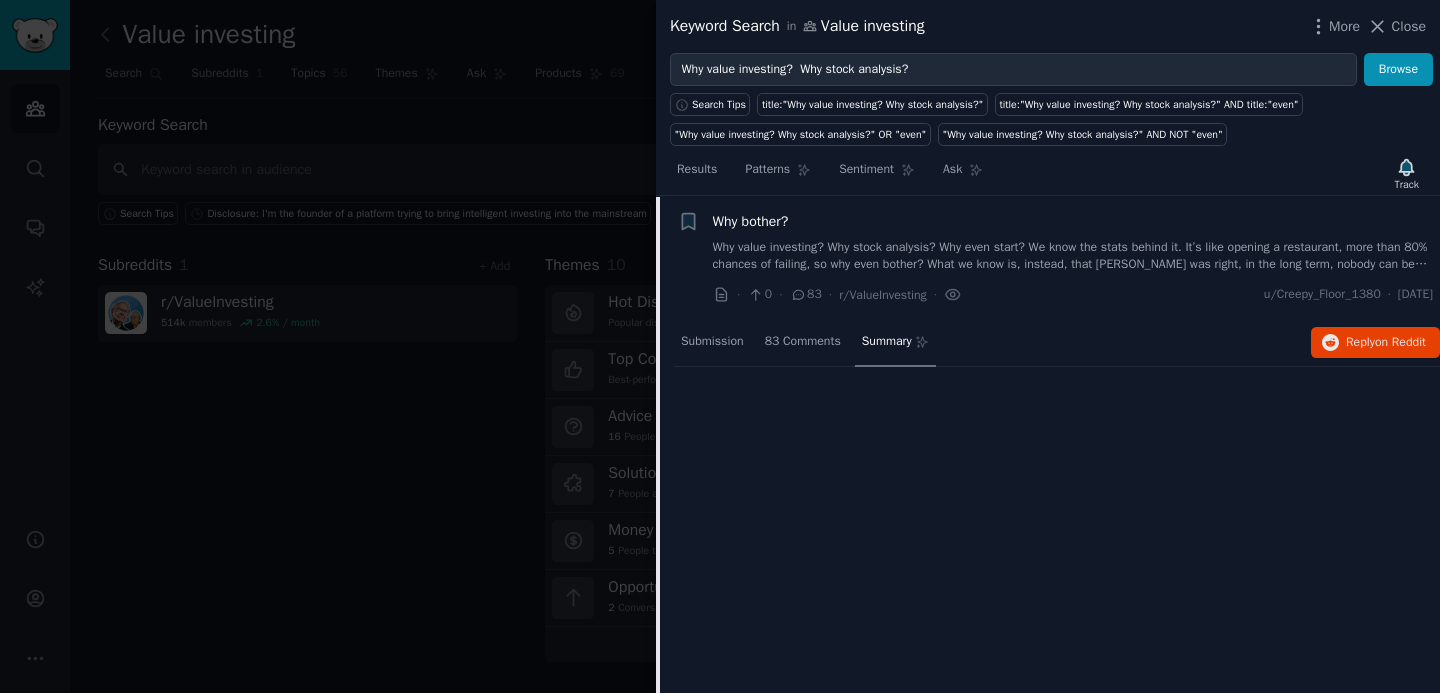 scroll, scrollTop: 0, scrollLeft: 0, axis: both 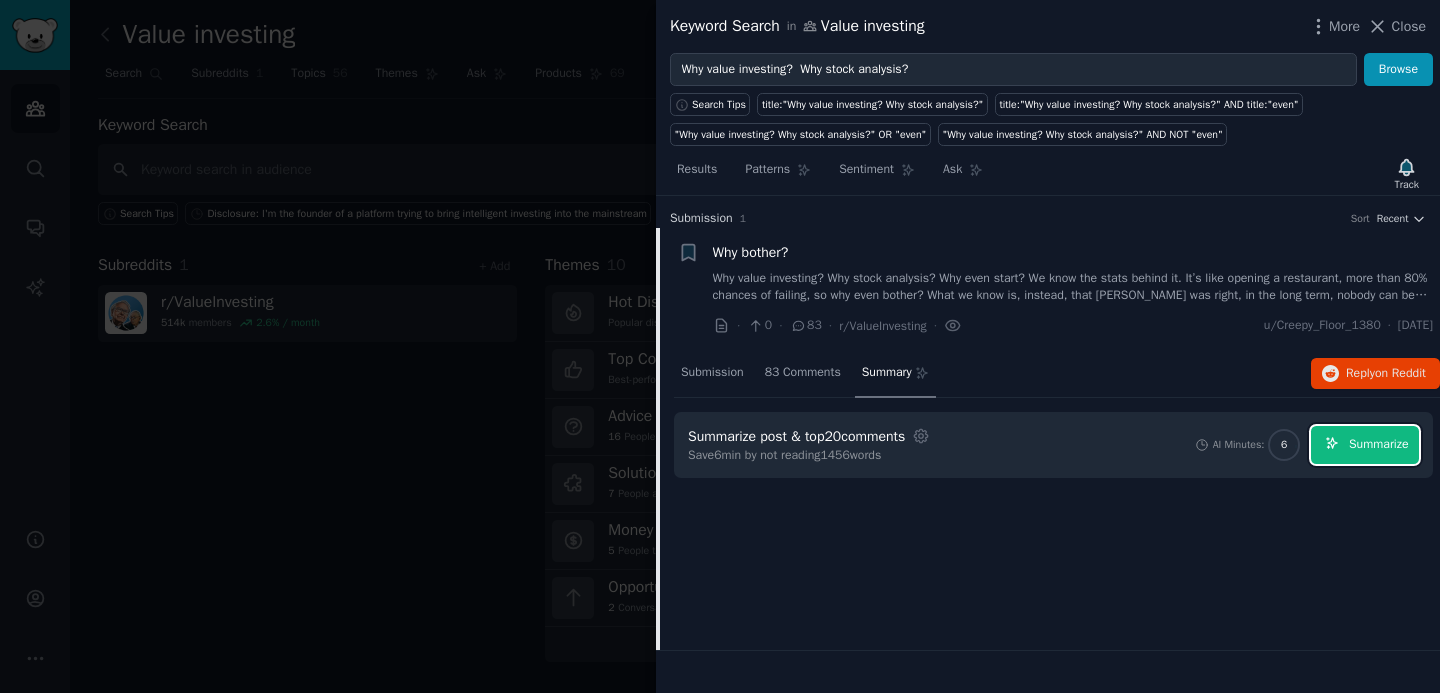 click on "Summarize" at bounding box center [1365, 445] 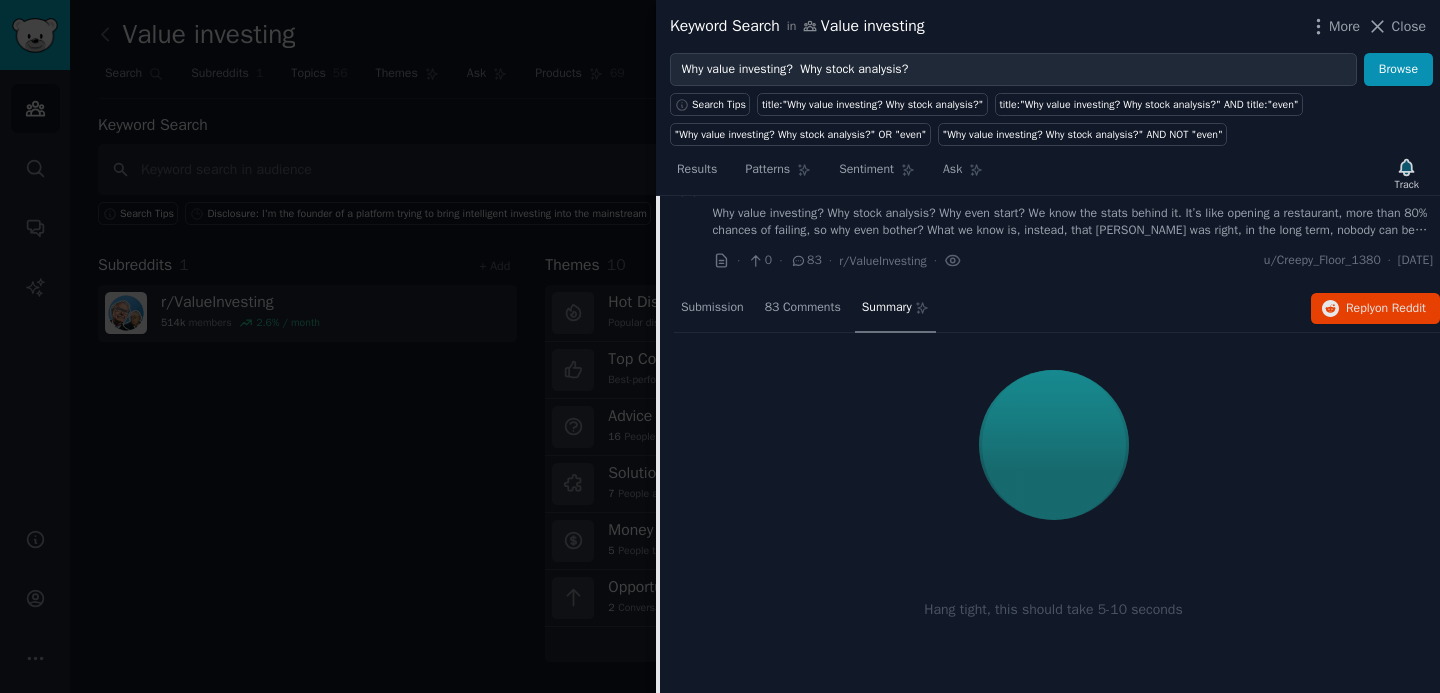scroll, scrollTop: 76, scrollLeft: 0, axis: vertical 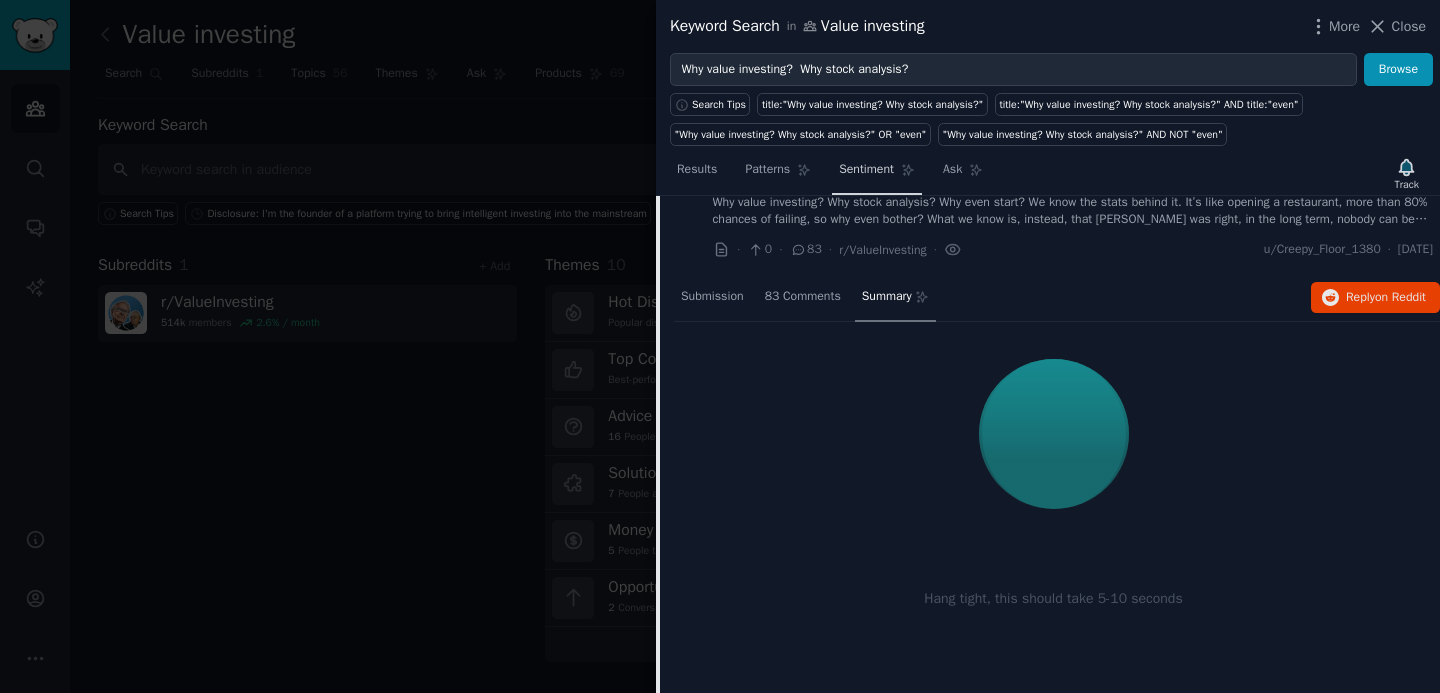 click on "Sentiment" at bounding box center [866, 170] 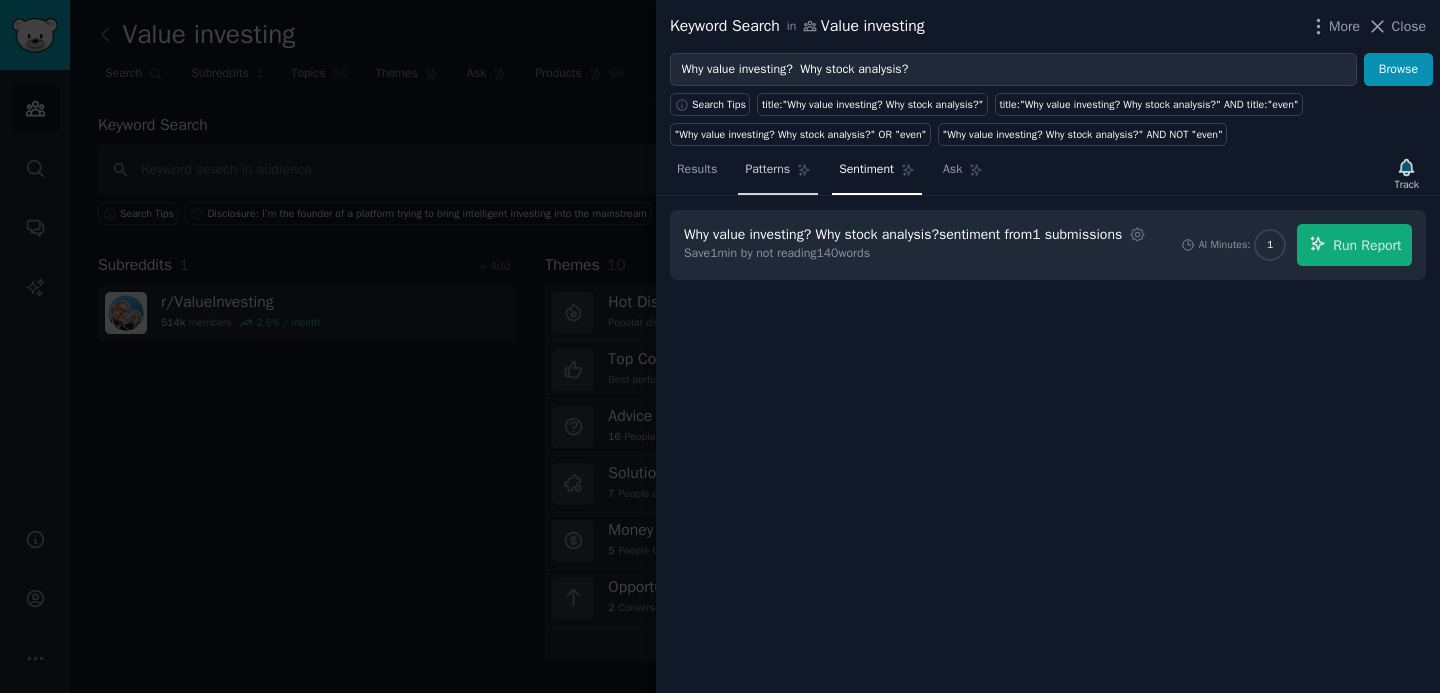click on "Patterns" at bounding box center [767, 170] 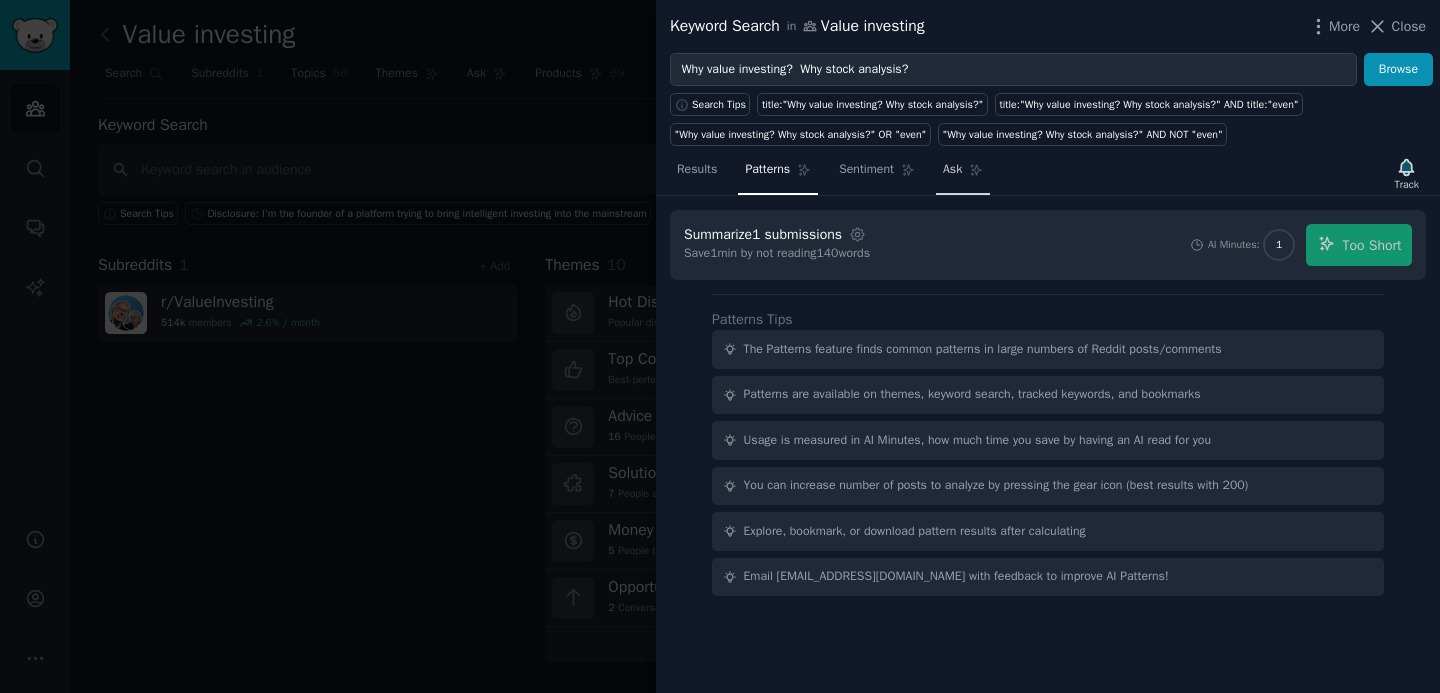 click on "Ask" at bounding box center (963, 174) 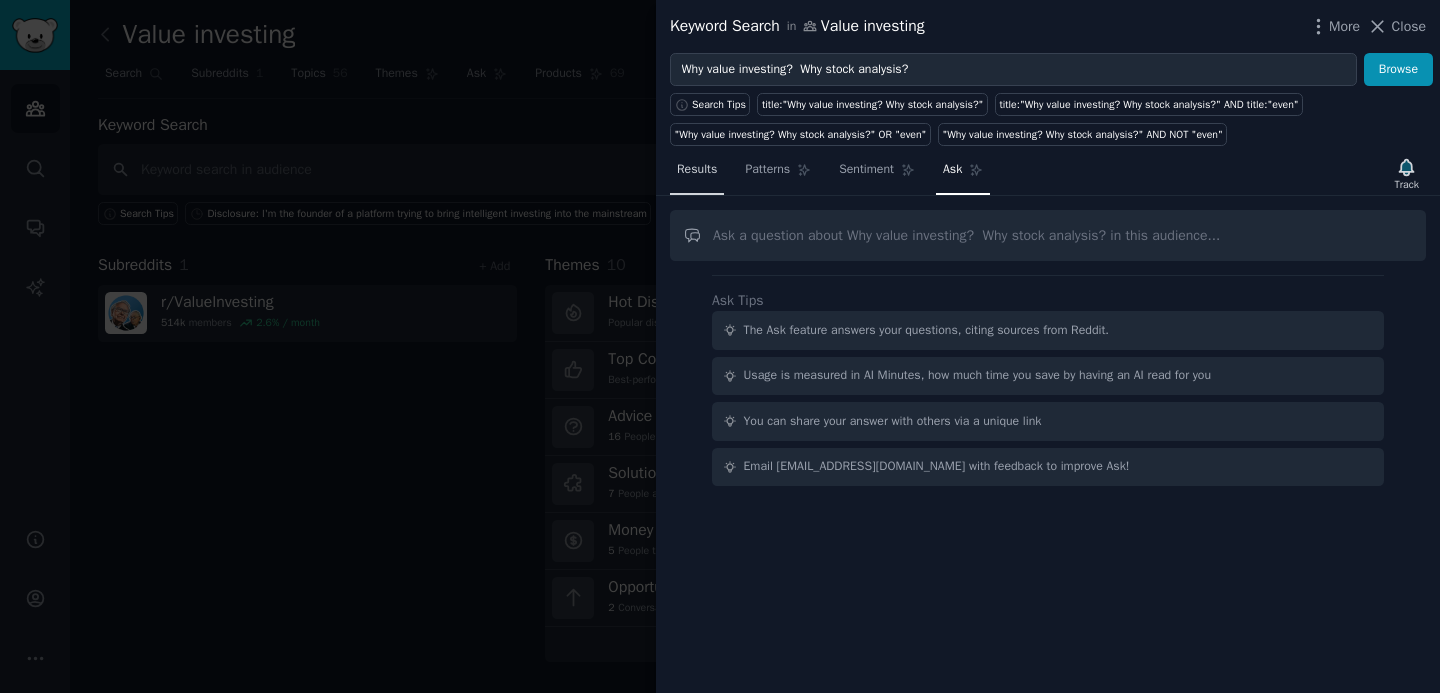 click on "Results" at bounding box center [697, 170] 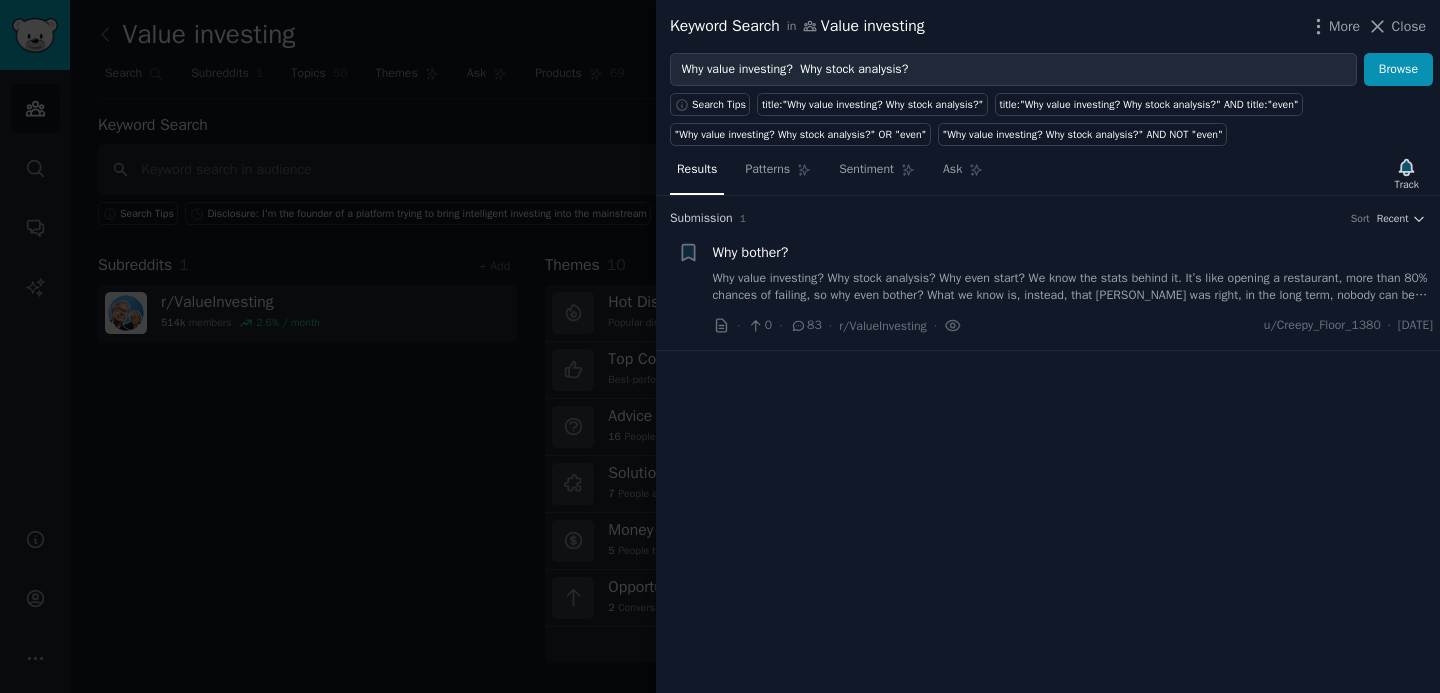 click on "Why value investing?
Why stock analysis?
Why even start?
We know the stats behind it. It’s like opening a restaurant, more than 80% chances of failing, so why even bother?
What we know is, instead, that Bogle was right, in the long term, nobody can beat the market.
Even Buffett has been having a hard time, mainly due to its size. Just think at the efficiency he could gain by simply popping up with a passive index.
I truly believe that most here start investing simply because it’s their passion, and they get a thrill. Which, to be perfectly honest, is even more important than beating the market.
Good luck boys." at bounding box center [1073, 287] 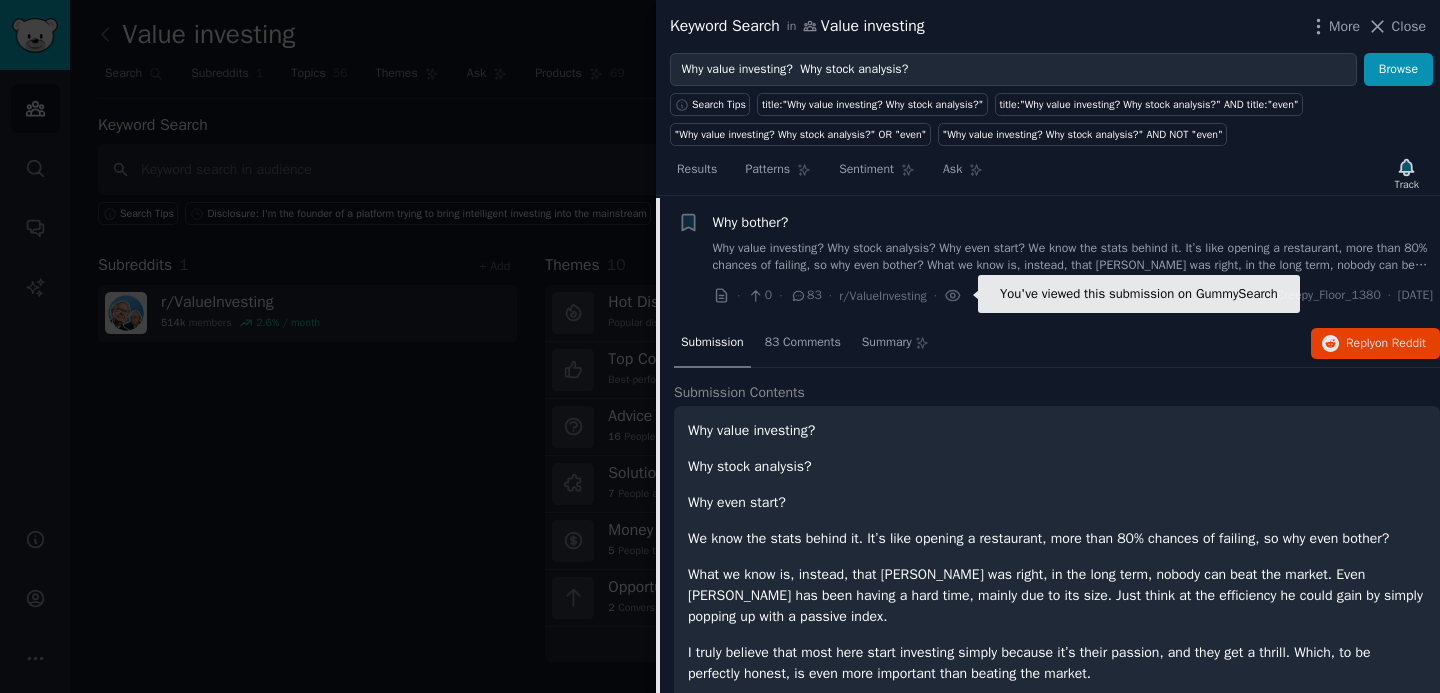 scroll, scrollTop: 31, scrollLeft: 0, axis: vertical 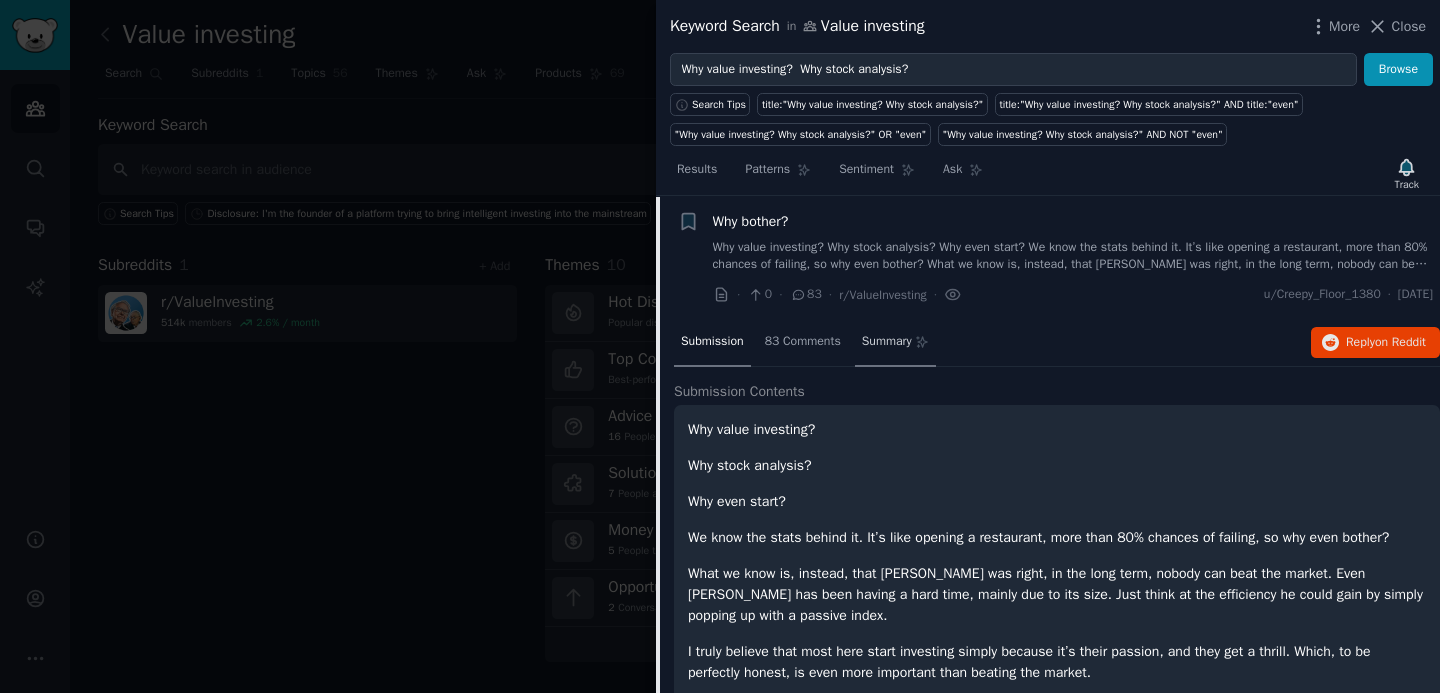 click on "Summary" at bounding box center (887, 342) 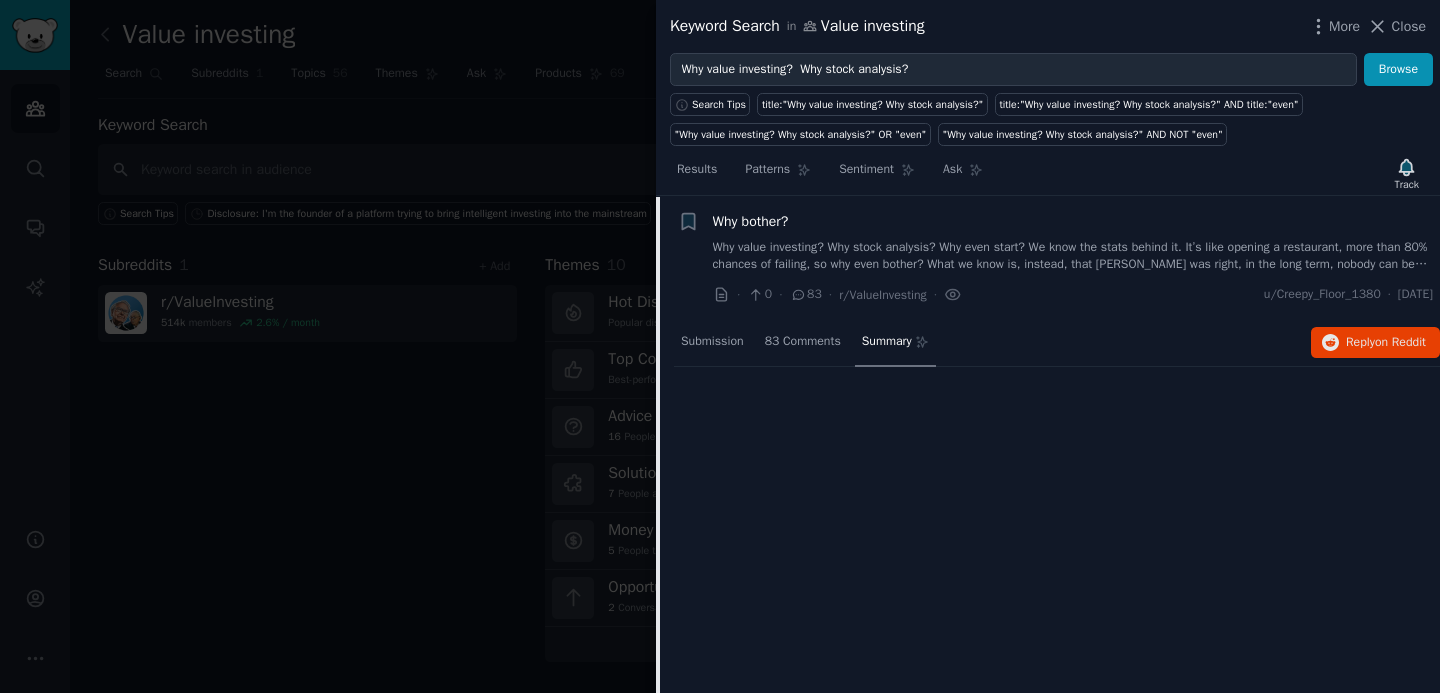 scroll, scrollTop: 0, scrollLeft: 0, axis: both 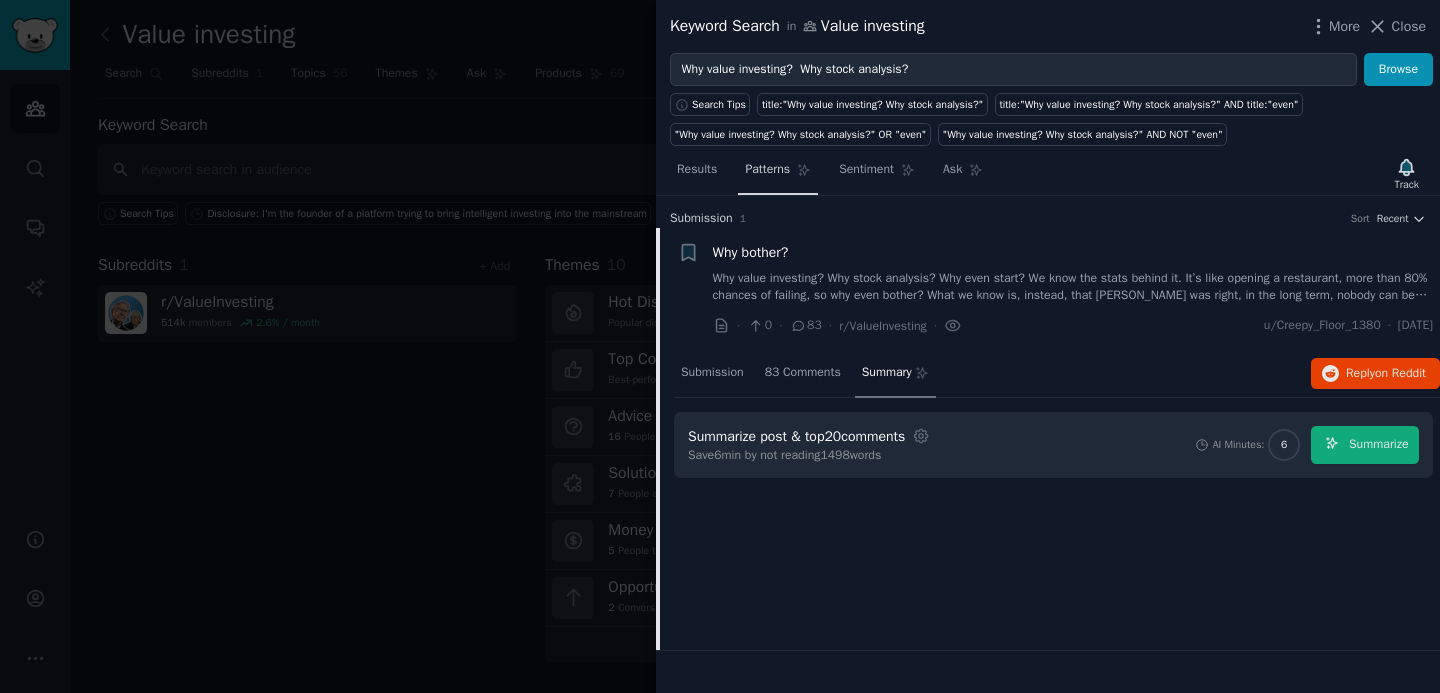 click on "Patterns" at bounding box center [767, 170] 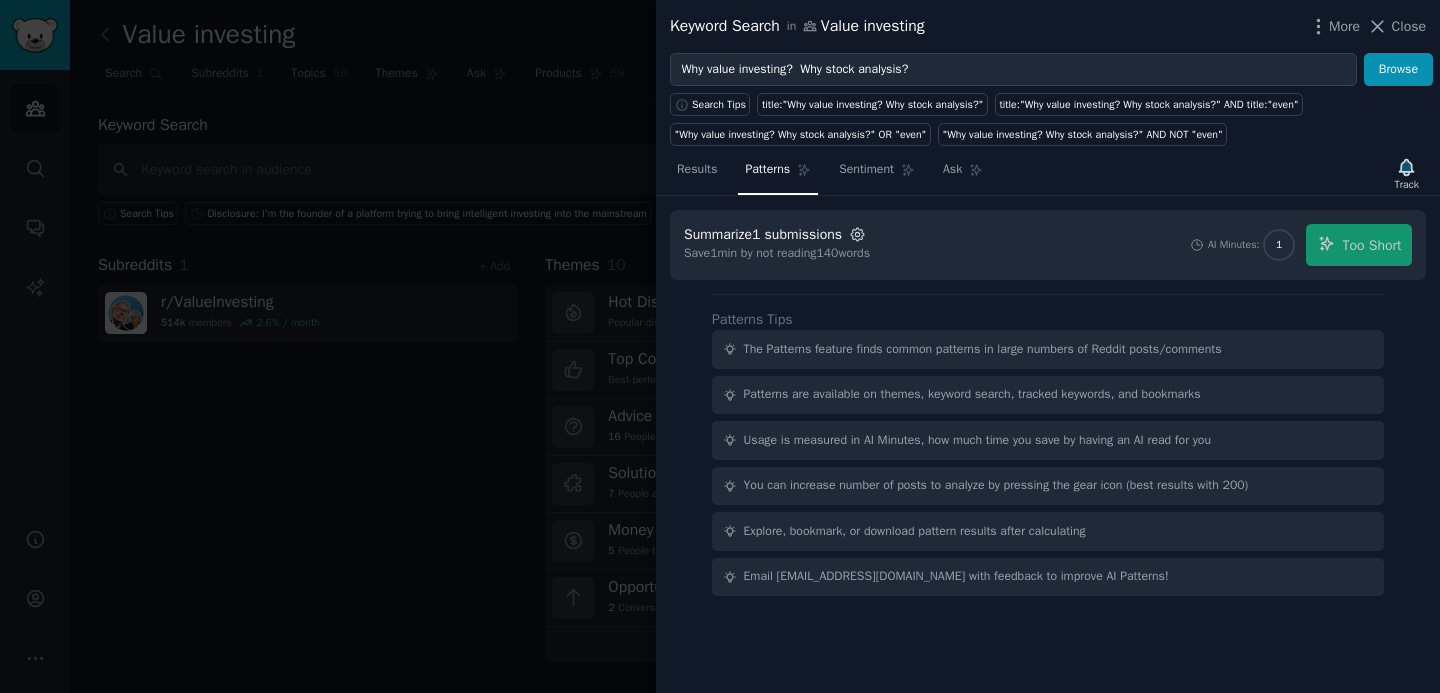 click 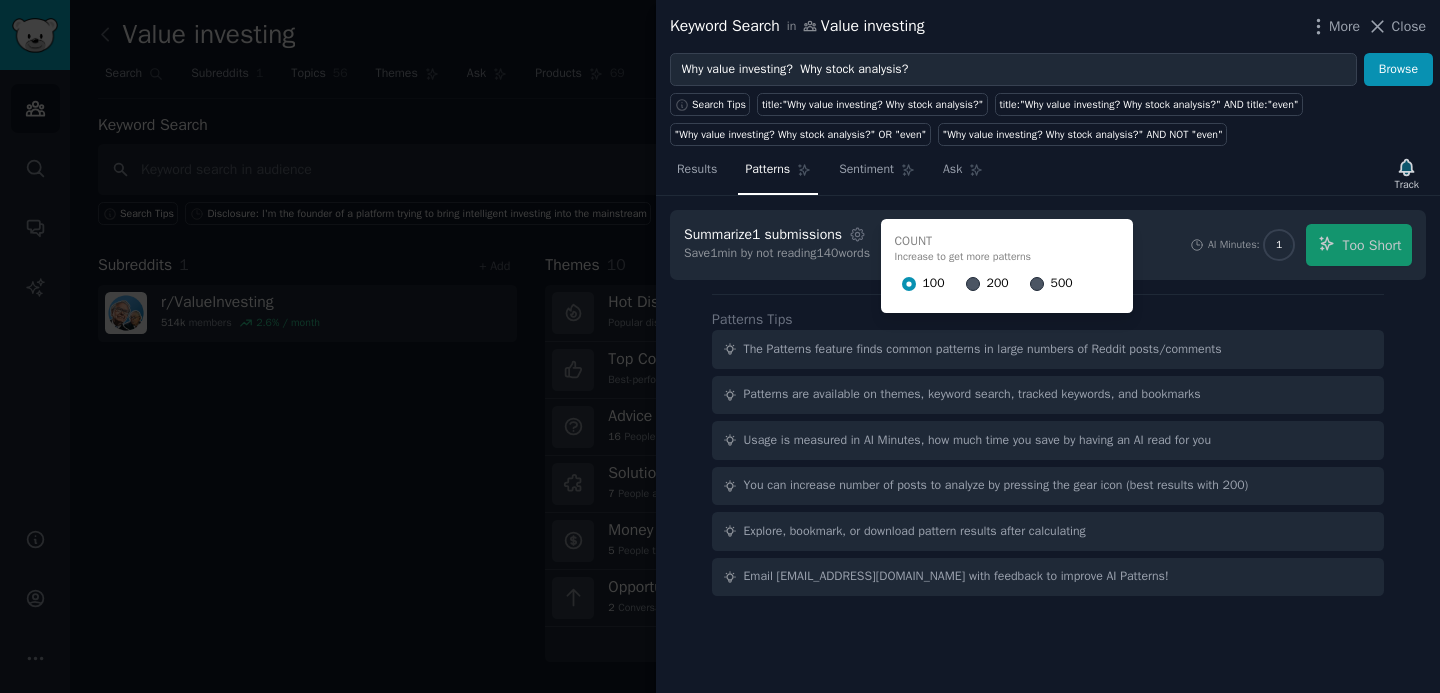 click on "Summarize  1   submissions Settings Count Increase to get more patterns 100 200 500 Save  1  min by not reading  140  words AI Minutes:  1 Too Short Patterns Tips The Patterns feature finds common patterns in large numbers of Reddit posts/comments Patterns are available on themes, keyword search, tracked keywords, and bookmarks Usage is measured in AI Minutes, how much time you save by having an AI read for you You can increase number of posts to analyze by pressing the gear icon (best results with 200) Explore, bookmark, or download pattern results after calculating Email fed@gummysearch.com with feedback to improve AI Patterns!" at bounding box center [1048, 444] 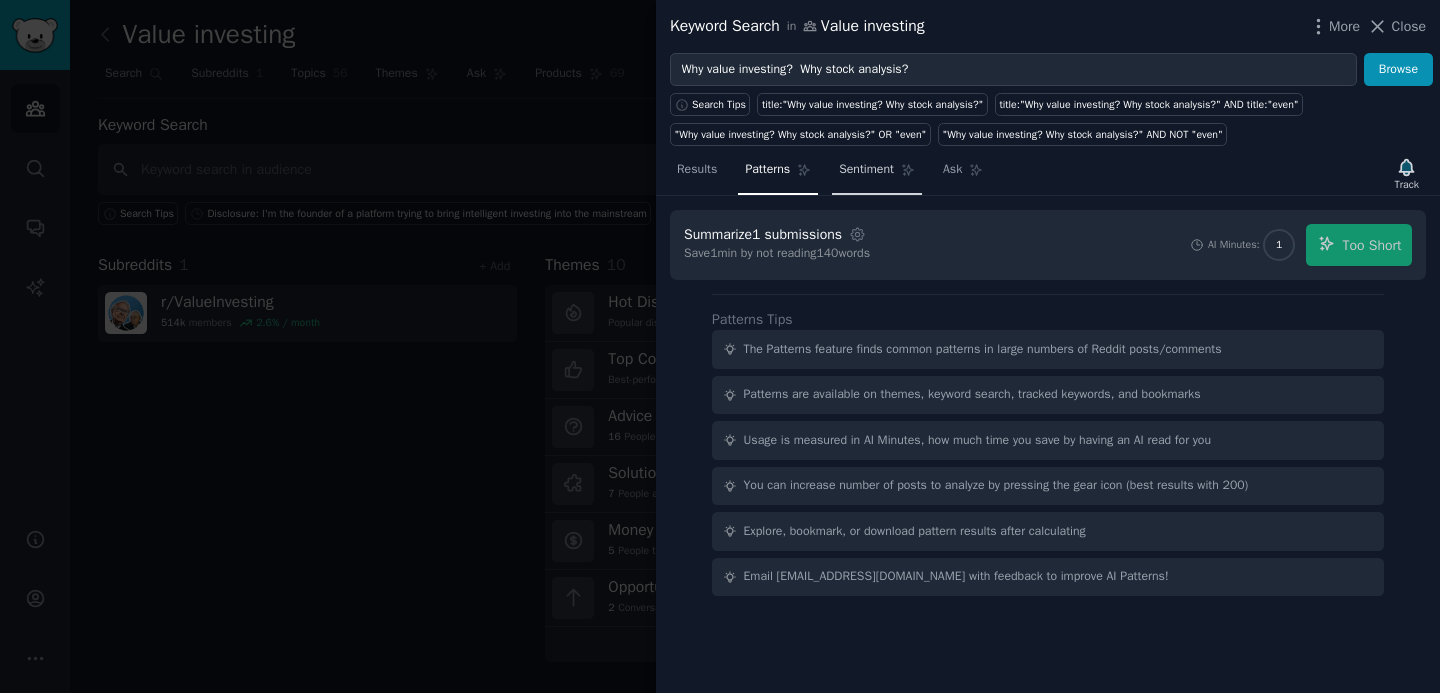 click on "Sentiment" at bounding box center (877, 174) 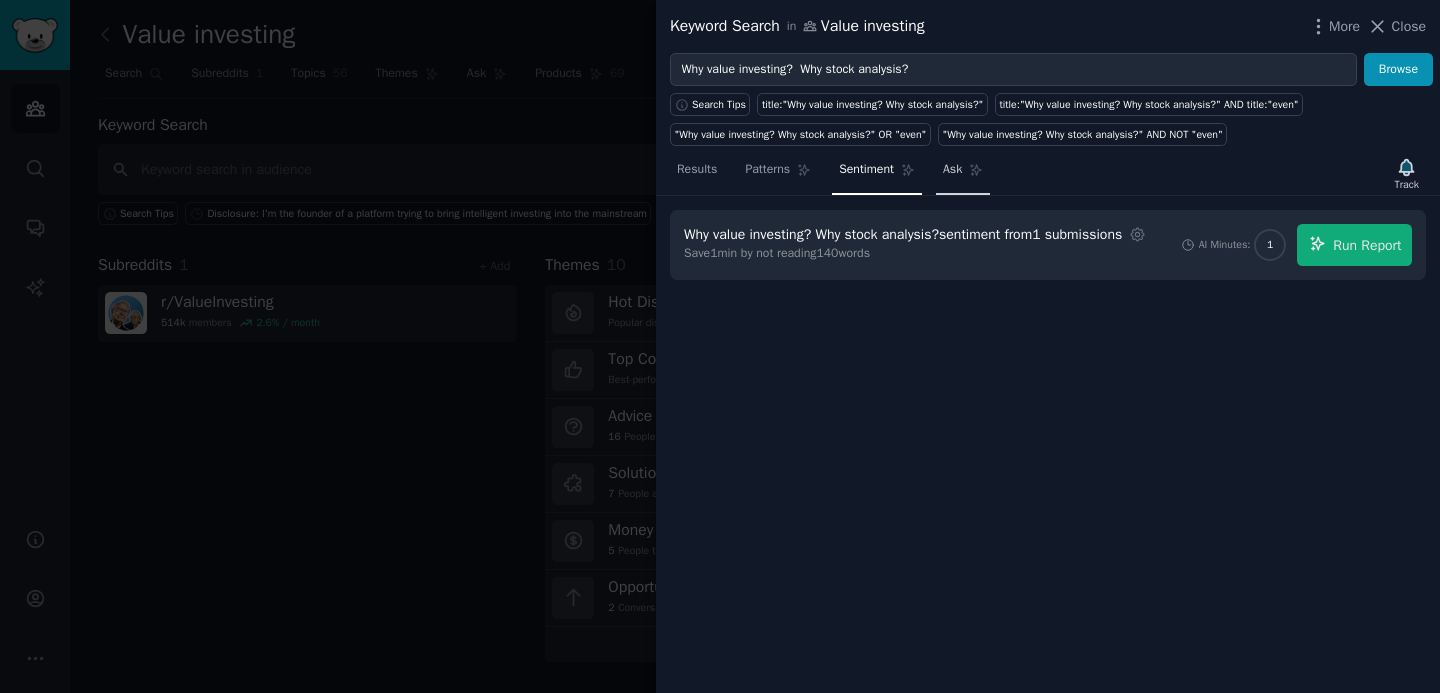 click on "Ask" at bounding box center (952, 170) 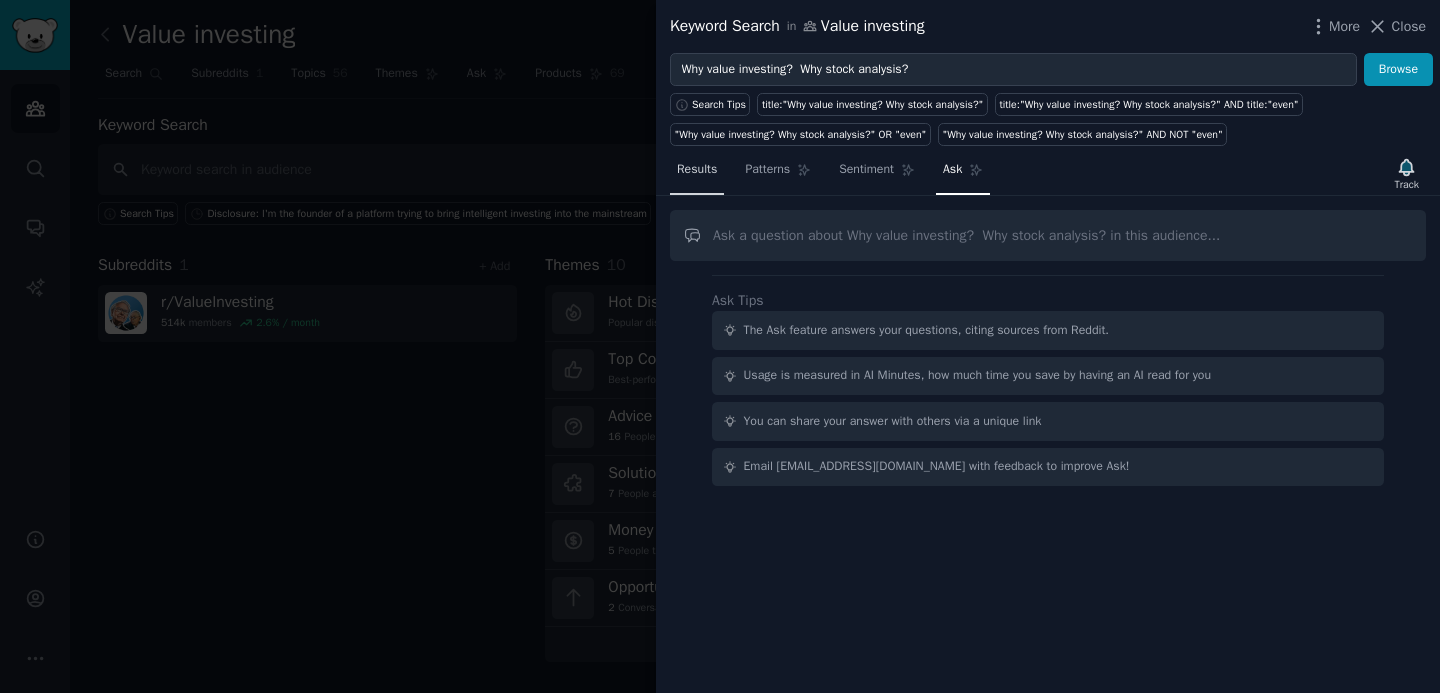 click on "Results" at bounding box center (697, 174) 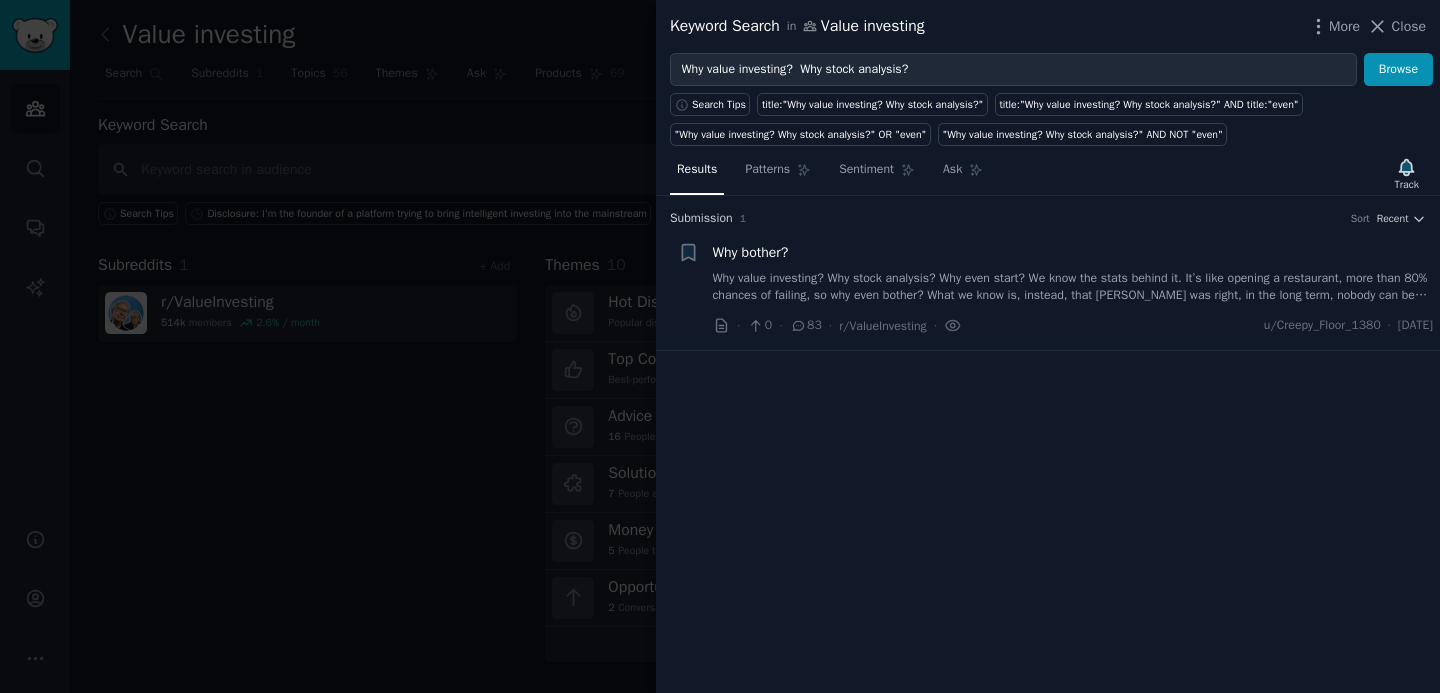 click on "Why bother?" at bounding box center (751, 252) 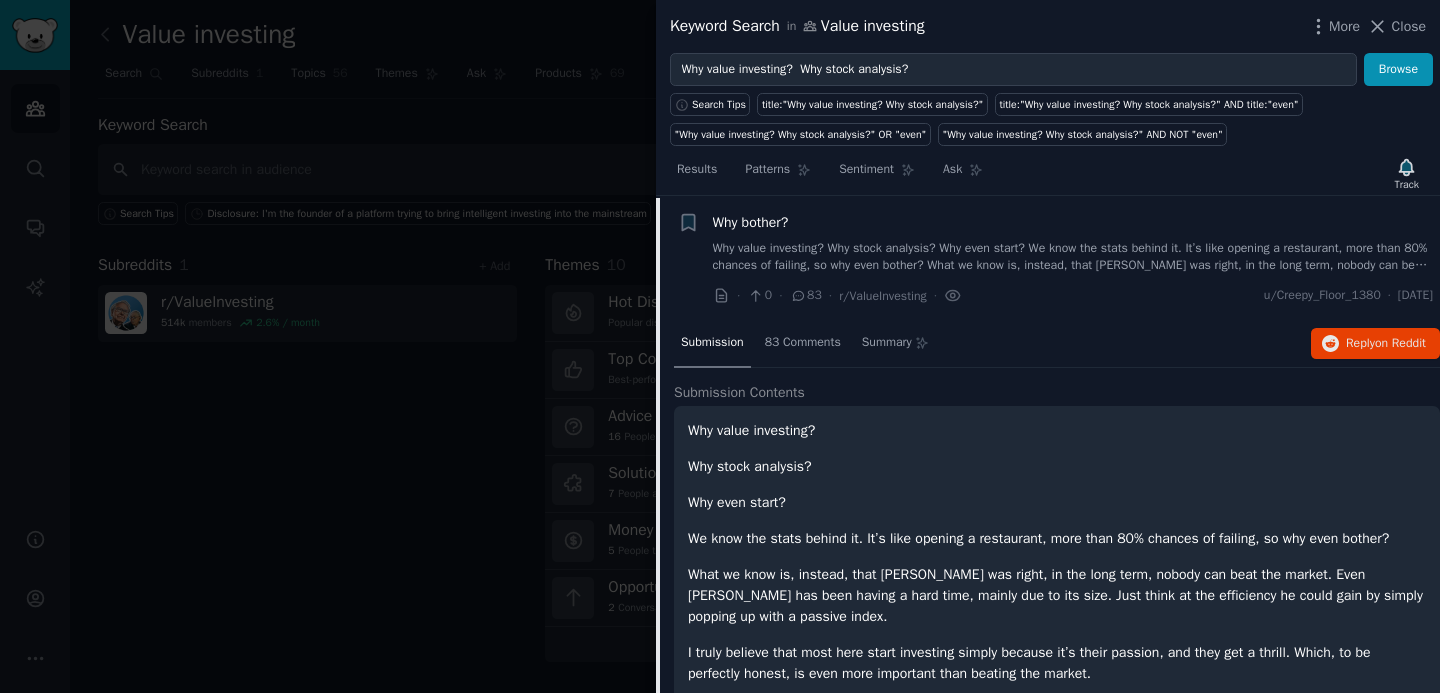 scroll, scrollTop: 31, scrollLeft: 0, axis: vertical 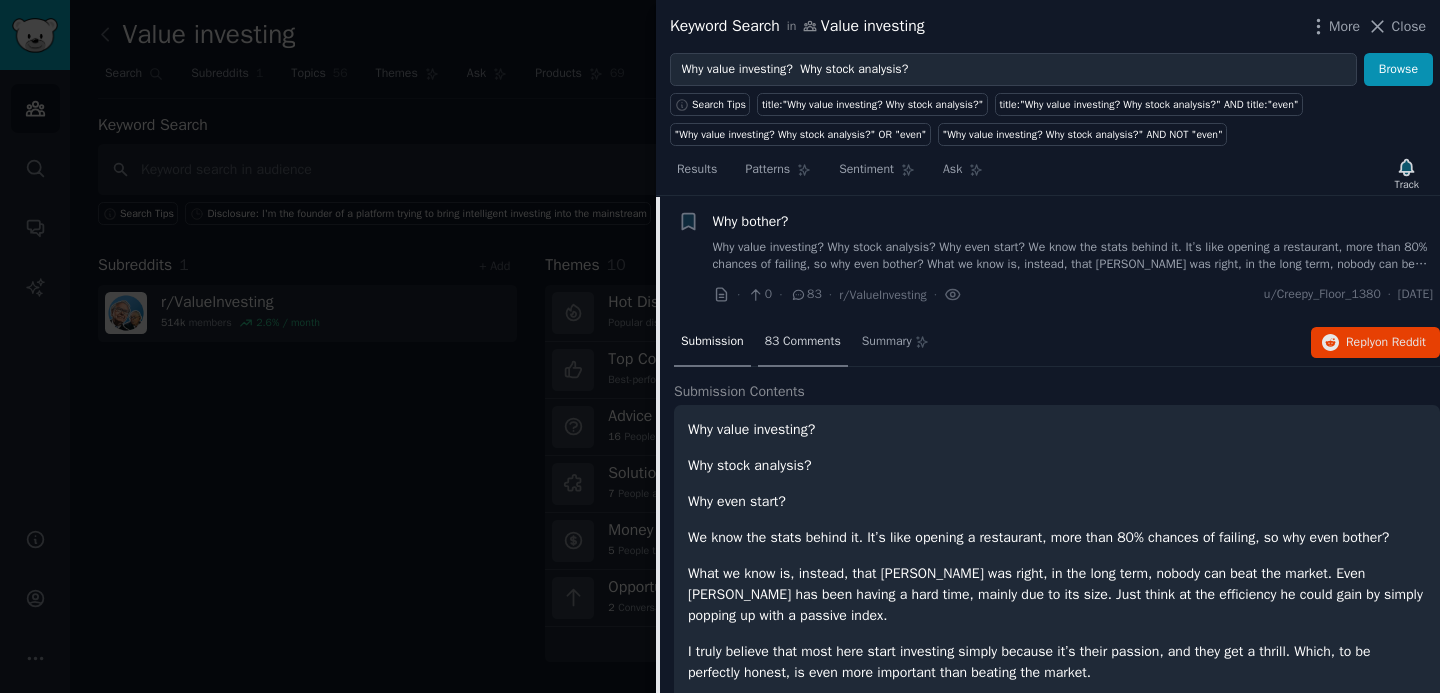 click on "83 Comments" at bounding box center (803, 342) 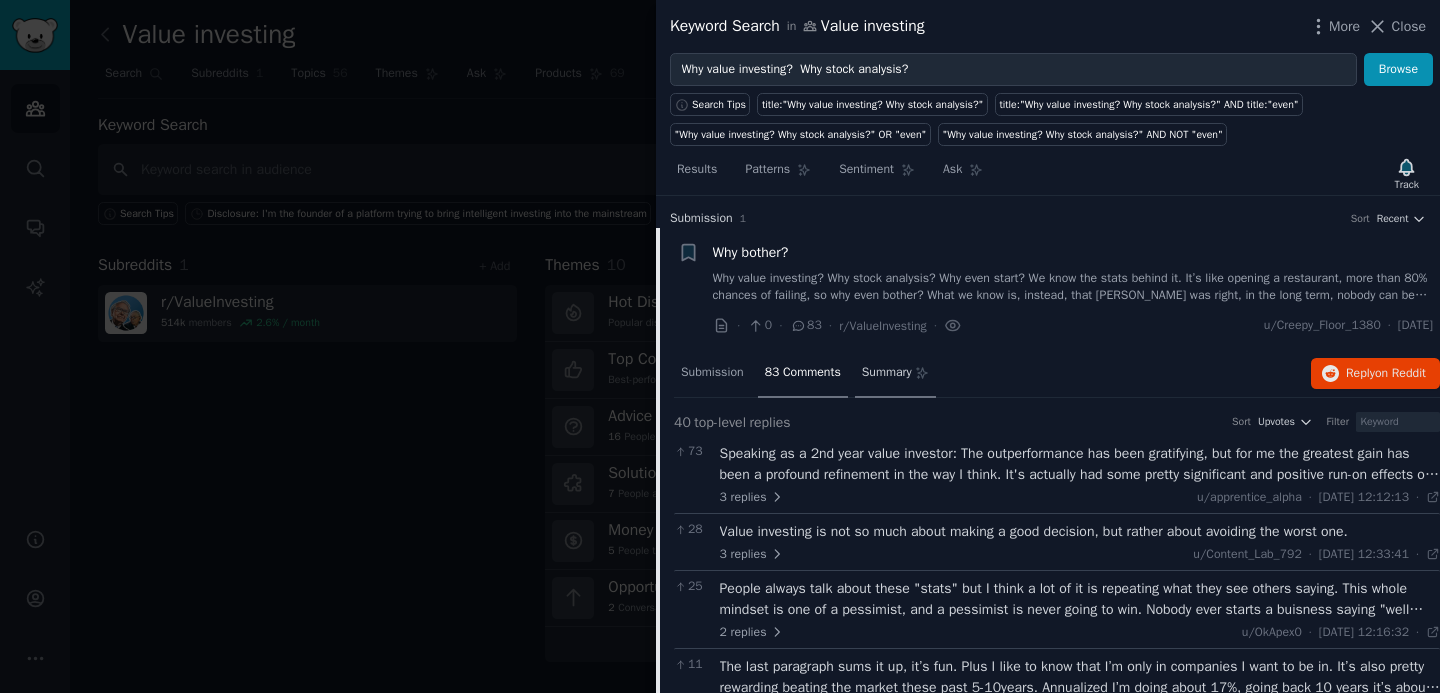 click on "Summary" at bounding box center (887, 373) 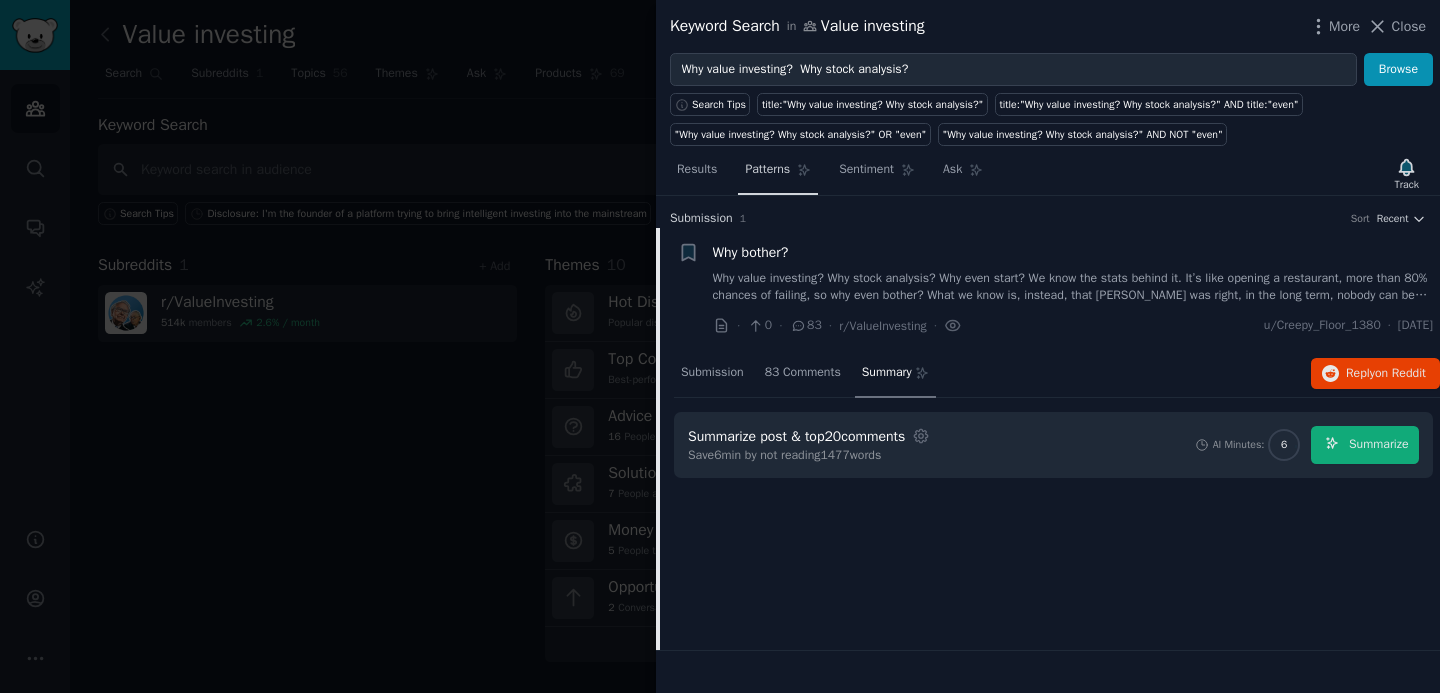 click on "Patterns" at bounding box center [778, 174] 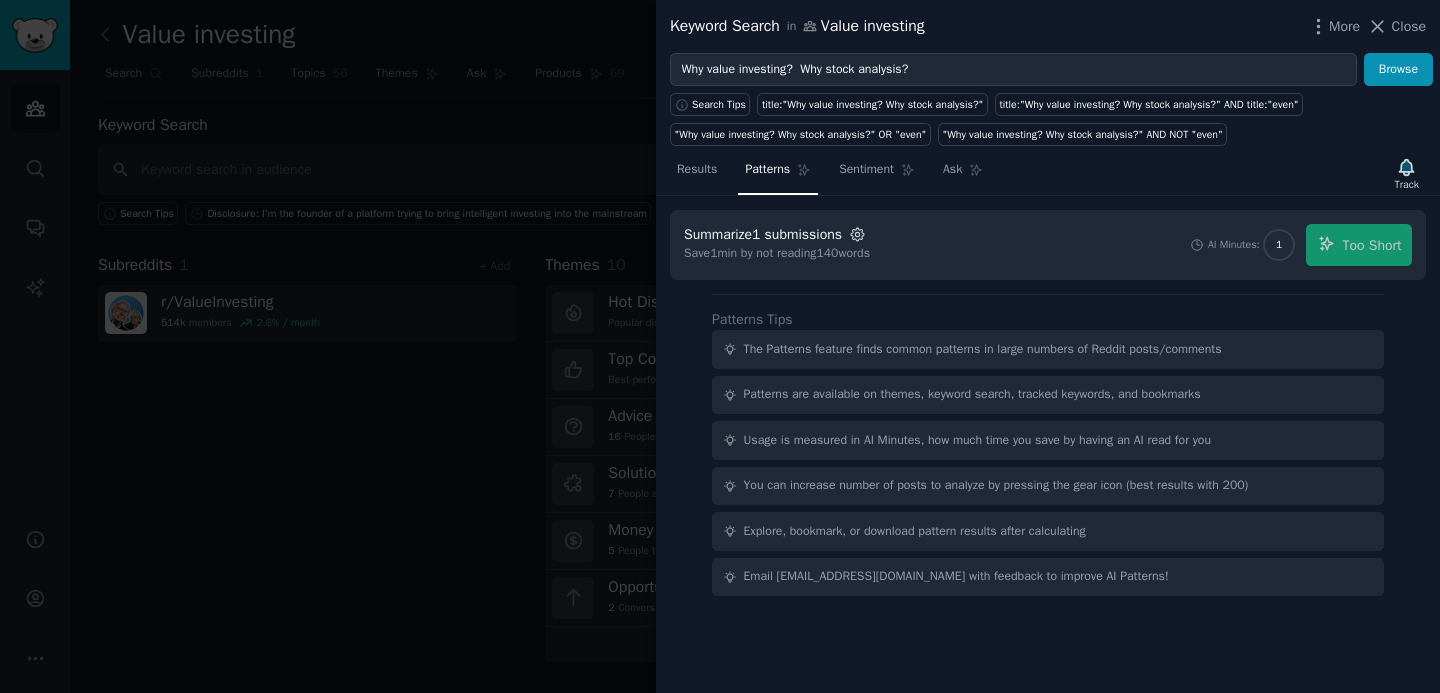click 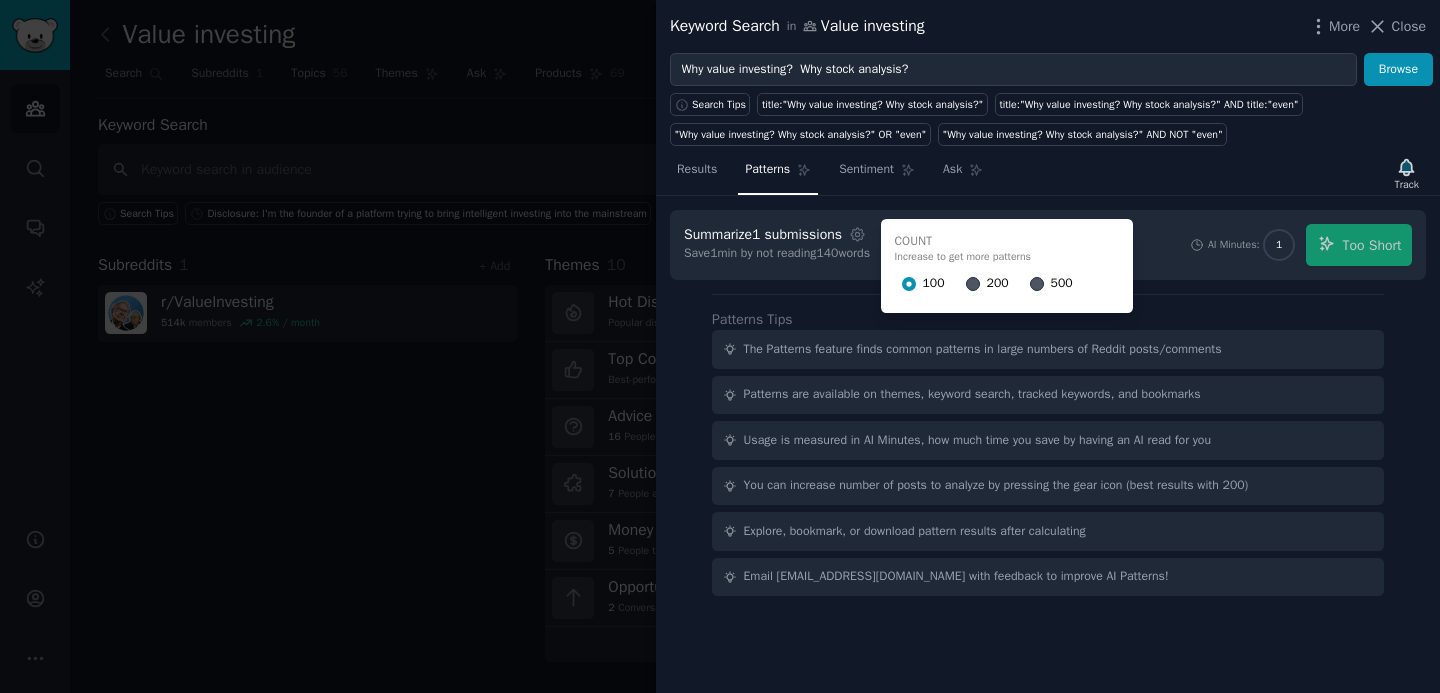 click on "200" at bounding box center (987, 284) 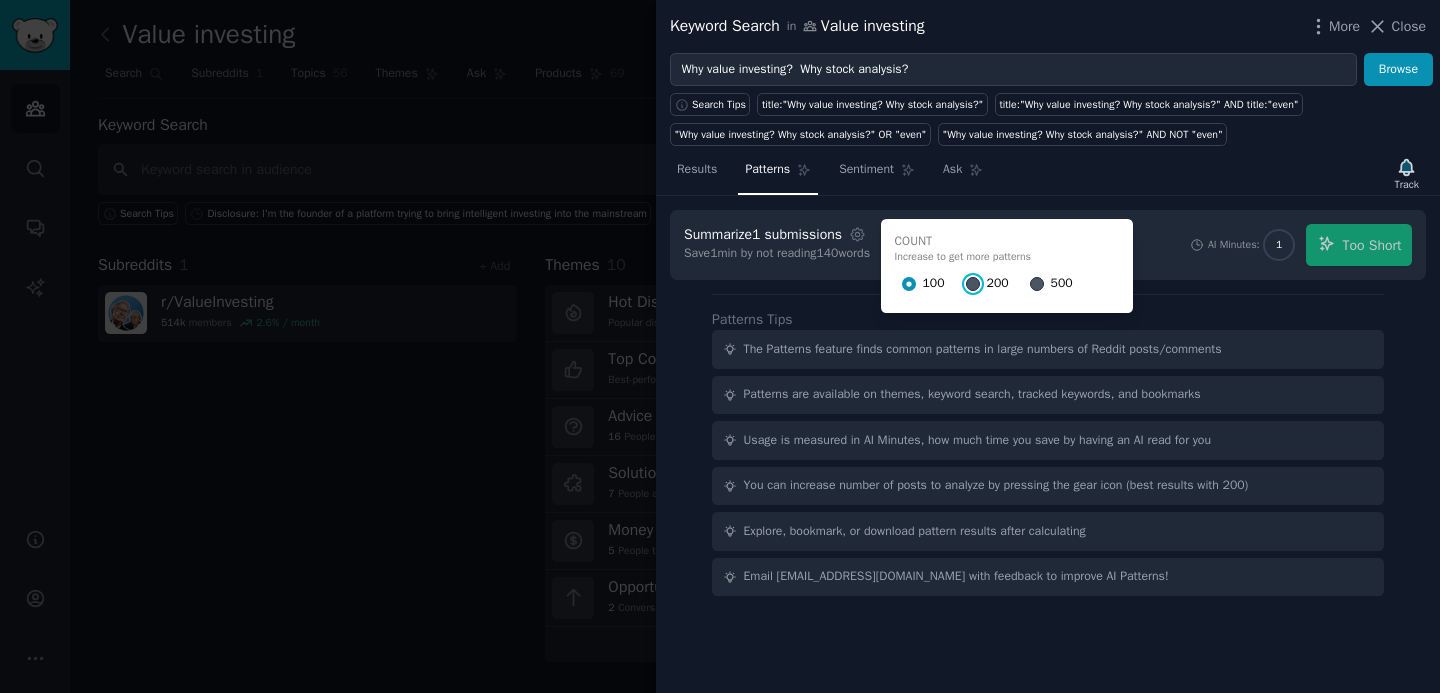 click on "200" at bounding box center [973, 284] 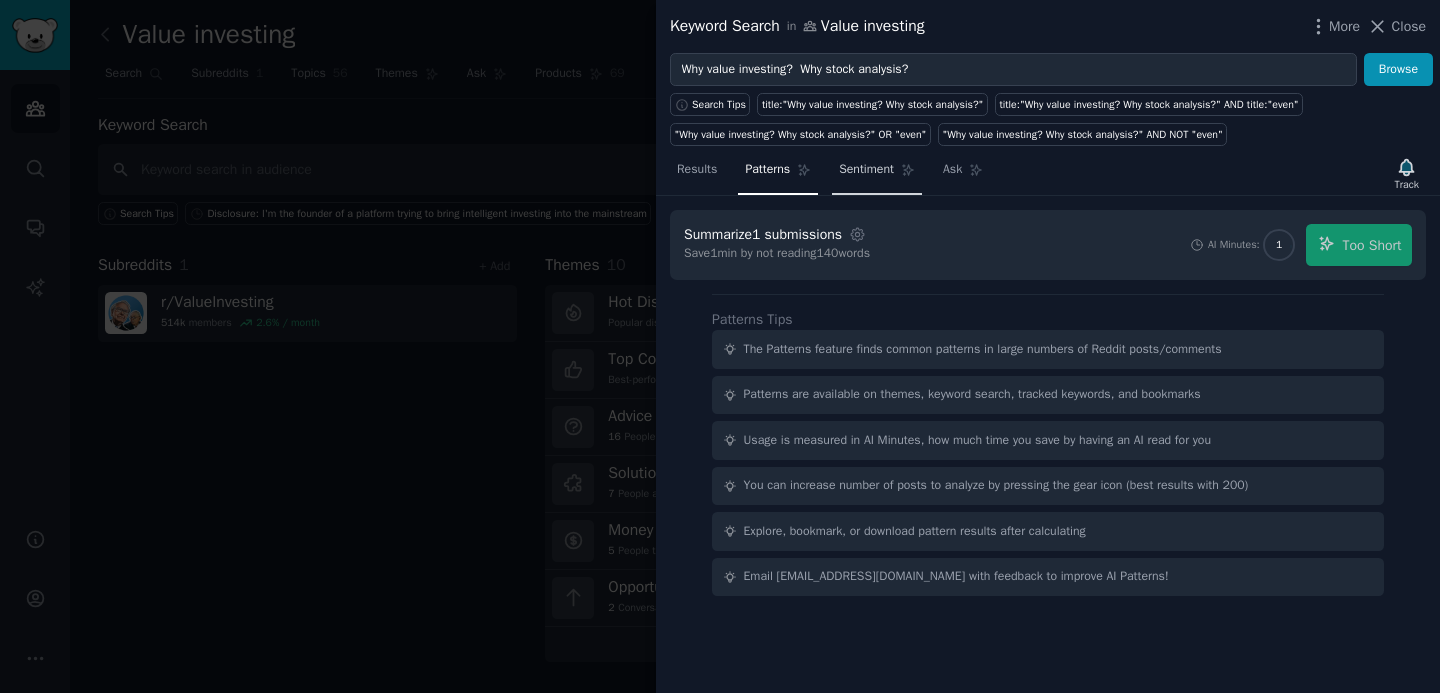 click on "Sentiment" at bounding box center (866, 170) 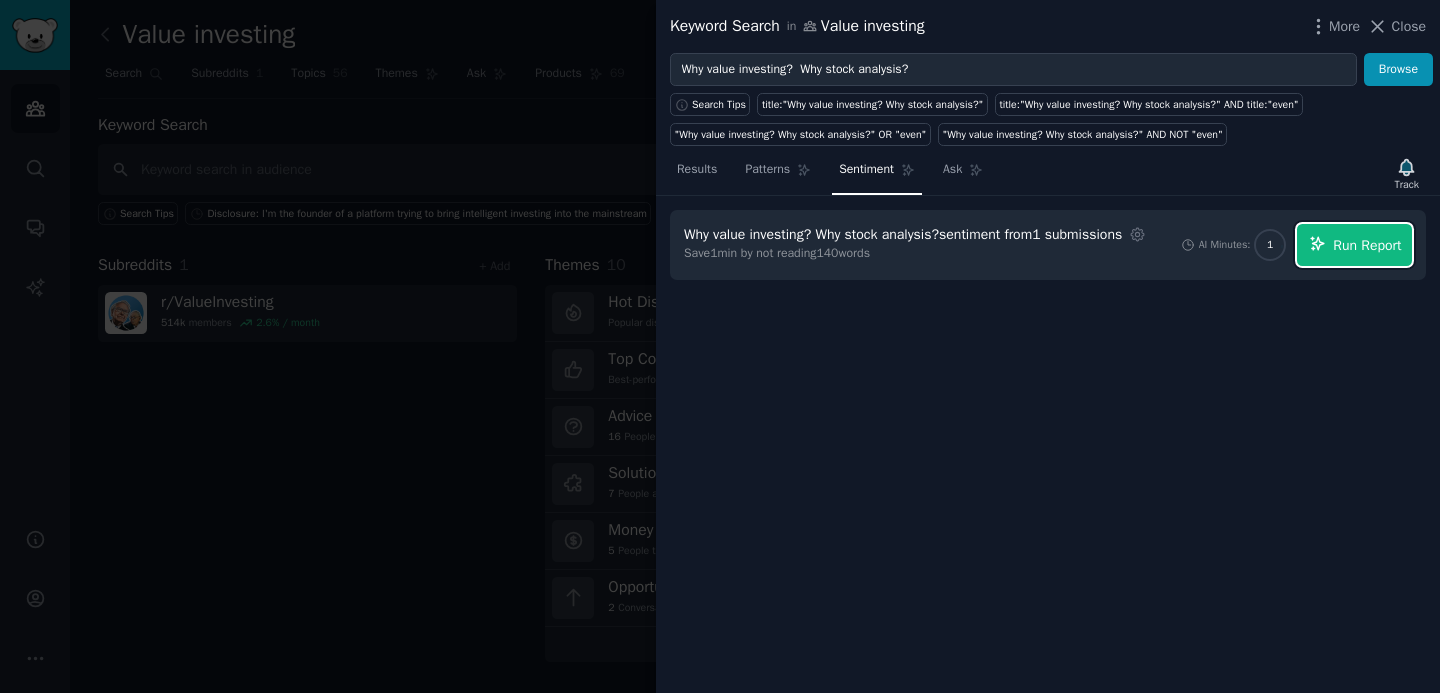 click on "Run Report" at bounding box center (1367, 245) 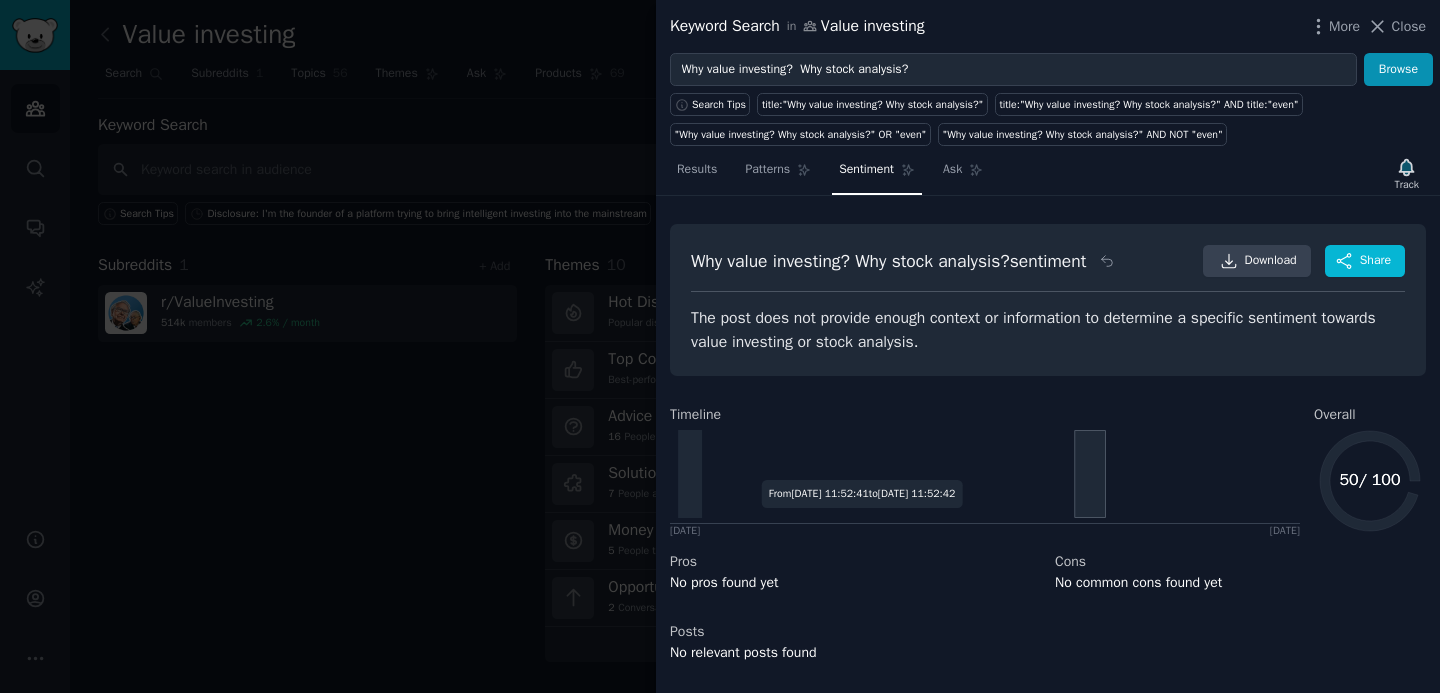scroll, scrollTop: 18, scrollLeft: 0, axis: vertical 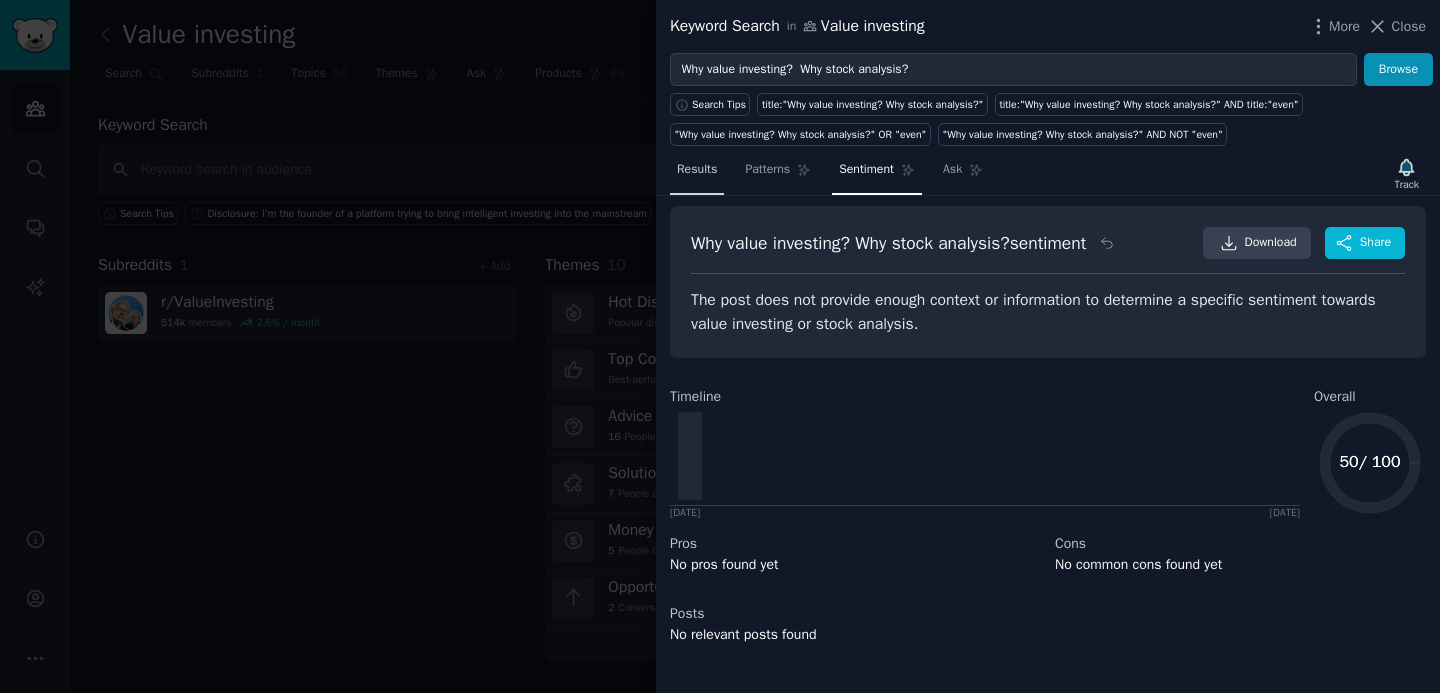 click on "Results" at bounding box center (697, 170) 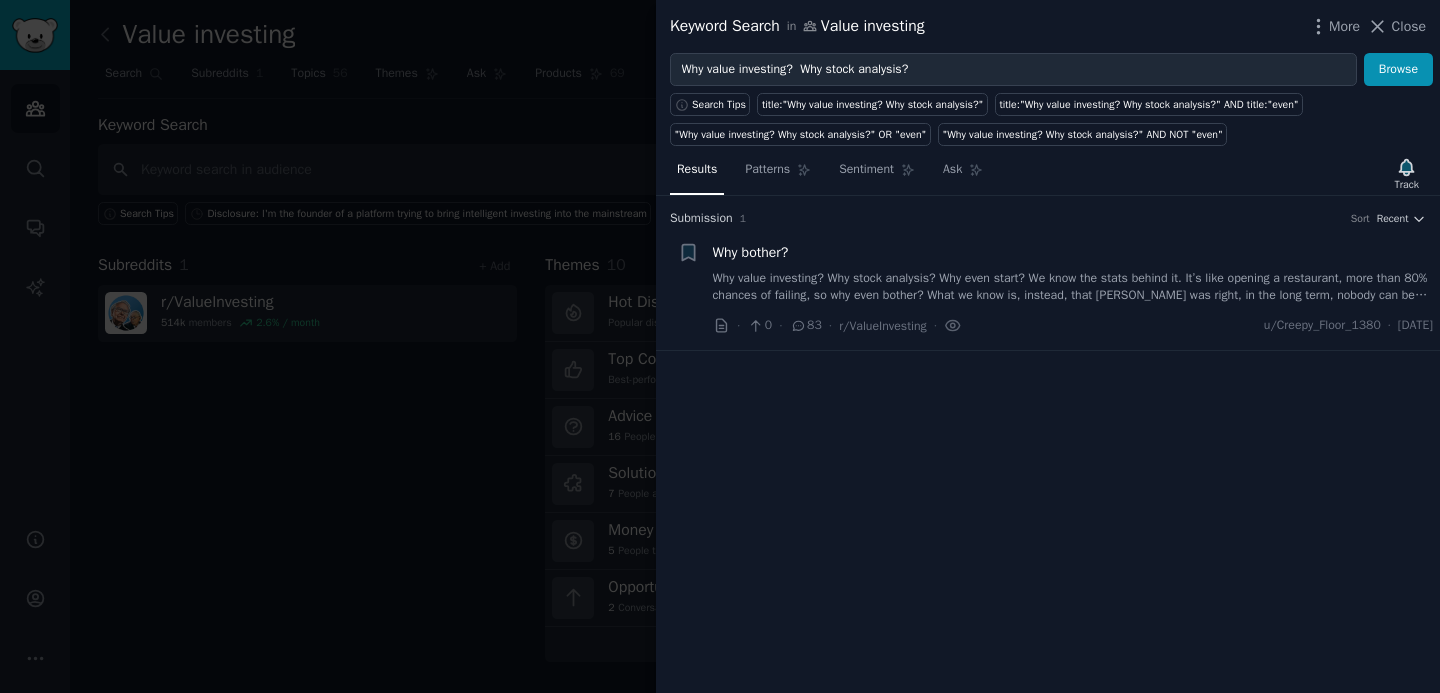 click on "Why value investing?
Why stock analysis?
Why even start?
We know the stats behind it. It’s like opening a restaurant, more than 80% chances of failing, so why even bother?
What we know is, instead, that Bogle was right, in the long term, nobody can beat the market.
Even Buffett has been having a hard time, mainly due to its size. Just think at the efficiency he could gain by simply popping up with a passive index.
I truly believe that most here start investing simply because it’s their passion, and they get a thrill. Which, to be perfectly honest, is even more important than beating the market.
Good luck boys." at bounding box center [1073, 287] 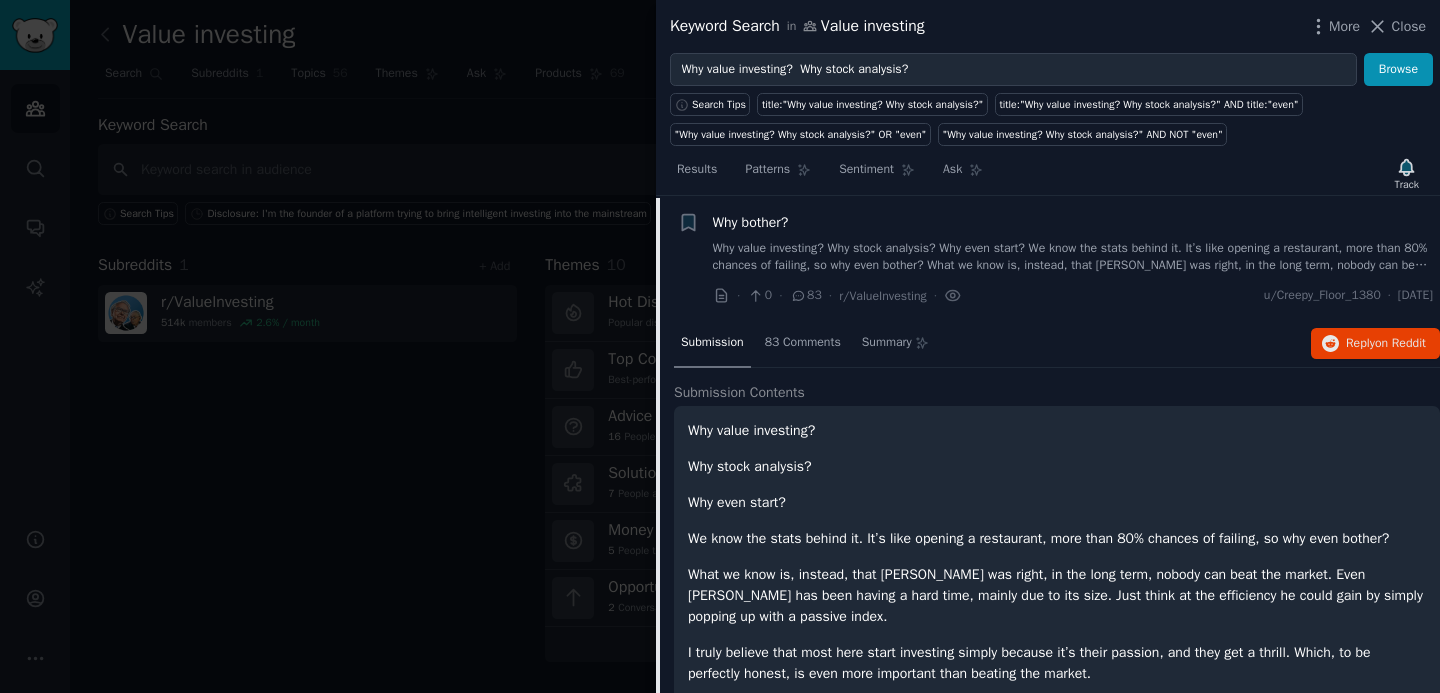 scroll, scrollTop: 31, scrollLeft: 0, axis: vertical 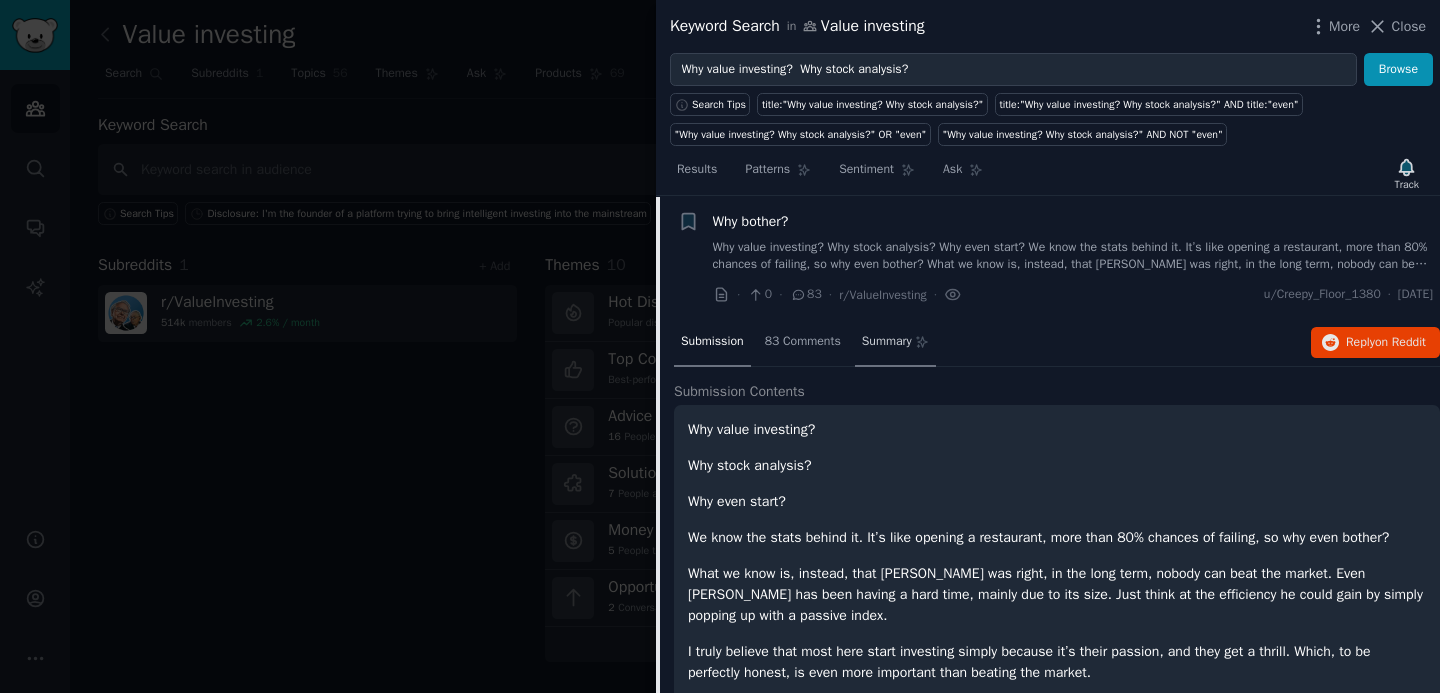 click on "Summary" at bounding box center [887, 342] 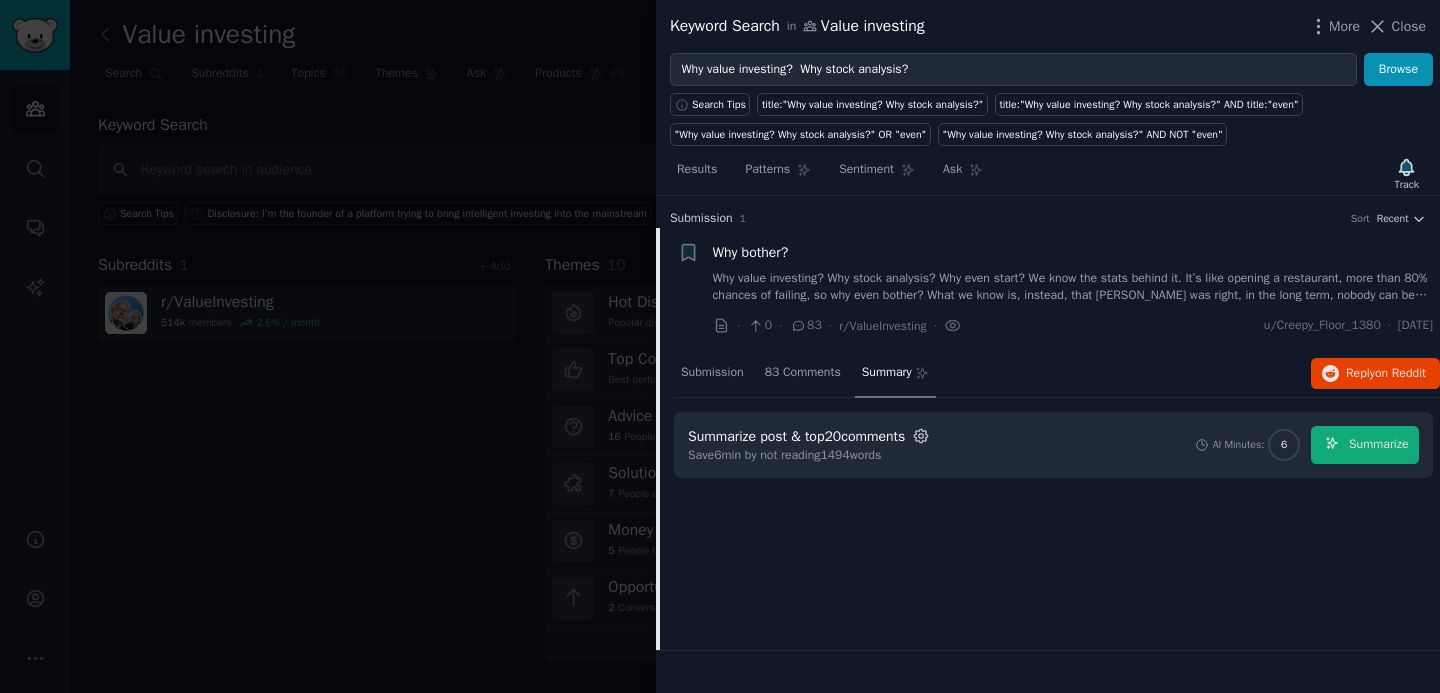 click 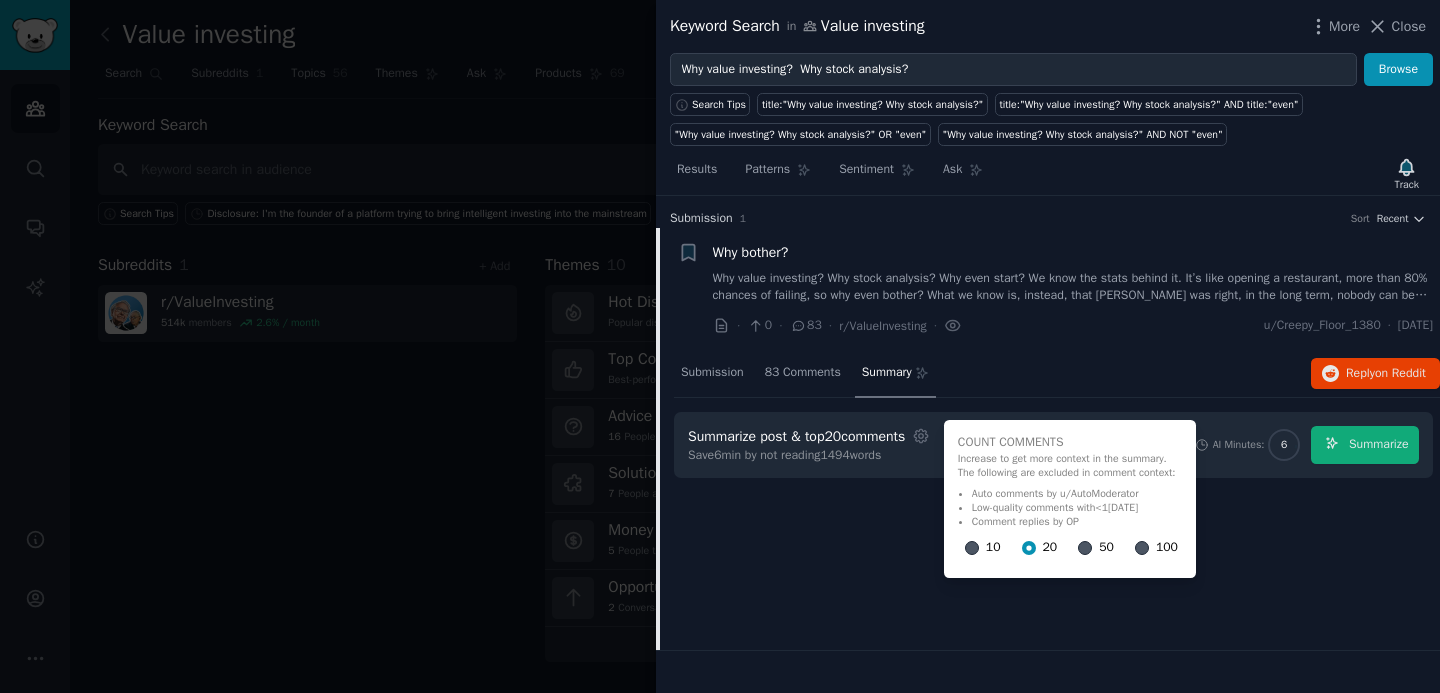 click on "Summarize post & top  20  comments Settings Count Comments Increase to get more context in the summary. The following are excluded in comment context: Auto comments by u/AutoModerator Low-quality comments with  <1  karma Comment replies by OP 10 20 50 100 Save  6  min by not reading  1494  words AI Minutes:  6 Summarize" 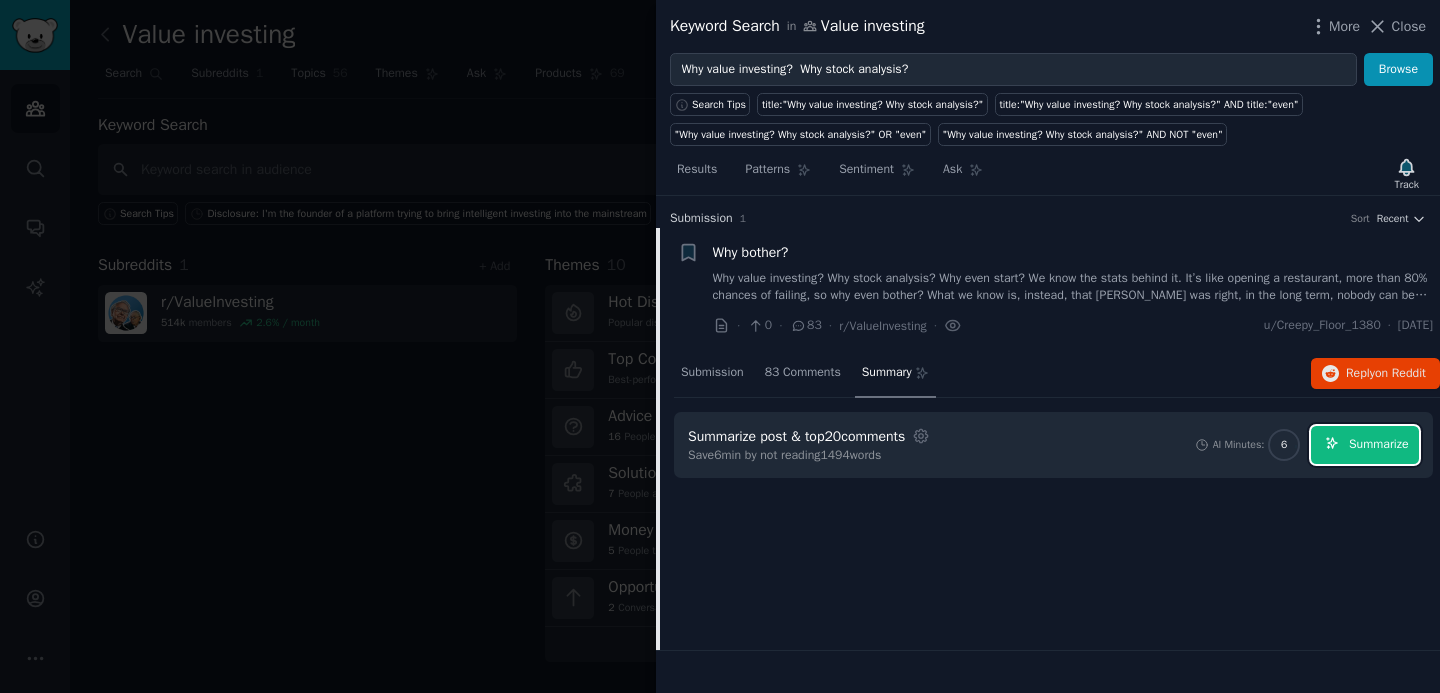 click on "Summarize" at bounding box center [1365, 445] 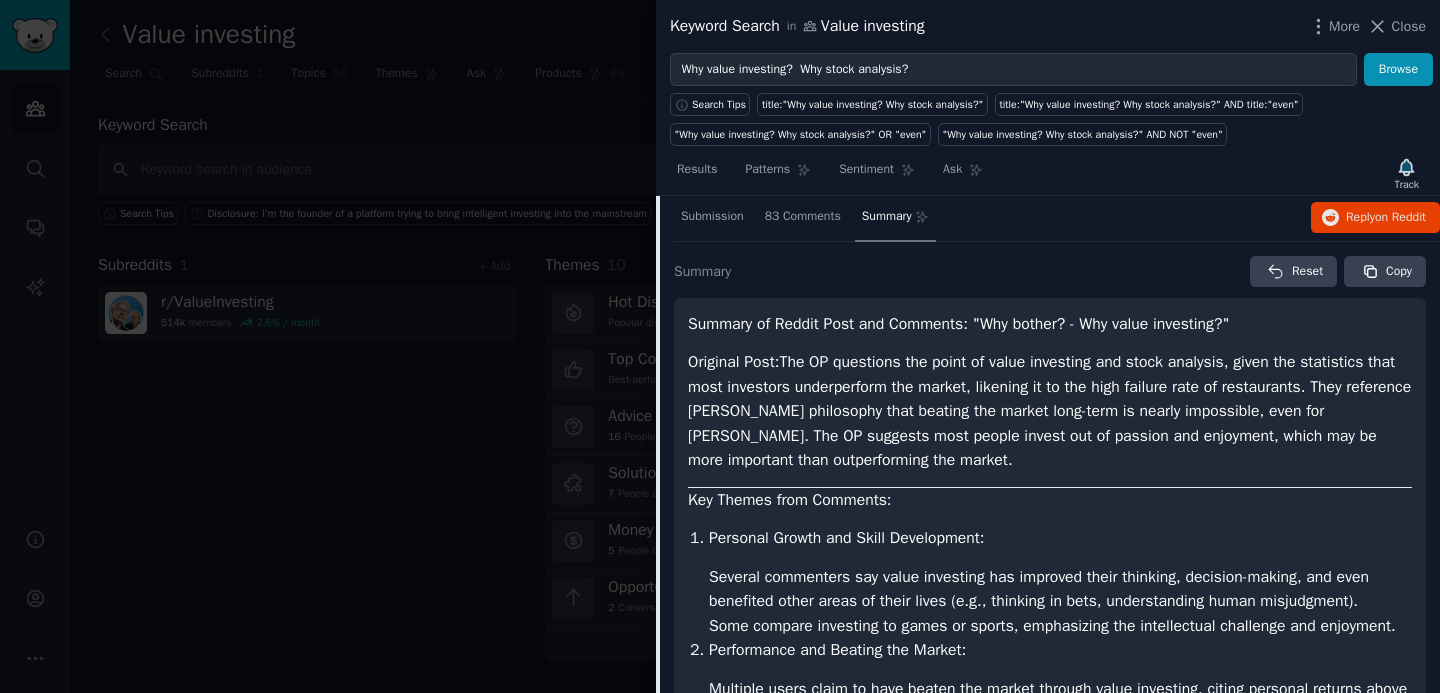 scroll, scrollTop: 0, scrollLeft: 0, axis: both 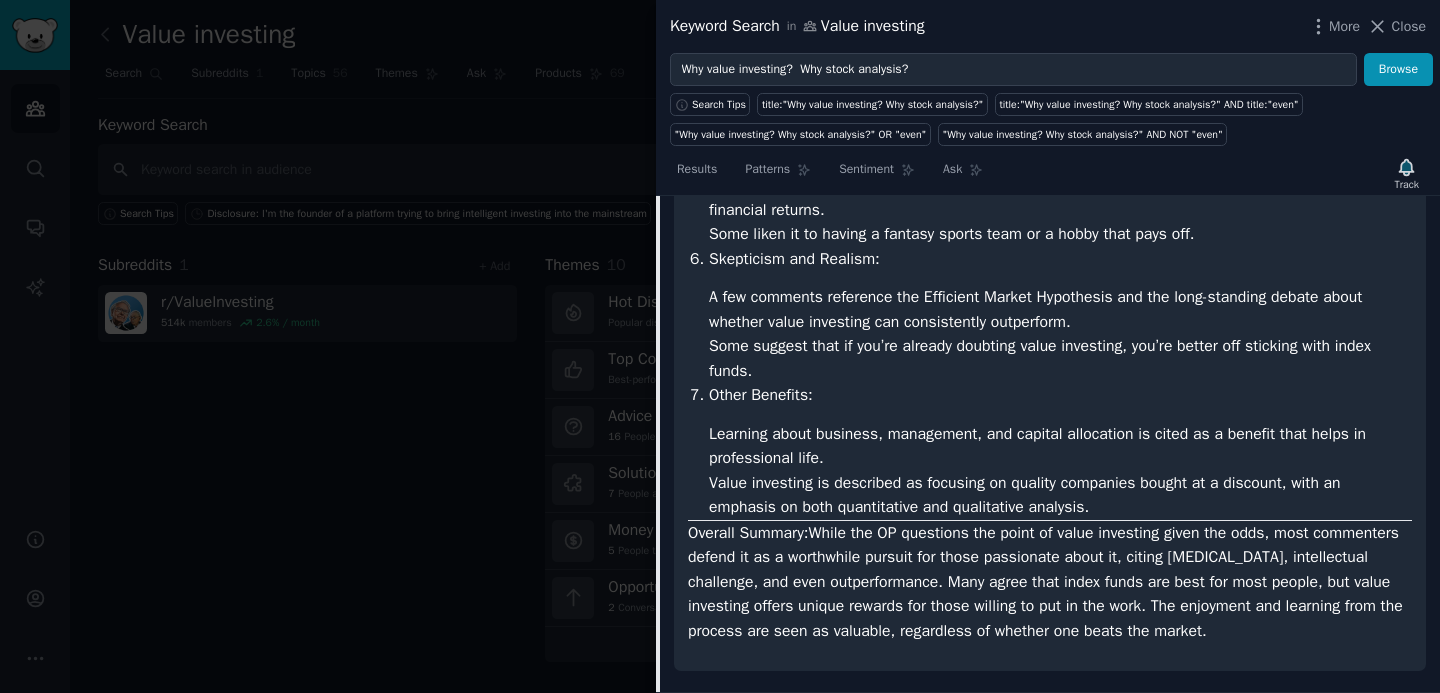 drag, startPoint x: 690, startPoint y: 479, endPoint x: 1302, endPoint y: 646, distance: 634.3761 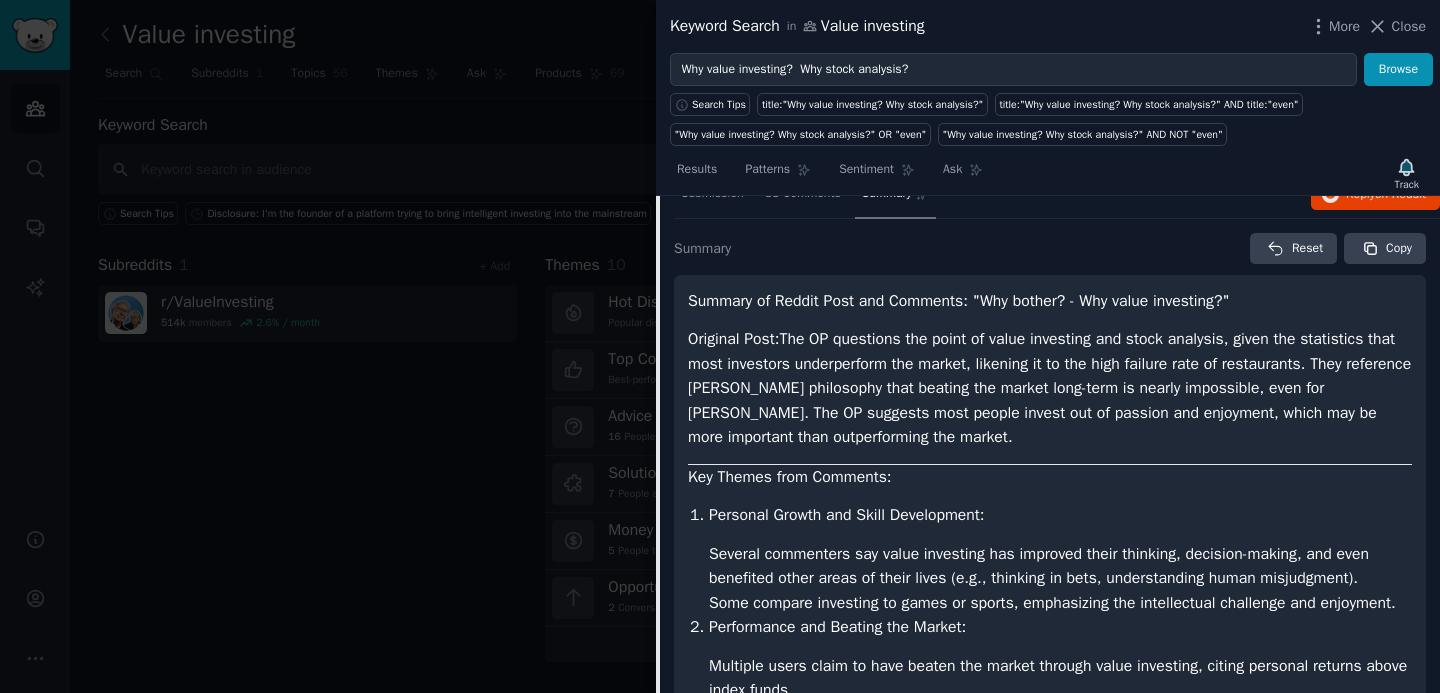 scroll, scrollTop: 0, scrollLeft: 0, axis: both 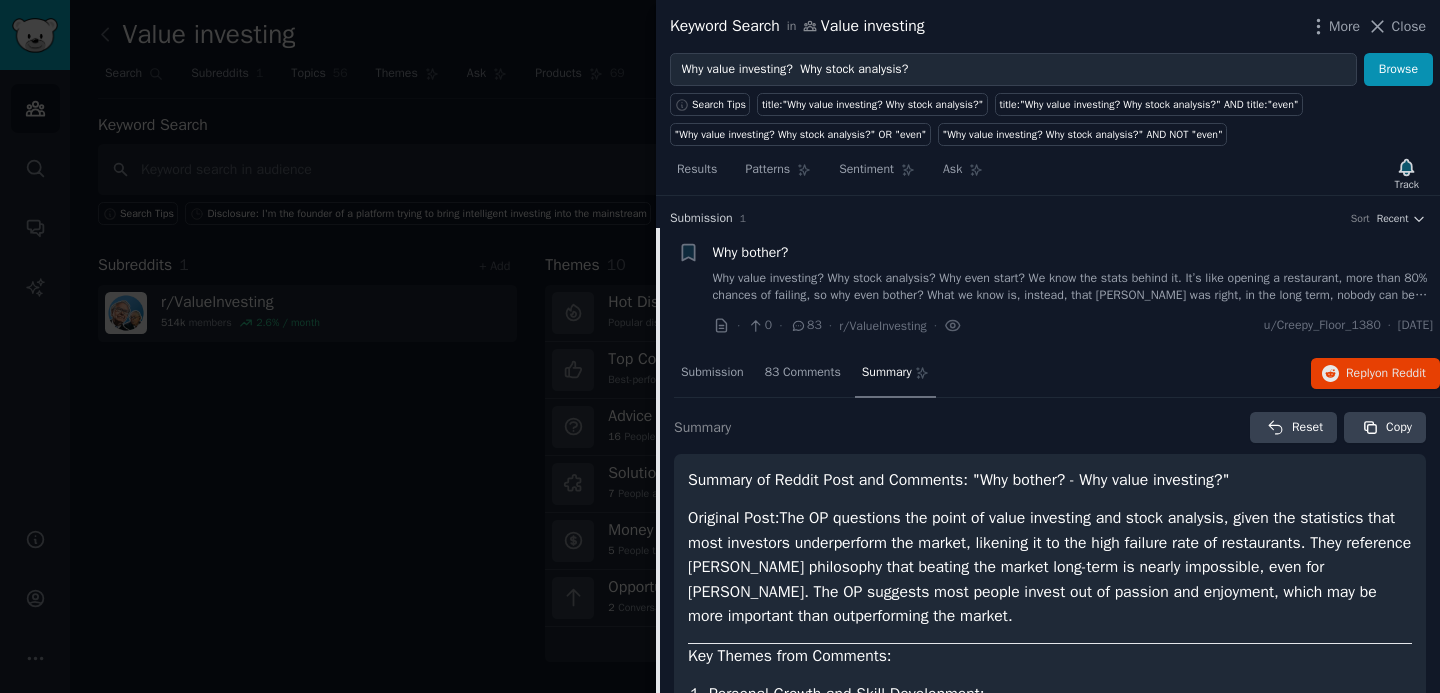 click on "Why bother?" at bounding box center [751, 252] 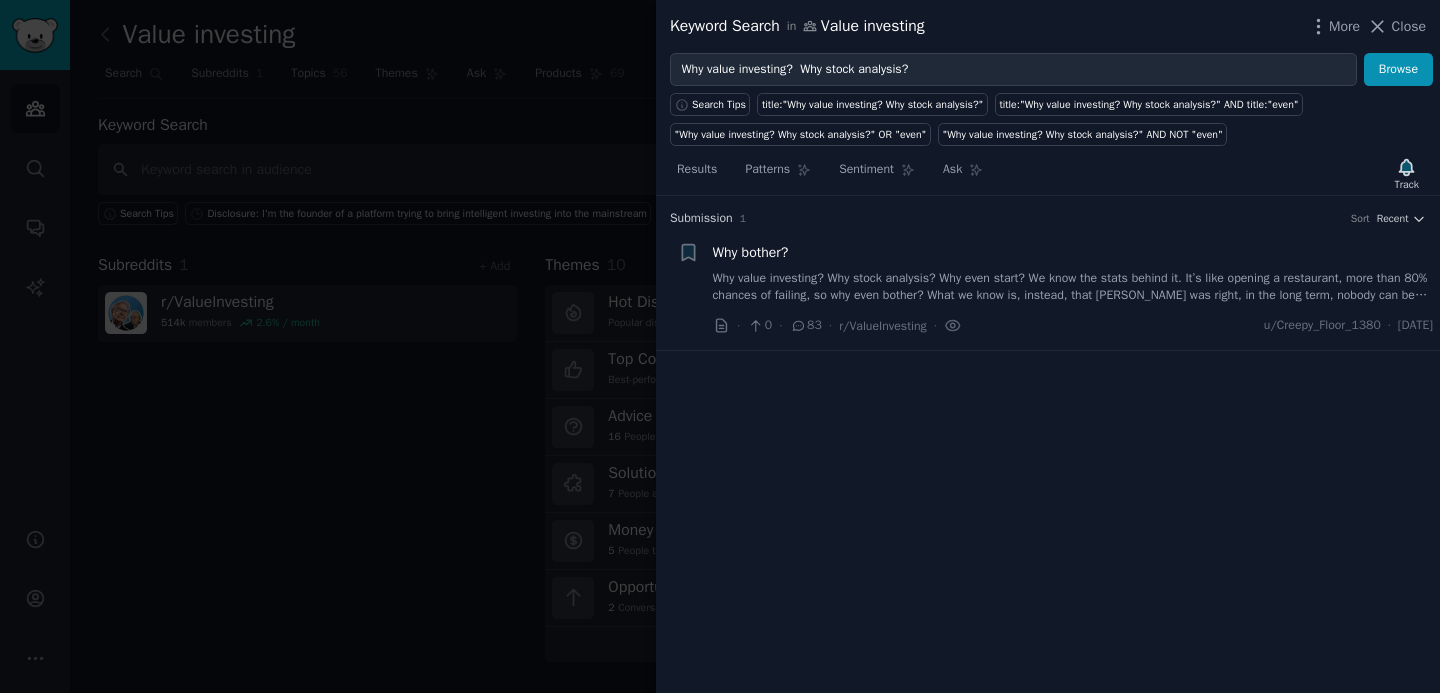 click on "Why bother?" at bounding box center [1073, 252] 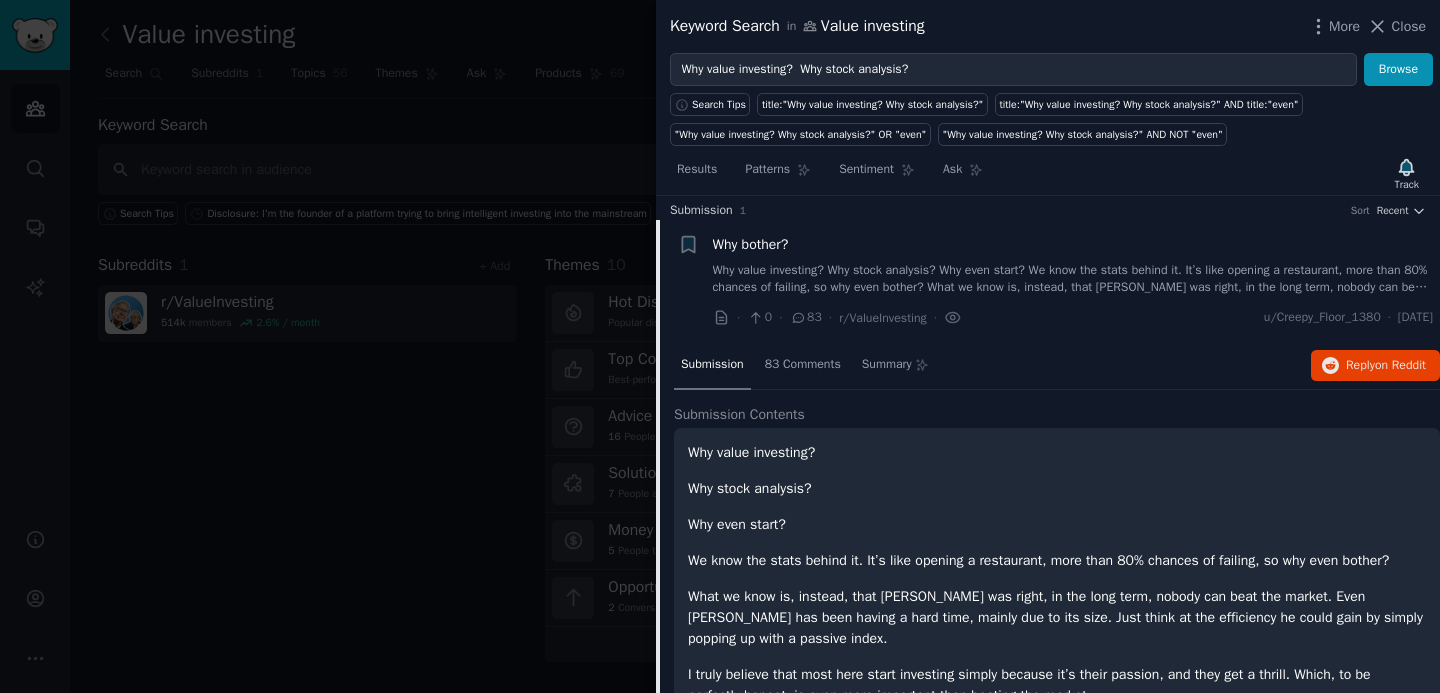 scroll, scrollTop: 0, scrollLeft: 0, axis: both 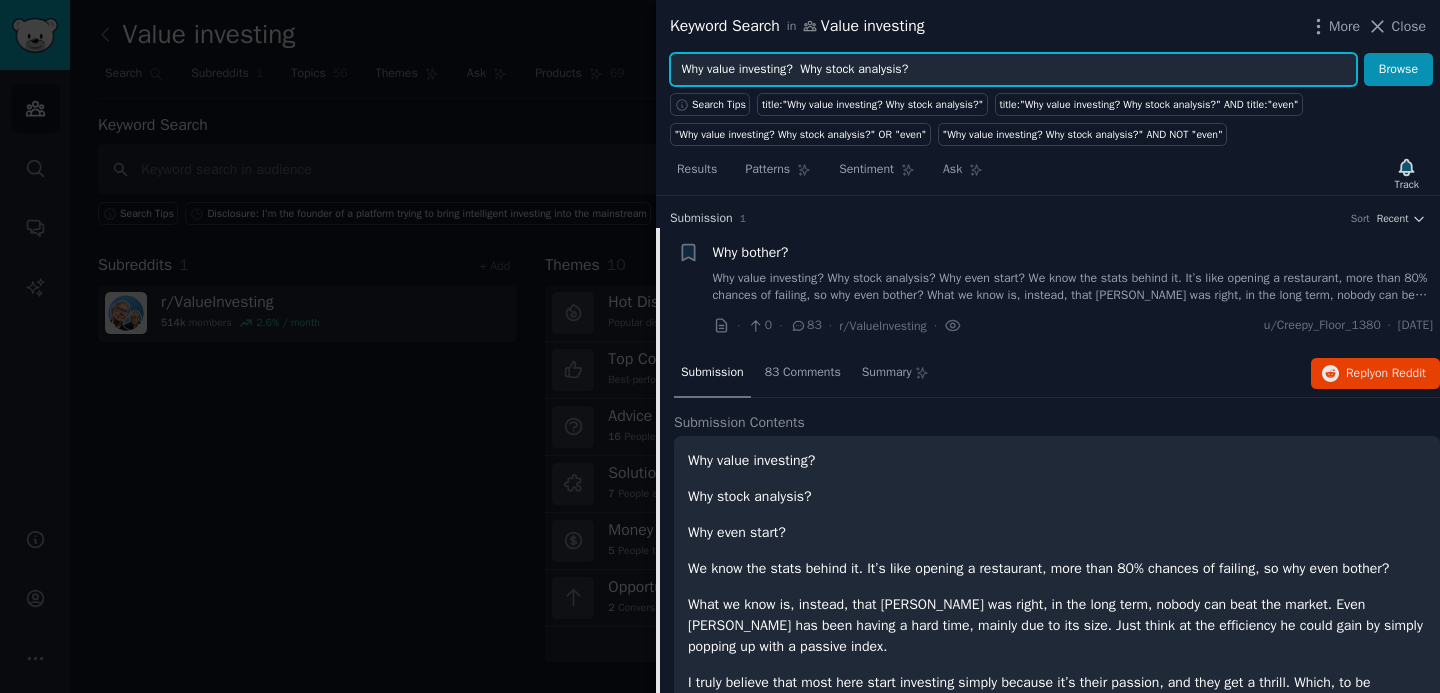 click on "Why value investing?  Why stock analysis?" at bounding box center (1013, 70) 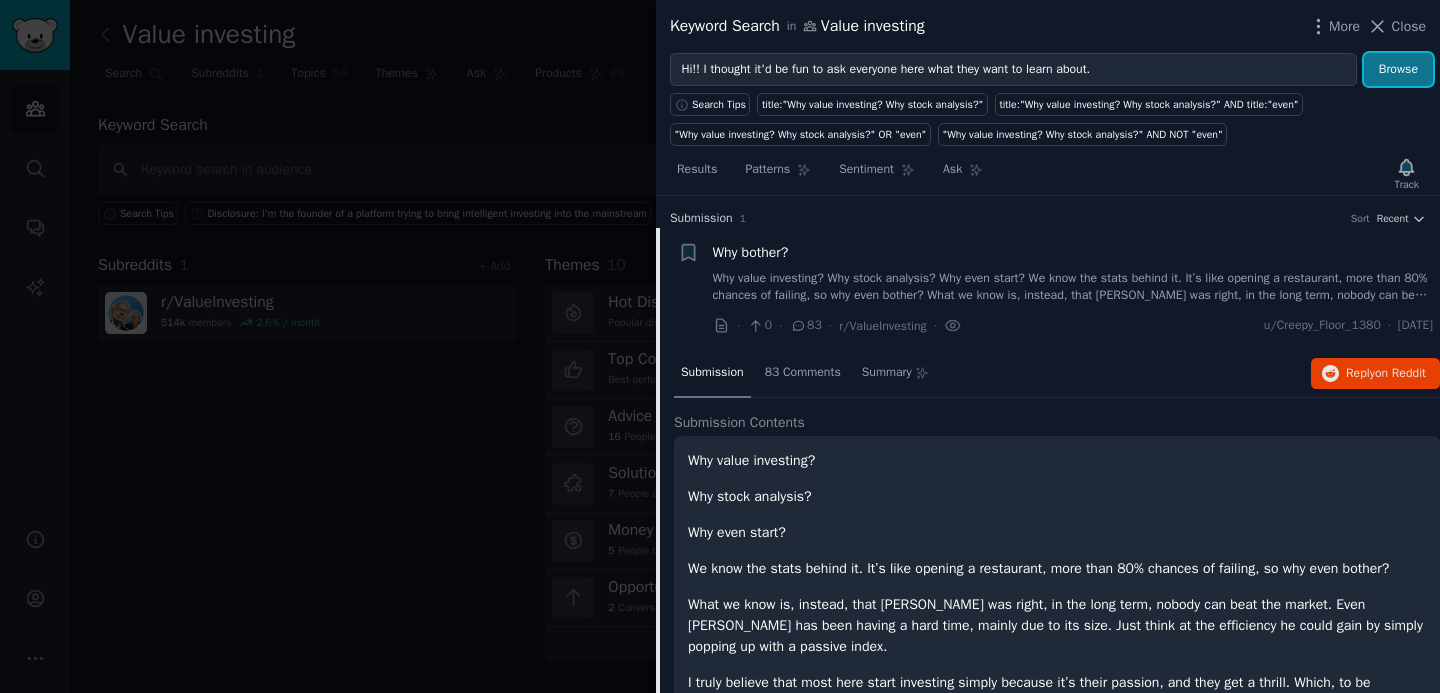 click on "Browse" at bounding box center [1398, 70] 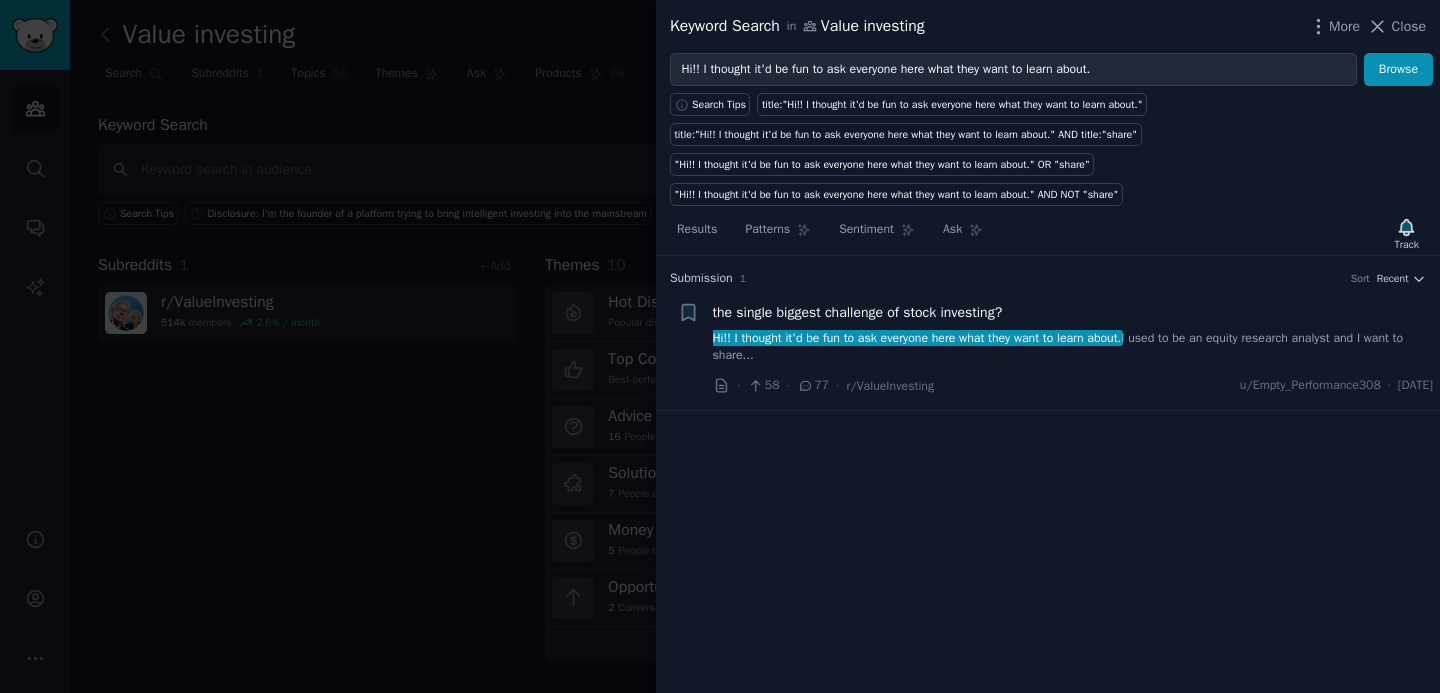click on "the single biggest challenge of stock investing?" at bounding box center [858, 312] 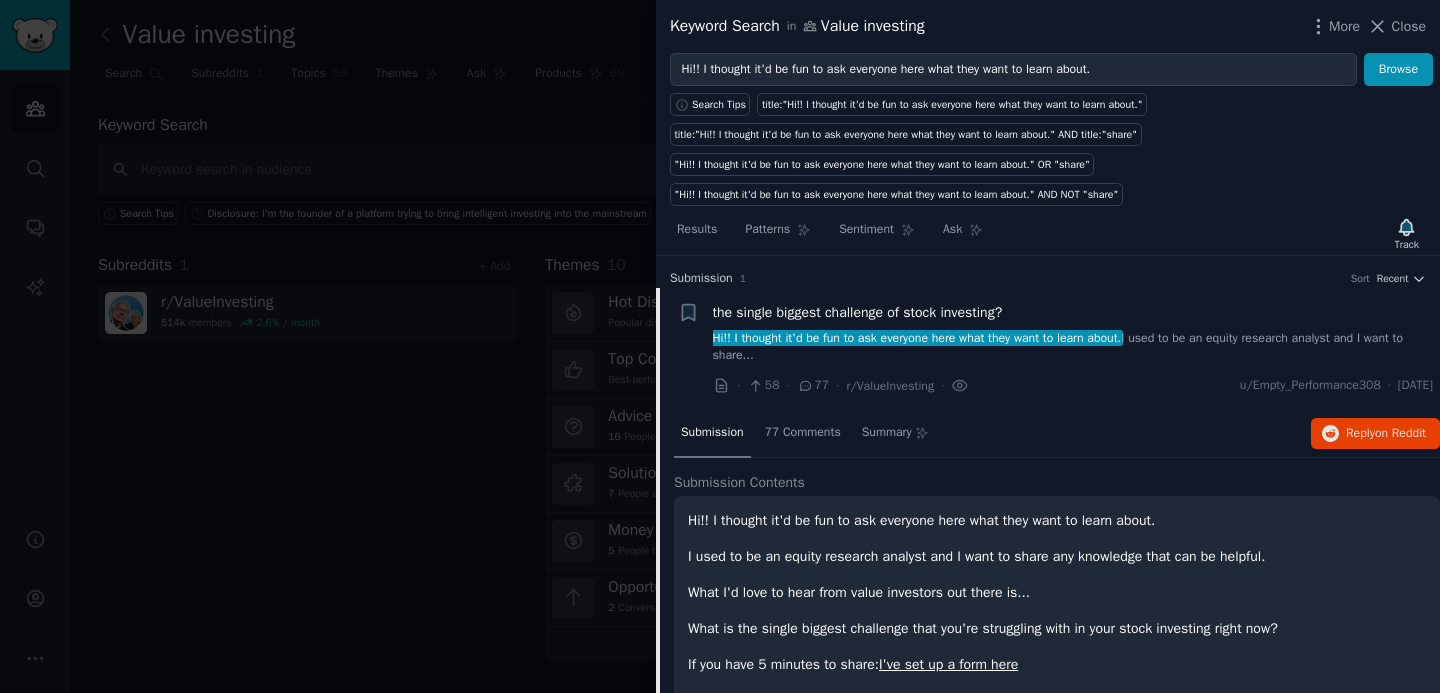 scroll, scrollTop: 31, scrollLeft: 0, axis: vertical 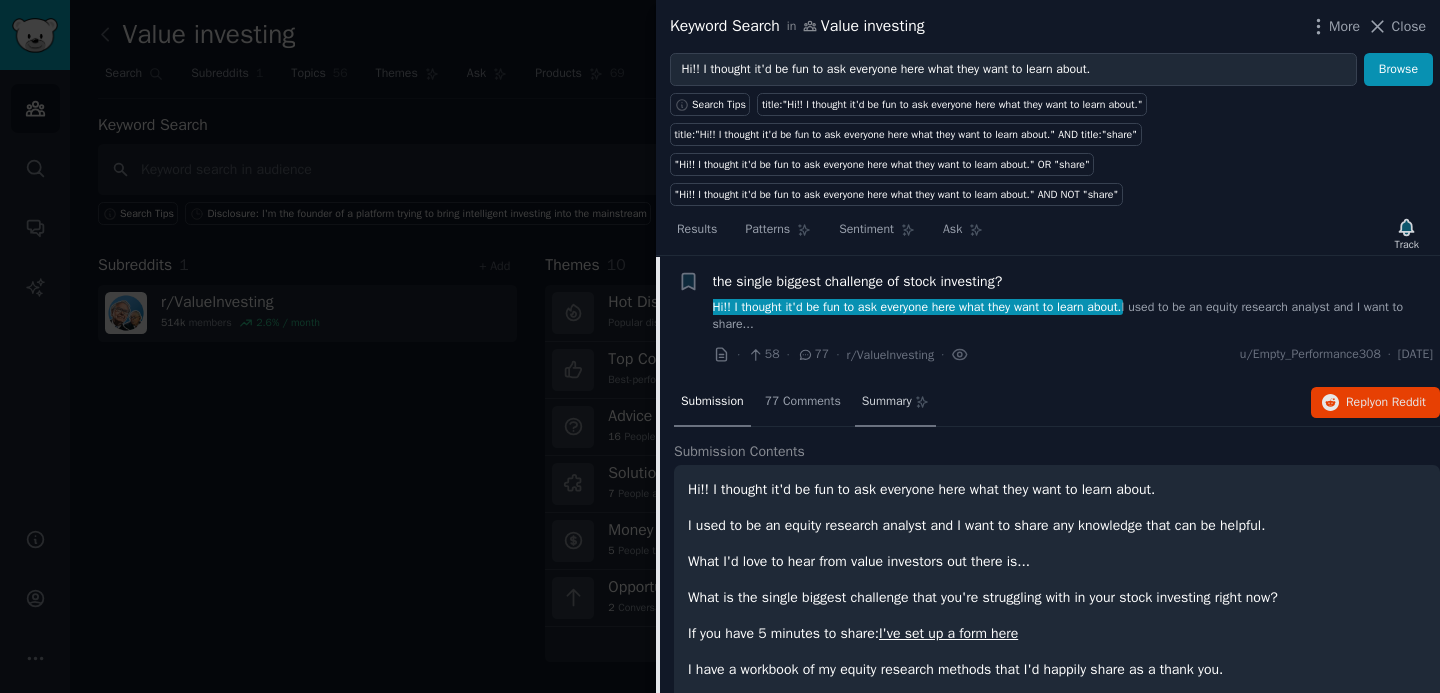 click on "Summary" at bounding box center (895, 403) 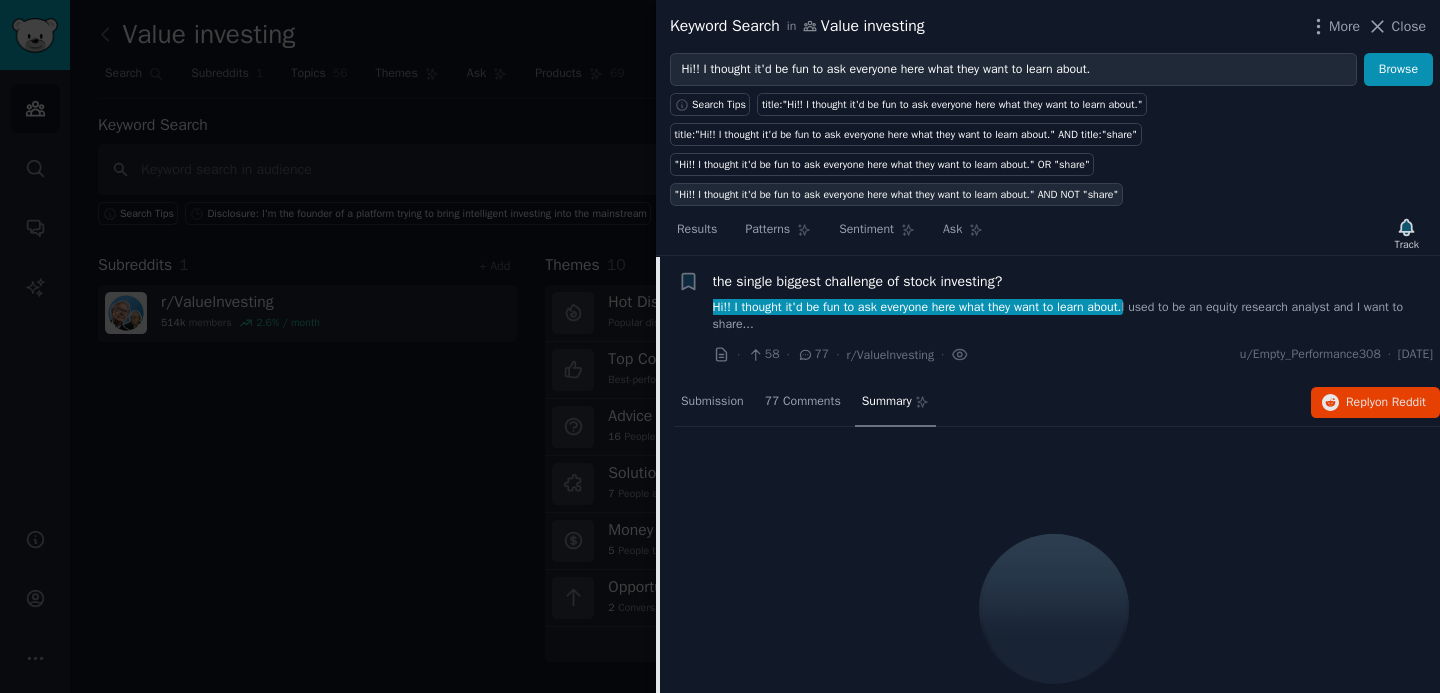 scroll, scrollTop: 18, scrollLeft: 0, axis: vertical 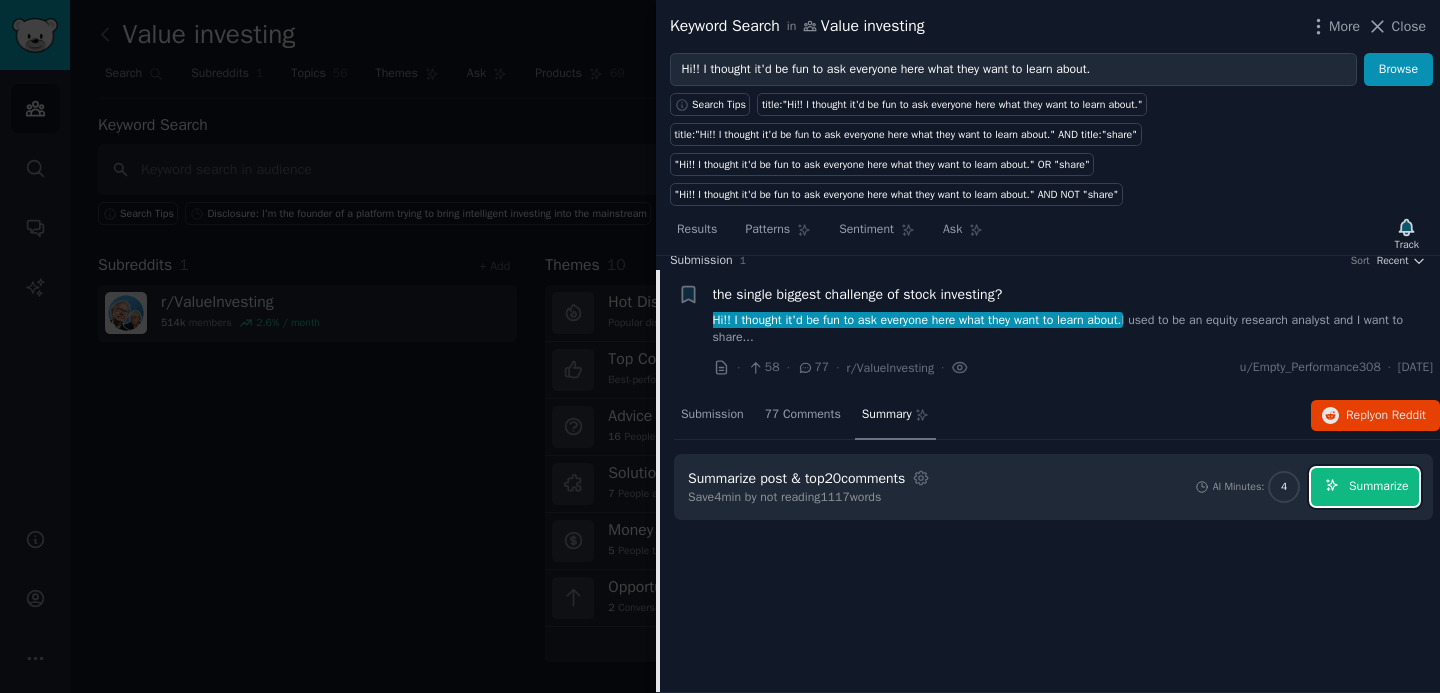 click on "Summarize" at bounding box center (1378, 487) 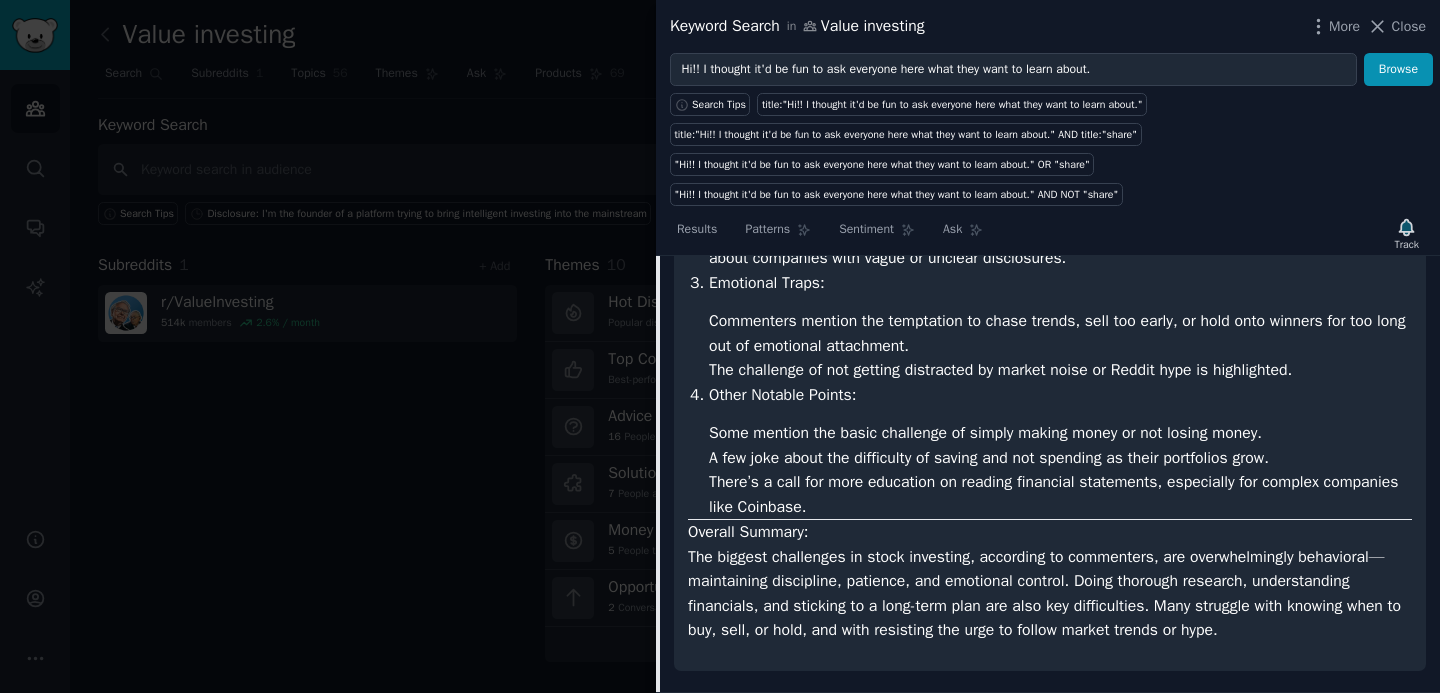 scroll, scrollTop: 842, scrollLeft: 0, axis: vertical 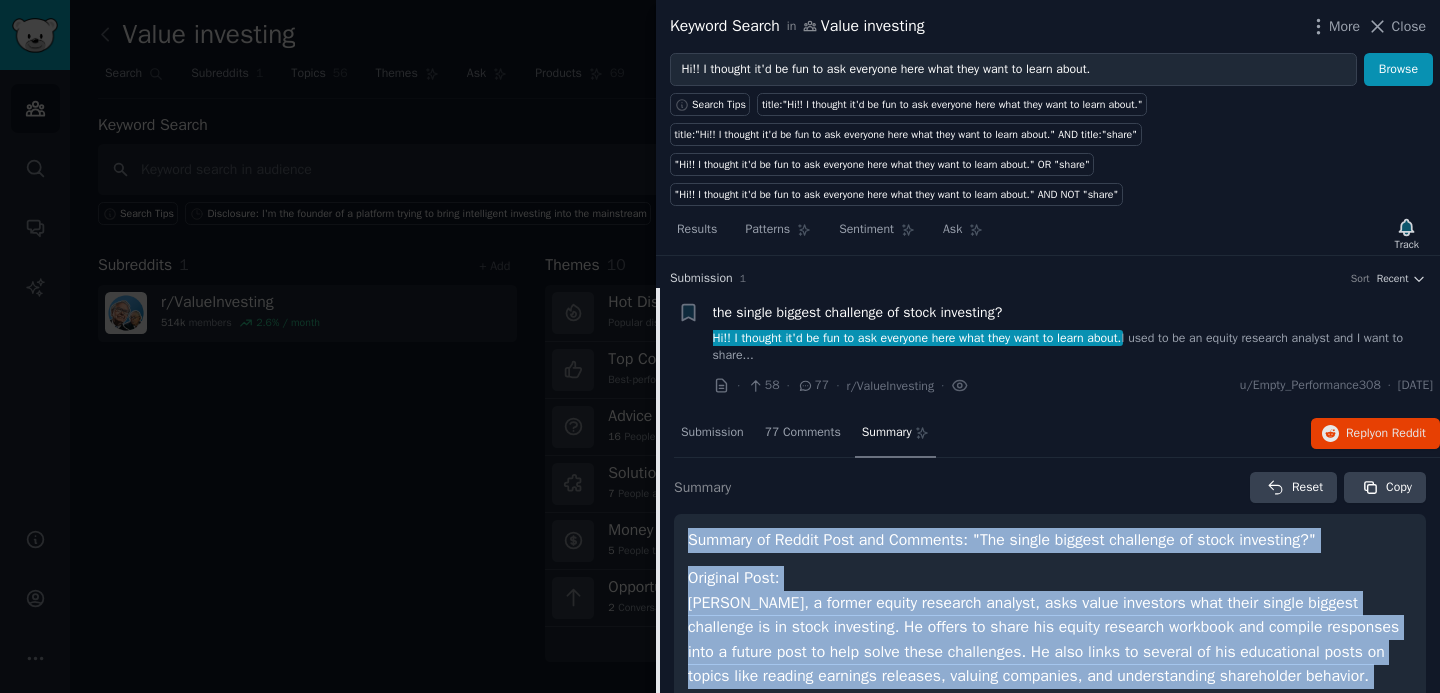 drag, startPoint x: 1311, startPoint y: 633, endPoint x: 693, endPoint y: 546, distance: 624.09375 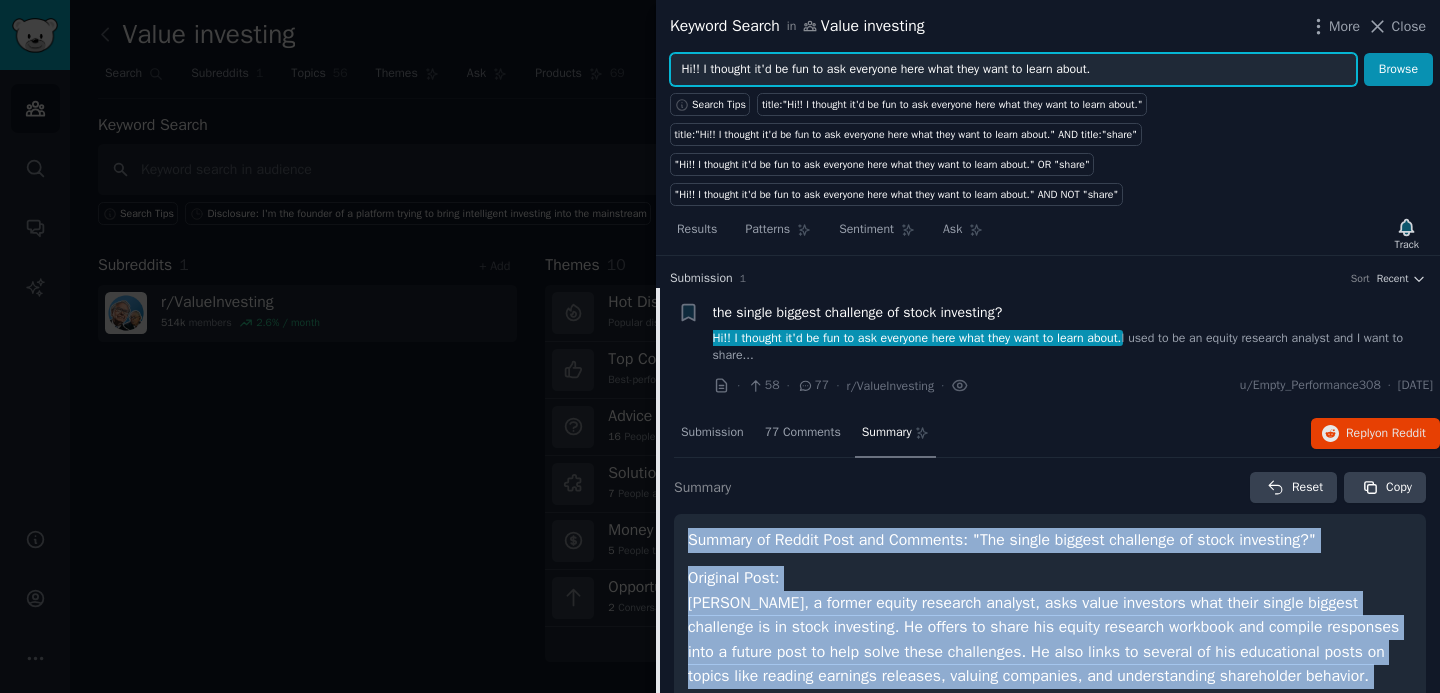 click on "Hi!! I thought it'd be fun to ask everyone here what they want to learn about." at bounding box center (1013, 70) 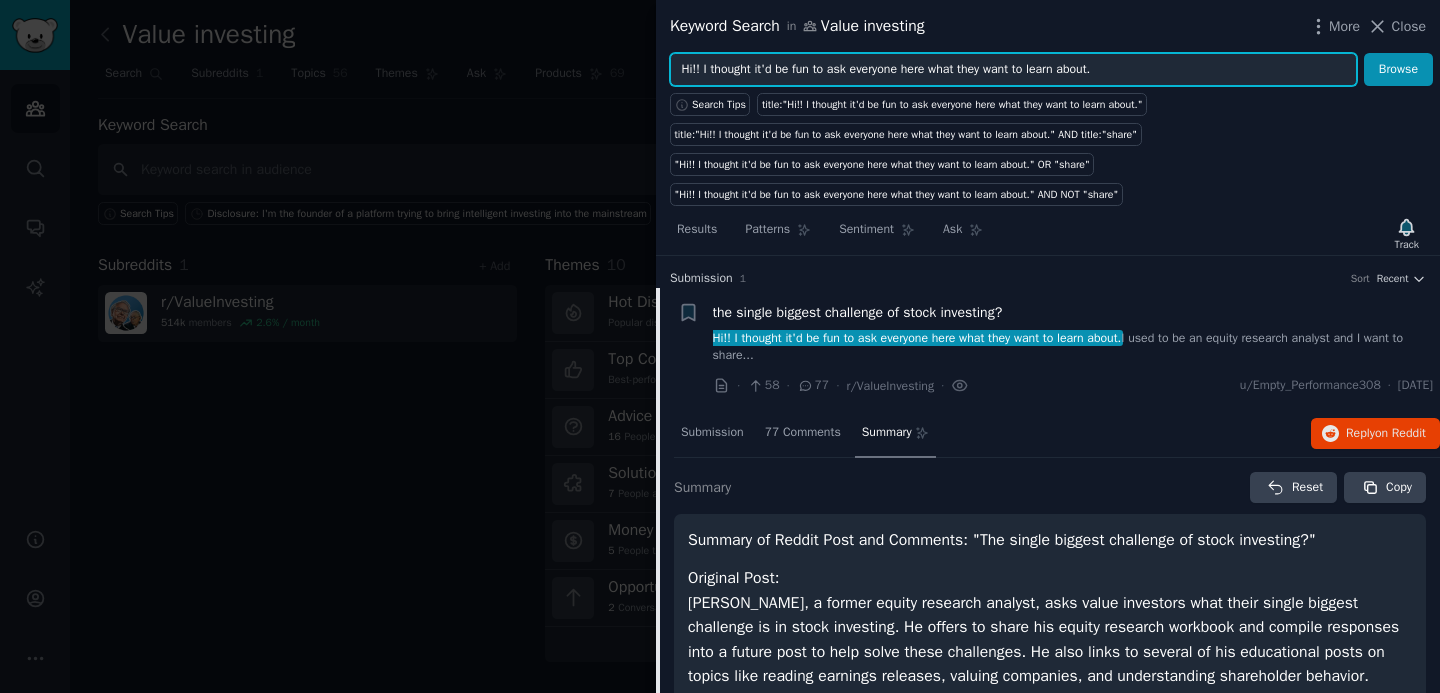 click on "Hi!! I thought it'd be fun to ask everyone here what they want to learn about." at bounding box center (1013, 70) 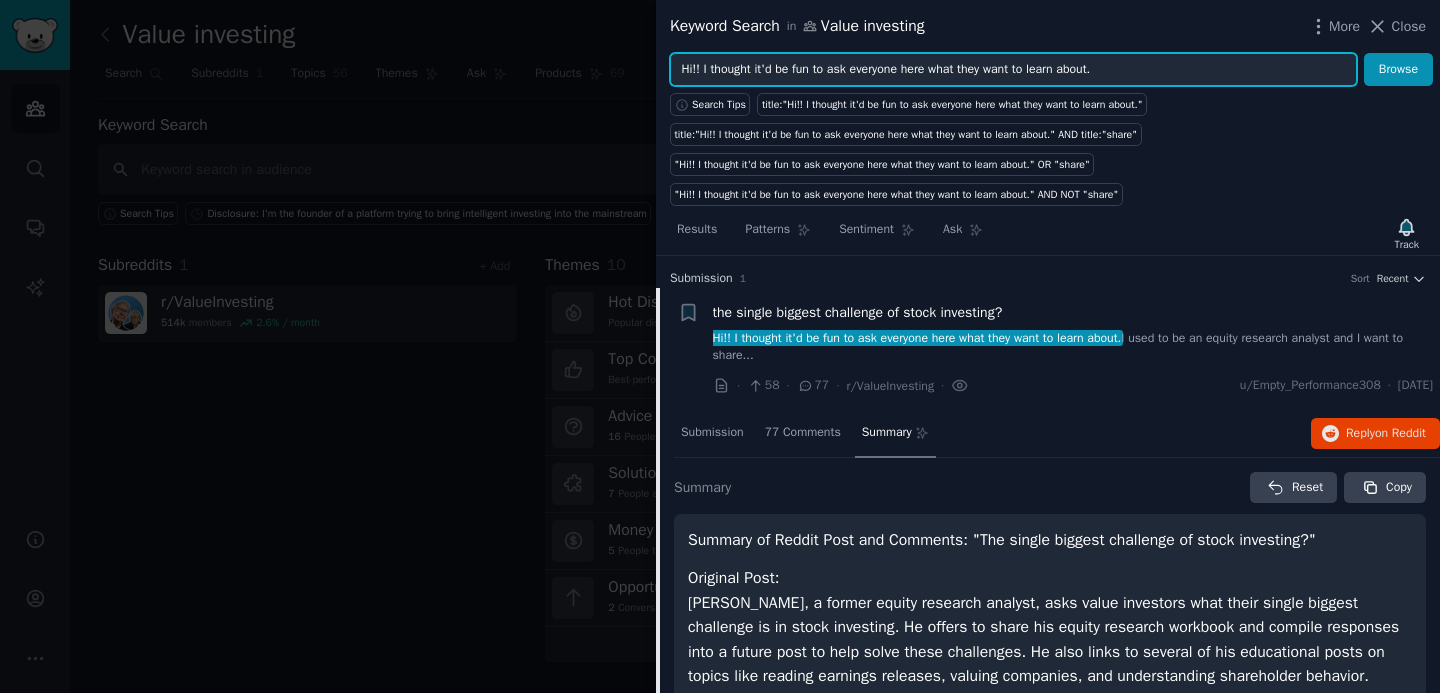 paste on "As a beginner, I've been reading Graham, following a bunch of value investors on YouTube, and occasionally reading this sub" 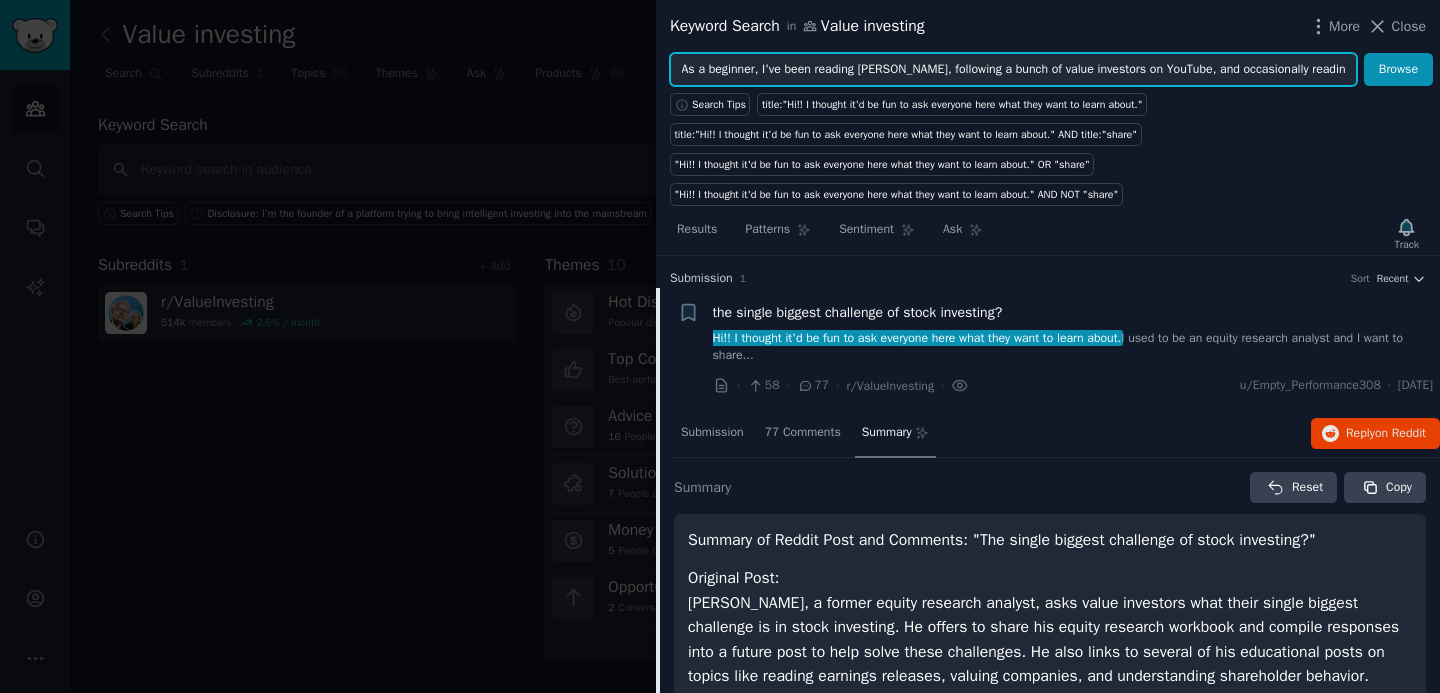 scroll, scrollTop: 0, scrollLeft: 56, axis: horizontal 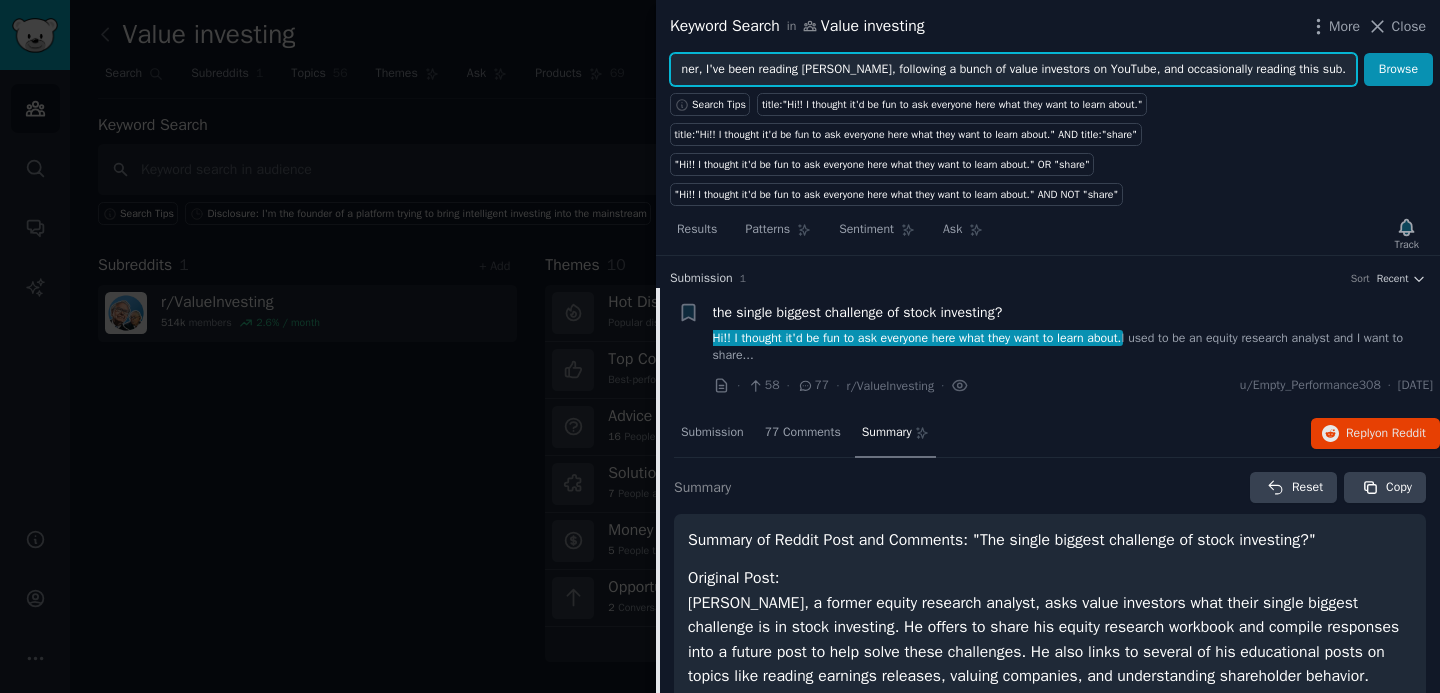 type on "As a beginner, I've been reading Graham, following a bunch of value investors on YouTube, and occasionally reading this sub." 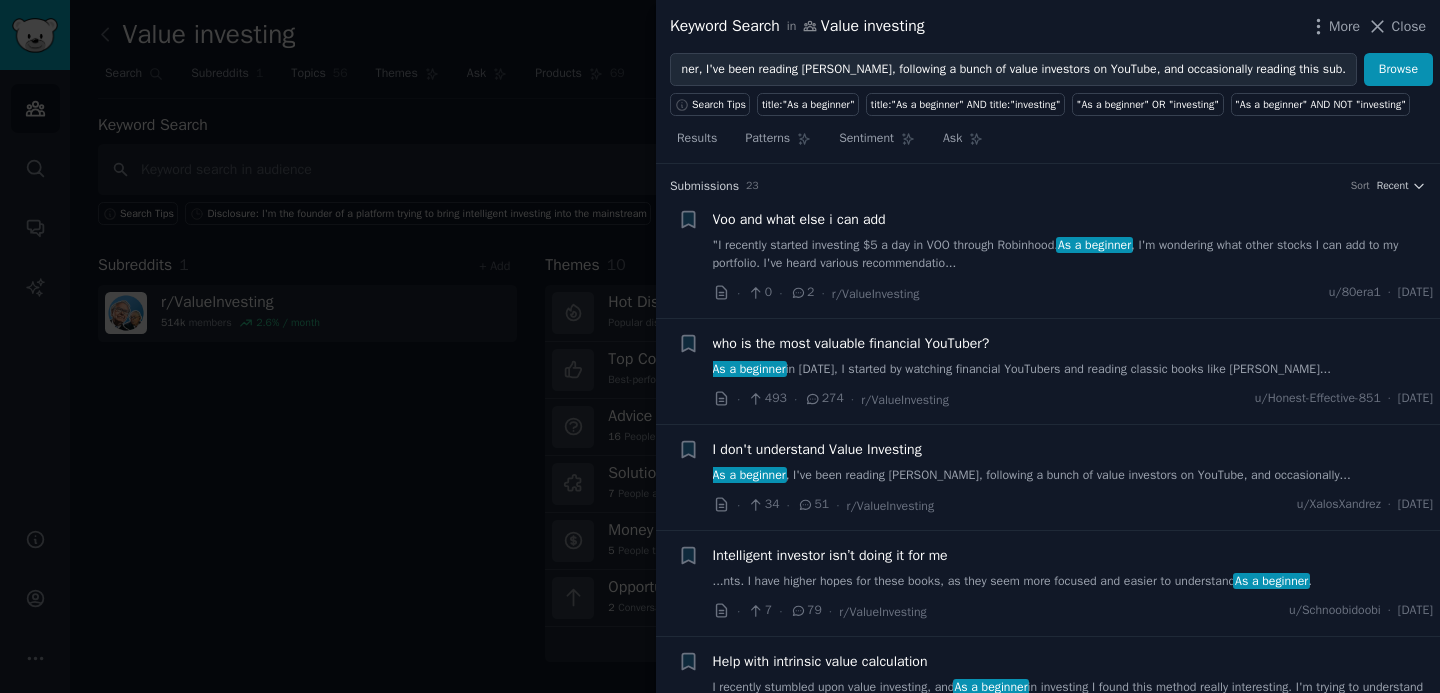click on "I don't understand Value Investing" at bounding box center (817, 449) 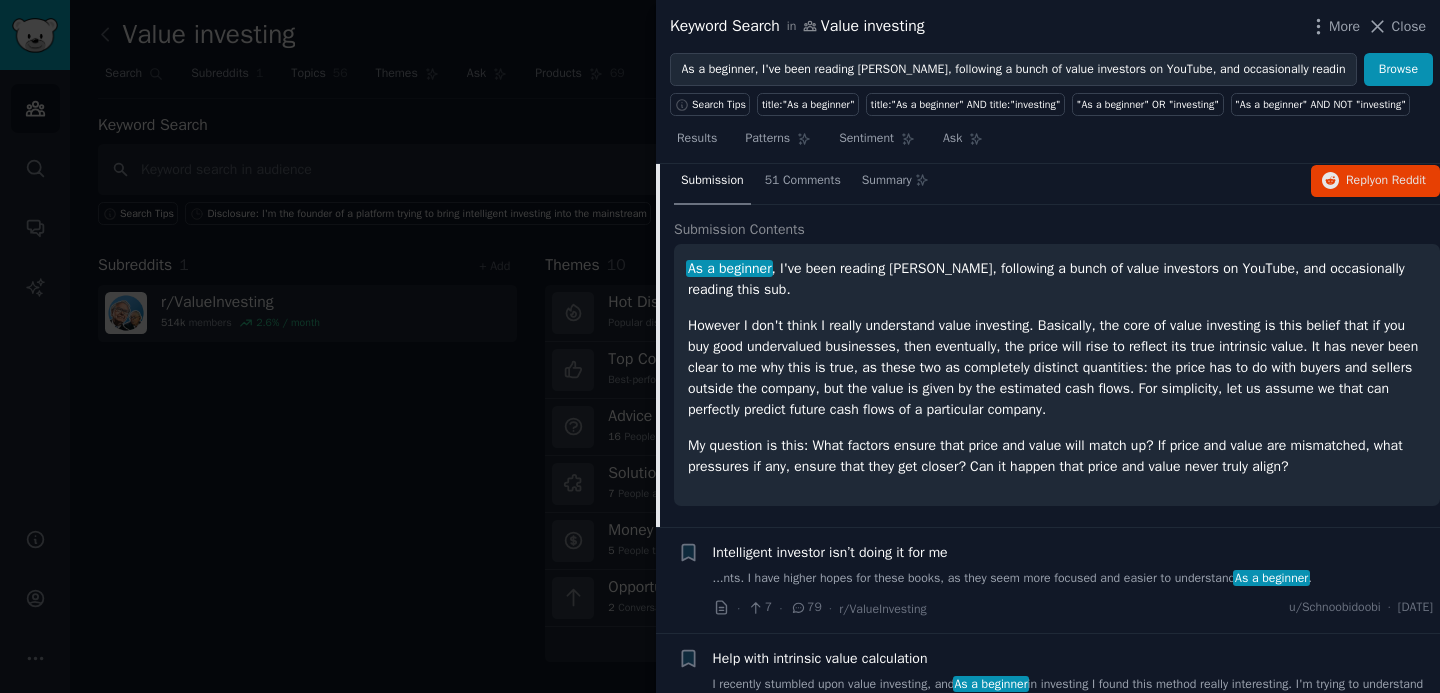 scroll, scrollTop: 365, scrollLeft: 0, axis: vertical 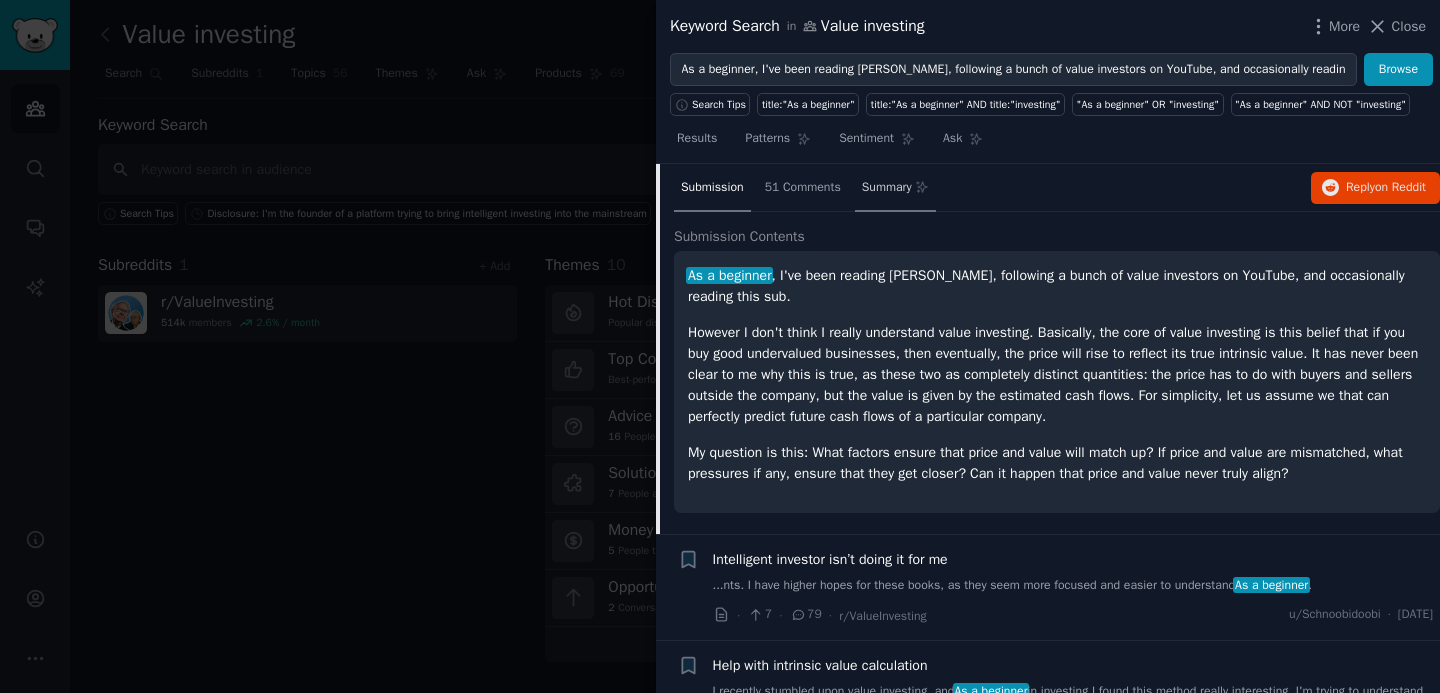click on "Summary" at bounding box center (895, 189) 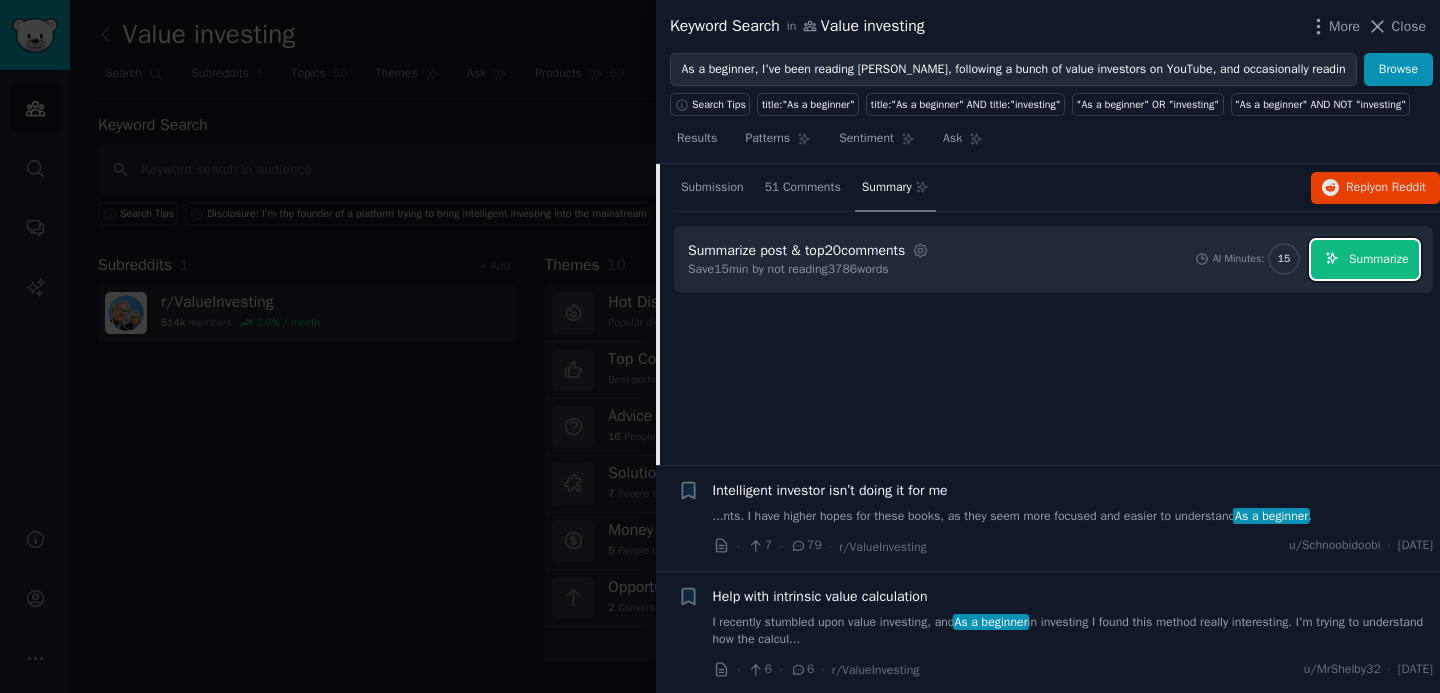 click on "Summarize" at bounding box center [1378, 260] 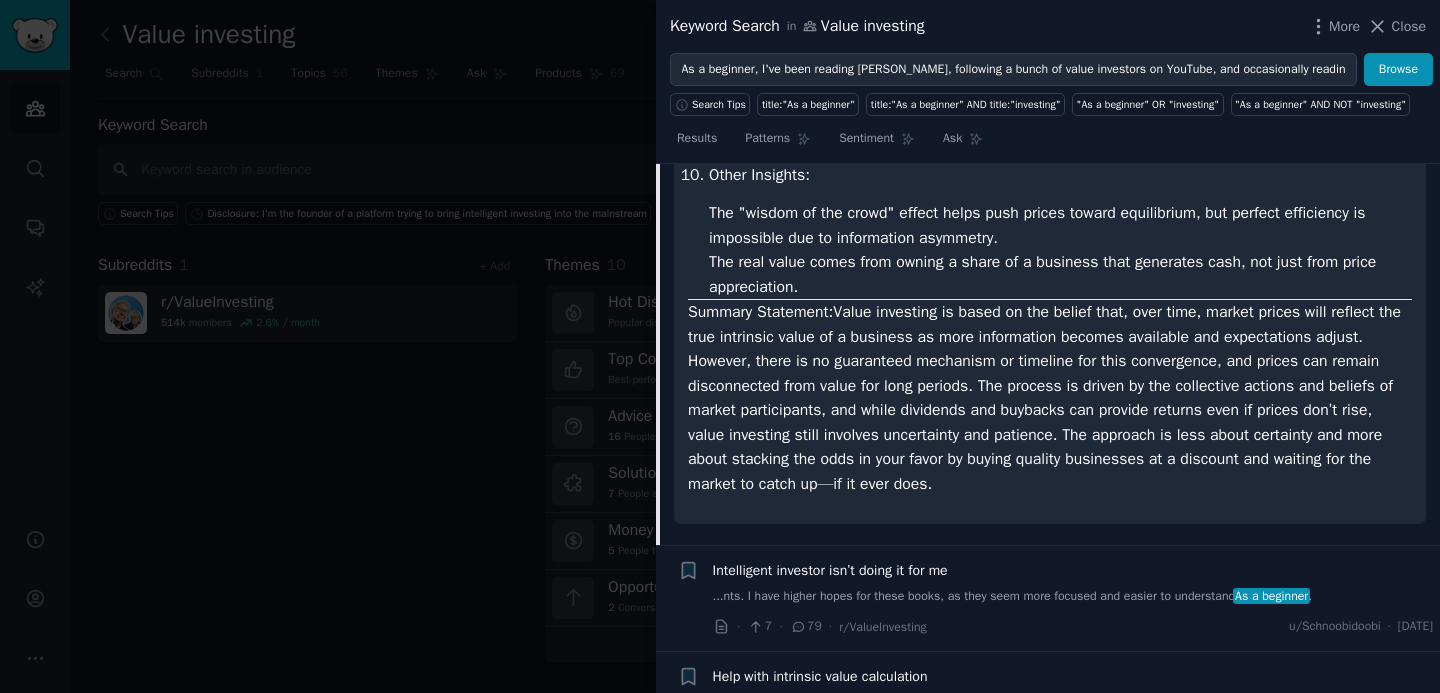 scroll, scrollTop: 1757, scrollLeft: 0, axis: vertical 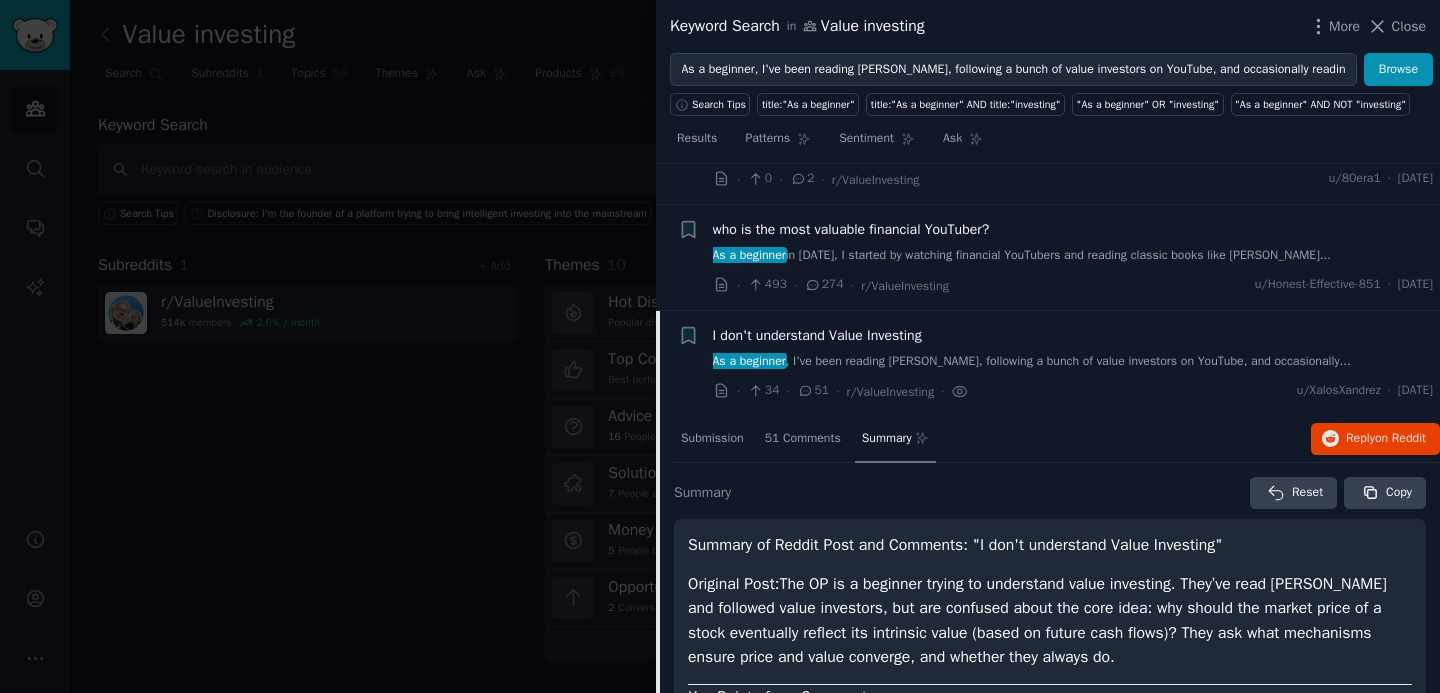 drag, startPoint x: 1084, startPoint y: 543, endPoint x: 691, endPoint y: 580, distance: 394.73788 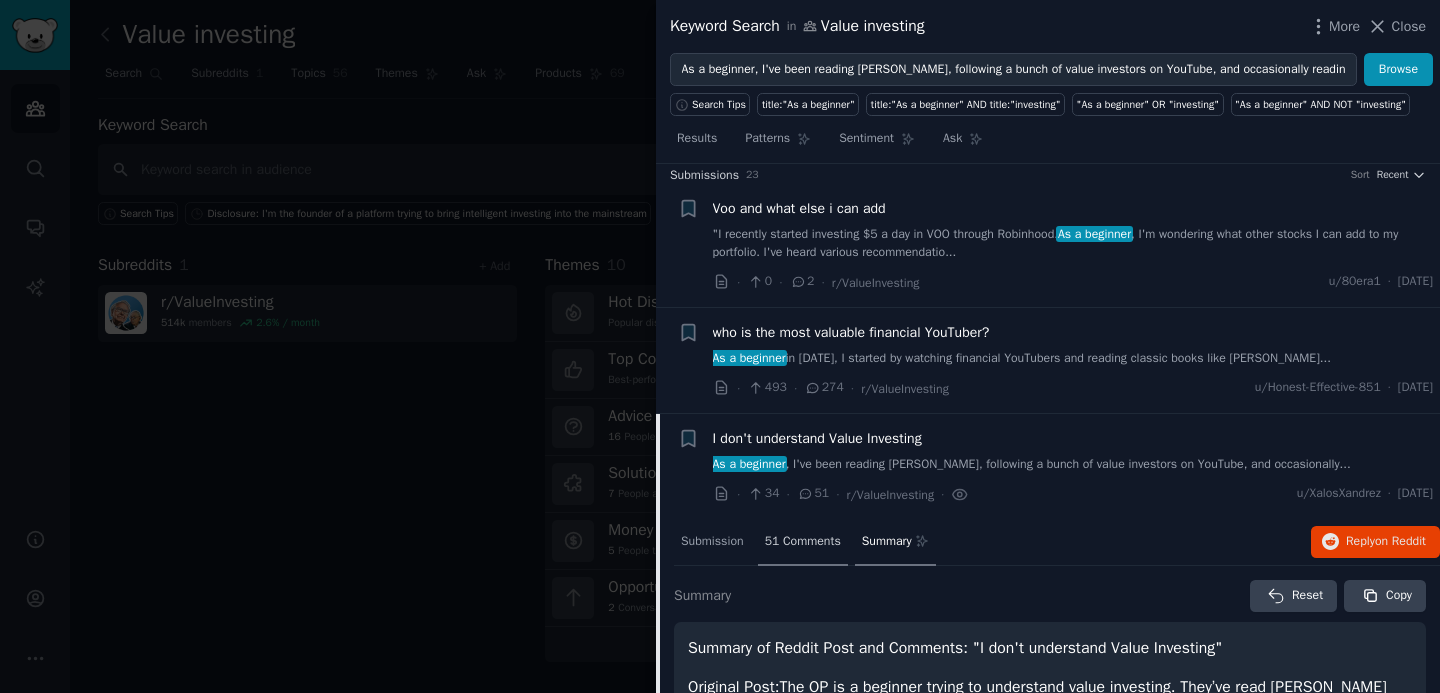 scroll, scrollTop: 0, scrollLeft: 0, axis: both 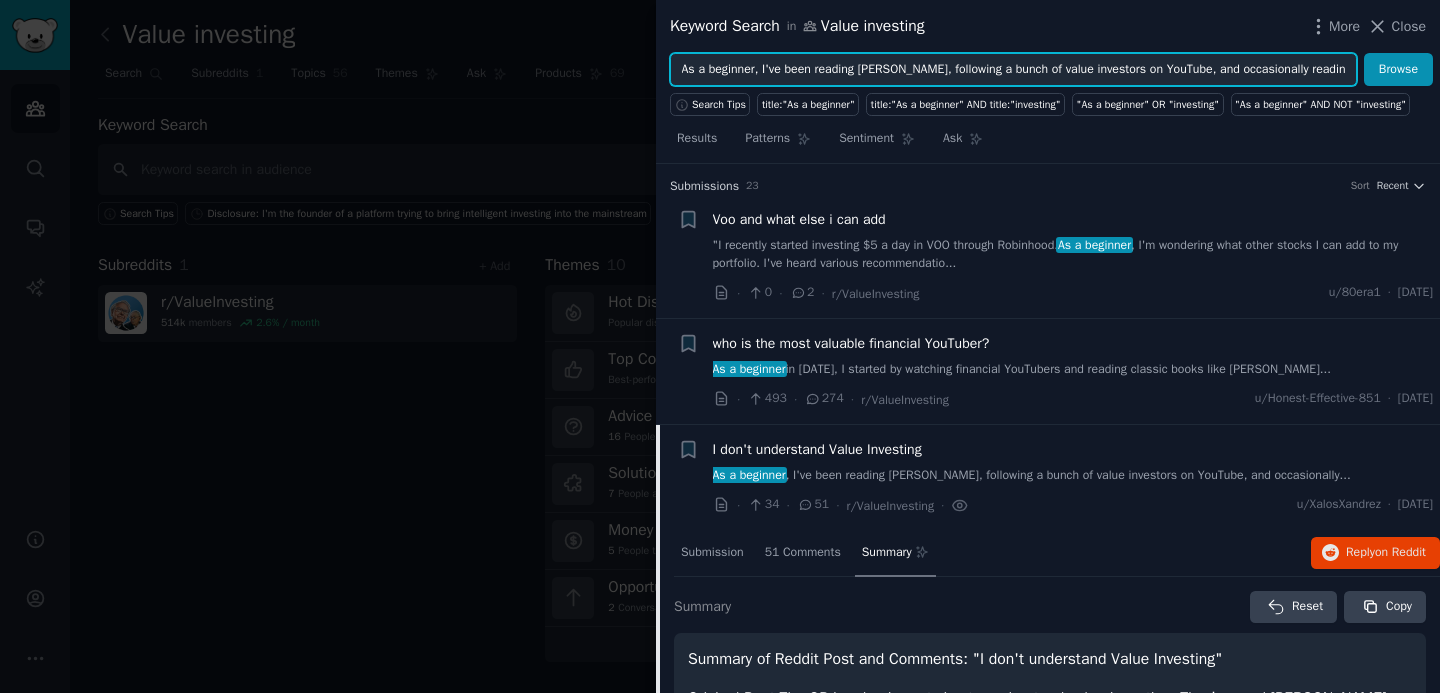 click on "As a beginner, I've been reading Graham, following a bunch of value investors on YouTube, and occasionally reading this sub." at bounding box center (1013, 70) 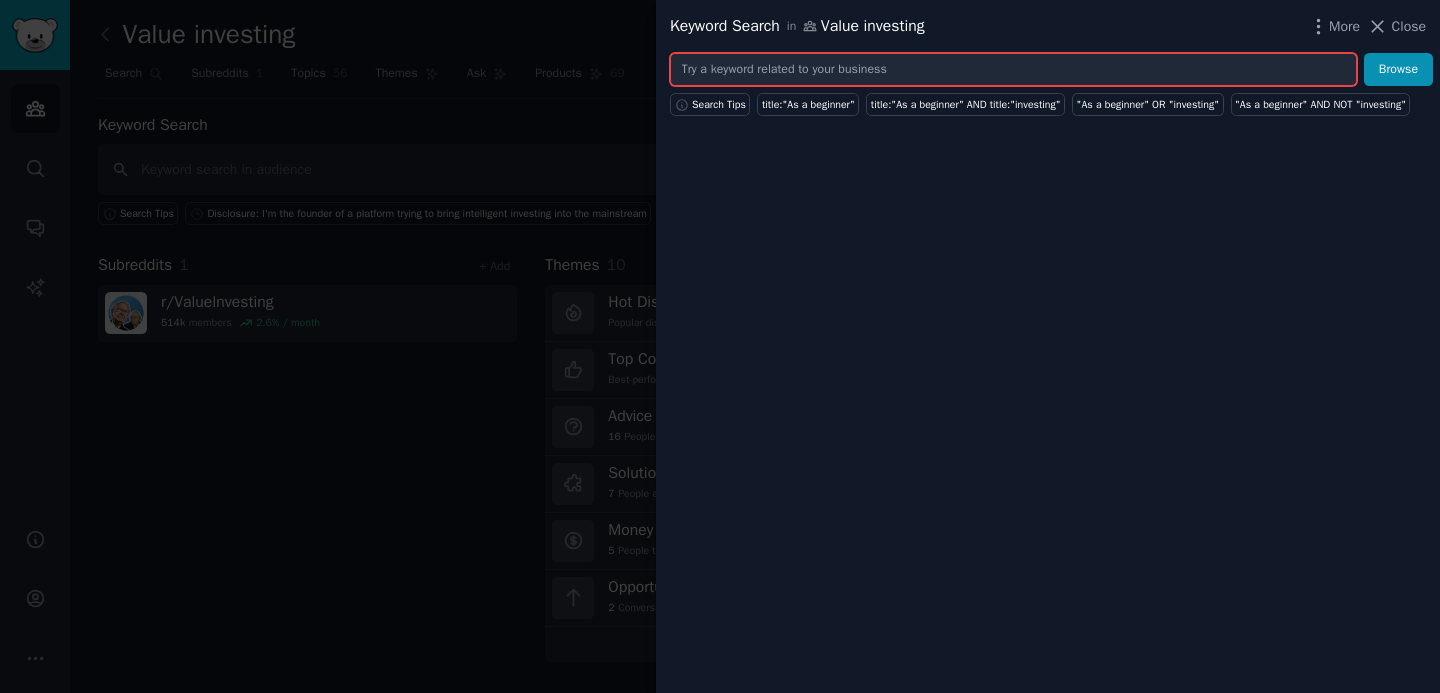 paste on "I am seeing people talk about stocks ‘going to the moon’ and very little analysis all too much. Seems the wallstreetbets crew are dominating these days…" 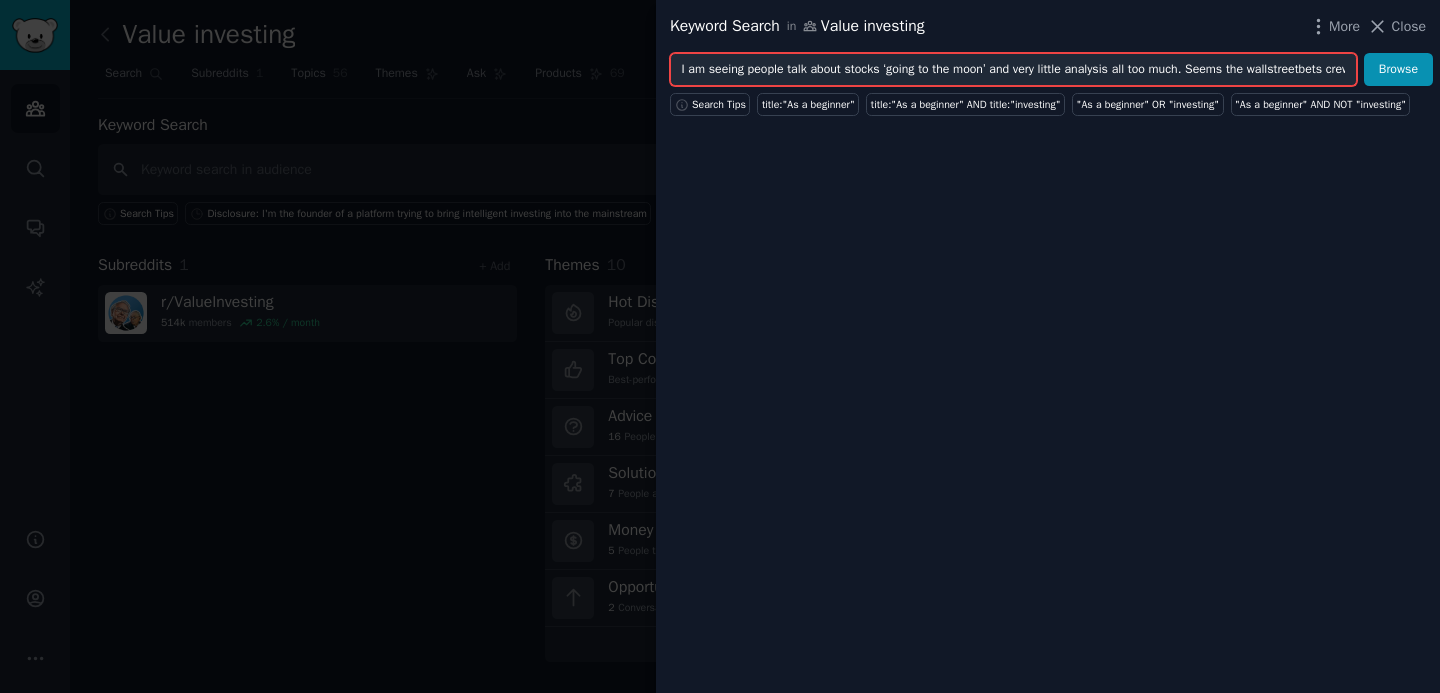 scroll, scrollTop: 0, scrollLeft: 217, axis: horizontal 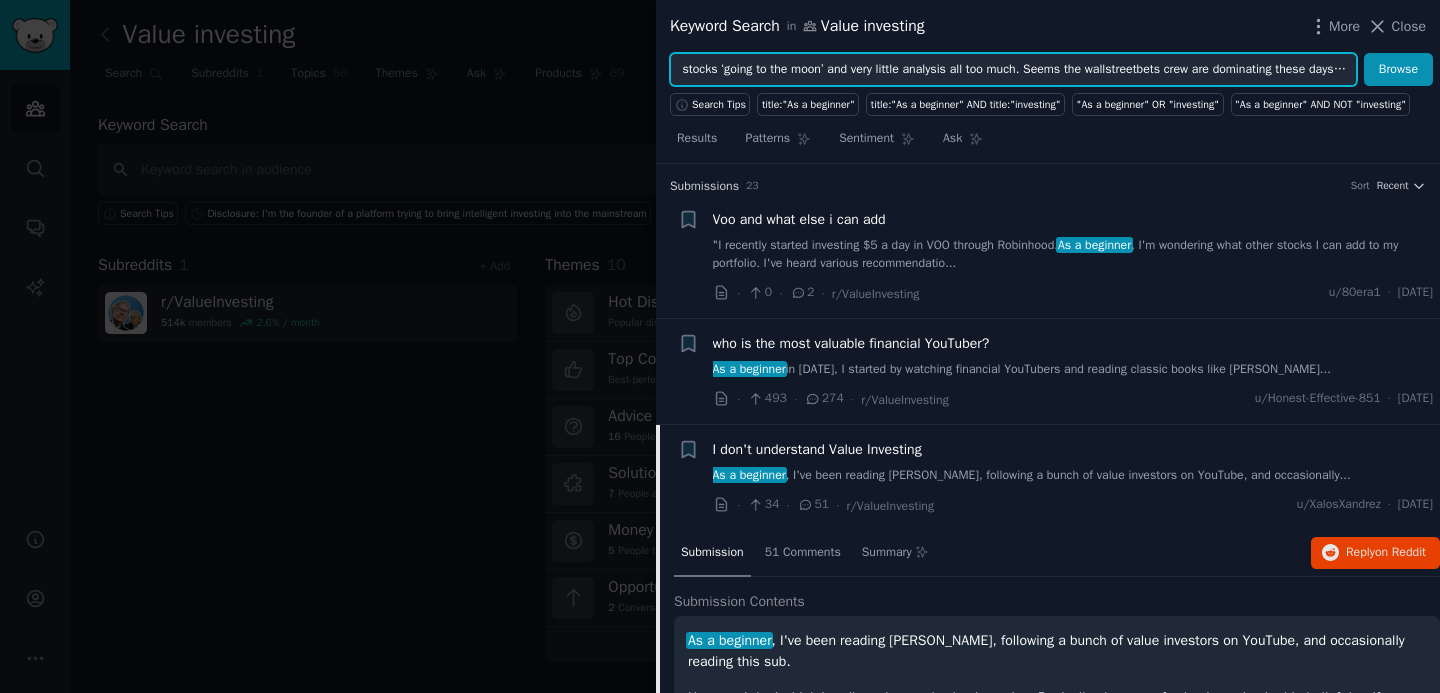 click on "Browse" at bounding box center (1398, 70) 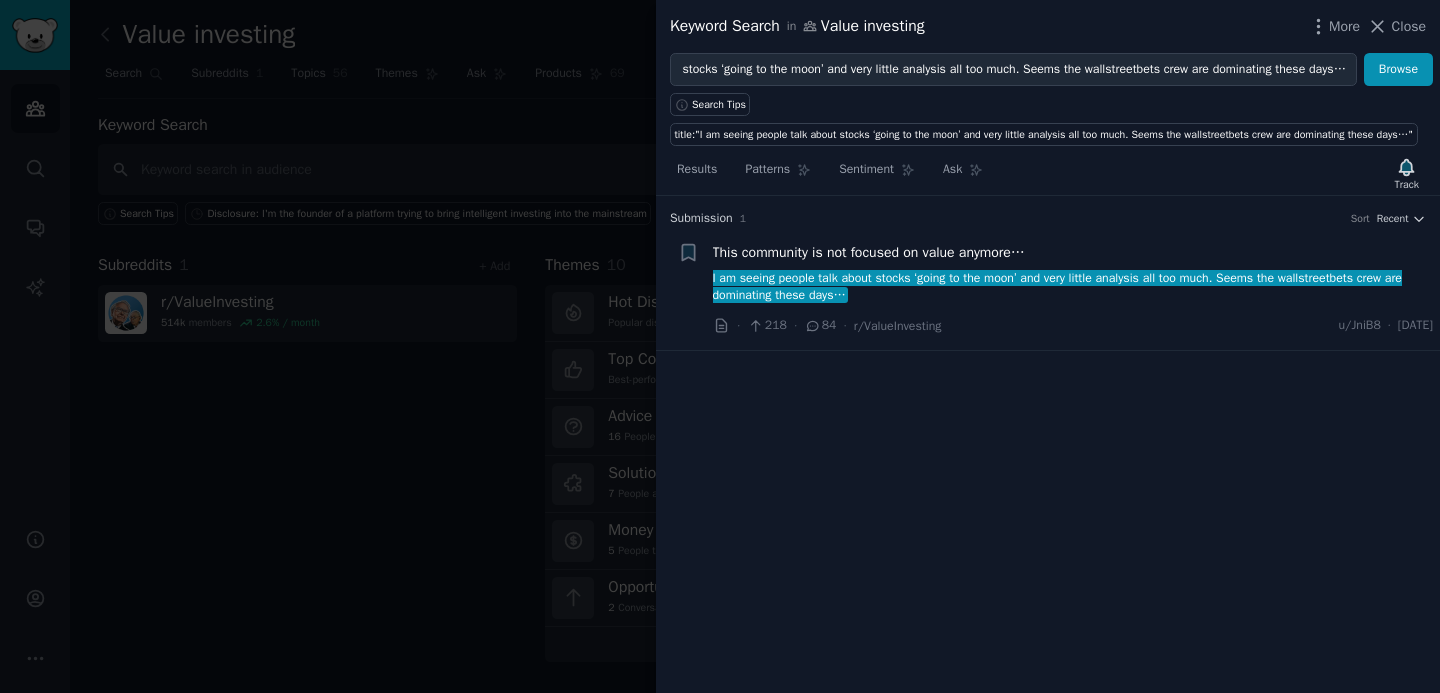 click on "This community is not focused on value anymore…" at bounding box center [869, 252] 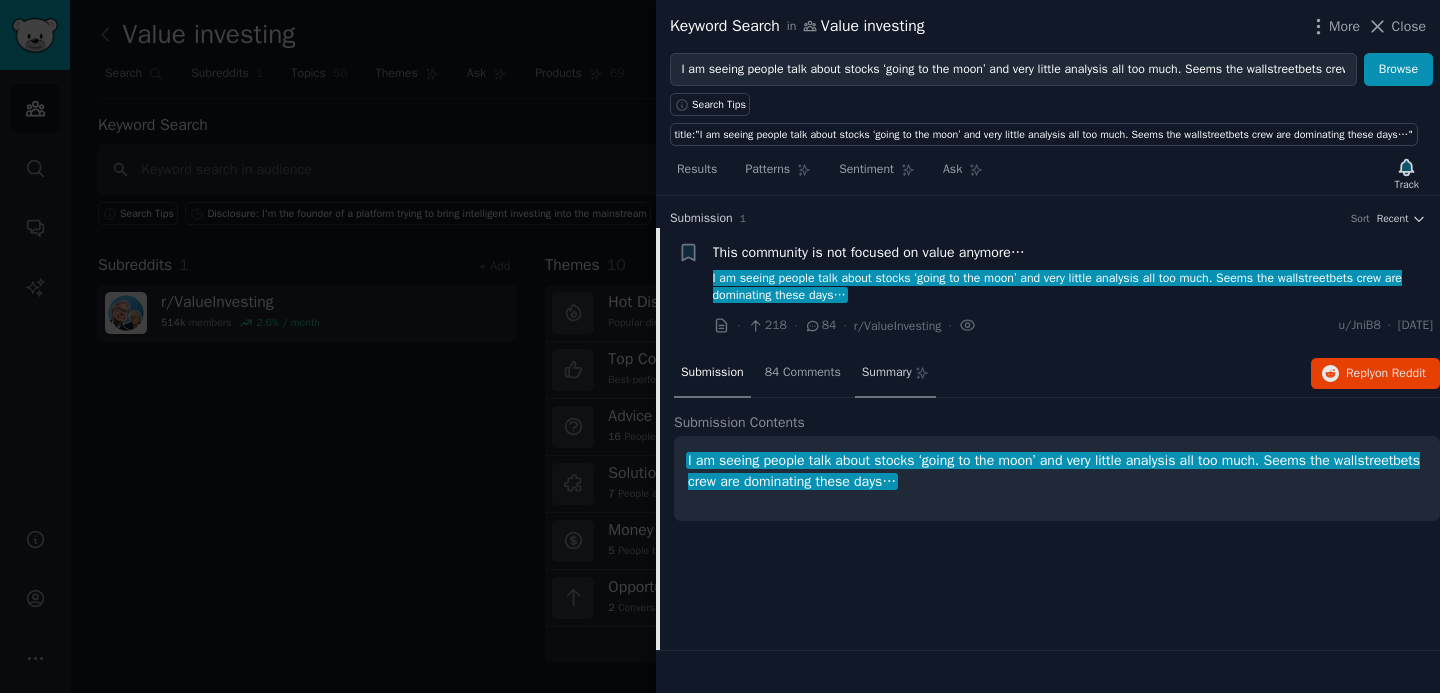 click on "Summary" at bounding box center [887, 373] 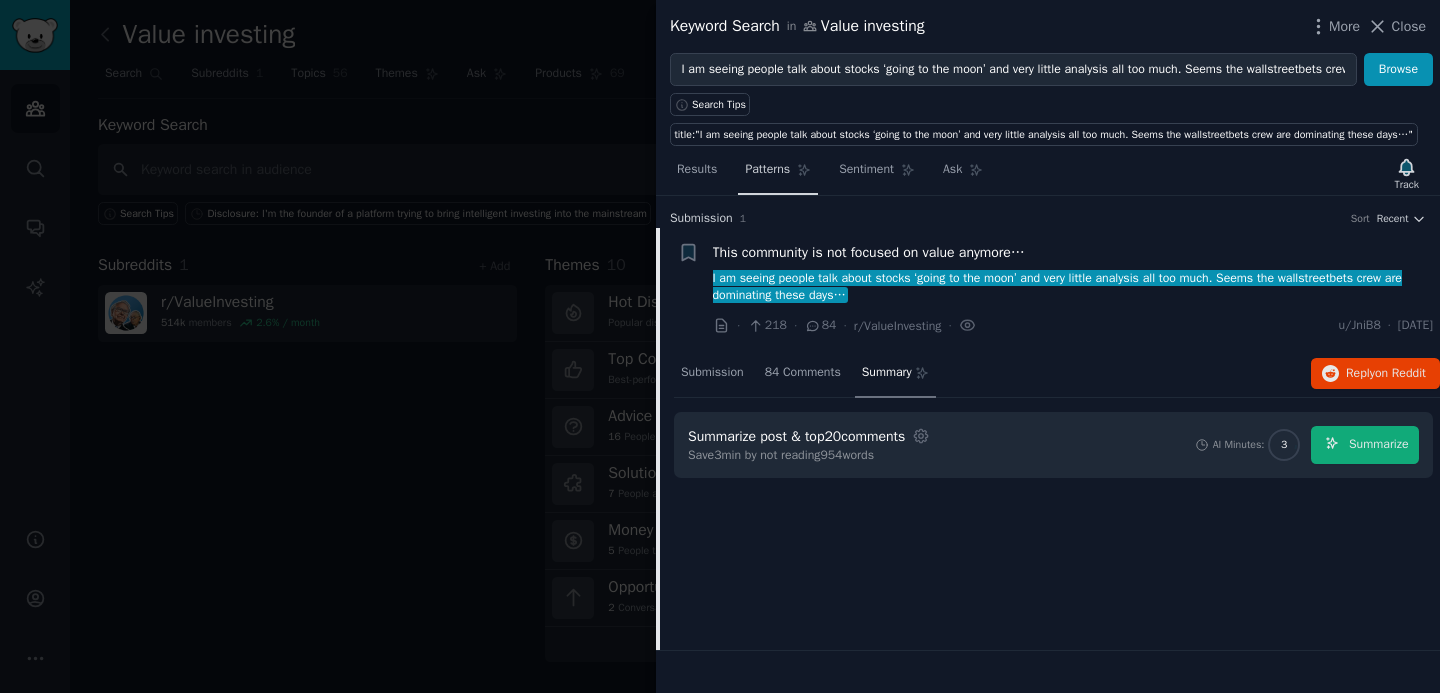 click on "Patterns" at bounding box center (767, 170) 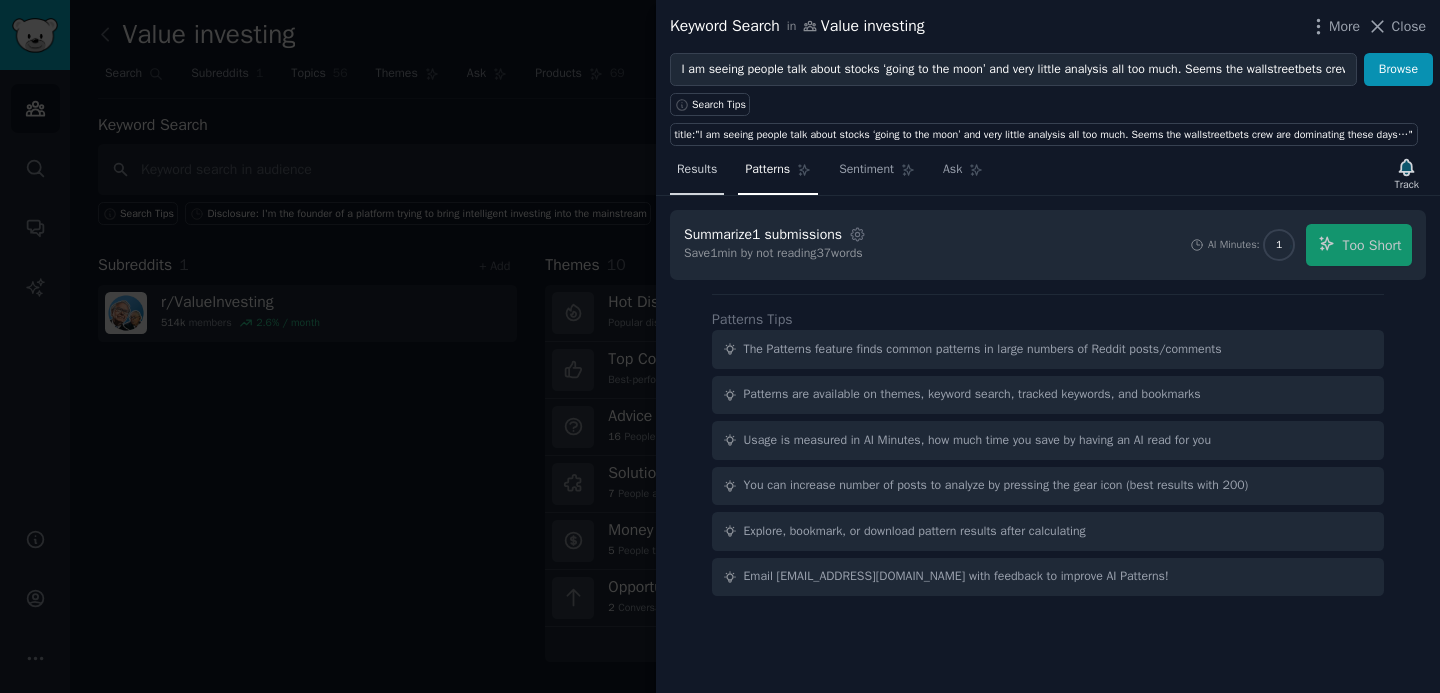 click on "Results" at bounding box center (697, 174) 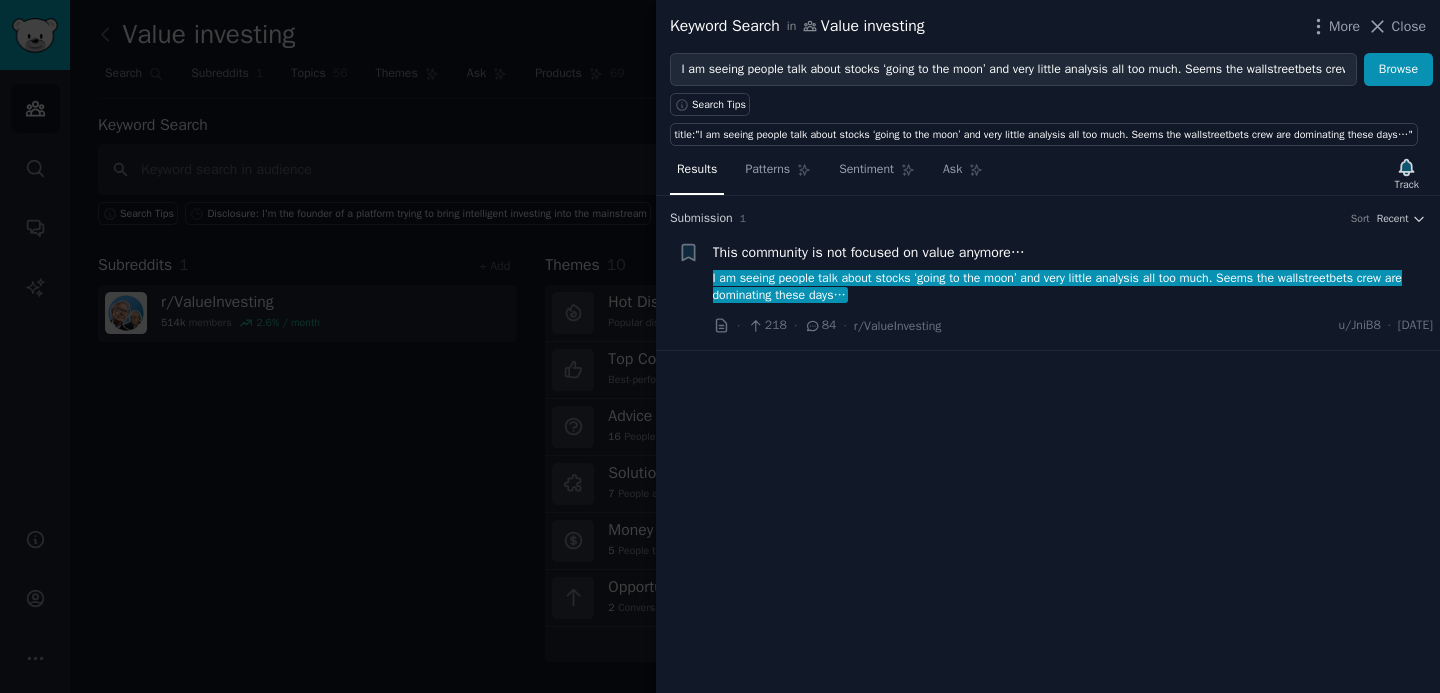 click on "This community is not focused on value anymore…" at bounding box center (869, 252) 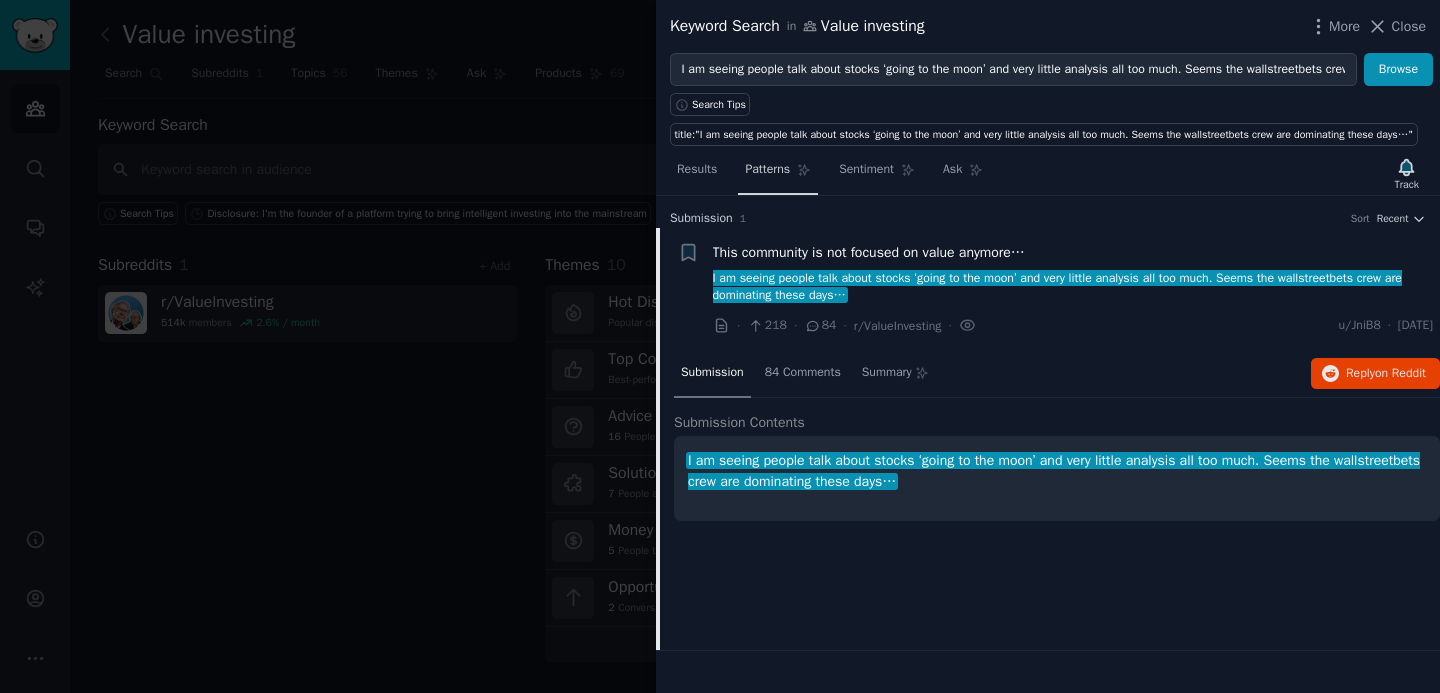 click on "Patterns" at bounding box center (767, 170) 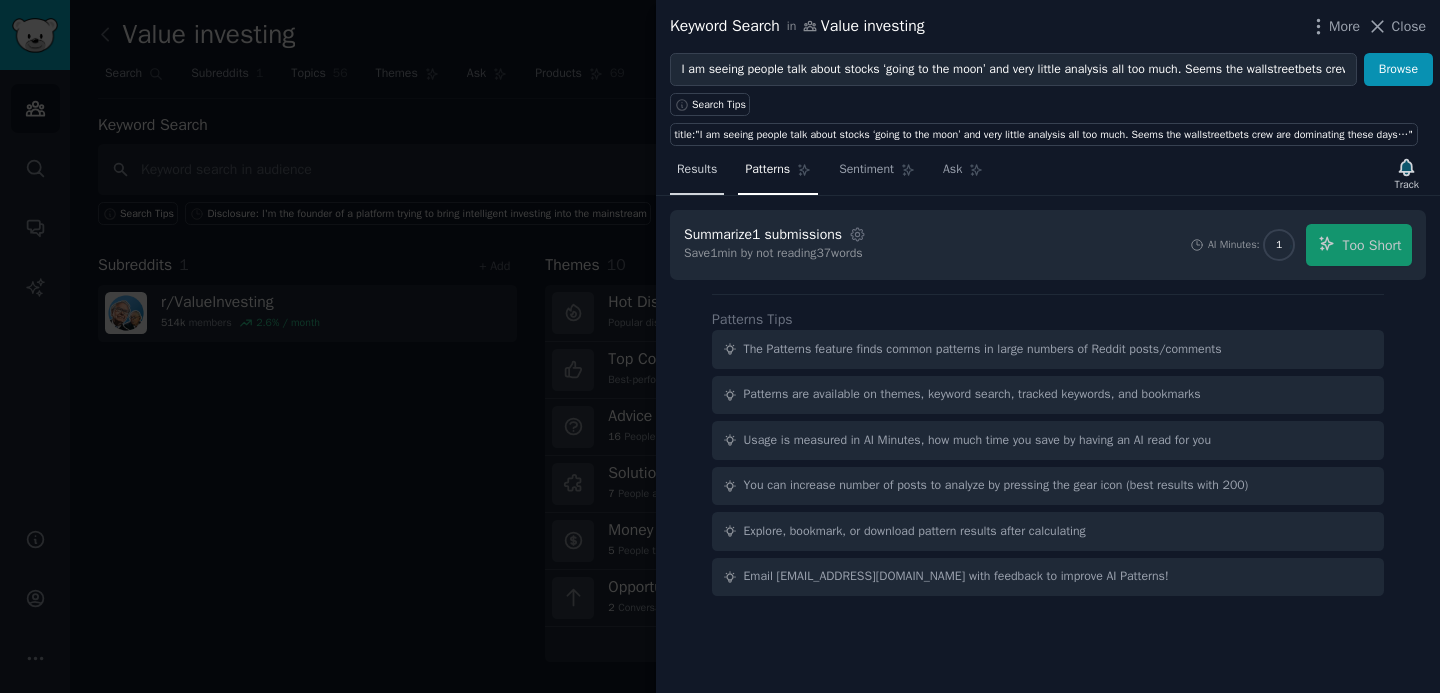 click on "Results" at bounding box center (697, 170) 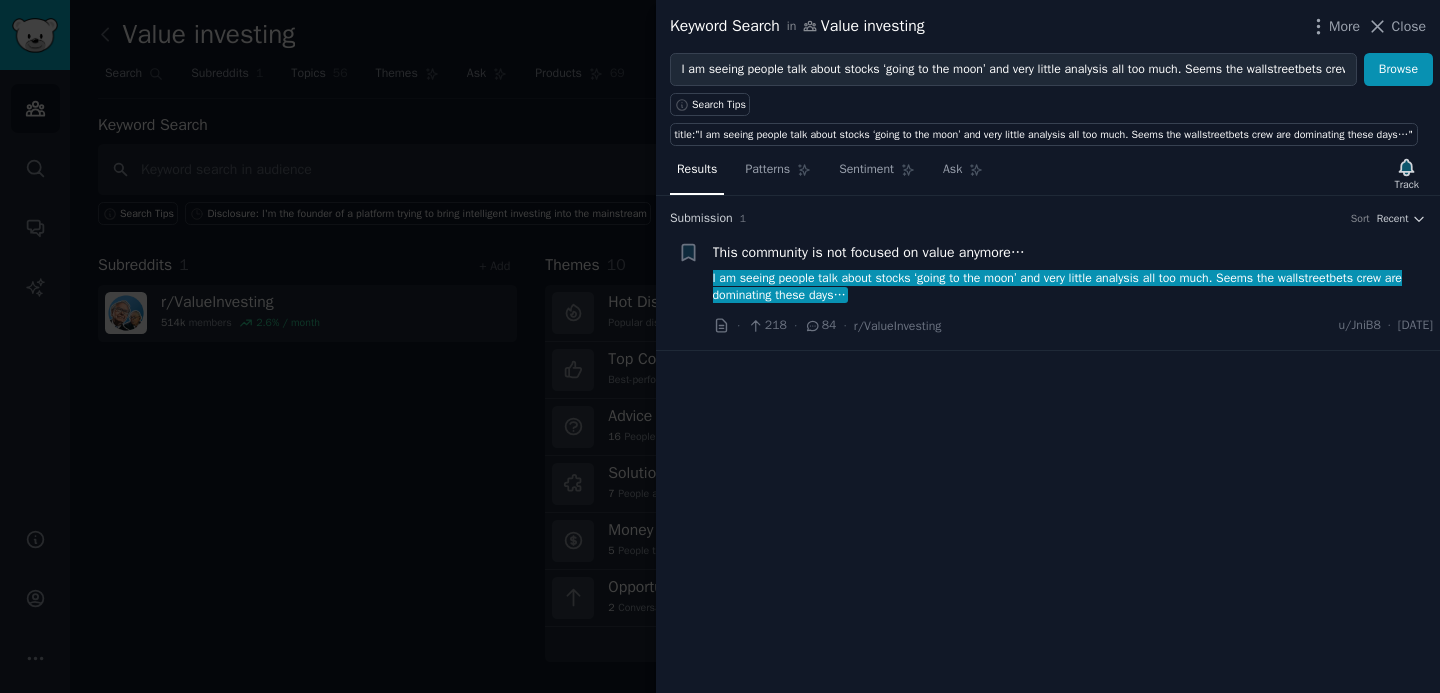 click on "This community is not focused on value anymore…" at bounding box center [869, 252] 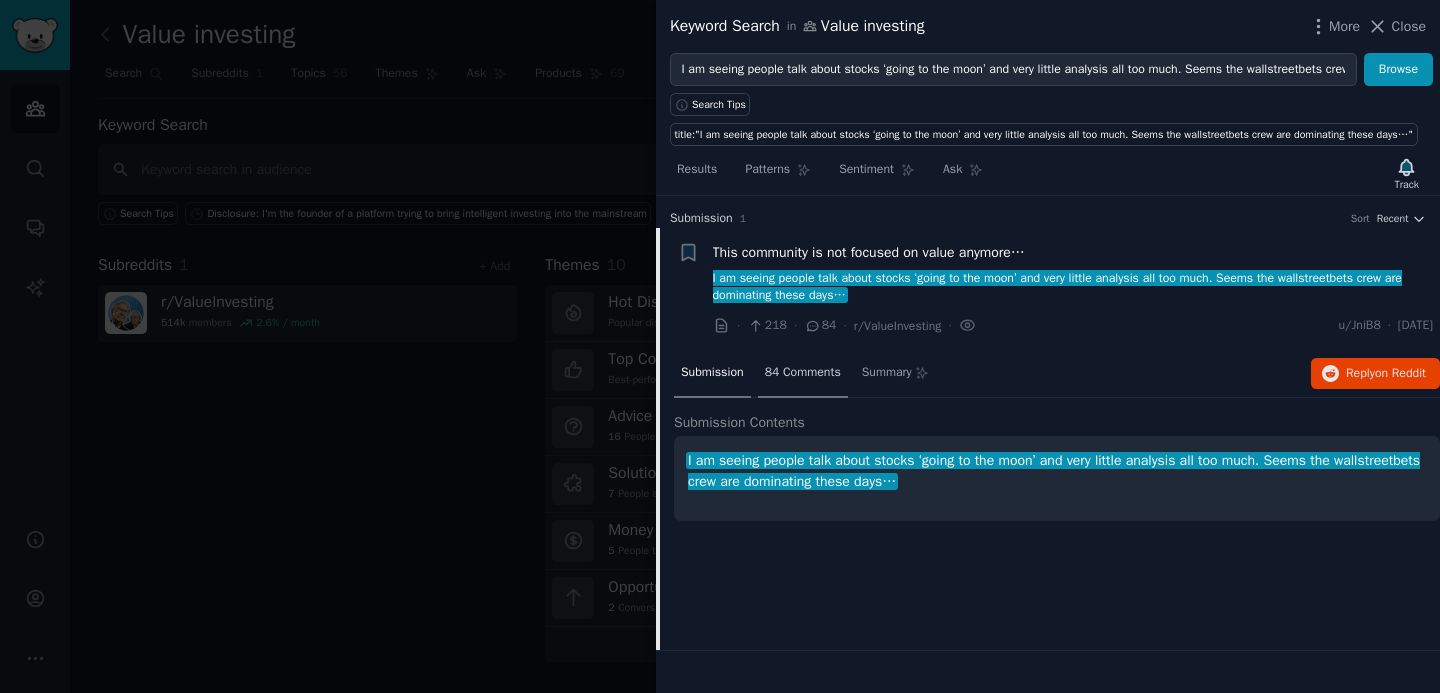 click on "84 Comments" at bounding box center (803, 373) 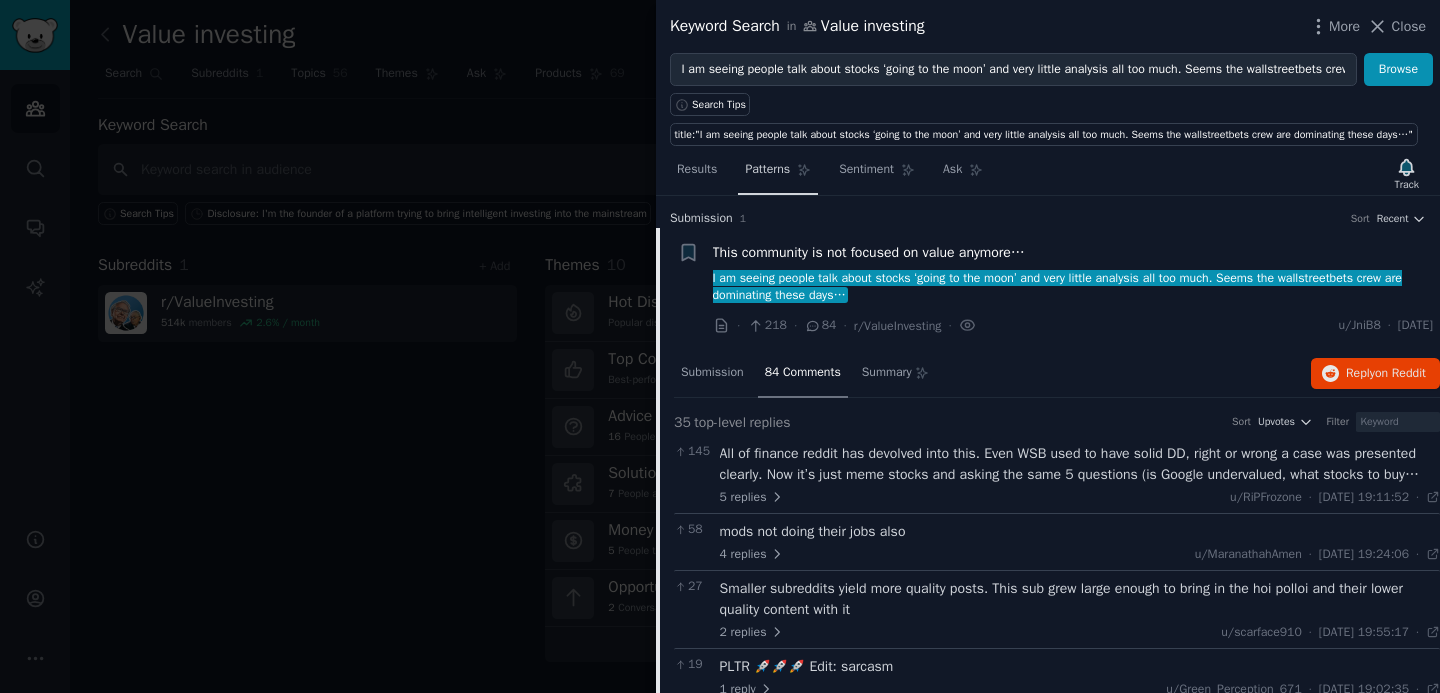 click on "Patterns" at bounding box center [767, 170] 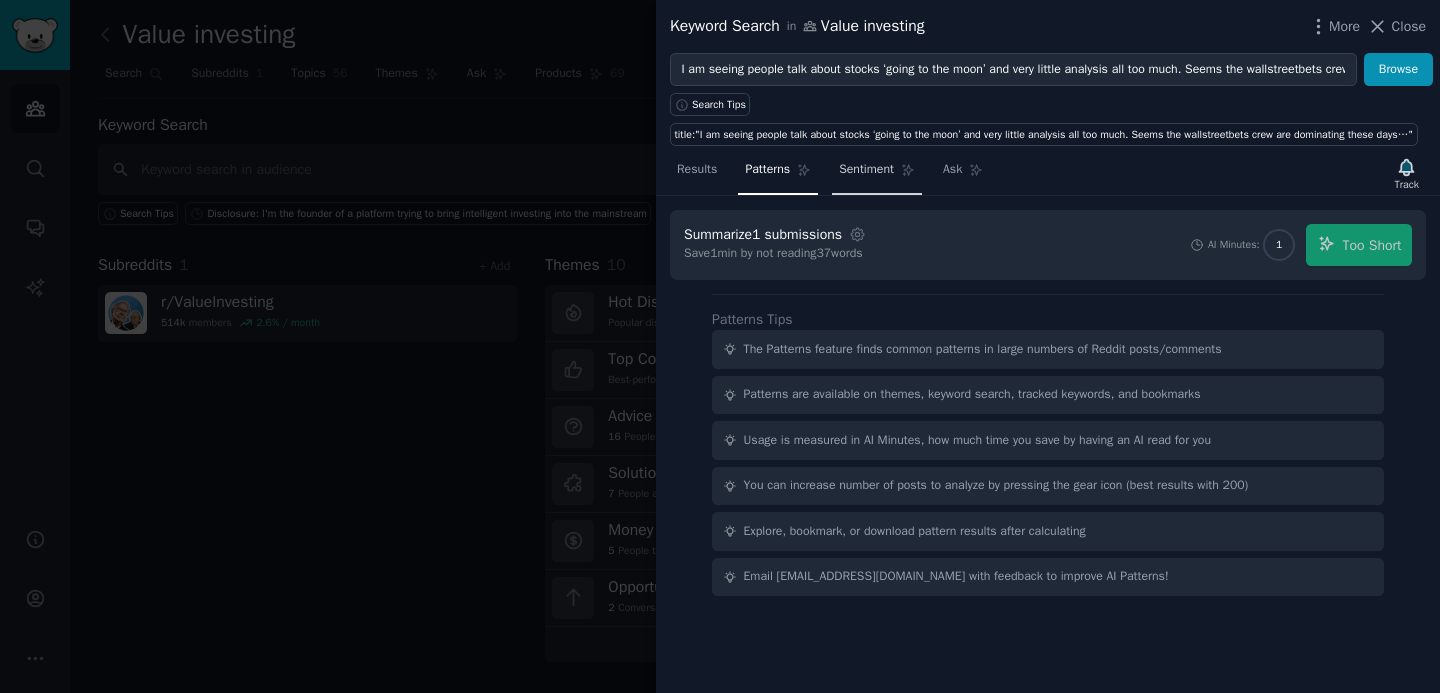 click on "Sentiment" at bounding box center (866, 170) 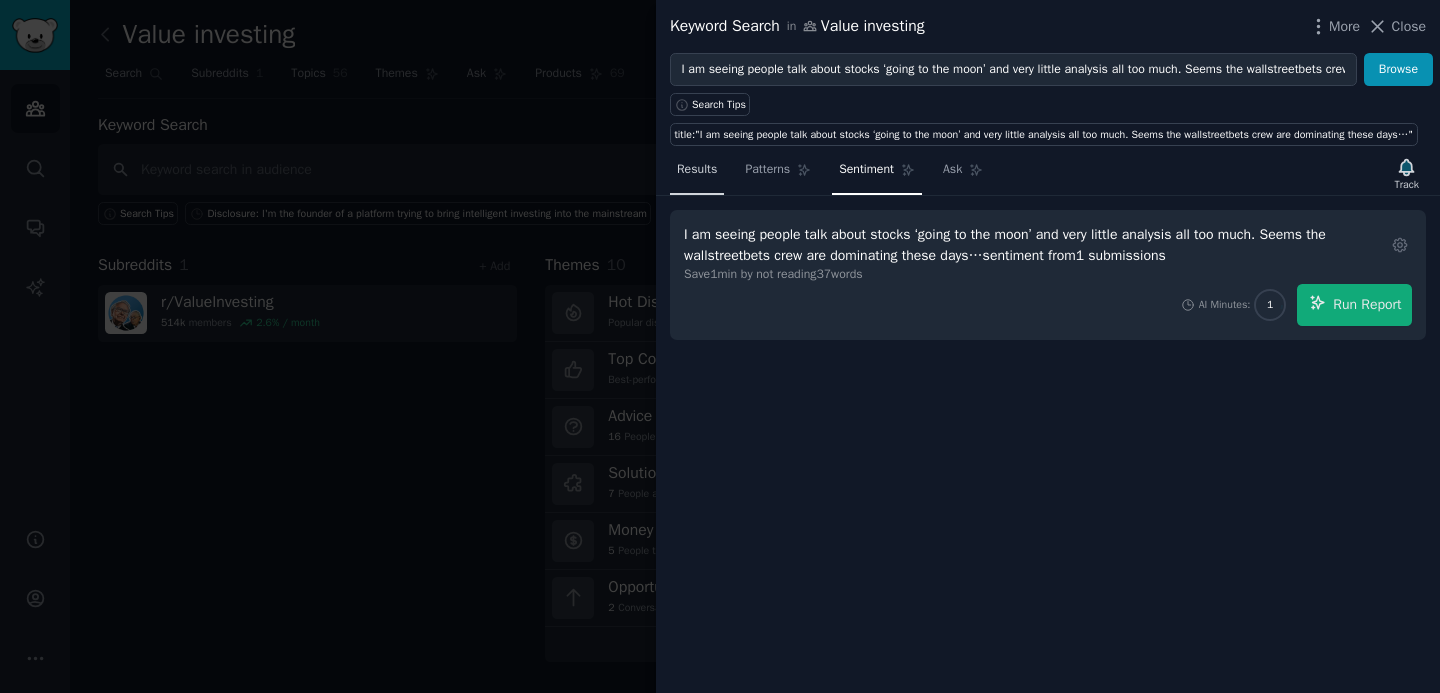 click on "Results" at bounding box center (697, 170) 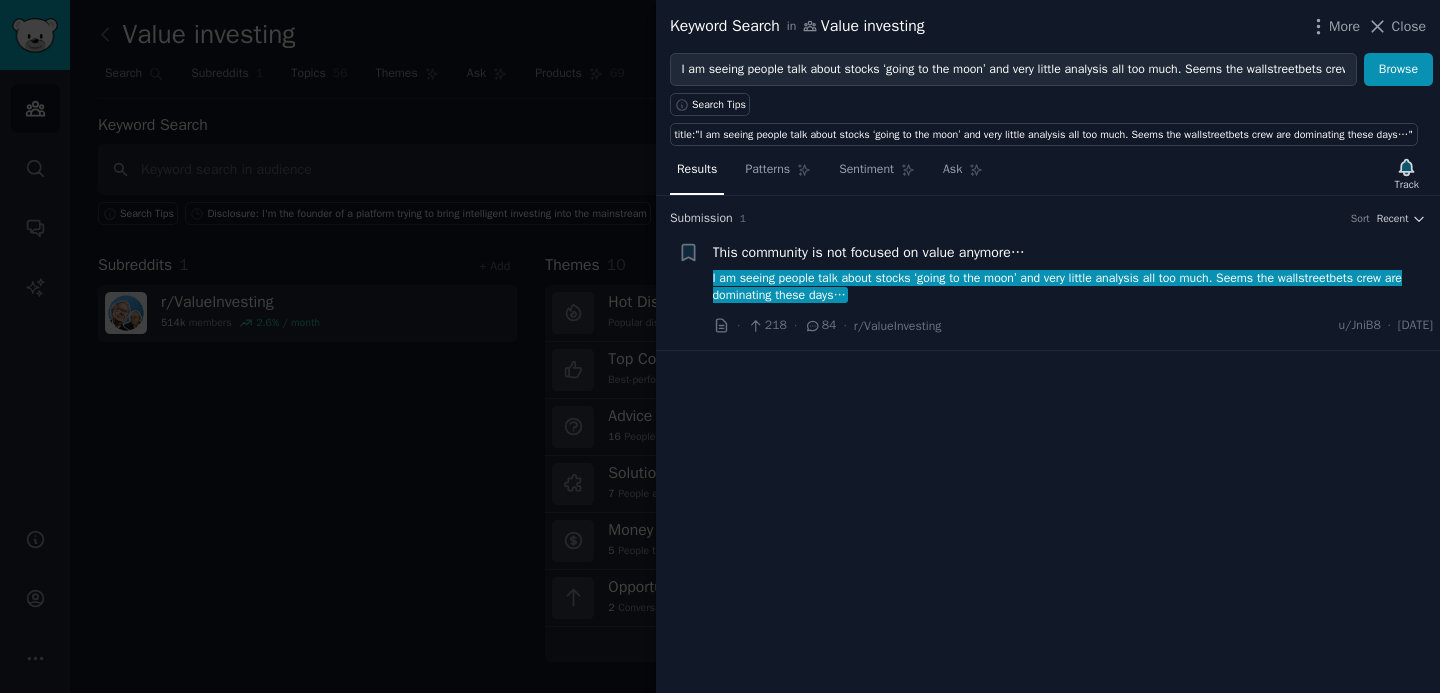 click on "This community is not focused on value anymore…" at bounding box center (869, 252) 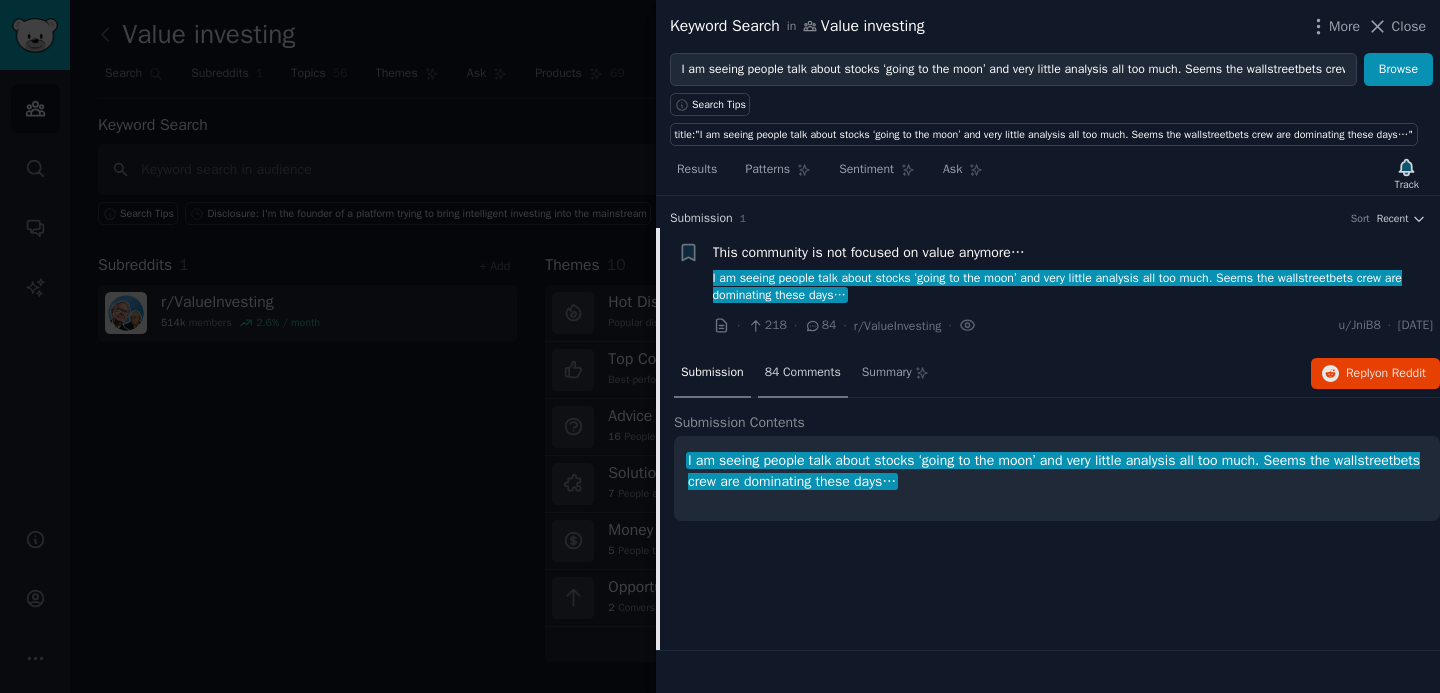 click on "84 Comments" at bounding box center [803, 373] 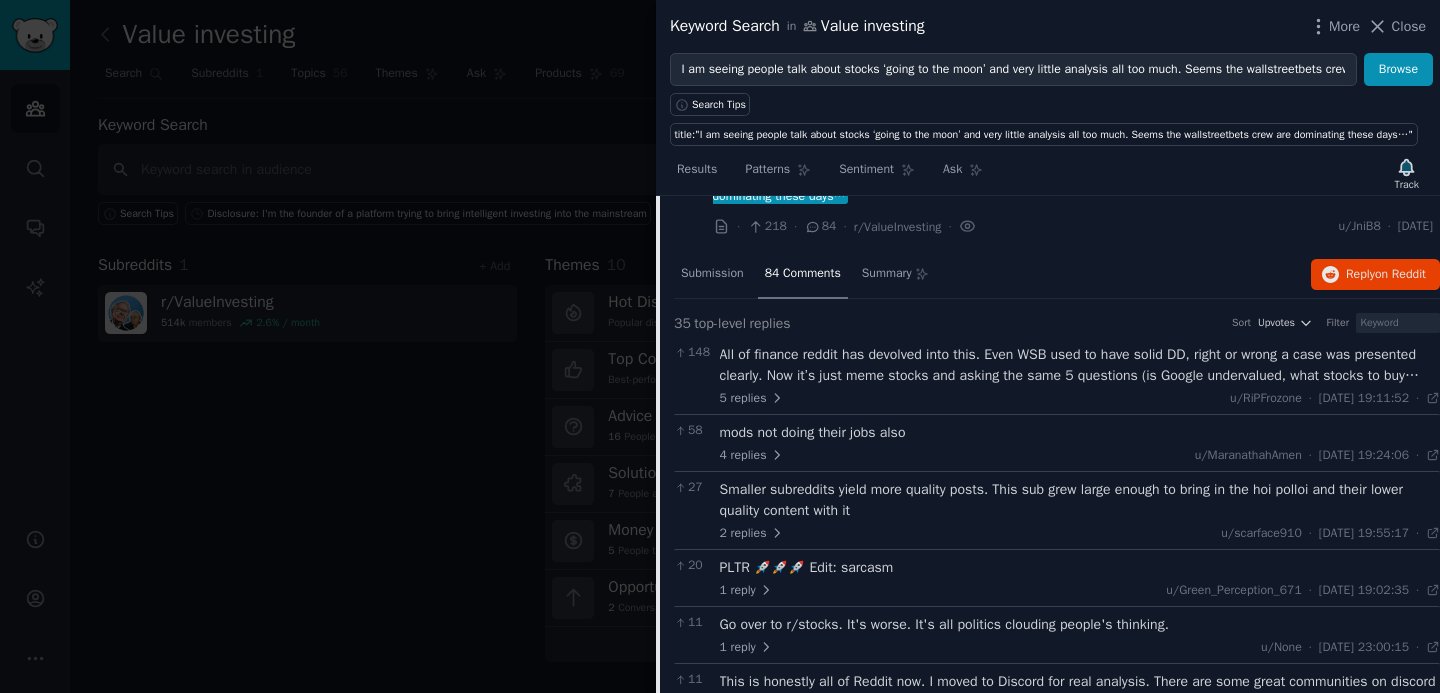 scroll, scrollTop: 0, scrollLeft: 0, axis: both 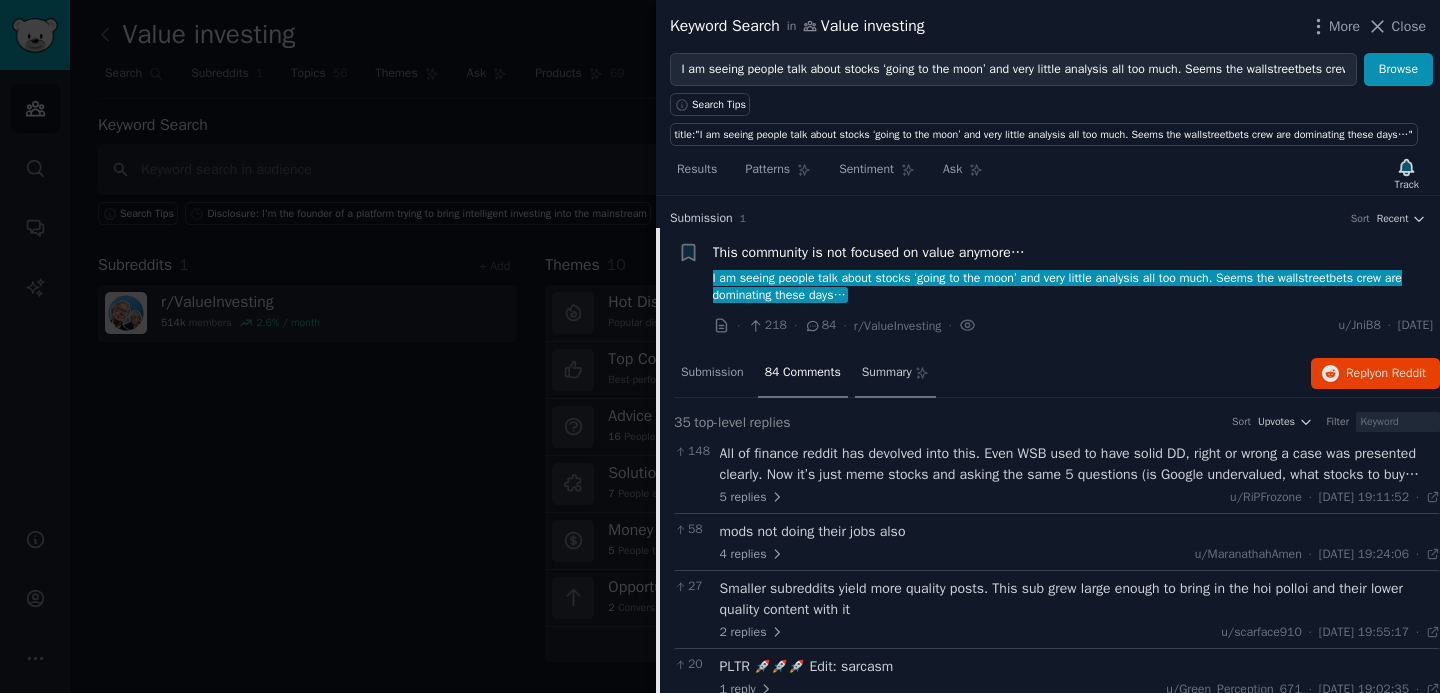 click on "Summary" at bounding box center [887, 373] 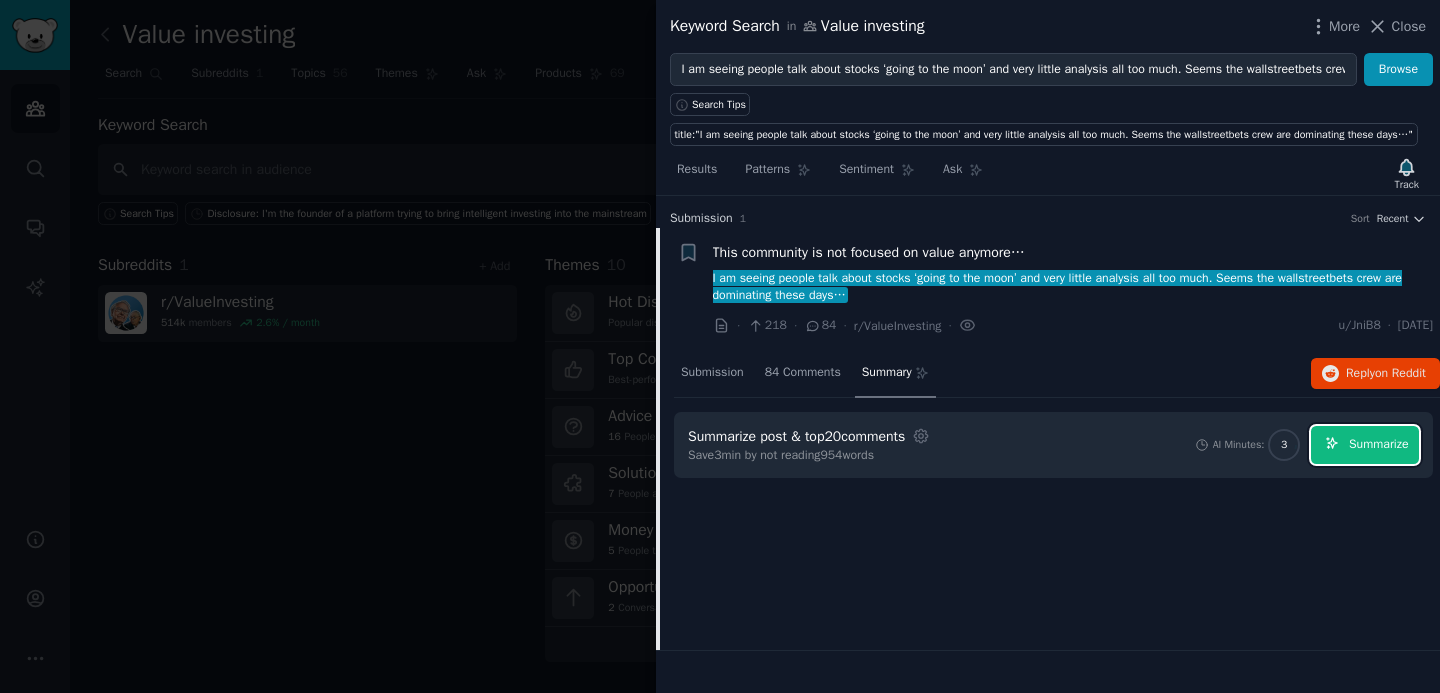click on "Summarize" at bounding box center (1365, 445) 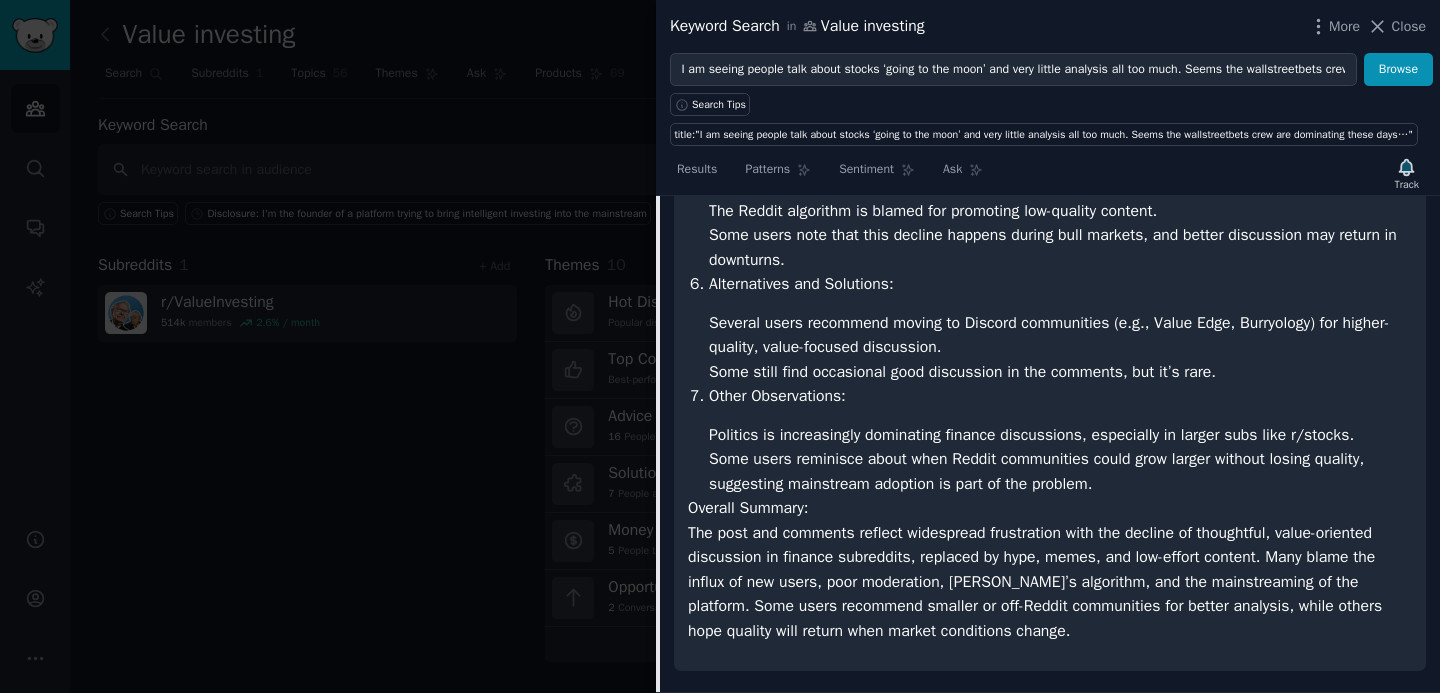 scroll, scrollTop: 1007, scrollLeft: 0, axis: vertical 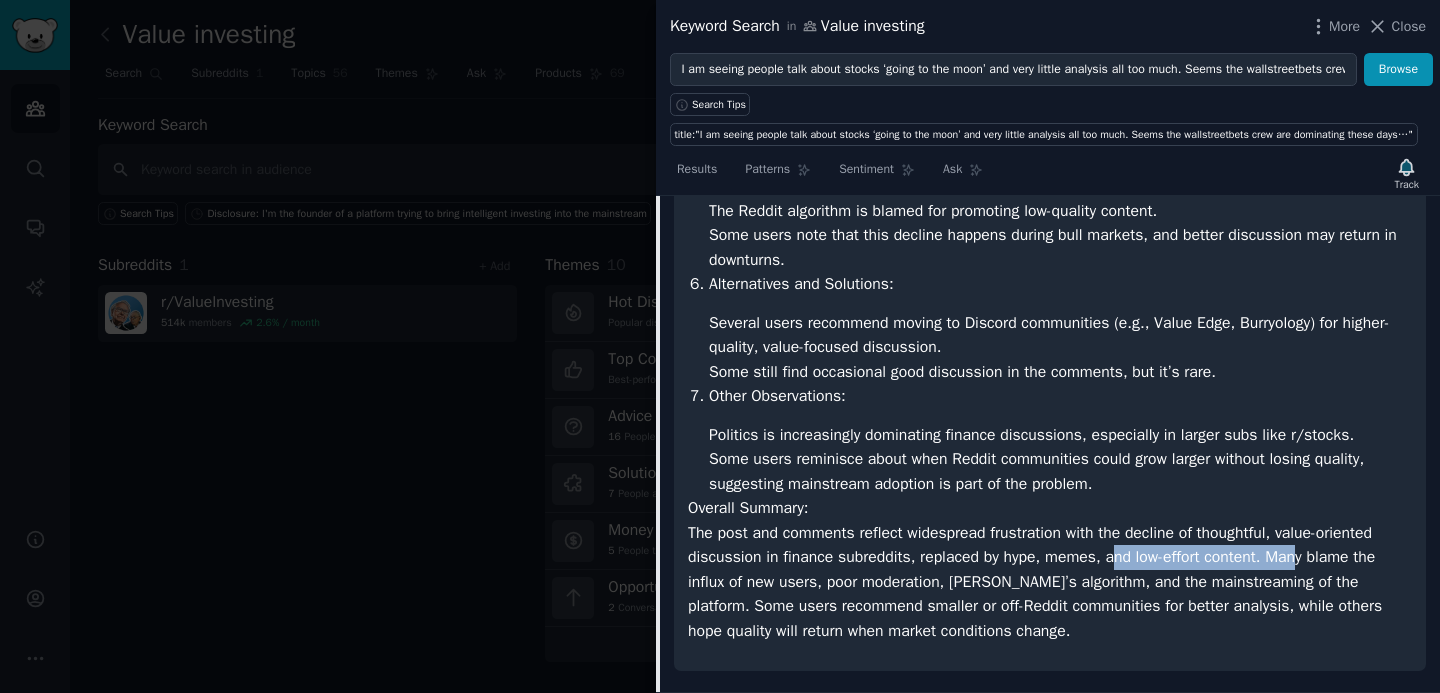 drag, startPoint x: 1320, startPoint y: 552, endPoint x: 1108, endPoint y: 552, distance: 212 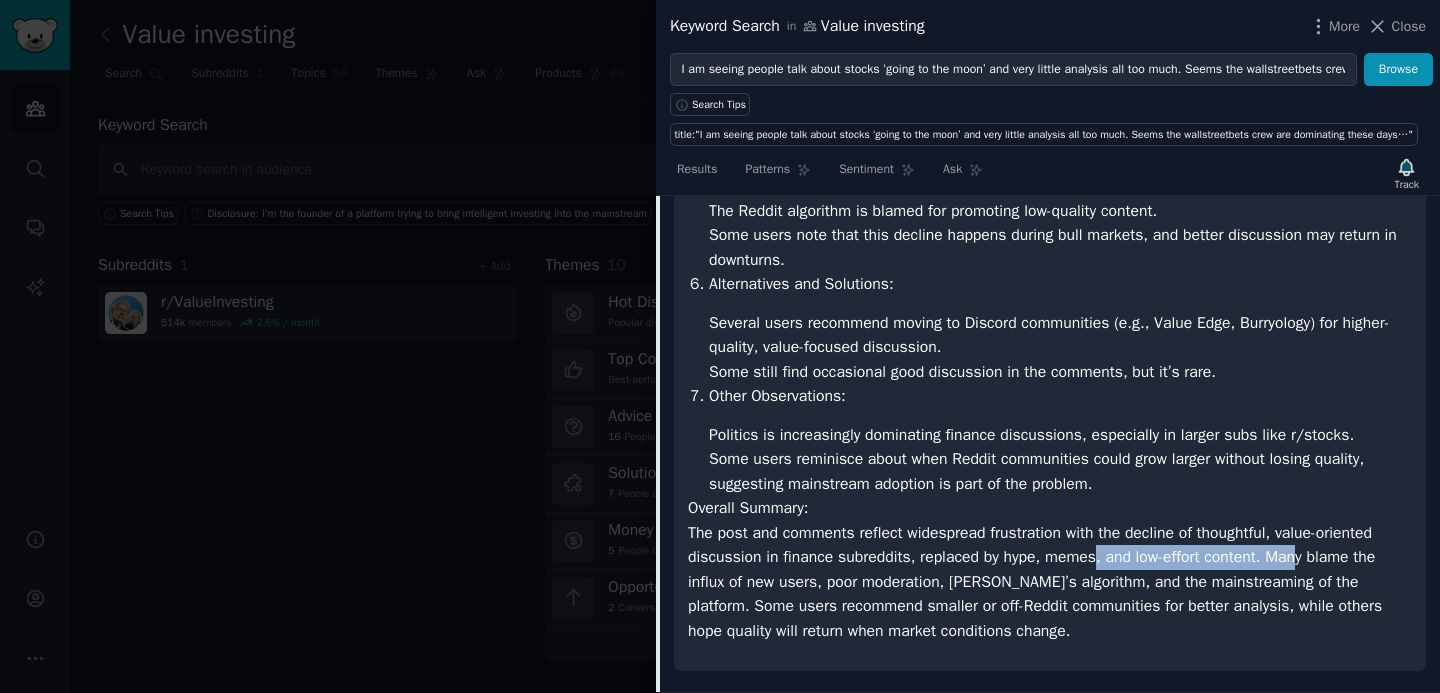 click on "Overall Summary: The post and comments reflect widespread frustration with the decline of thoughtful, value-oriented discussion in finance subreddits, replaced by hype, memes, and low-effort content. Many blame the influx of new users, poor moderation, Reddit’s algorithm, and the mainstreaming of the platform. Some users recommend smaller or off-Reddit communities for better analysis, while others hope quality will return when market conditions change." at bounding box center [1050, 569] 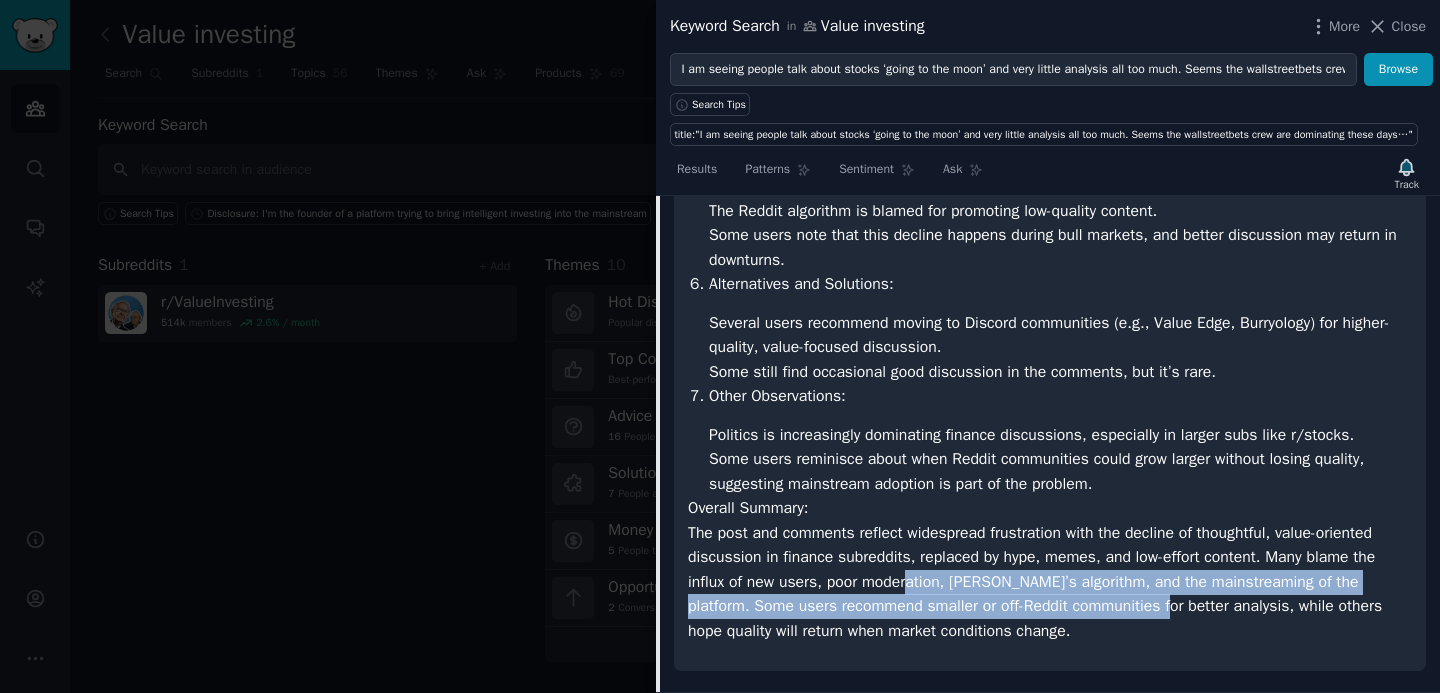 drag, startPoint x: 917, startPoint y: 576, endPoint x: 1162, endPoint y: 598, distance: 245.98578 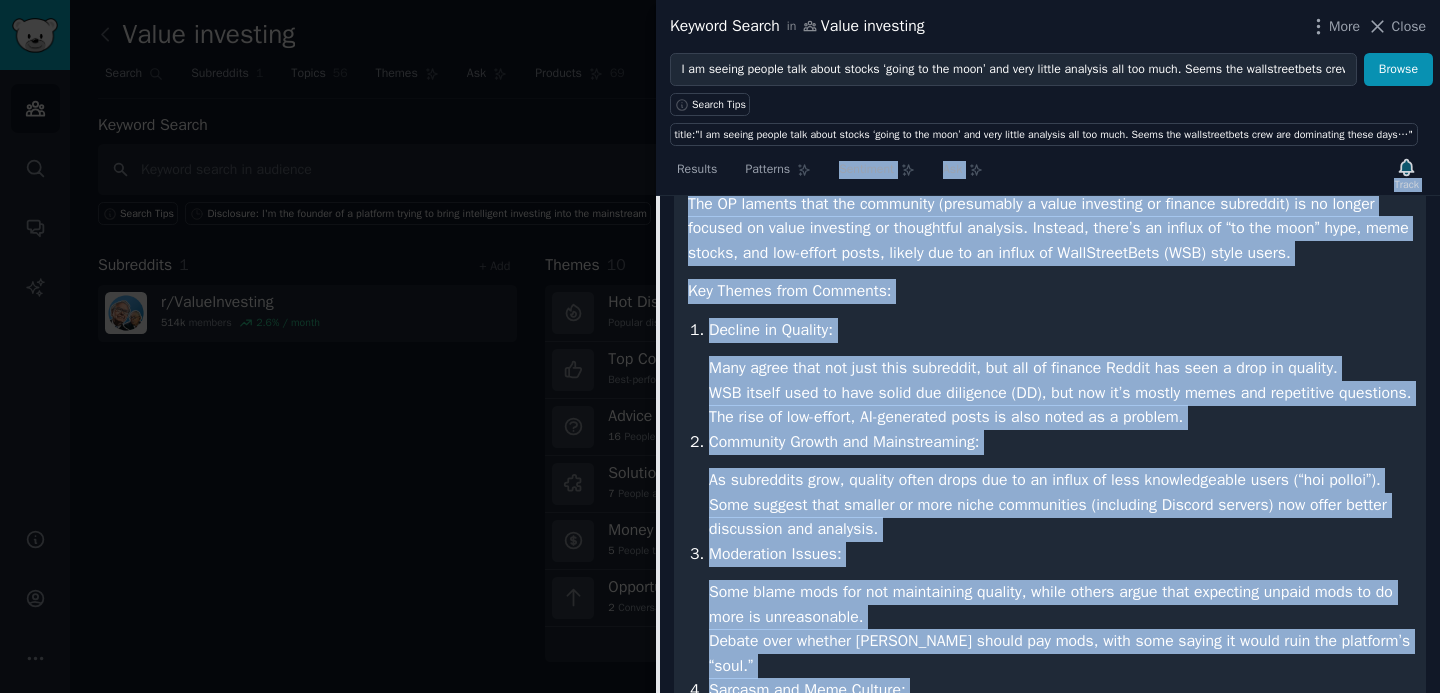 scroll, scrollTop: 0, scrollLeft: 0, axis: both 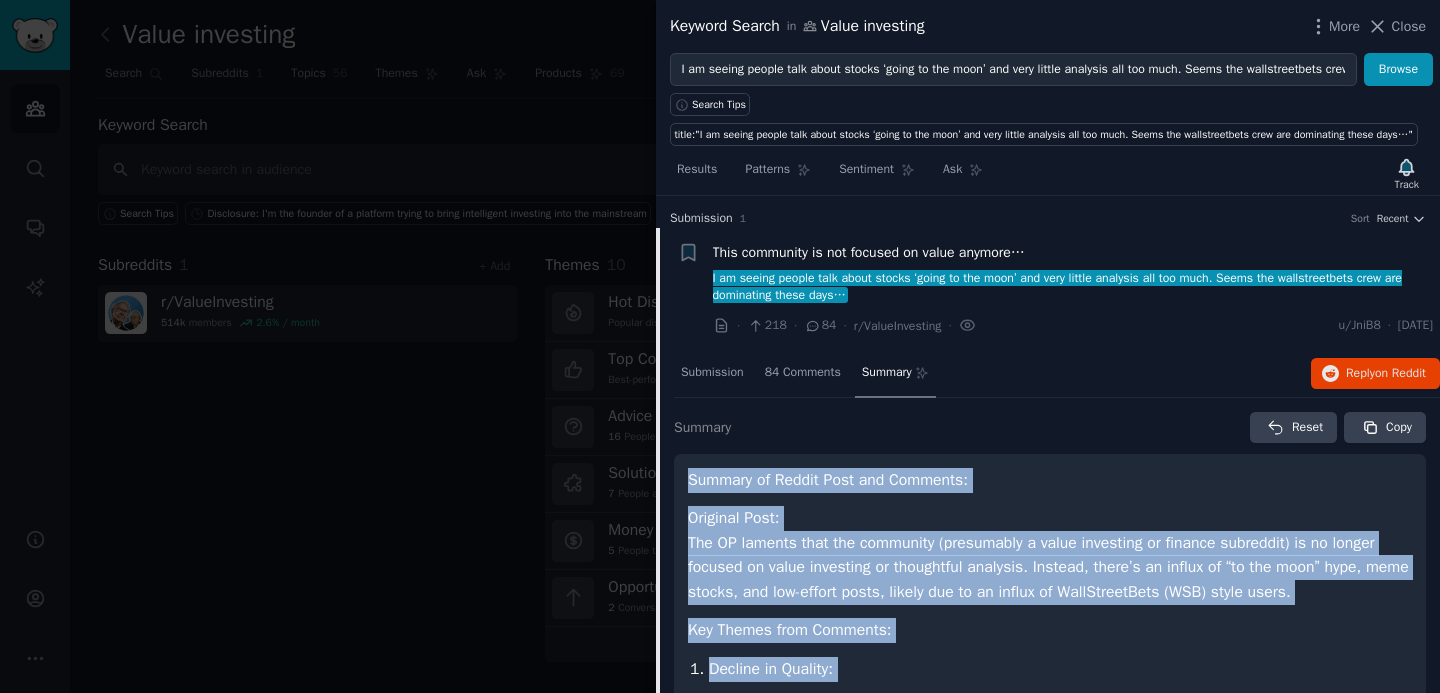 drag, startPoint x: 1077, startPoint y: 639, endPoint x: 688, endPoint y: 493, distance: 415.4961 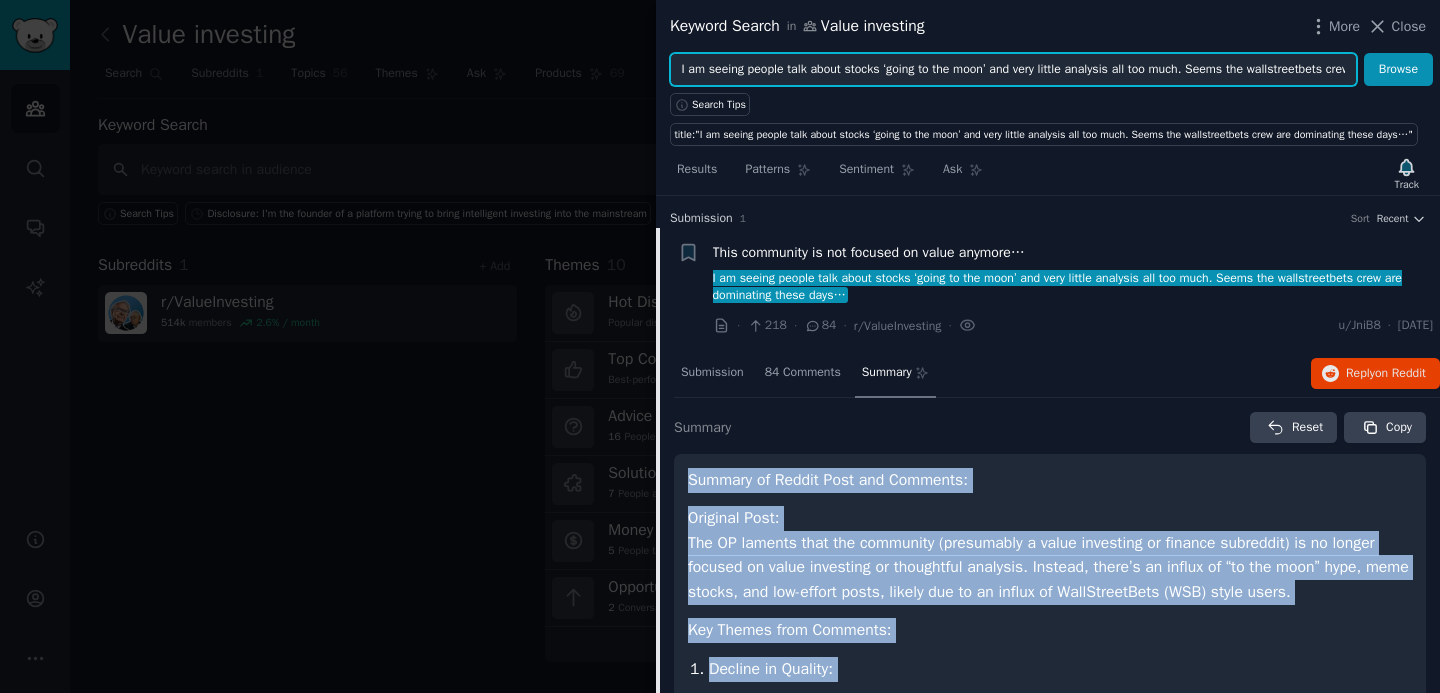 click on "I am seeing people talk about stocks ‘going to the moon’ and very little analysis all too much. Seems the wallstreetbets crew are dominating these days…" at bounding box center (1013, 70) 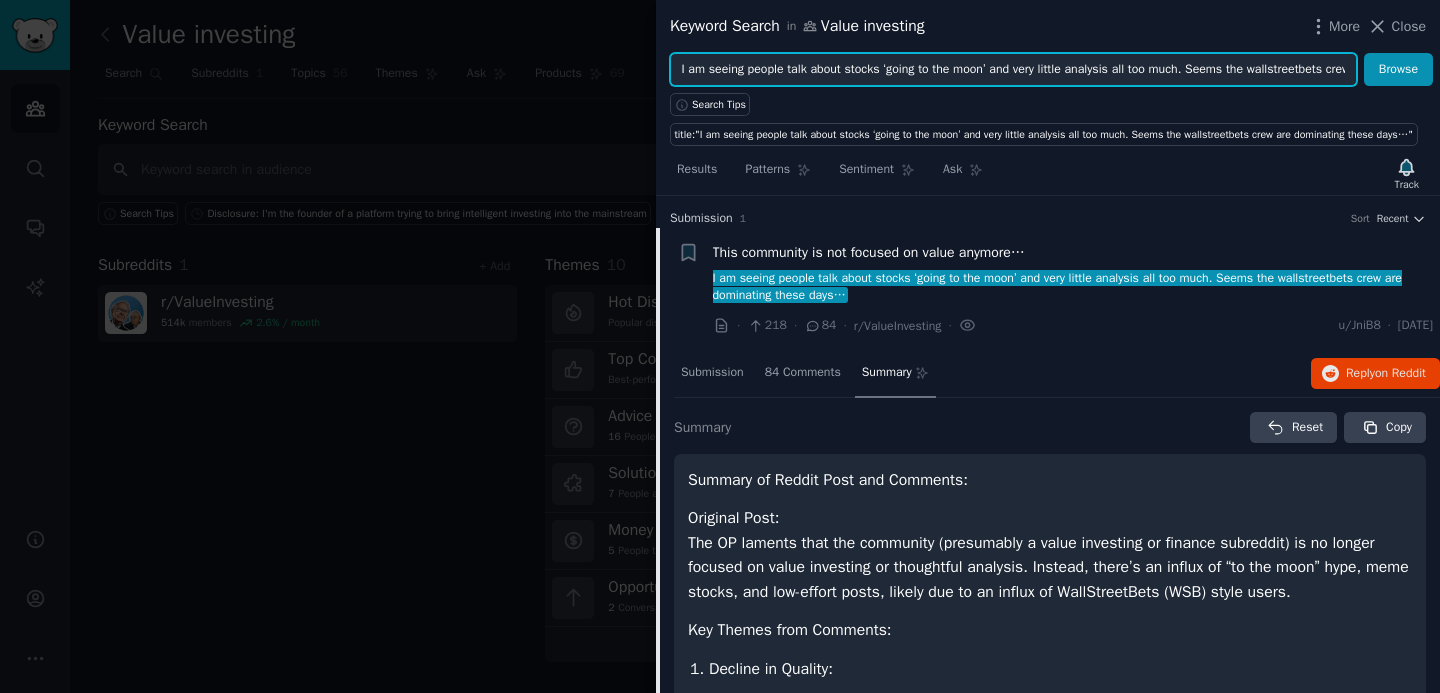 click on "I am seeing people talk about stocks ‘going to the moon’ and very little analysis all too much. Seems the wallstreetbets crew are dominating these days…" at bounding box center (1013, 70) 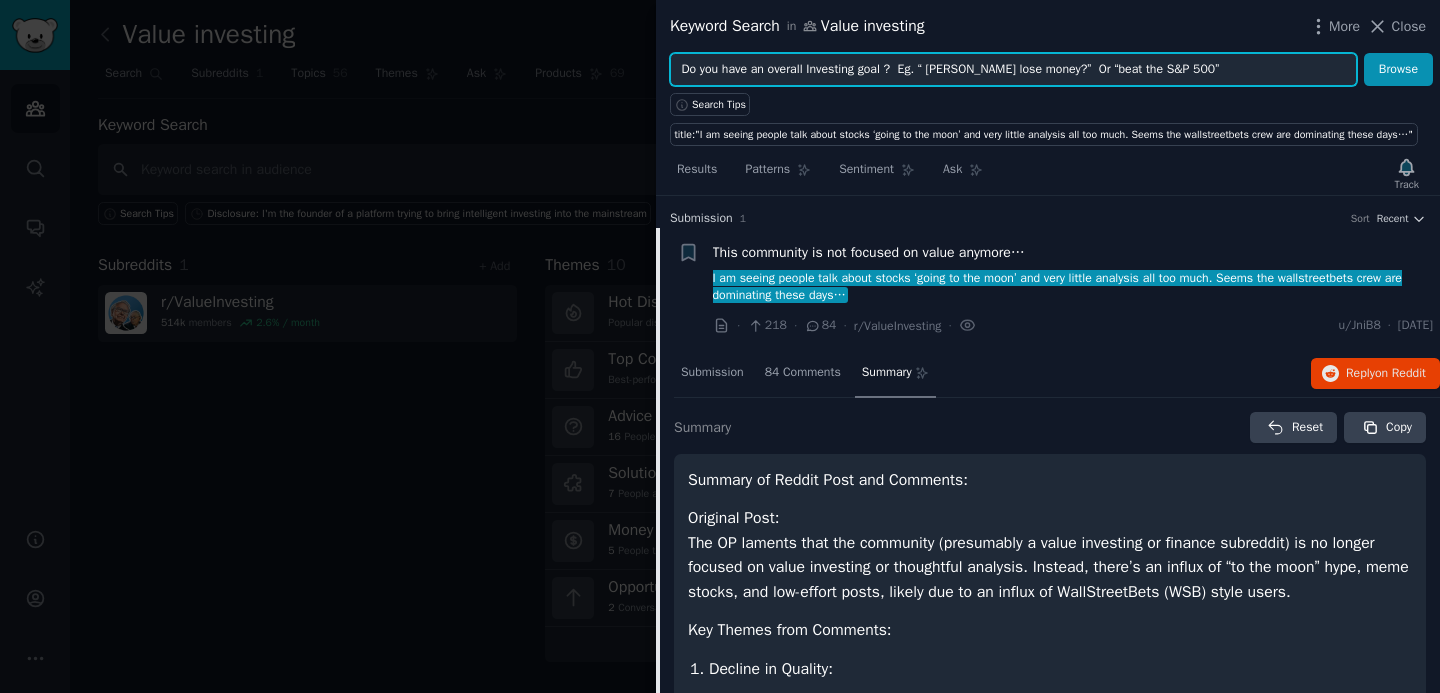 click on "Browse" at bounding box center [1398, 70] 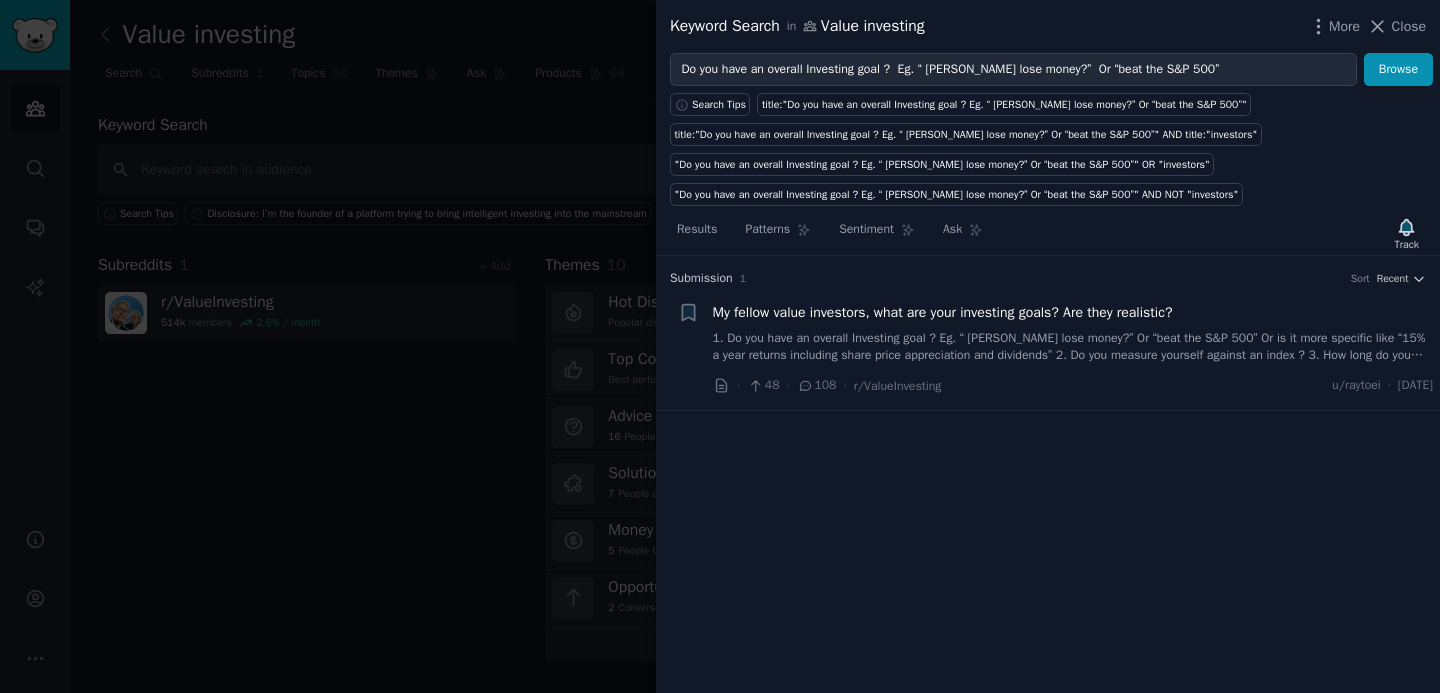 click on "My fellow value investors, what are your investing goals? Are they realistic?" at bounding box center (943, 312) 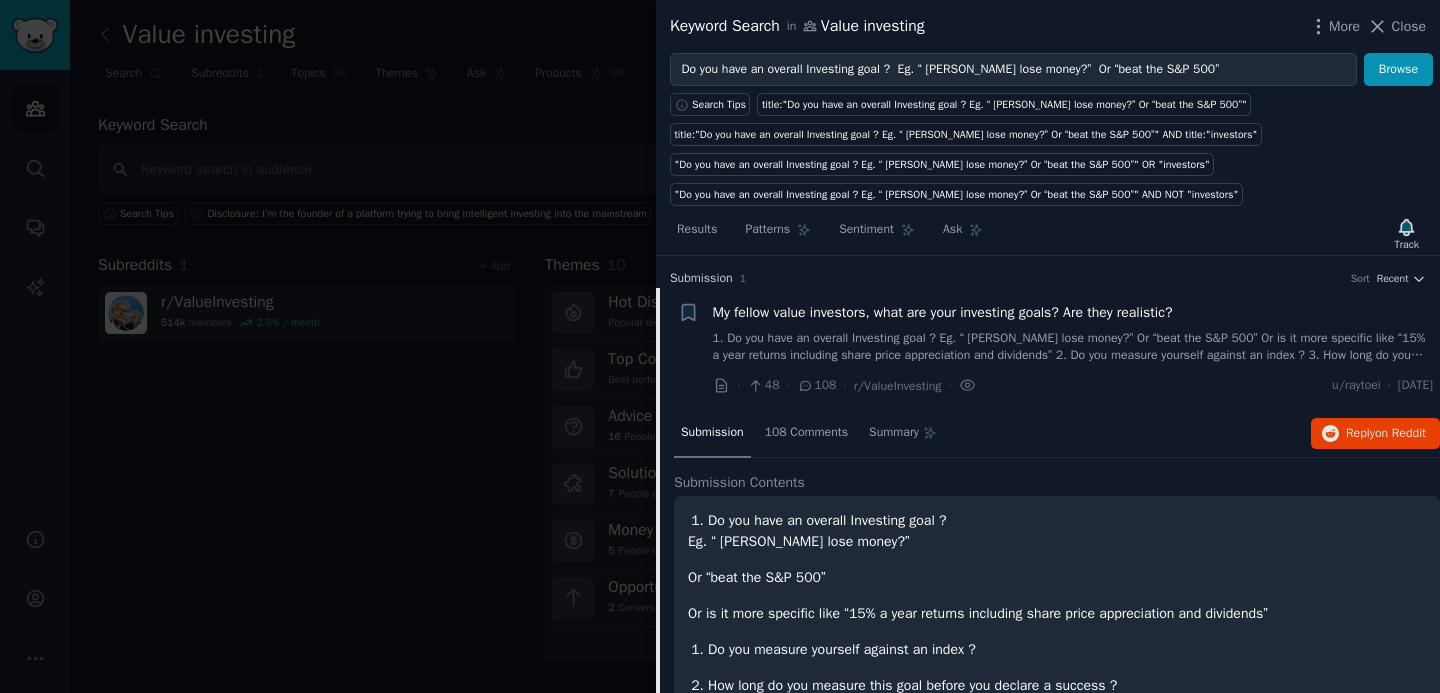 scroll, scrollTop: 31, scrollLeft: 0, axis: vertical 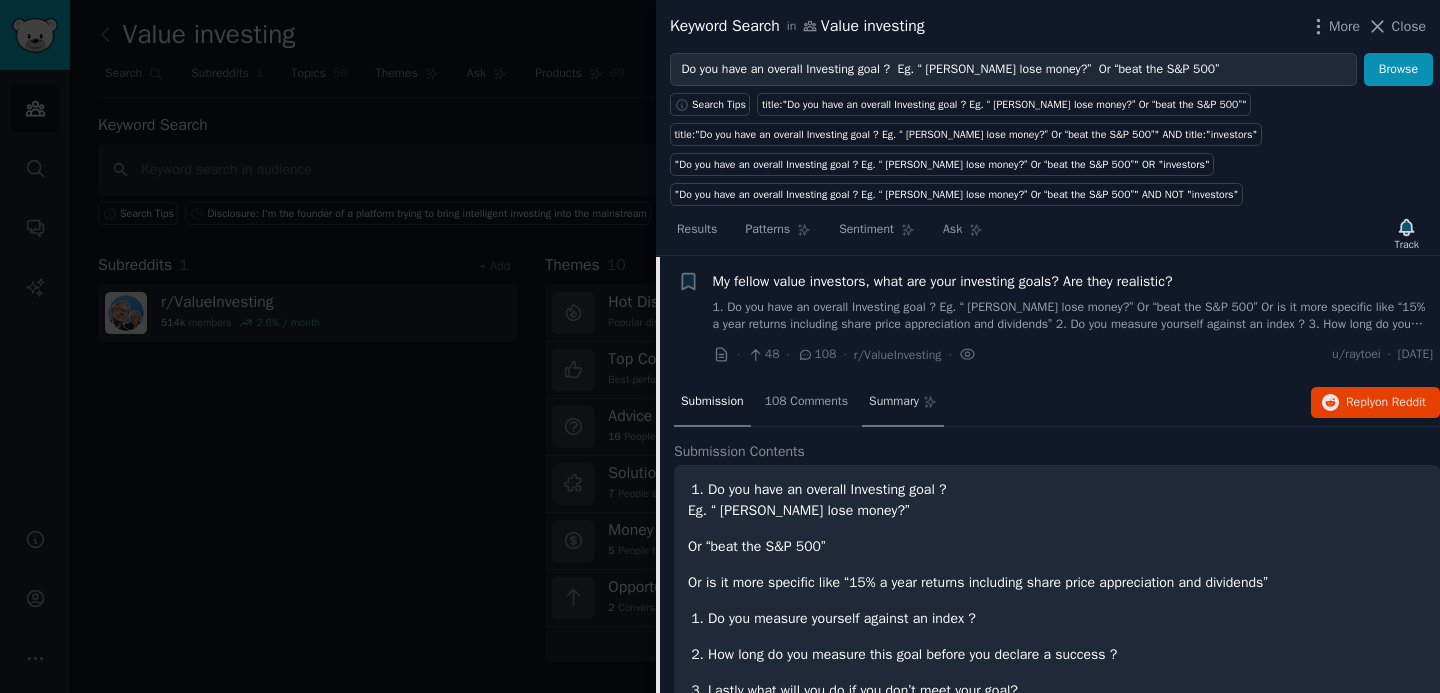 click on "Summary" at bounding box center (894, 402) 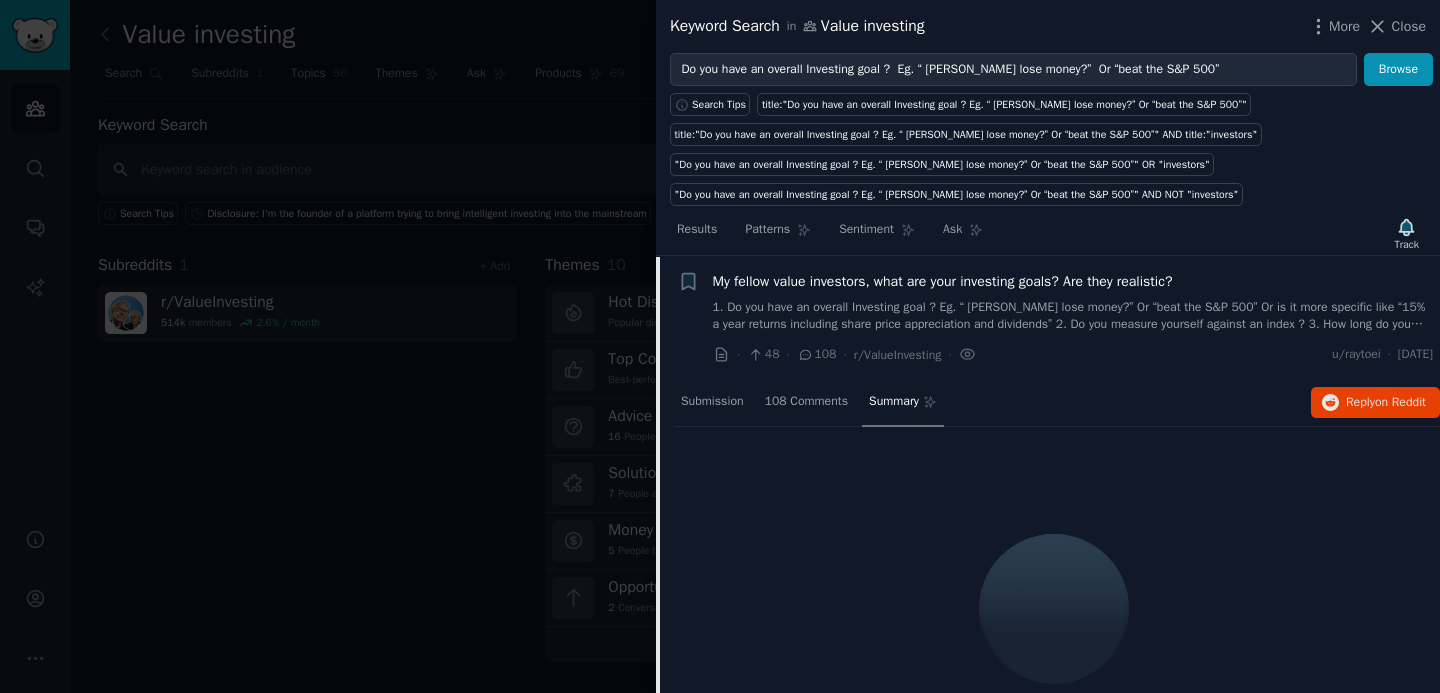 scroll, scrollTop: 18, scrollLeft: 0, axis: vertical 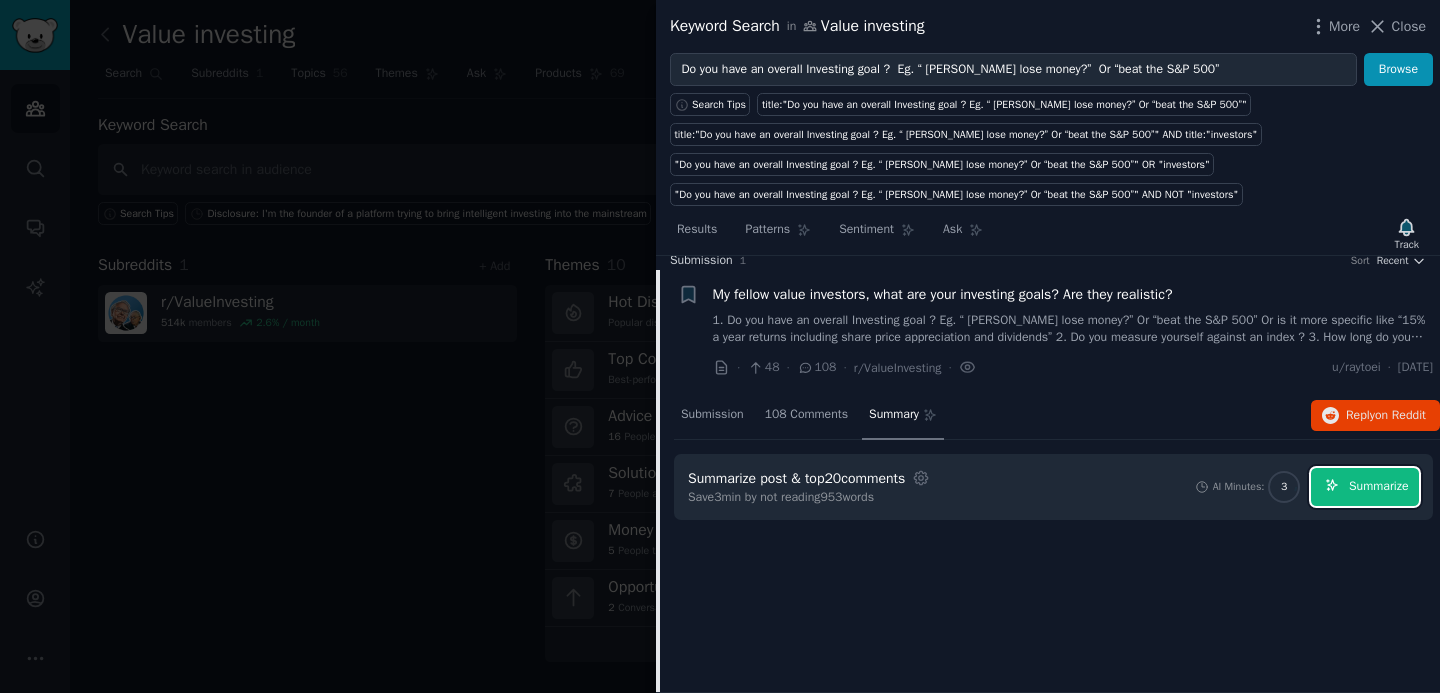 click on "Summarize" at bounding box center (1378, 487) 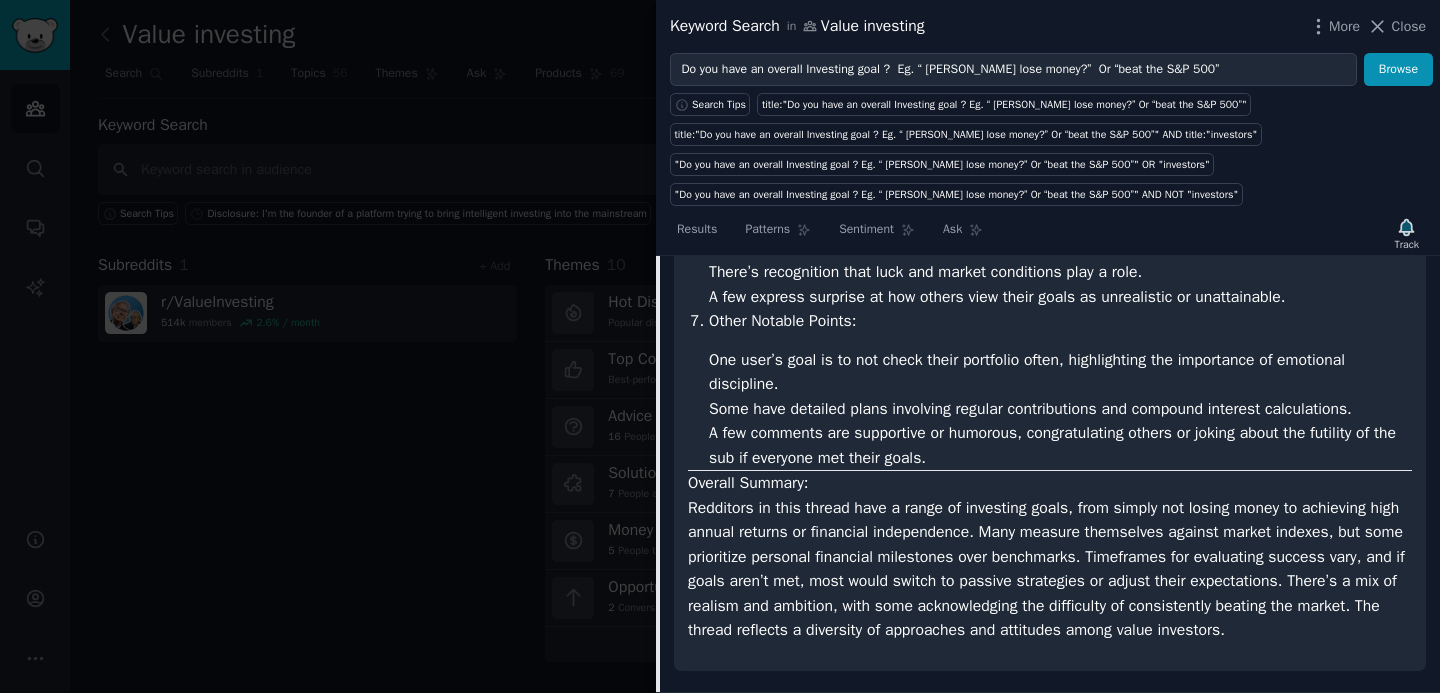 scroll, scrollTop: 1202, scrollLeft: 0, axis: vertical 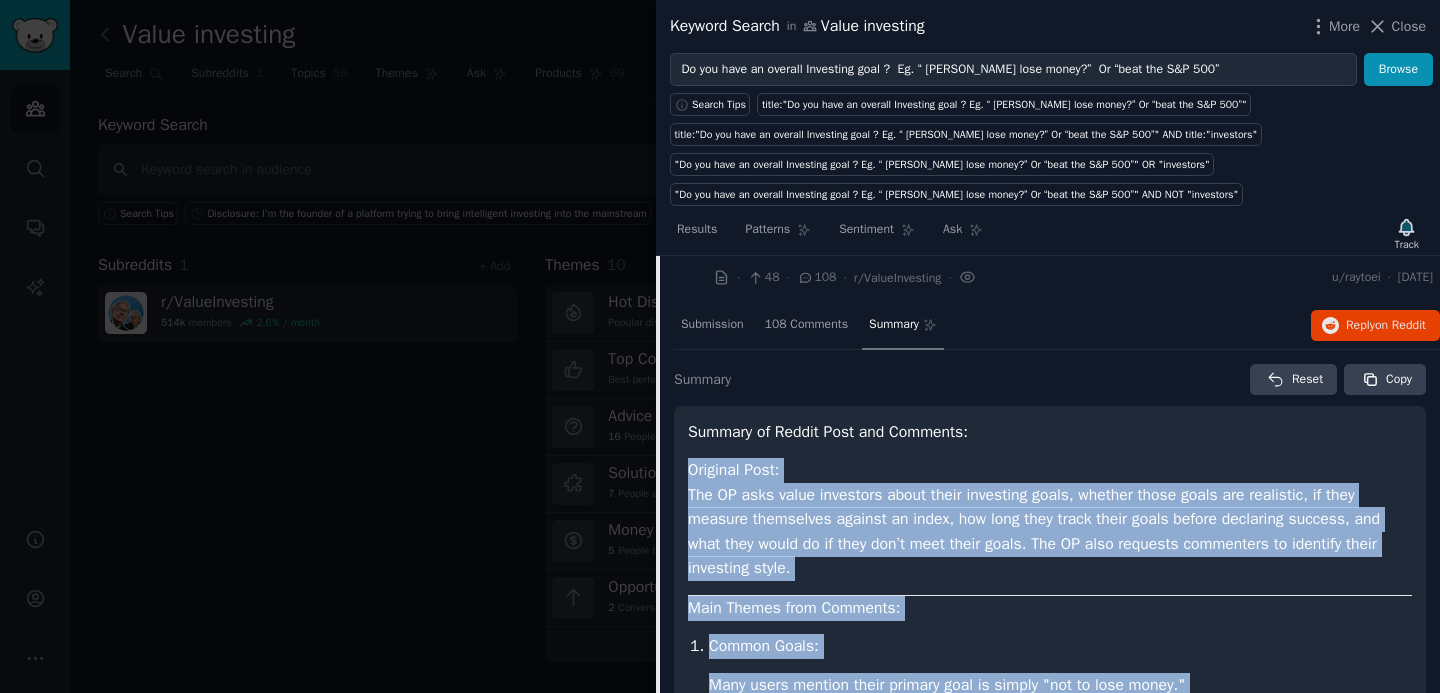 drag, startPoint x: 805, startPoint y: 639, endPoint x: 690, endPoint y: 460, distance: 212.75807 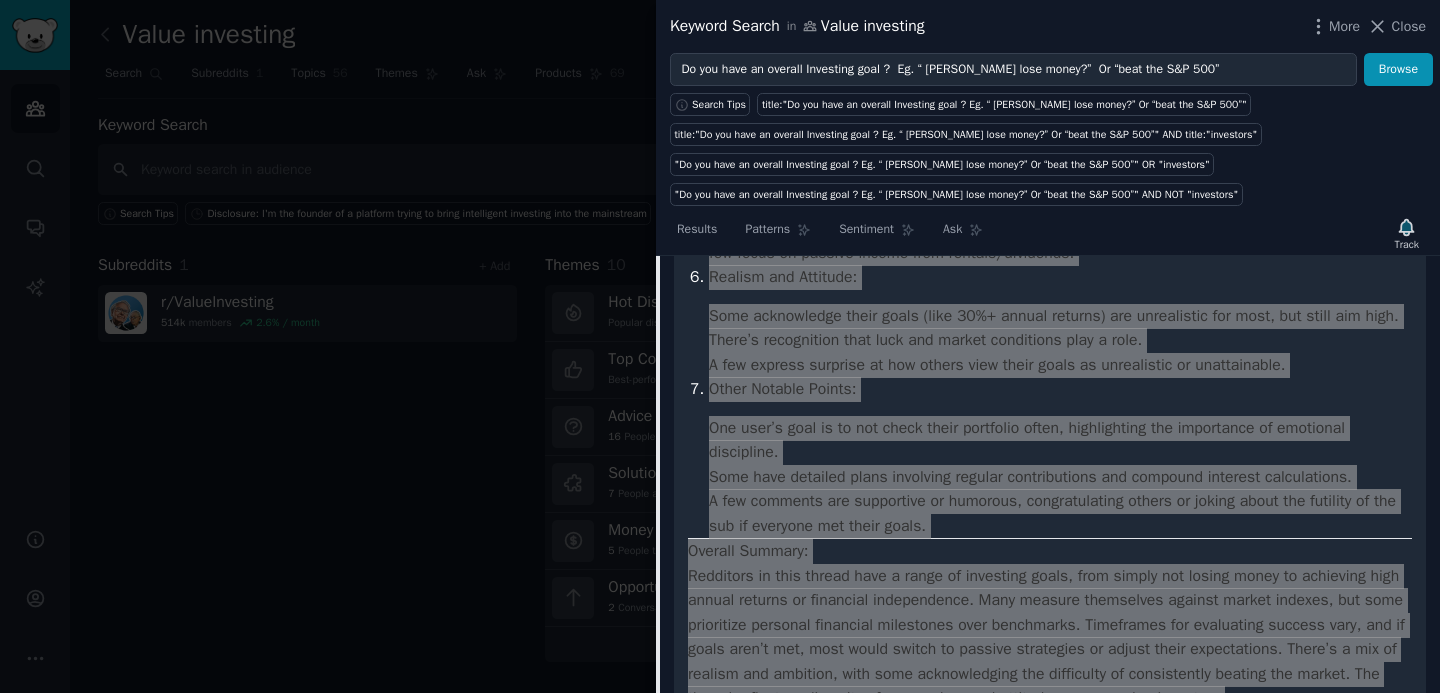 scroll, scrollTop: 1202, scrollLeft: 0, axis: vertical 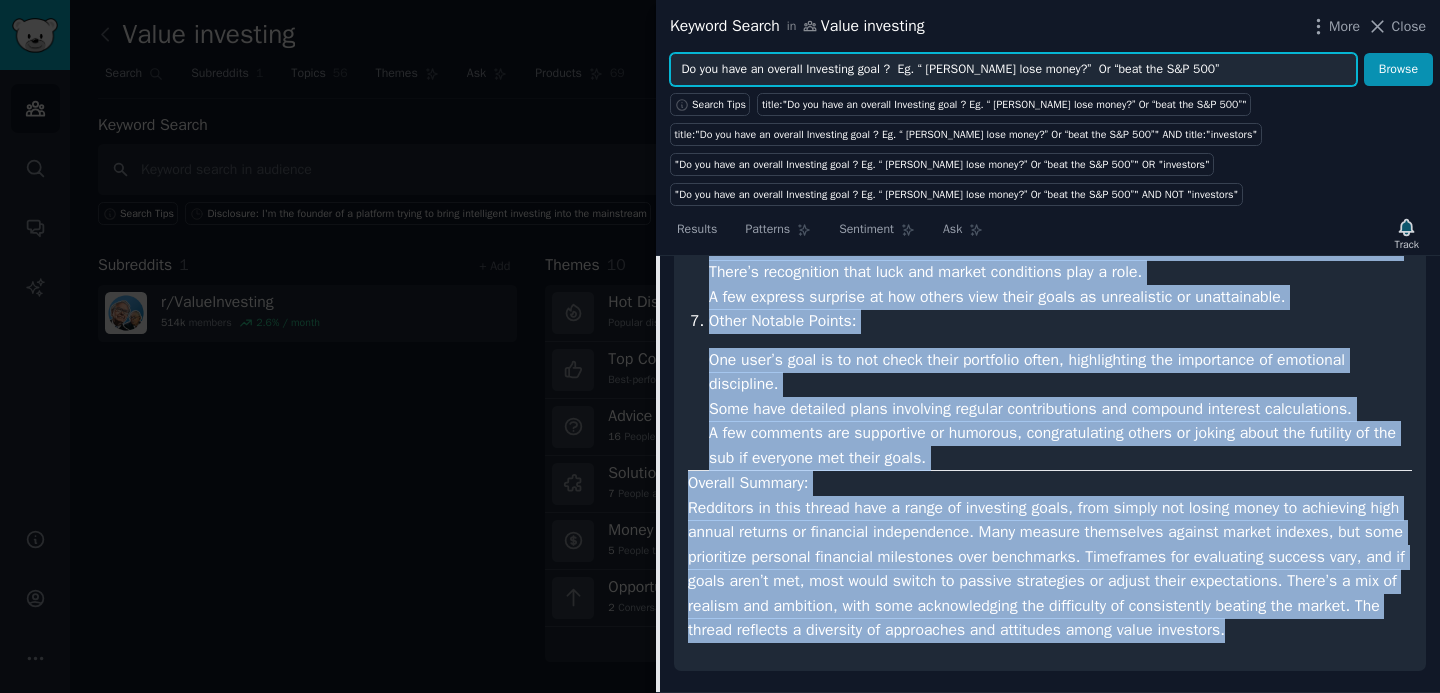 click on "Do you have an overall Investing goal ?  Eg. “ Doan lose money?”  Or “beat the S&P 500”" at bounding box center [1013, 70] 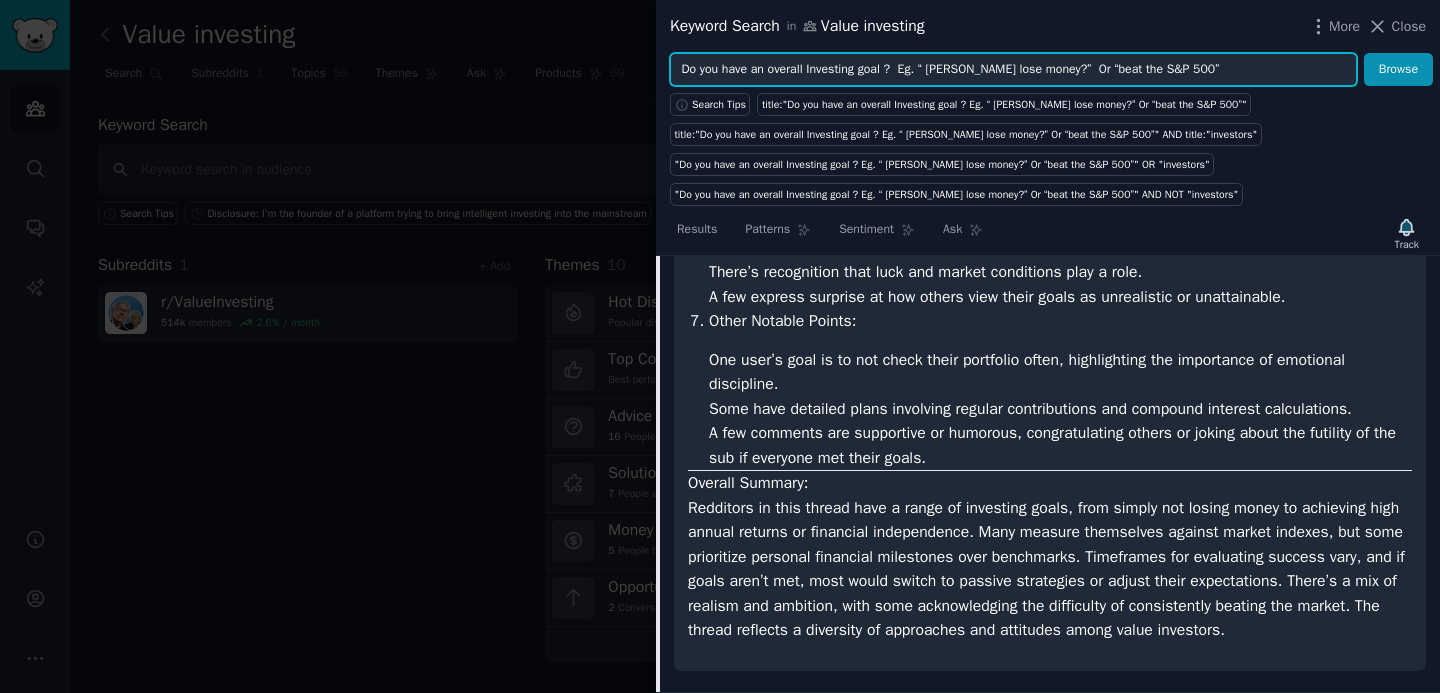 click on "Do you have an overall Investing goal ?  Eg. “ Doan lose money?”  Or “beat the S&P 500”" at bounding box center (1013, 70) 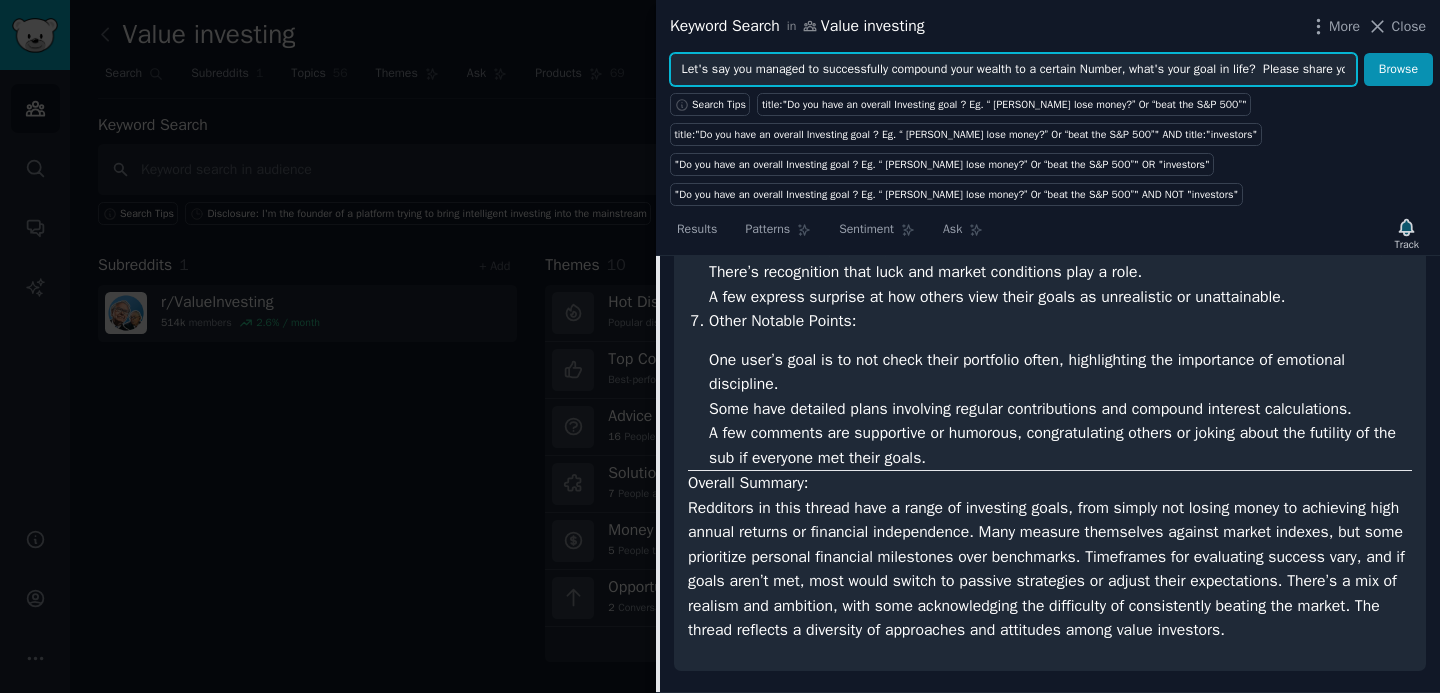 scroll, scrollTop: 0, scrollLeft: 251, axis: horizontal 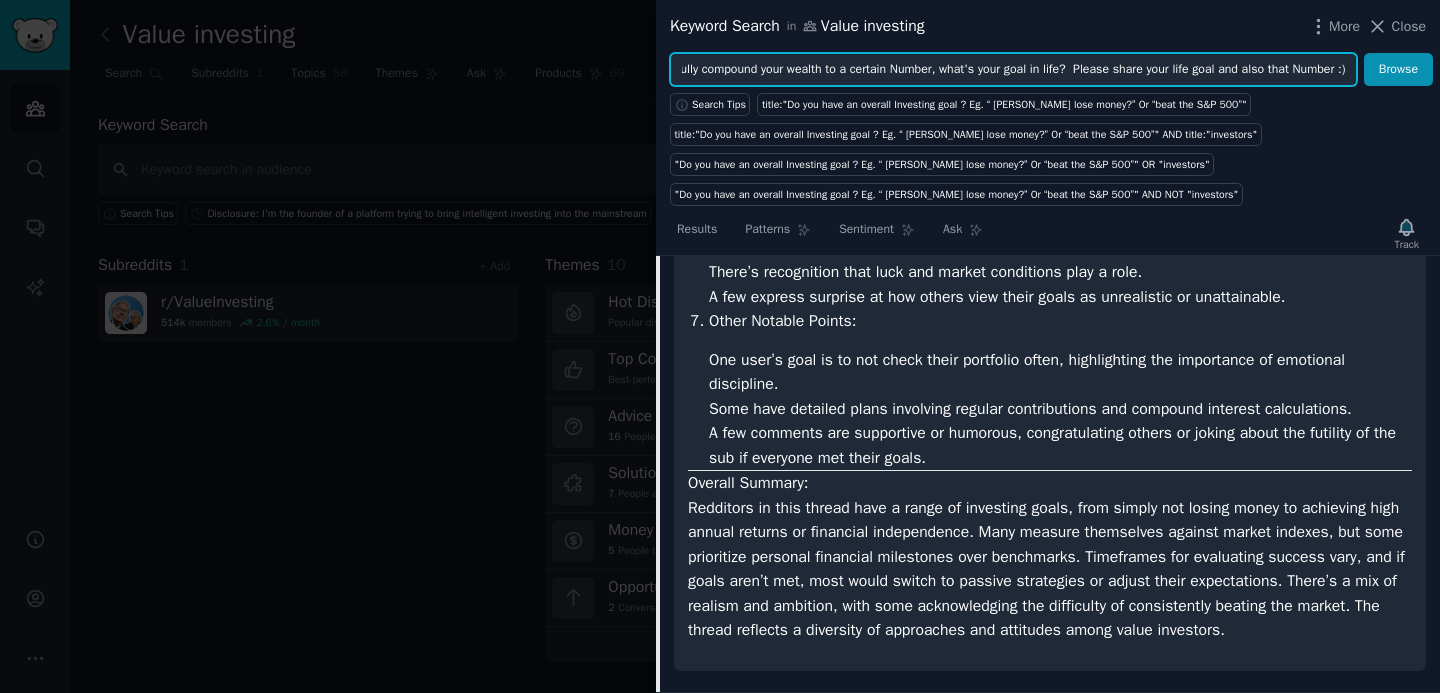 click on "Browse" at bounding box center [1398, 70] 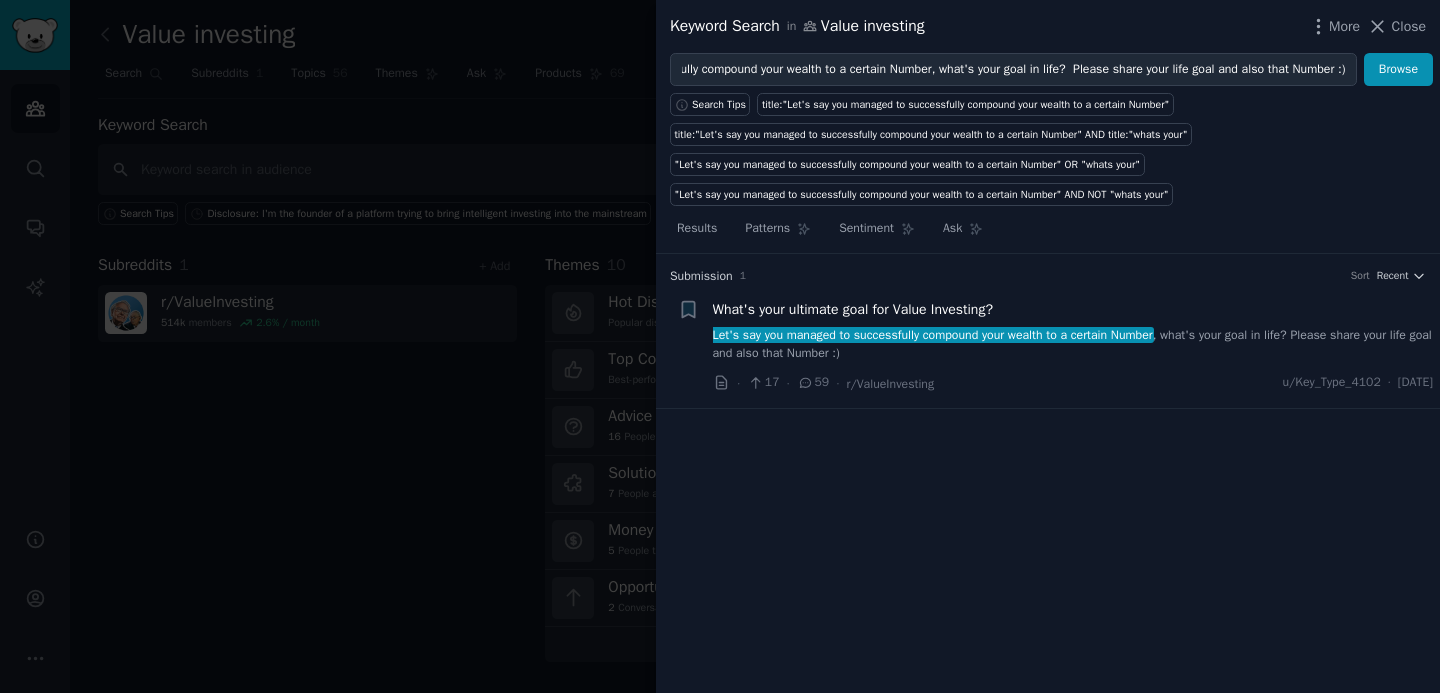 click on "What's your ultimate goal for Value Investing?" at bounding box center (853, 309) 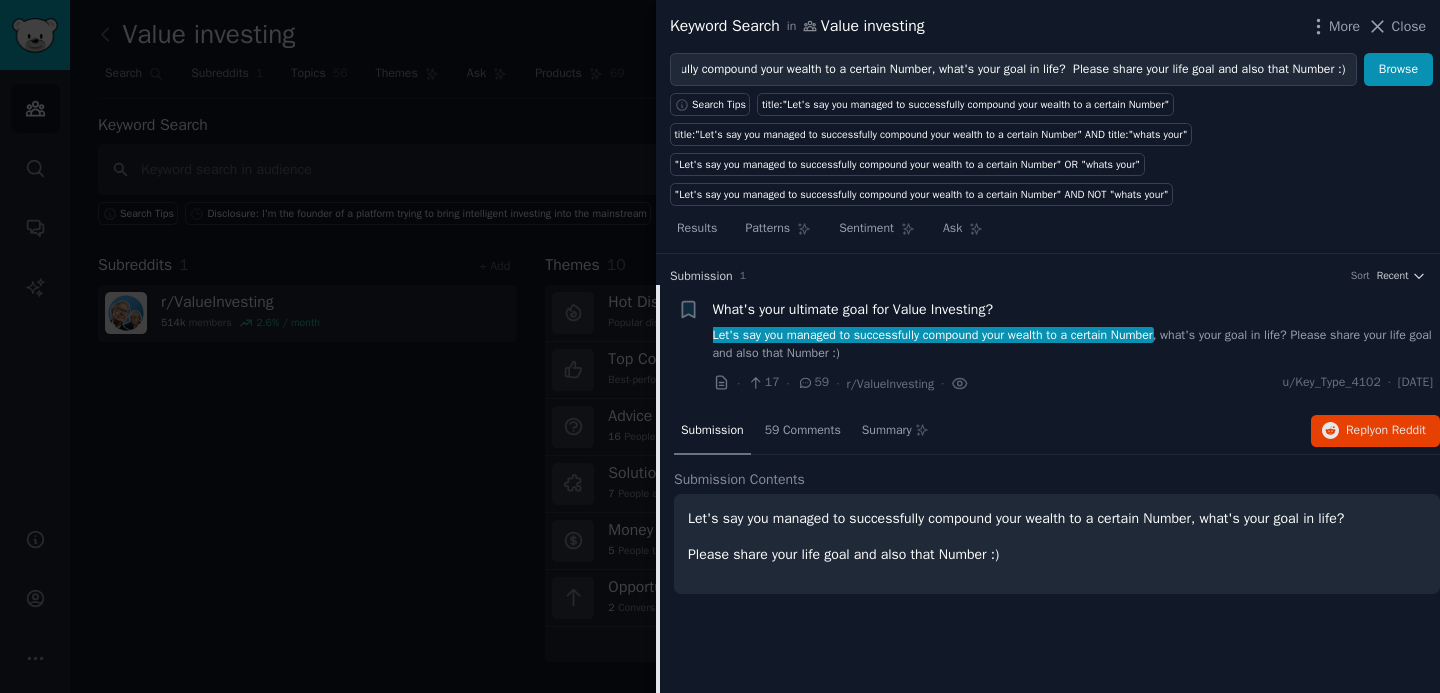 scroll, scrollTop: 0, scrollLeft: 0, axis: both 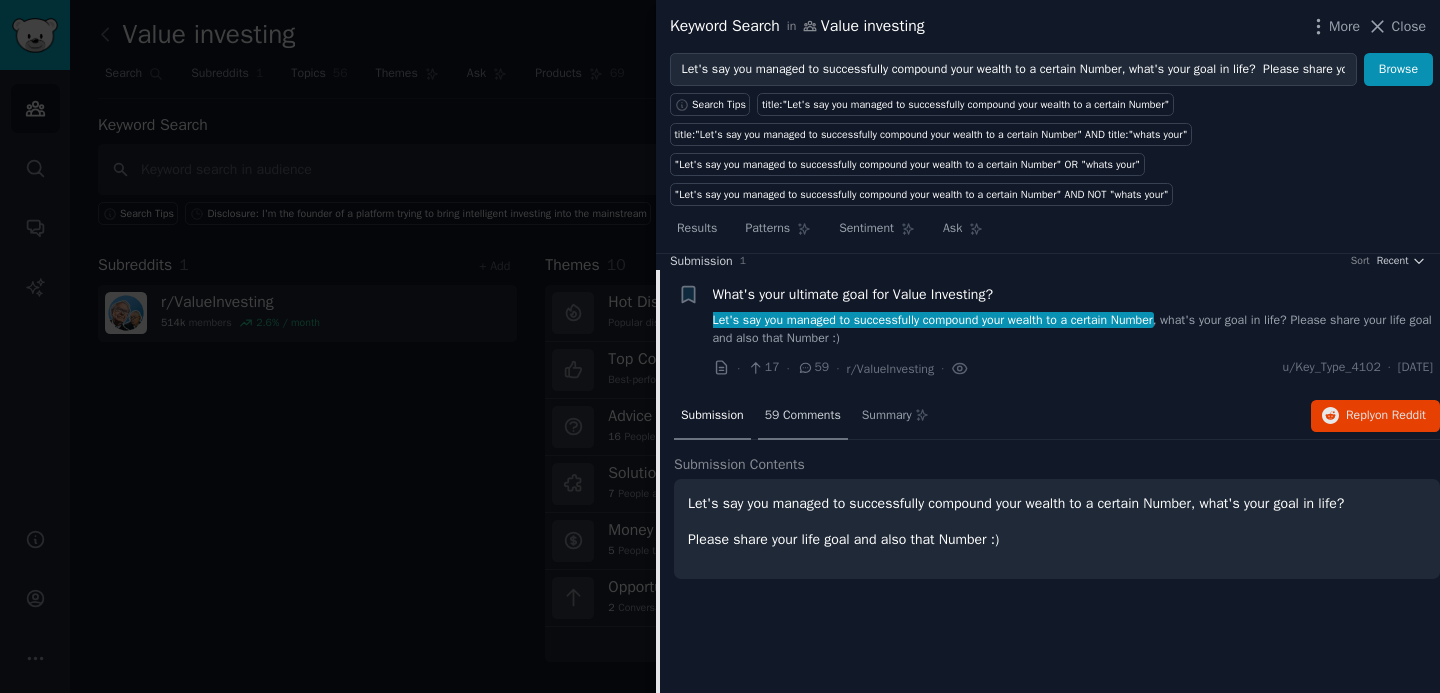 click on "59 Comments" at bounding box center (803, 416) 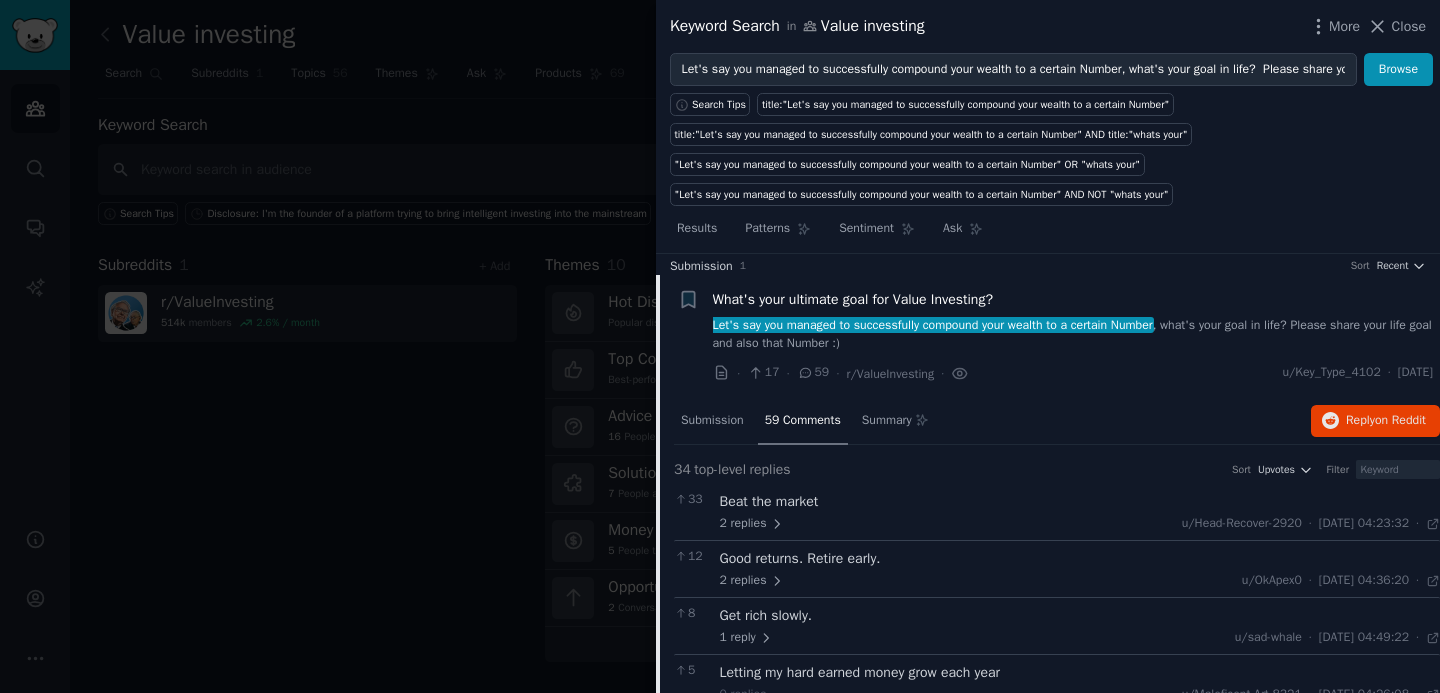 scroll, scrollTop: 0, scrollLeft: 0, axis: both 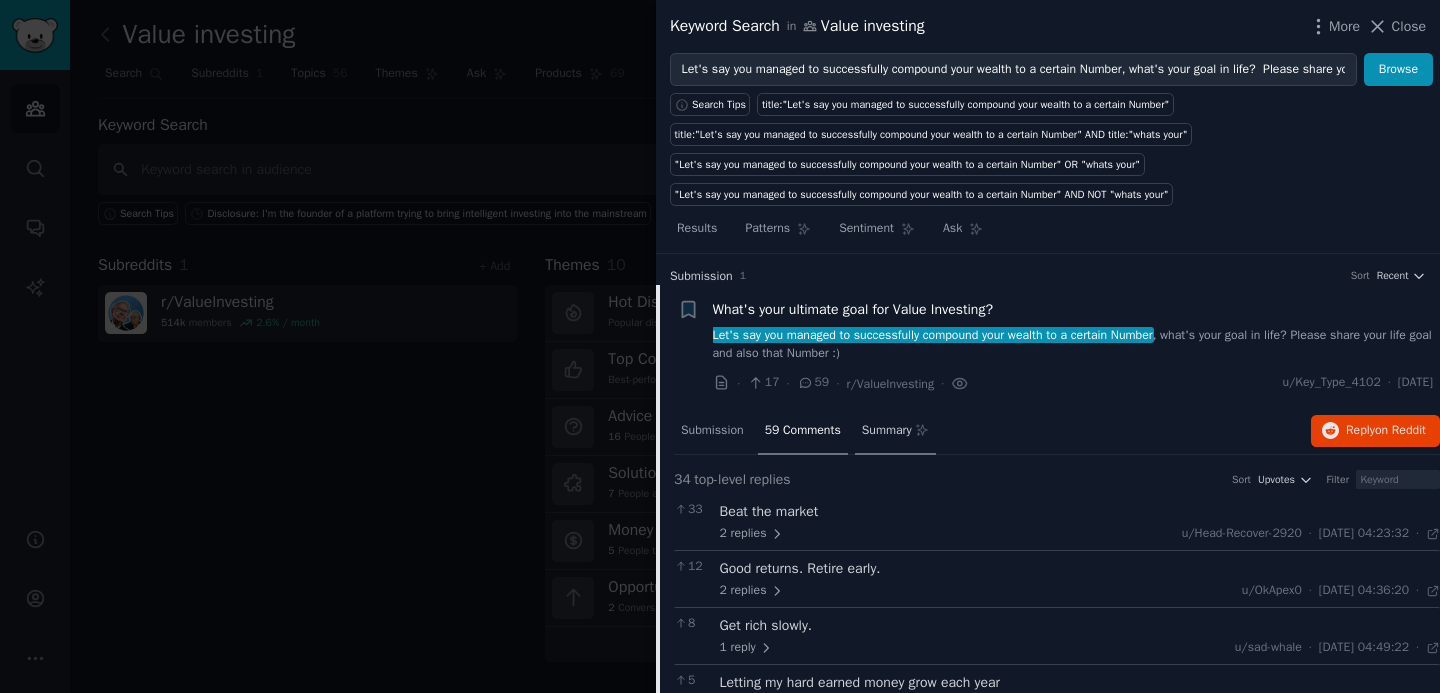 click on "Summary" at bounding box center [887, 431] 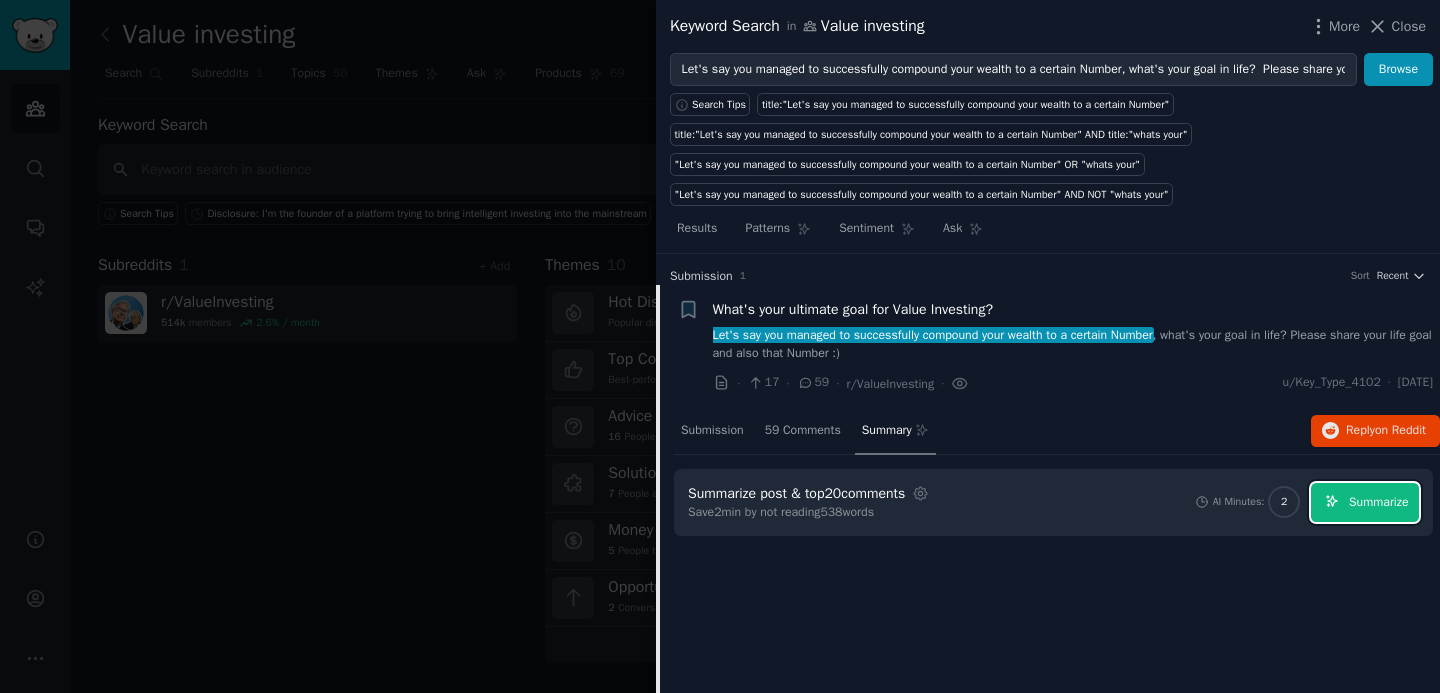 click on "Summarize" at bounding box center [1365, 502] 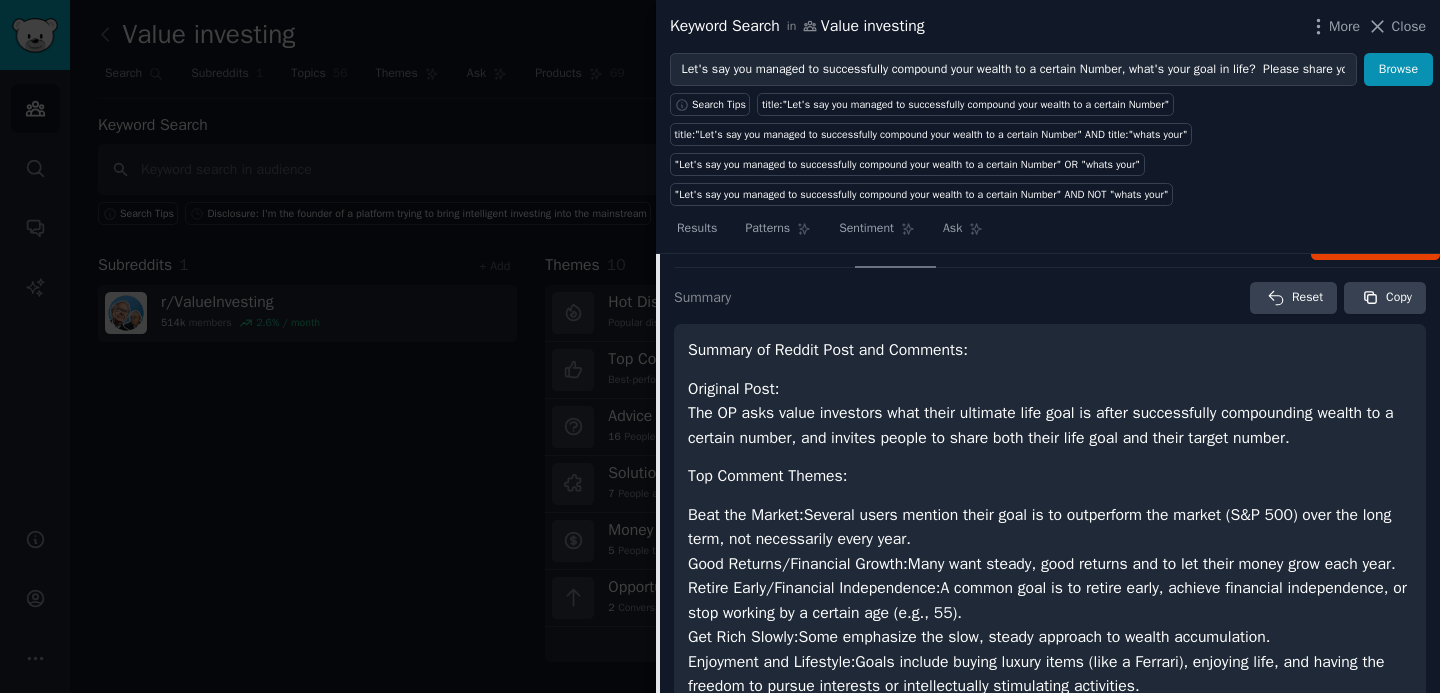 scroll, scrollTop: 191, scrollLeft: 0, axis: vertical 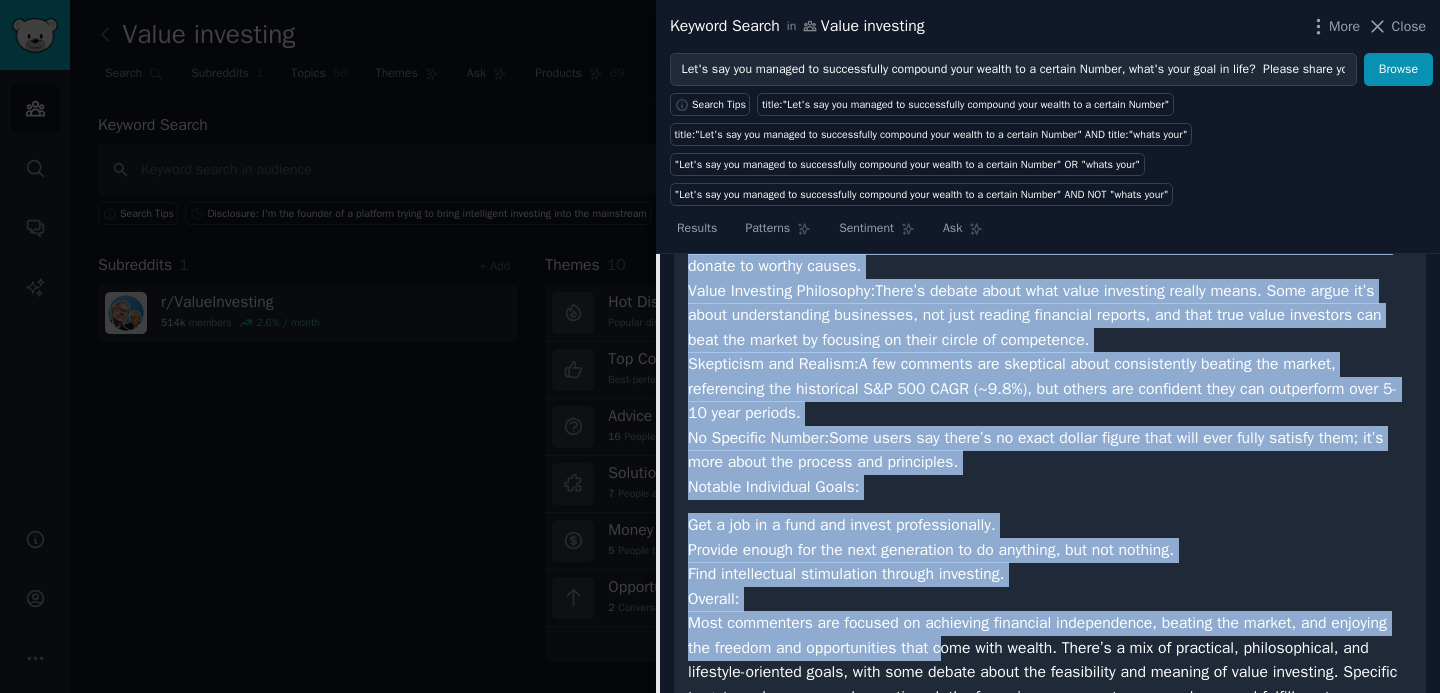 drag, startPoint x: 689, startPoint y: 347, endPoint x: 1011, endPoint y: 683, distance: 465.38156 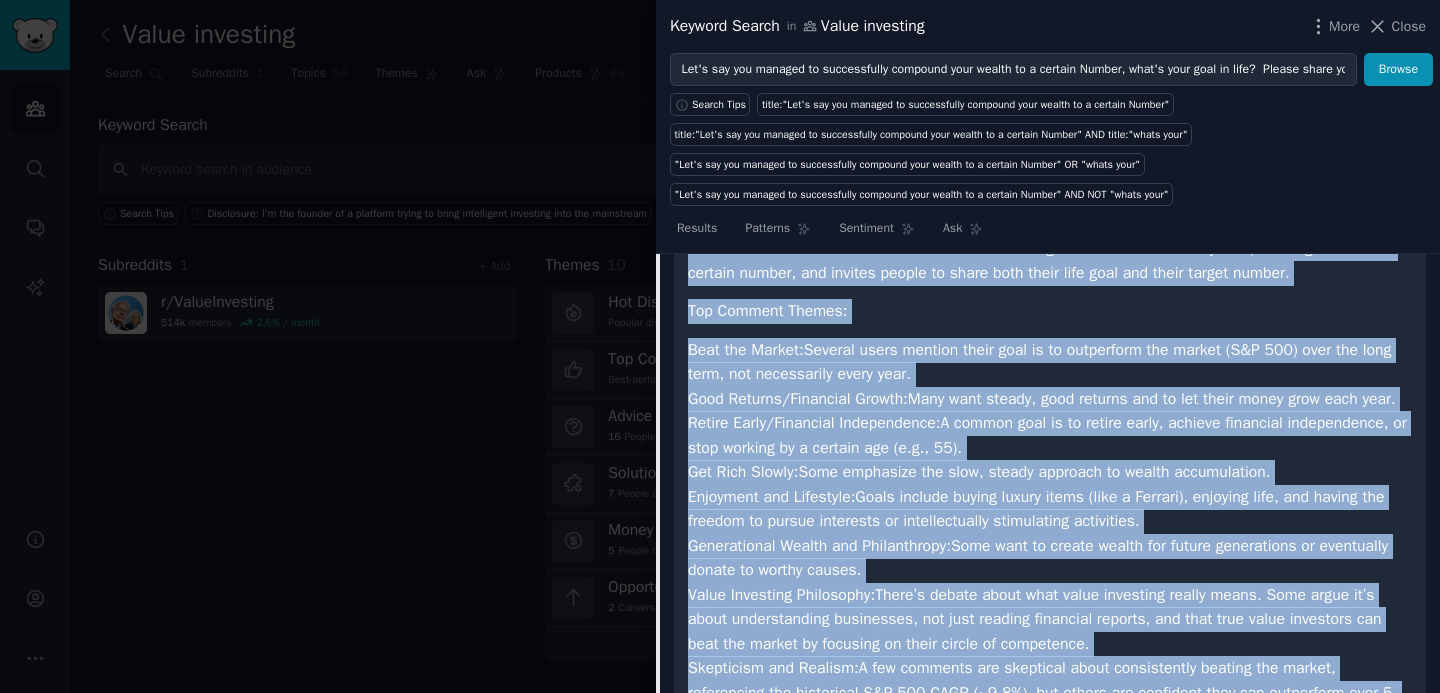 scroll, scrollTop: 367, scrollLeft: 0, axis: vertical 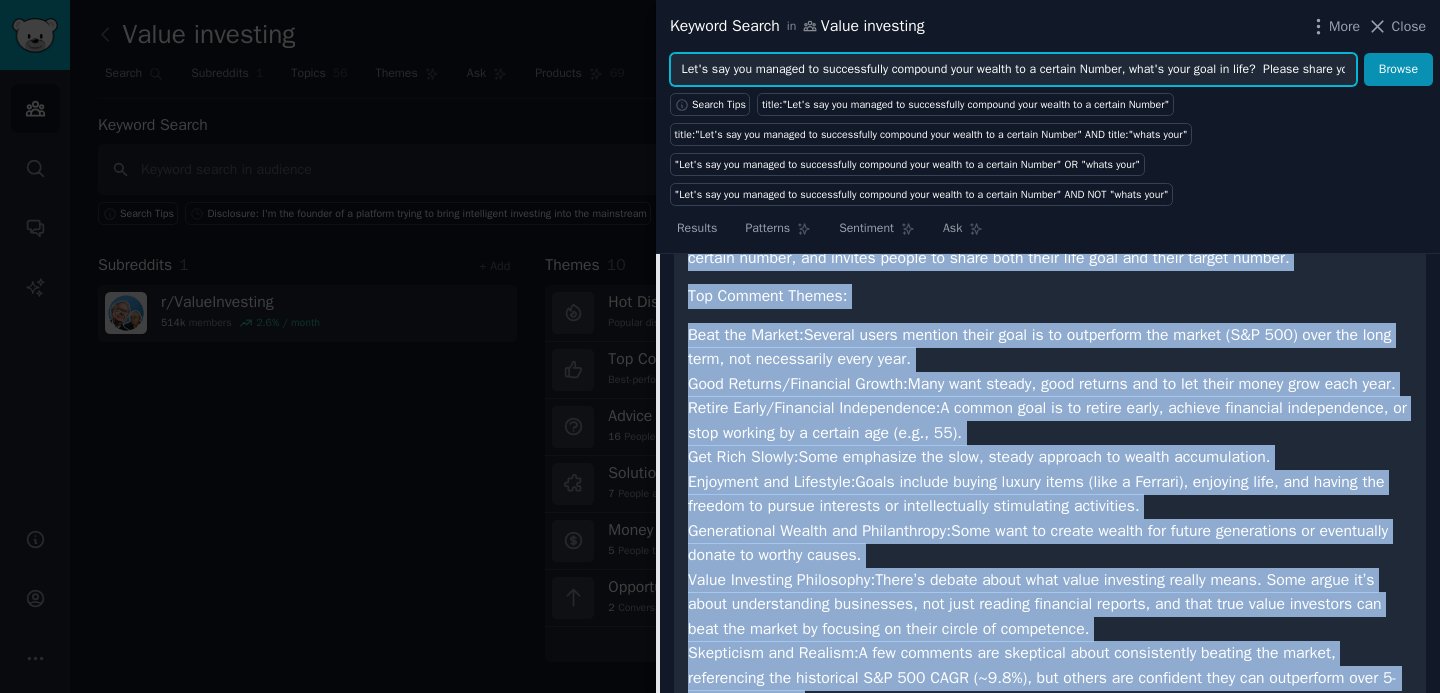 click on "Let's say you managed to successfully compound your wealth to a certain Number, what's your goal in life?  Please share your life goal and also that Number :)" at bounding box center (1013, 70) 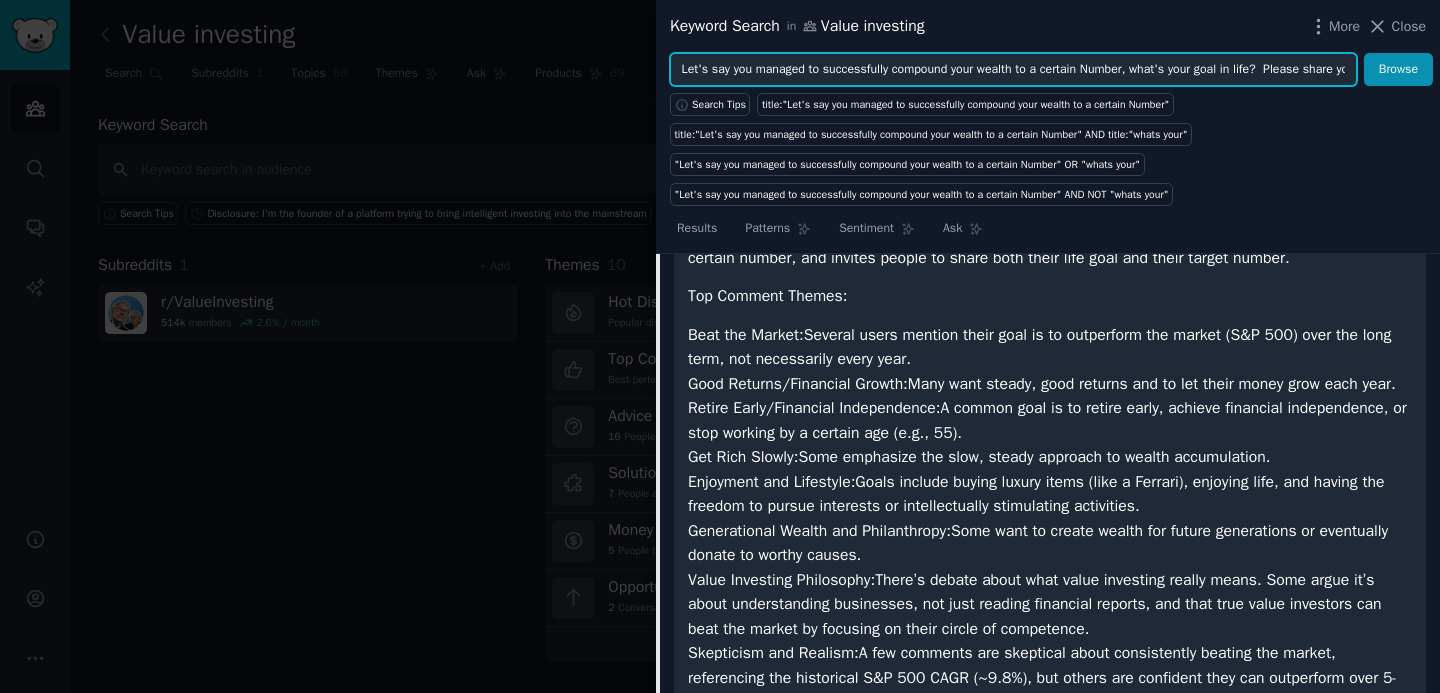 click on "Let's say you managed to successfully compound your wealth to a certain Number, what's your goal in life?  Please share your life goal and also that Number :)" at bounding box center (1013, 70) 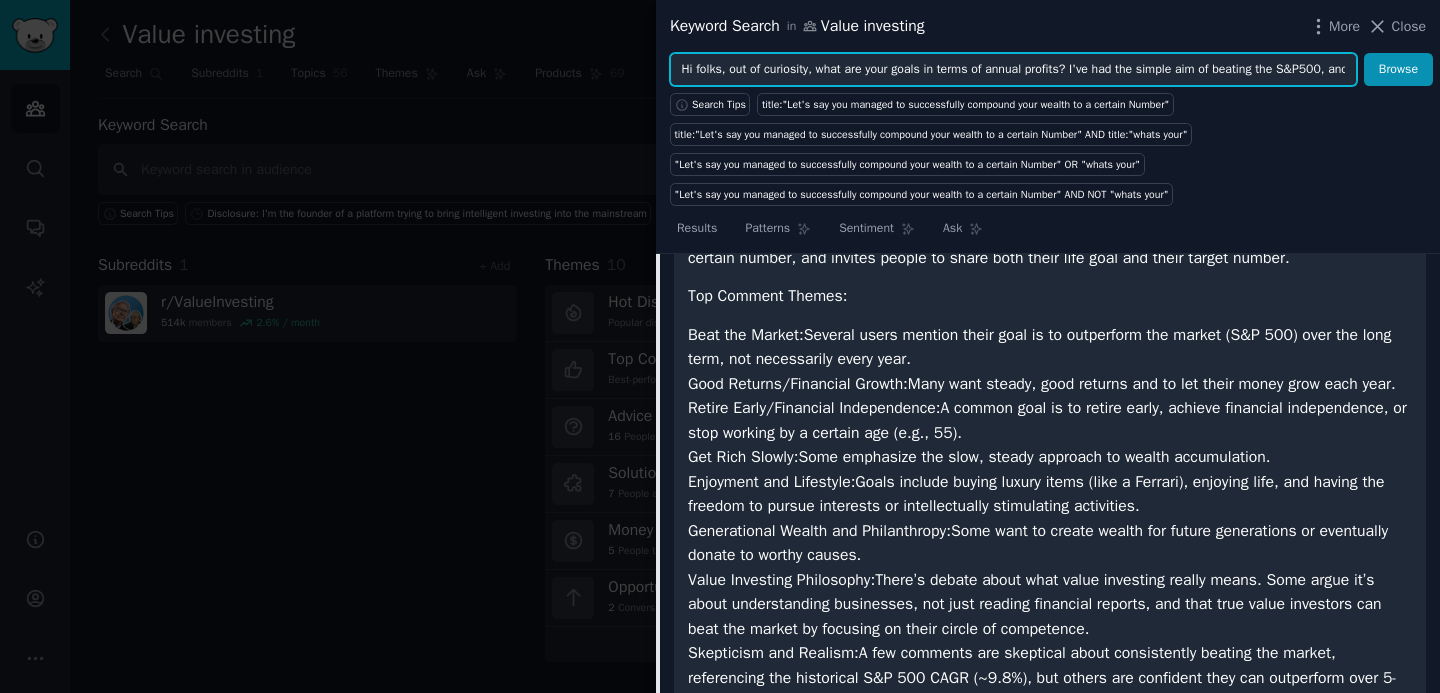 scroll, scrollTop: 0, scrollLeft: 548, axis: horizontal 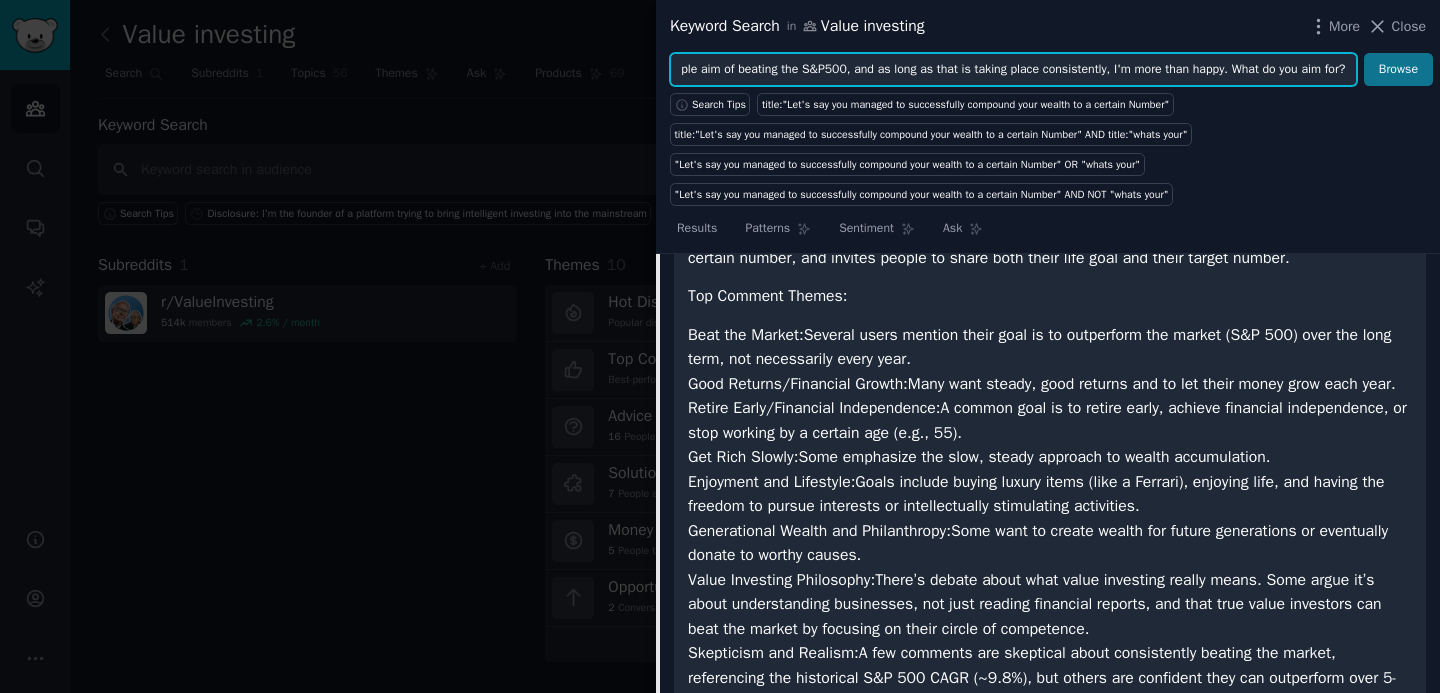 type on "Hi folks, out of curiosity, what are your goals in terms of annual profits? I've had the simple aim of beating the S&P500, and as long as that is taking place consistently, I'm more than happy. What do you aim for?" 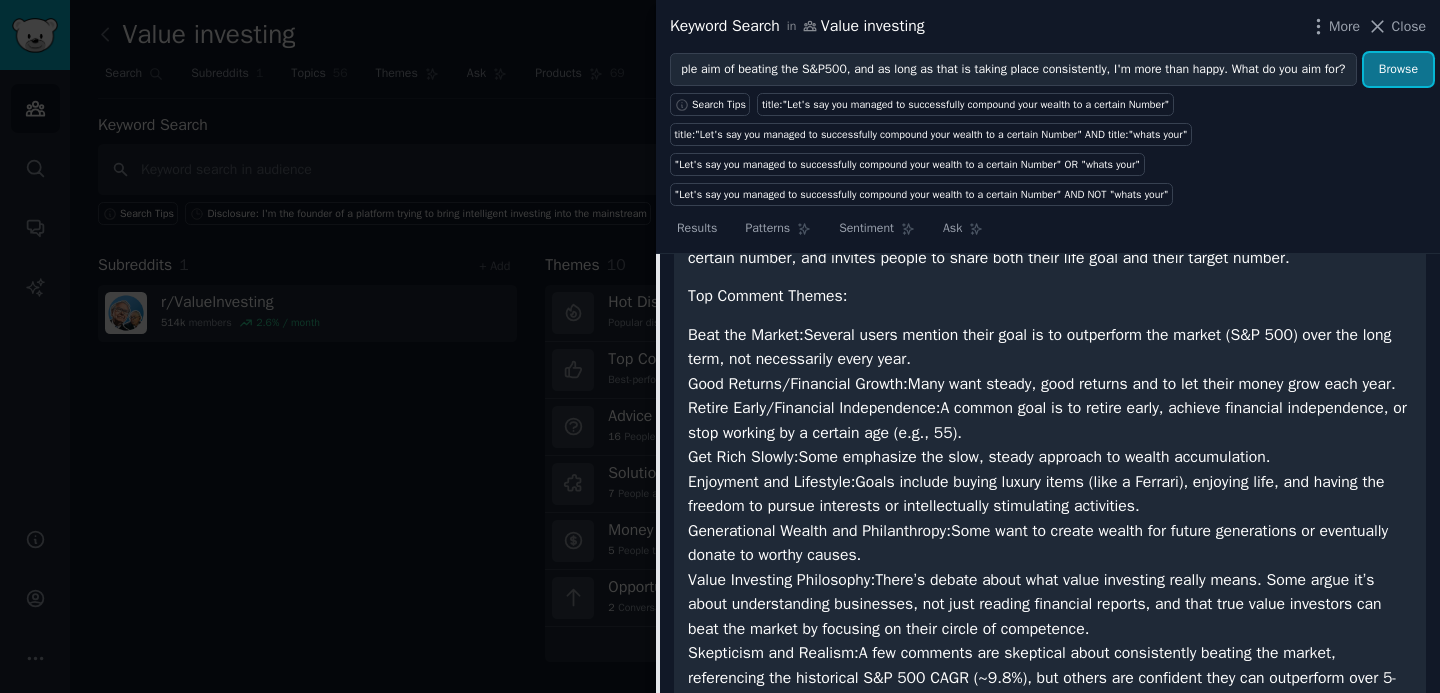 click on "Browse" at bounding box center [1398, 70] 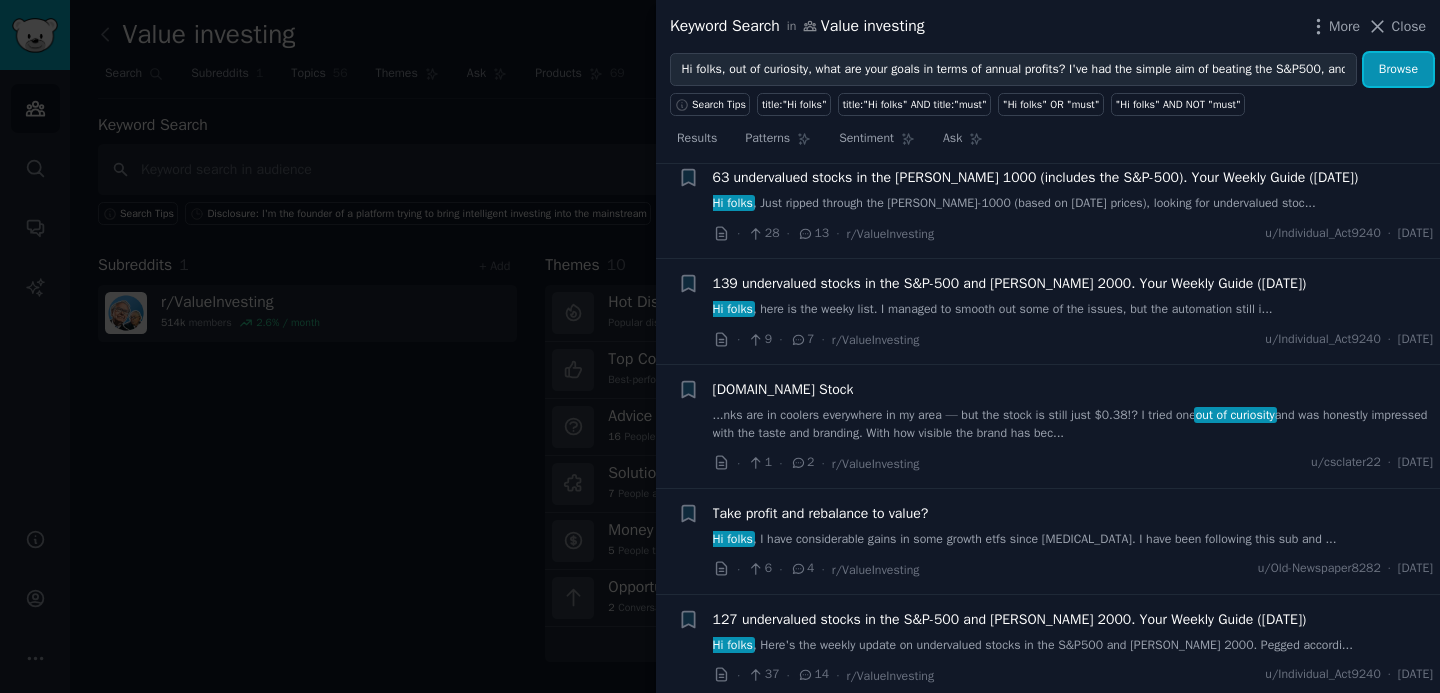 scroll, scrollTop: 1034, scrollLeft: 0, axis: vertical 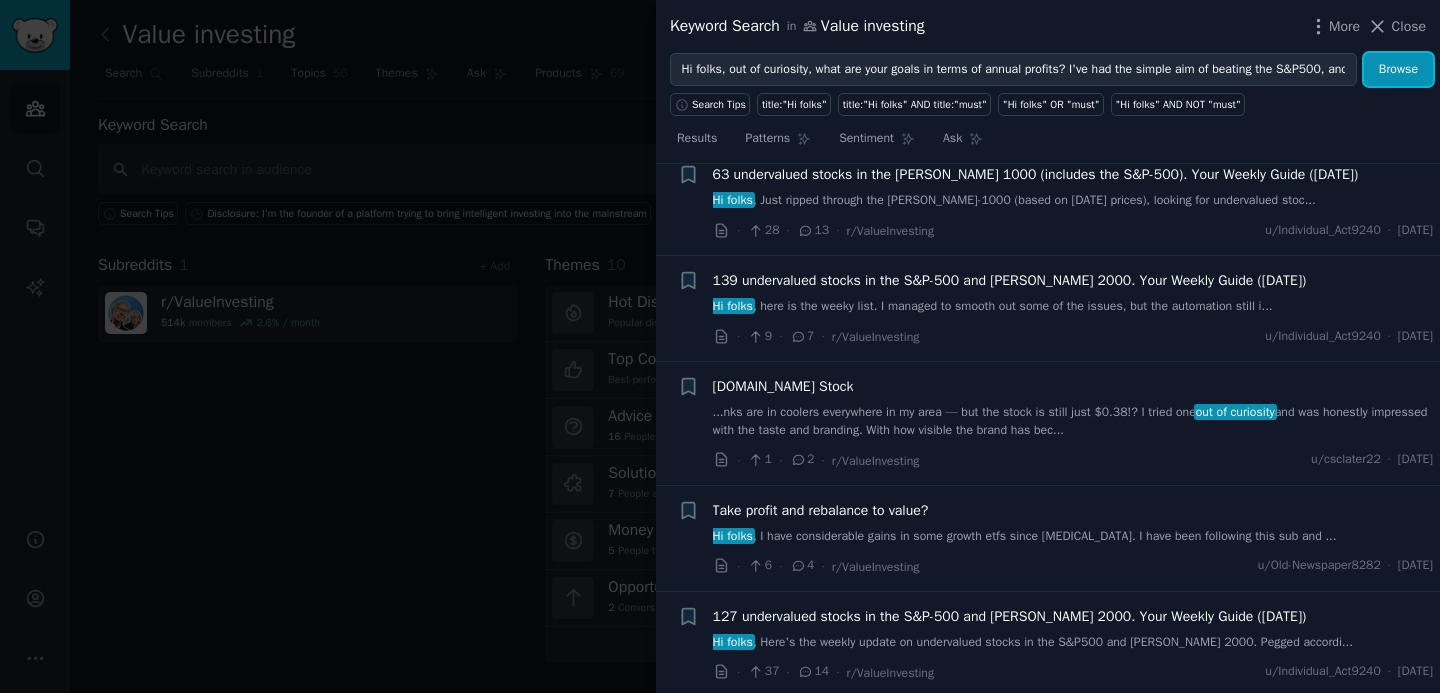 type 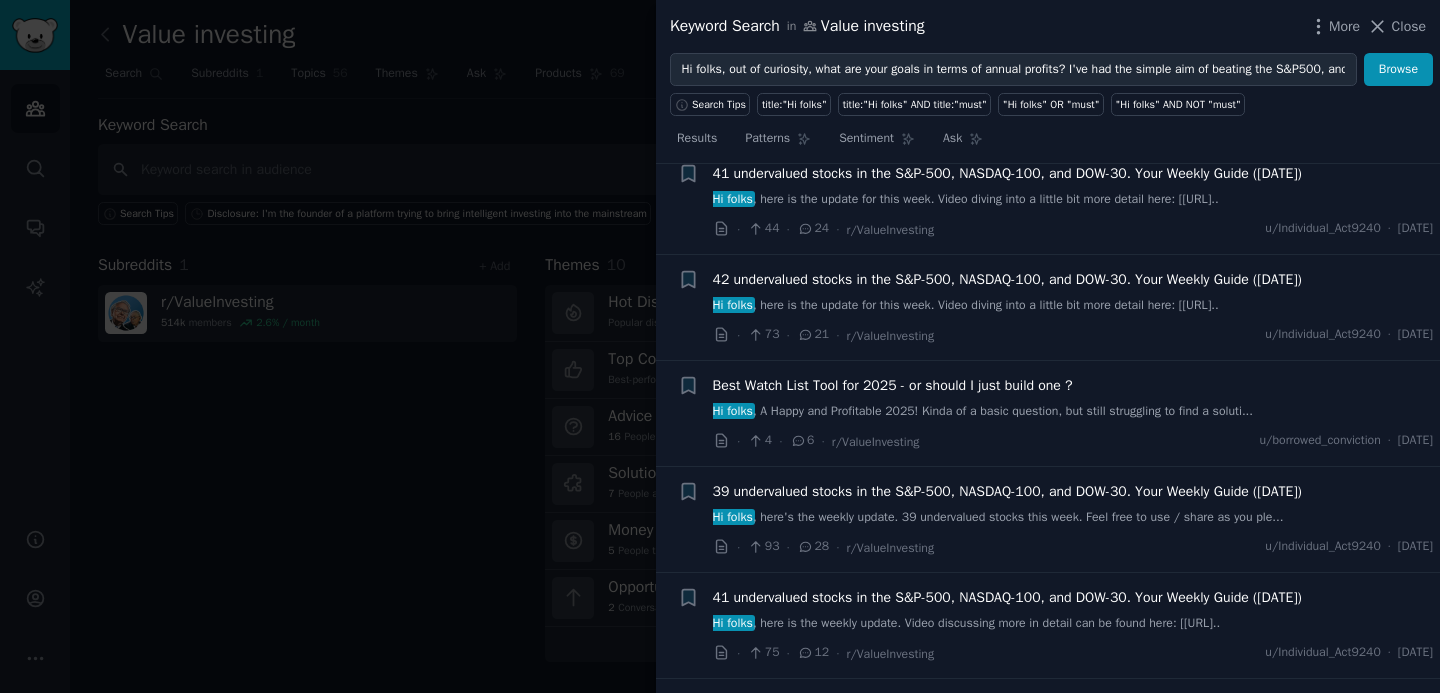 scroll, scrollTop: 3464, scrollLeft: 0, axis: vertical 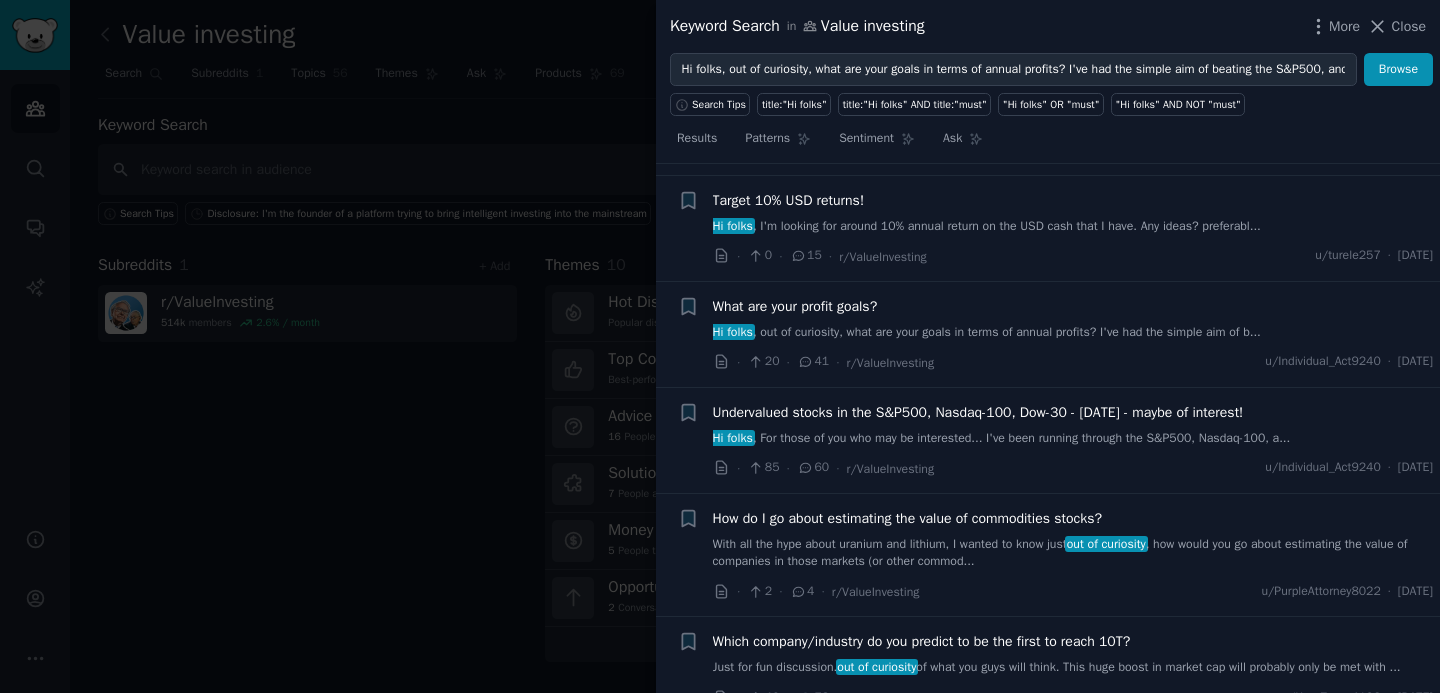 click on "What are your profit goals?" at bounding box center (795, 306) 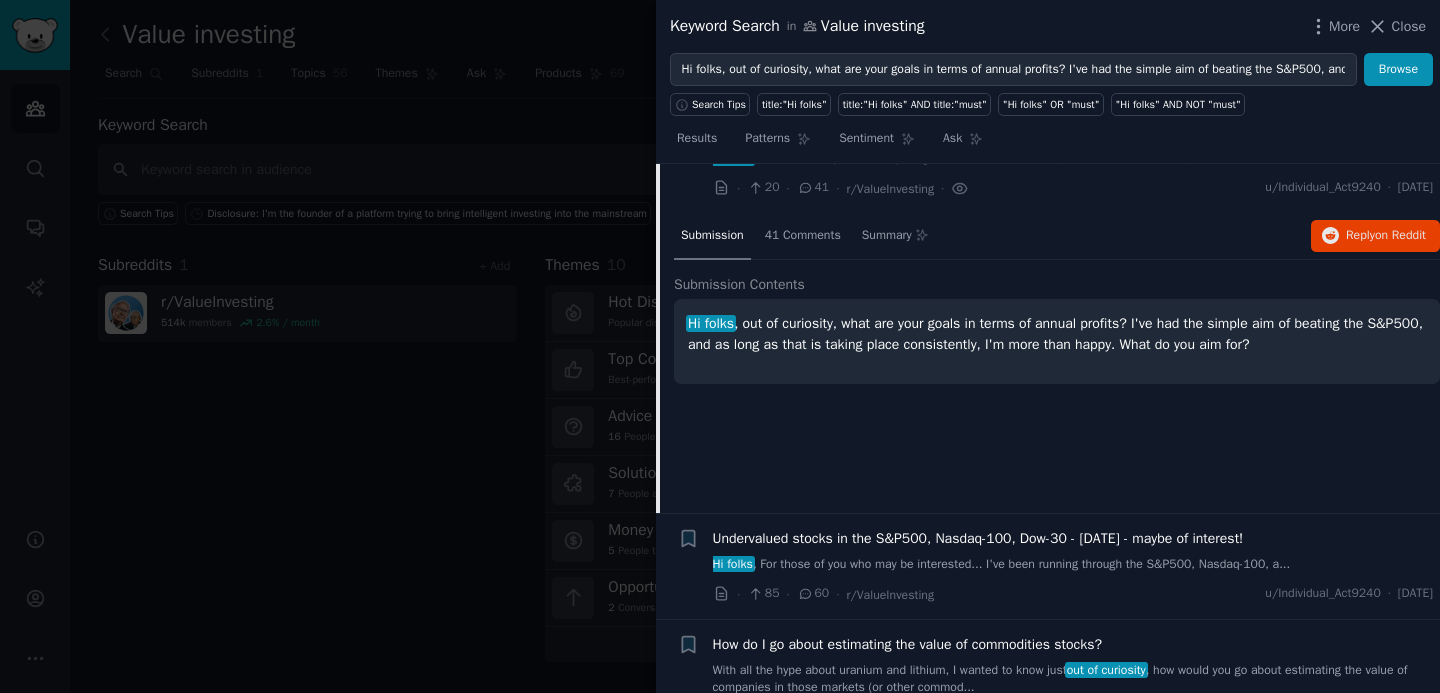 scroll, scrollTop: 3704, scrollLeft: 0, axis: vertical 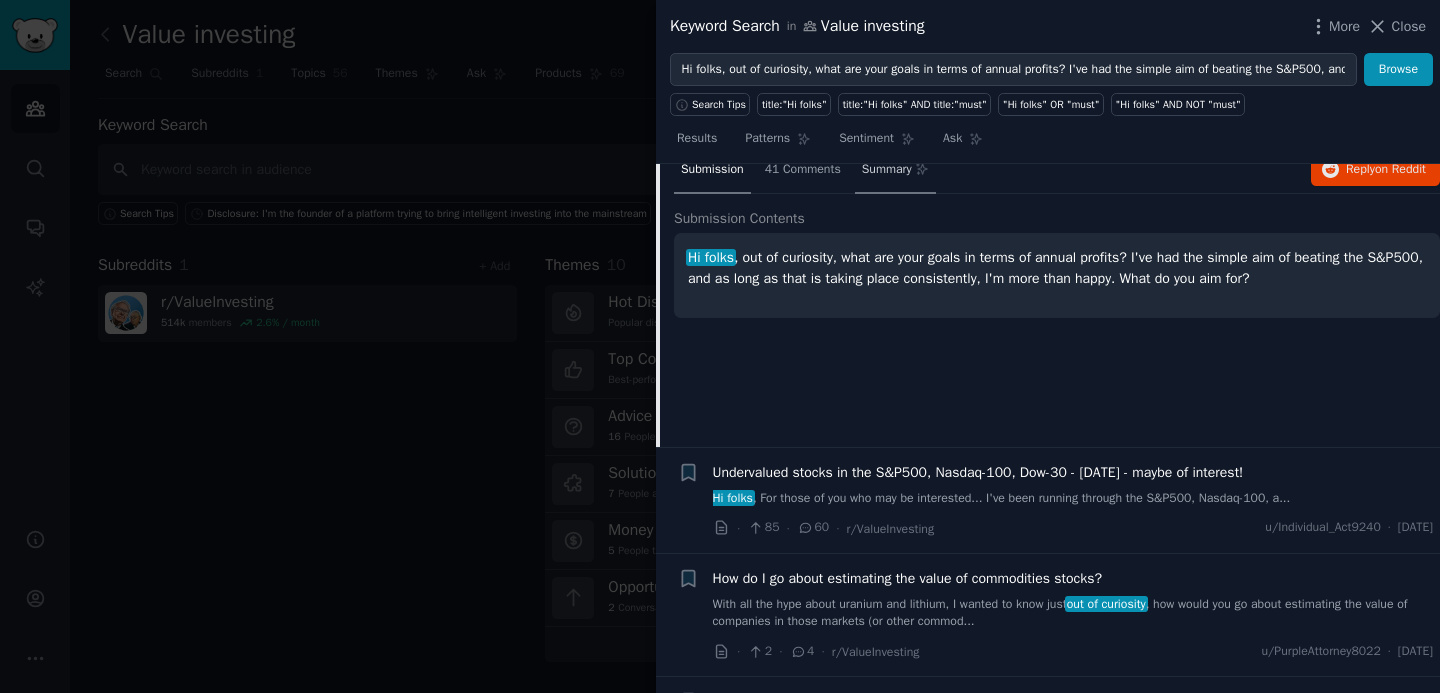 click on "Summary" at bounding box center (887, 170) 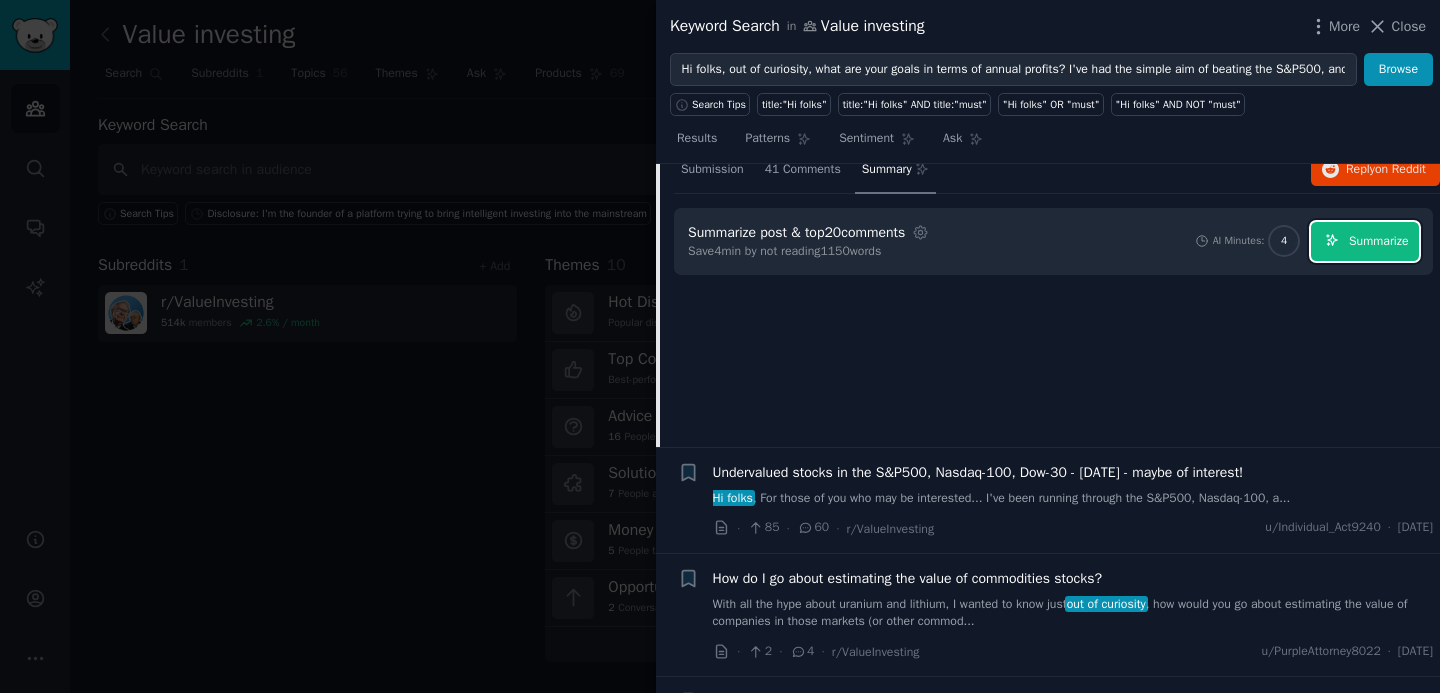 click on "Summarize" at bounding box center (1378, 242) 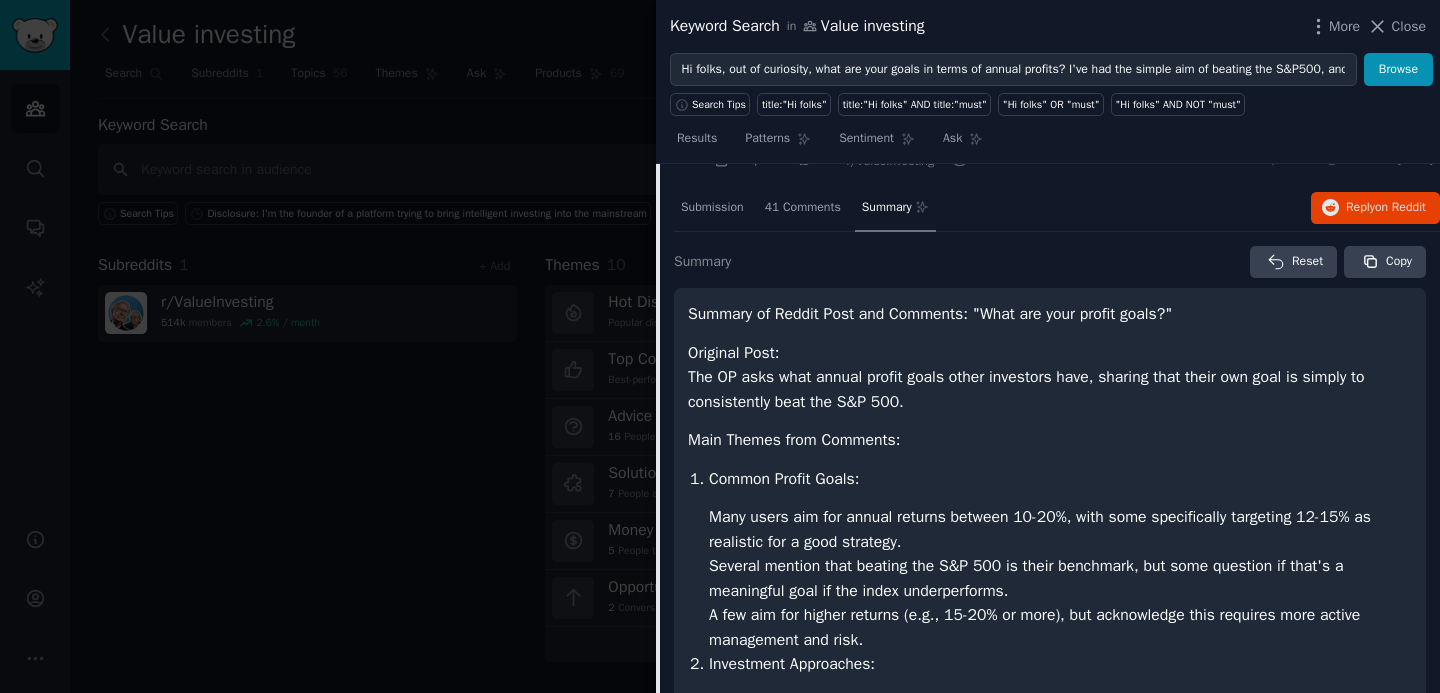 scroll, scrollTop: 3749, scrollLeft: 0, axis: vertical 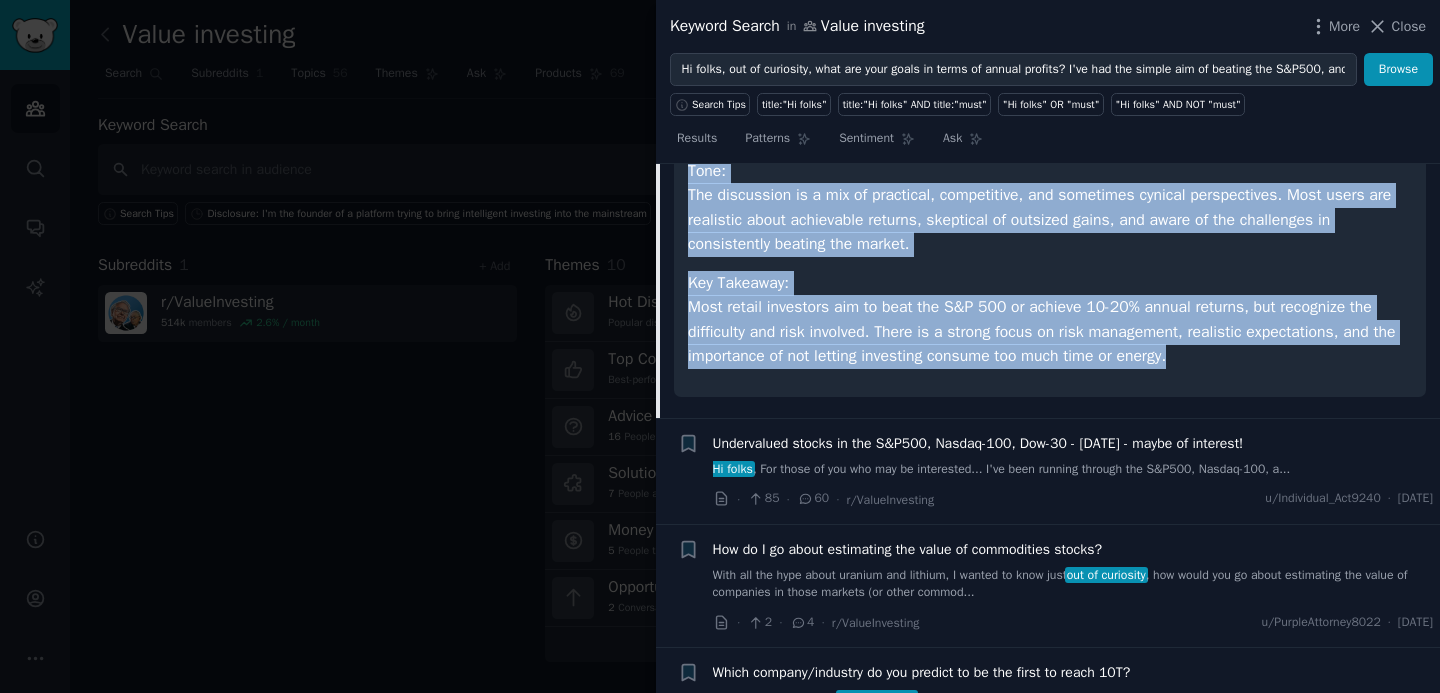 drag, startPoint x: 692, startPoint y: 391, endPoint x: 1214, endPoint y: 495, distance: 532.25934 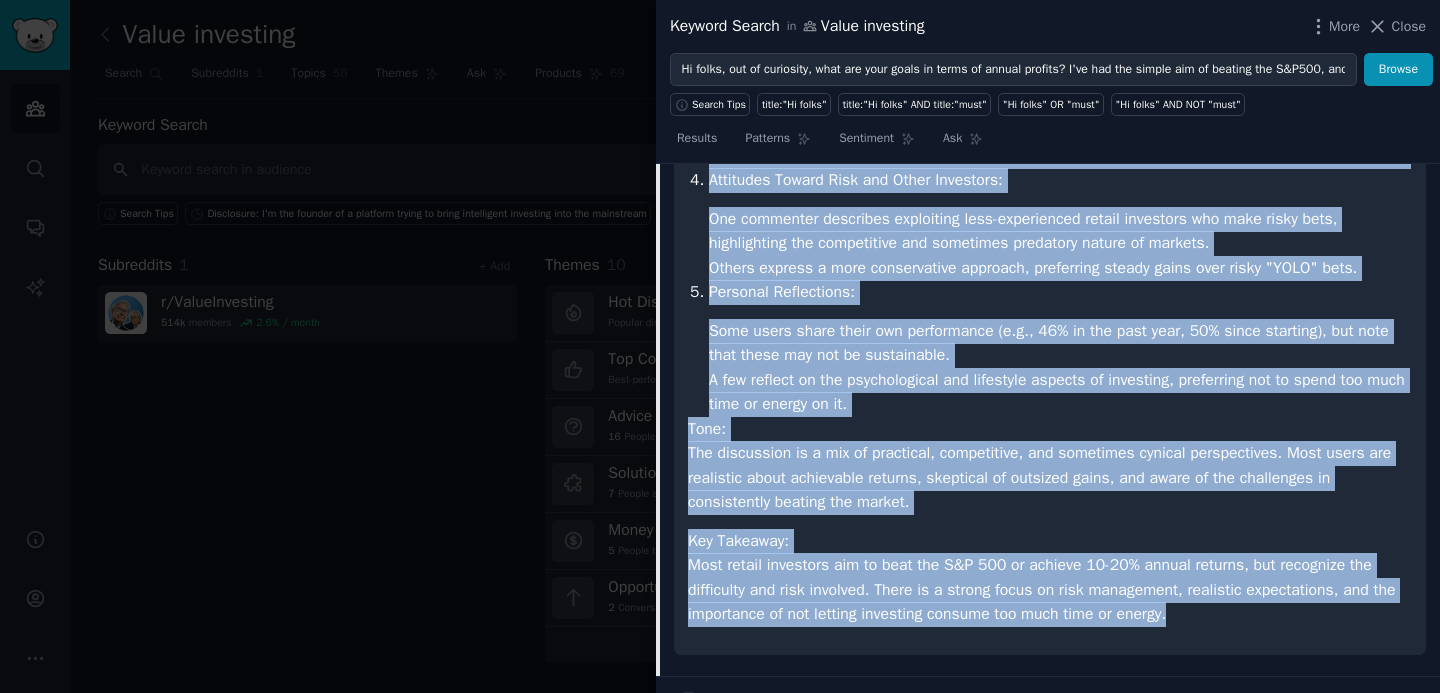 scroll, scrollTop: 4418, scrollLeft: 0, axis: vertical 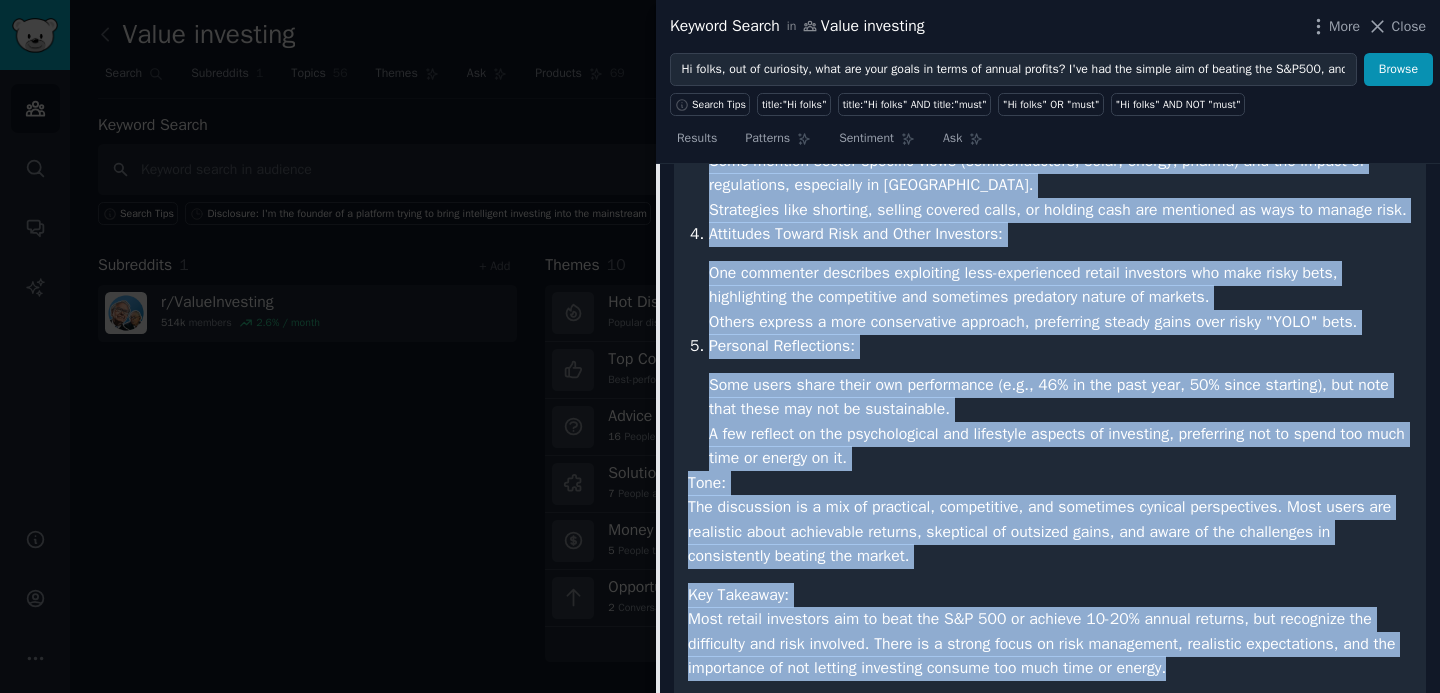 click on "One commenter describes exploiting less-experienced retail investors who make risky bets, highlighting the competitive and sometimes predatory nature of markets." at bounding box center (1060, 285) 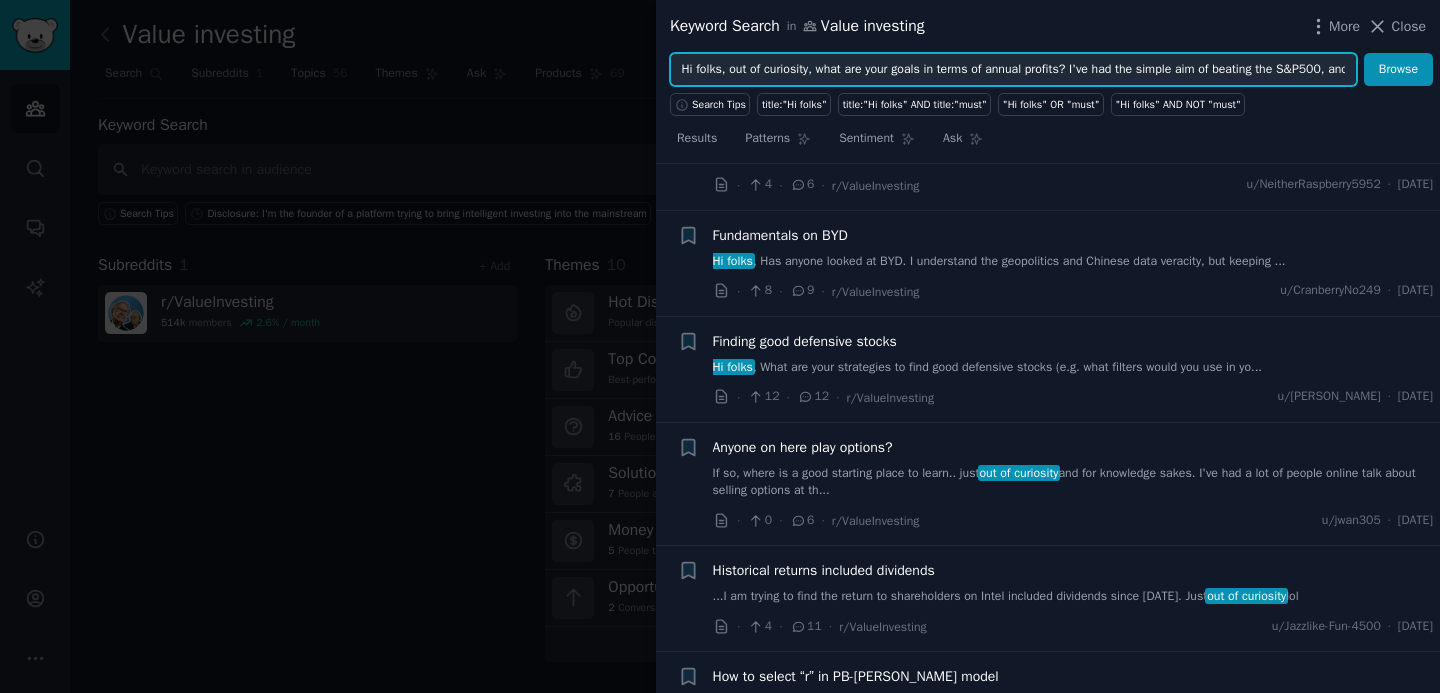 click on "Hi folks, out of curiosity, what are your goals in terms of annual profits? I've had the simple aim of beating the S&P500, and as long as that is taking place consistently, I'm more than happy. What do you aim for?" at bounding box center [1013, 70] 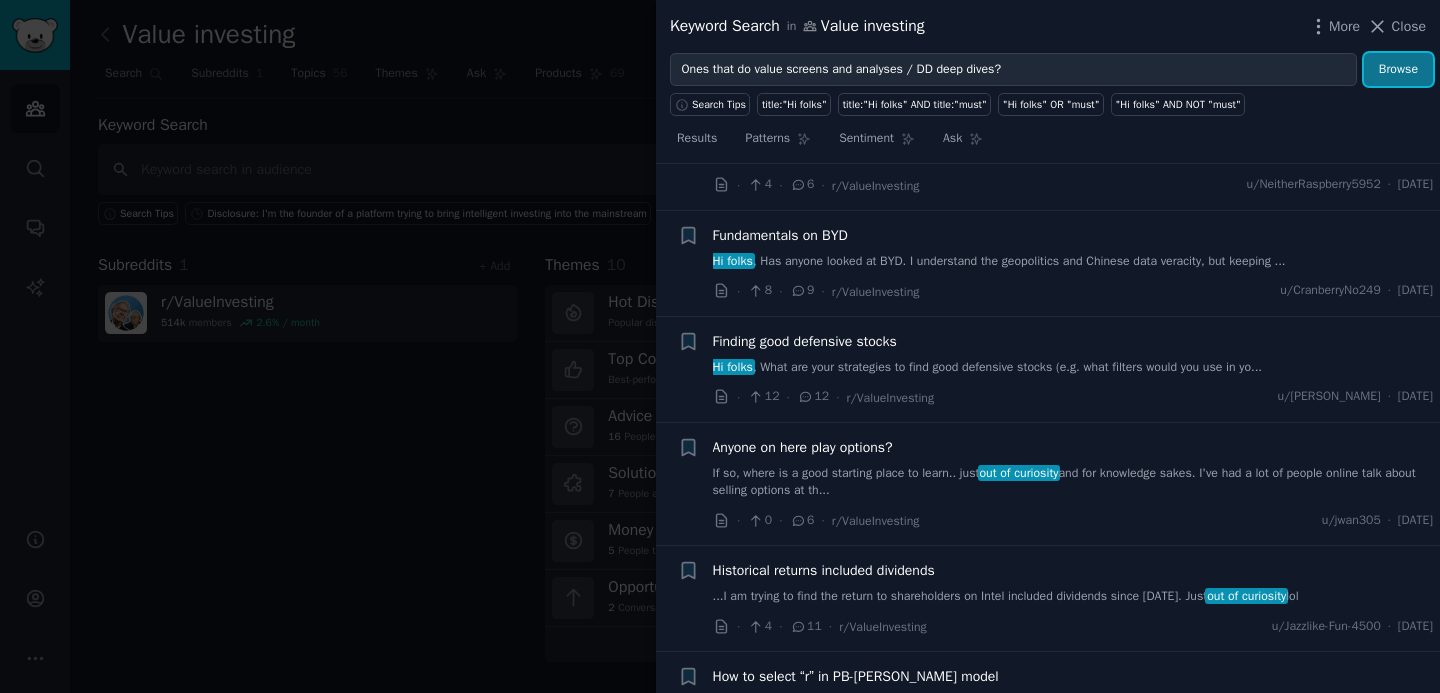 click on "Browse" at bounding box center [1398, 70] 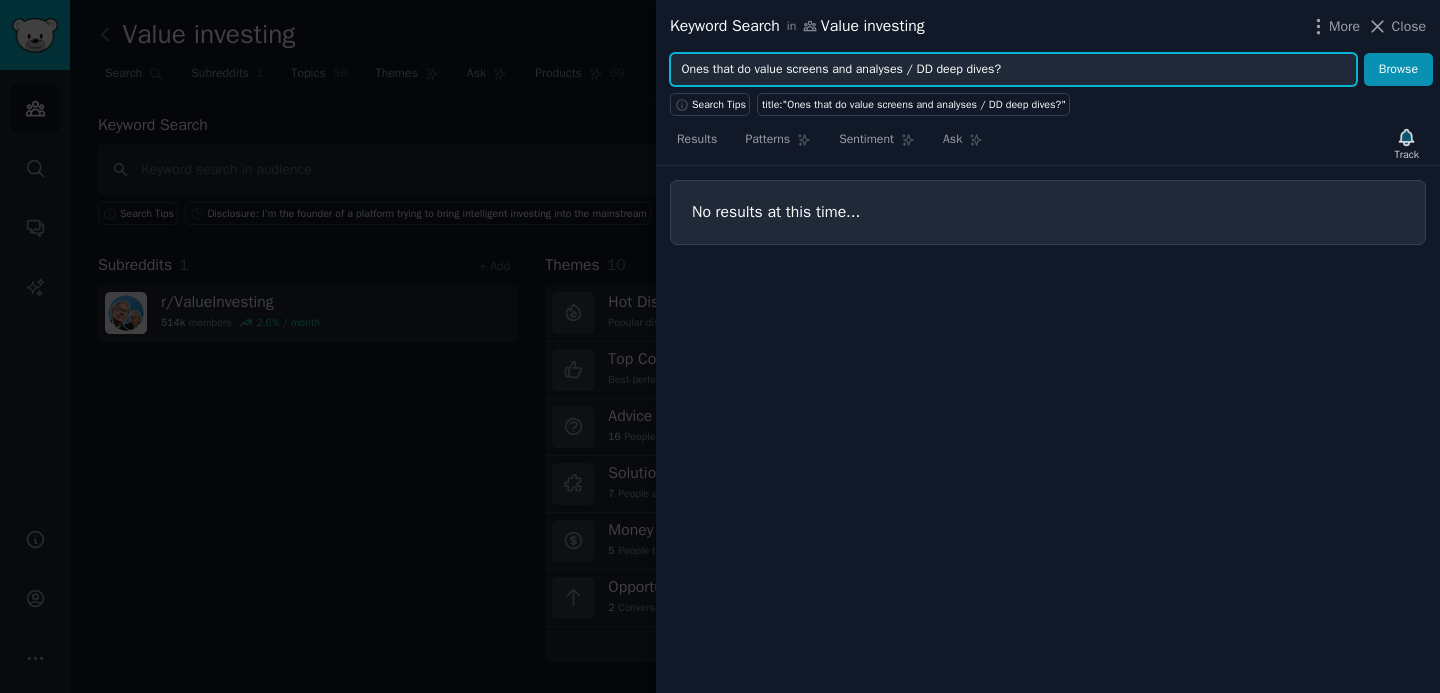 click on "Ones that do value screens and analyses / DD deep dives?" at bounding box center [1013, 70] 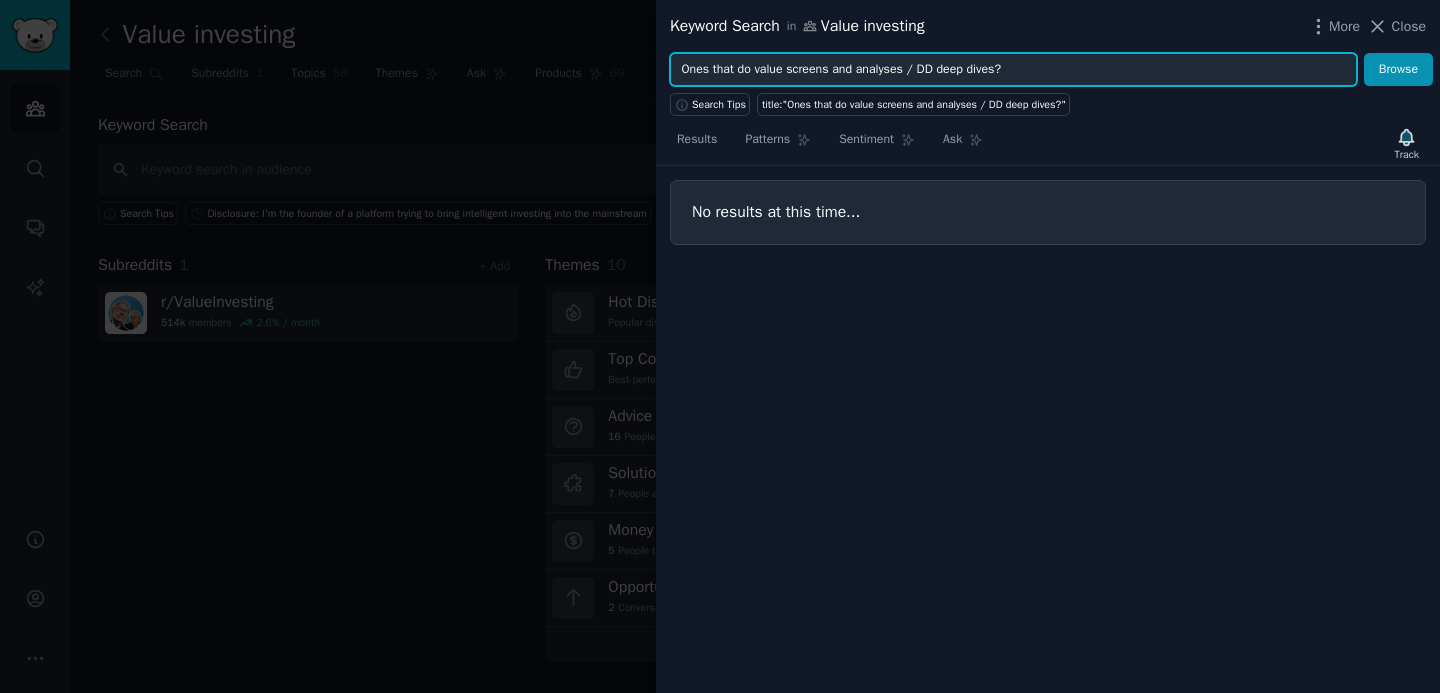 click on "Ones that do value screens and analyses / DD deep dives?" at bounding box center [1013, 70] 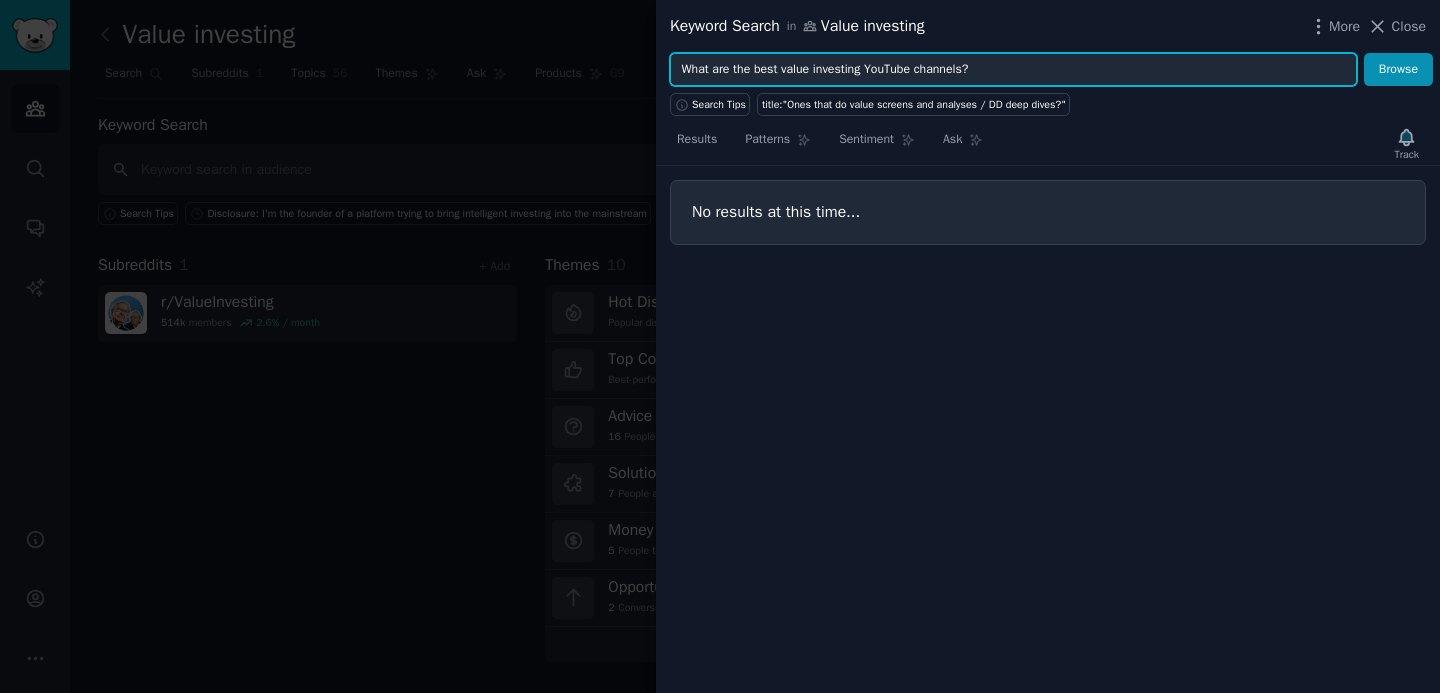 type on "What are the best value investing YouTube channels?" 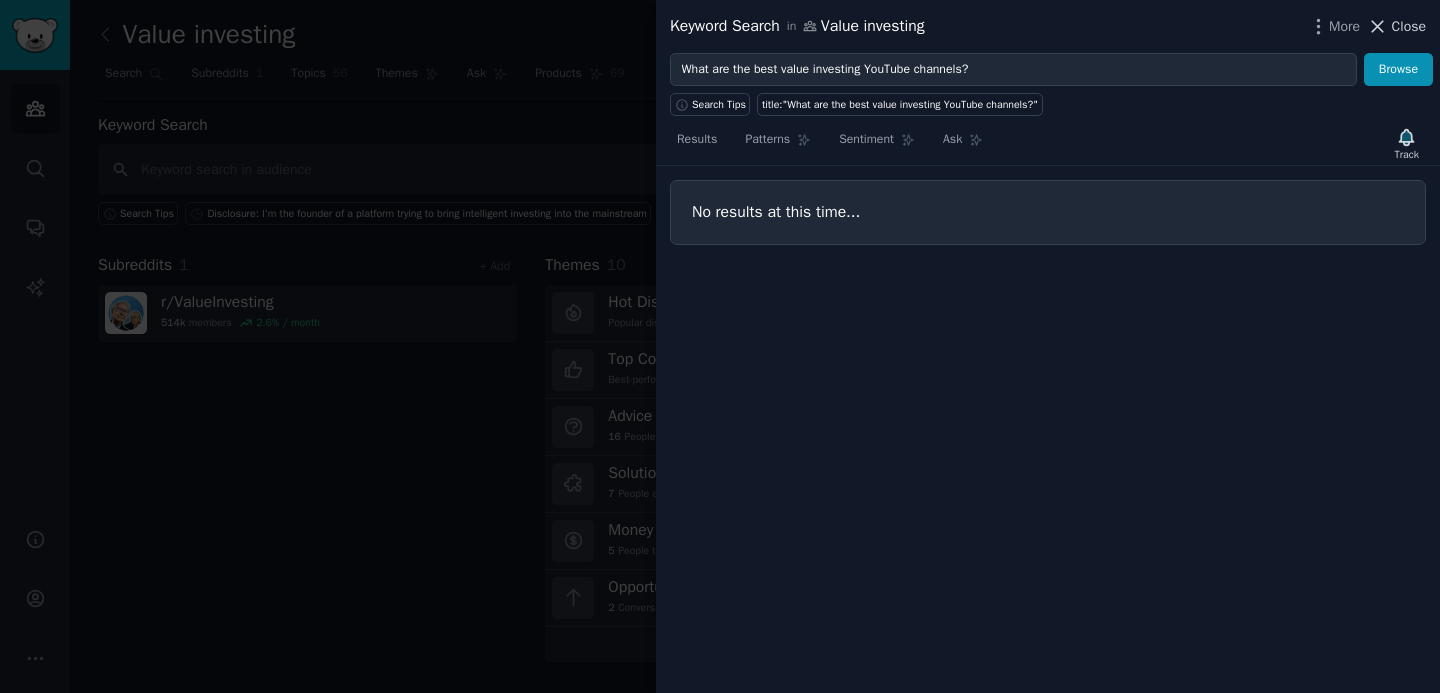 click on "Close" at bounding box center (1409, 26) 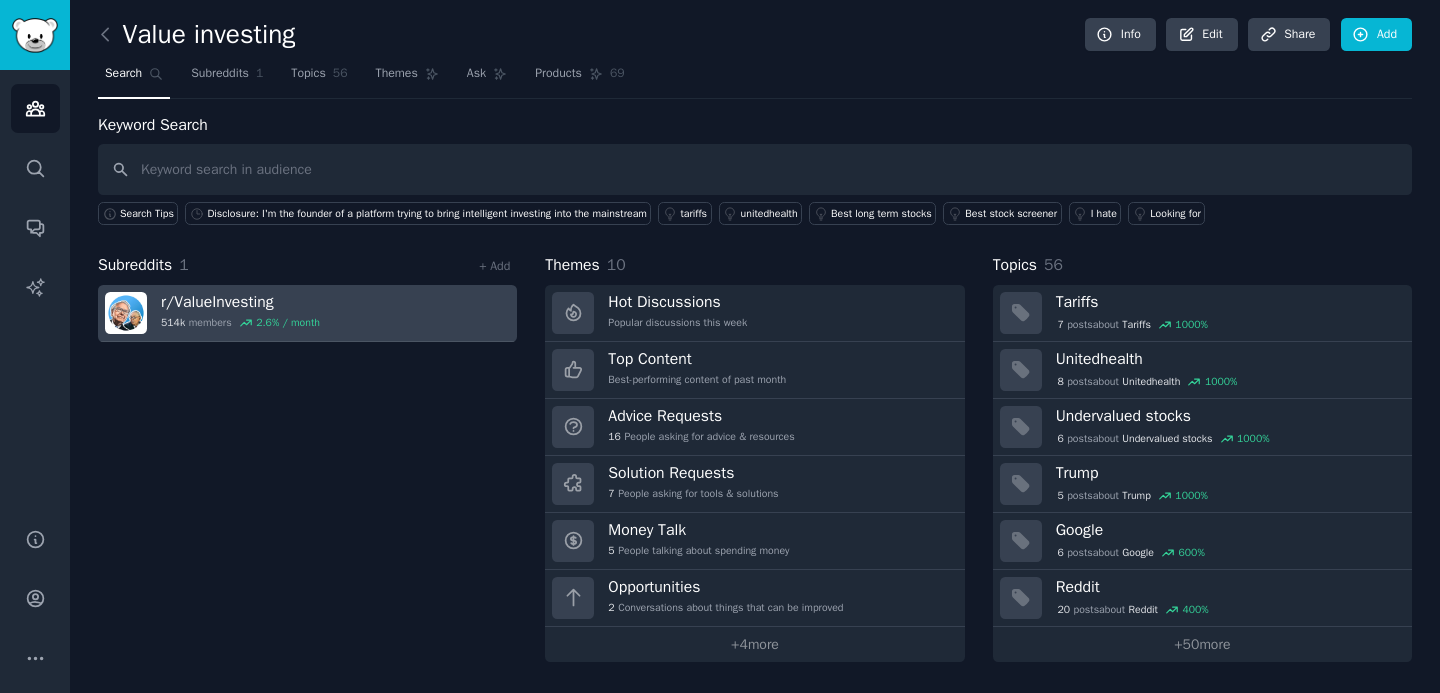 click on "r/ ValueInvesting 514k  members 2.6 % / month" at bounding box center [307, 313] 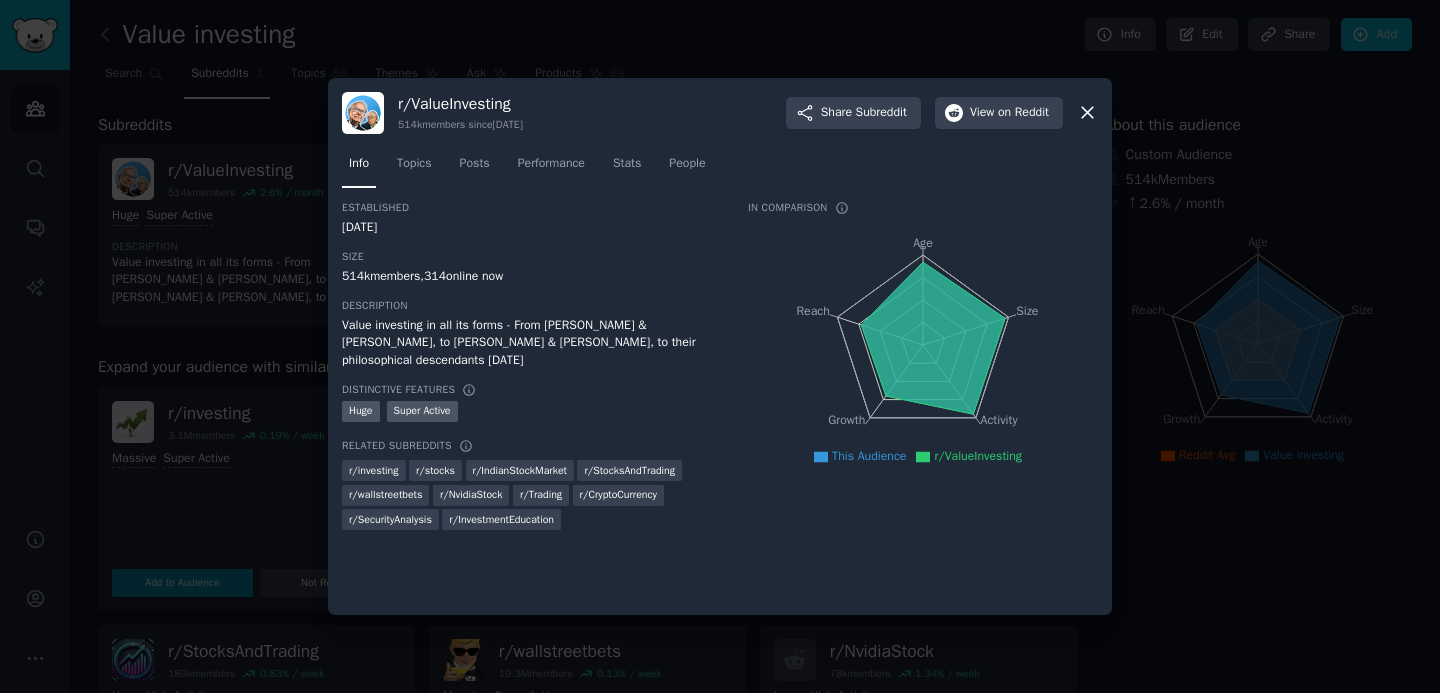 click 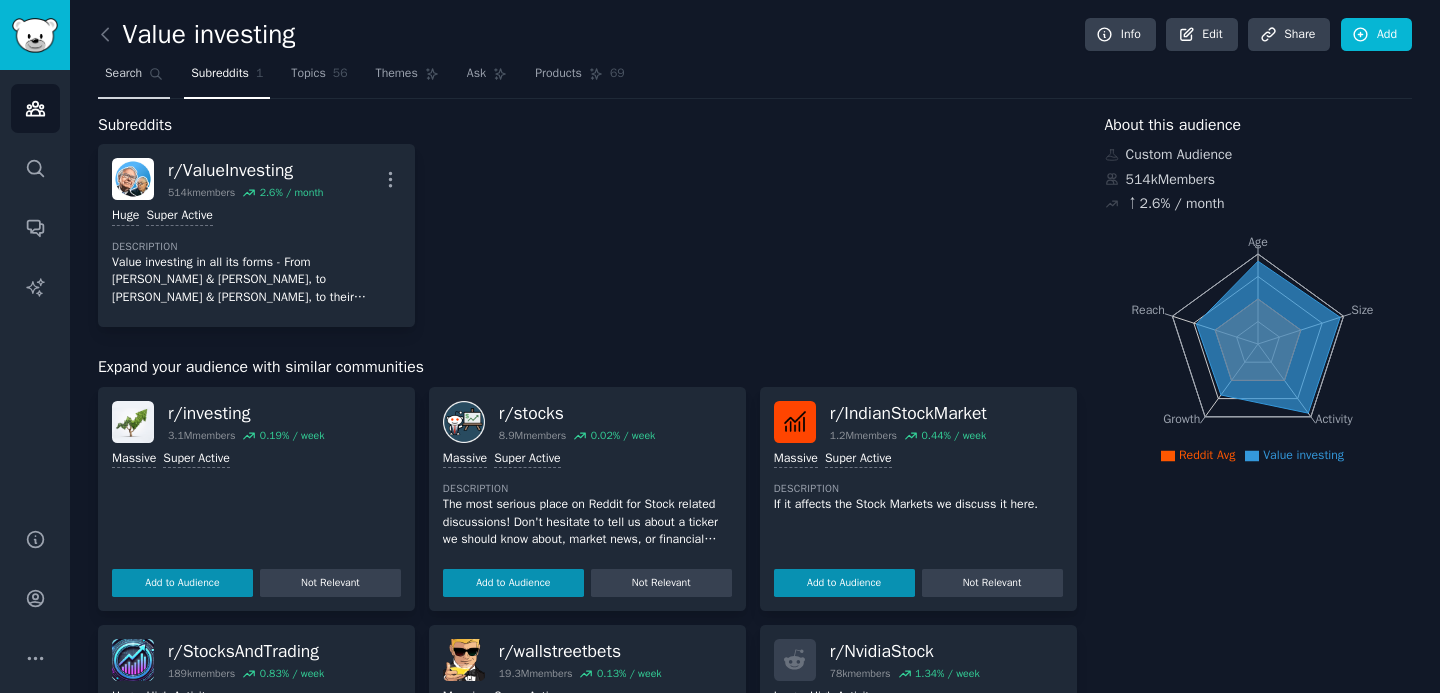 click on "Search" at bounding box center [123, 74] 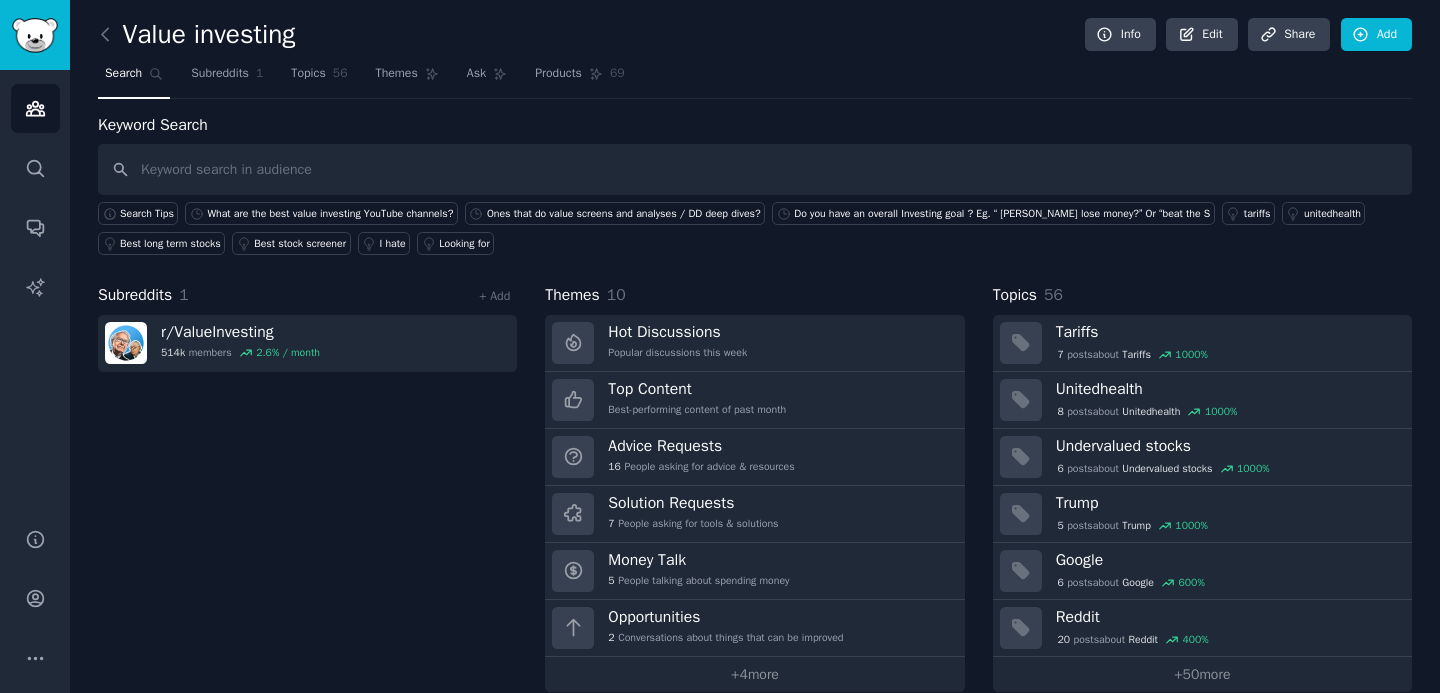 click at bounding box center [755, 169] 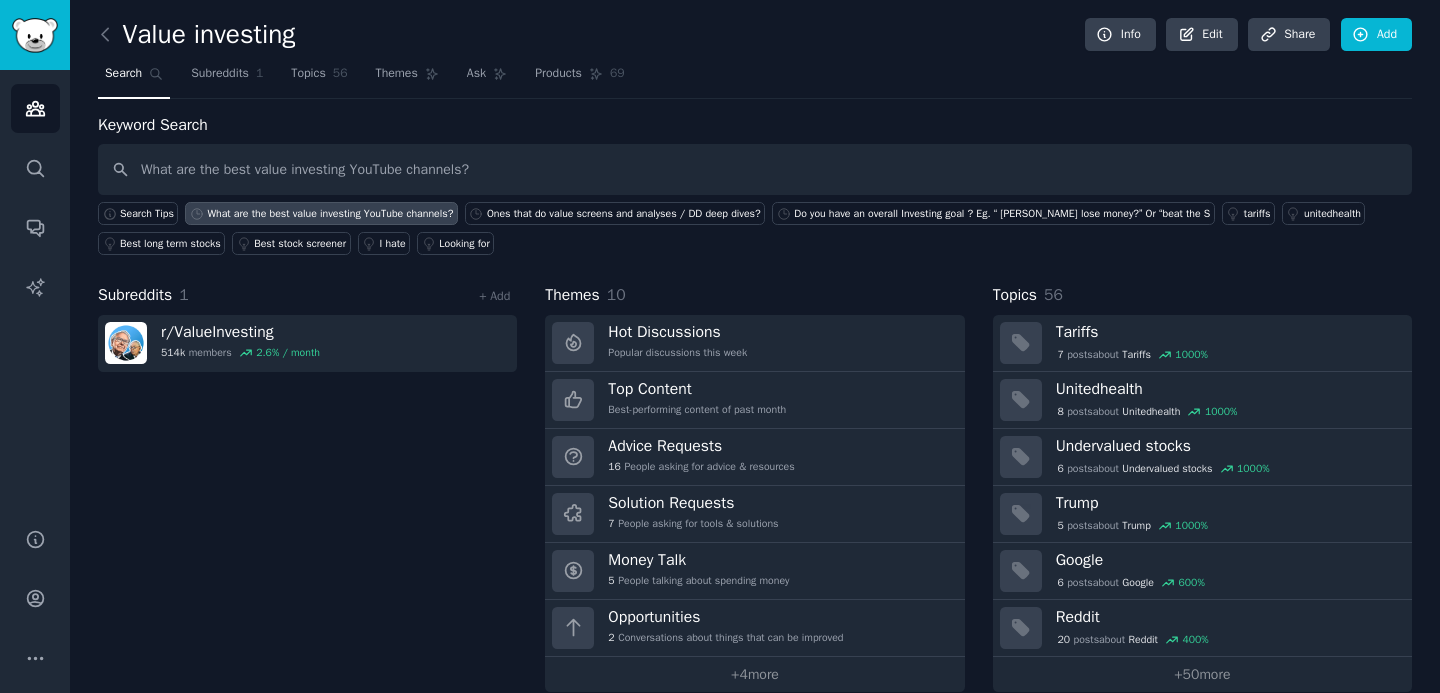 type on "What are the best value investing YouTube channels?" 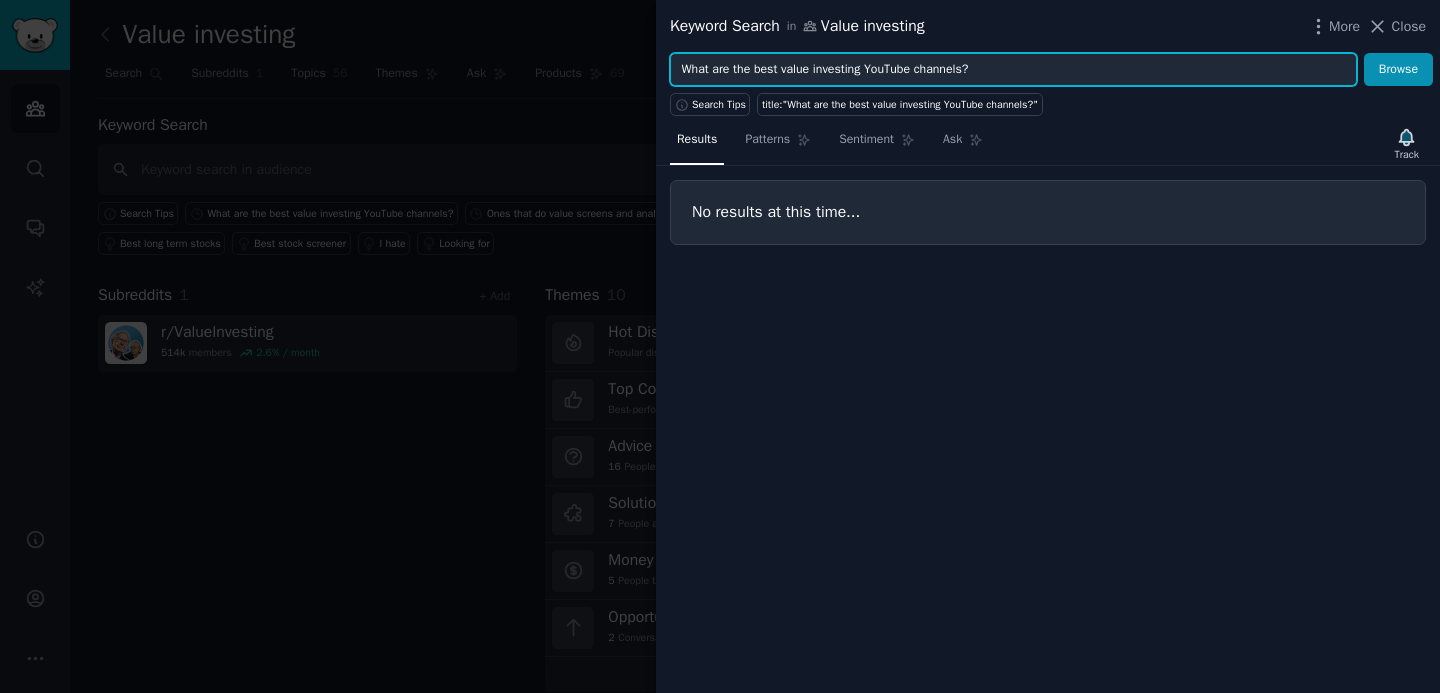 click on "What are the best value investing YouTube channels?" at bounding box center [1013, 70] 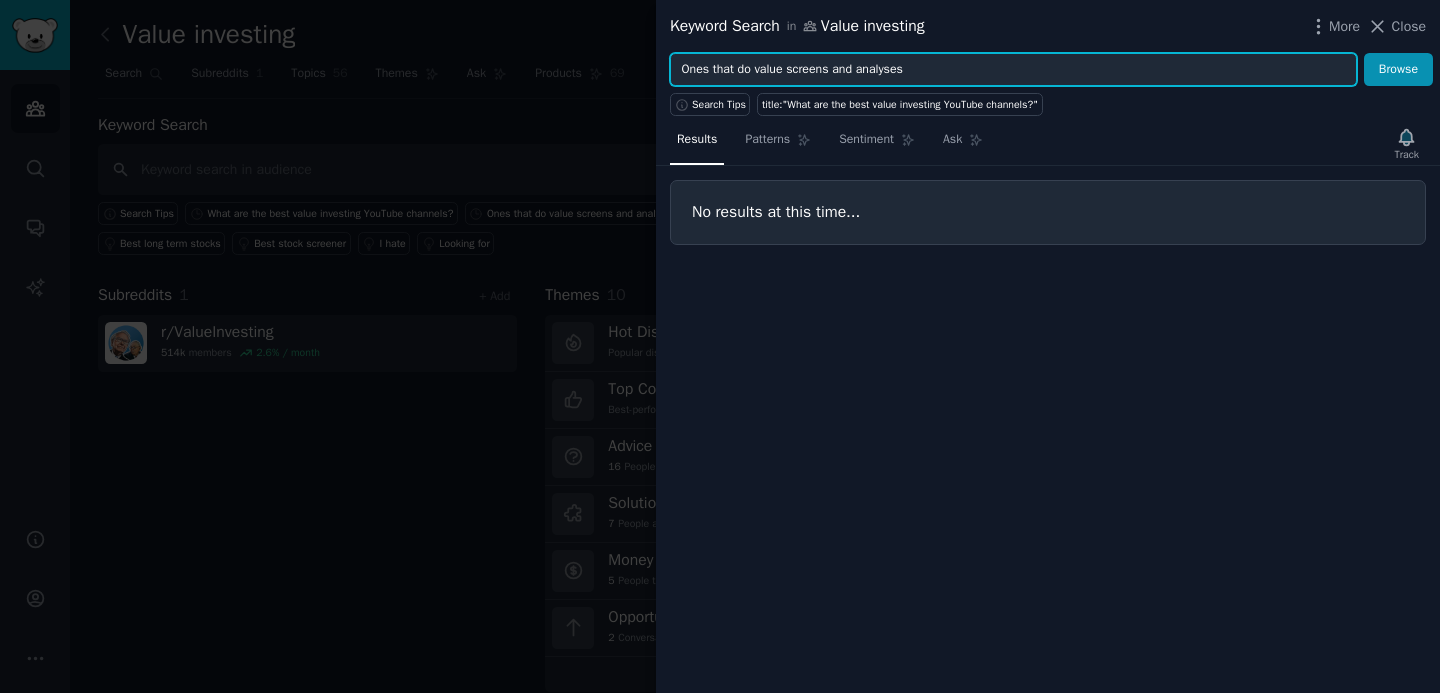 click on "Browse" at bounding box center (1398, 70) 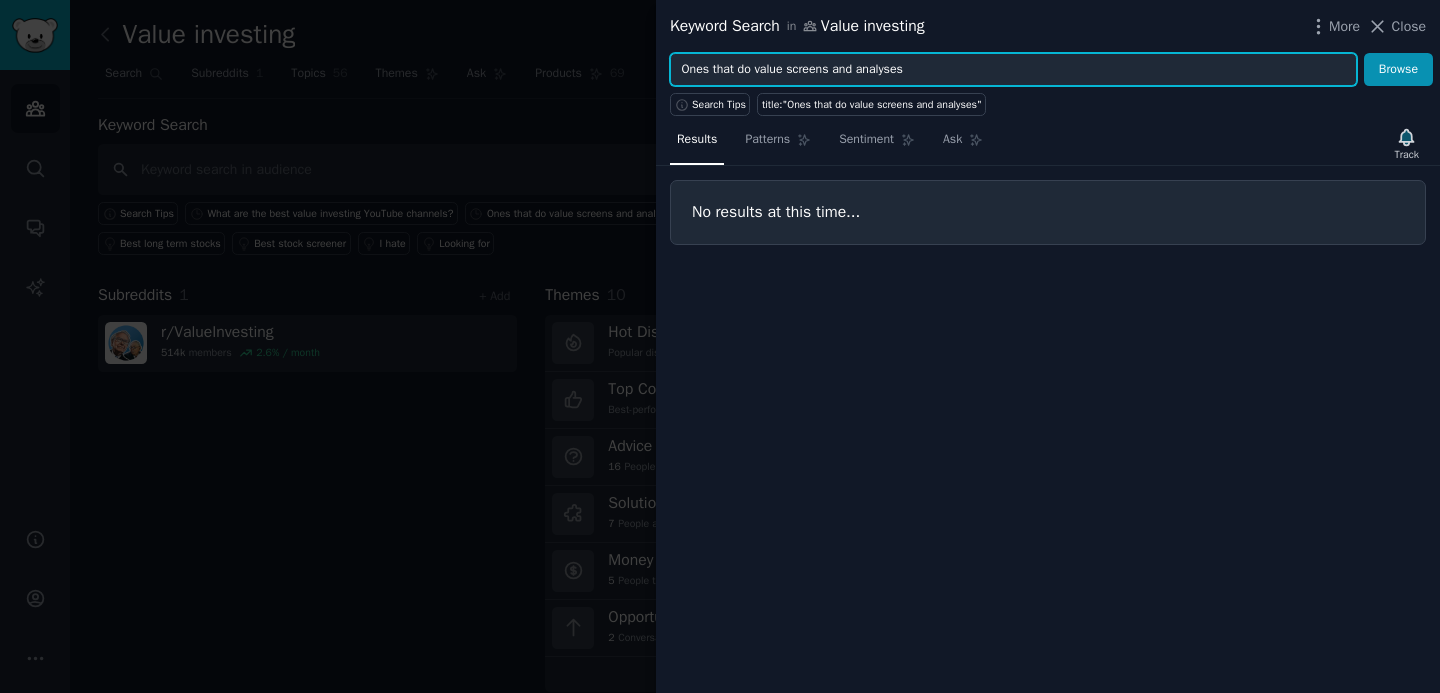 click on "Ones that do value screens and analyses" at bounding box center (1013, 70) 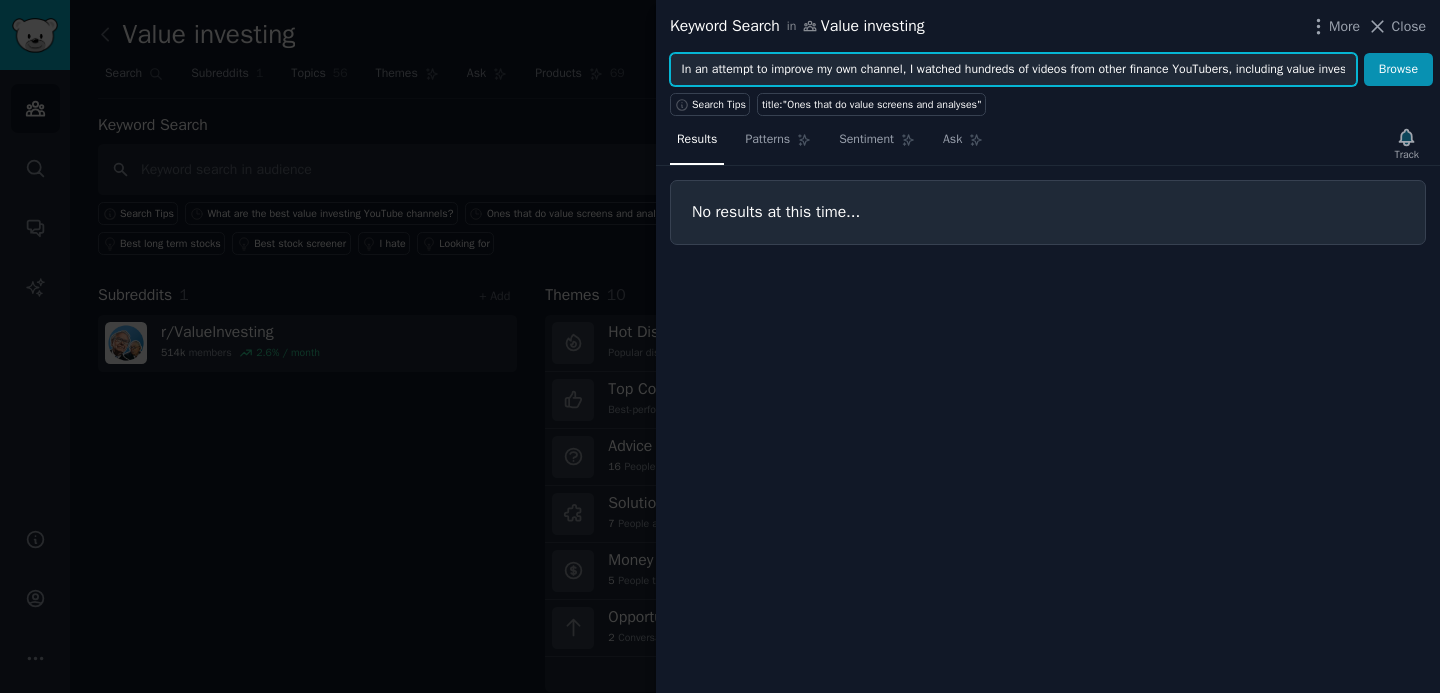 scroll, scrollTop: 0, scrollLeft: 278, axis: horizontal 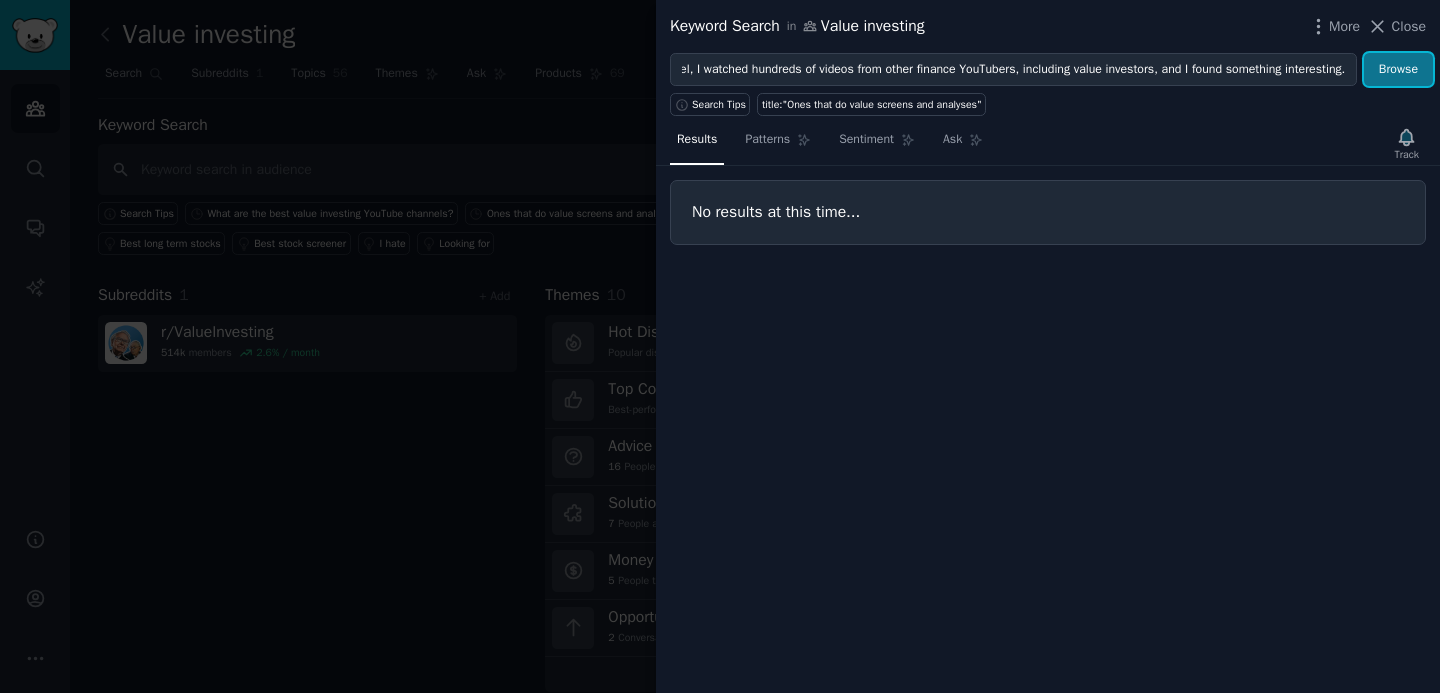 click on "Browse" at bounding box center [1398, 70] 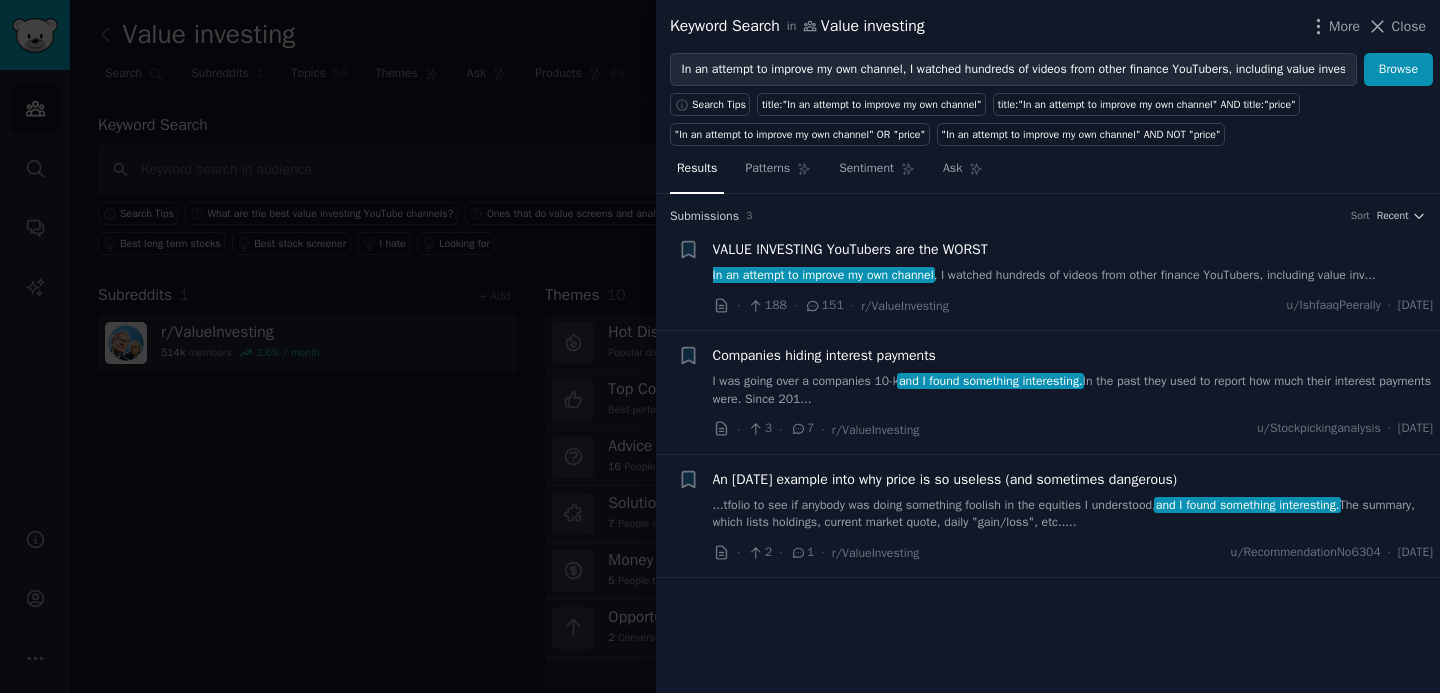 click on "VALUE INVESTING YouTubers are the WORST" at bounding box center [850, 249] 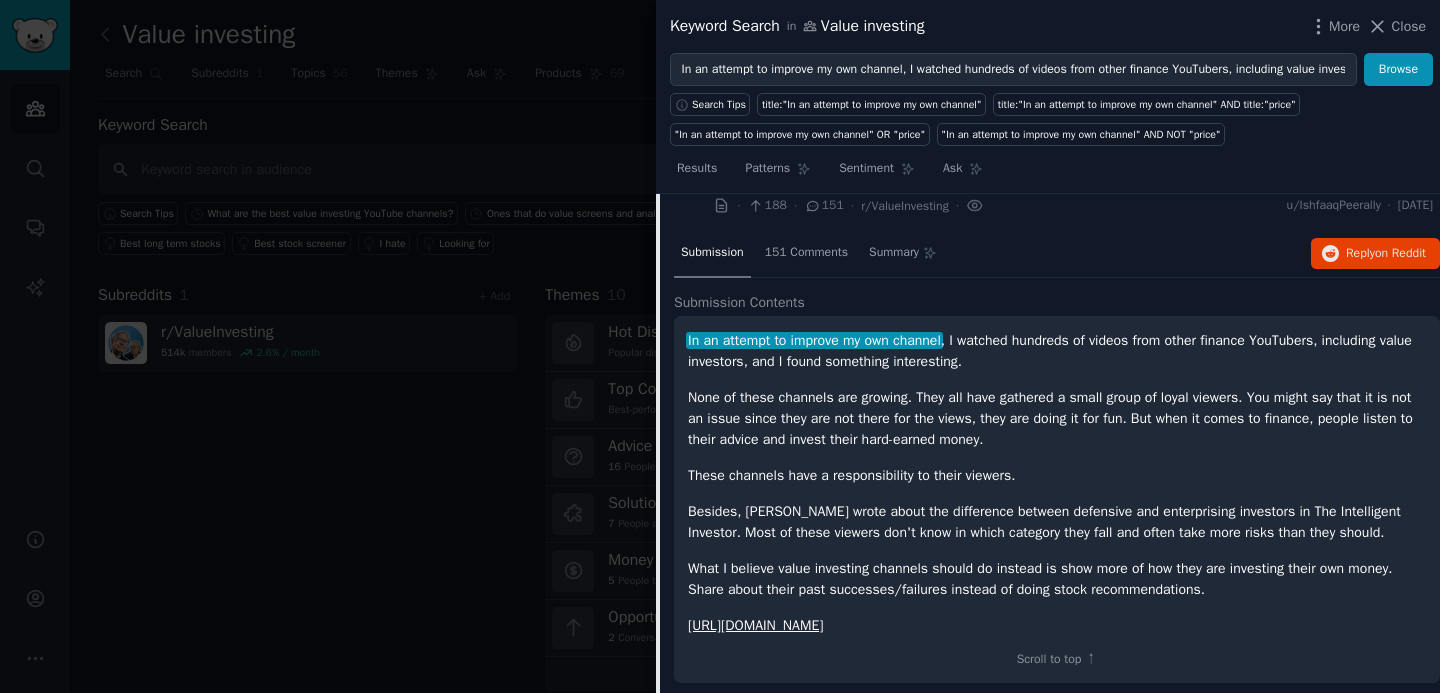 scroll, scrollTop: 124, scrollLeft: 0, axis: vertical 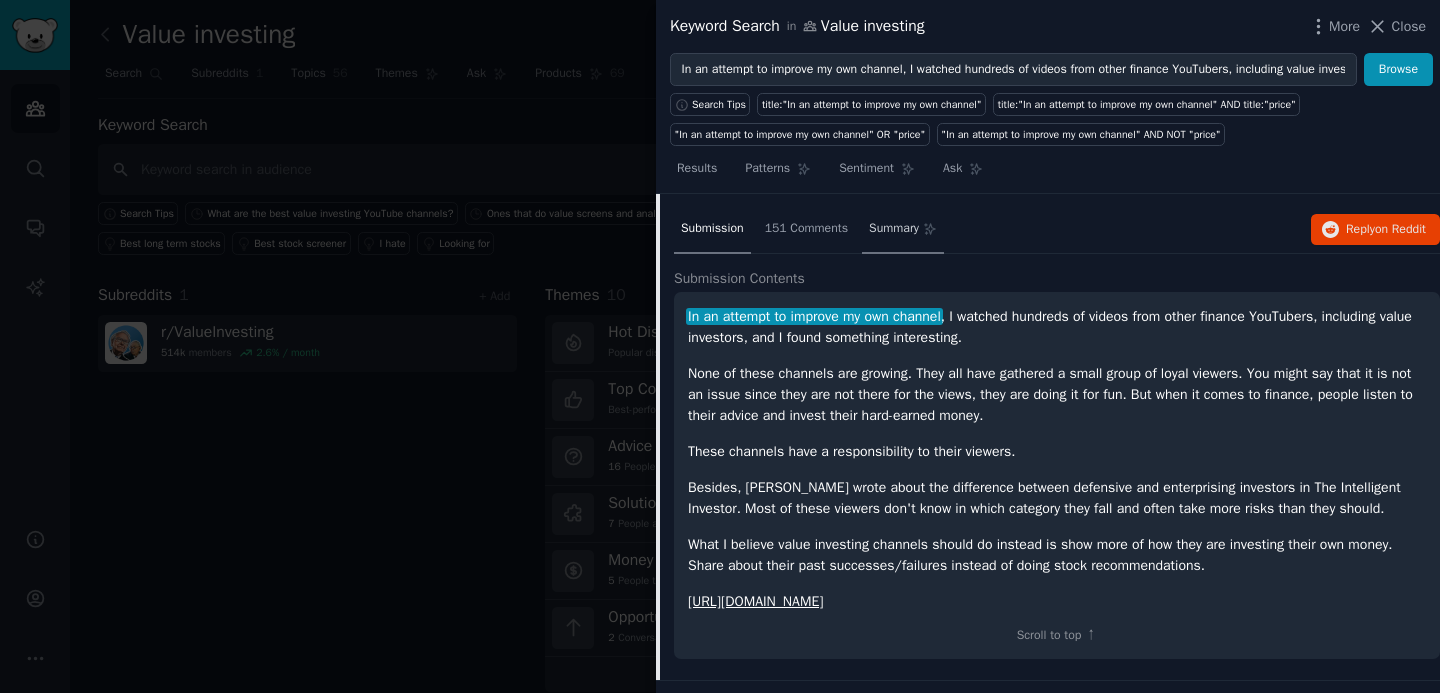 click on "Summary" at bounding box center [894, 229] 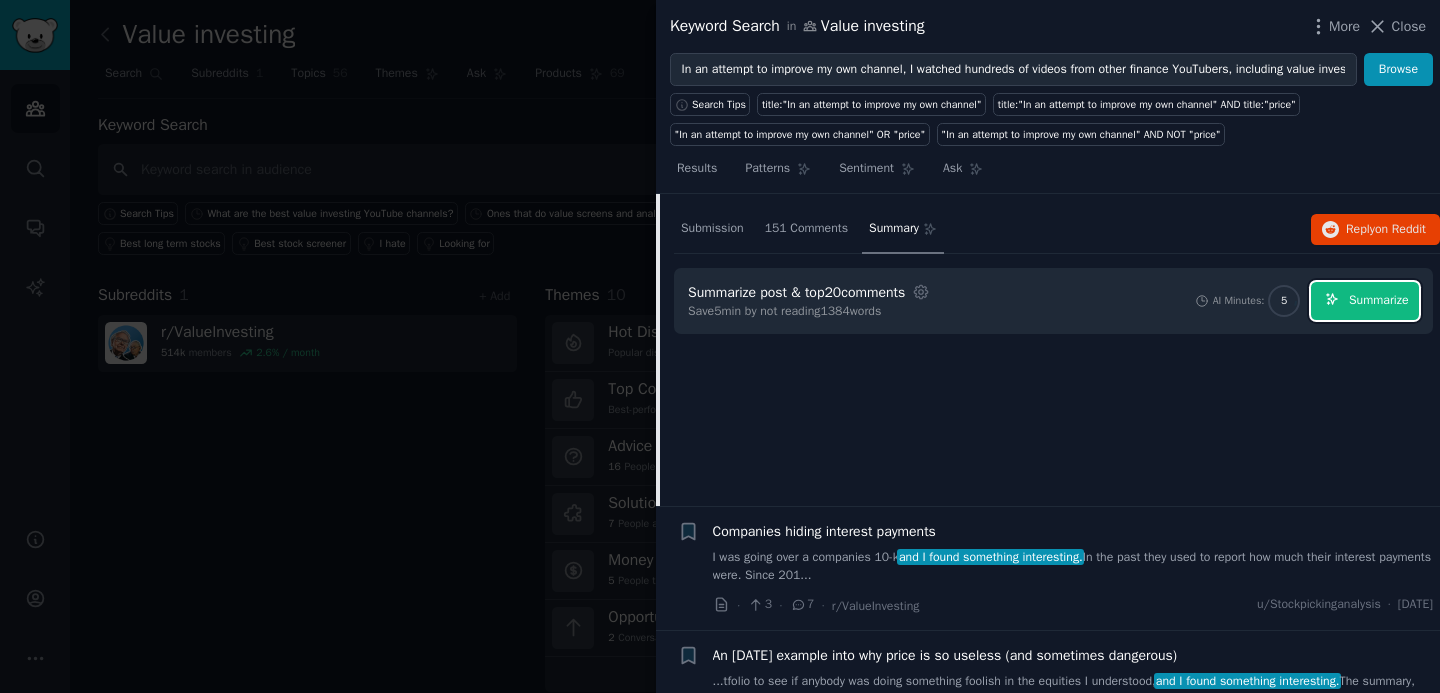 click on "Summarize" at bounding box center [1378, 301] 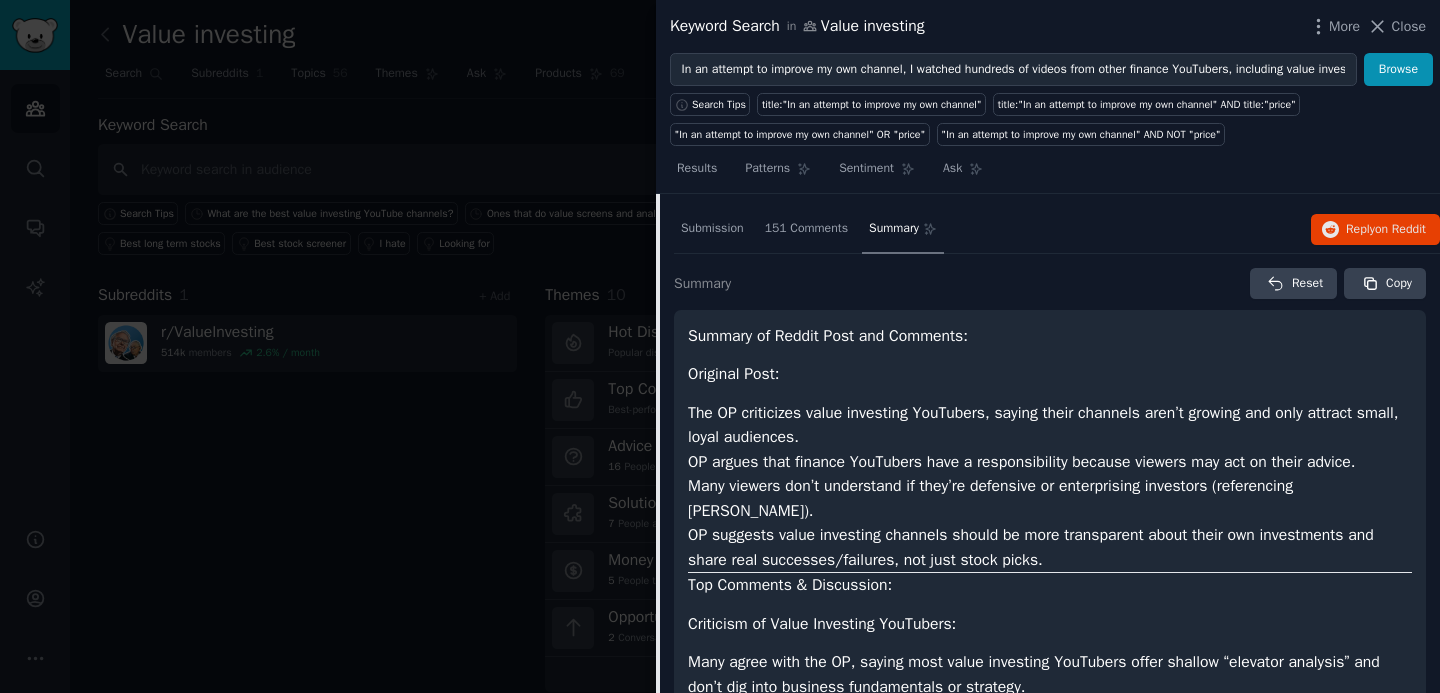 click on "Summary of Reddit Post and Comments: Original Post: The OP criticizes value investing YouTubers, saying their channels aren’t growing and only attract small, loyal audiences. OP argues that finance YouTubers have a responsibility because viewers may act on their advice. Many viewers don’t understand if they’re defensive or enterprising investors (referencing Benjamin Graham). OP suggests value investing channels should be more transparent about their own investments and share real successes/failures, not just stock picks. Top Comments & Discussion: Criticism of Value Investing YouTubers: Many agree with the OP, saying most value investing YouTubers offer shallow “elevator analysis” and don’t dig into business fundamentals or strategy. Some complain about overuse of basic metrics like P/E ratios without deeper context or analysis. There’s a sense that many channels are repetitive, surface-level, or misleading (e.g., counting deposits as portfolio growth). Positive Mentions: General Advice:" at bounding box center [1050, 866] 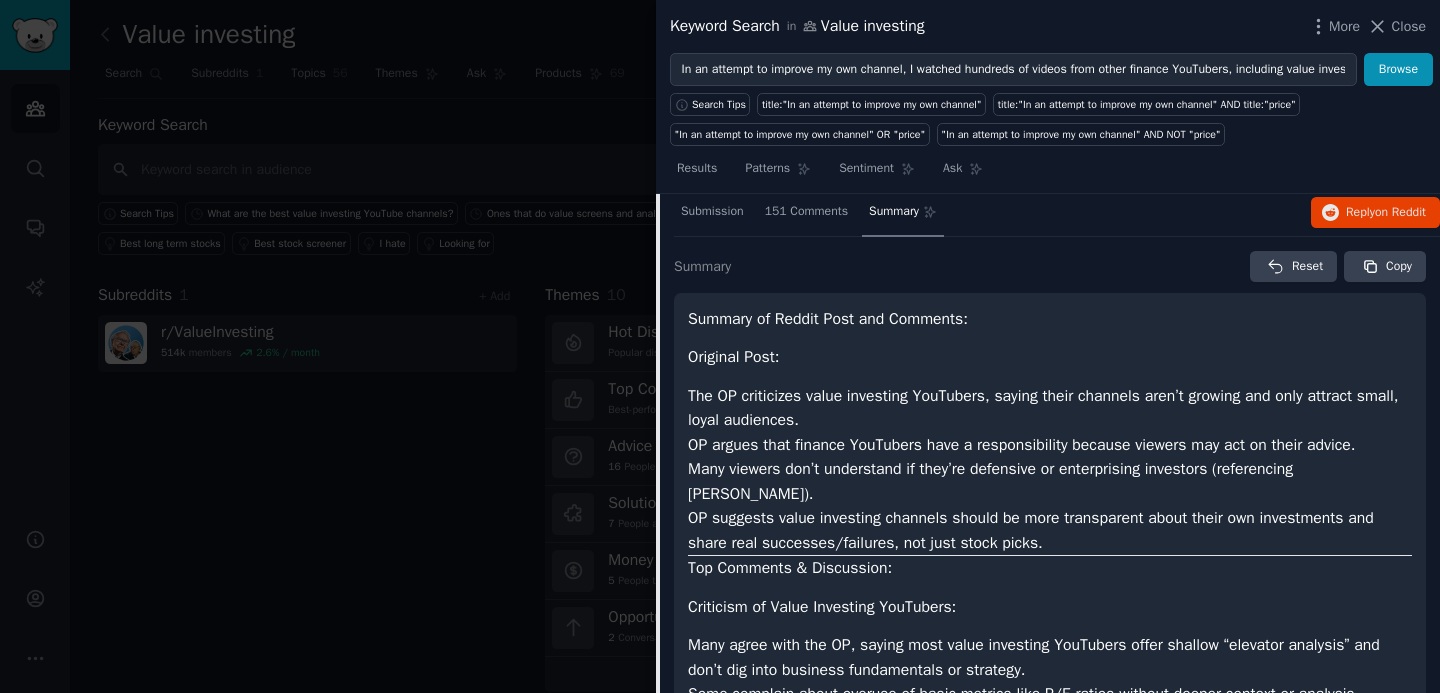 scroll, scrollTop: 165, scrollLeft: 0, axis: vertical 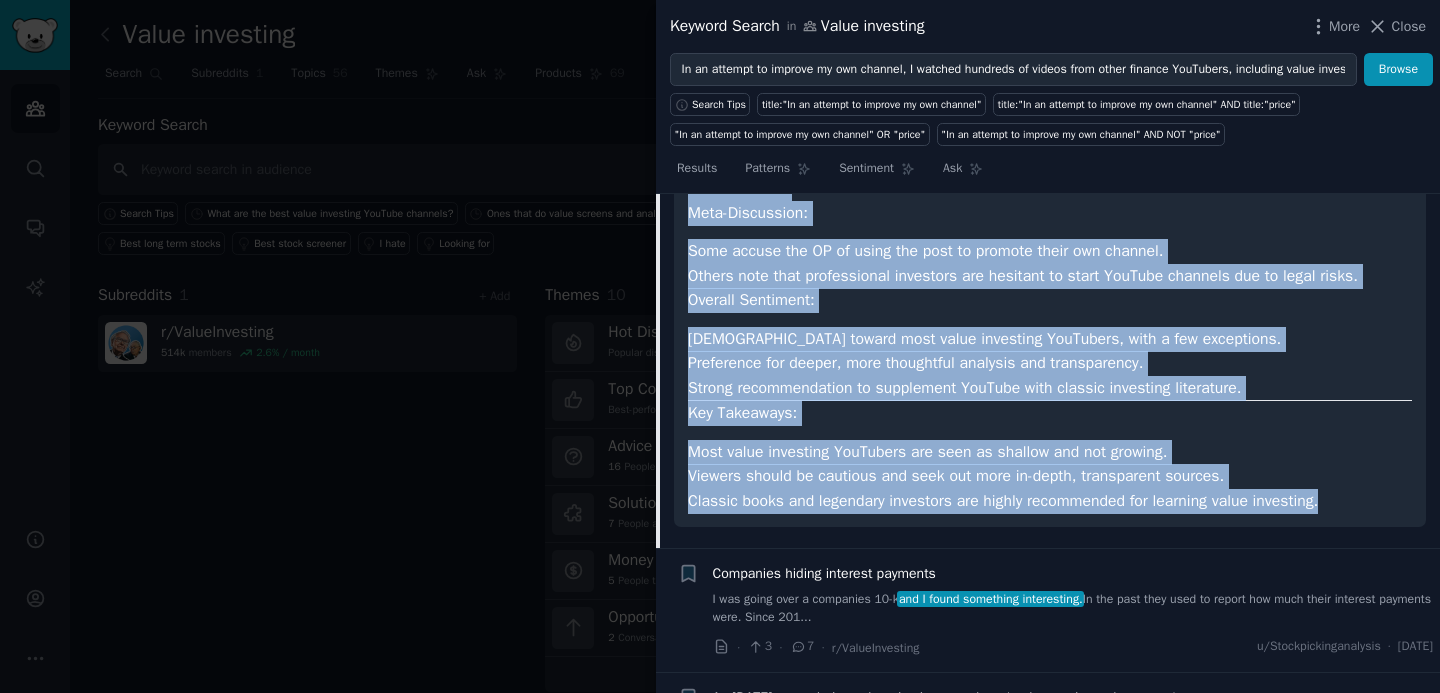 drag, startPoint x: 692, startPoint y: 301, endPoint x: 1342, endPoint y: 479, distance: 673.93176 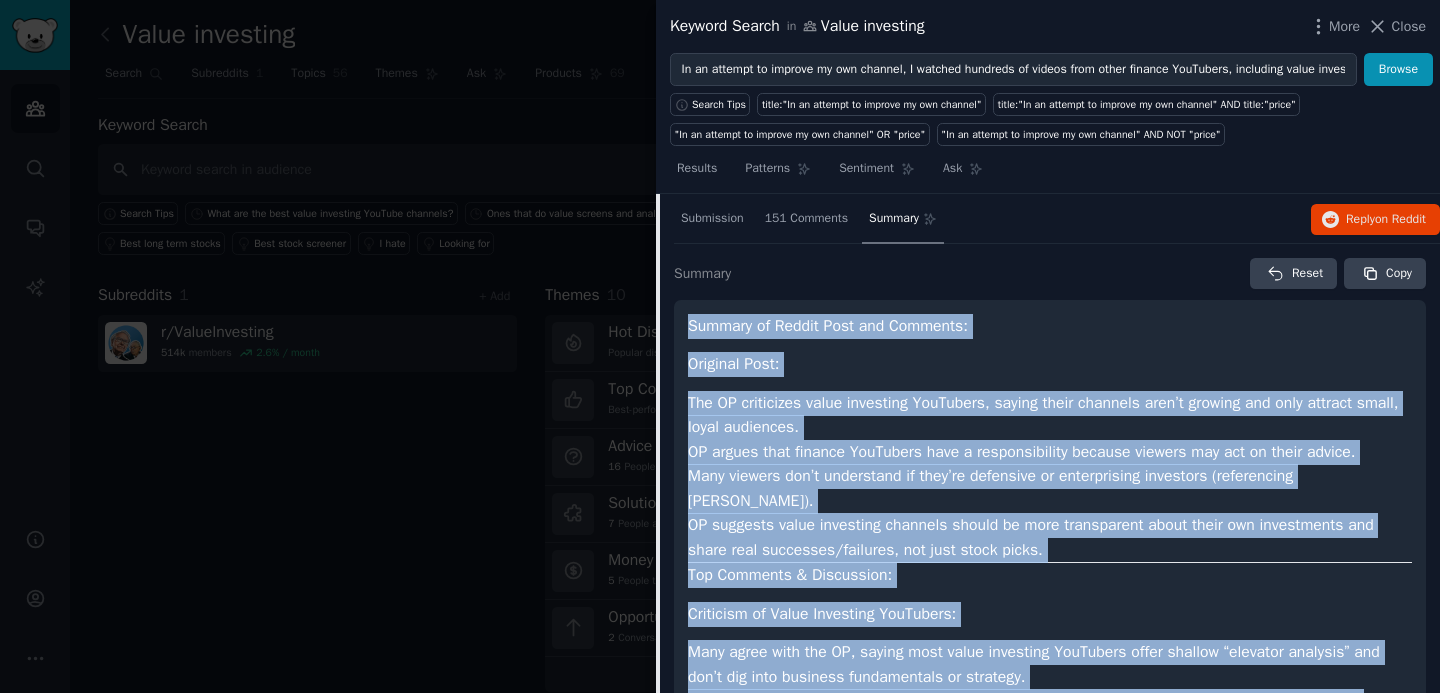 scroll, scrollTop: 0, scrollLeft: 0, axis: both 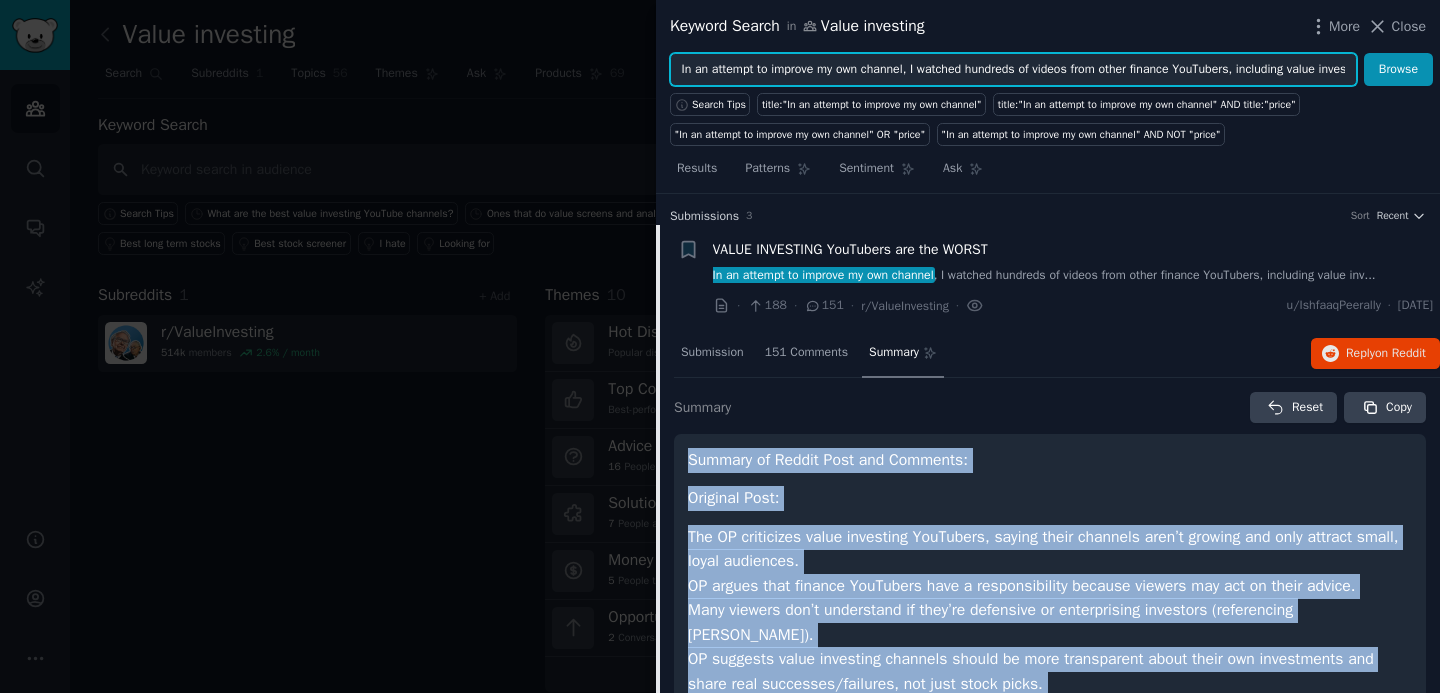 click on "In an attempt to improve my own channel, I watched hundreds of videos from other finance YouTubers, including value investors, and I found something interesting." at bounding box center (1013, 70) 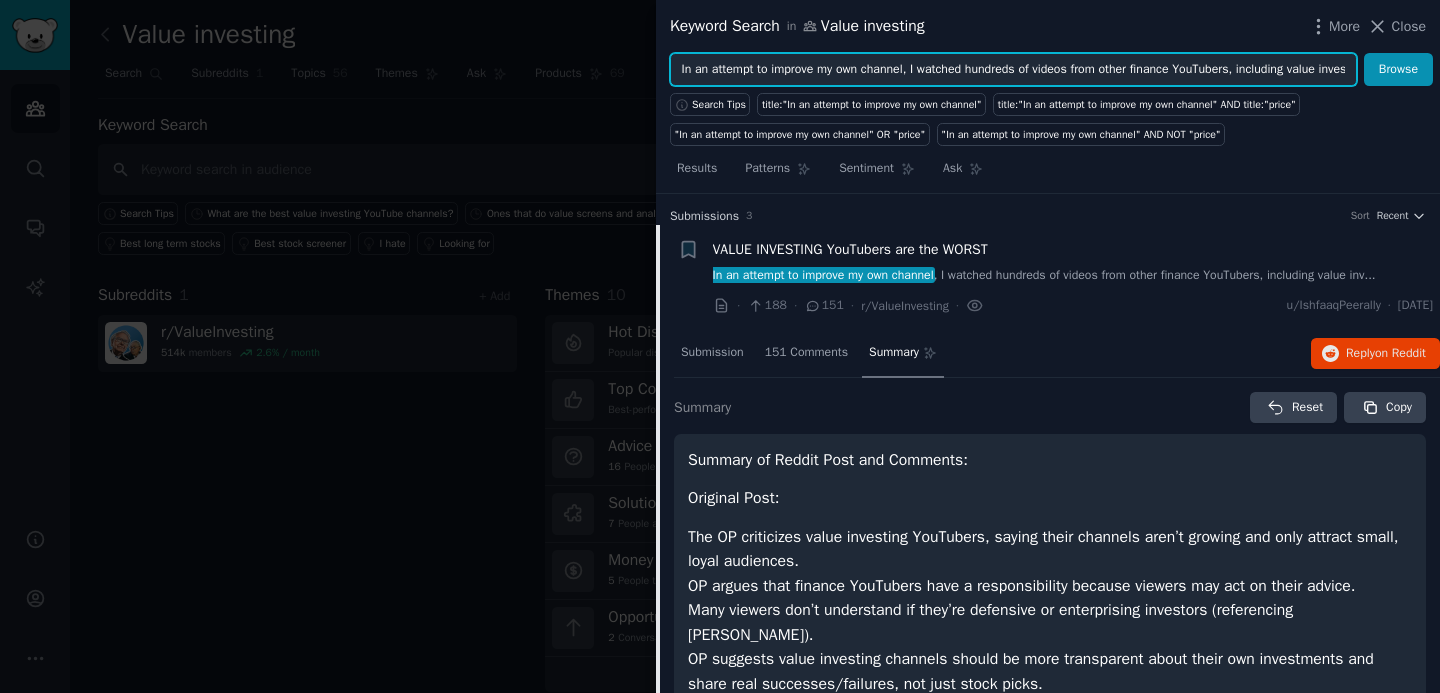 click on "In an attempt to improve my own channel, I watched hundreds of videos from other finance YouTubers, including value investors, and I found something interesting." at bounding box center (1013, 70) 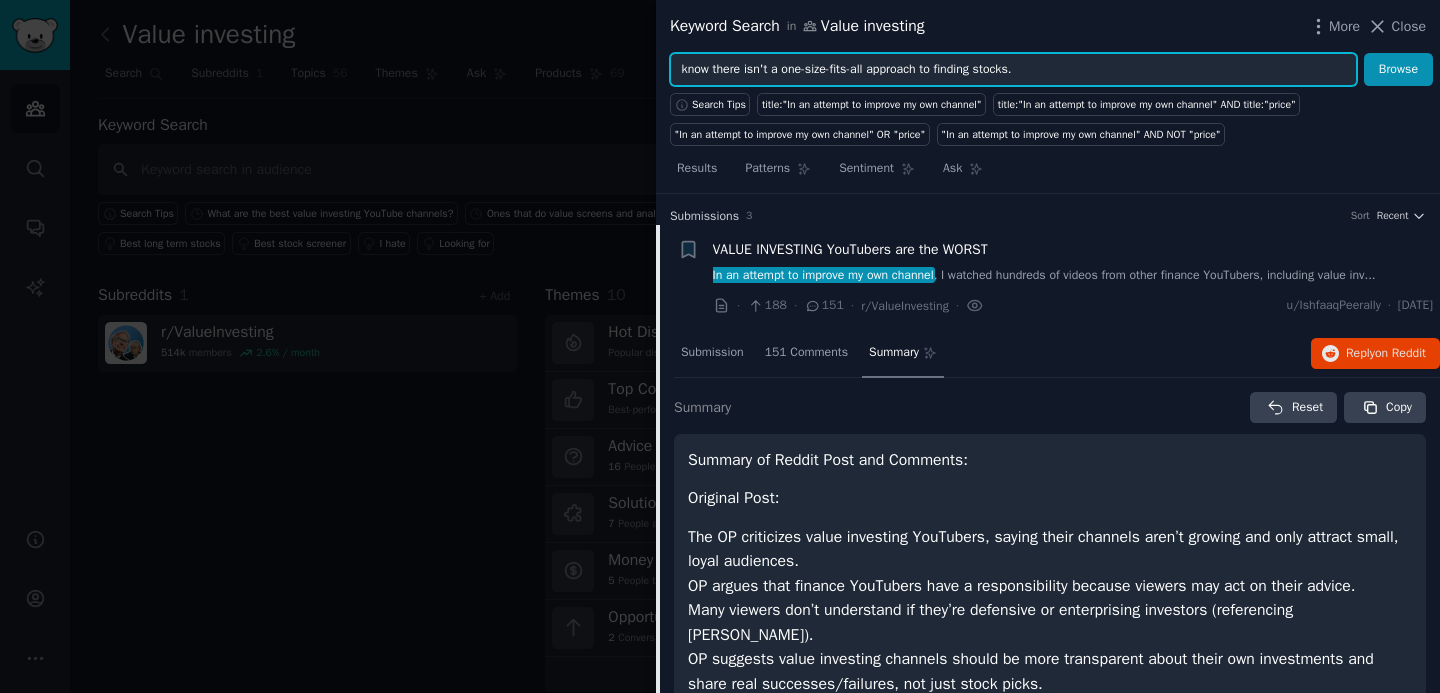 click on "know there isn't a one-size-fits-all approach to finding stocks." at bounding box center [1013, 70] 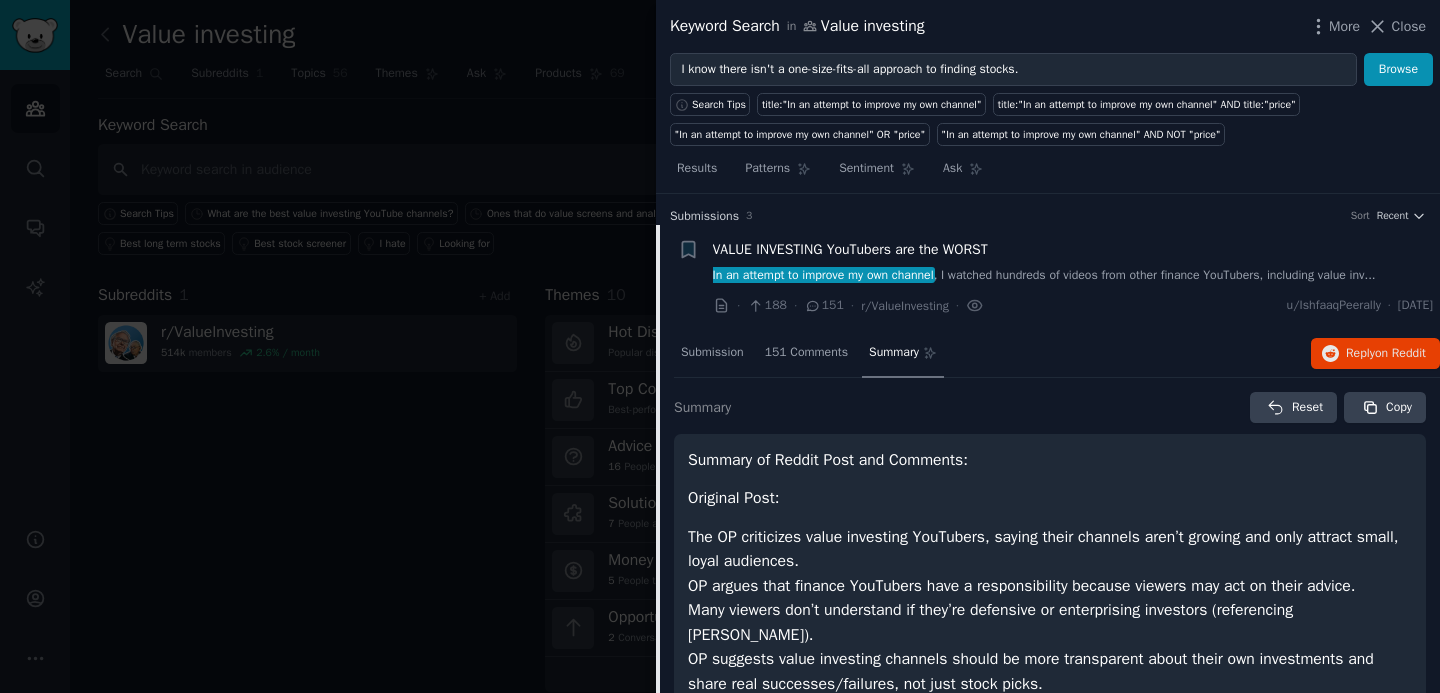 click on "Search Tips title:"In an attempt to improve my own channel" title:"In an attempt to improve my own channel" AND title:"price" "In an attempt to improve my own channel" OR "price" "In an attempt to improve my own channel" AND NOT "price"" at bounding box center (1048, 116) 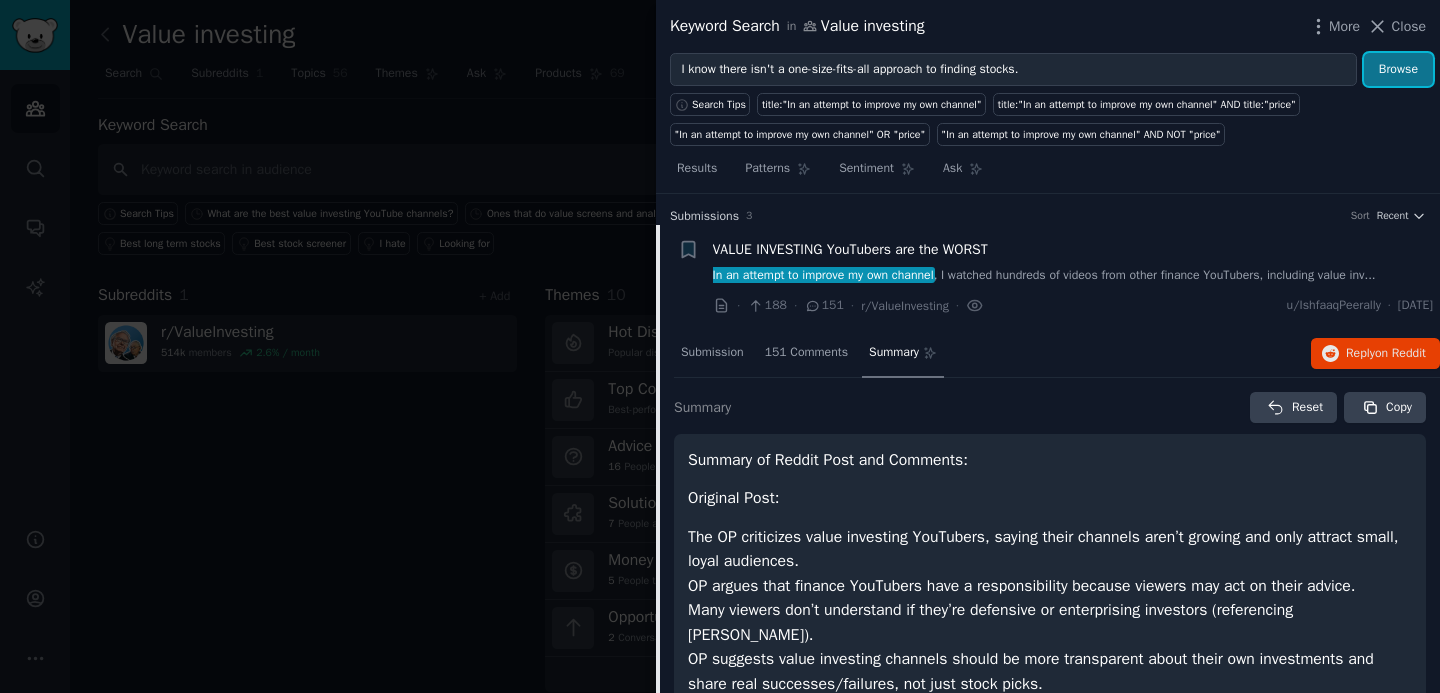 click on "Browse" at bounding box center (1398, 70) 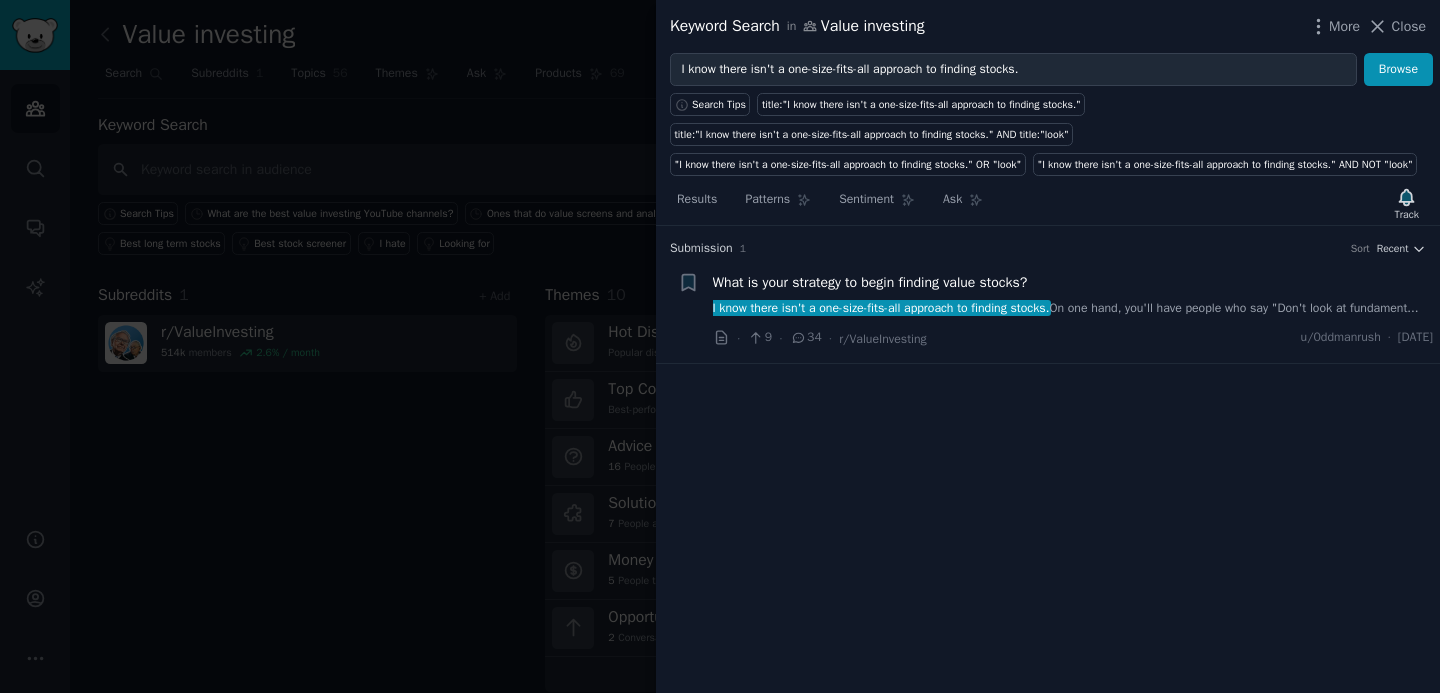 click on "What is your strategy to begin finding value stocks?" at bounding box center (870, 282) 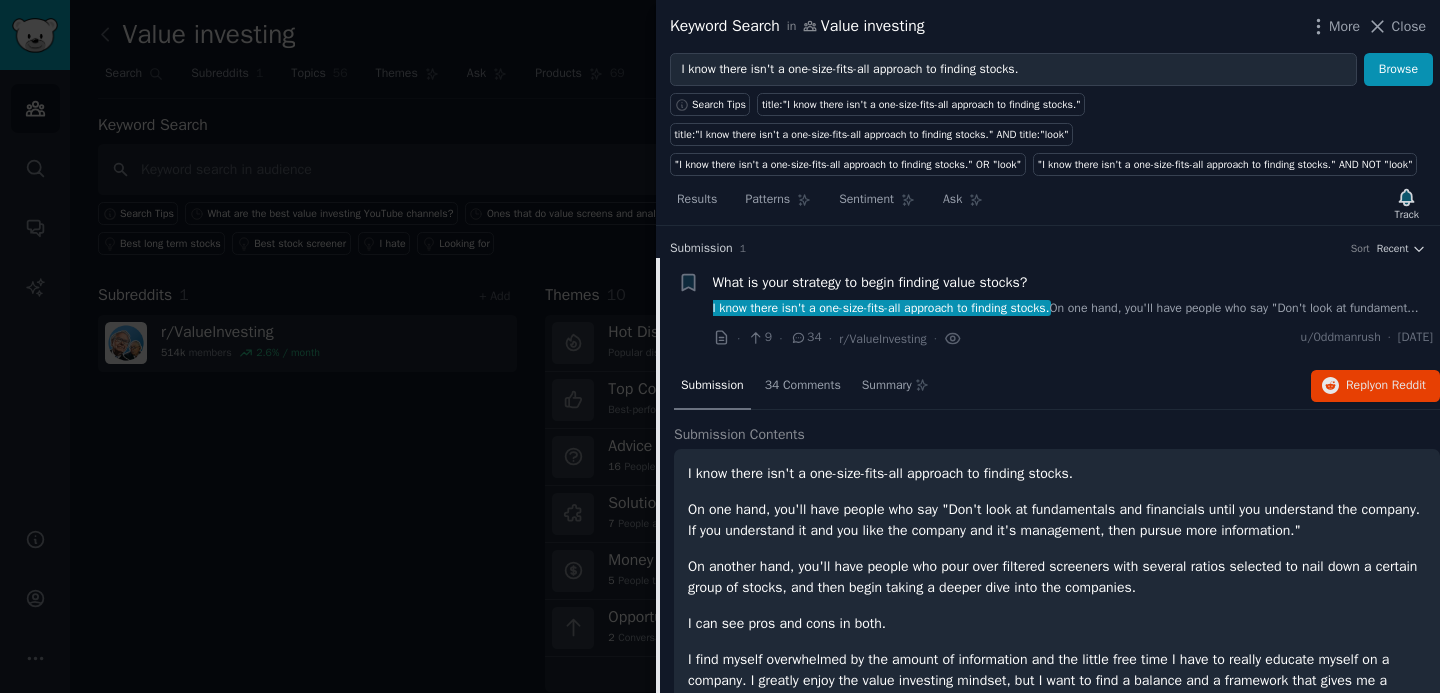 scroll, scrollTop: 31, scrollLeft: 0, axis: vertical 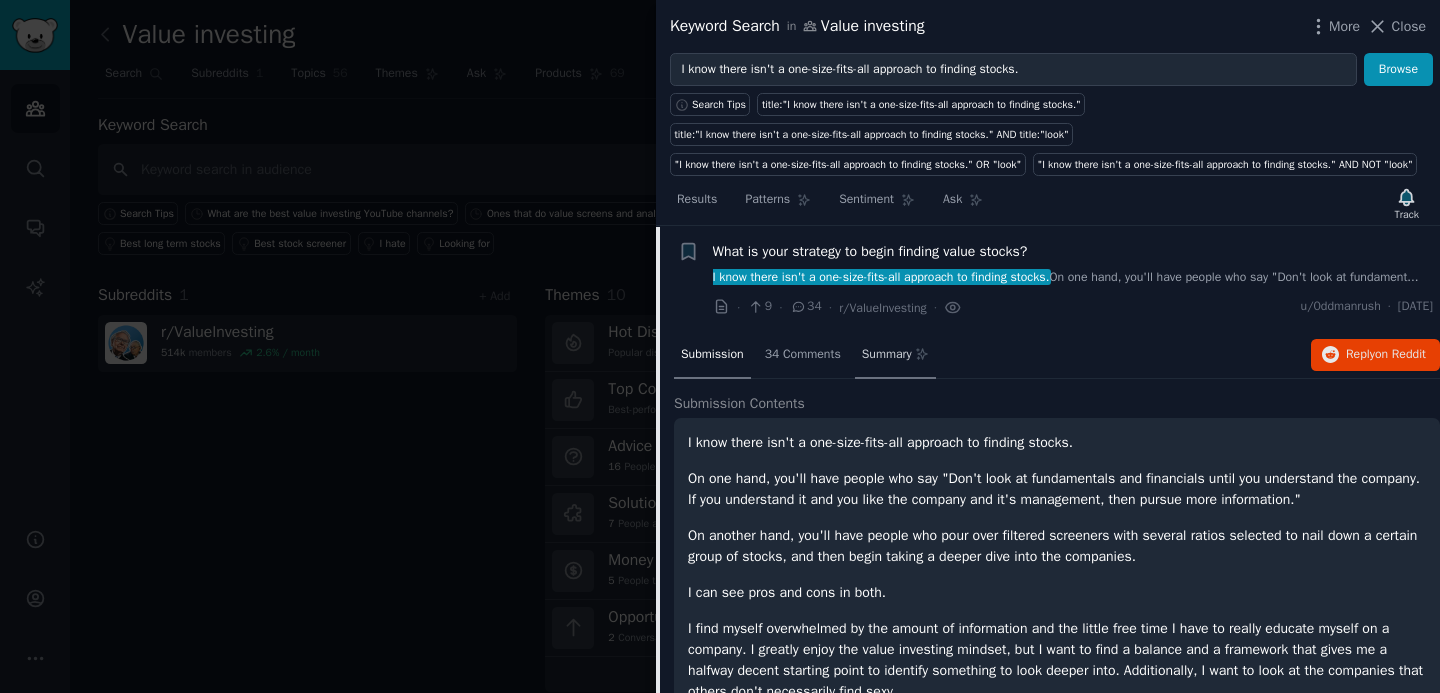 click on "Summary" at bounding box center [887, 355] 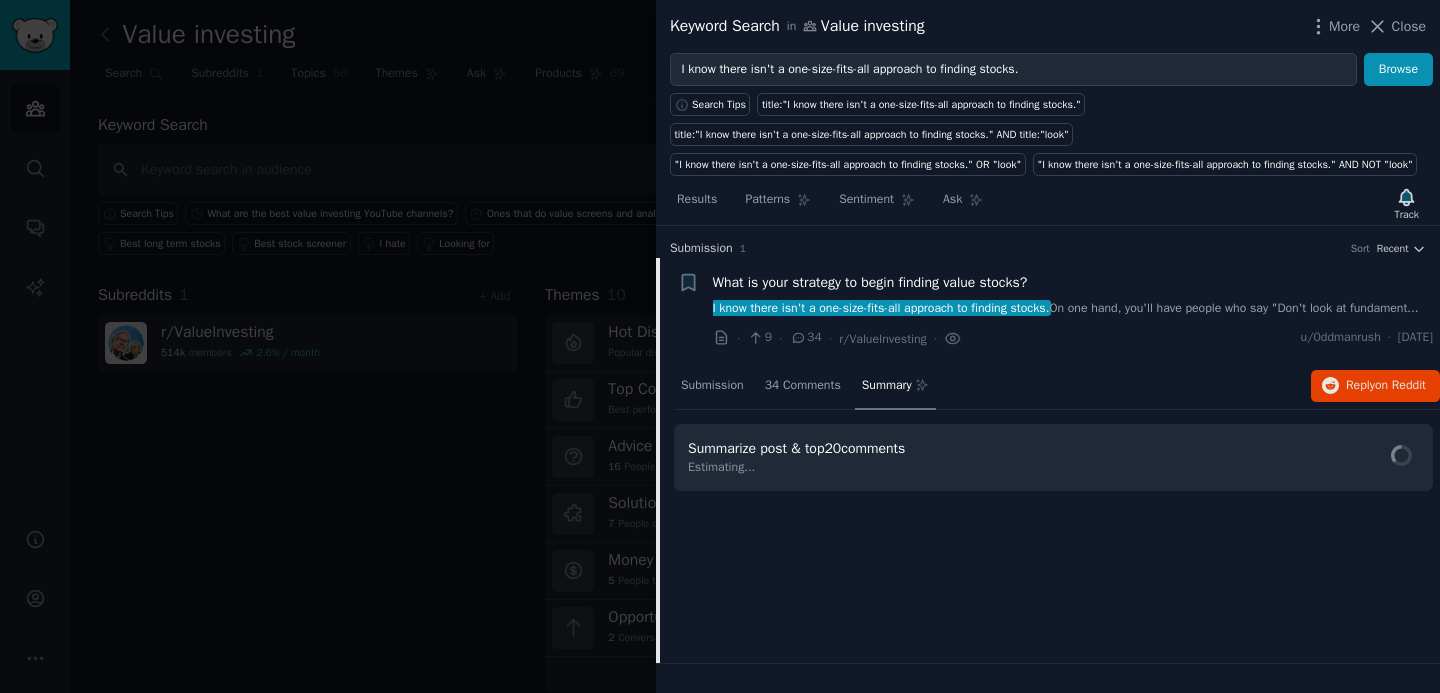 scroll, scrollTop: 18, scrollLeft: 0, axis: vertical 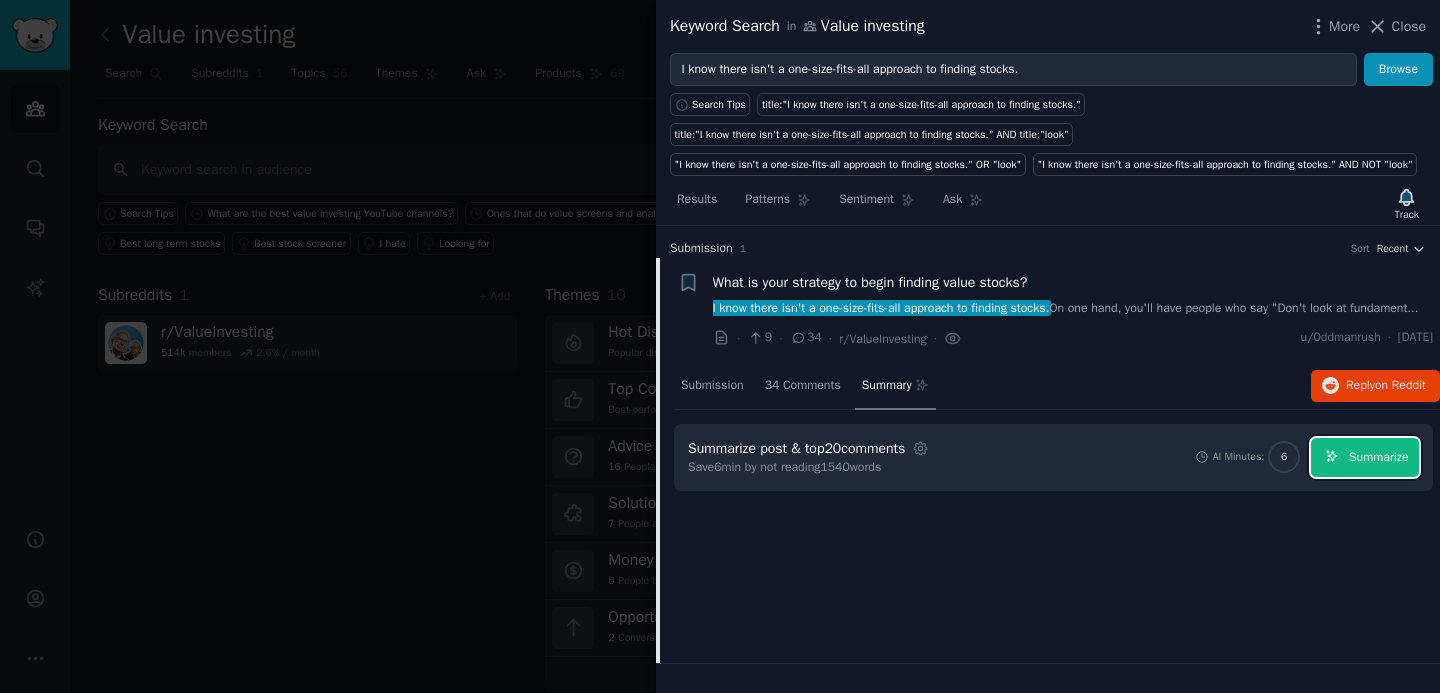click on "Summarize" at bounding box center [1378, 458] 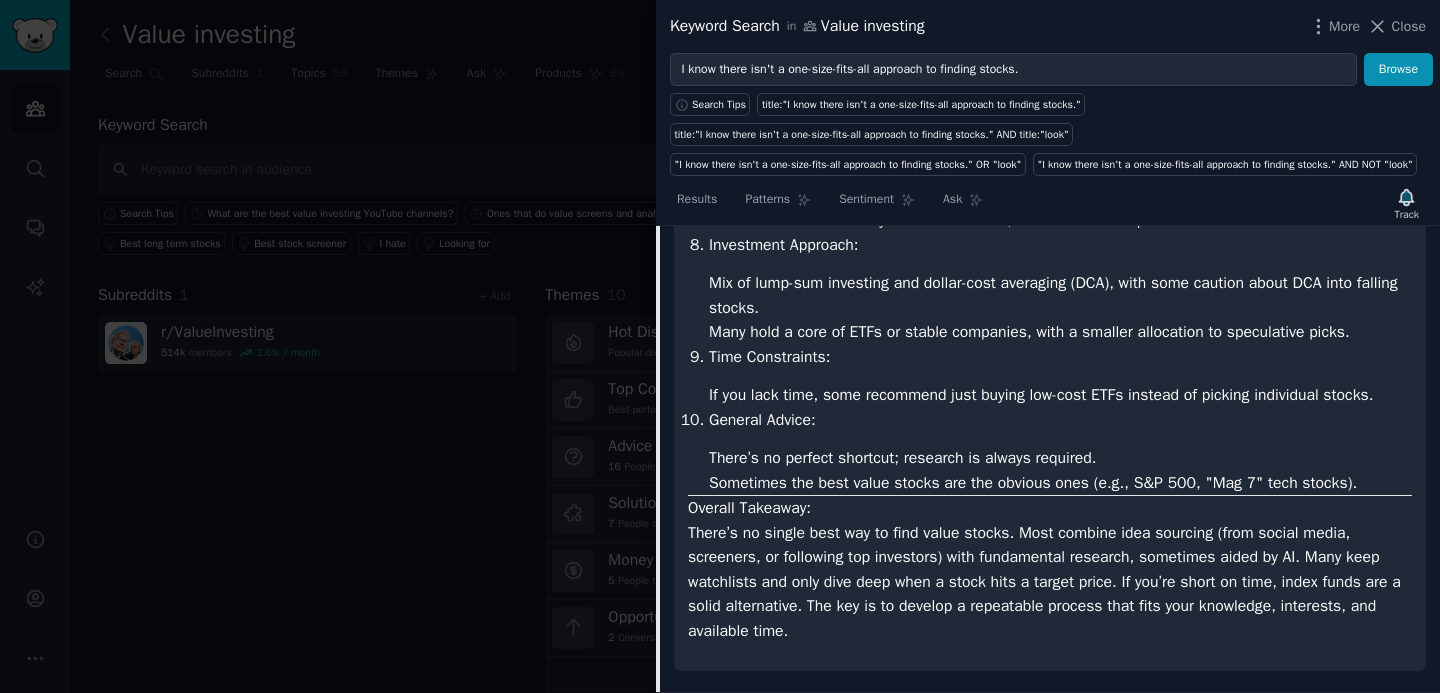 scroll, scrollTop: 1244, scrollLeft: 0, axis: vertical 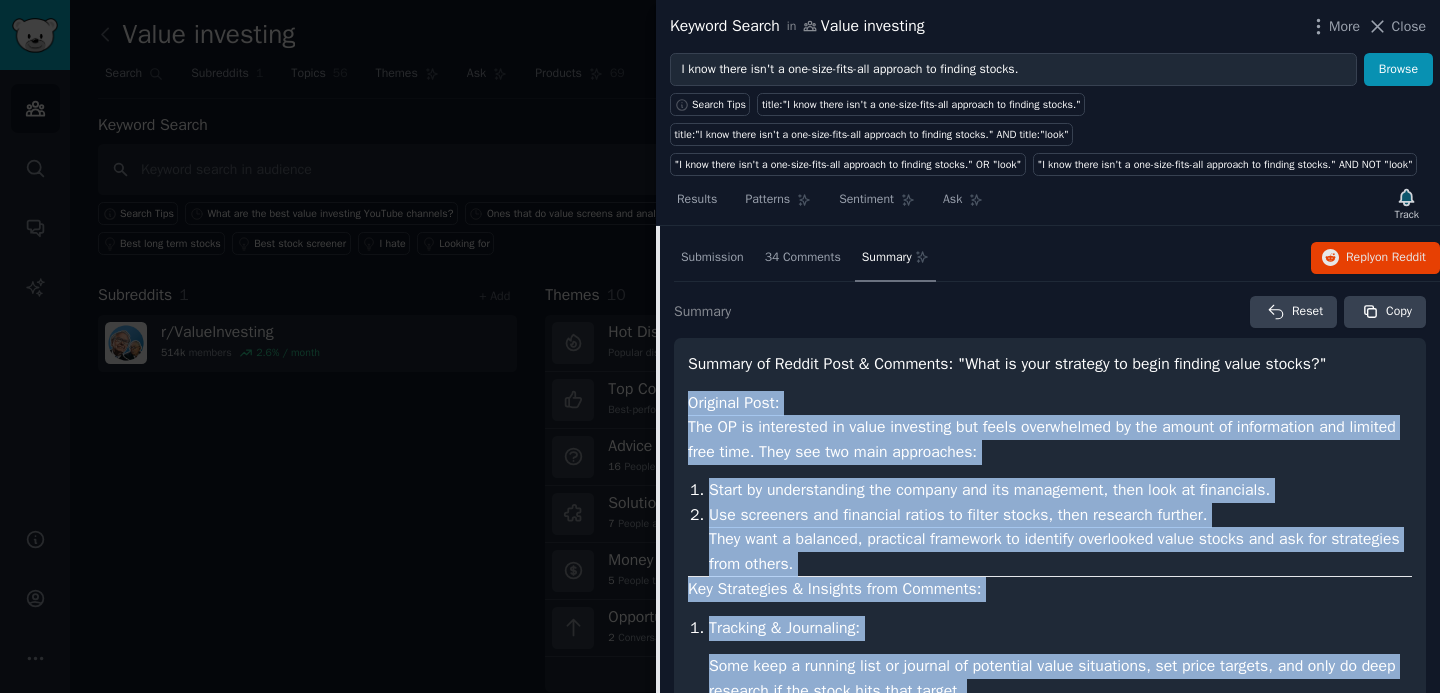 drag, startPoint x: 835, startPoint y: 640, endPoint x: 690, endPoint y: 442, distance: 245.41597 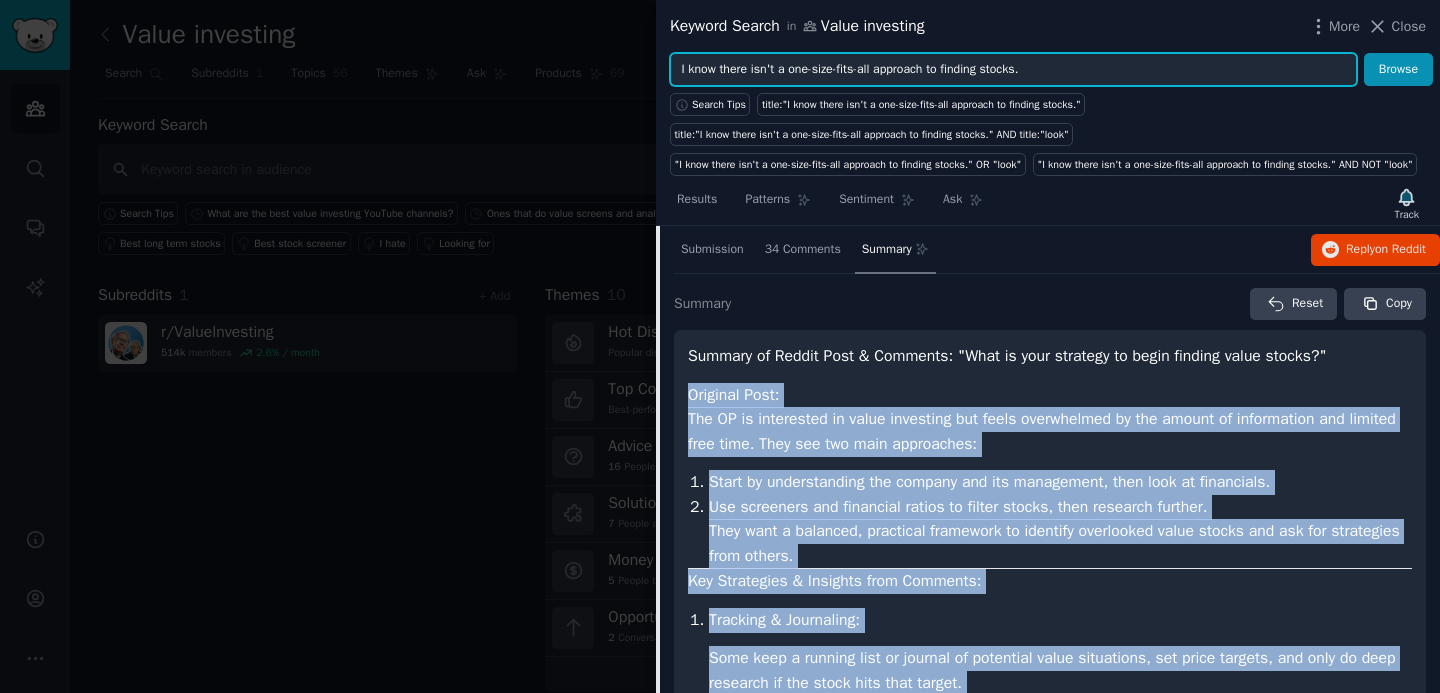 click on "I know there isn't a one-size-fits-all approach to finding stocks." at bounding box center [1013, 70] 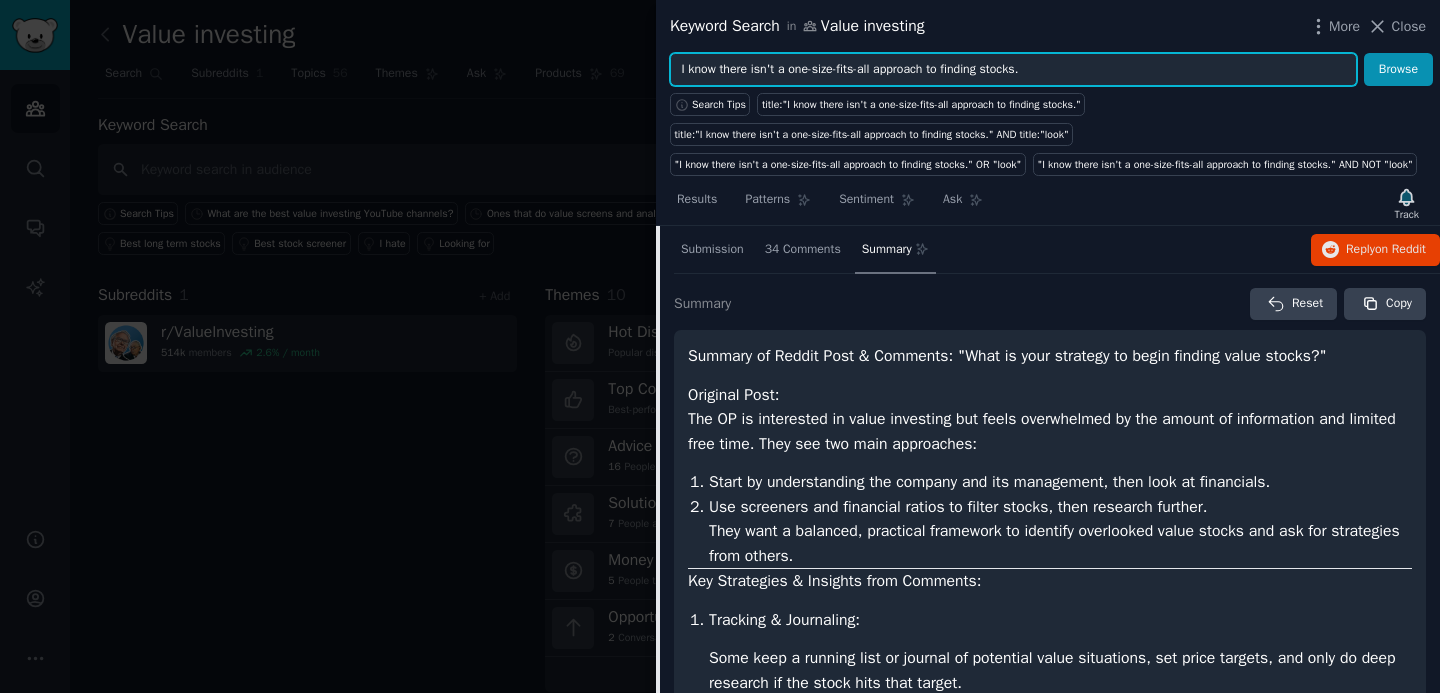 click on "I know there isn't a one-size-fits-all approach to finding stocks." at bounding box center (1013, 70) 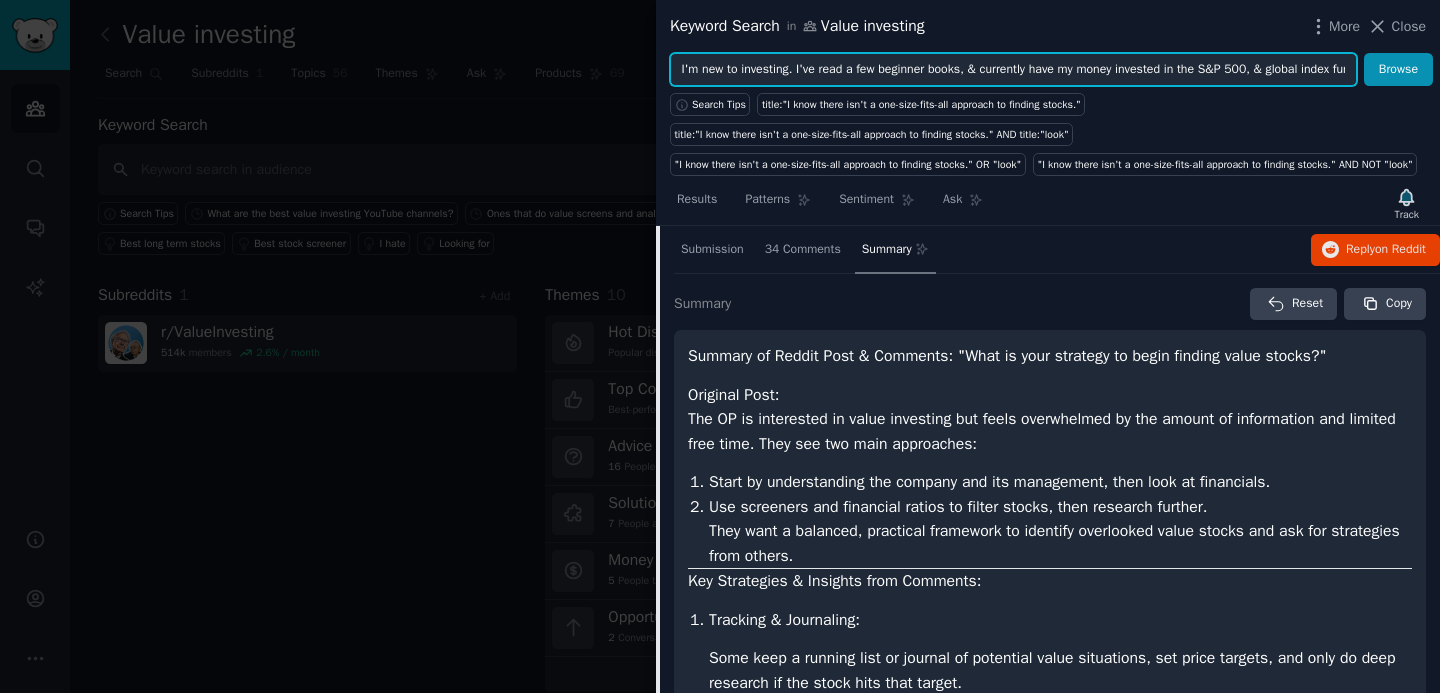 scroll, scrollTop: 0, scrollLeft: 70, axis: horizontal 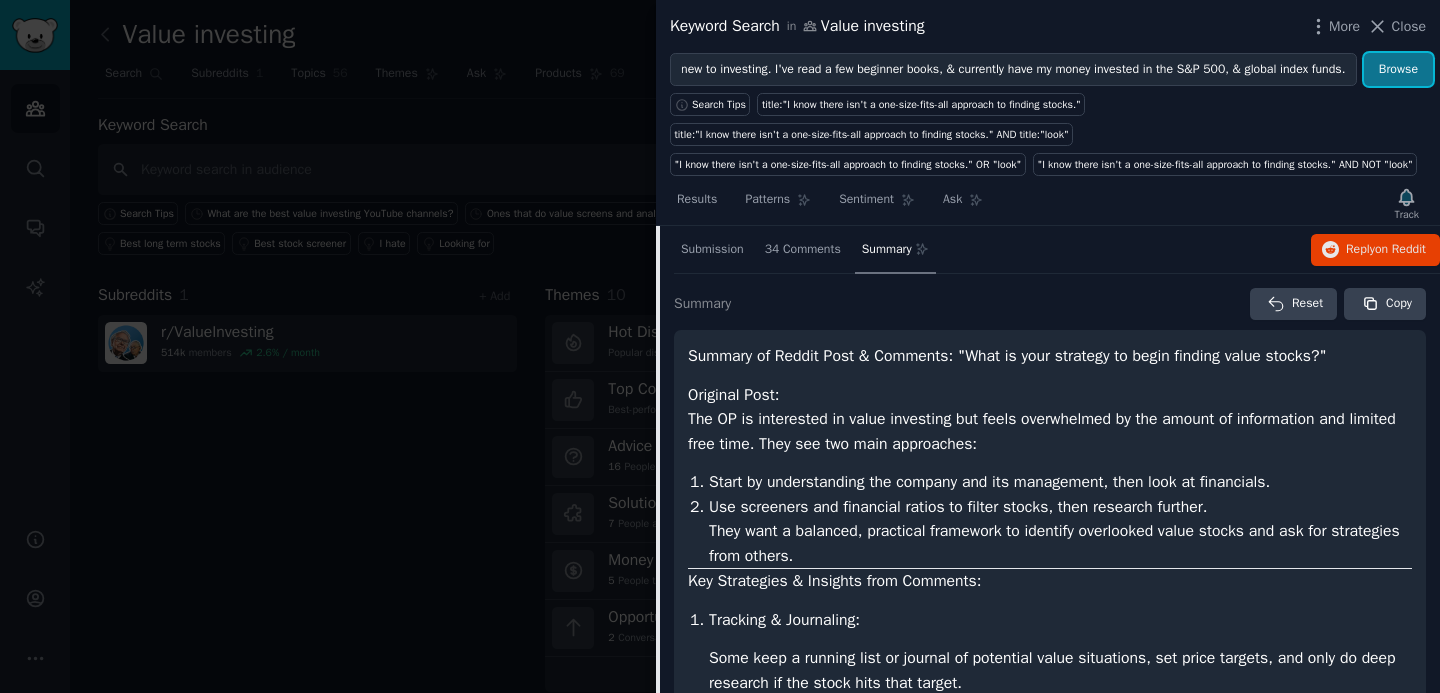 click on "Browse" at bounding box center [1398, 70] 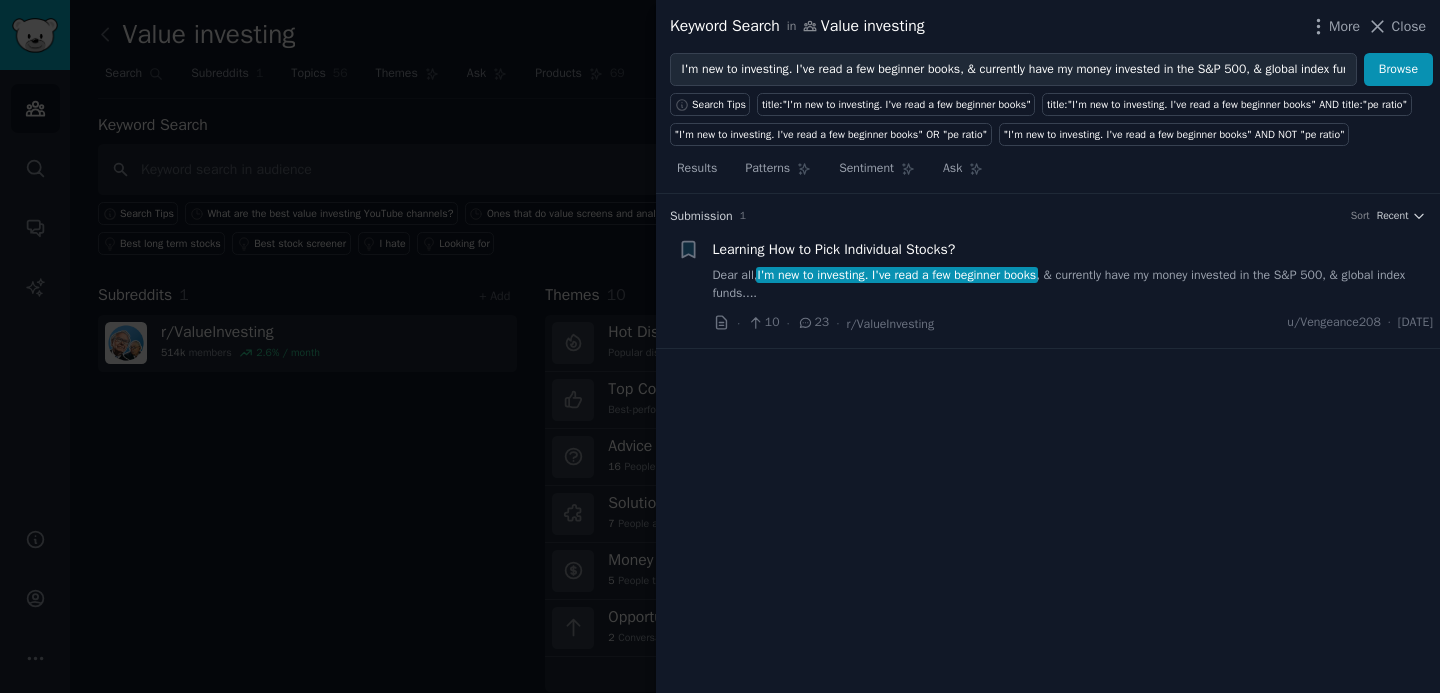 click on "Learning How to Pick Individual Stocks?" at bounding box center (834, 249) 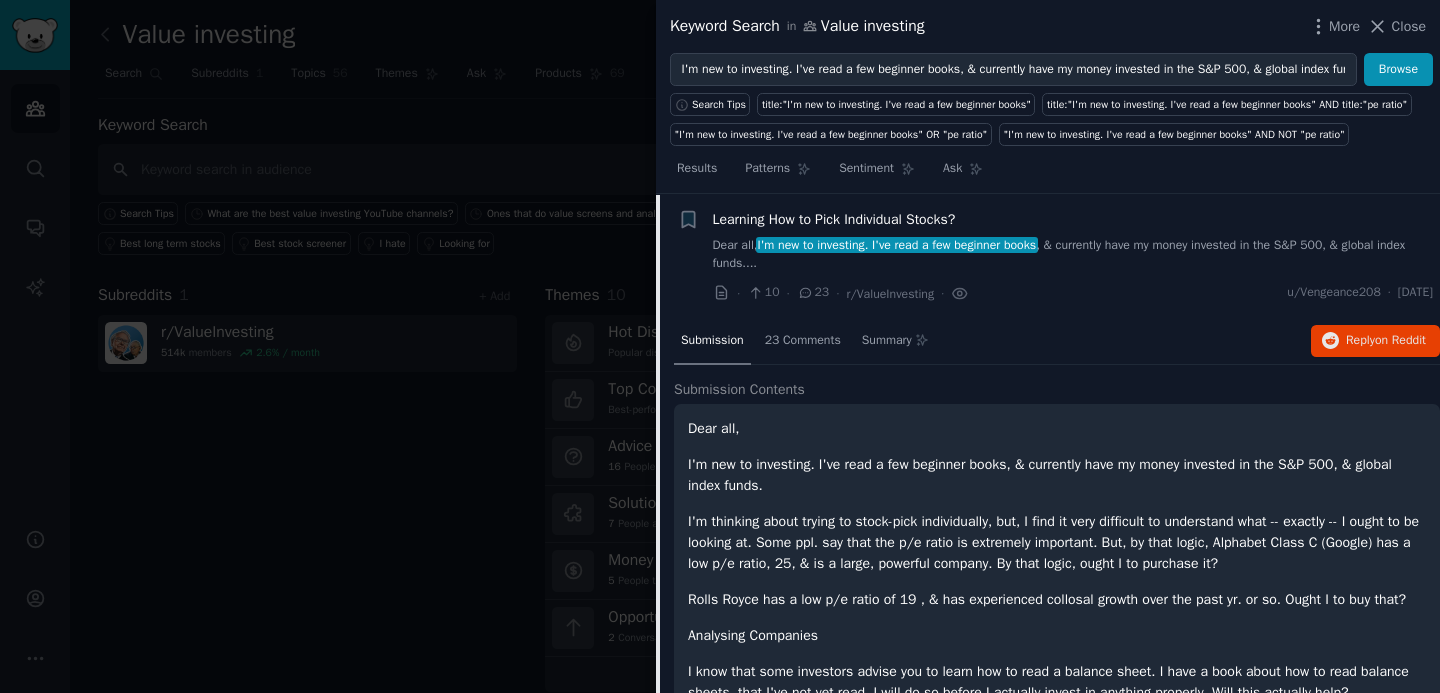 scroll, scrollTop: 31, scrollLeft: 0, axis: vertical 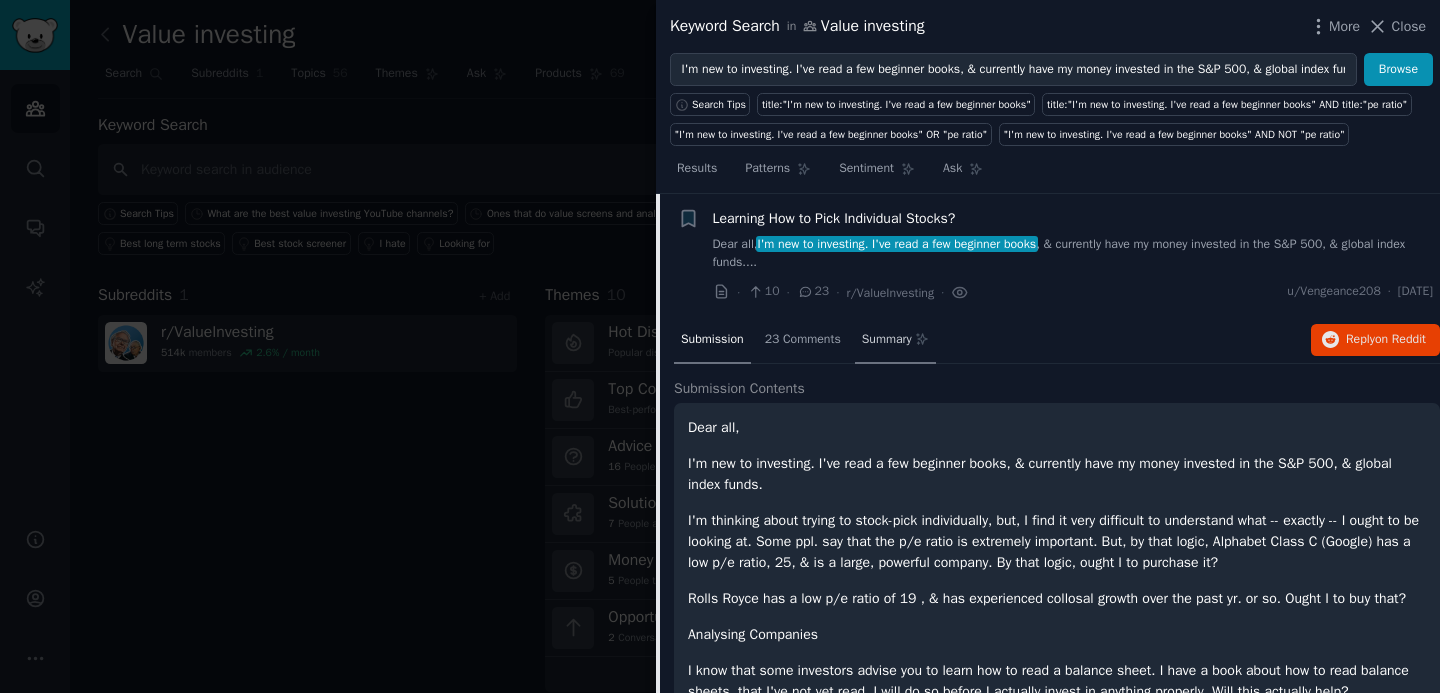 click on "Summary" at bounding box center (887, 340) 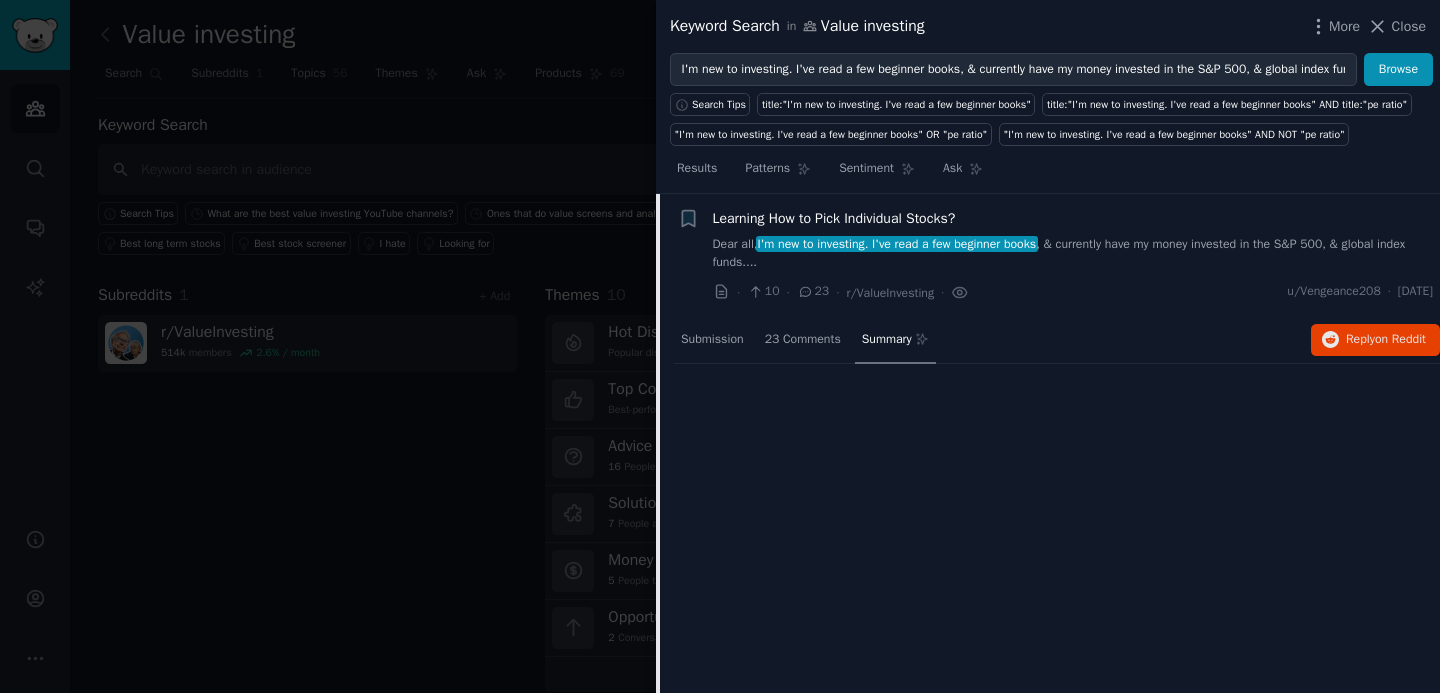 scroll, scrollTop: 0, scrollLeft: 0, axis: both 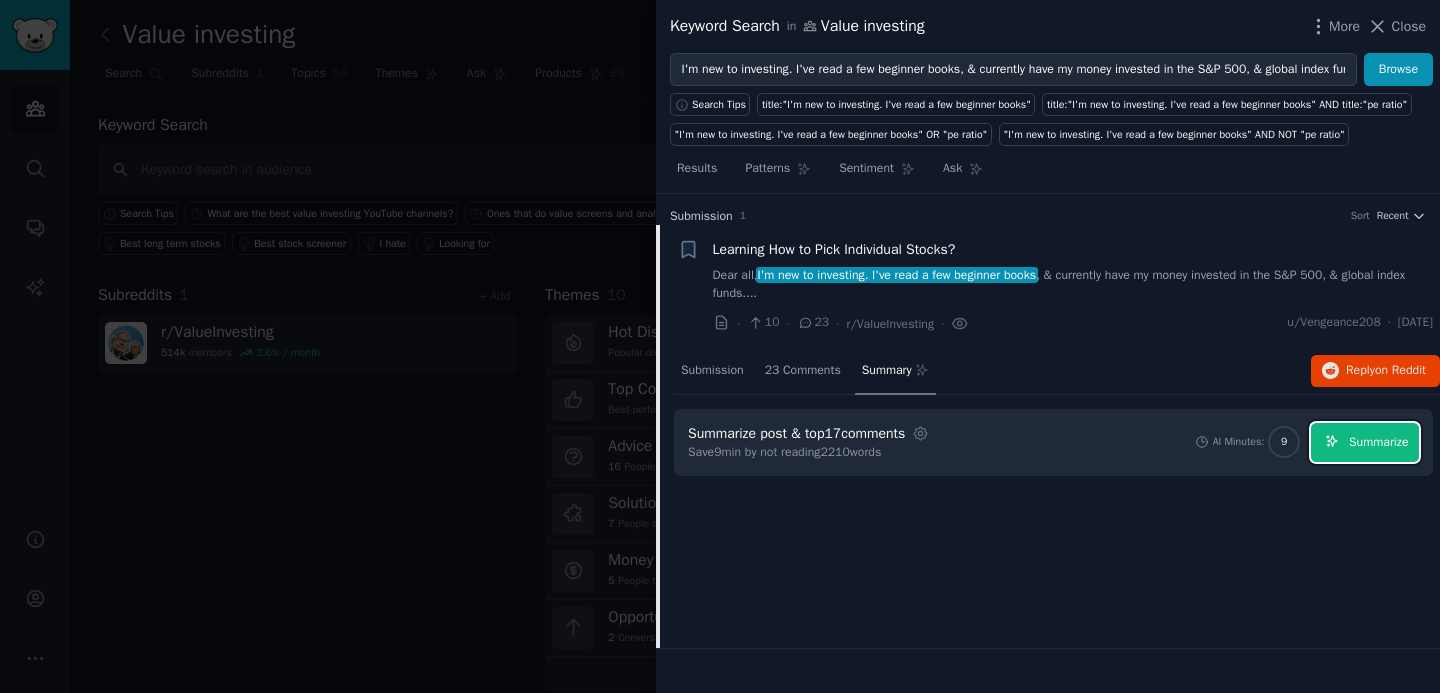 click on "Summarize" at bounding box center (1365, 442) 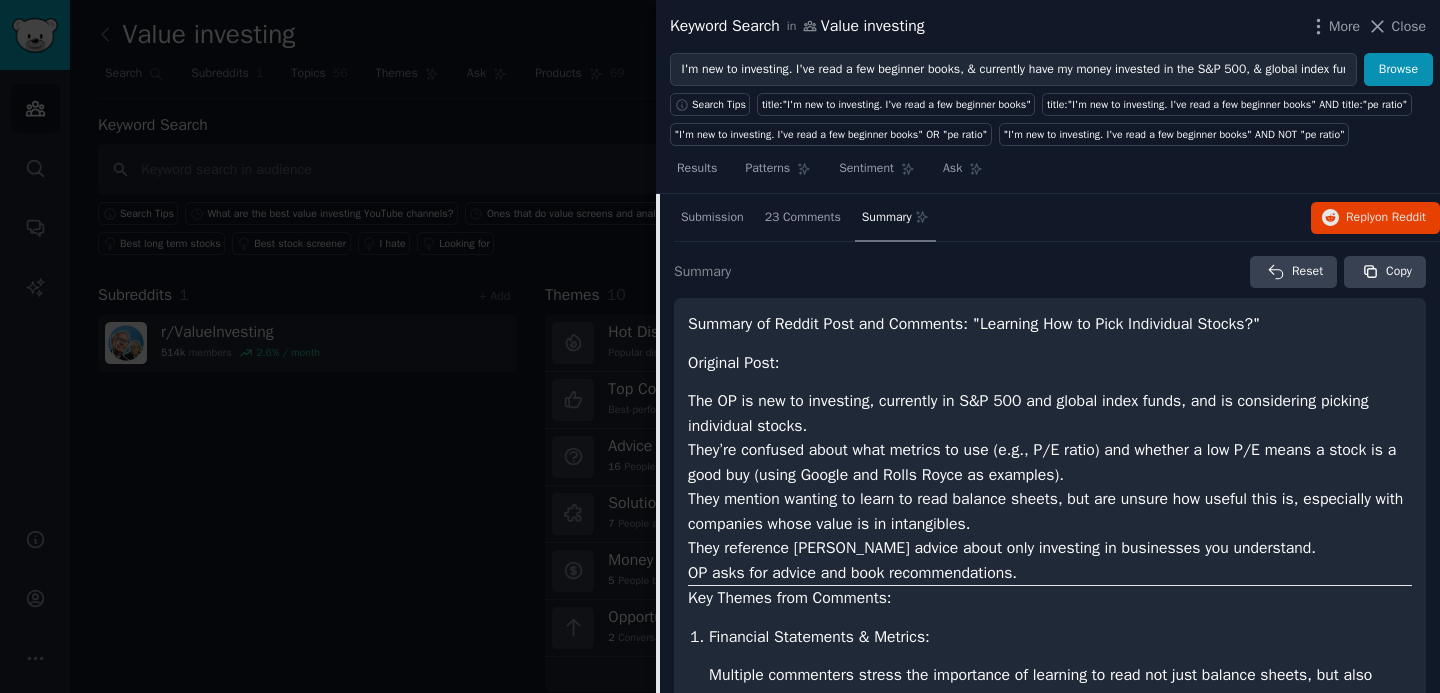 scroll, scrollTop: 188, scrollLeft: 0, axis: vertical 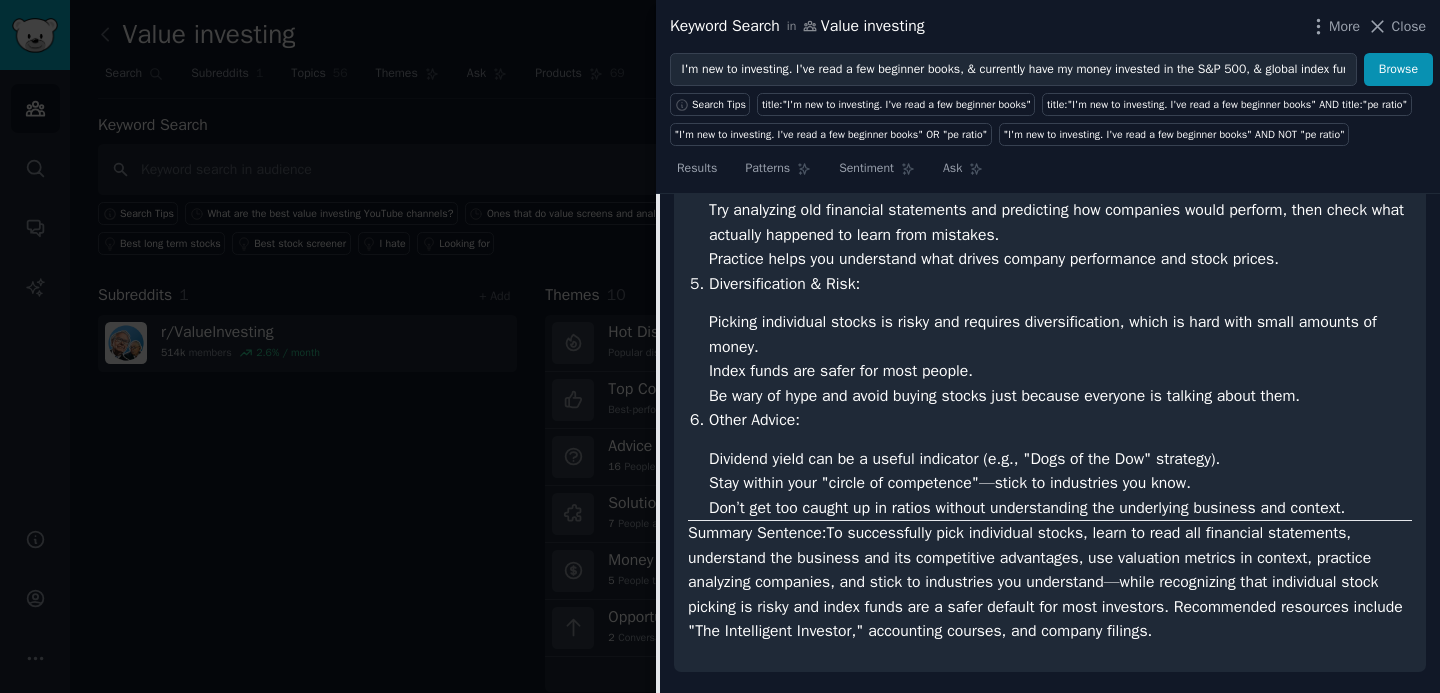 drag, startPoint x: 691, startPoint y: 362, endPoint x: 1226, endPoint y: 626, distance: 596.5911 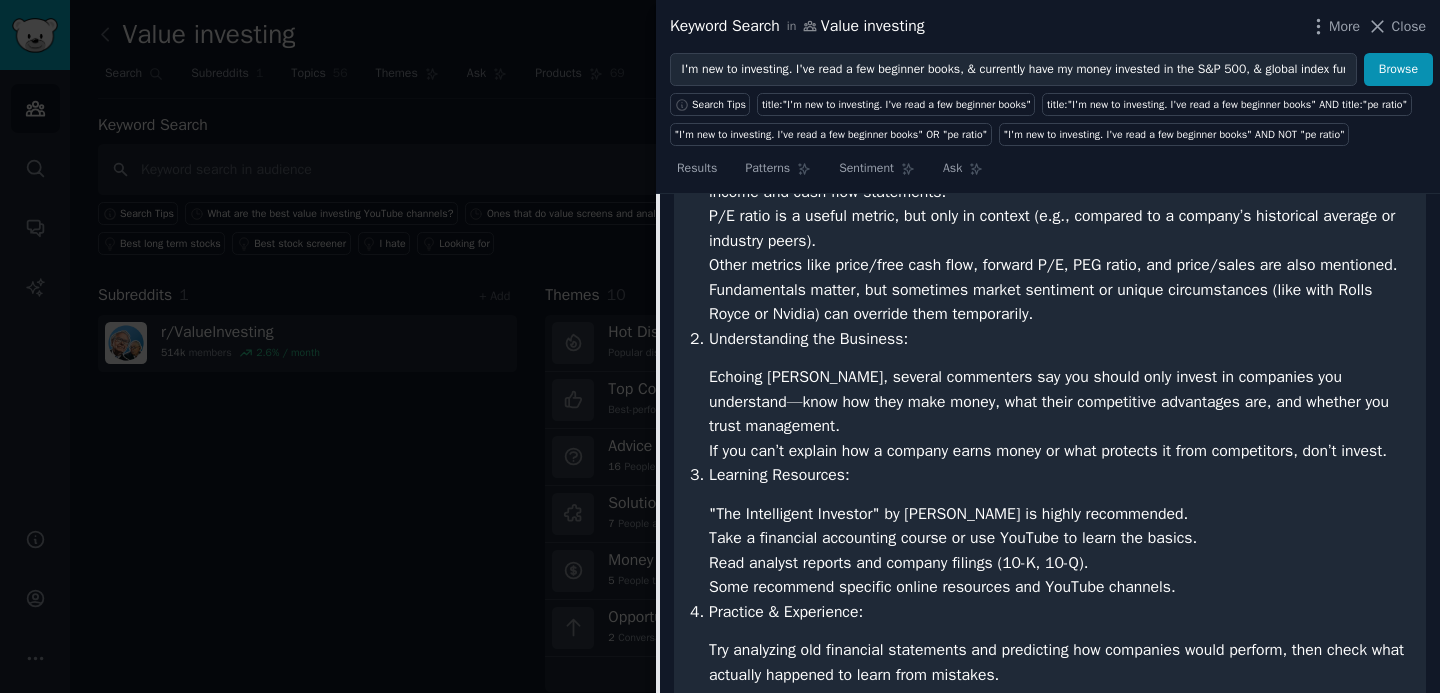 scroll, scrollTop: 350, scrollLeft: 0, axis: vertical 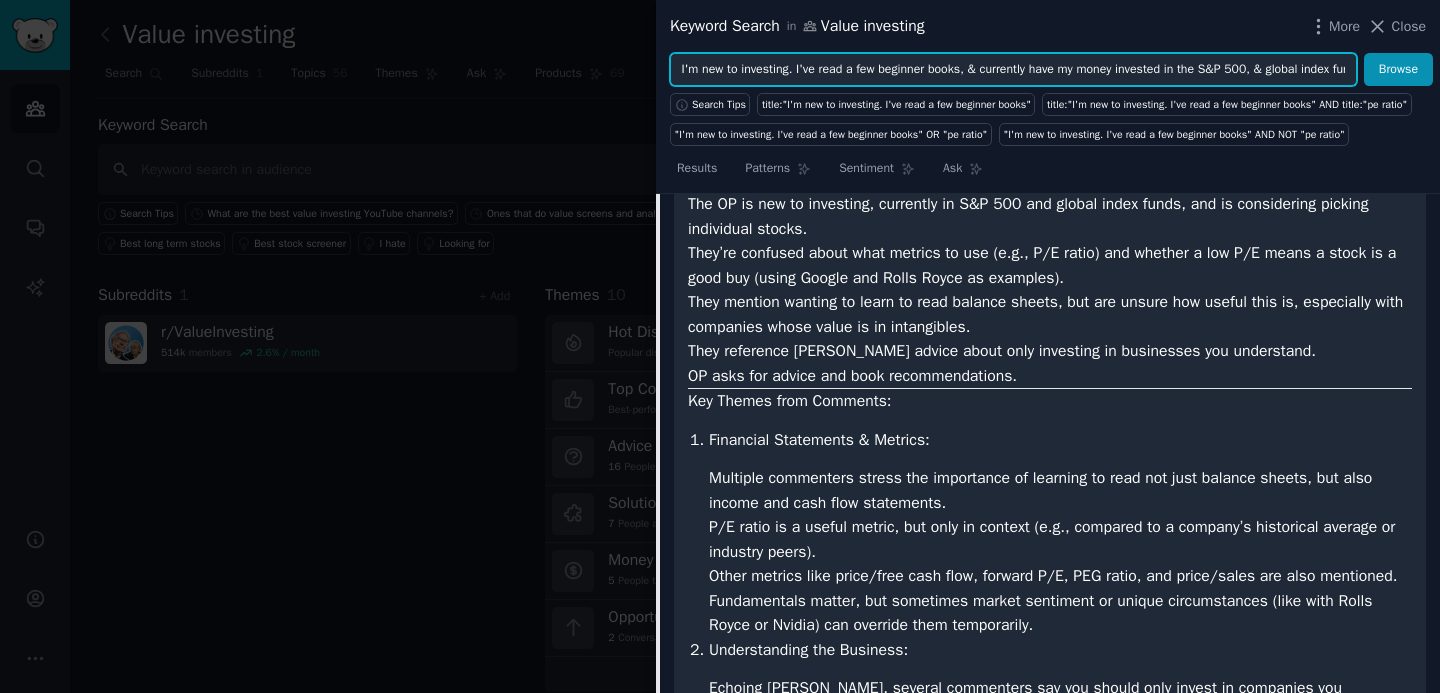 click on "I'm new to investing. I've read a few beginner books, & currently have my money invested in the S&P 500, & global index funds." at bounding box center [1013, 70] 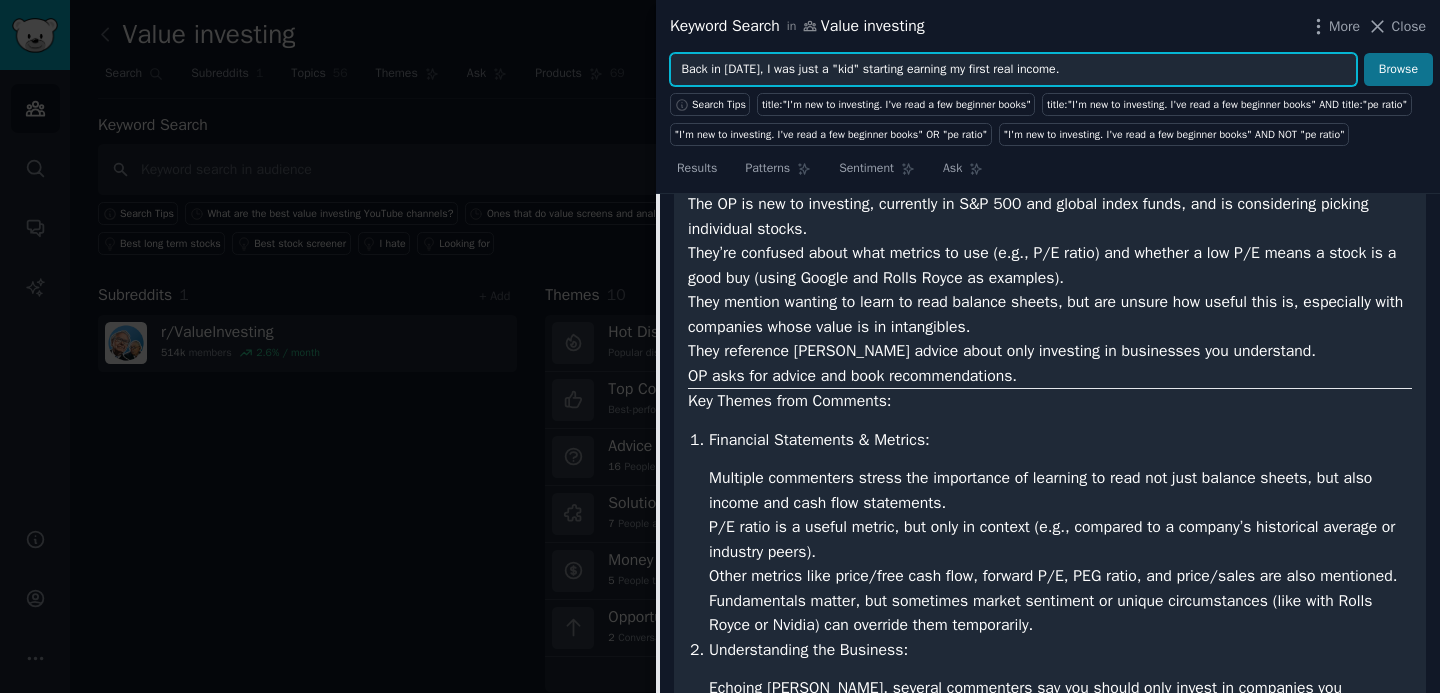 type on "Back in 2003, I was just a "kid" starting earning my first real income." 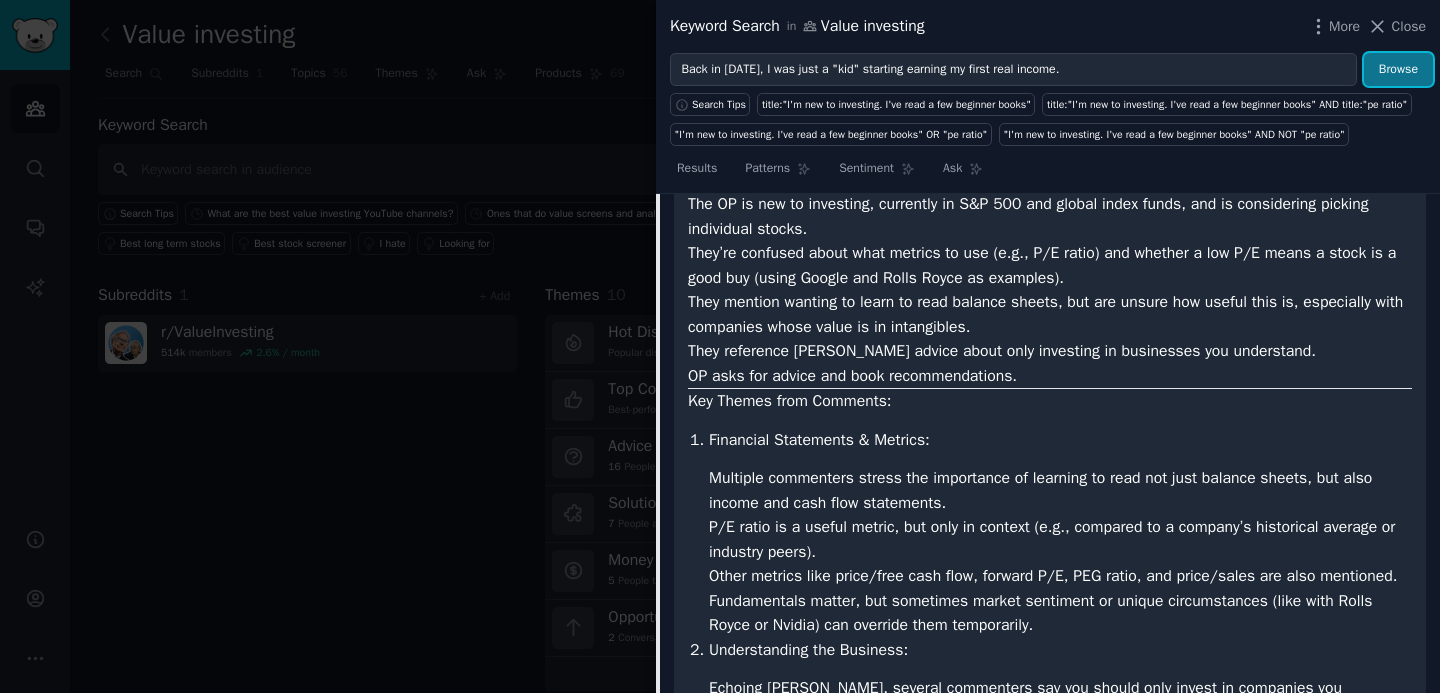 click on "Browse" at bounding box center [1398, 70] 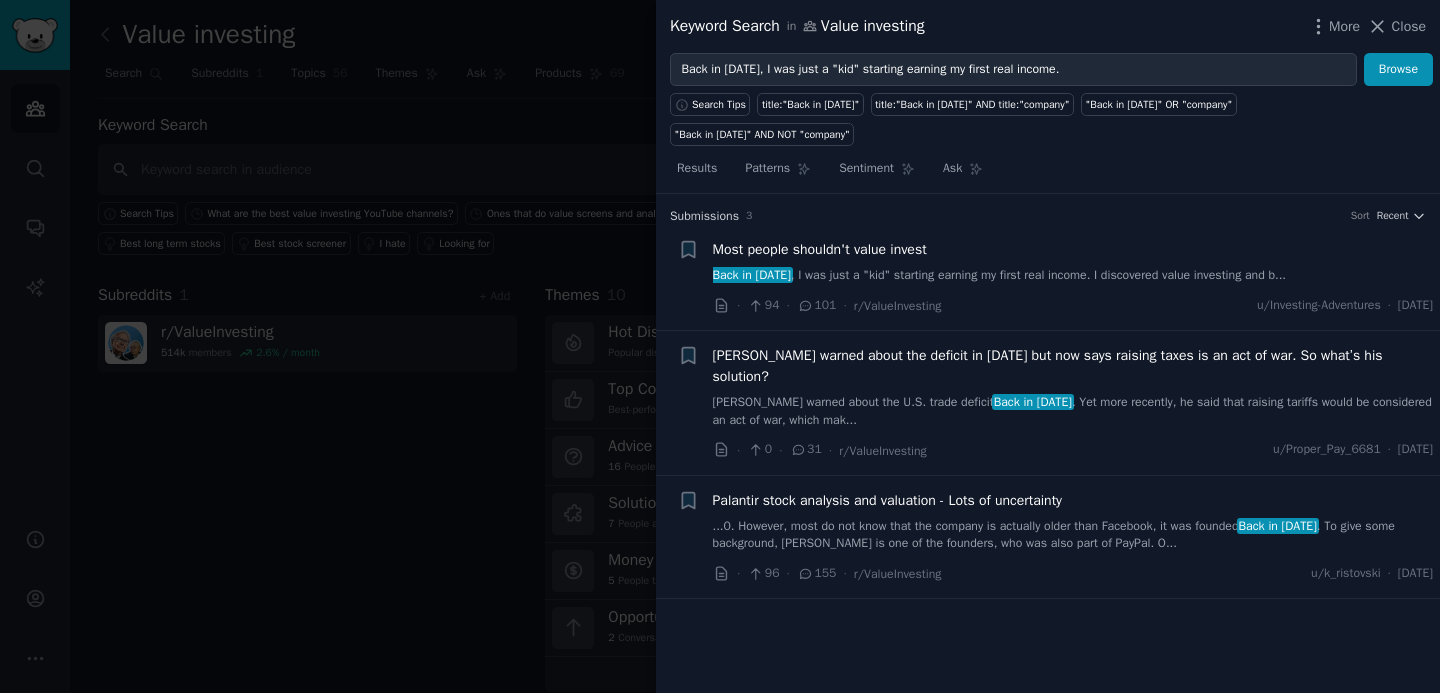 click on "Most people shouldn't value invest" at bounding box center [820, 249] 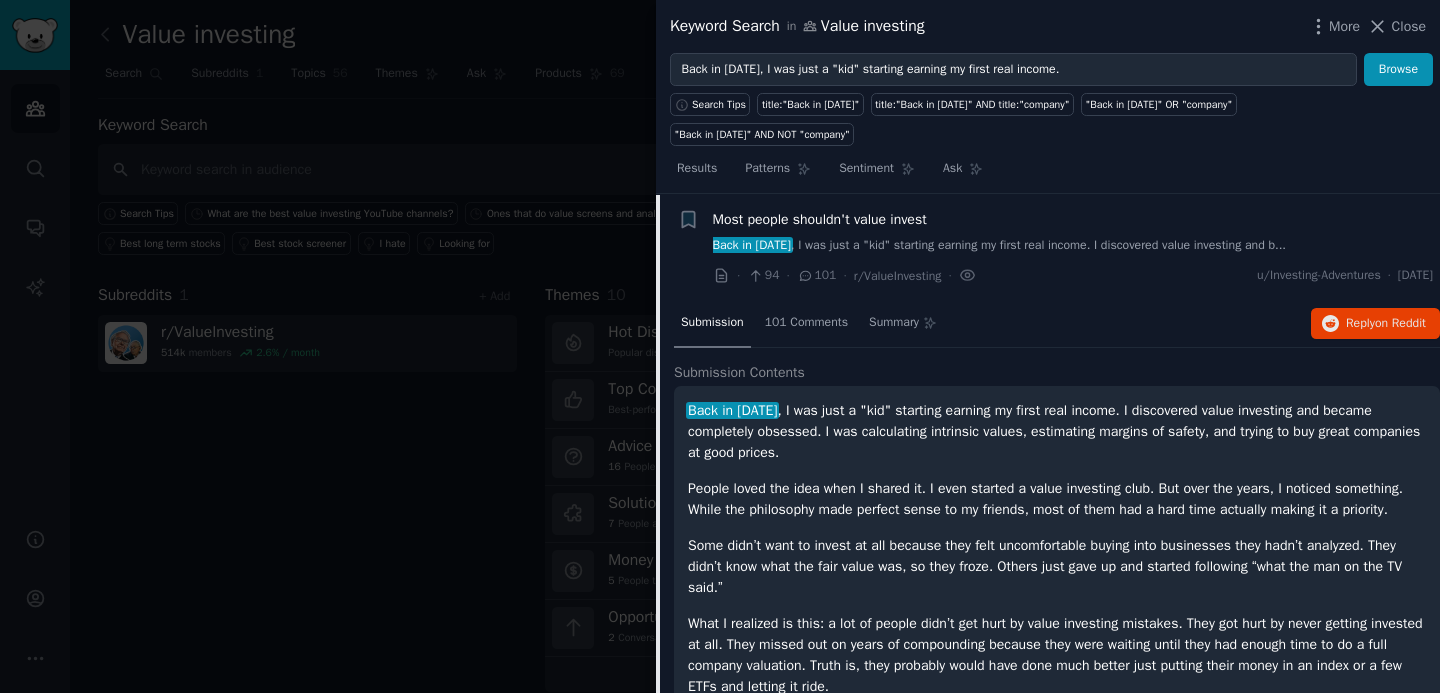 scroll, scrollTop: 31, scrollLeft: 0, axis: vertical 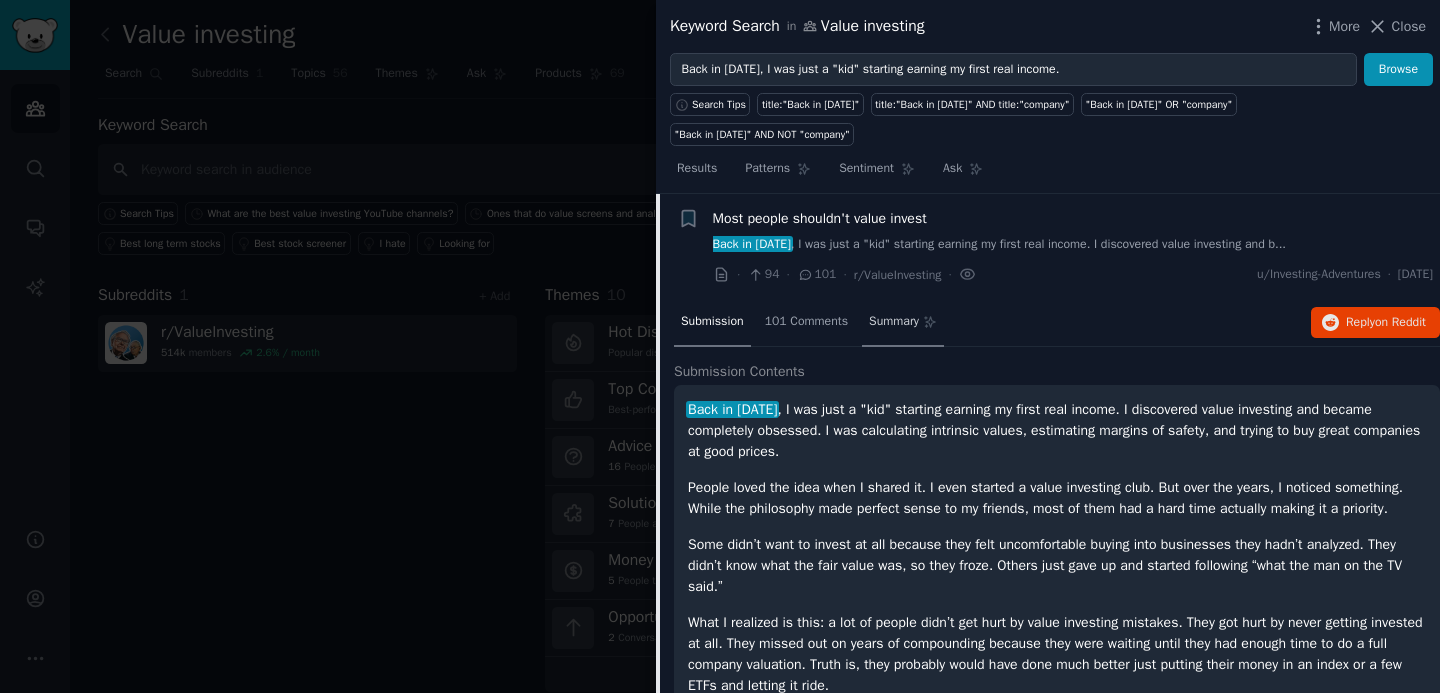 click on "Summary" at bounding box center (894, 322) 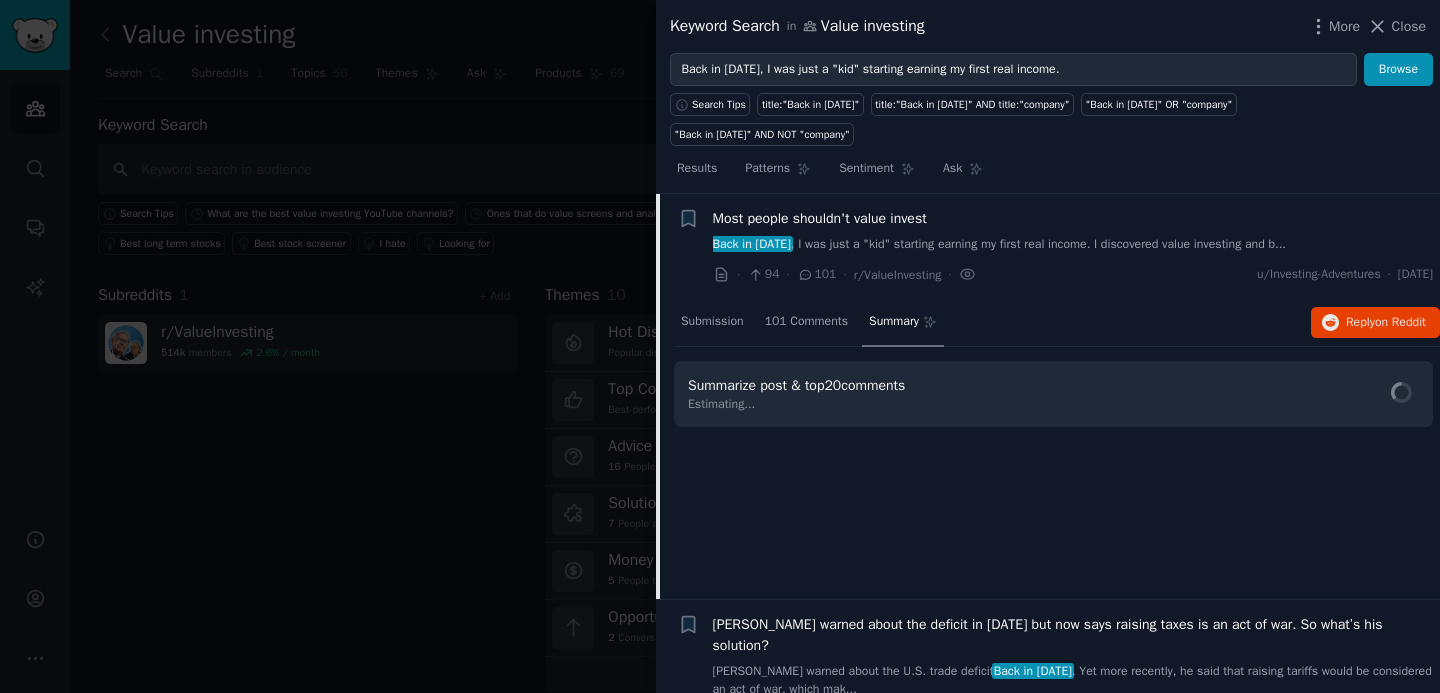 scroll, scrollTop: 55, scrollLeft: 0, axis: vertical 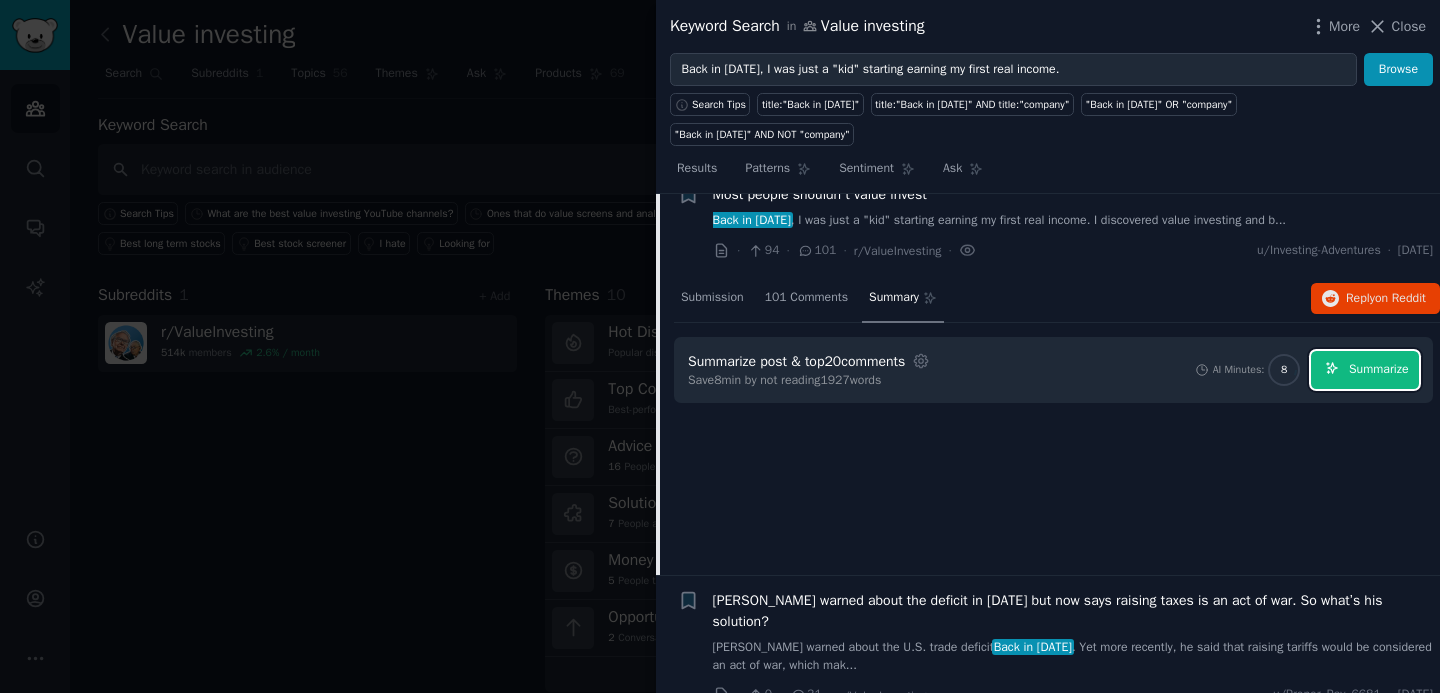 click on "Summarize" at bounding box center (1365, 370) 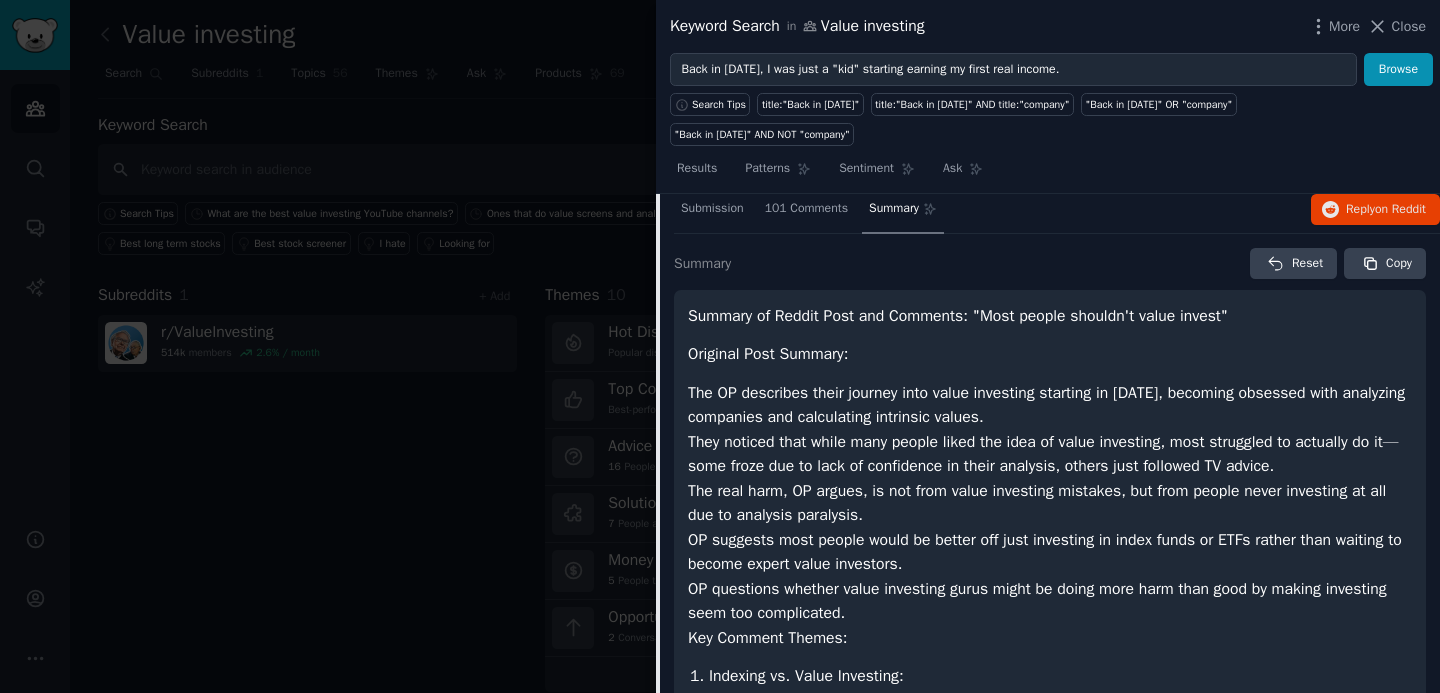 scroll, scrollTop: 167, scrollLeft: 0, axis: vertical 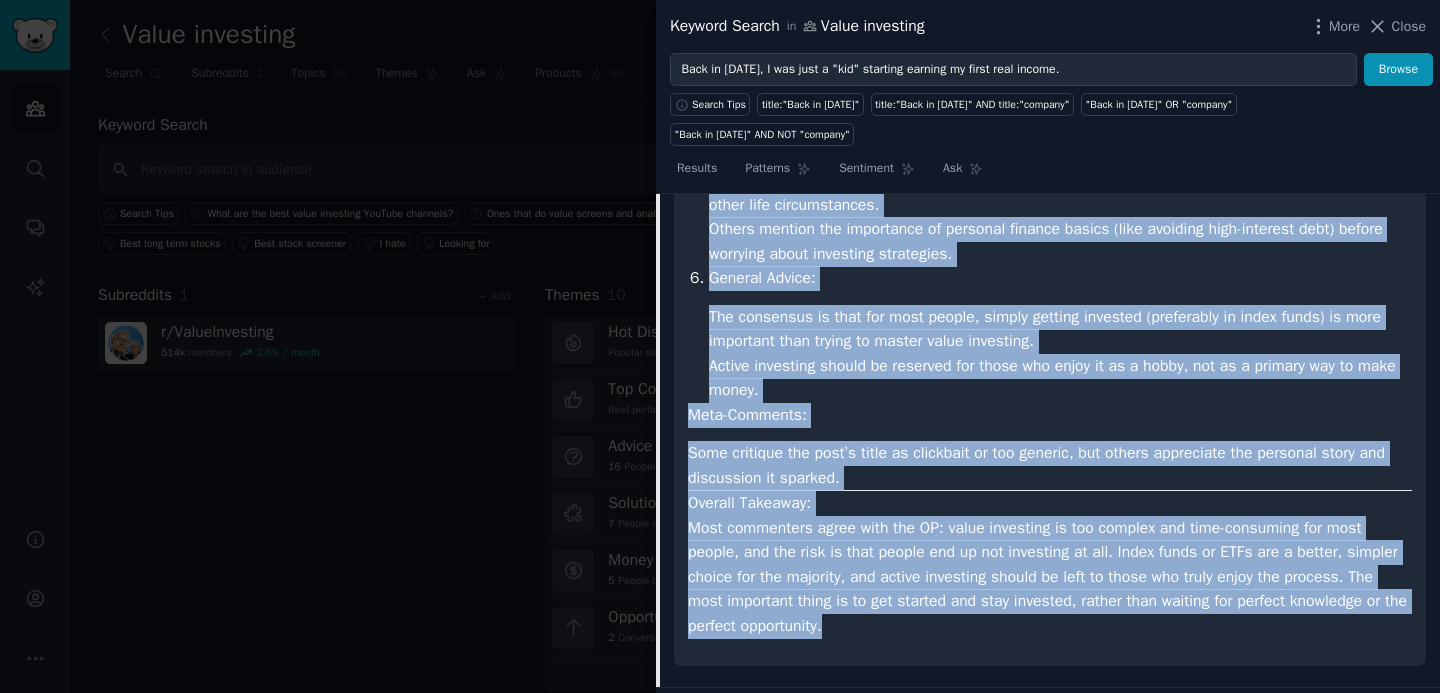 drag, startPoint x: 693, startPoint y: 334, endPoint x: 1019, endPoint y: 661, distance: 461.74127 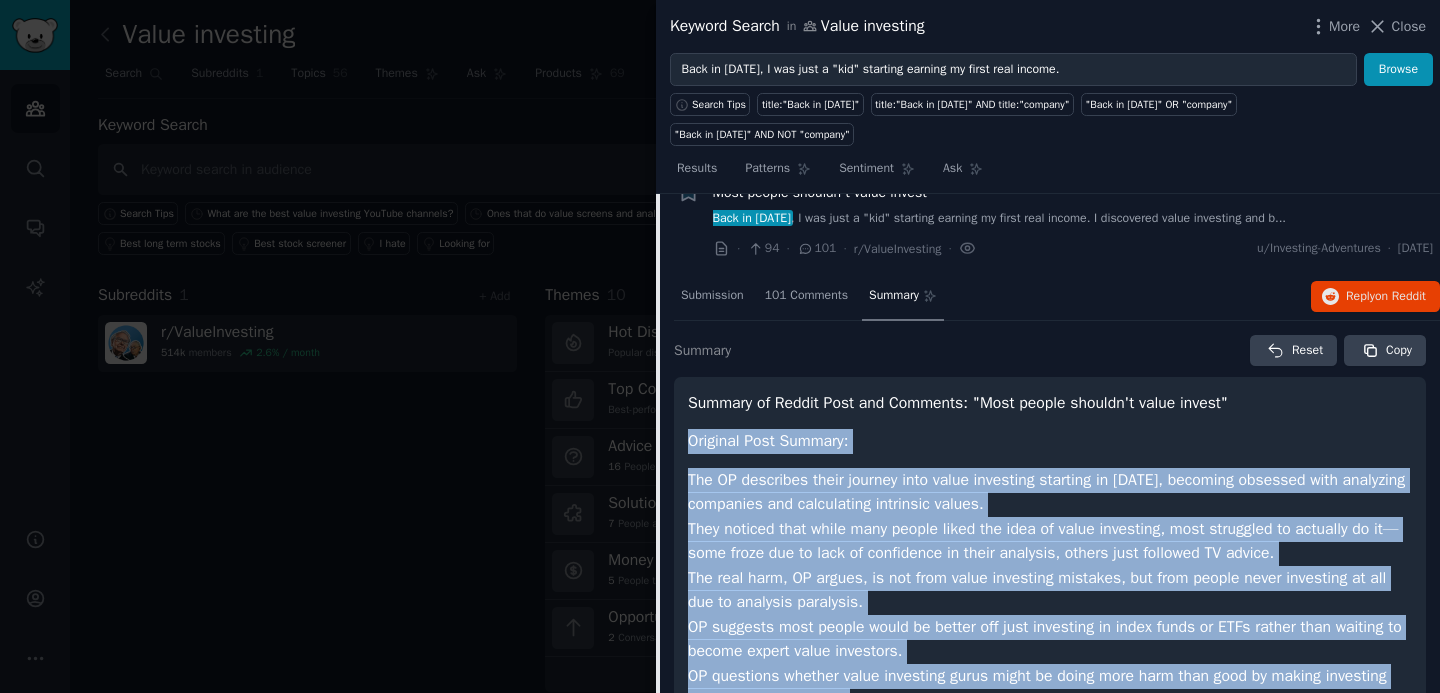 scroll, scrollTop: 0, scrollLeft: 0, axis: both 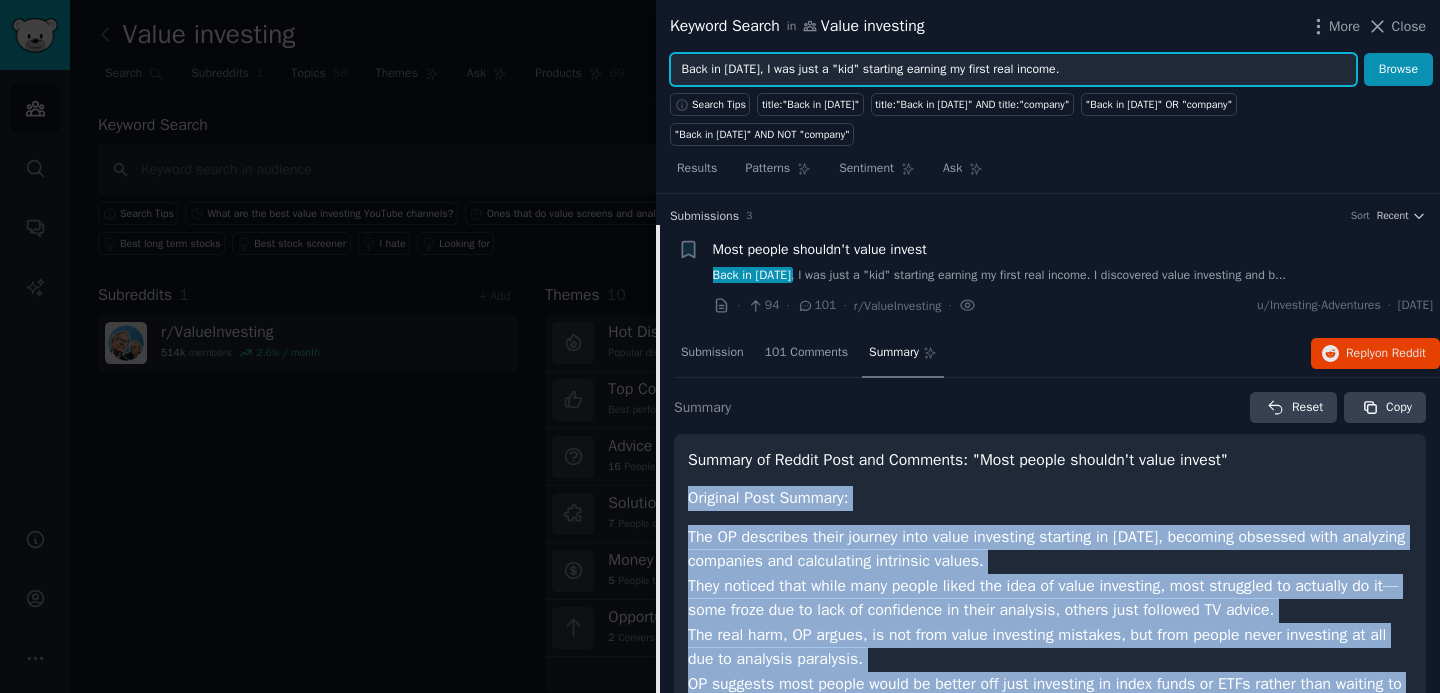 click on "Back in 2003, I was just a "kid" starting earning my first real income." at bounding box center [1013, 70] 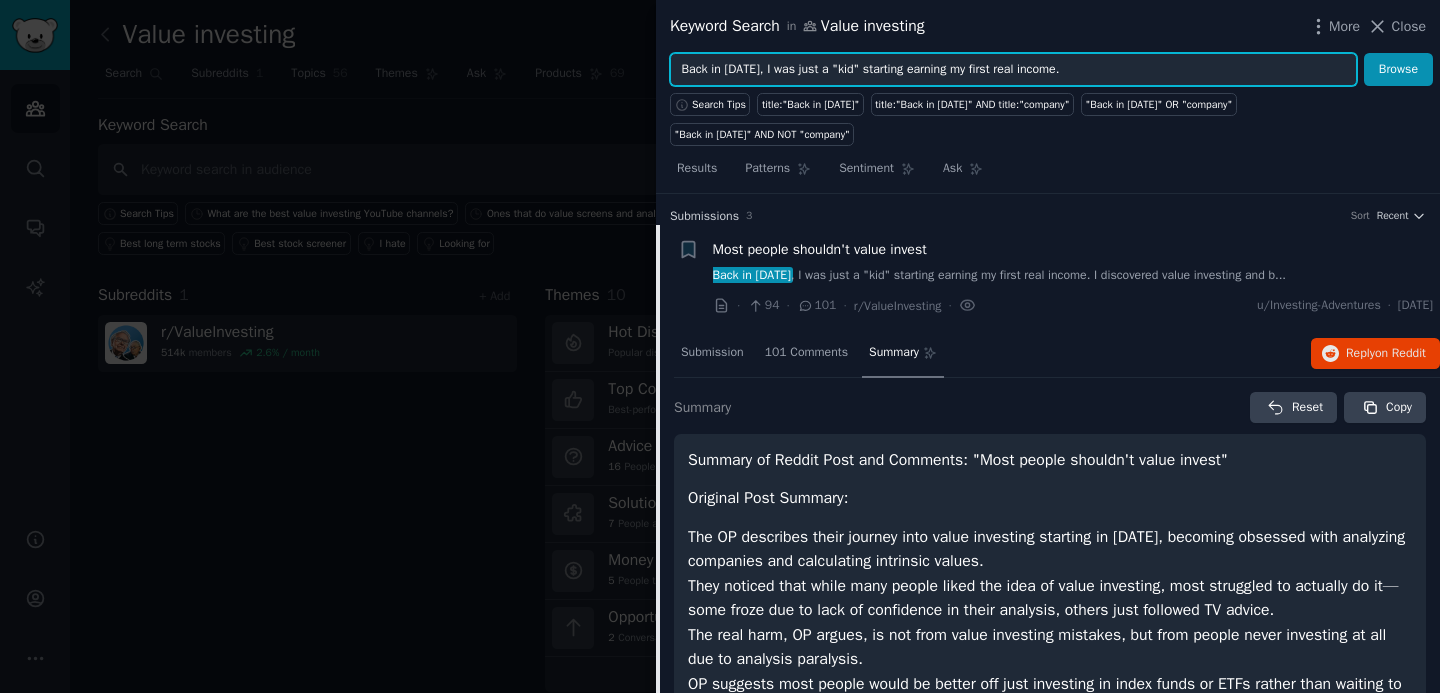 click on "Back in 2003, I was just a "kid" starting earning my first real income." at bounding box center [1013, 70] 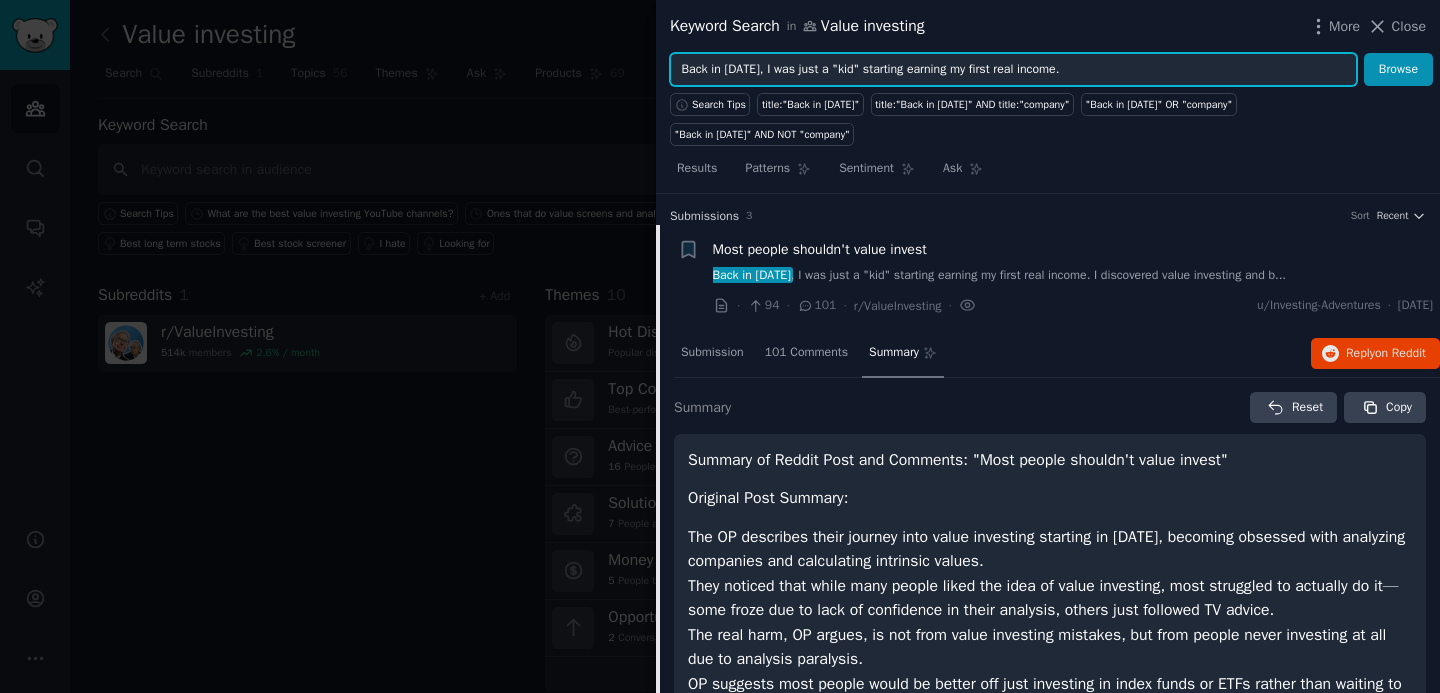 type 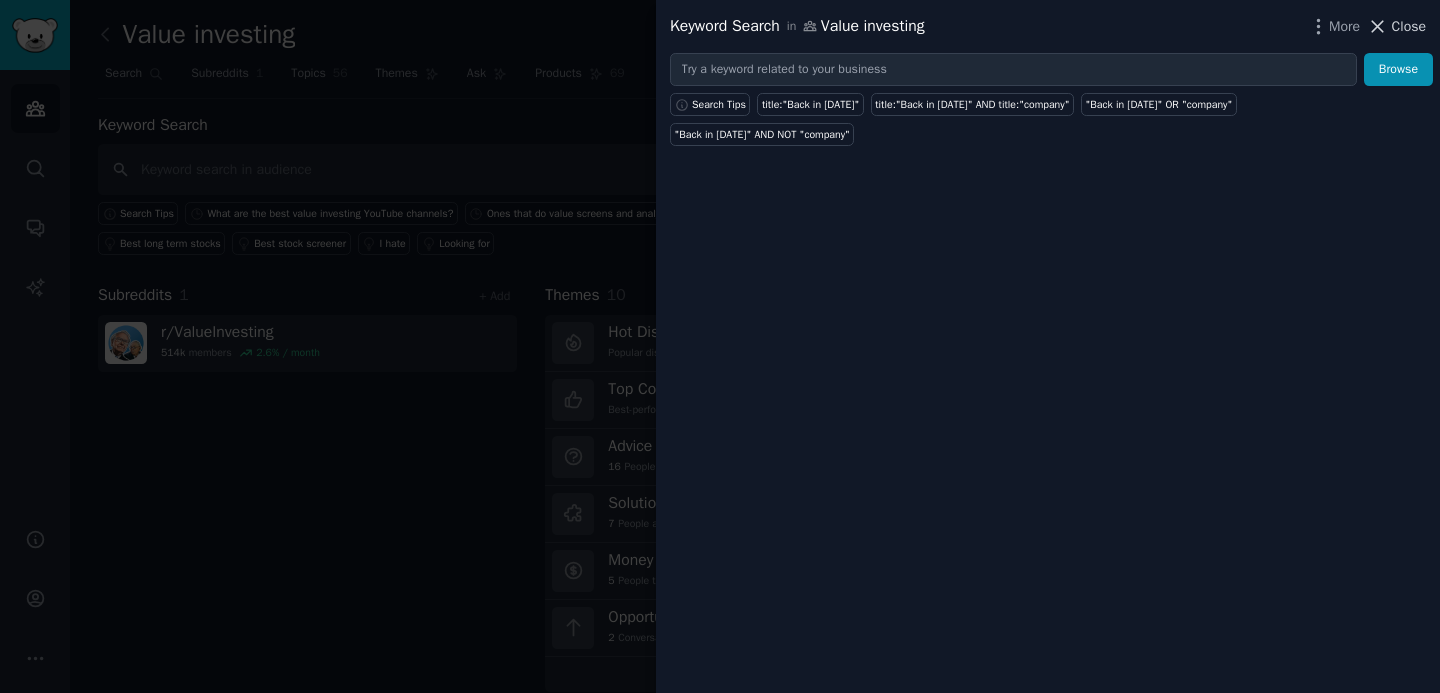 click on "Close" at bounding box center [1409, 26] 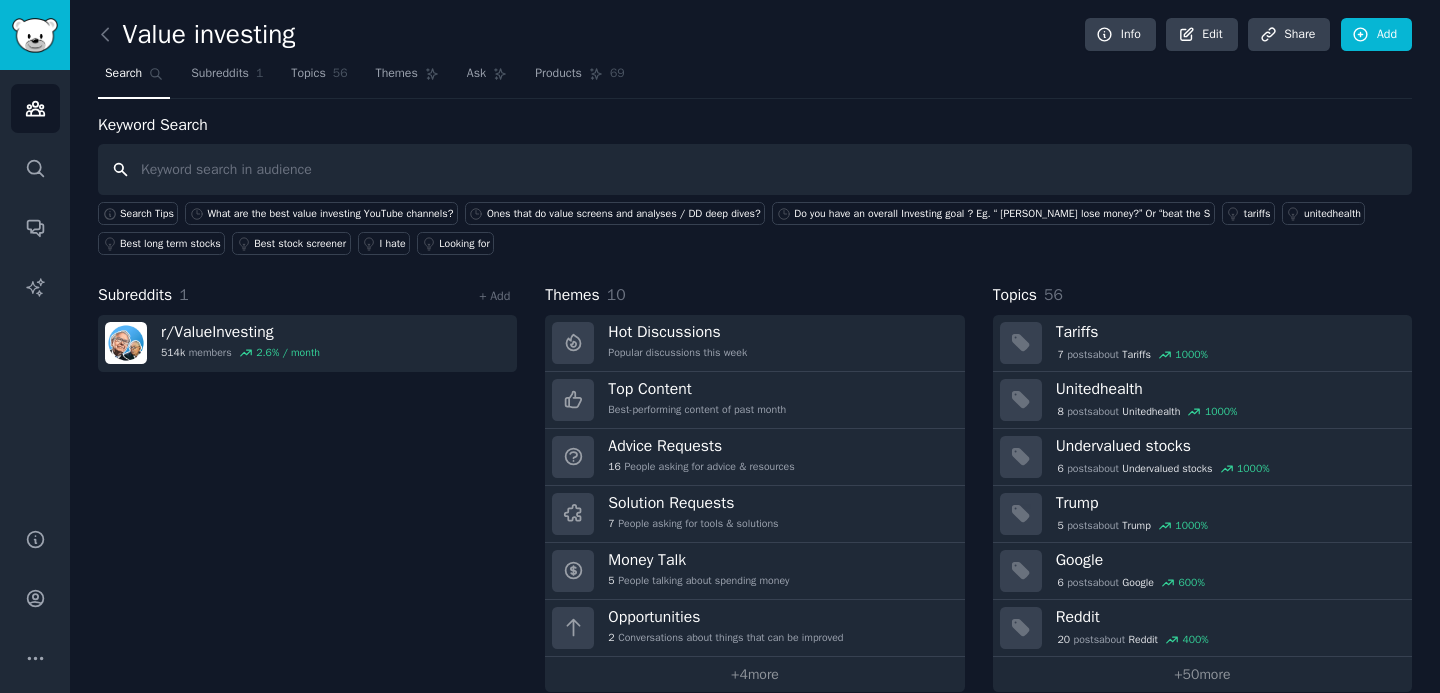 click at bounding box center [755, 169] 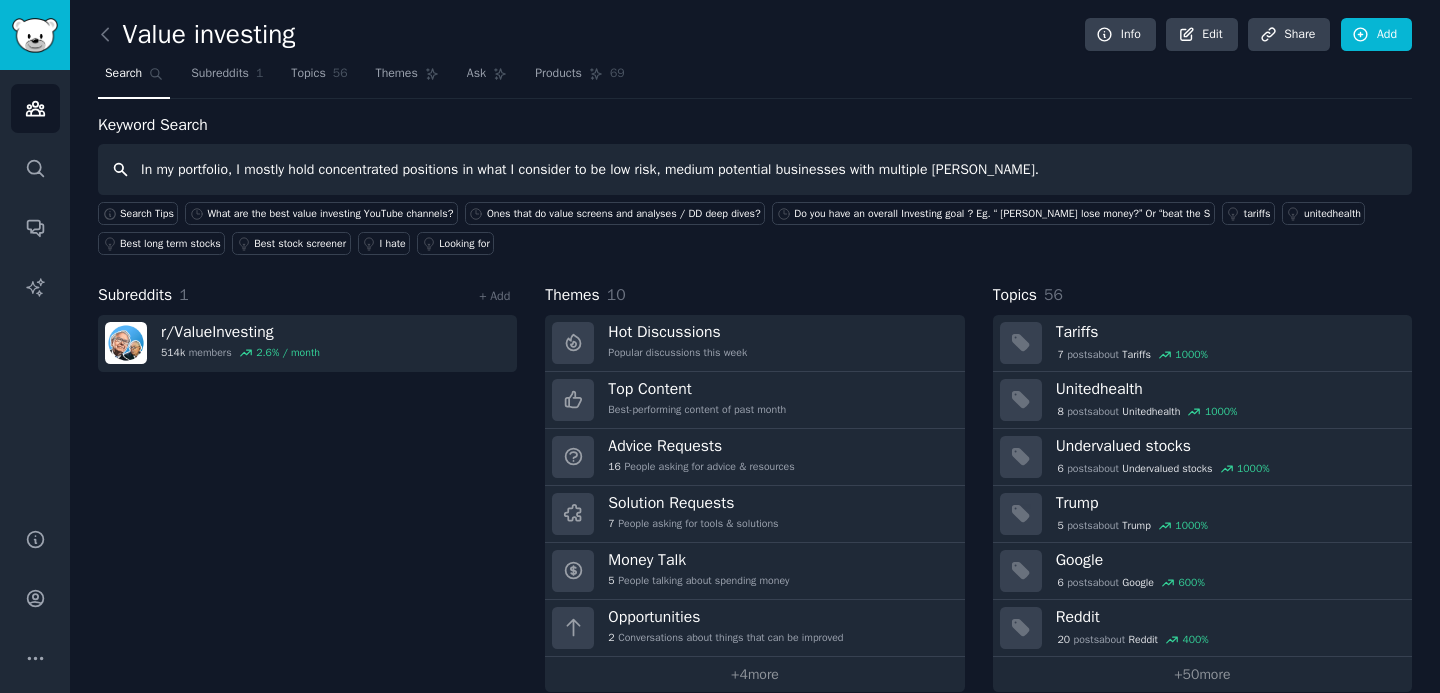 type on "In my portfolio, I mostly hold concentrated positions in what I consider to be low risk, medium potential businesses with multiple moats." 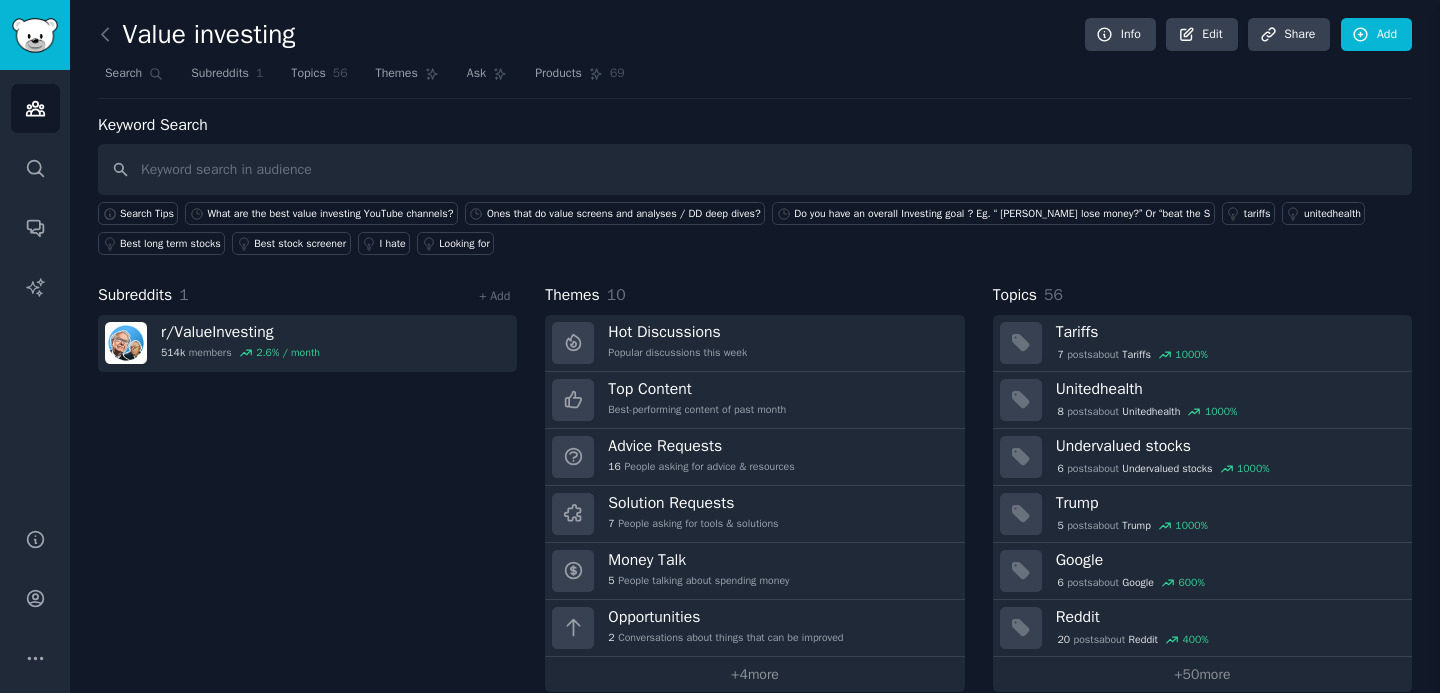 type 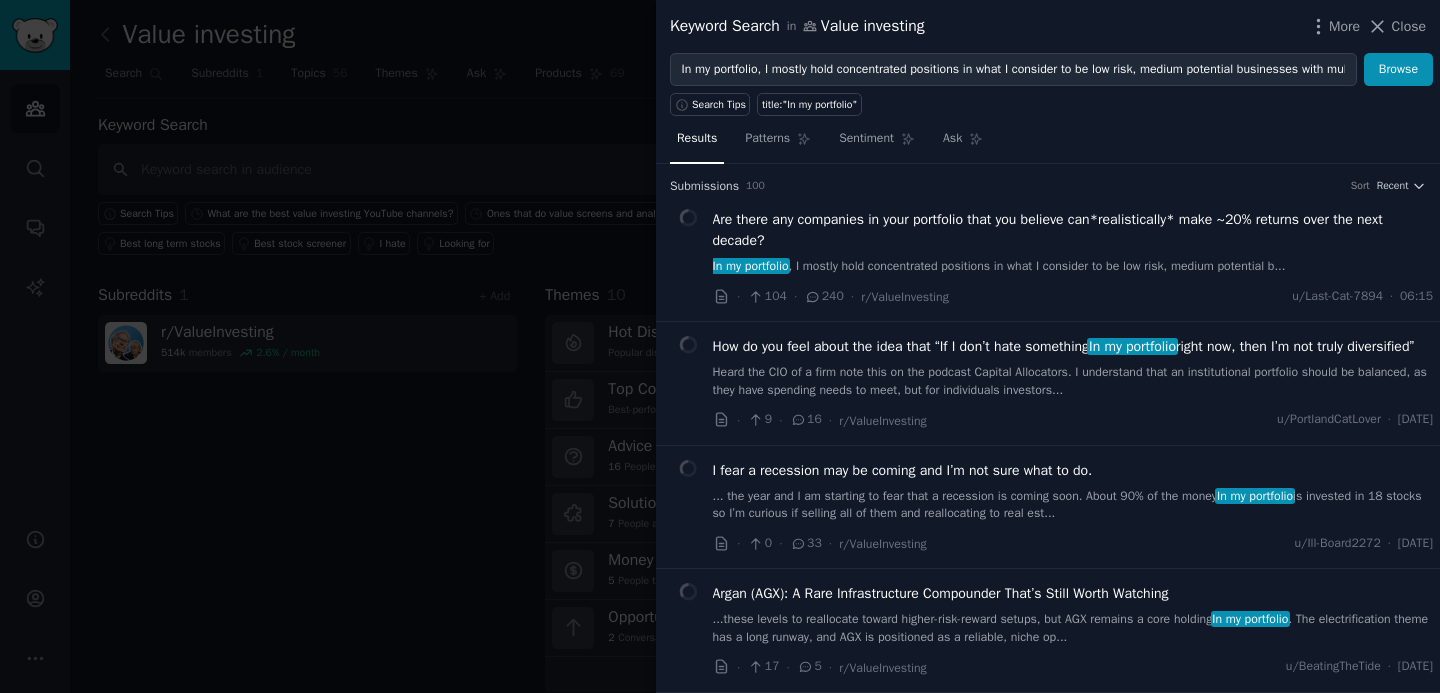 click on "Are there any companies in your portfolio that you believe can*realistically* make ~20% returns over the next decade?" at bounding box center [1073, 230] 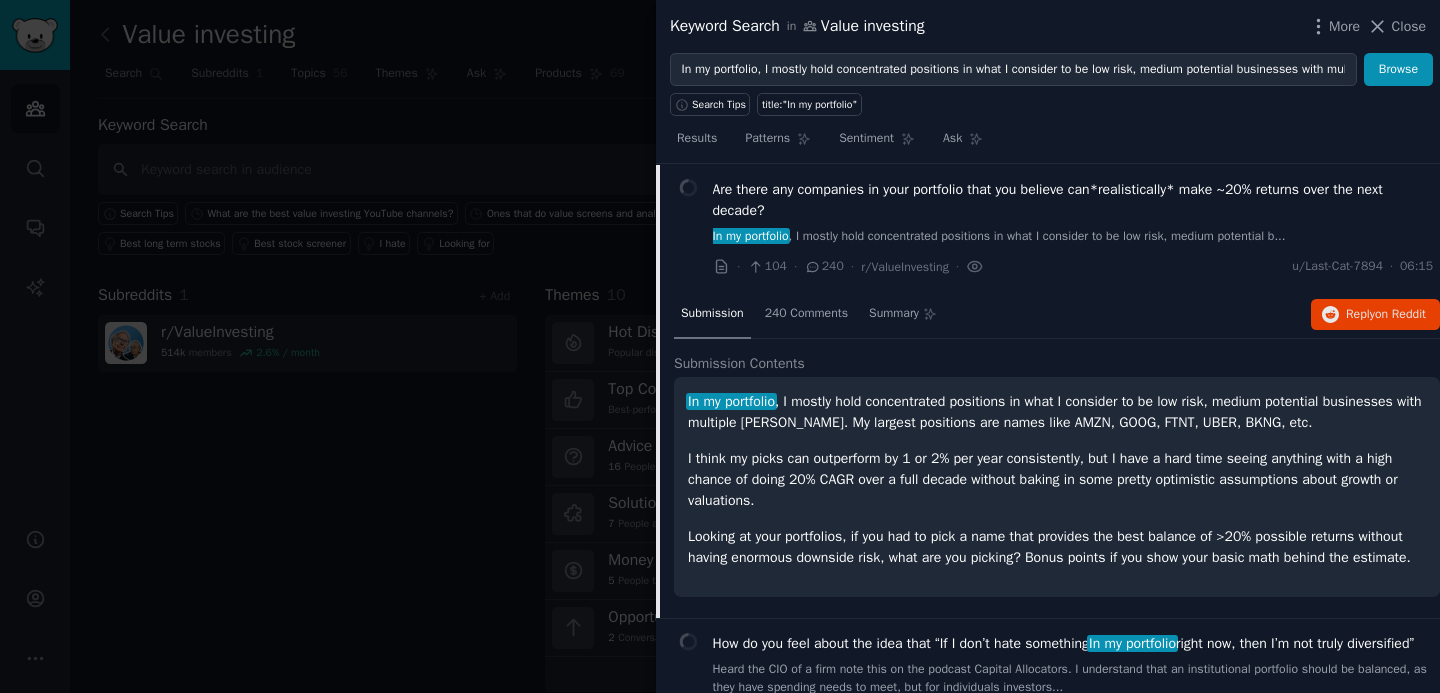 scroll, scrollTop: 31, scrollLeft: 0, axis: vertical 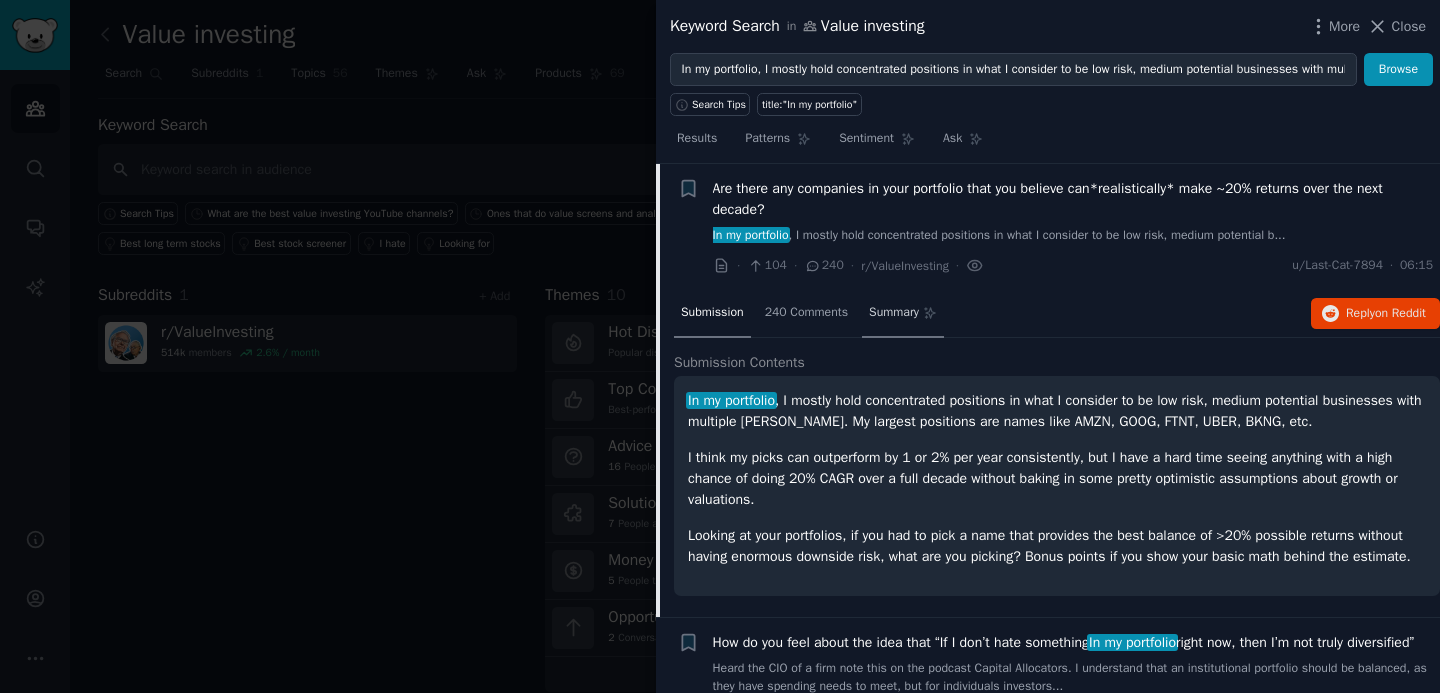 click on "Summary" at bounding box center (894, 313) 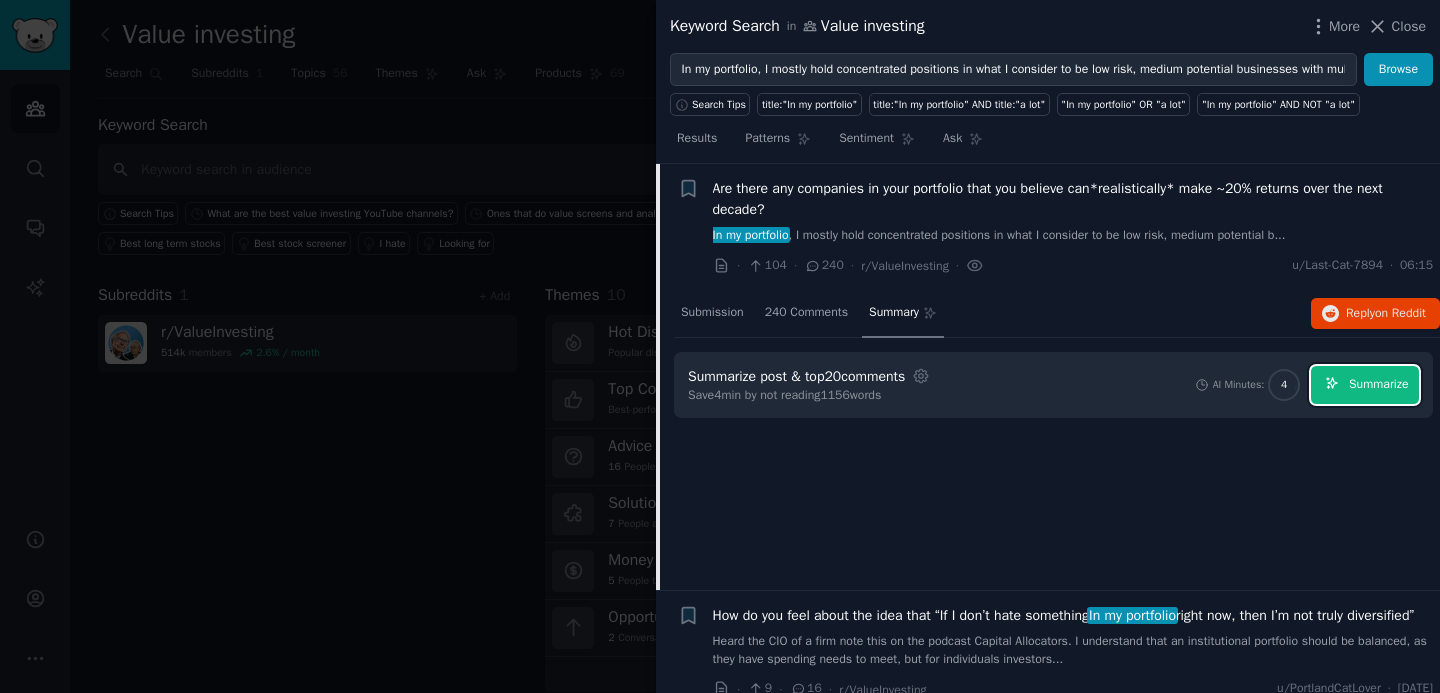 click on "Summarize" at bounding box center [1378, 385] 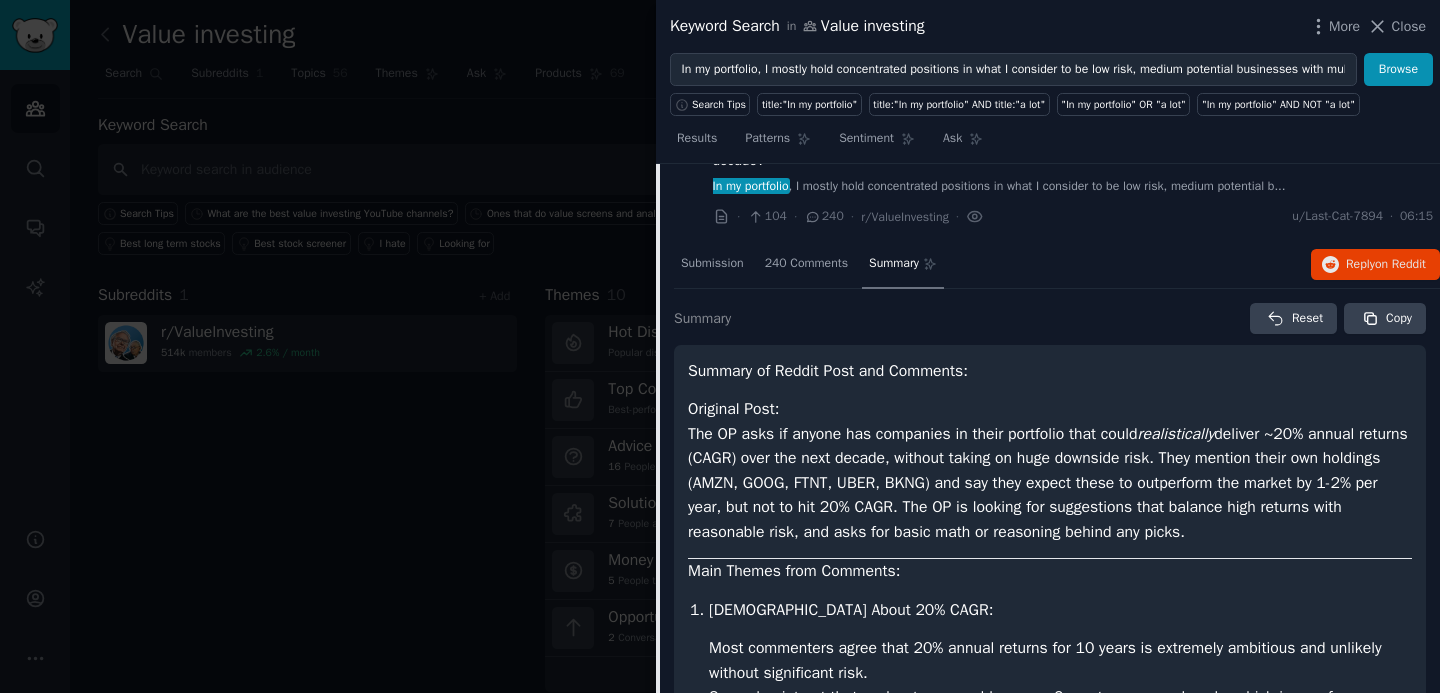 scroll, scrollTop: 162, scrollLeft: 0, axis: vertical 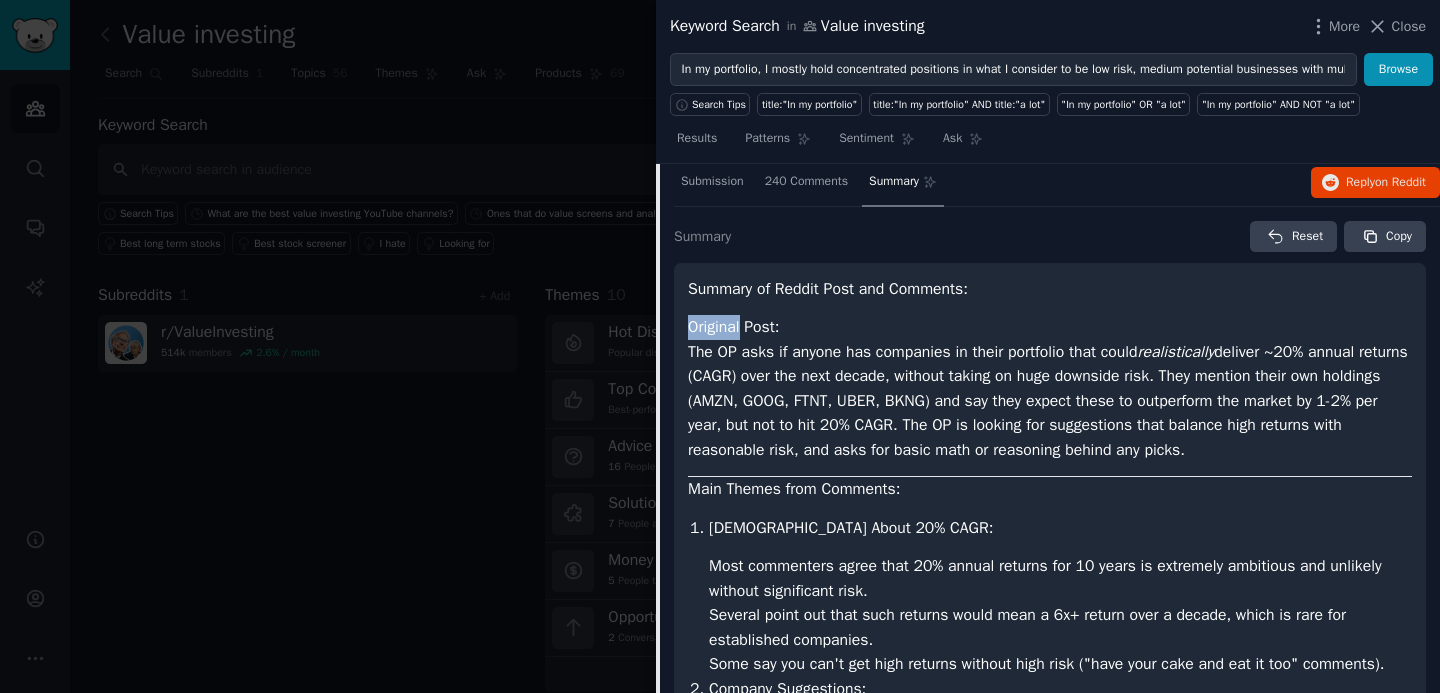 click on "Original Post:" at bounding box center (734, 327) 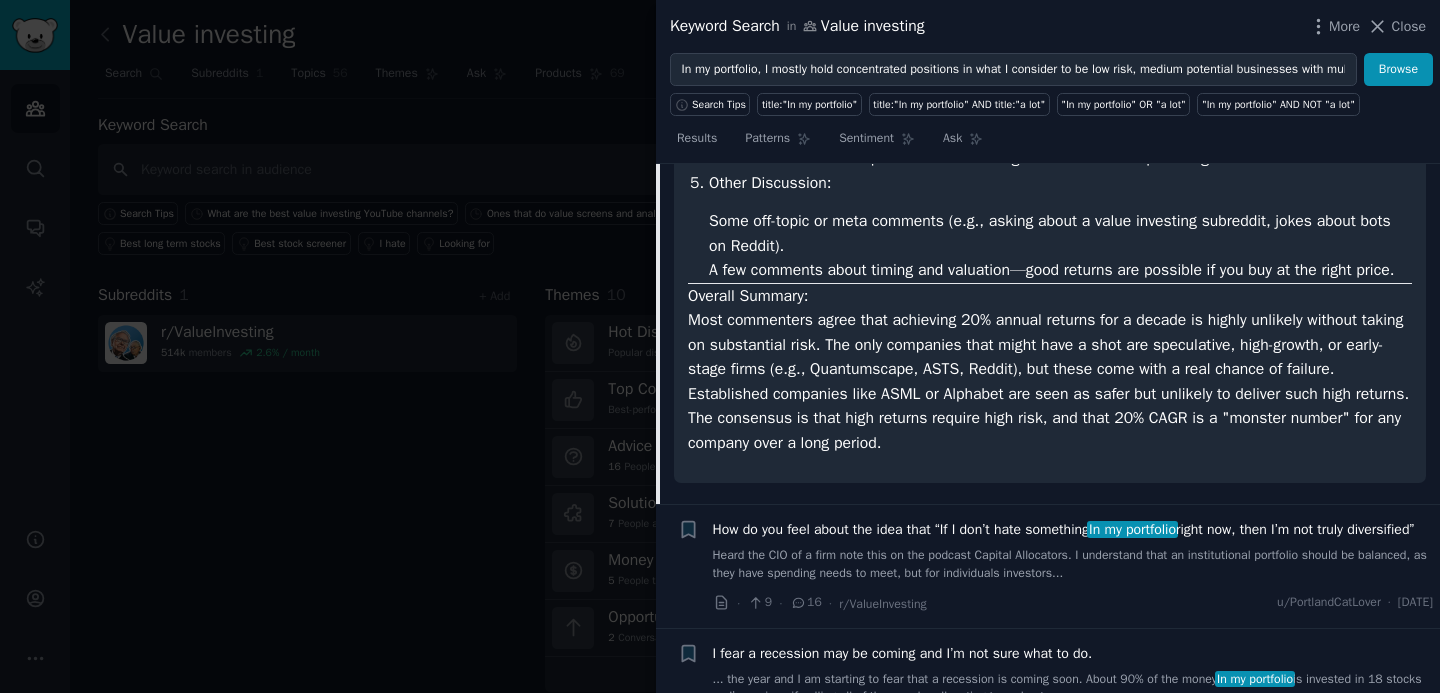 scroll, scrollTop: 1209, scrollLeft: 0, axis: vertical 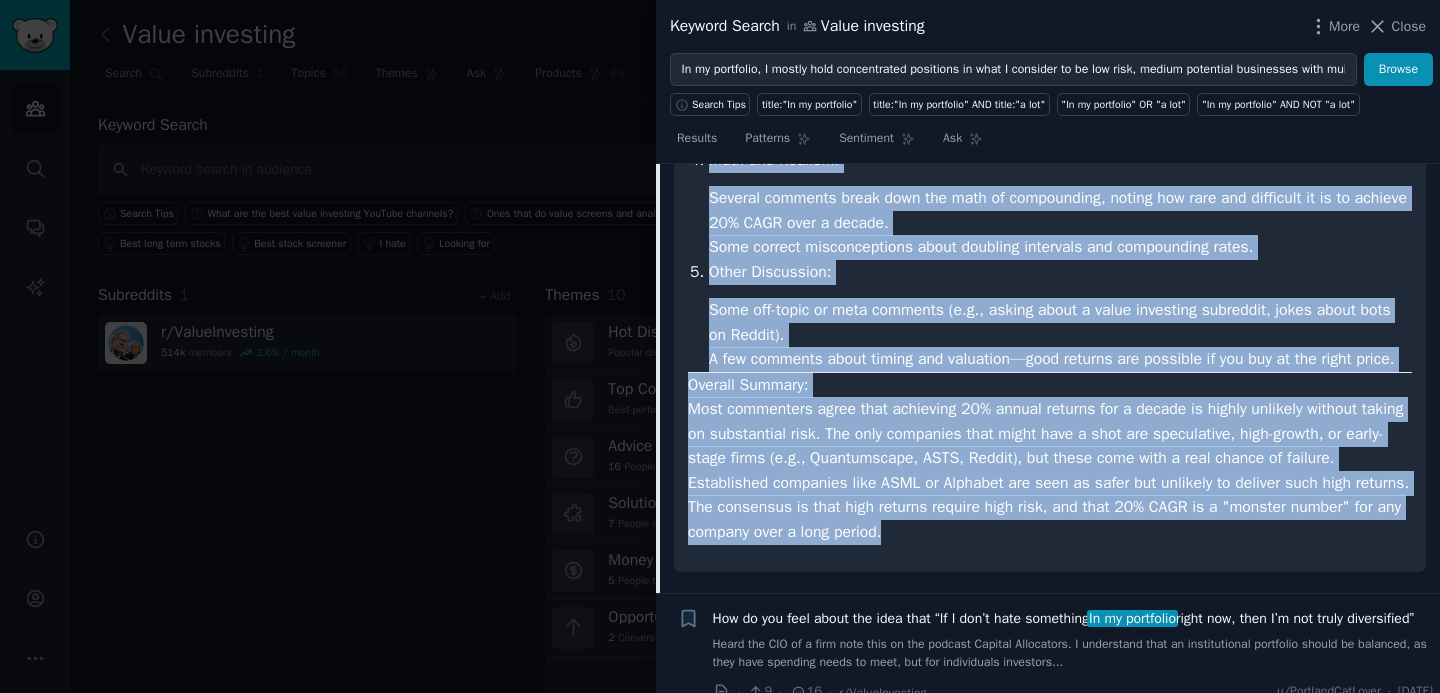 drag, startPoint x: 688, startPoint y: 359, endPoint x: 1127, endPoint y: 575, distance: 489.2617 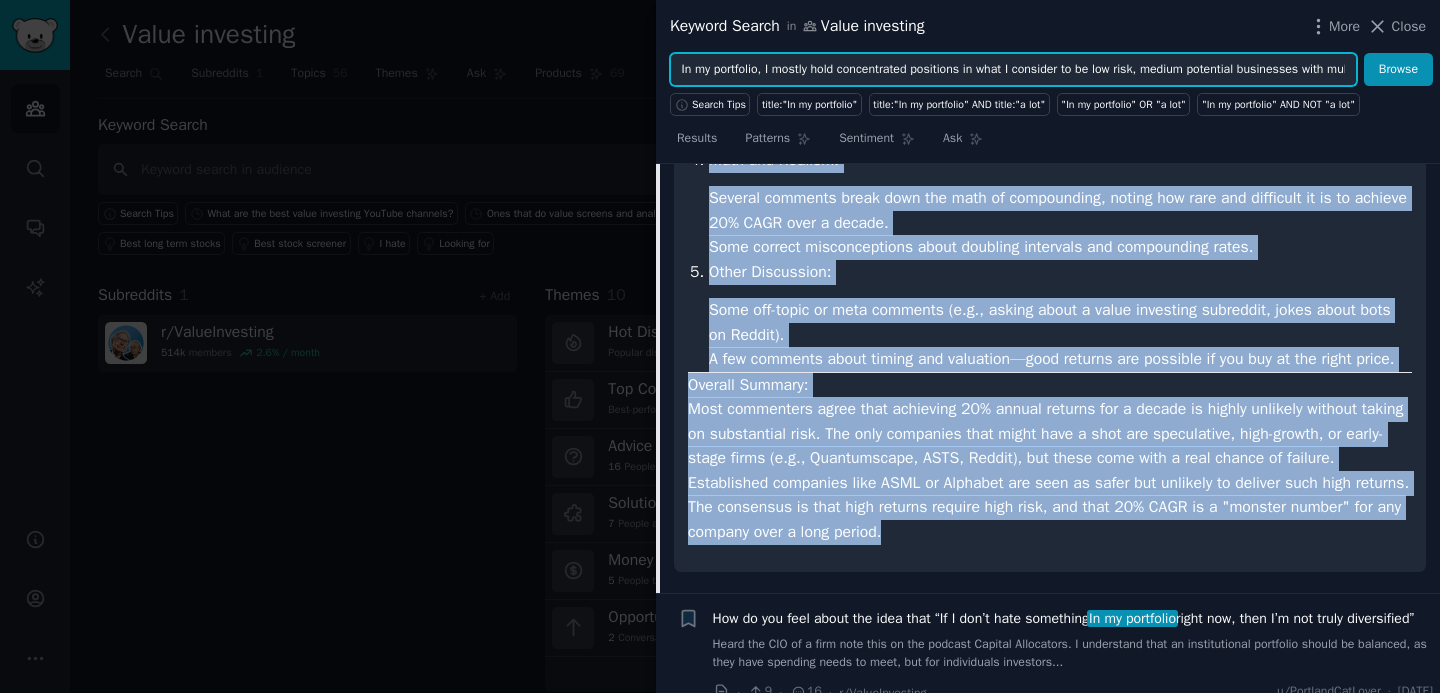 click on "In my portfolio, I mostly hold concentrated positions in what I consider to be low risk, medium potential businesses with multiple moats." at bounding box center (1013, 70) 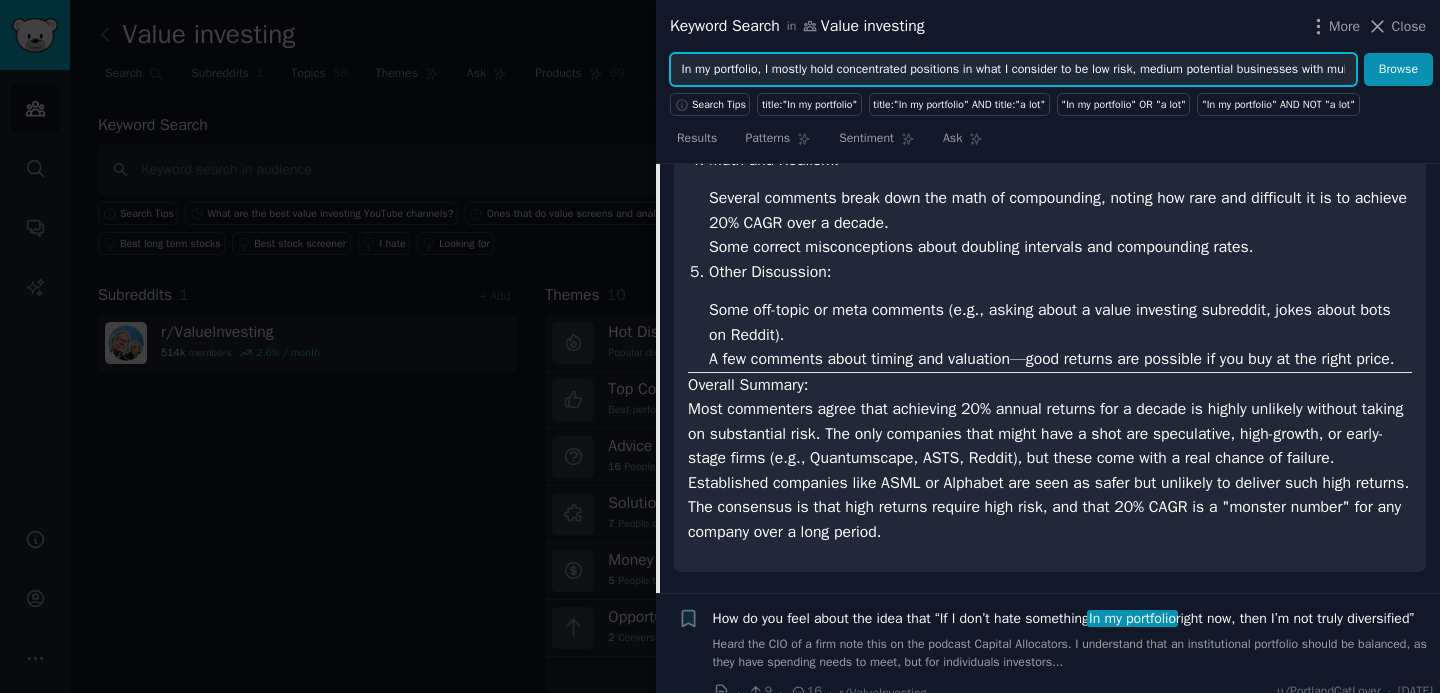 click on "In my portfolio, I mostly hold concentrated positions in what I consider to be low risk, medium potential businesses with multiple moats." at bounding box center [1013, 70] 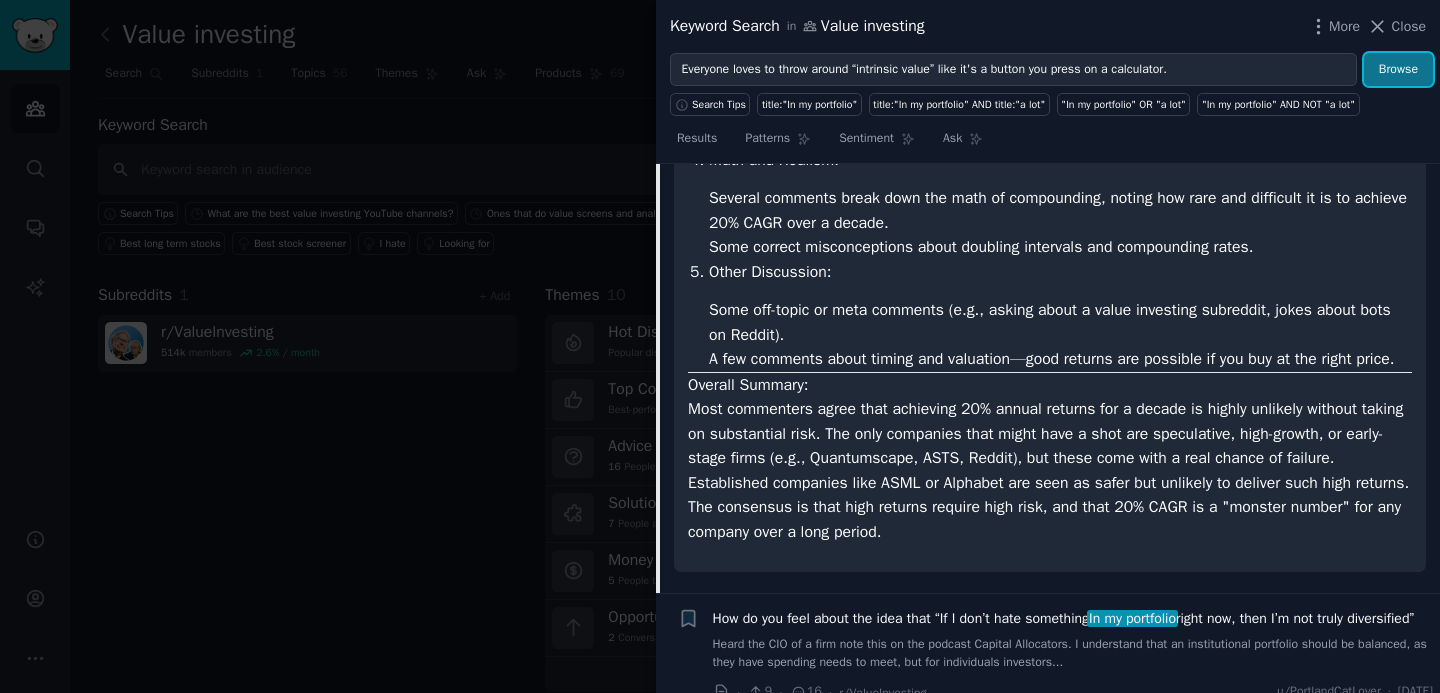 click on "Browse" at bounding box center [1398, 70] 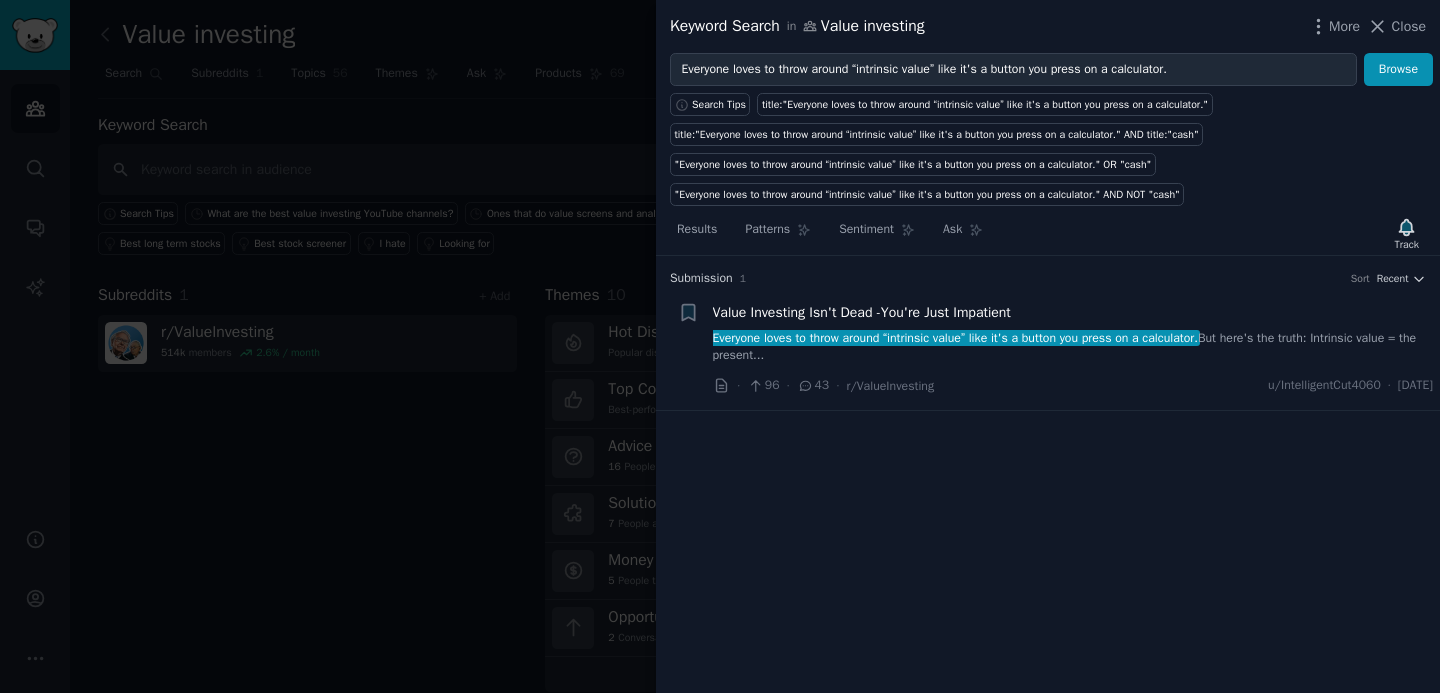 click on "Value Investing Isn't Dead -You're Just Impatient" at bounding box center (862, 312) 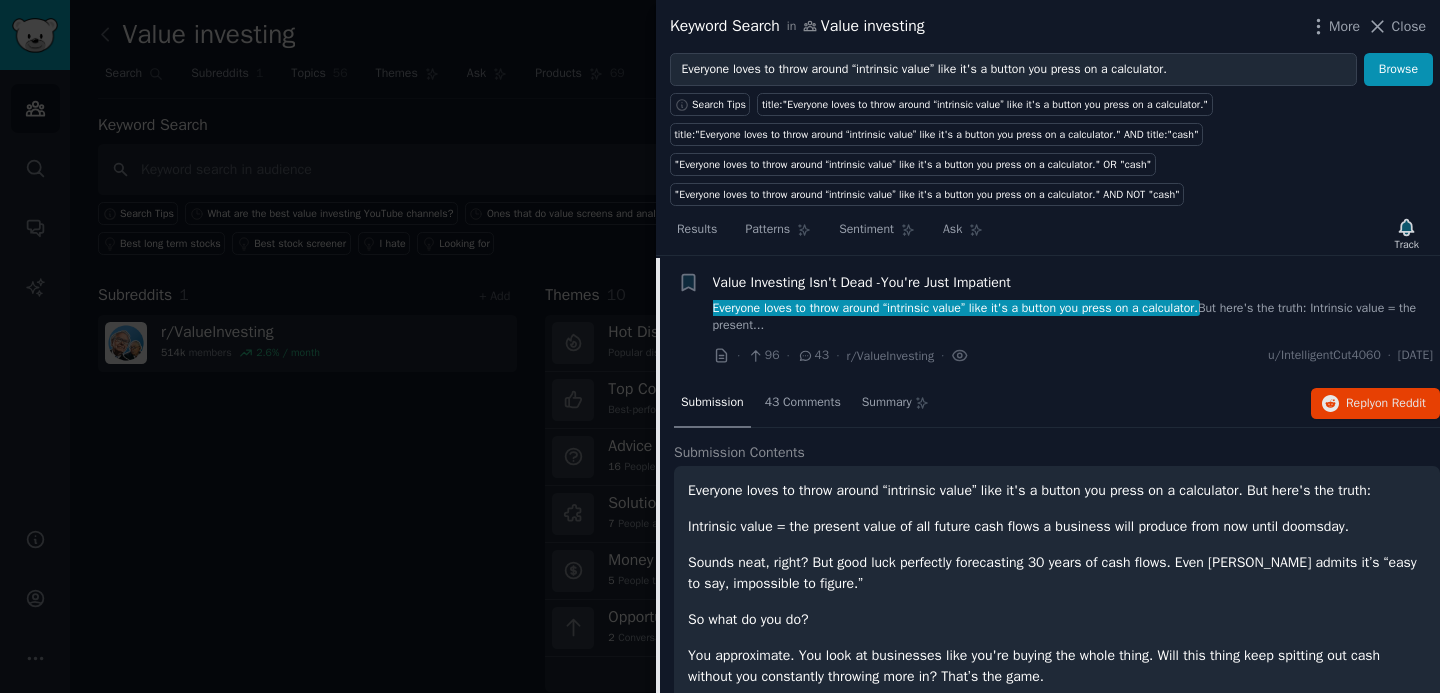 scroll, scrollTop: 31, scrollLeft: 0, axis: vertical 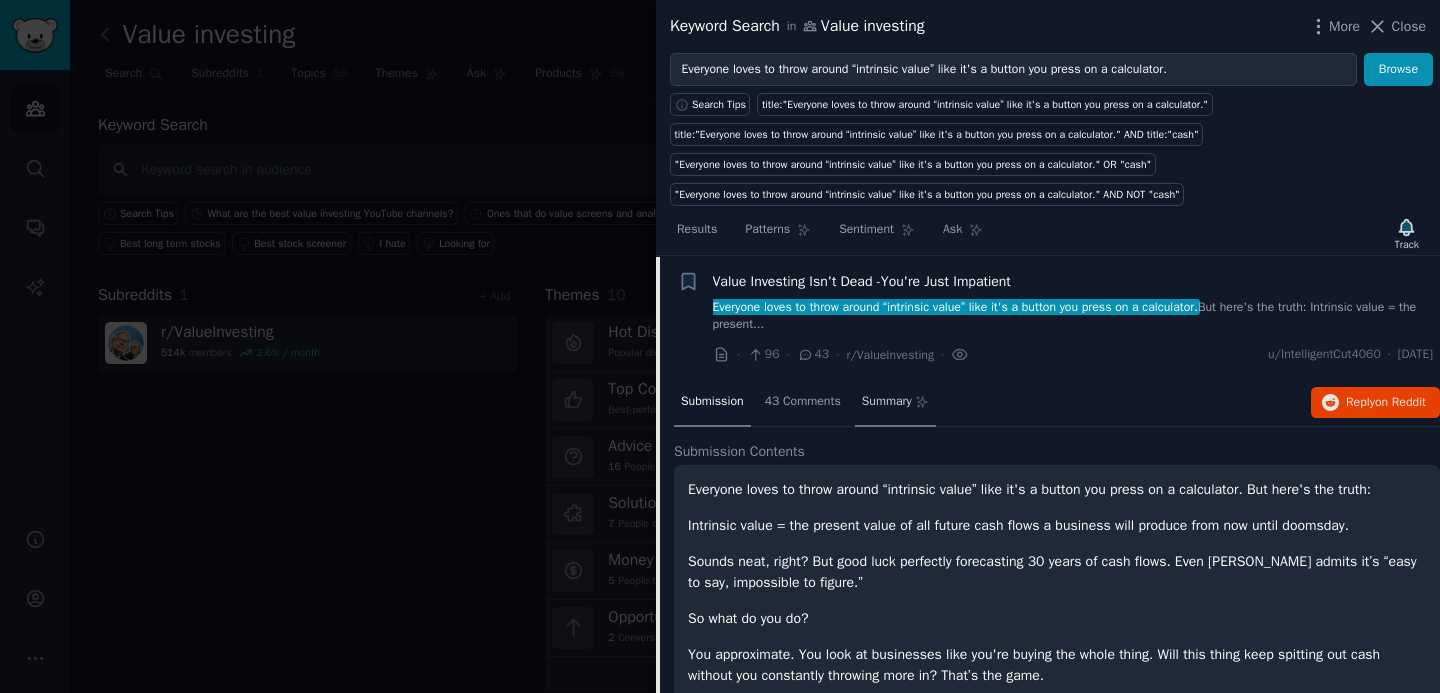 click on "Summary" at bounding box center [895, 403] 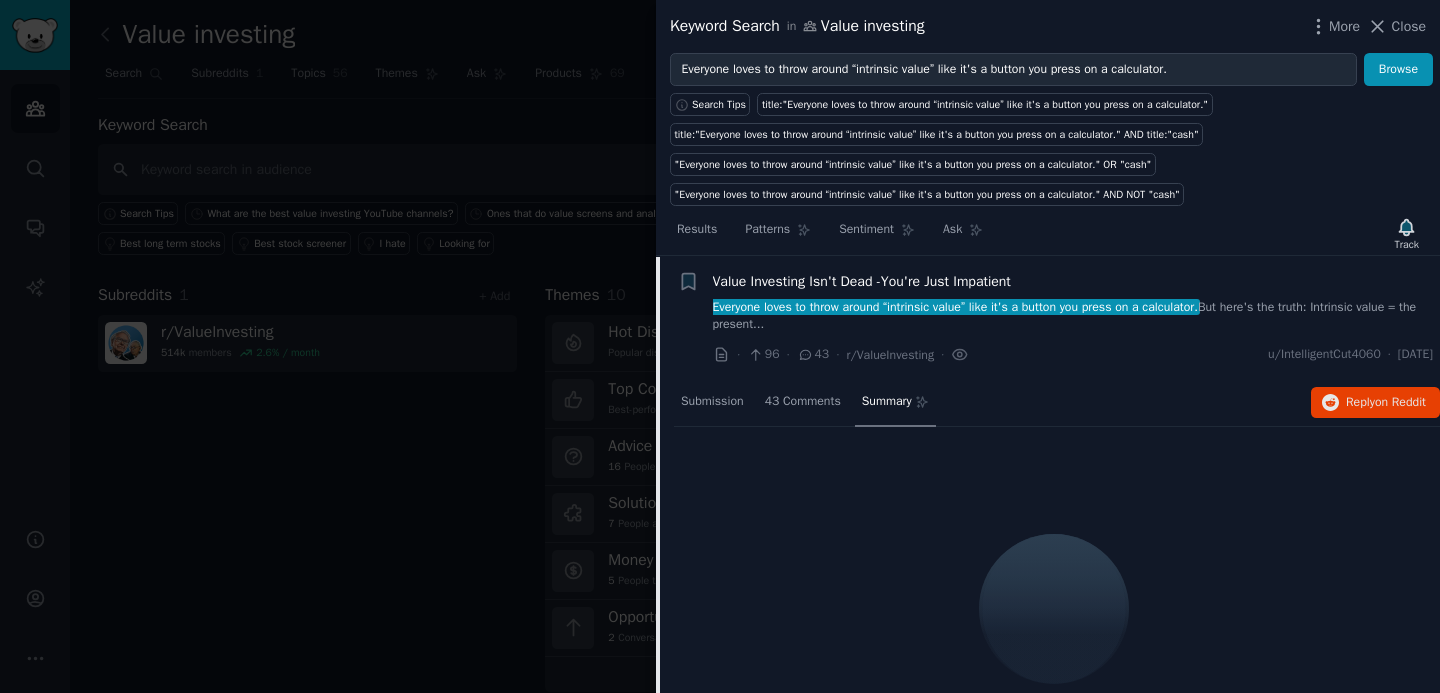 scroll, scrollTop: 18, scrollLeft: 0, axis: vertical 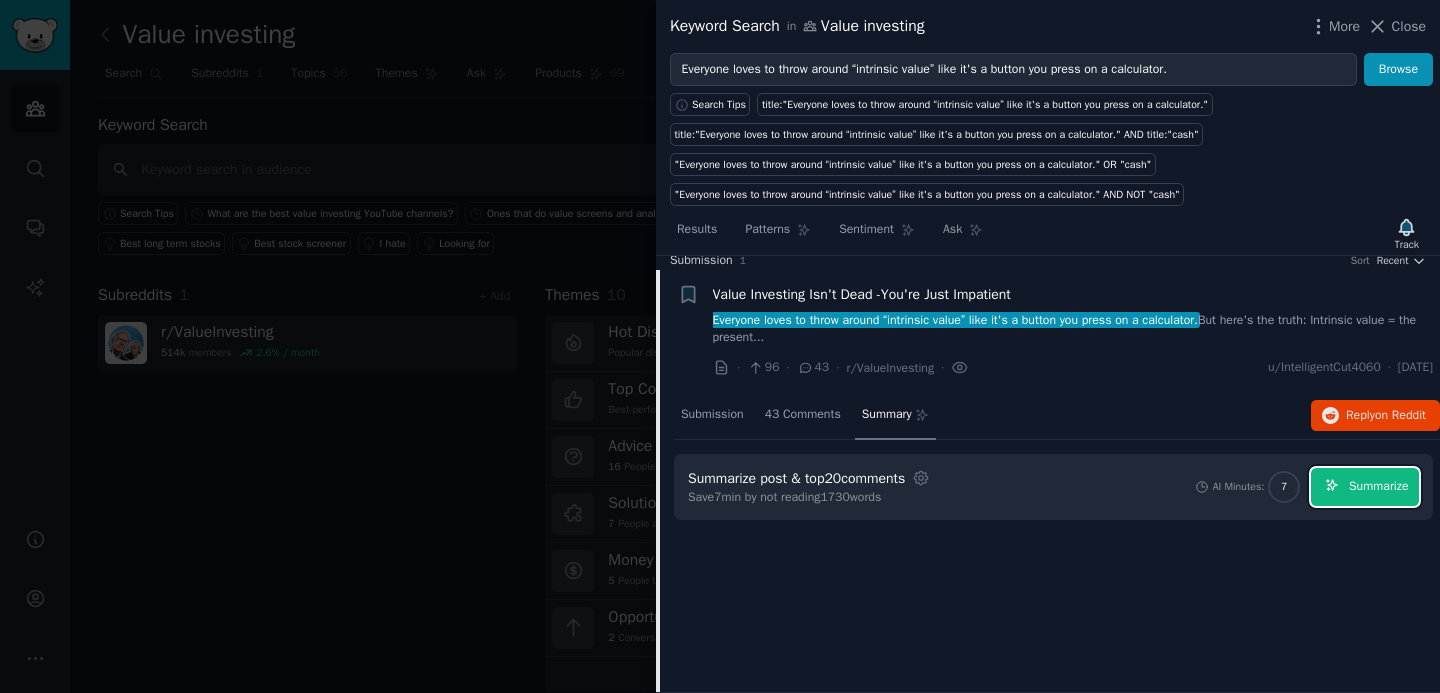 click 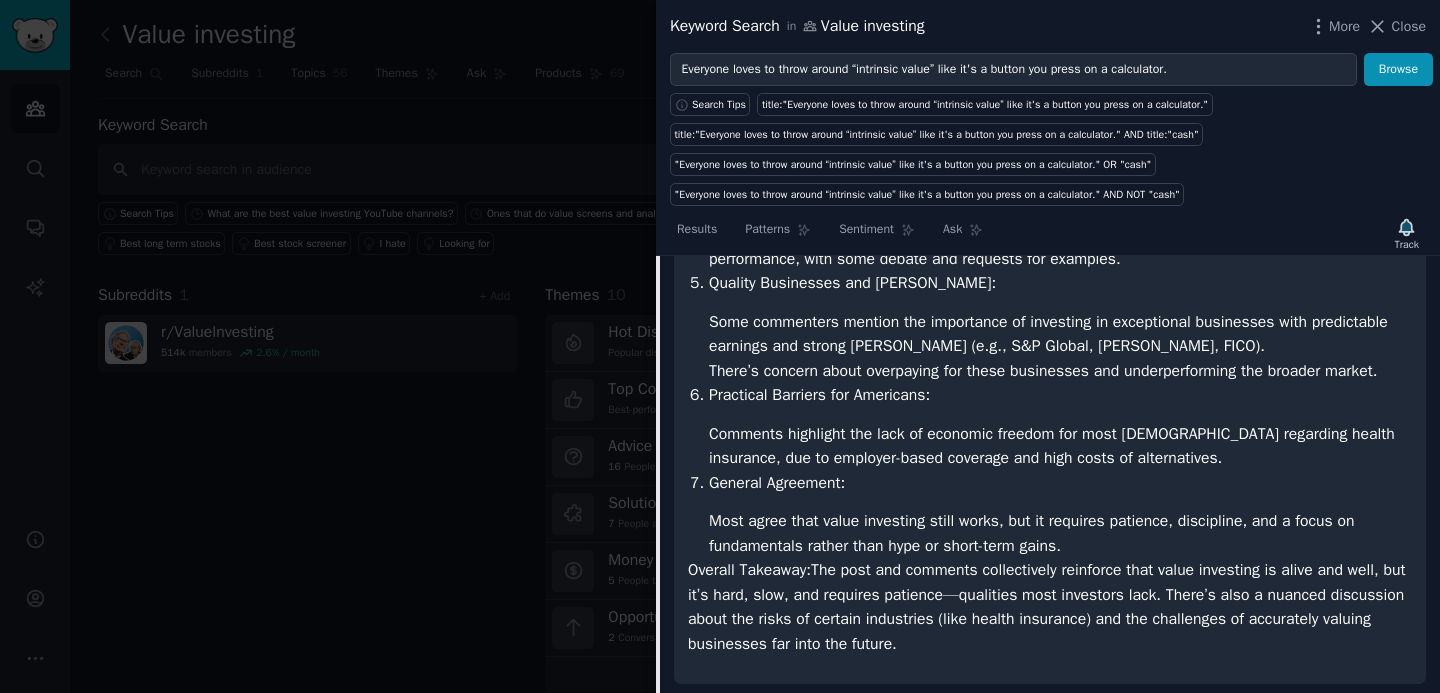scroll, scrollTop: 1029, scrollLeft: 0, axis: vertical 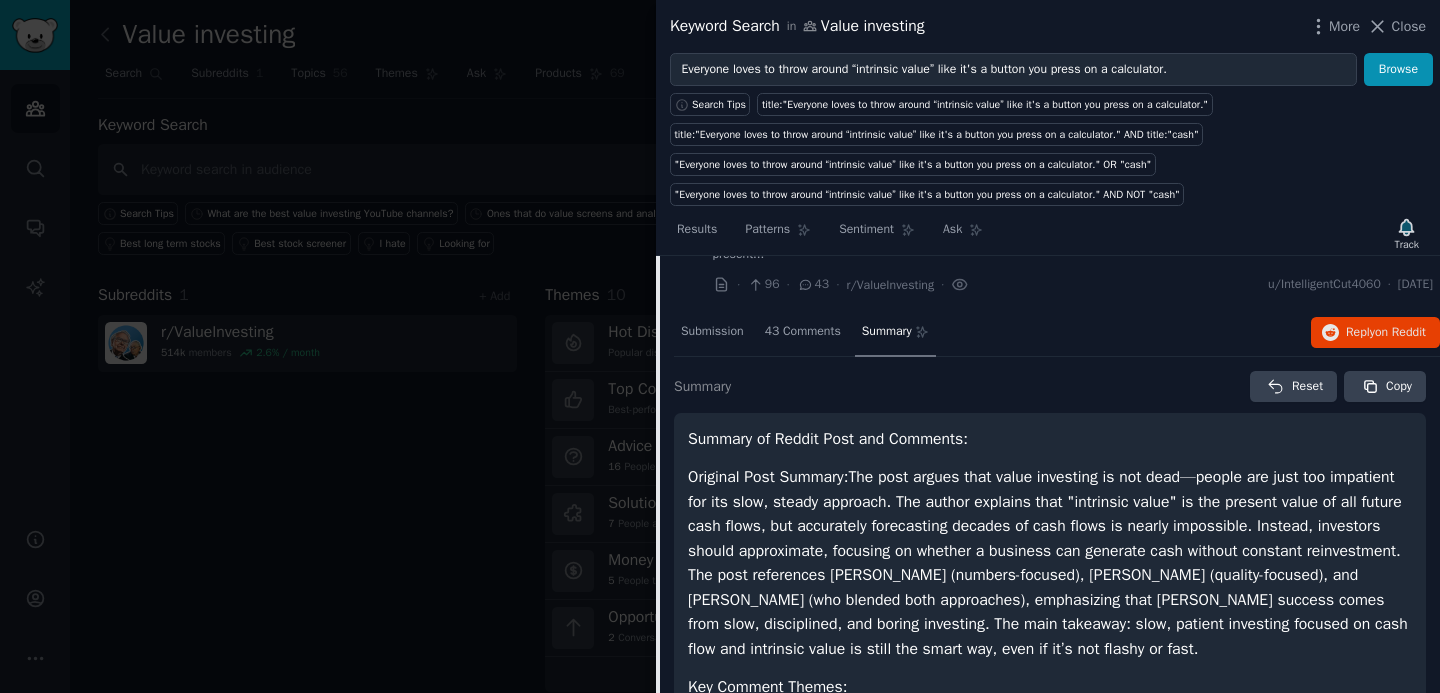 drag, startPoint x: 1050, startPoint y: 633, endPoint x: 687, endPoint y: 488, distance: 390.88873 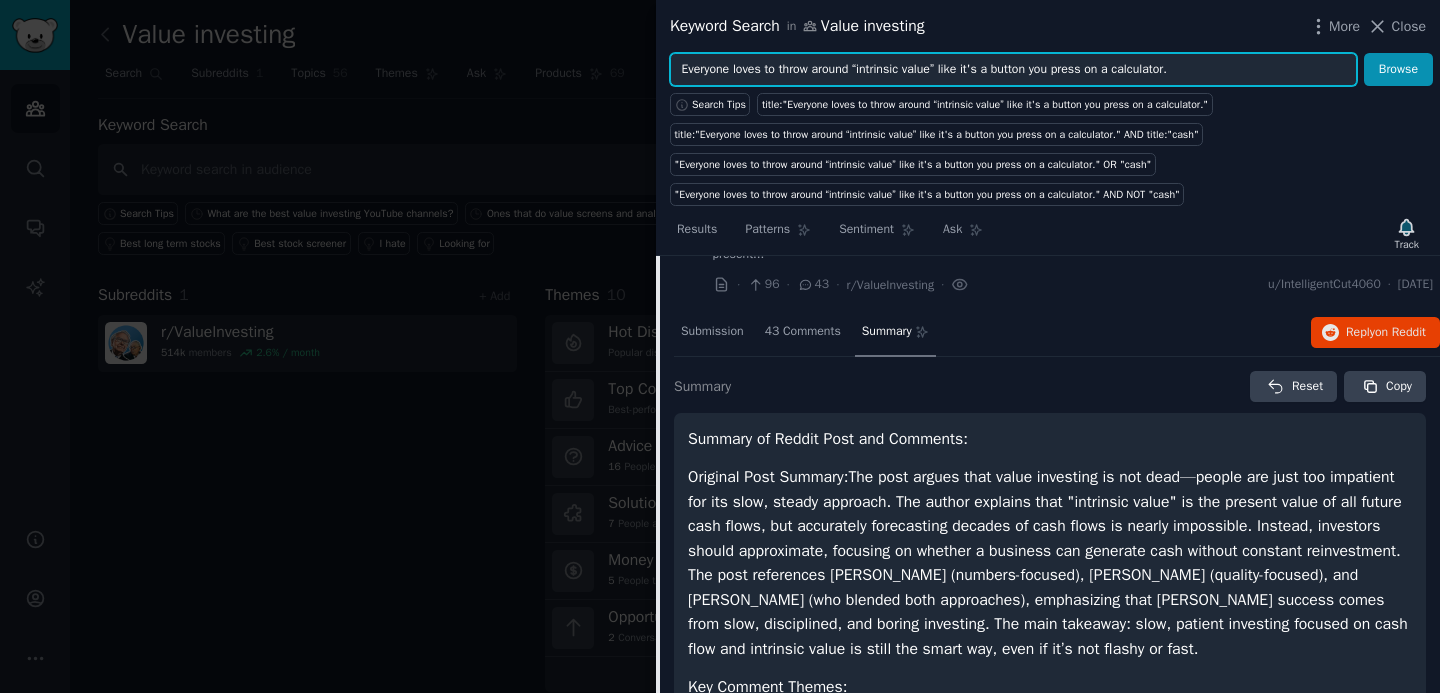 click on "Everyone loves to throw around “intrinsic value” like it's a button you press on a calculator." at bounding box center [1013, 70] 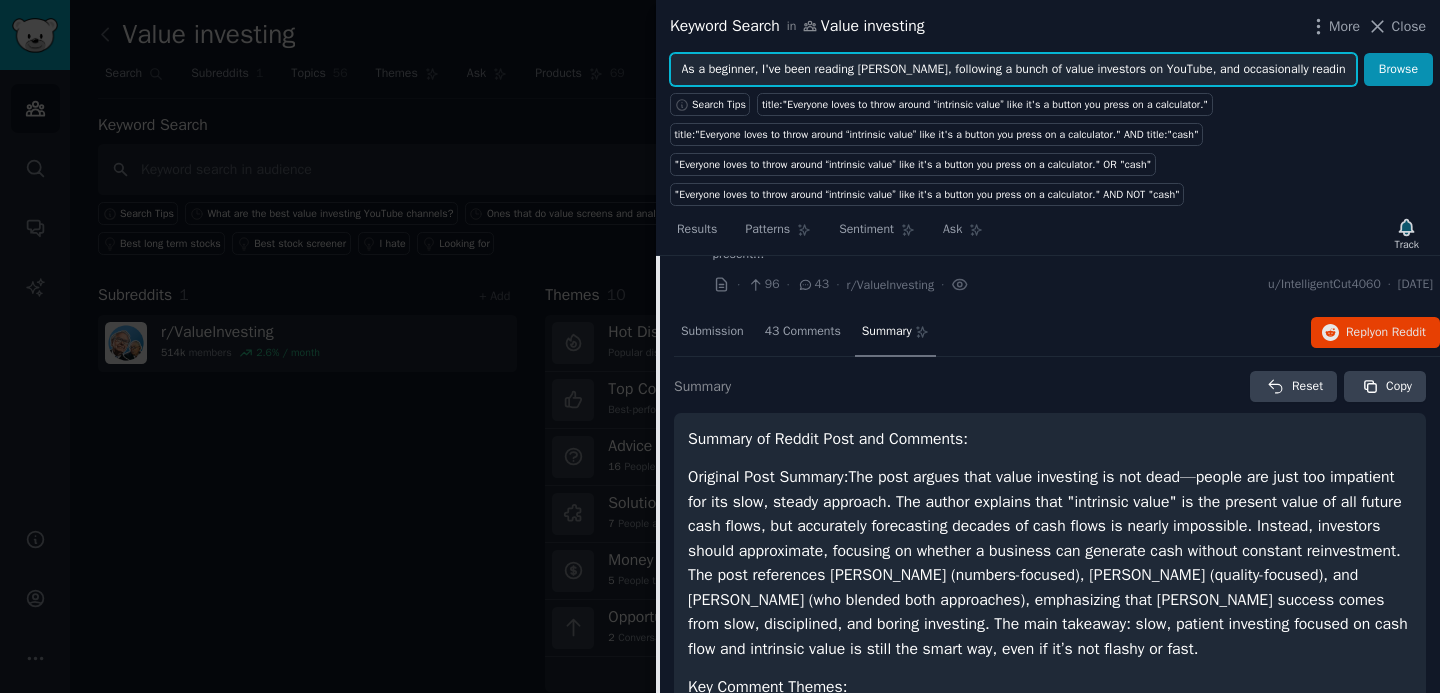scroll, scrollTop: 0, scrollLeft: 56, axis: horizontal 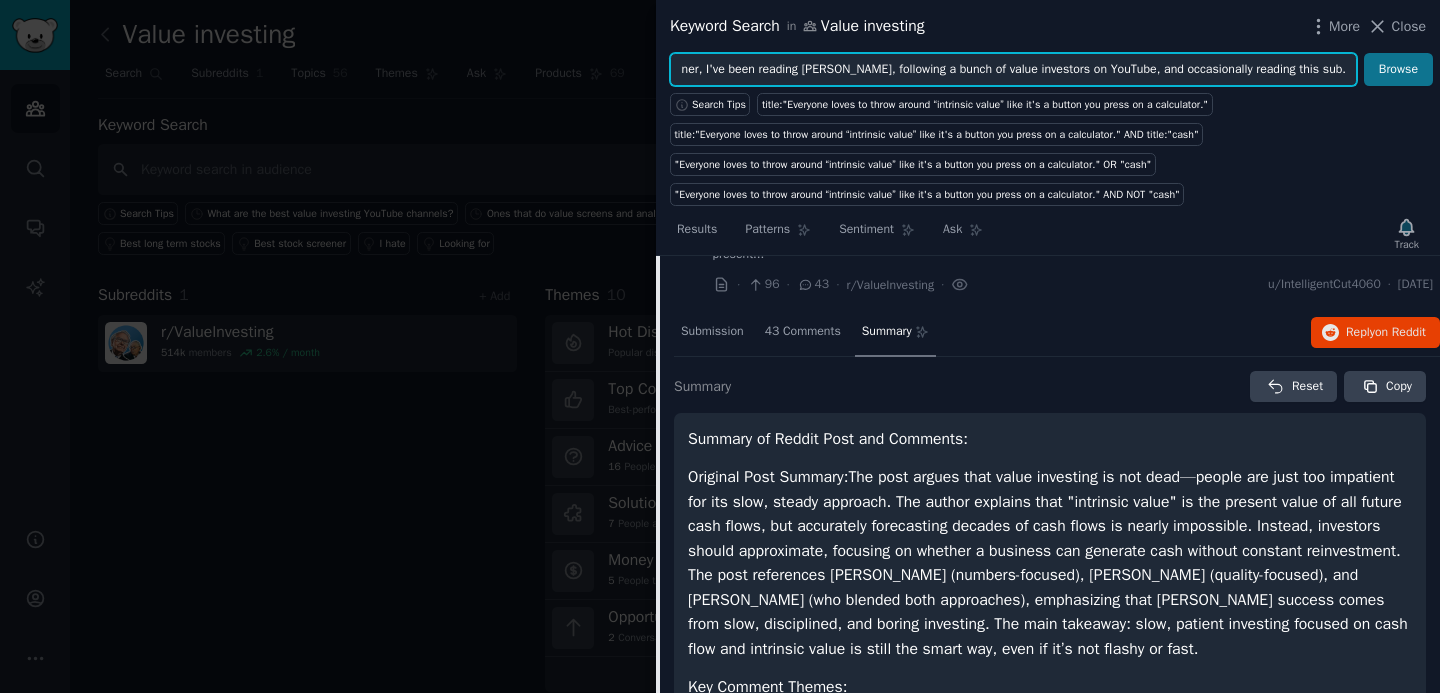 type on "As a beginner, I've been reading Graham, following a bunch of value investors on YouTube, and occasionally reading this sub." 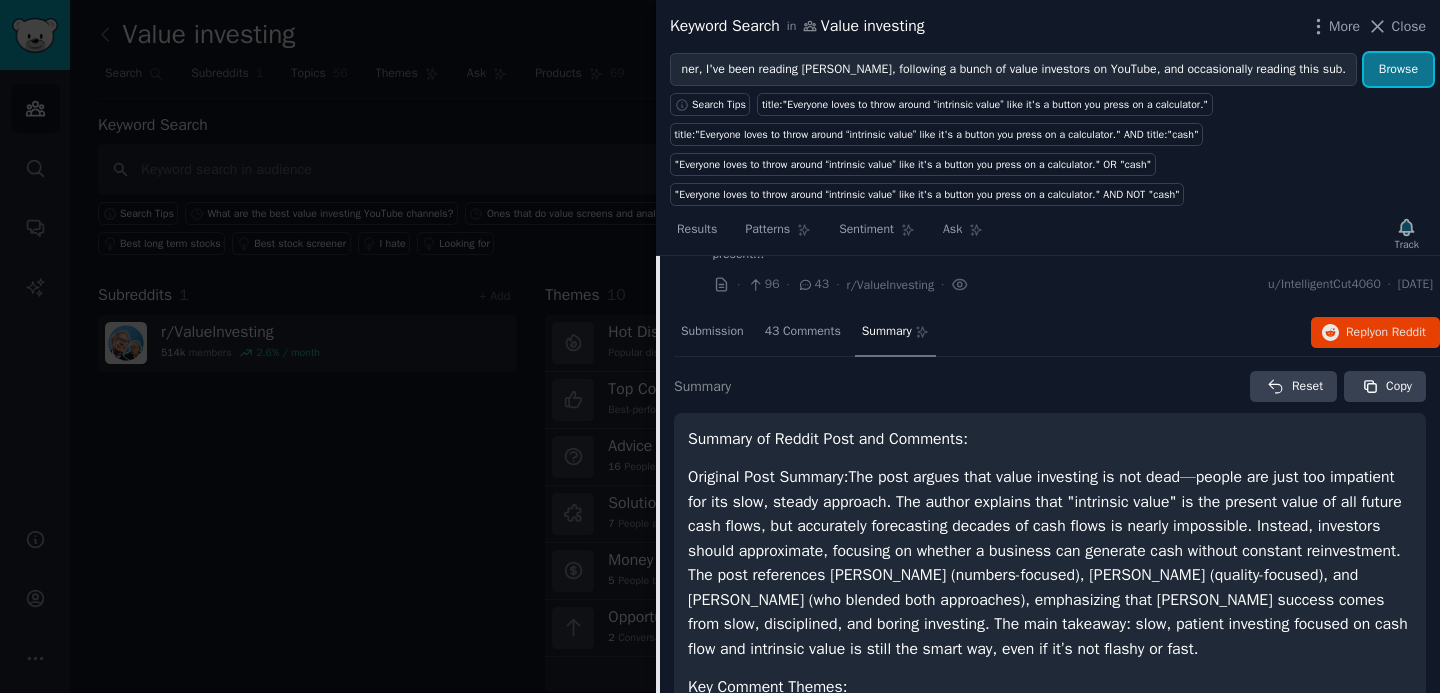 click on "Browse" at bounding box center [1398, 70] 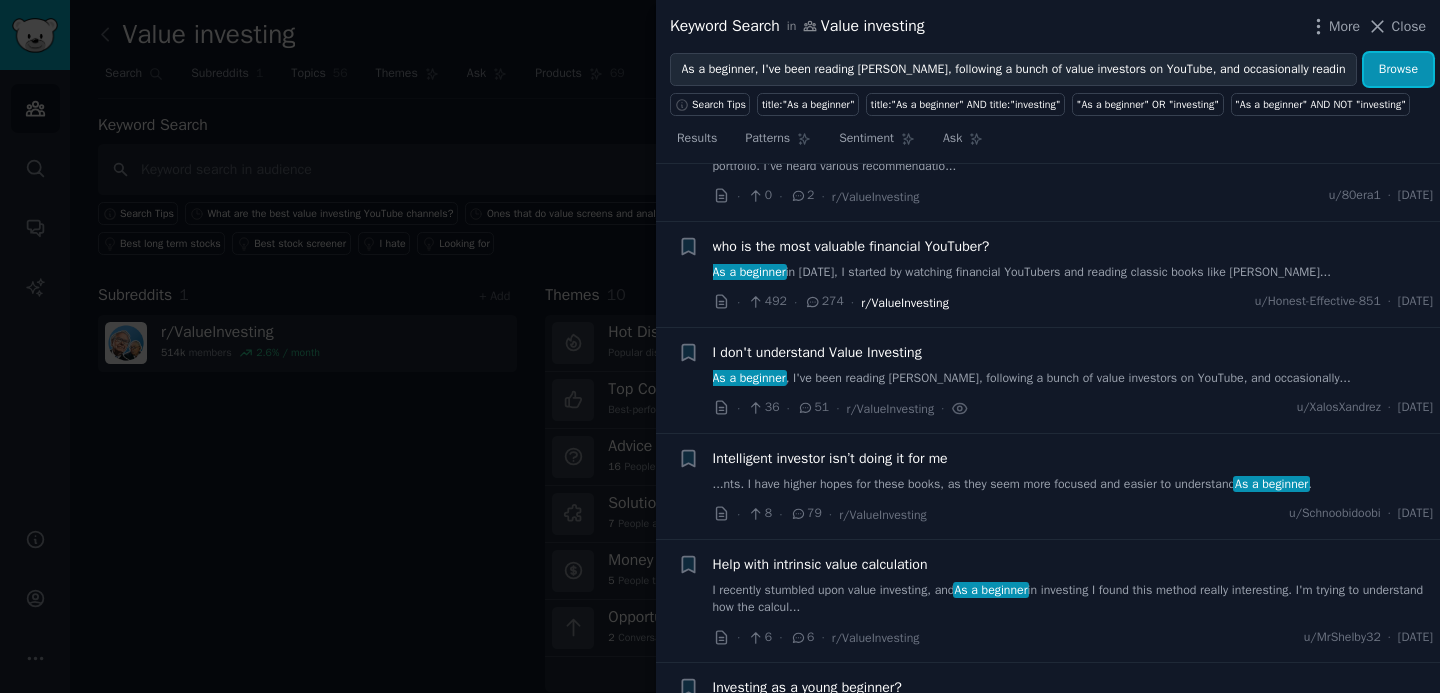 scroll, scrollTop: 139, scrollLeft: 0, axis: vertical 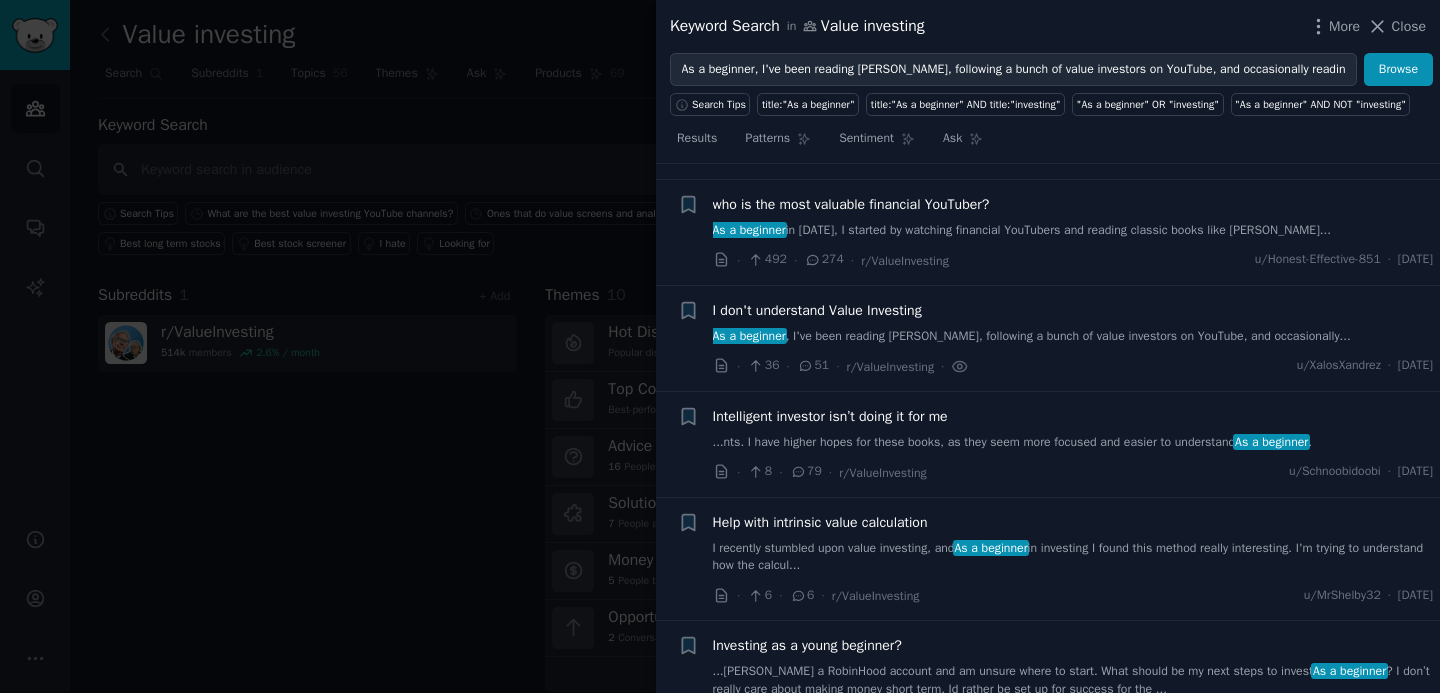 click on "I don't understand Value Investing" at bounding box center [817, 310] 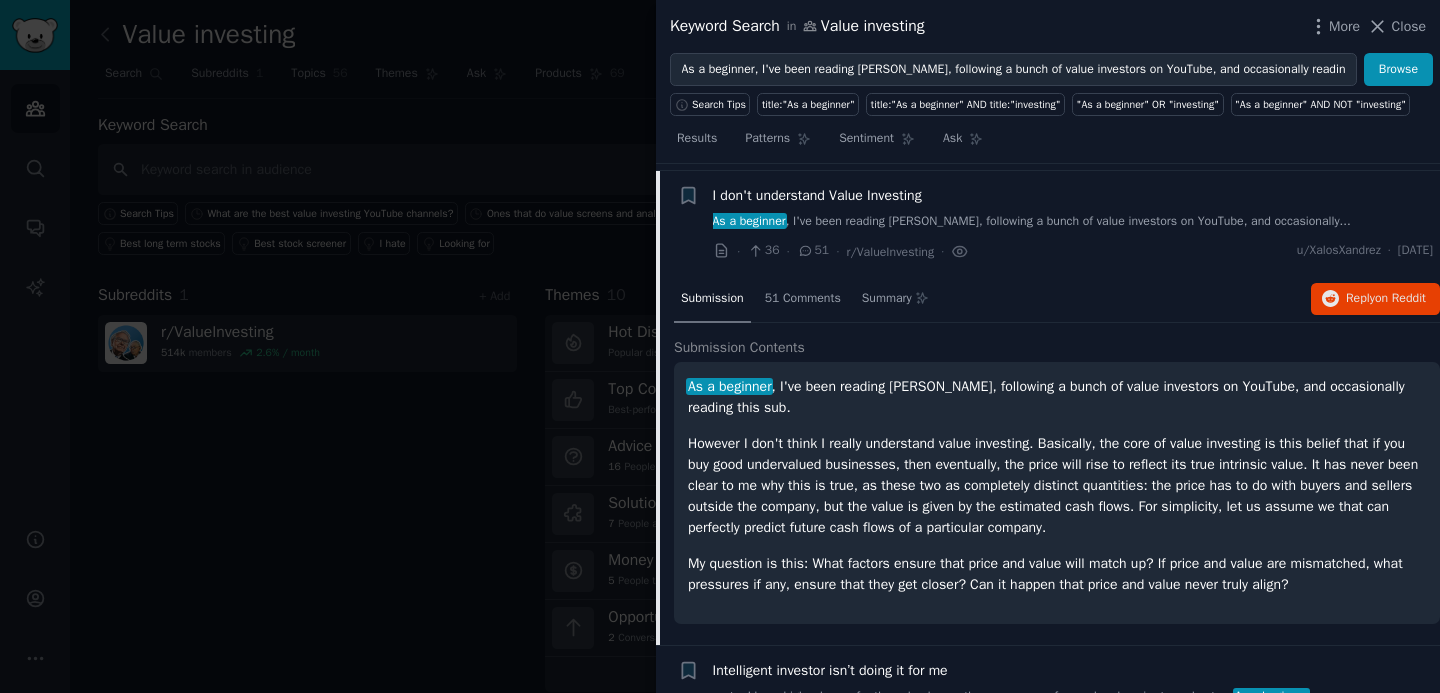 scroll, scrollTop: 261, scrollLeft: 0, axis: vertical 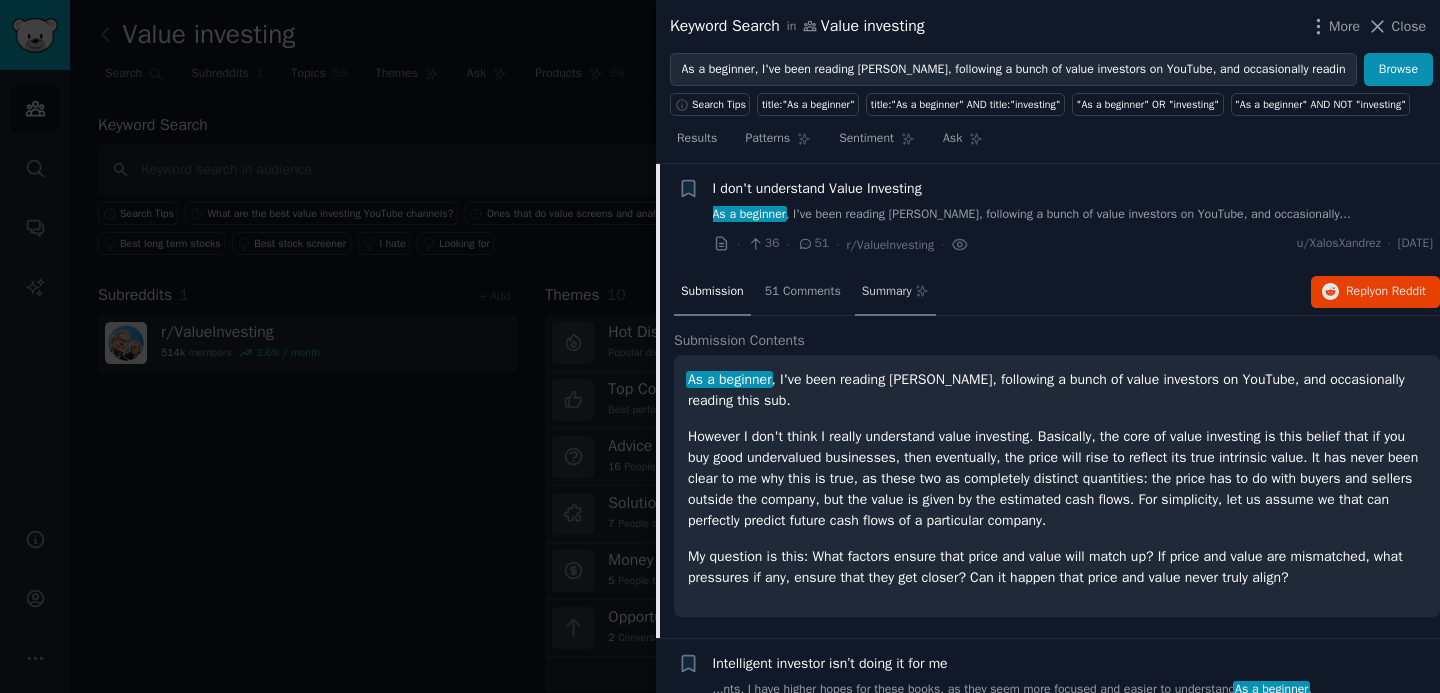 click on "Summary" at bounding box center (887, 292) 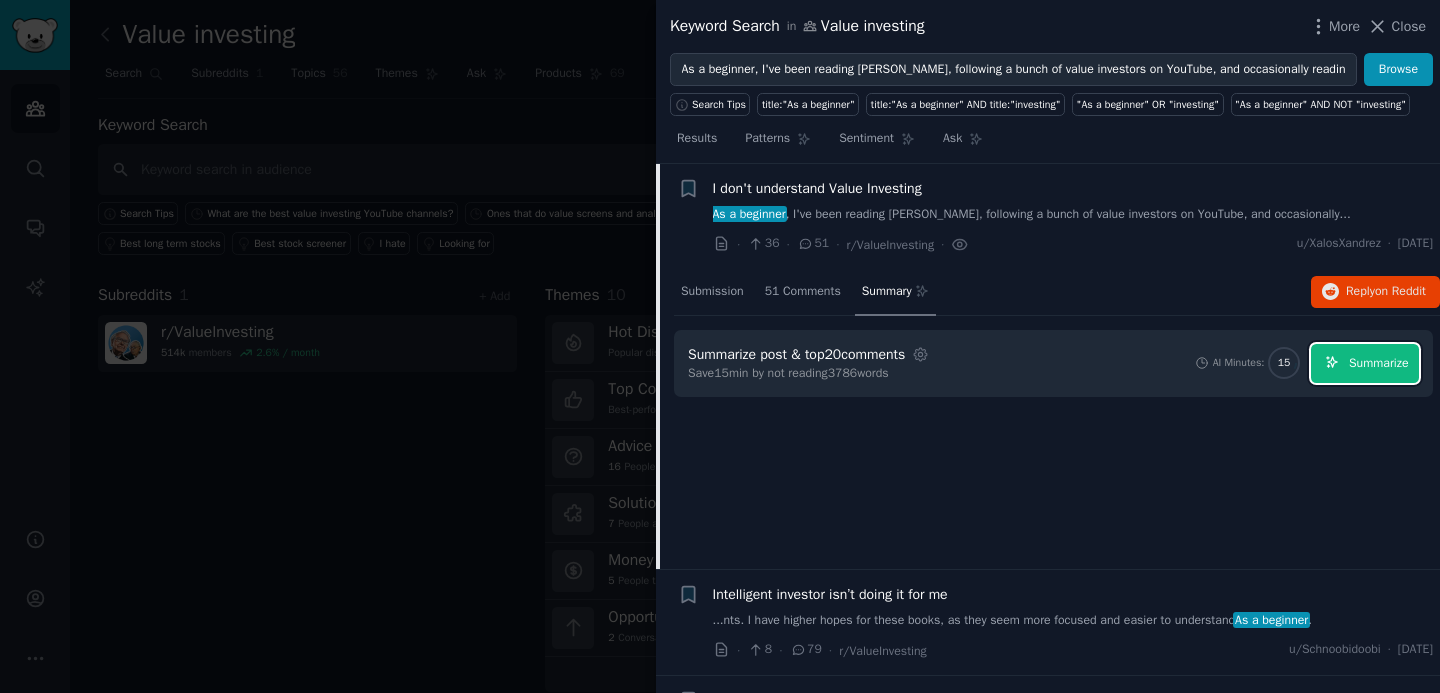 click on "Summarize" at bounding box center (1365, 363) 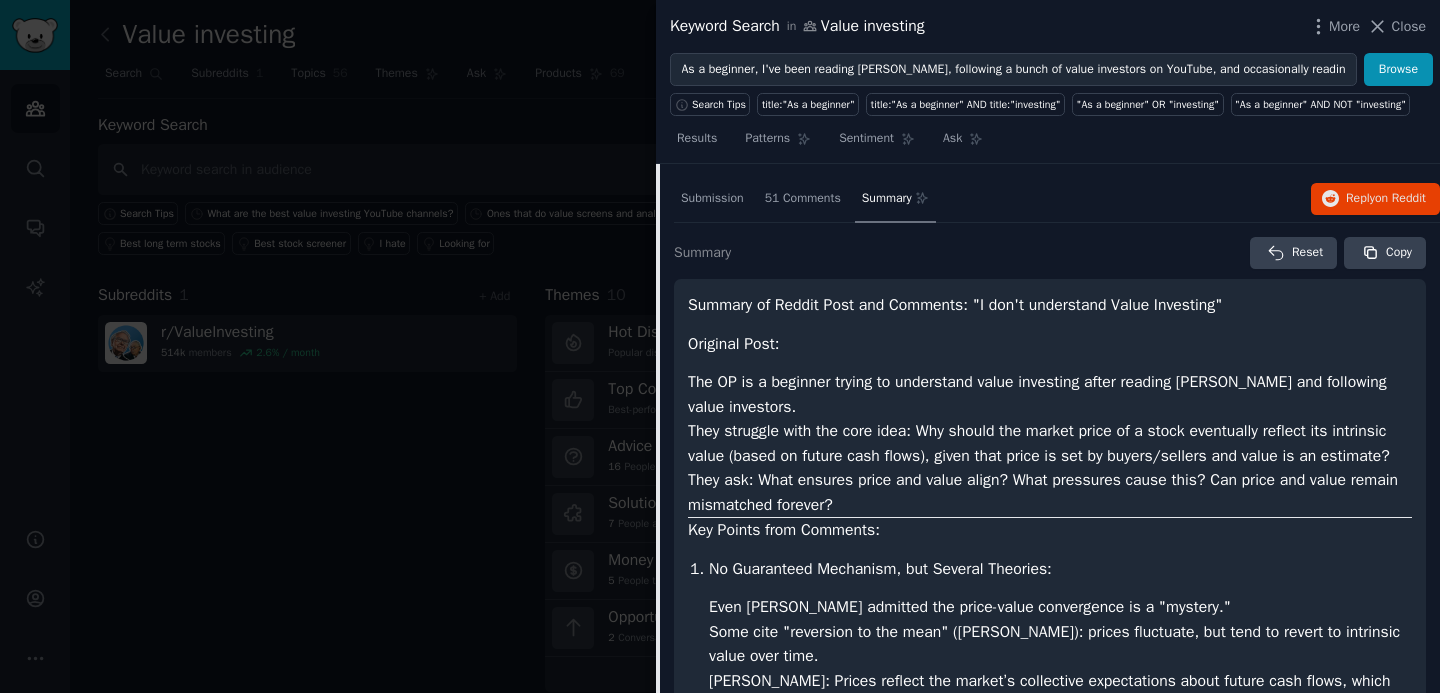 scroll, scrollTop: 341, scrollLeft: 0, axis: vertical 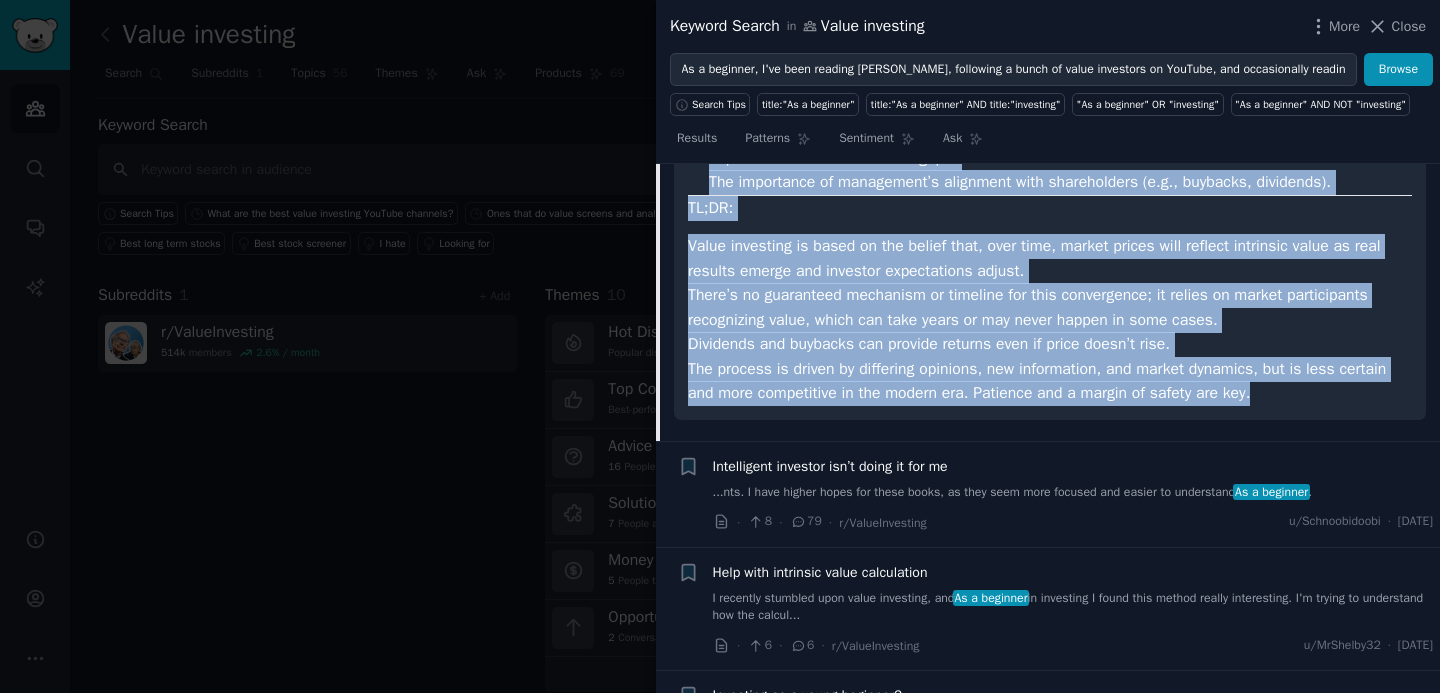 drag, startPoint x: 690, startPoint y: 388, endPoint x: 1329, endPoint y: 474, distance: 644.76117 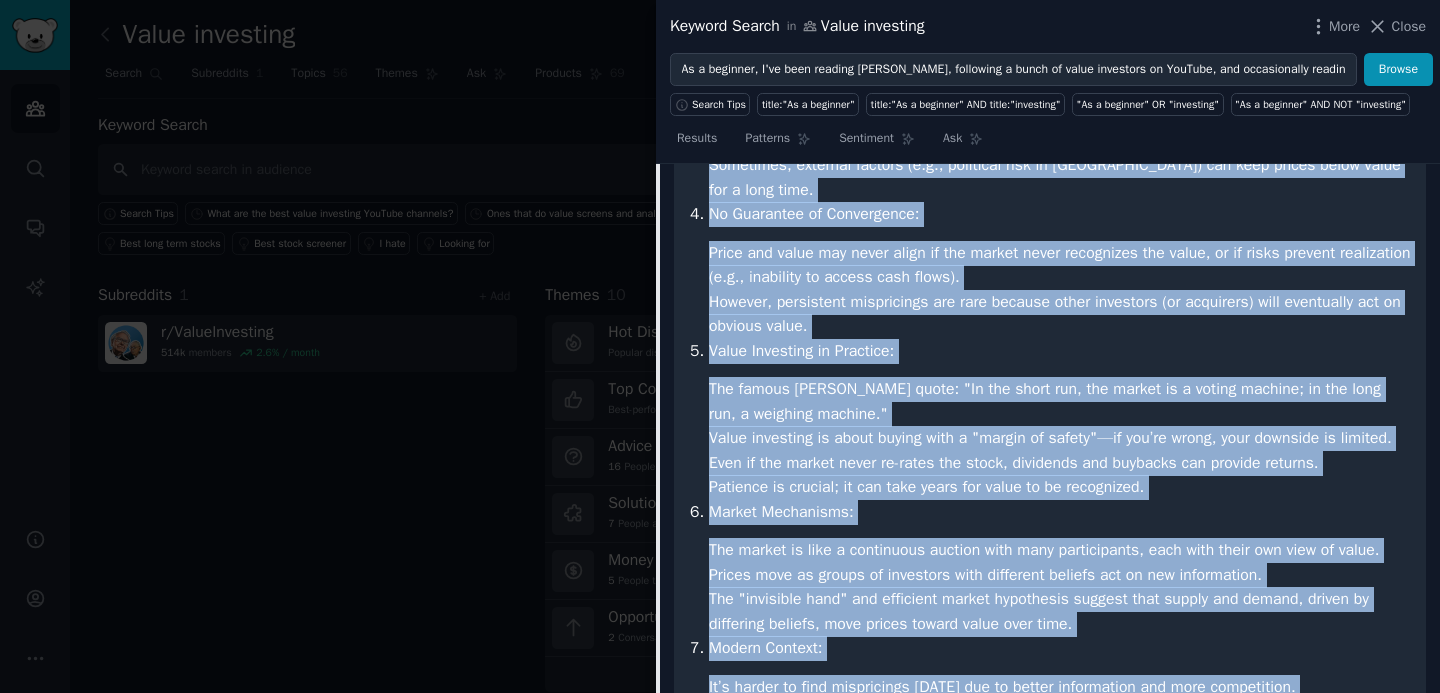 scroll, scrollTop: 916, scrollLeft: 0, axis: vertical 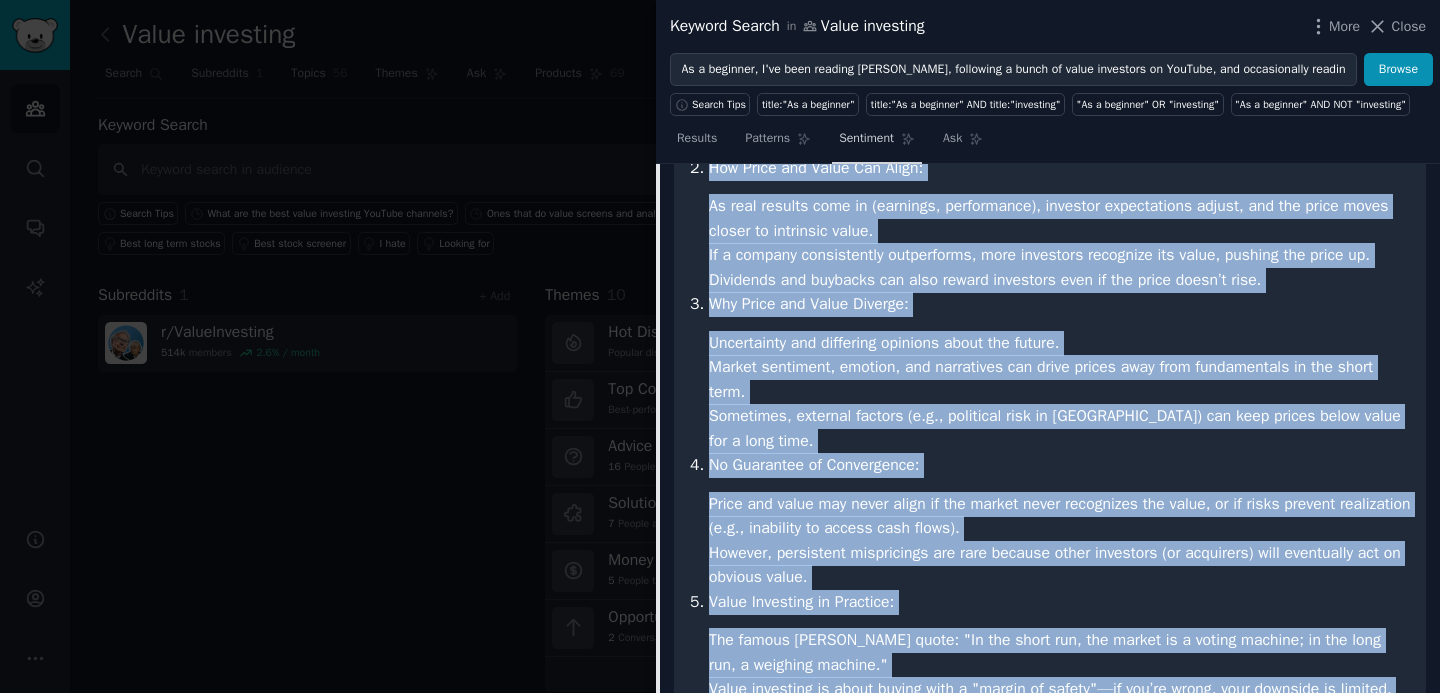 click on "Sentiment" at bounding box center (866, 139) 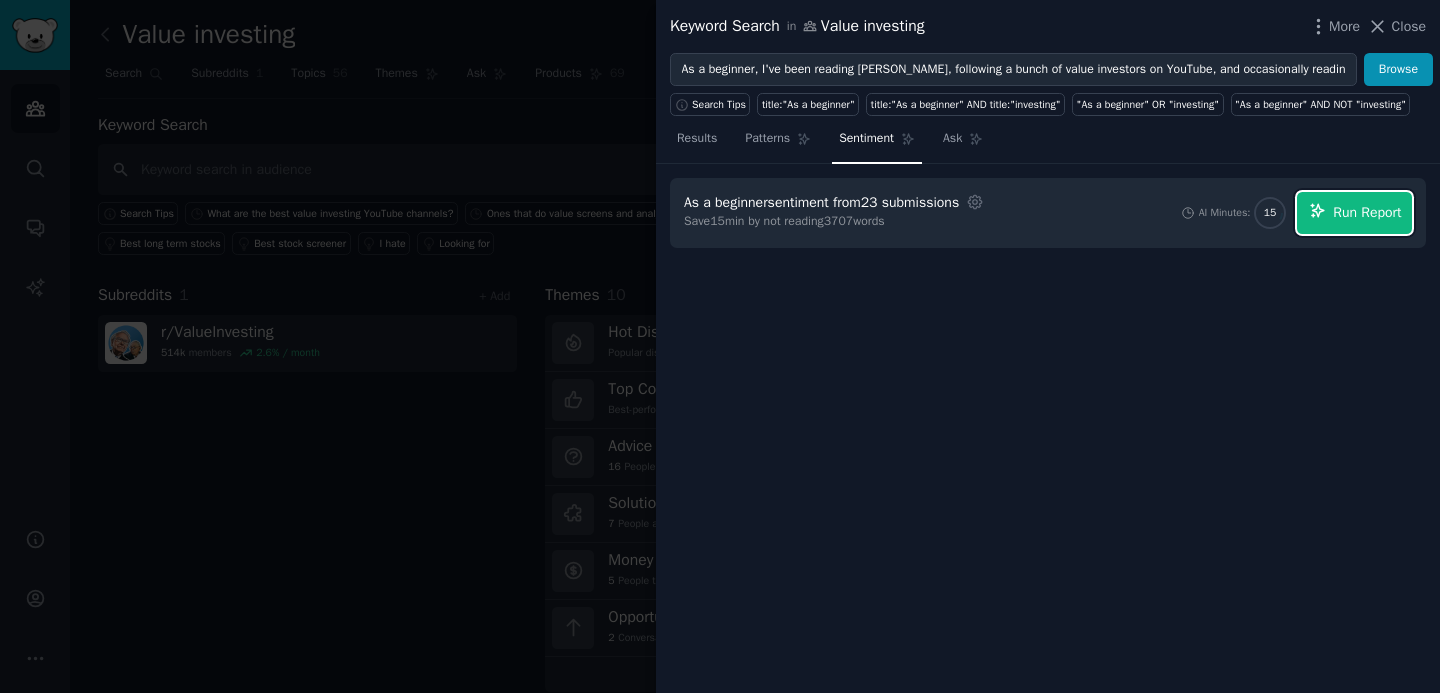 click on "Run Report" at bounding box center (1354, 213) 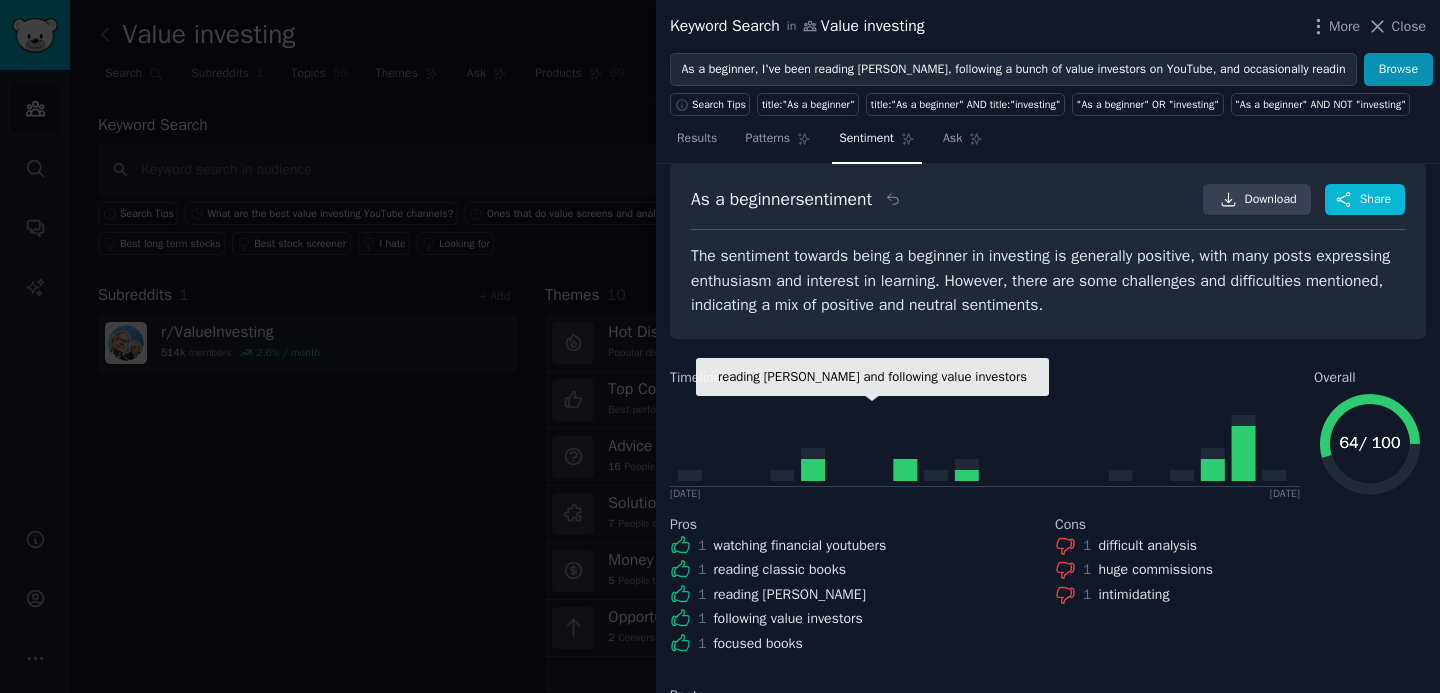 scroll, scrollTop: 0, scrollLeft: 0, axis: both 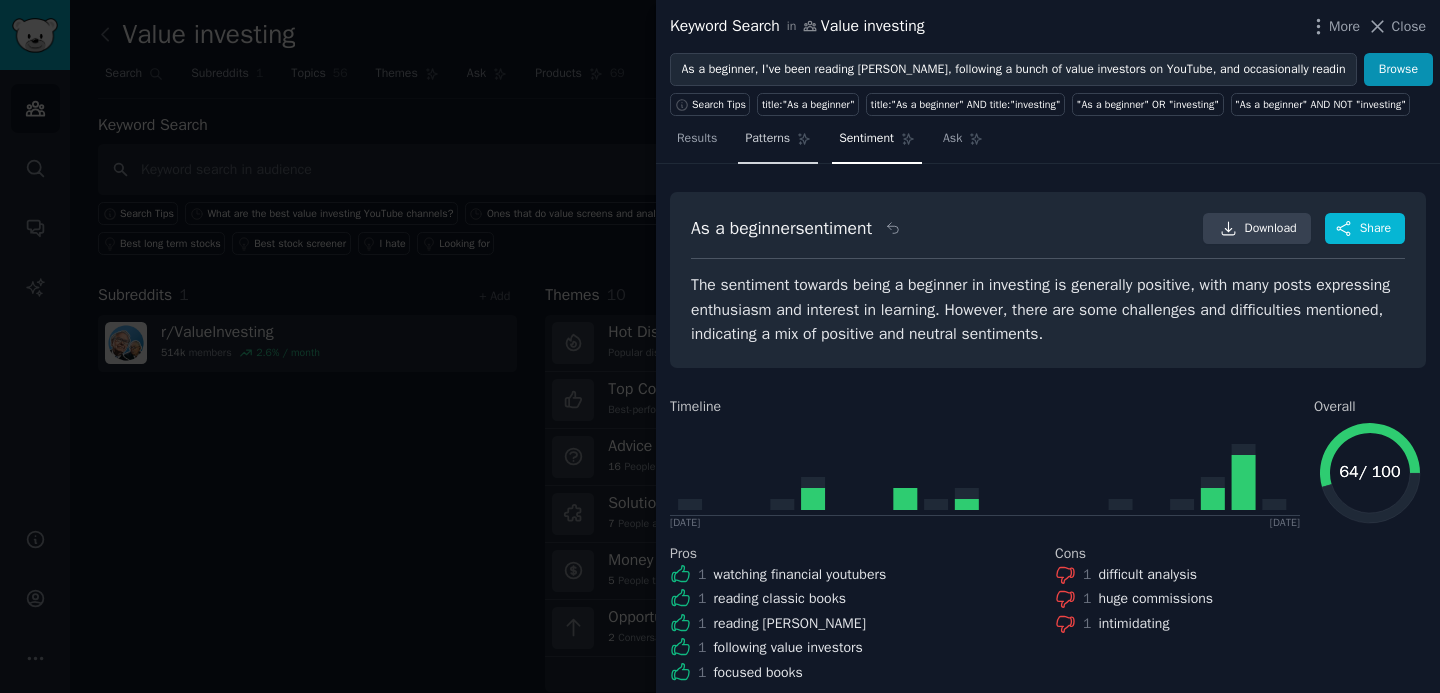 click on "Patterns" at bounding box center (767, 139) 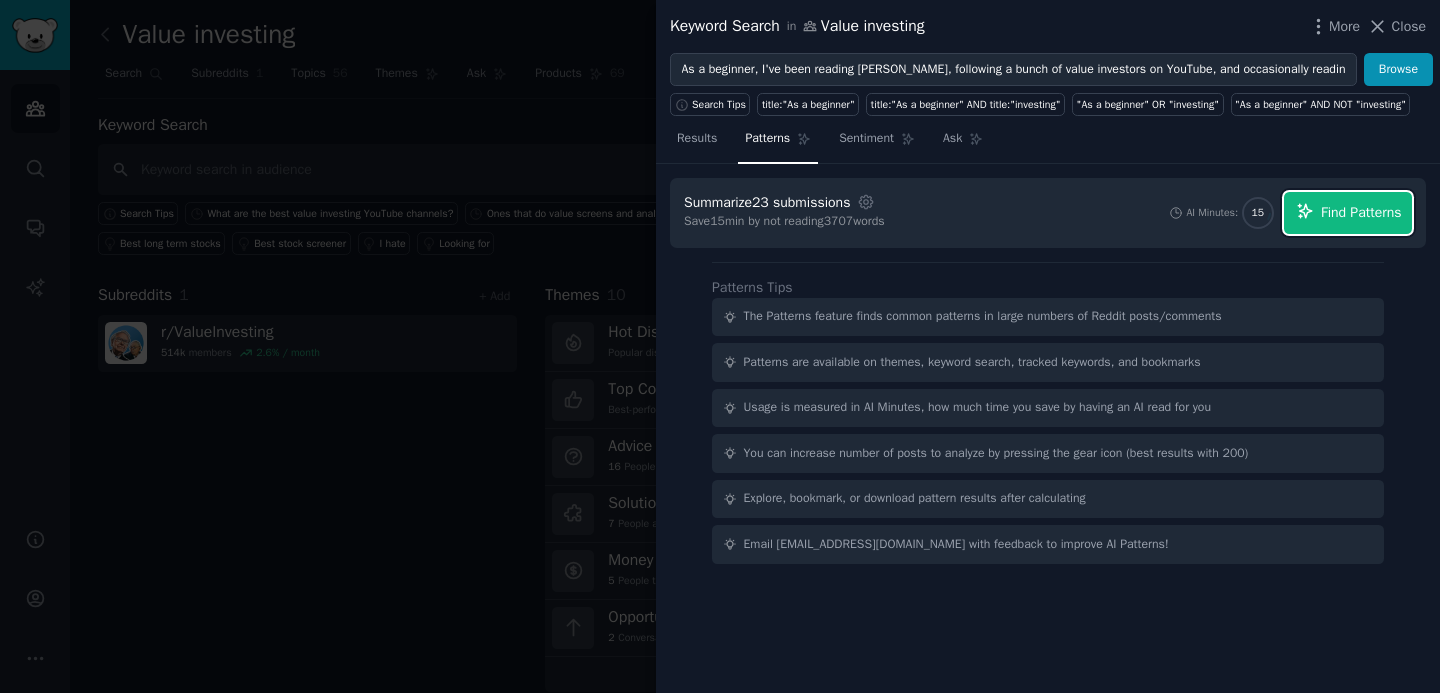 click on "Find Patterns" at bounding box center [1361, 212] 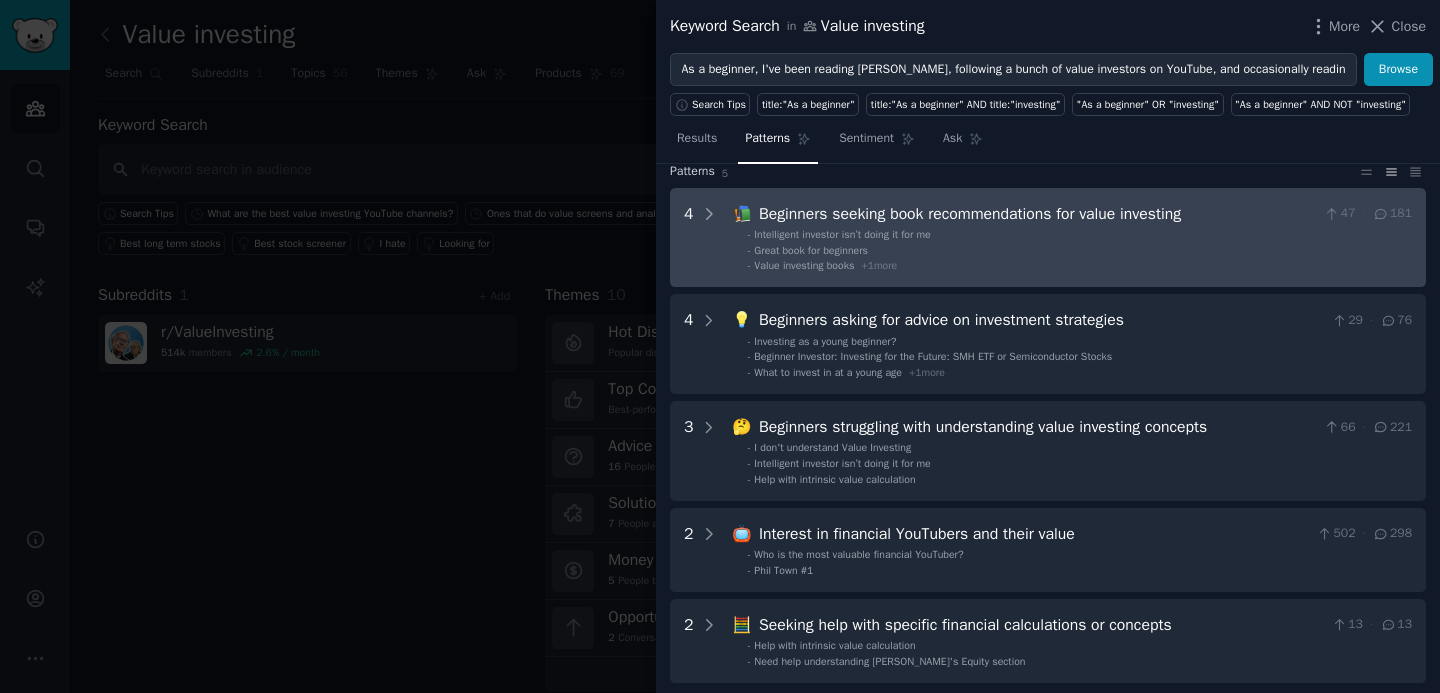 scroll, scrollTop: 4, scrollLeft: 0, axis: vertical 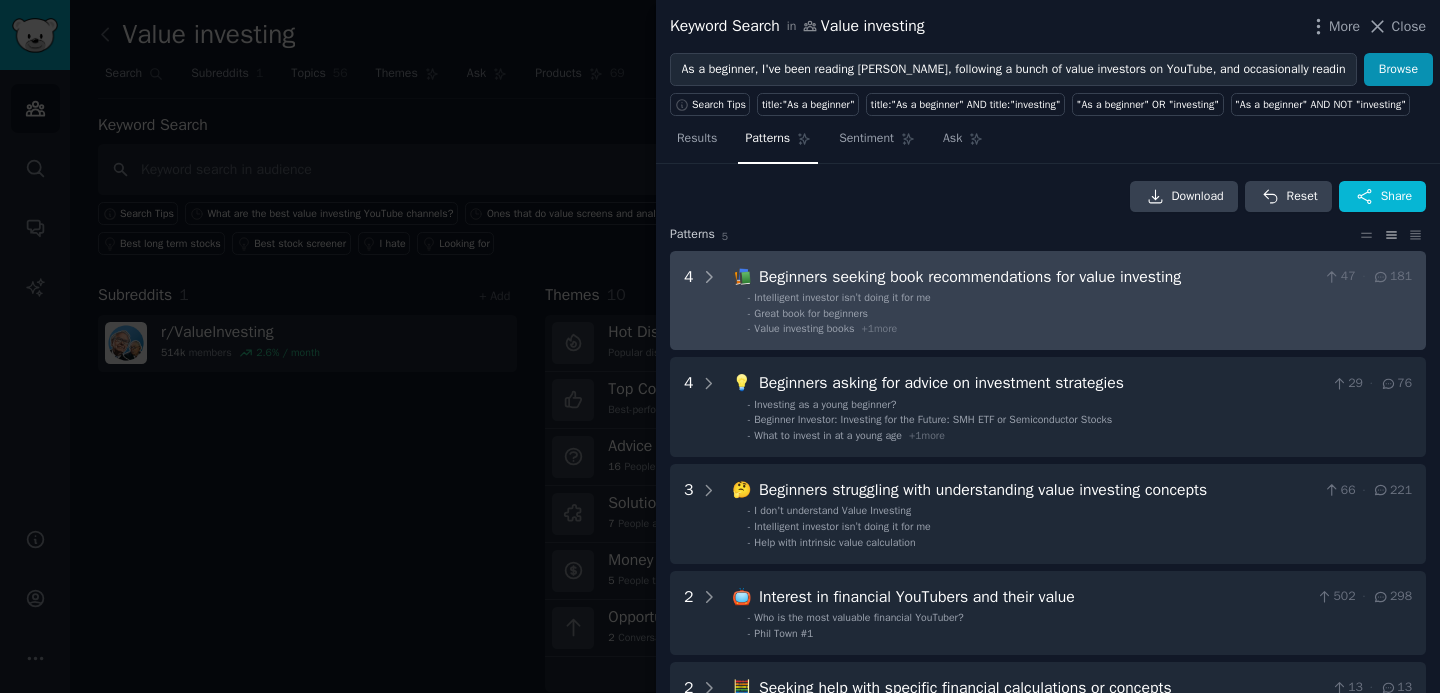 click on "Intelligent investor isn’t doing it for me" at bounding box center [842, 297] 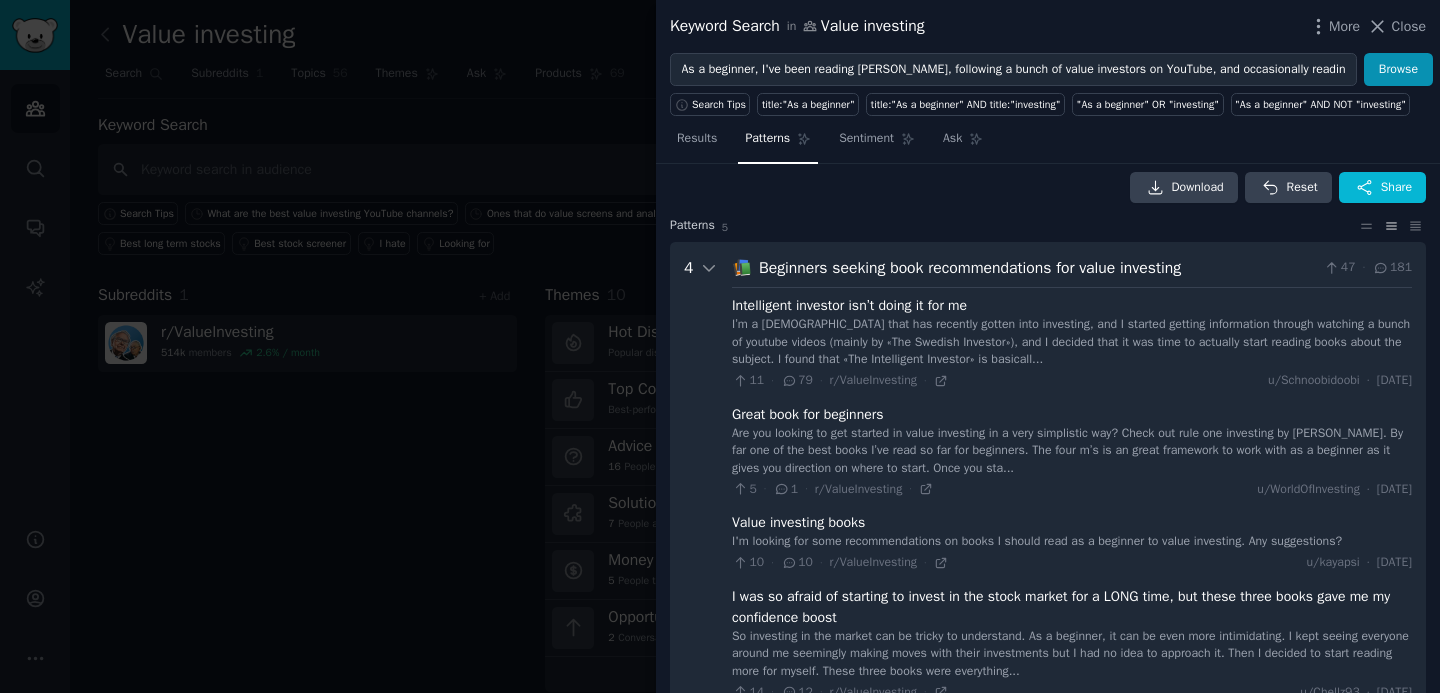 scroll, scrollTop: 0, scrollLeft: 0, axis: both 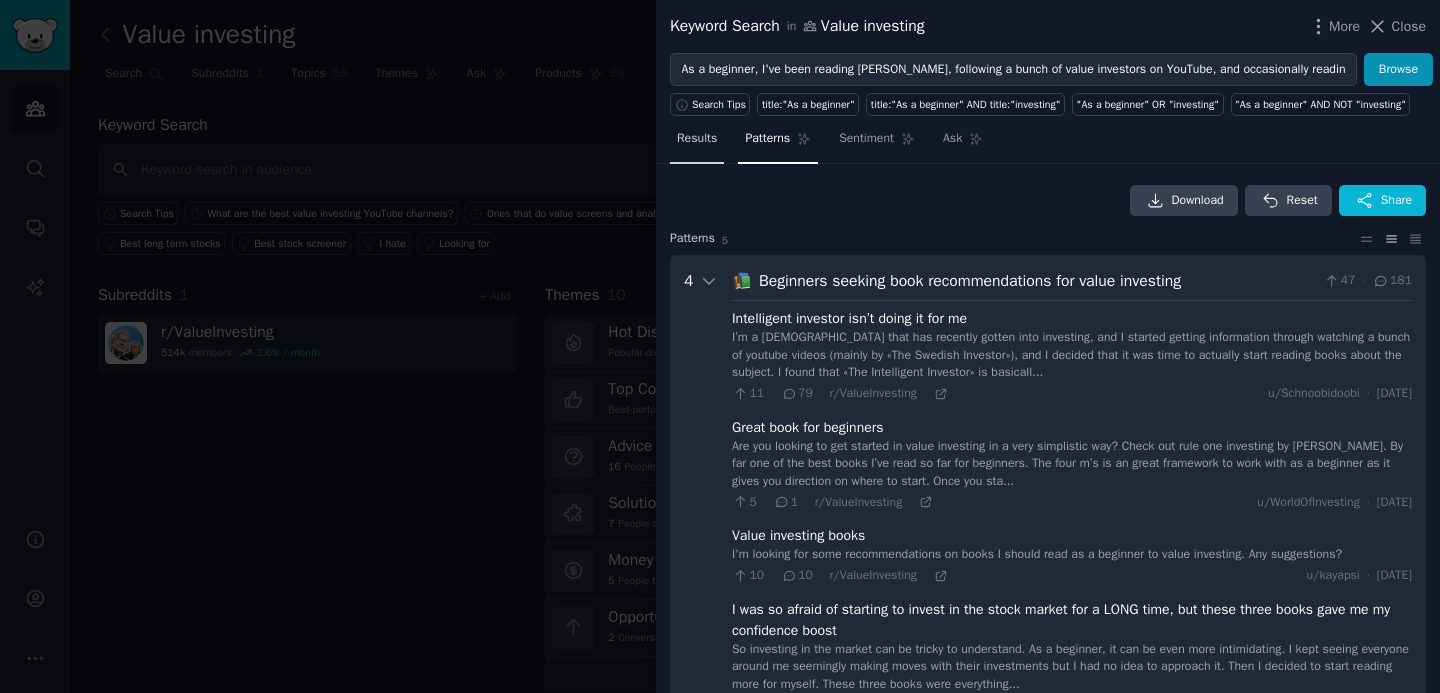 click on "Results" at bounding box center [697, 139] 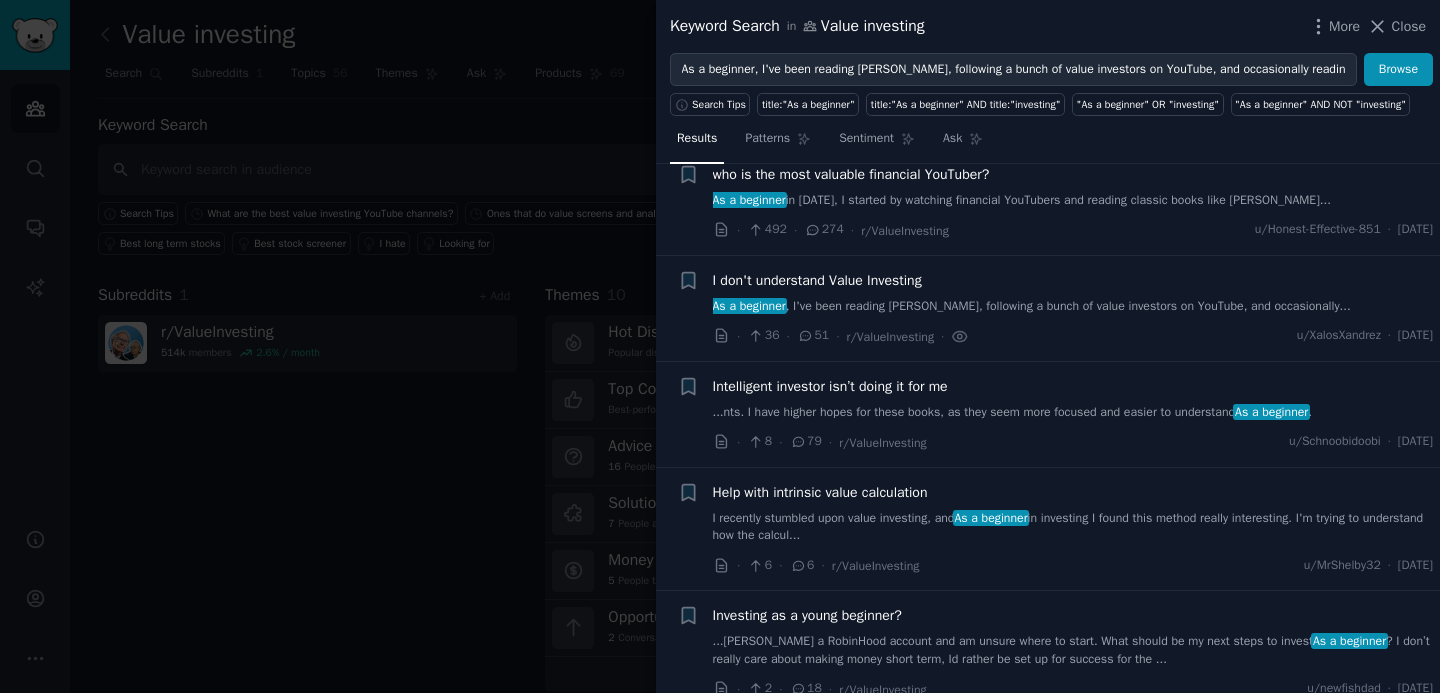 scroll, scrollTop: 0, scrollLeft: 0, axis: both 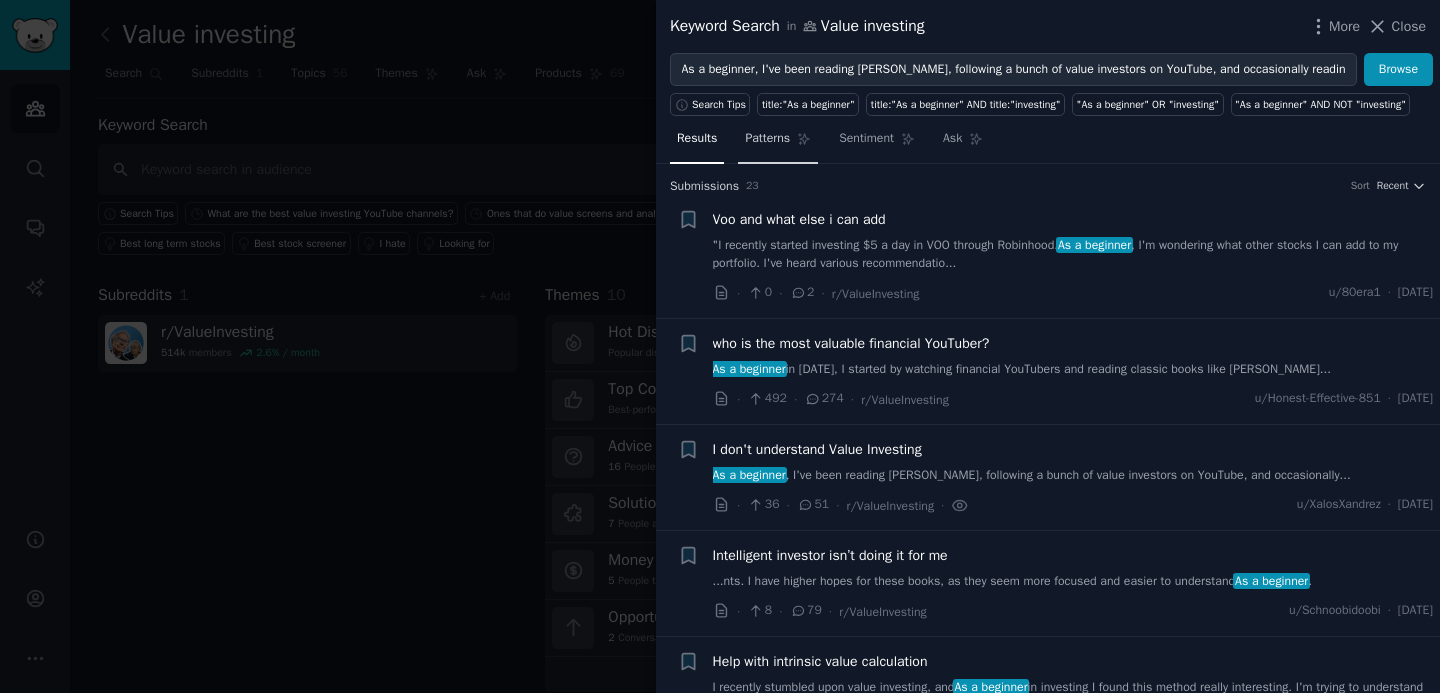 click on "Patterns" at bounding box center (767, 139) 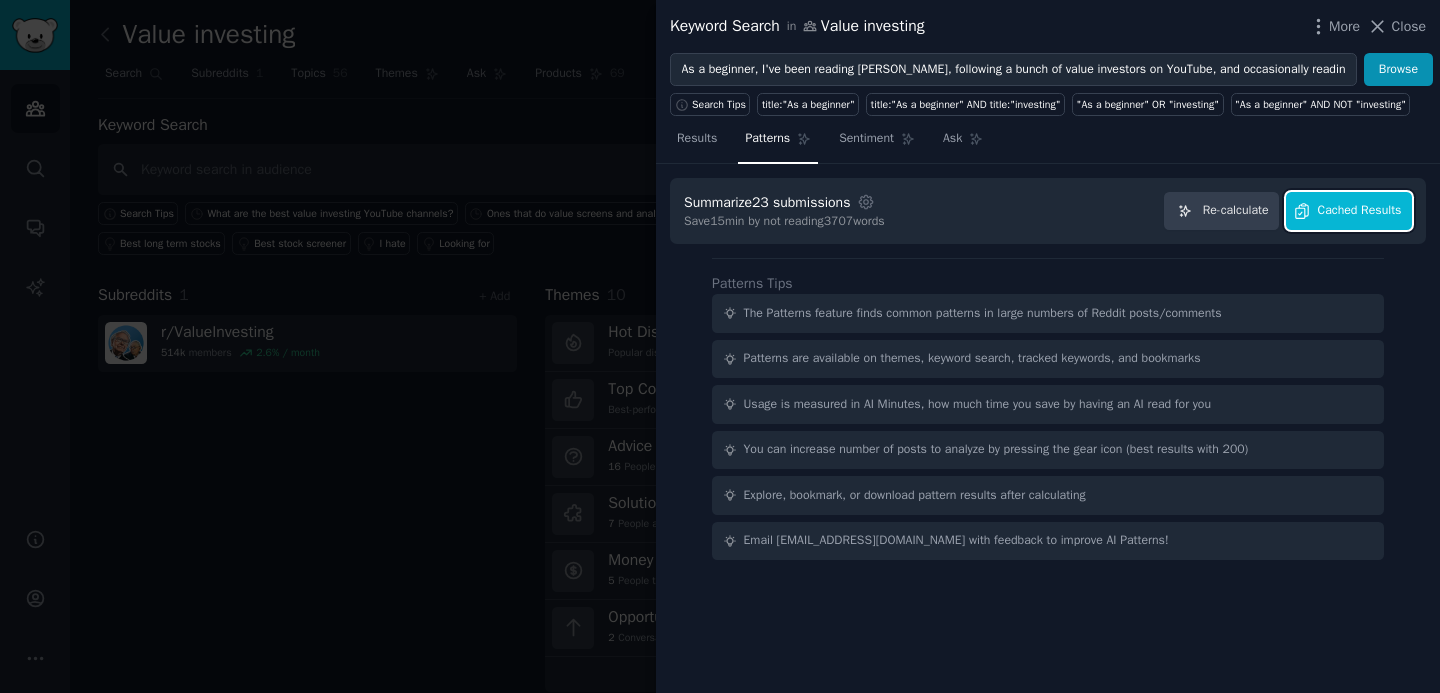 click on "Cached Results" at bounding box center (1360, 211) 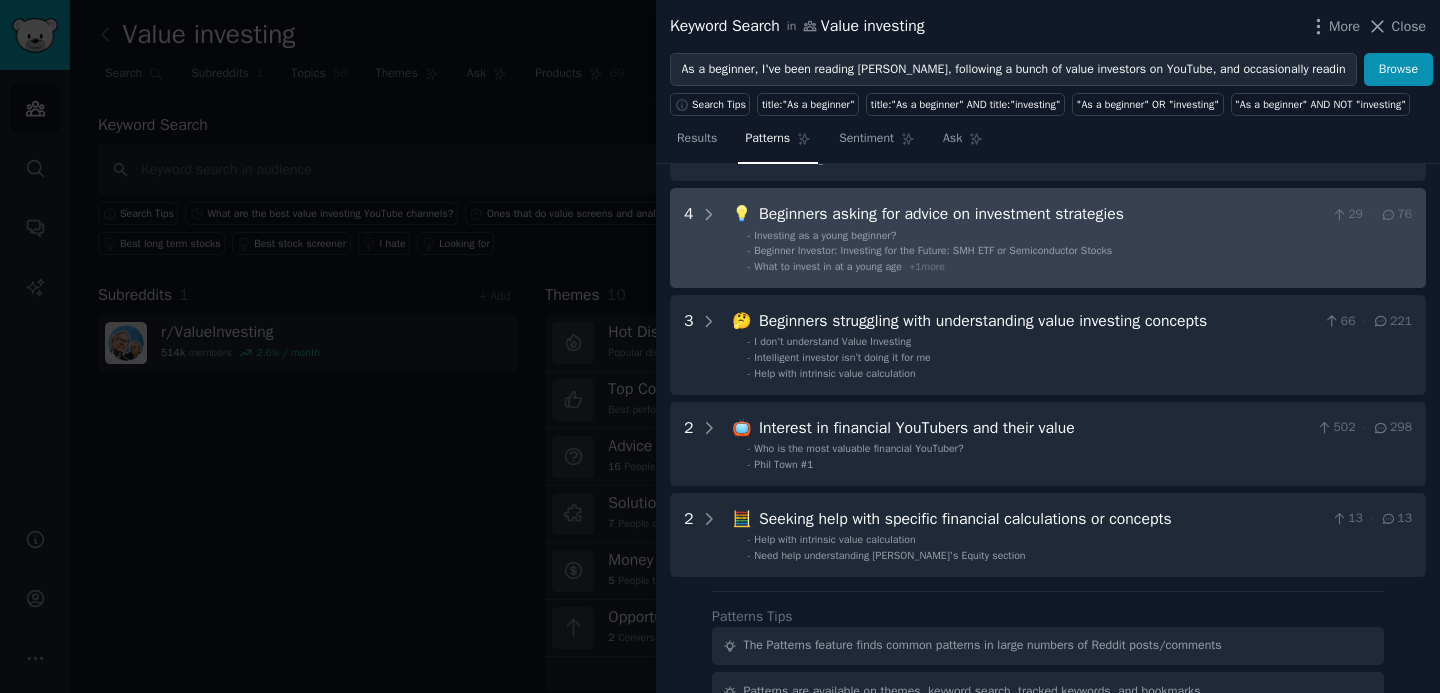 scroll, scrollTop: 161, scrollLeft: 0, axis: vertical 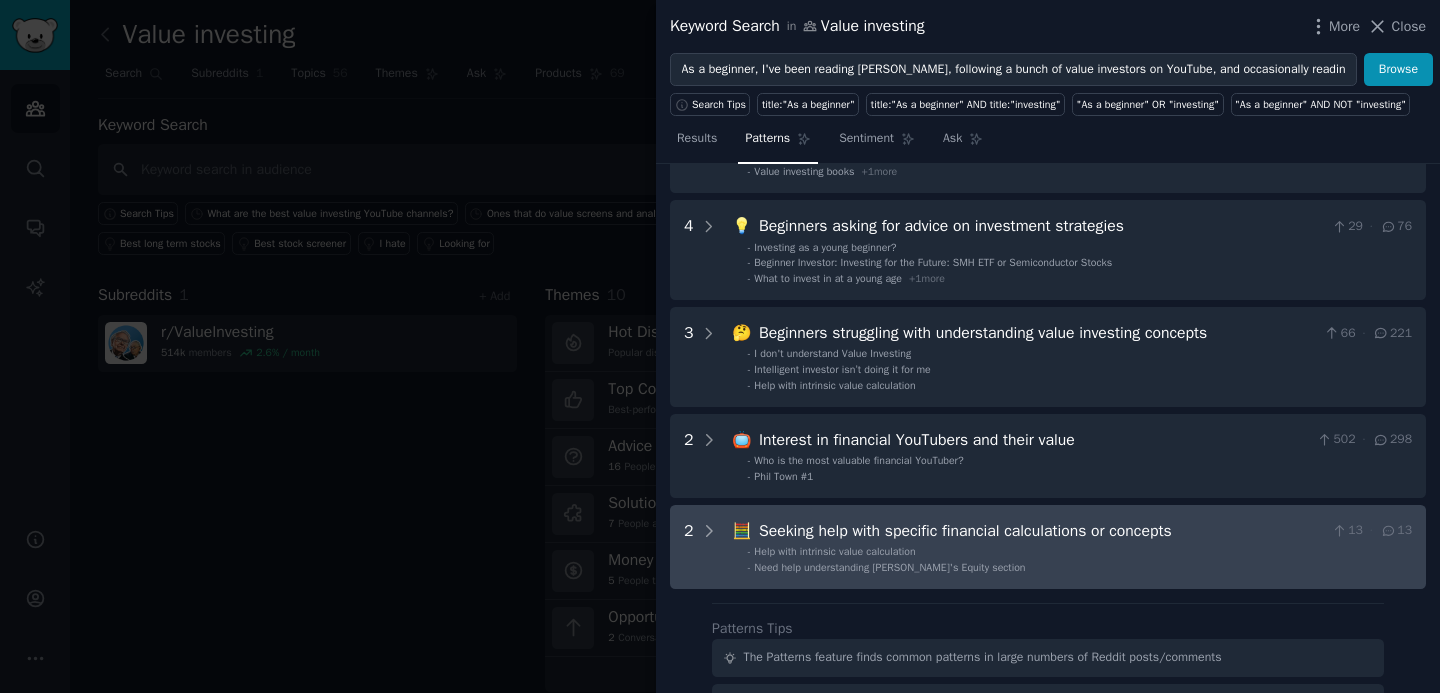 click on "Help with intrinsic value calculation" at bounding box center [834, 551] 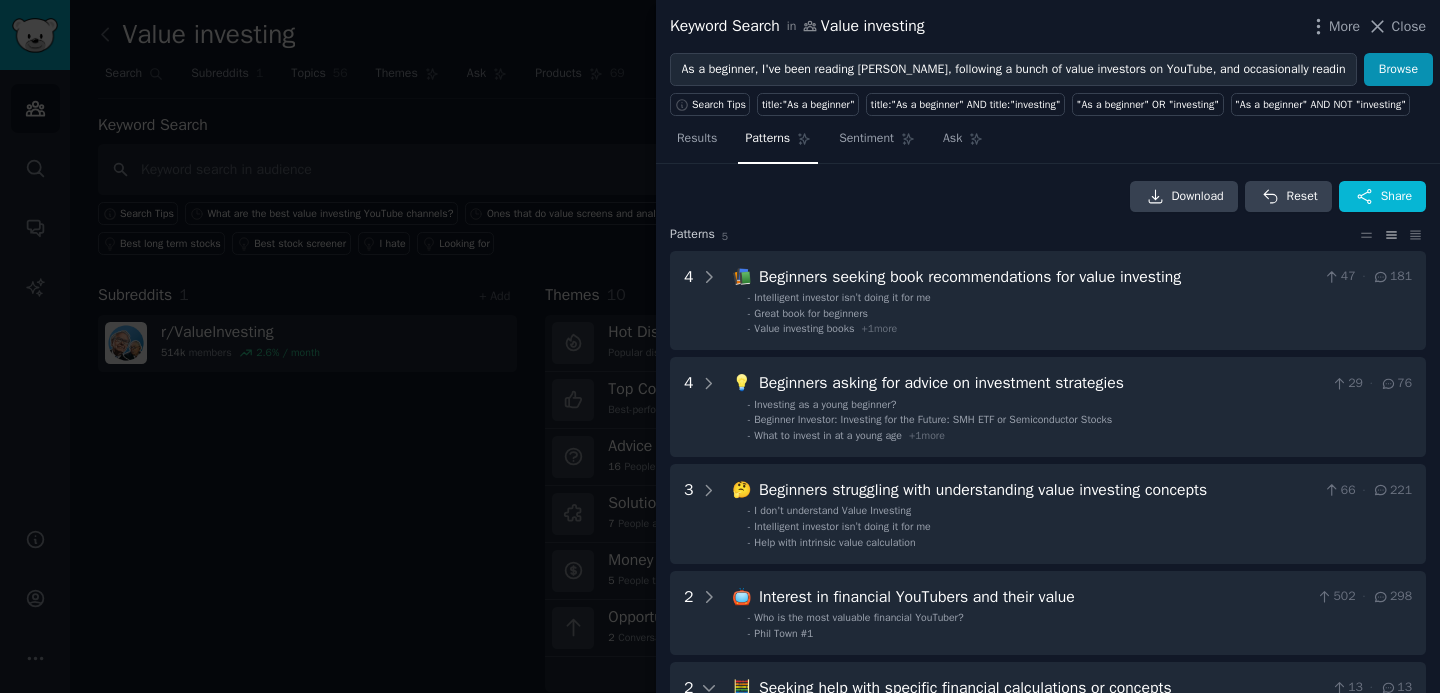 scroll, scrollTop: 0, scrollLeft: 0, axis: both 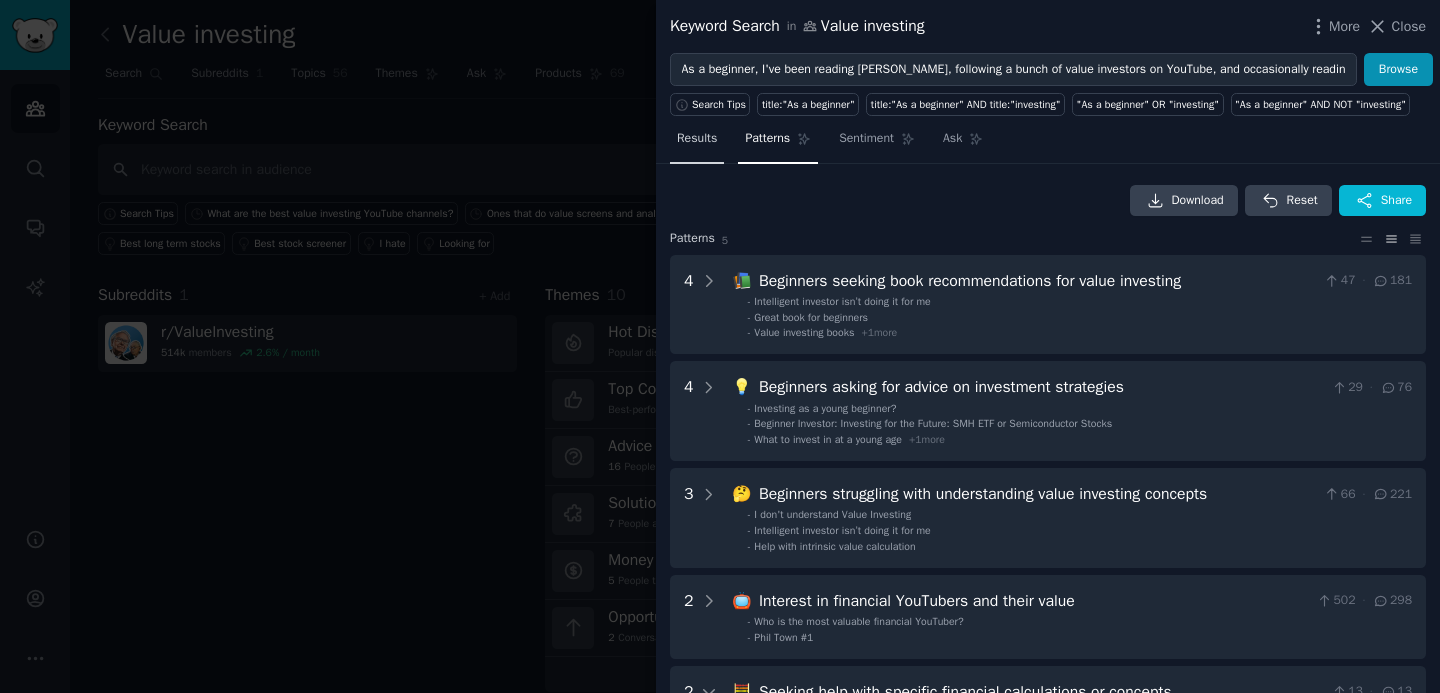click on "Results" at bounding box center (697, 139) 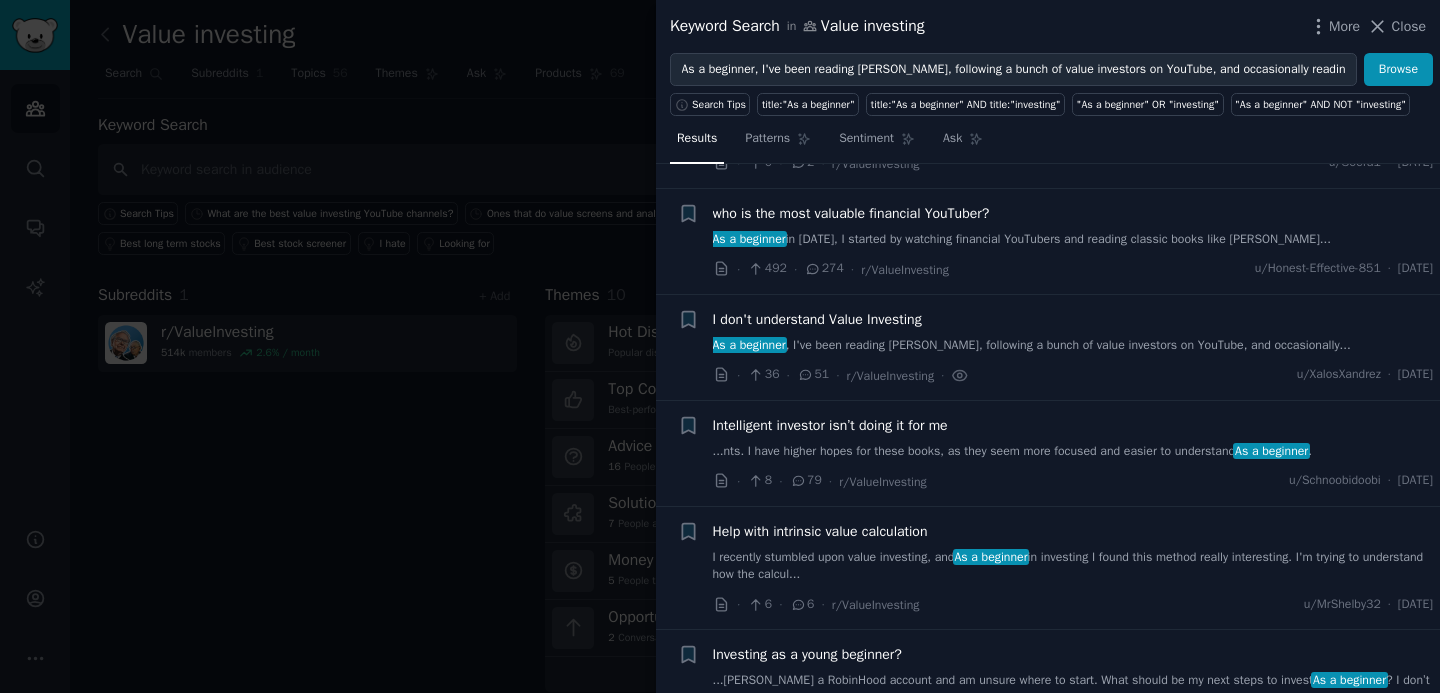 scroll, scrollTop: 0, scrollLeft: 0, axis: both 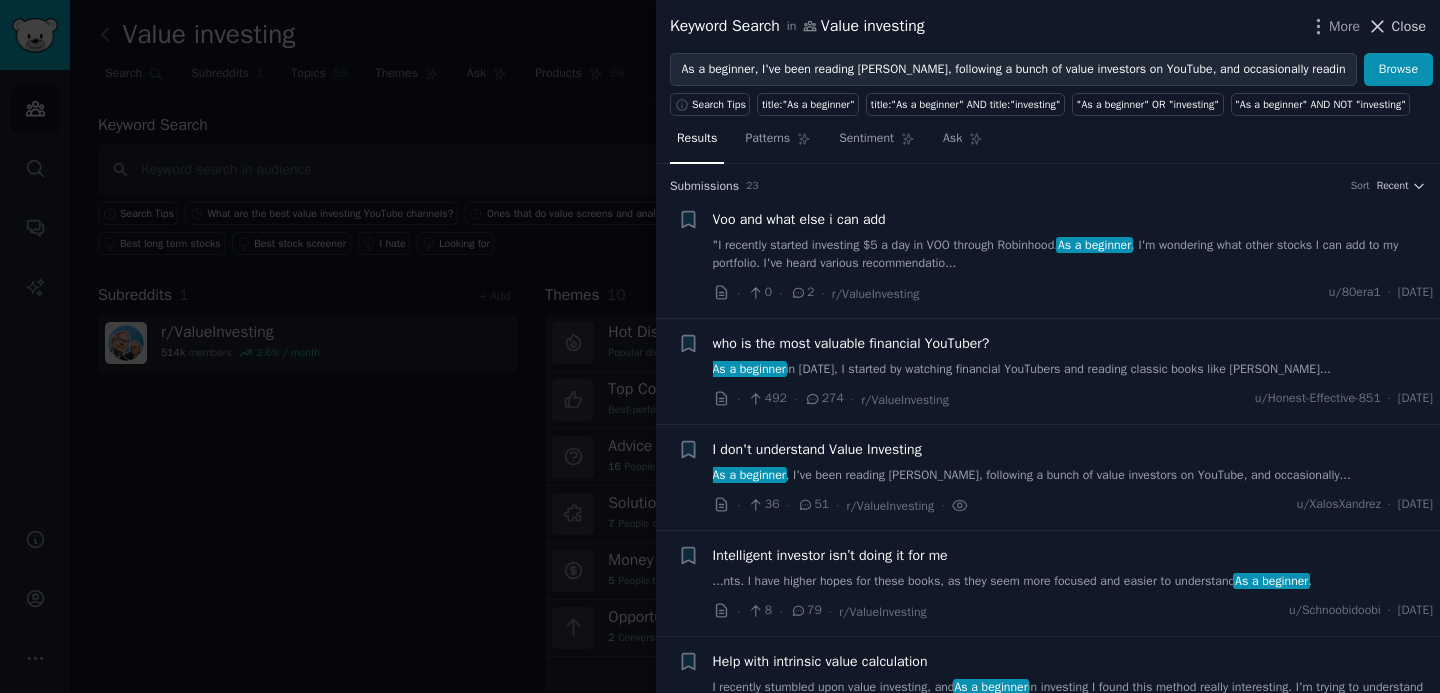 click on "Close" at bounding box center (1409, 26) 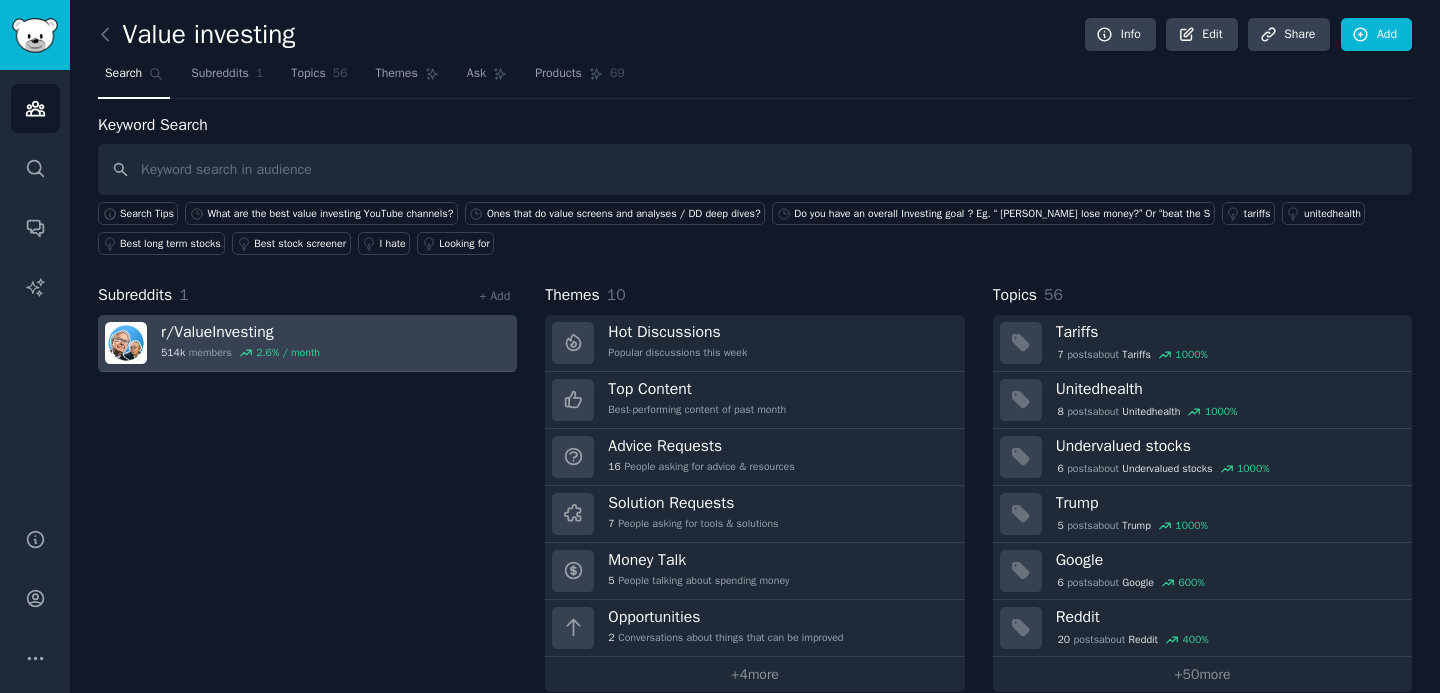 click on "r/ ValueInvesting 514k  members 2.6 % / month" at bounding box center [307, 343] 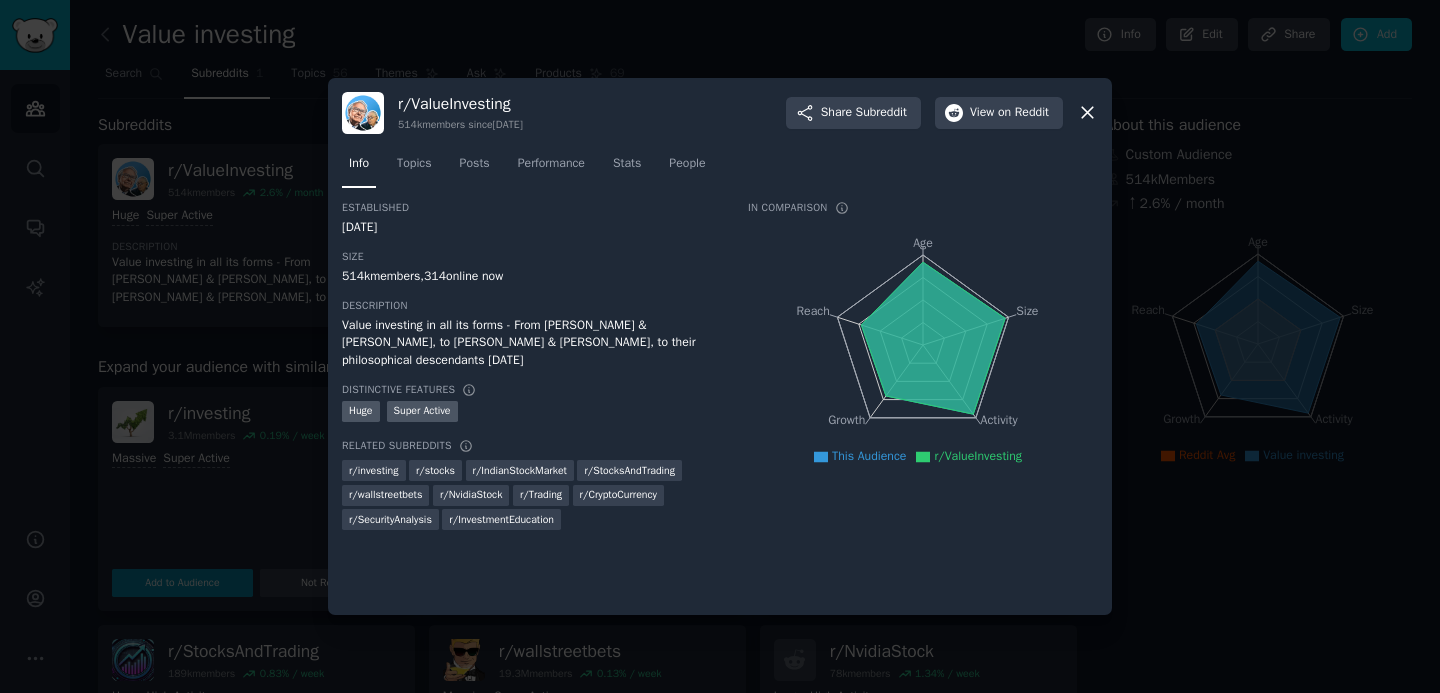 click 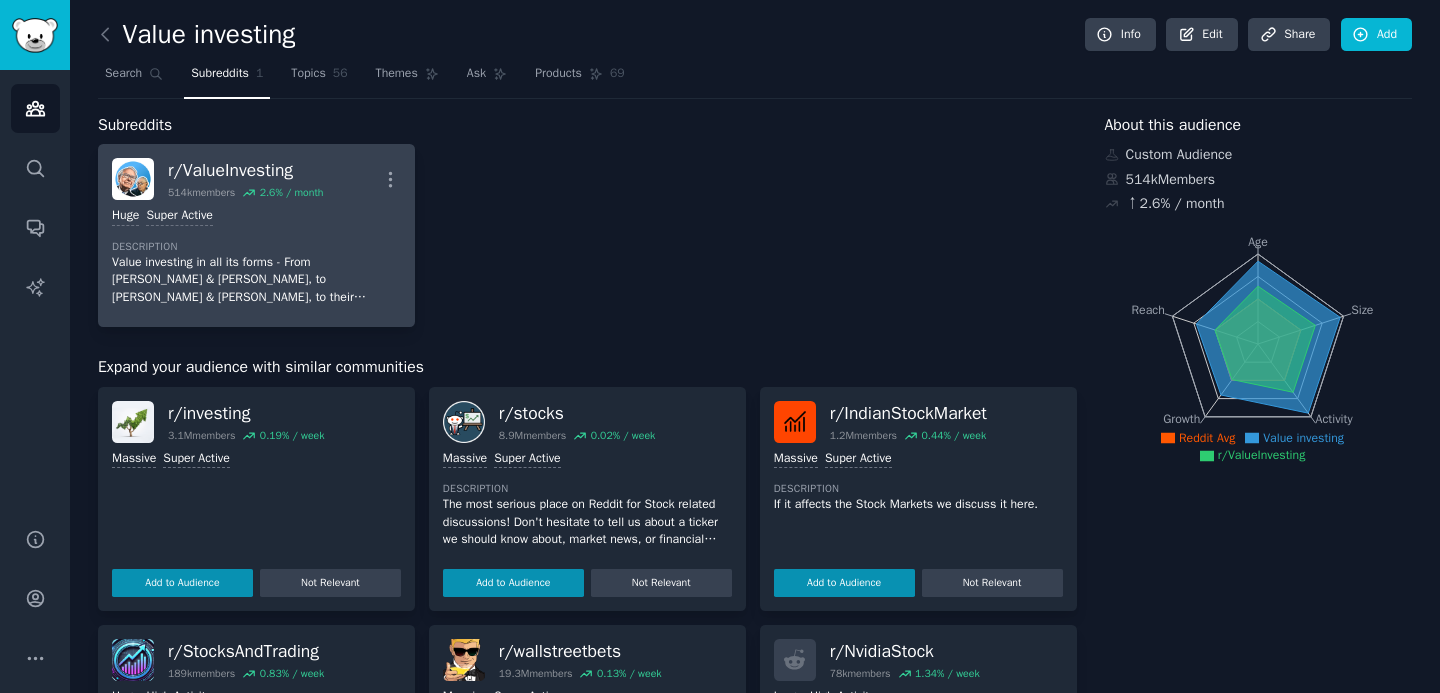 click on "Huge Super Active" at bounding box center (256, 216) 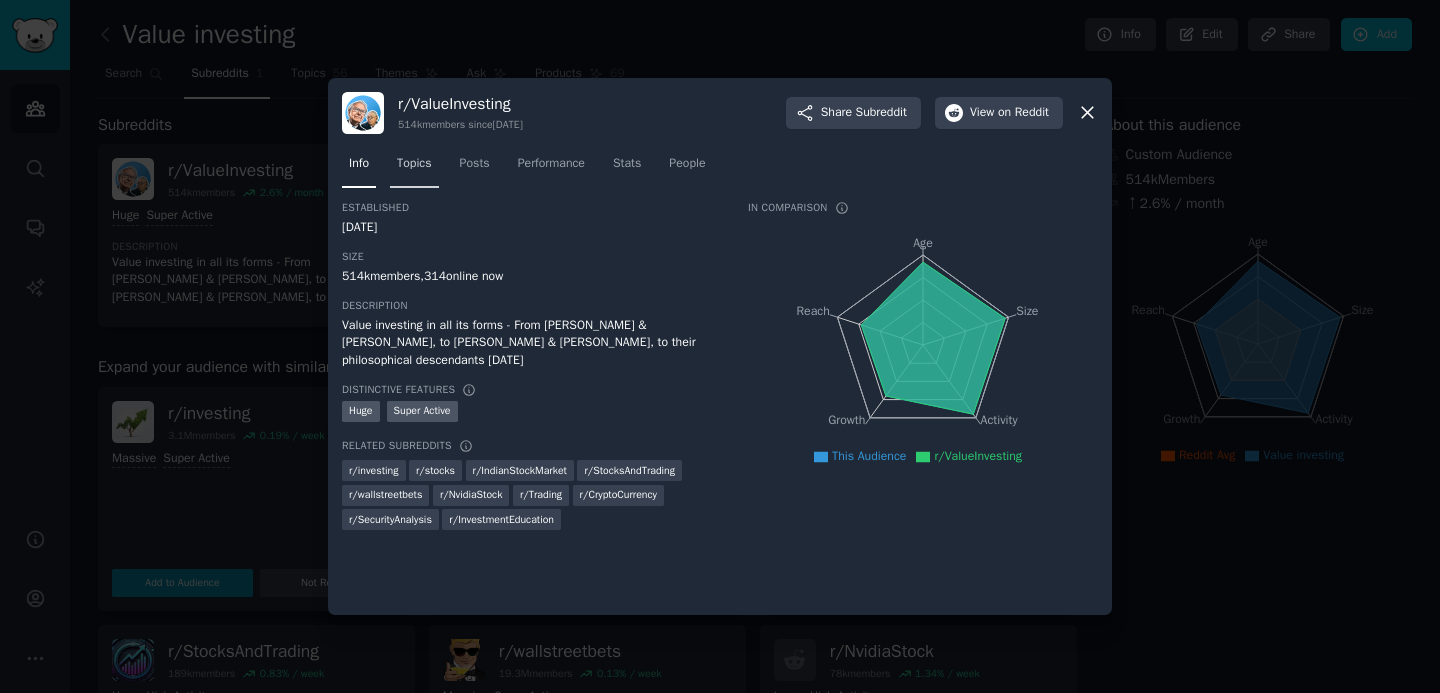 click on "Topics" at bounding box center [414, 164] 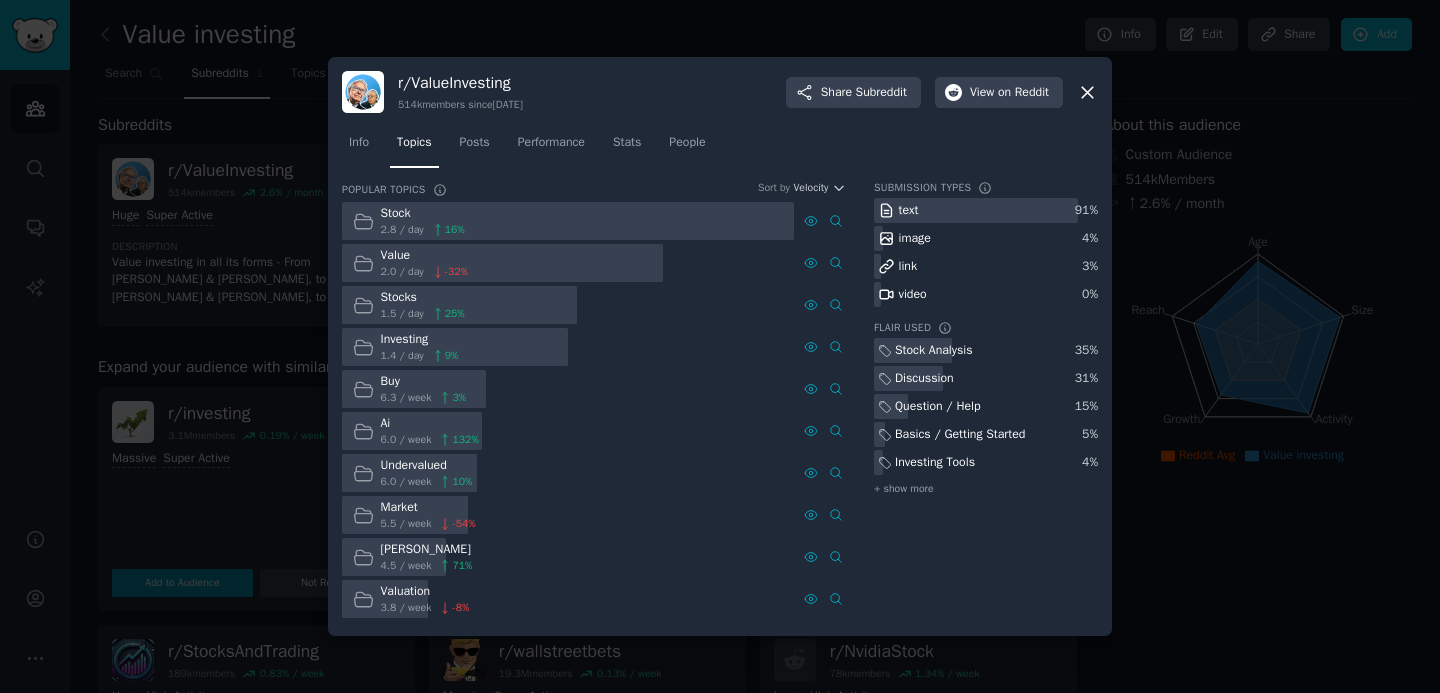 click 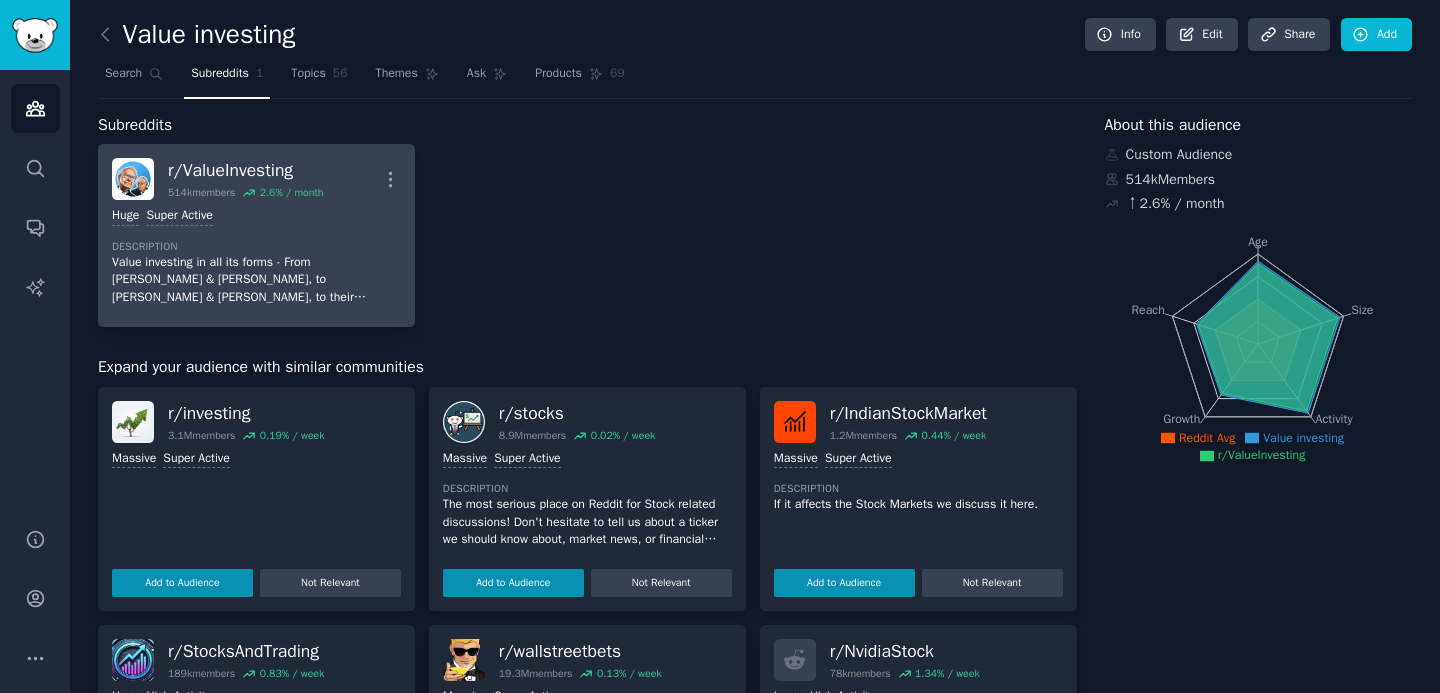 click on "Huge Super Active Description Value investing in all its forms - From Graham & Dodd, to Buffett & Munger, to their philosophical descendants today" at bounding box center (256, 256) 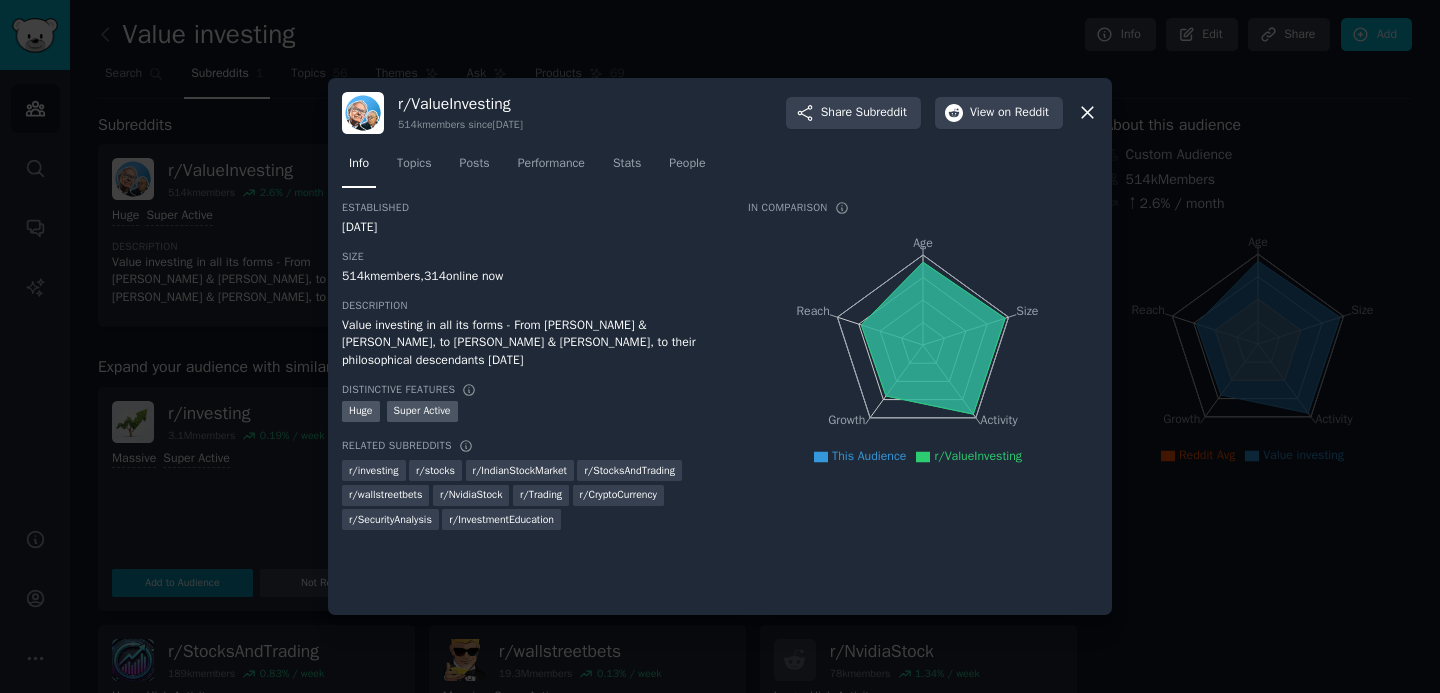 click 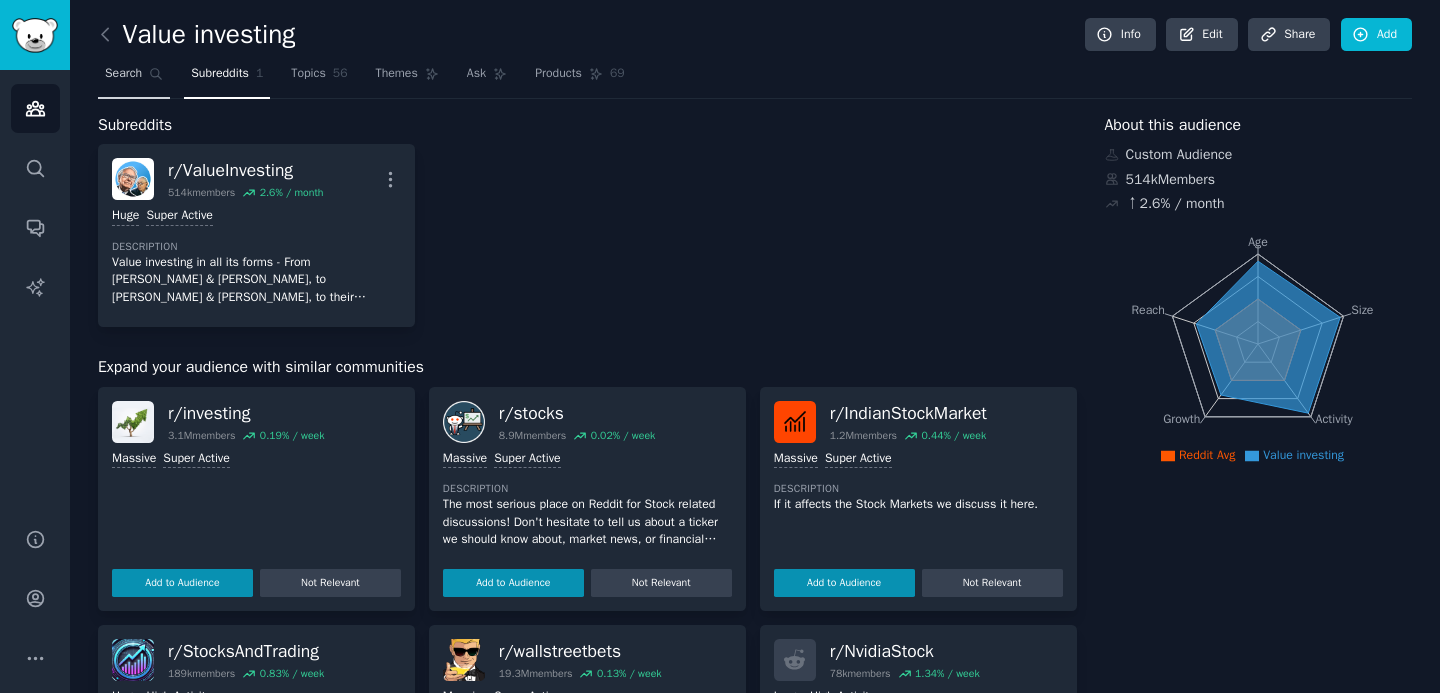 click on "Search" at bounding box center [123, 74] 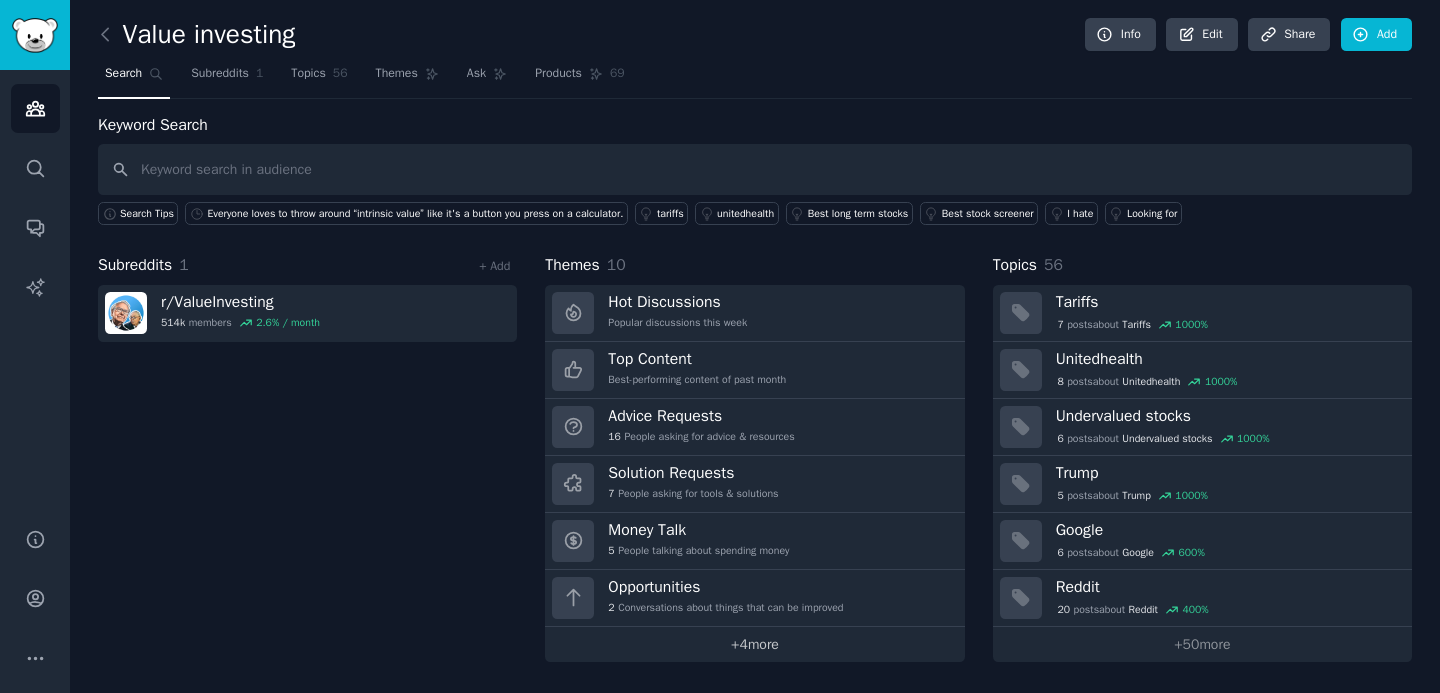 click on "+  4  more" at bounding box center [754, 644] 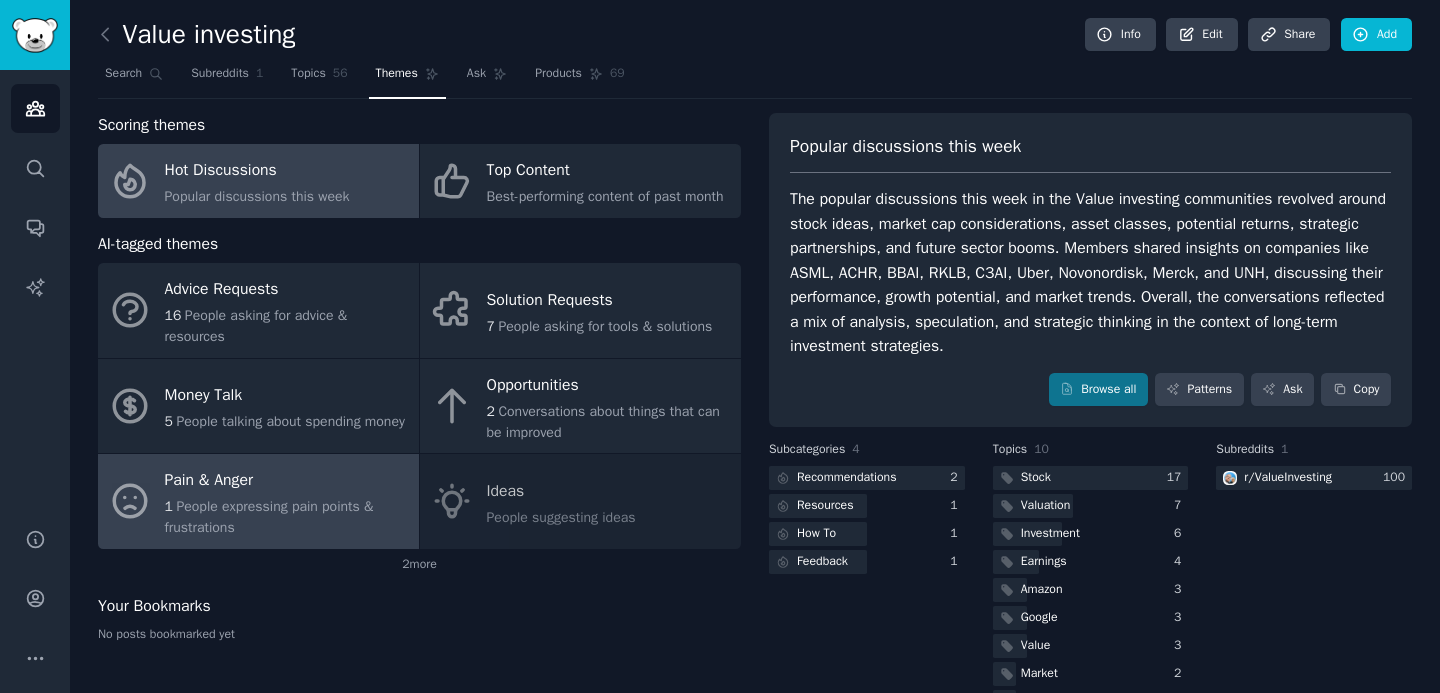 click on "Pain & Anger" at bounding box center [287, 481] 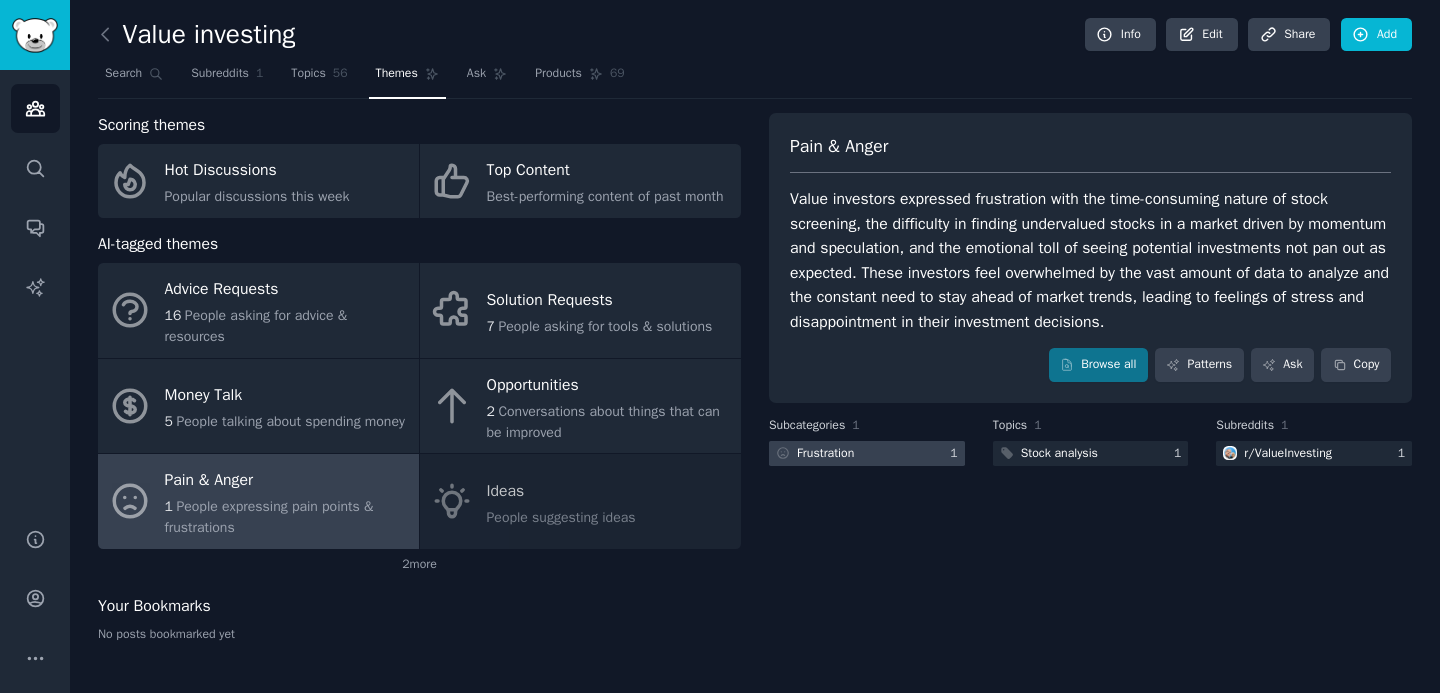 click on "Frustration" at bounding box center [825, 454] 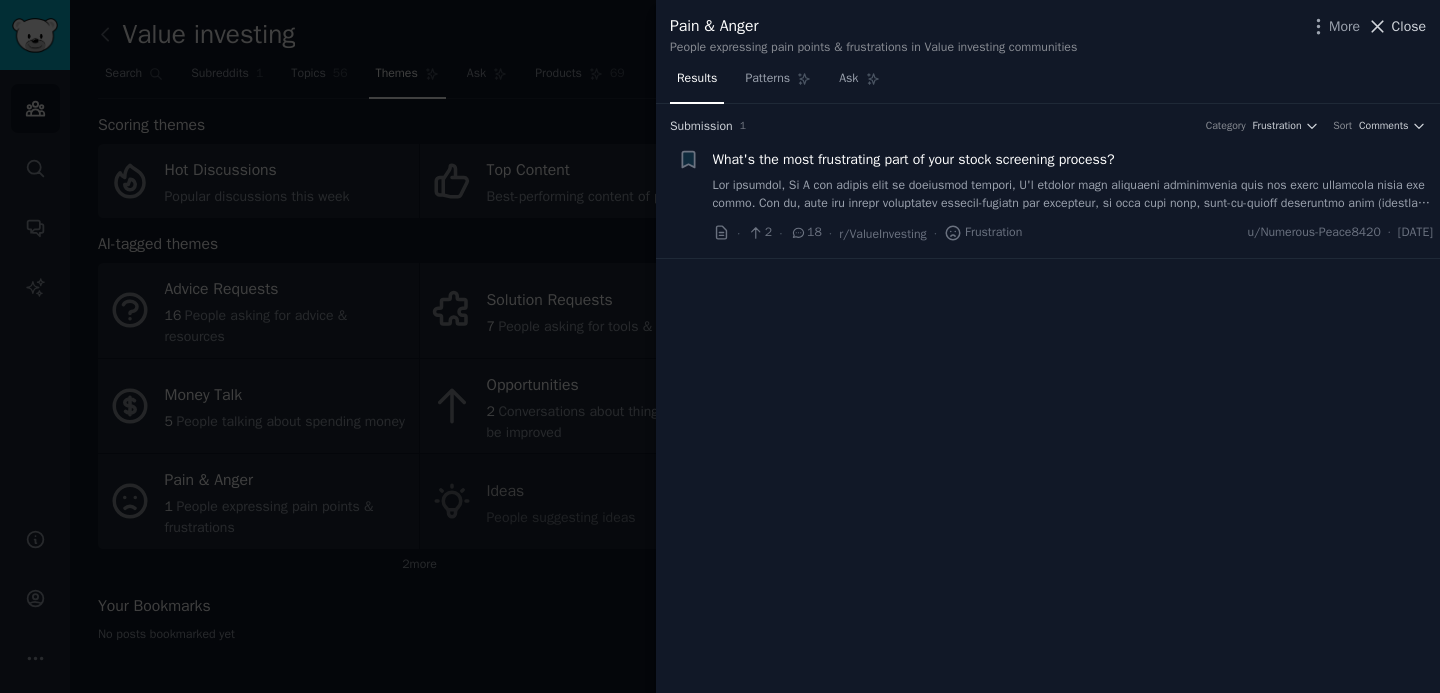 click on "Close" at bounding box center (1409, 26) 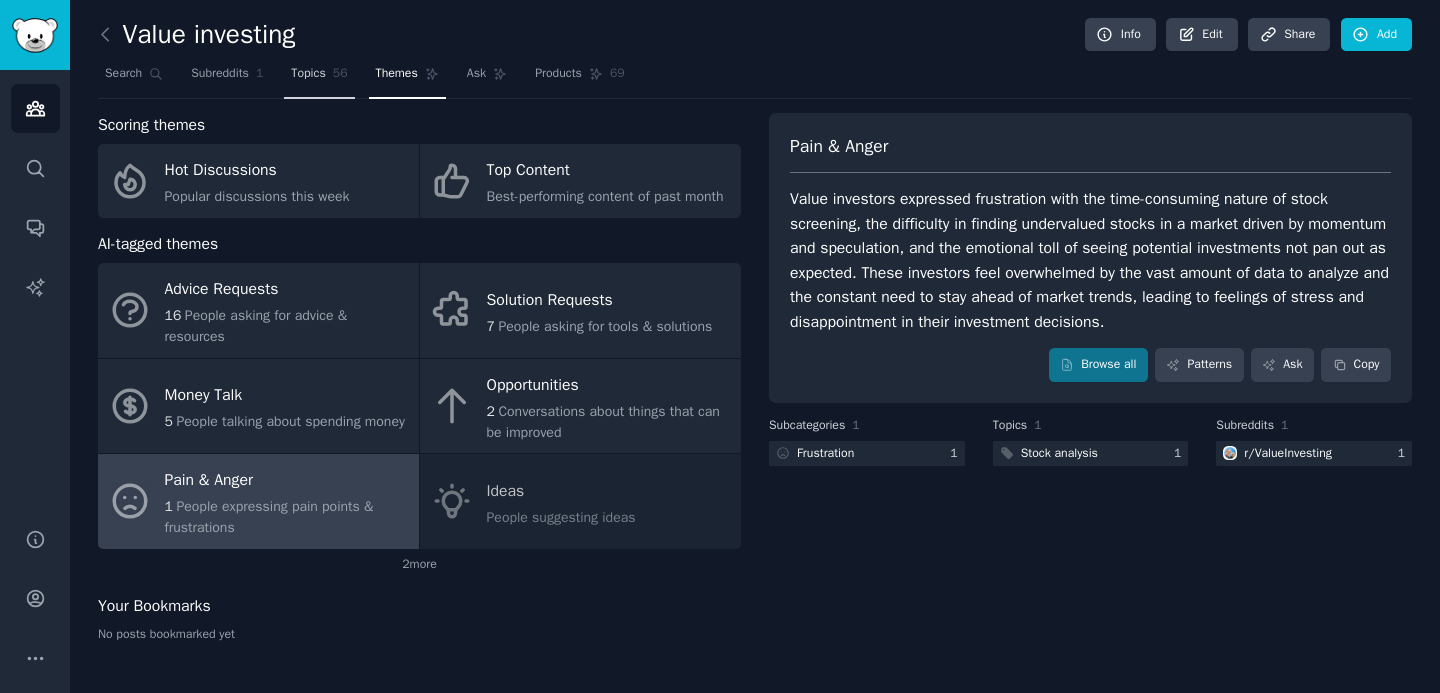 click on "Topics" at bounding box center (308, 74) 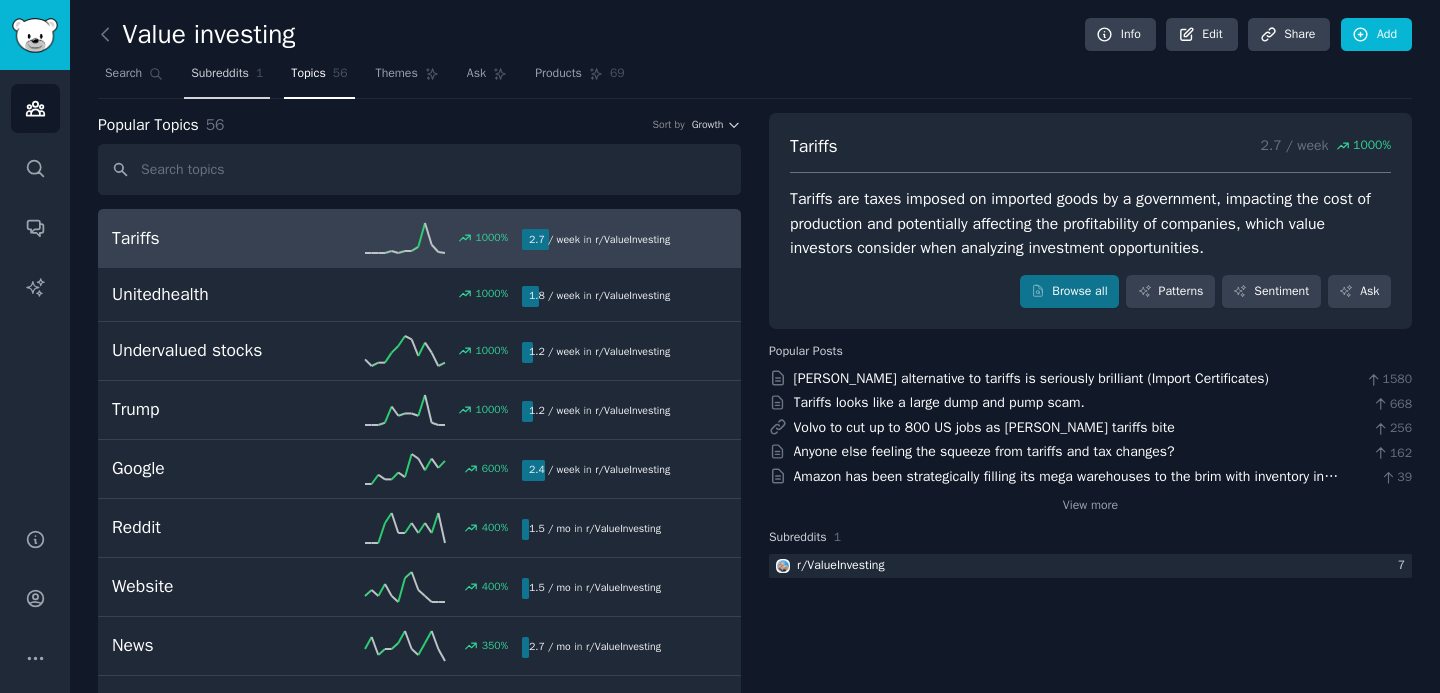 click on "Subreddits" at bounding box center [220, 74] 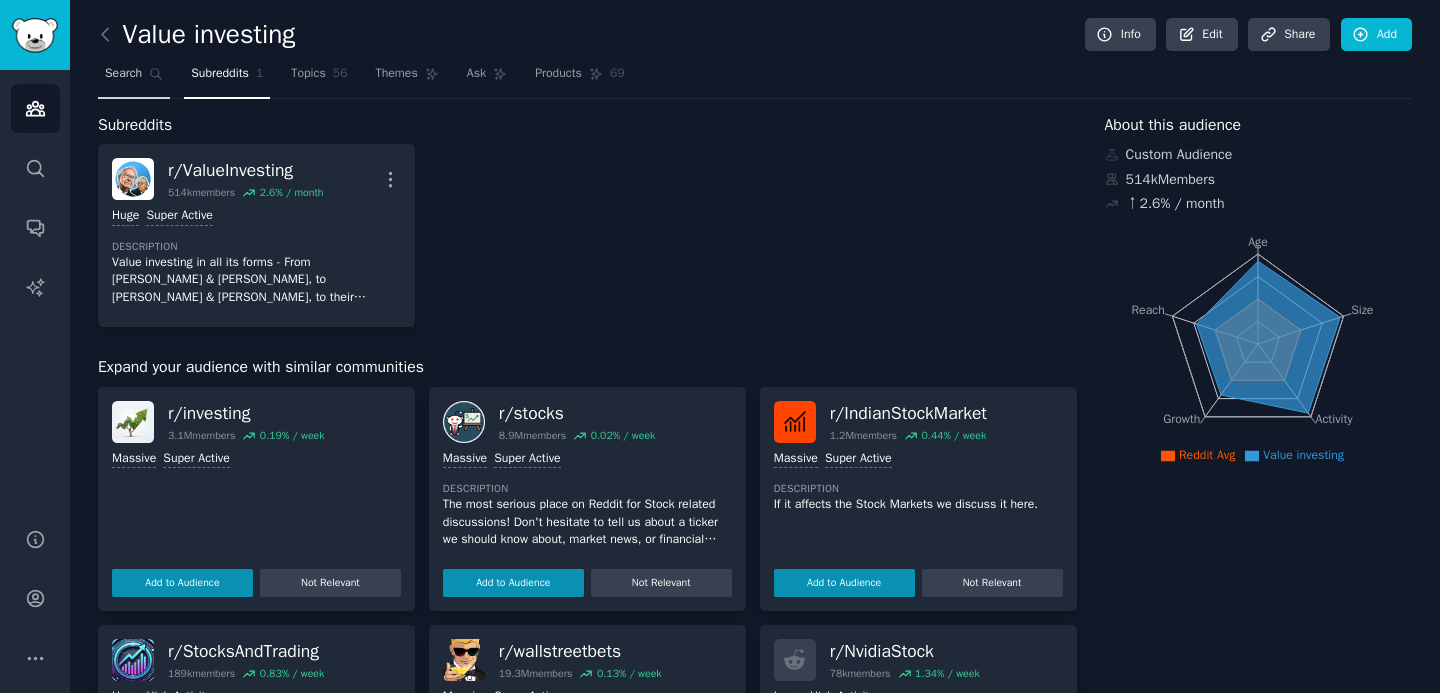 click on "Search" at bounding box center (134, 78) 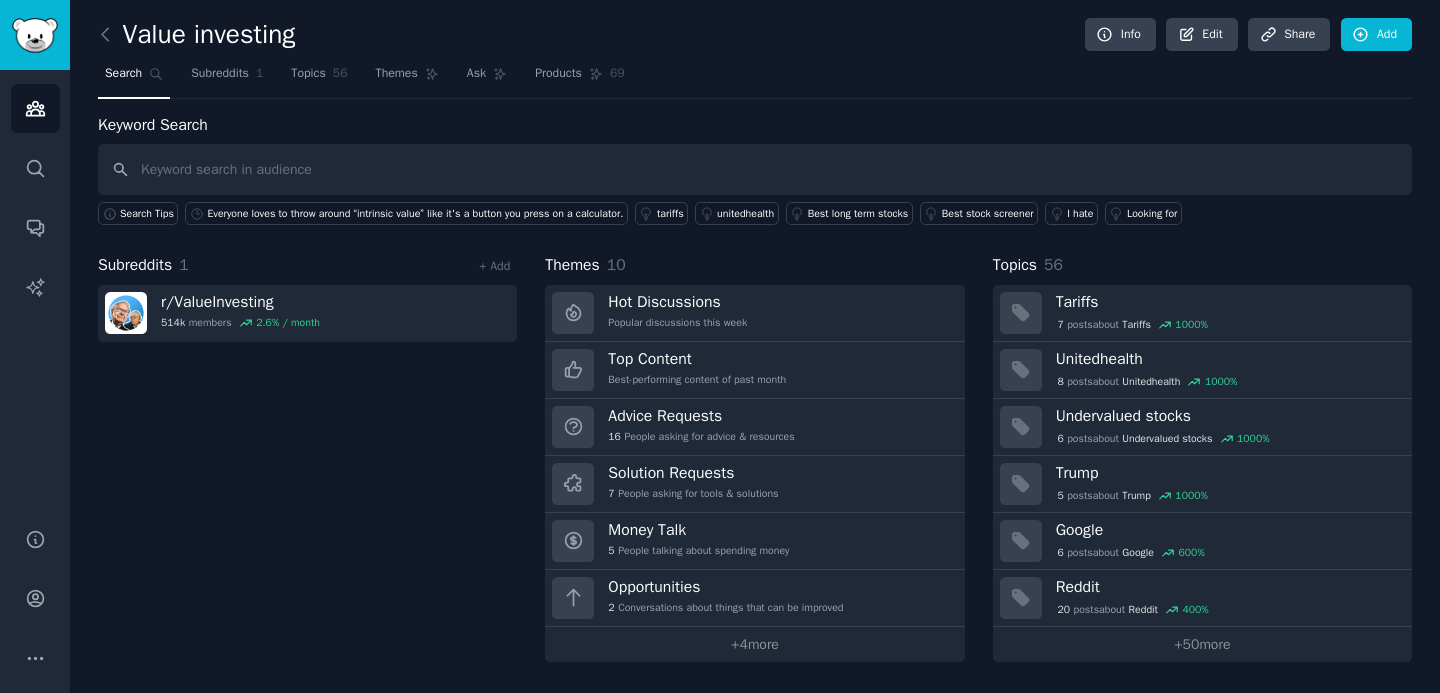 click at bounding box center (755, 169) 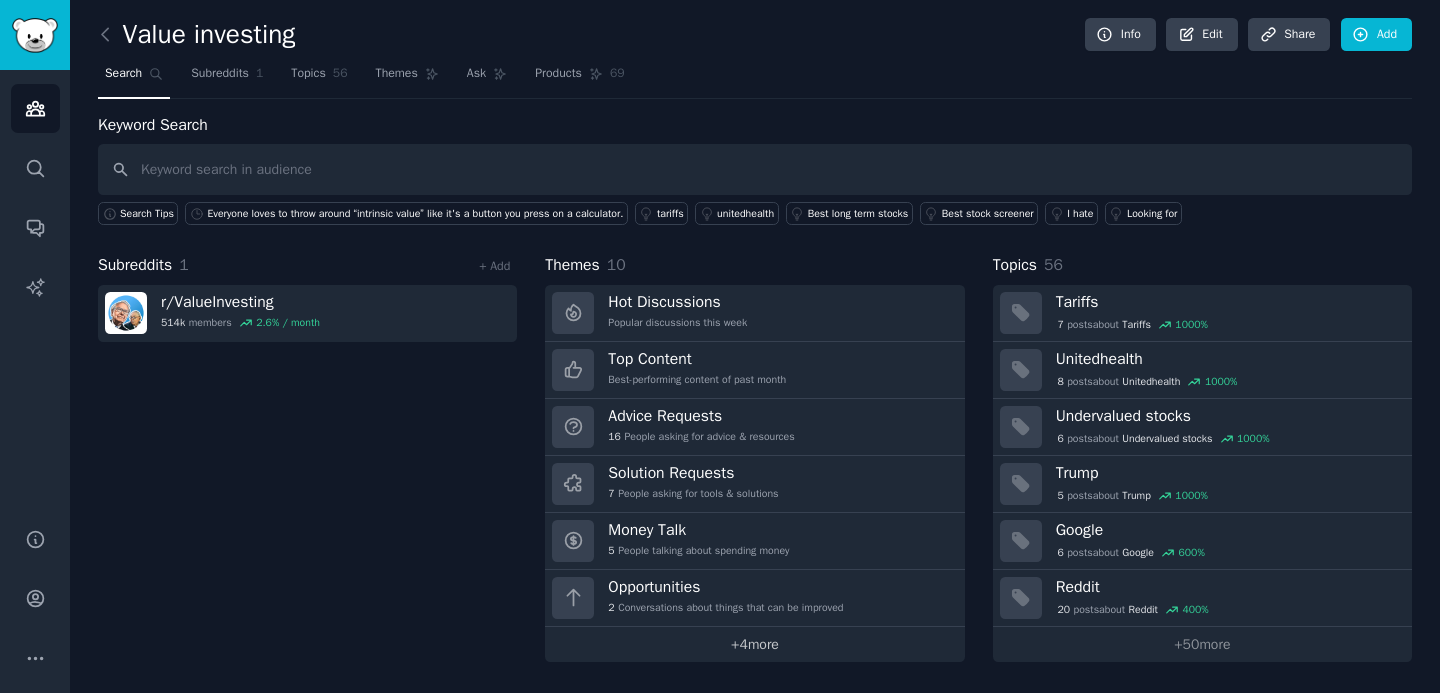 click on "+  4  more" at bounding box center [754, 644] 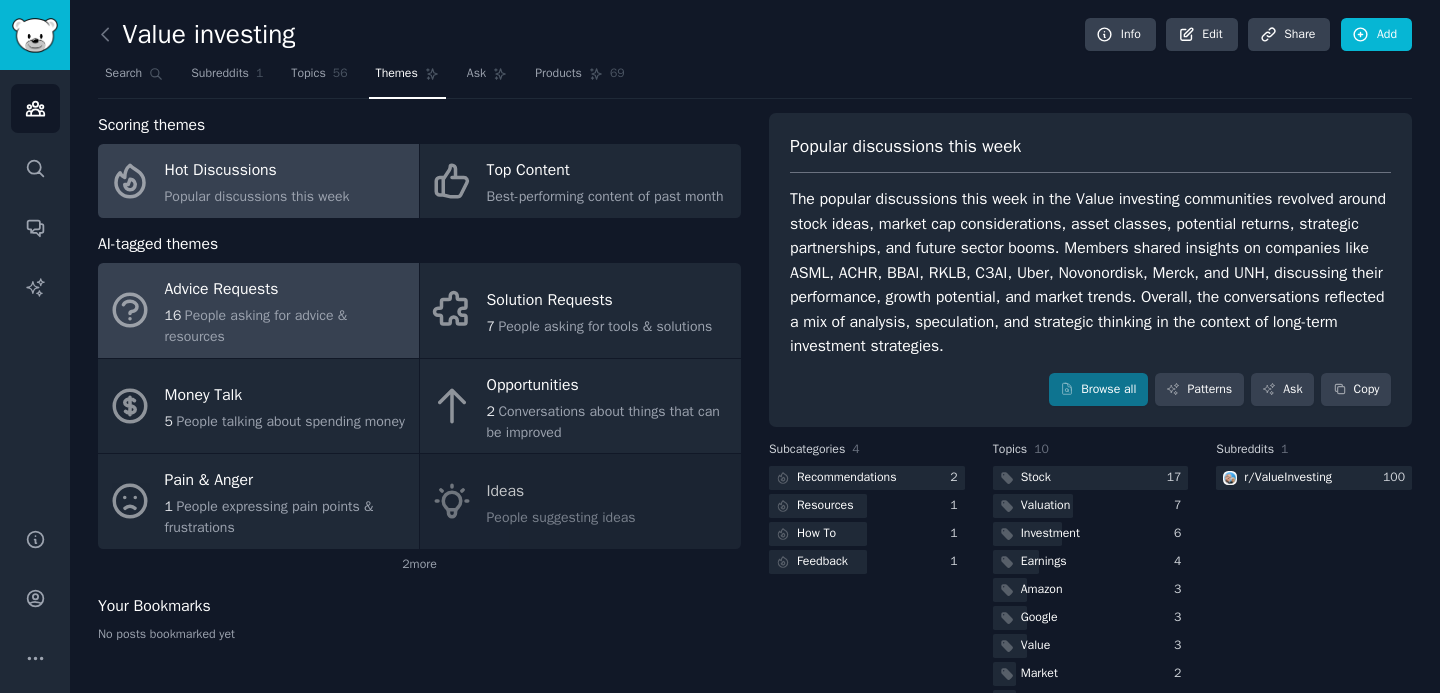 click on "People asking for advice & resources" at bounding box center [256, 326] 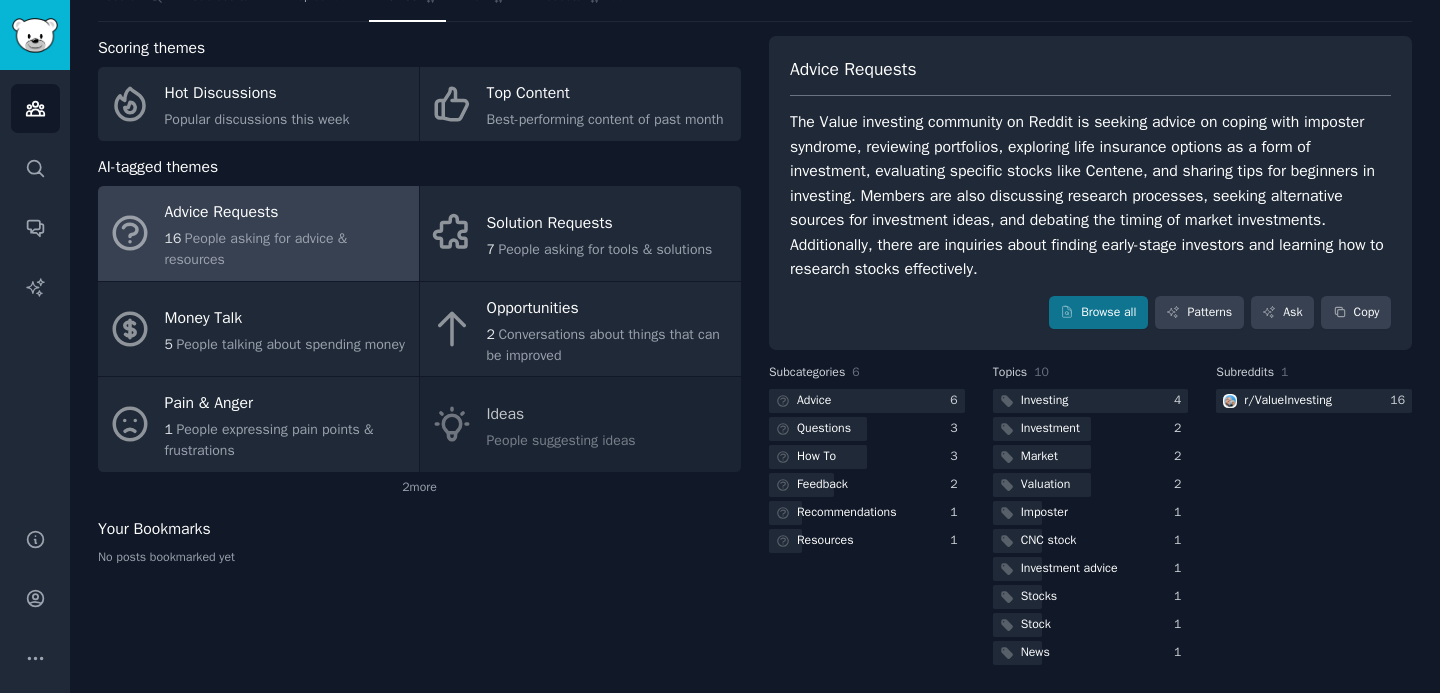 scroll, scrollTop: 80, scrollLeft: 0, axis: vertical 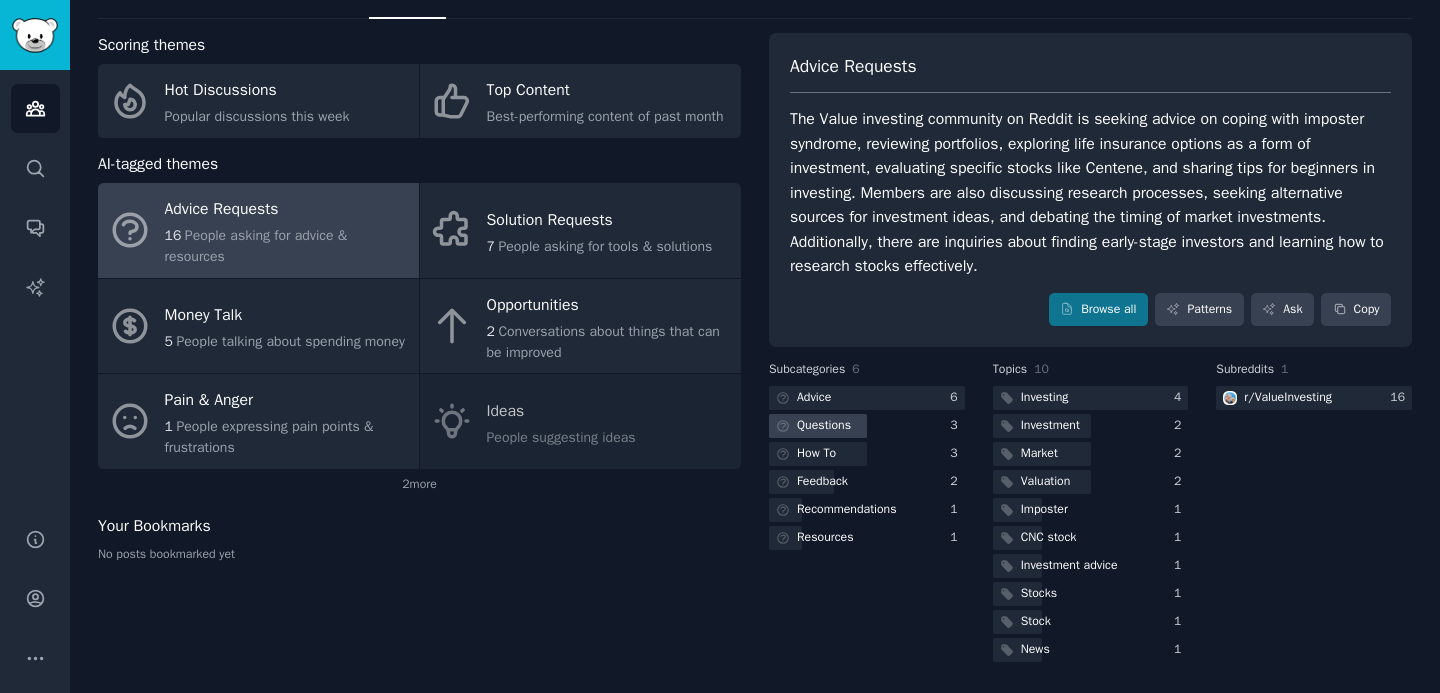 click on "Questions" at bounding box center [824, 426] 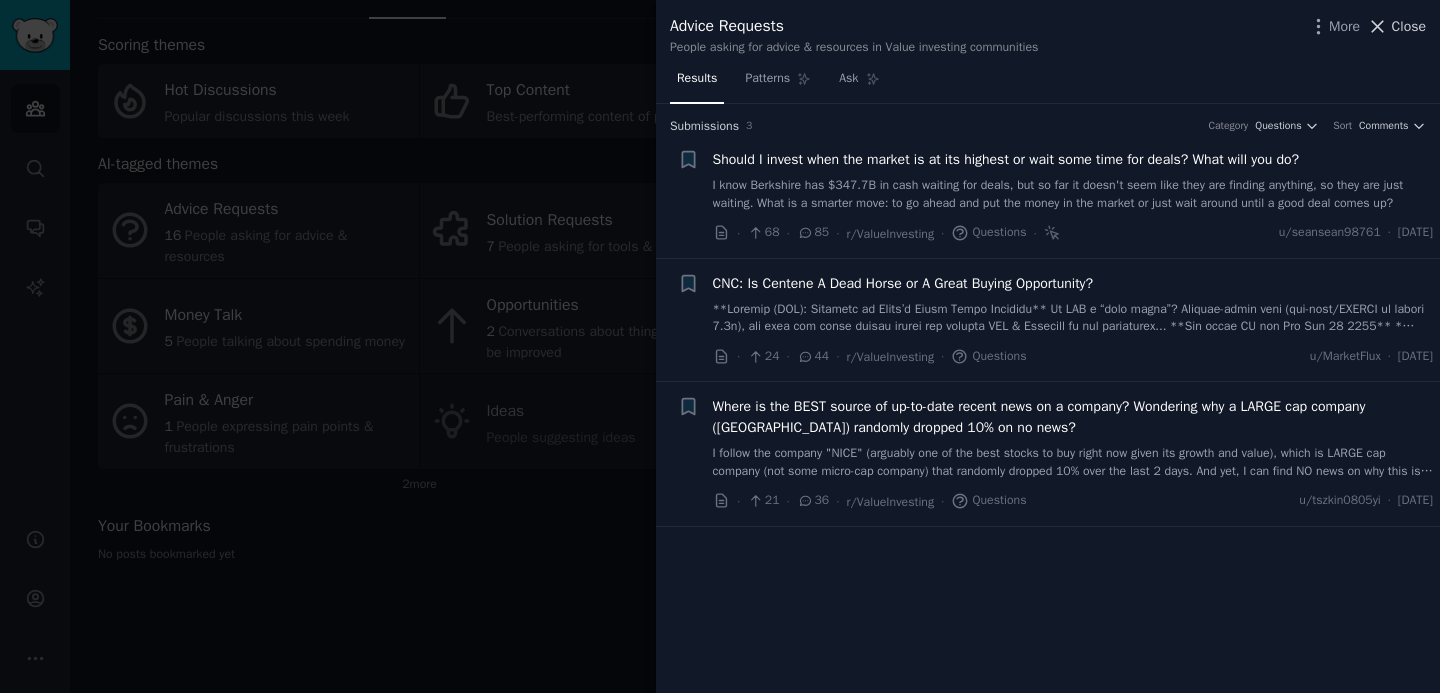 click on "Close" at bounding box center [1409, 26] 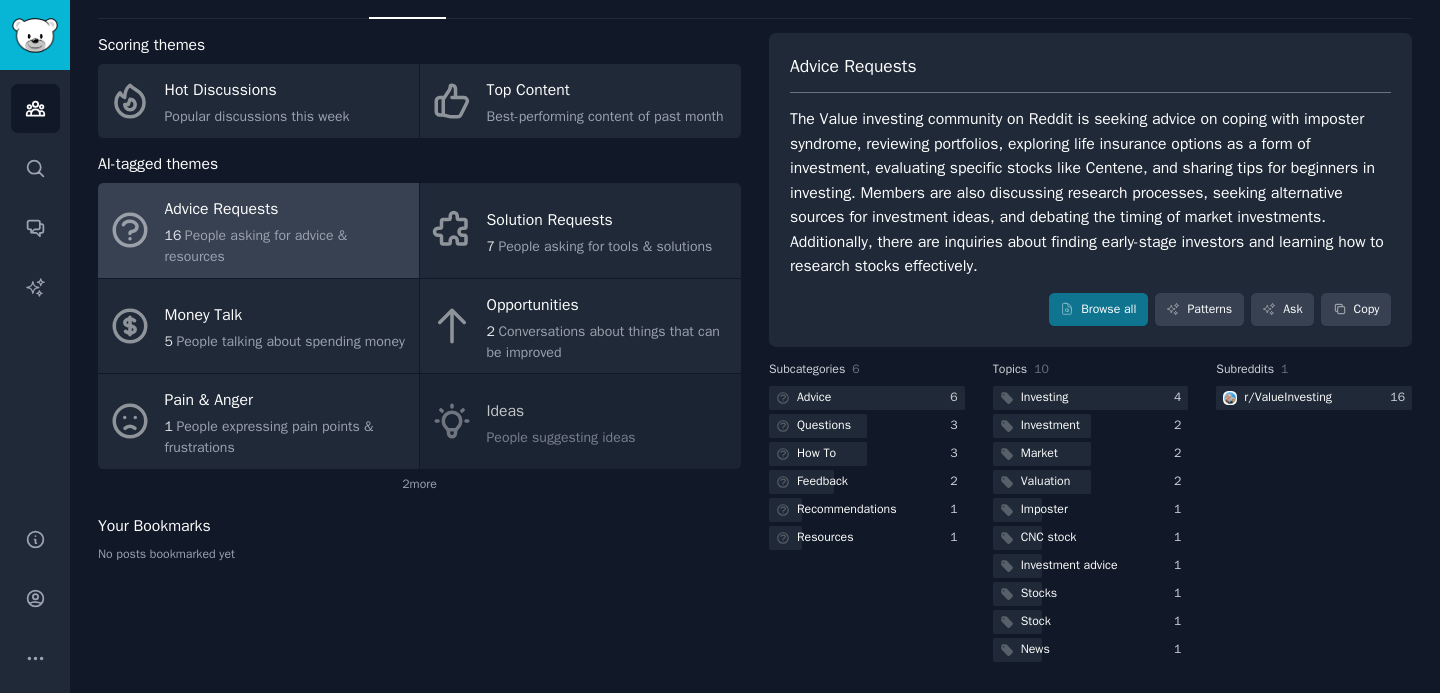 scroll, scrollTop: 0, scrollLeft: 0, axis: both 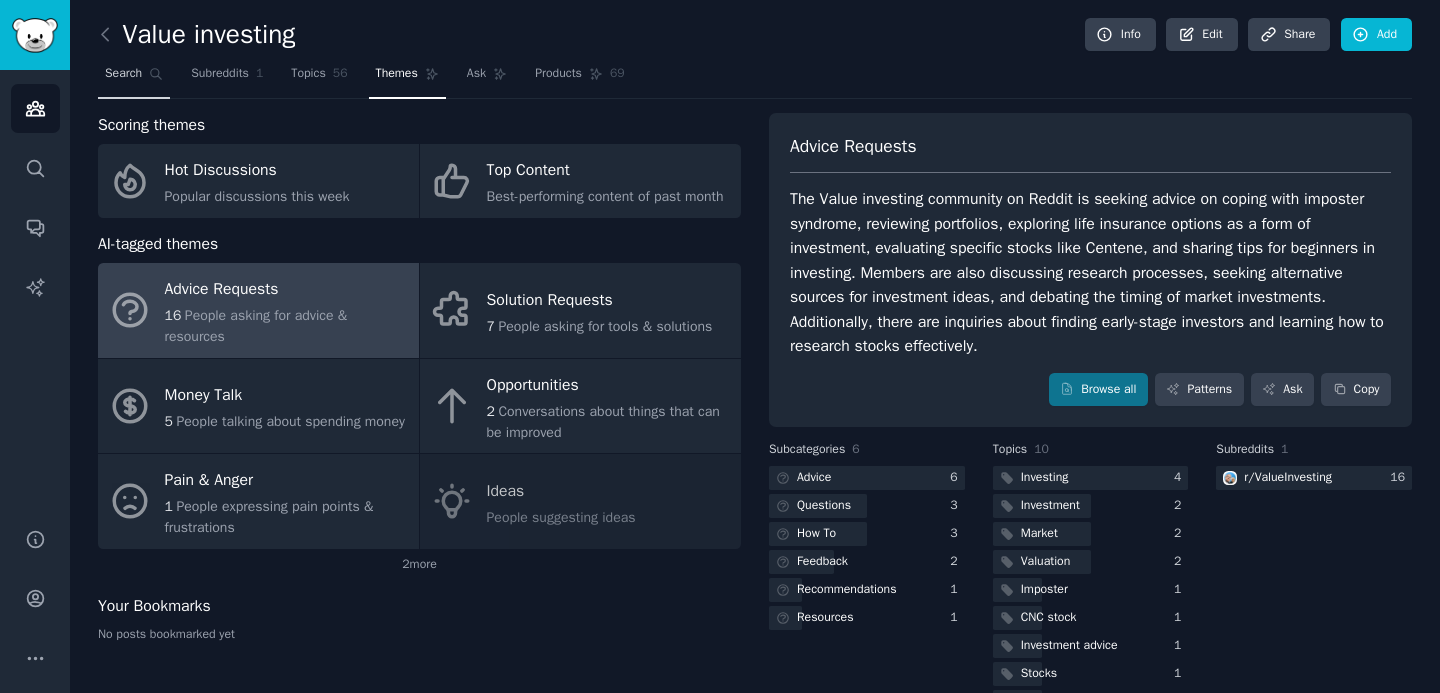 click on "Search" at bounding box center (134, 78) 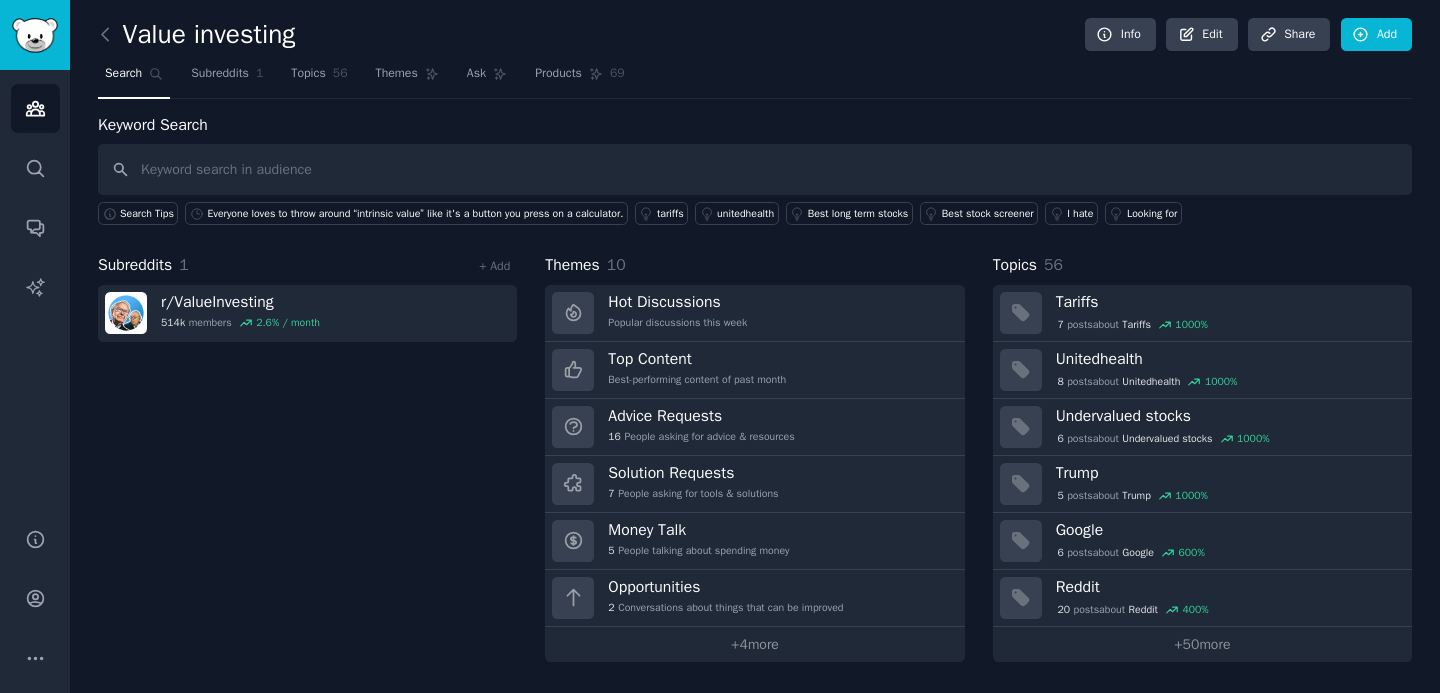 click at bounding box center [755, 169] 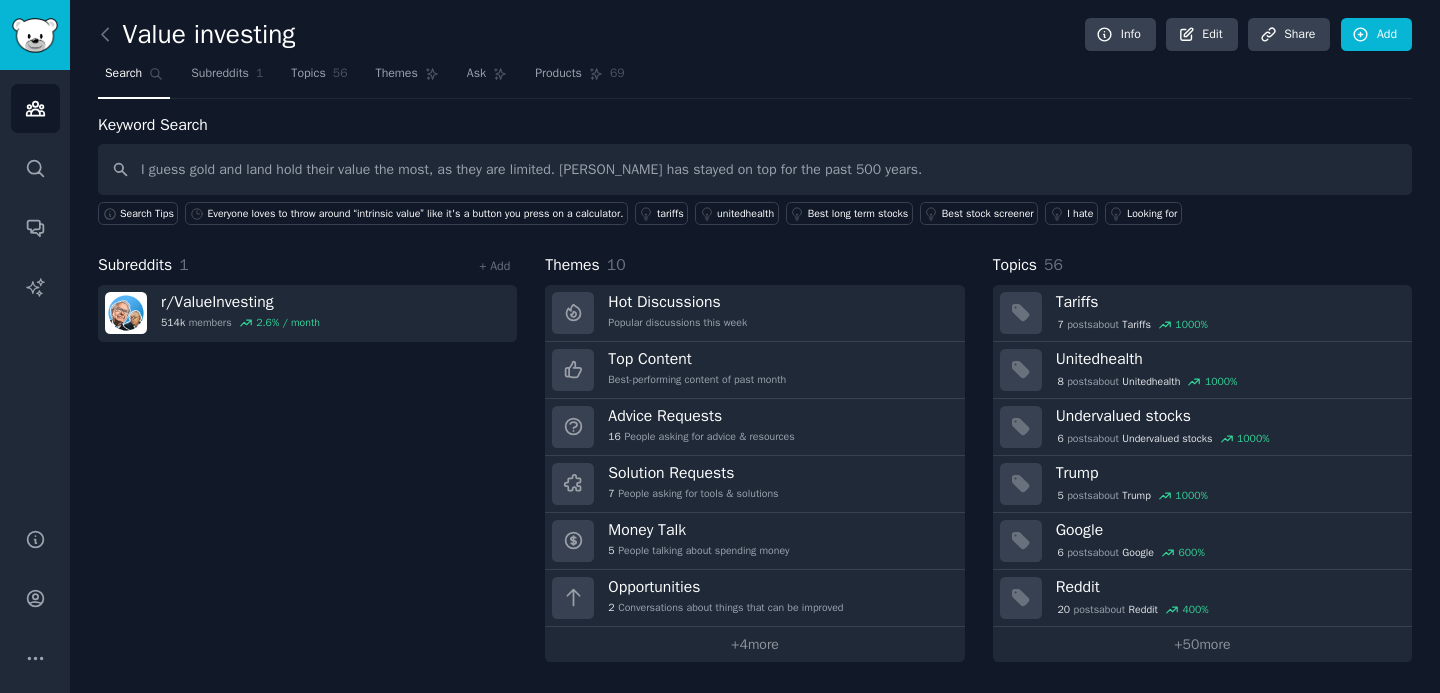 type on "I guess gold and land hold their value the most, as they are limited. Golds has stayed on top for the past 500 years." 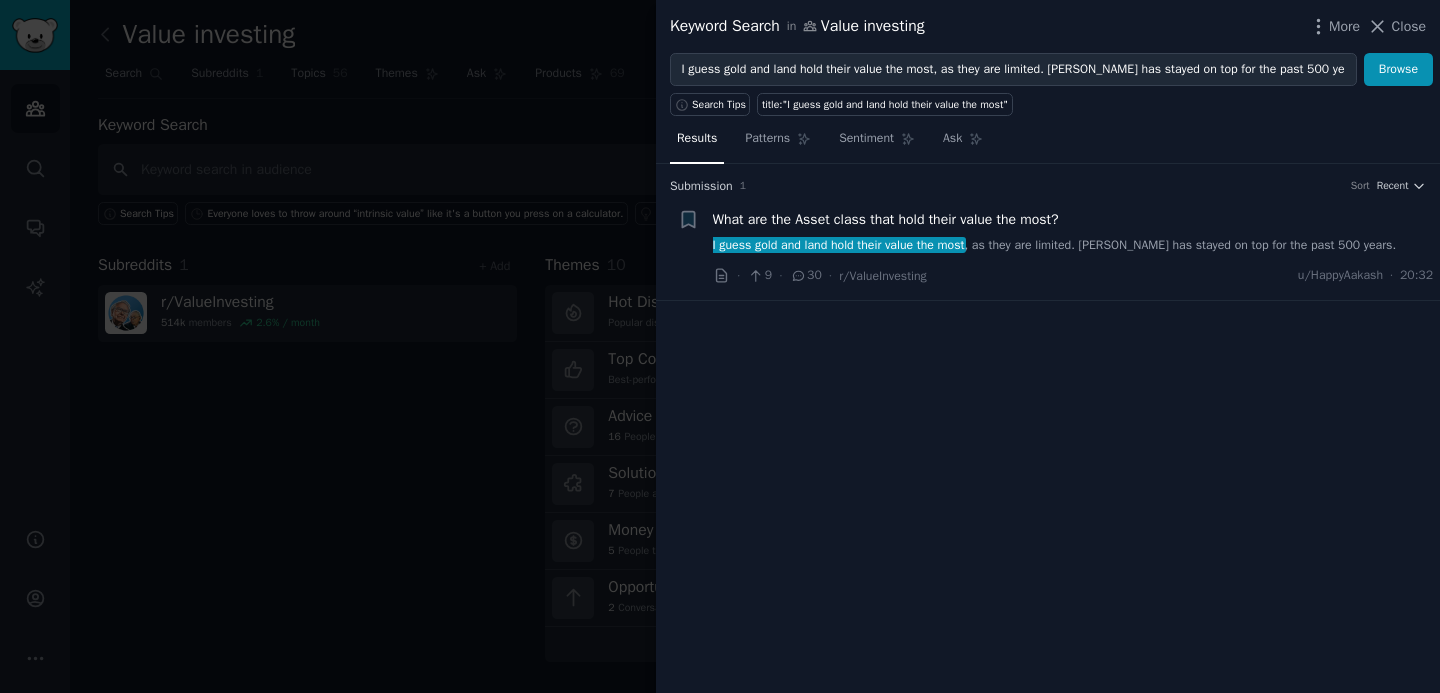 click on "What are the Asset class that hold their value the most?" at bounding box center [886, 219] 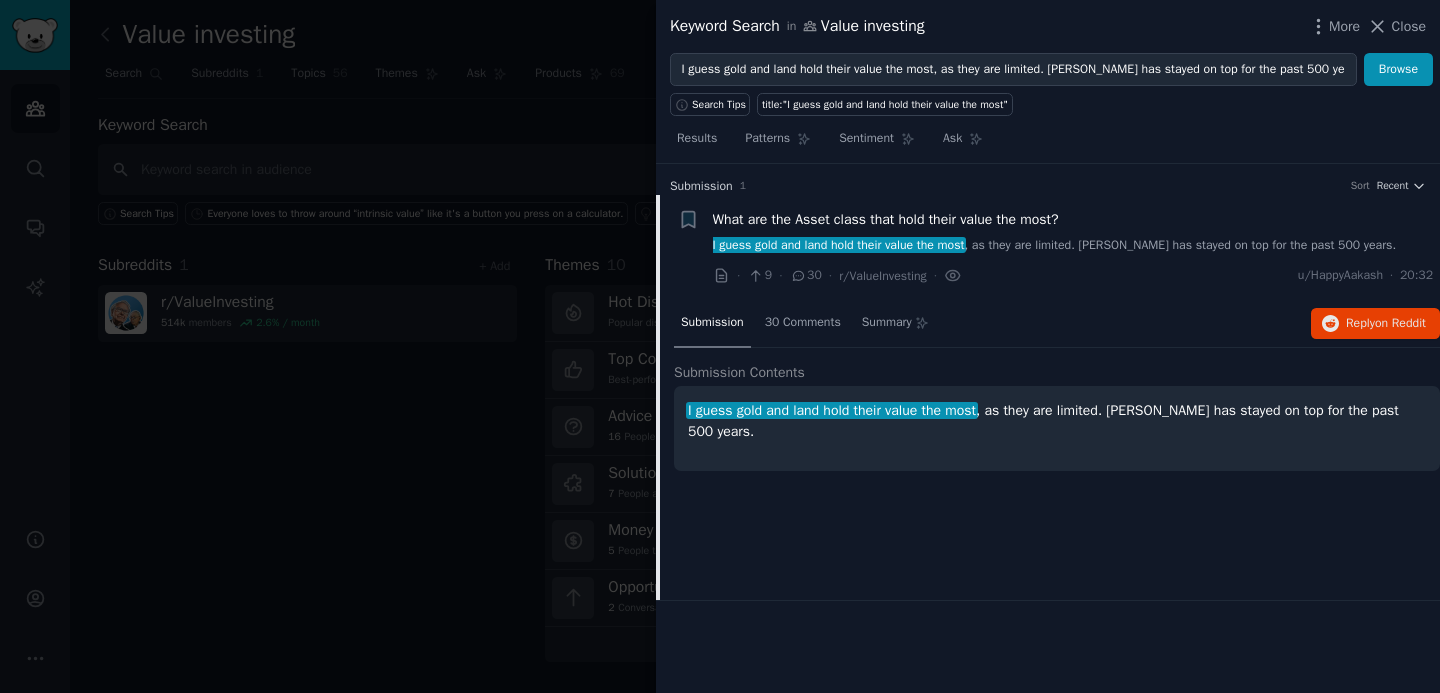 click on "What are the Asset class that hold their value the most?" at bounding box center [886, 219] 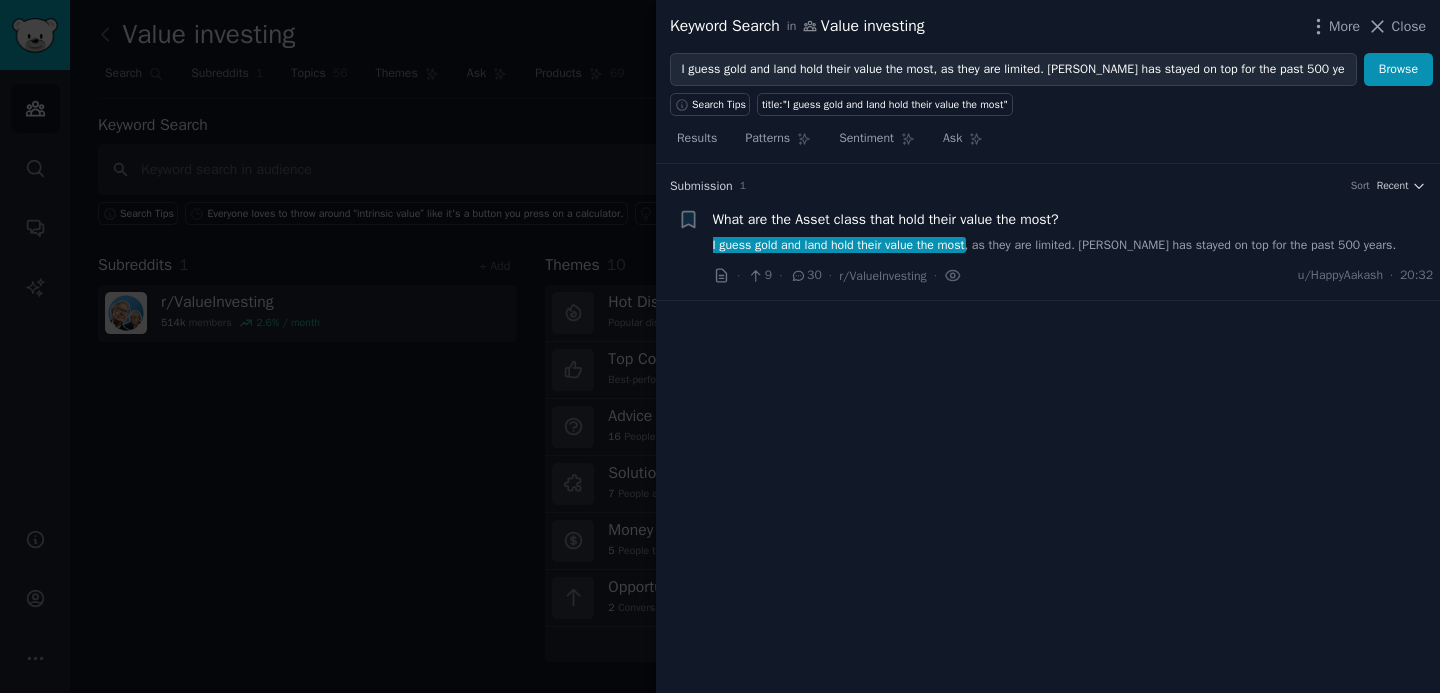 click on "What are the Asset class that hold their value the most? I guess gold and land hold their value the most , as they are limited. Golds has stayed on top for the past 500 years." at bounding box center [1073, 232] 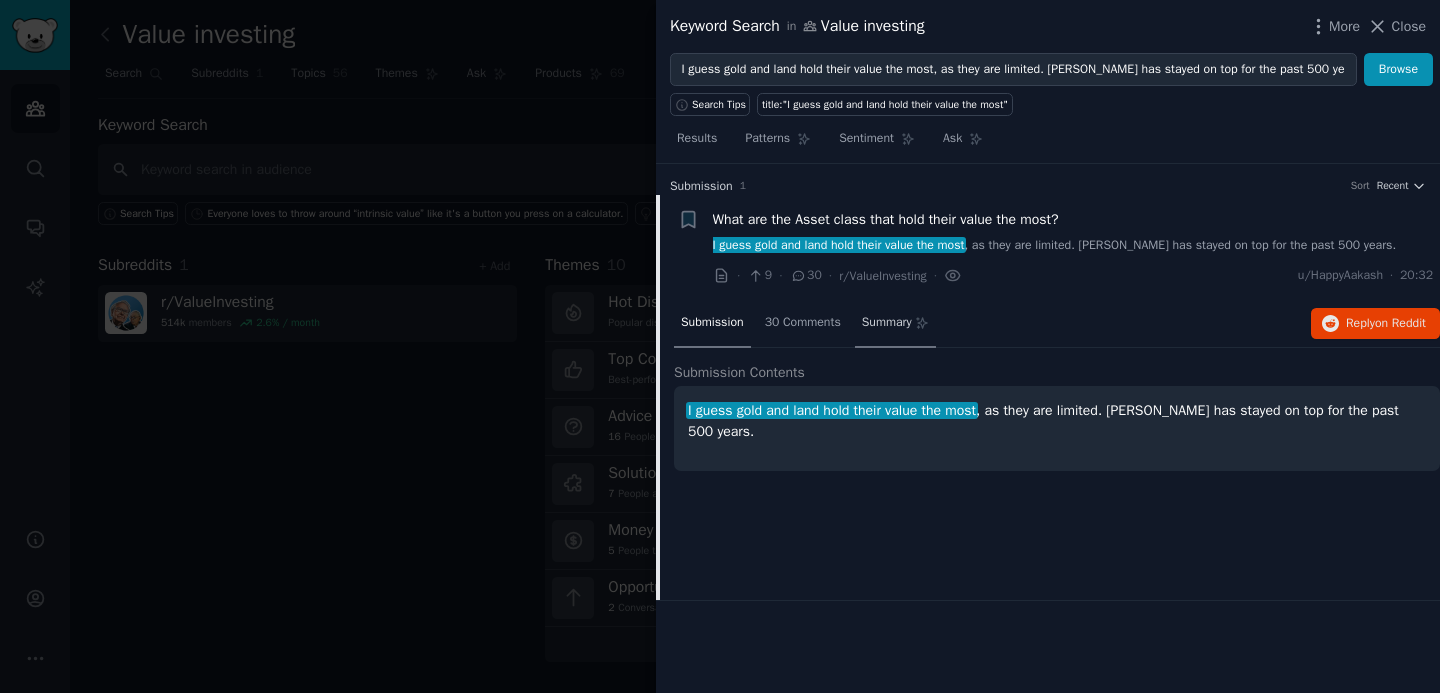 click on "Summary" at bounding box center (895, 324) 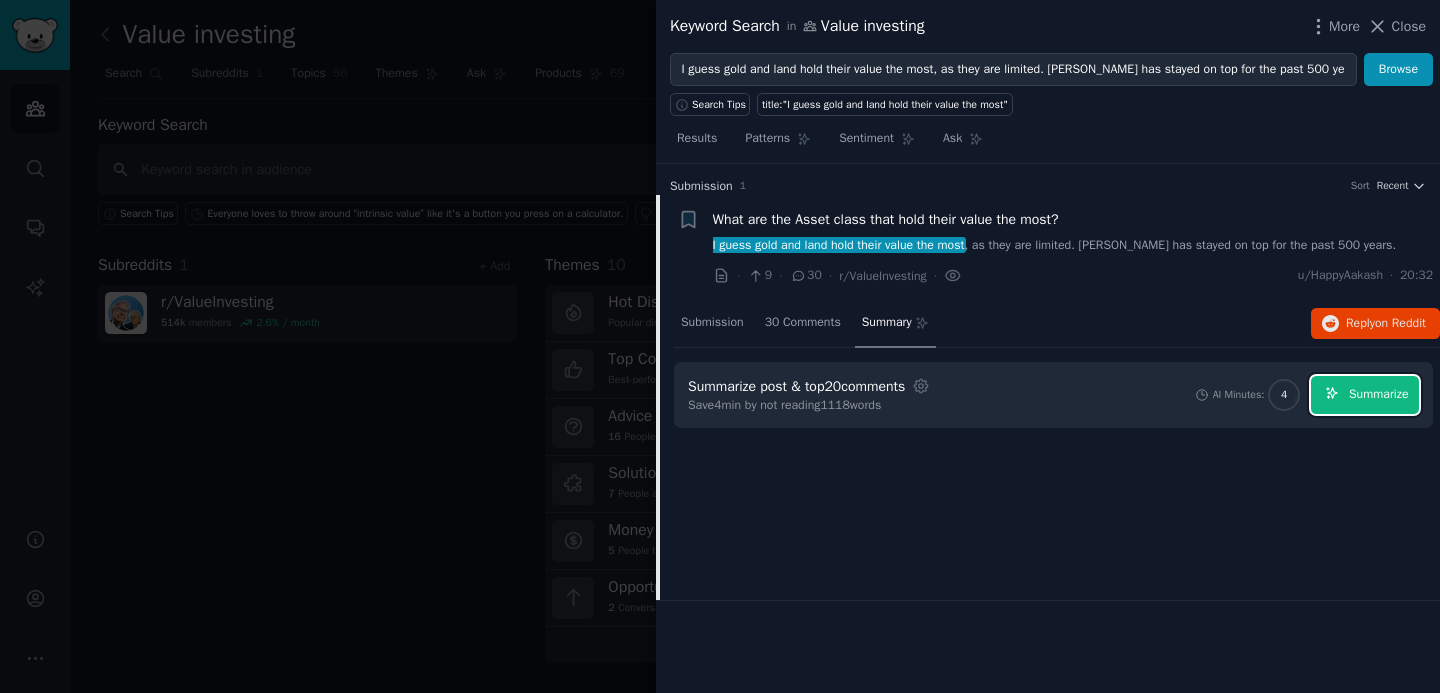 click on "Summarize" at bounding box center [1378, 395] 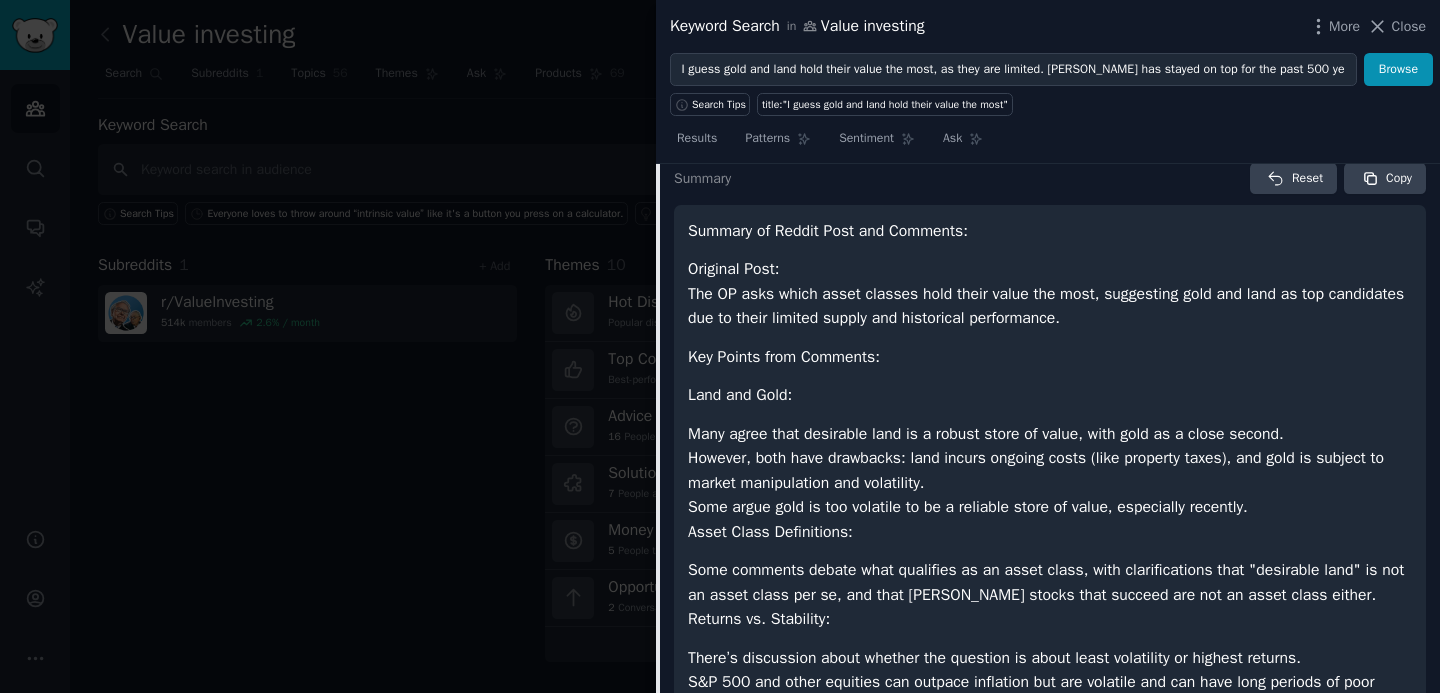 scroll, scrollTop: 173, scrollLeft: 0, axis: vertical 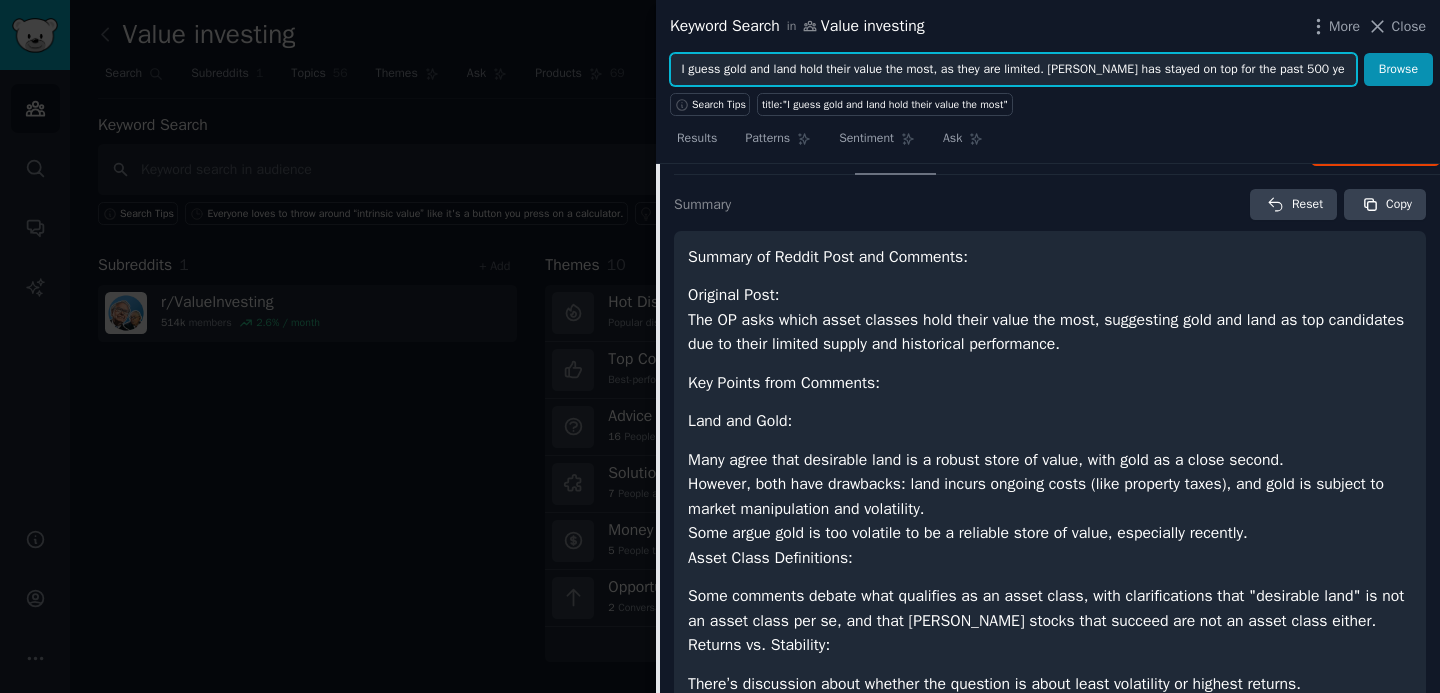 click on "I guess gold and land hold their value the most, as they are limited. Golds has stayed on top for the past 500 years." at bounding box center (1013, 70) 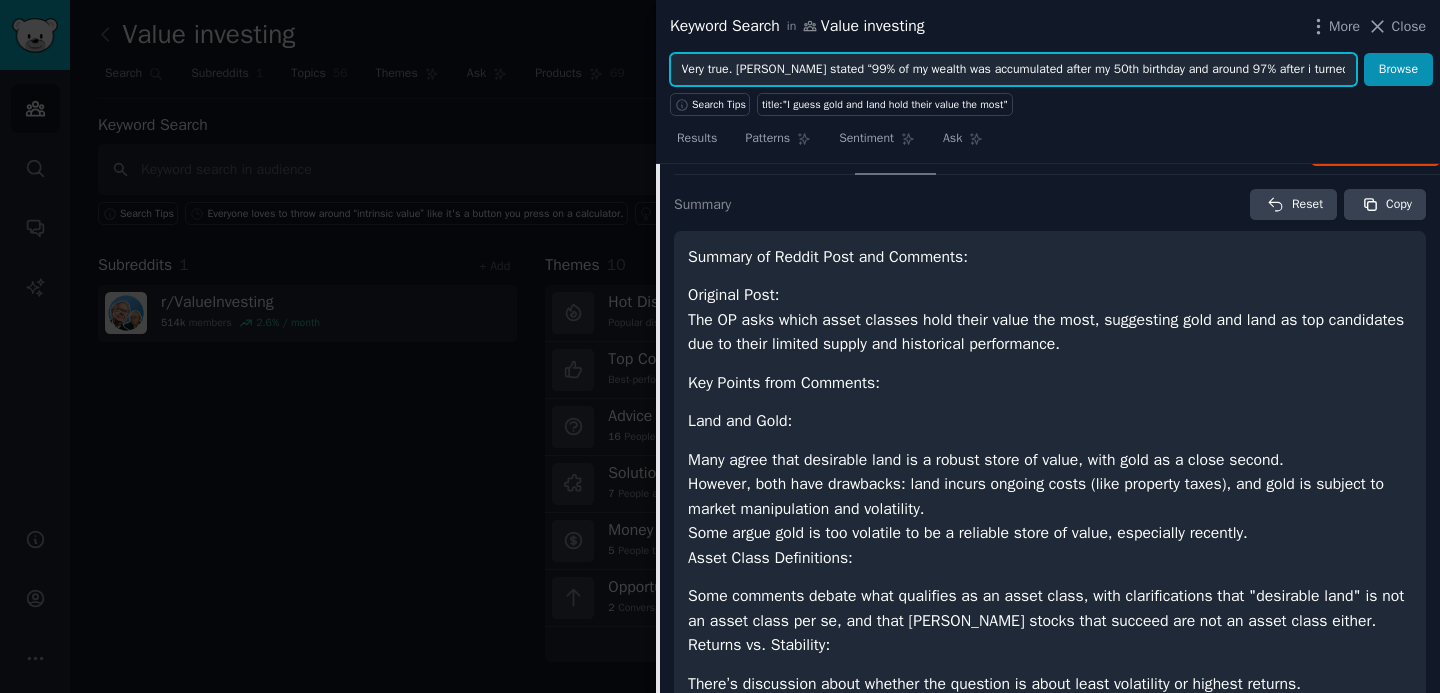 scroll, scrollTop: 0, scrollLeft: 66, axis: horizontal 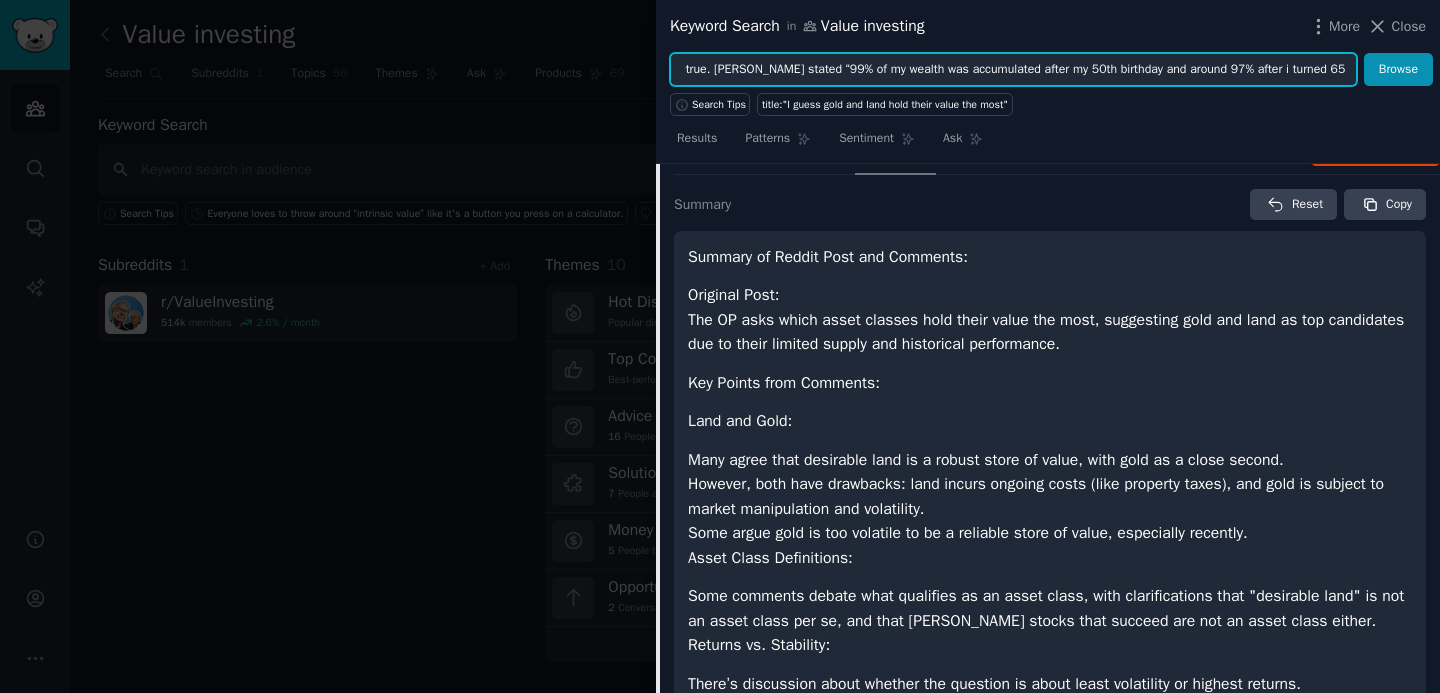 type on "Very true. Warren Buffett stated “99% of my wealth was accumulated after my 50th birthday and around 97% after i turned 65" 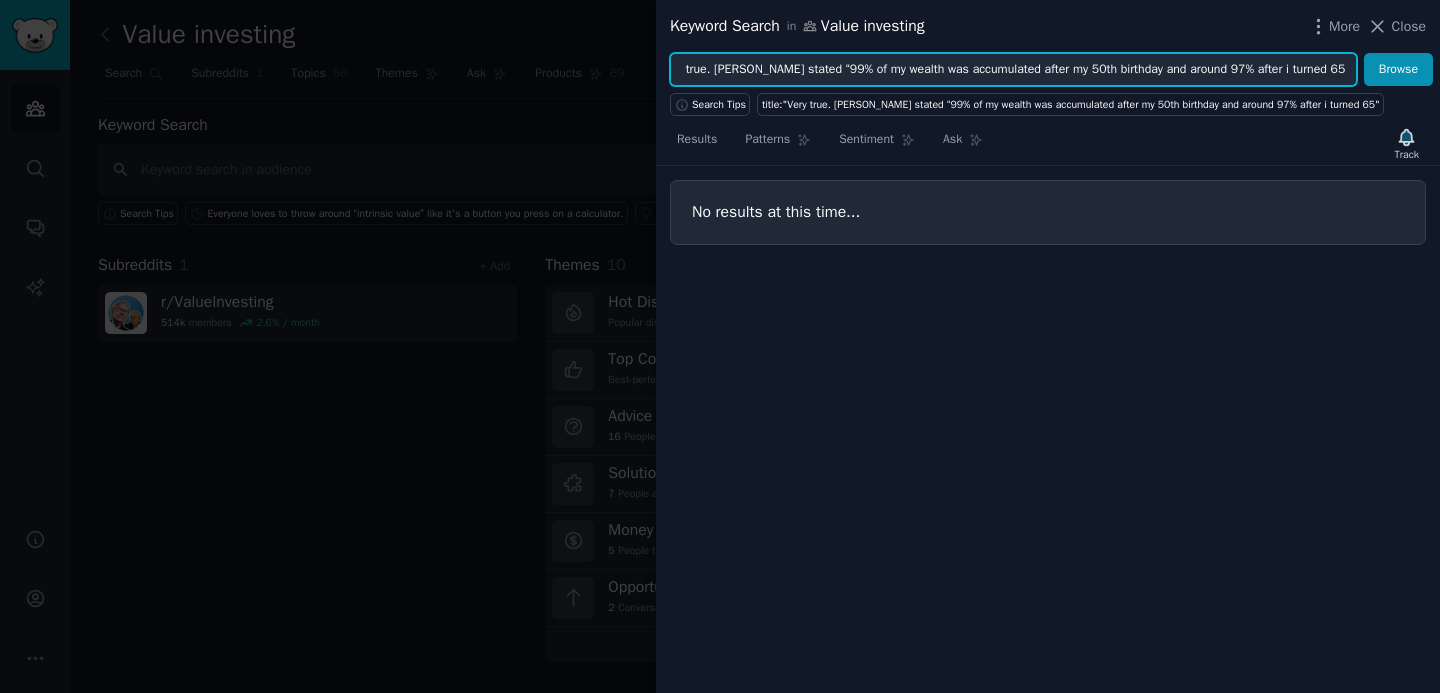 click on "Very true. Warren Buffett stated “99% of my wealth was accumulated after my 50th birthday and around 97% after i turned 65" at bounding box center [1013, 70] 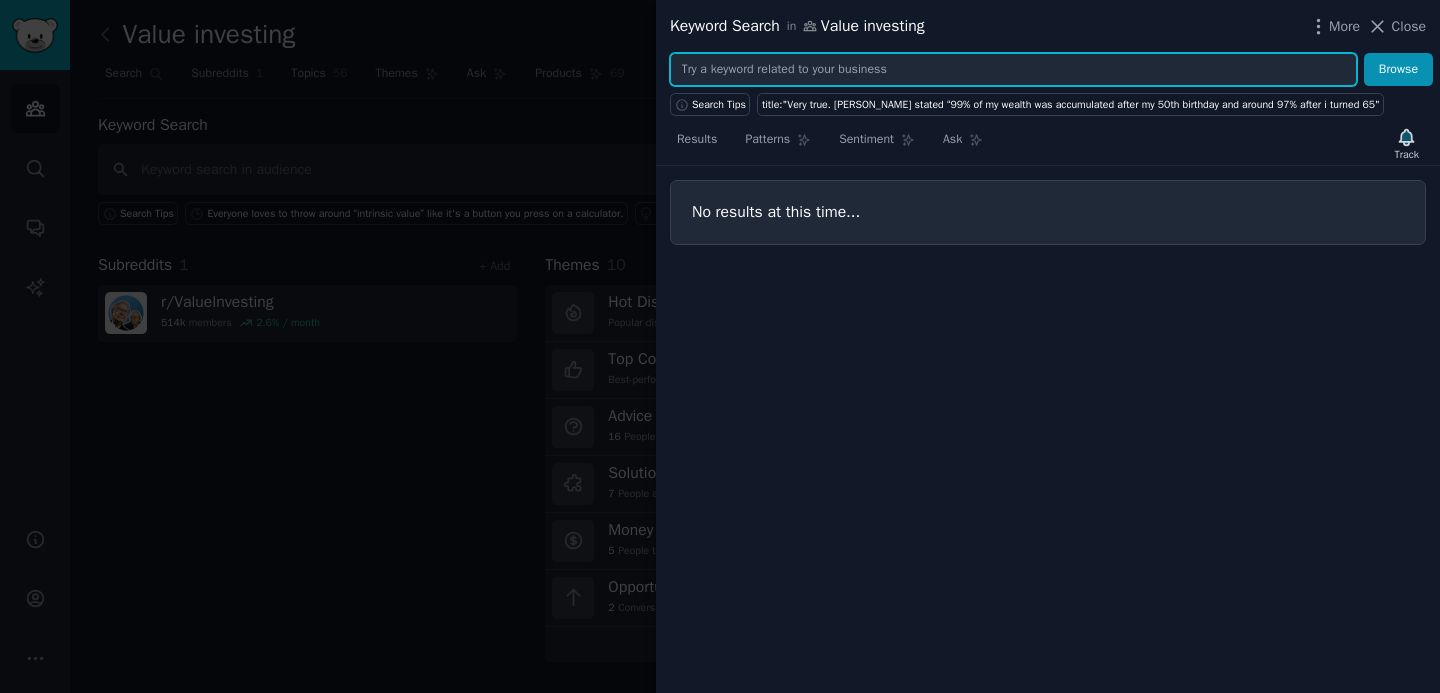 scroll, scrollTop: 0, scrollLeft: 0, axis: both 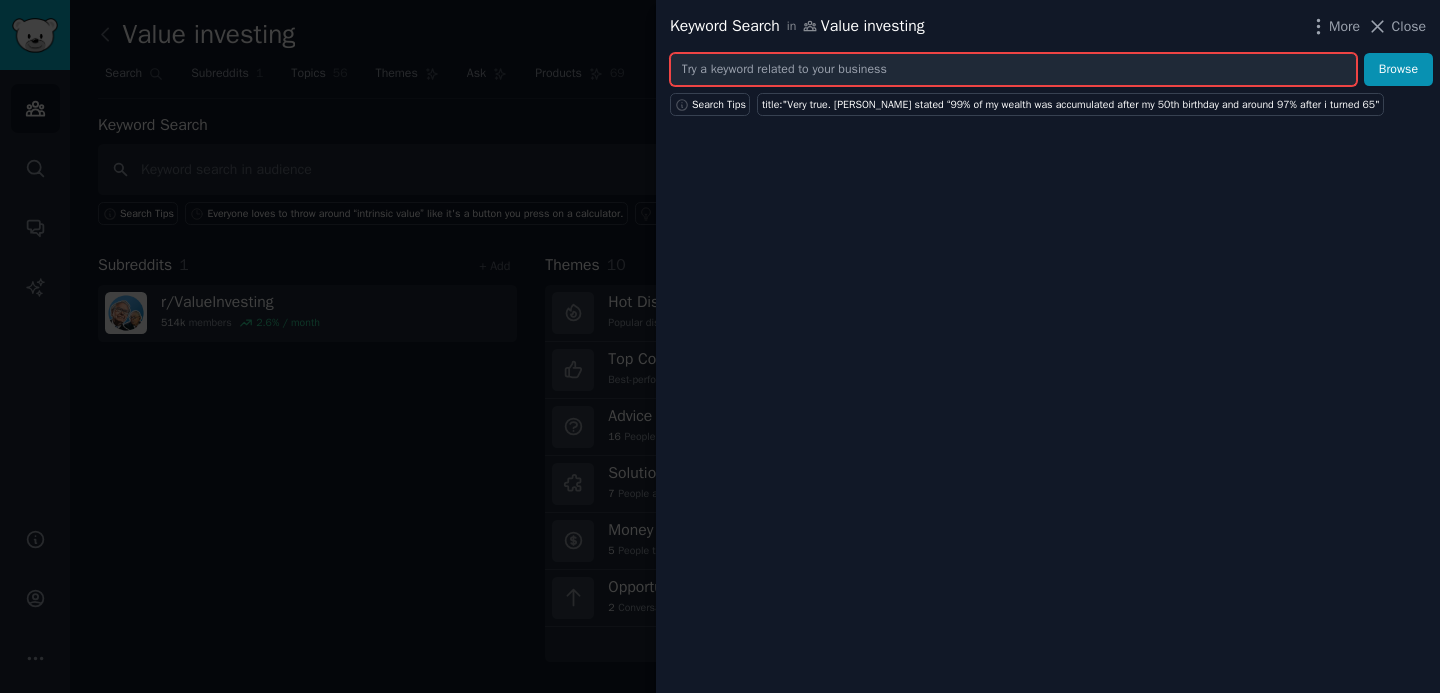 click at bounding box center [1013, 70] 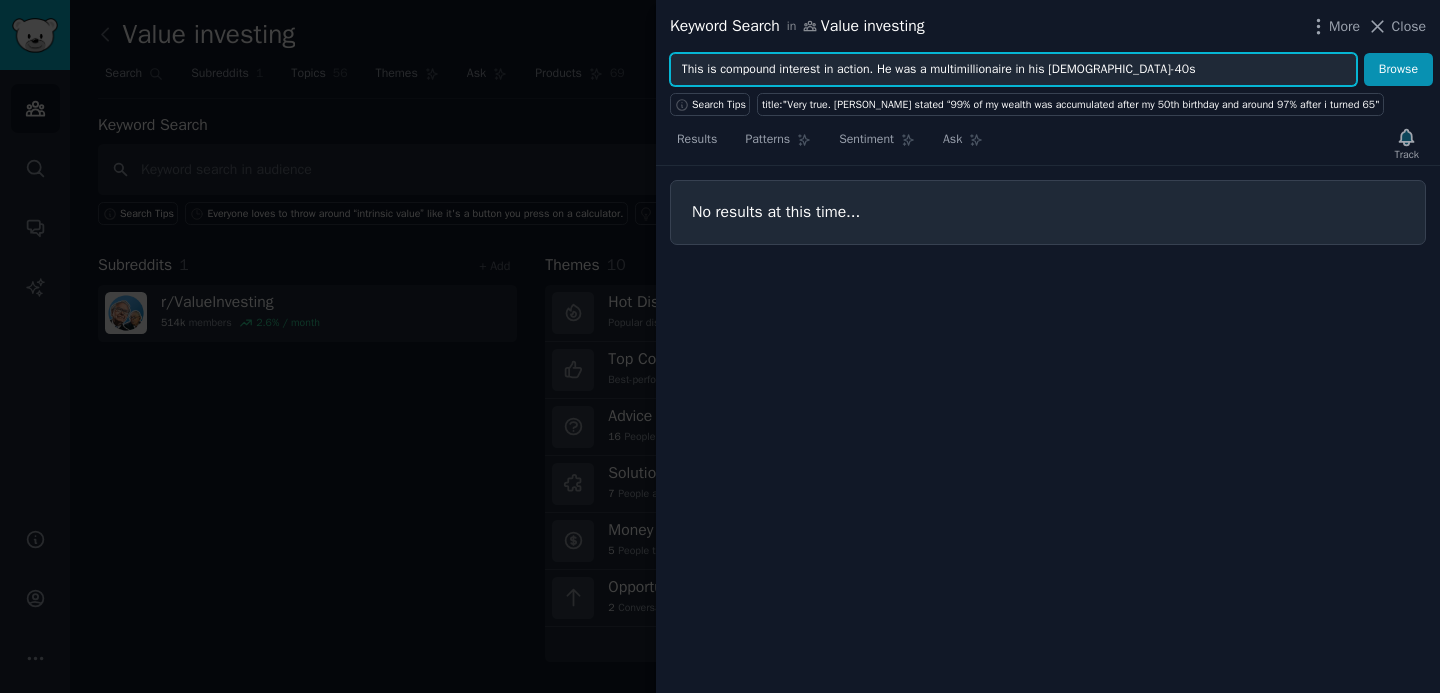 type on "This is compound interest in action. He was a multimillionaire in his 30s-40s" 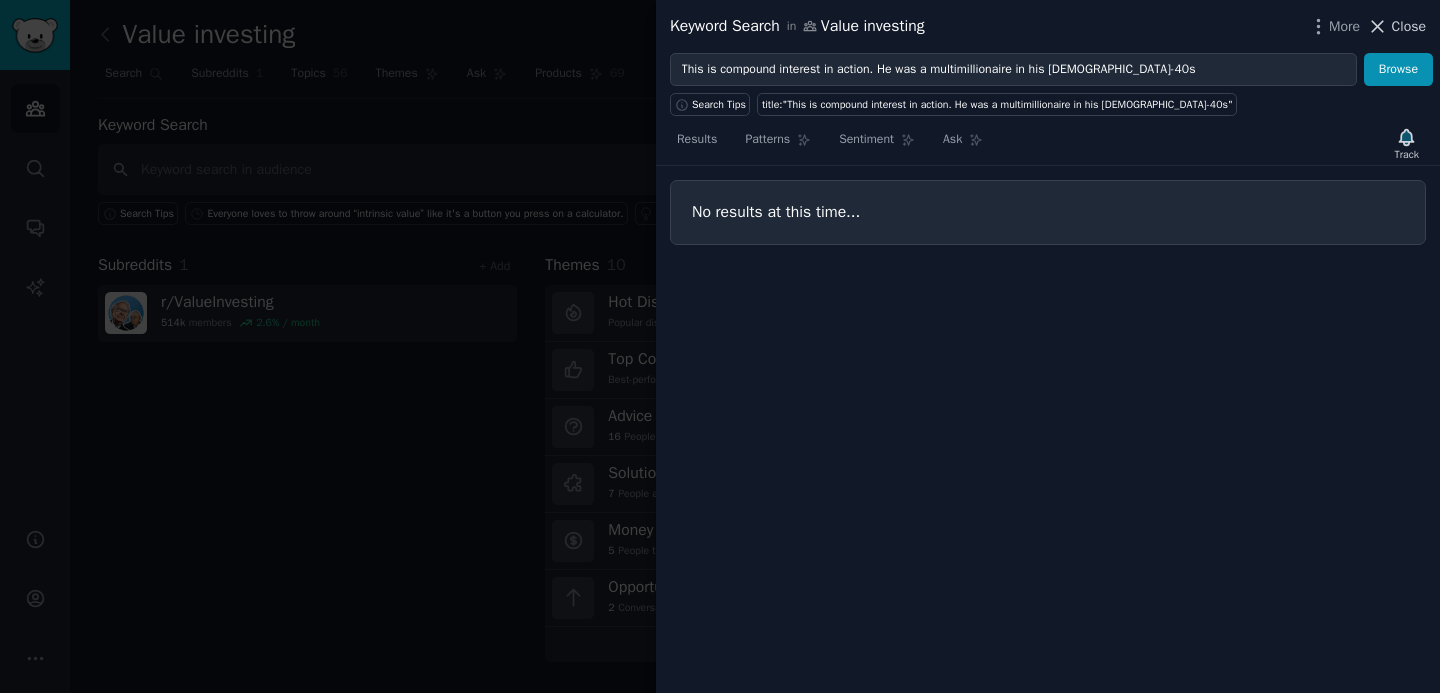 click on "Close" at bounding box center [1409, 26] 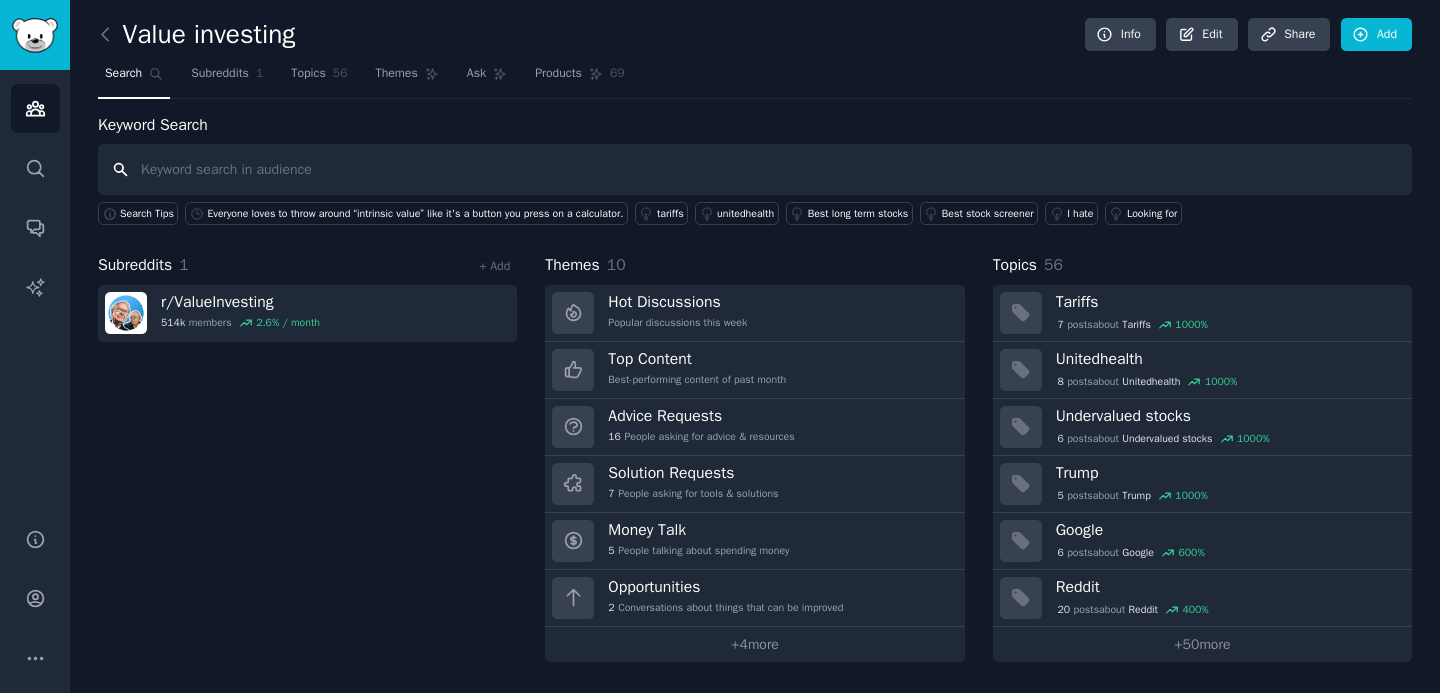 click at bounding box center (755, 169) 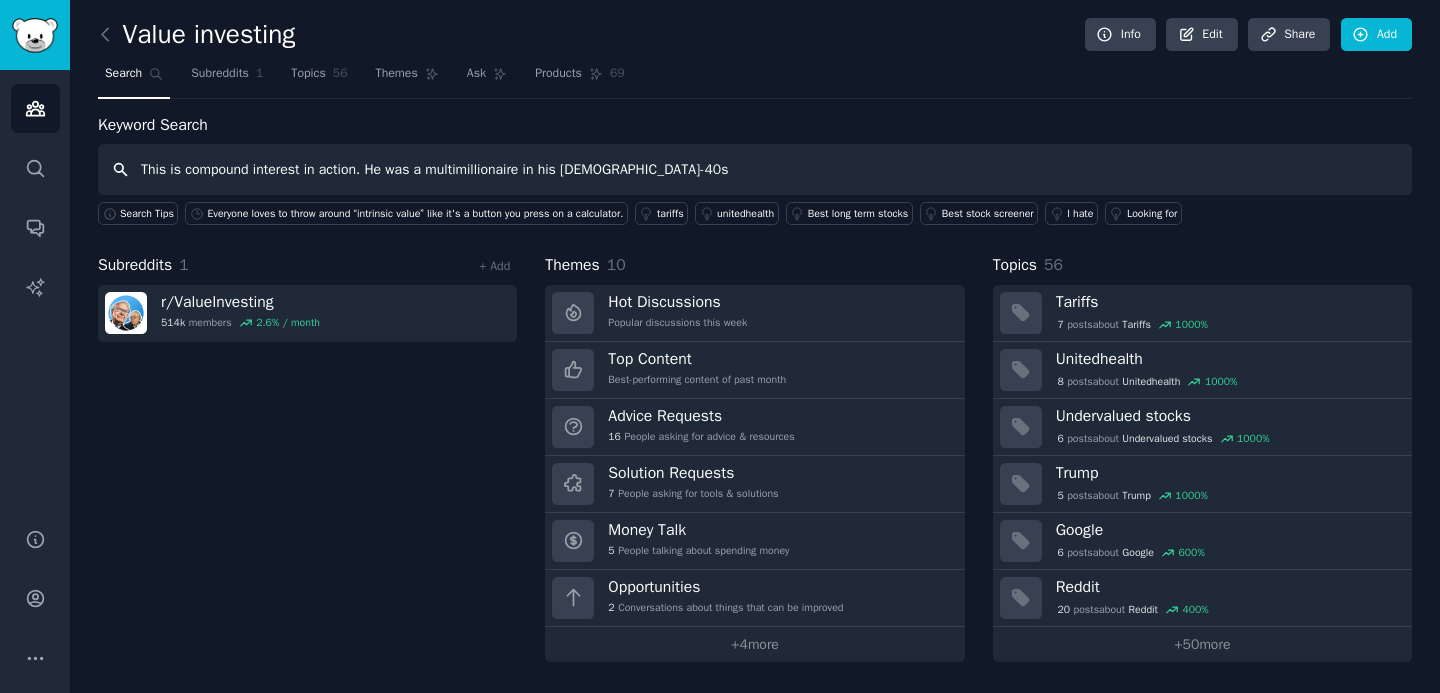 type on "This is compound interest in action. He was a multimillionaire in his 30s-40s" 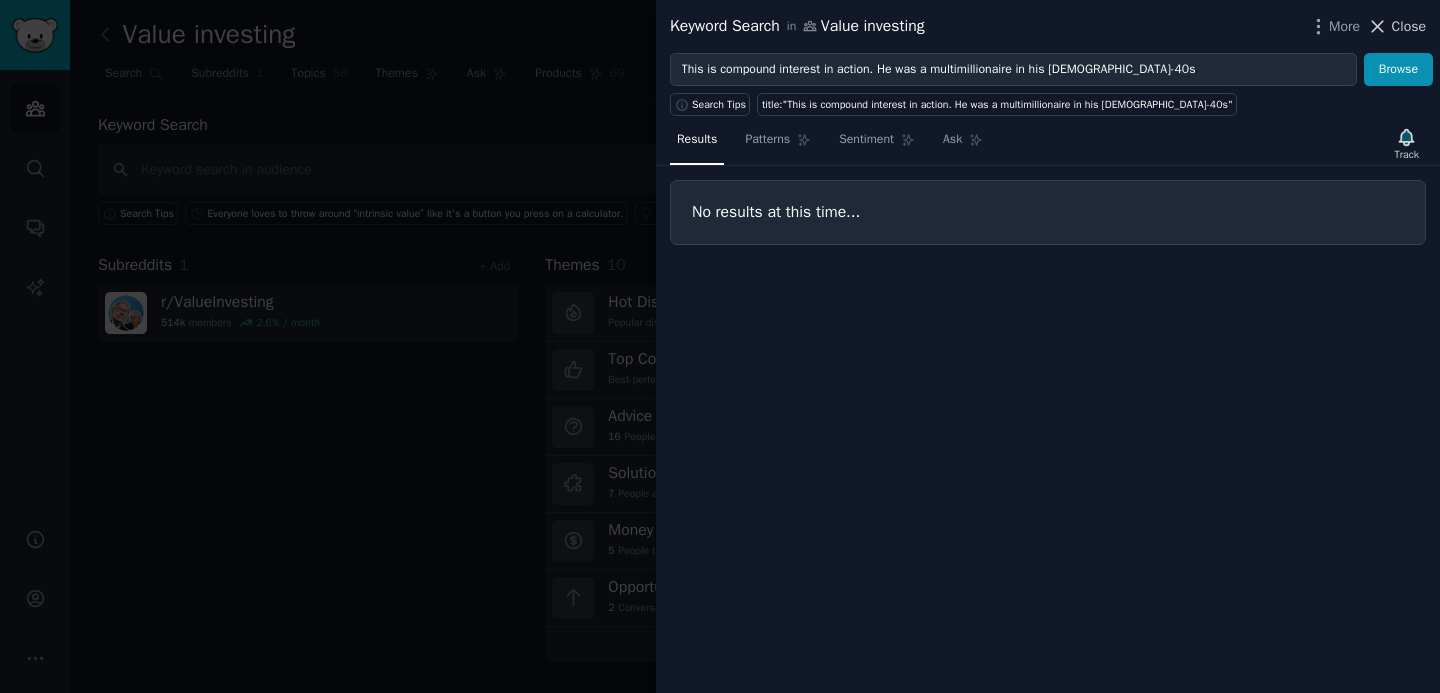 click 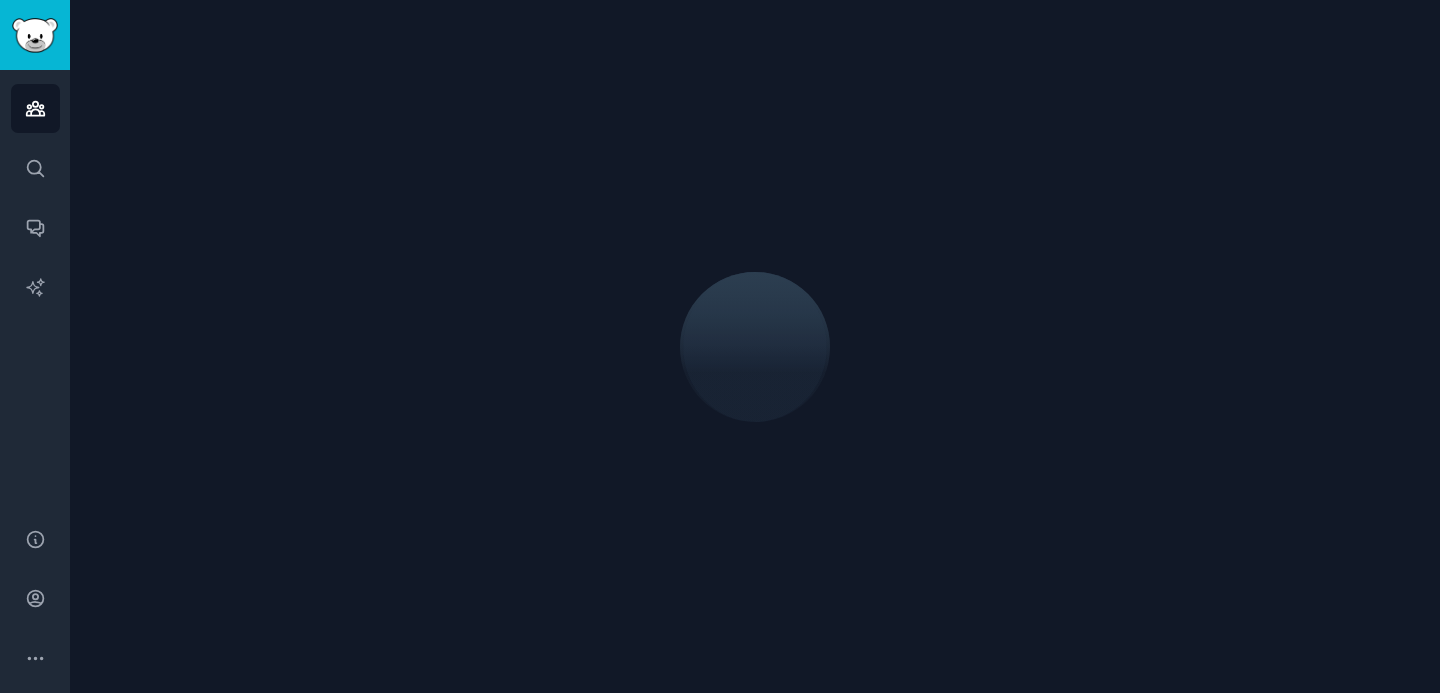 scroll, scrollTop: 0, scrollLeft: 0, axis: both 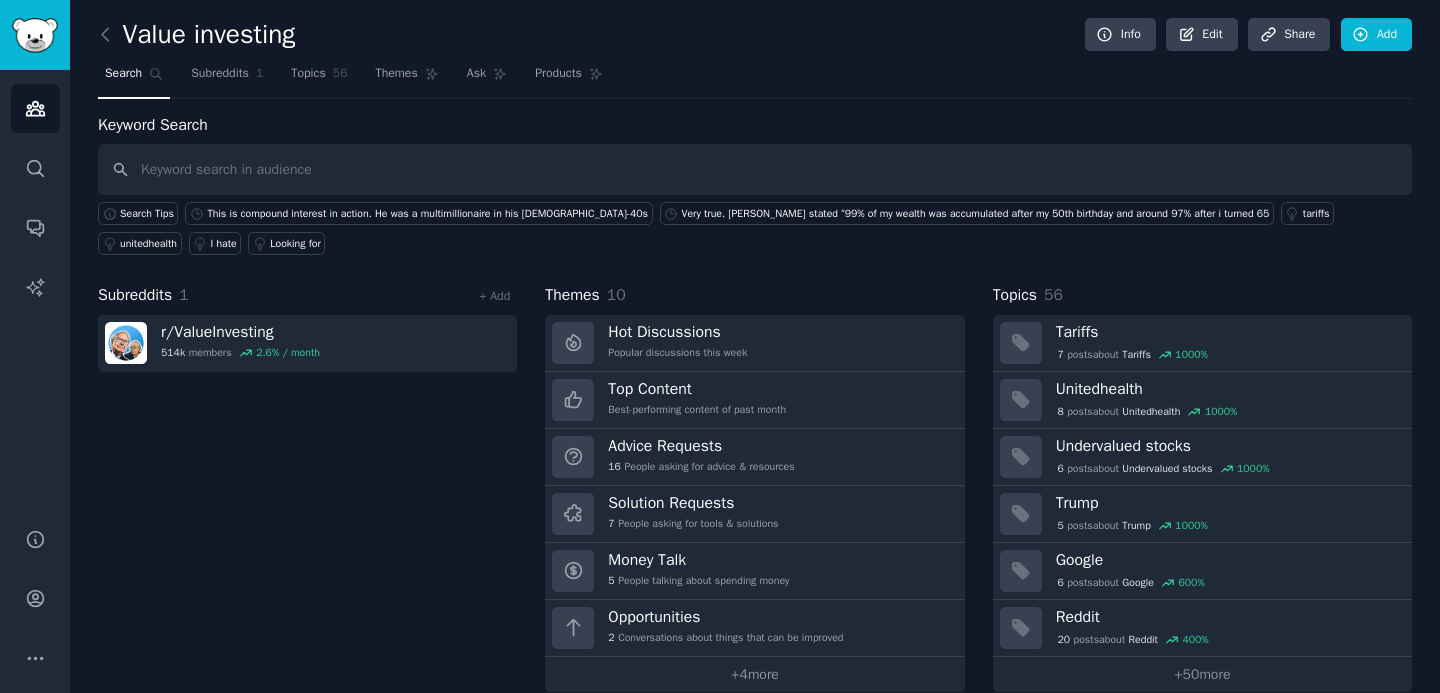 click at bounding box center (755, 169) 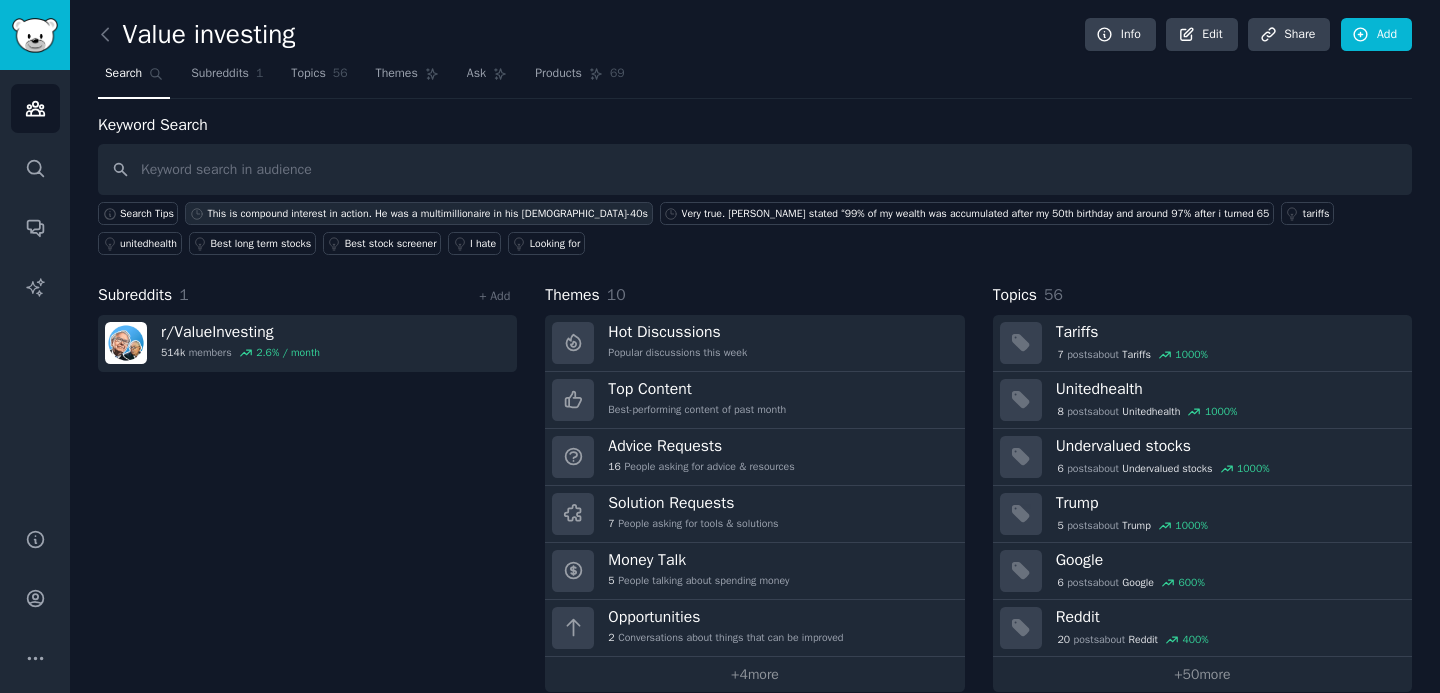 click on "This is compound interest in action. He was a multimillionaire in his [DEMOGRAPHIC_DATA]-40s" at bounding box center (427, 214) 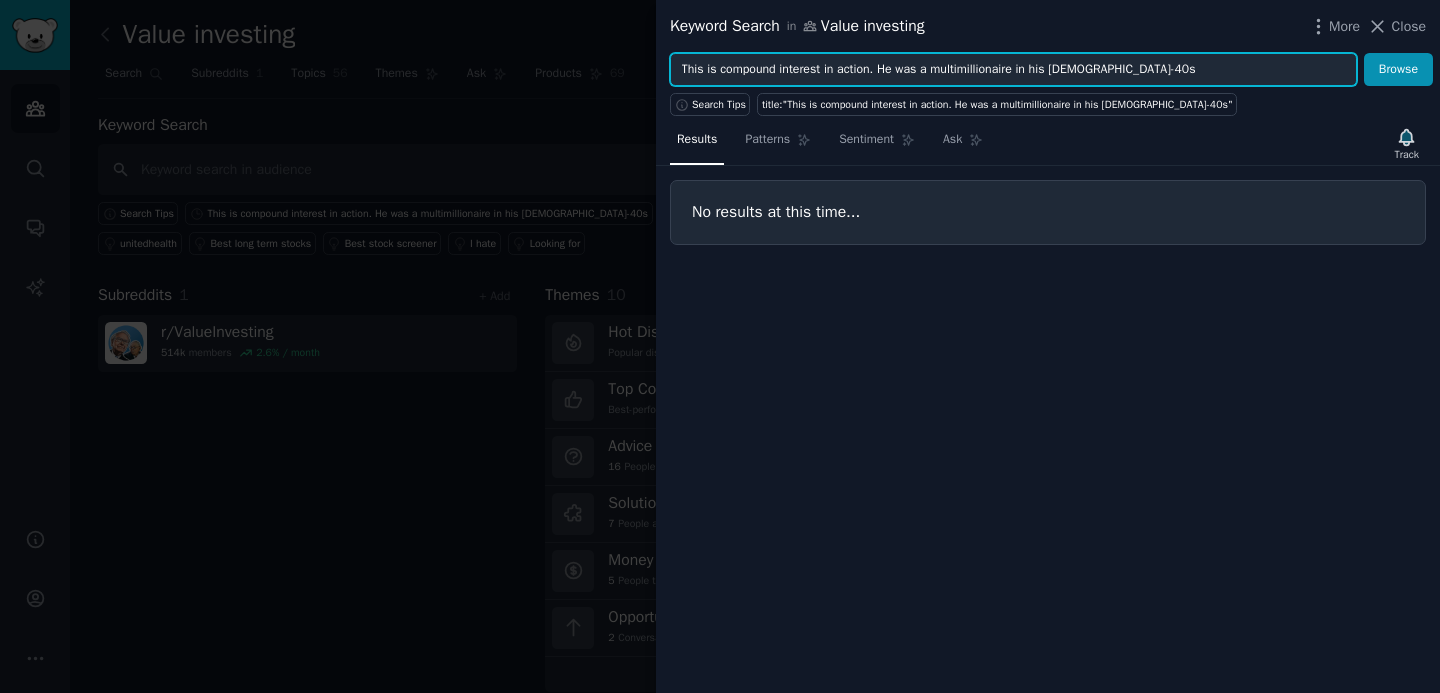 click on "This is compound interest in action. He was a multimillionaire in his [DEMOGRAPHIC_DATA]-40s" at bounding box center [1013, 70] 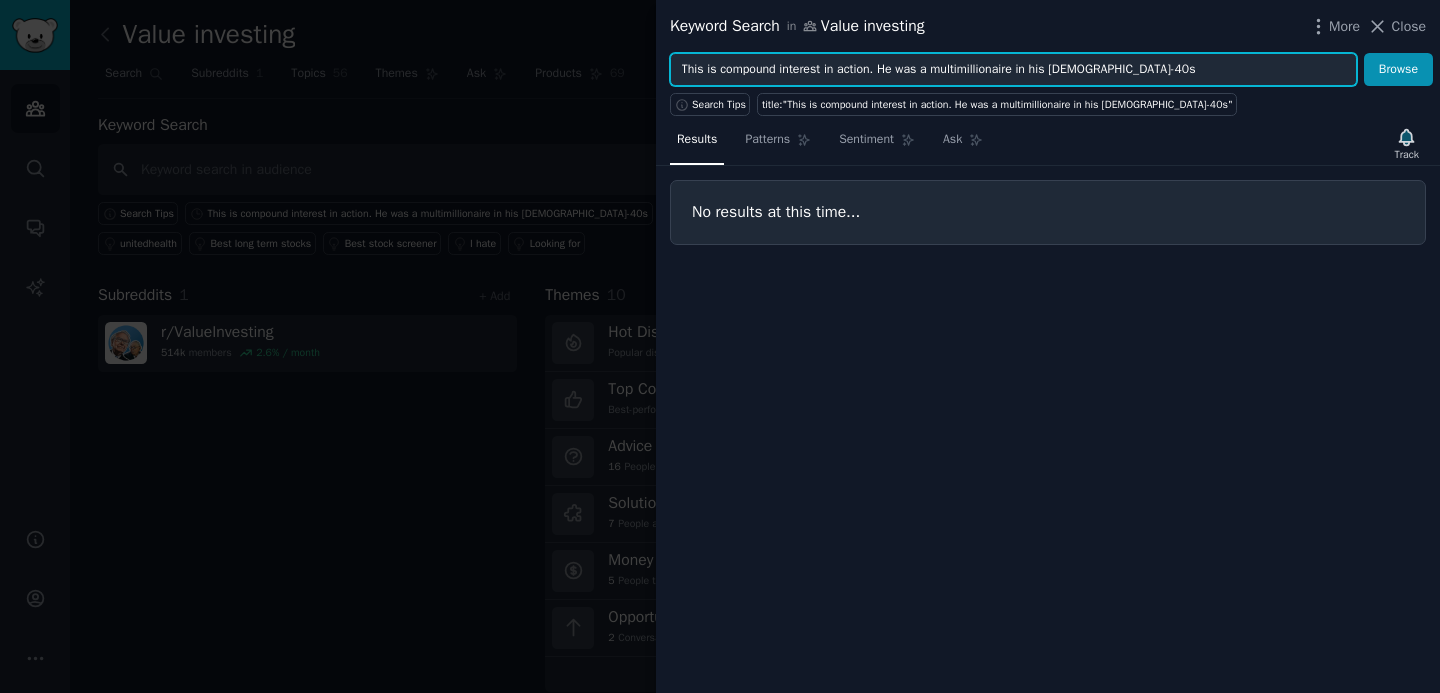 paste on "[URL][DOMAIN_NAME]" 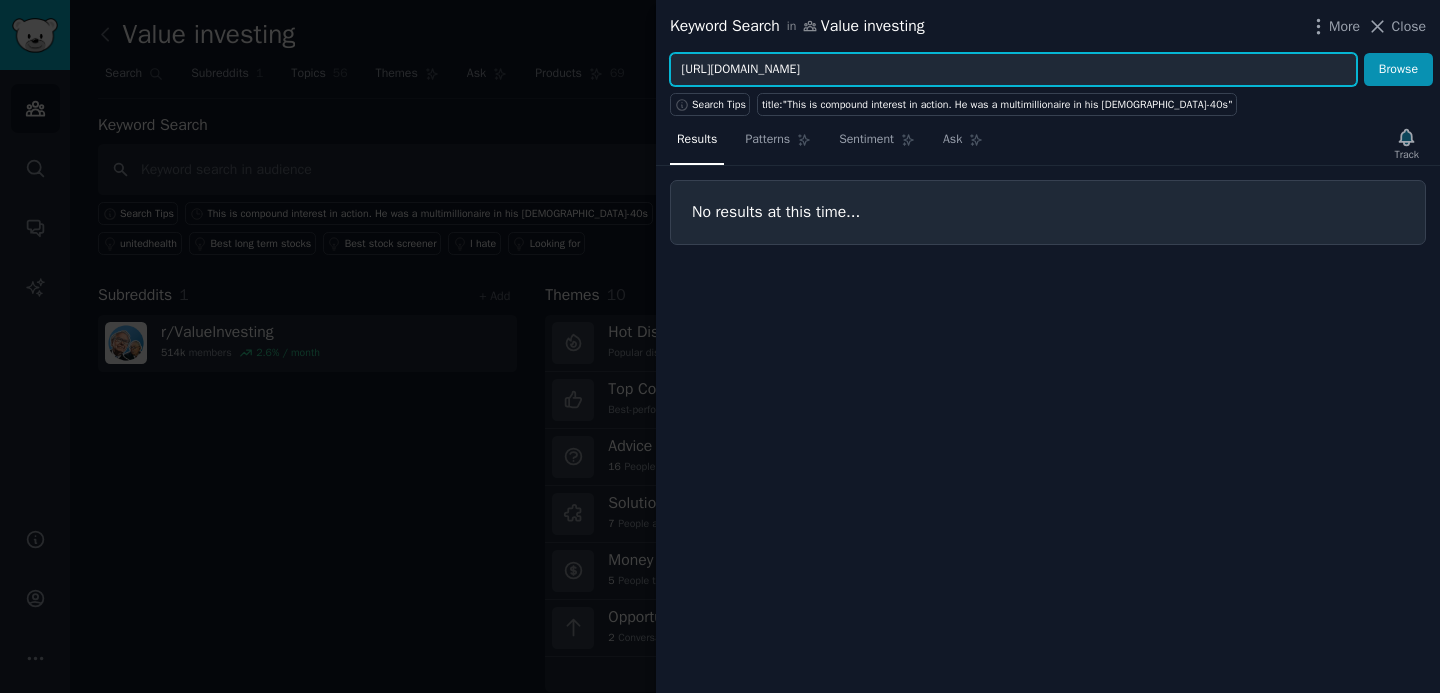 click on "Browse" at bounding box center [1398, 70] 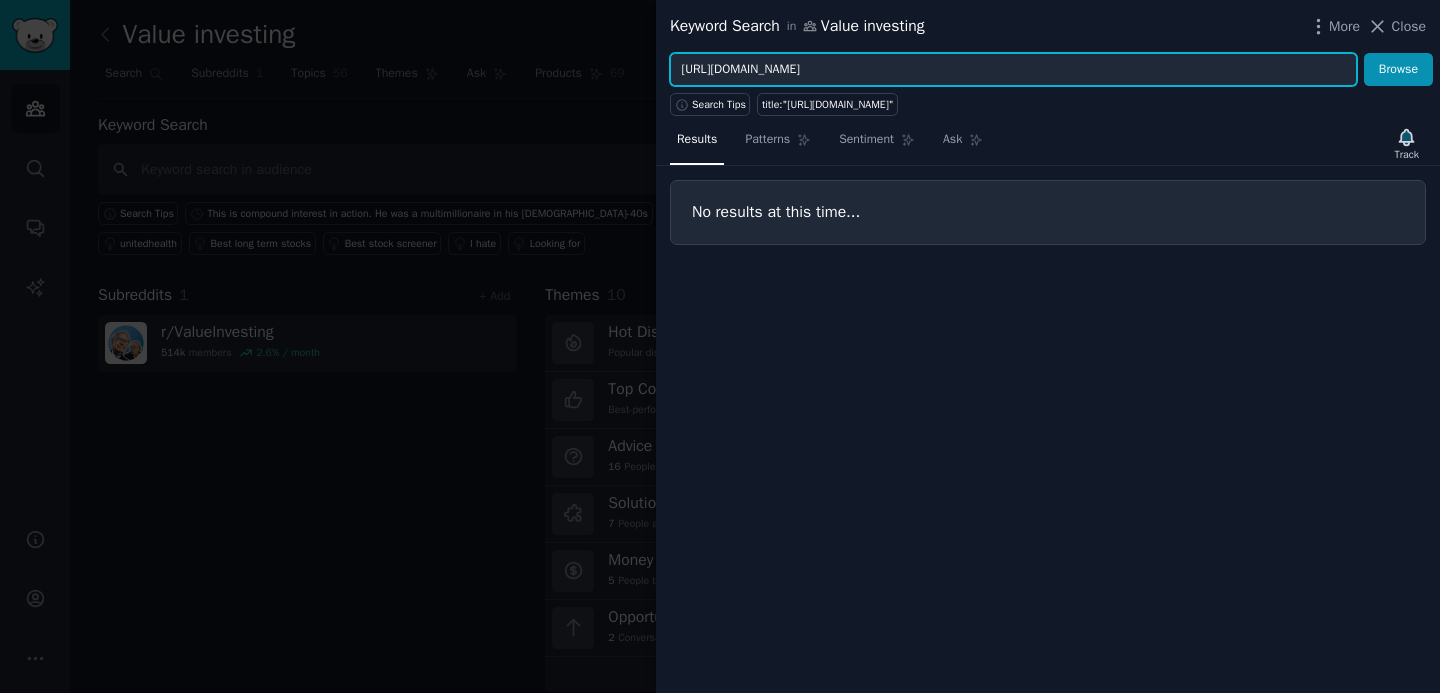 click on "[URL][DOMAIN_NAME]" at bounding box center (1013, 70) 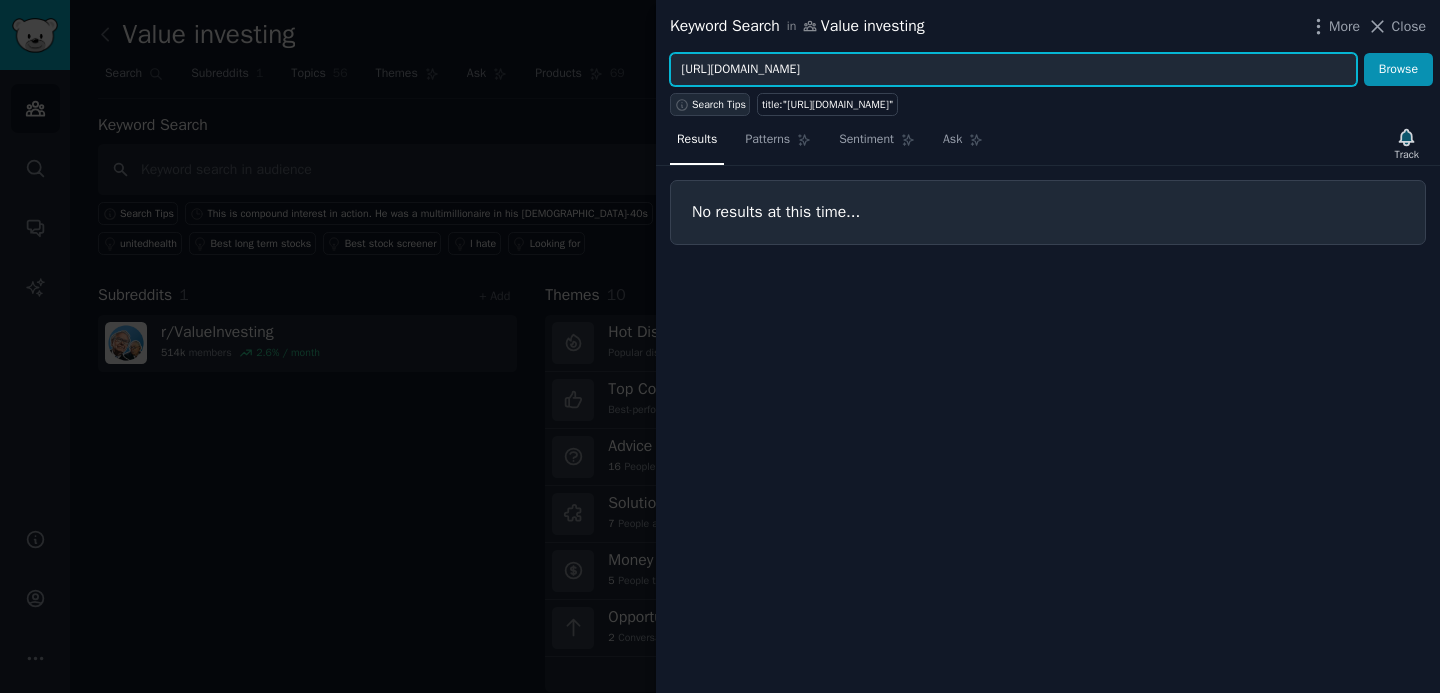 click on "Search Tips" at bounding box center [710, 104] 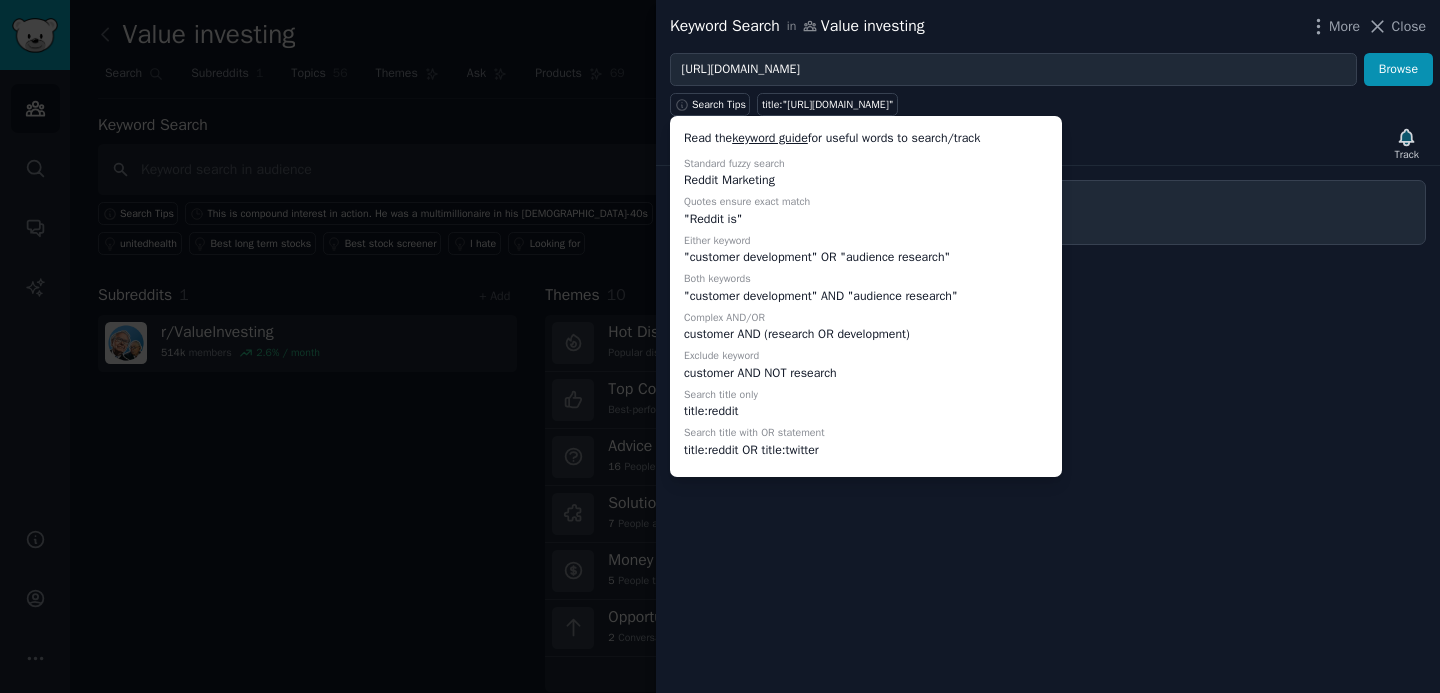 click on "keyword guide" at bounding box center [770, 138] 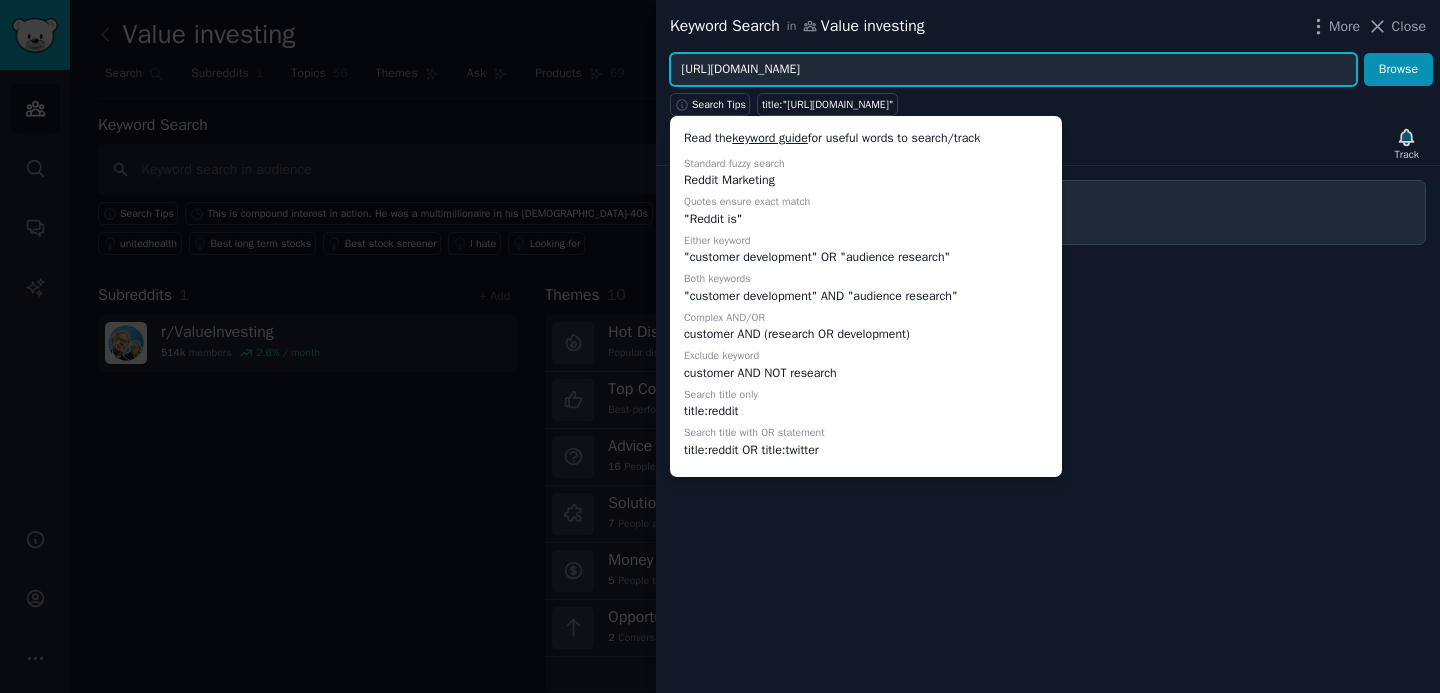 click on "[URL][DOMAIN_NAME]" at bounding box center [1013, 70] 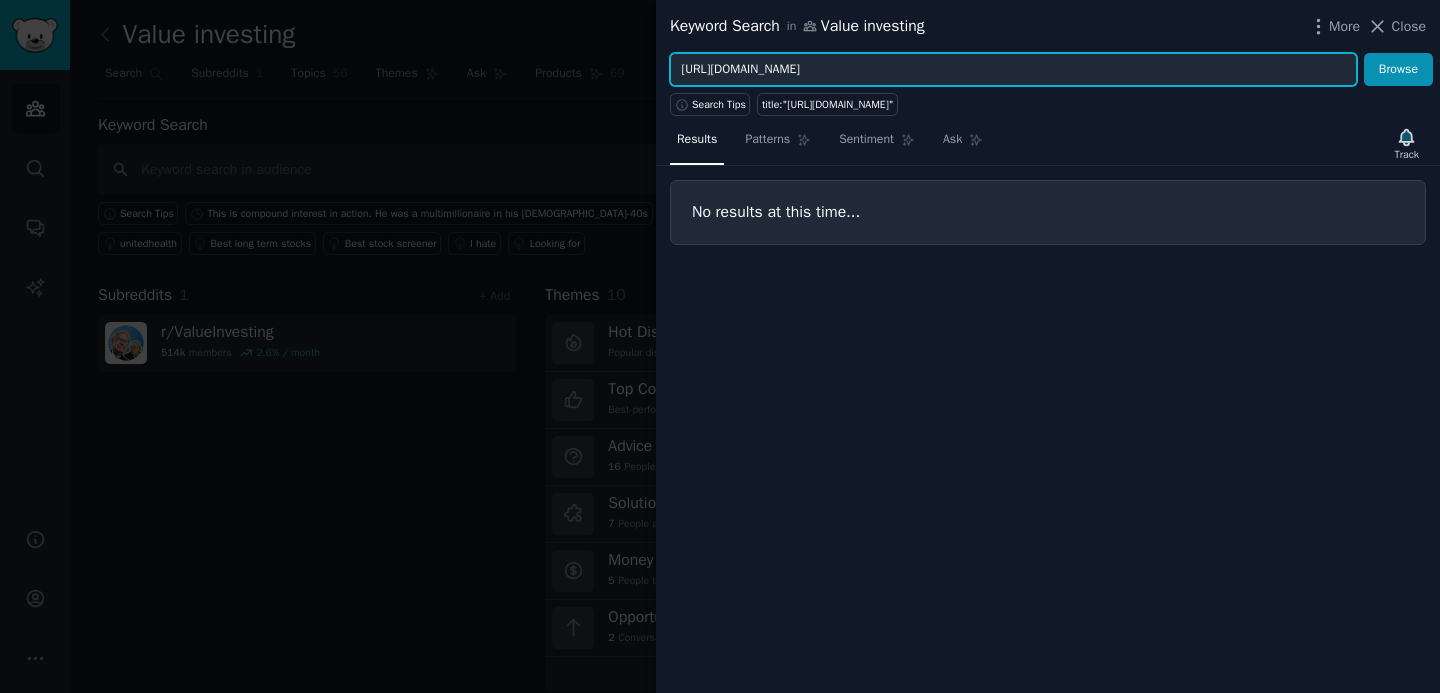 click on "[URL][DOMAIN_NAME]" at bounding box center (1013, 70) 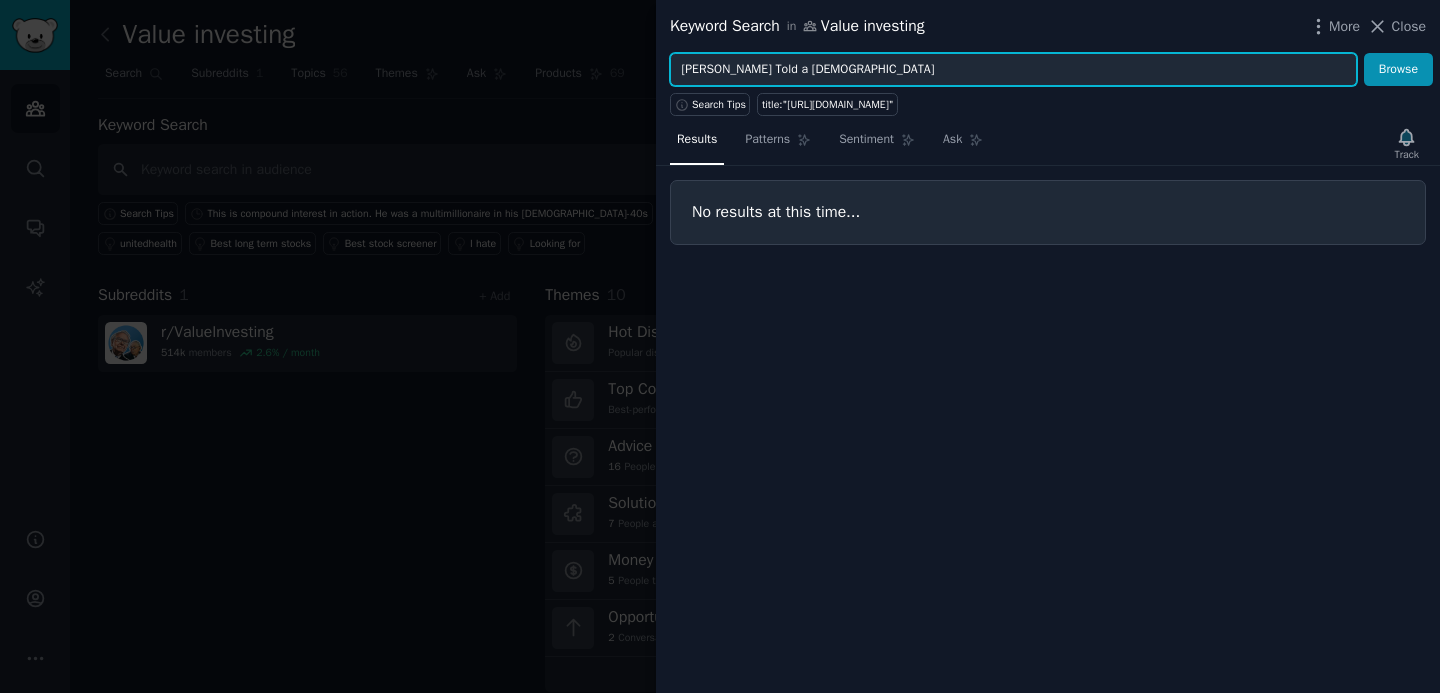 click on "Browse" at bounding box center (1398, 70) 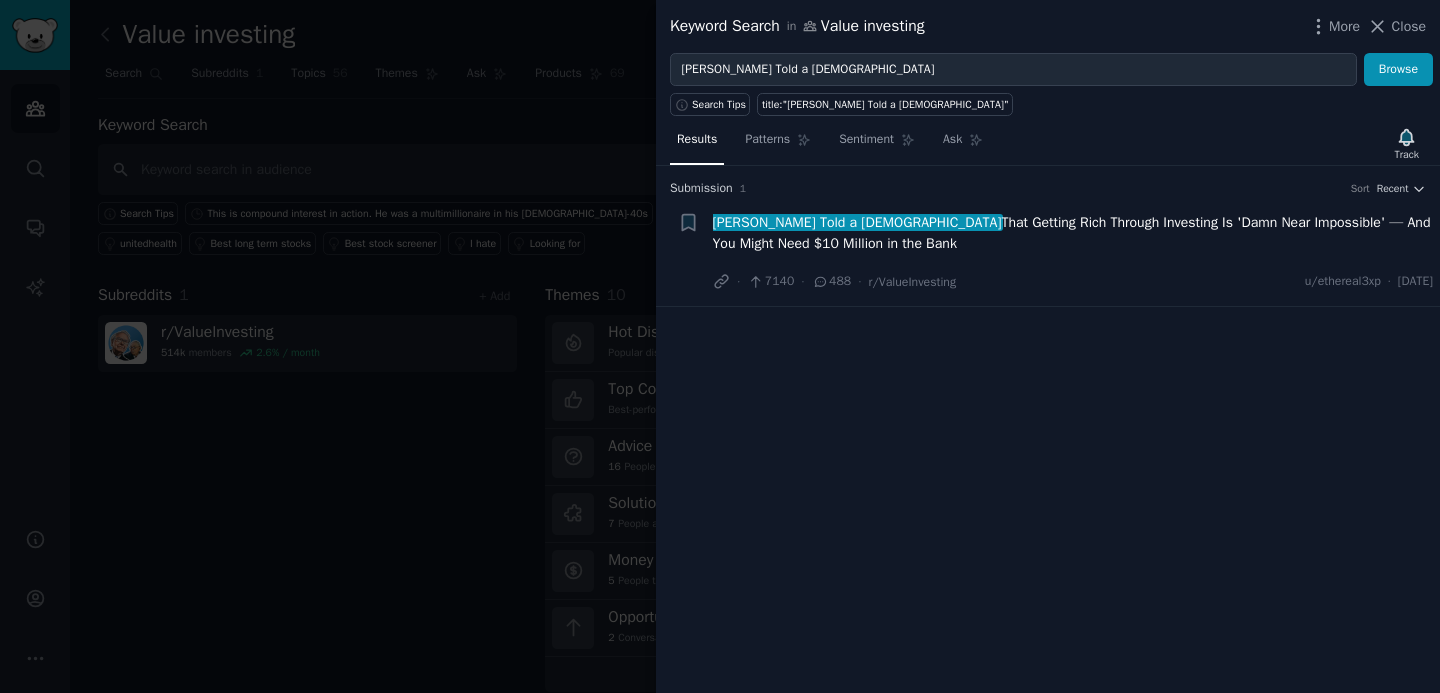 click on "Charlie Munger Told a 20-Year-Old" at bounding box center [857, 222] 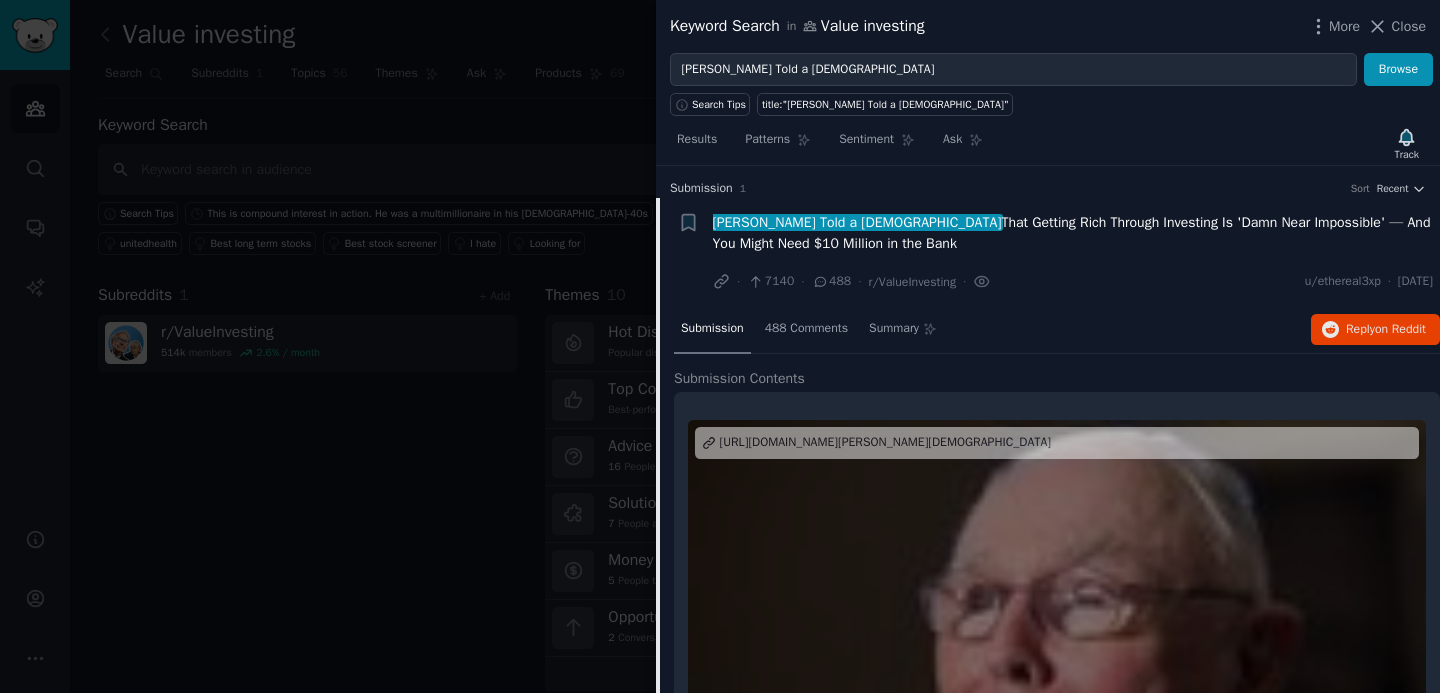 scroll, scrollTop: 31, scrollLeft: 0, axis: vertical 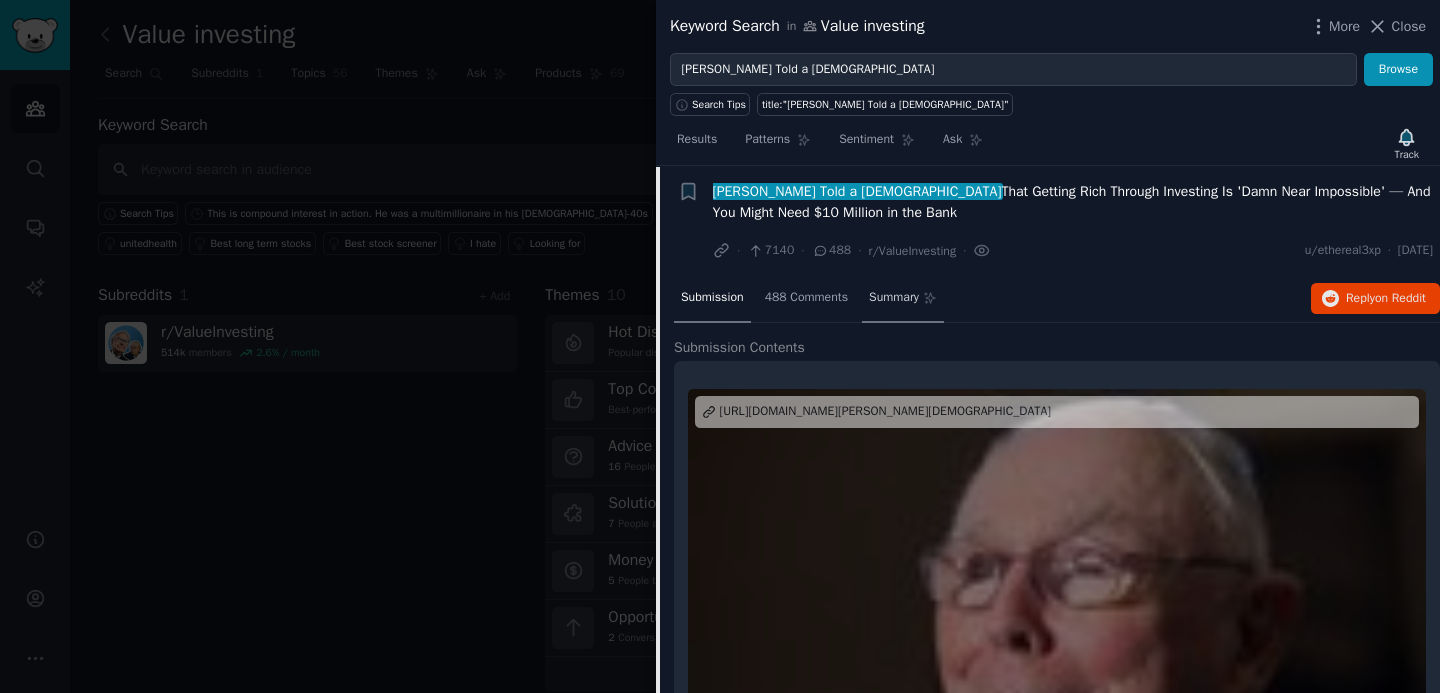 click on "Summary" at bounding box center [894, 298] 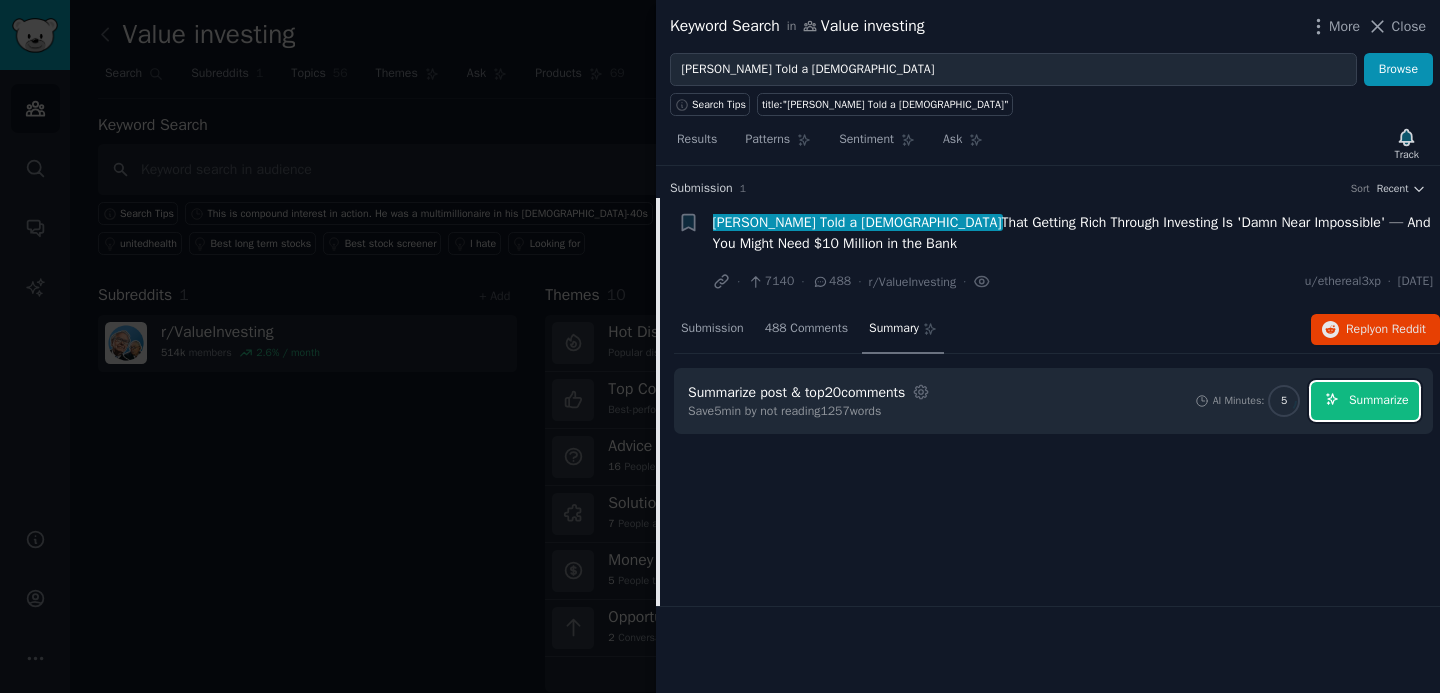 click on "Summarize" at bounding box center [1378, 401] 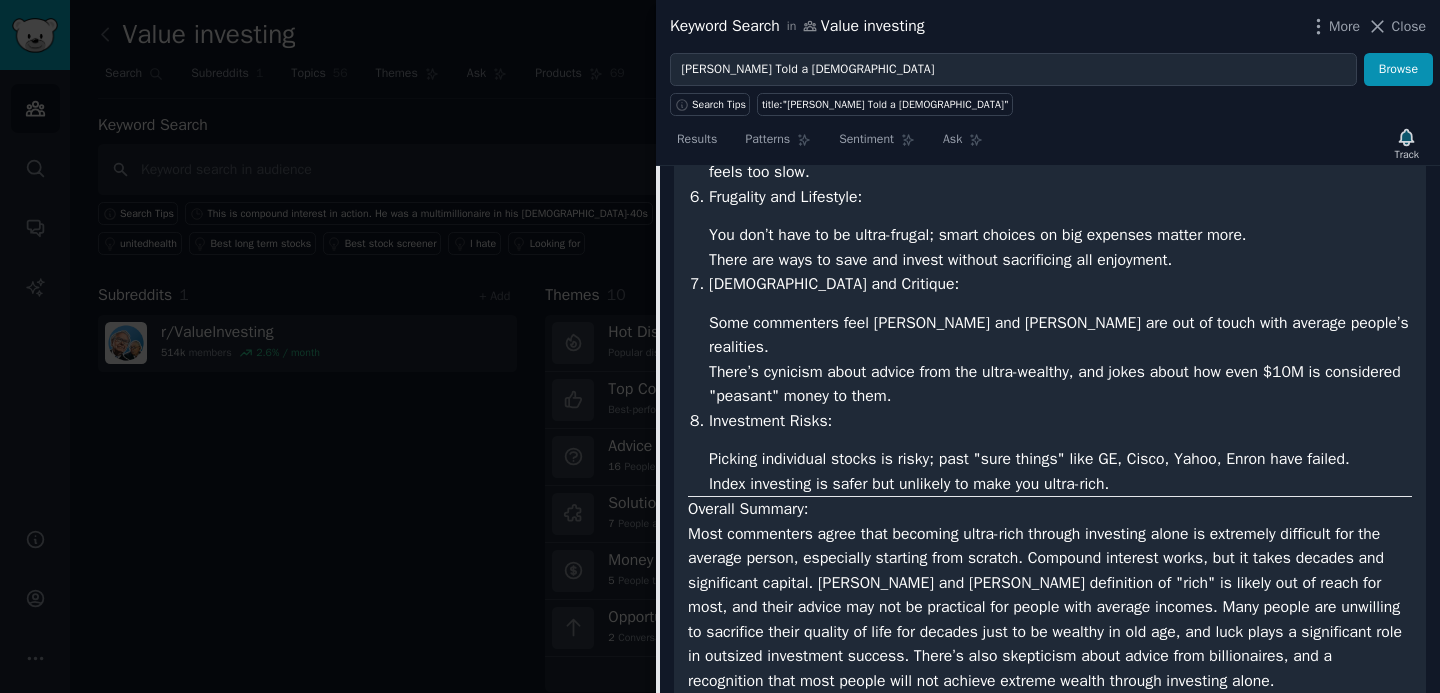 scroll, scrollTop: 1014, scrollLeft: 0, axis: vertical 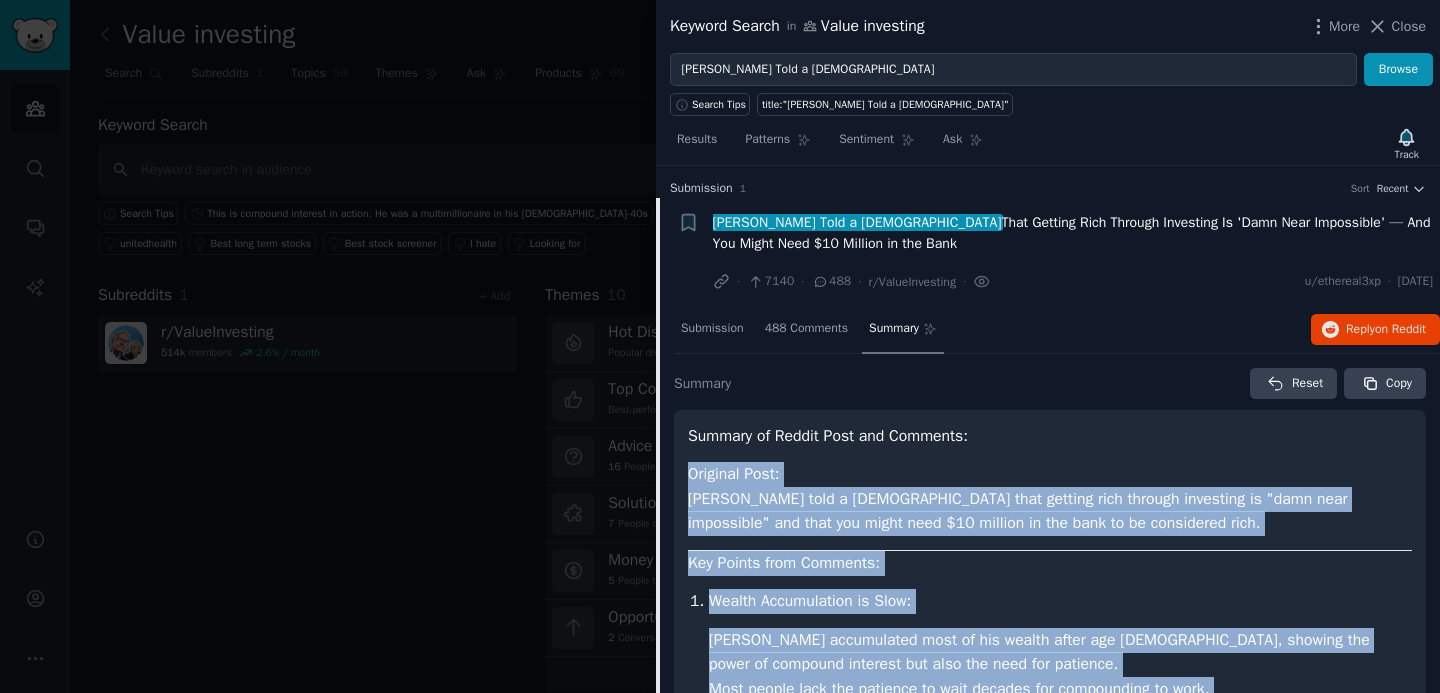 drag, startPoint x: 1314, startPoint y: 631, endPoint x: 683, endPoint y: 483, distance: 648.1242 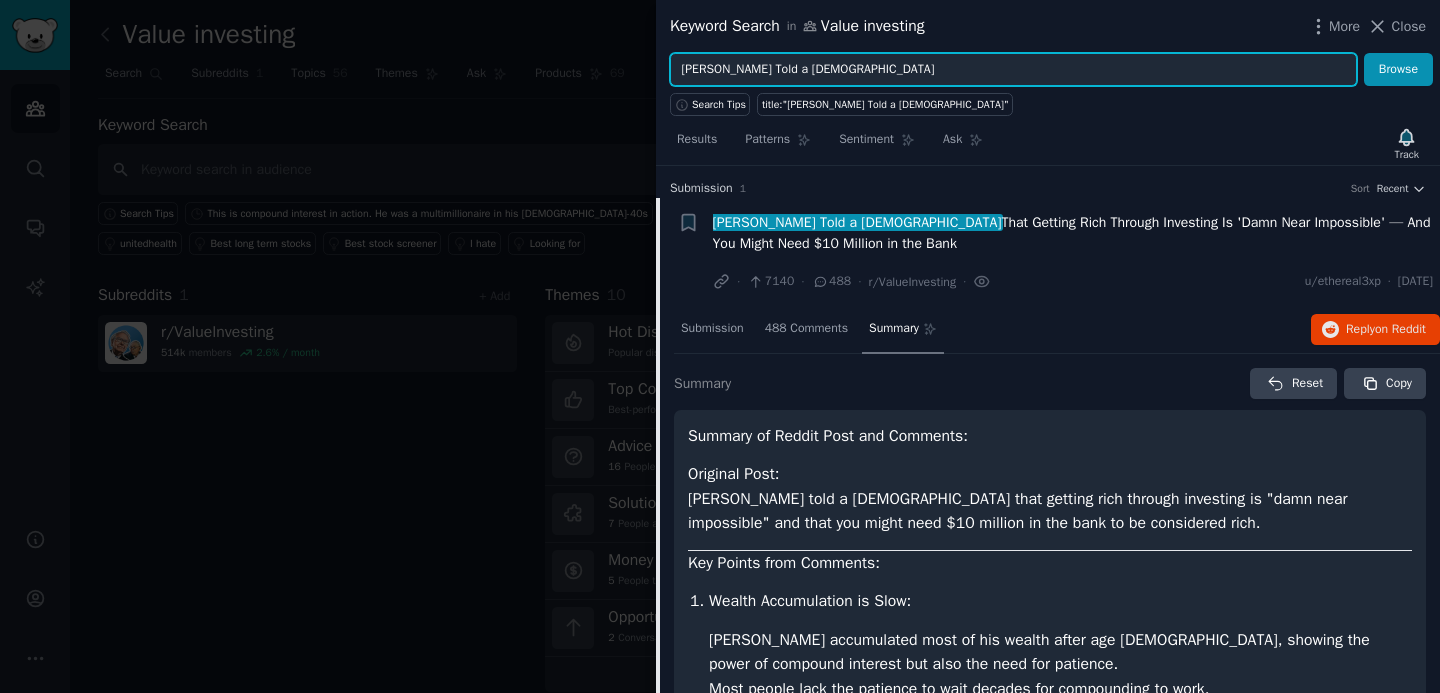 click on "Charlie Munger Told a 20-Year-Old" at bounding box center [1013, 70] 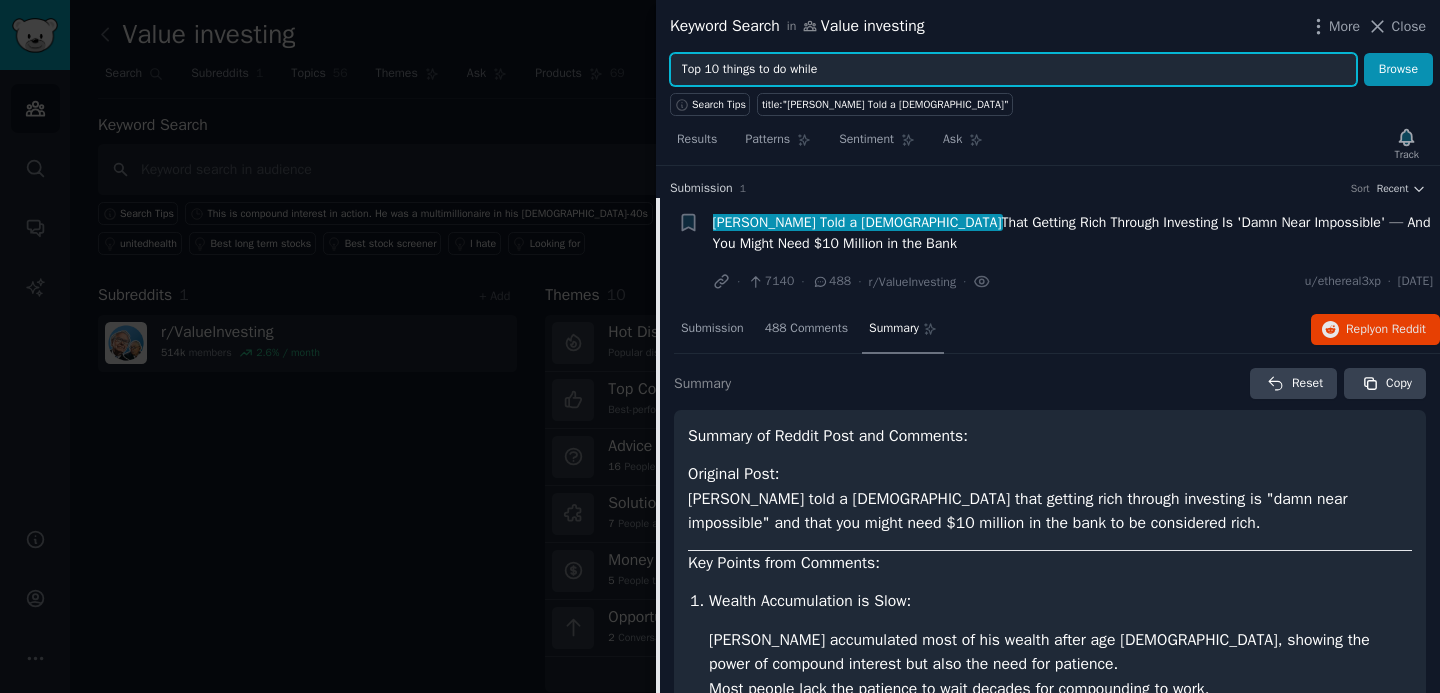 click on "Browse" at bounding box center (1398, 70) 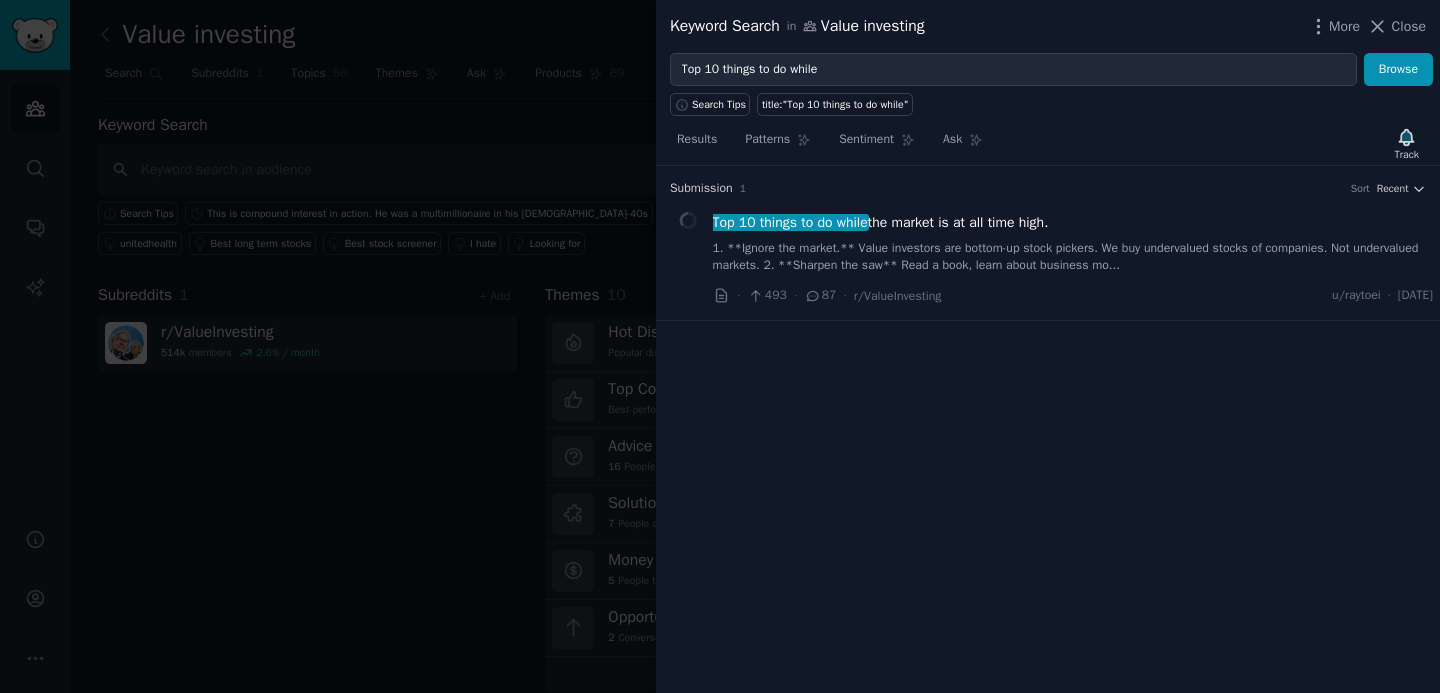 click on "Submission 1   Sort Recent" at bounding box center [1048, 189] 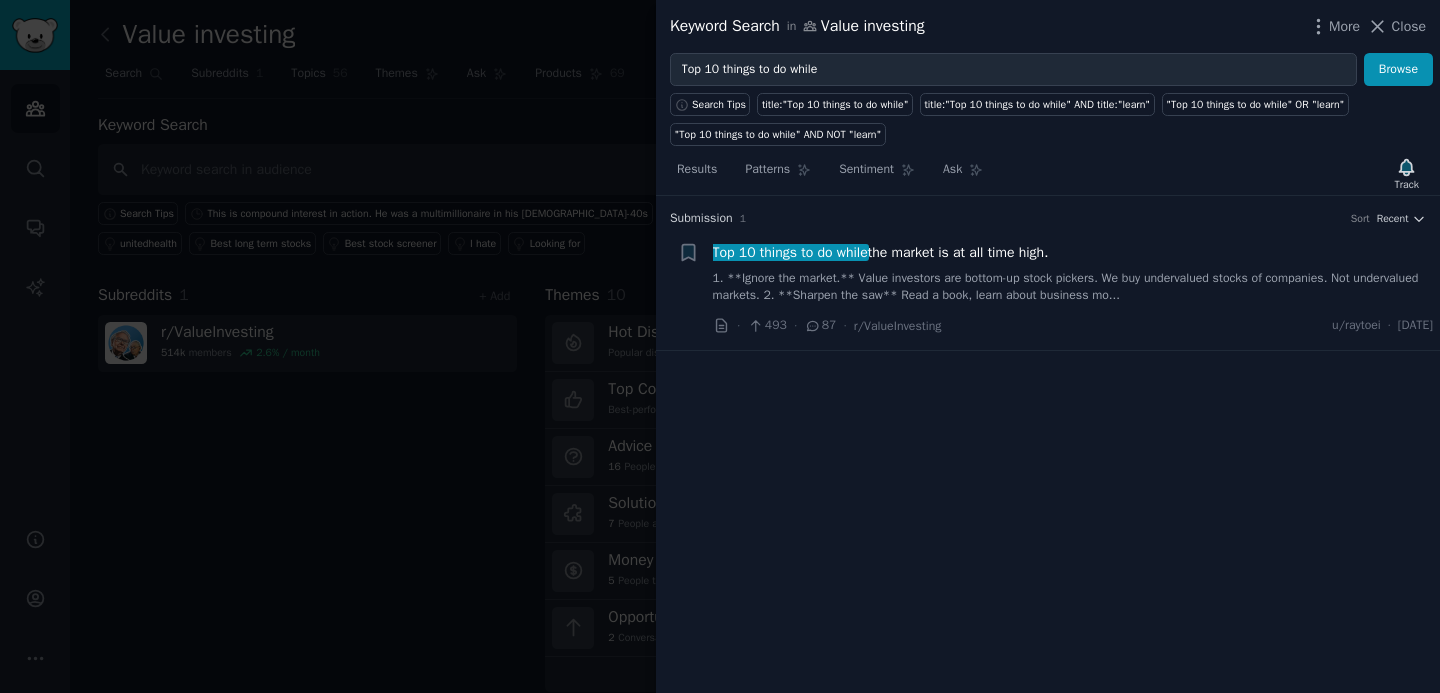 click on "Top 10 things to do while" at bounding box center [790, 252] 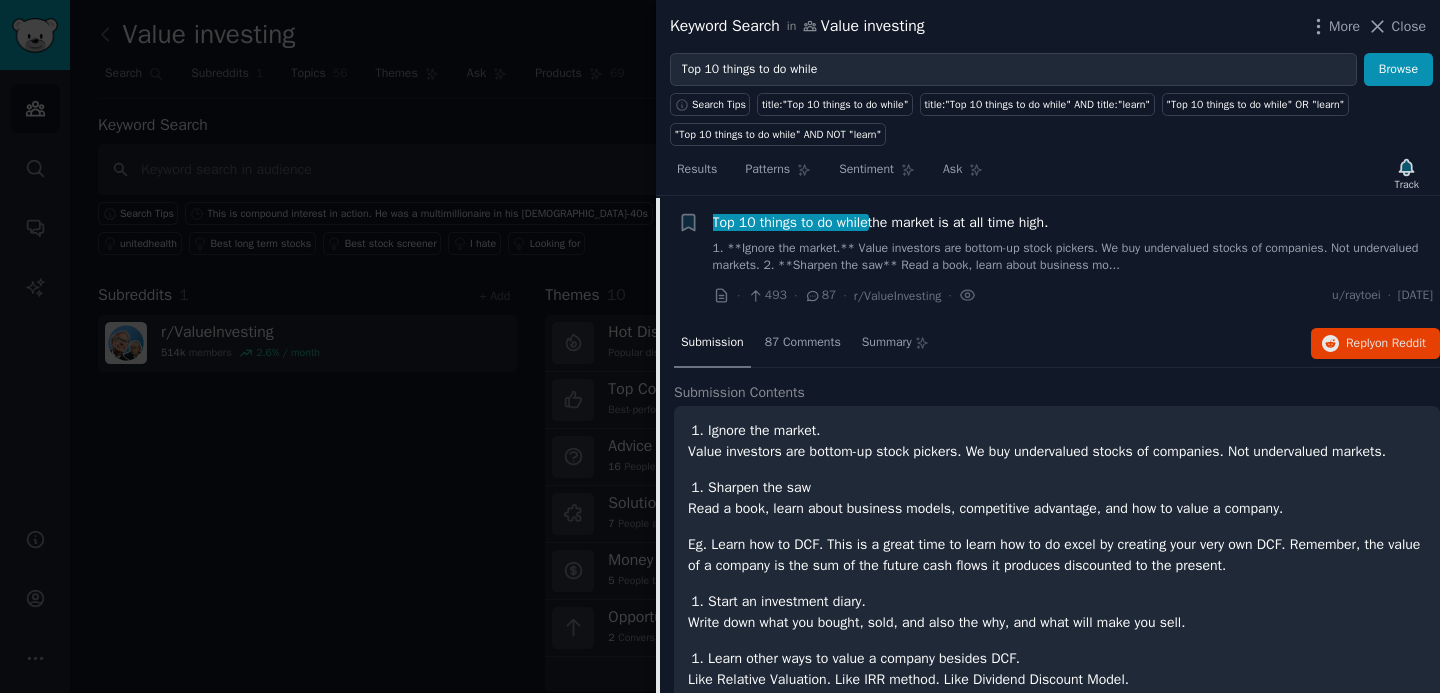 scroll, scrollTop: 31, scrollLeft: 0, axis: vertical 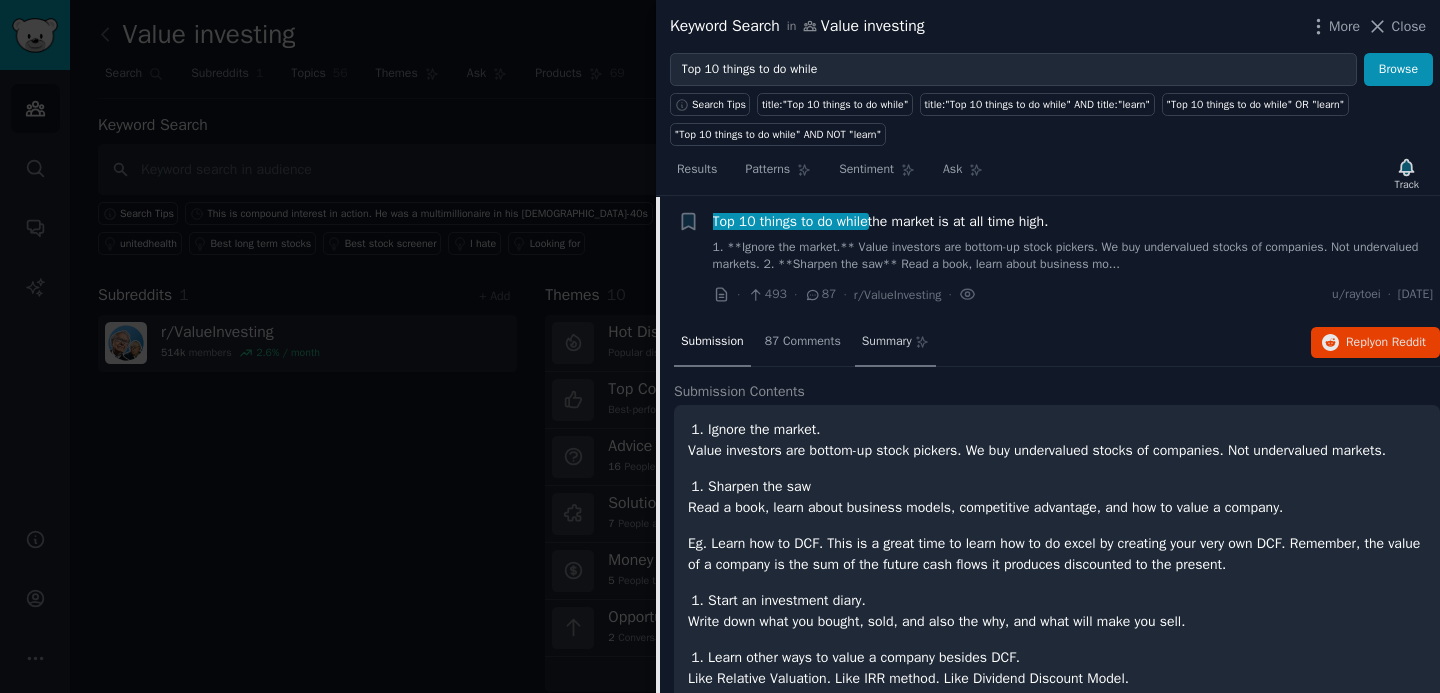 click on "Summary" at bounding box center (887, 342) 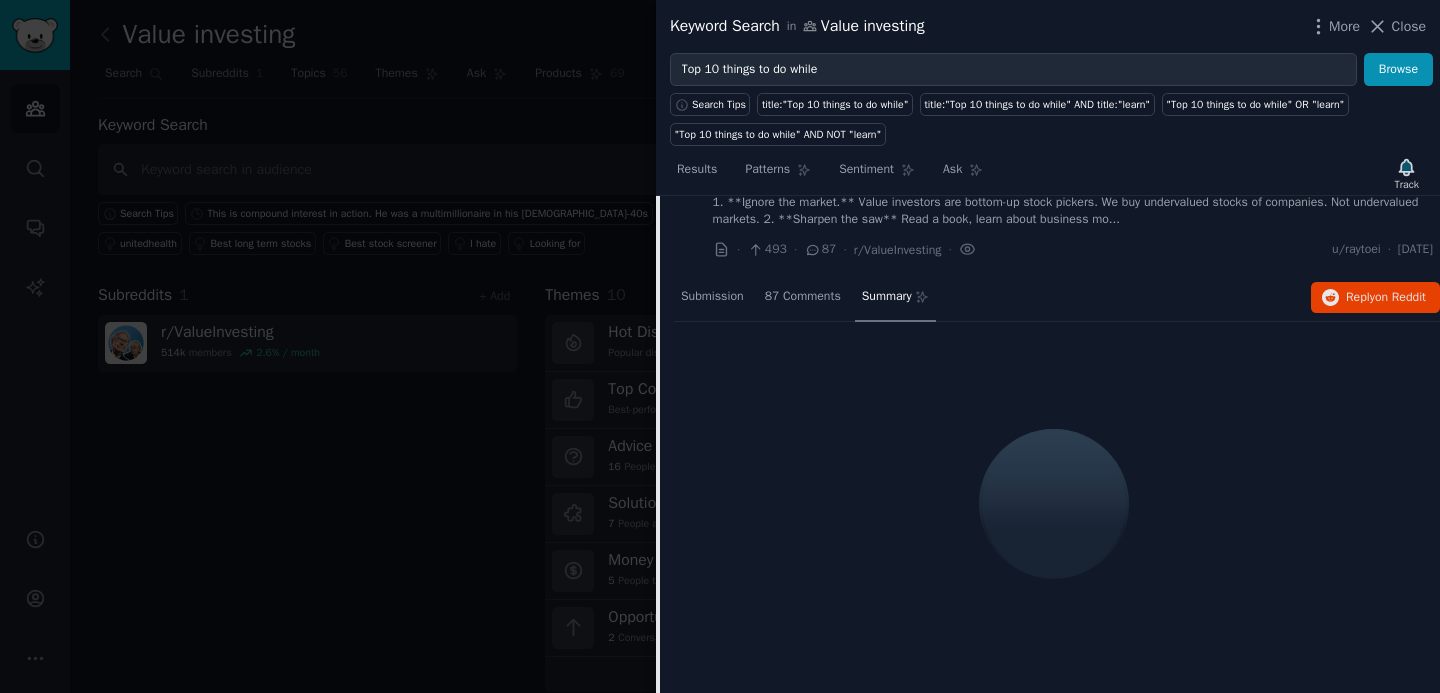 scroll, scrollTop: 0, scrollLeft: 0, axis: both 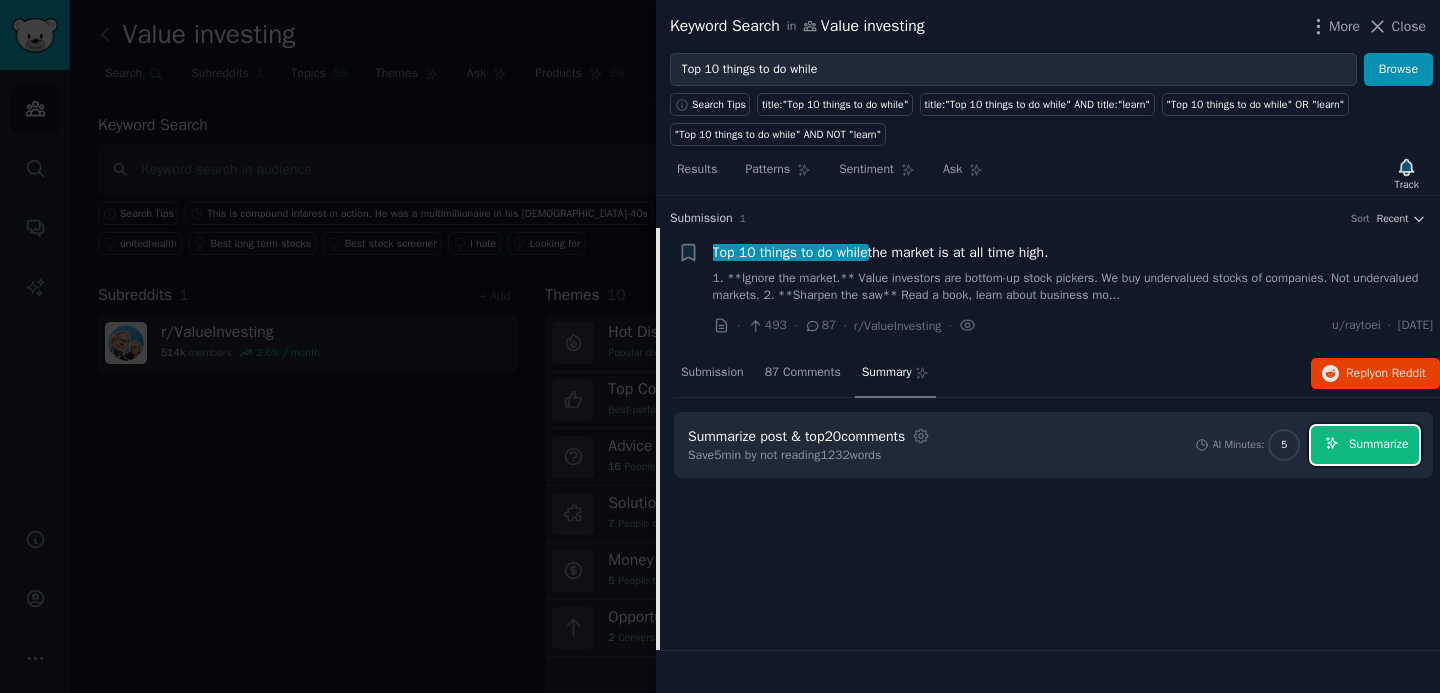 click on "Summarize" at bounding box center [1365, 445] 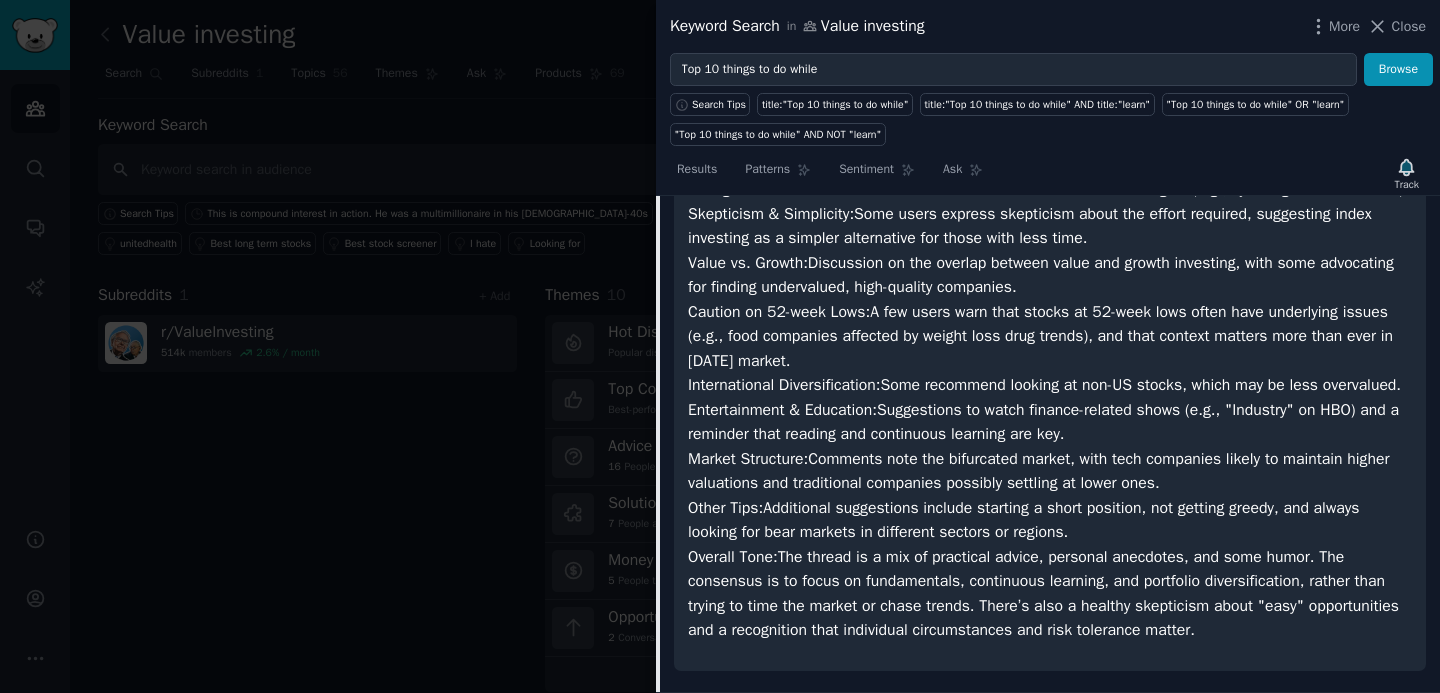 scroll, scrollTop: 801, scrollLeft: 0, axis: vertical 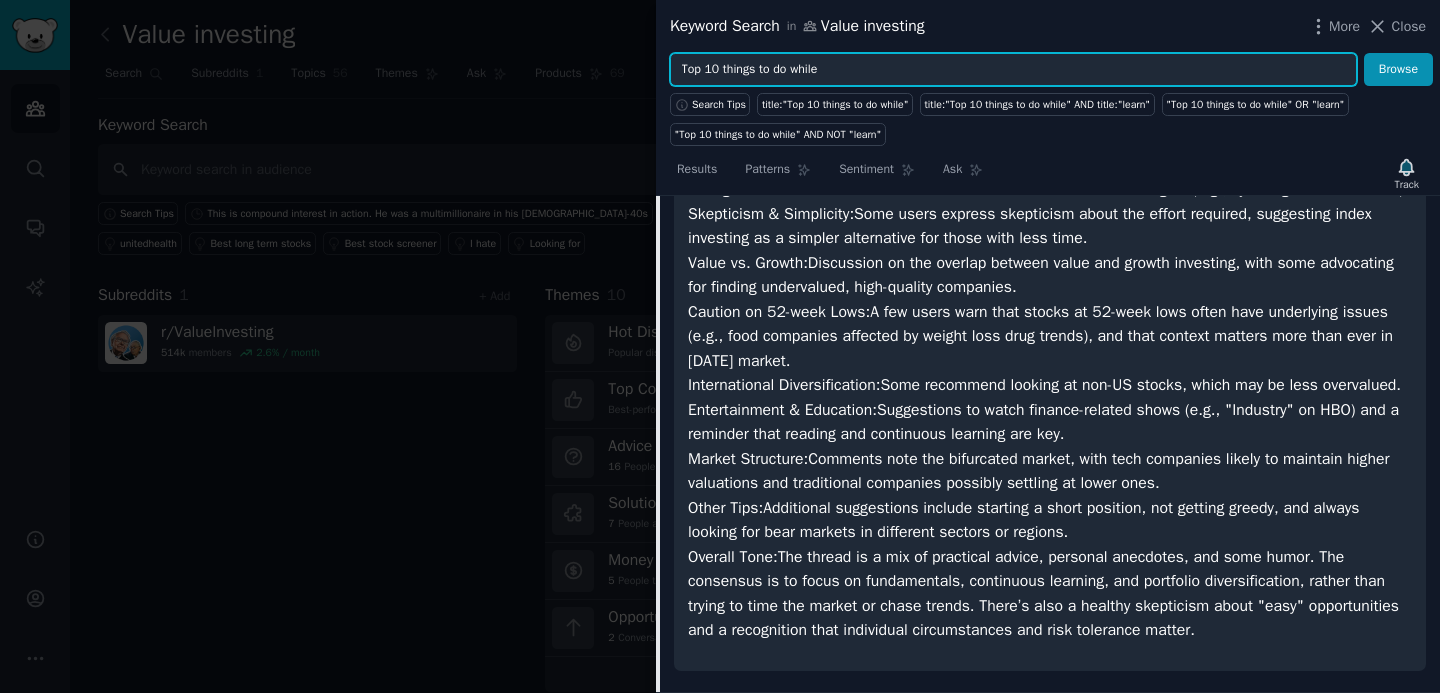 click on "Top 10 things to do while" at bounding box center (1013, 70) 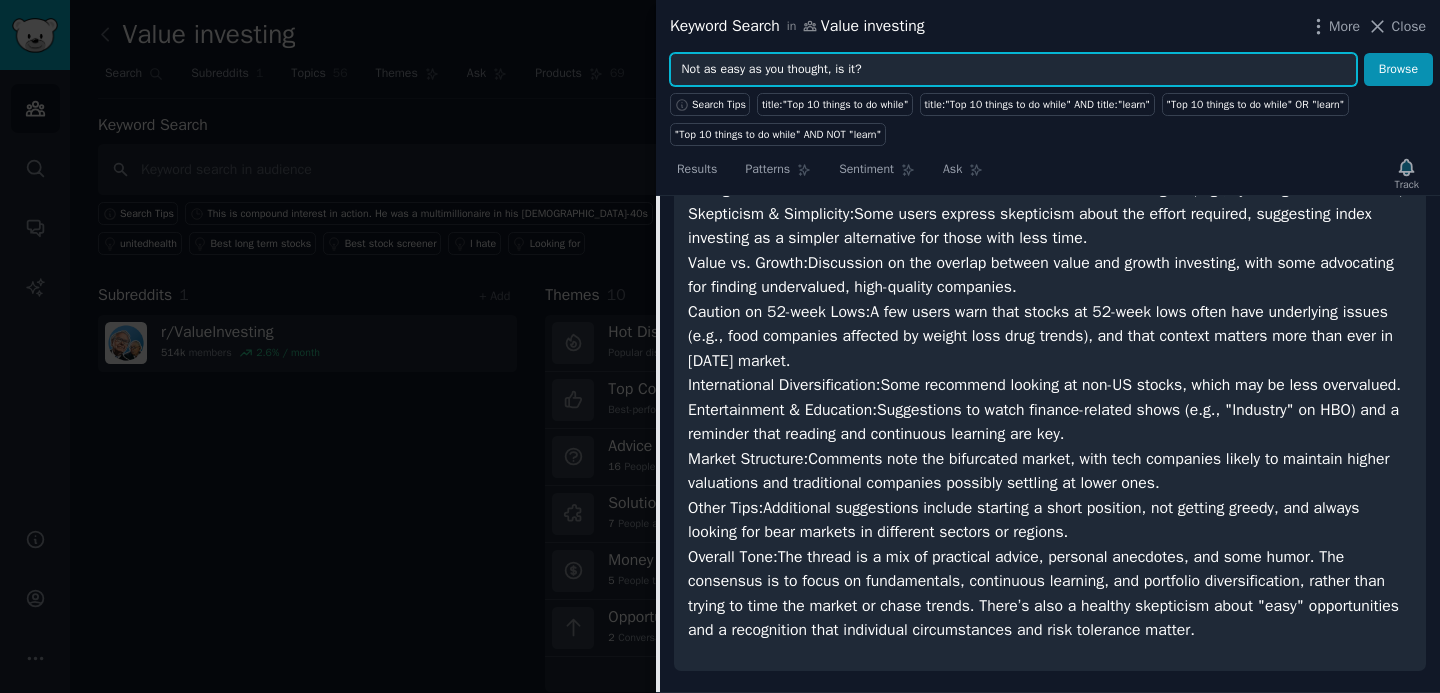 click on "Browse" at bounding box center [1398, 70] 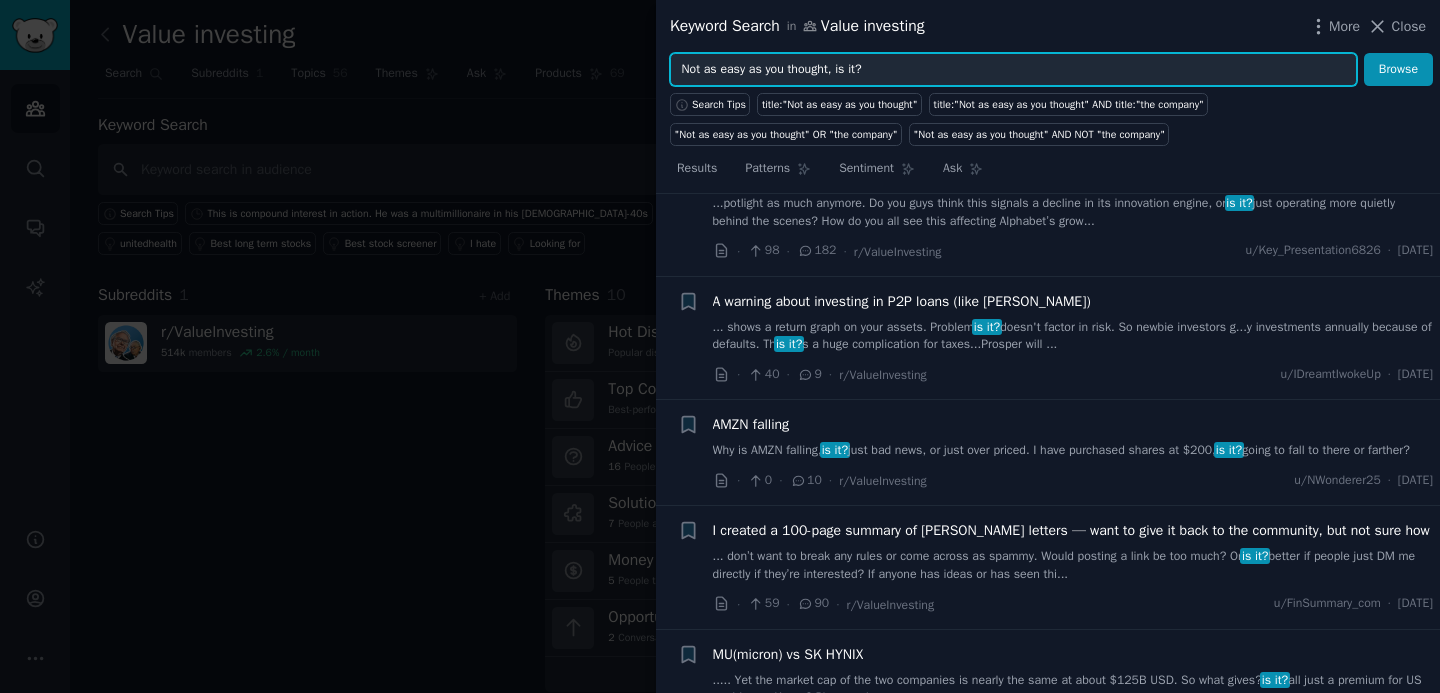 scroll, scrollTop: 4478, scrollLeft: 0, axis: vertical 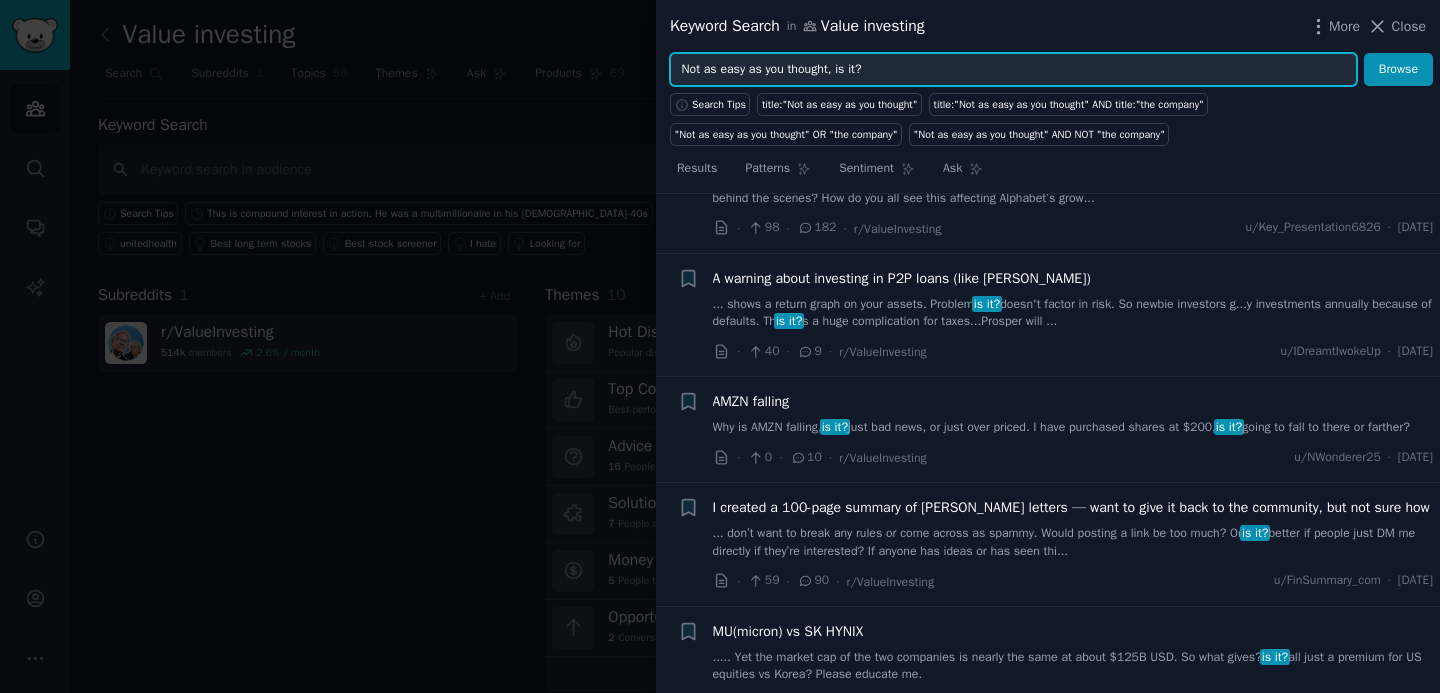 click on "Not as easy as you thought, is it?" at bounding box center [1013, 70] 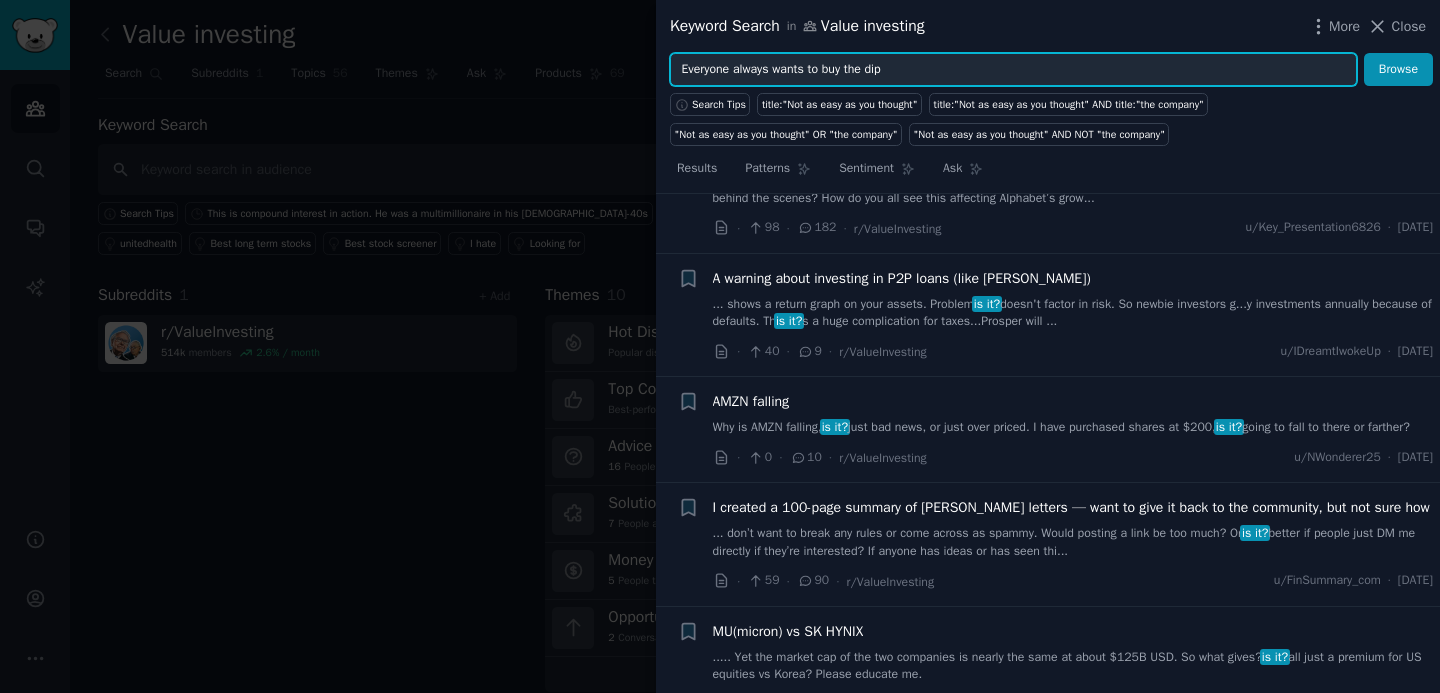 type on "Everyone always wants to buy the dip" 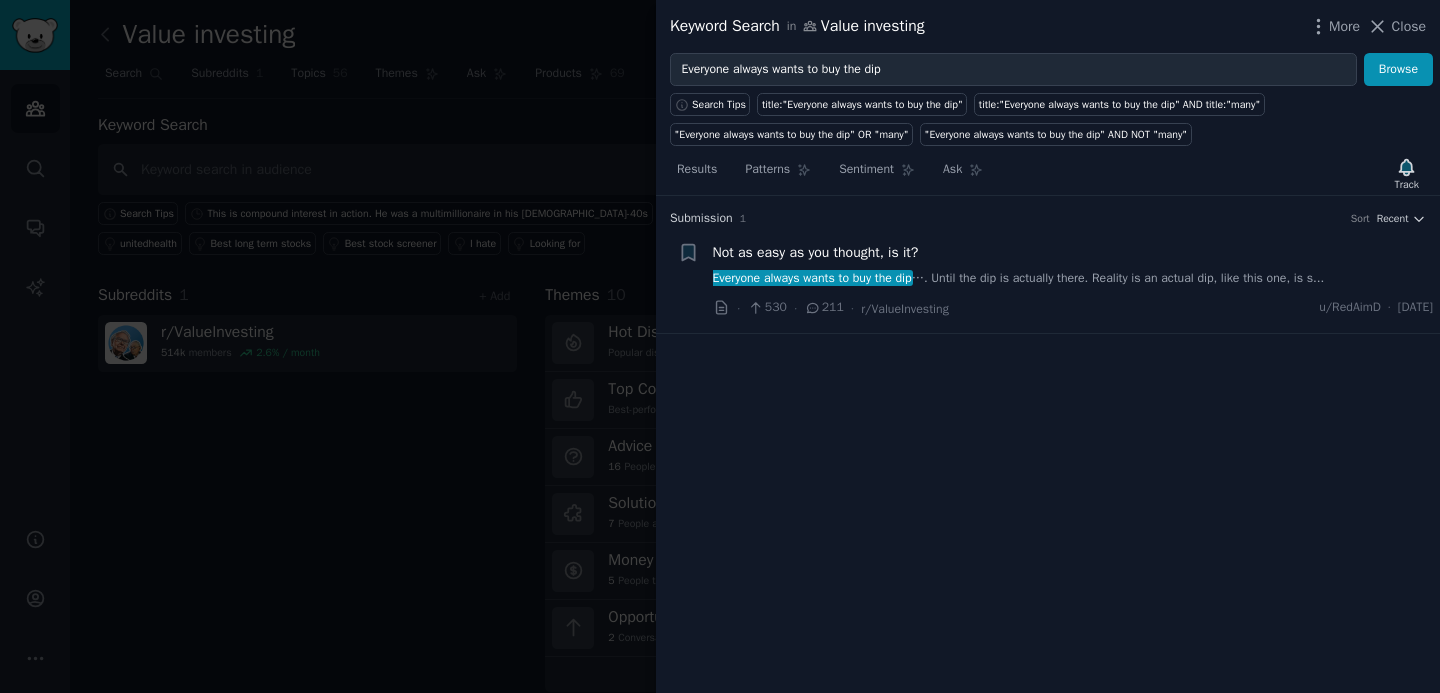 click on "Not as easy as you thought, is it?" at bounding box center (816, 252) 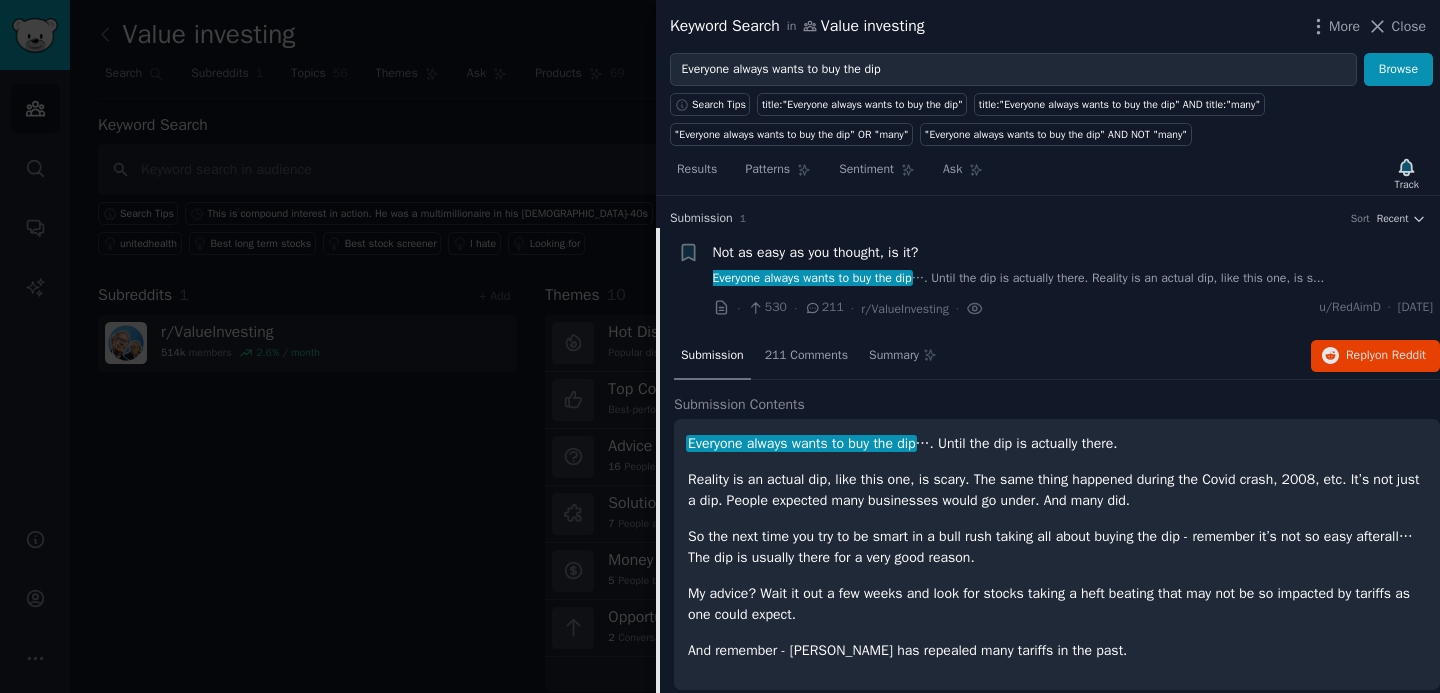 scroll, scrollTop: 18, scrollLeft: 0, axis: vertical 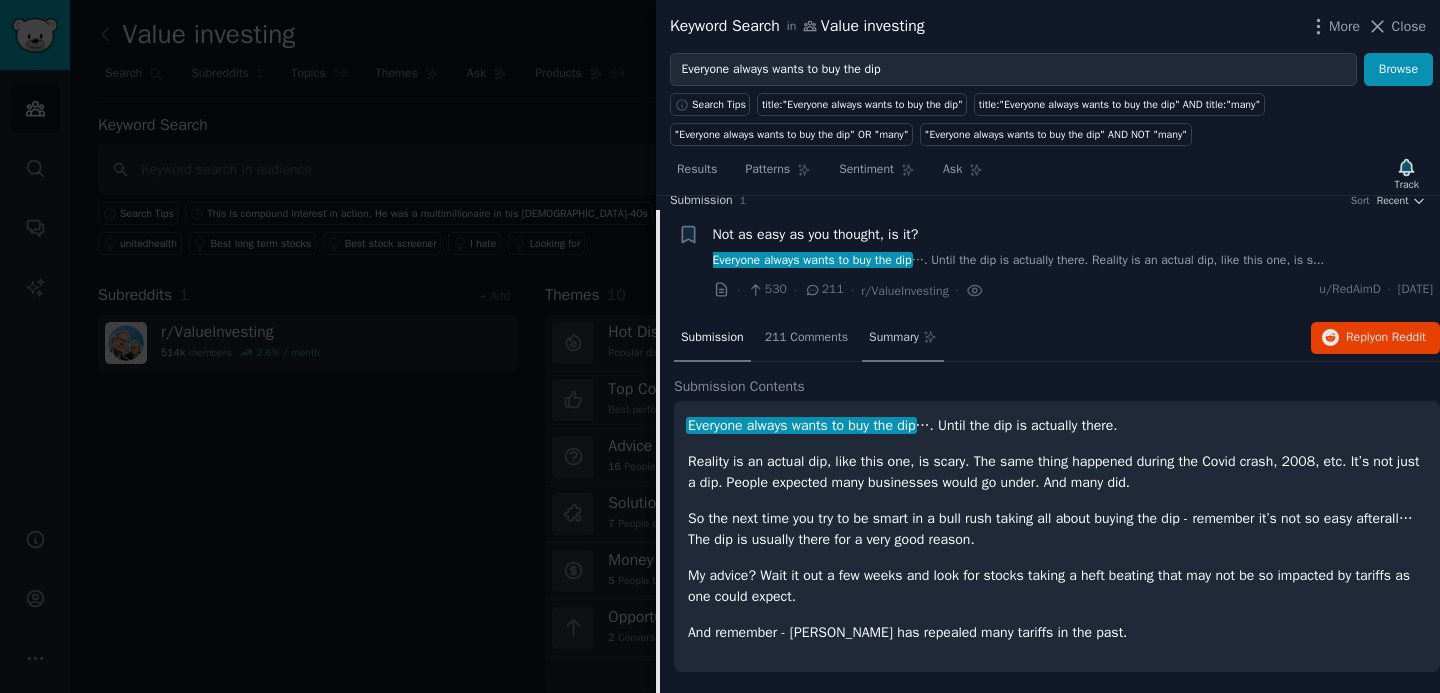click on "Summary" at bounding box center [894, 338] 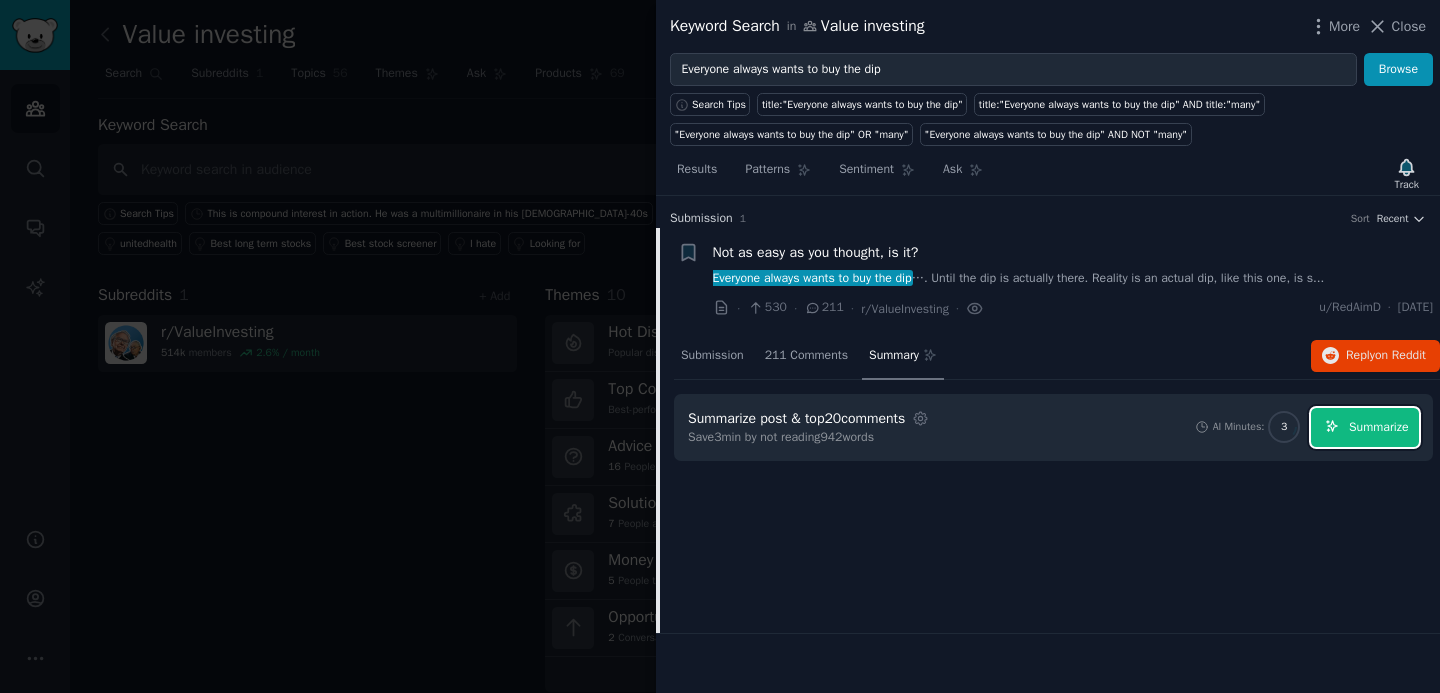 click on "Summarize" at bounding box center (1378, 428) 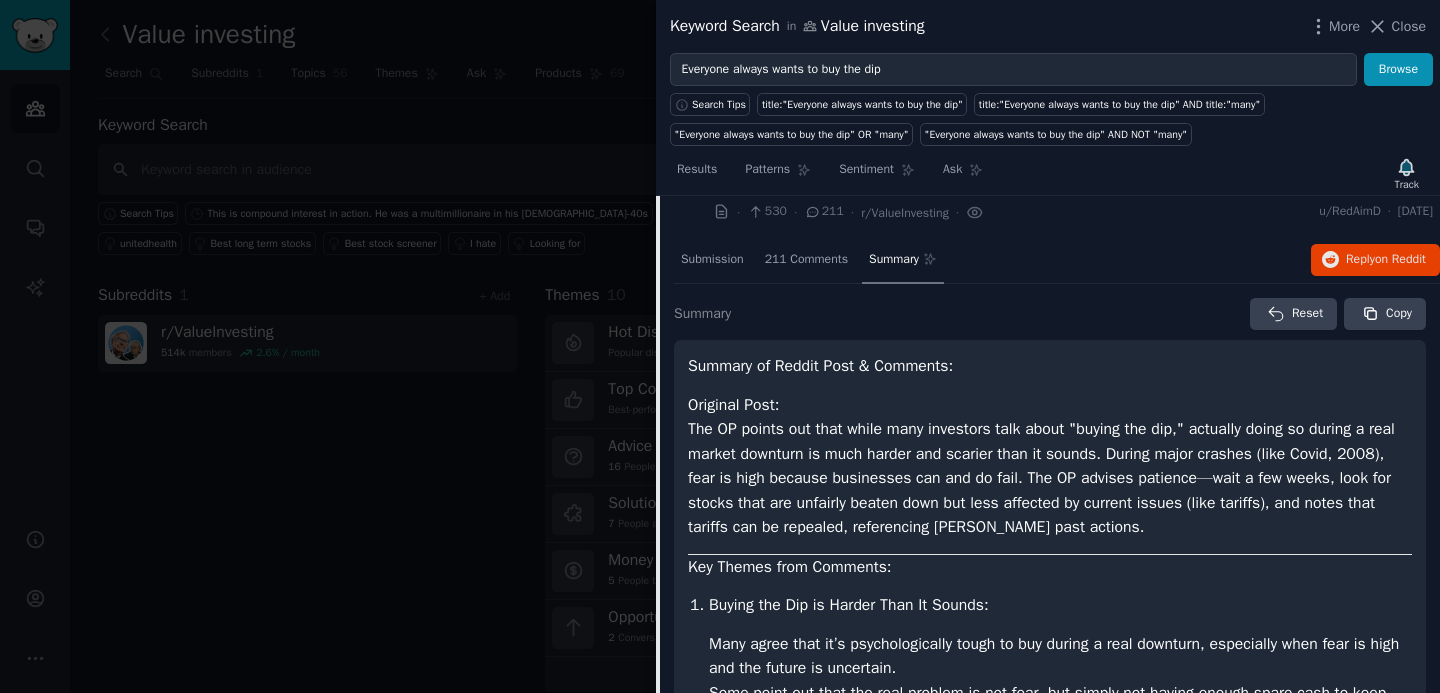 scroll, scrollTop: 97, scrollLeft: 0, axis: vertical 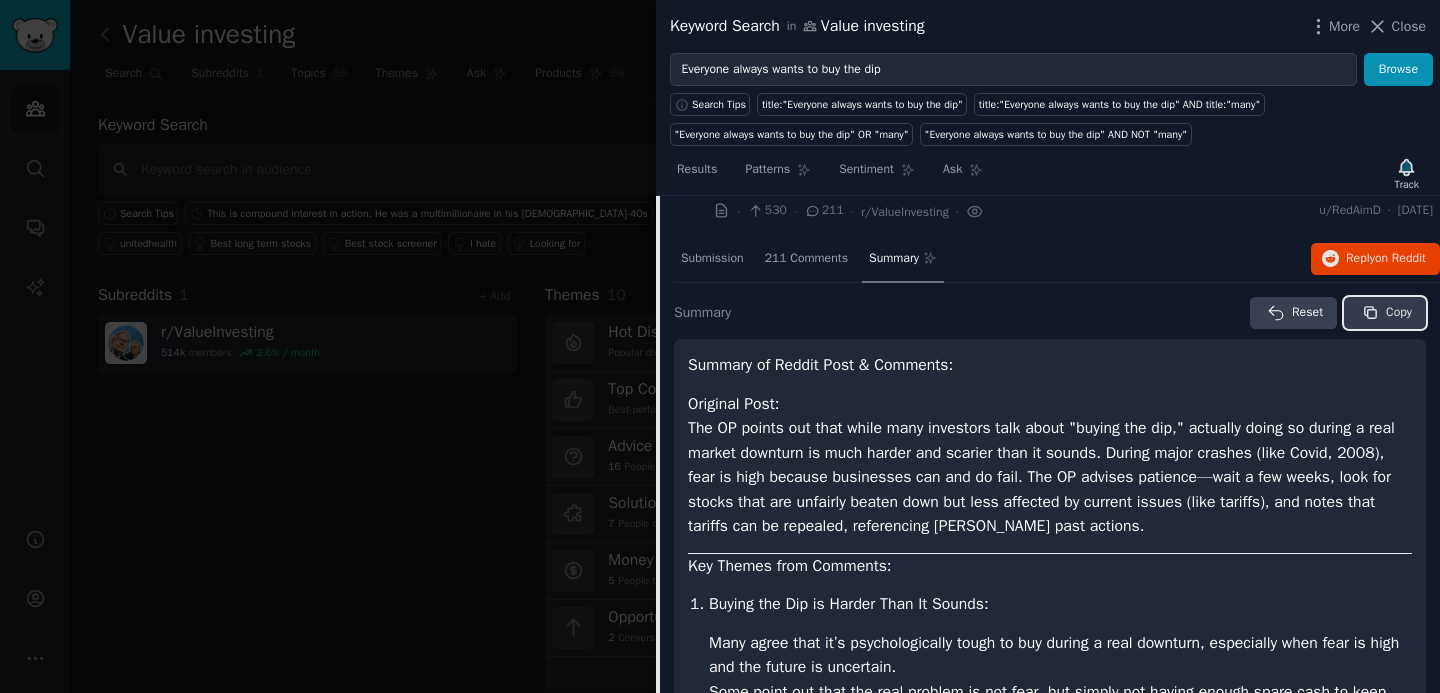 click on "Copy" at bounding box center [1385, 313] 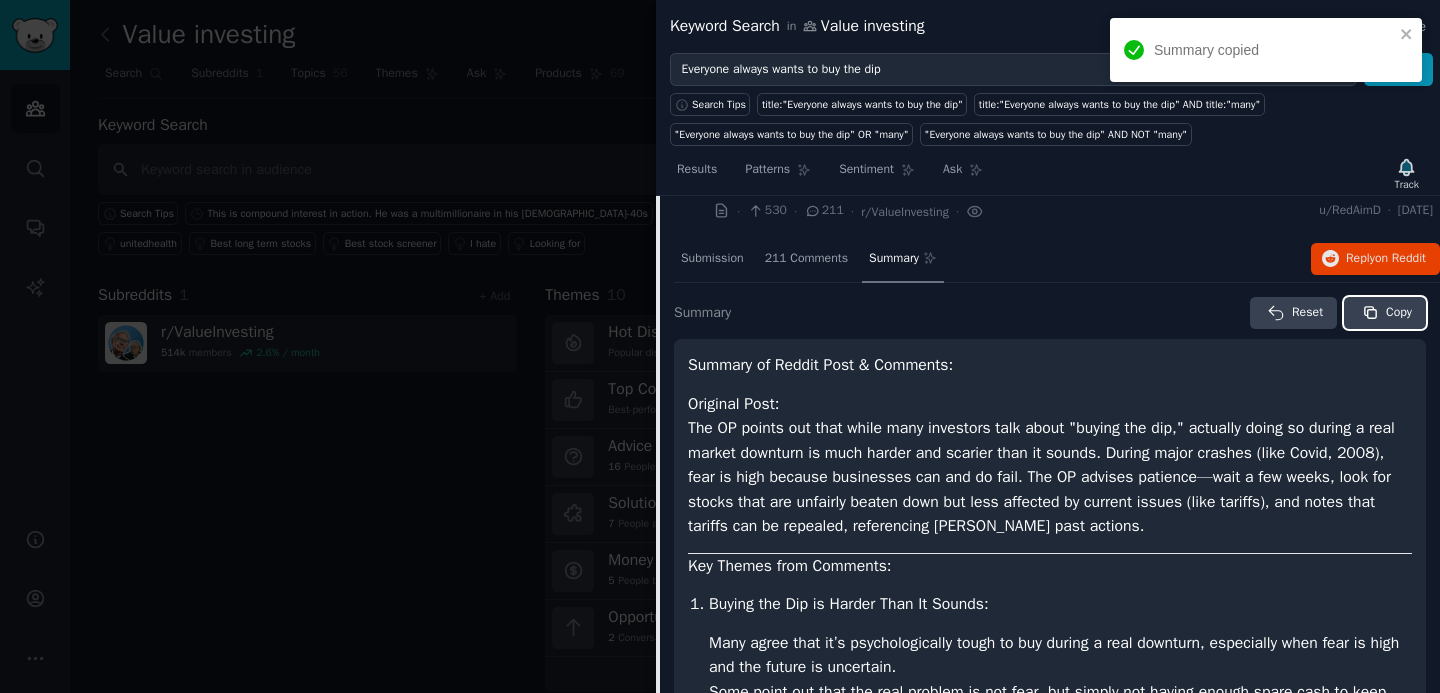 type 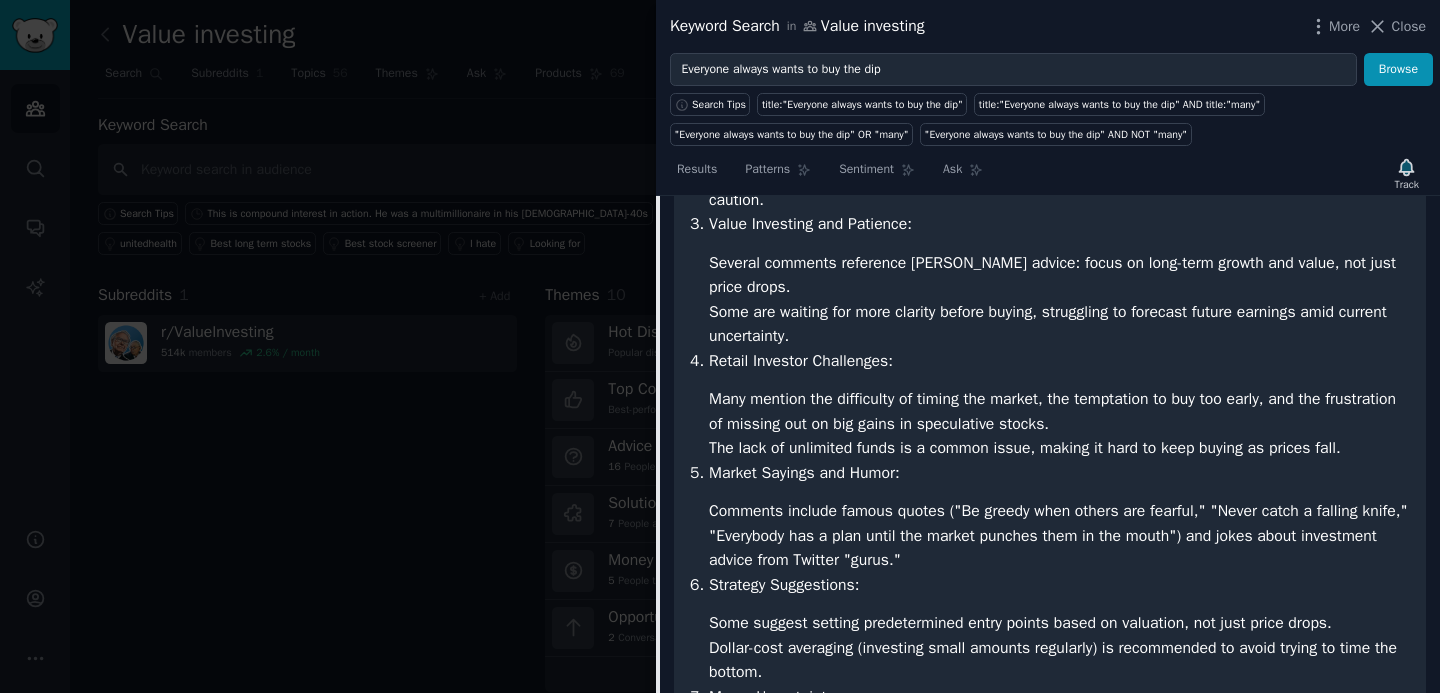 scroll, scrollTop: 1051, scrollLeft: 0, axis: vertical 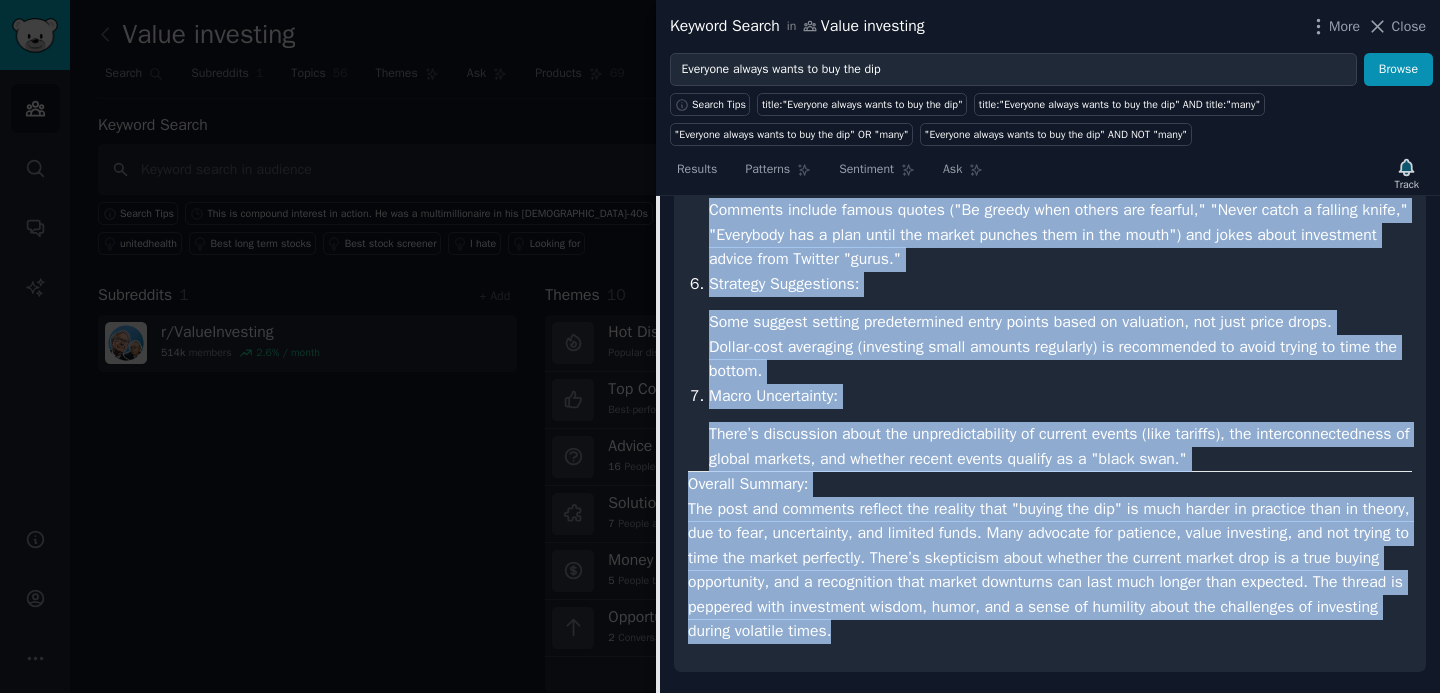 drag, startPoint x: 690, startPoint y: 406, endPoint x: 1014, endPoint y: 635, distance: 396.75812 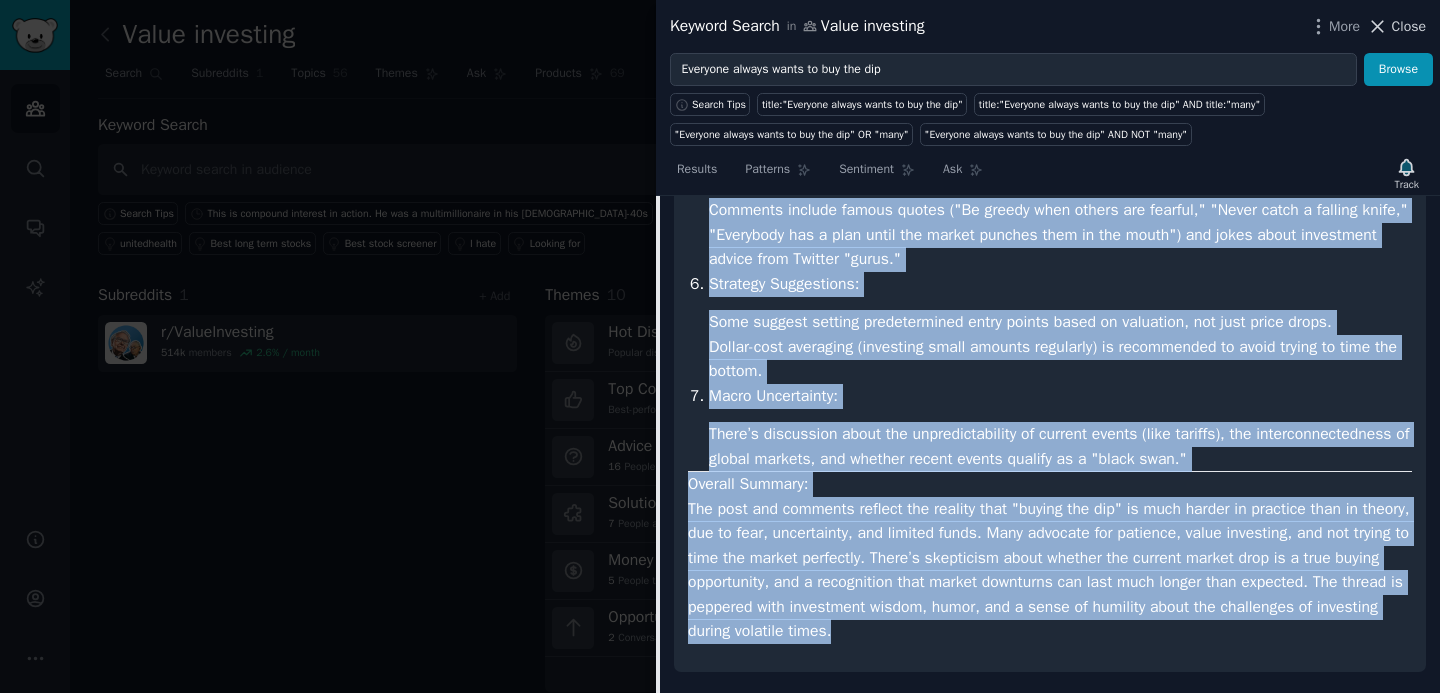 click 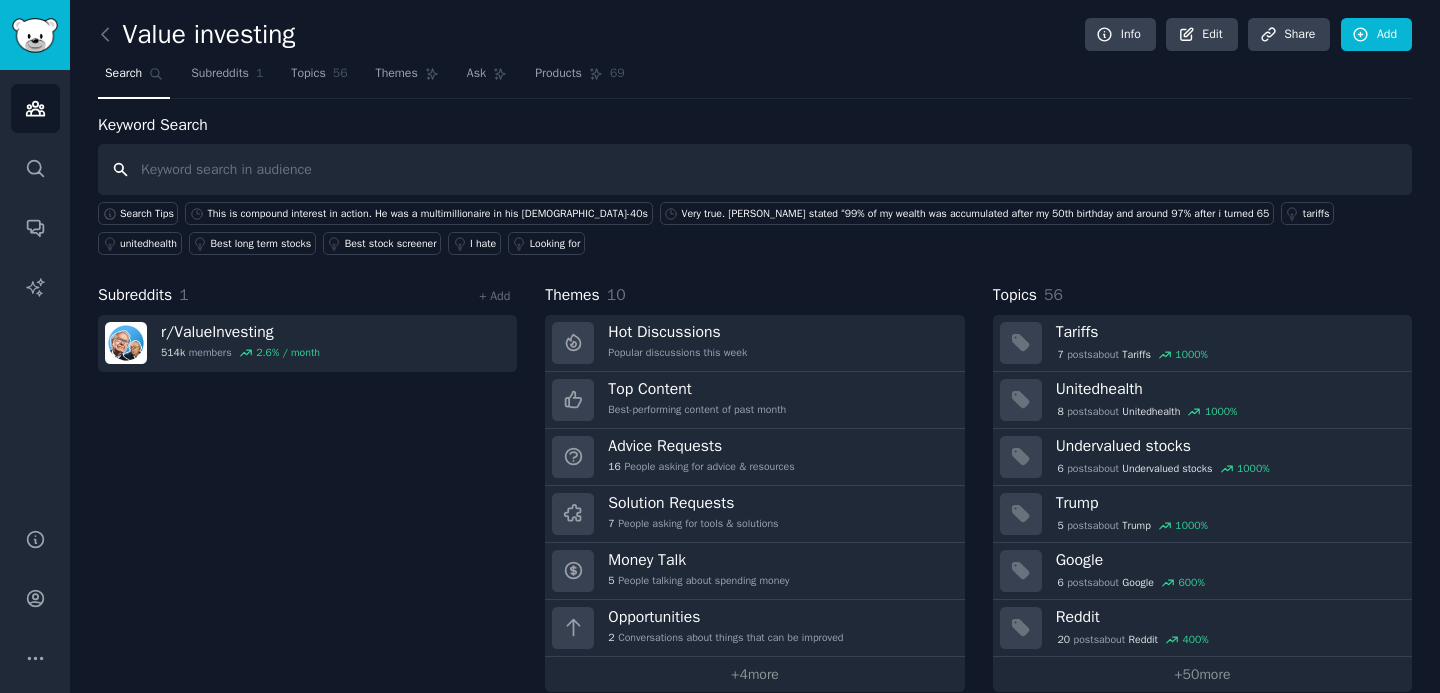 click at bounding box center [755, 169] 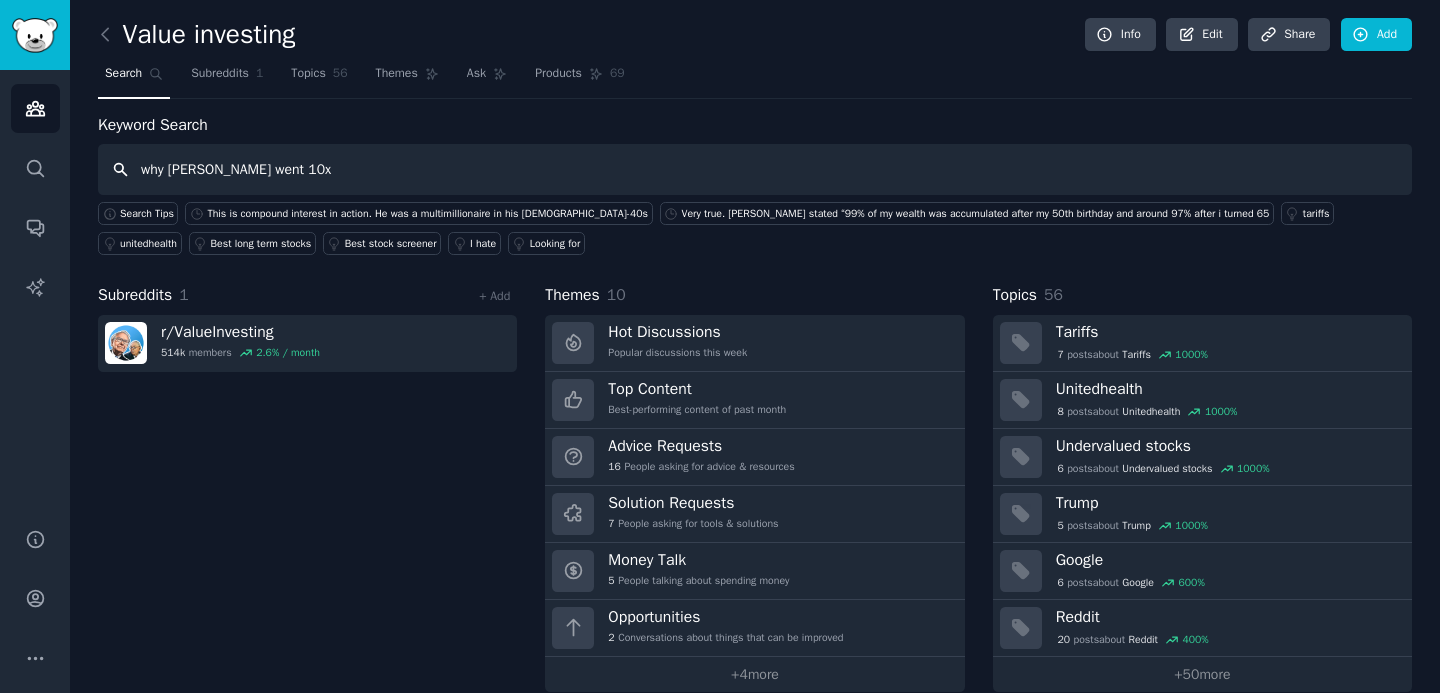type on "why TESLA went 10x" 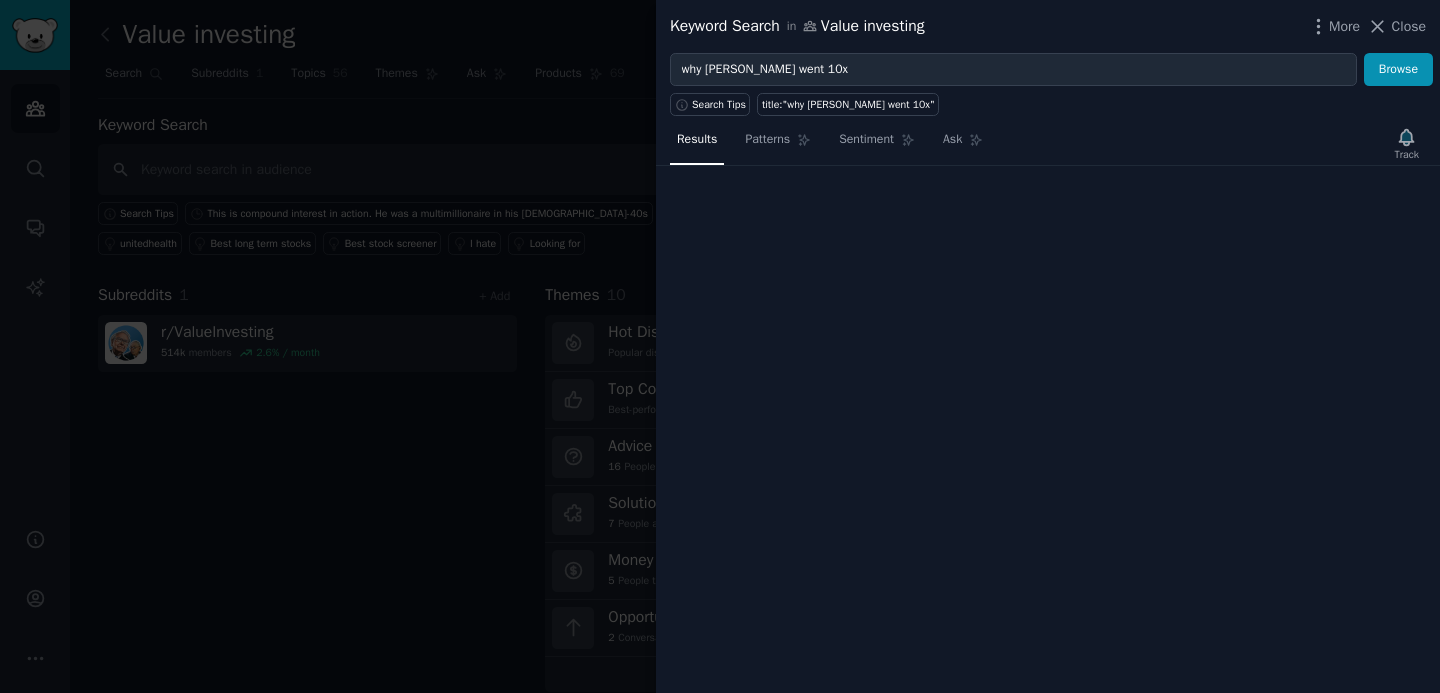 type 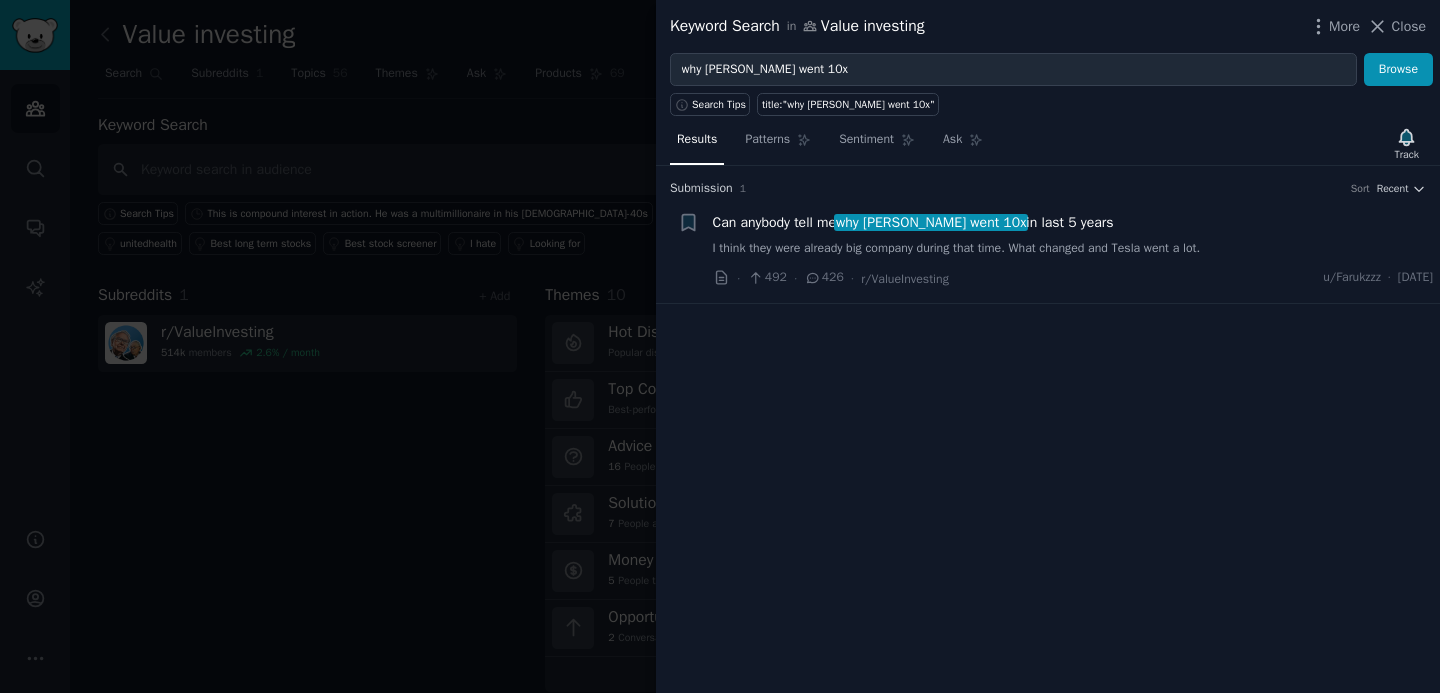 click on "why TESLA went 10x" at bounding box center (931, 222) 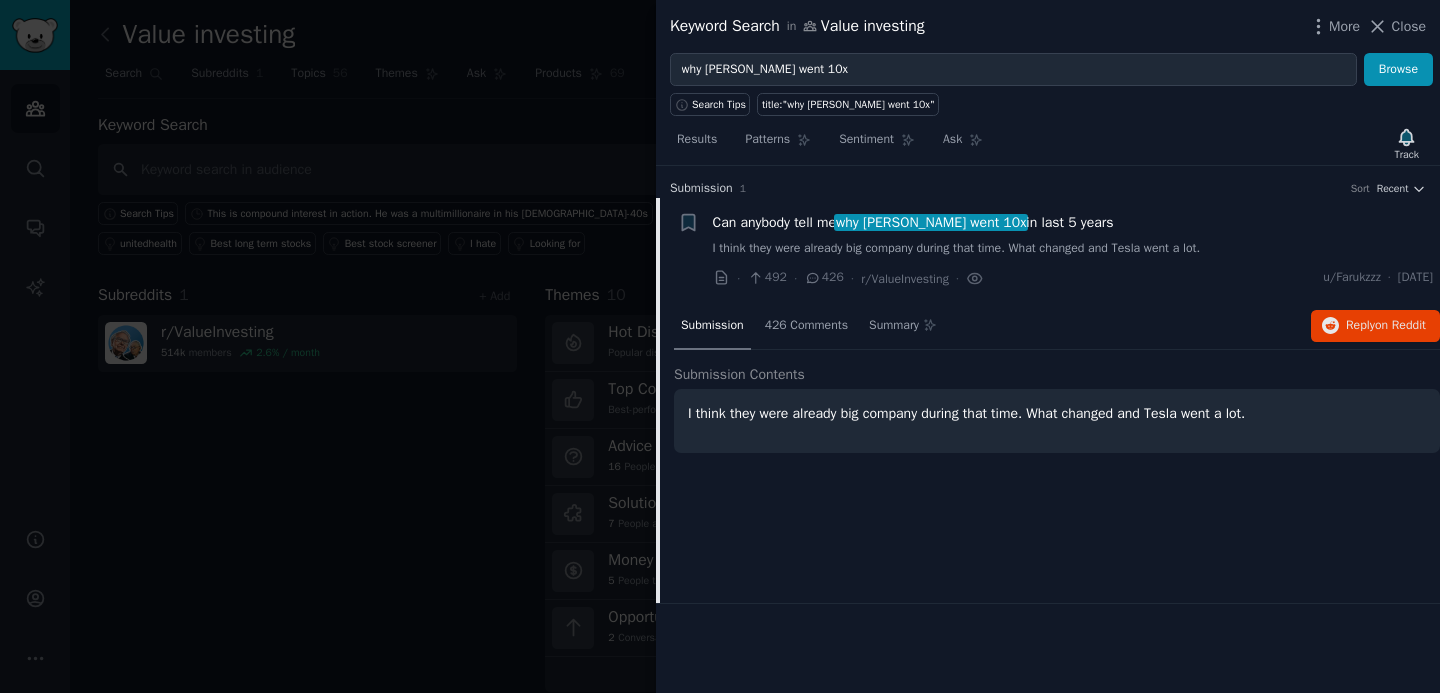 click on "Can anybody tell me  why TESLA went 10x  in last 5 years" at bounding box center (913, 222) 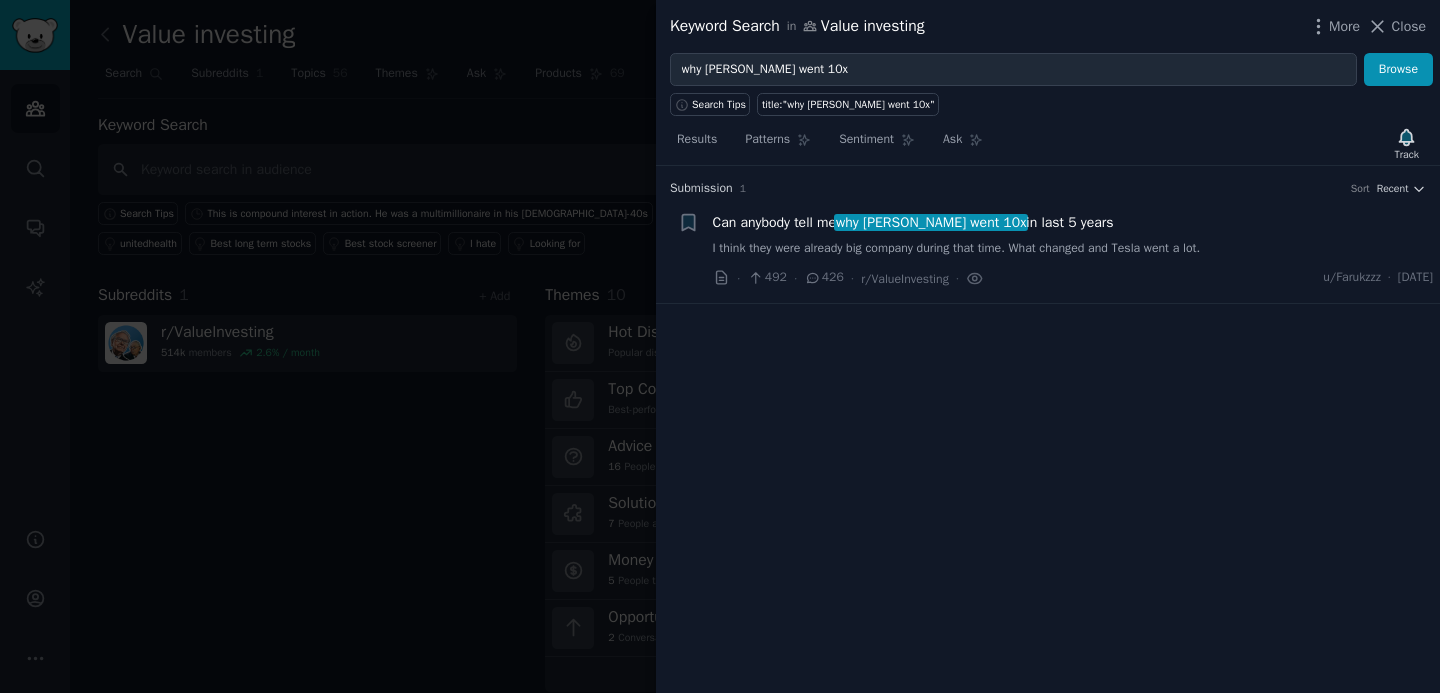 click on "Can anybody tell me  why TESLA went 10x  in last 5 years" at bounding box center [913, 222] 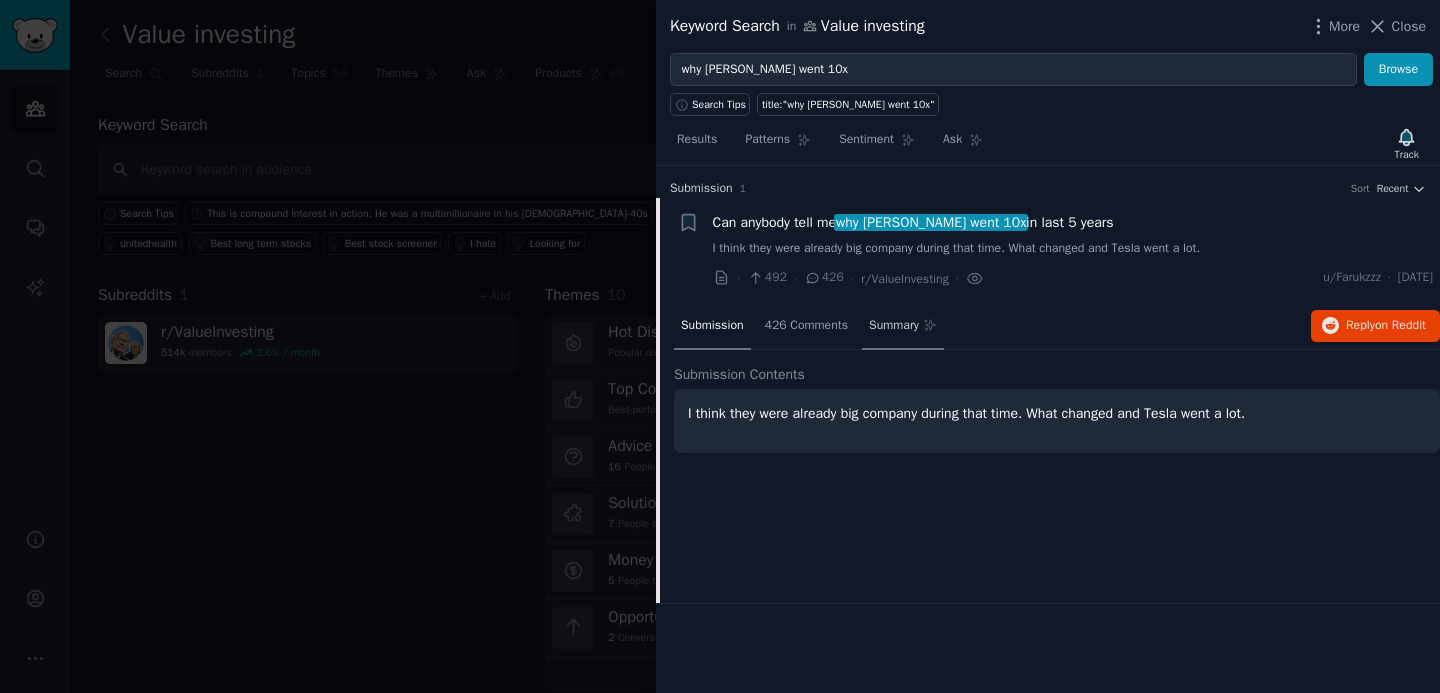 click on "Summary" at bounding box center (894, 326) 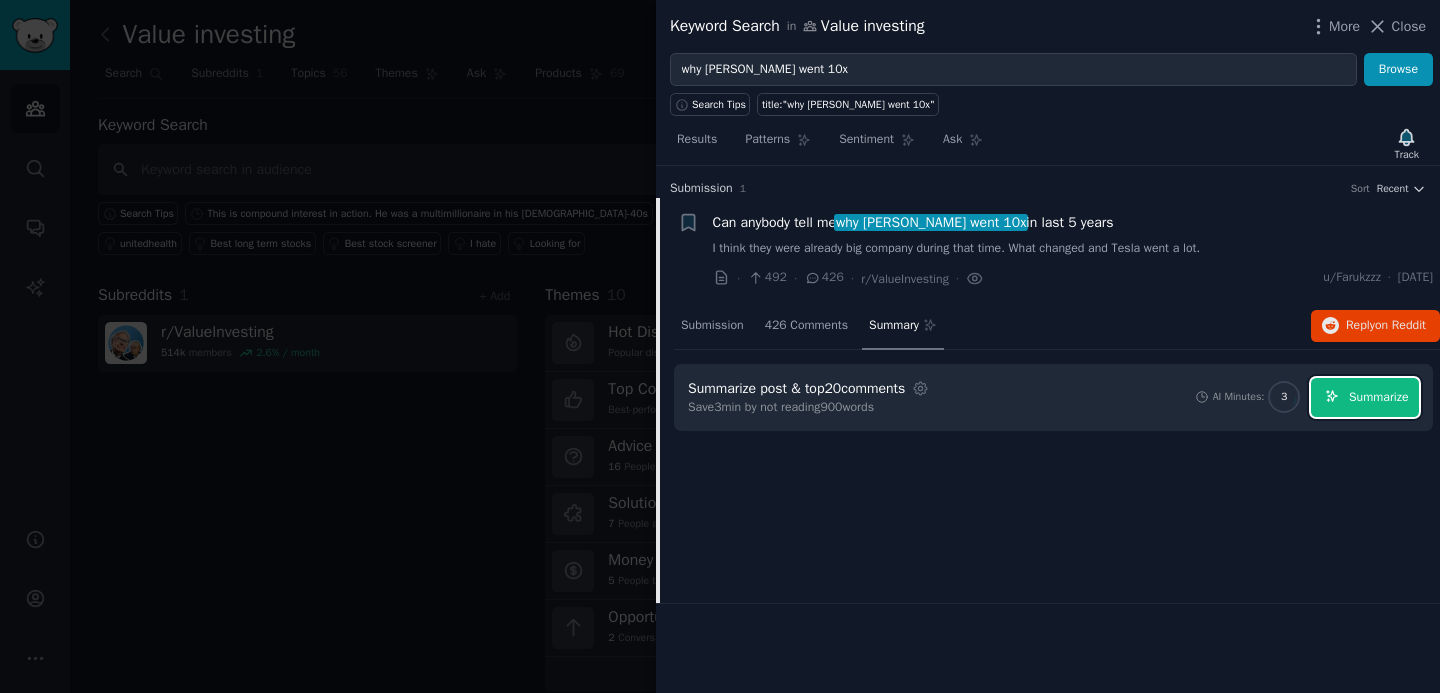 click on "Summarize" at bounding box center (1378, 398) 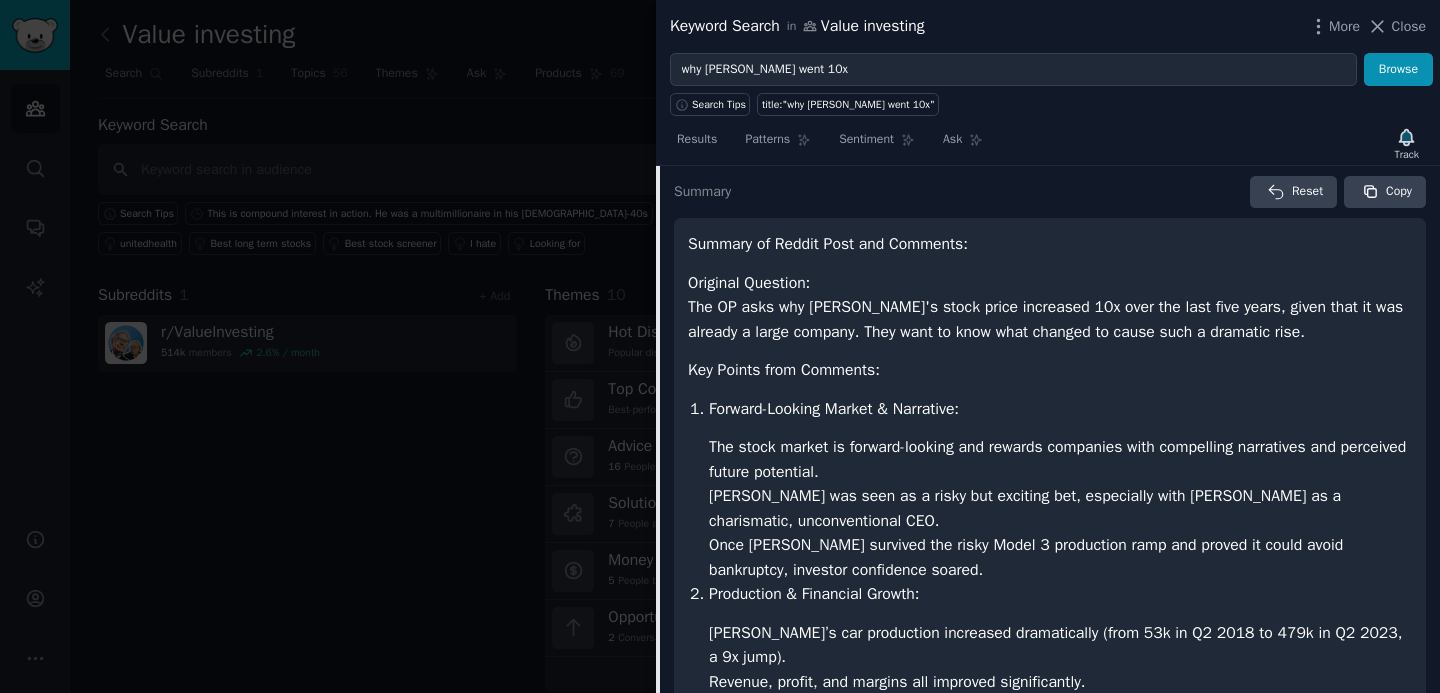 scroll, scrollTop: 135, scrollLeft: 0, axis: vertical 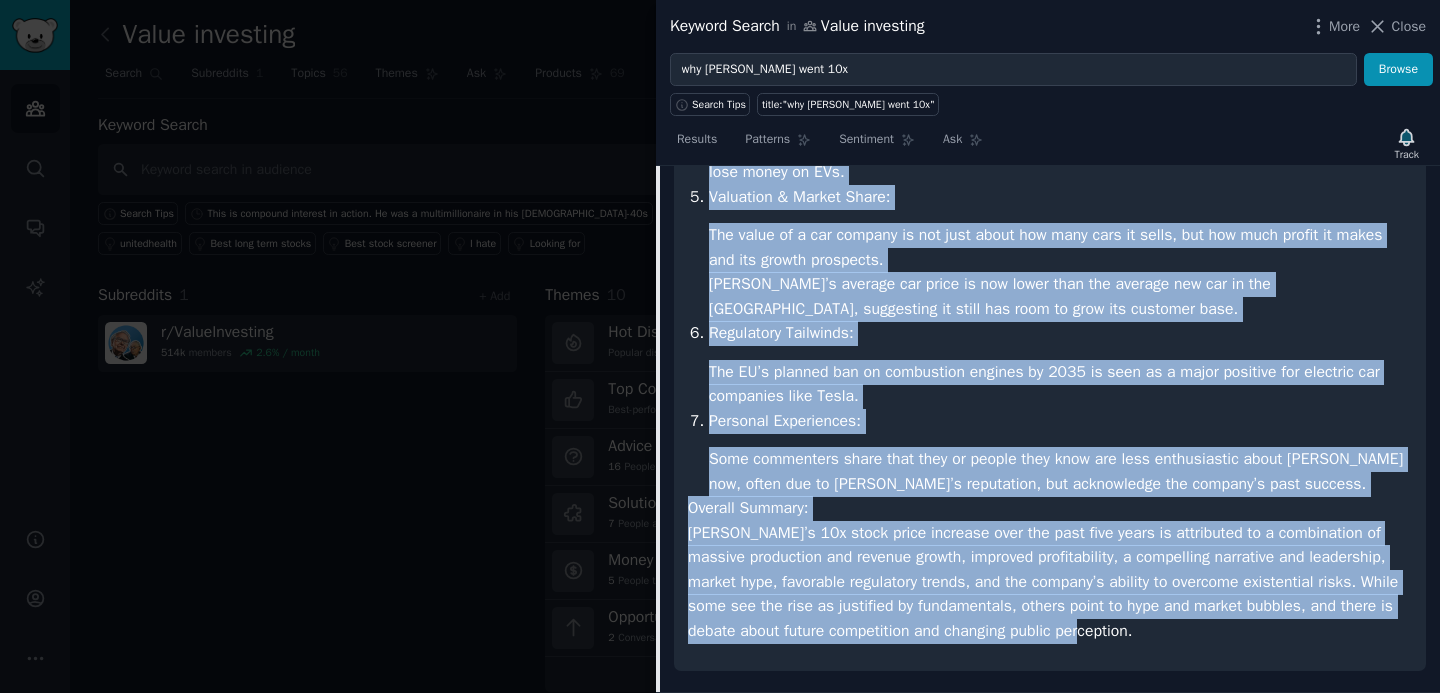 drag, startPoint x: 689, startPoint y: 301, endPoint x: 1178, endPoint y: 634, distance: 591.61646 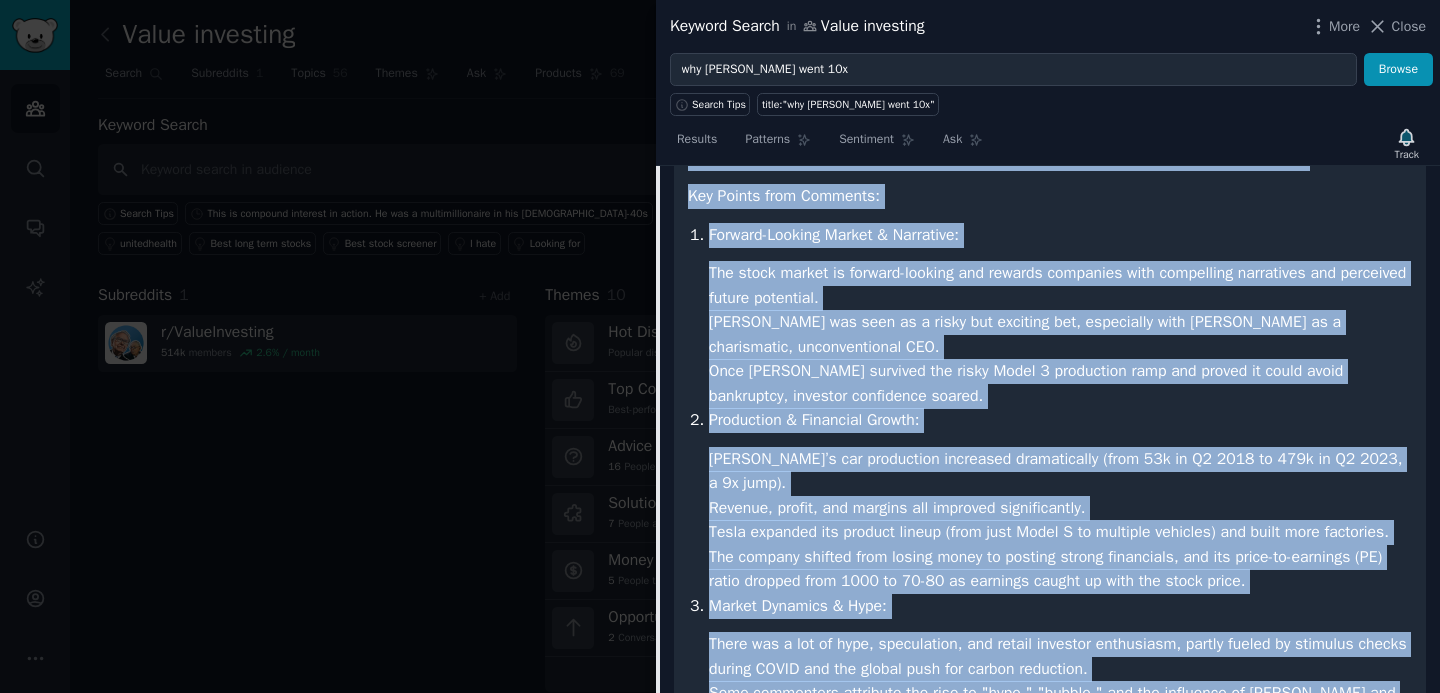 scroll, scrollTop: 0, scrollLeft: 0, axis: both 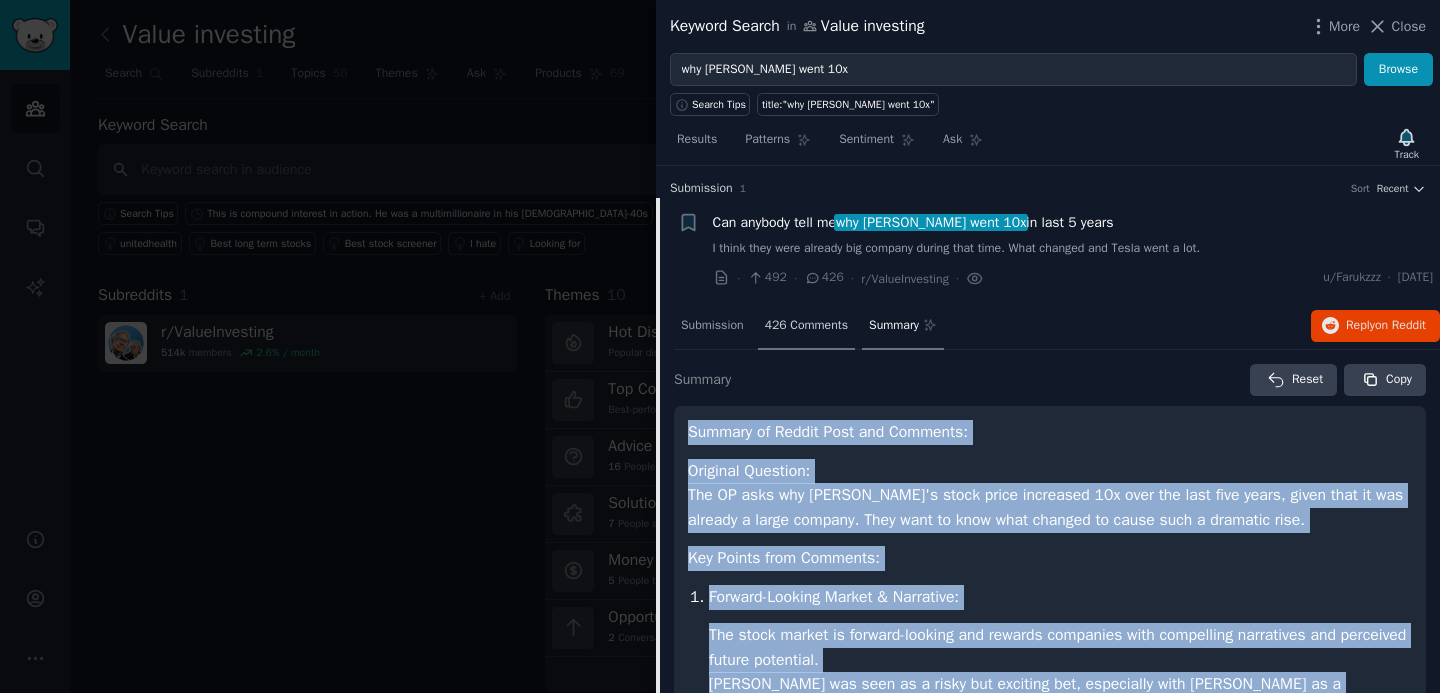 click on "426 Comments" at bounding box center [806, 326] 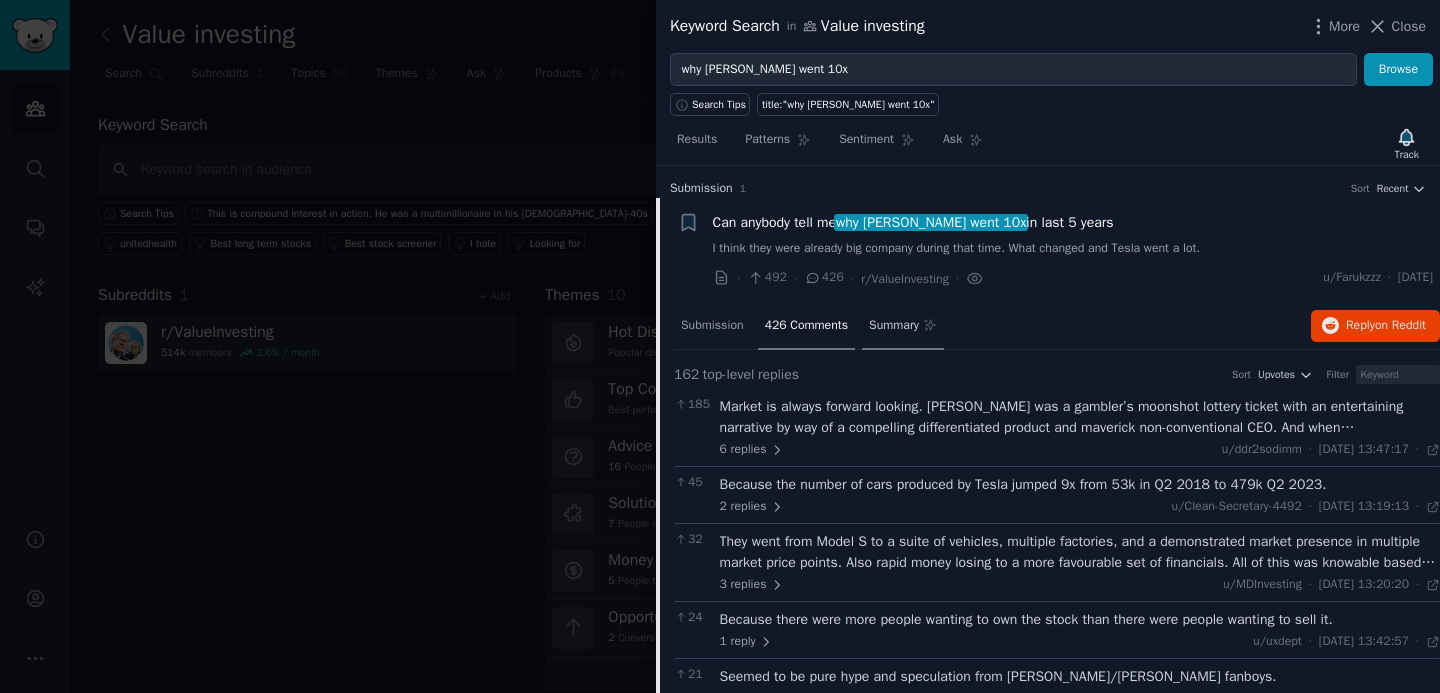 click on "Summary" at bounding box center [894, 326] 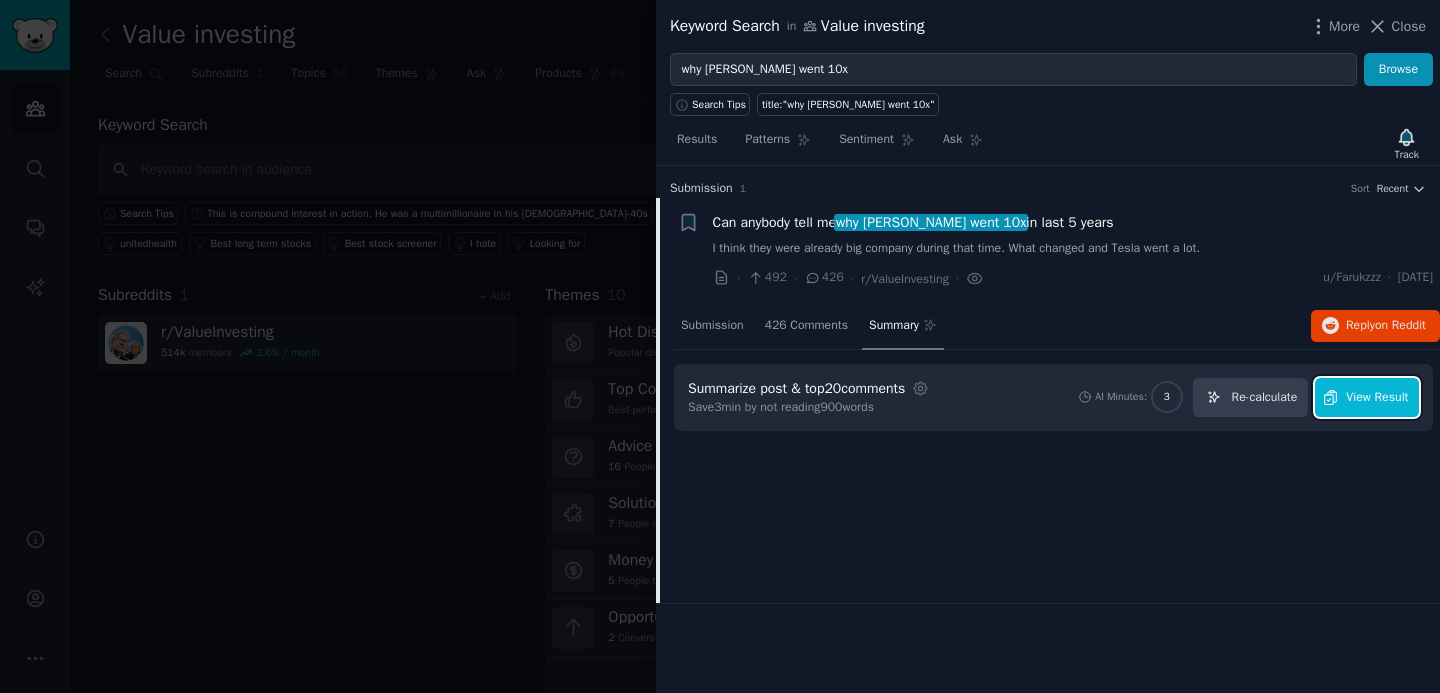 click on "View Result" at bounding box center [1377, 398] 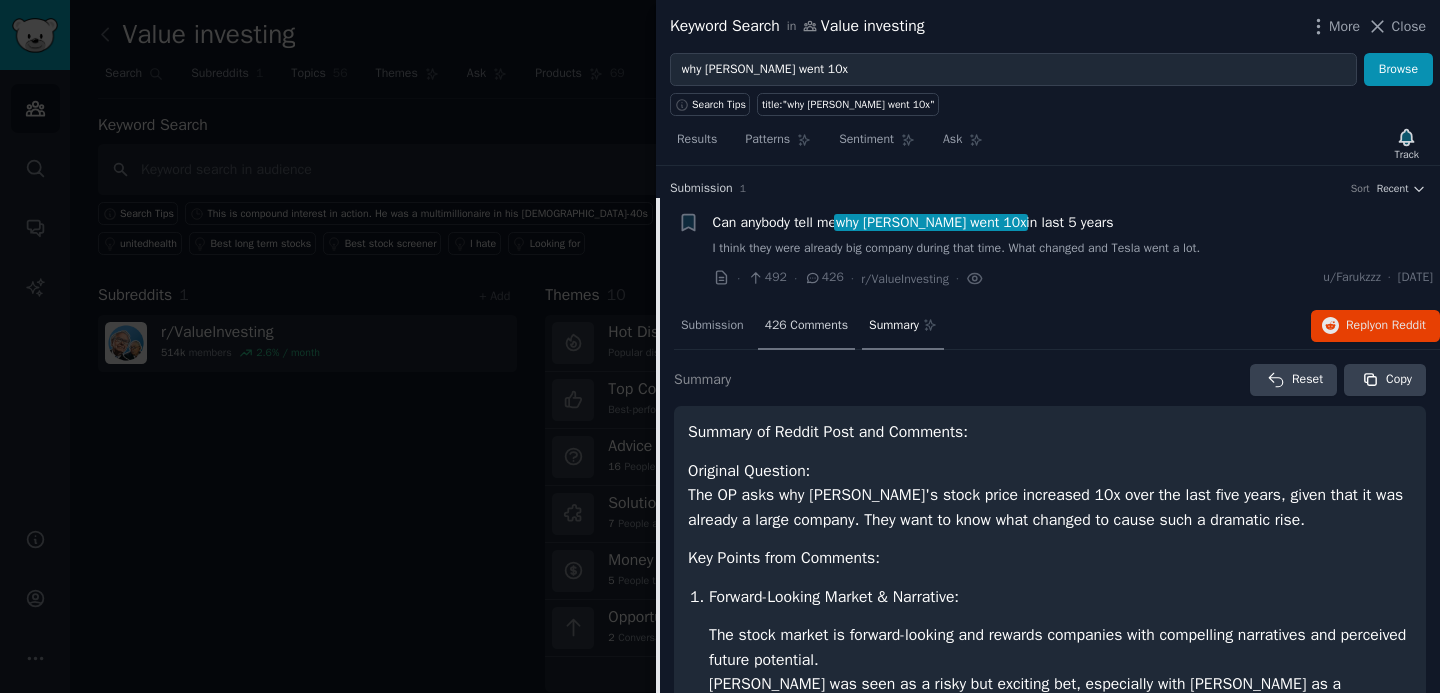 click on "426 Comments" at bounding box center [806, 326] 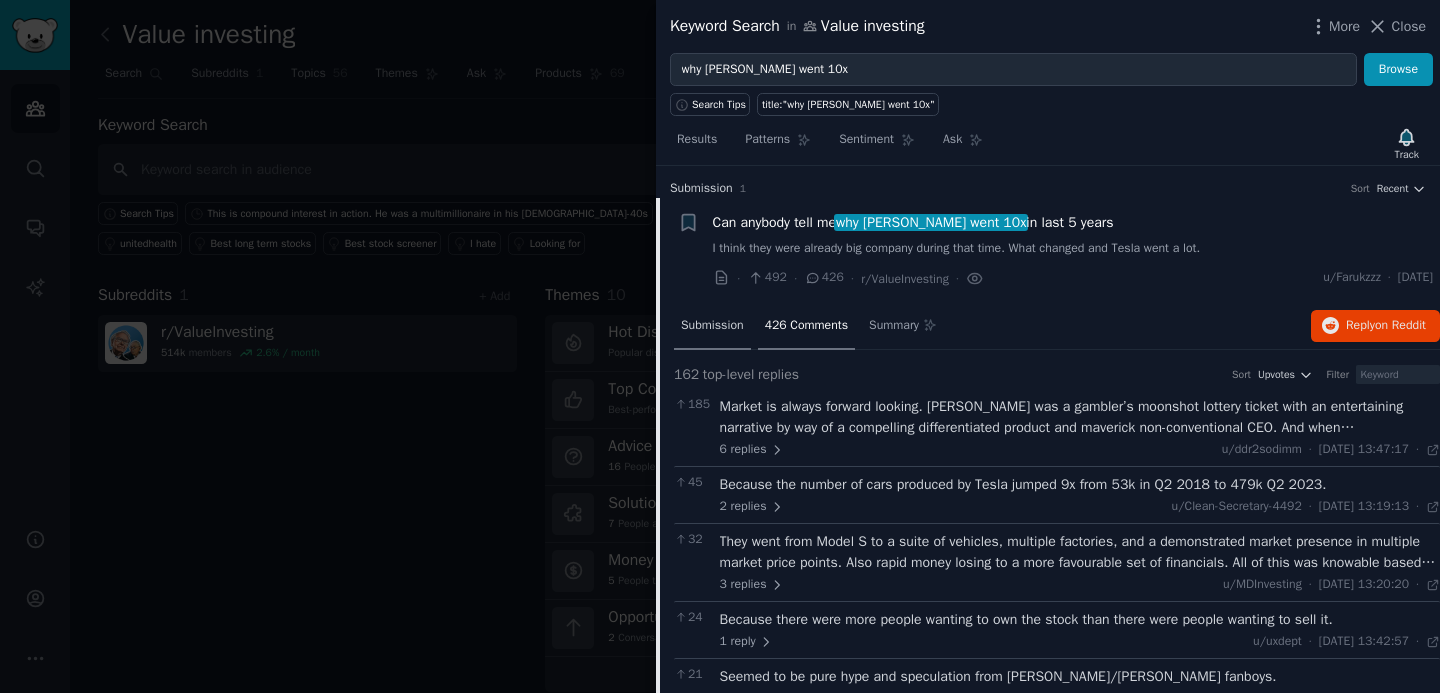 click on "Submission" at bounding box center [712, 326] 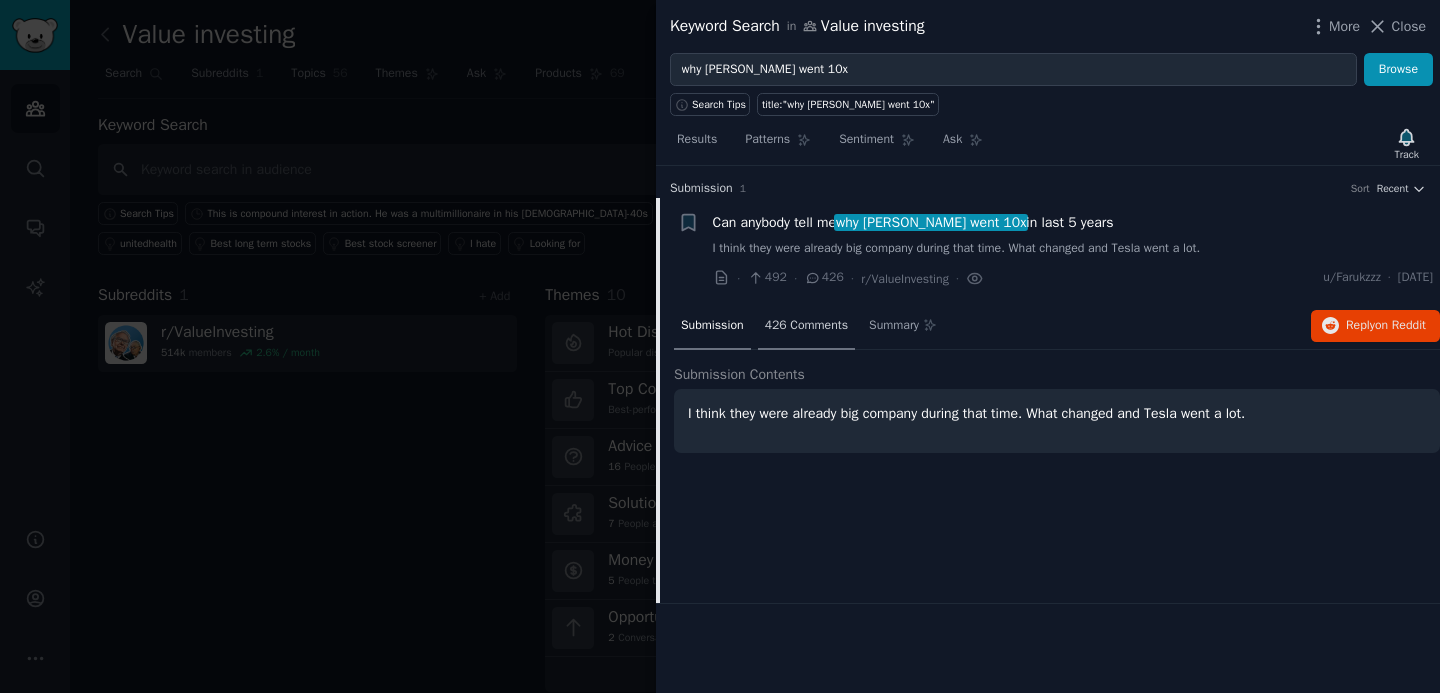 click on "426 Comments" at bounding box center [806, 326] 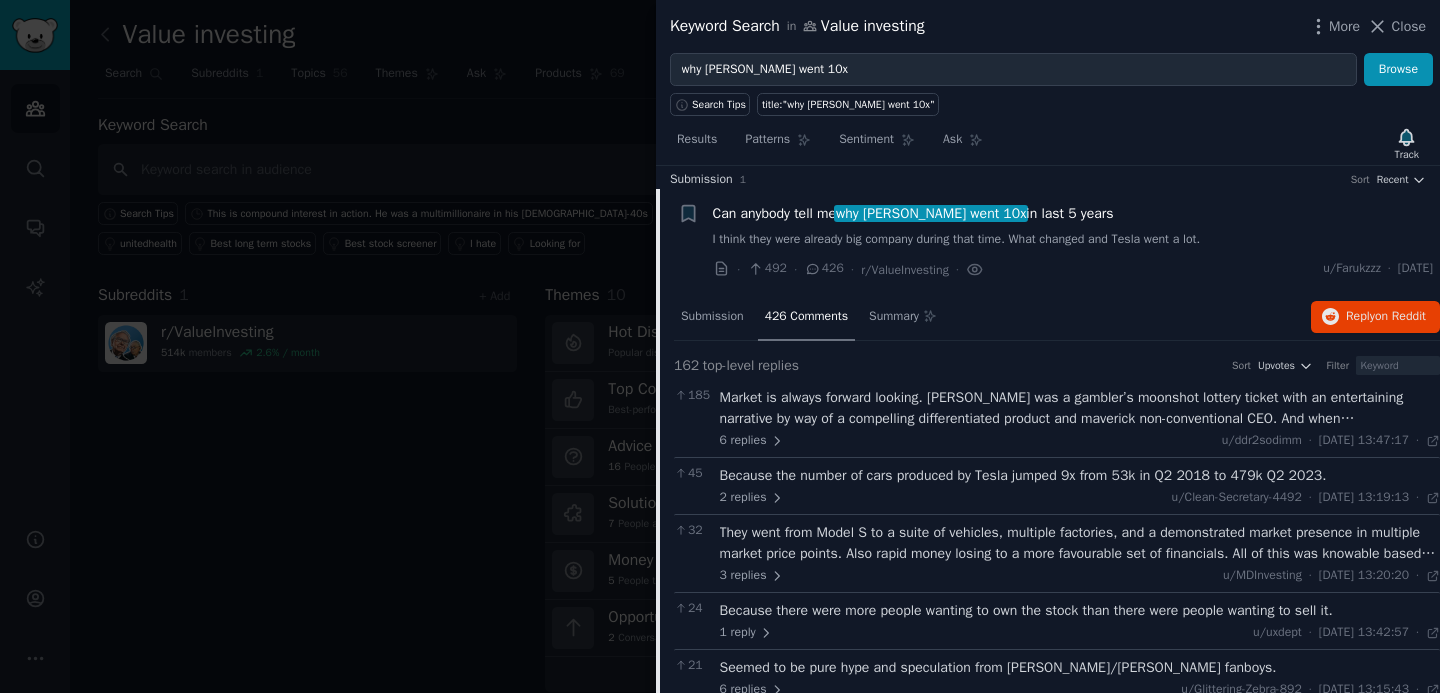 scroll, scrollTop: 11, scrollLeft: 0, axis: vertical 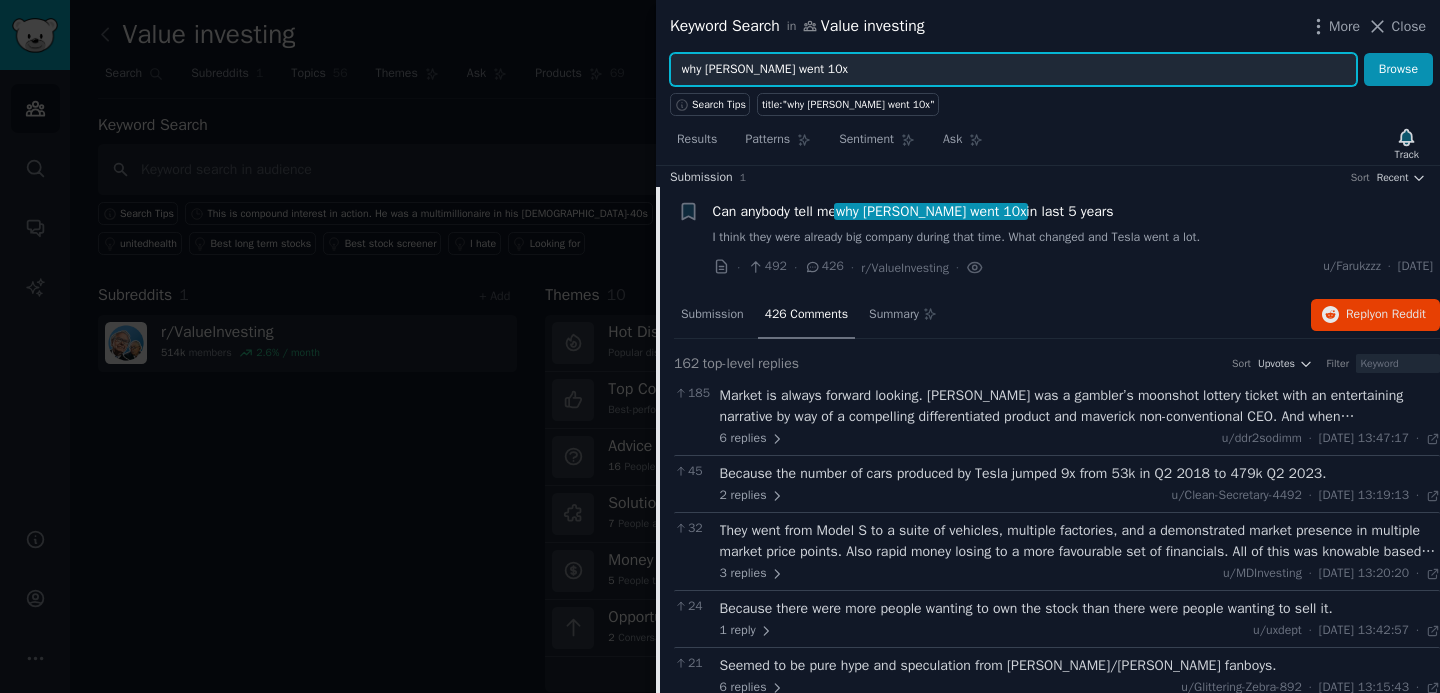 click on "why TESLA went 10x" at bounding box center (1013, 70) 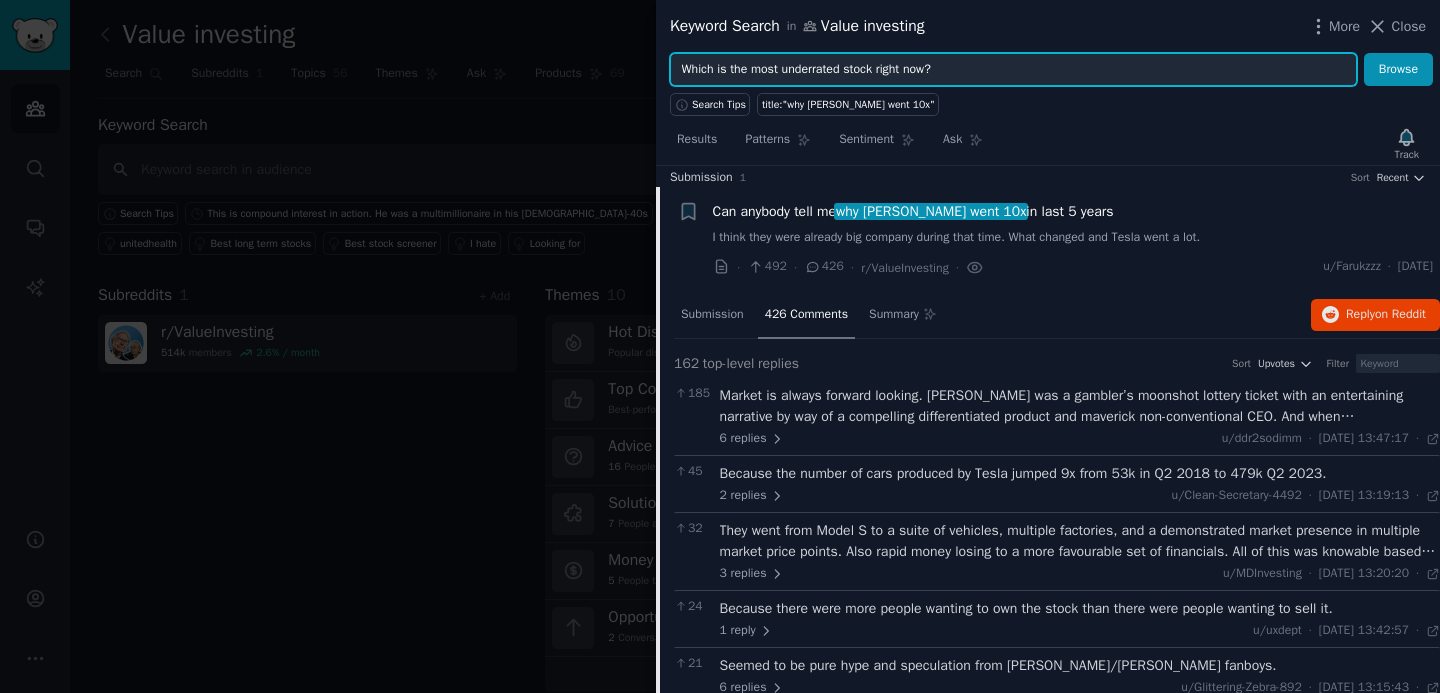 click on "Browse" at bounding box center [1398, 70] 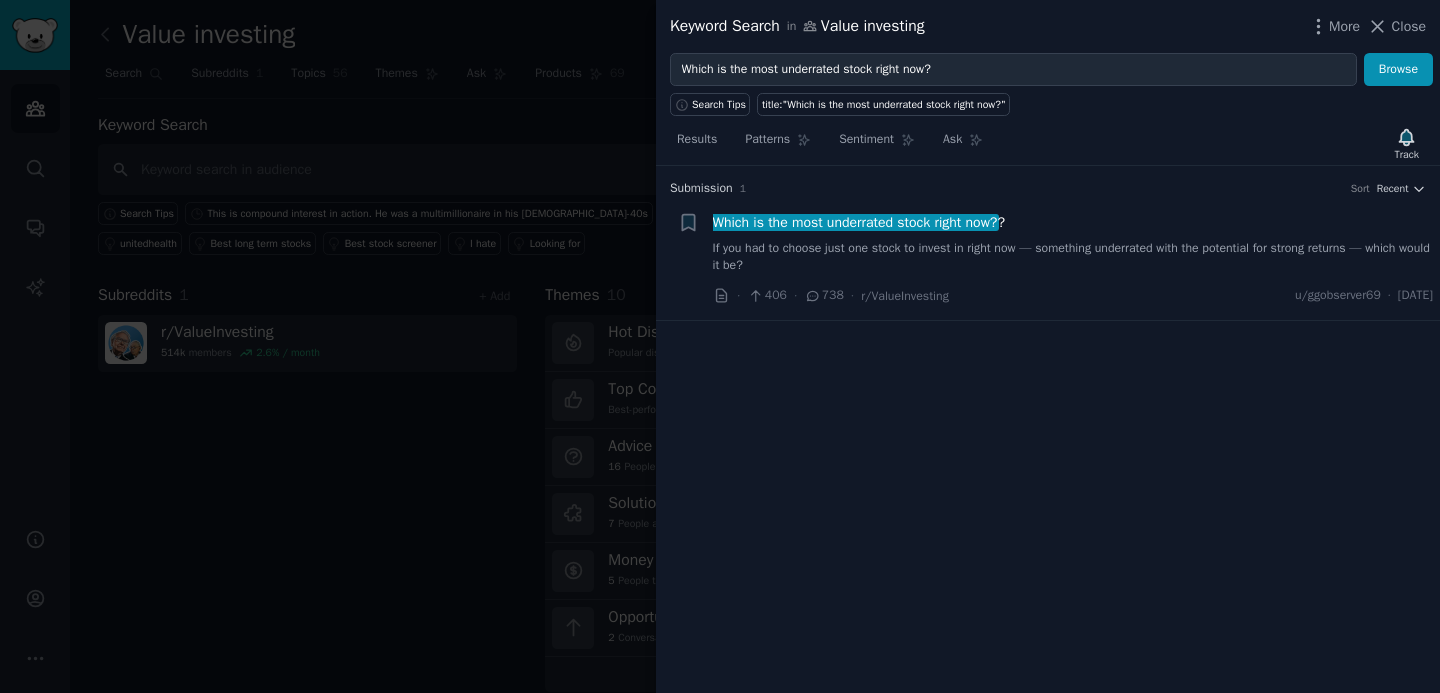 click on "Which is the most underrated stock right now?" at bounding box center (855, 222) 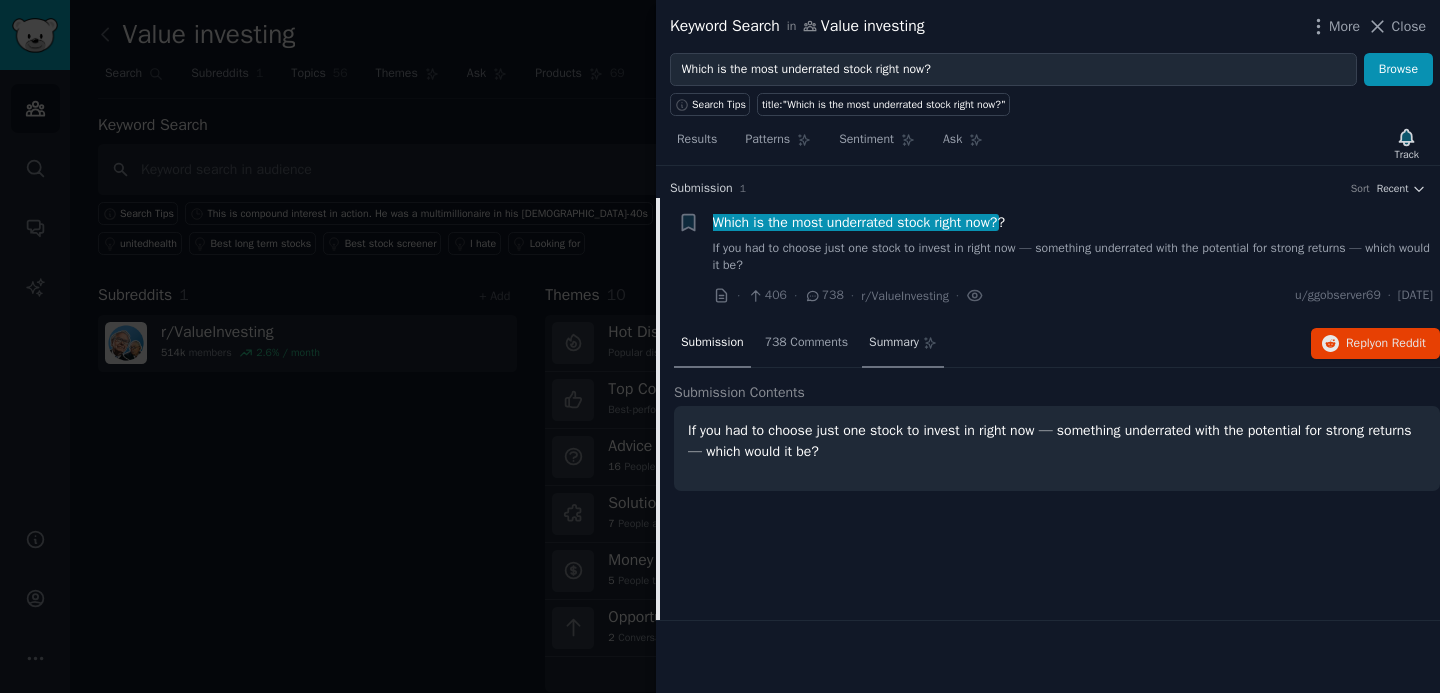 click on "Summary" at bounding box center (894, 343) 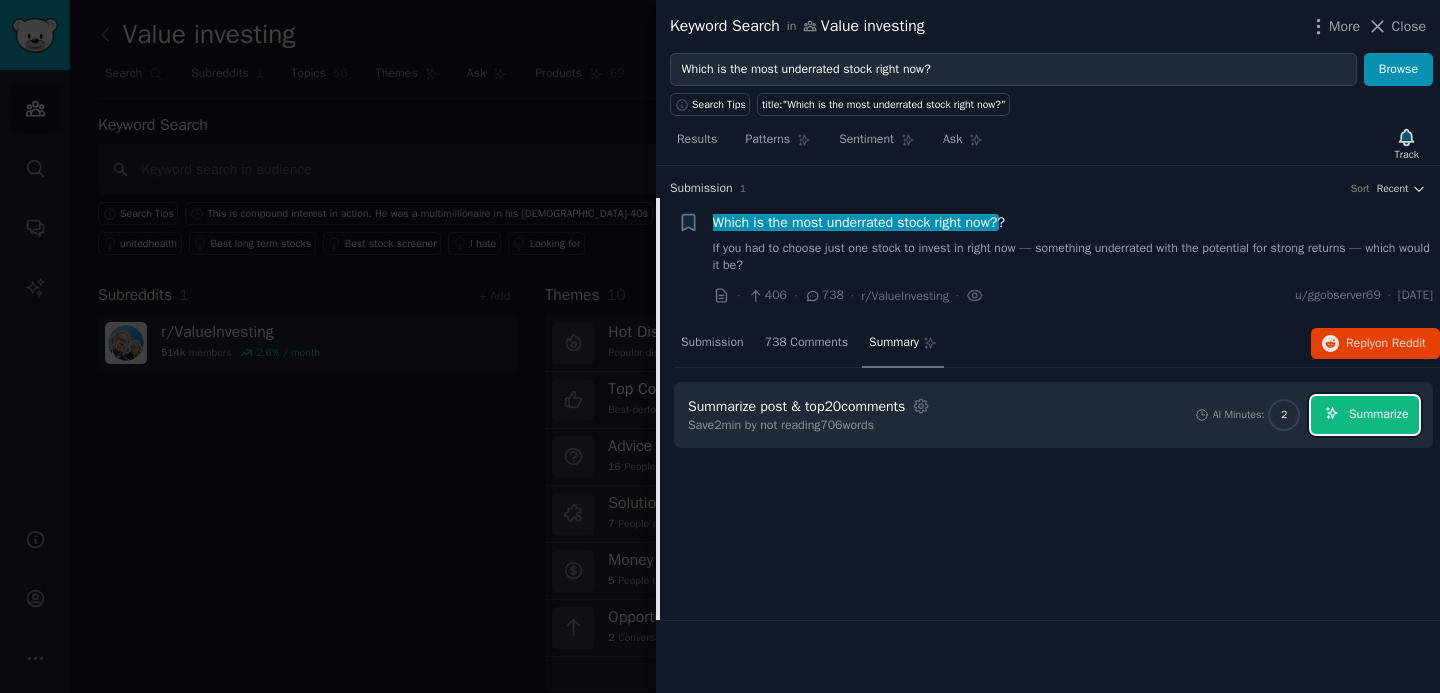 click on "Summarize" at bounding box center (1378, 415) 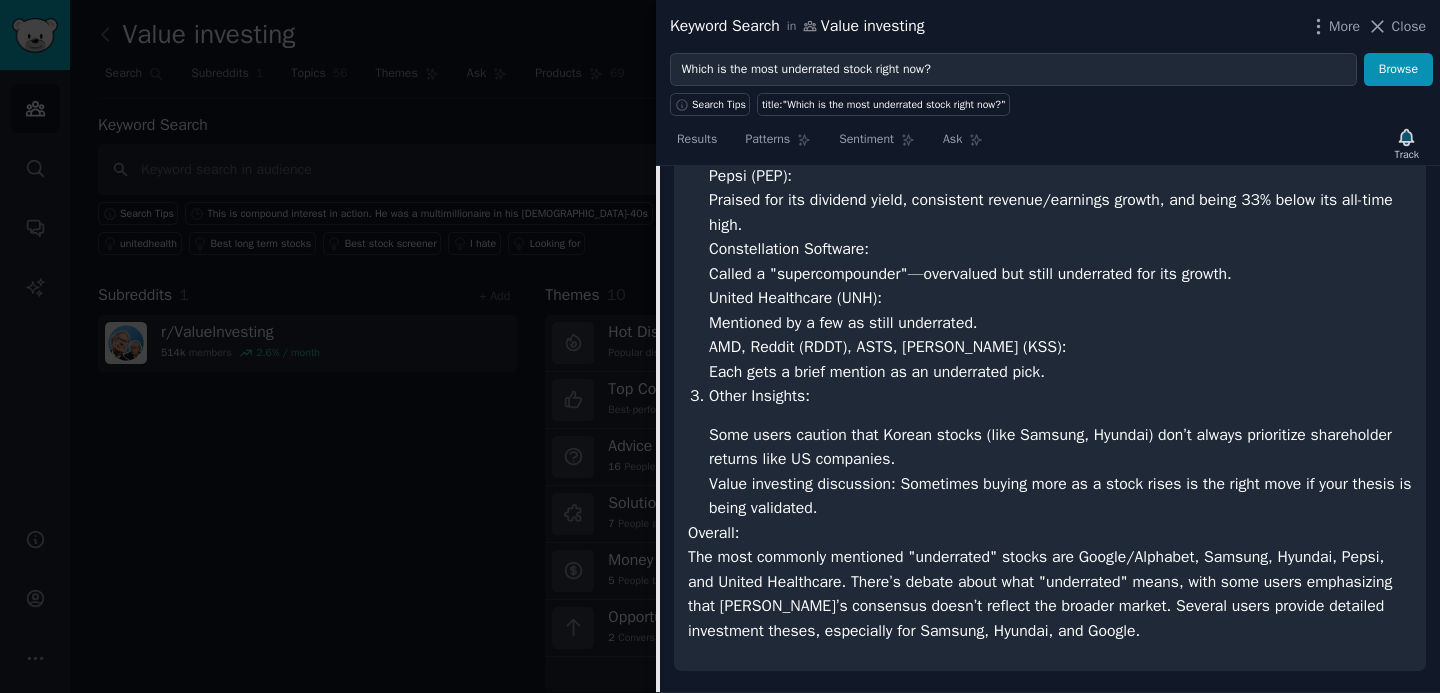scroll, scrollTop: 907, scrollLeft: 0, axis: vertical 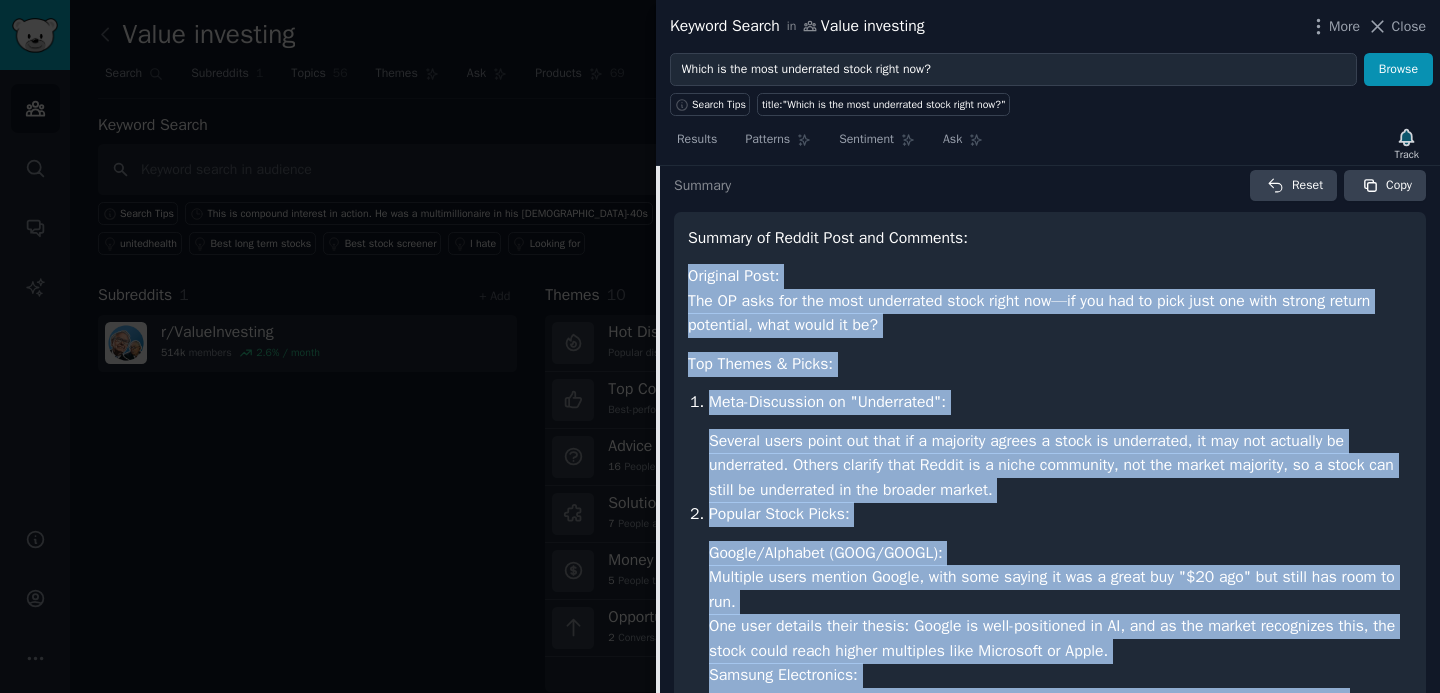 drag, startPoint x: 1215, startPoint y: 640, endPoint x: 691, endPoint y: 265, distance: 644.3609 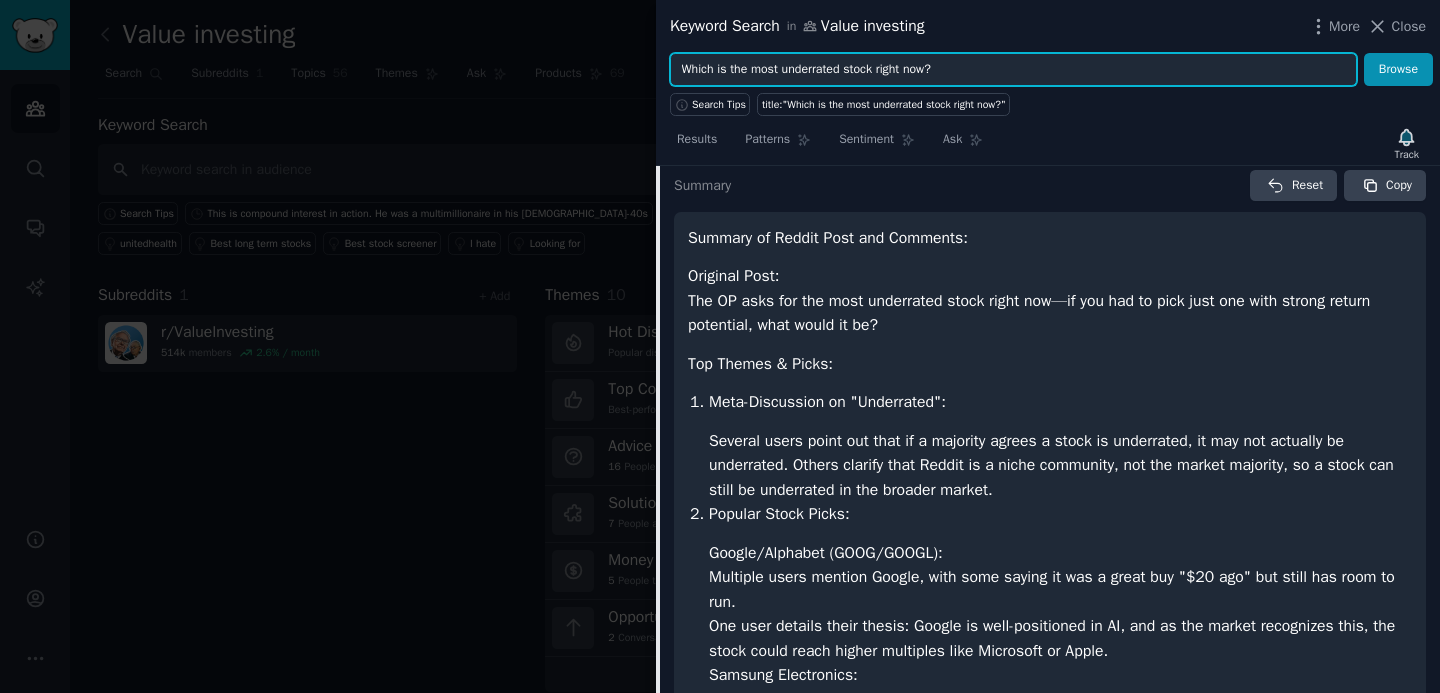 click on "Which is the most underrated stock right now?" at bounding box center (1013, 70) 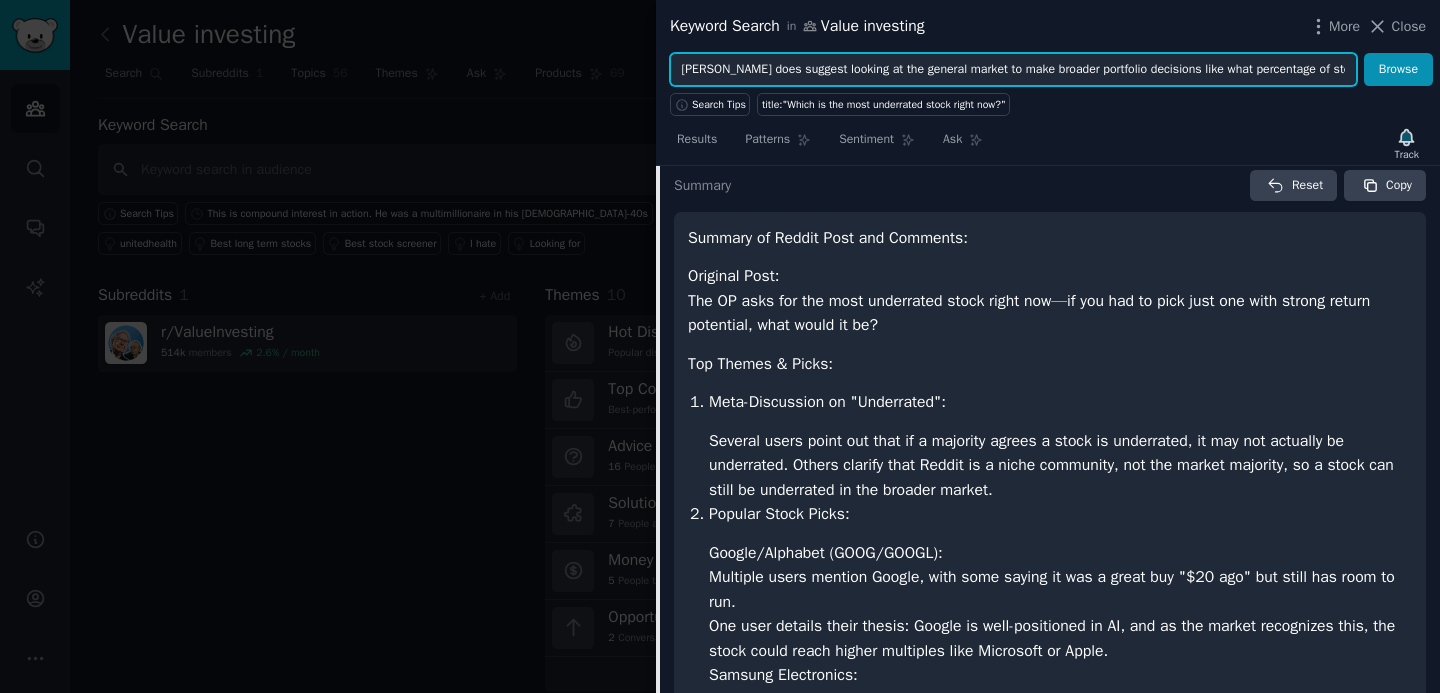 scroll, scrollTop: 0, scrollLeft: 224, axis: horizontal 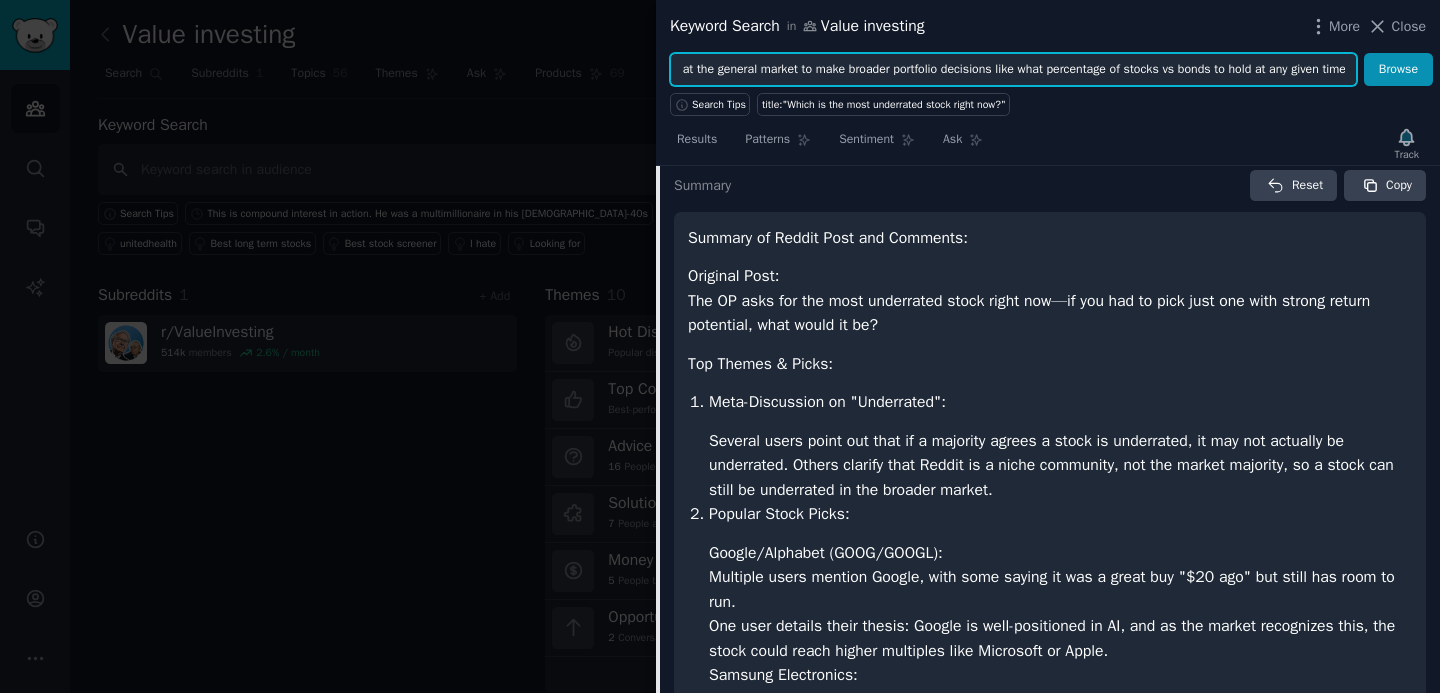 type on "Graham does suggest looking at the general market to make broader portfolio decisions like what percentage of stocks vs bonds to hold at any given time" 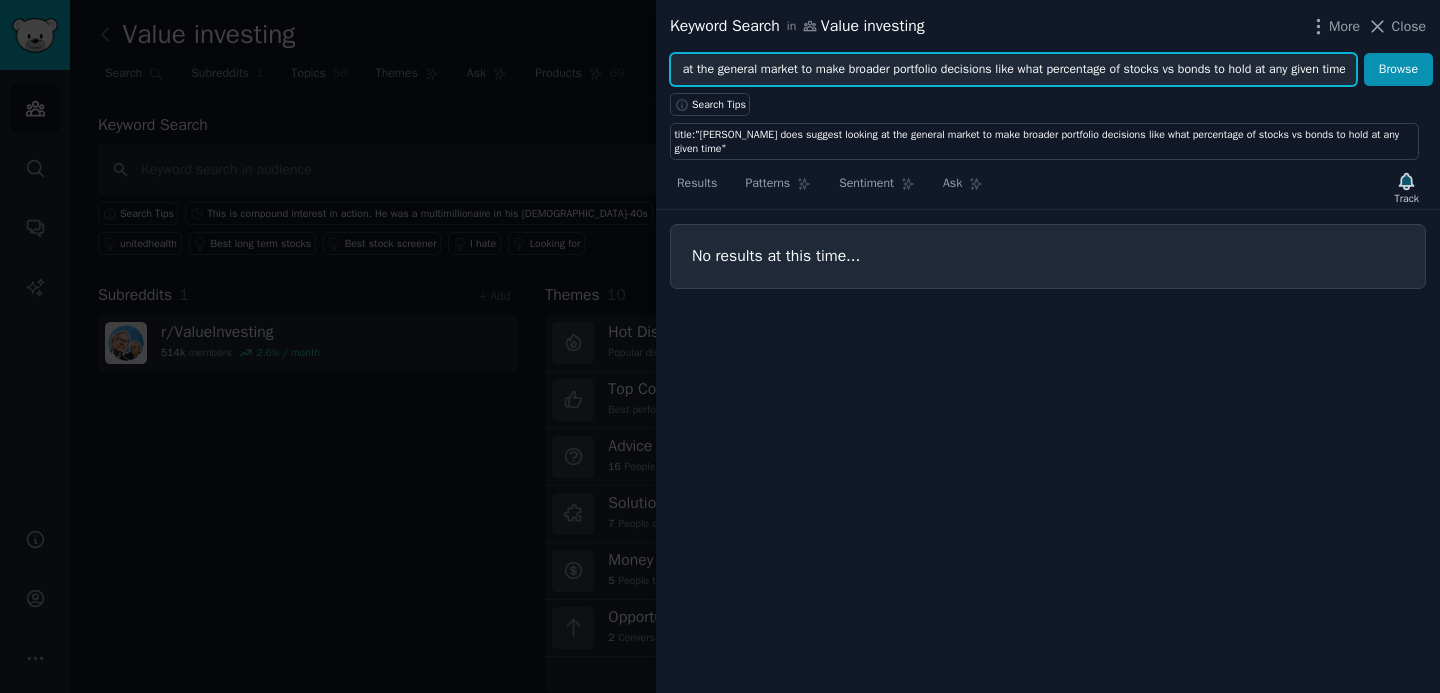 scroll, scrollTop: 0, scrollLeft: 224, axis: horizontal 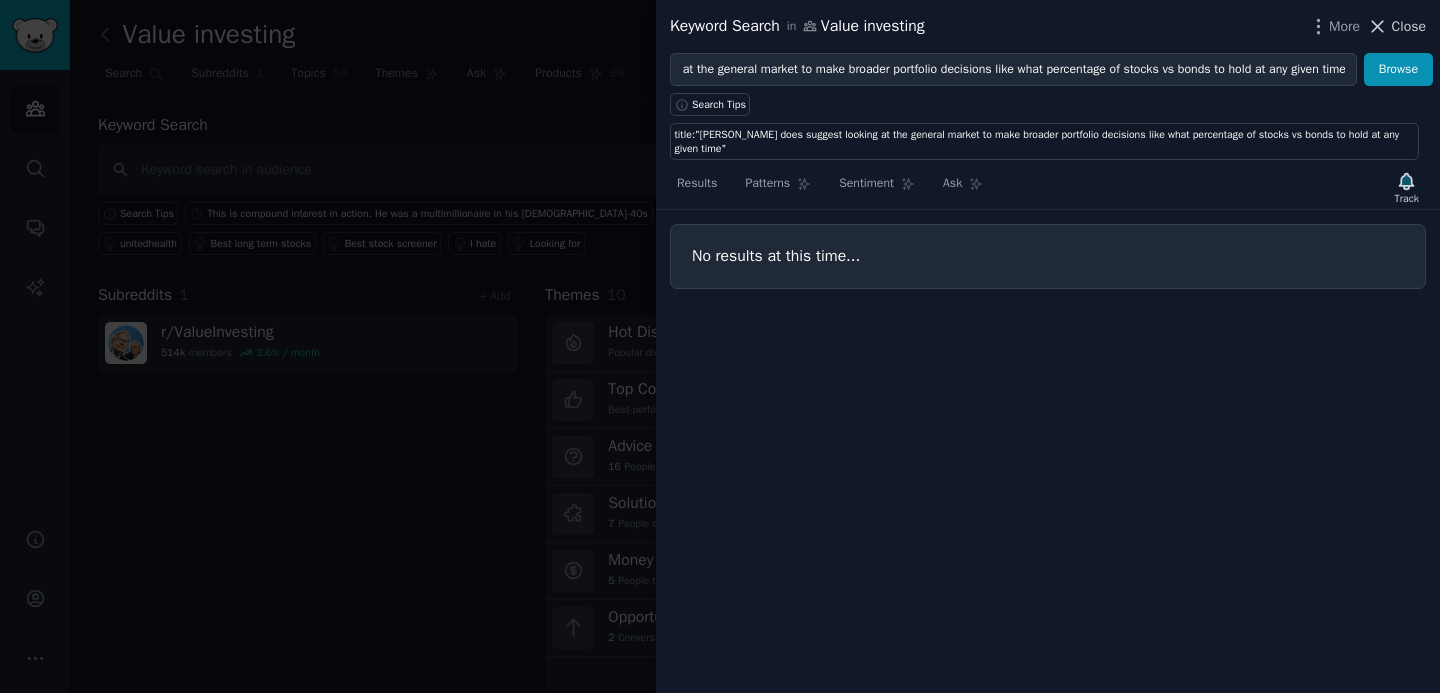 click on "Close" at bounding box center [1409, 26] 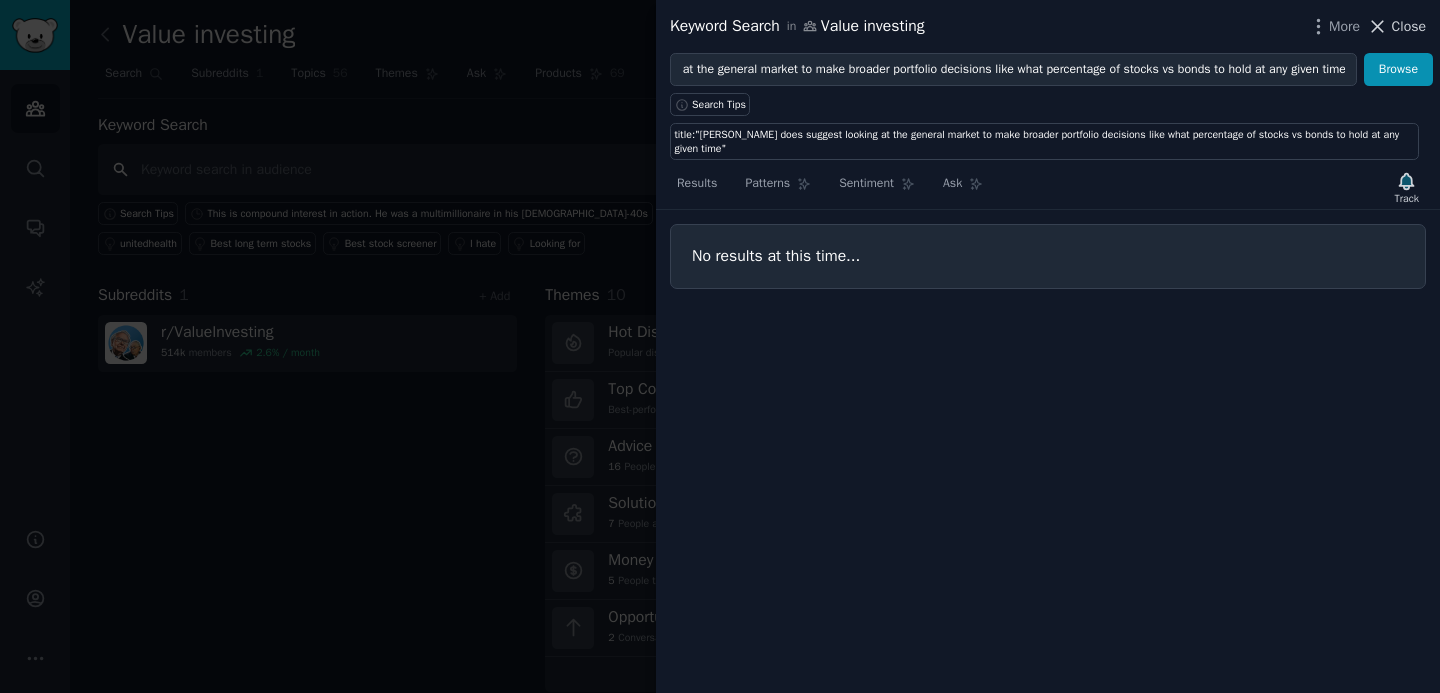 scroll, scrollTop: 0, scrollLeft: 0, axis: both 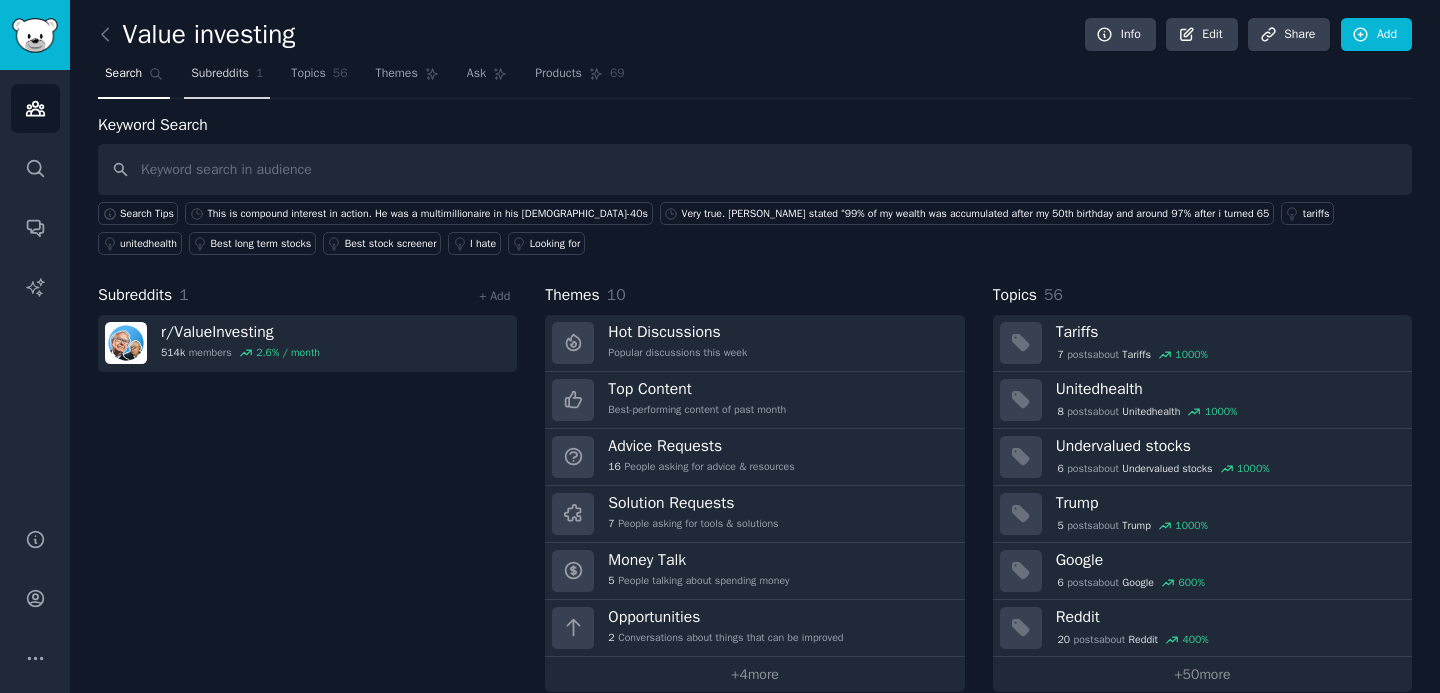 click on "Subreddits 1" at bounding box center [227, 78] 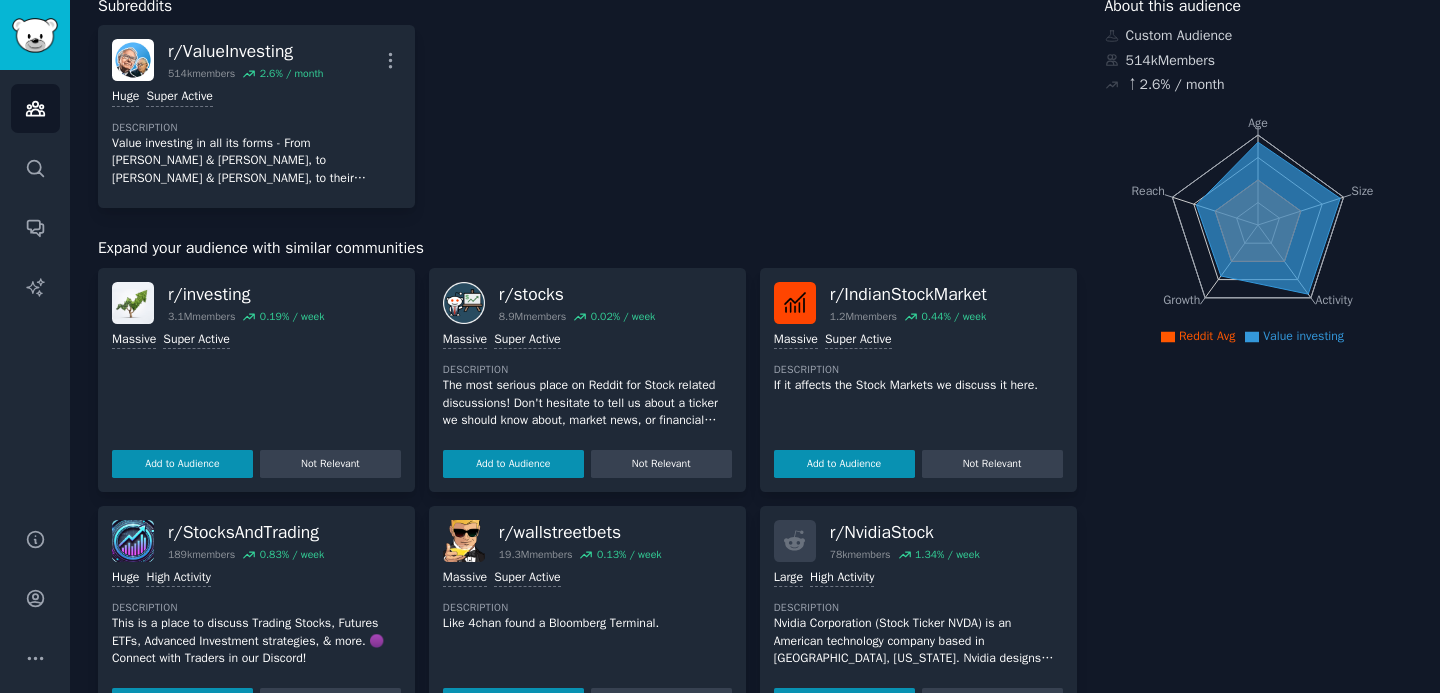 scroll, scrollTop: 131, scrollLeft: 0, axis: vertical 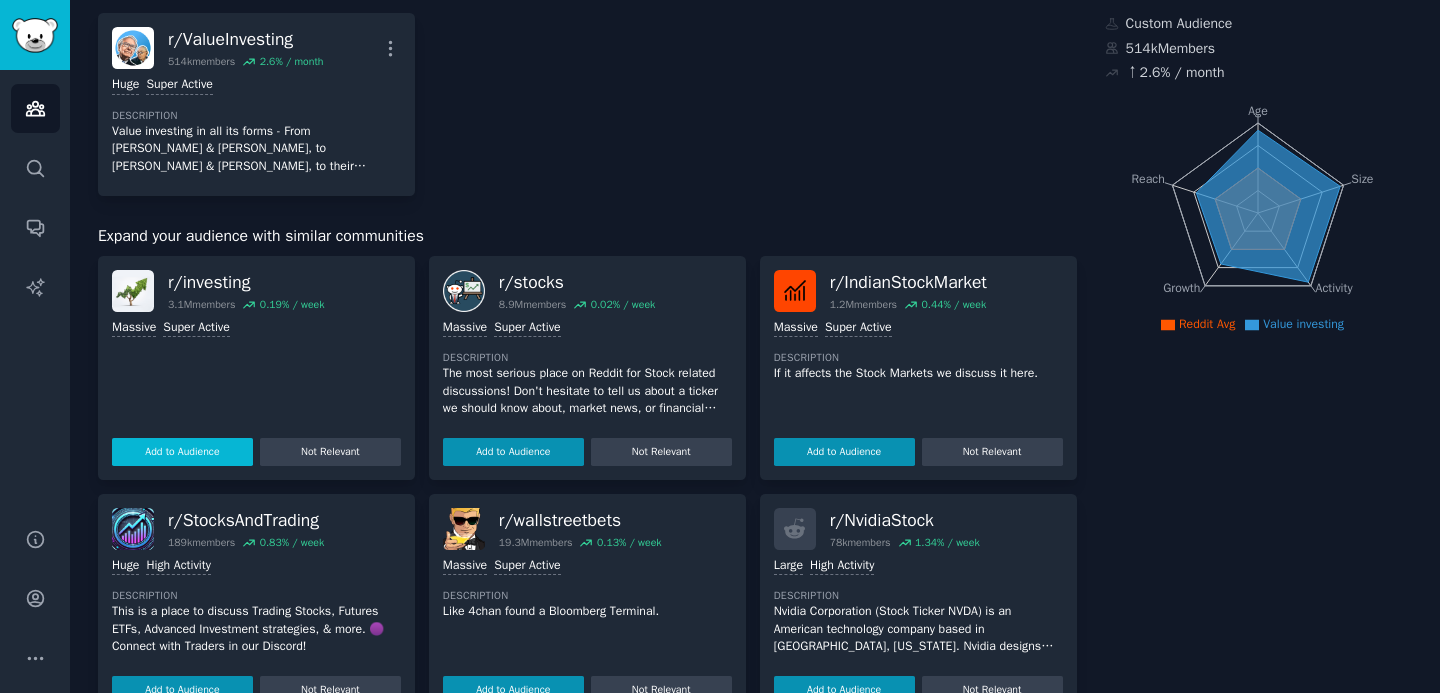 click on "Add to Audience" at bounding box center (182, 452) 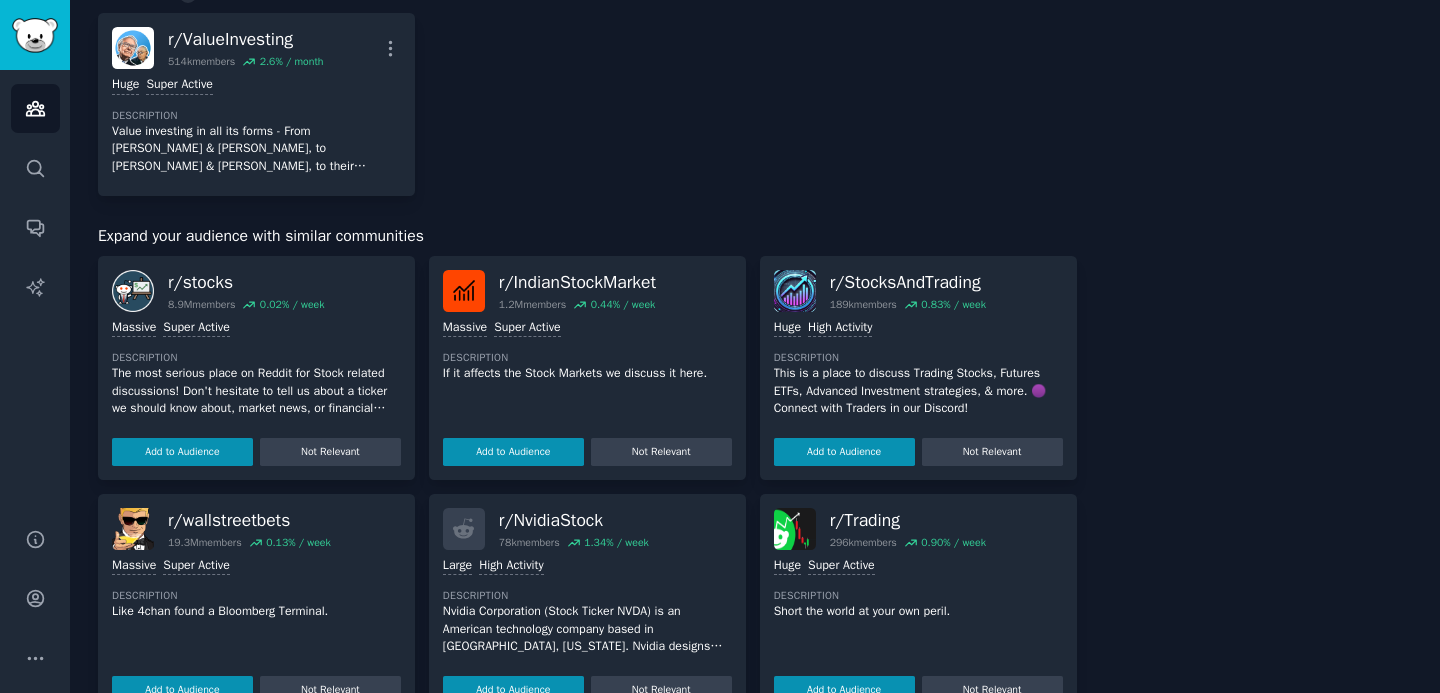 scroll, scrollTop: 0, scrollLeft: 0, axis: both 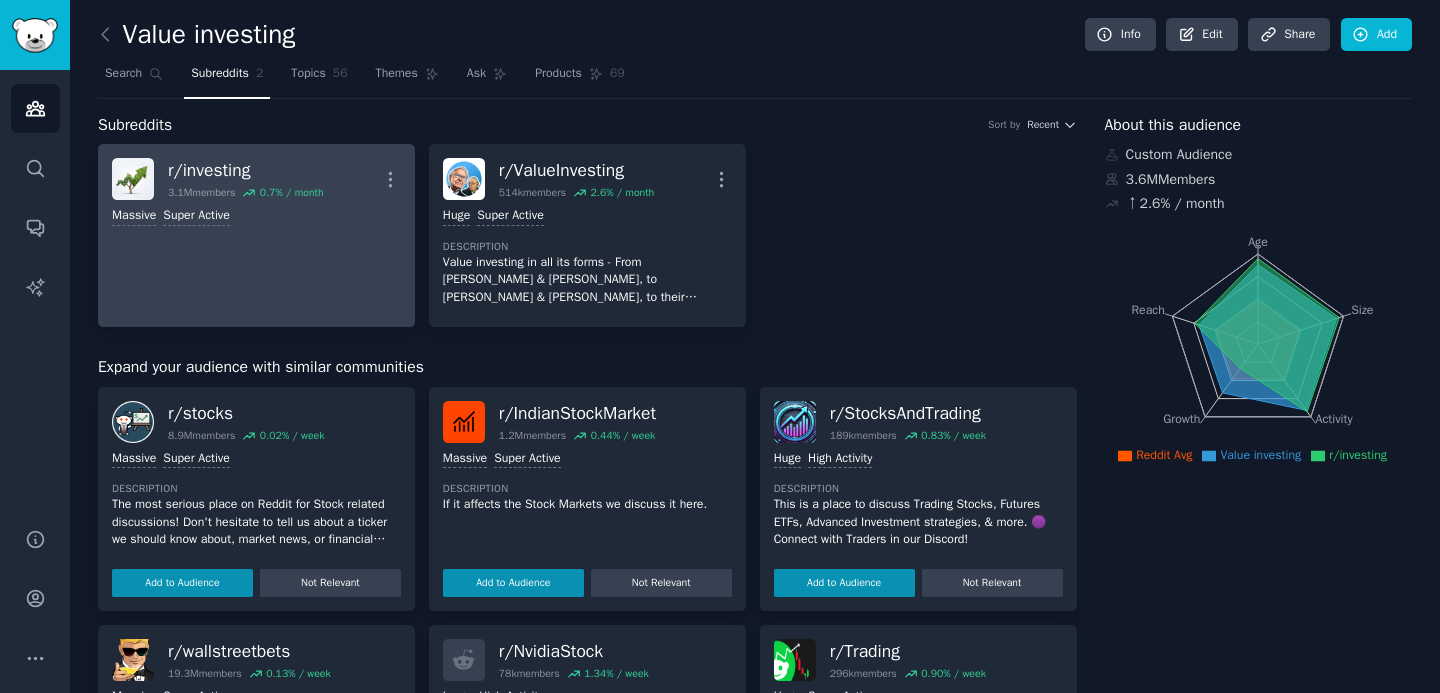 click on "r/ investing 3.1M  members 0.7 % / month More Massive Super Active" at bounding box center [256, 235] 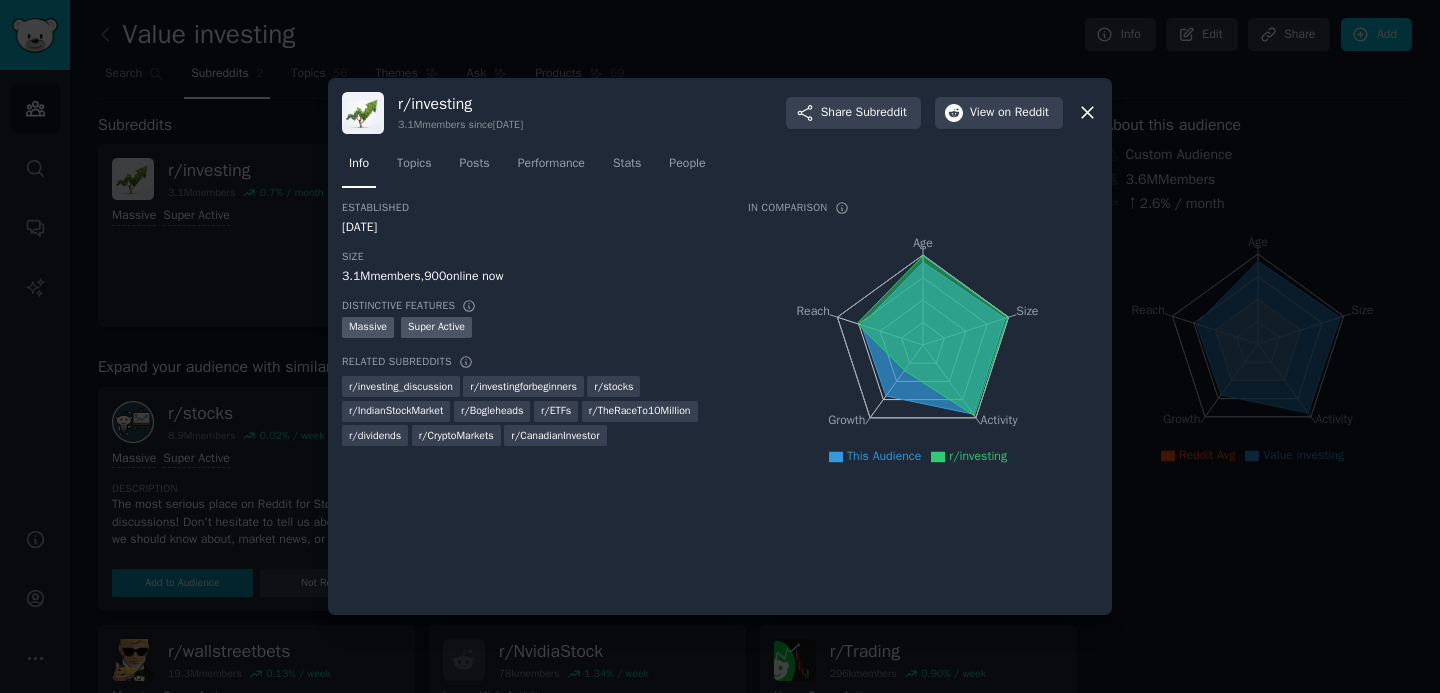 click 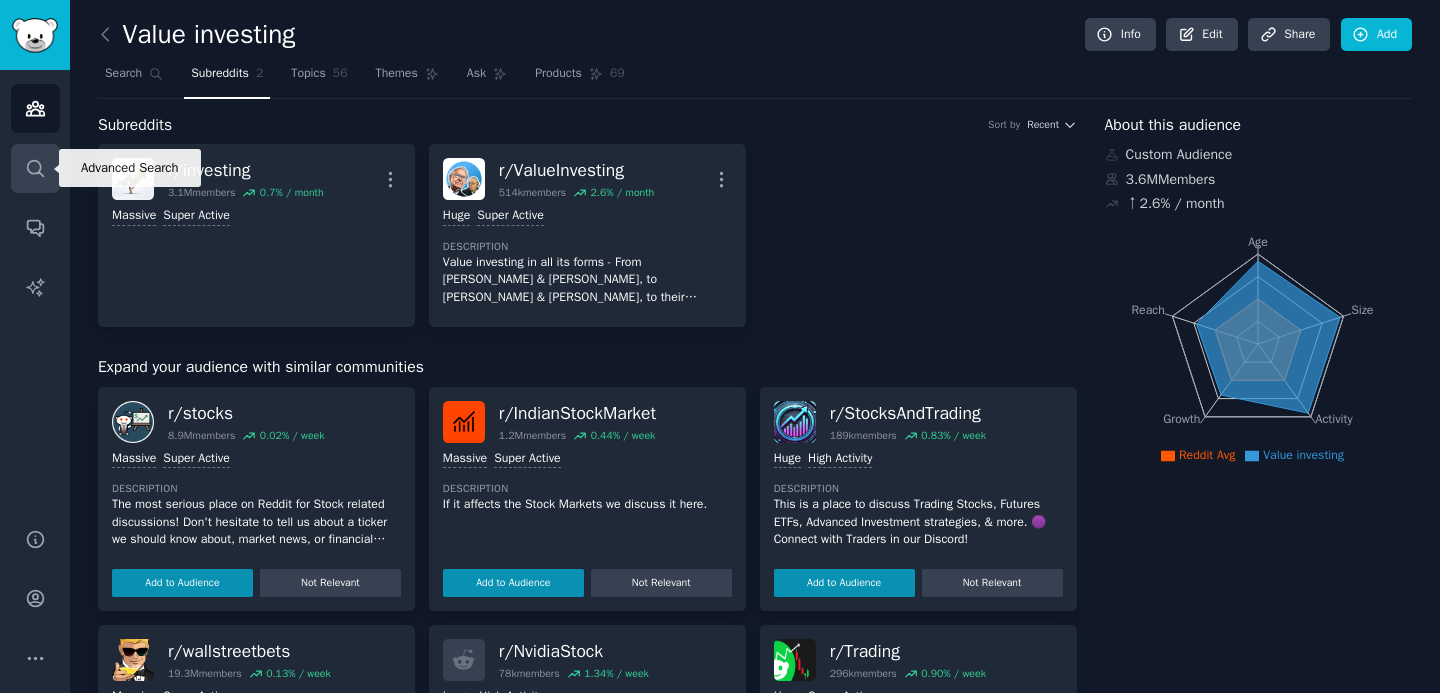 click 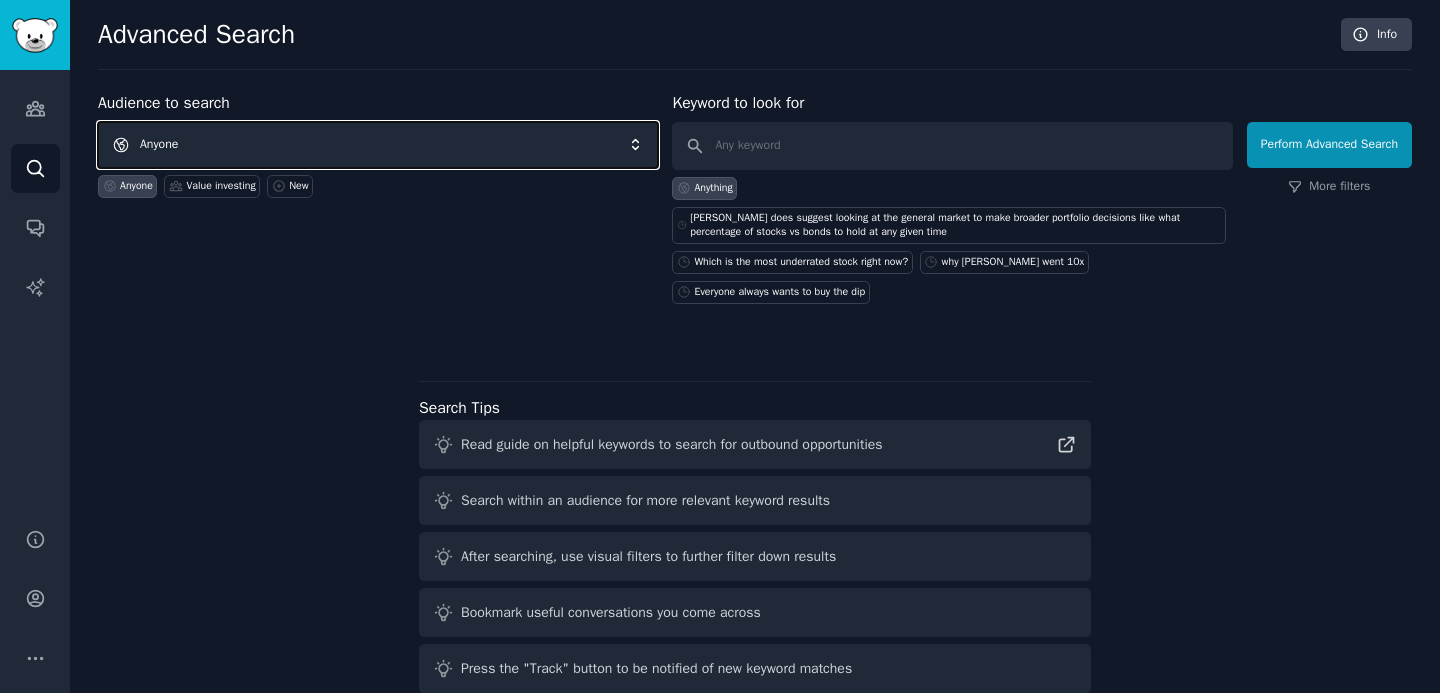 click on "Anyone" at bounding box center [378, 145] 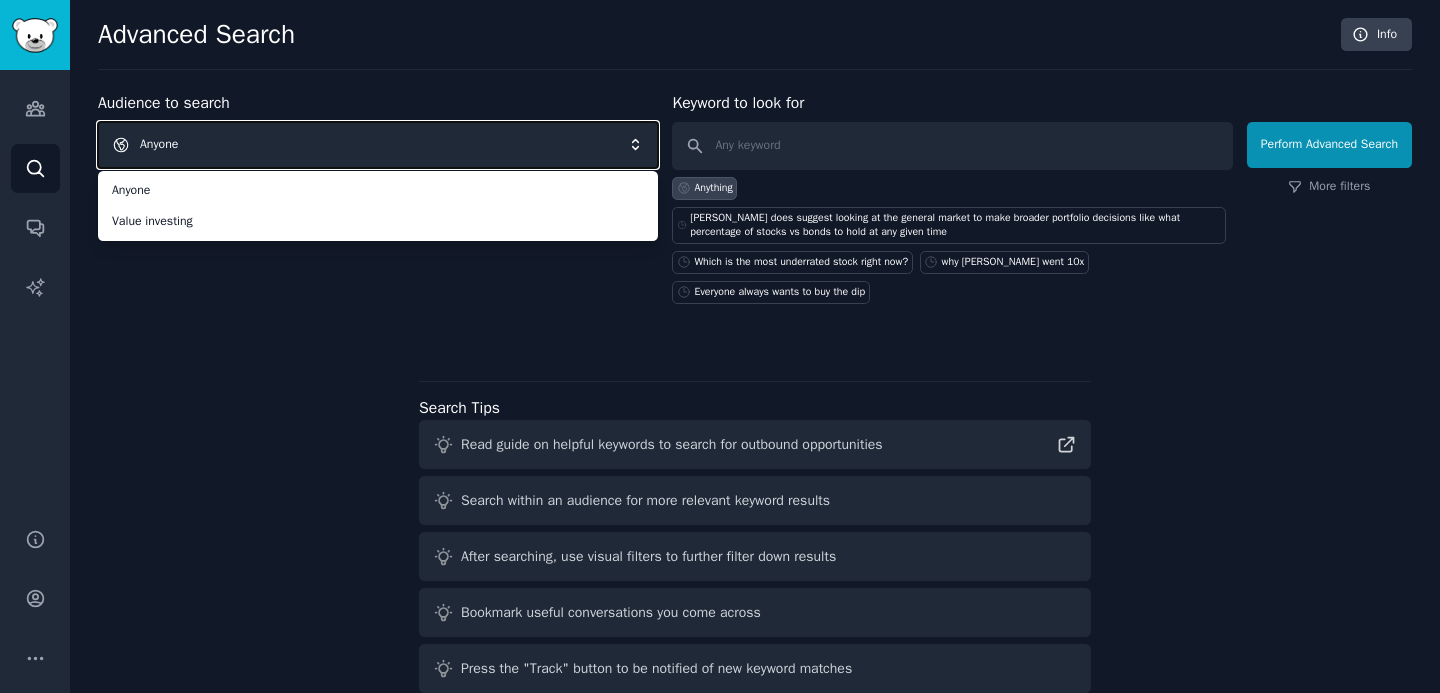 click on "Anyone" at bounding box center (378, 145) 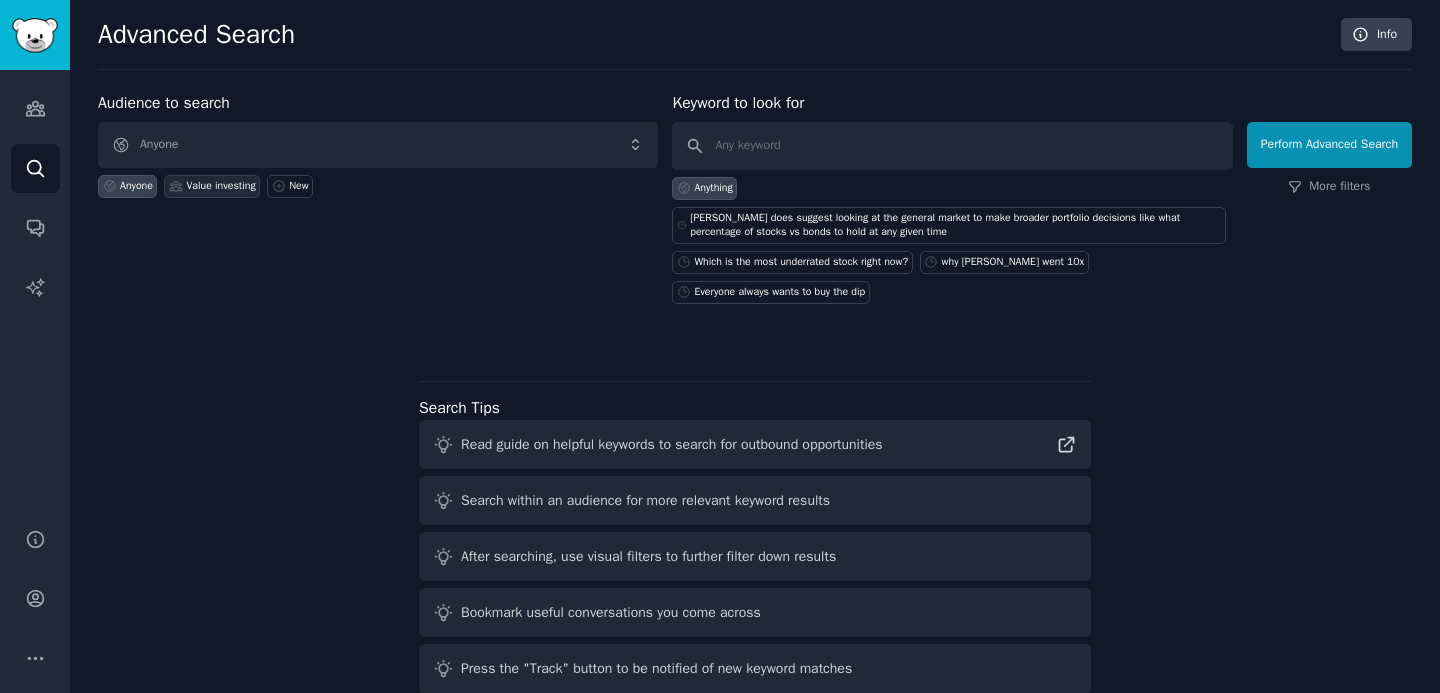 click on "Value investing" at bounding box center (212, 186) 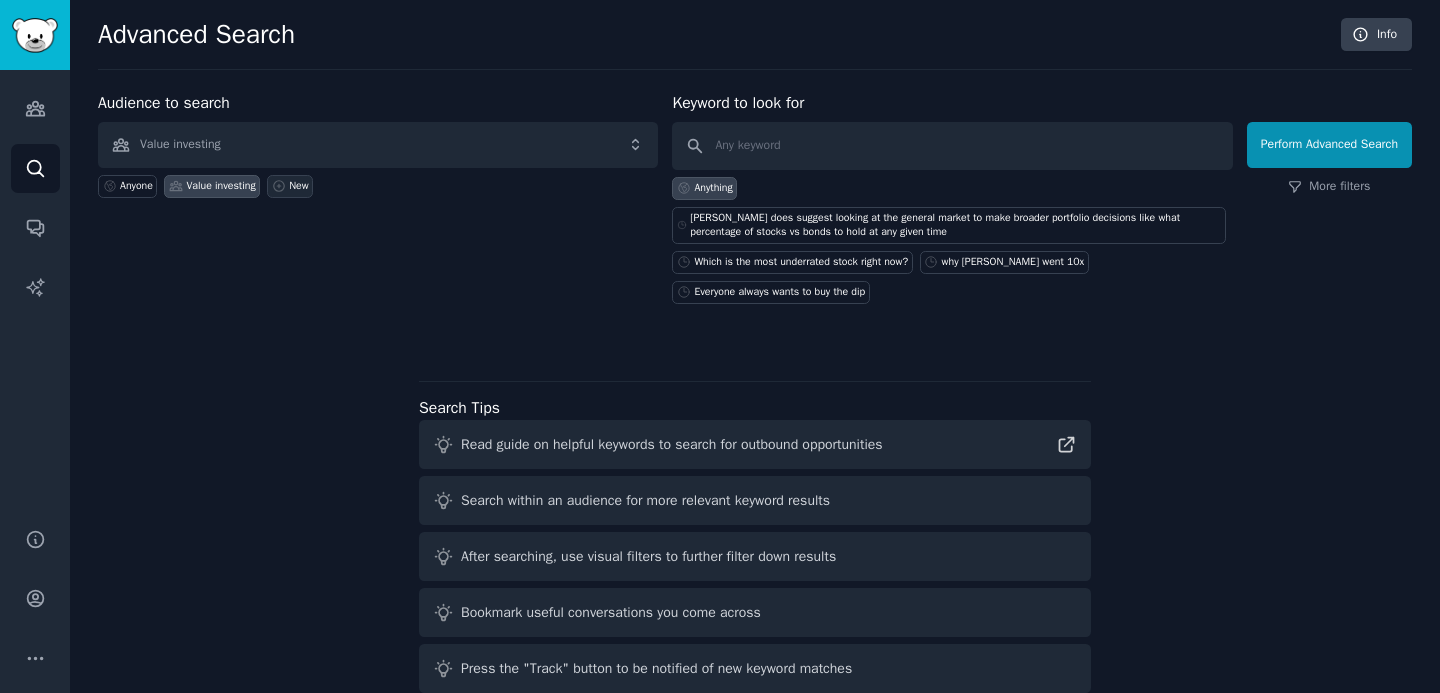 click 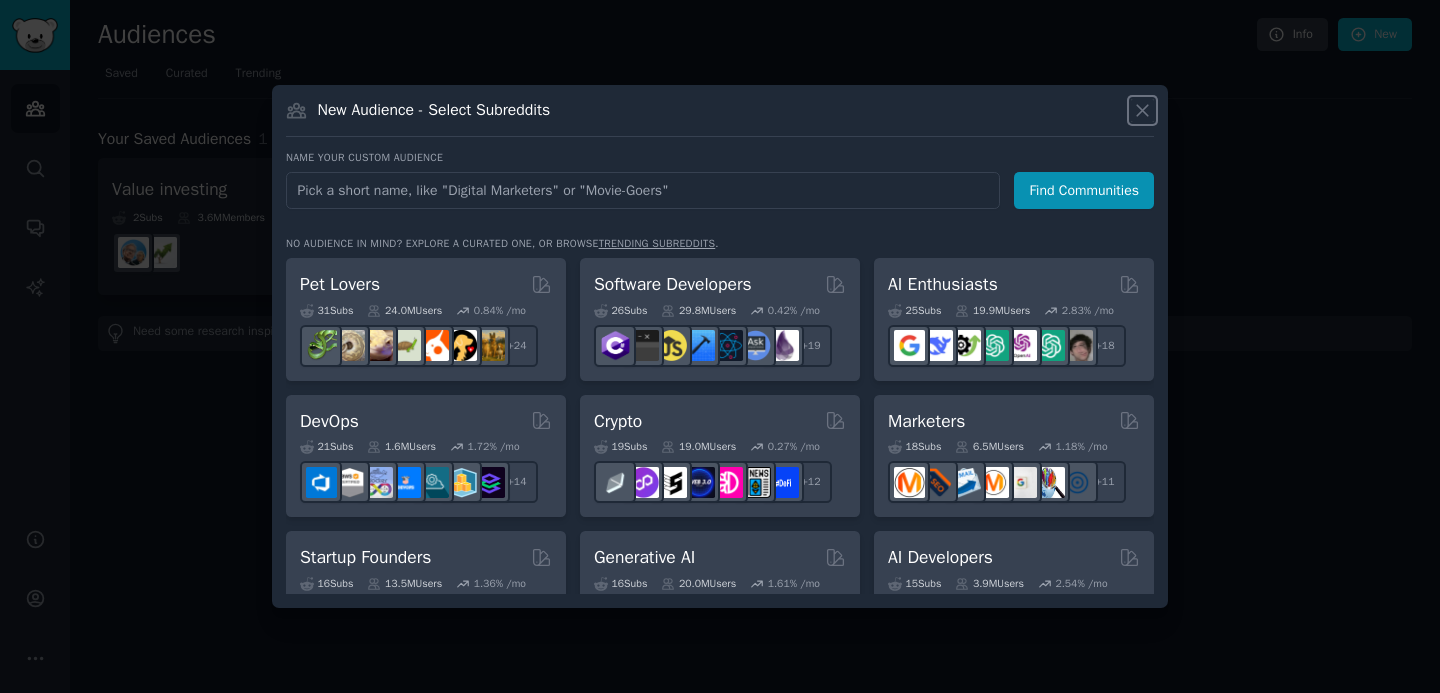 click at bounding box center [1142, 110] 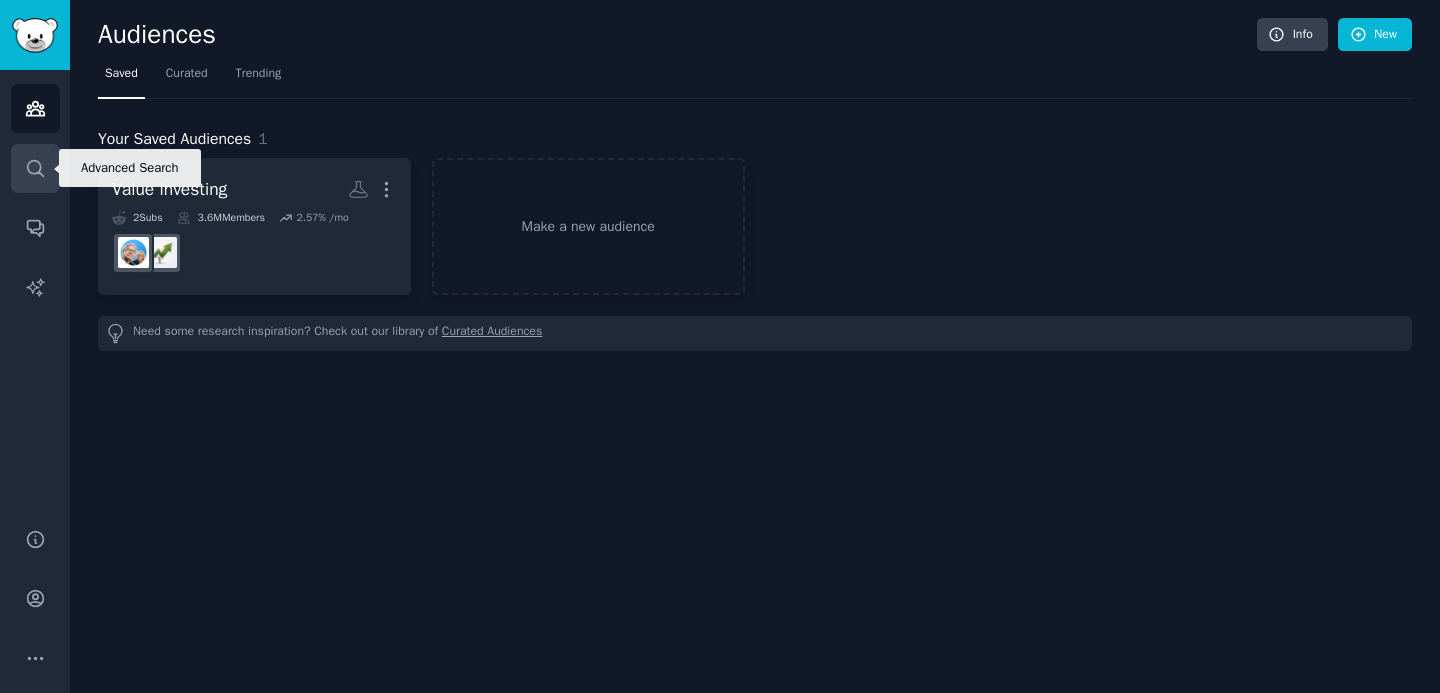 click on "Search" at bounding box center (35, 168) 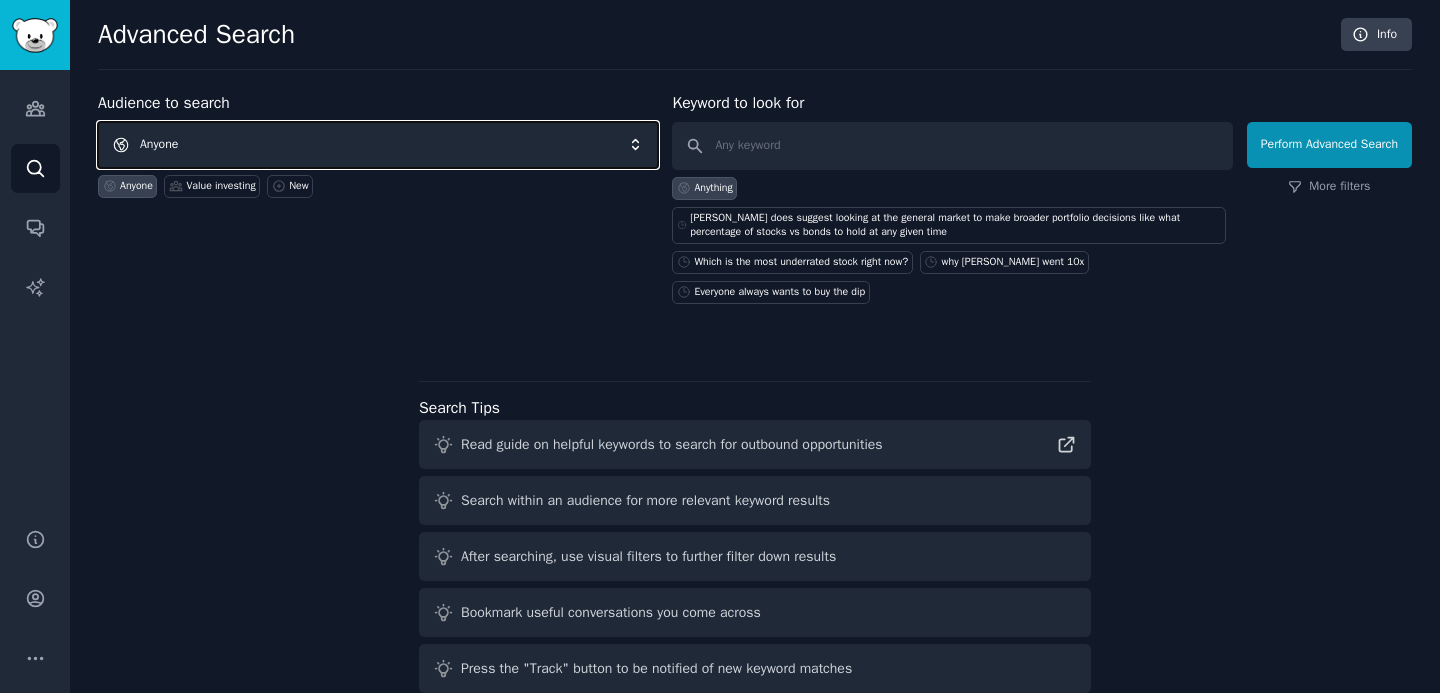 click on "Anyone" at bounding box center [378, 145] 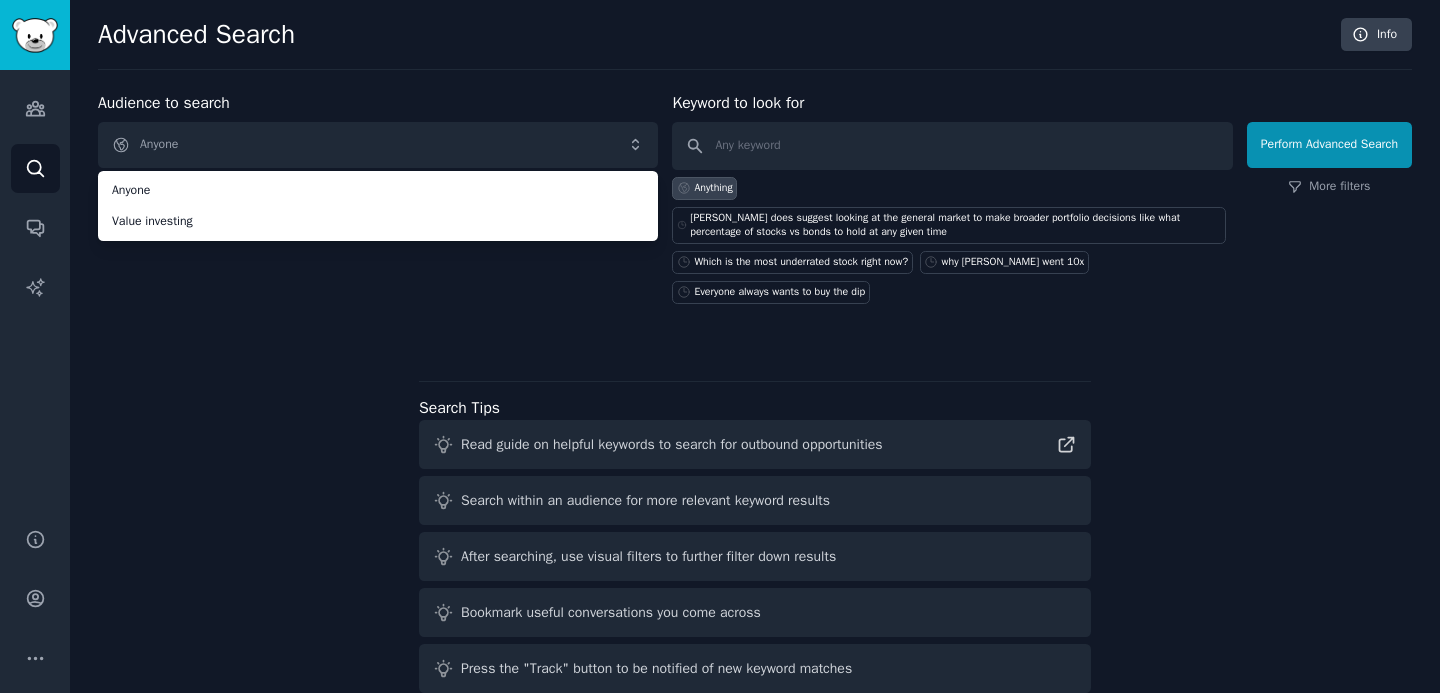 click on "Audience to search Anyone Anyone Value investing Anyone Value investing New" at bounding box center [378, 197] 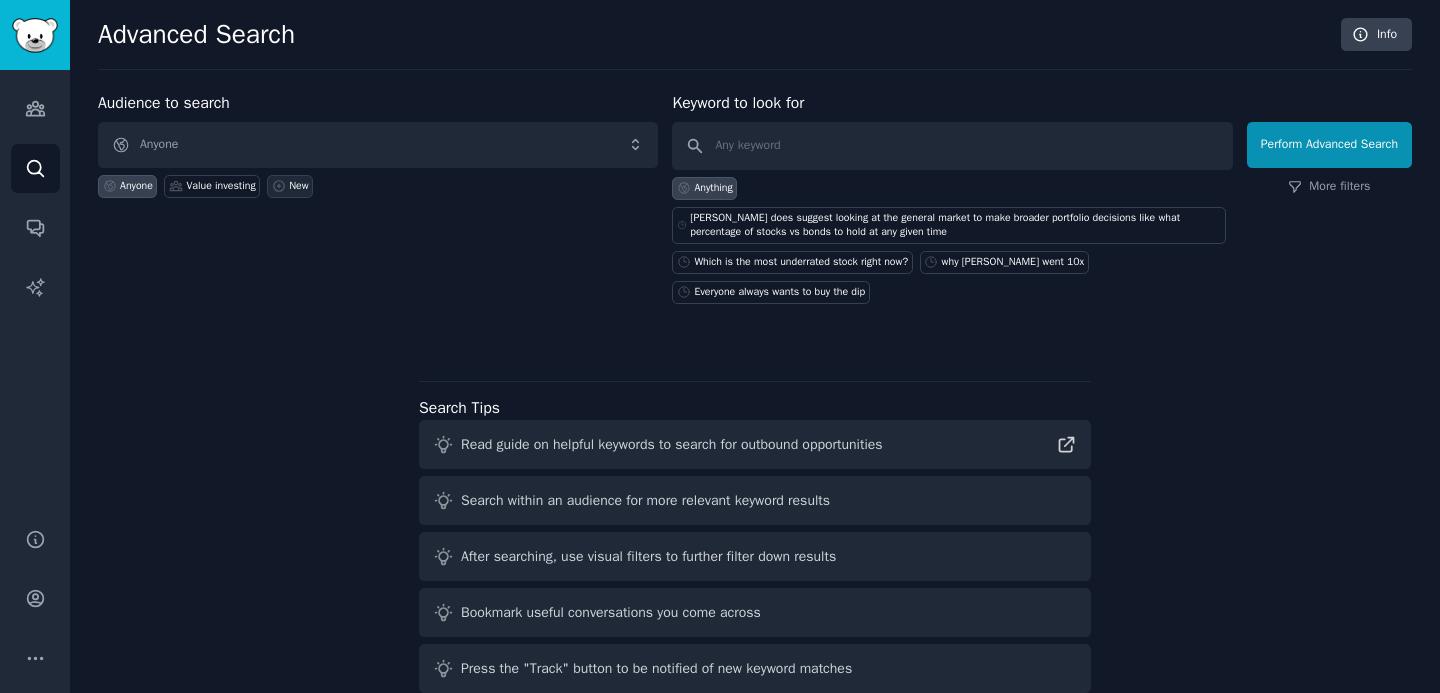 click 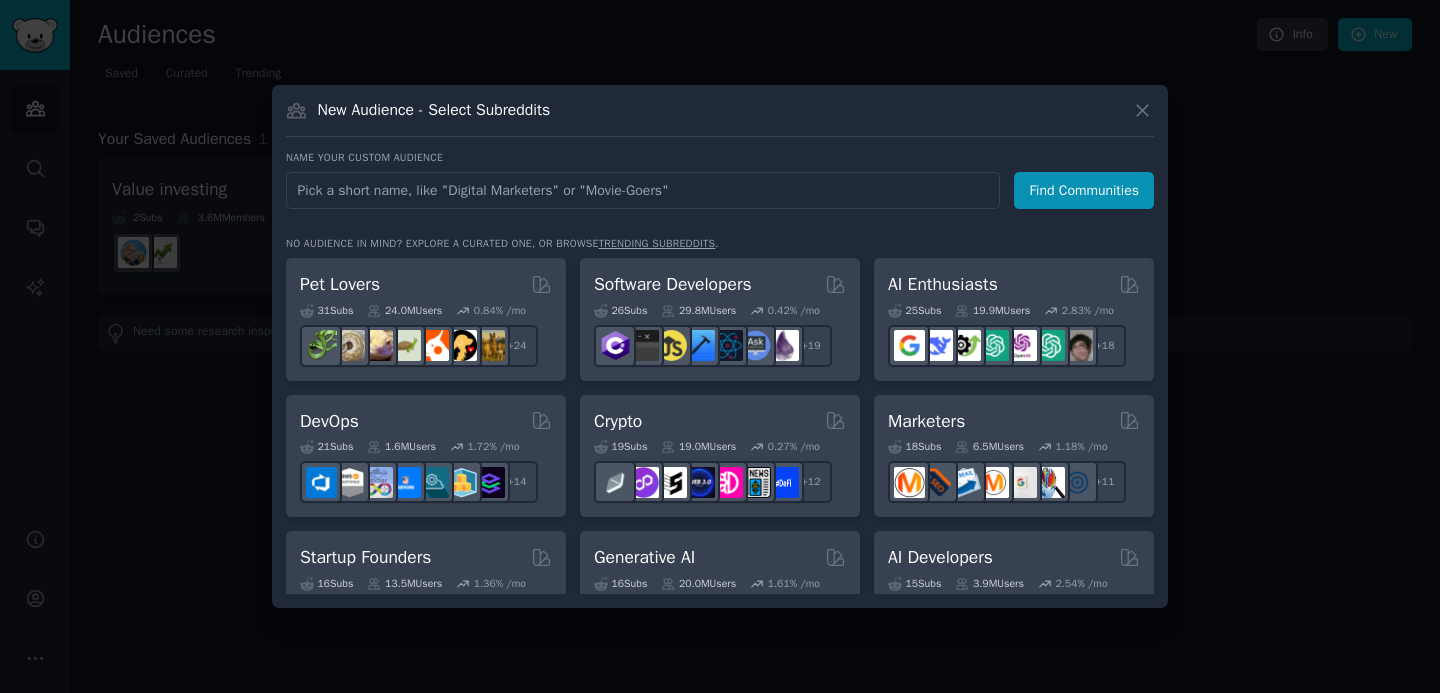 click at bounding box center (643, 190) 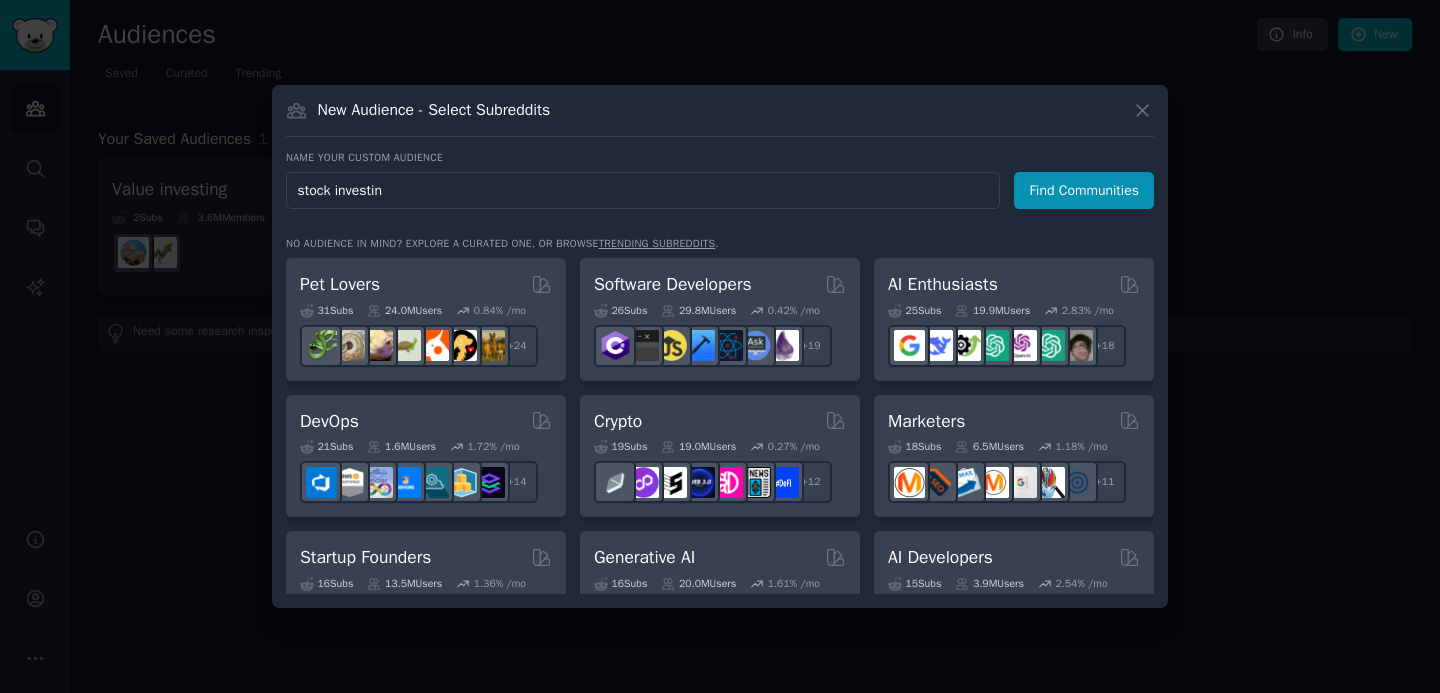 type on "stock investing" 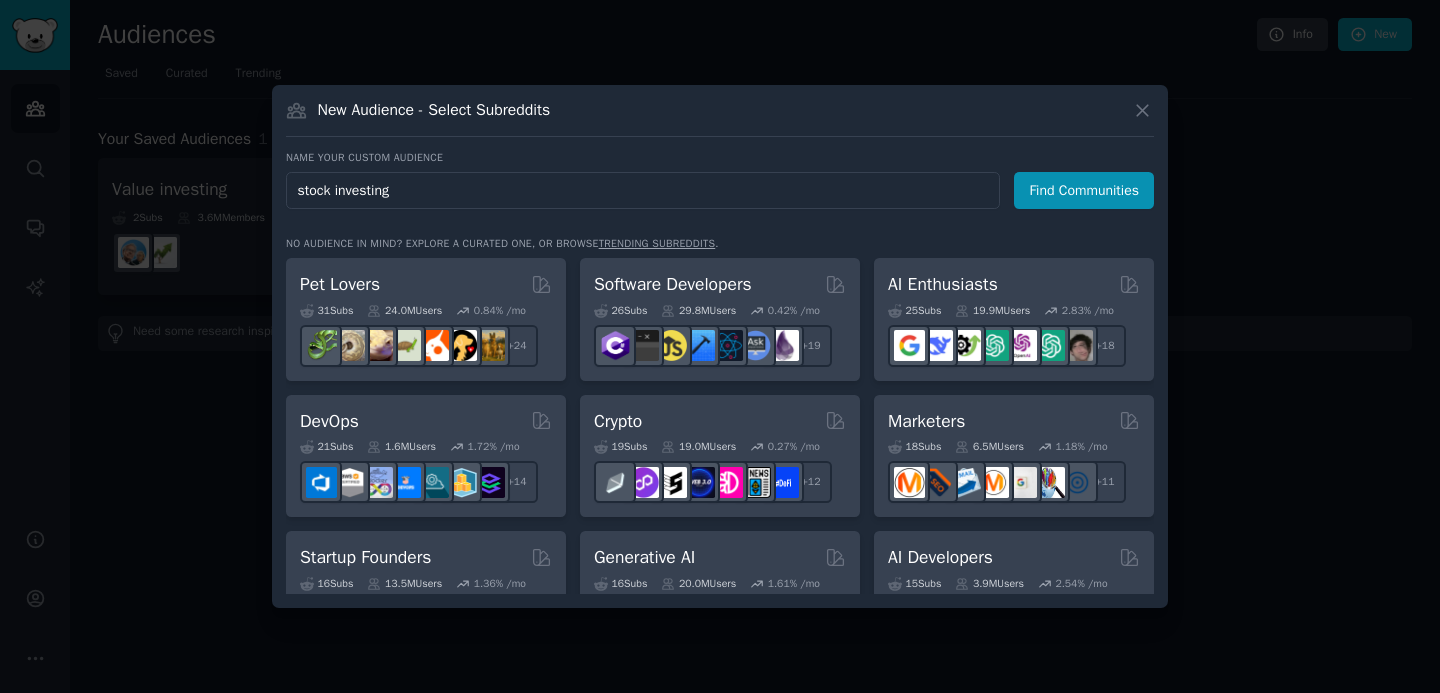 click on "Find Communities" at bounding box center [1084, 190] 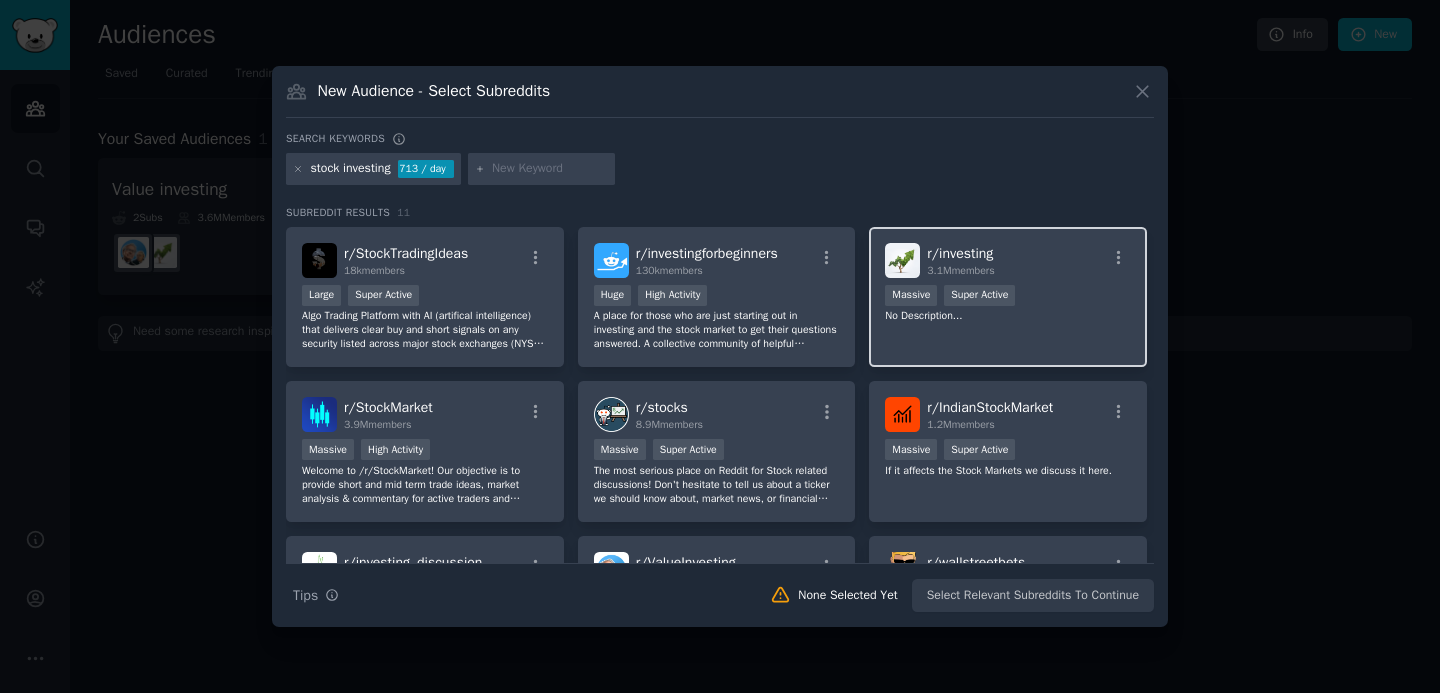 click on "3.1M  members" at bounding box center [960, 270] 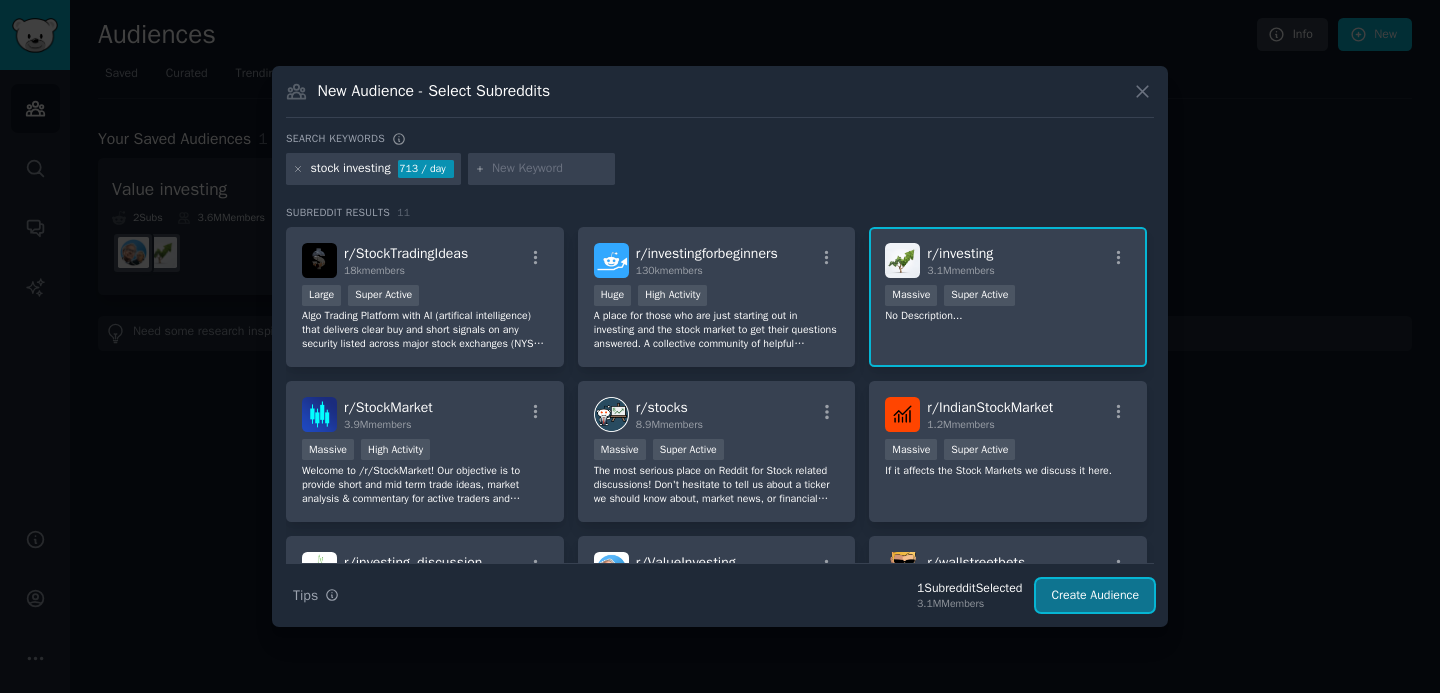 click on "Create Audience" at bounding box center (1095, 596) 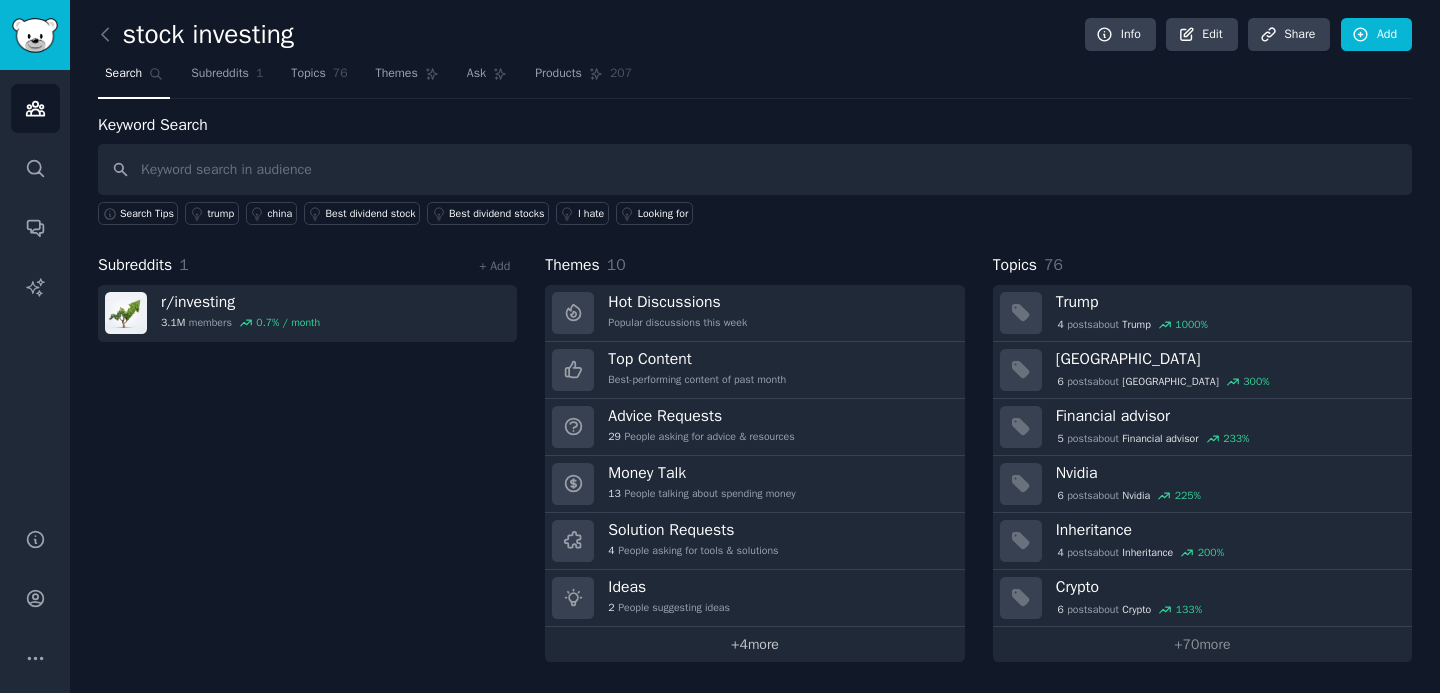 click on "+  4  more" at bounding box center (754, 644) 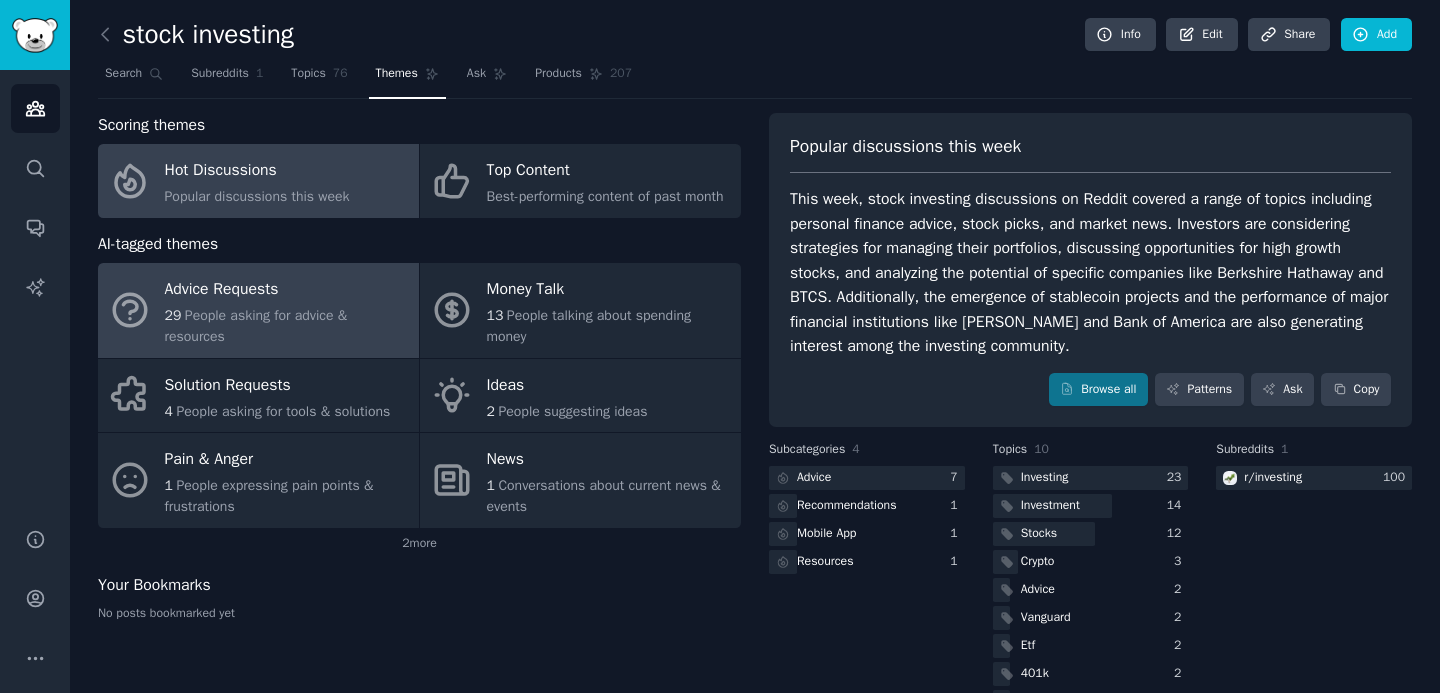 click on "People asking for advice & resources" at bounding box center (256, 326) 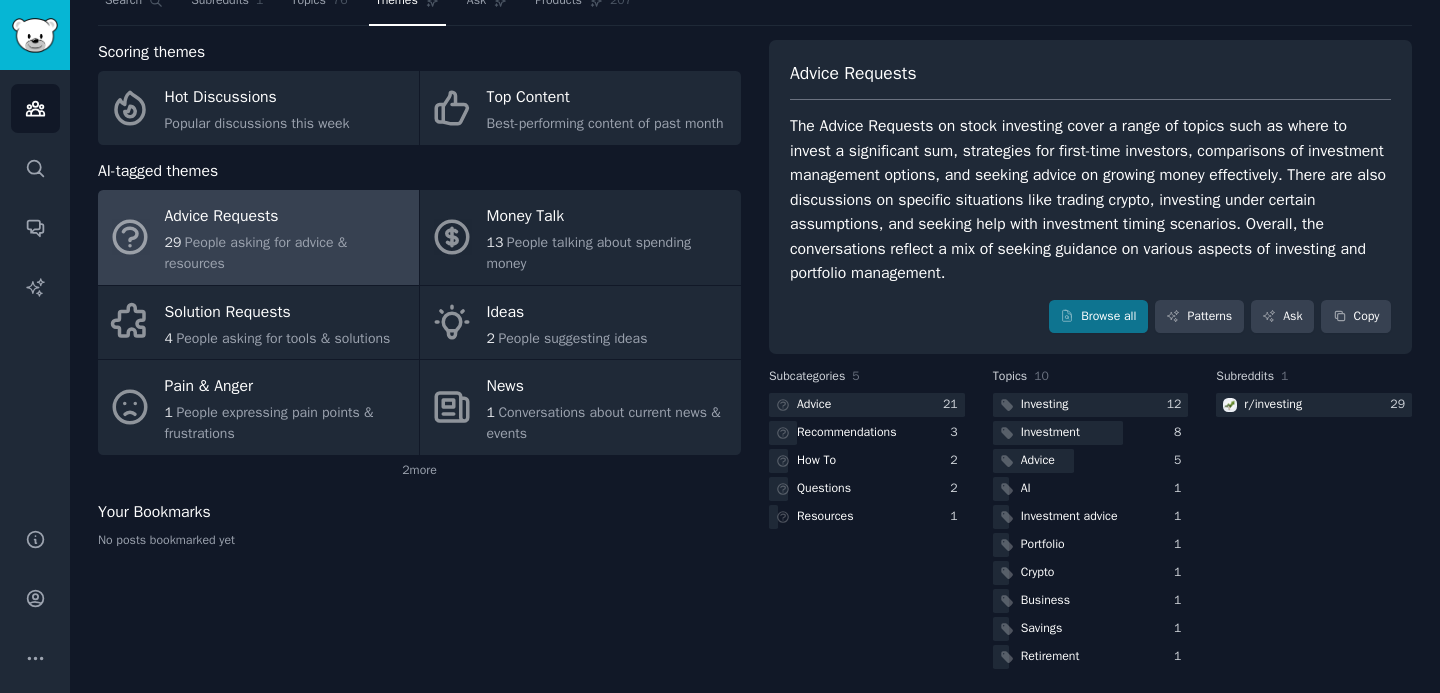 scroll, scrollTop: 80, scrollLeft: 0, axis: vertical 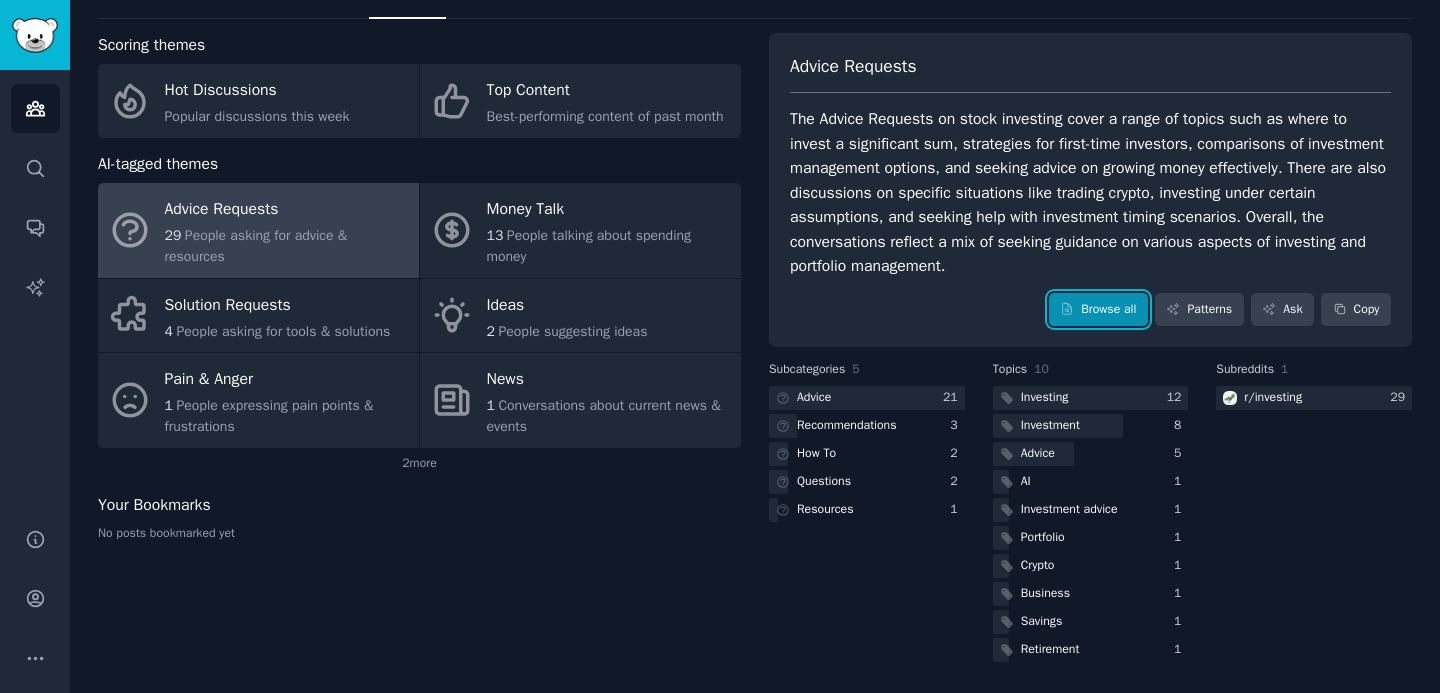 click on "Browse all" at bounding box center [1098, 310] 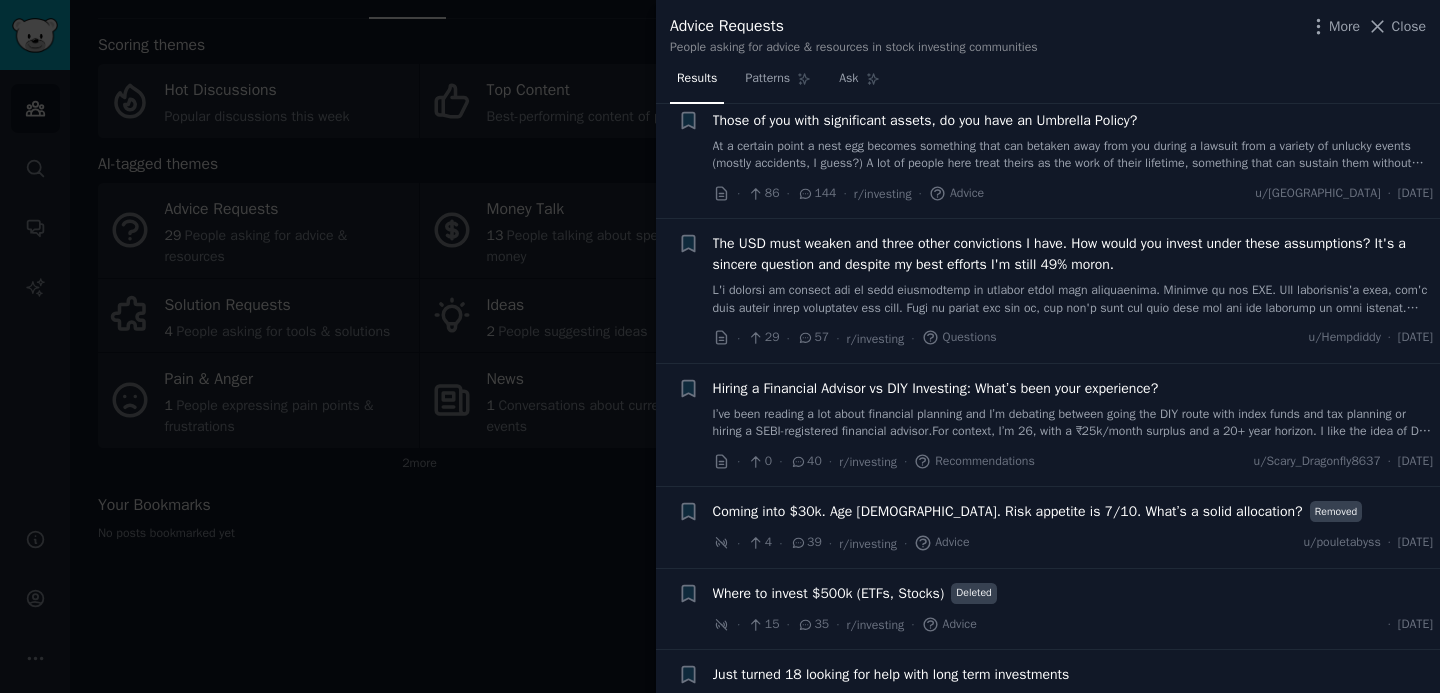 scroll, scrollTop: 168, scrollLeft: 0, axis: vertical 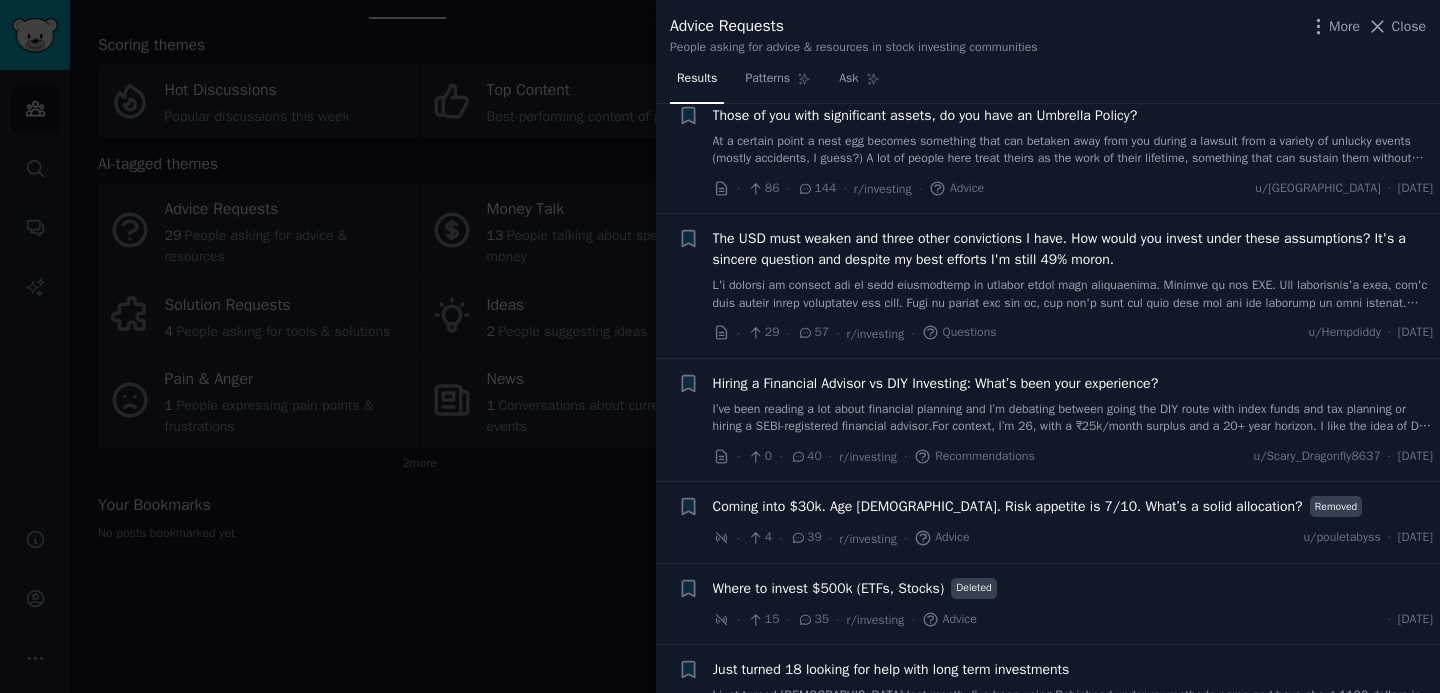 click on "Hiring a Financial Advisor vs DIY Investing: What’s been your experience?" at bounding box center [936, 383] 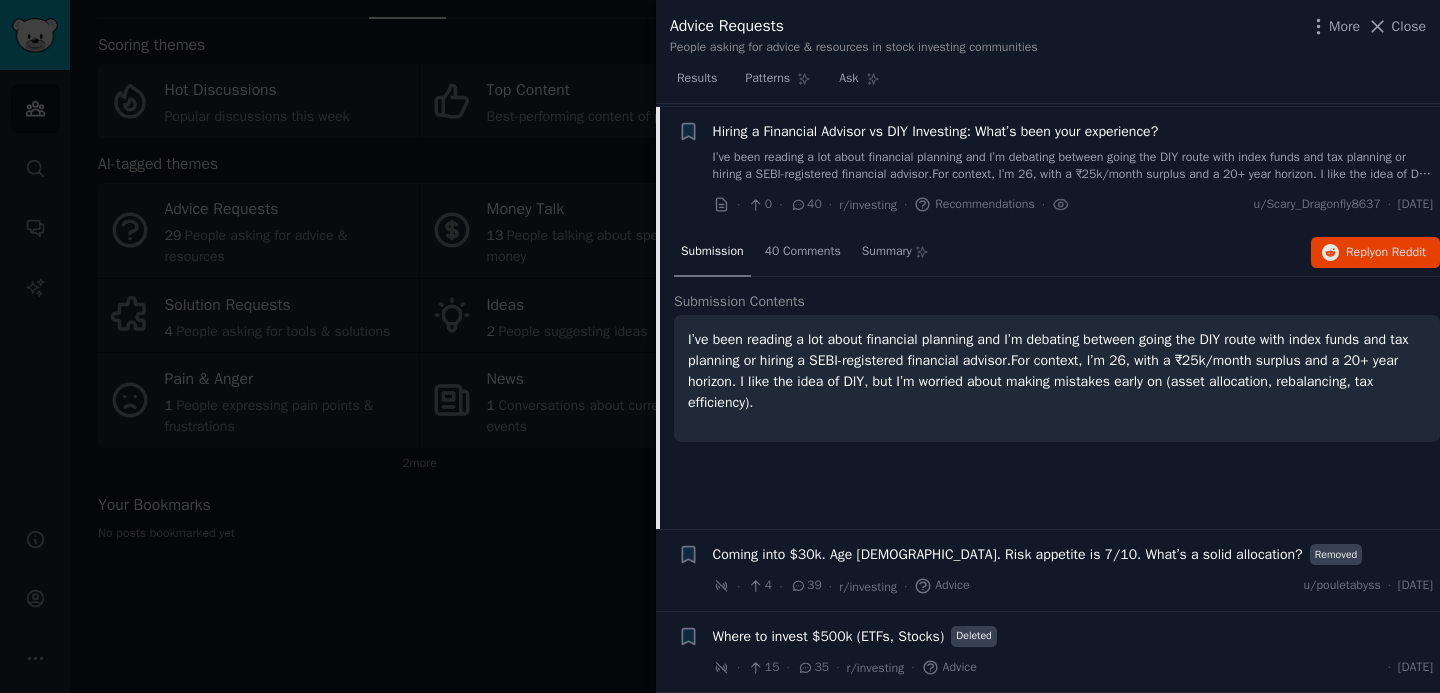 scroll, scrollTop: 423, scrollLeft: 0, axis: vertical 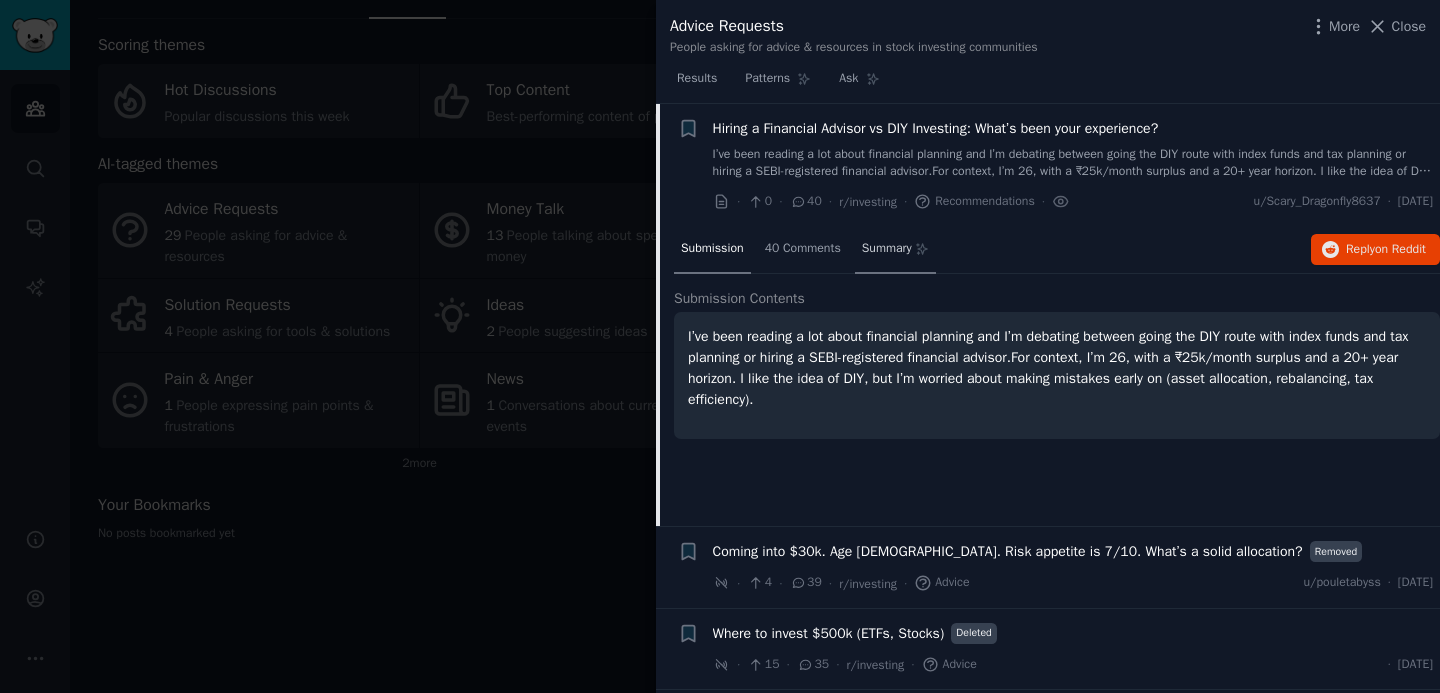 click on "Summary" at bounding box center (895, 250) 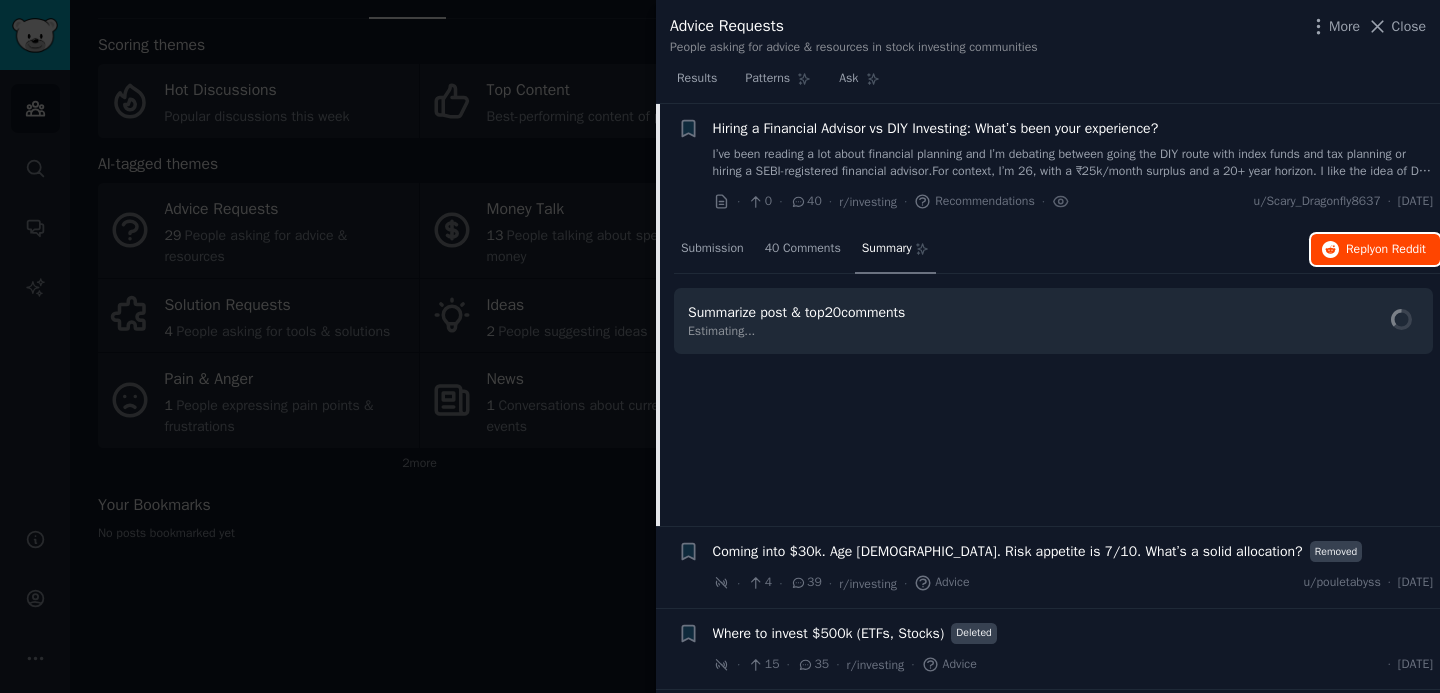 click on "Reply  on Reddit" at bounding box center [1375, 250] 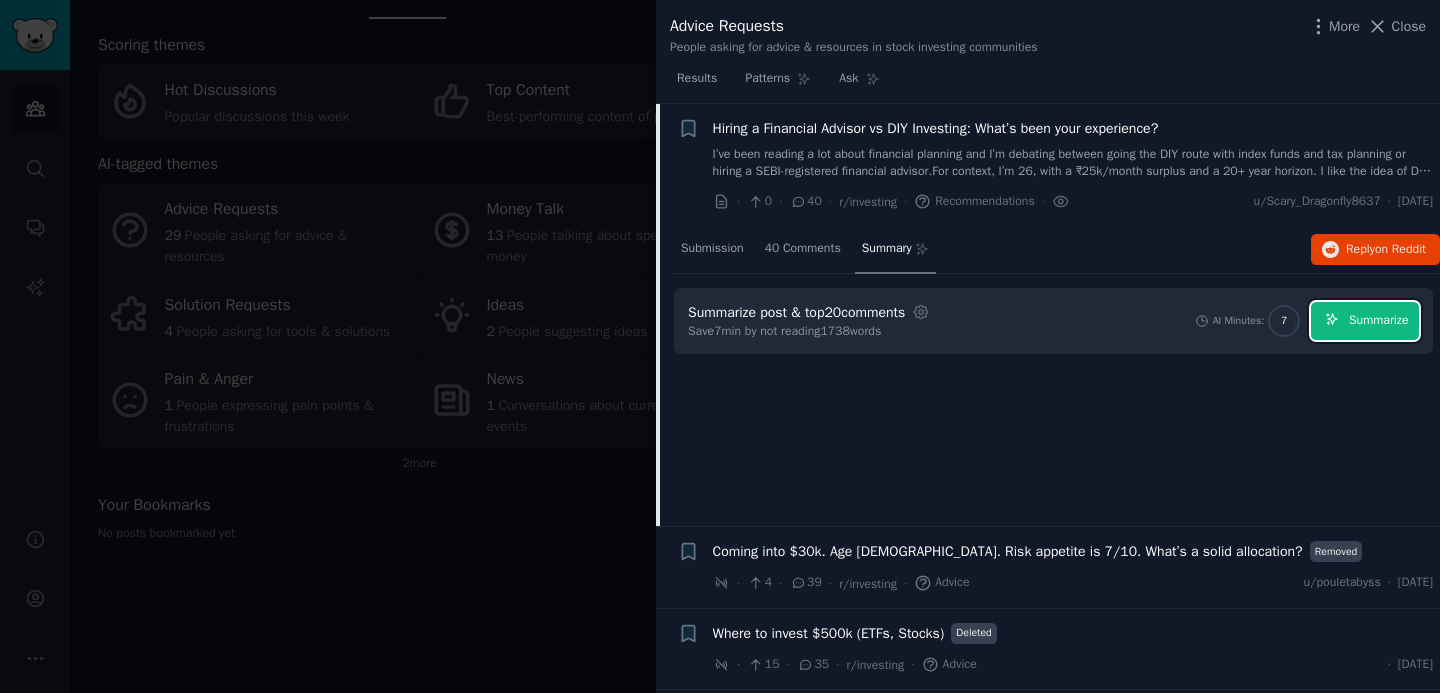 click on "Summarize" at bounding box center [1378, 321] 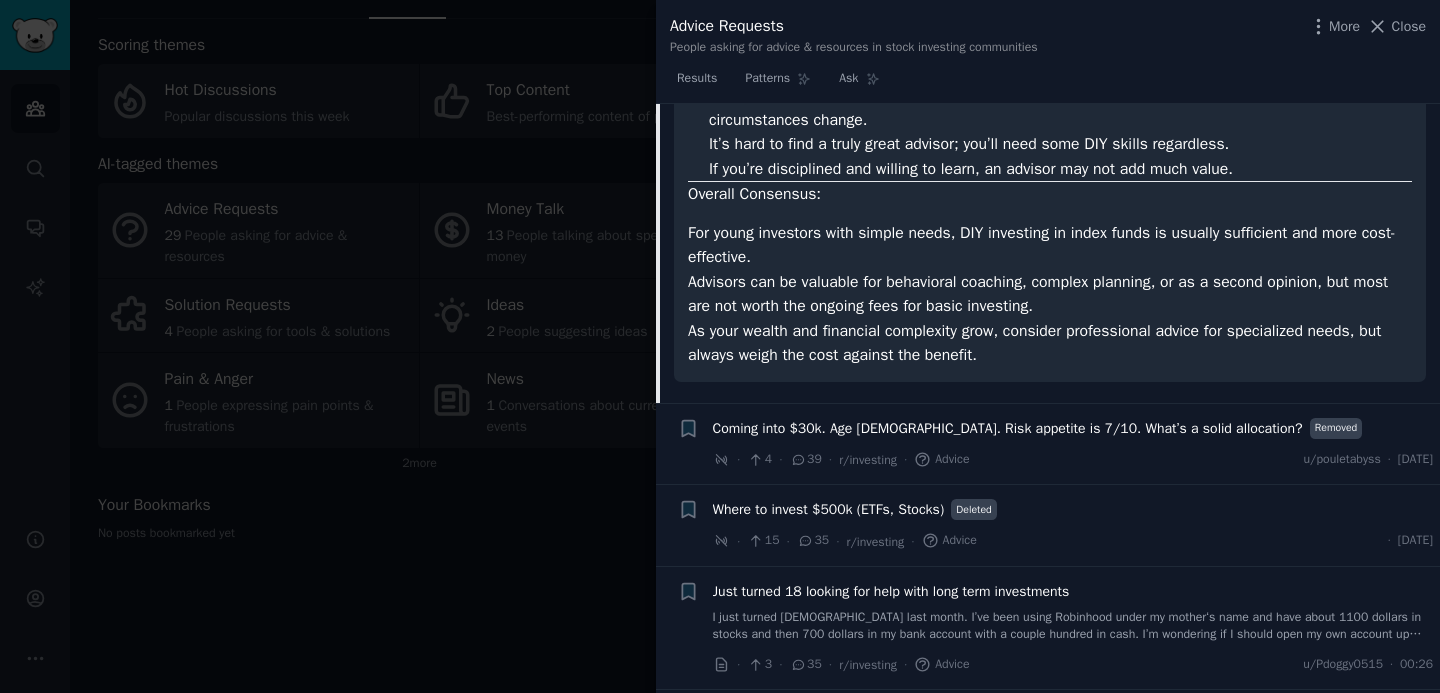 scroll, scrollTop: 1545, scrollLeft: 0, axis: vertical 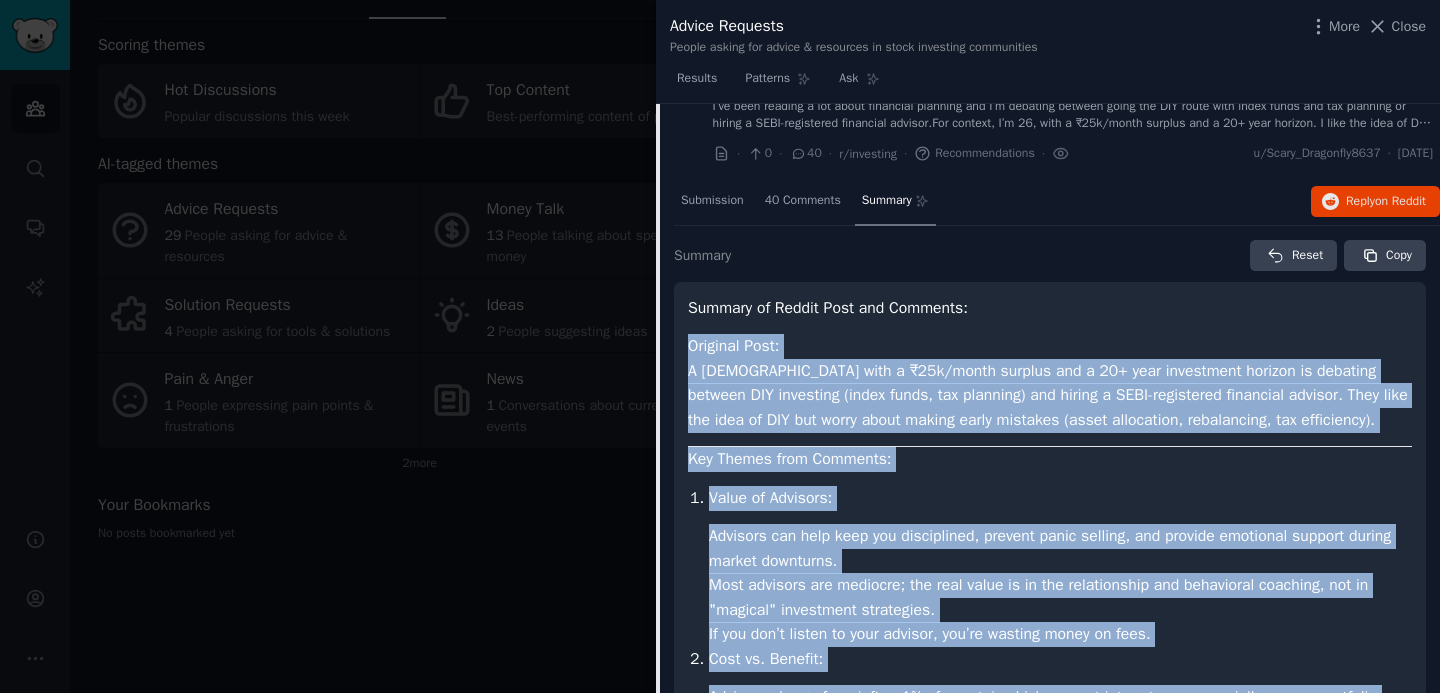 drag, startPoint x: 1026, startPoint y: 393, endPoint x: 693, endPoint y: 343, distance: 336.73282 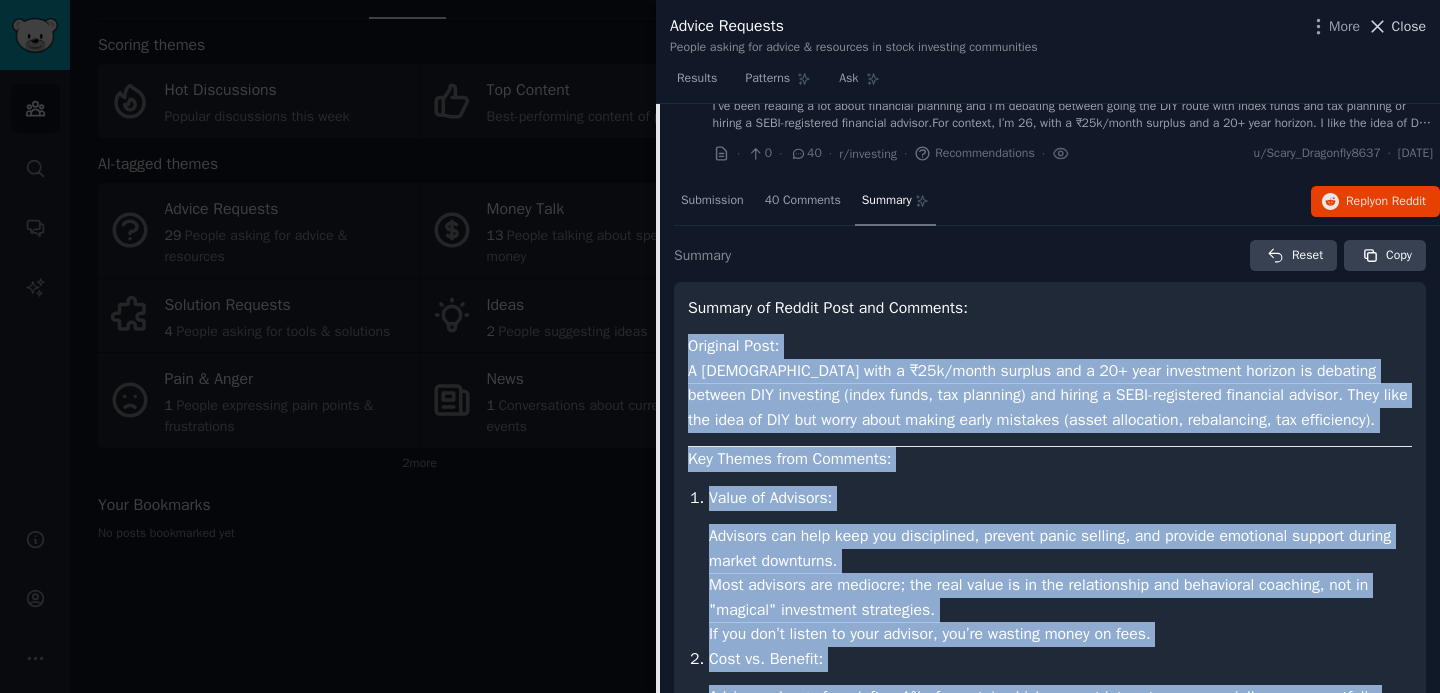 click on "Close" at bounding box center (1409, 26) 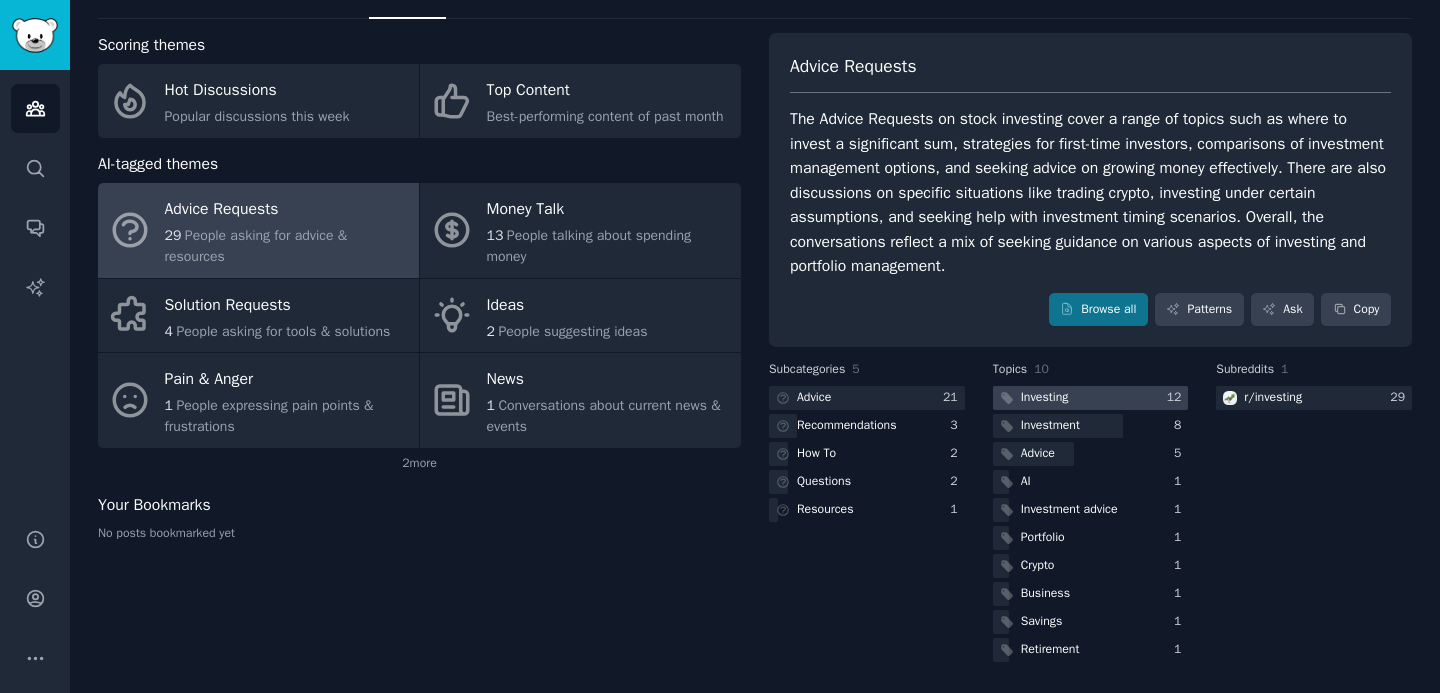 click on "Investing" at bounding box center (1045, 398) 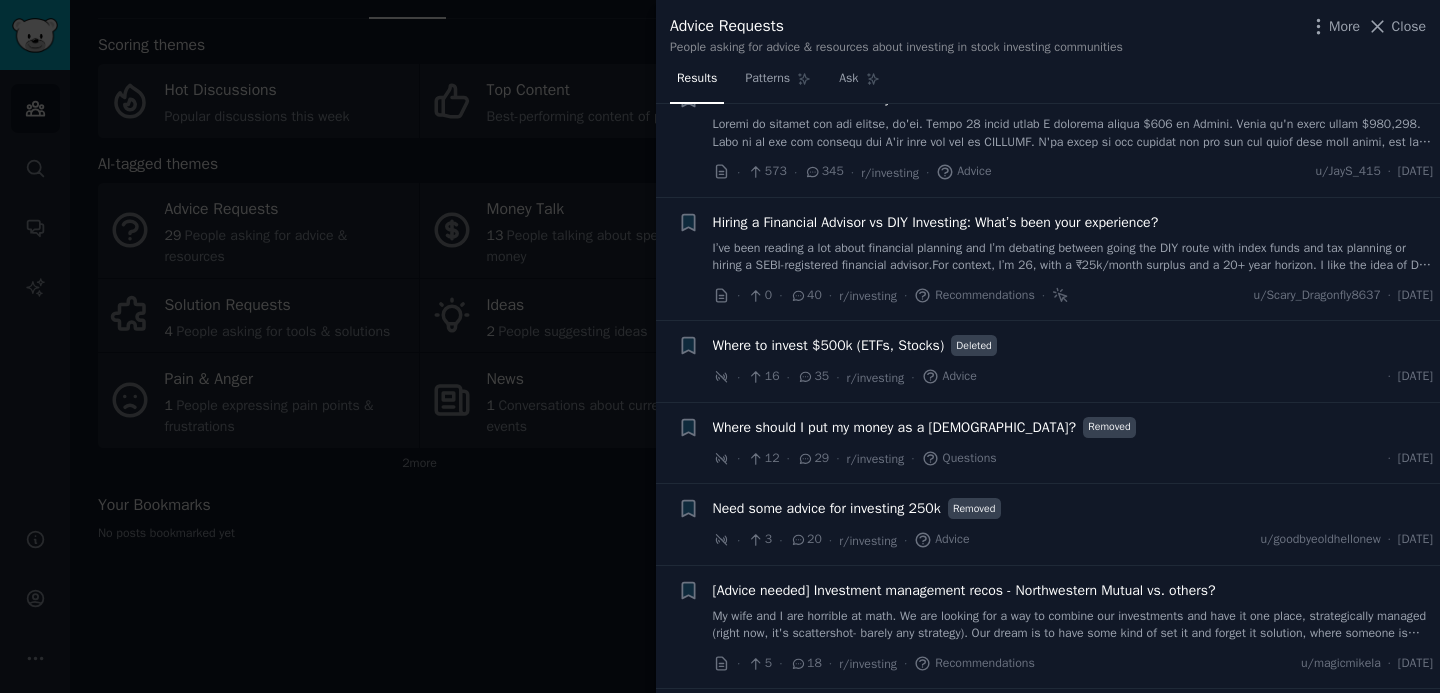 scroll, scrollTop: 0, scrollLeft: 0, axis: both 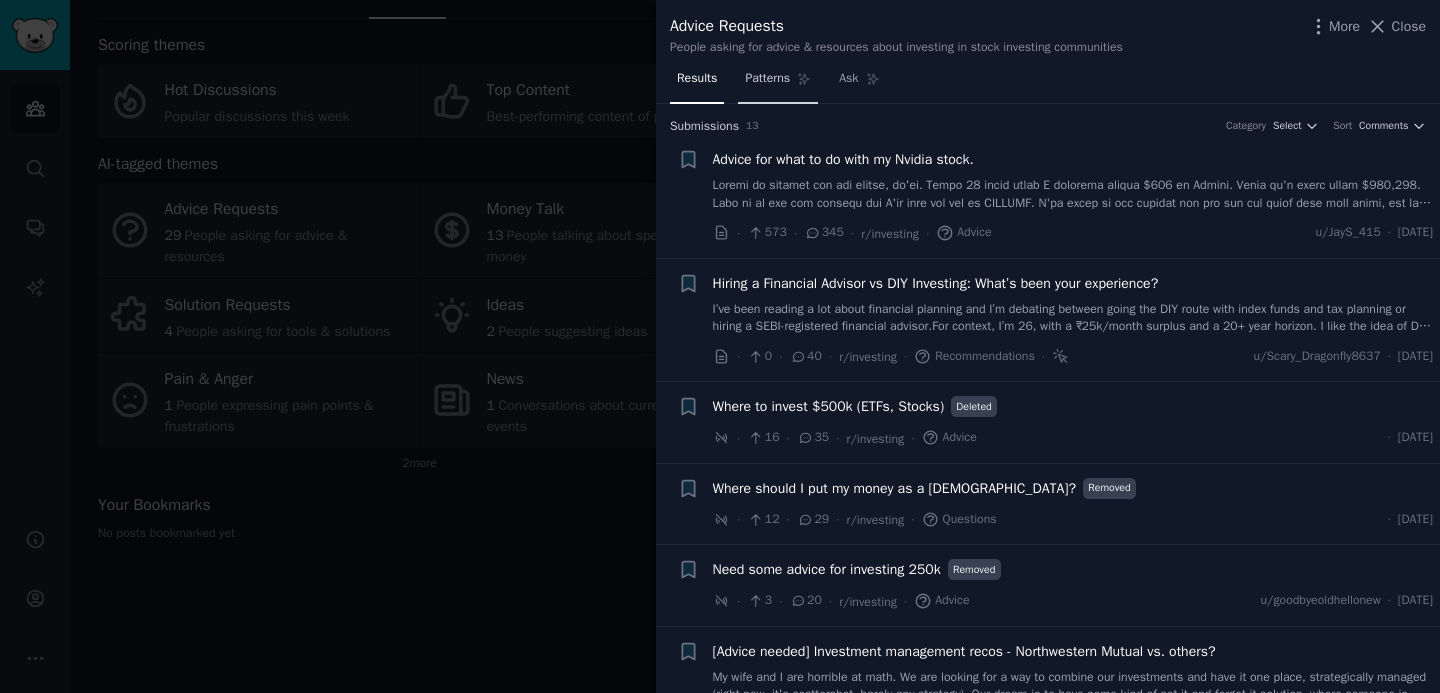 click on "Patterns" at bounding box center (778, 83) 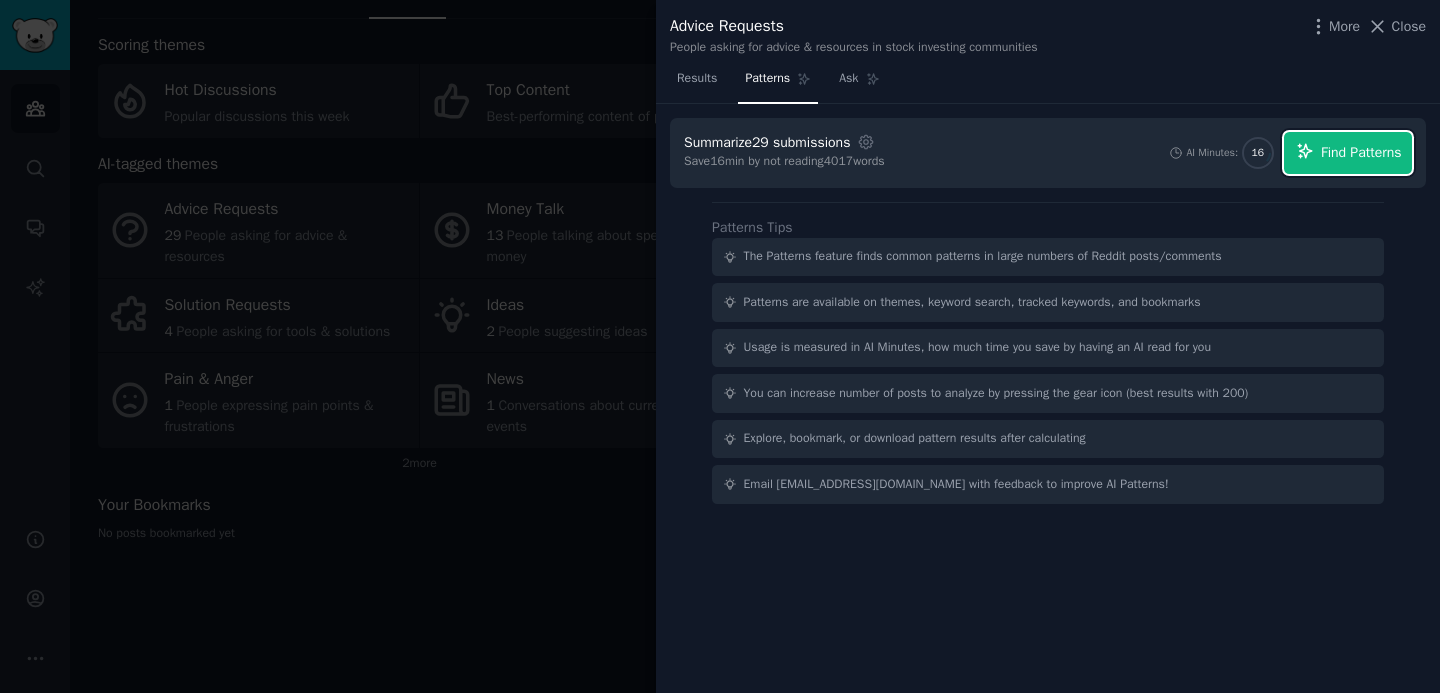 click on "Find Patterns" at bounding box center (1361, 152) 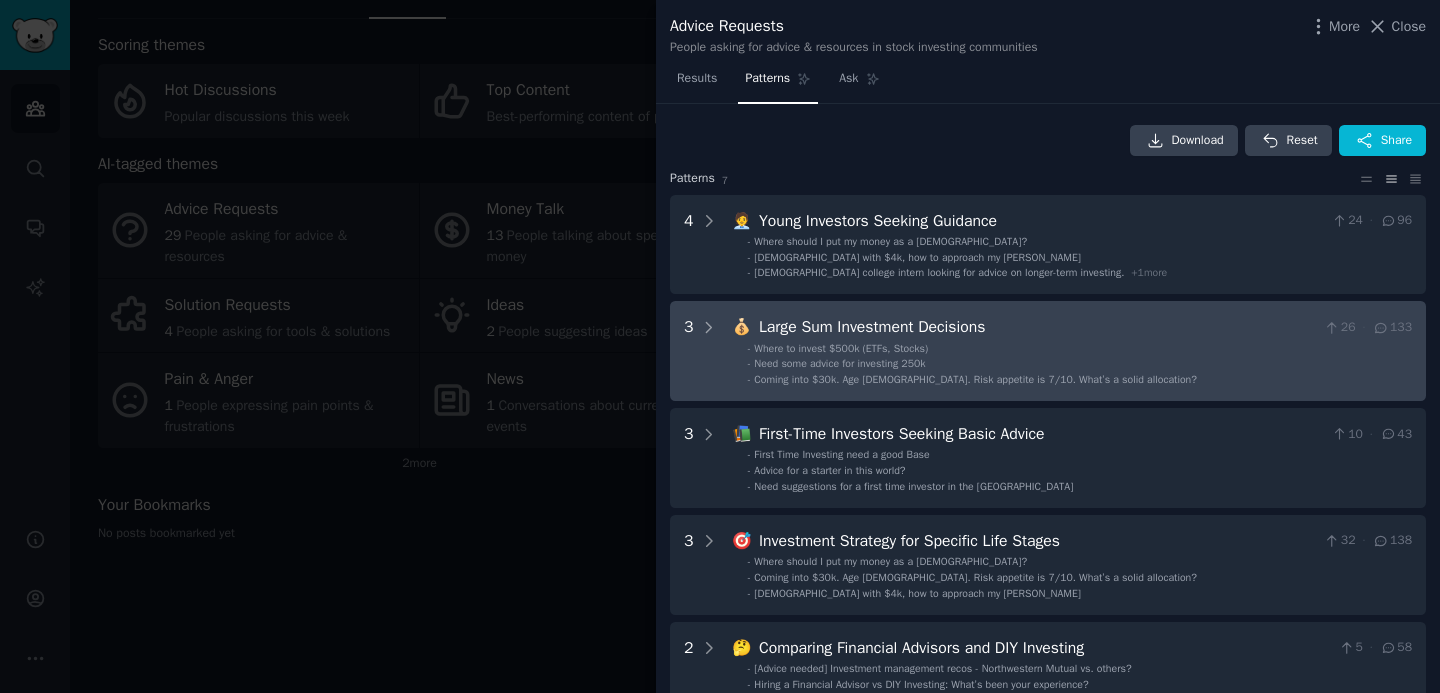 click on "- Where to invest $500k (ETFs, Stocks)" at bounding box center (1080, 349) 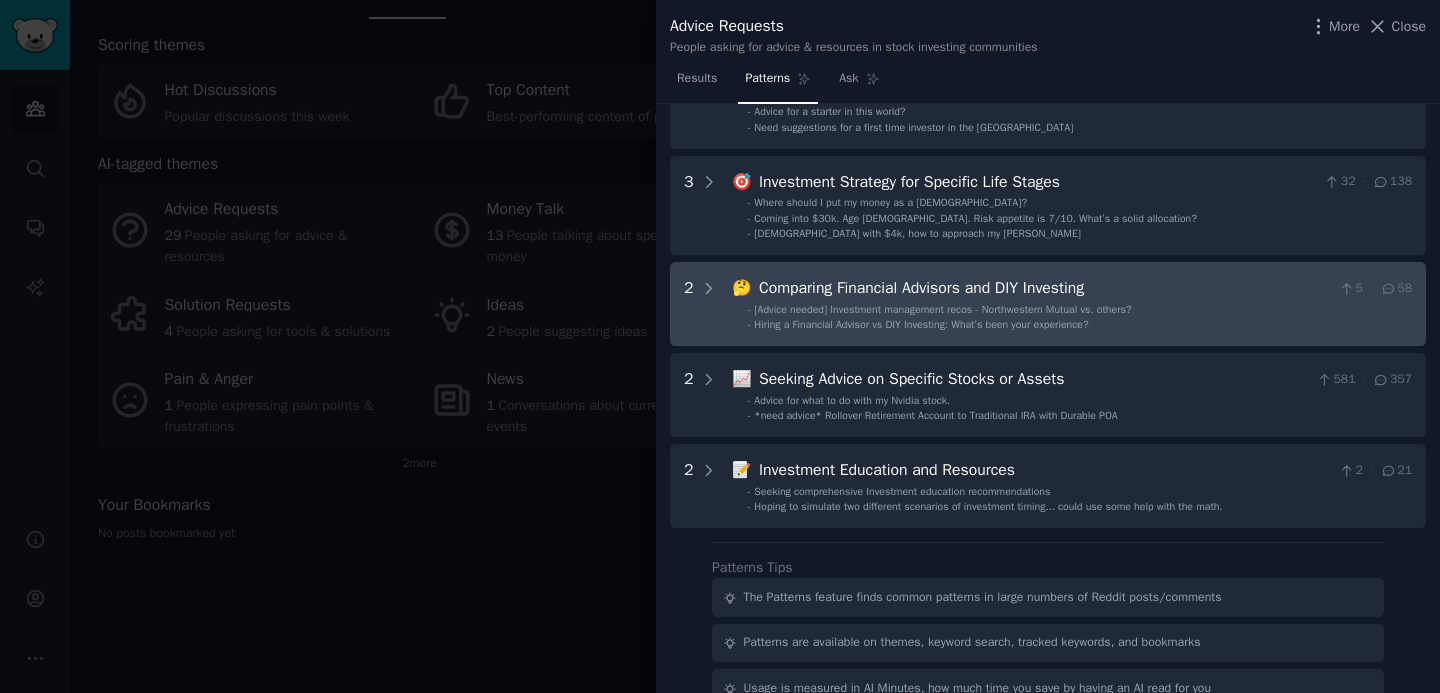 scroll, scrollTop: 565, scrollLeft: 0, axis: vertical 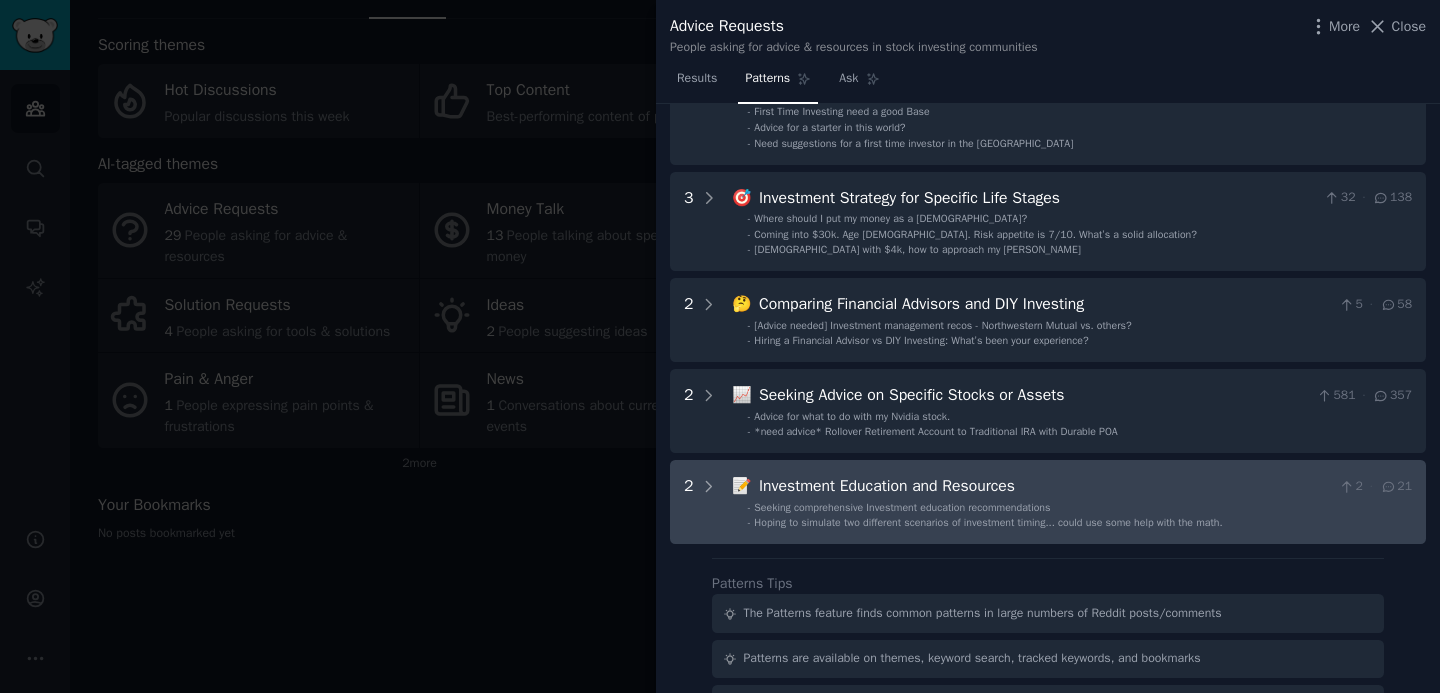 click on "Seeking comprehensive Investment education recommendations" at bounding box center [902, 507] 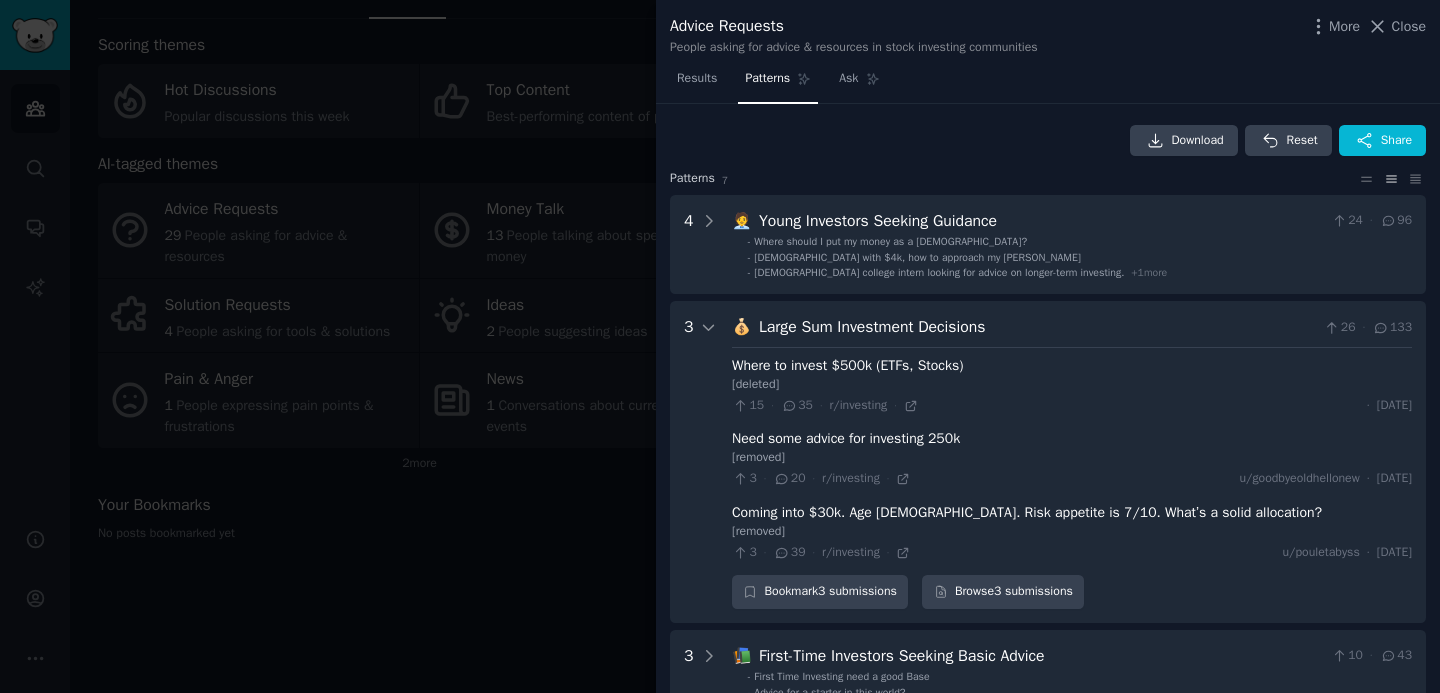 scroll, scrollTop: 32, scrollLeft: 0, axis: vertical 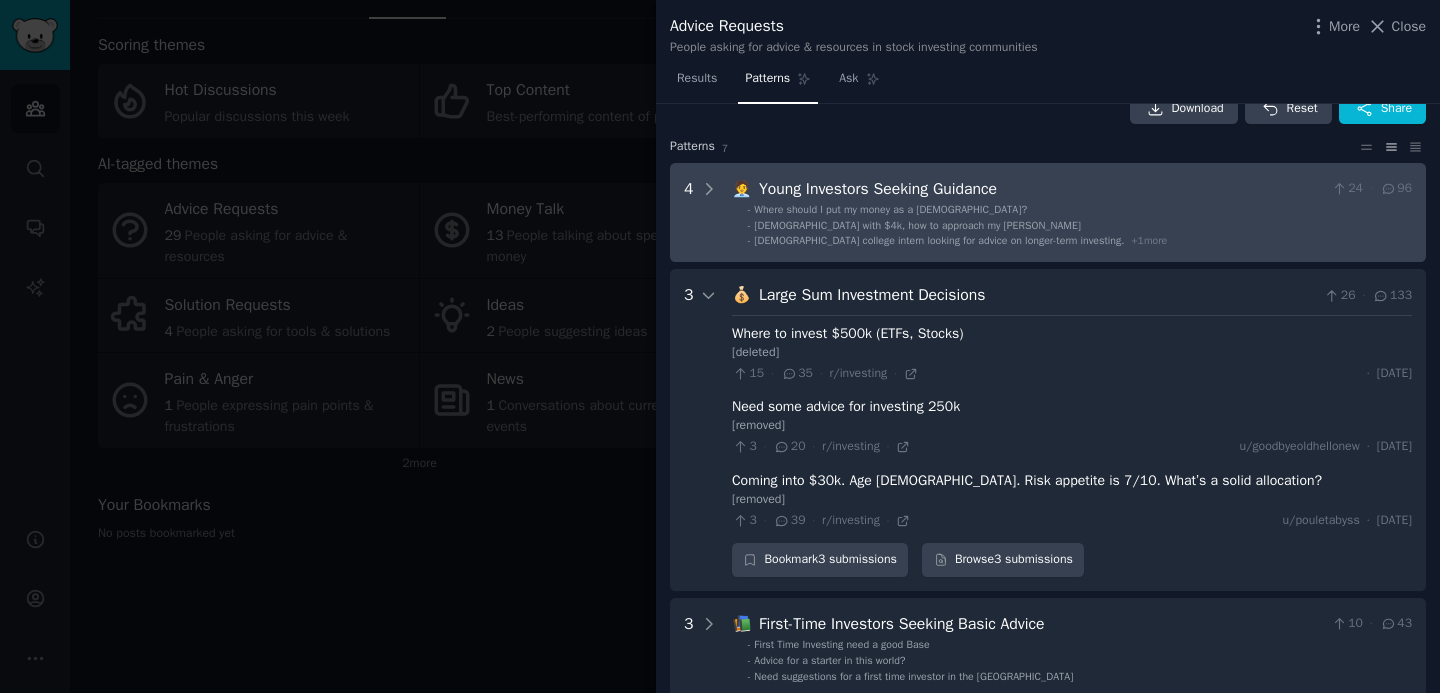 click on "Young Investors Seeking Guidance" at bounding box center [1041, 189] 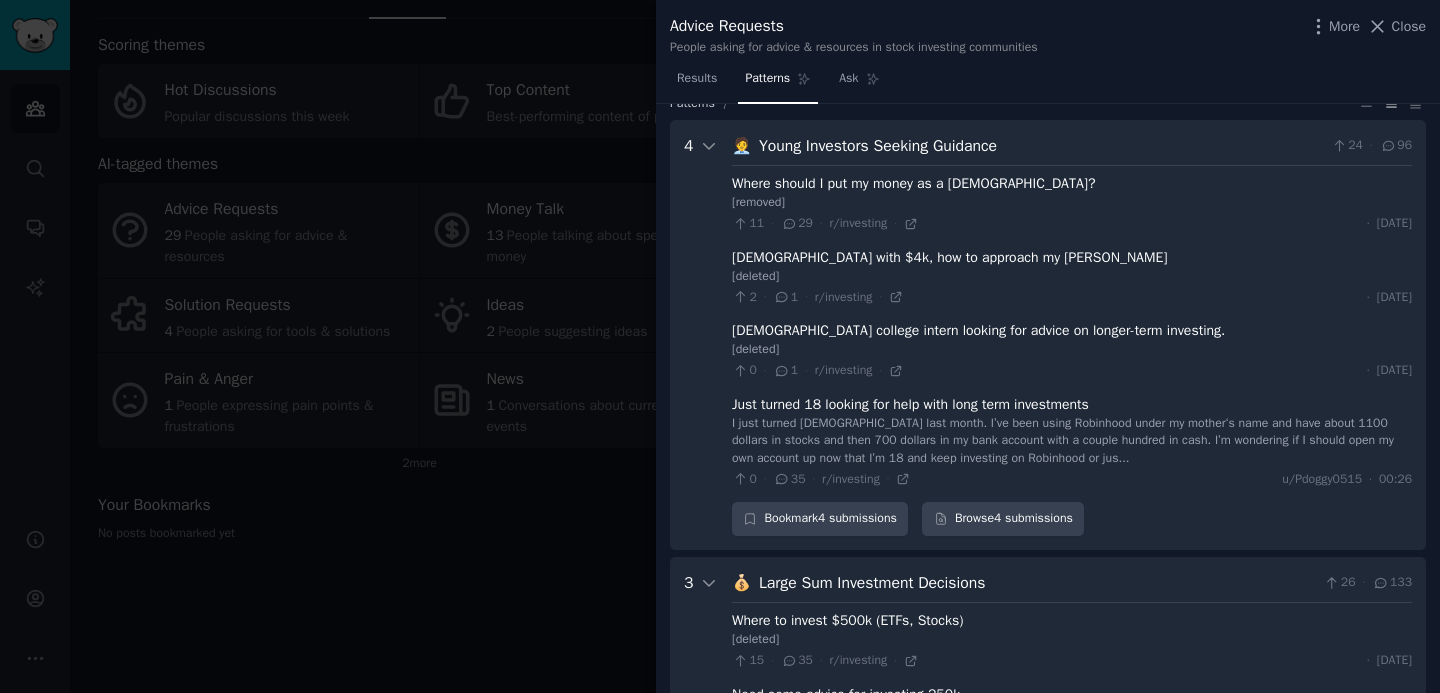 scroll, scrollTop: 91, scrollLeft: 0, axis: vertical 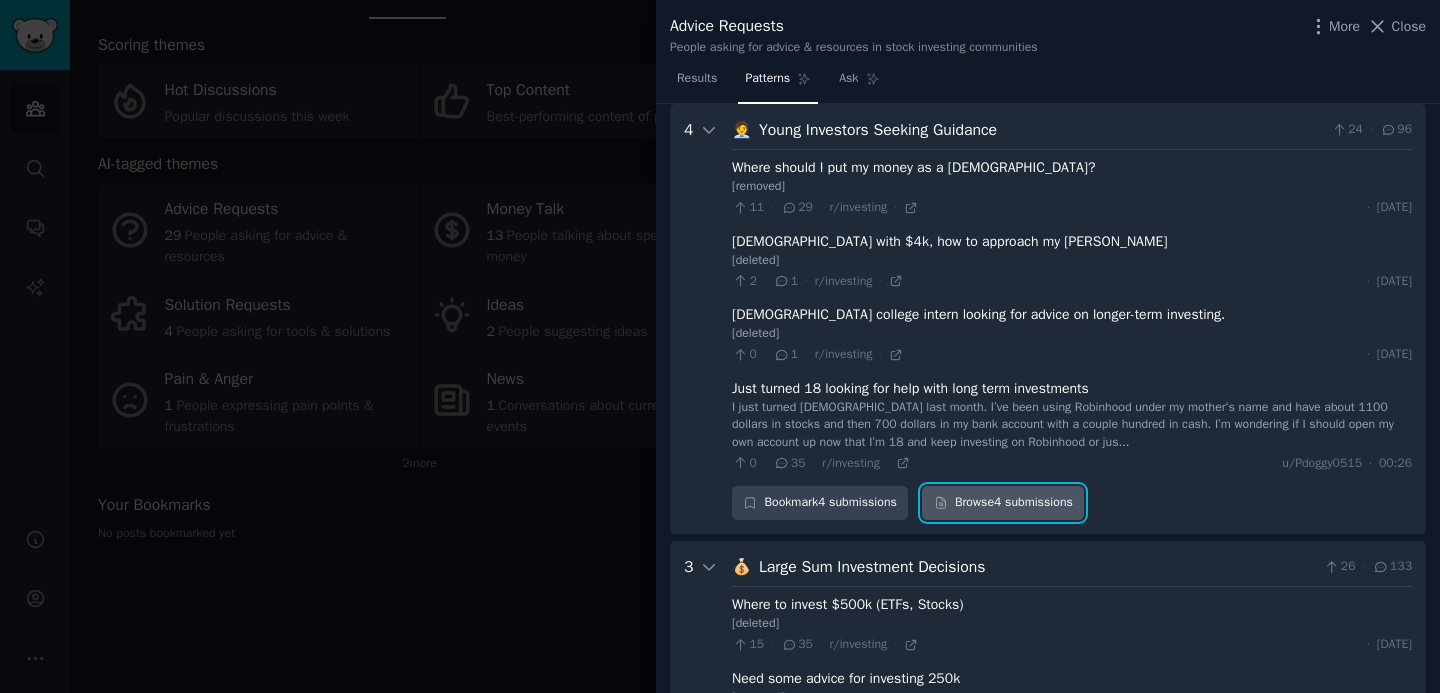 click on "Browse  4   submissions" at bounding box center (1003, 503) 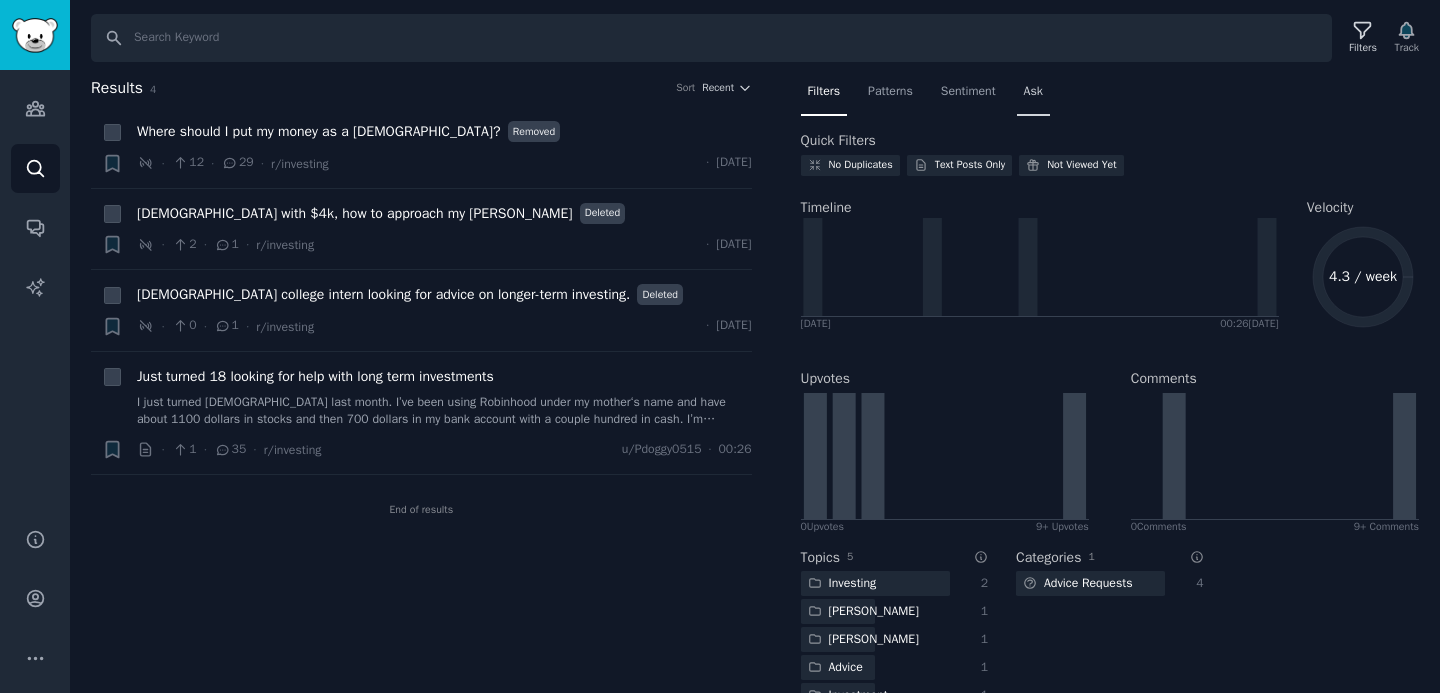click on "Ask" at bounding box center [1033, 92] 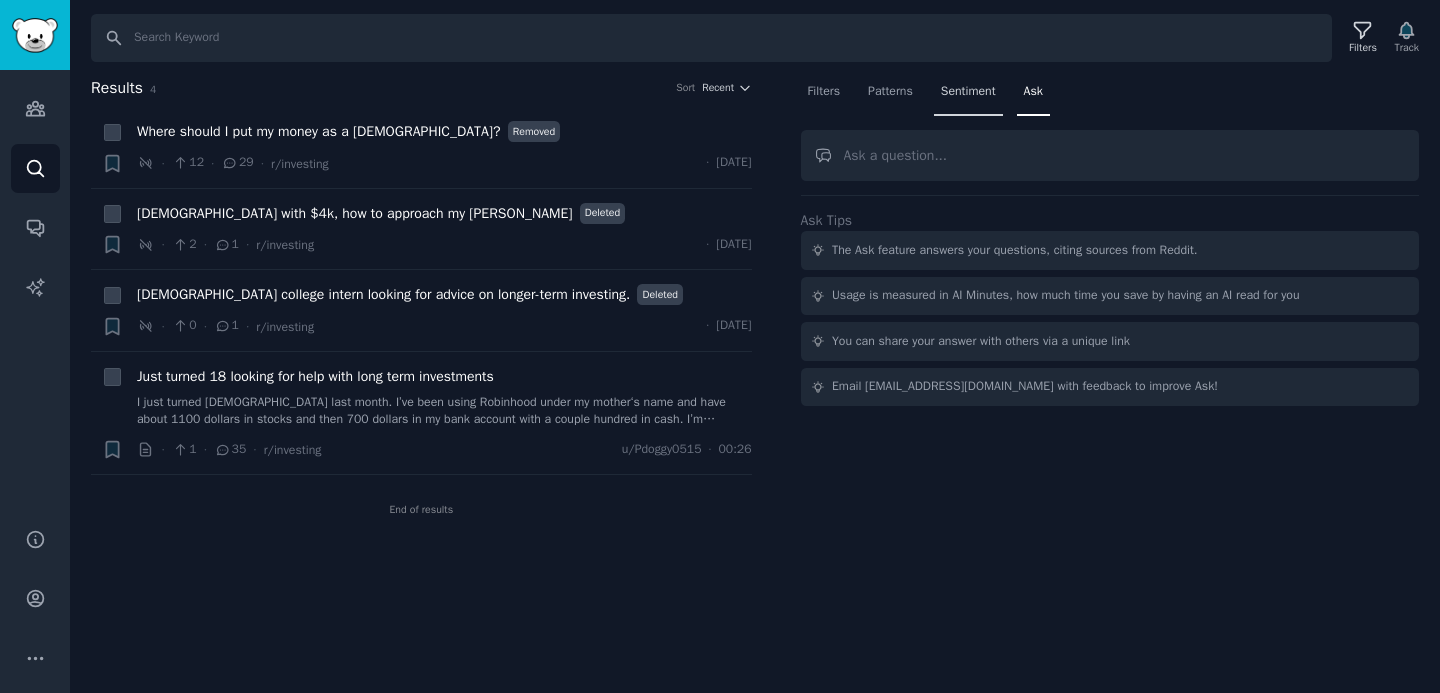 click on "Sentiment" at bounding box center (968, 92) 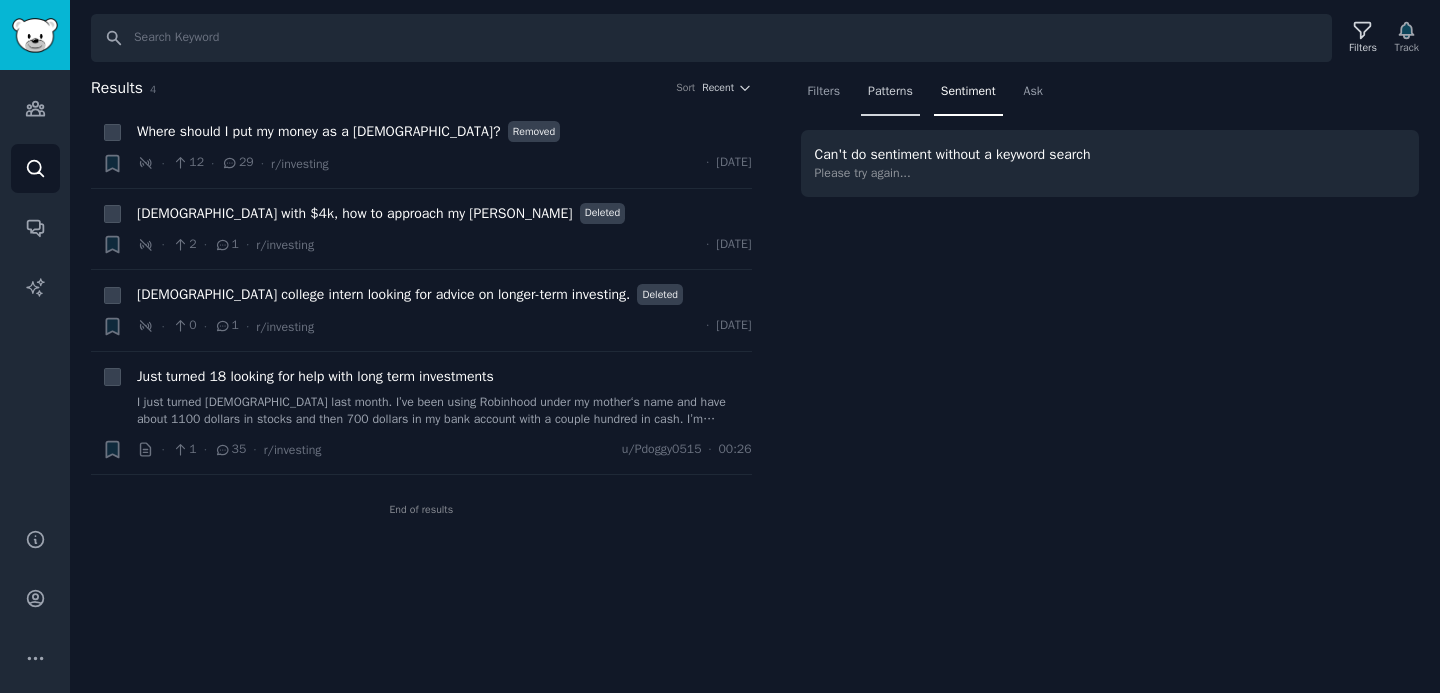 click on "Patterns" at bounding box center [890, 92] 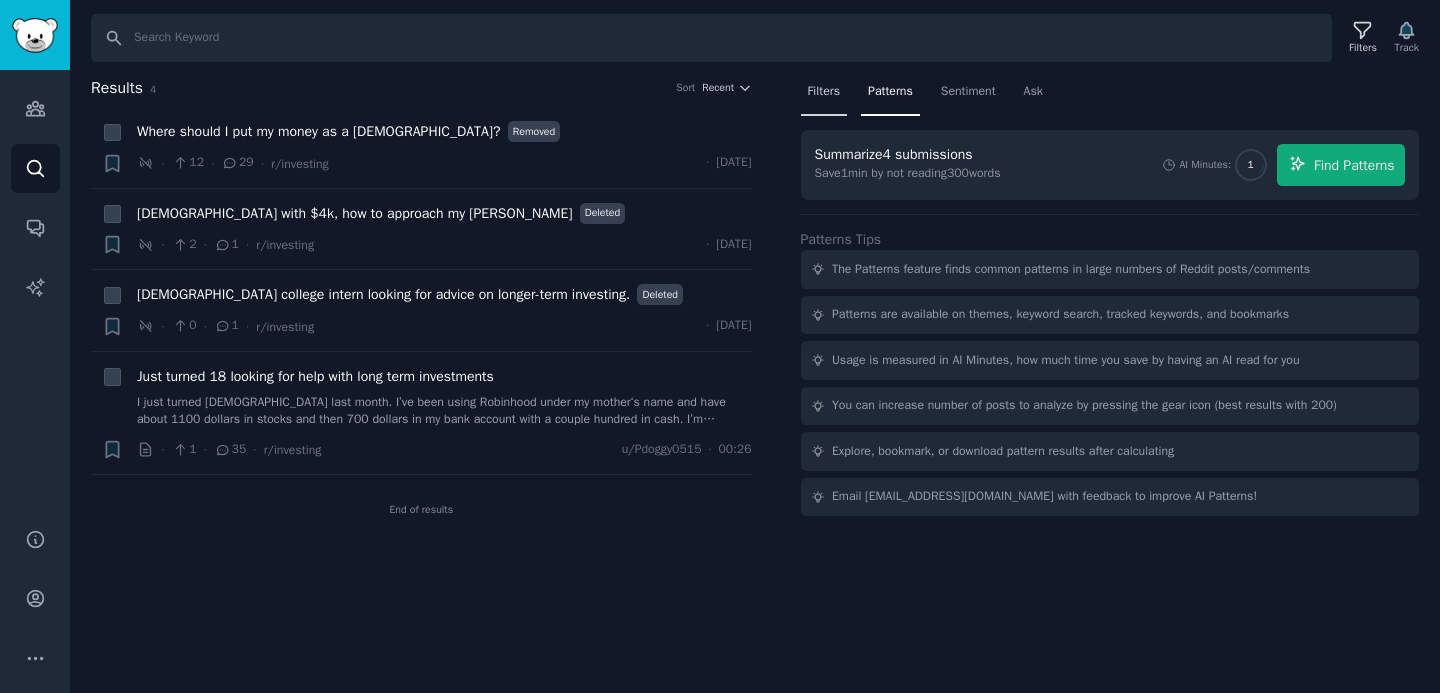 click on "Filters" at bounding box center (824, 92) 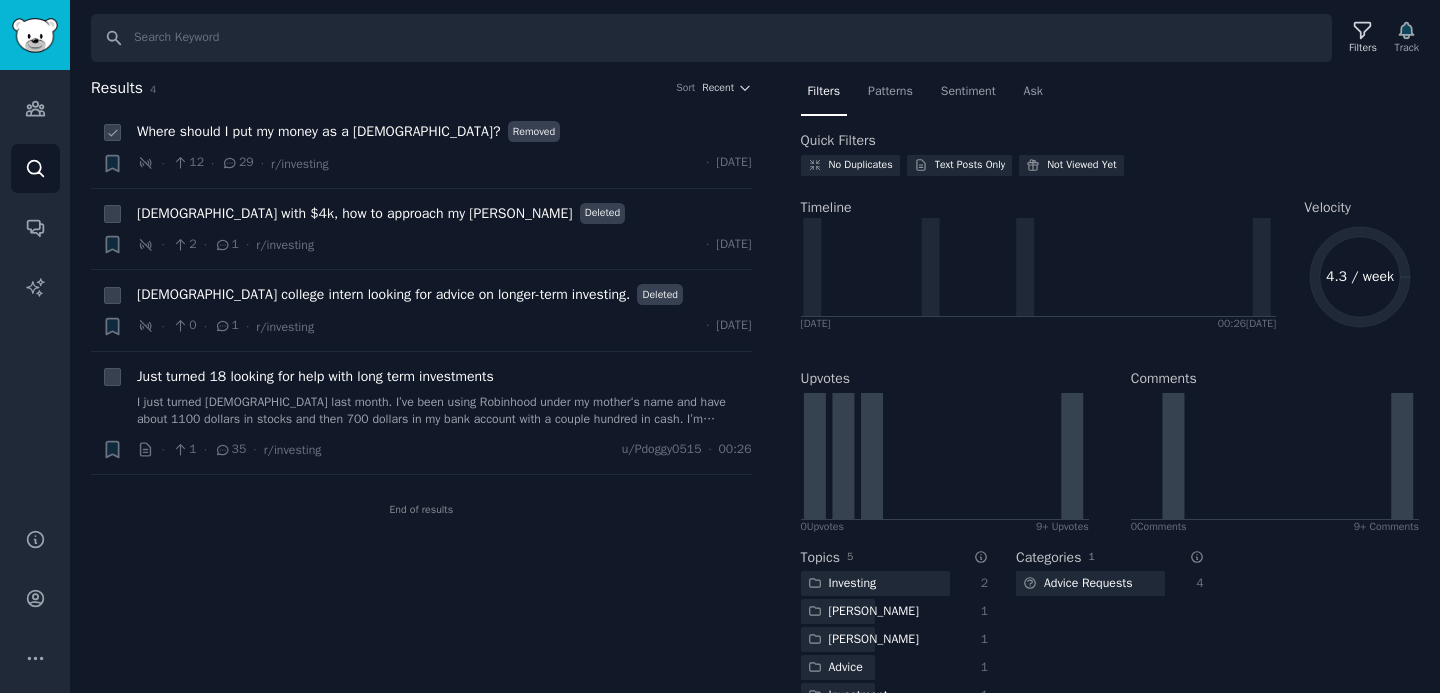 click 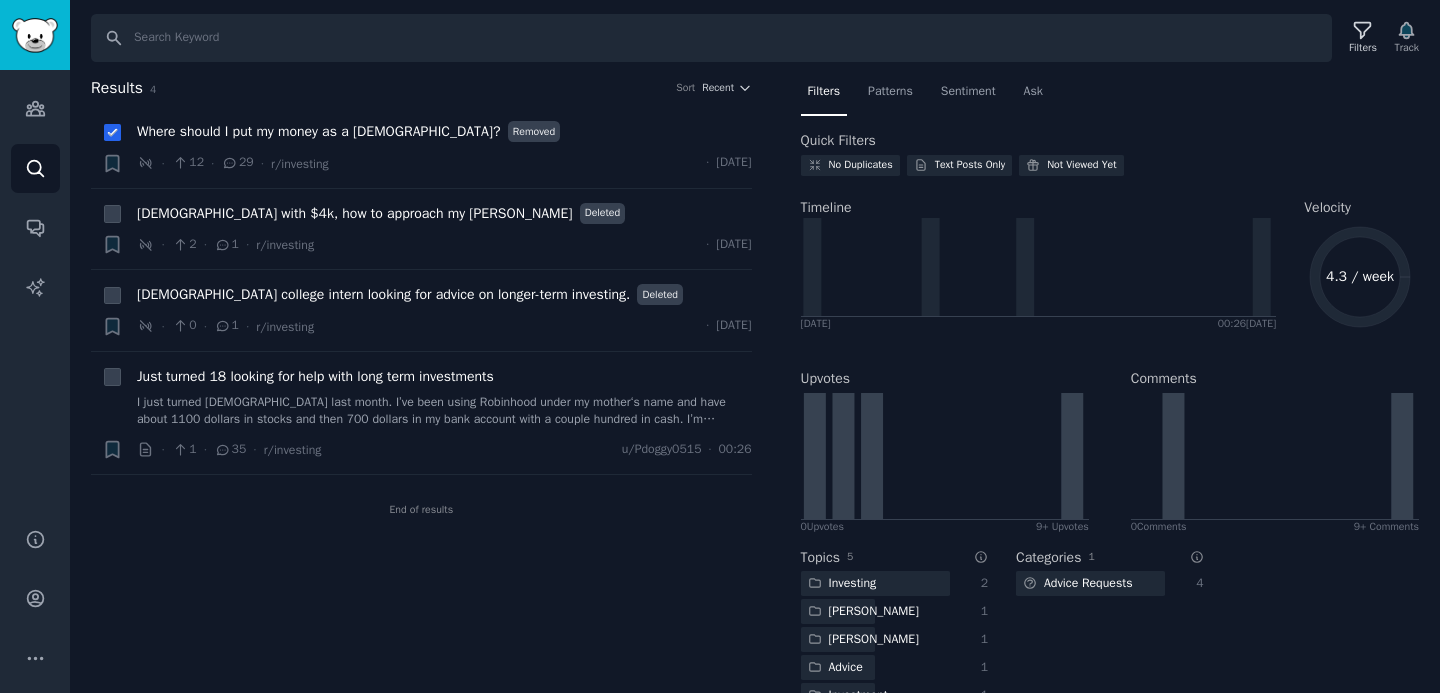 checkbox on "true" 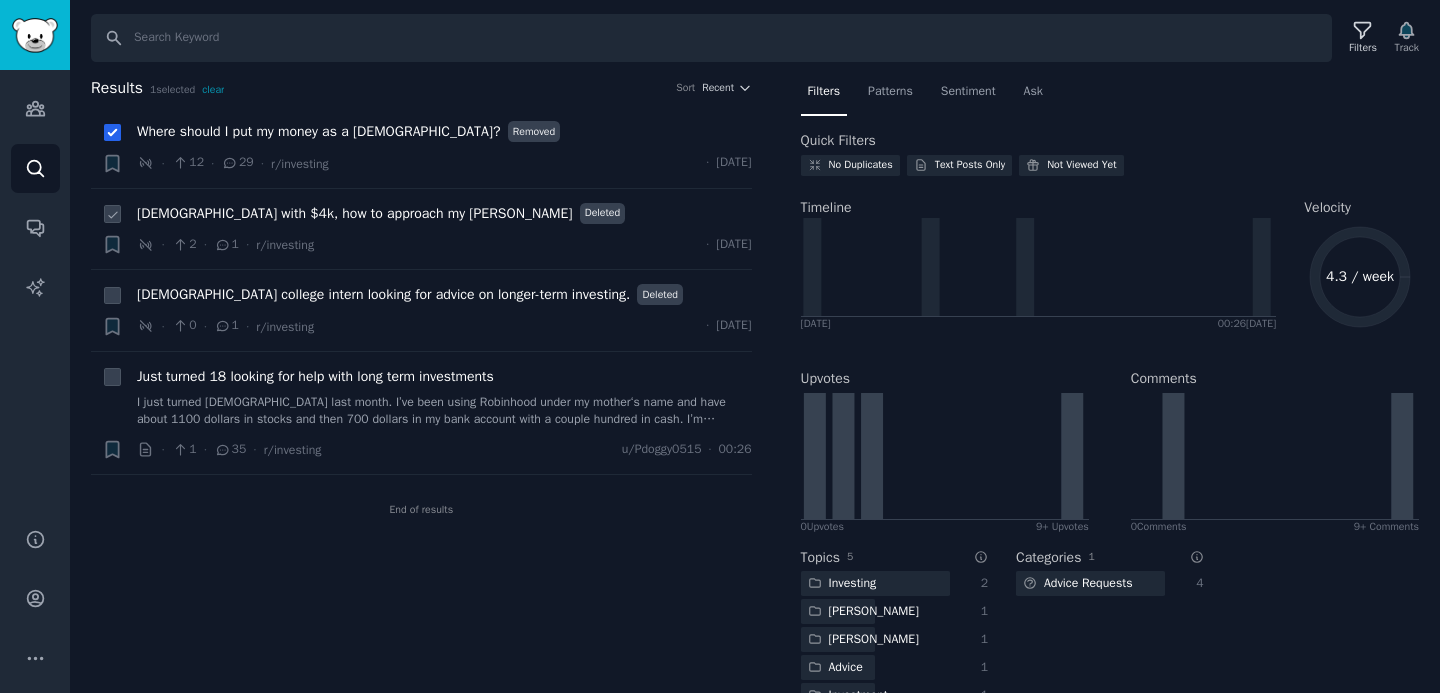 click 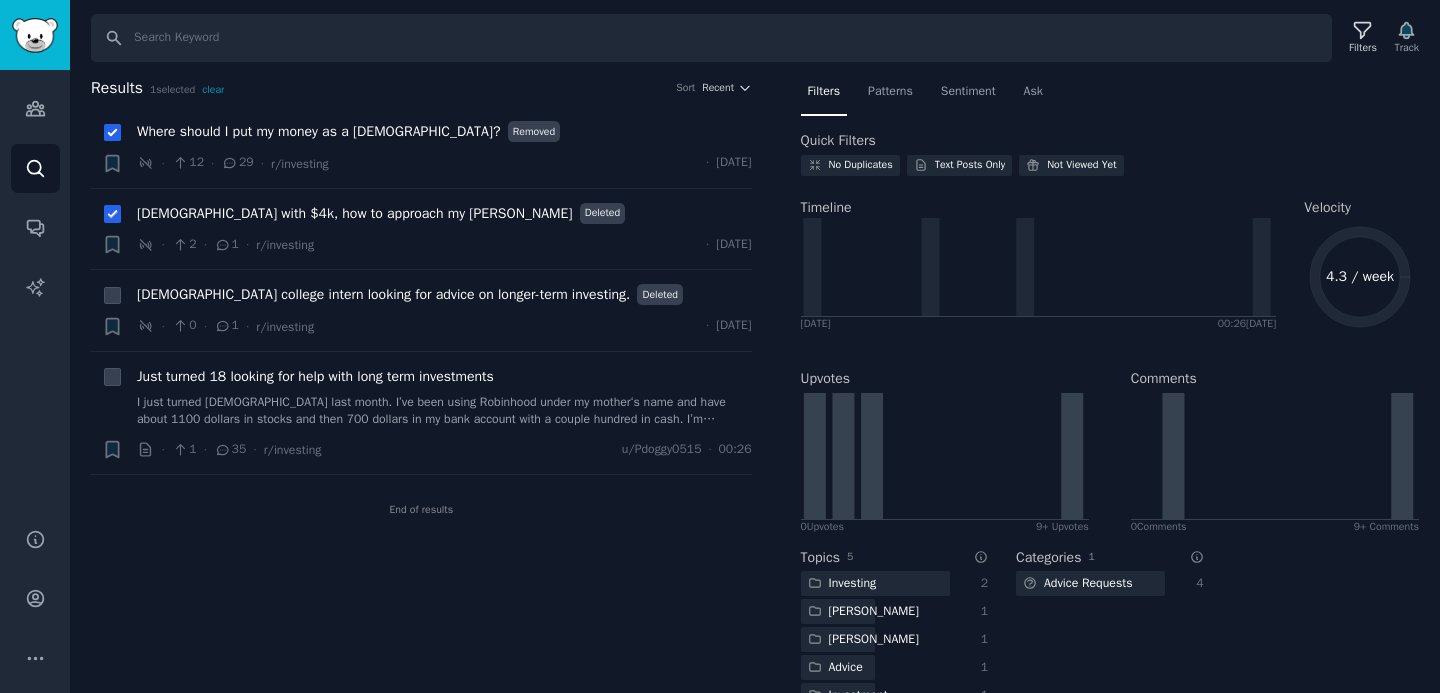 checkbox on "true" 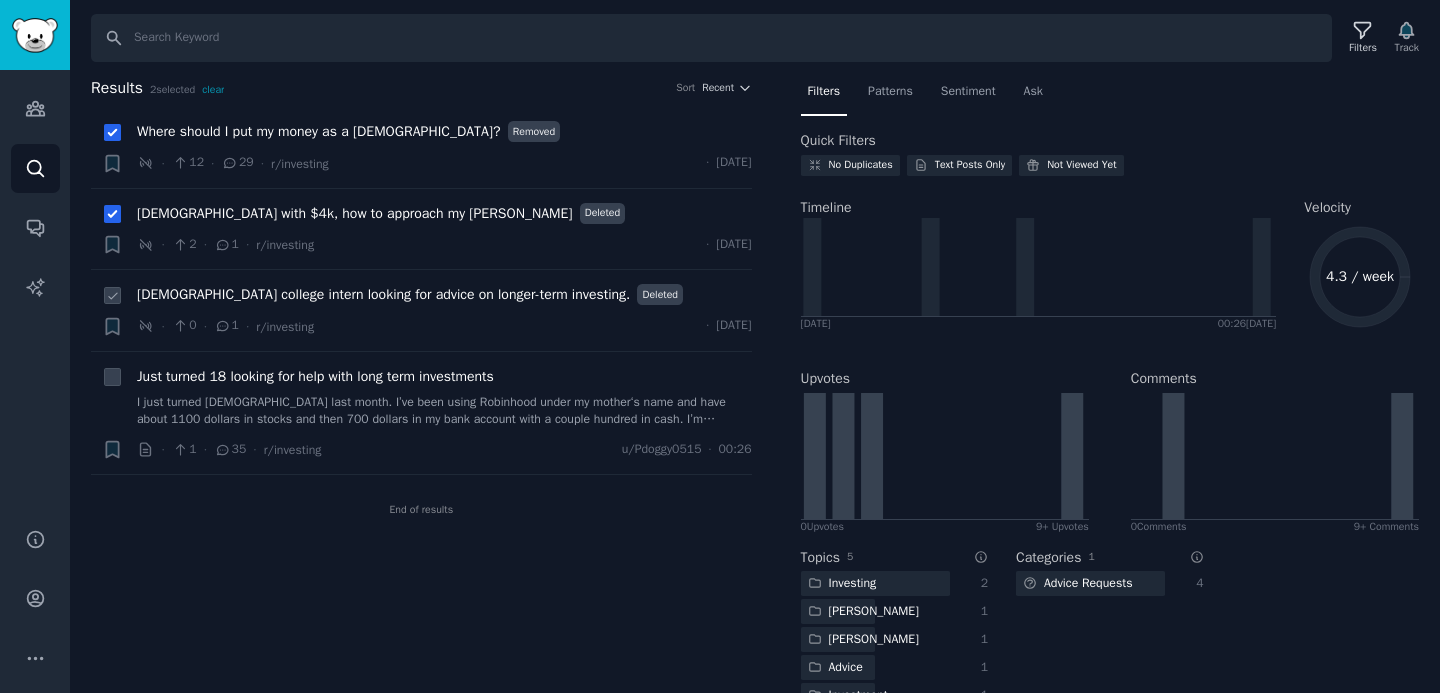 click 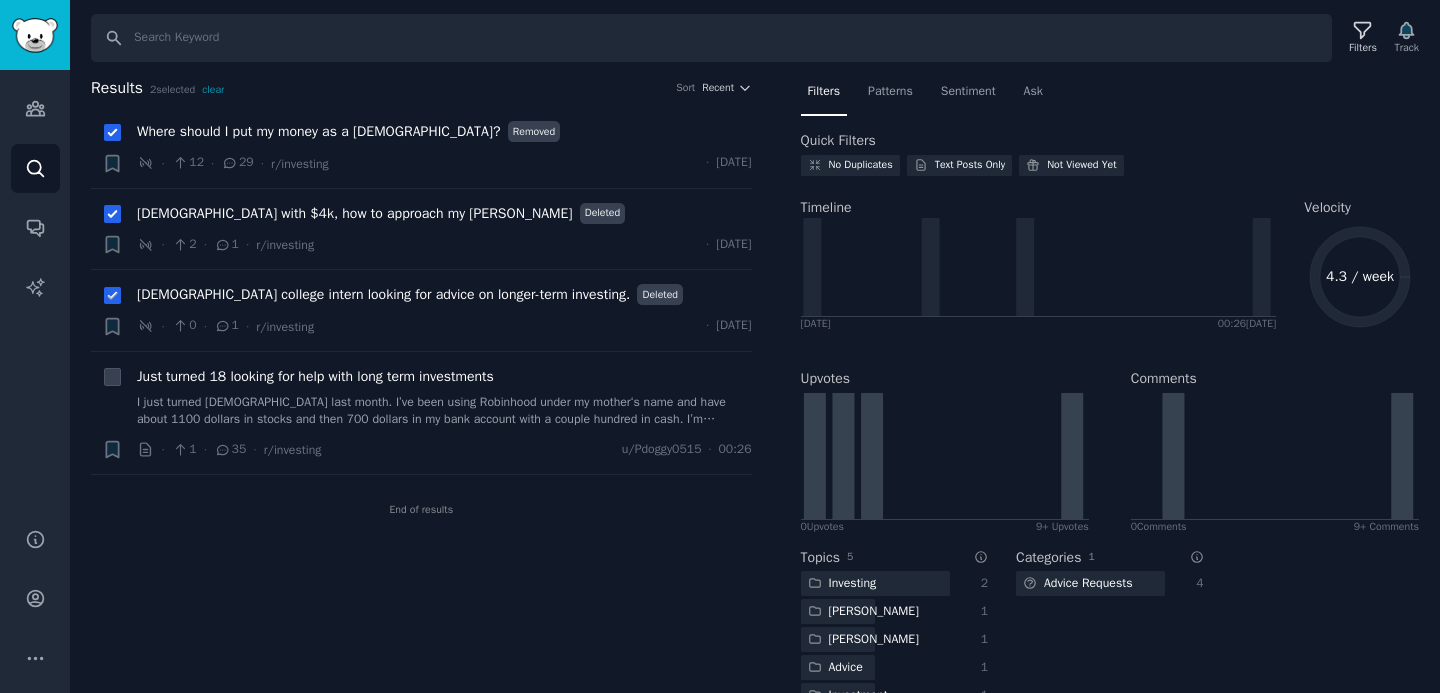 checkbox on "true" 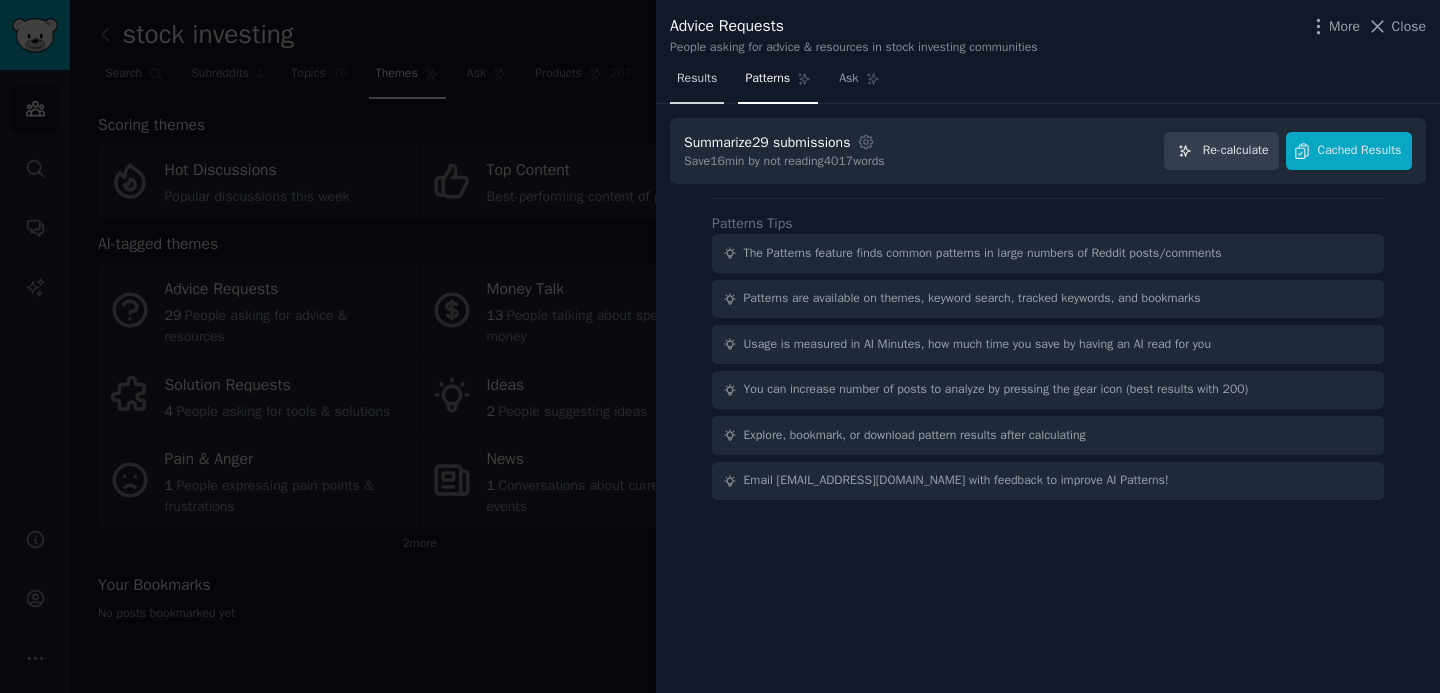 click on "Results" at bounding box center [697, 79] 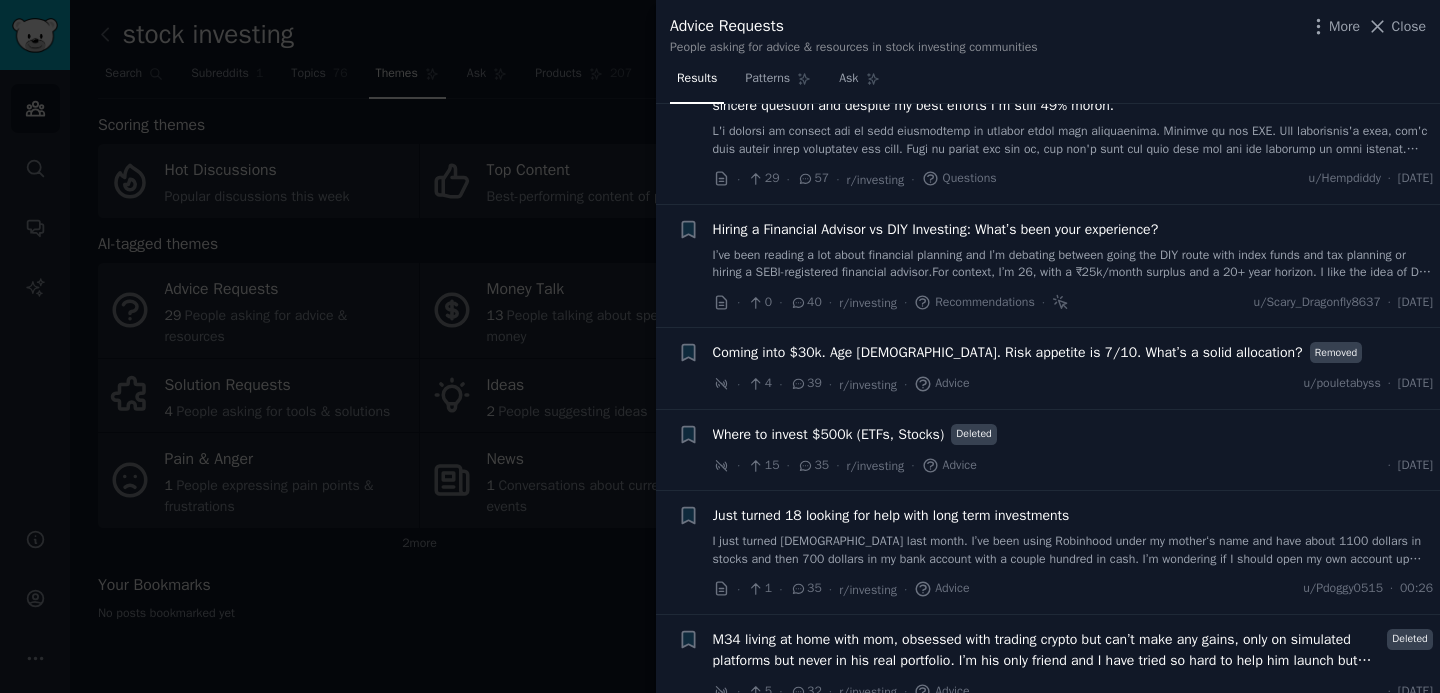 scroll, scrollTop: 368, scrollLeft: 0, axis: vertical 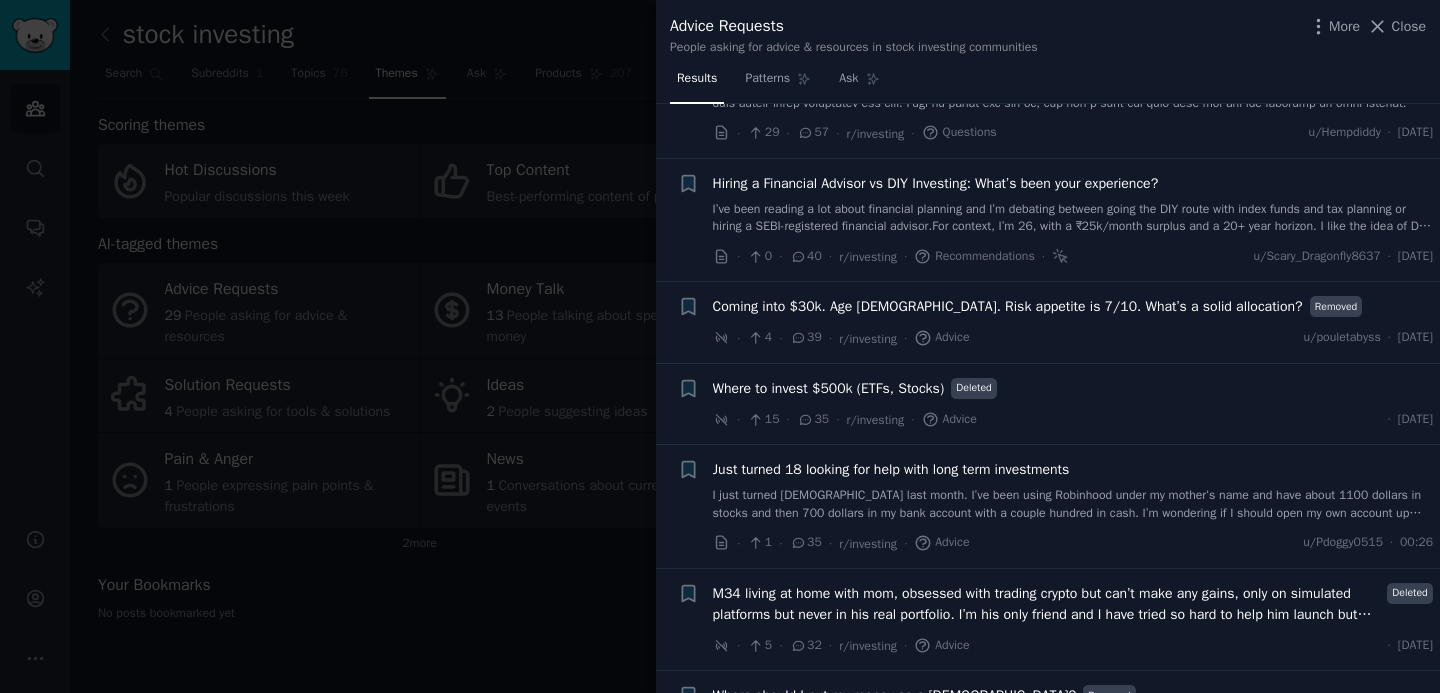 click on "Where to invest $500k (ETFs, Stocks)" at bounding box center (829, 388) 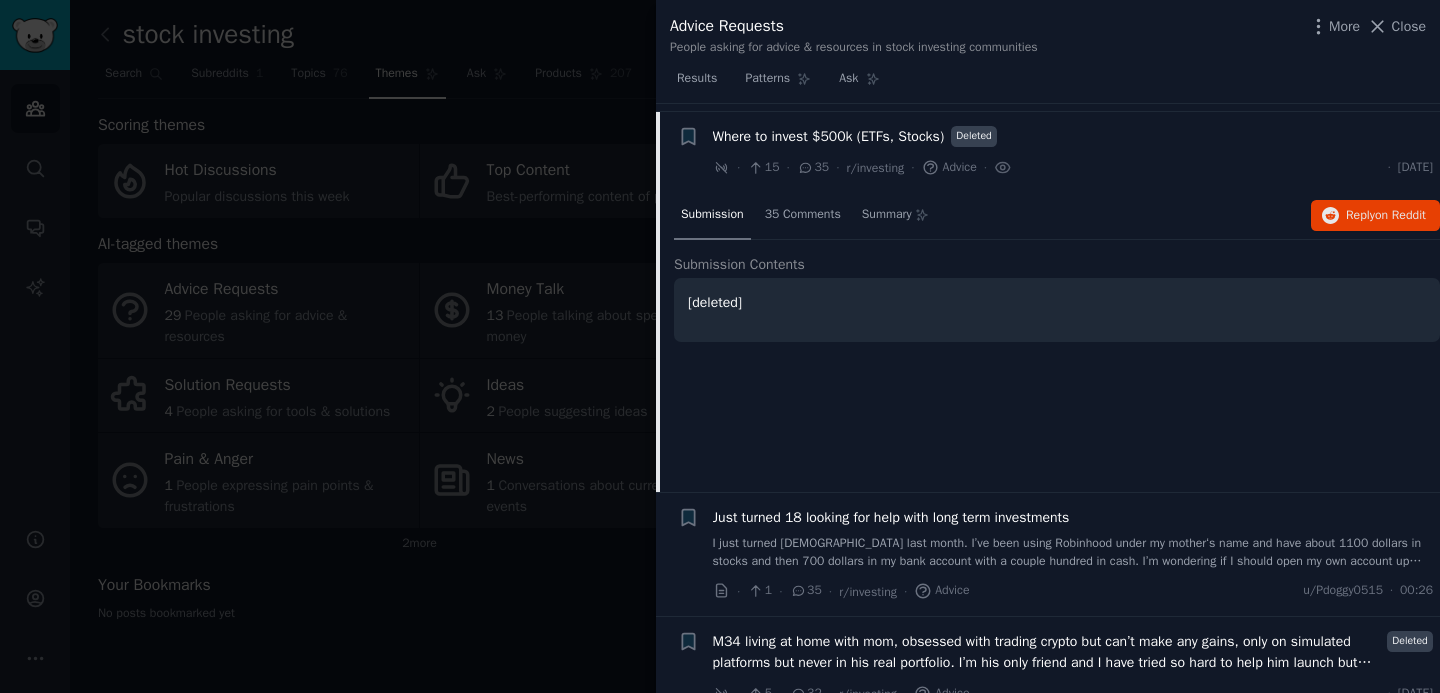 scroll, scrollTop: 628, scrollLeft: 0, axis: vertical 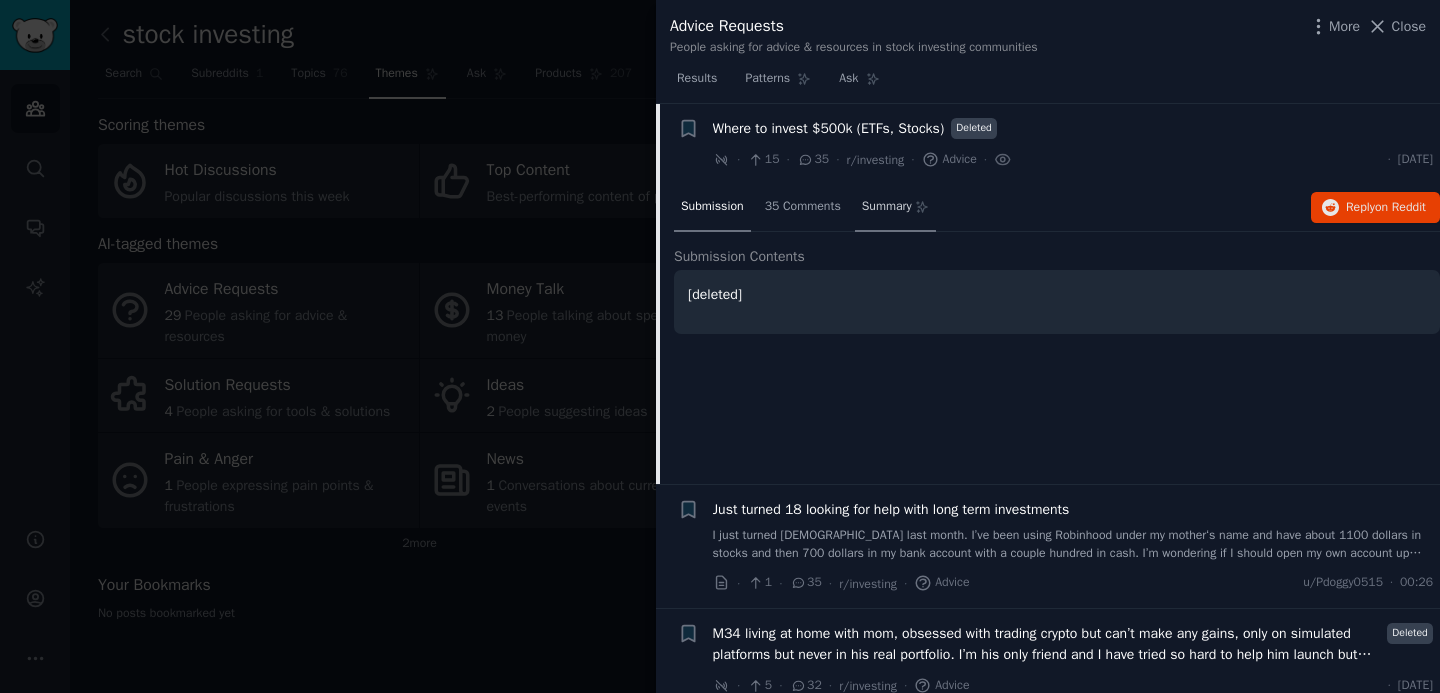 click on "Summary" at bounding box center [895, 208] 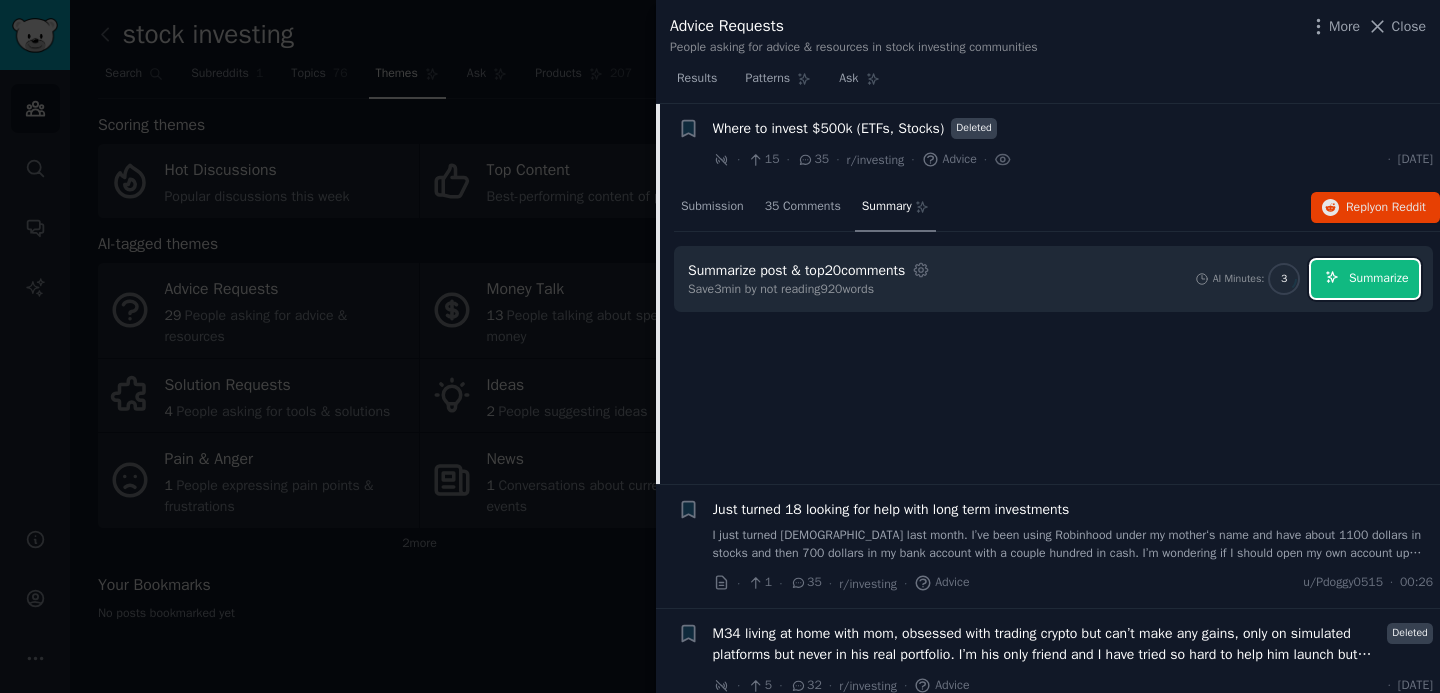 click on "Summarize" at bounding box center (1378, 279) 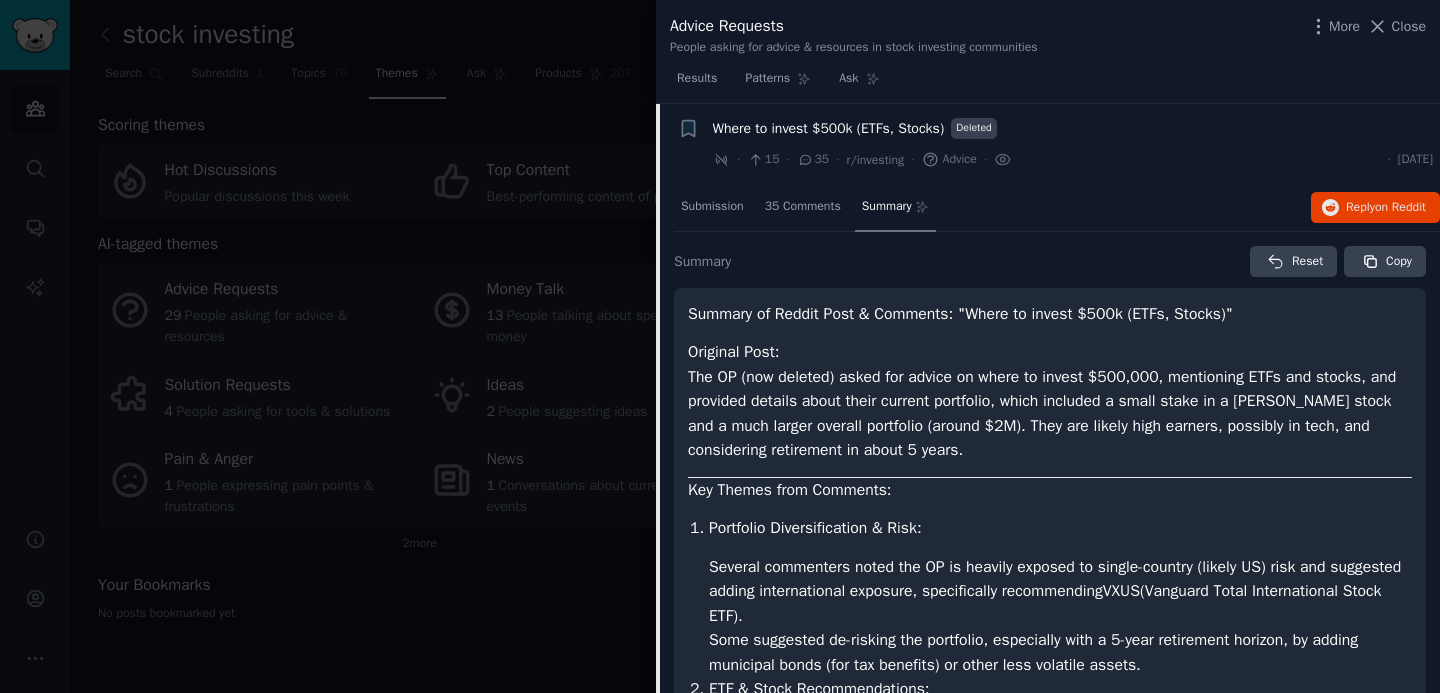 scroll, scrollTop: 643, scrollLeft: 0, axis: vertical 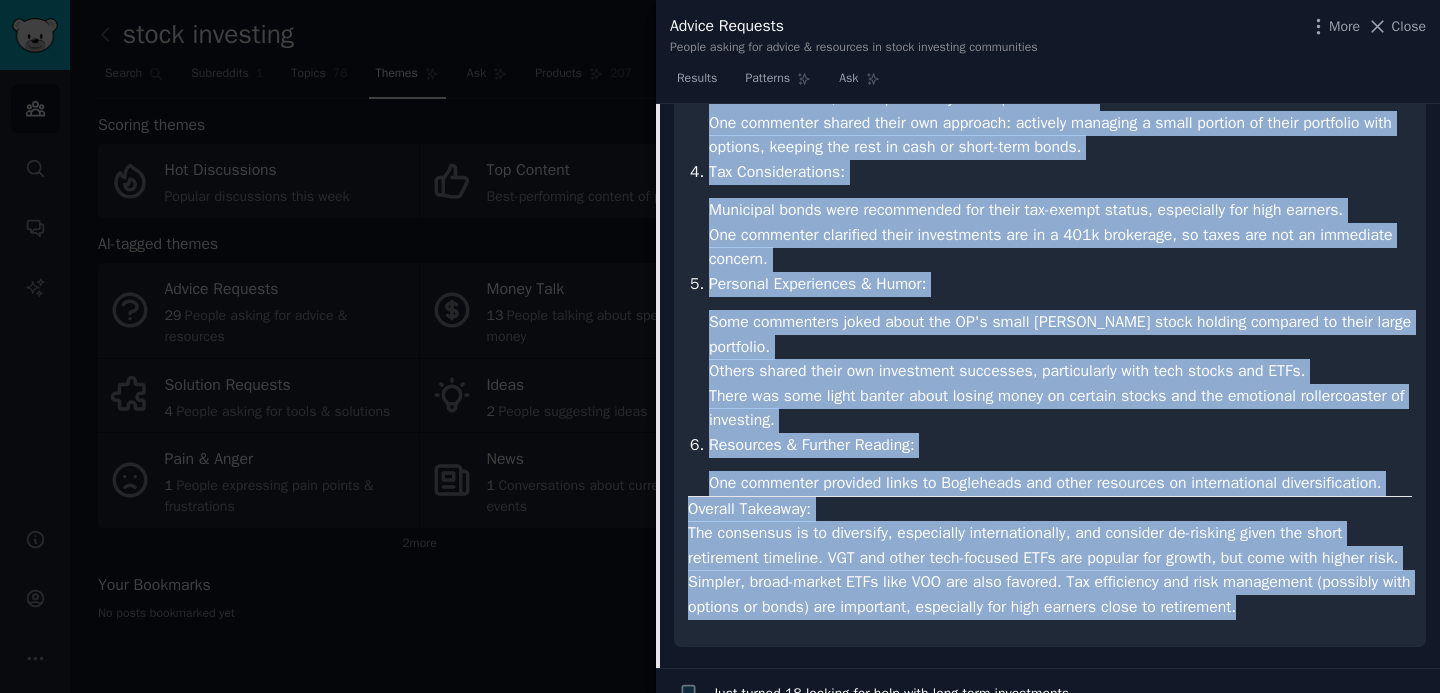 drag, startPoint x: 691, startPoint y: 361, endPoint x: 1359, endPoint y: 600, distance: 709.46814 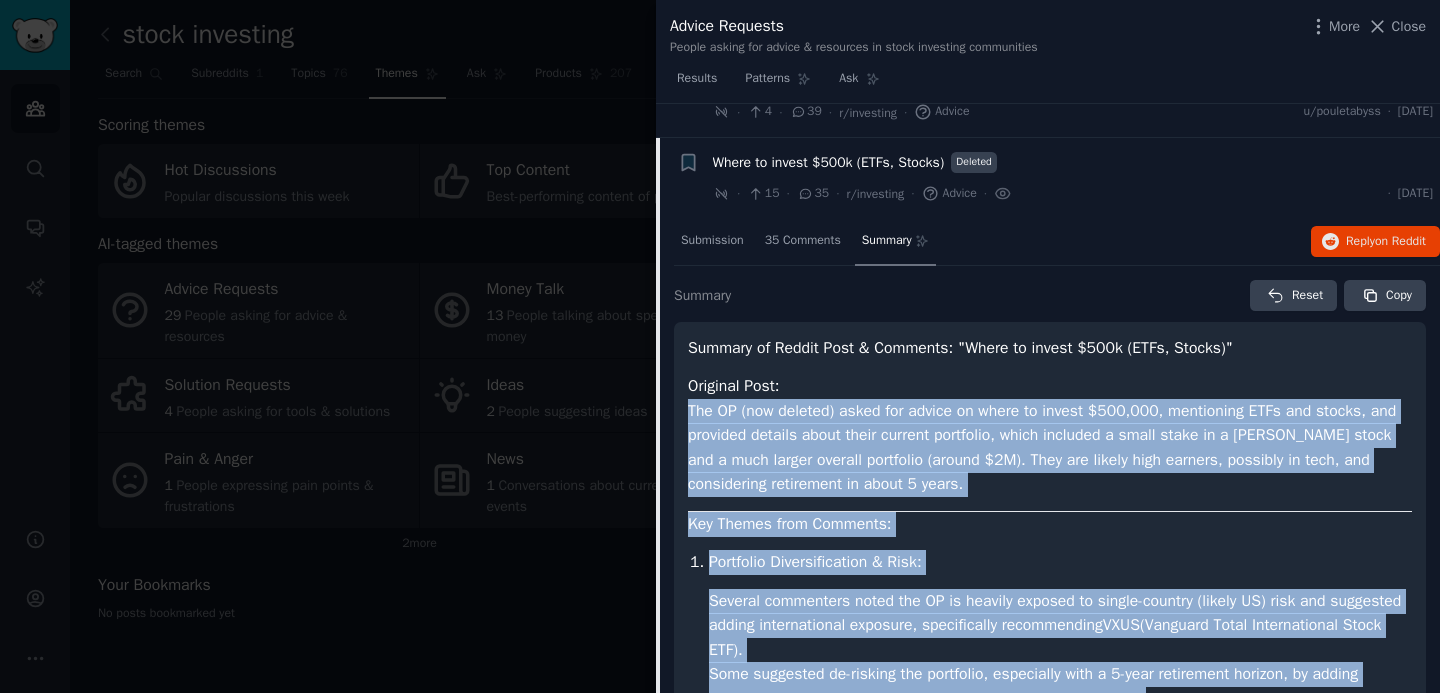 scroll, scrollTop: 609, scrollLeft: 0, axis: vertical 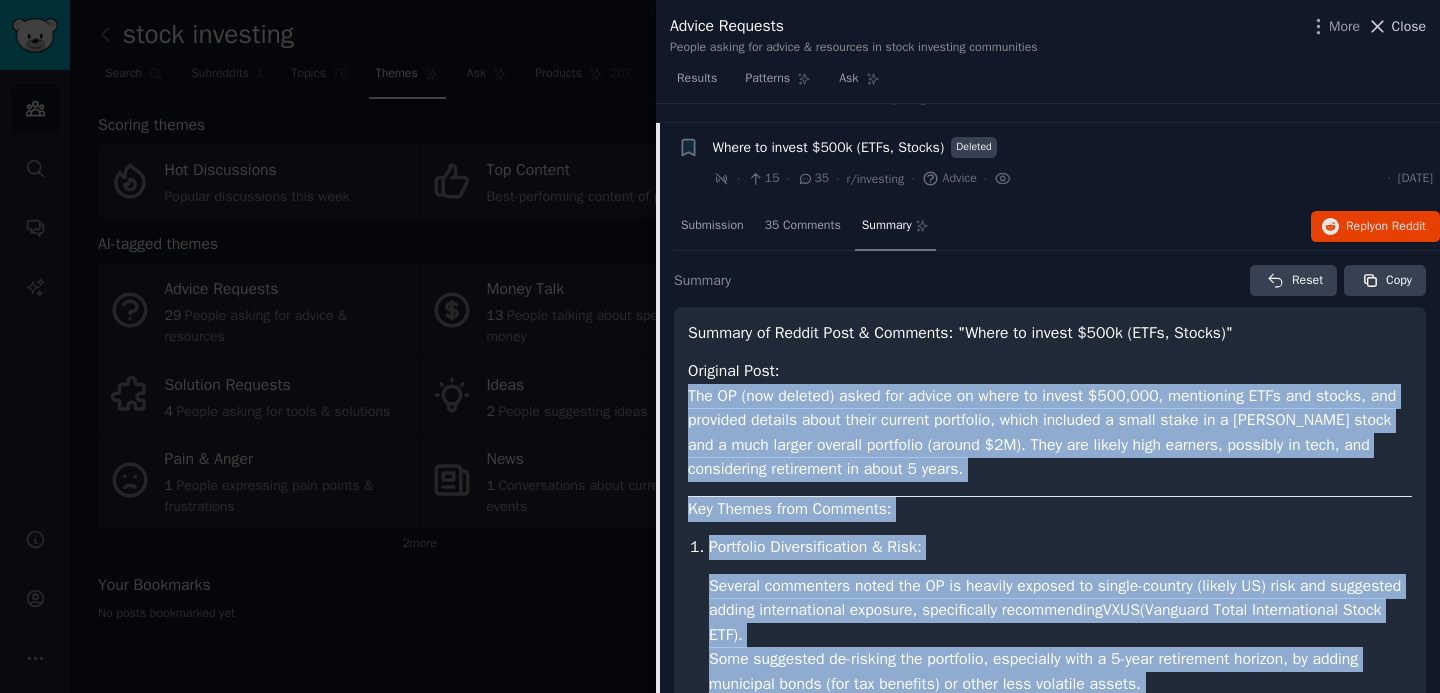 click on "Close" at bounding box center (1409, 26) 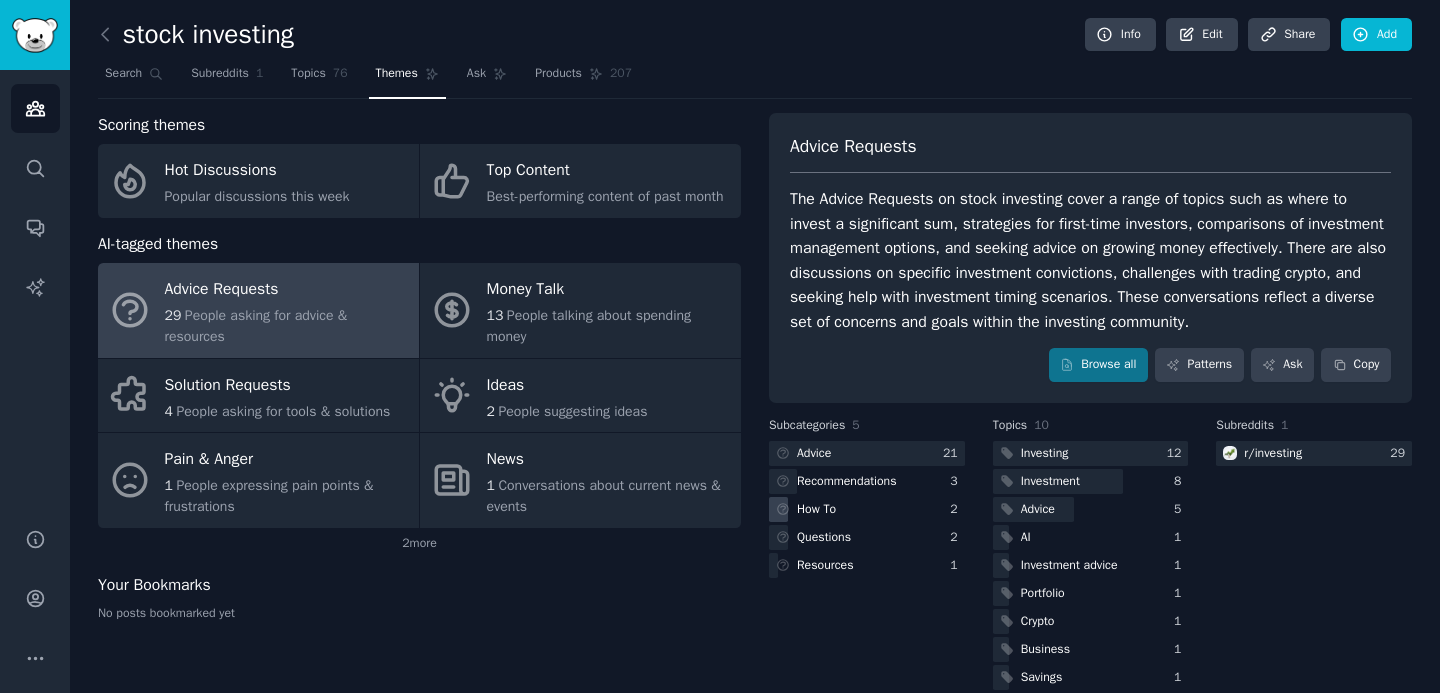 click on "How To" at bounding box center [867, 509] 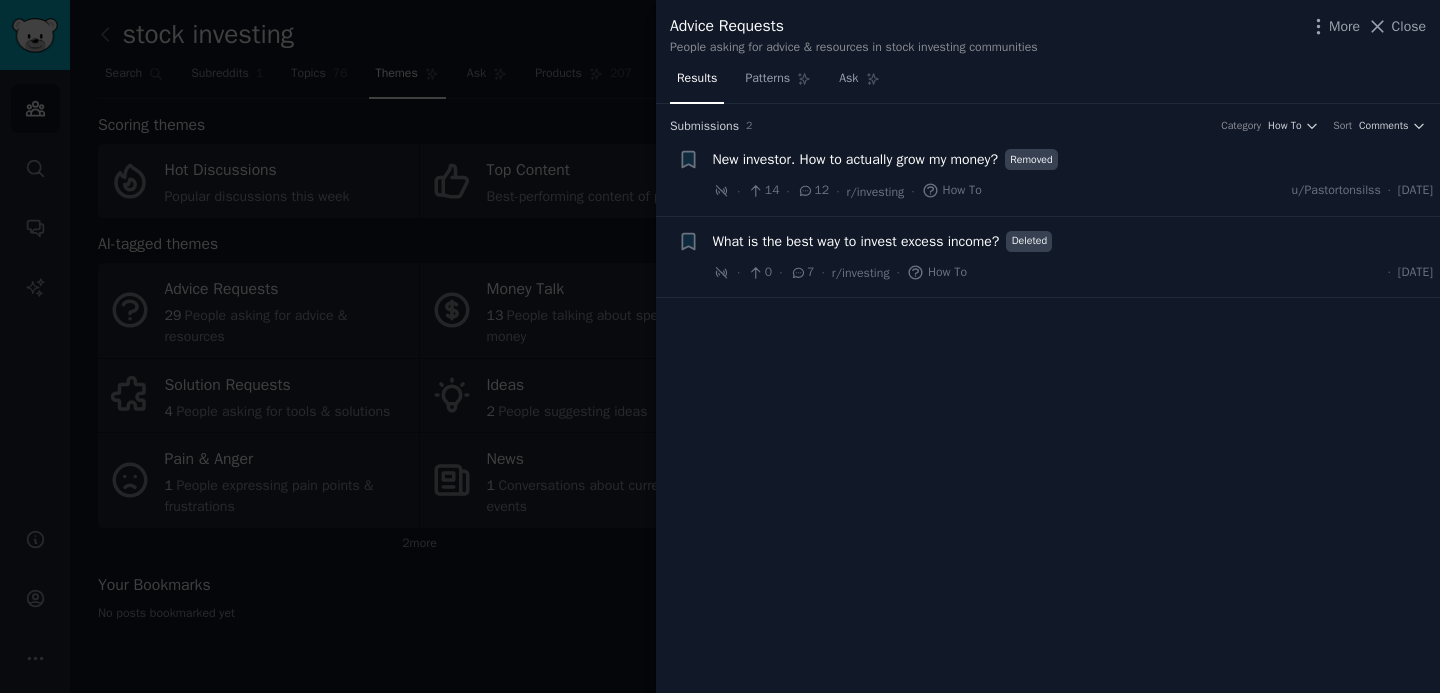 click on "New investor. How to actually grow my money?" at bounding box center (856, 159) 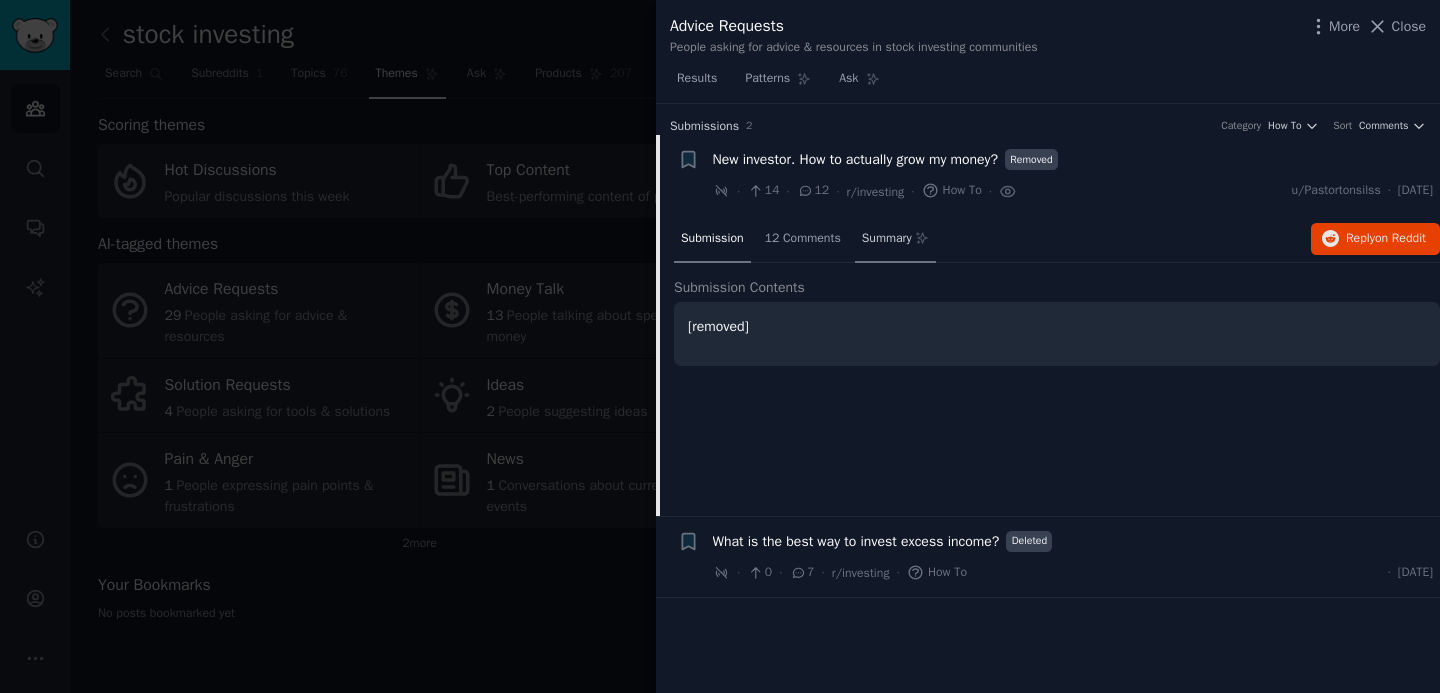 click on "Summary" at bounding box center [887, 239] 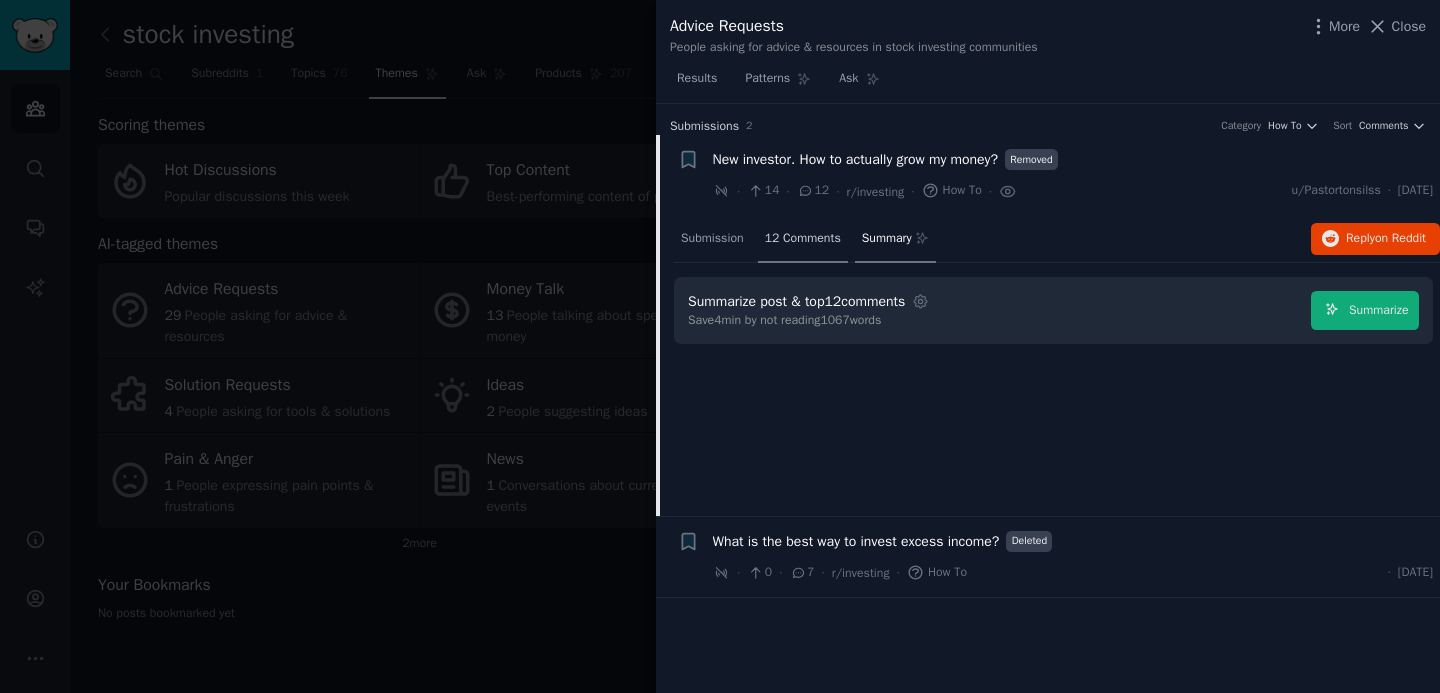 click on "12 Comments" at bounding box center [803, 239] 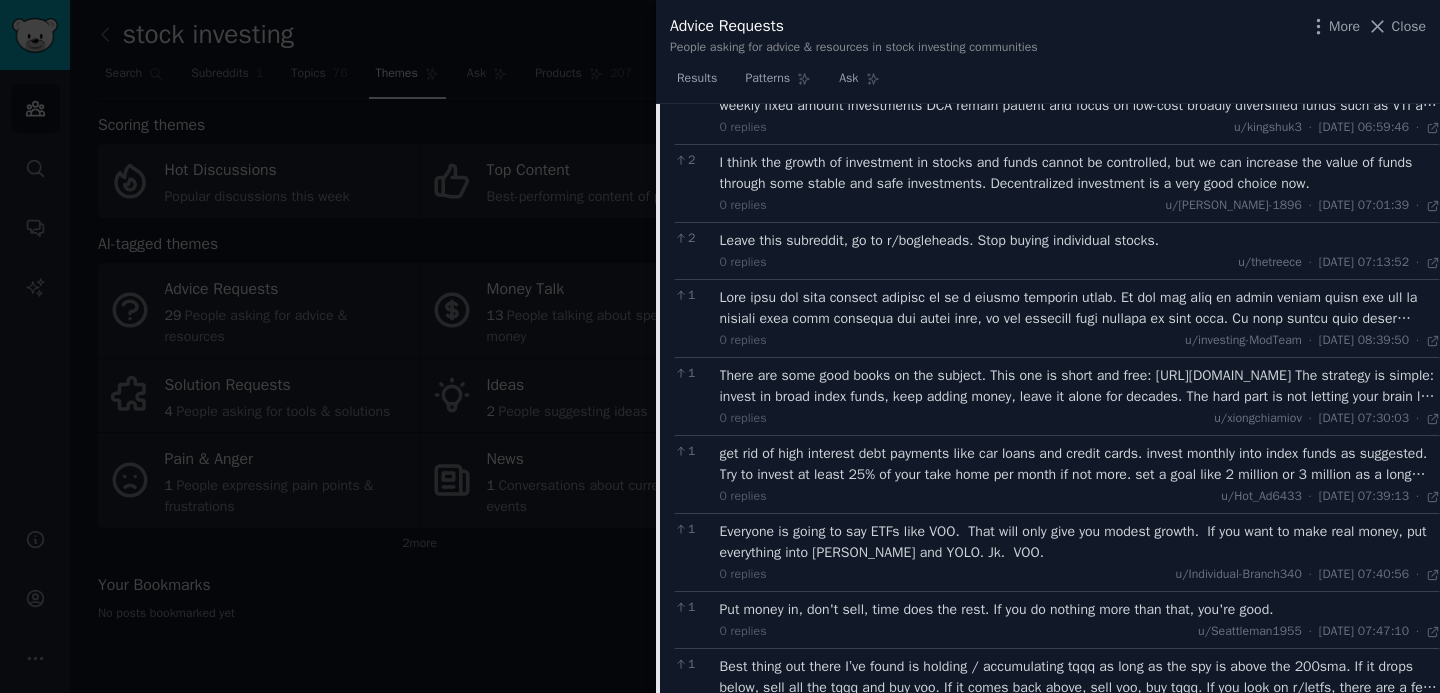 scroll, scrollTop: 0, scrollLeft: 0, axis: both 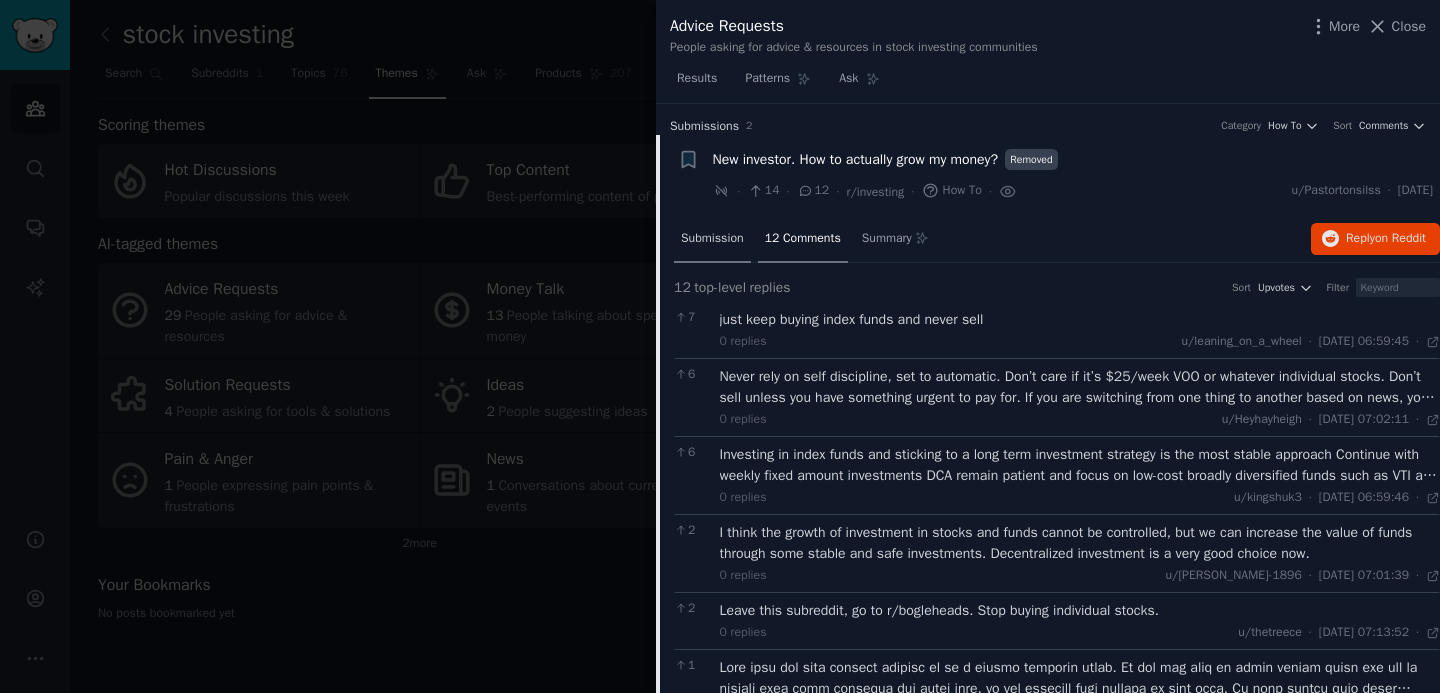 click on "Submission" at bounding box center (712, 239) 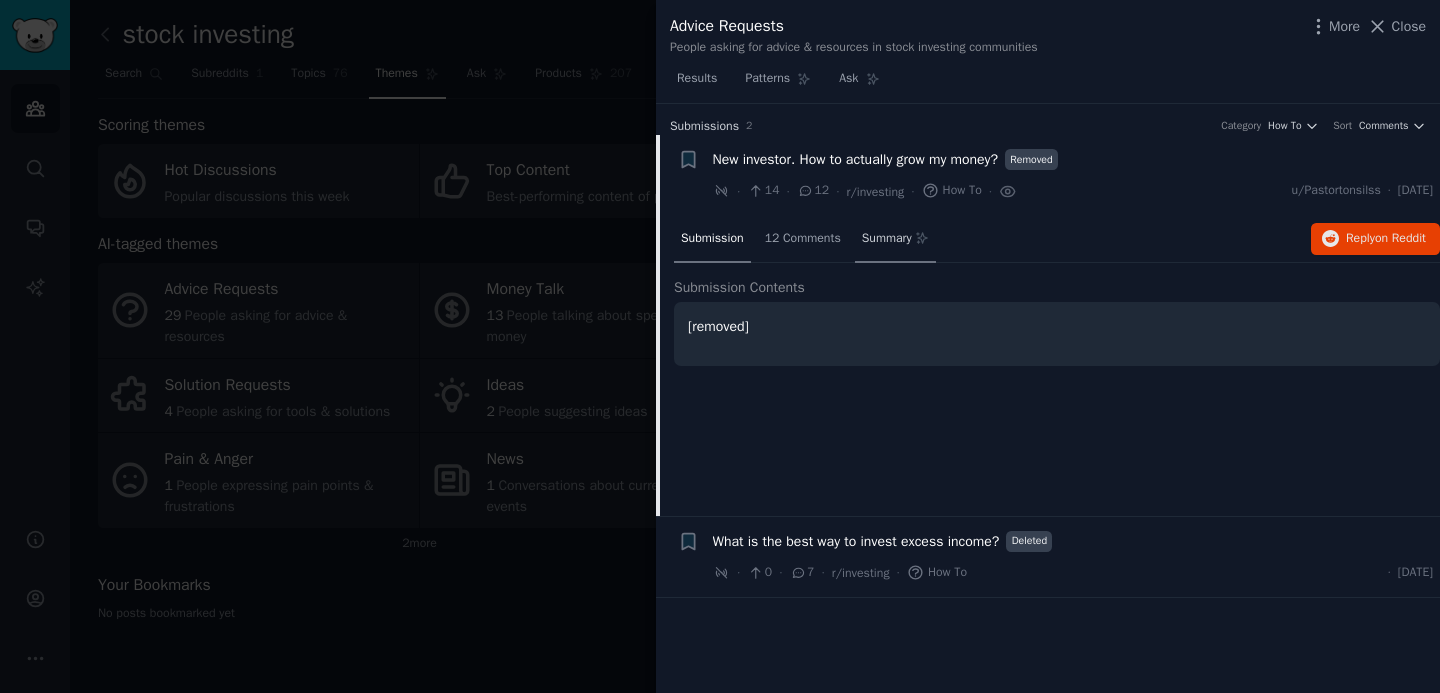 click on "Summary" at bounding box center [887, 239] 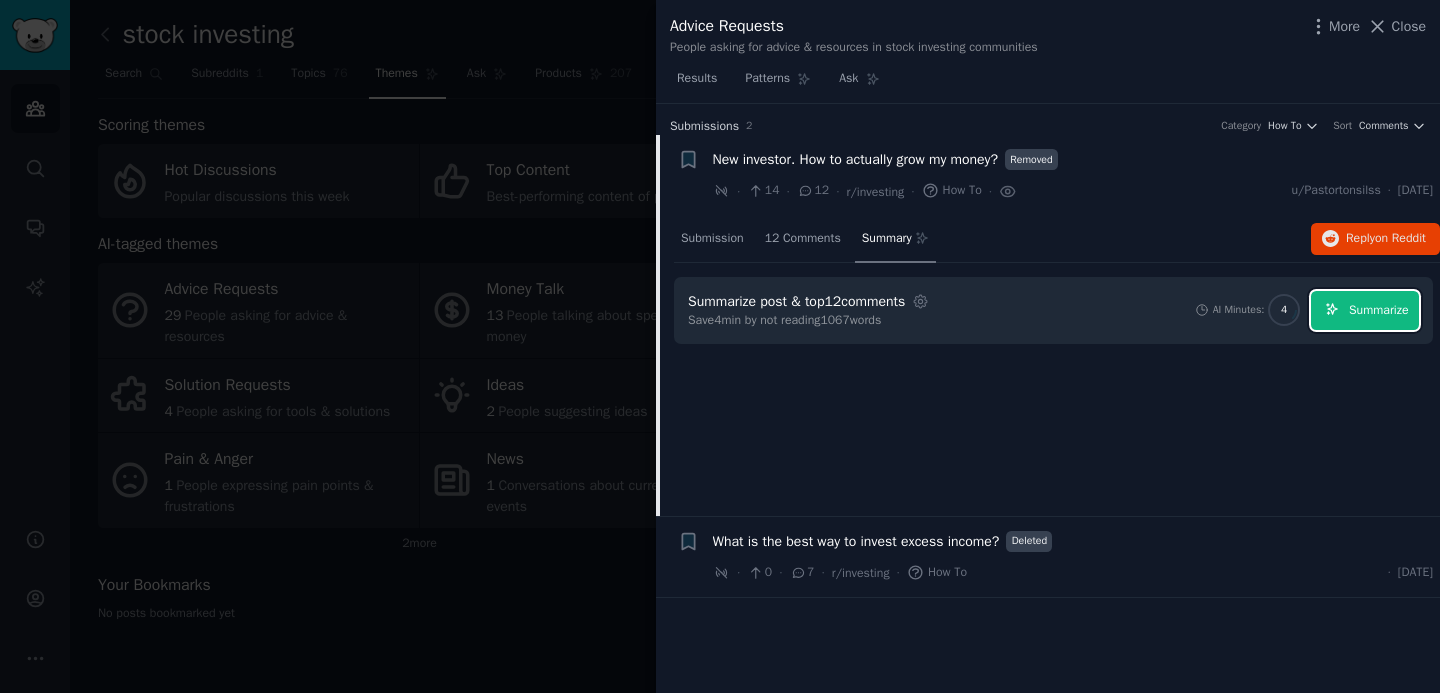 click on "Summarize" at bounding box center [1378, 311] 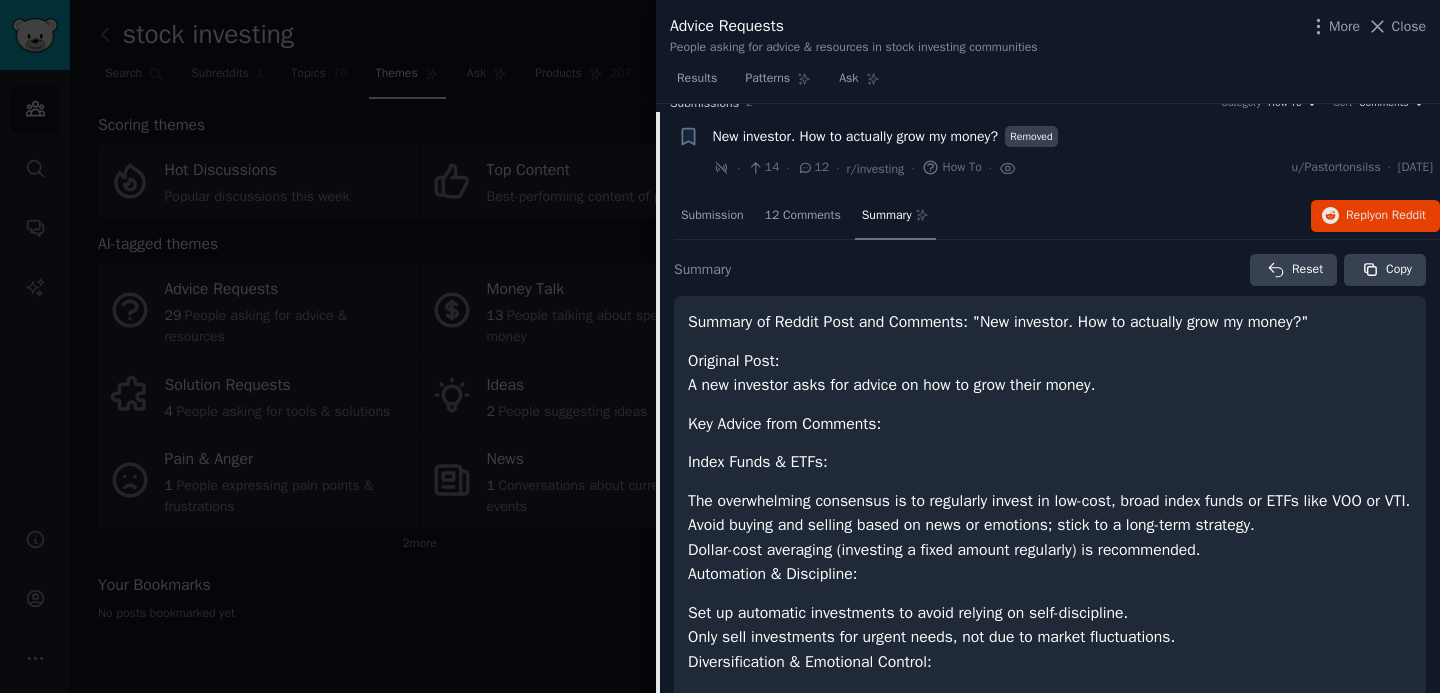 scroll, scrollTop: 25, scrollLeft: 0, axis: vertical 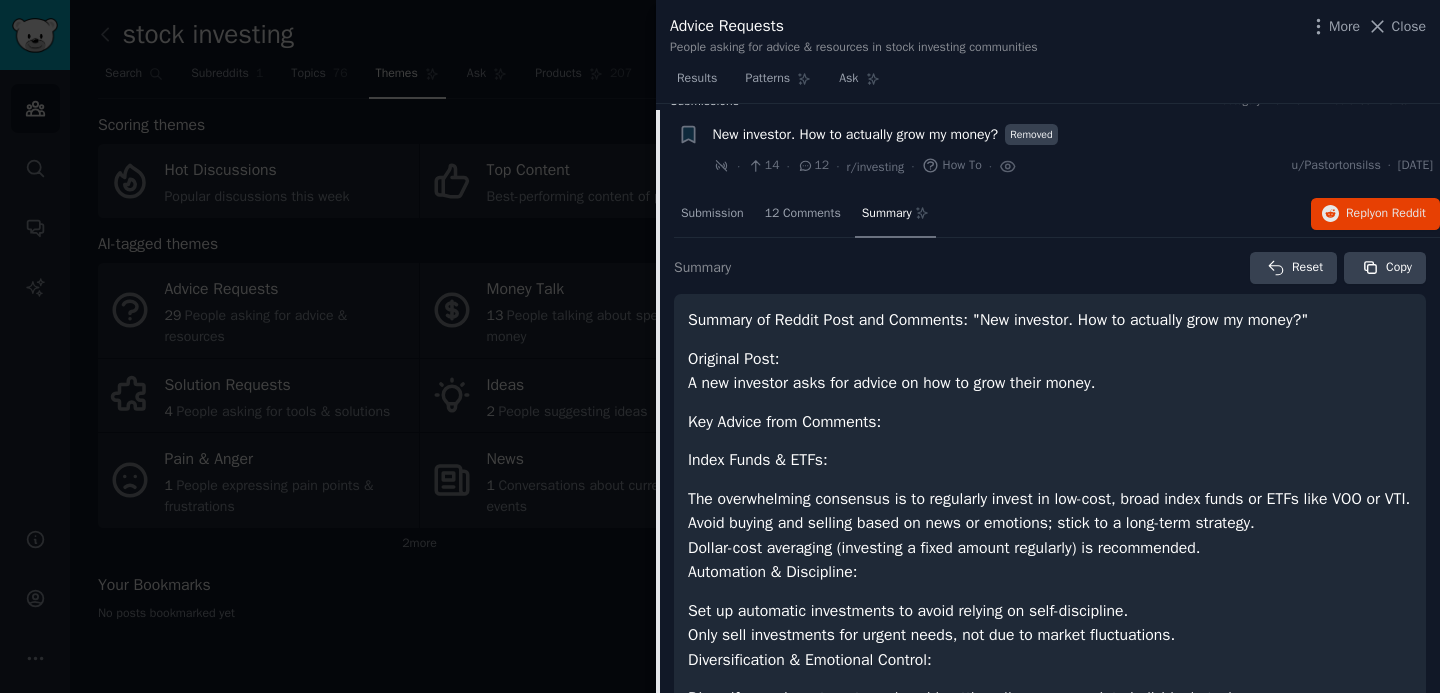 click on "Summary of Reddit Post and Comments: "New investor. How to actually grow my money?"" at bounding box center [998, 320] 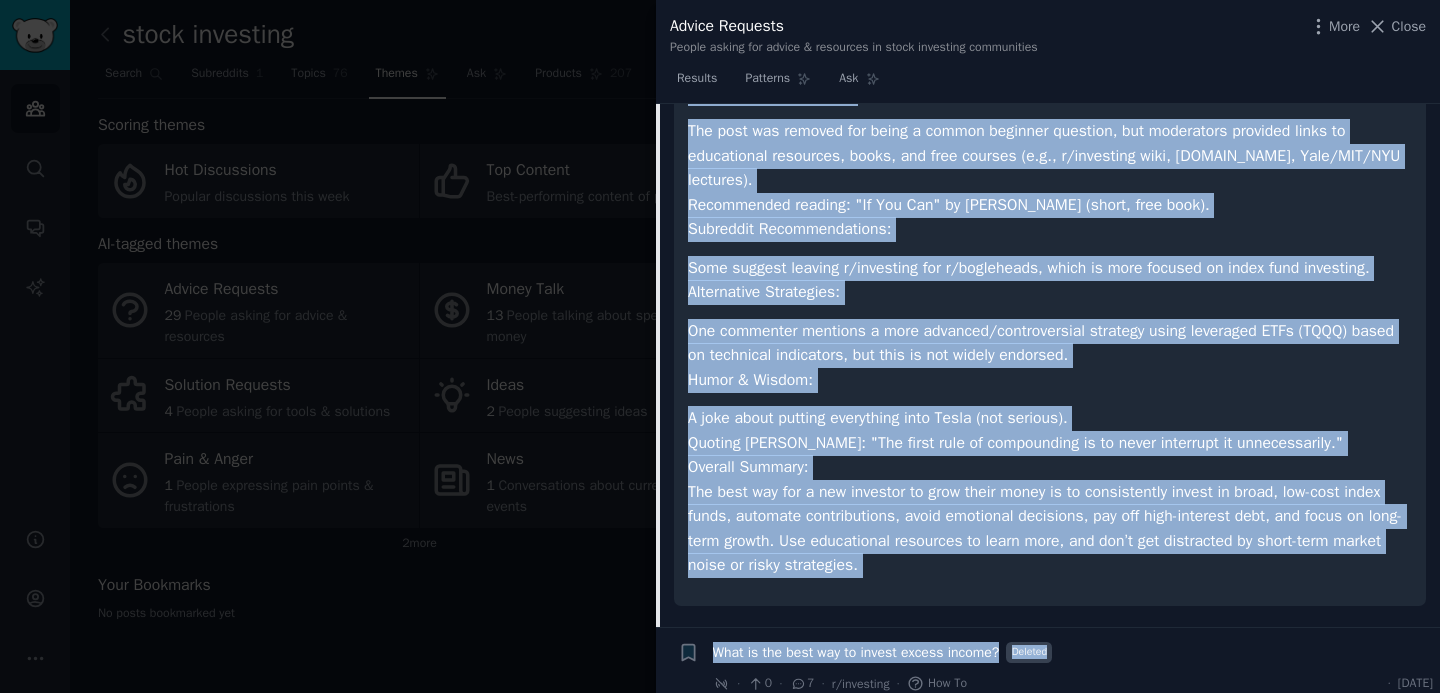 scroll, scrollTop: 768, scrollLeft: 0, axis: vertical 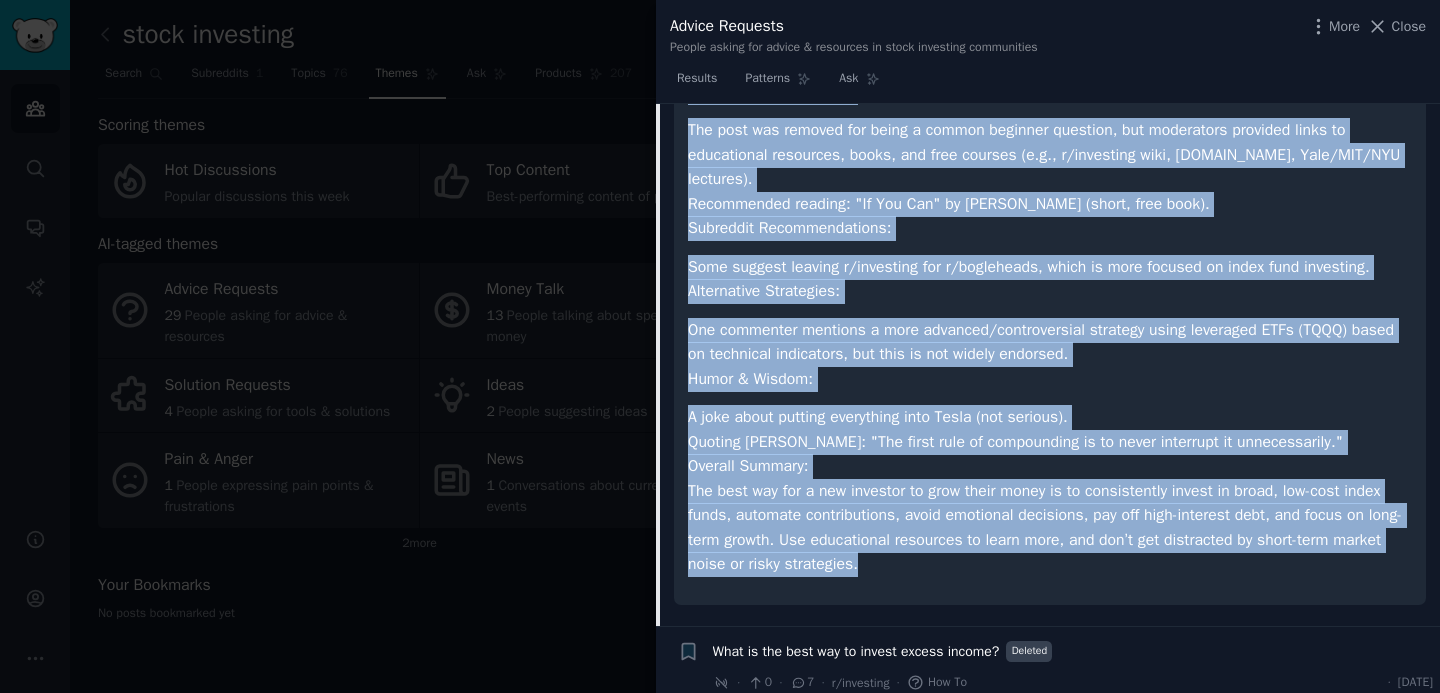 drag, startPoint x: 690, startPoint y: 357, endPoint x: 1045, endPoint y: 599, distance: 429.6382 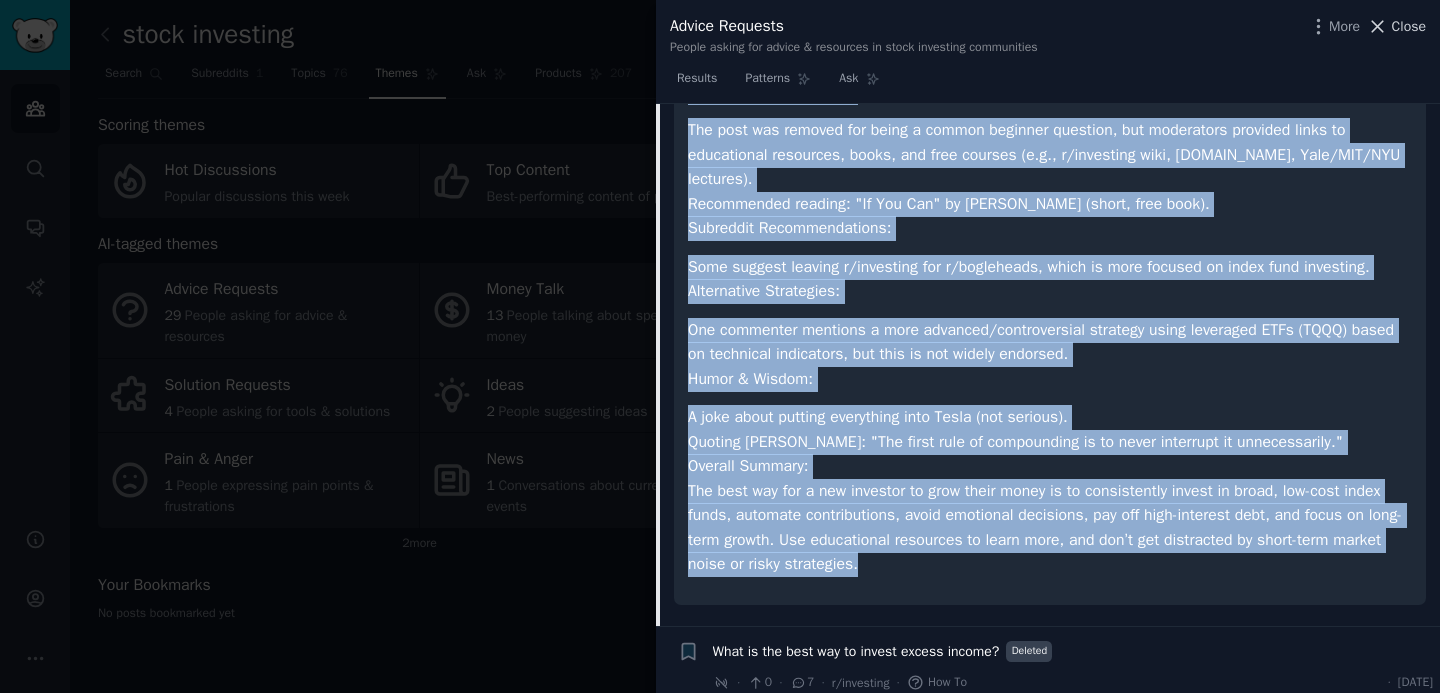 click on "Close" at bounding box center [1409, 26] 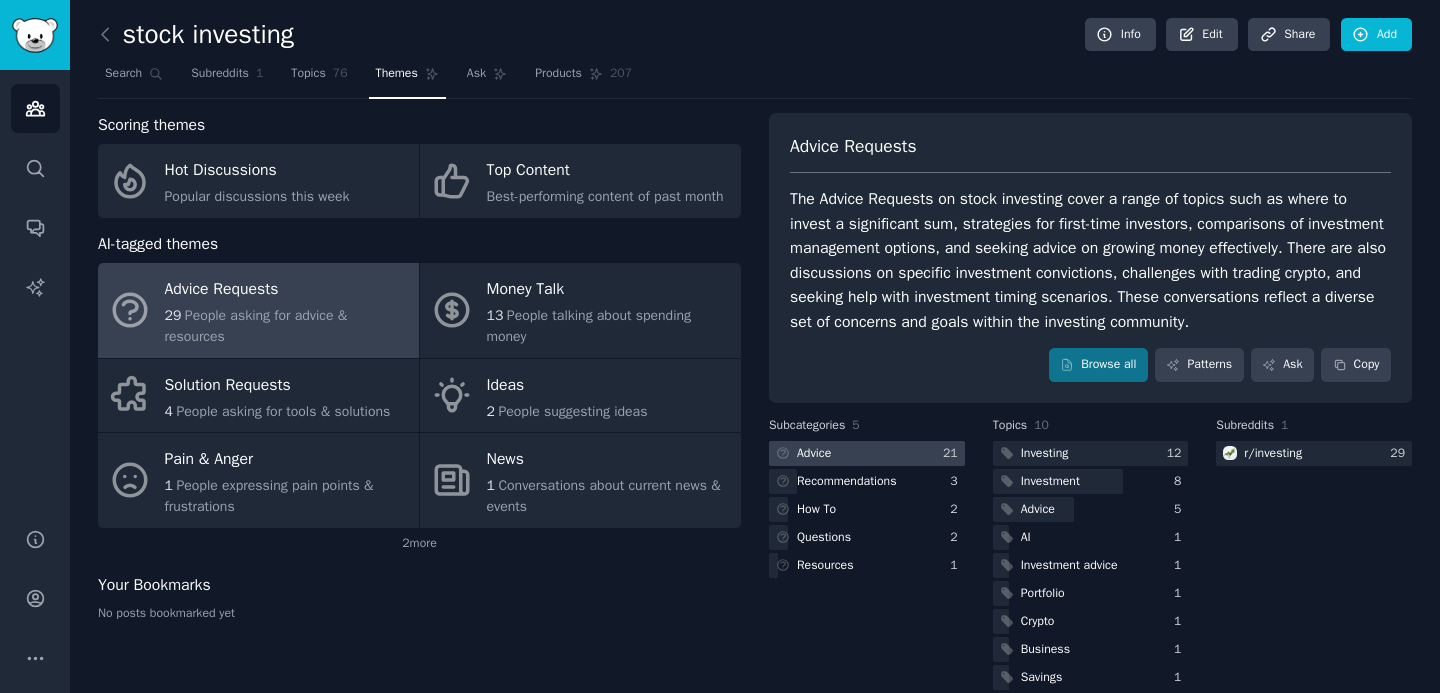 click on "Advice" at bounding box center (802, 453) 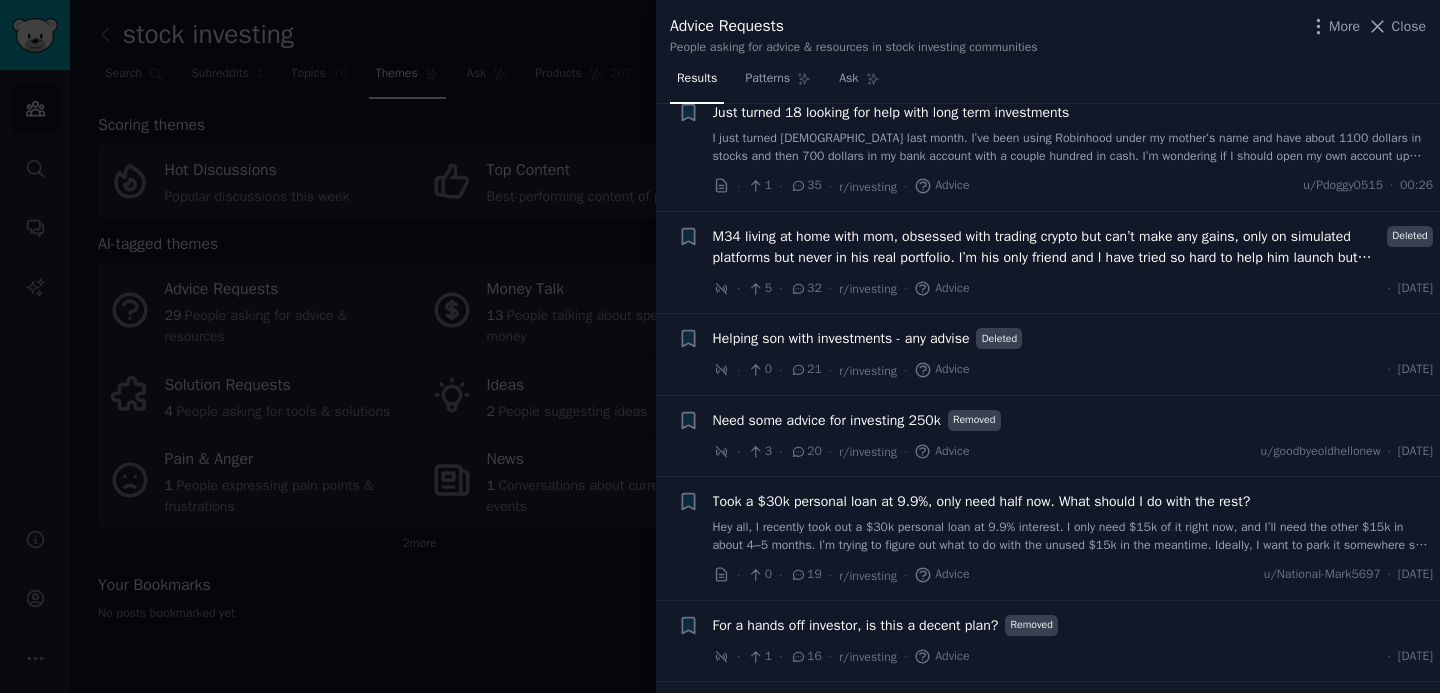 scroll, scrollTop: 458, scrollLeft: 0, axis: vertical 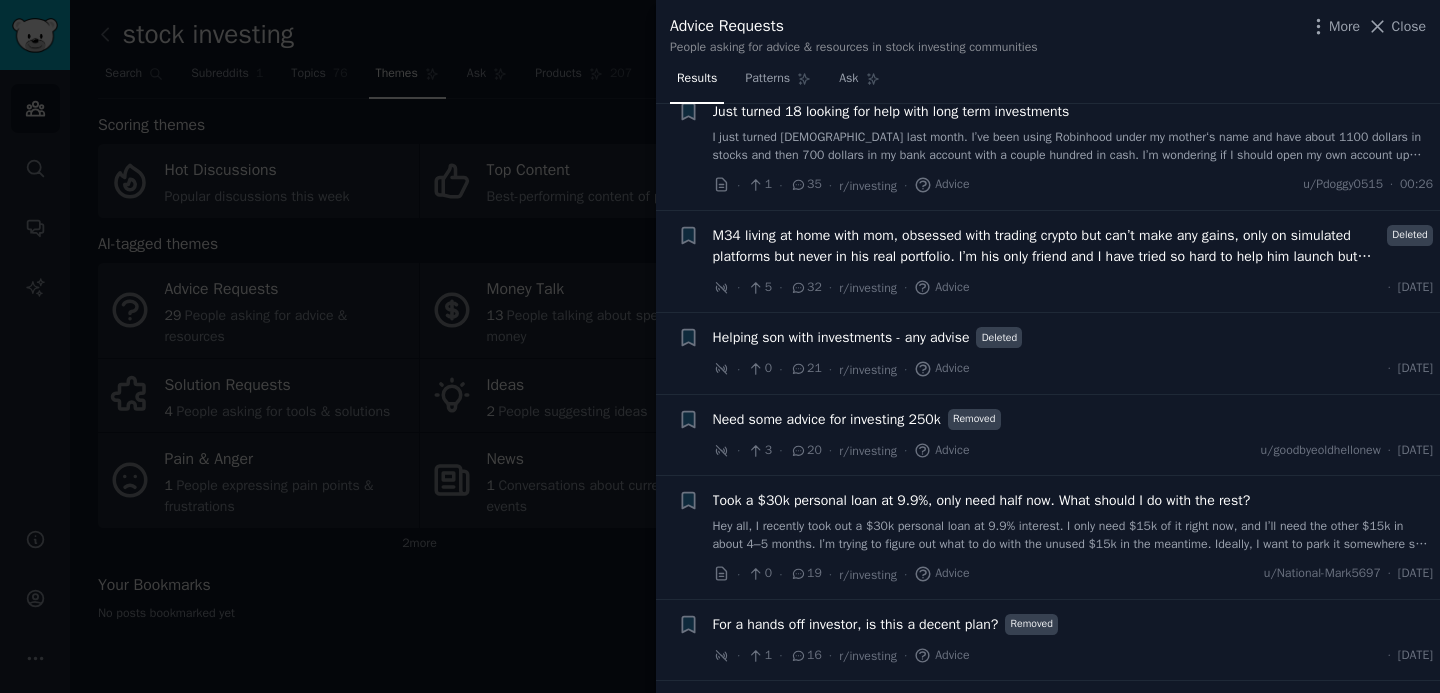 click on "M34 living at home with mom, obsessed with trading crypto but can’t make any gains, only on simulated platforms but never in his real portfolio. I’m his only friend and I have tried so hard to help him launch but never works. What advice applies since he follows investing folks words as gospel?" at bounding box center [1047, 246] 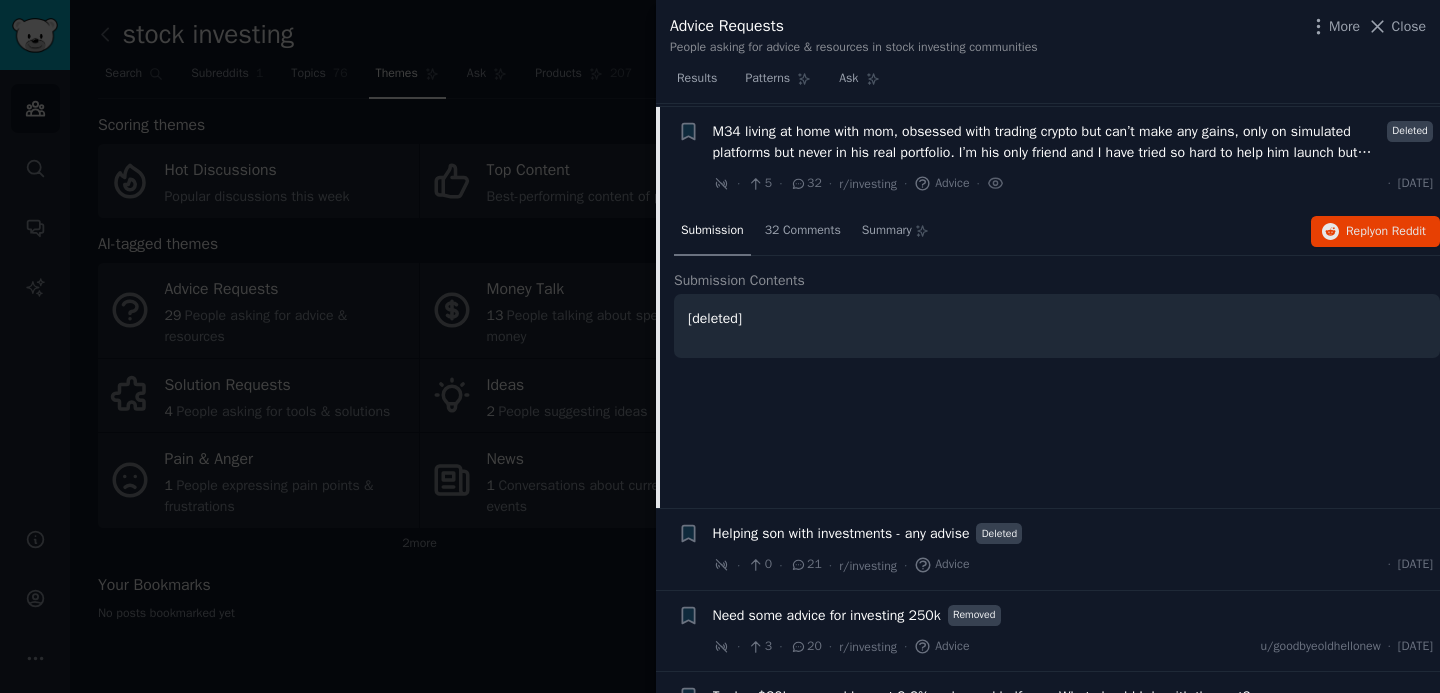 scroll, scrollTop: 565, scrollLeft: 0, axis: vertical 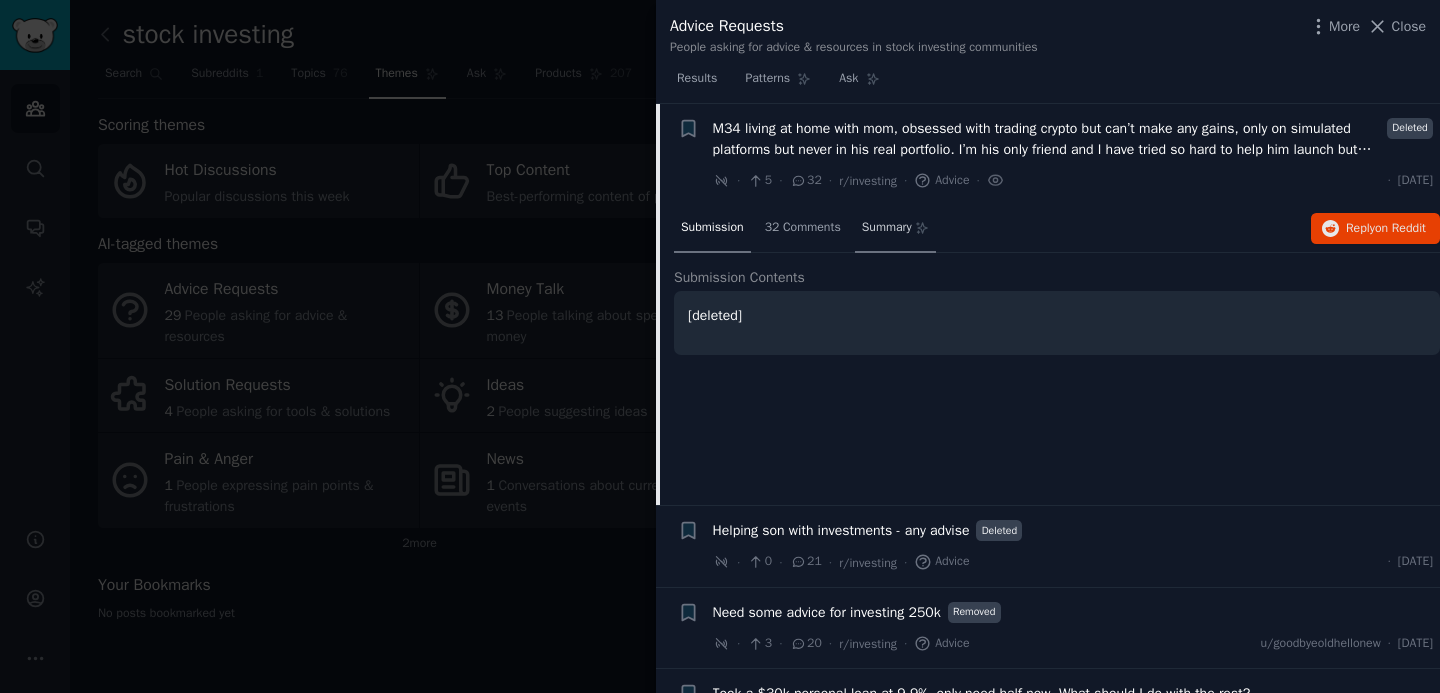 click on "Summary" at bounding box center [887, 228] 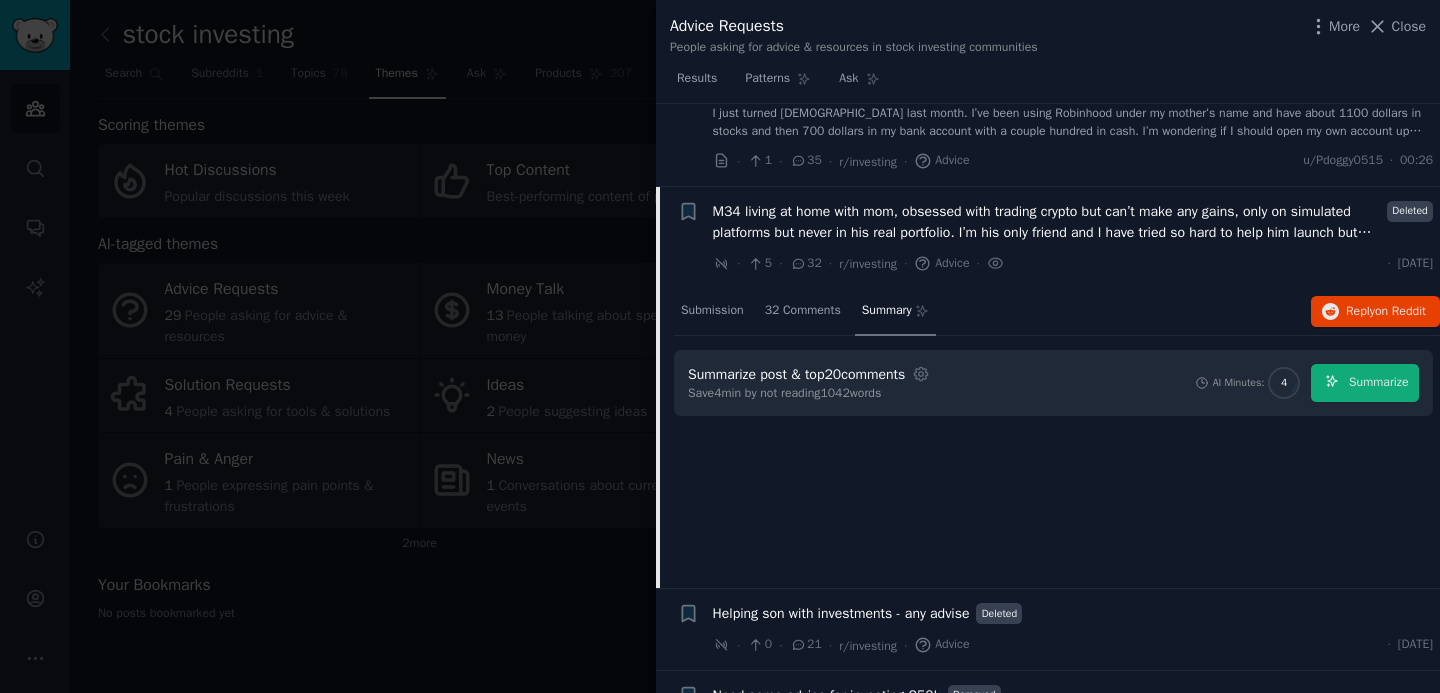 scroll, scrollTop: 481, scrollLeft: 0, axis: vertical 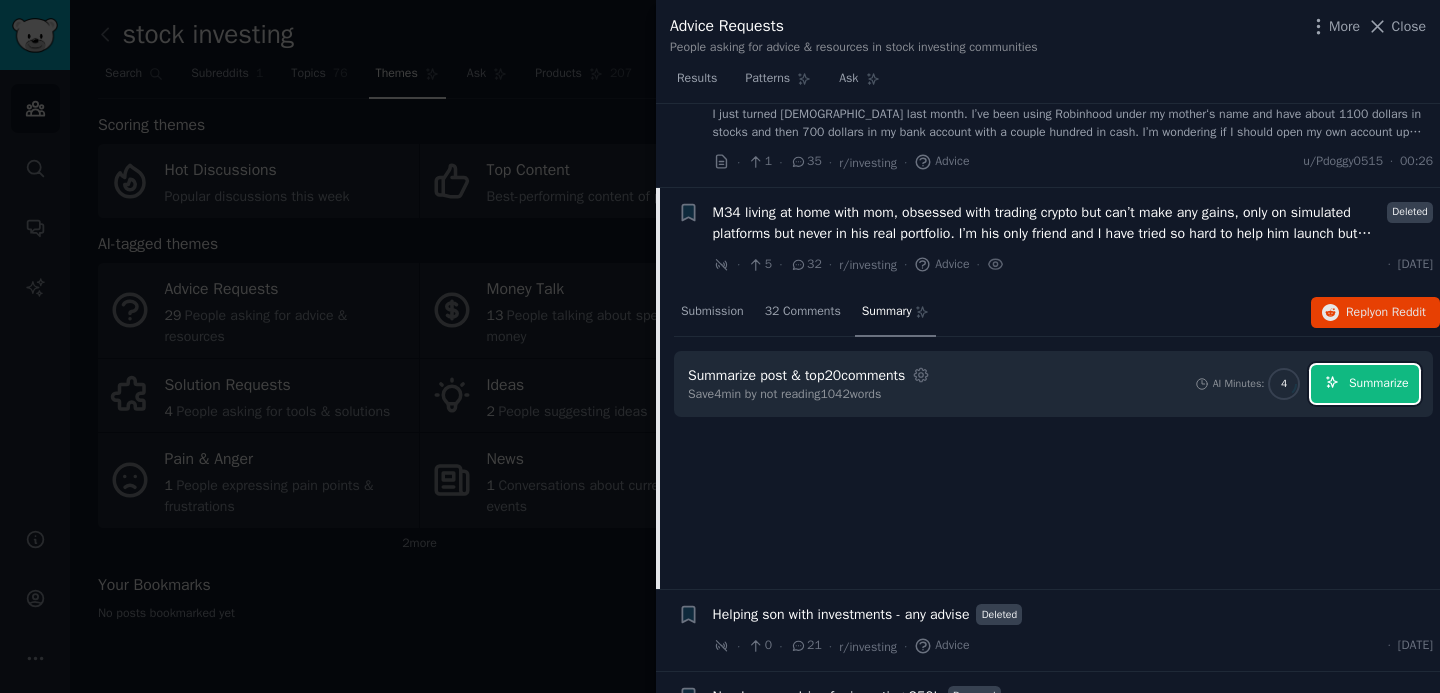click on "Summarize" at bounding box center (1365, 384) 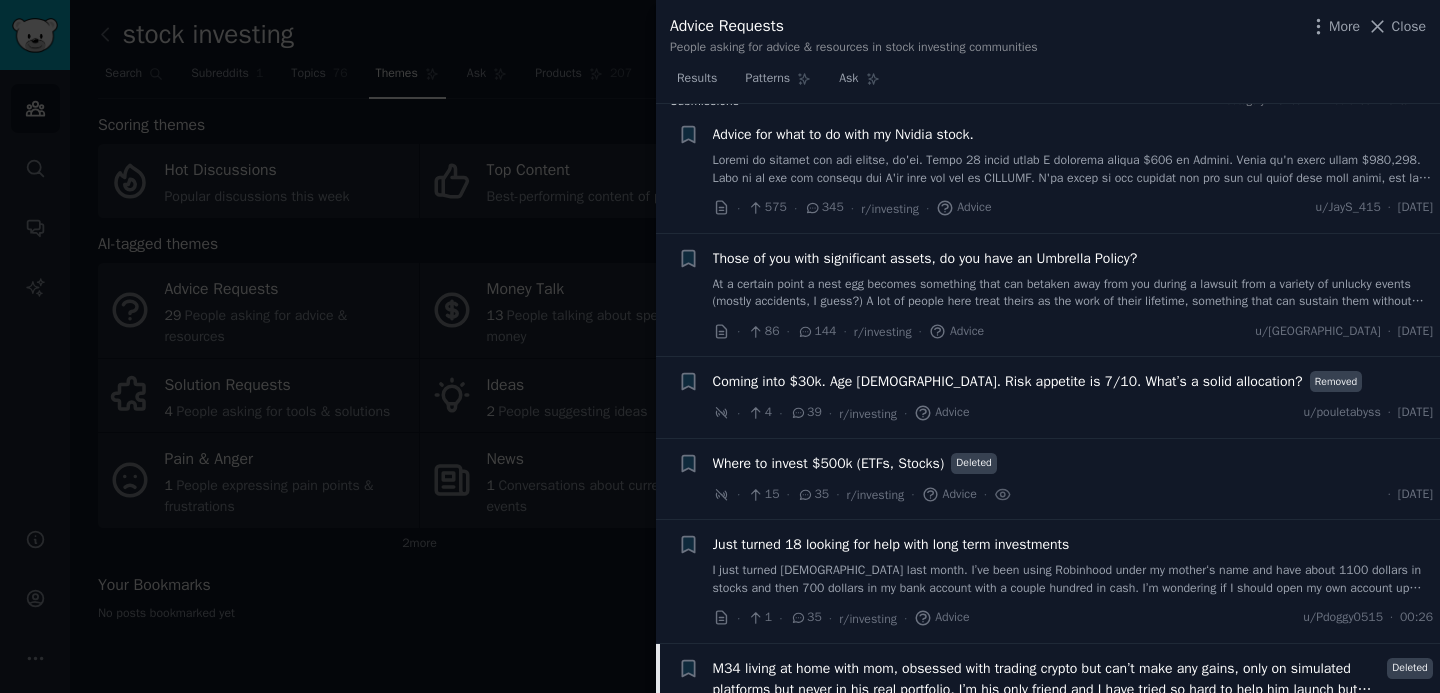 scroll, scrollTop: 0, scrollLeft: 0, axis: both 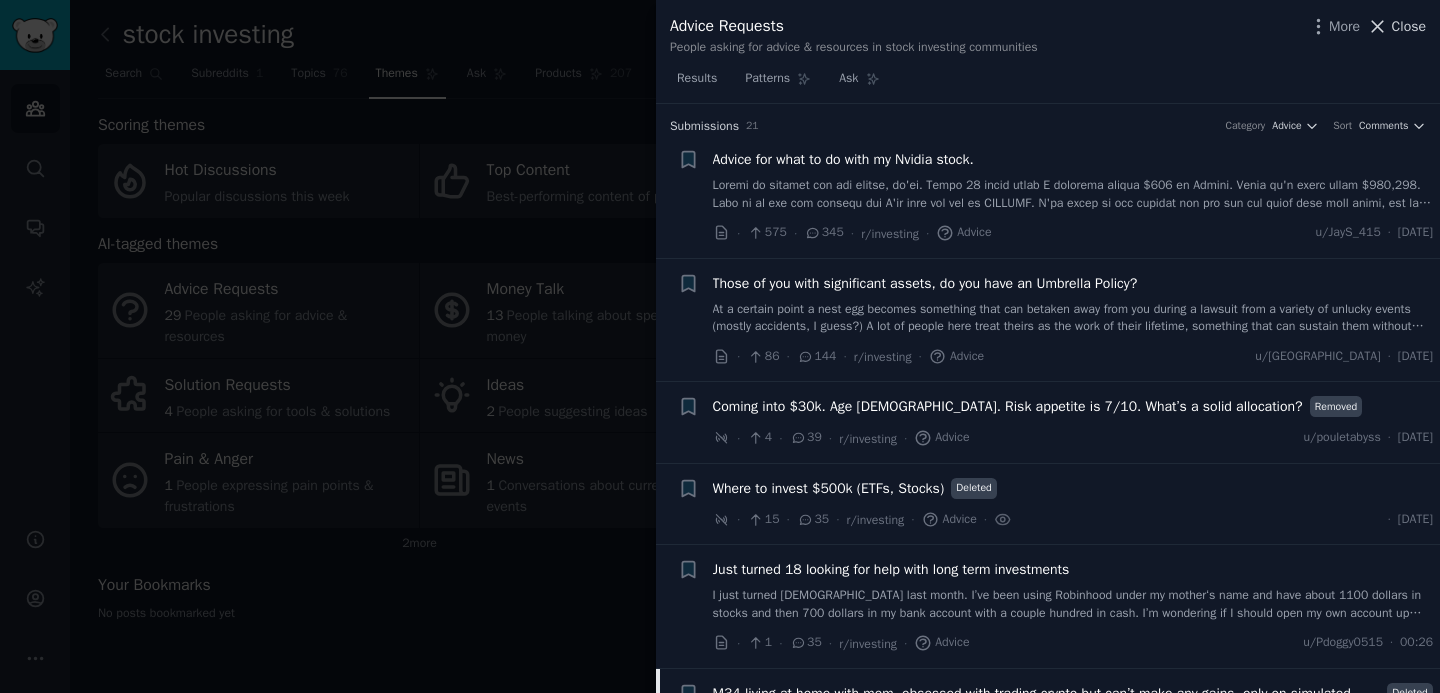 click on "Close" at bounding box center (1409, 26) 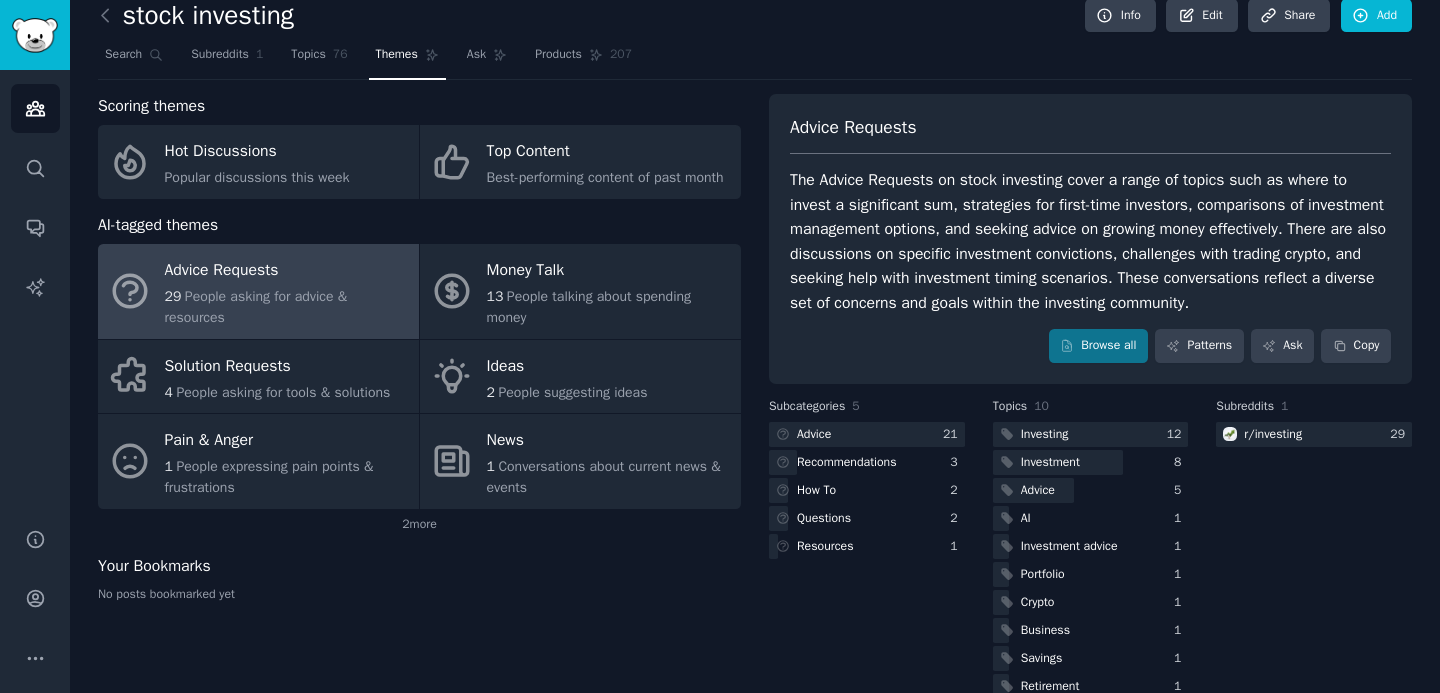 scroll, scrollTop: 0, scrollLeft: 0, axis: both 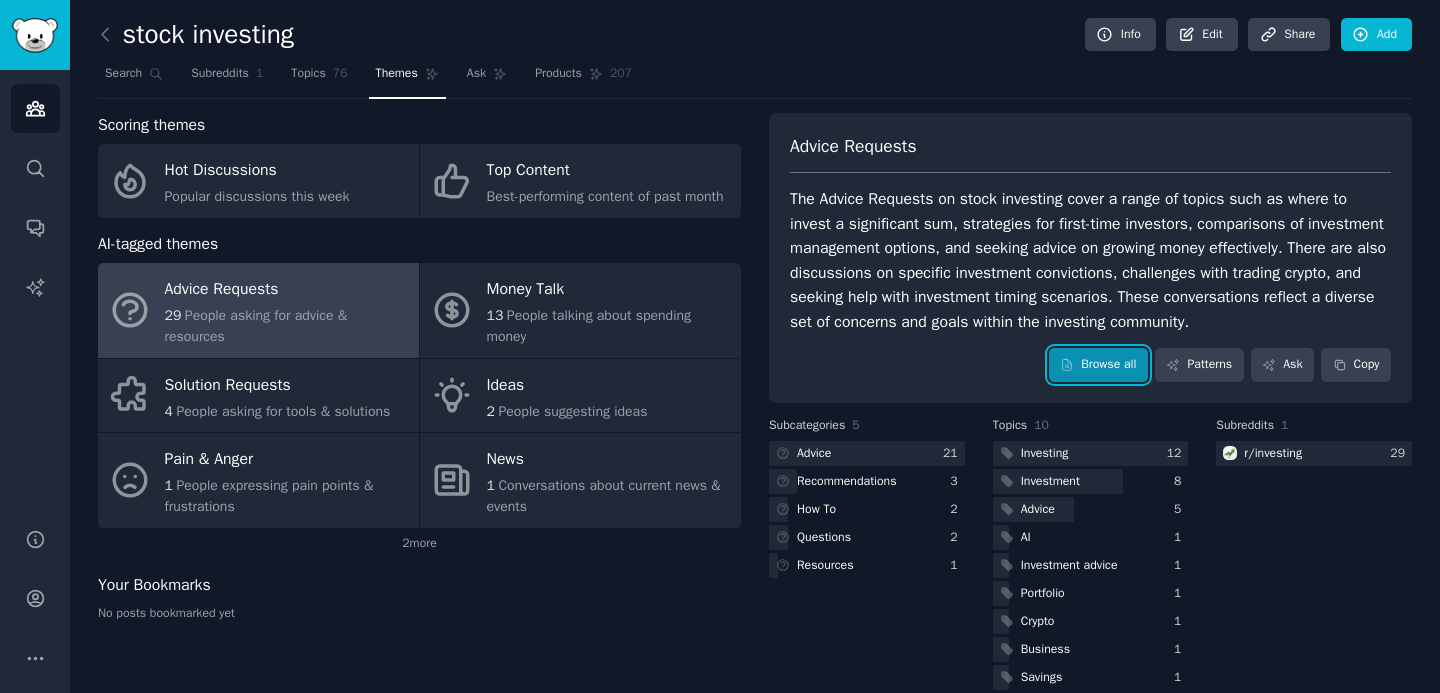 click on "Browse all" at bounding box center [1098, 365] 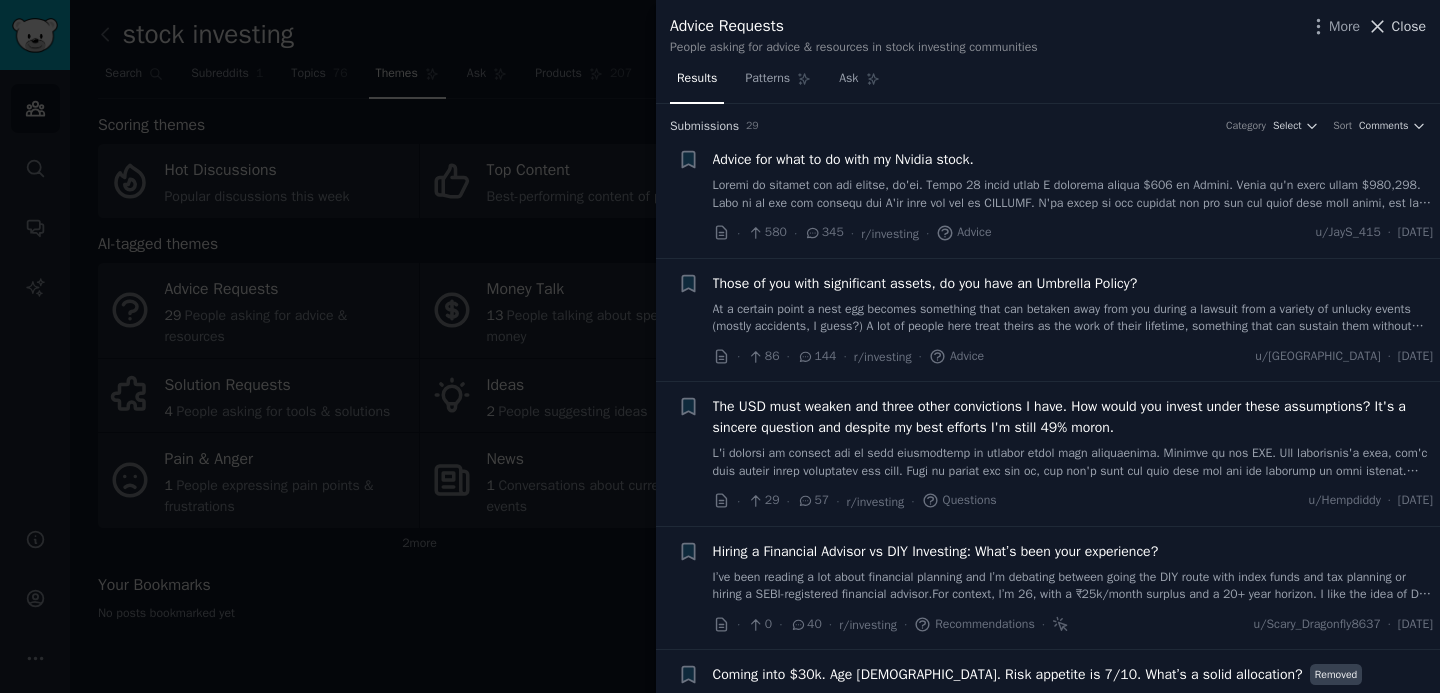 click on "Close" at bounding box center (1409, 26) 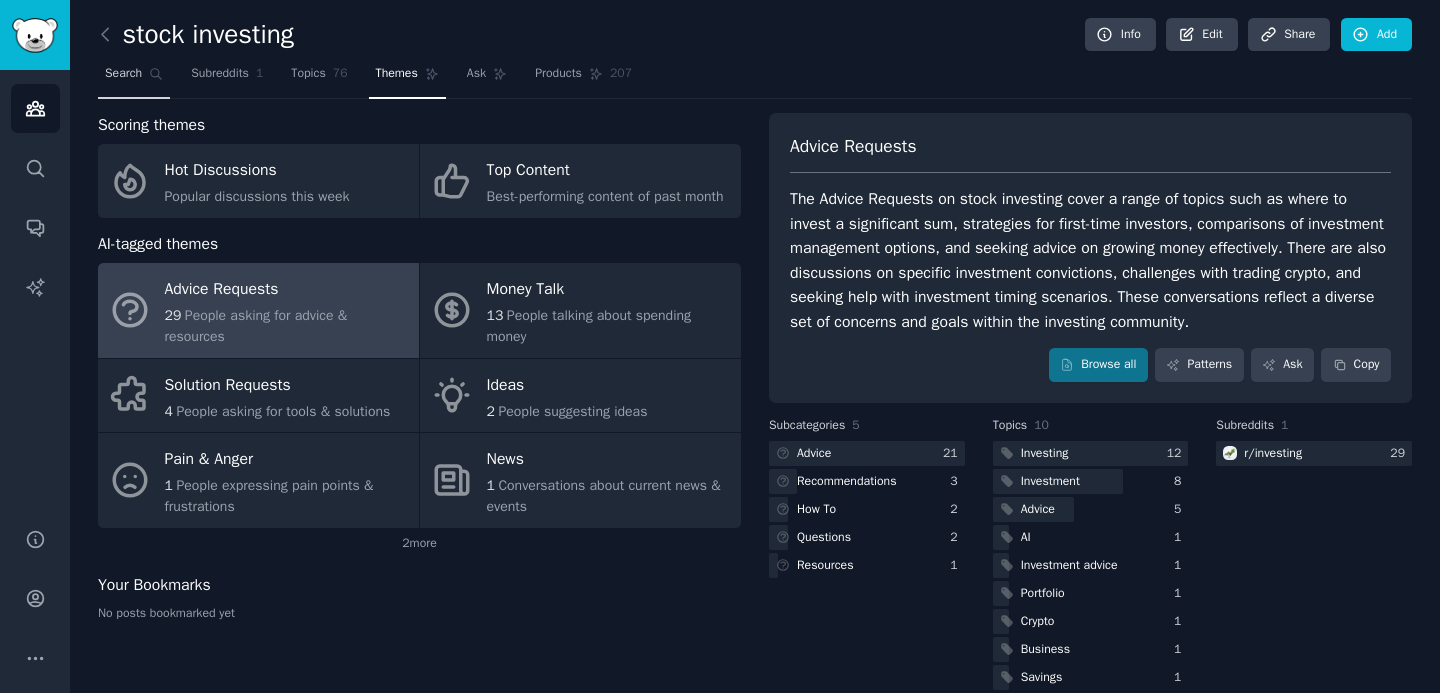 click on "Search" at bounding box center (134, 78) 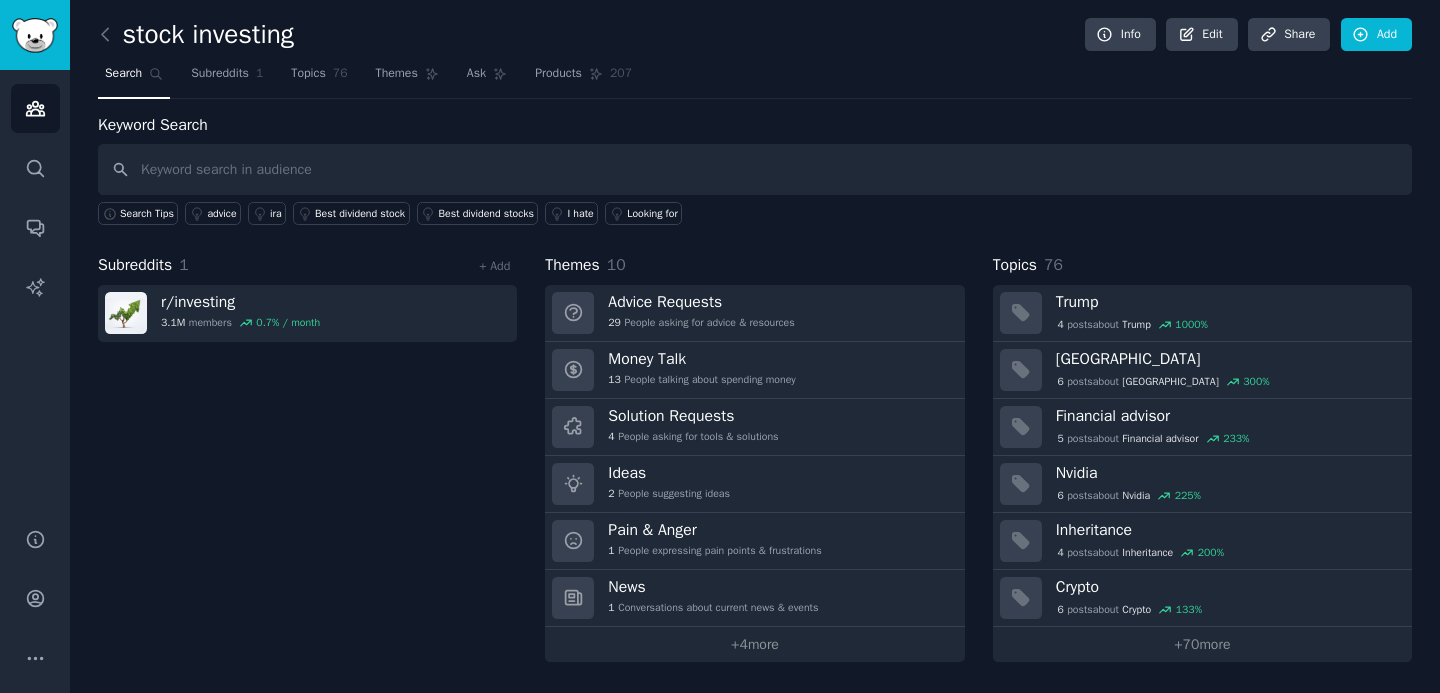 click at bounding box center [755, 169] 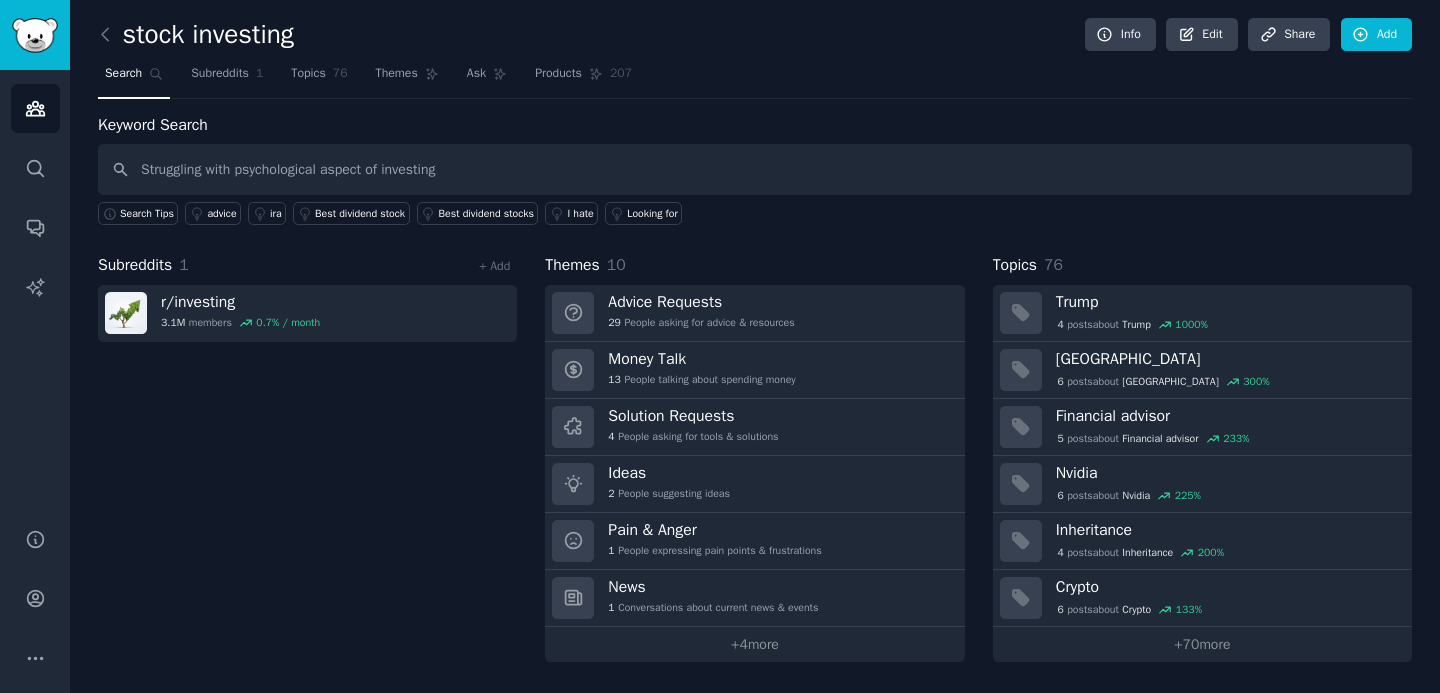 type on "Struggling with psychological aspect of investing" 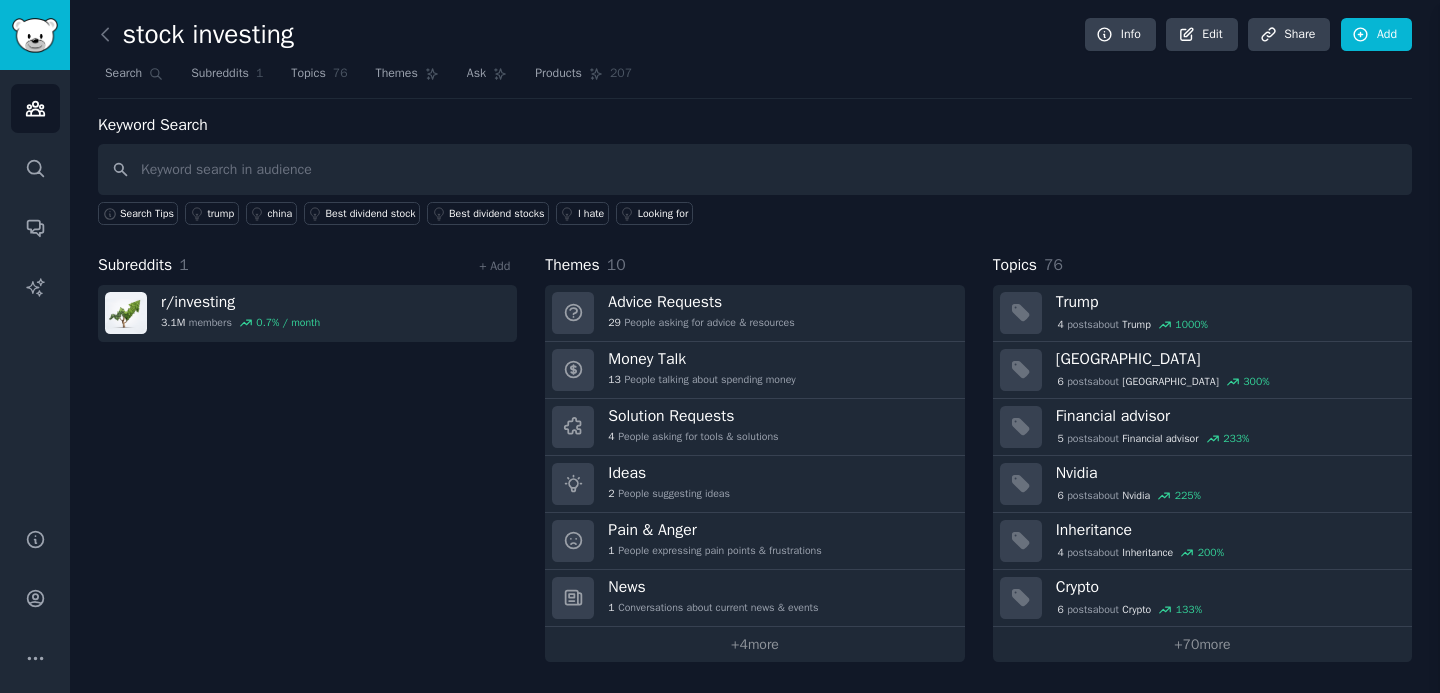 type 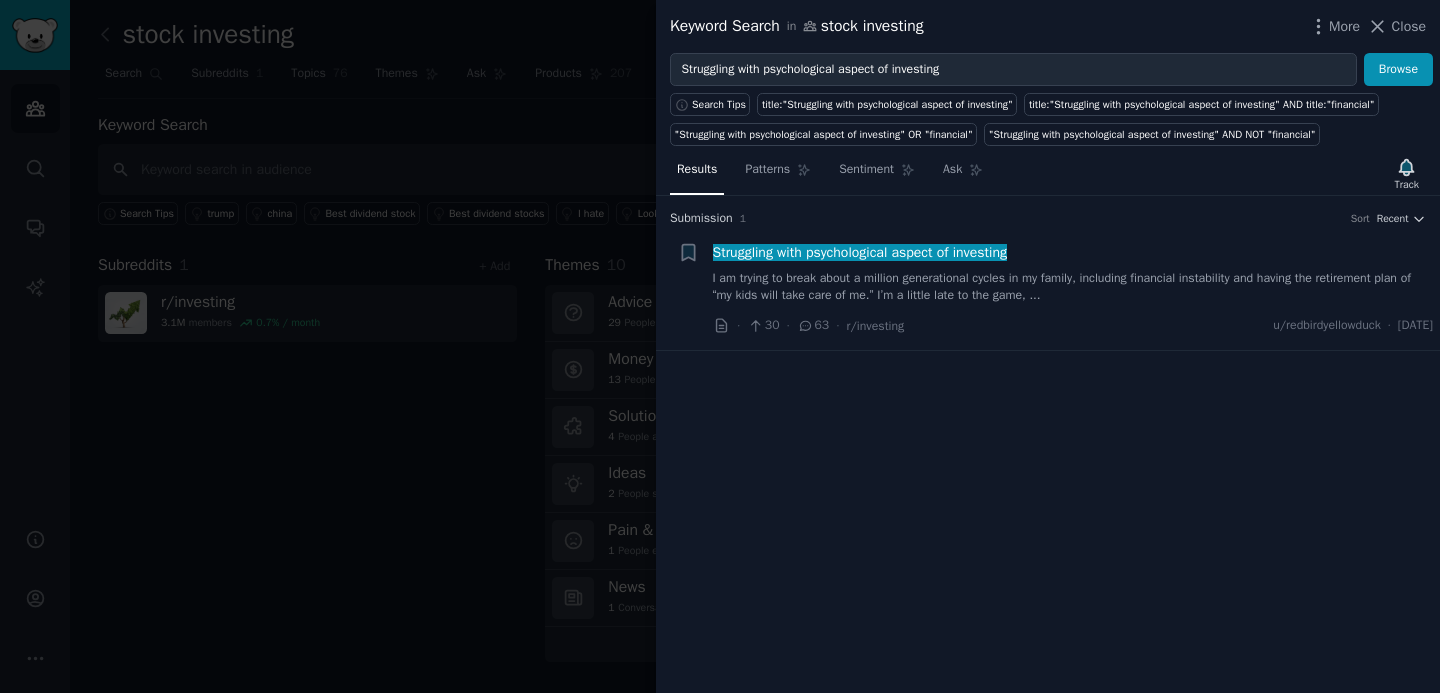 click on "Struggling with psychological aspect of investing" at bounding box center [860, 252] 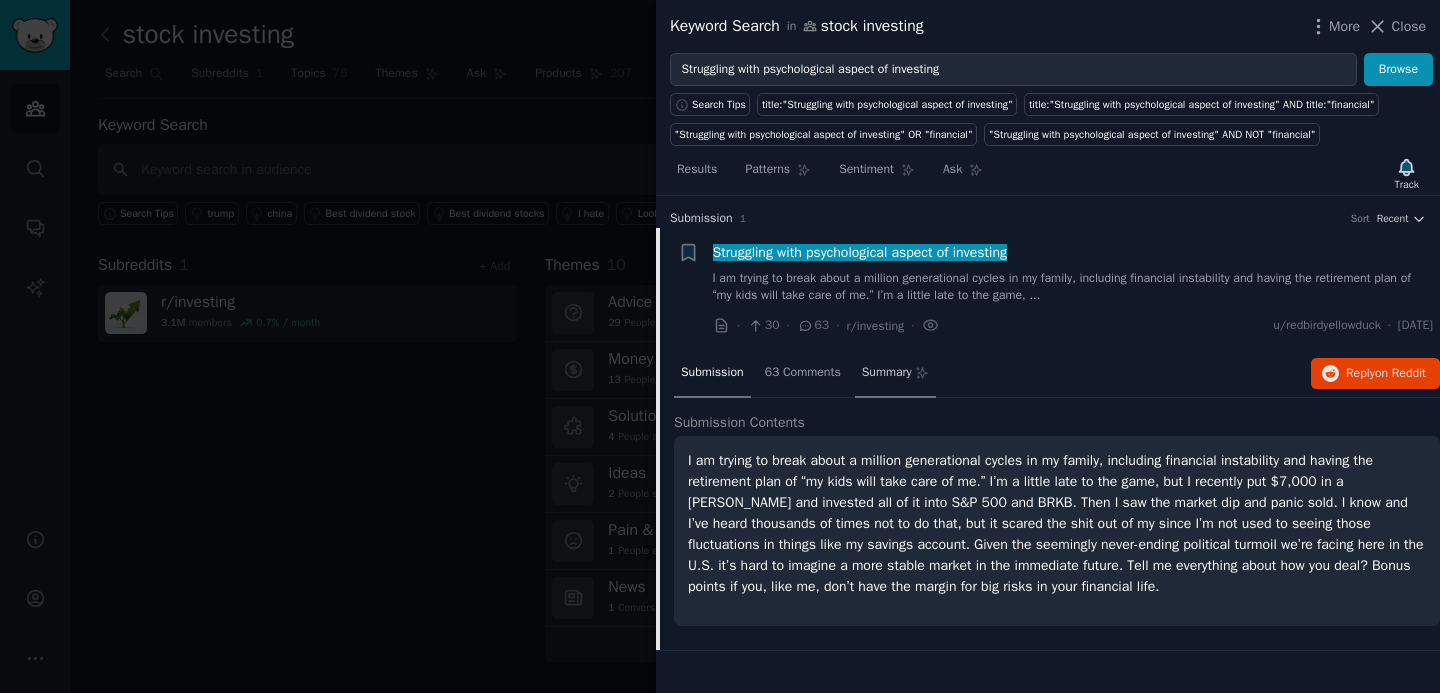 click on "Summary" at bounding box center [887, 373] 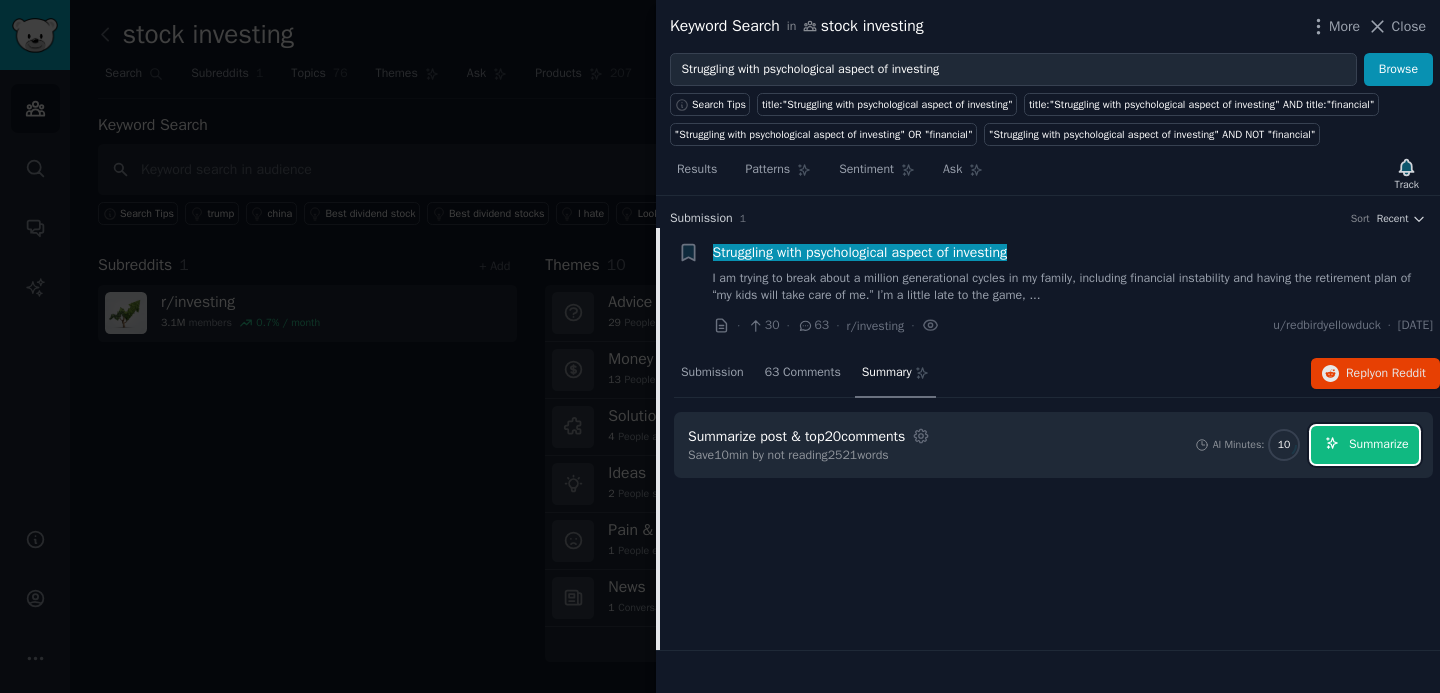 click on "Summarize" at bounding box center [1378, 445] 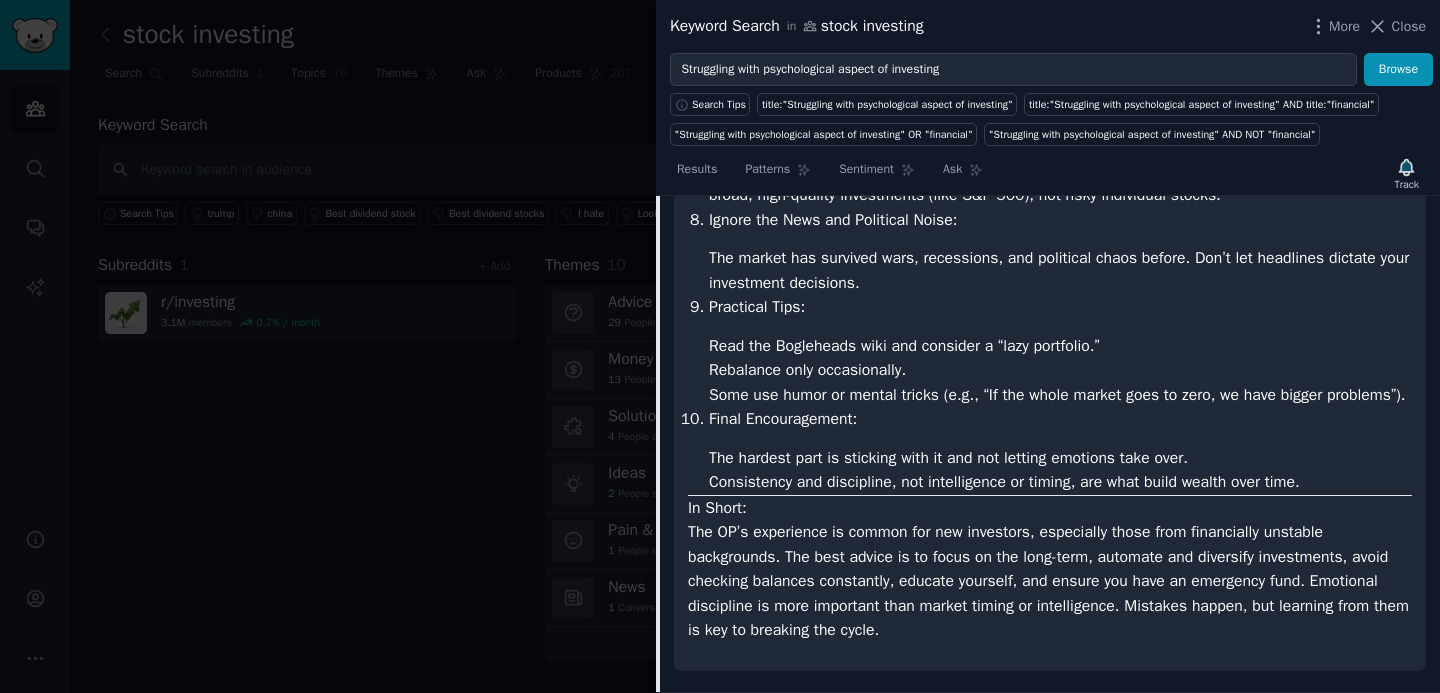 scroll, scrollTop: 1337, scrollLeft: 0, axis: vertical 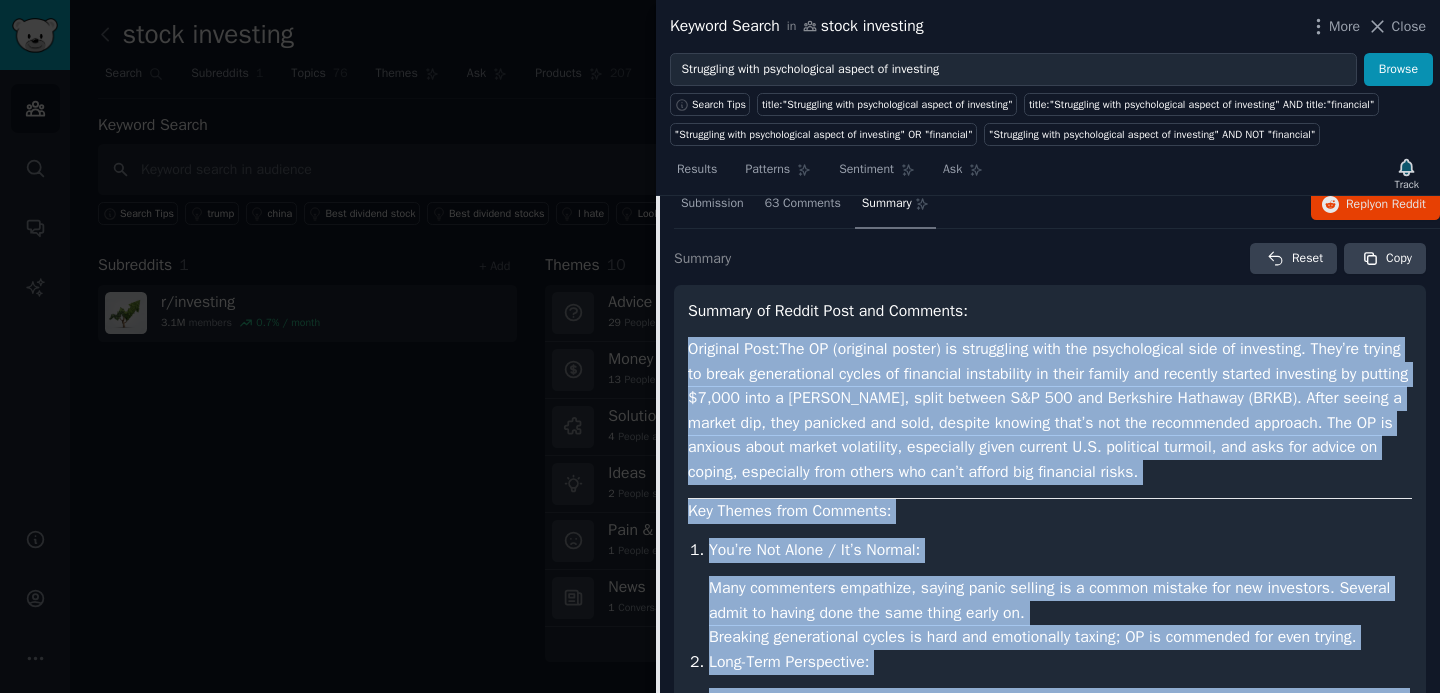 drag, startPoint x: 1048, startPoint y: 633, endPoint x: 693, endPoint y: 382, distance: 434.7712 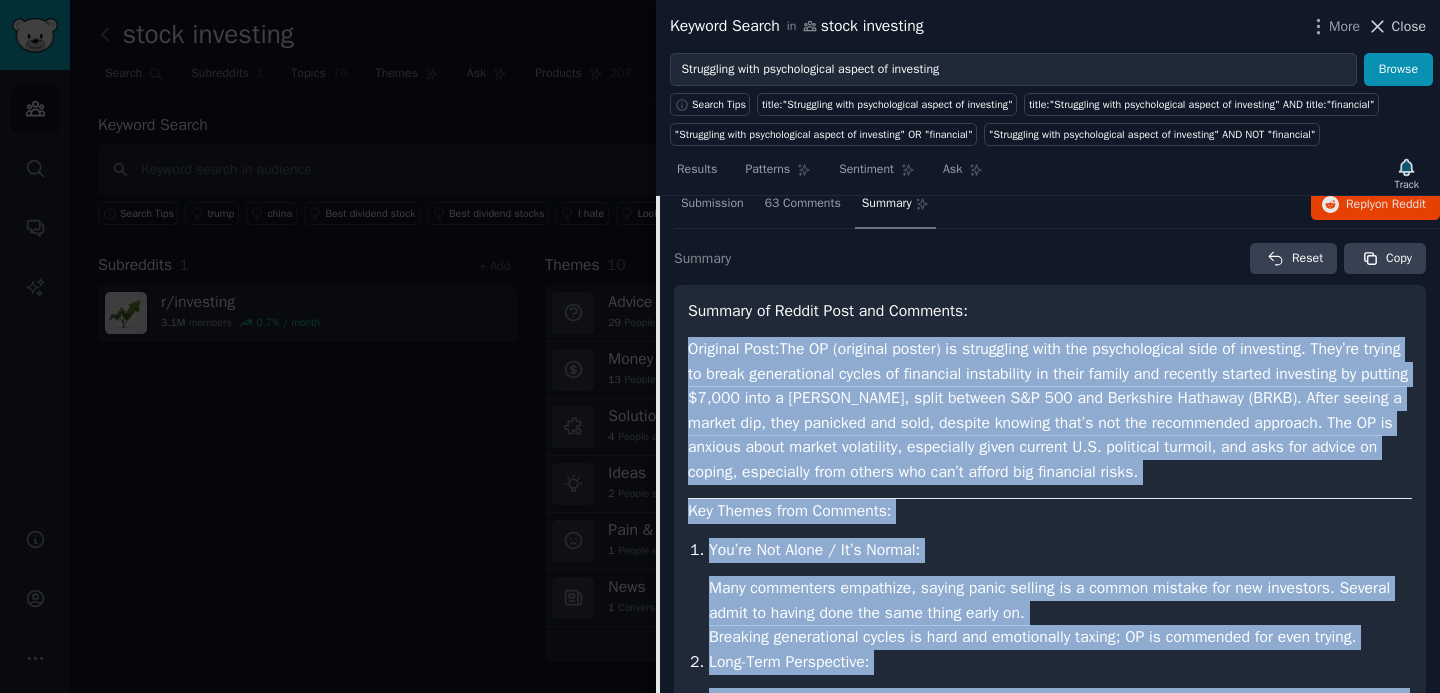 click 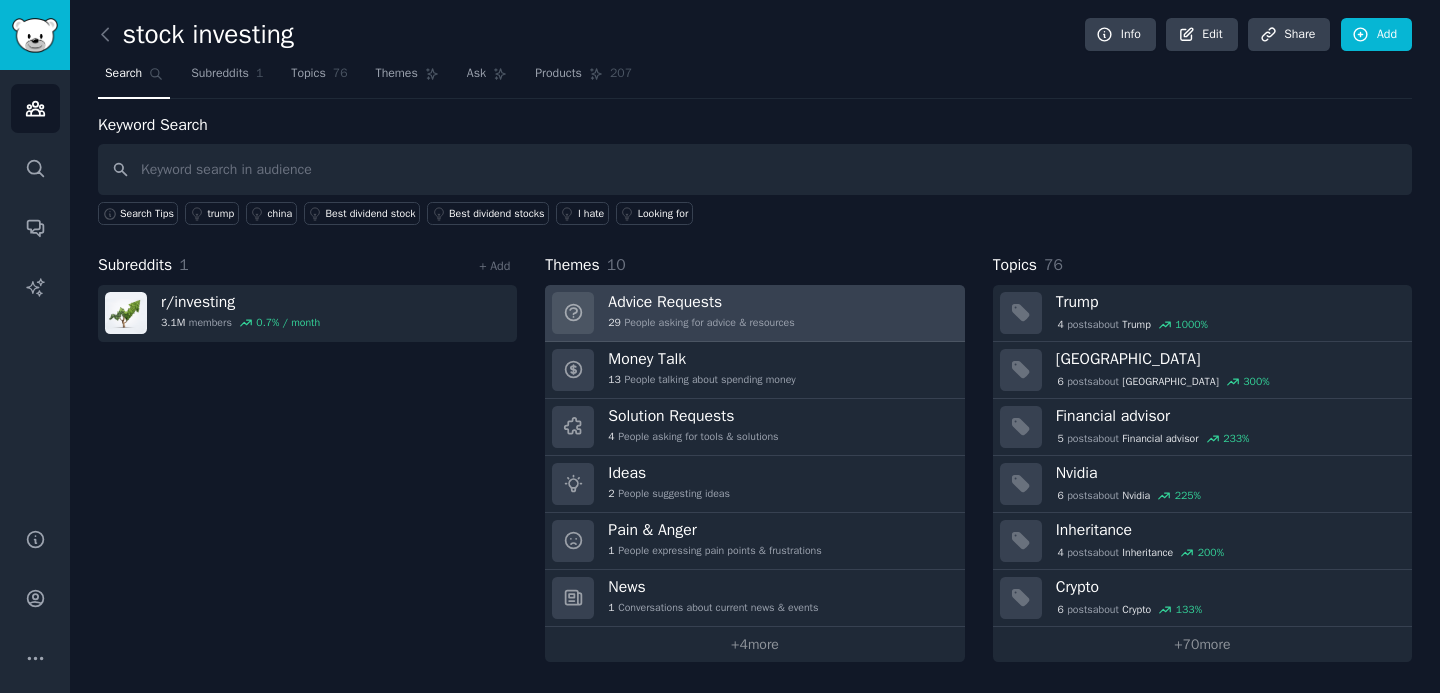 click on "Advice Requests" at bounding box center [701, 302] 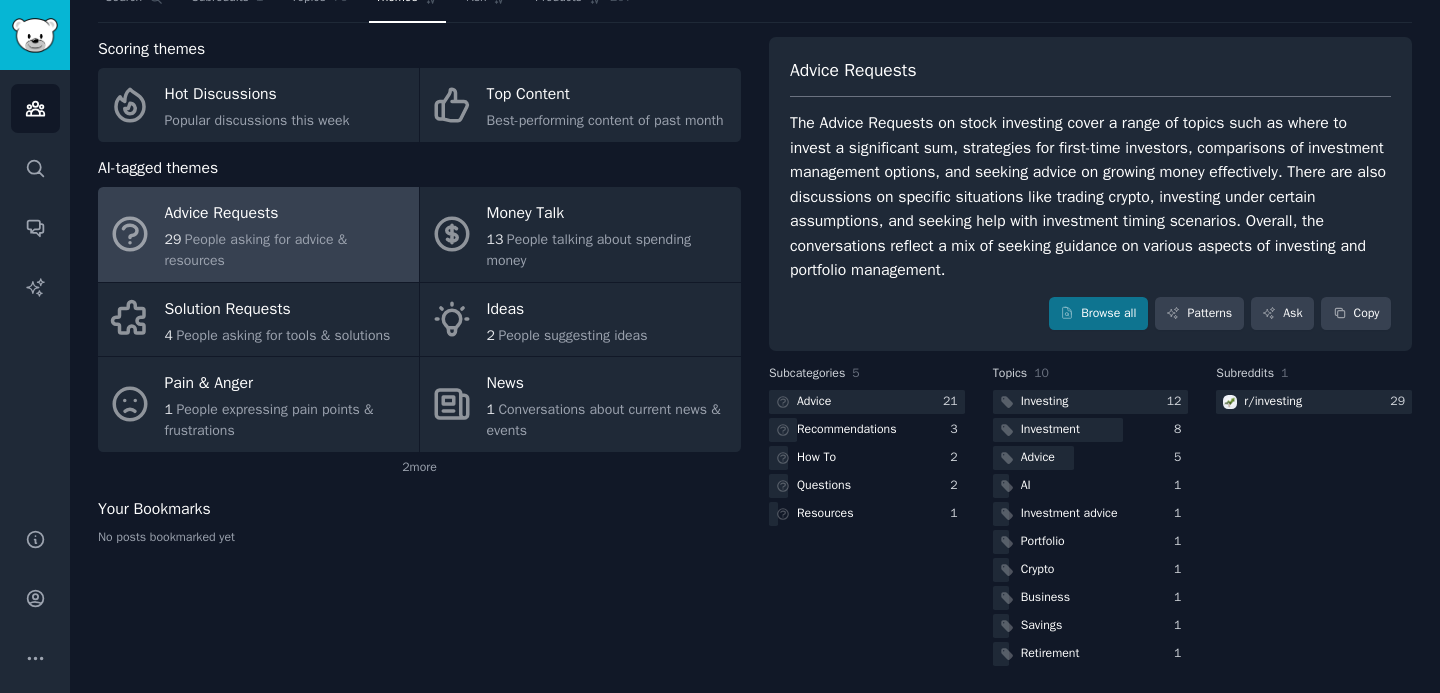 scroll, scrollTop: 80, scrollLeft: 0, axis: vertical 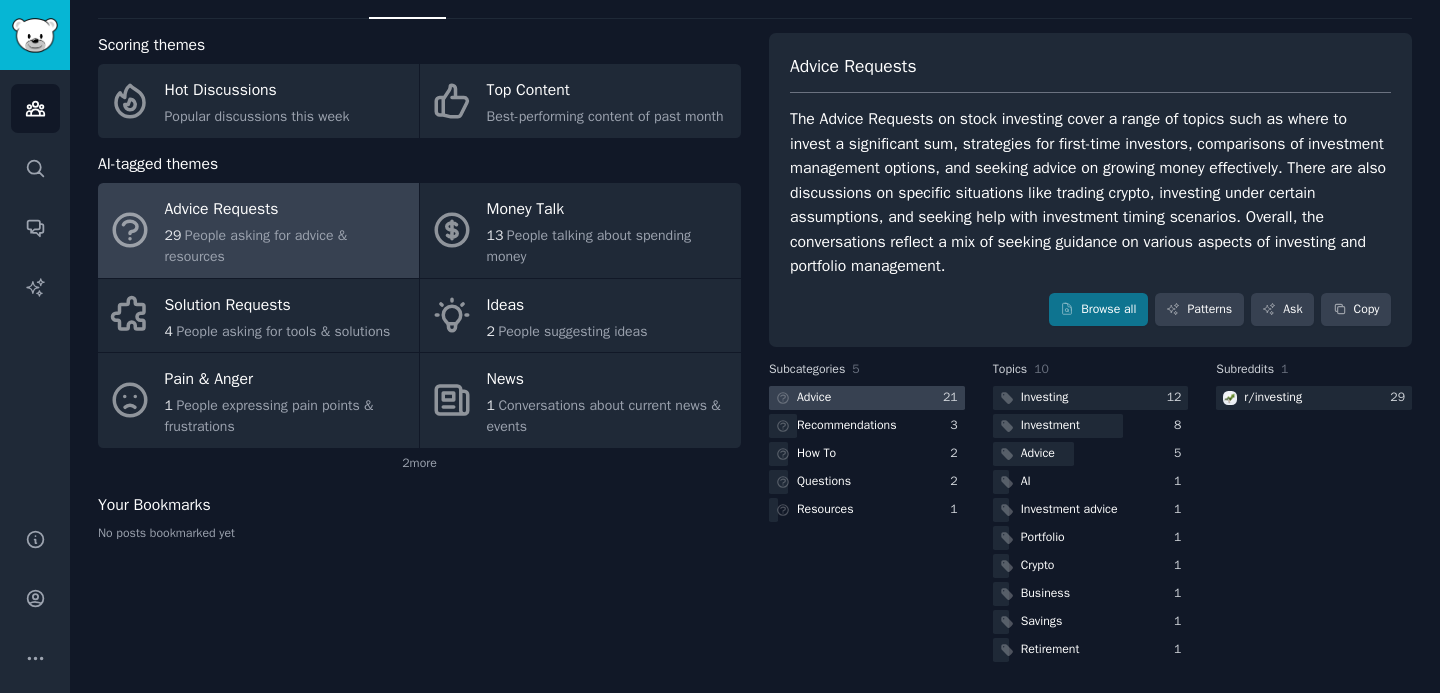click at bounding box center (867, 398) 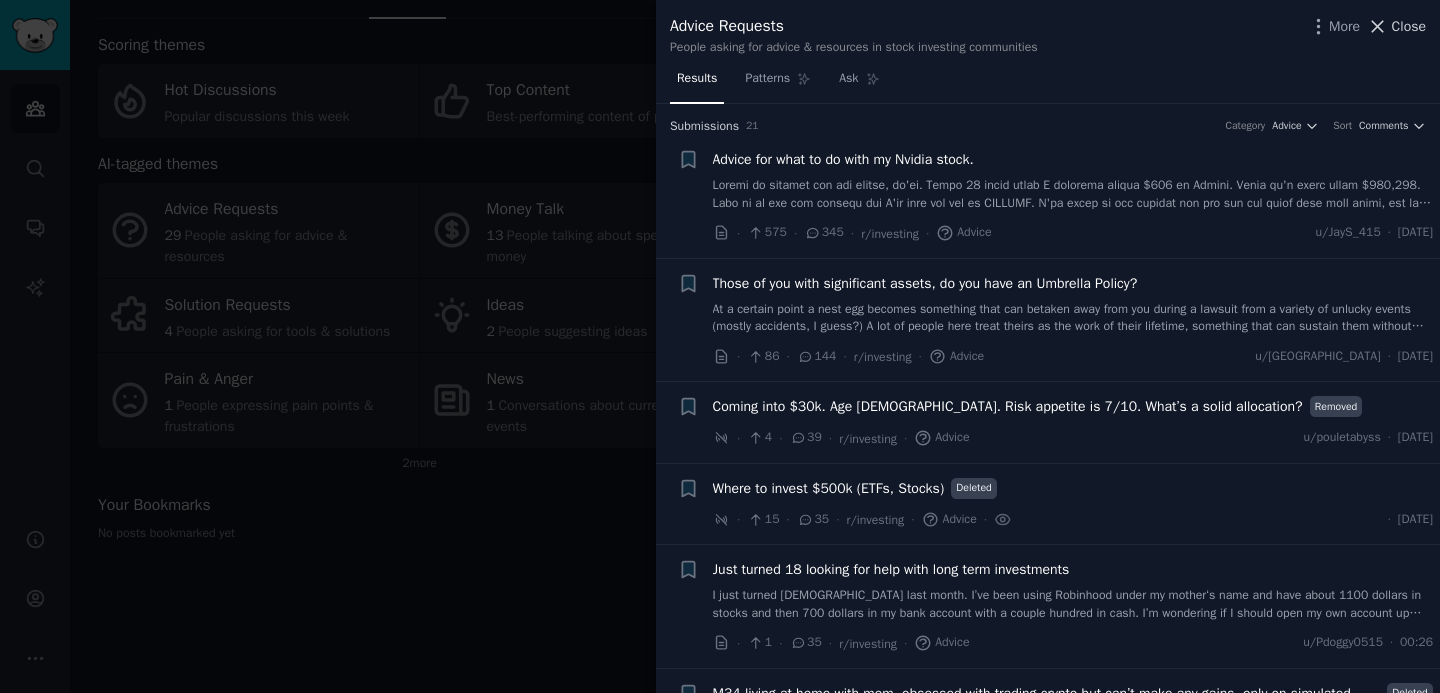 click on "Close" at bounding box center [1409, 26] 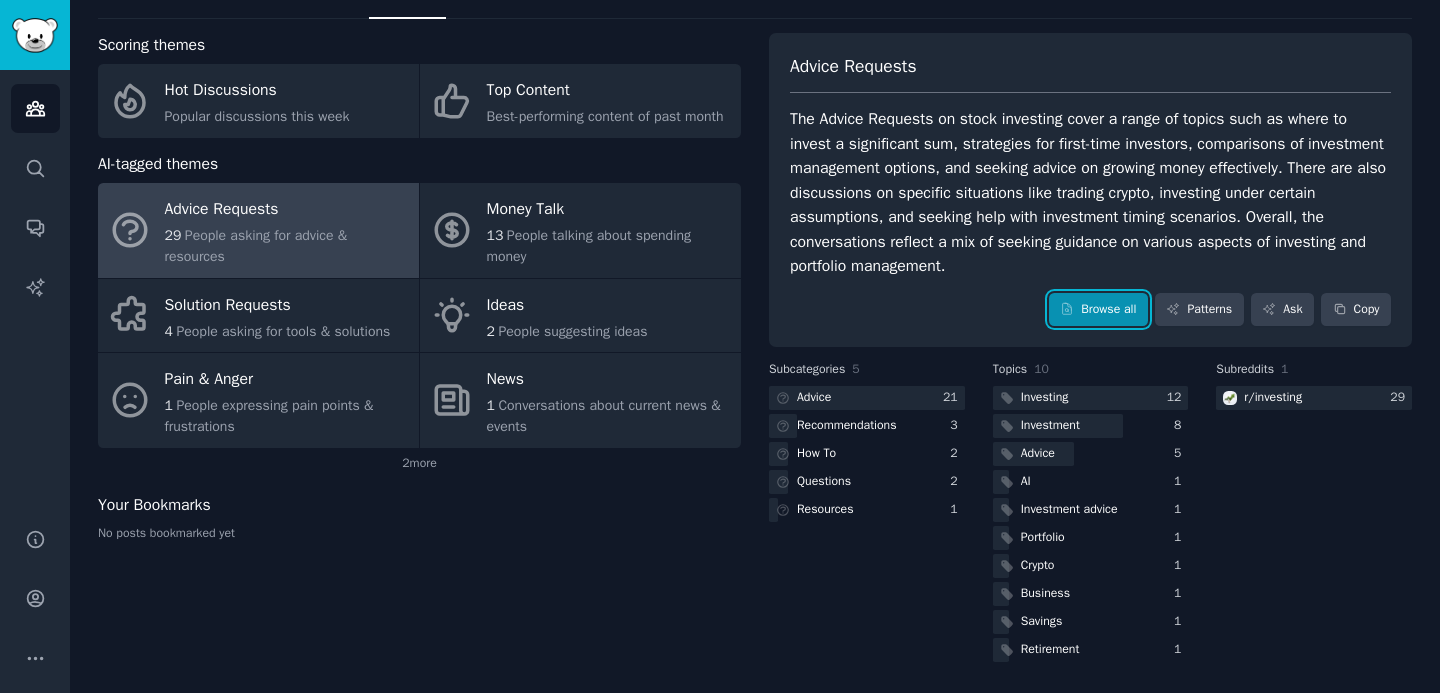 click on "Browse all" at bounding box center (1098, 310) 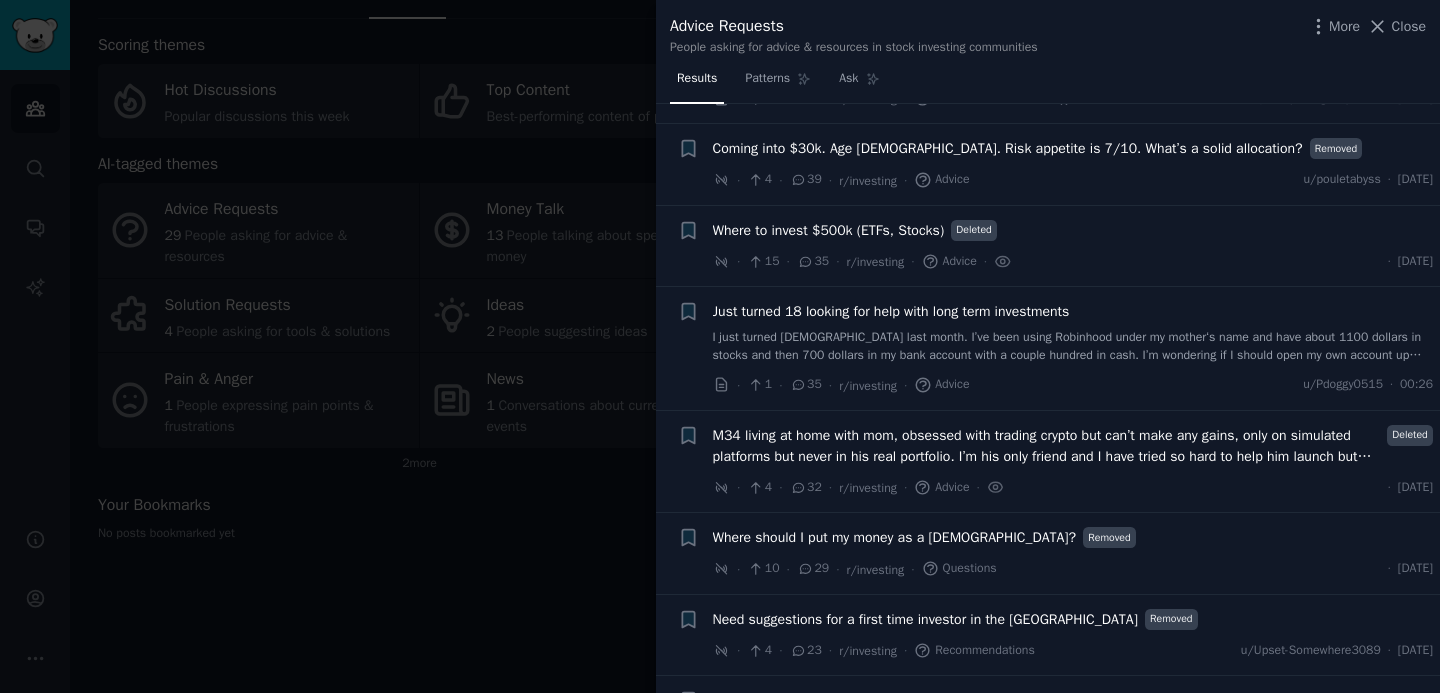 scroll, scrollTop: 529, scrollLeft: 0, axis: vertical 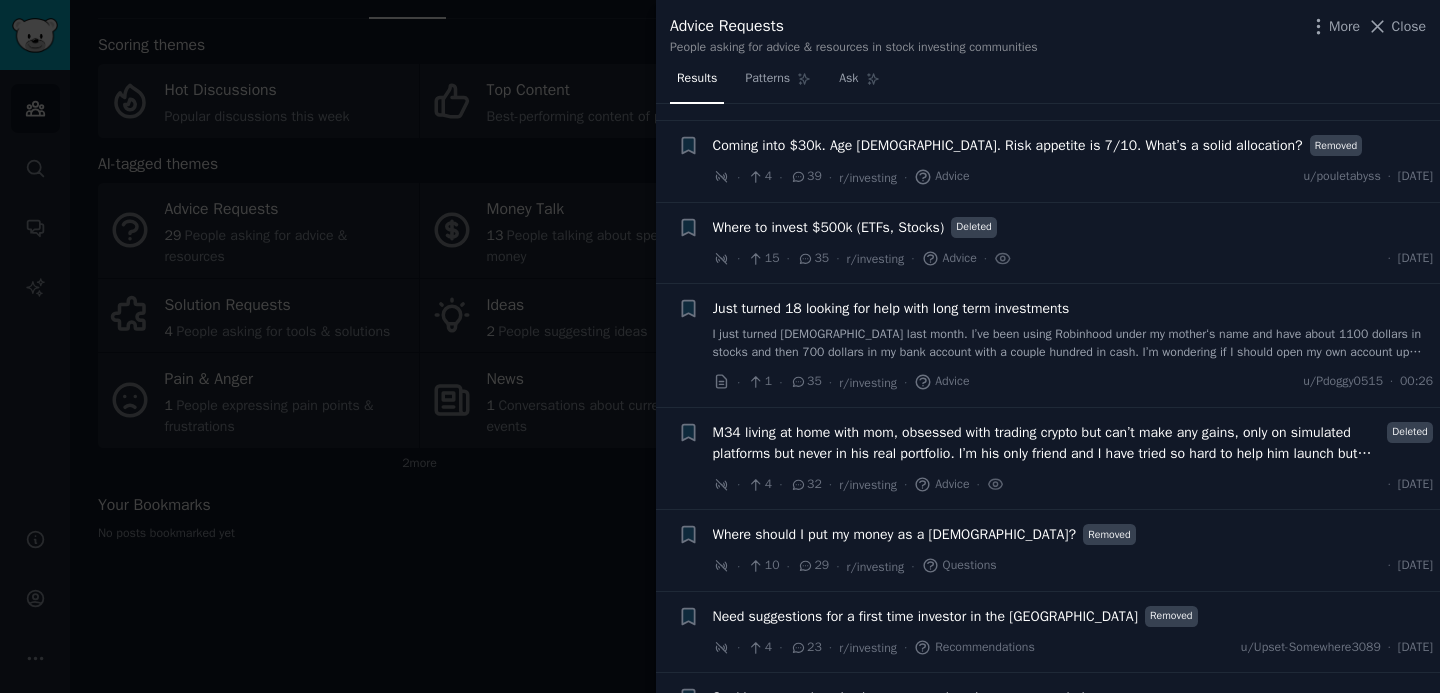 click on "Where to invest $500k (ETFs, Stocks)" at bounding box center (829, 227) 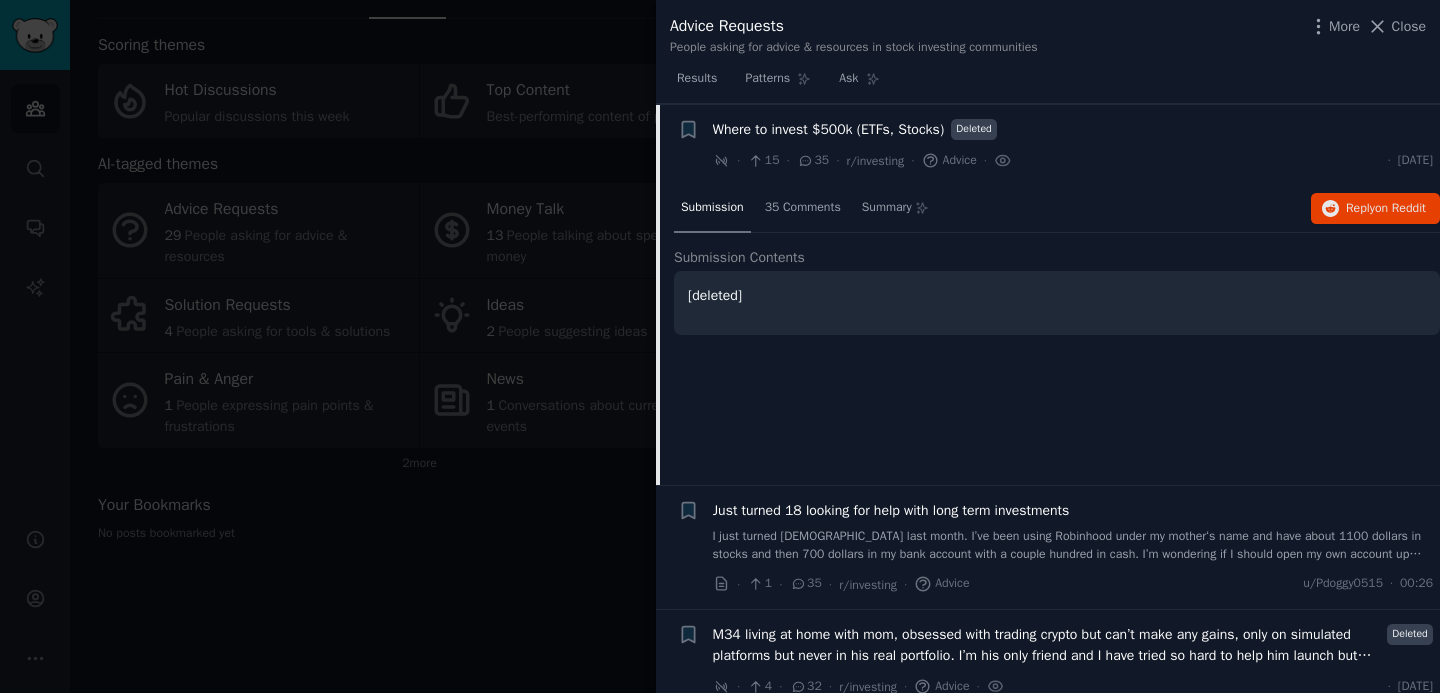 scroll, scrollTop: 628, scrollLeft: 0, axis: vertical 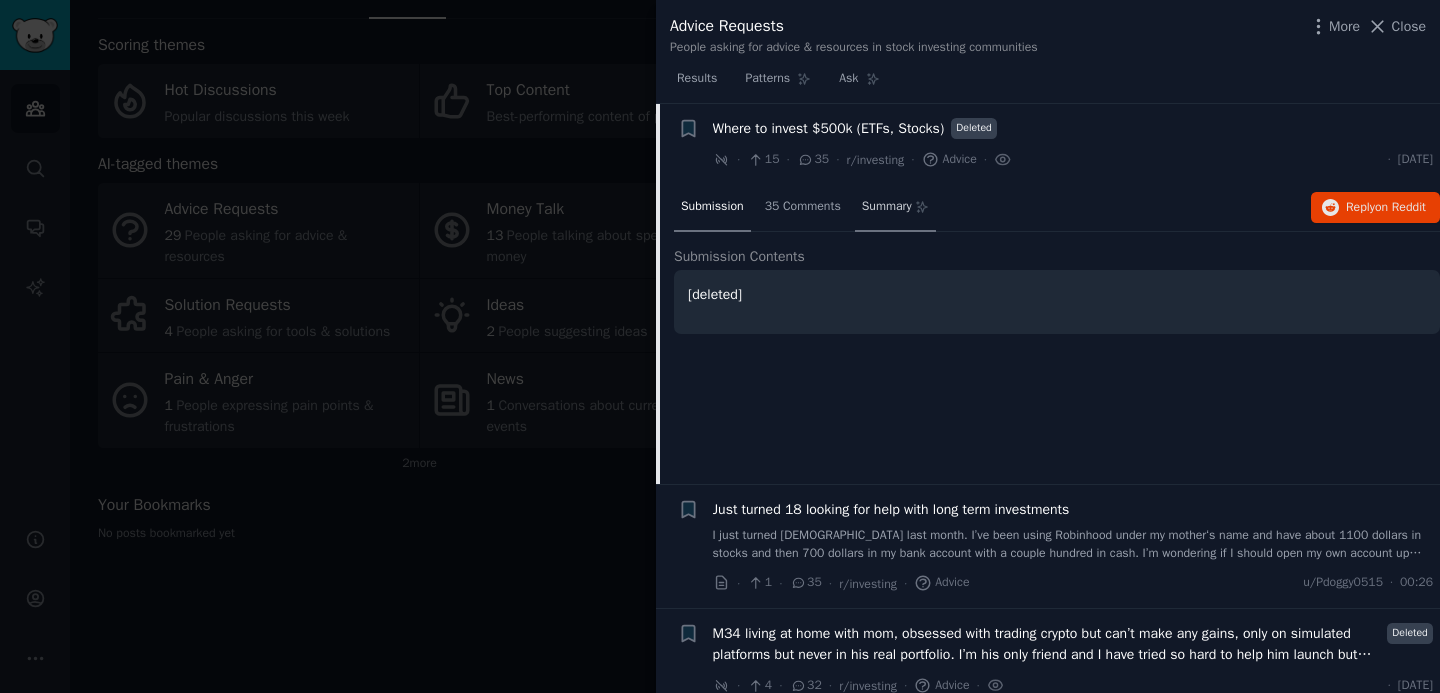 click on "Summary" at bounding box center (887, 207) 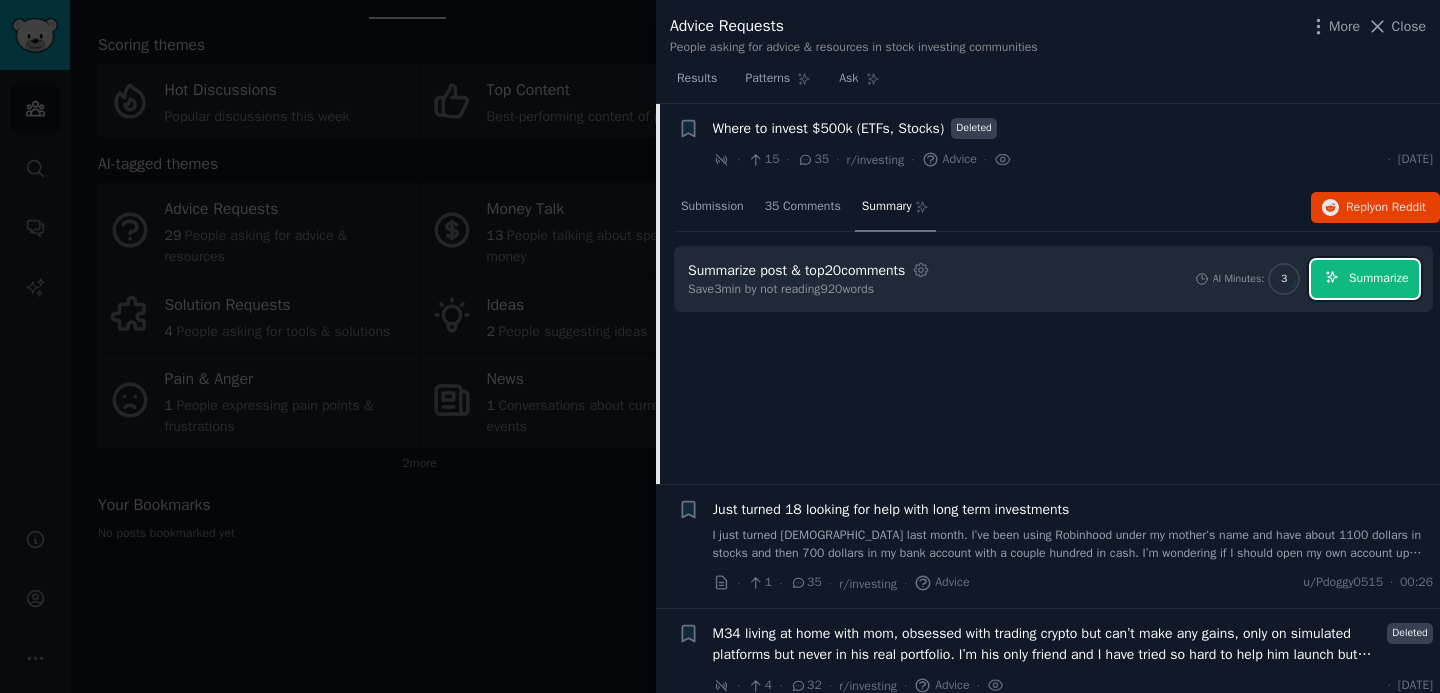 click on "Summarize" at bounding box center [1365, 279] 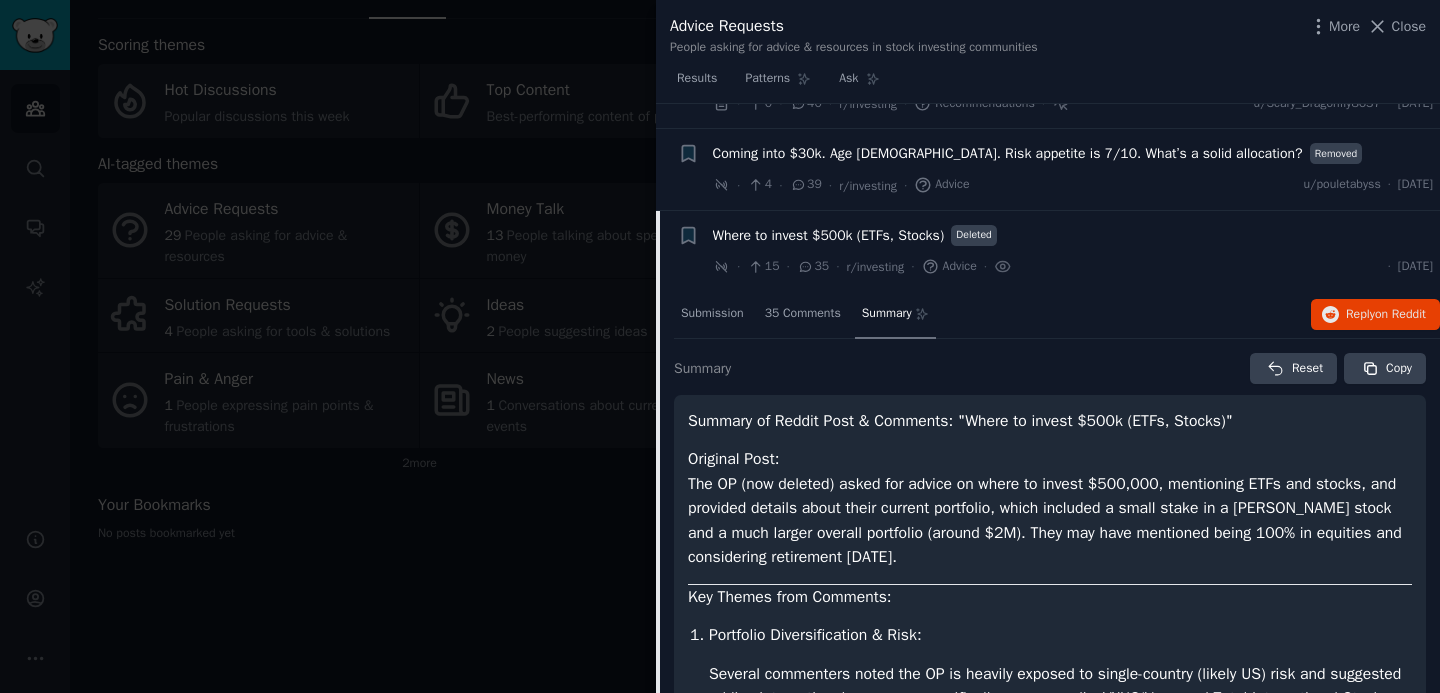 scroll, scrollTop: 519, scrollLeft: 0, axis: vertical 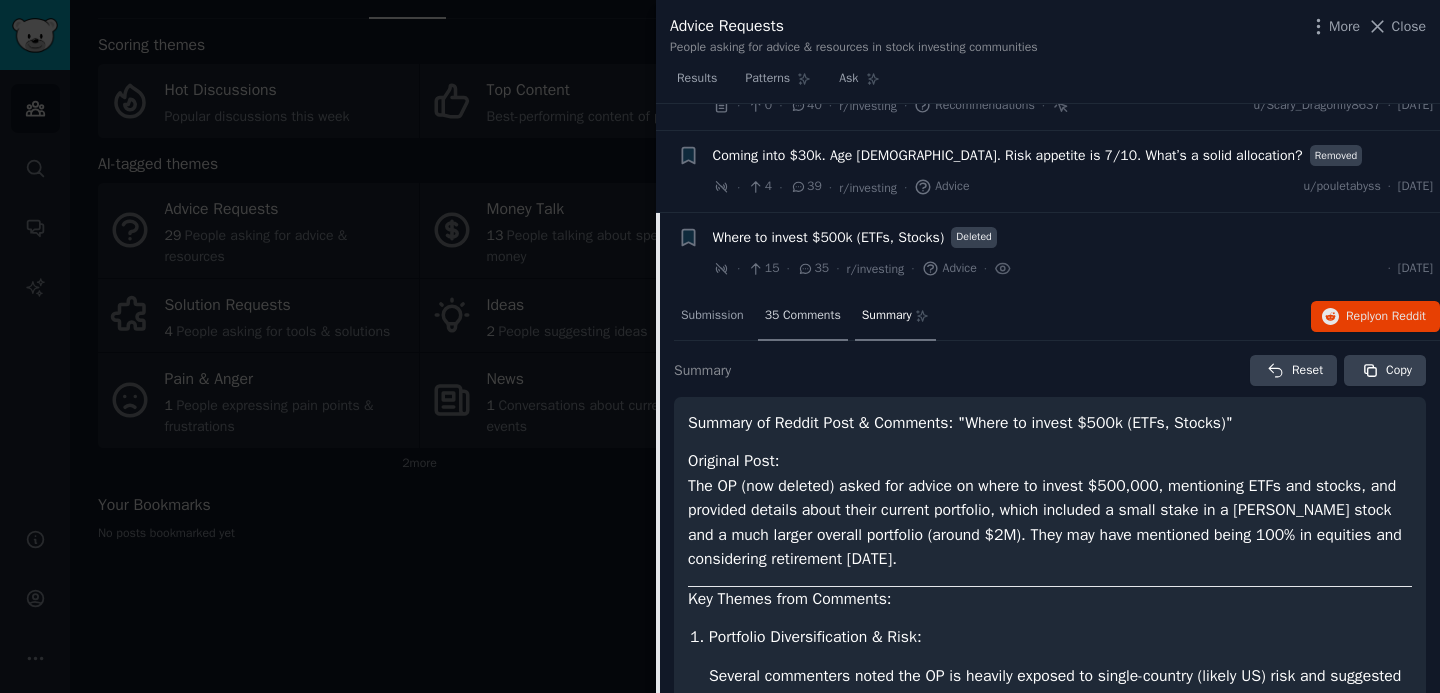 click on "35 Comments" at bounding box center (803, 316) 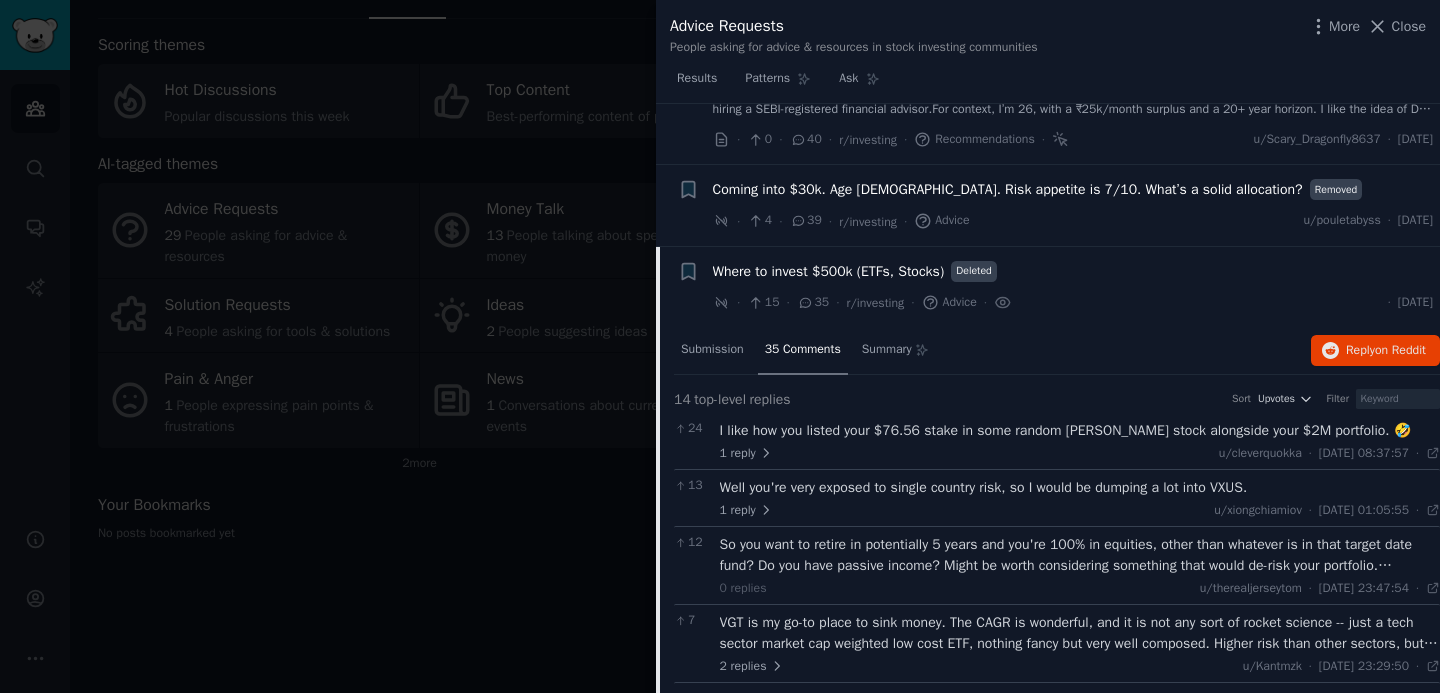 scroll, scrollTop: 478, scrollLeft: 0, axis: vertical 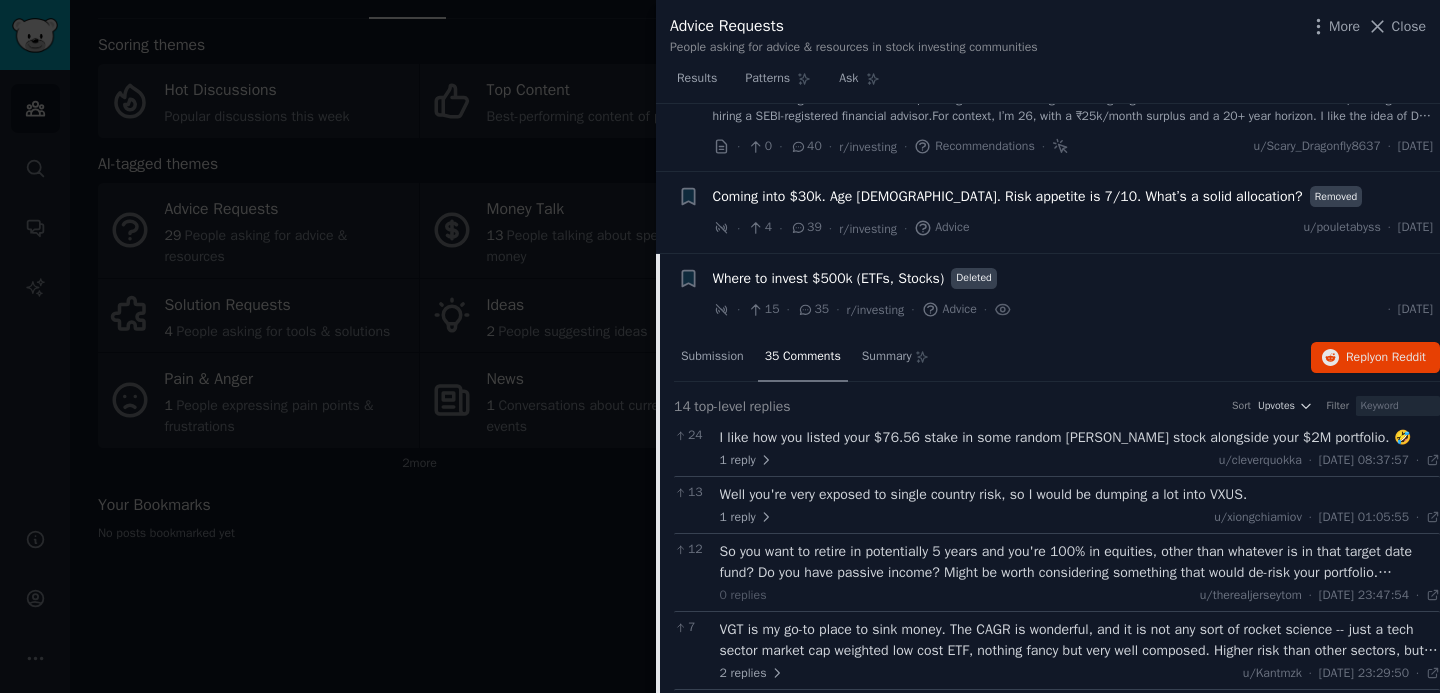click on "Coming into $30k. Age 30. Risk appetite is 7/10. What’s a solid allocation?" at bounding box center (1008, 196) 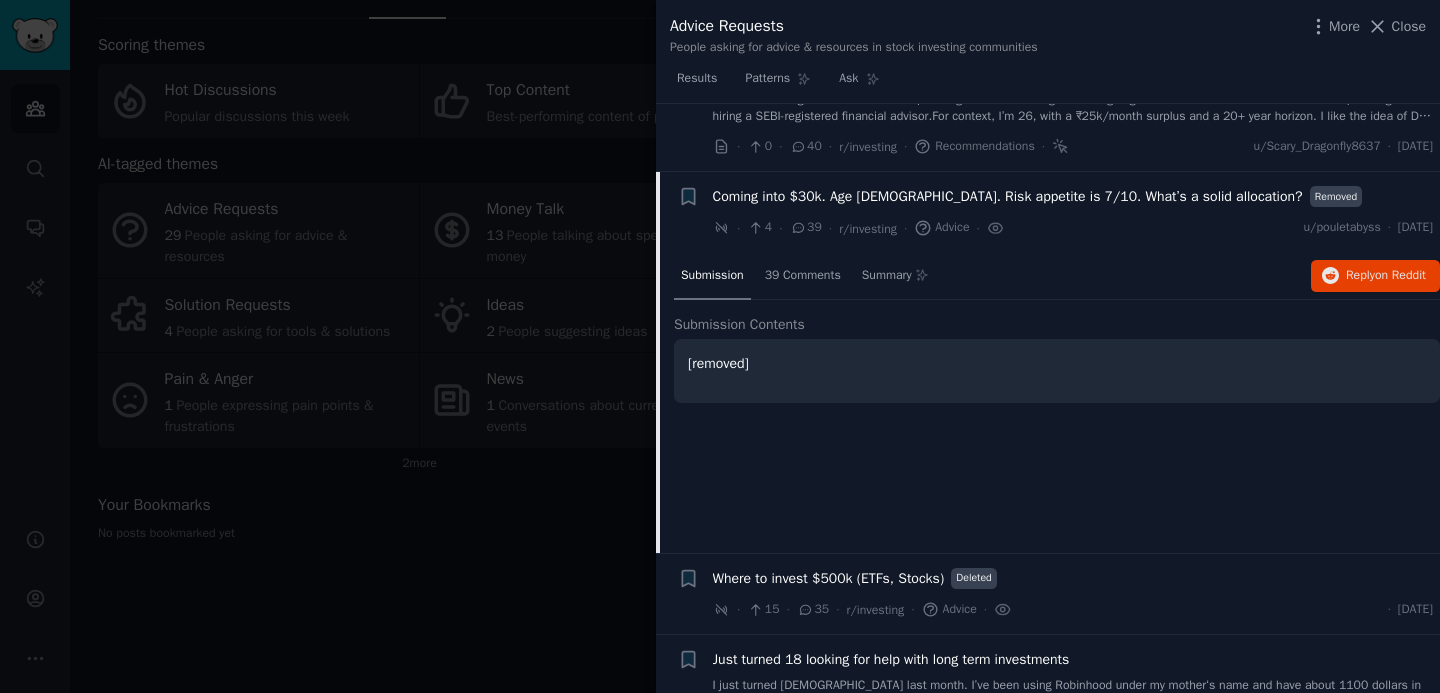 scroll, scrollTop: 546, scrollLeft: 0, axis: vertical 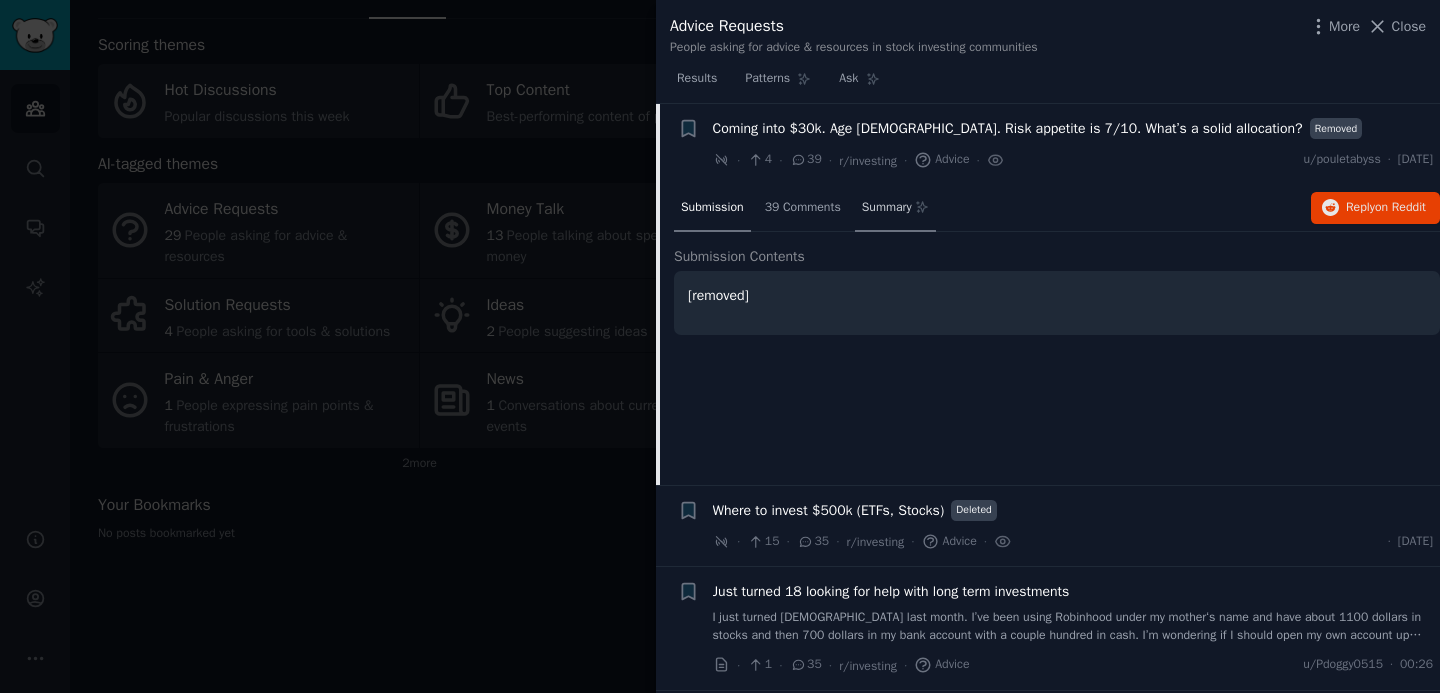 click on "Summary" at bounding box center (887, 208) 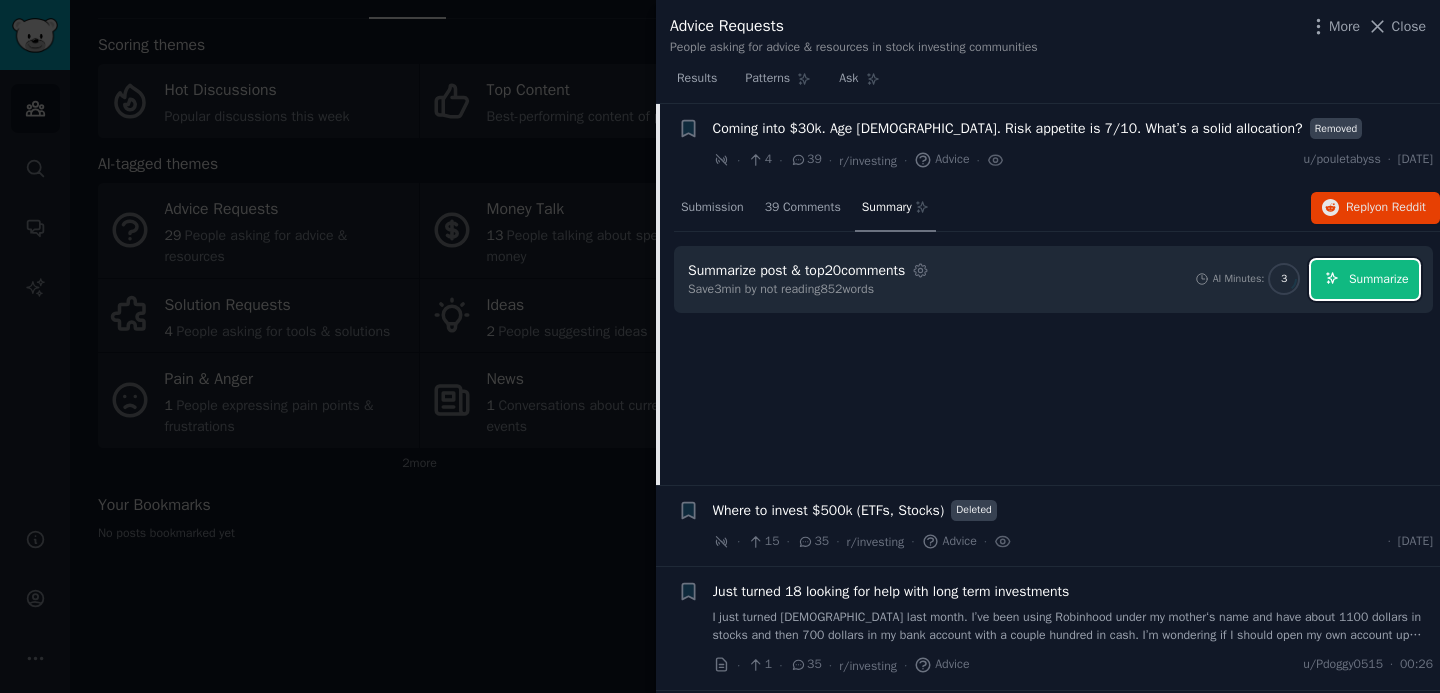click on "Summarize" at bounding box center (1365, 279) 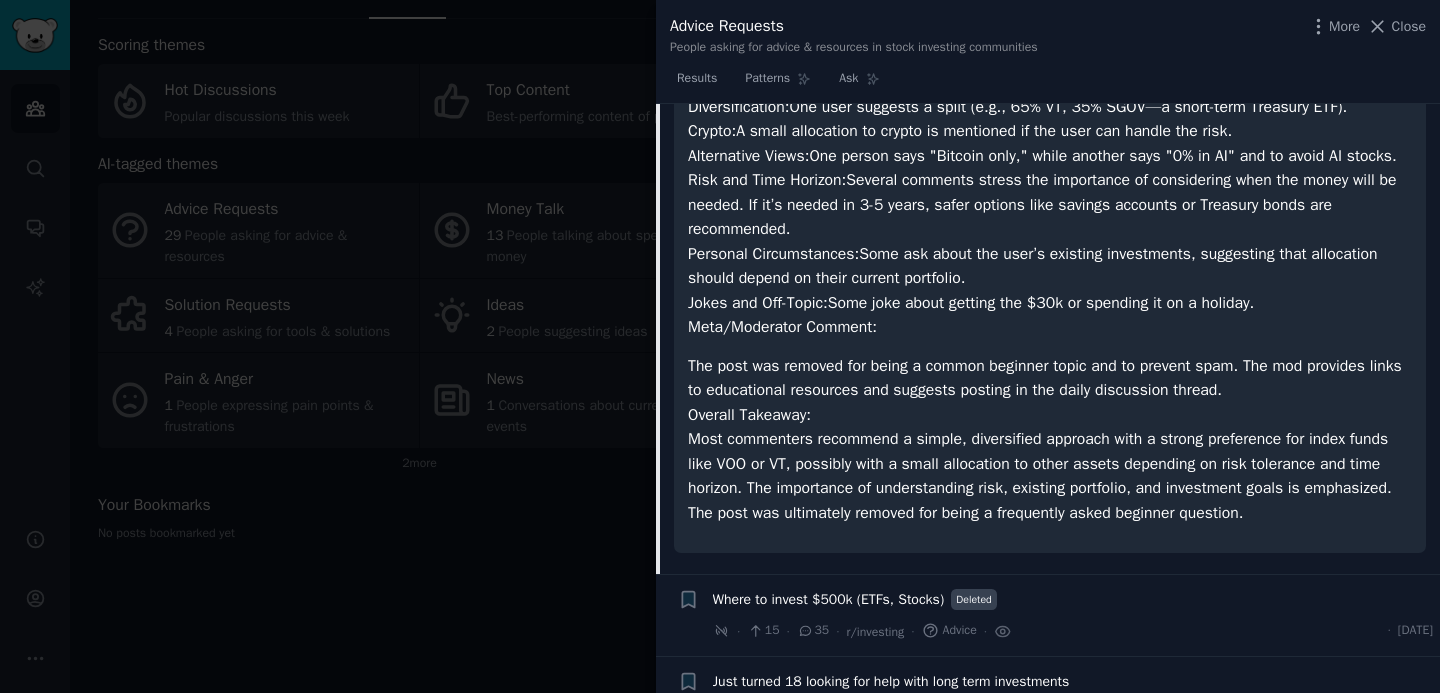 scroll, scrollTop: 1053, scrollLeft: 0, axis: vertical 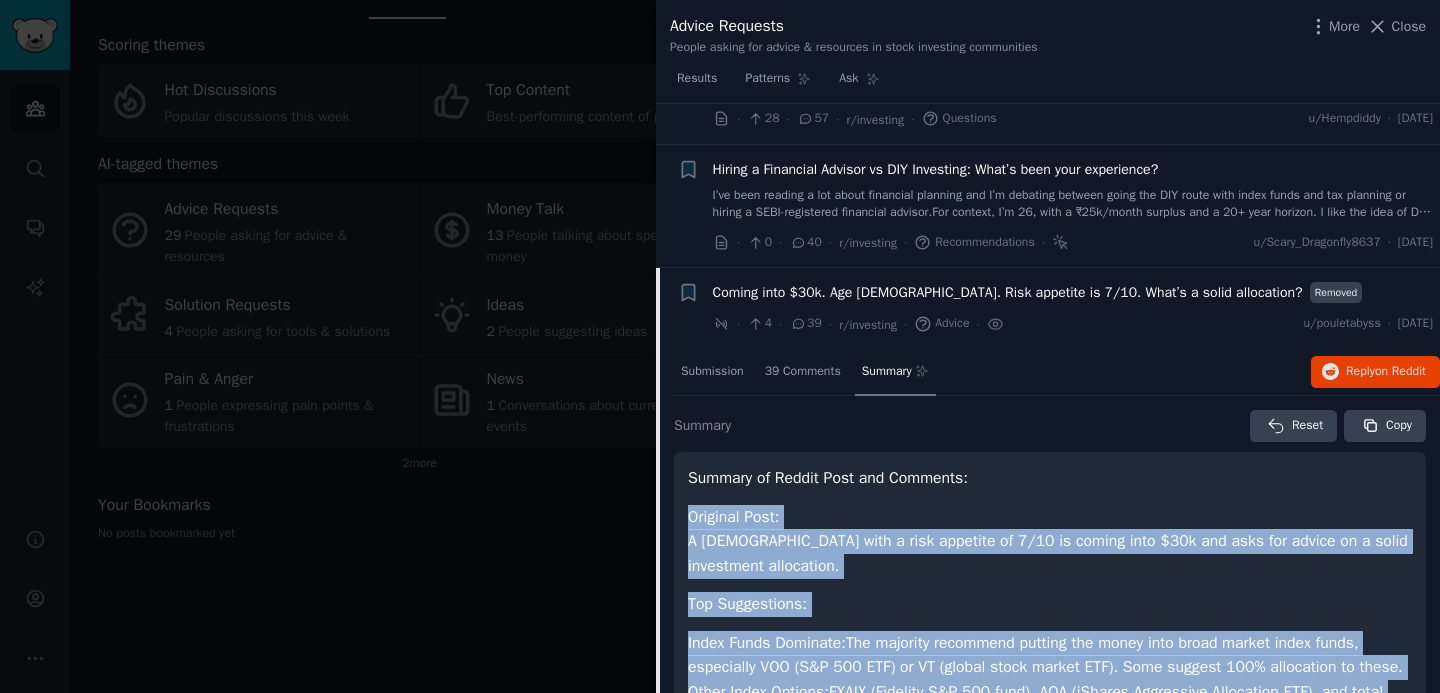 drag, startPoint x: 1364, startPoint y: 582, endPoint x: 691, endPoint y: 518, distance: 676.03625 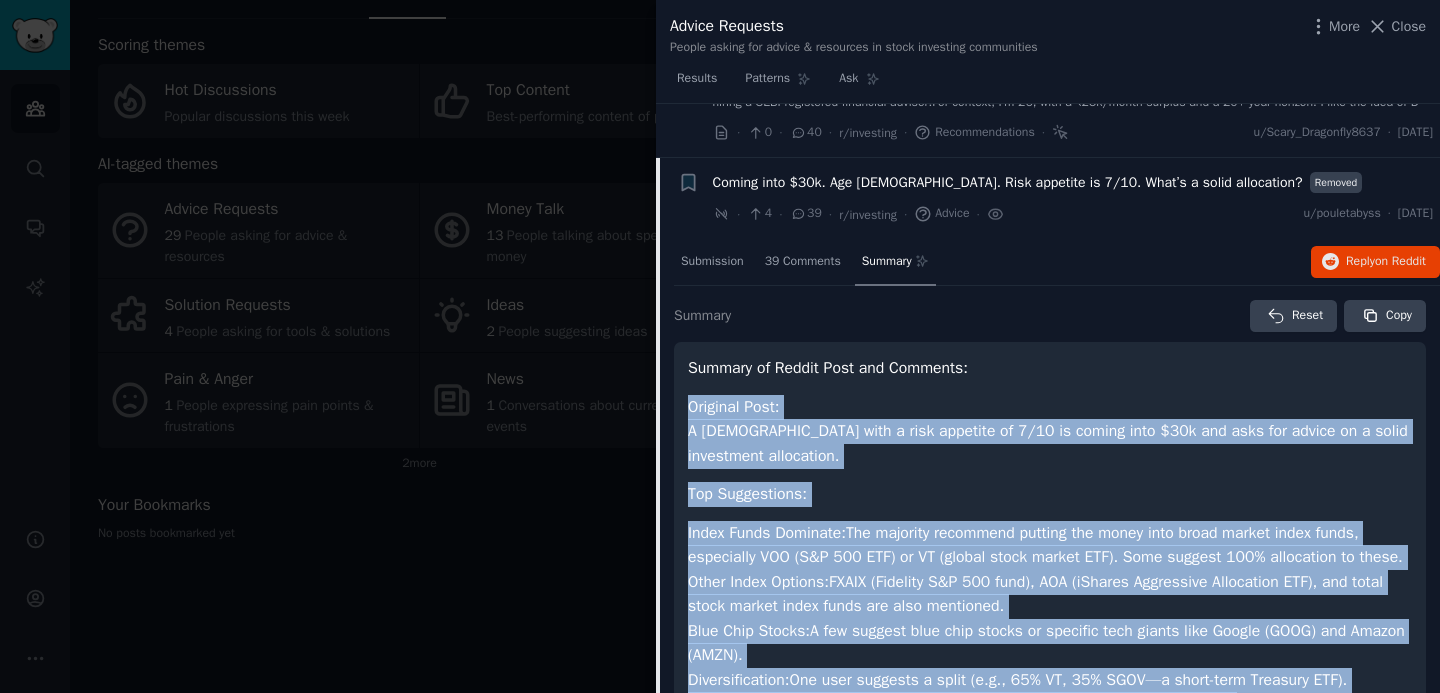 click on "Coming into $30k. Age 30. Risk appetite is 7/10. What’s a solid allocation?" at bounding box center [1008, 182] 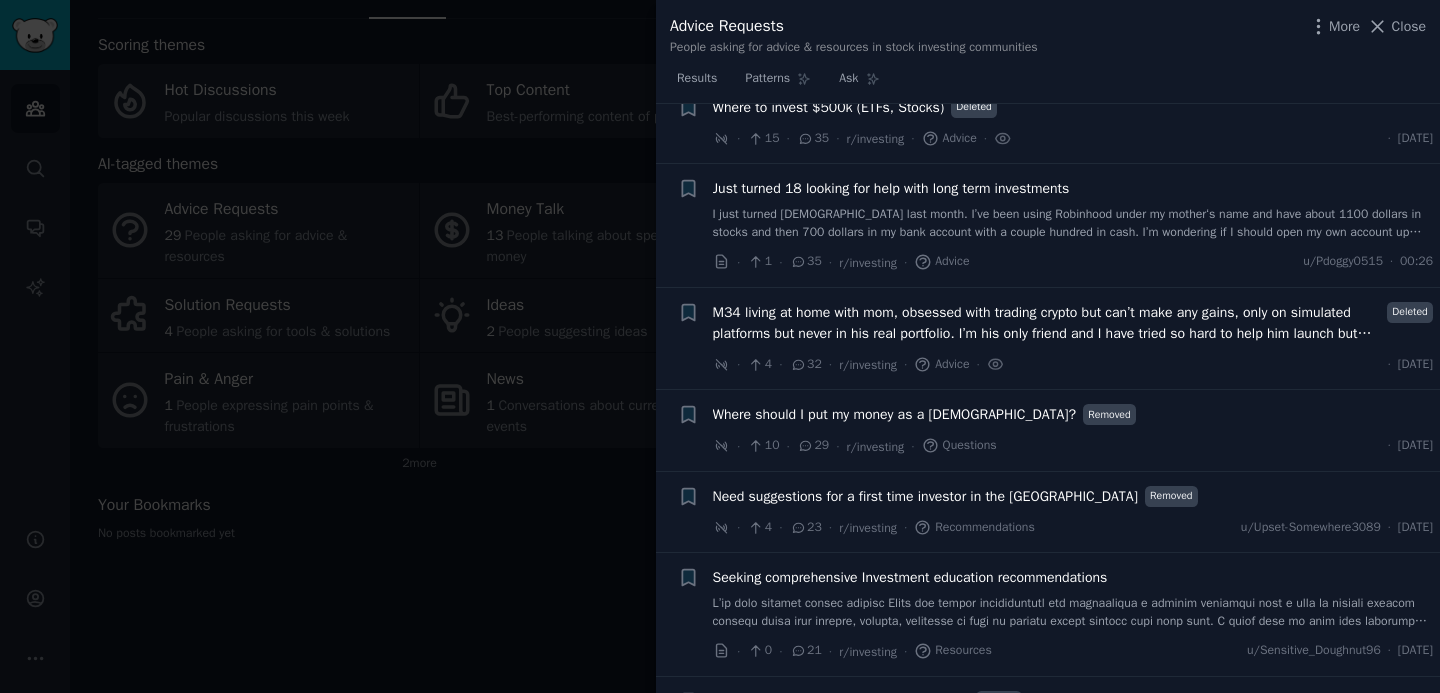 scroll, scrollTop: 651, scrollLeft: 0, axis: vertical 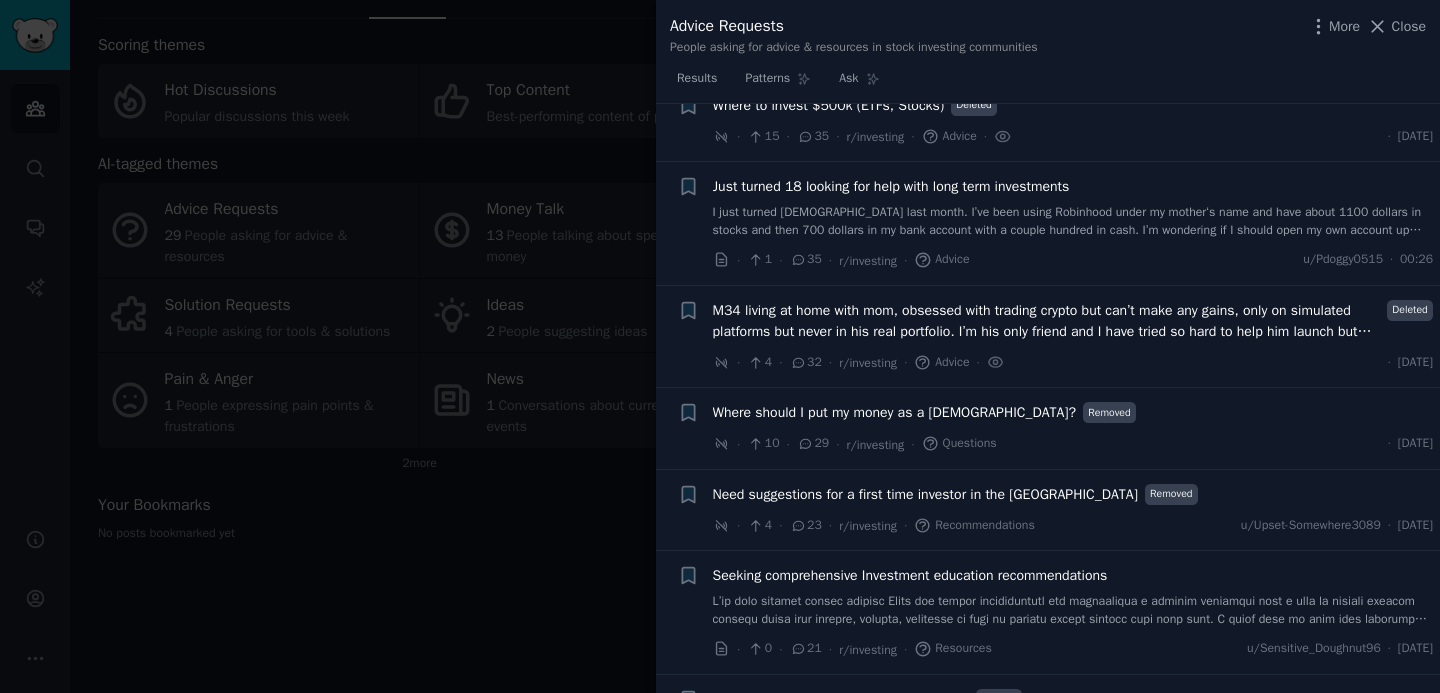 click on "Advice Requests People asking for advice & resources in stock investing communities More Close" at bounding box center (1048, 35) 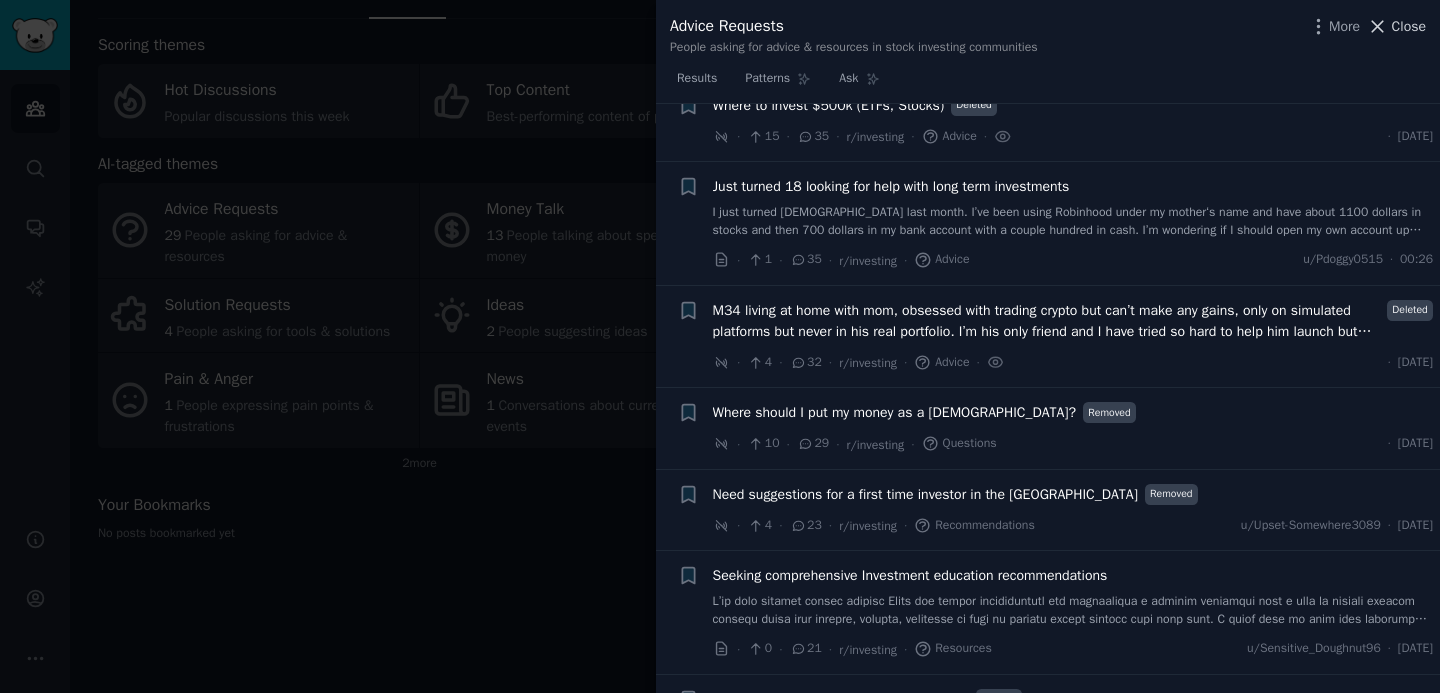 click on "Close" at bounding box center [1409, 26] 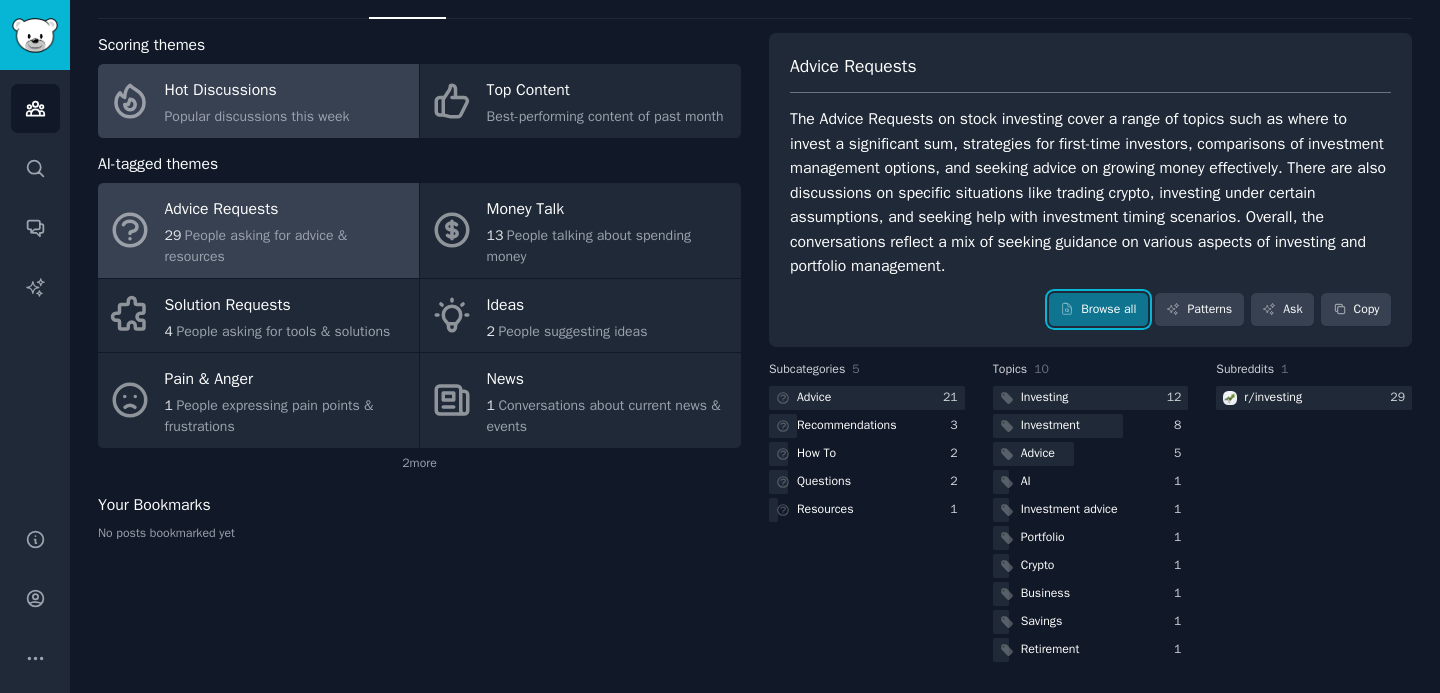 scroll, scrollTop: 0, scrollLeft: 0, axis: both 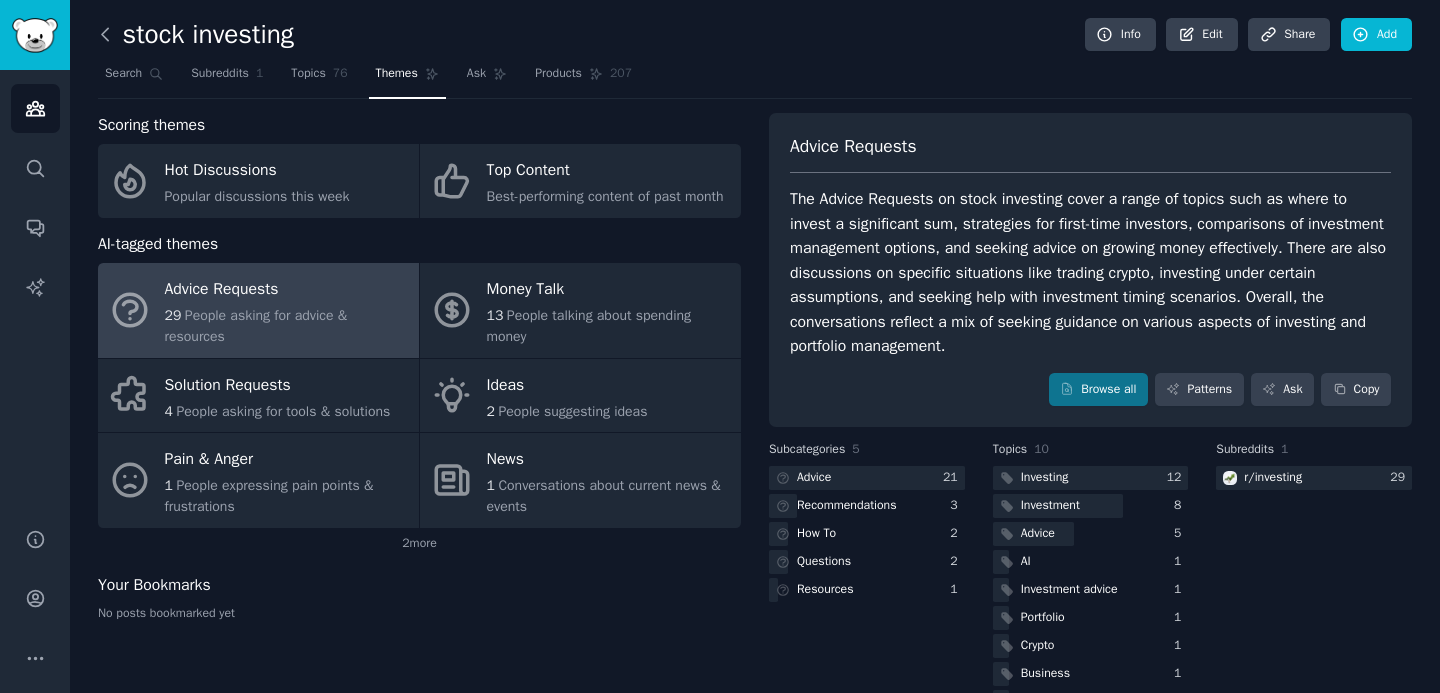 click 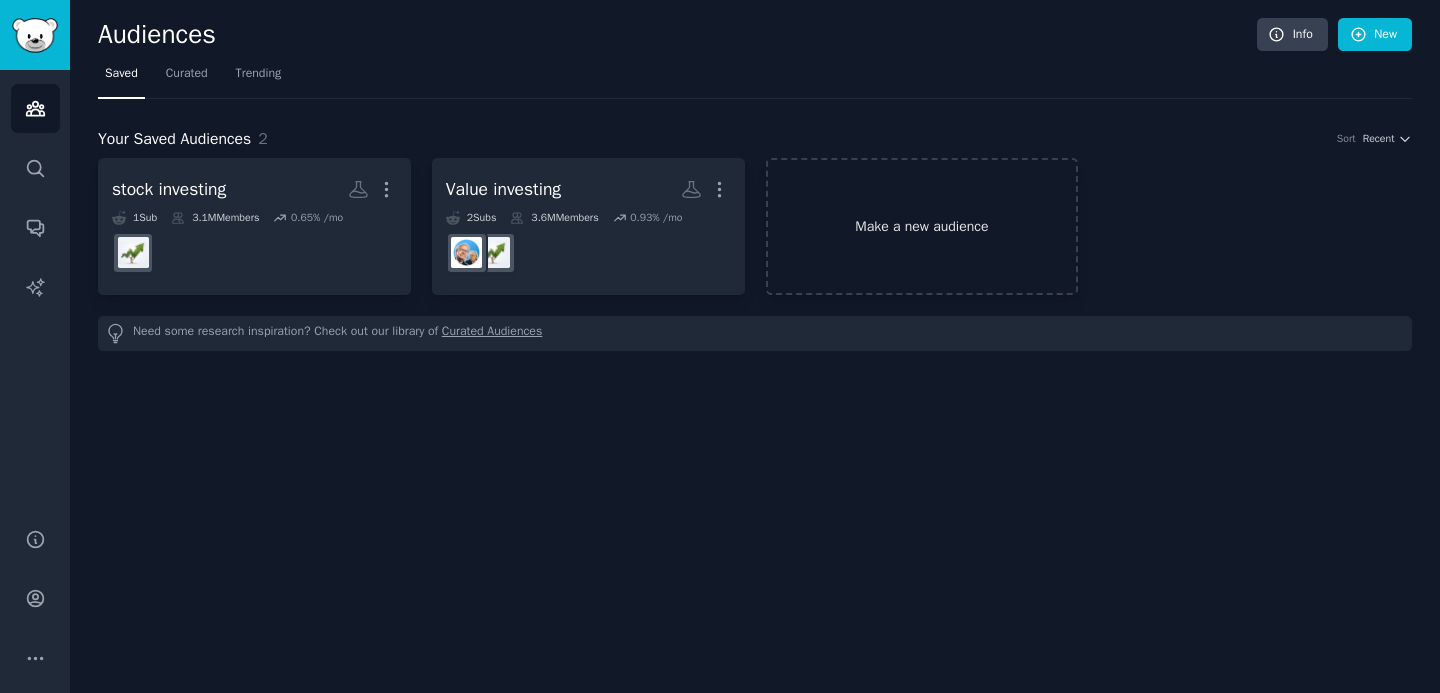 click on "Make a new audience" at bounding box center [922, 226] 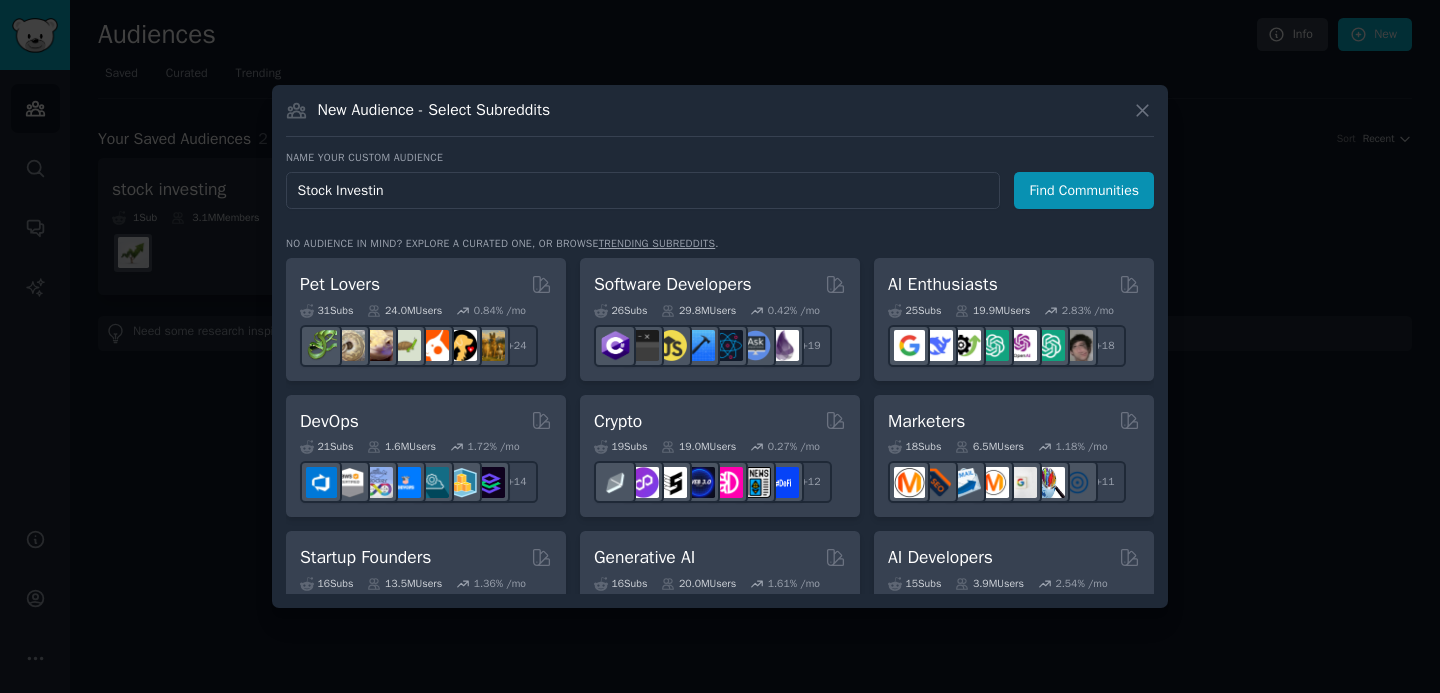 type on "Stock Investing" 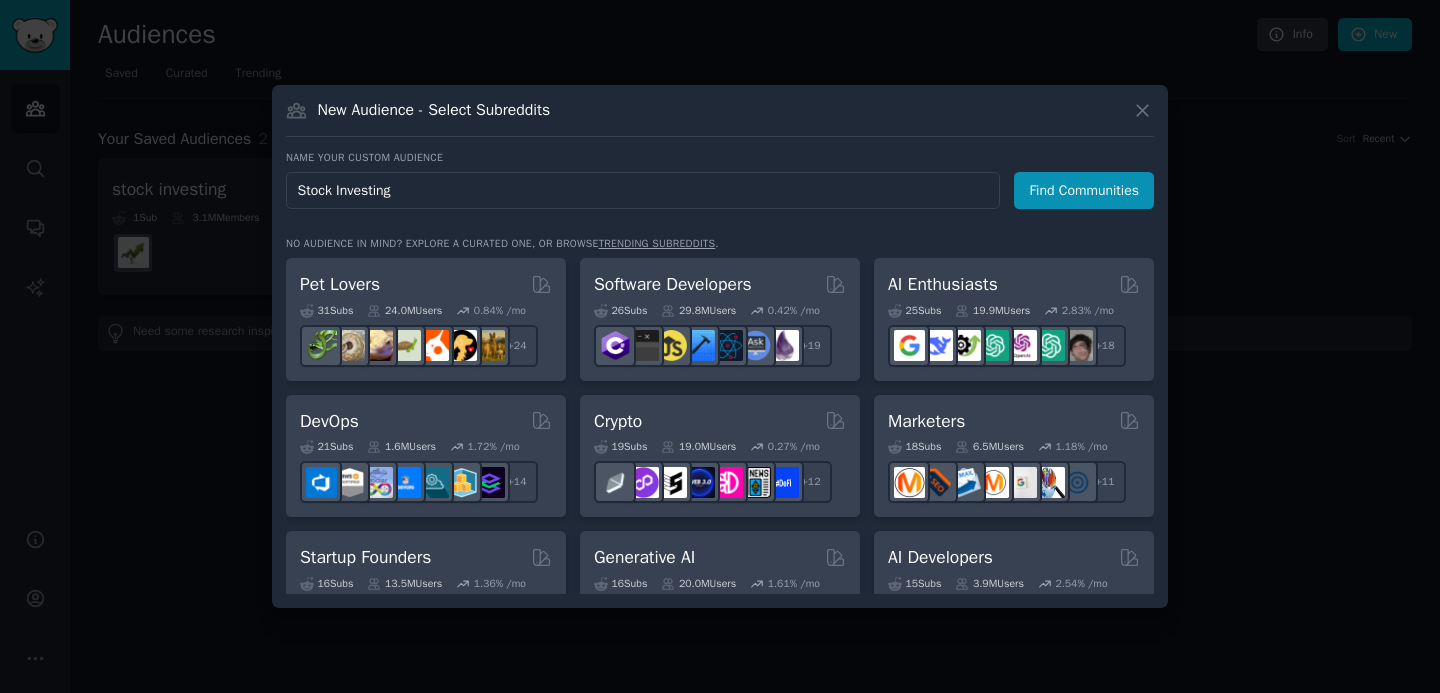 click on "Find Communities" at bounding box center (1084, 190) 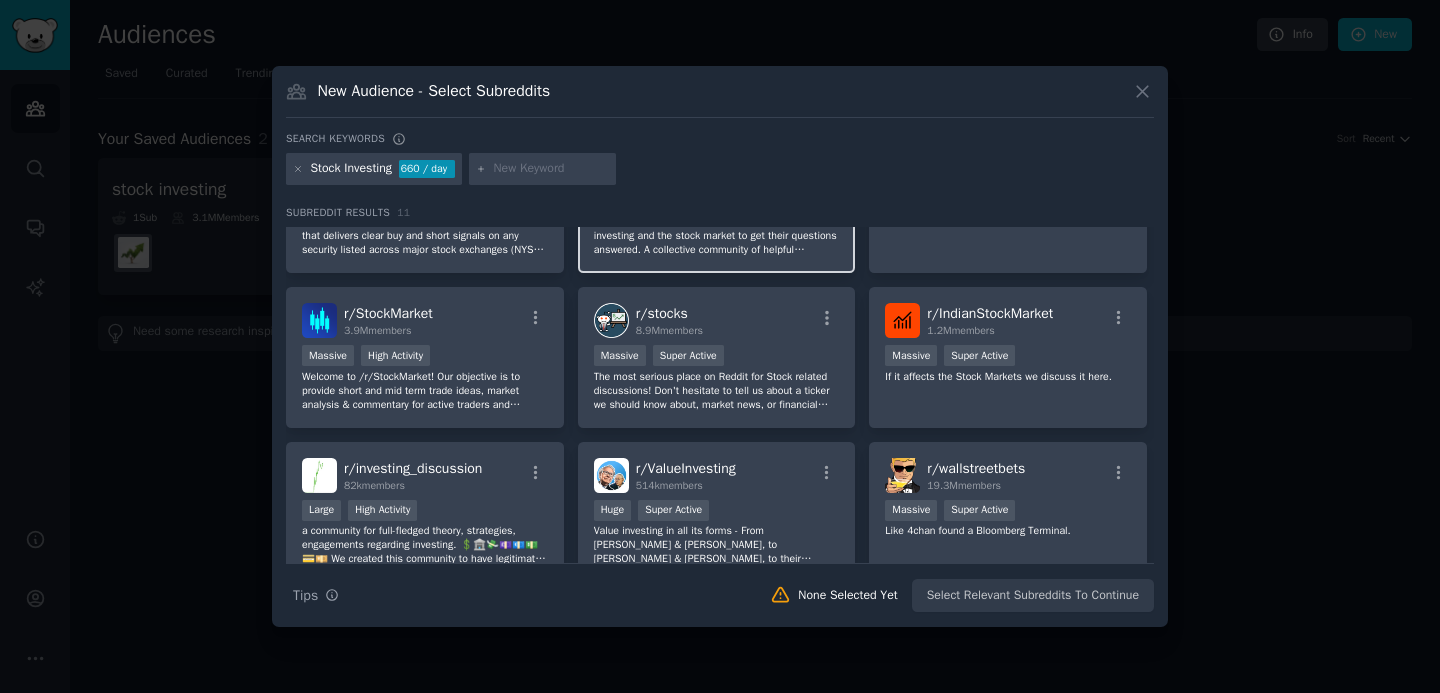 scroll, scrollTop: 127, scrollLeft: 0, axis: vertical 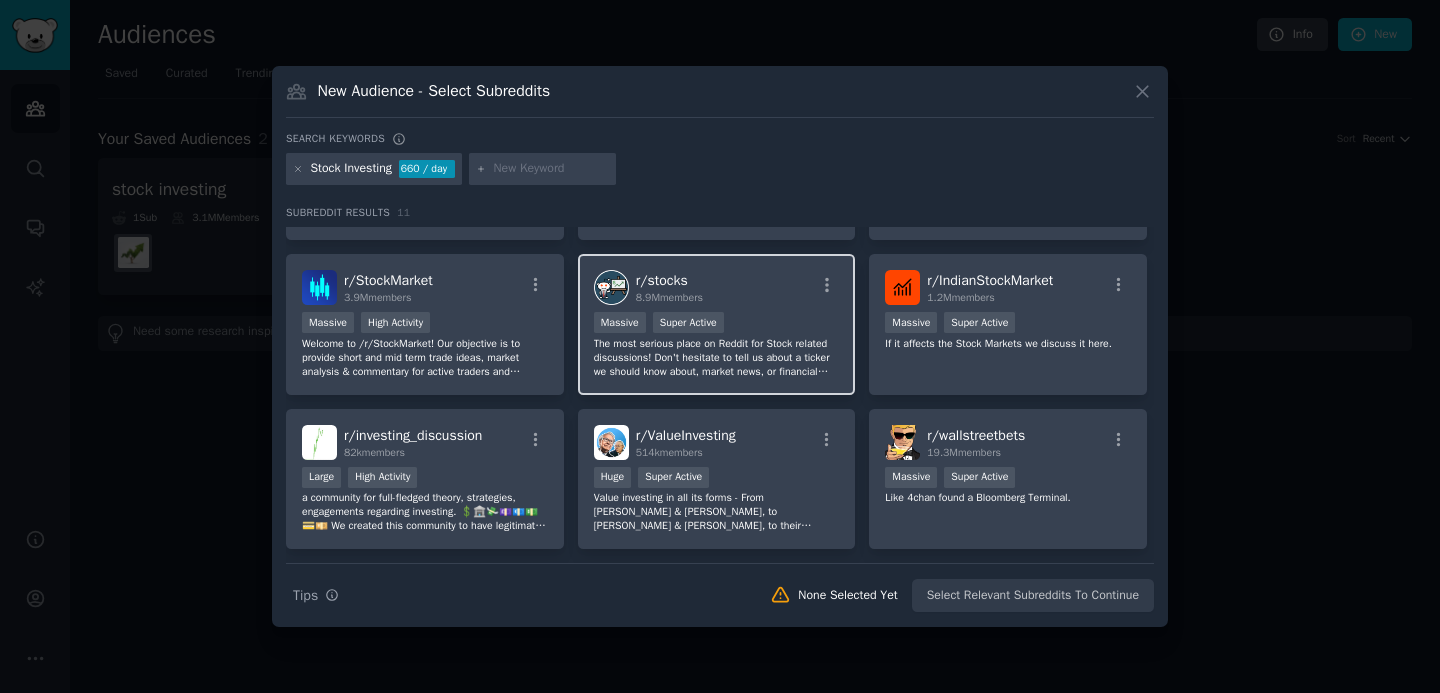click on "r/ stocks 8.9M  members" at bounding box center [669, 287] 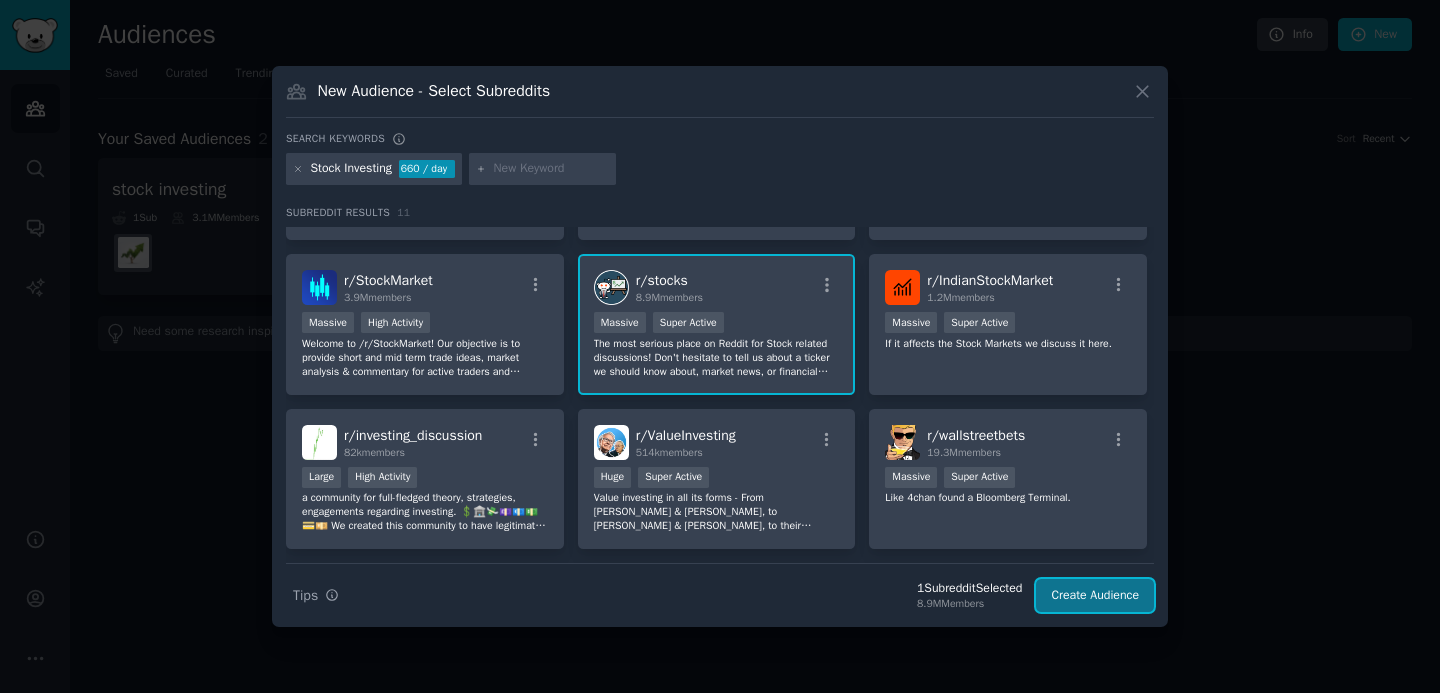 click on "Create Audience" at bounding box center [1095, 596] 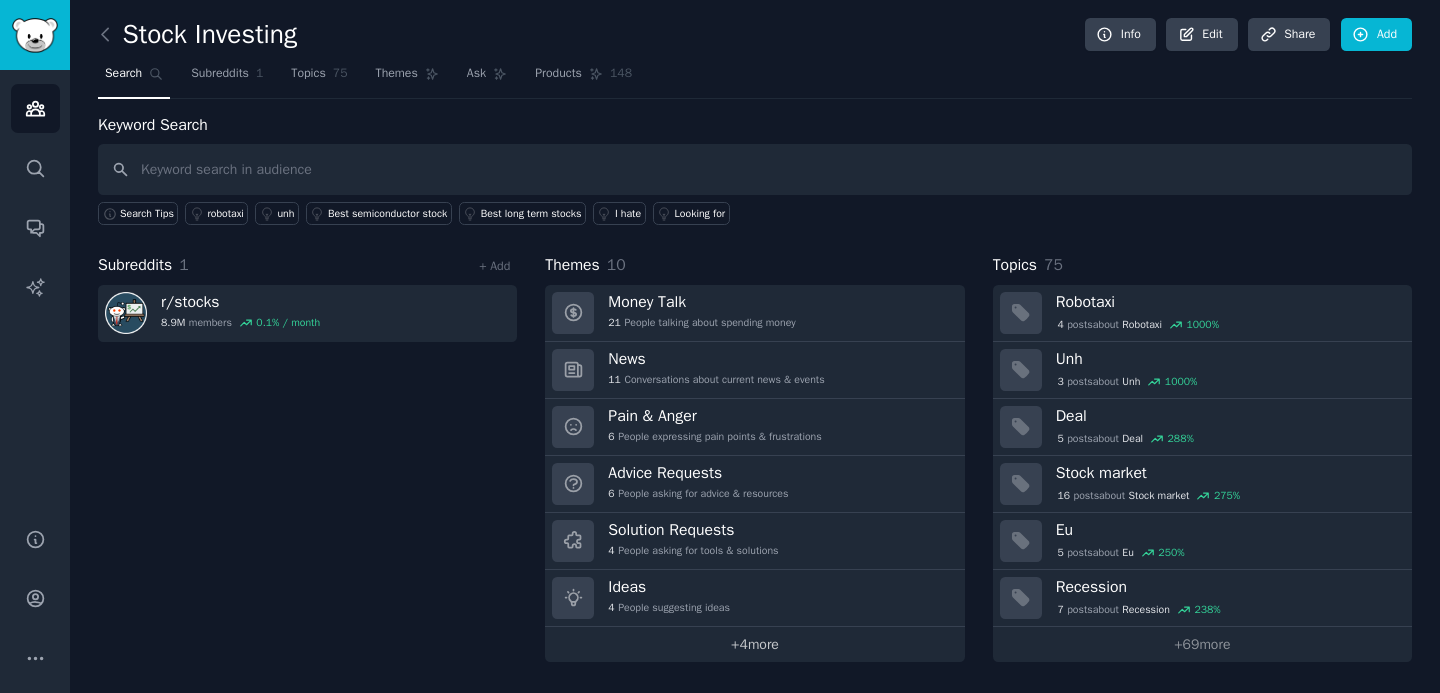 click on "+  4  more" at bounding box center [754, 644] 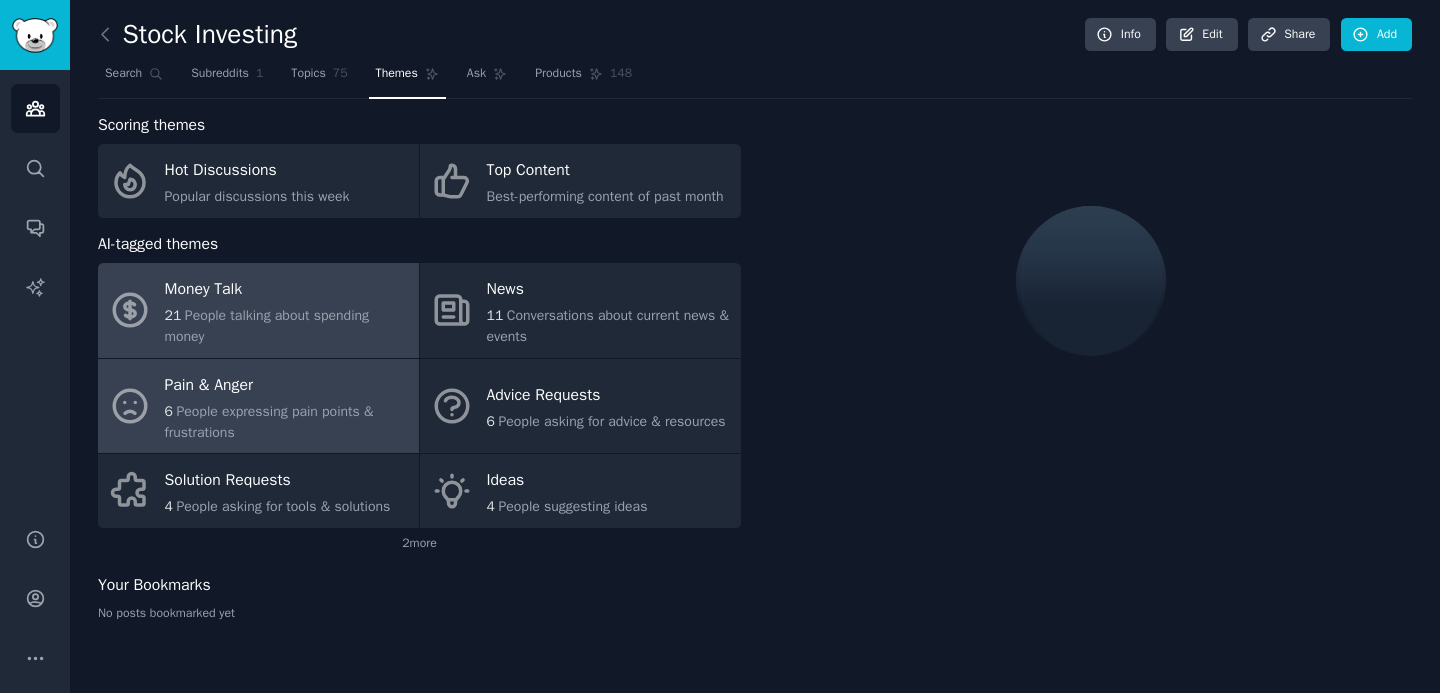 click on "6 People expressing pain points & frustrations" at bounding box center [287, 422] 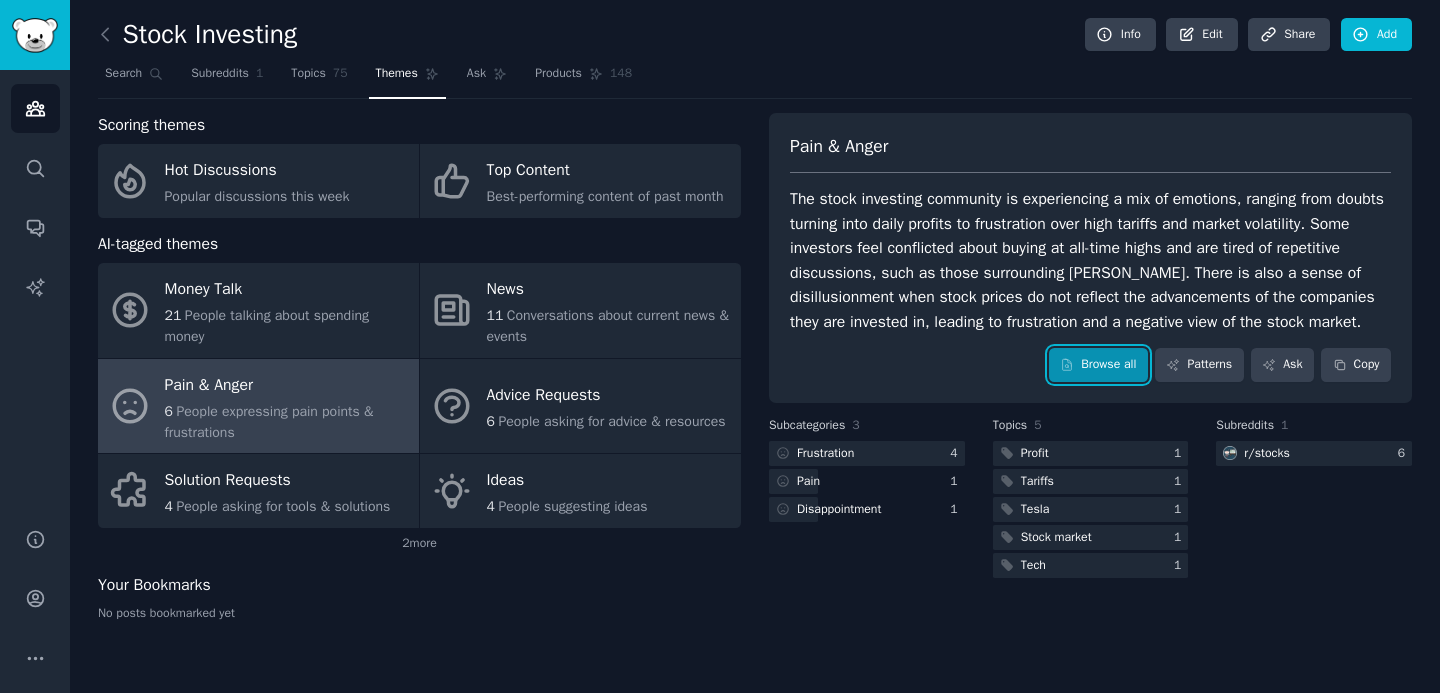 click on "Browse all" at bounding box center [1098, 365] 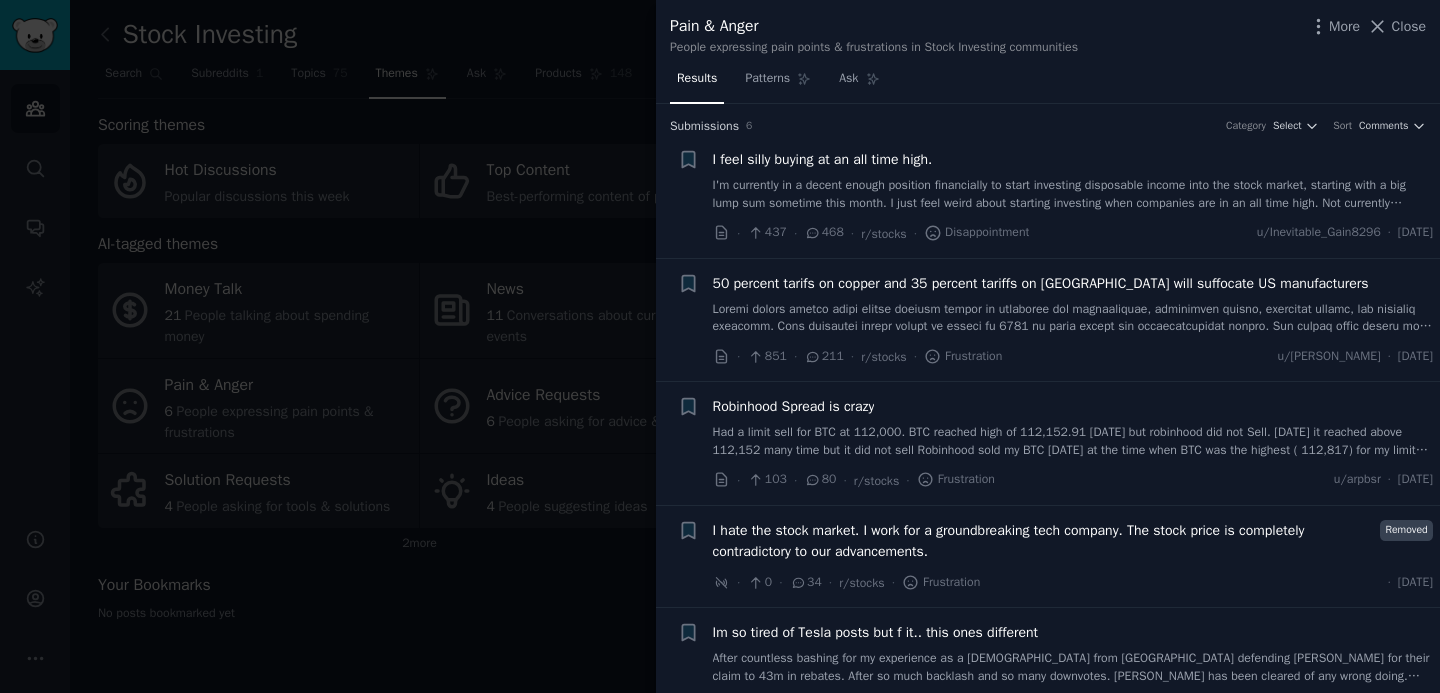 click on "I feel silly buying at an all time high." at bounding box center (823, 159) 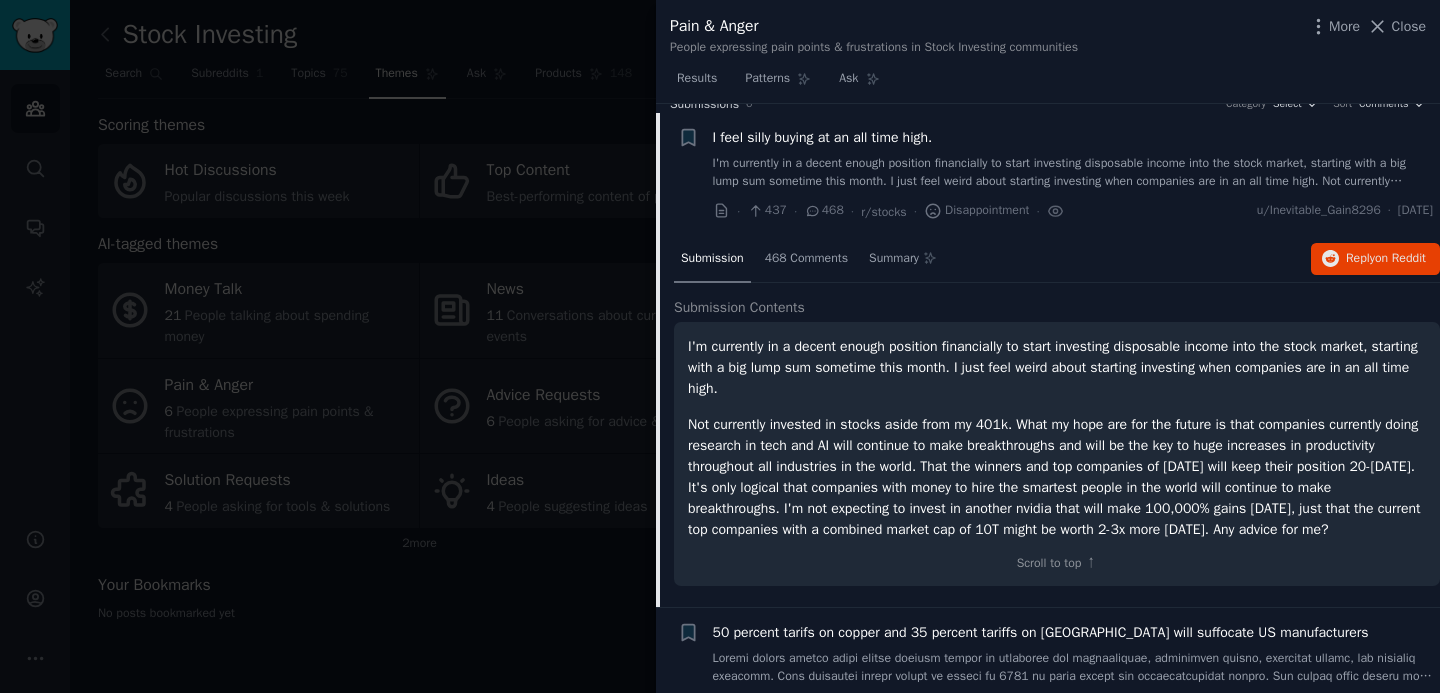 scroll, scrollTop: 21, scrollLeft: 0, axis: vertical 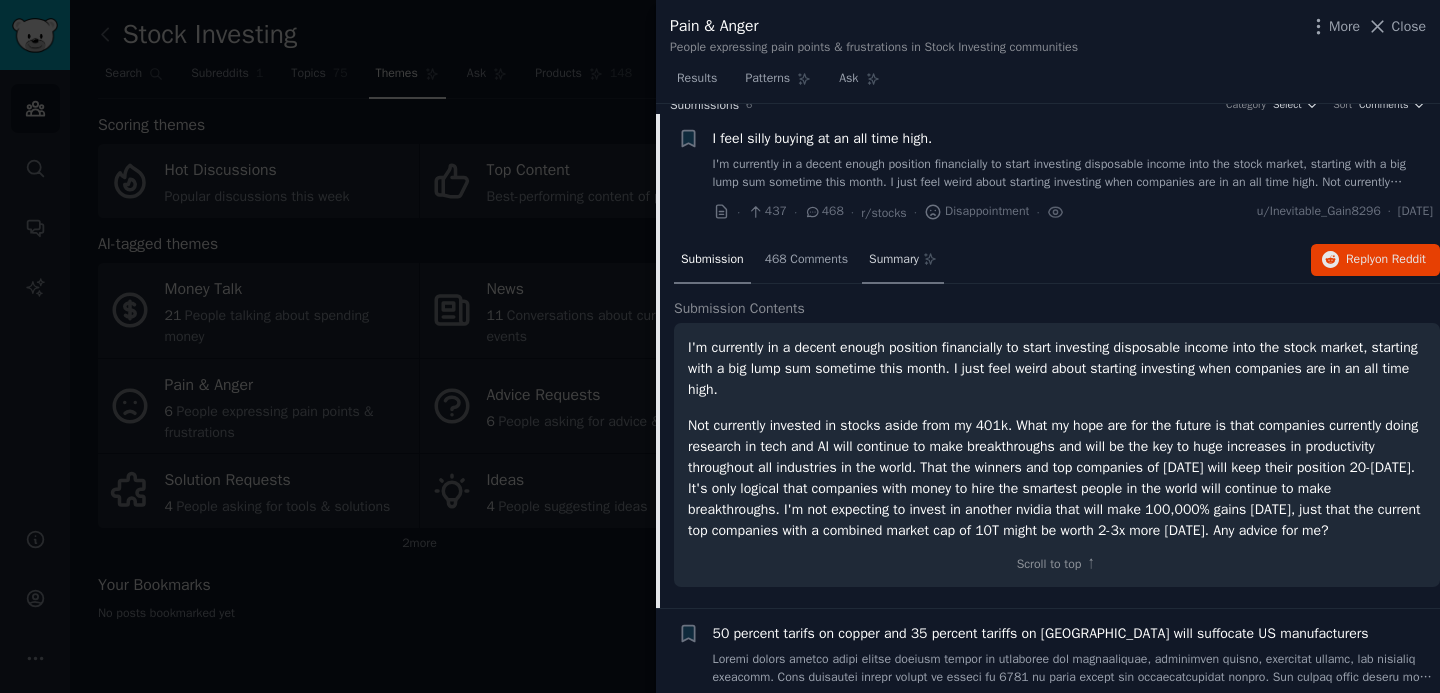 click on "Summary" at bounding box center [894, 260] 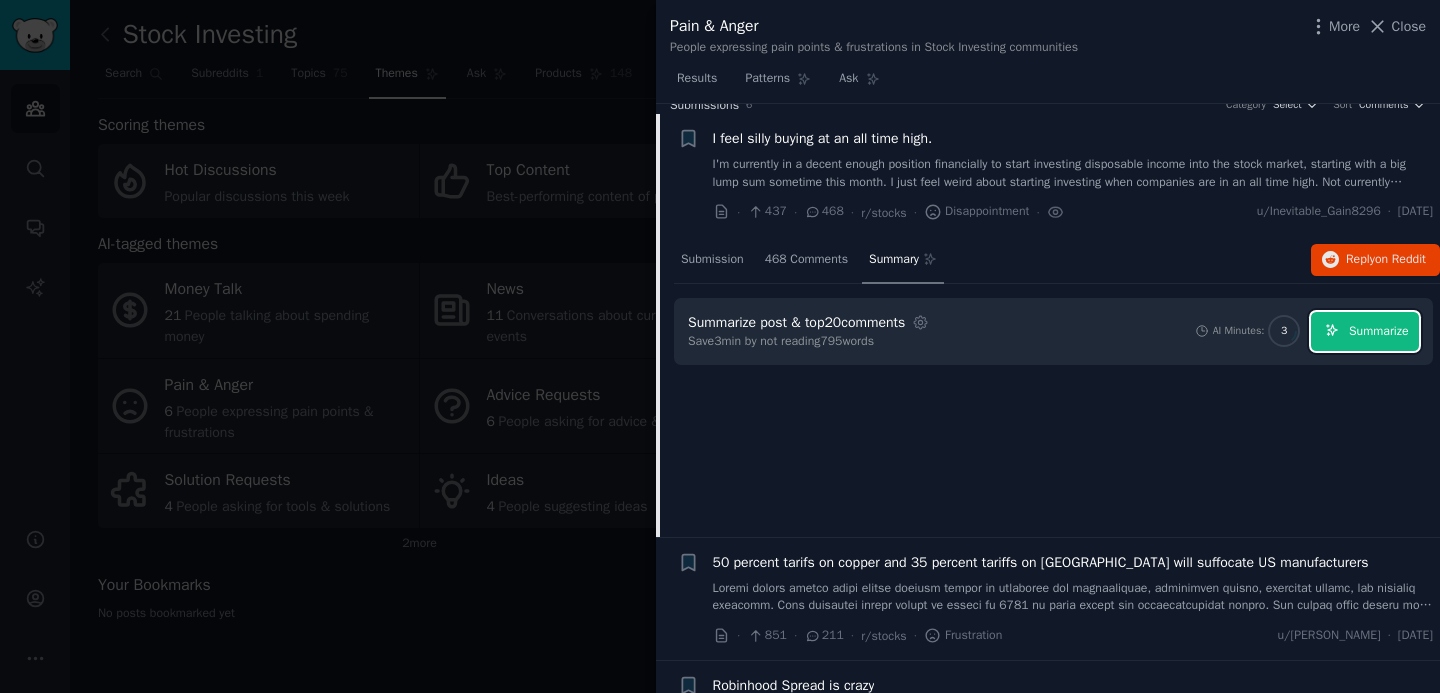 click on "Summarize" at bounding box center [1378, 332] 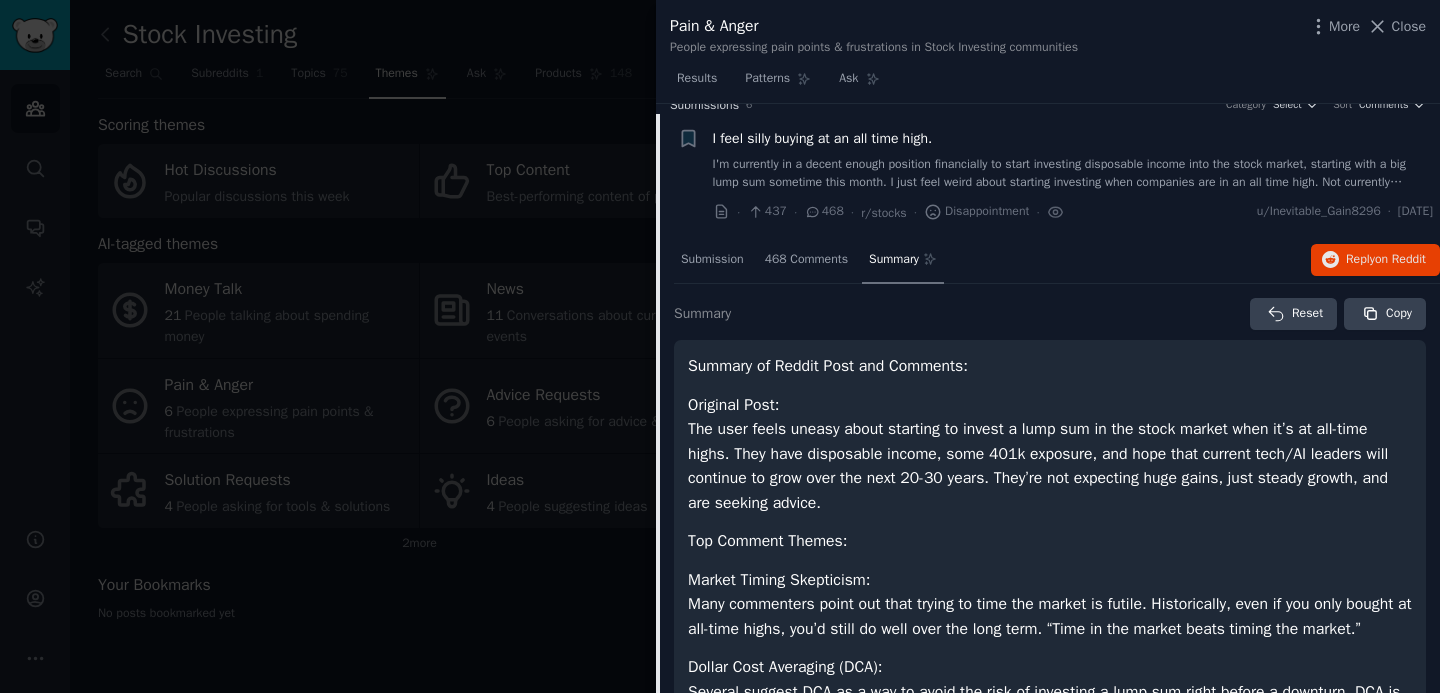 scroll, scrollTop: 0, scrollLeft: 0, axis: both 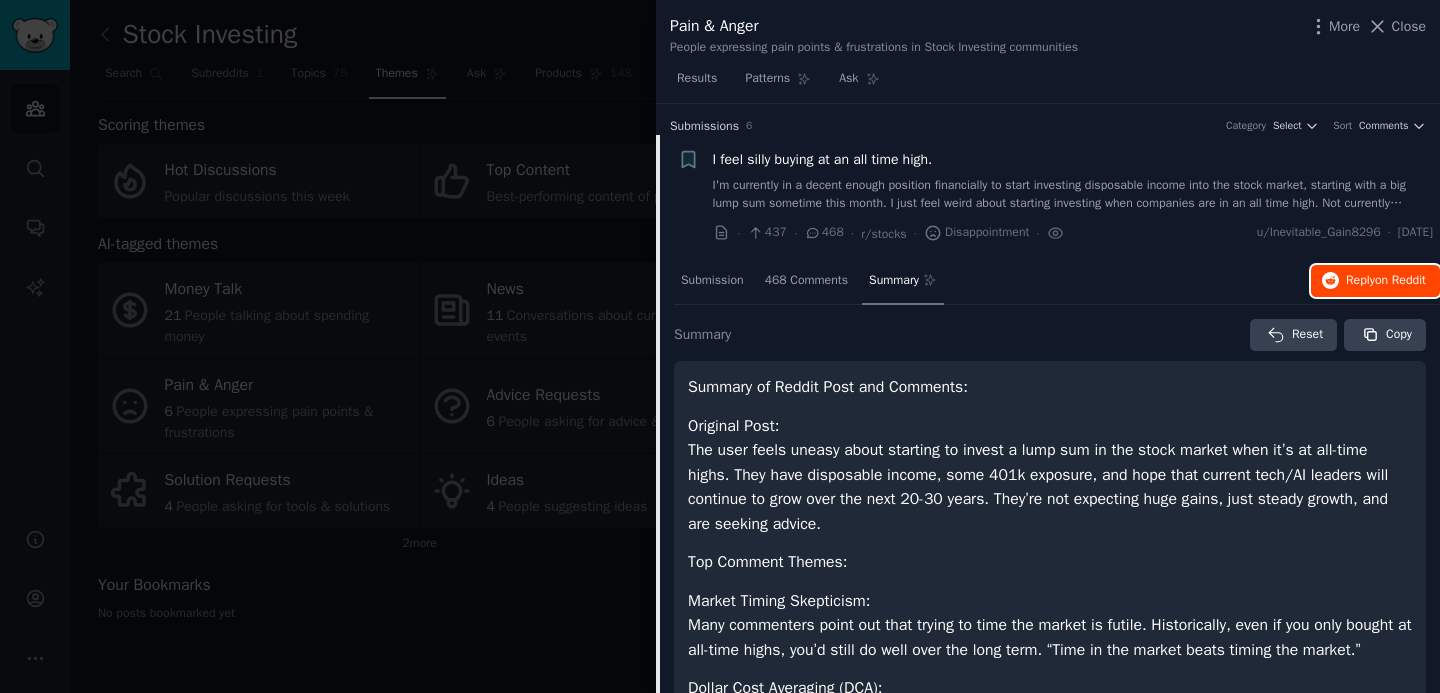 click on "on Reddit" at bounding box center [1400, 280] 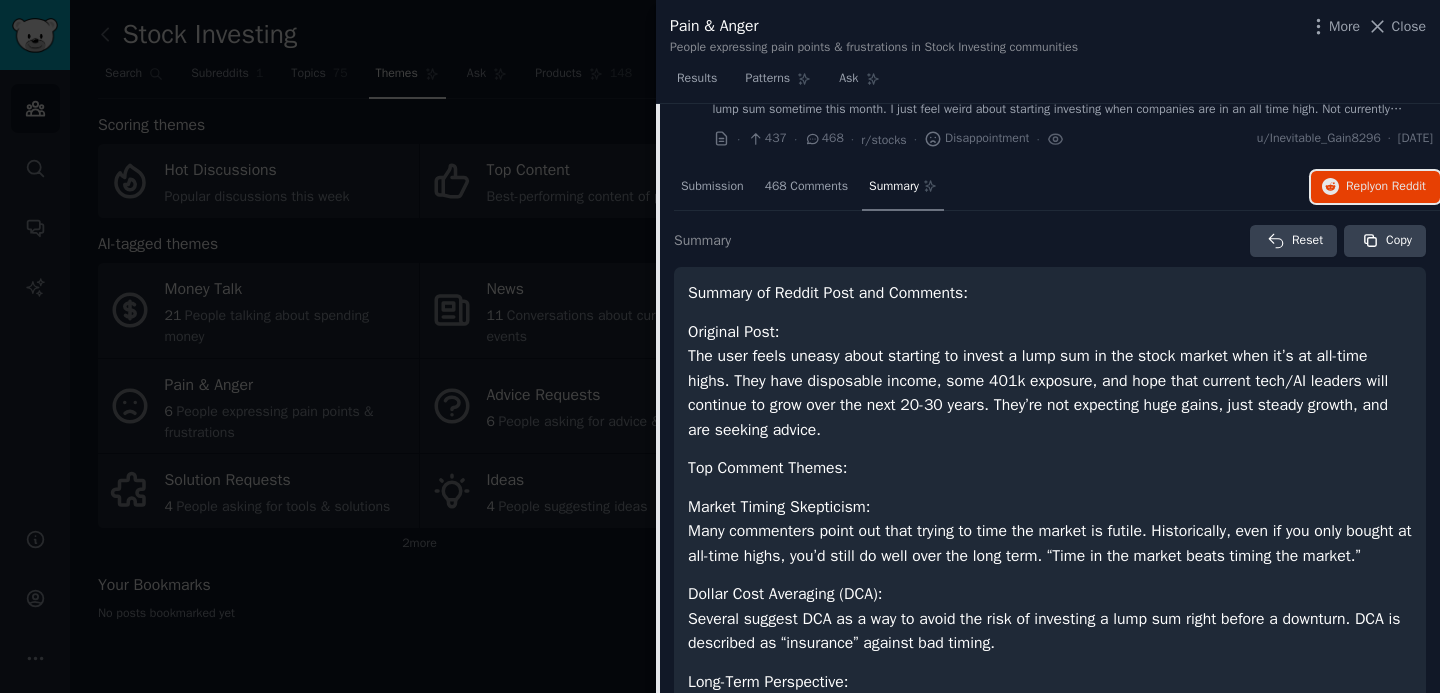scroll, scrollTop: 111, scrollLeft: 0, axis: vertical 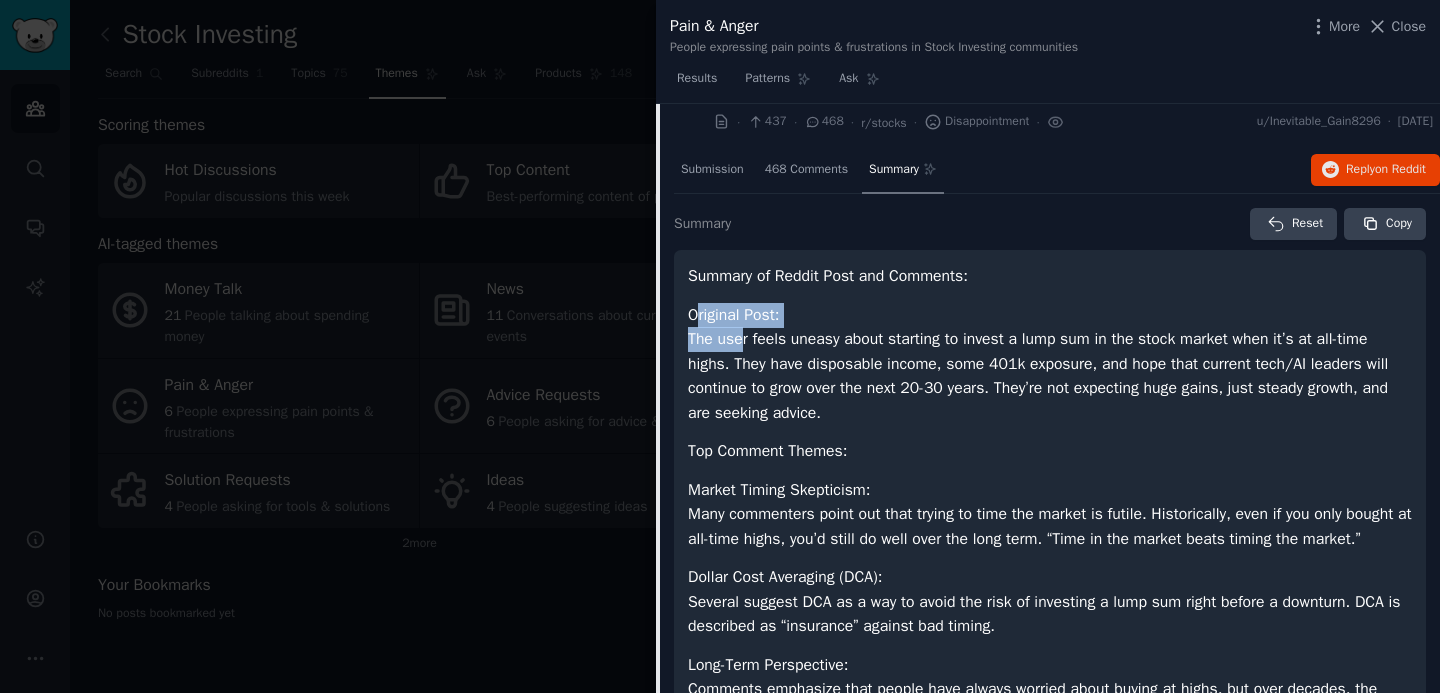 drag, startPoint x: 694, startPoint y: 315, endPoint x: 747, endPoint y: 335, distance: 56.648037 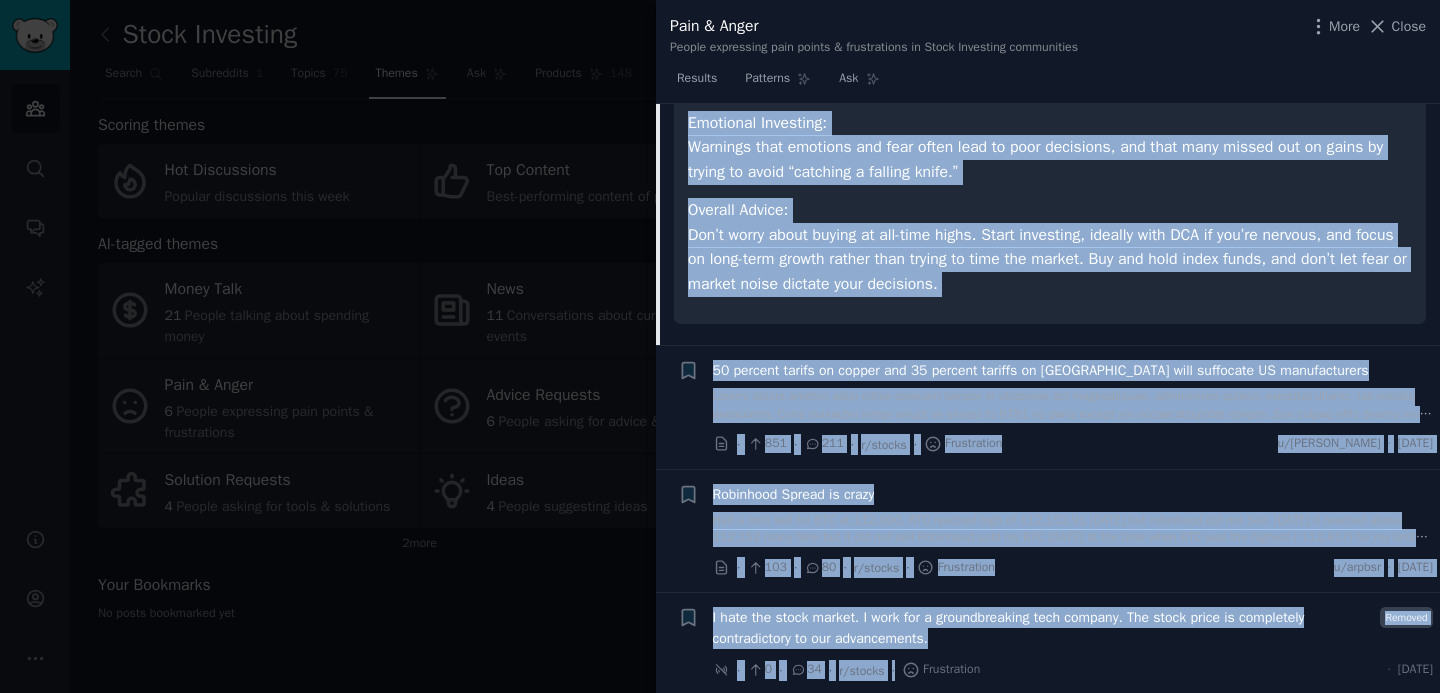 scroll, scrollTop: 1016, scrollLeft: 0, axis: vertical 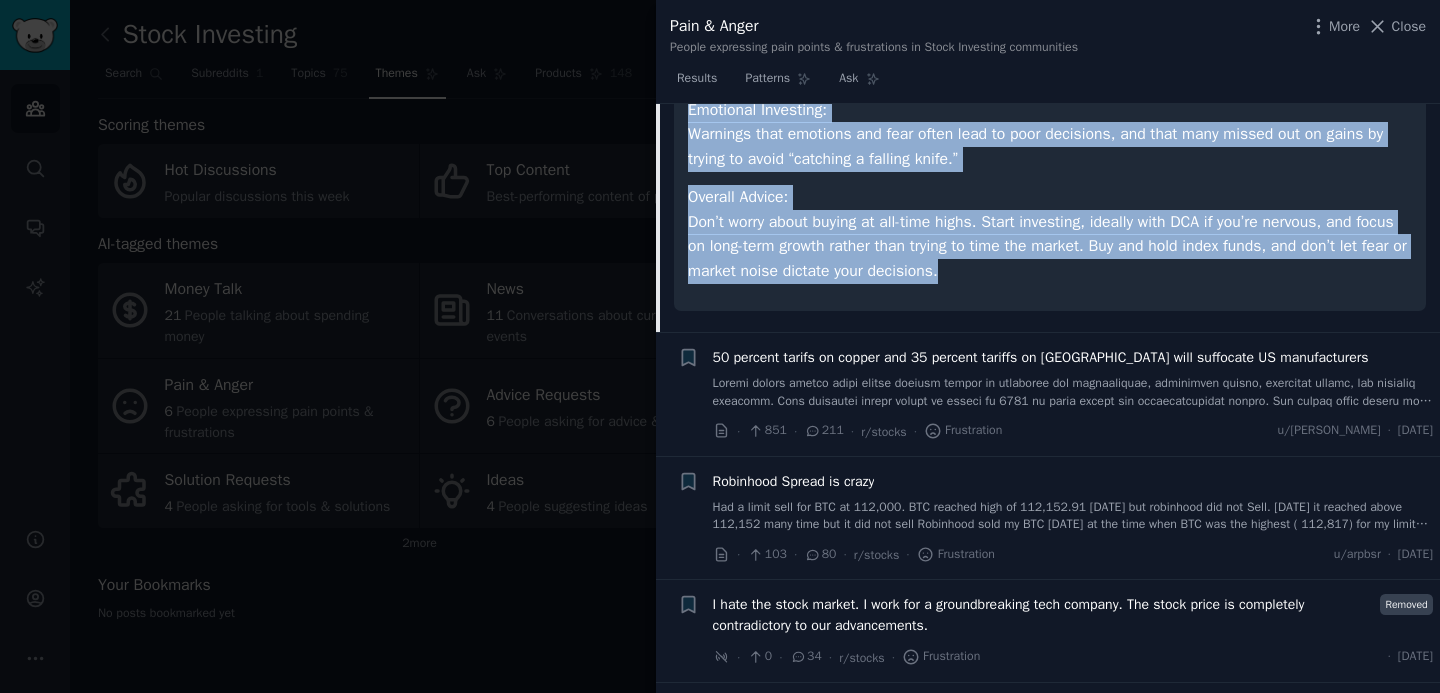 drag, startPoint x: 691, startPoint y: 315, endPoint x: 1064, endPoint y: 331, distance: 373.34302 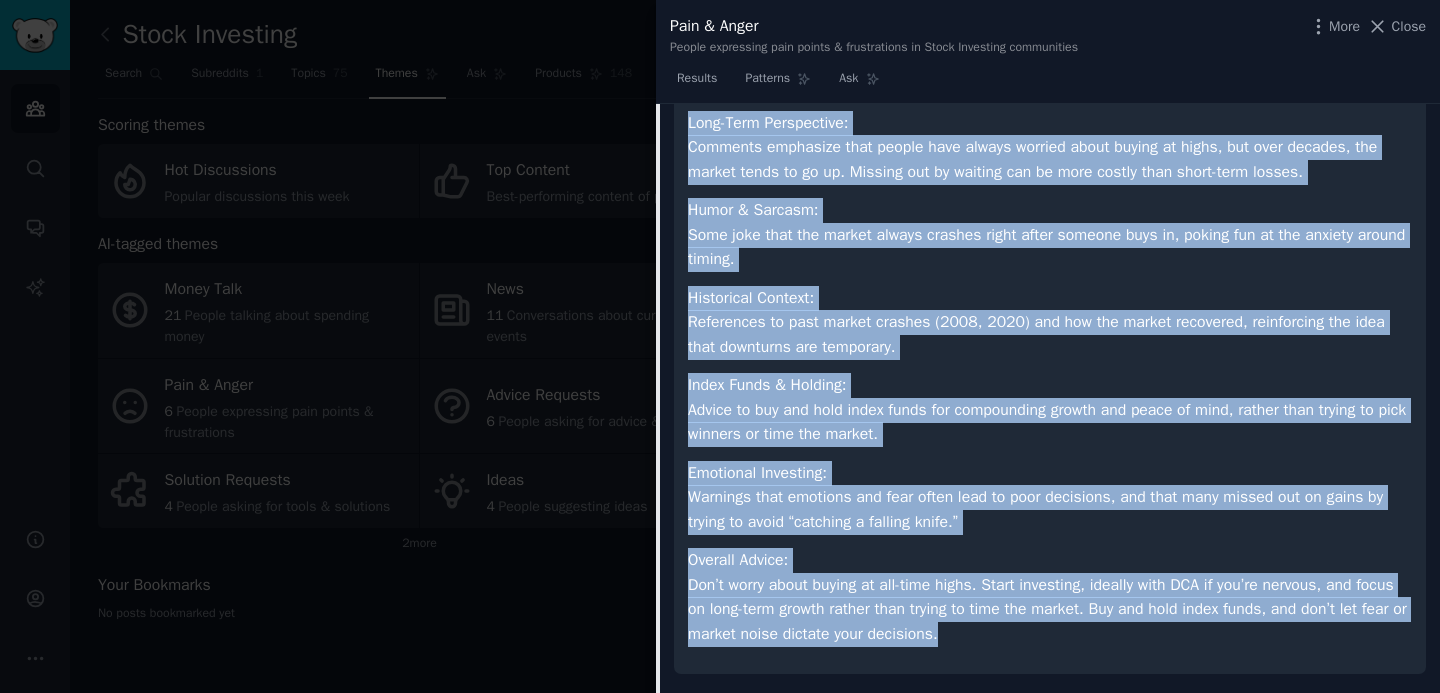 scroll, scrollTop: 0, scrollLeft: 0, axis: both 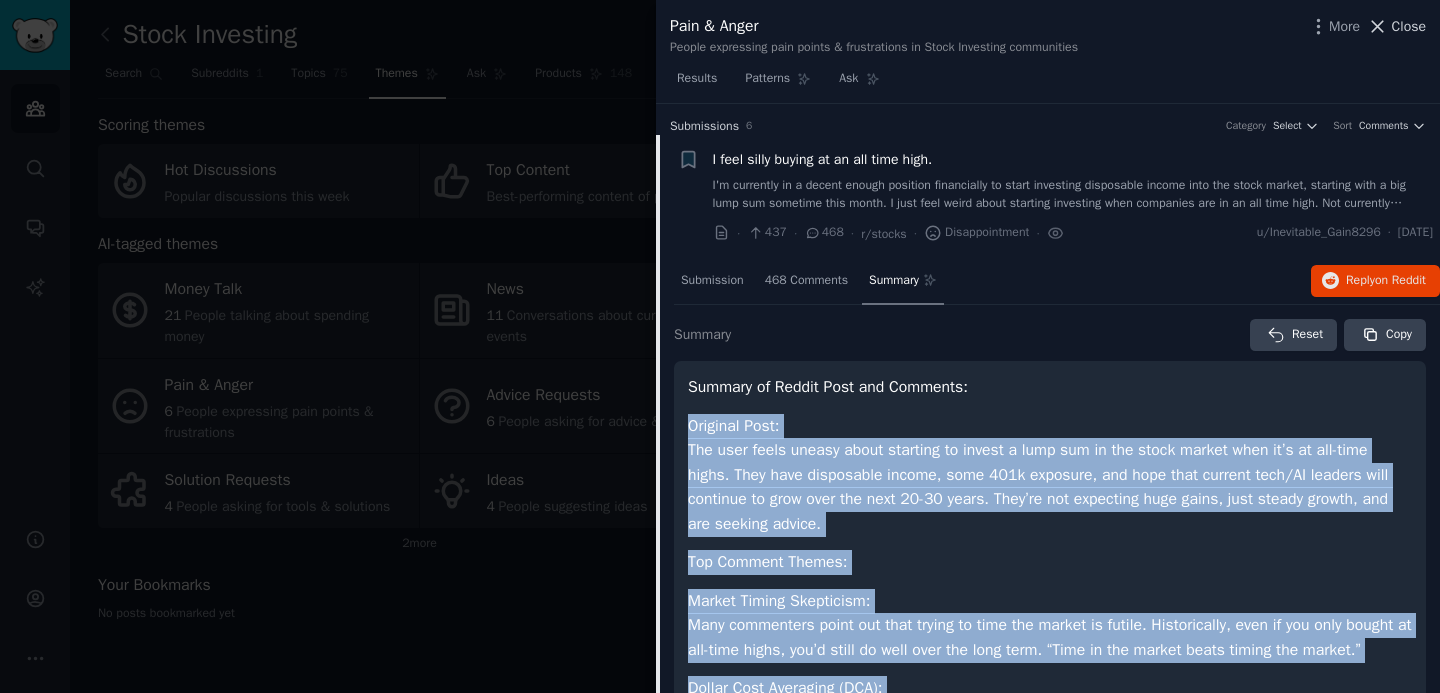 click on "Close" at bounding box center [1409, 26] 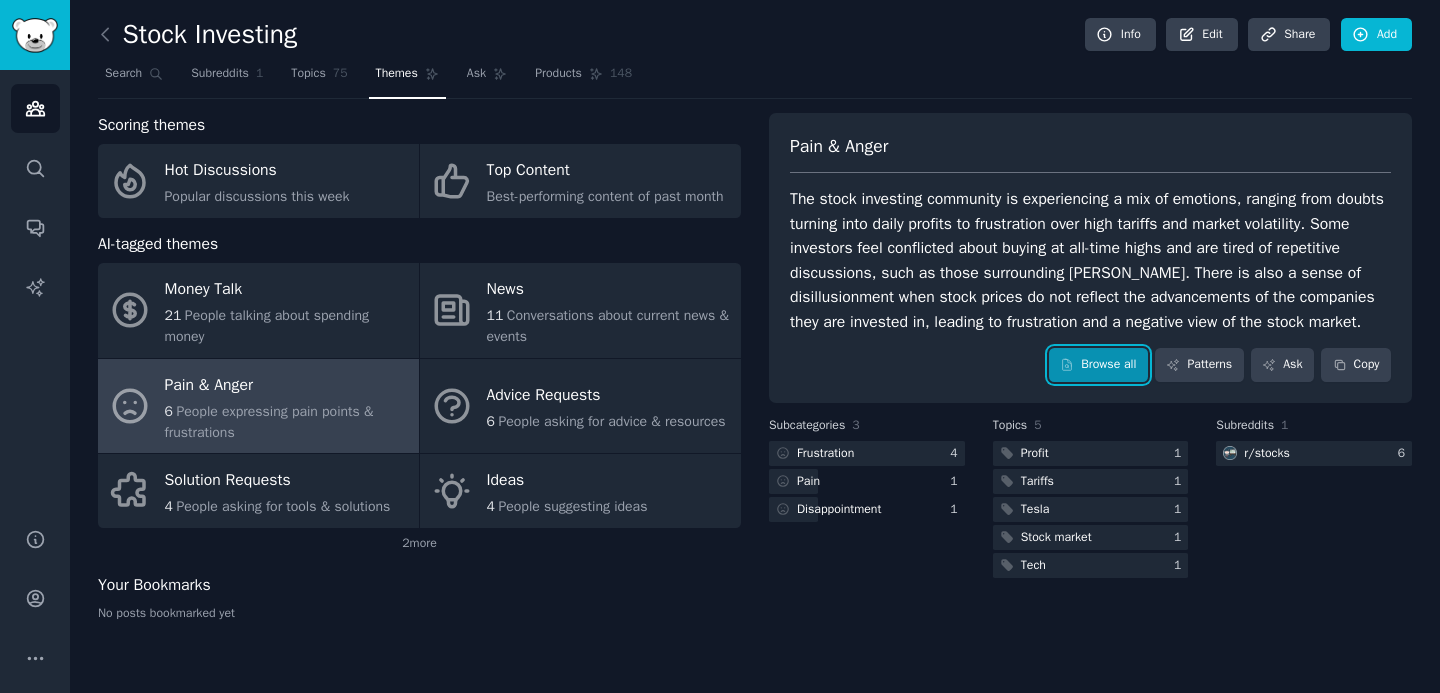 click 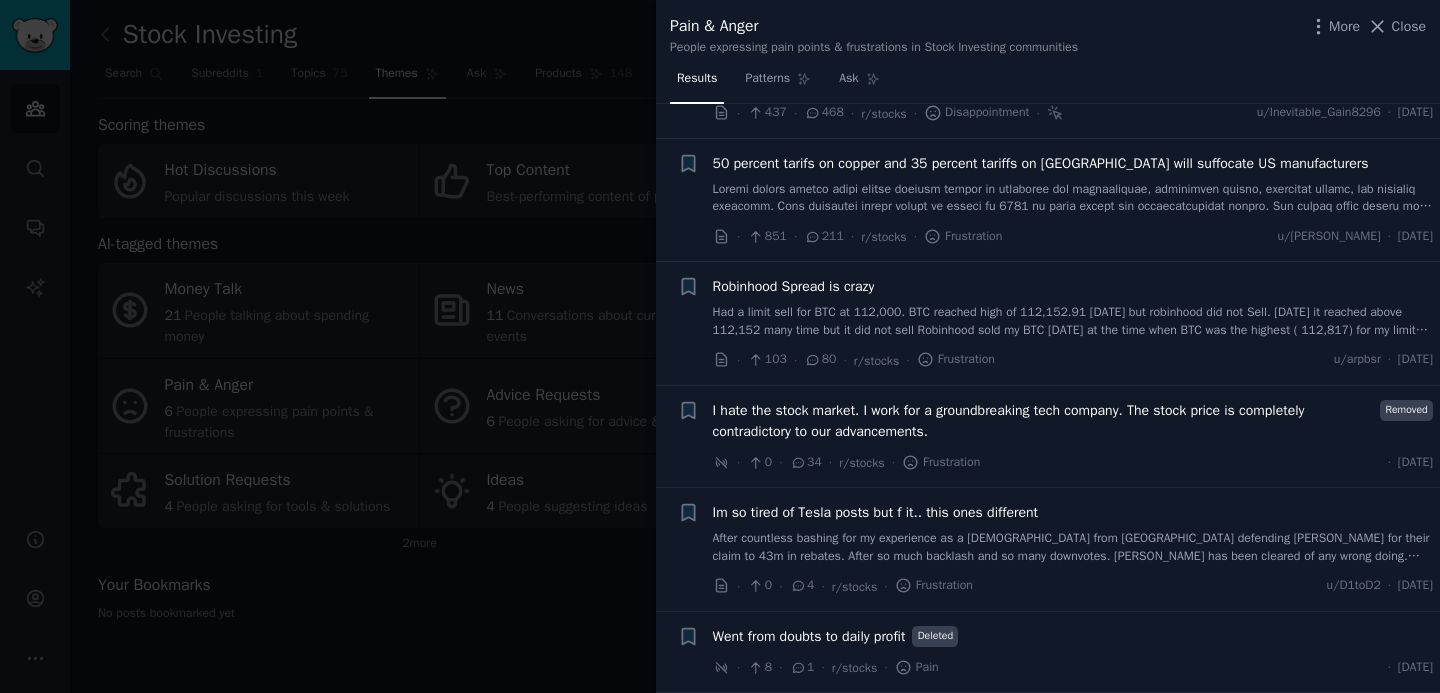 scroll, scrollTop: 0, scrollLeft: 0, axis: both 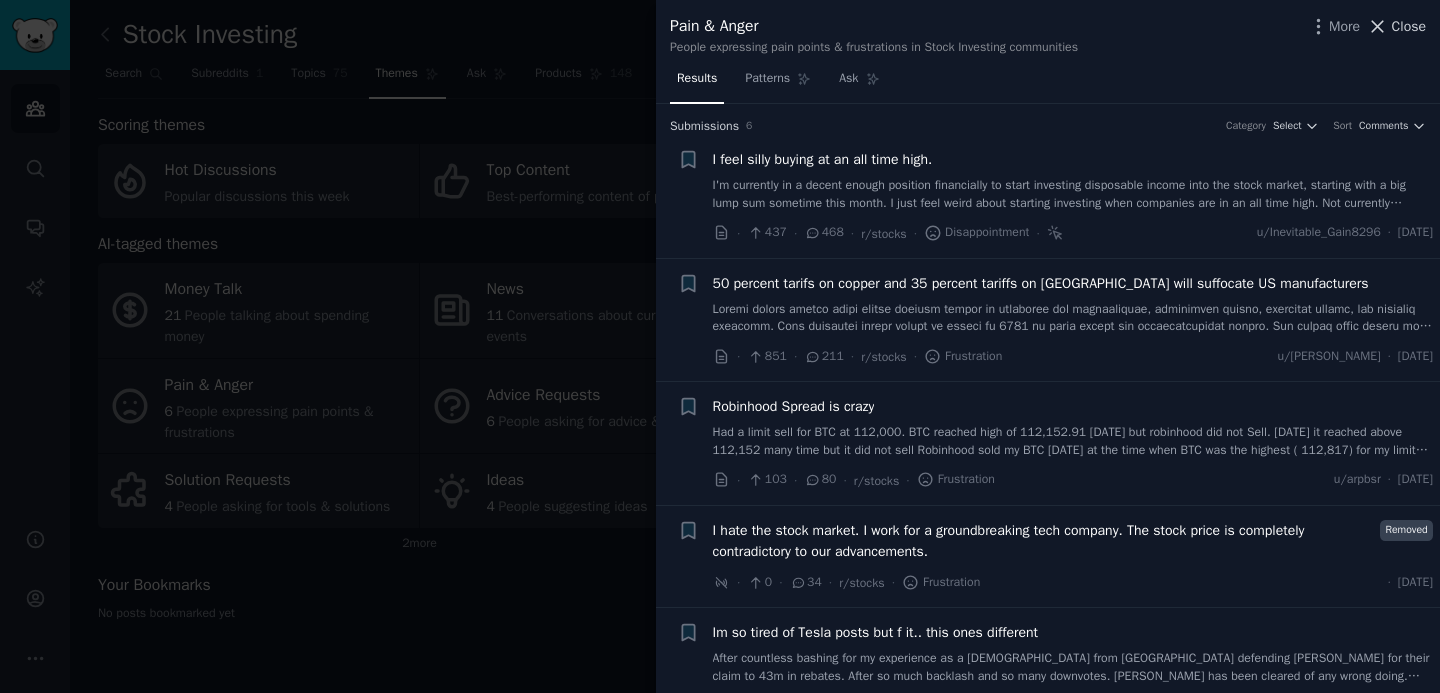 click on "Close" at bounding box center [1409, 26] 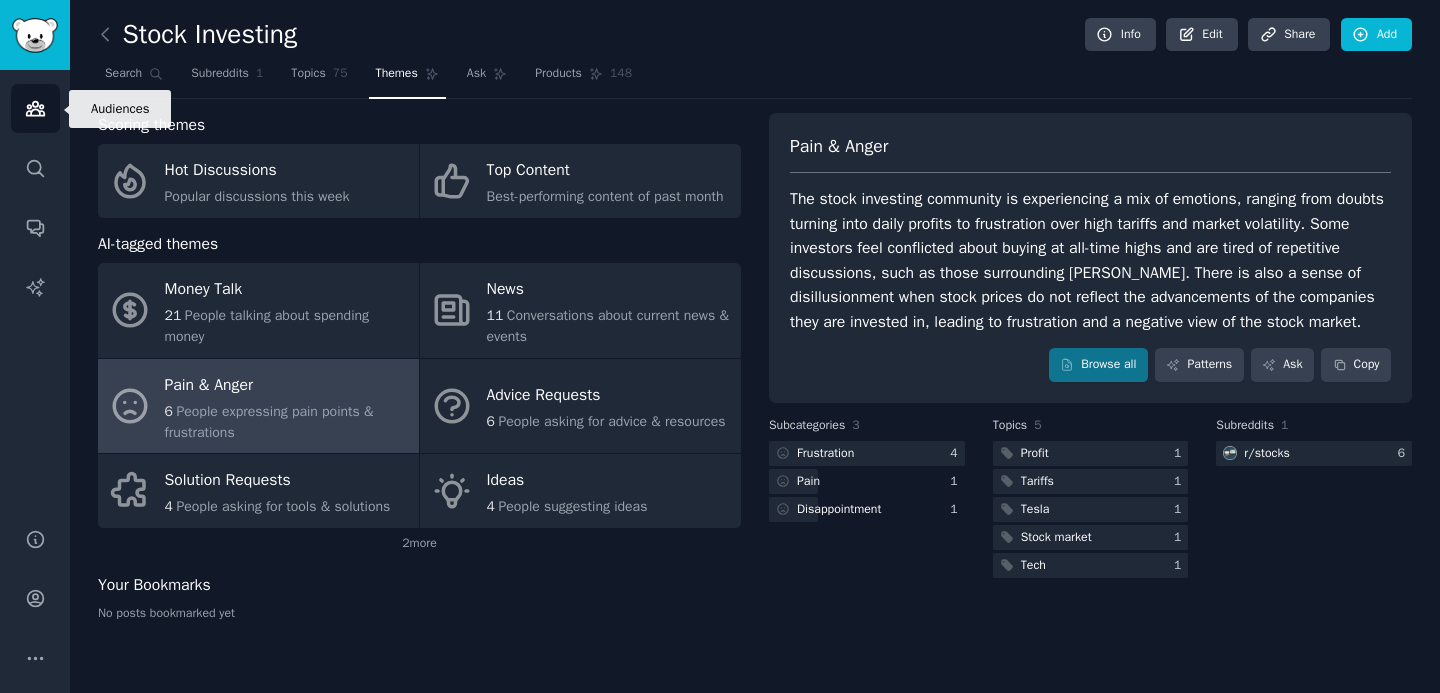 click 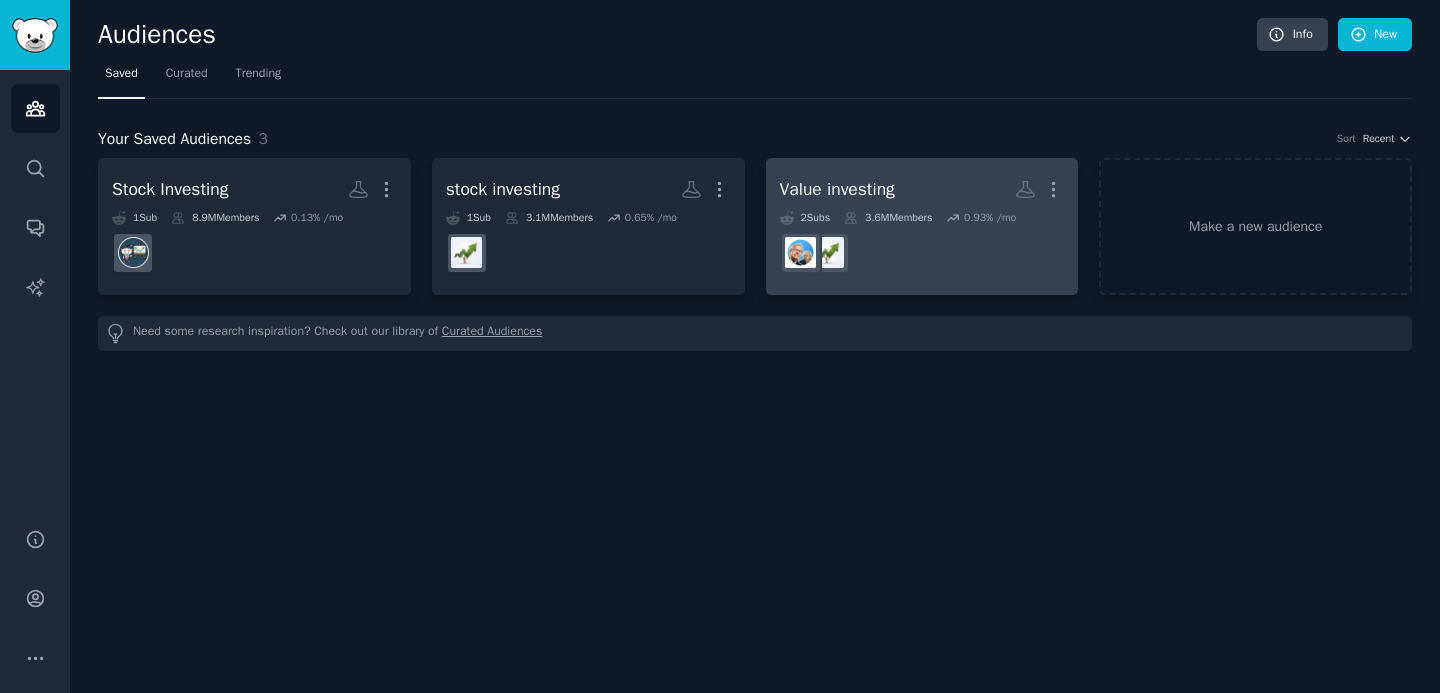 click on "Value investing" at bounding box center [837, 189] 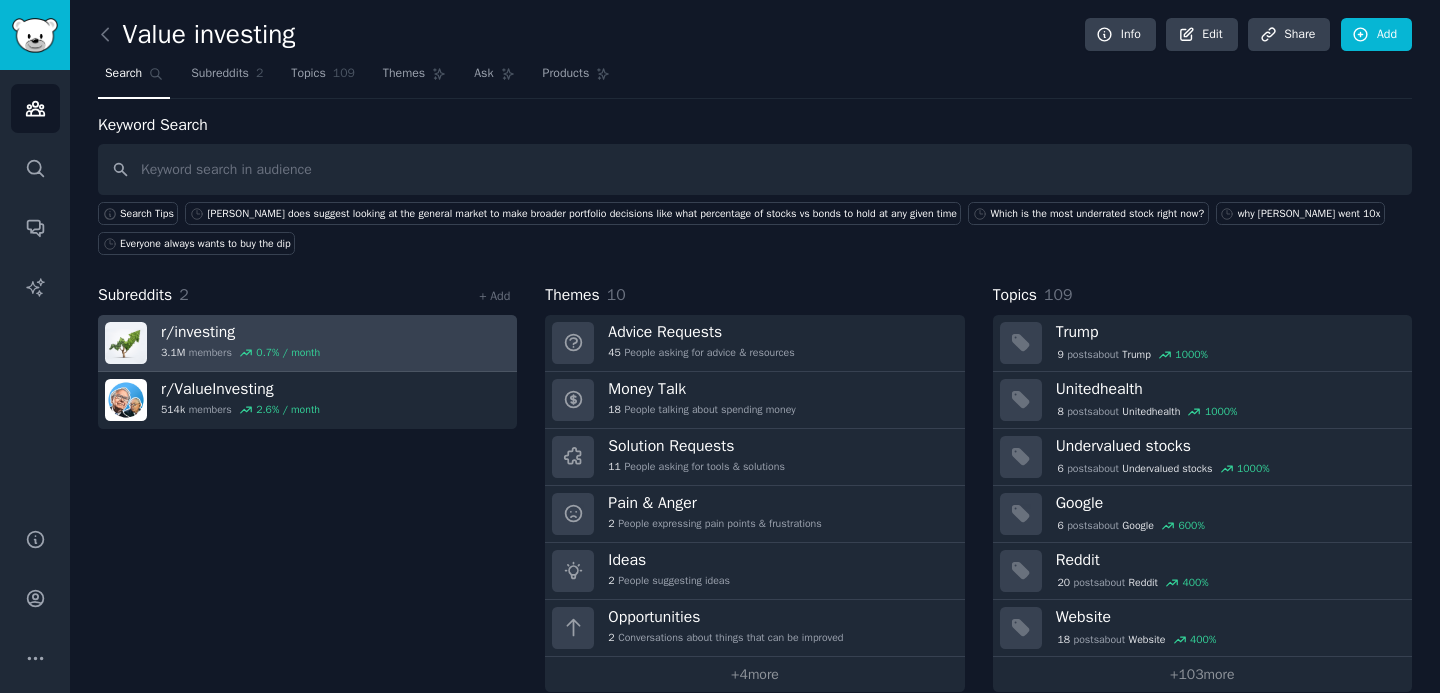 click on "r/ investing" at bounding box center (240, 332) 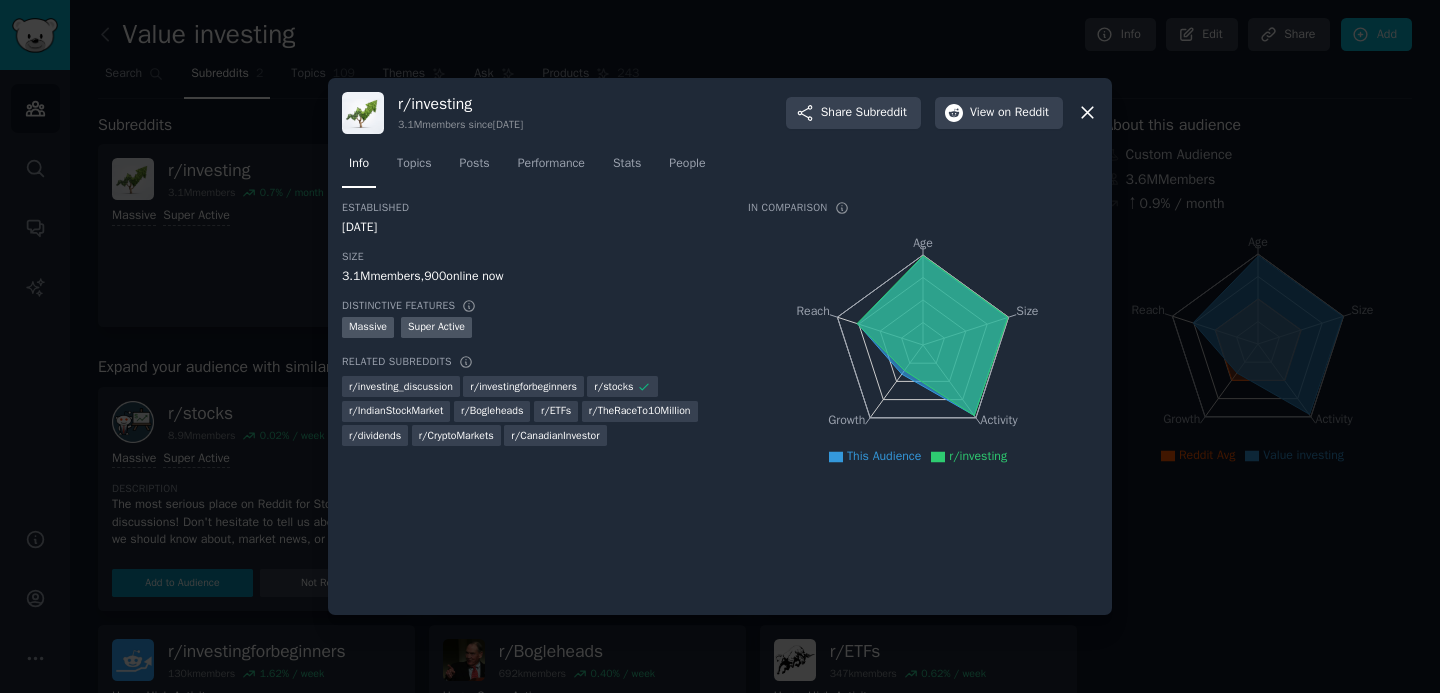 click 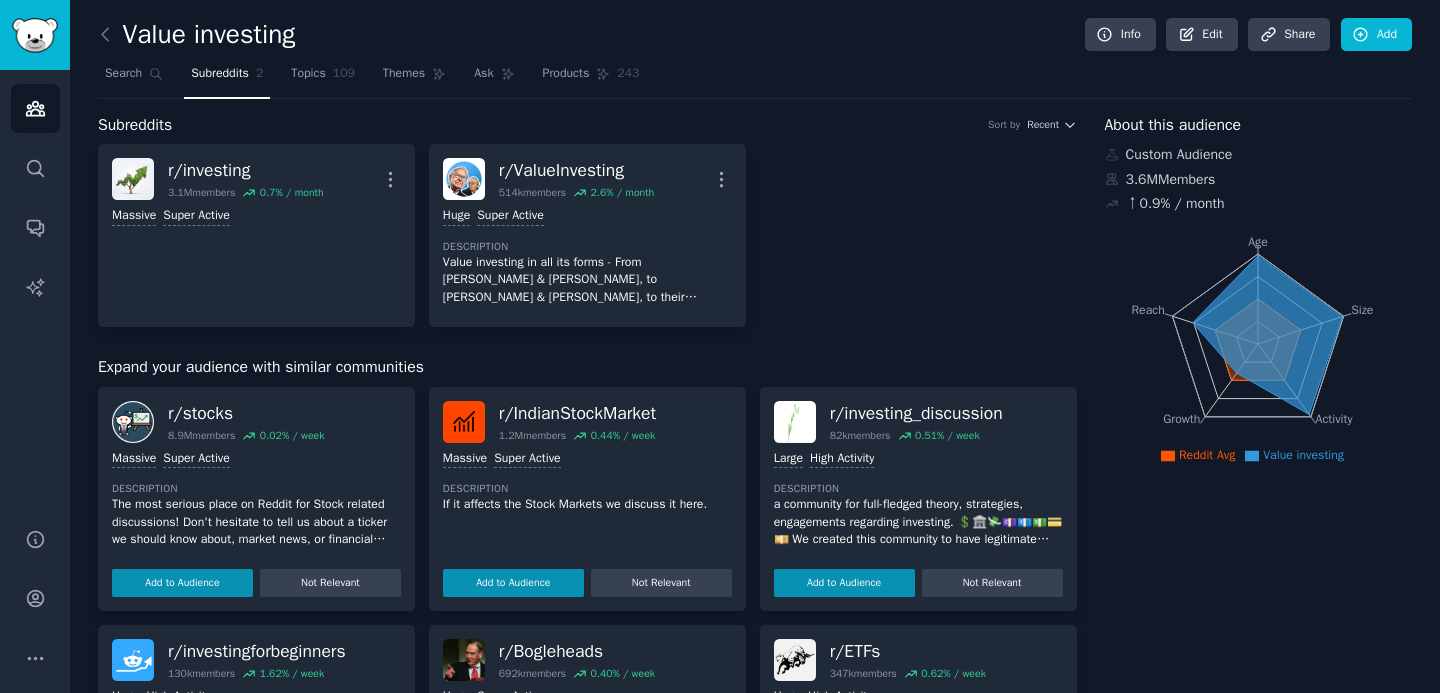 click on "Value investing" at bounding box center [196, 35] 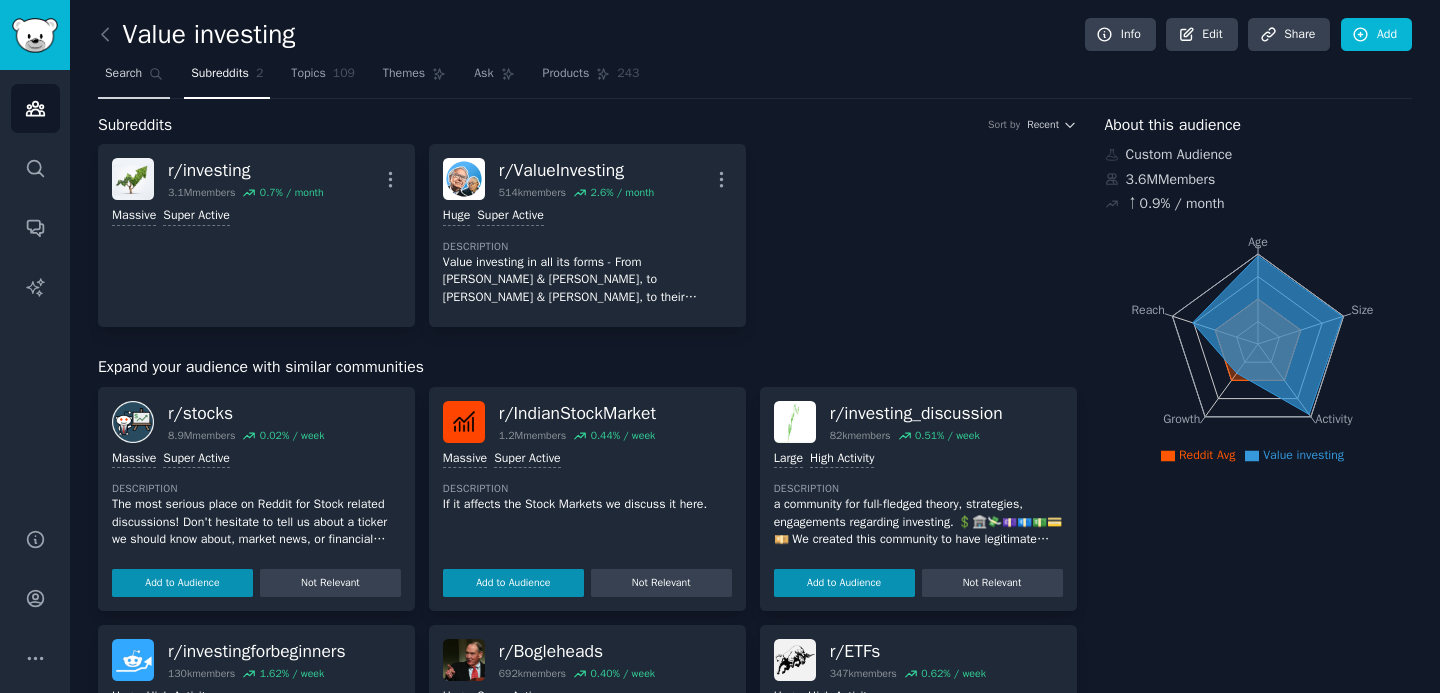 click on "Search" at bounding box center (123, 74) 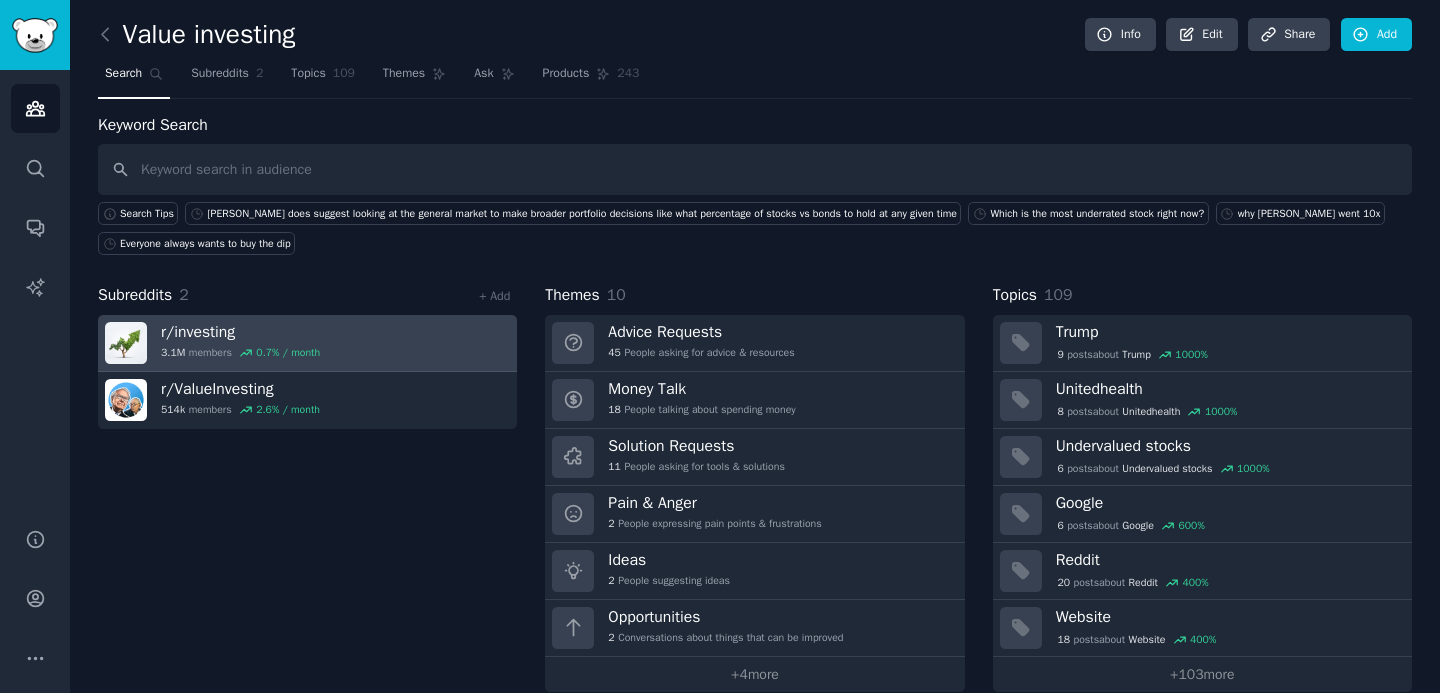 click on "r/ investing" at bounding box center [240, 332] 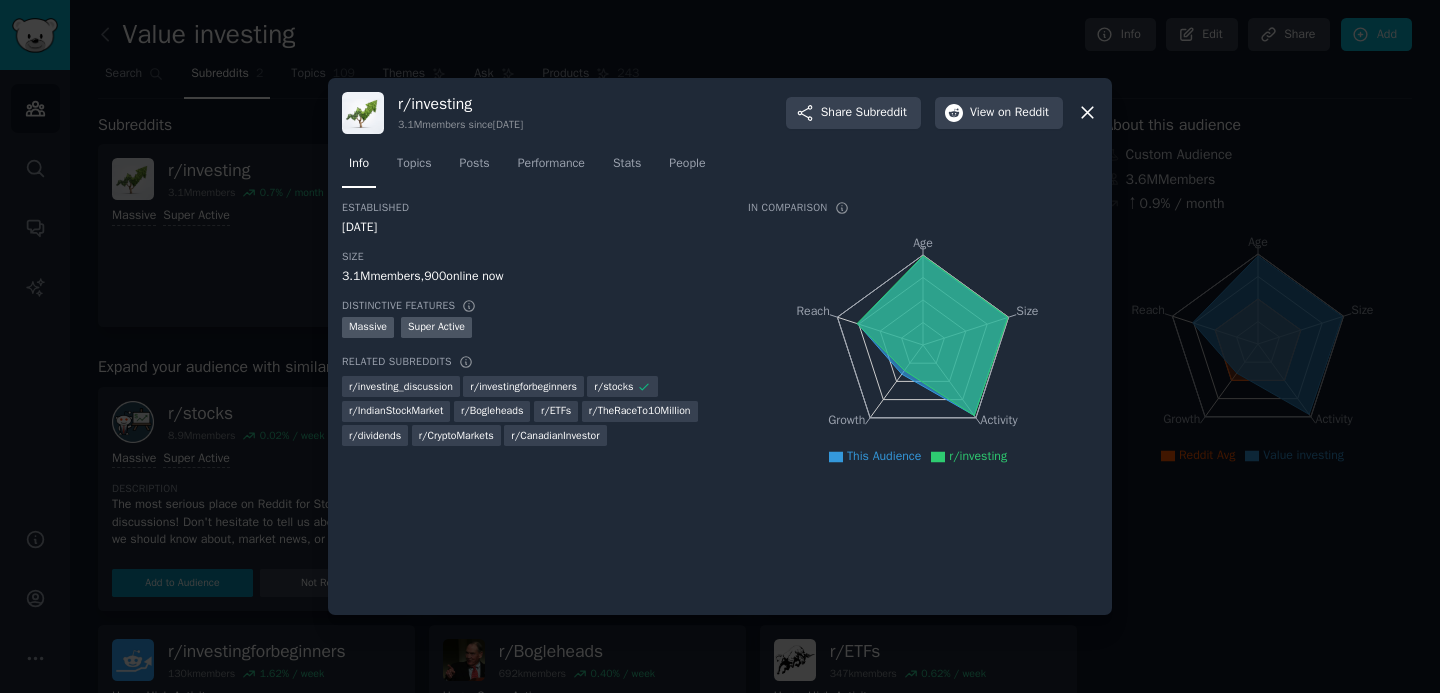click 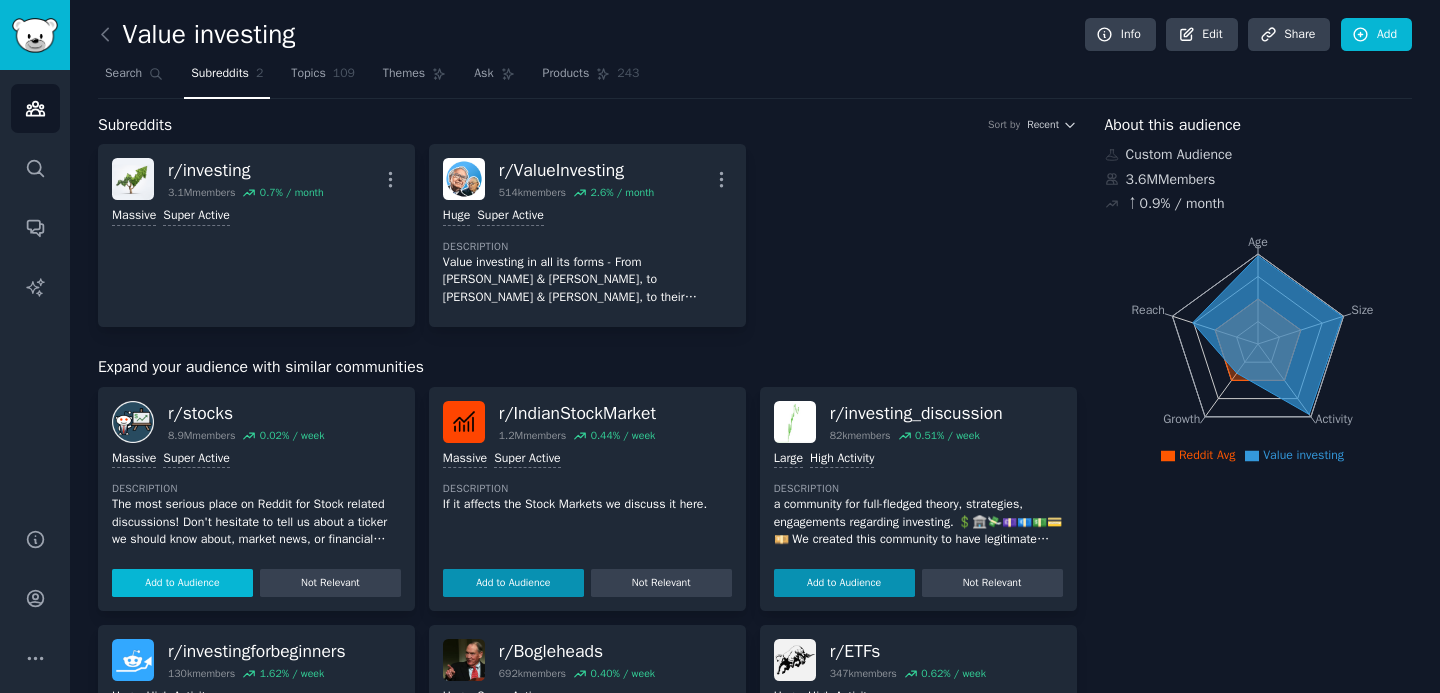 click on "Add to Audience" at bounding box center (182, 583) 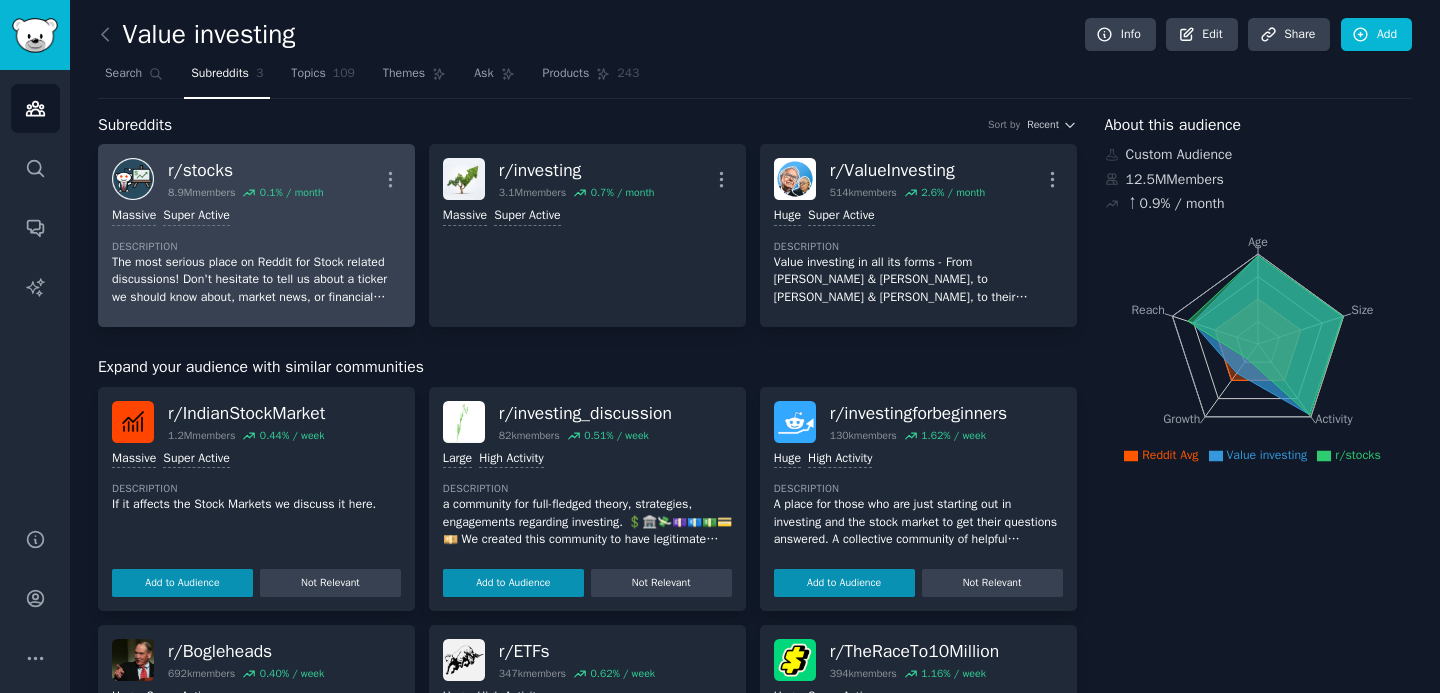 click on "r/ stocks" at bounding box center [246, 170] 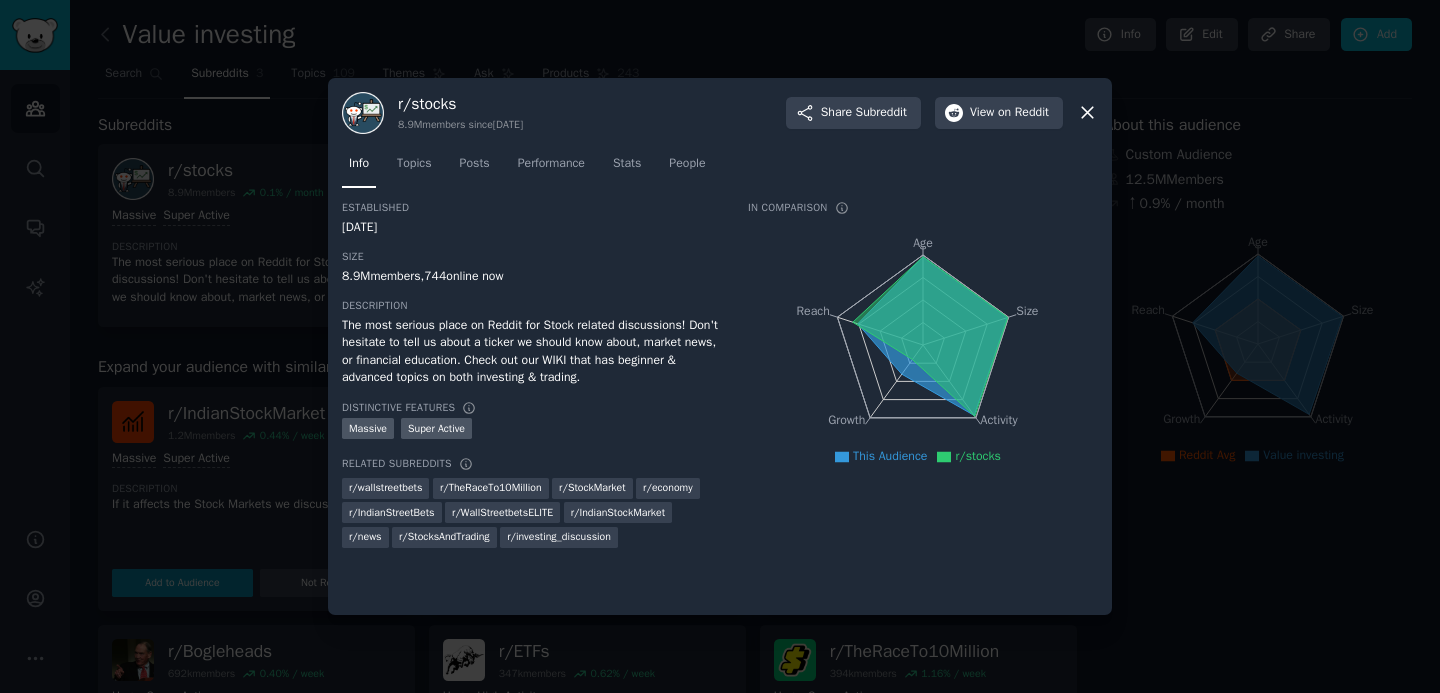 click 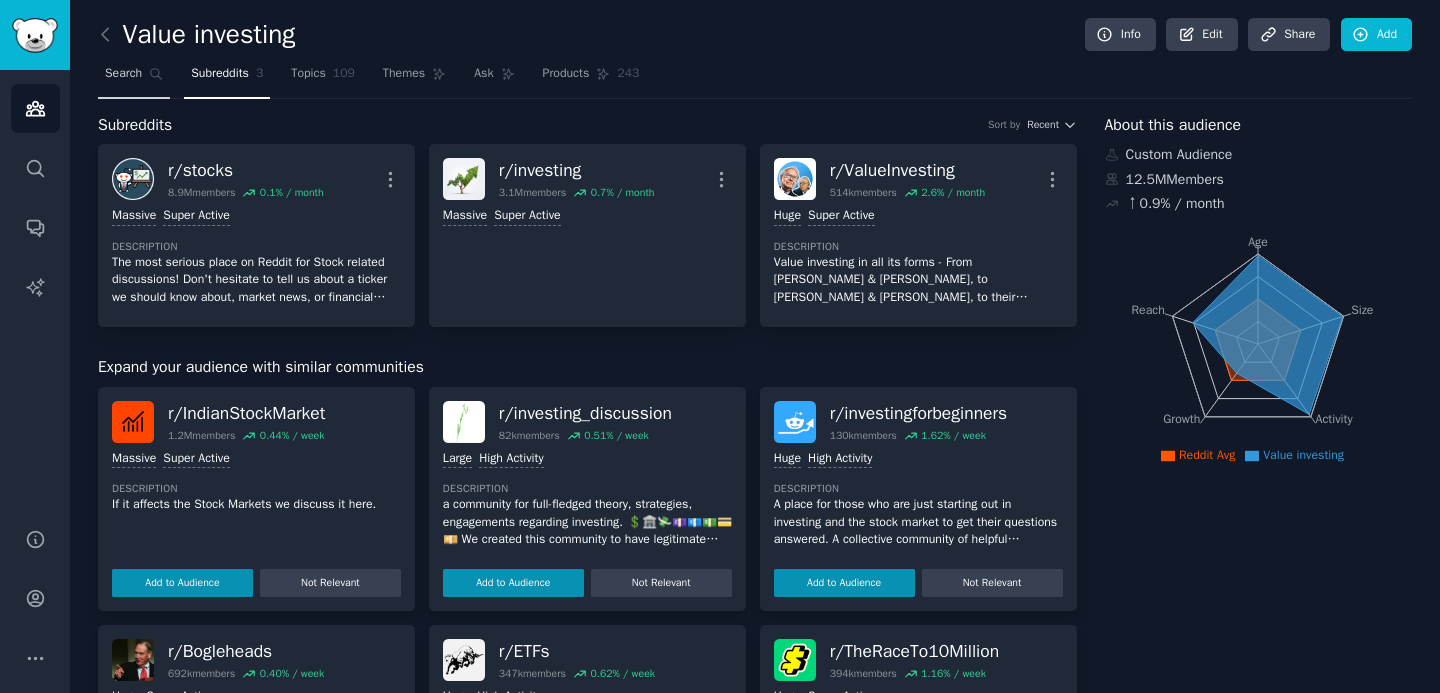 click on "Search" at bounding box center (123, 74) 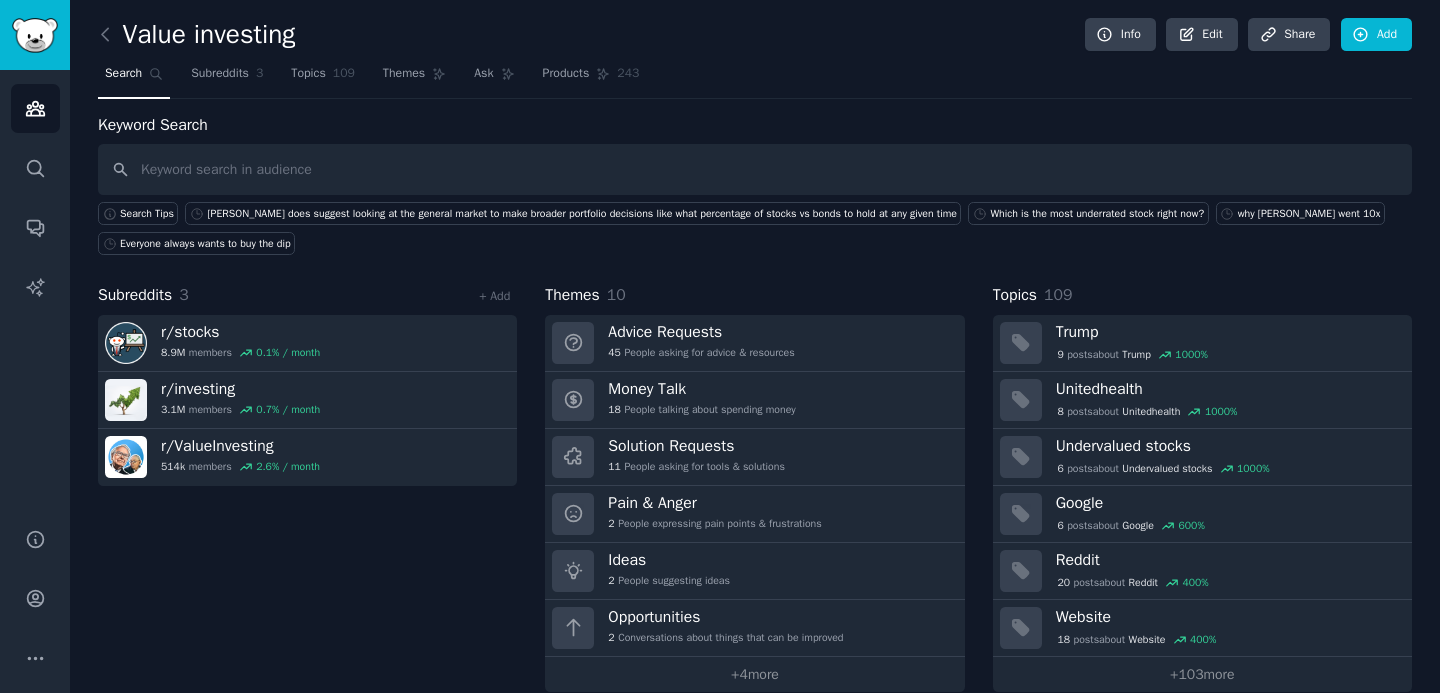 click at bounding box center [755, 169] 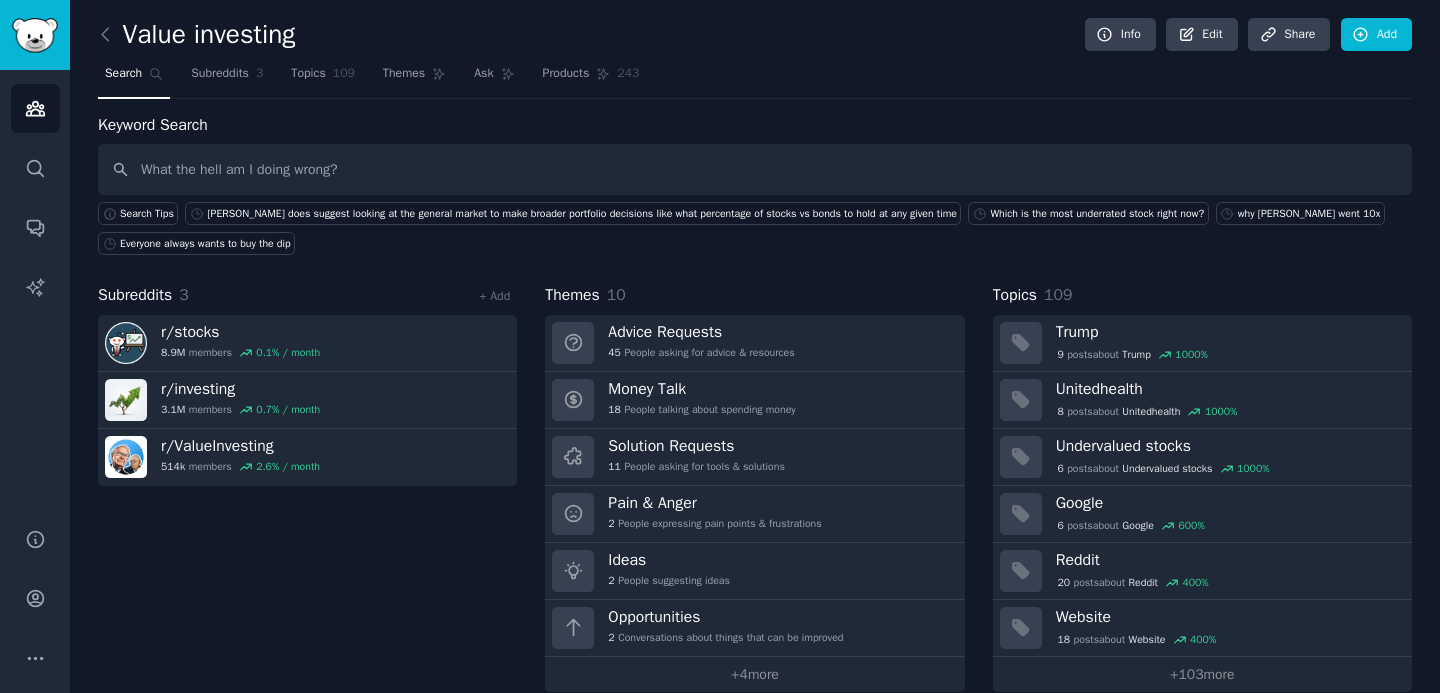 type on "What the hell am I doing wrong?" 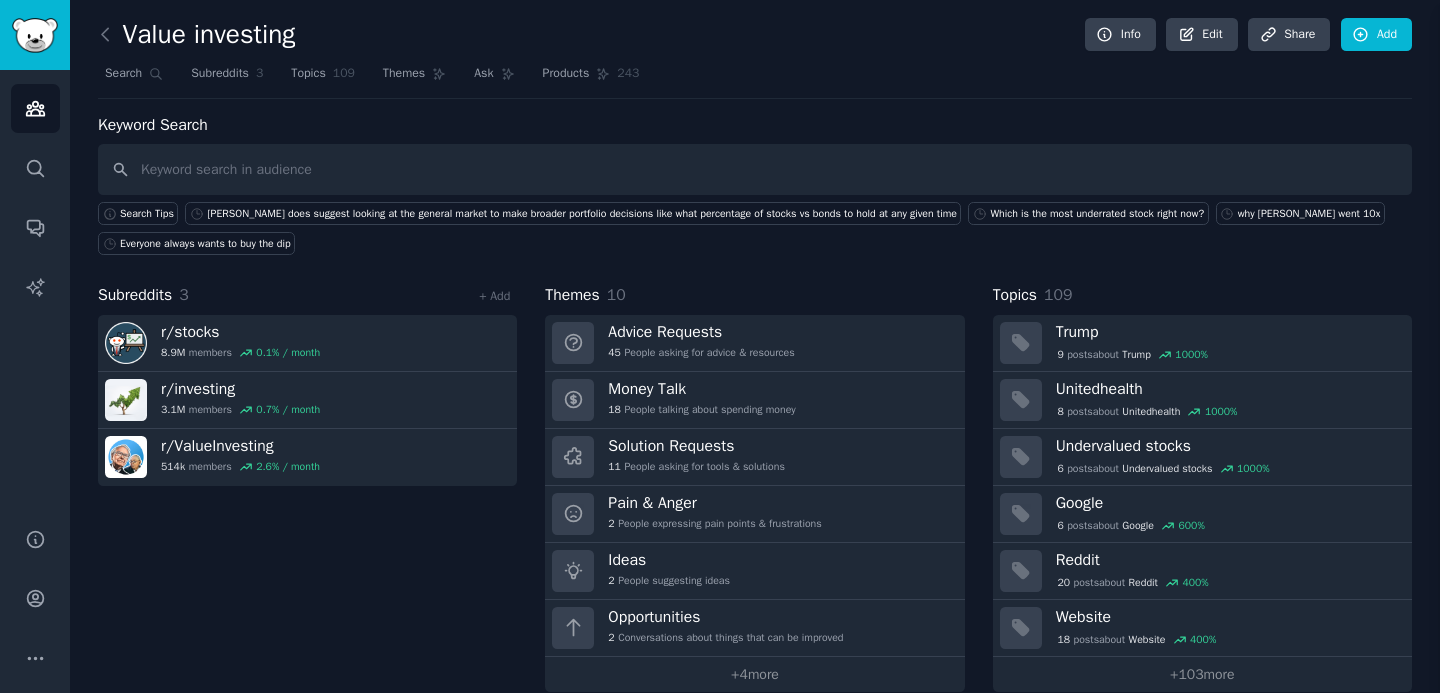 type 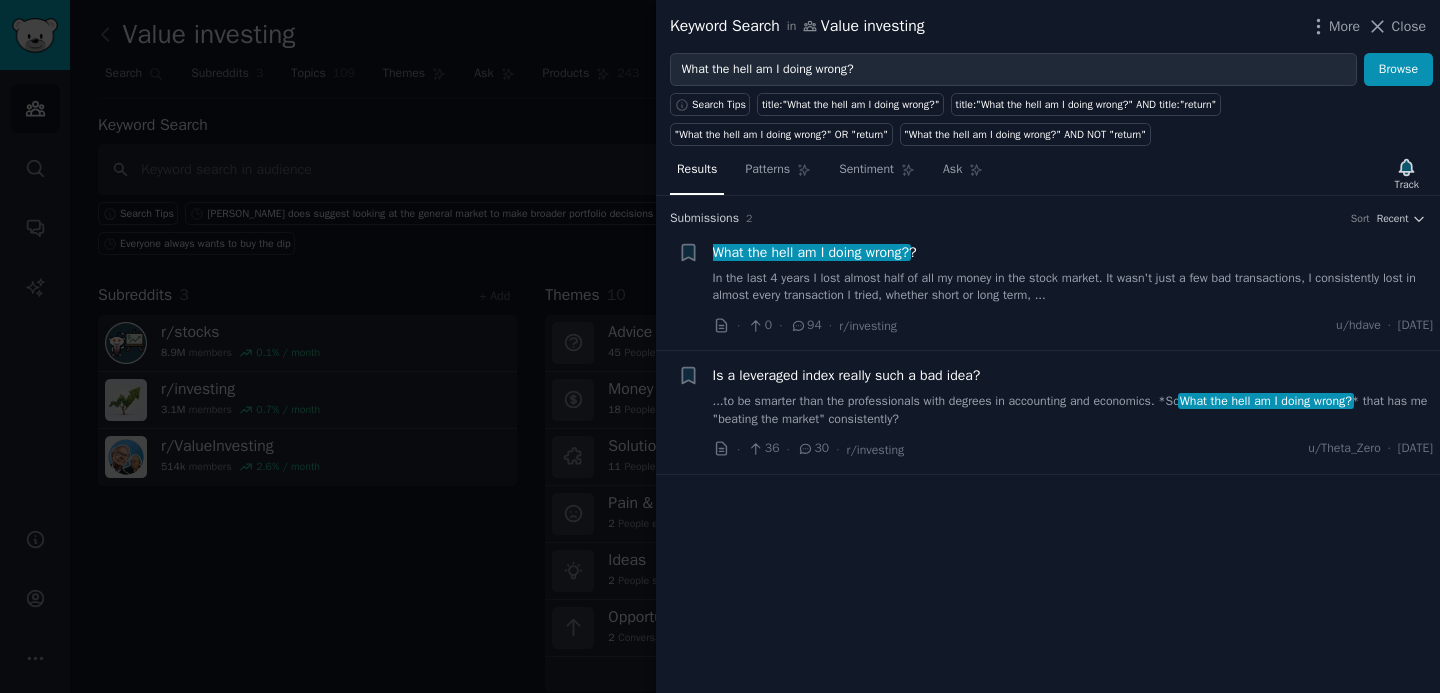 click on "What the hell am I doing wrong?" at bounding box center [811, 252] 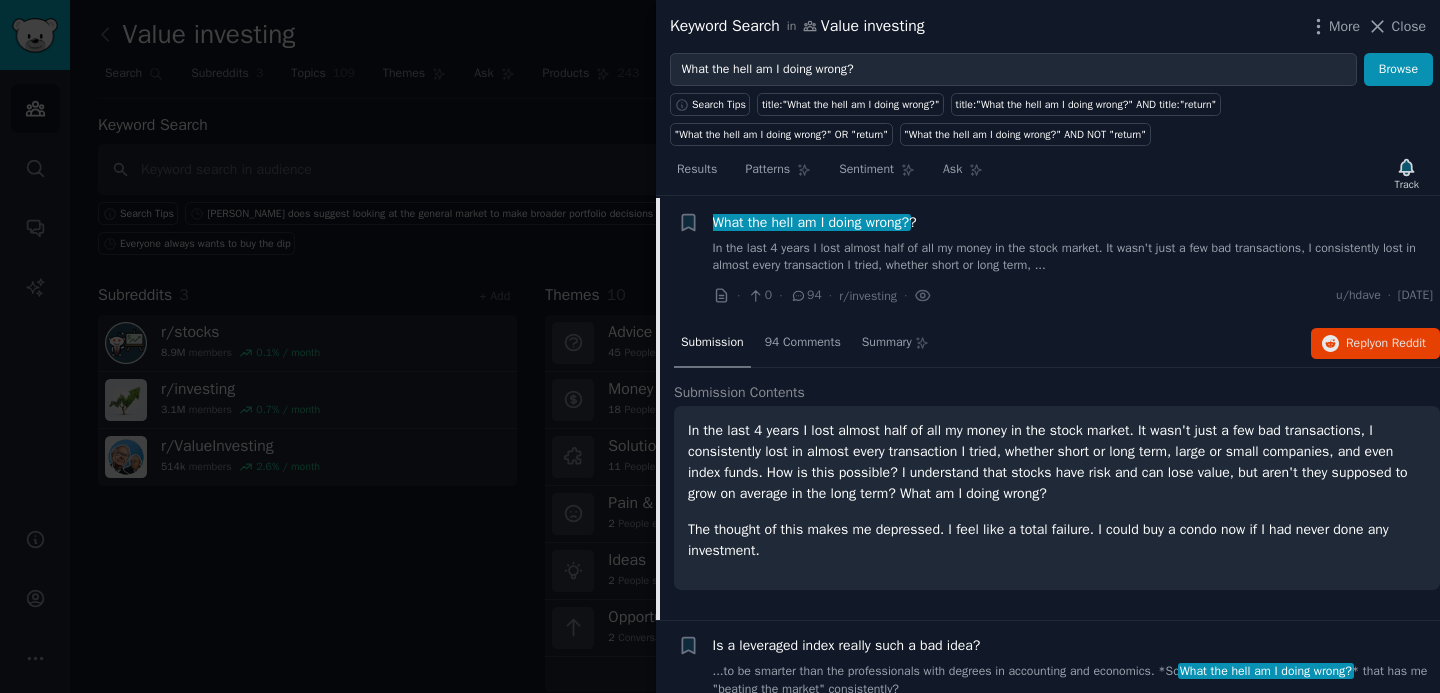 scroll, scrollTop: 31, scrollLeft: 0, axis: vertical 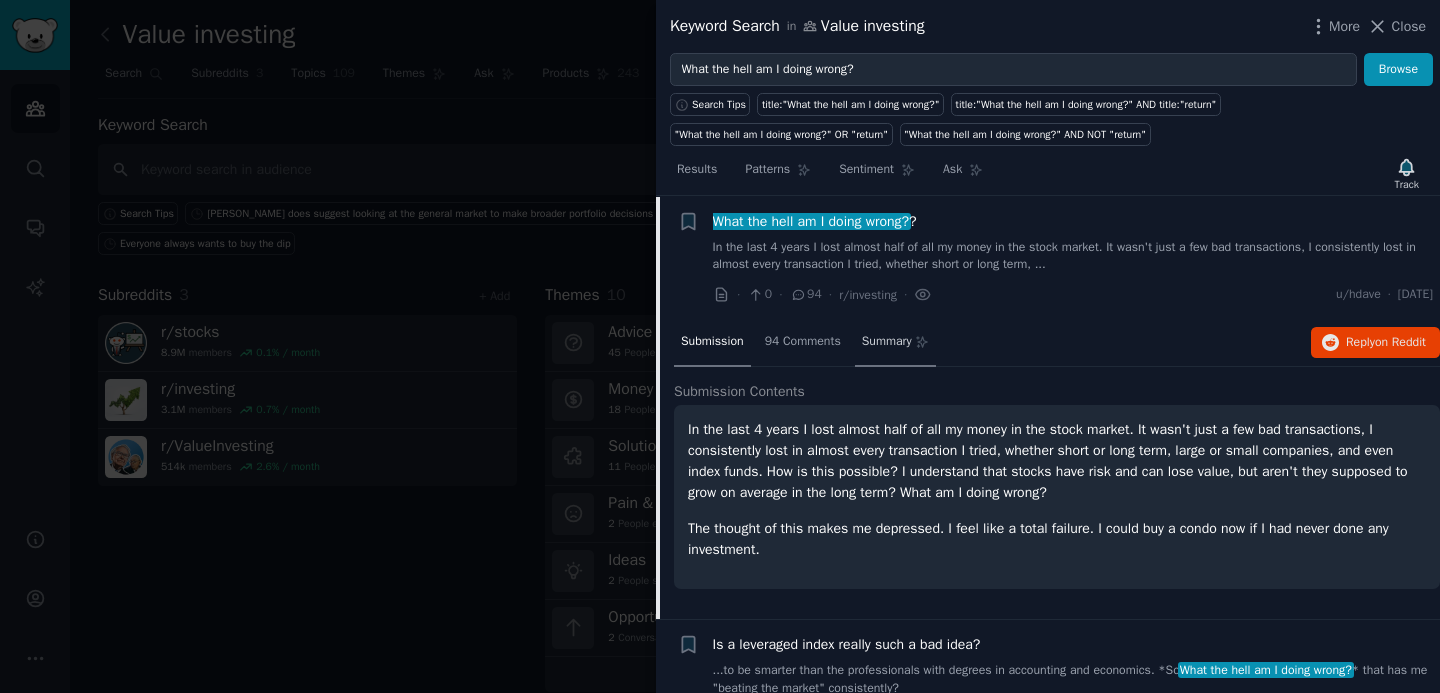 click on "Summary" at bounding box center (887, 342) 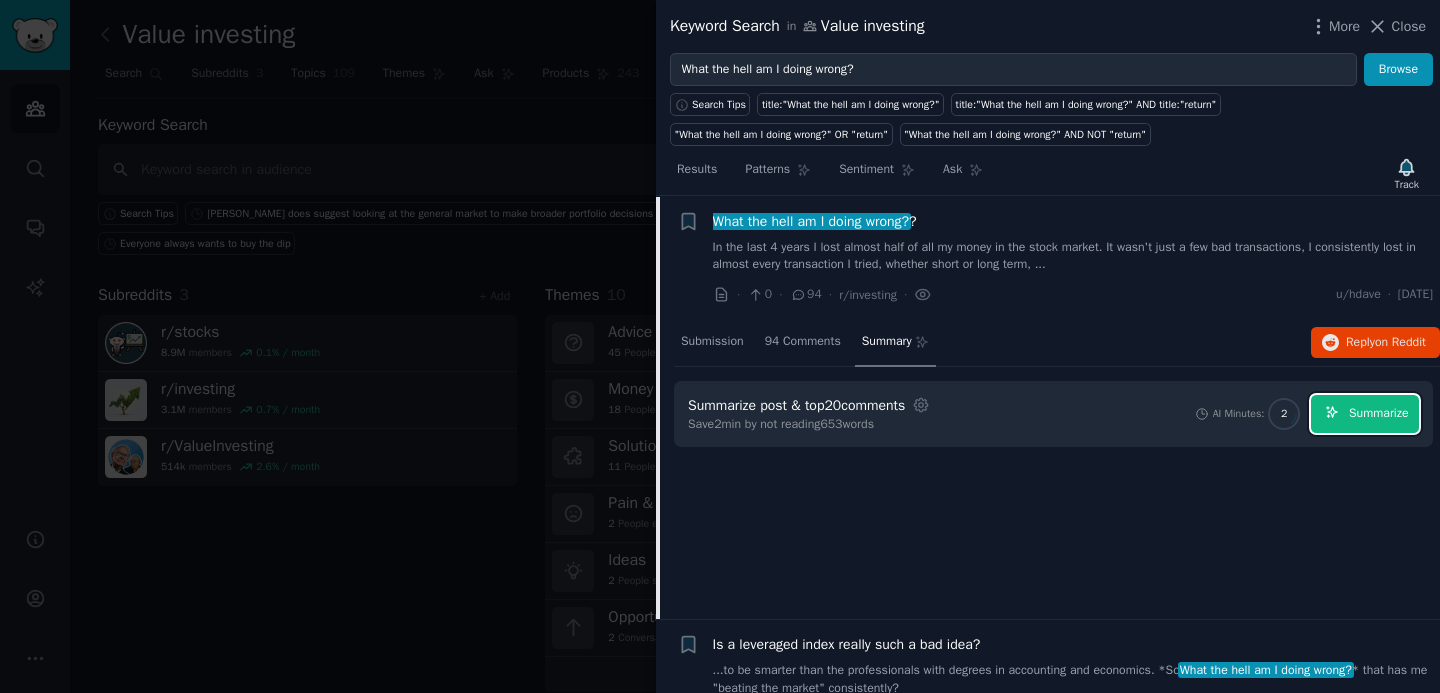 click on "Summarize" at bounding box center [1378, 414] 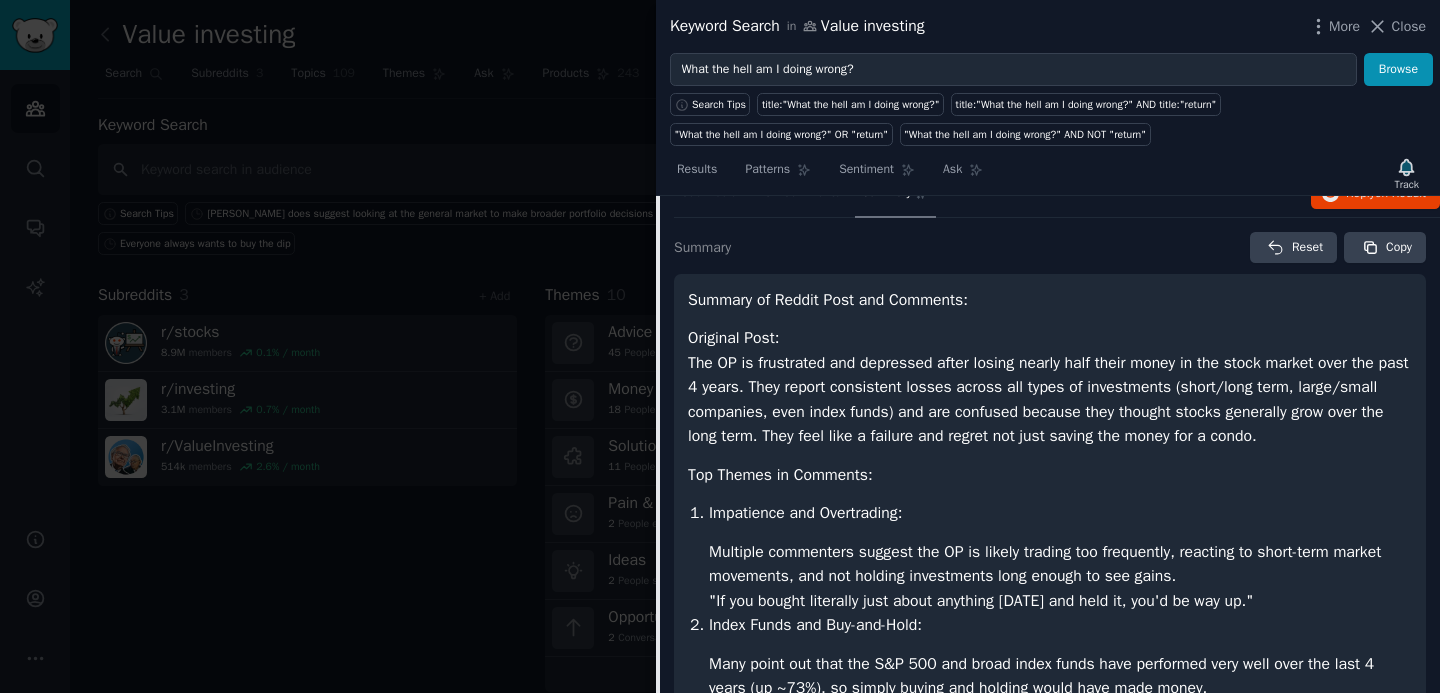 scroll, scrollTop: 218, scrollLeft: 0, axis: vertical 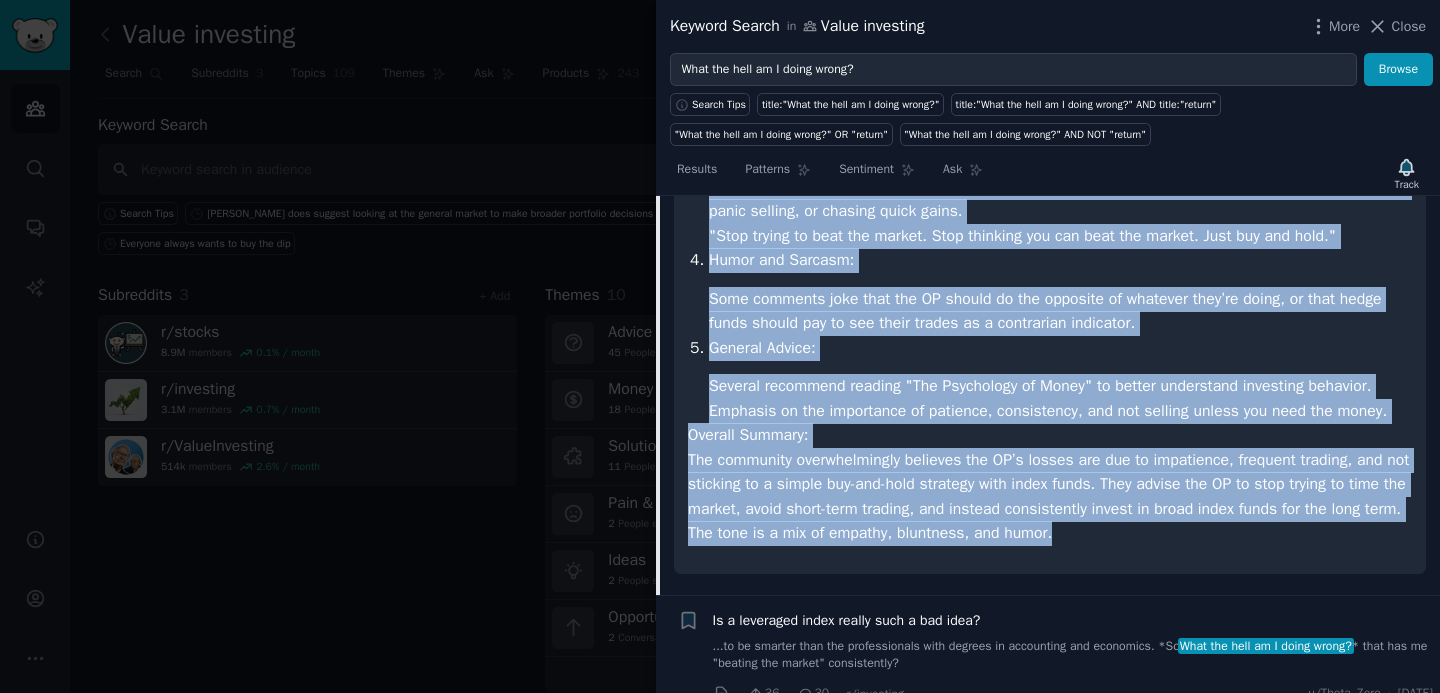 drag, startPoint x: 689, startPoint y: 300, endPoint x: 1226, endPoint y: 558, distance: 595.7625 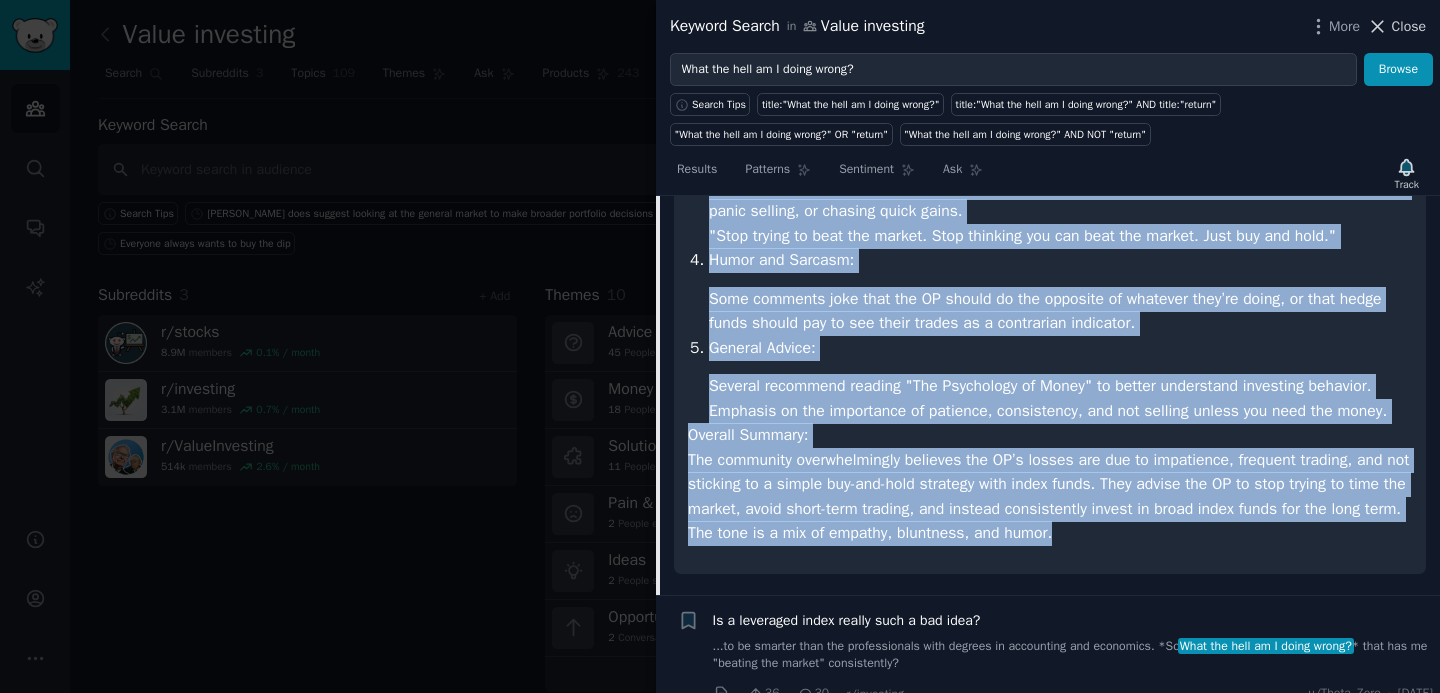 click on "Close" at bounding box center (1409, 26) 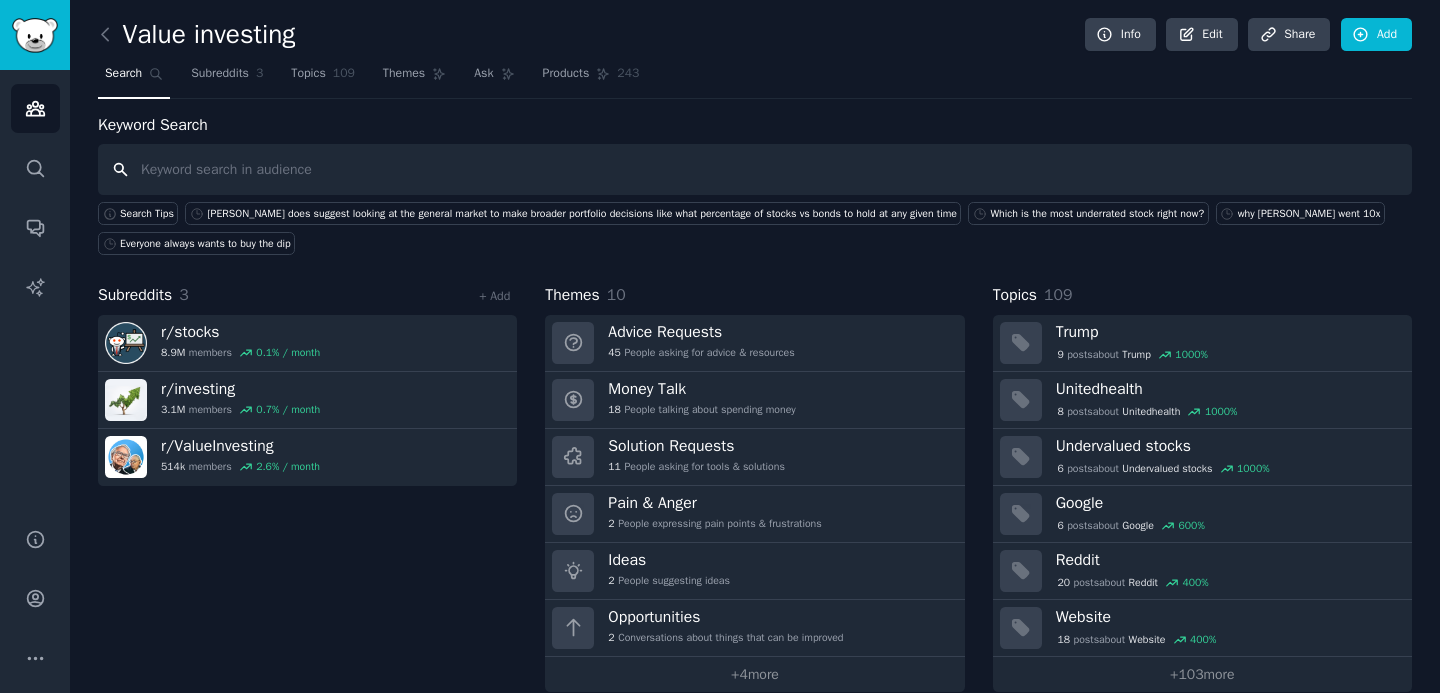 click at bounding box center (755, 169) 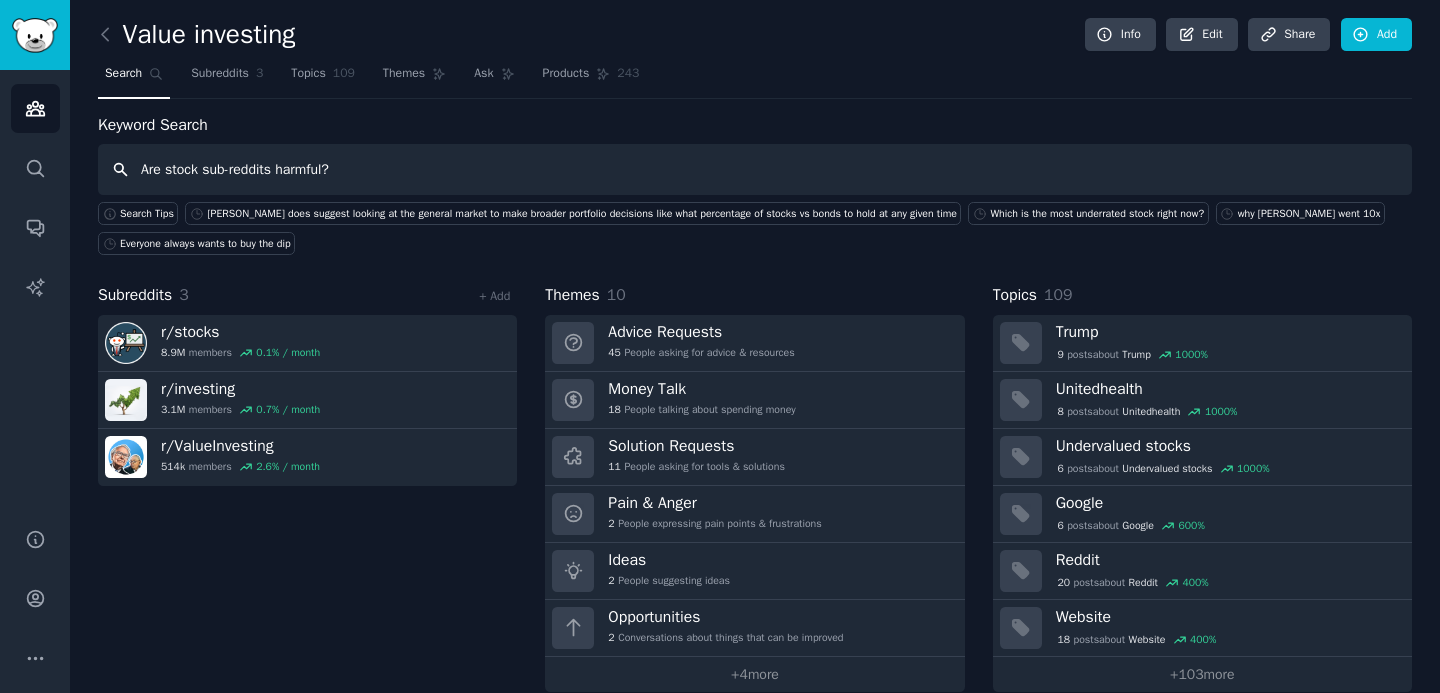 type on "Are stock sub-reddits harmful?" 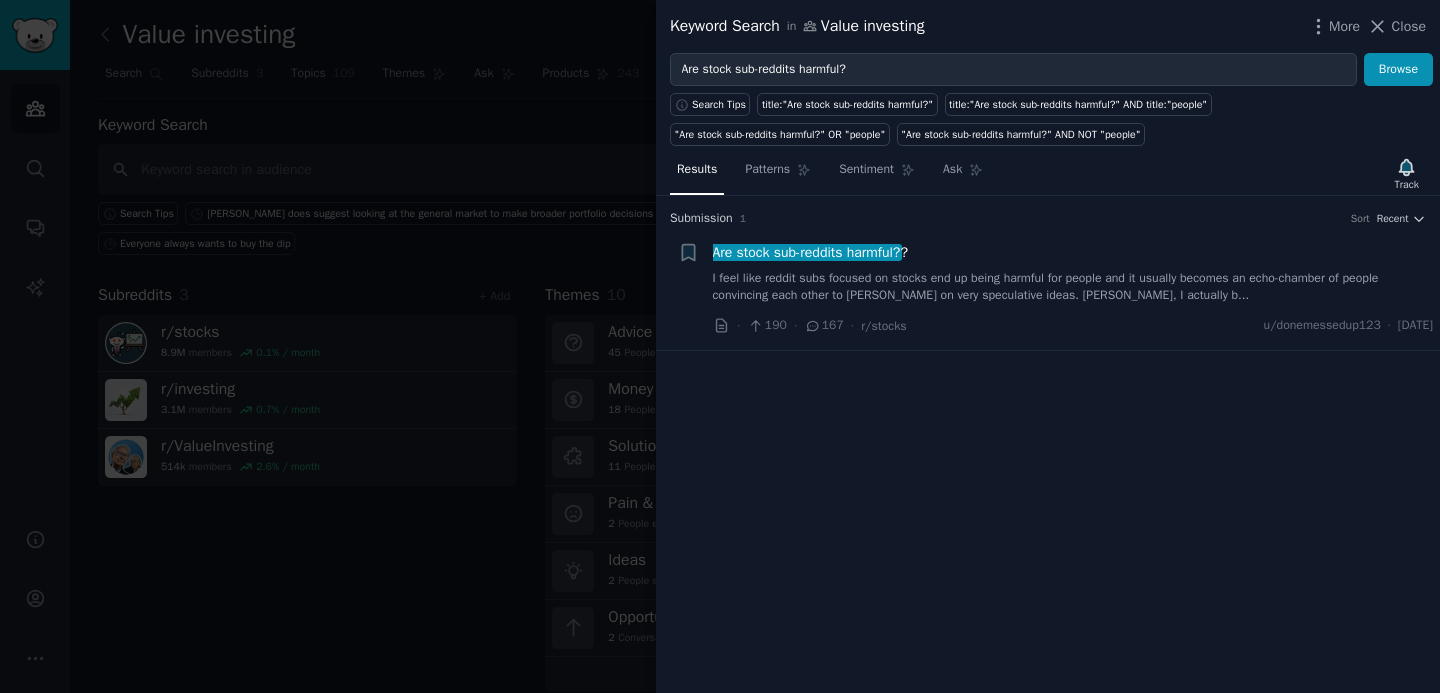 click on "Are stock sub-reddits harmful?" at bounding box center (806, 252) 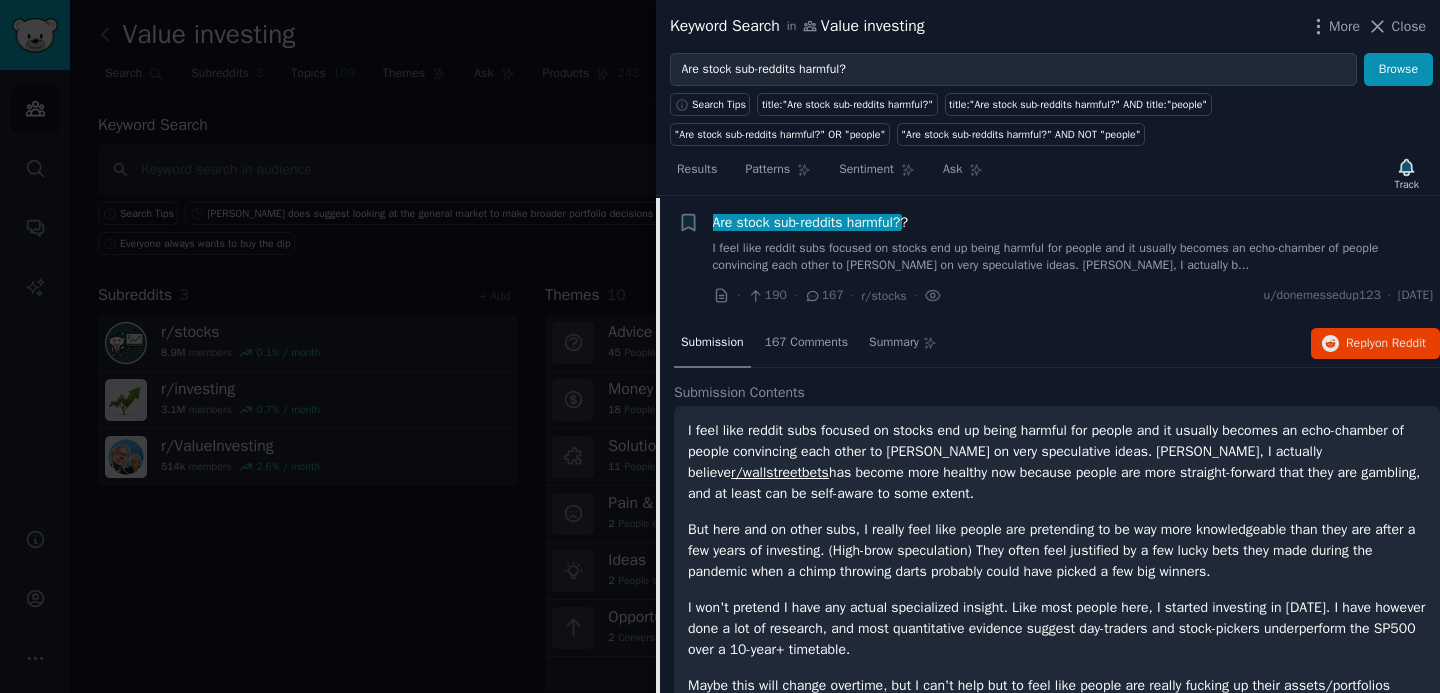 scroll, scrollTop: 31, scrollLeft: 0, axis: vertical 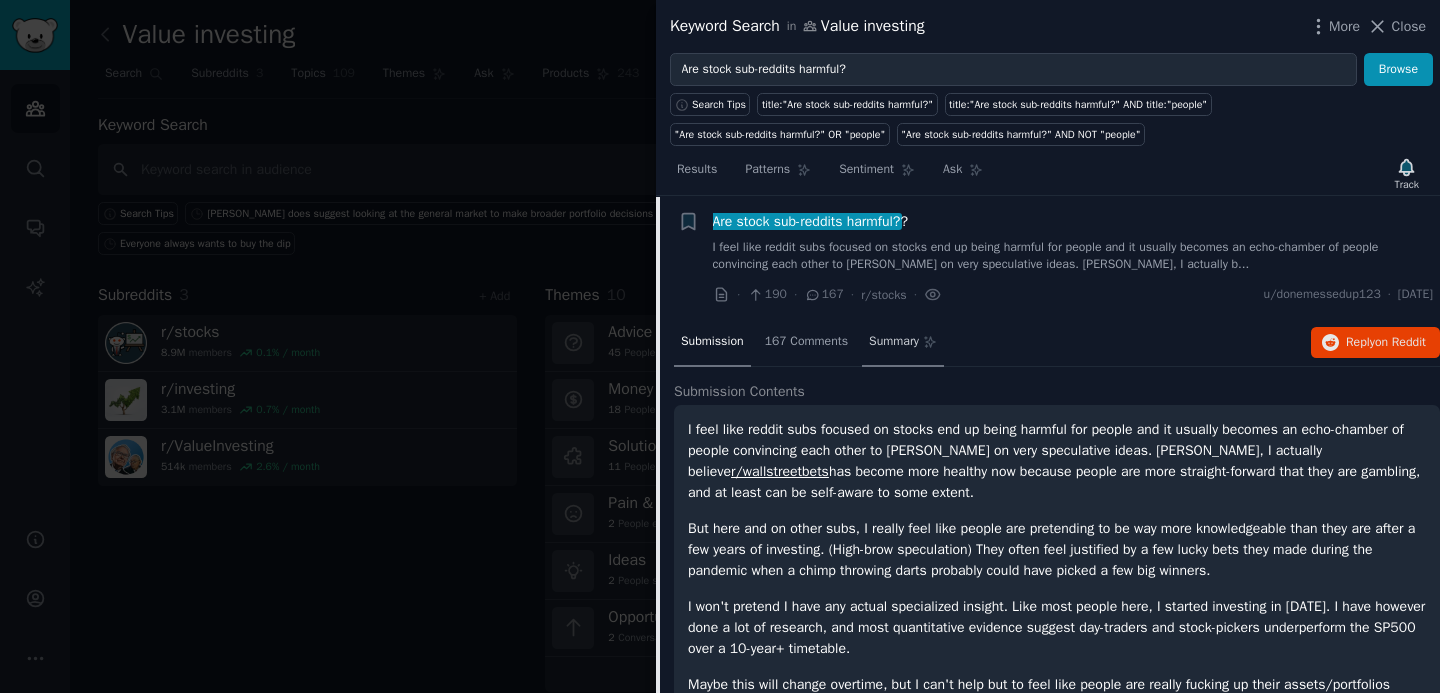click on "Summary" at bounding box center [894, 342] 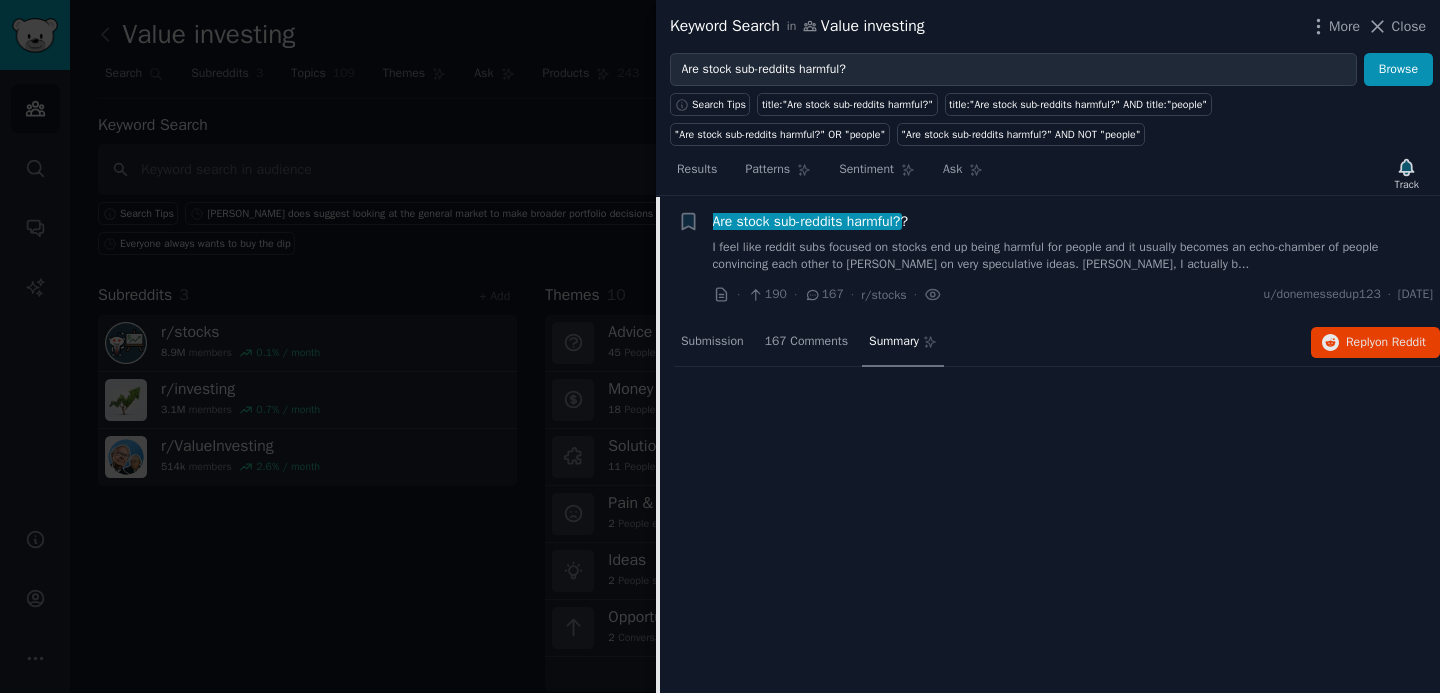 scroll, scrollTop: 0, scrollLeft: 0, axis: both 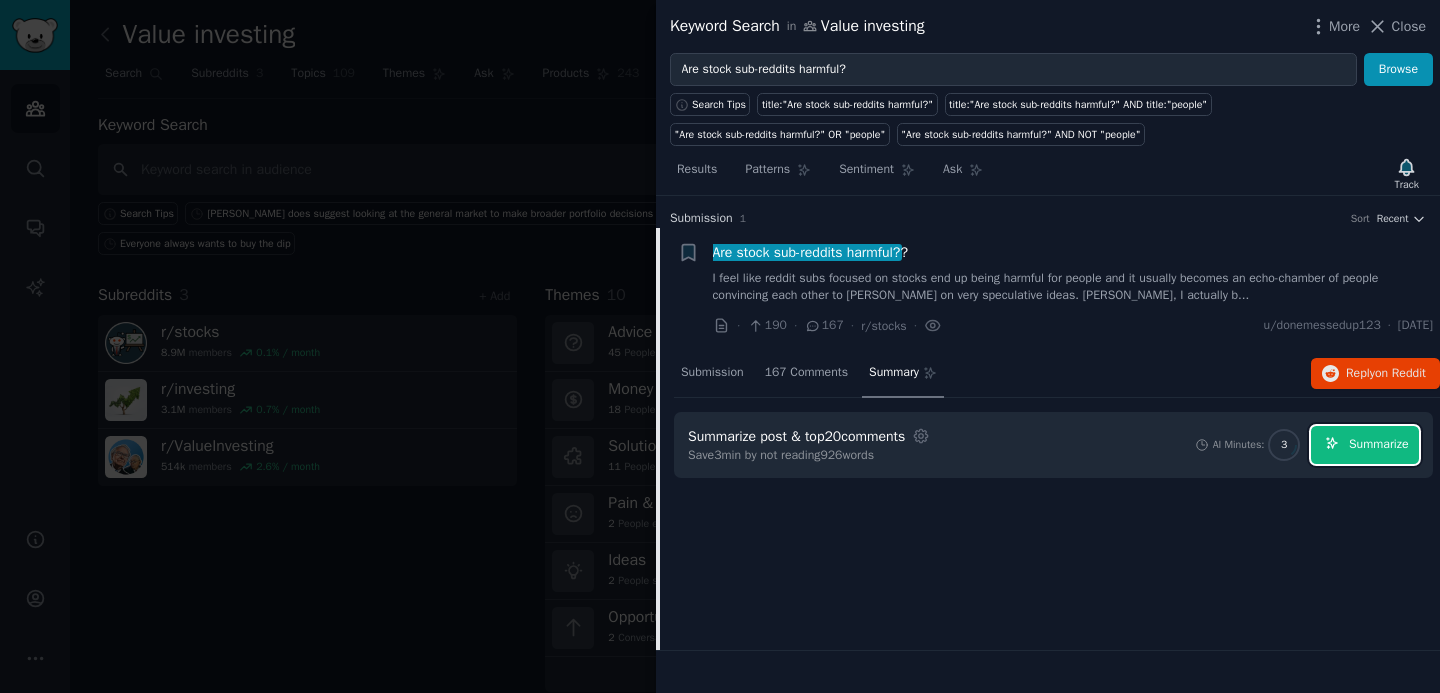 click on "Summarize" at bounding box center [1365, 445] 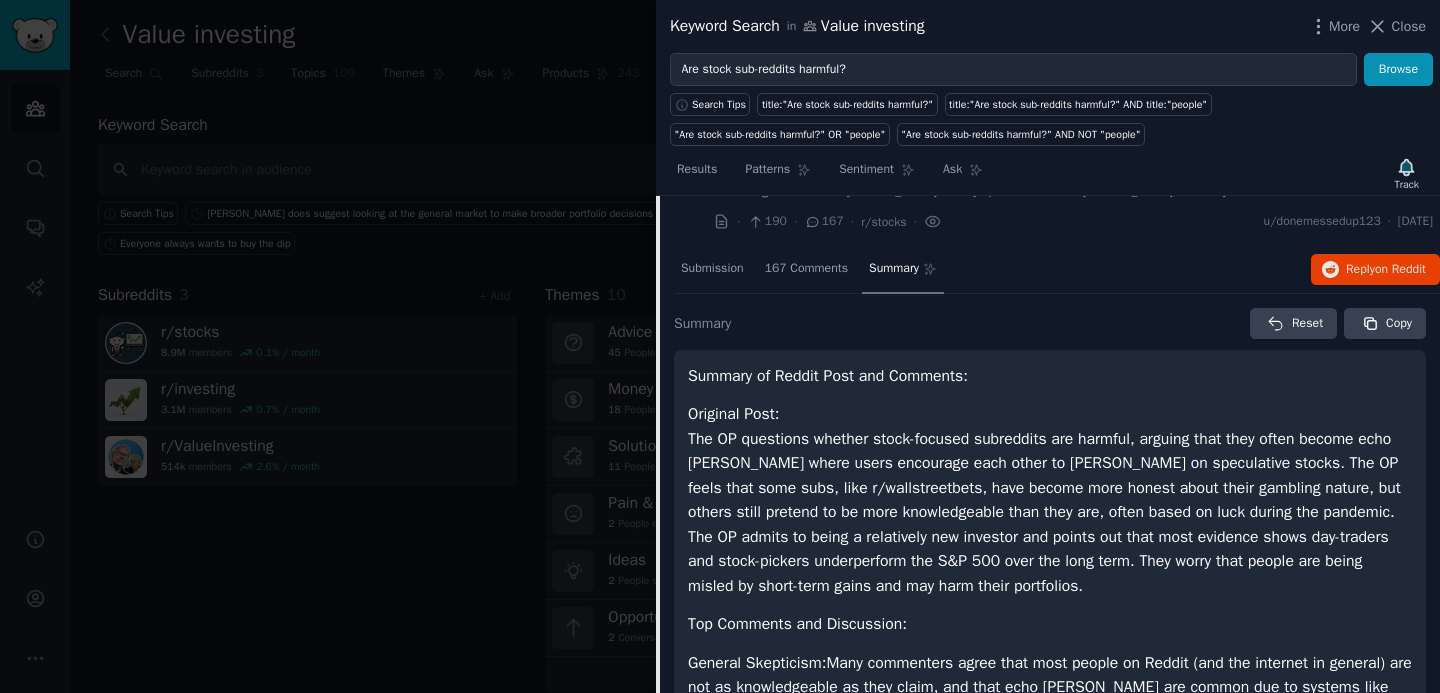 scroll, scrollTop: 128, scrollLeft: 0, axis: vertical 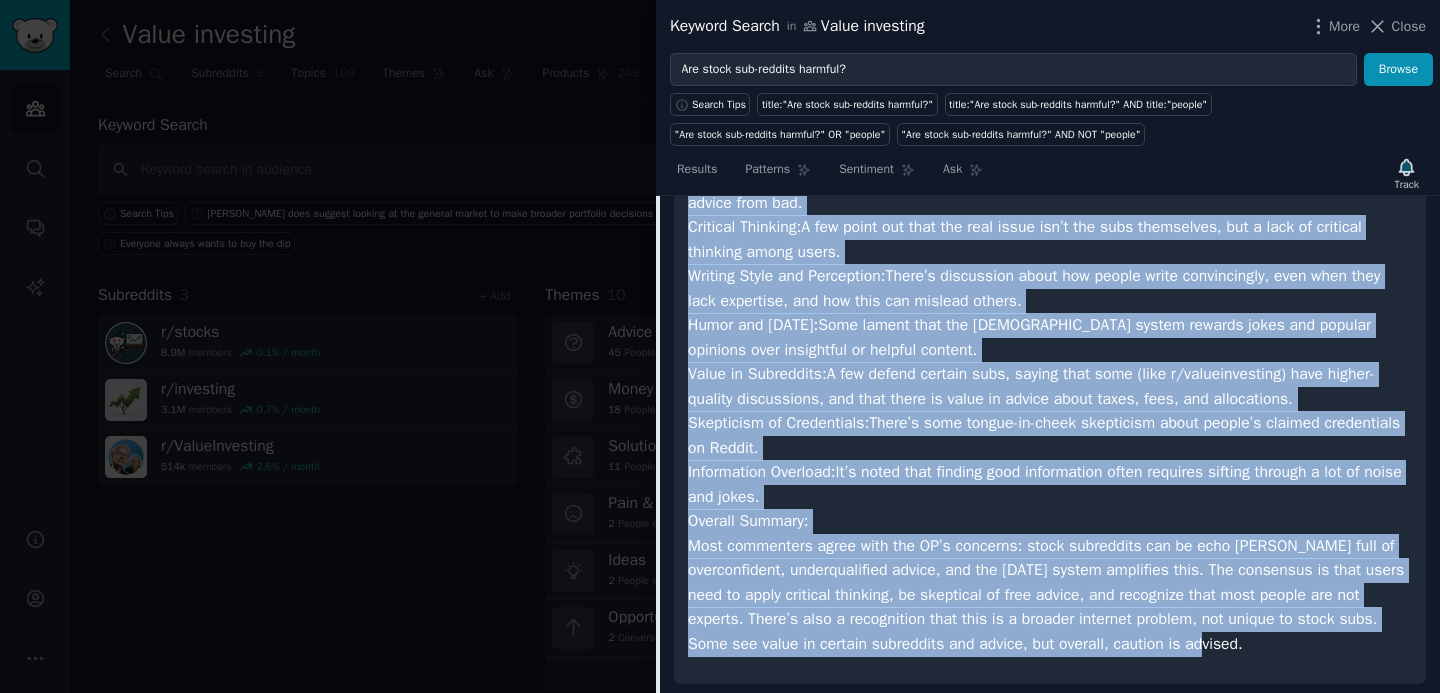 drag, startPoint x: 692, startPoint y: 388, endPoint x: 999, endPoint y: 657, distance: 408.1789 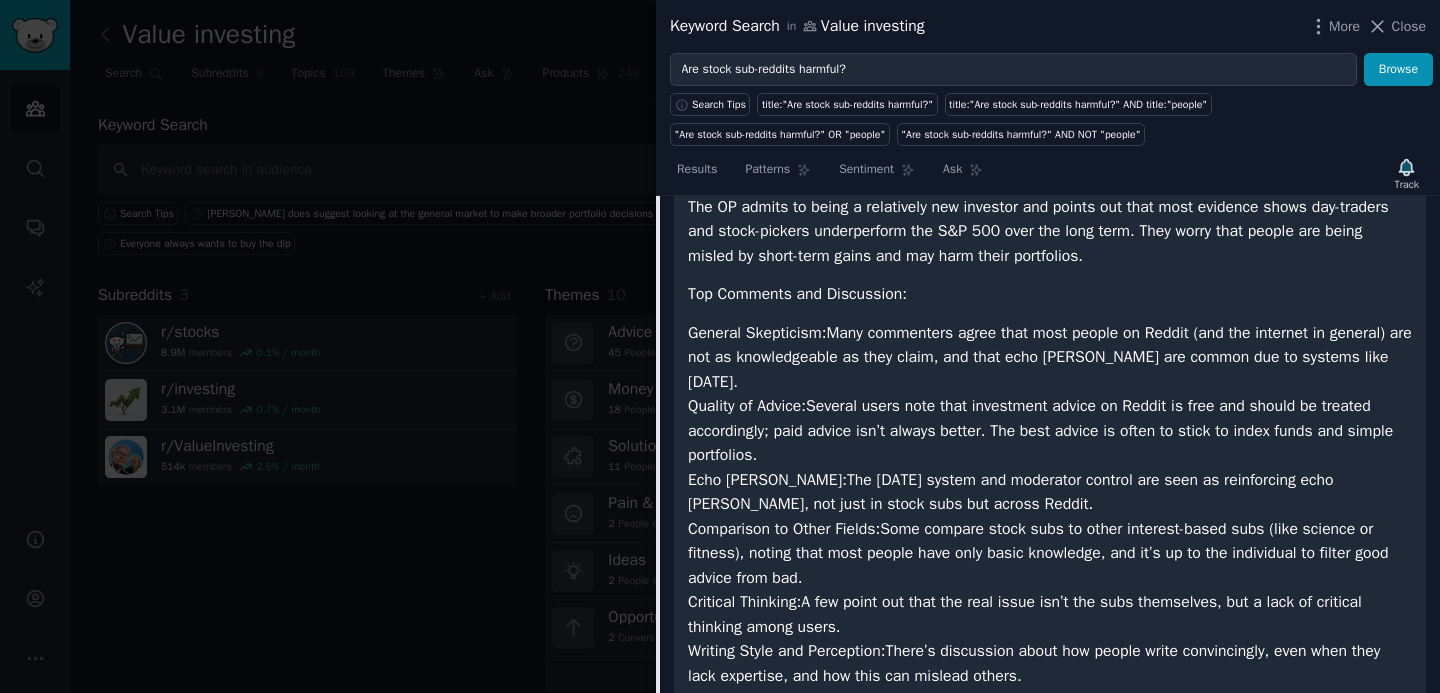 scroll, scrollTop: 338, scrollLeft: 0, axis: vertical 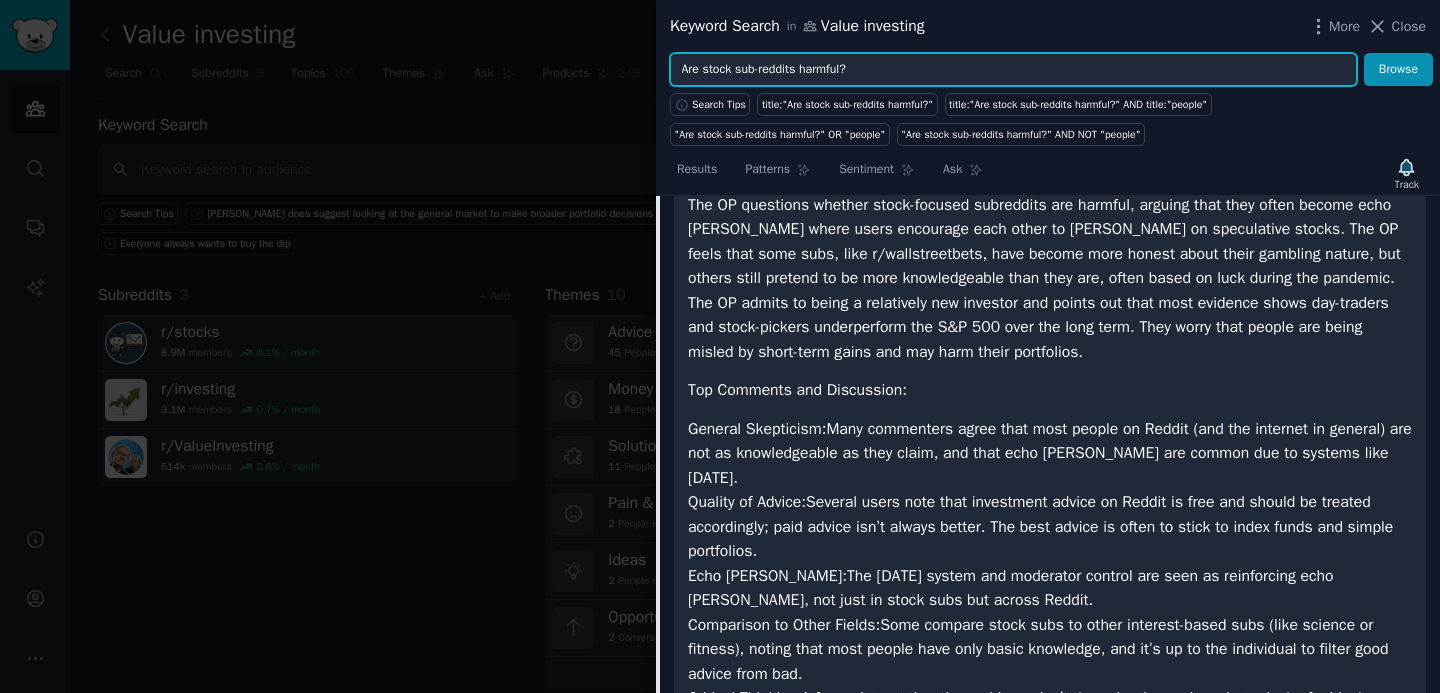 click on "Are stock sub-reddits harmful?" at bounding box center (1013, 70) 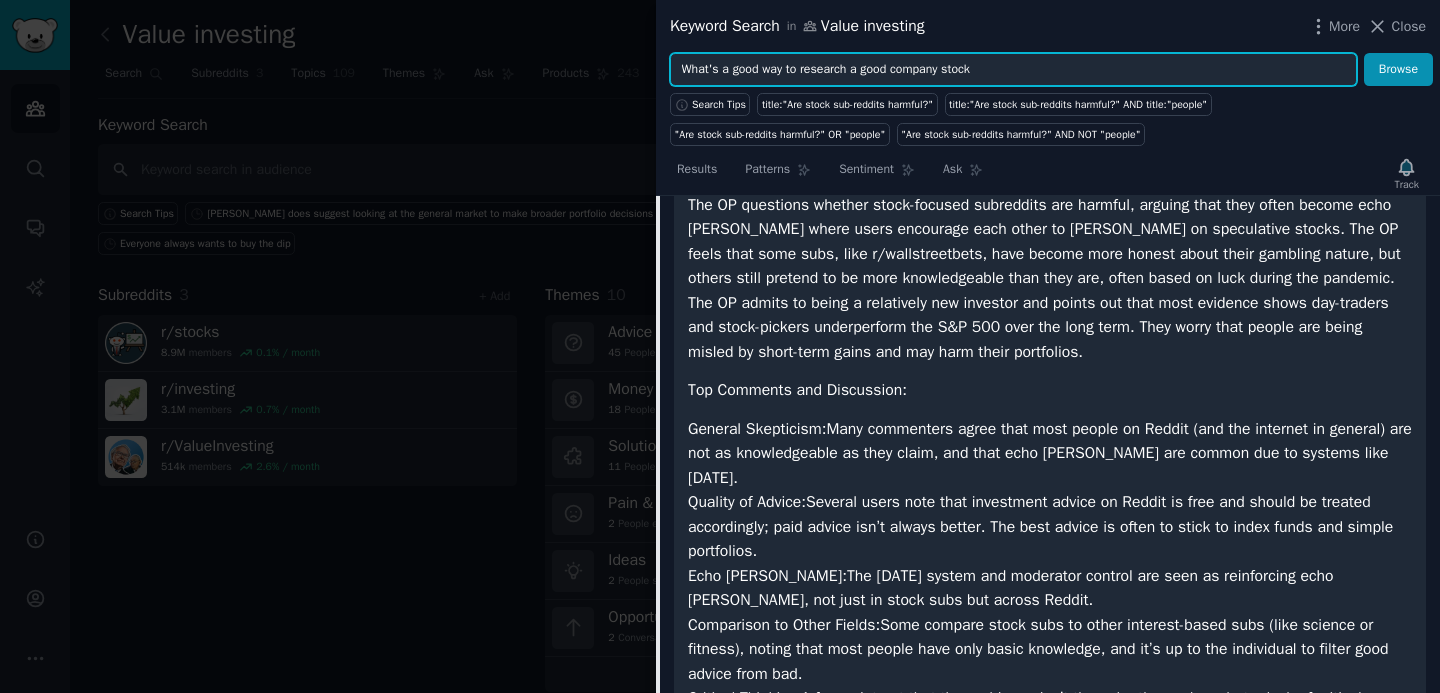 click on "Browse" at bounding box center (1398, 70) 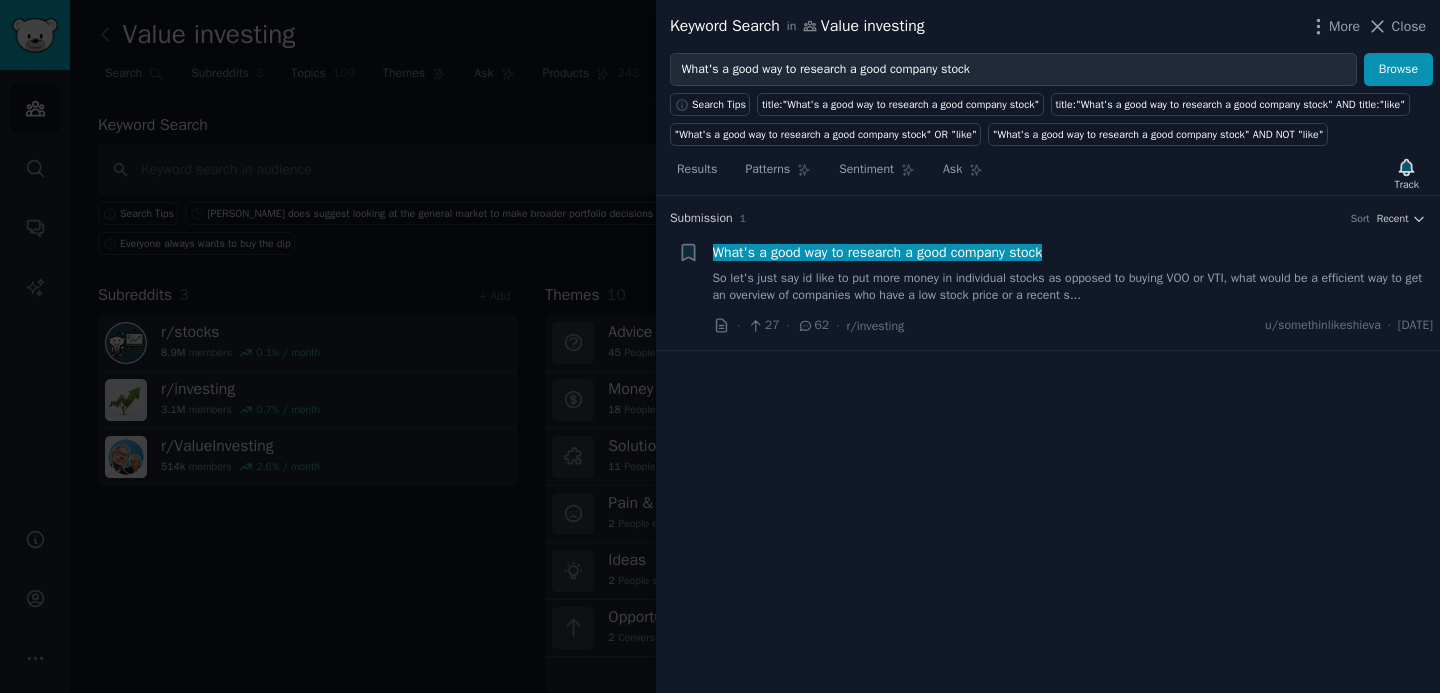 click on "What's a good way to research a good company stock" at bounding box center (877, 252) 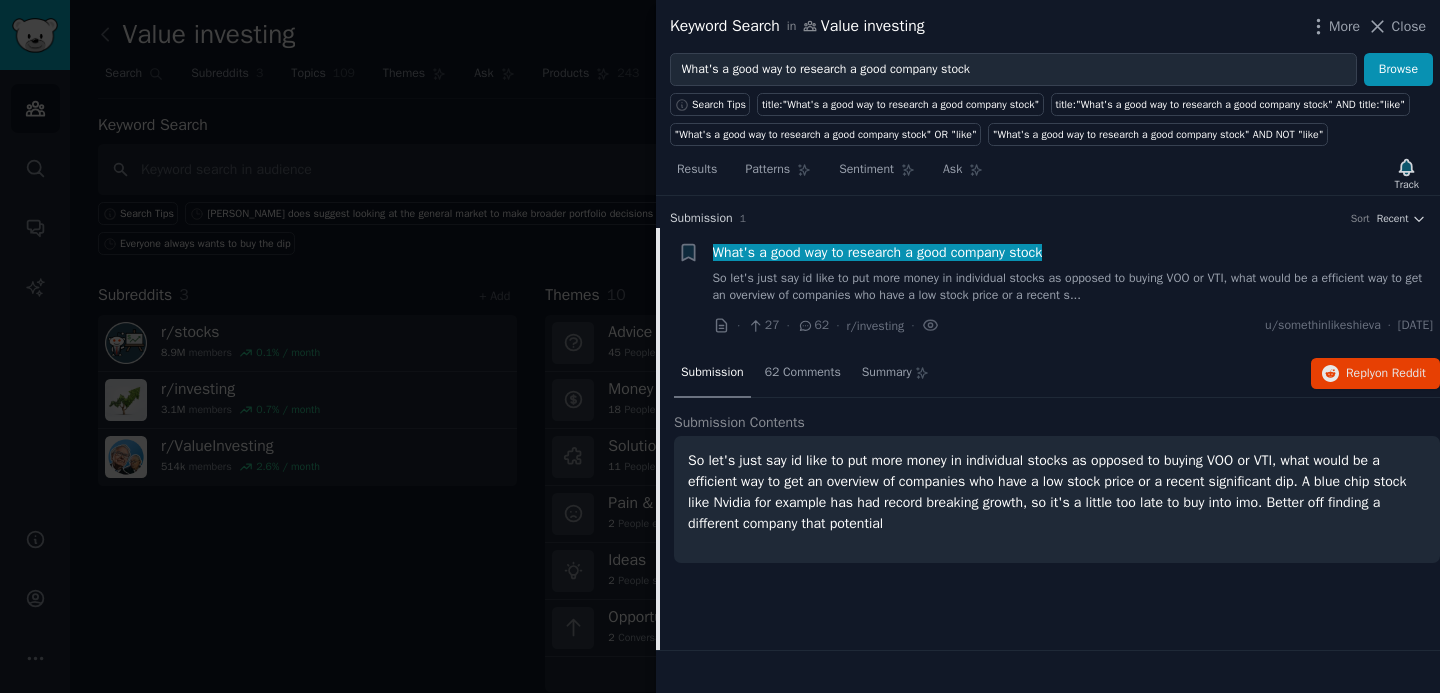 click on "What's a good way to research a good company stock" at bounding box center [877, 252] 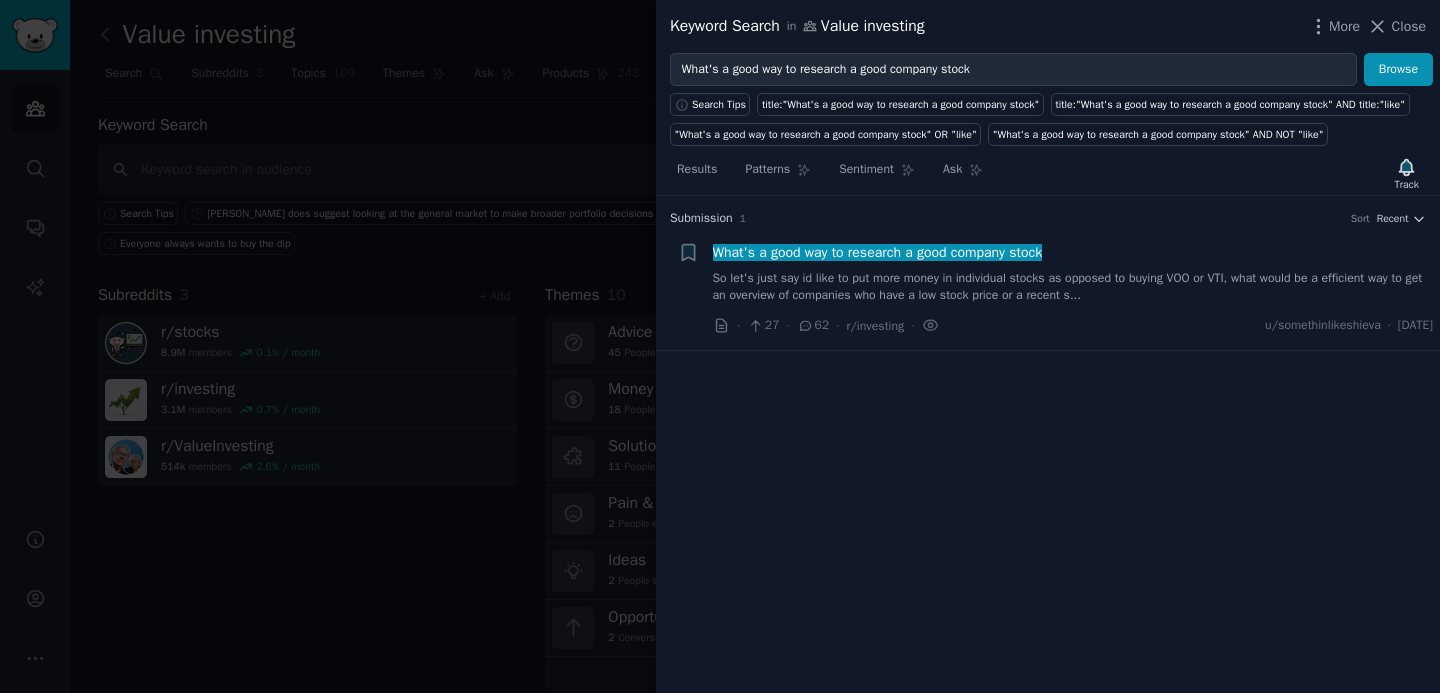 click on "What's a good way to research a good company stock" at bounding box center (877, 252) 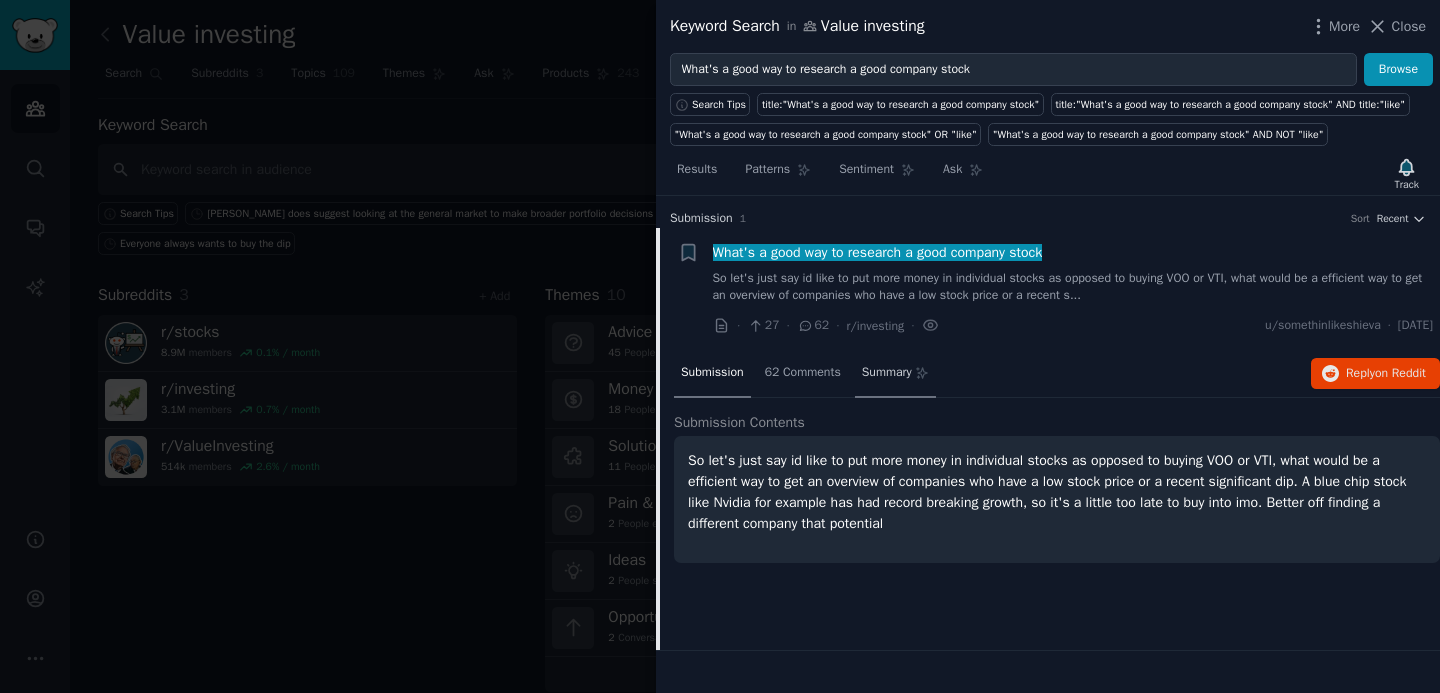 click on "Summary" at bounding box center (895, 374) 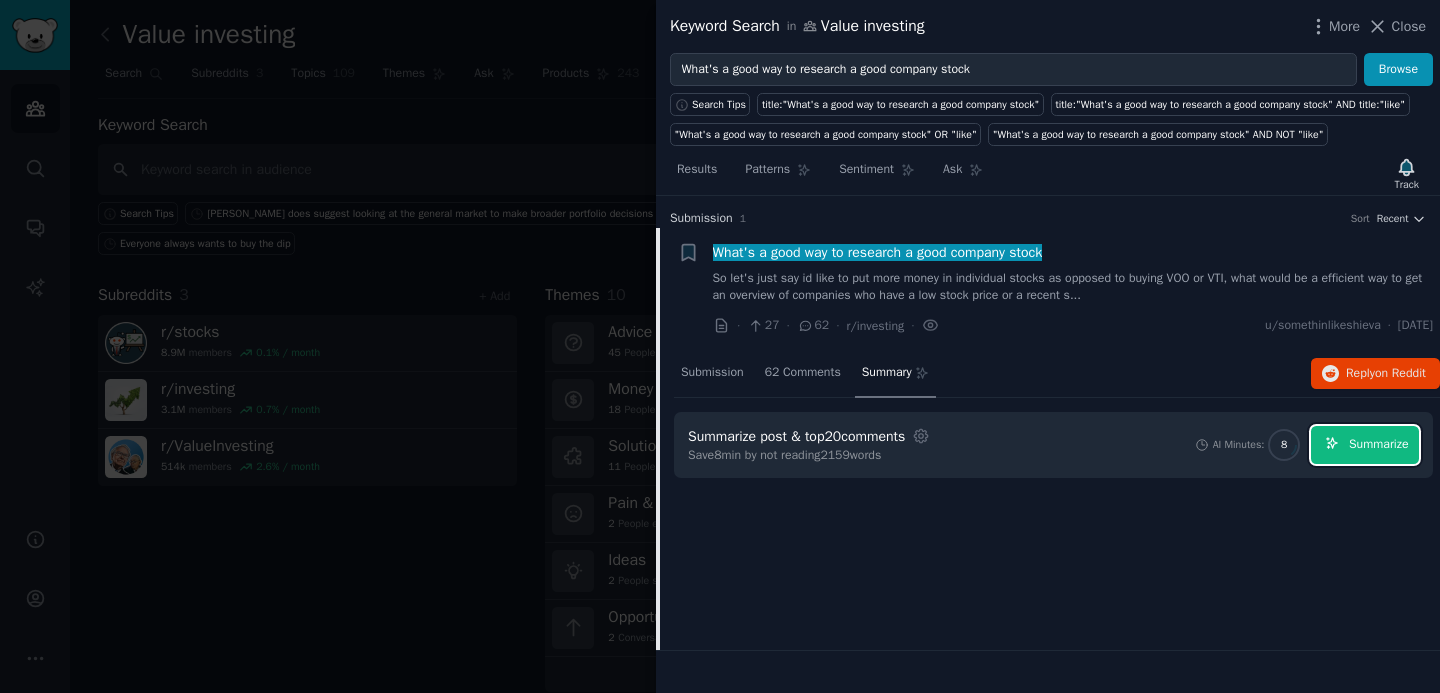 click on "Summarize" at bounding box center [1378, 445] 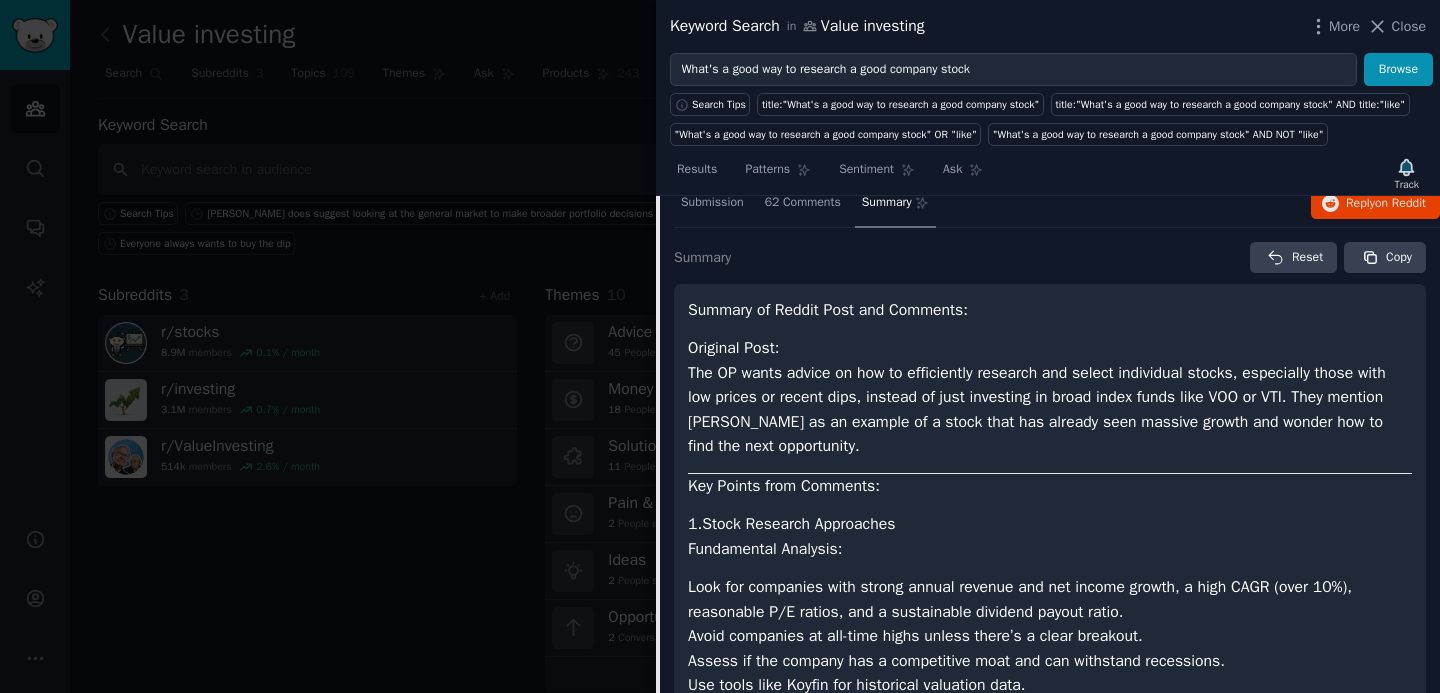 scroll, scrollTop: 179, scrollLeft: 0, axis: vertical 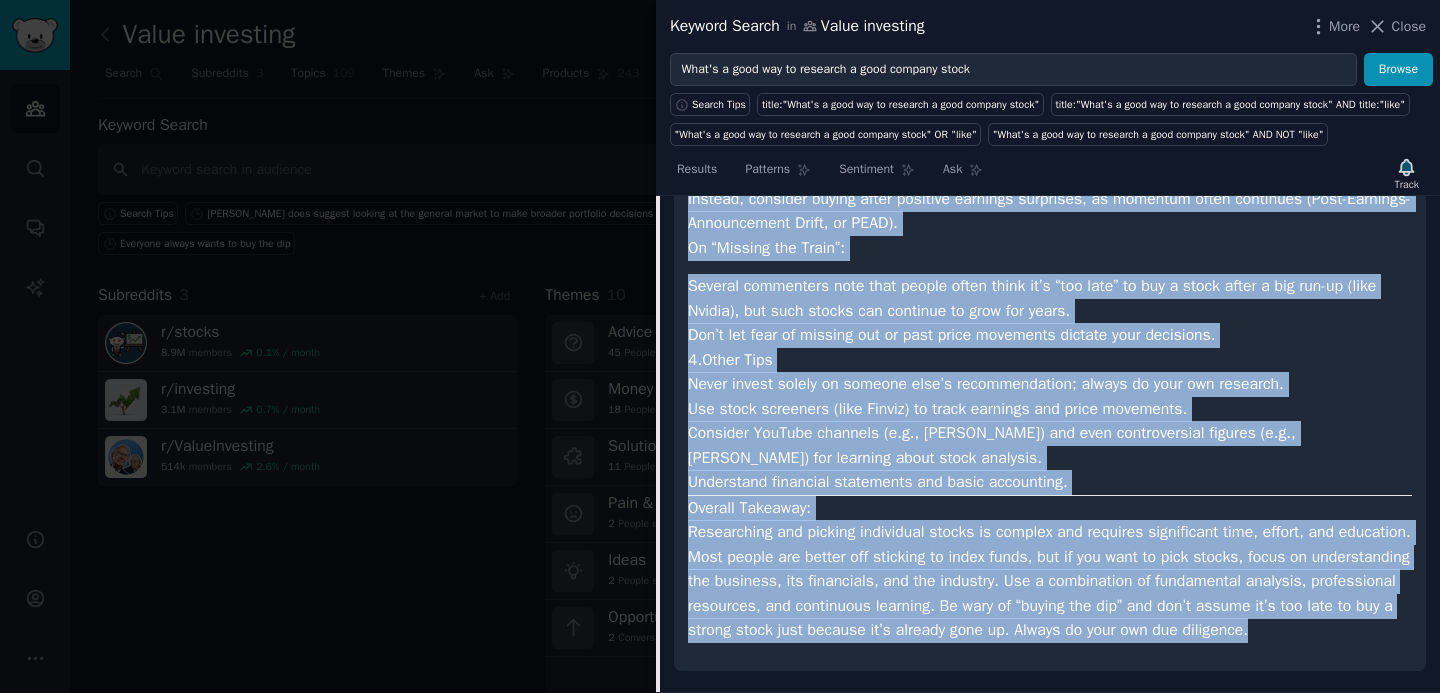 drag, startPoint x: 688, startPoint y: 372, endPoint x: 1074, endPoint y: 676, distance: 491.33694 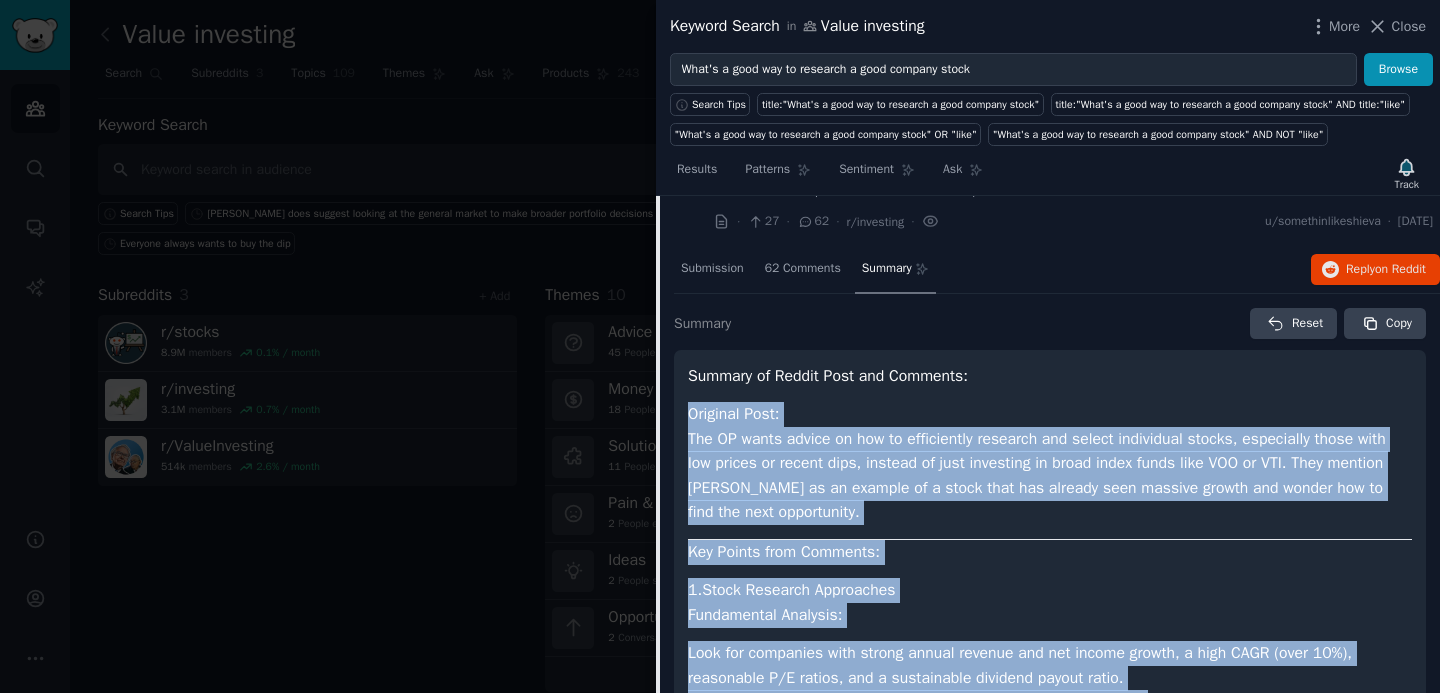 scroll, scrollTop: 43, scrollLeft: 0, axis: vertical 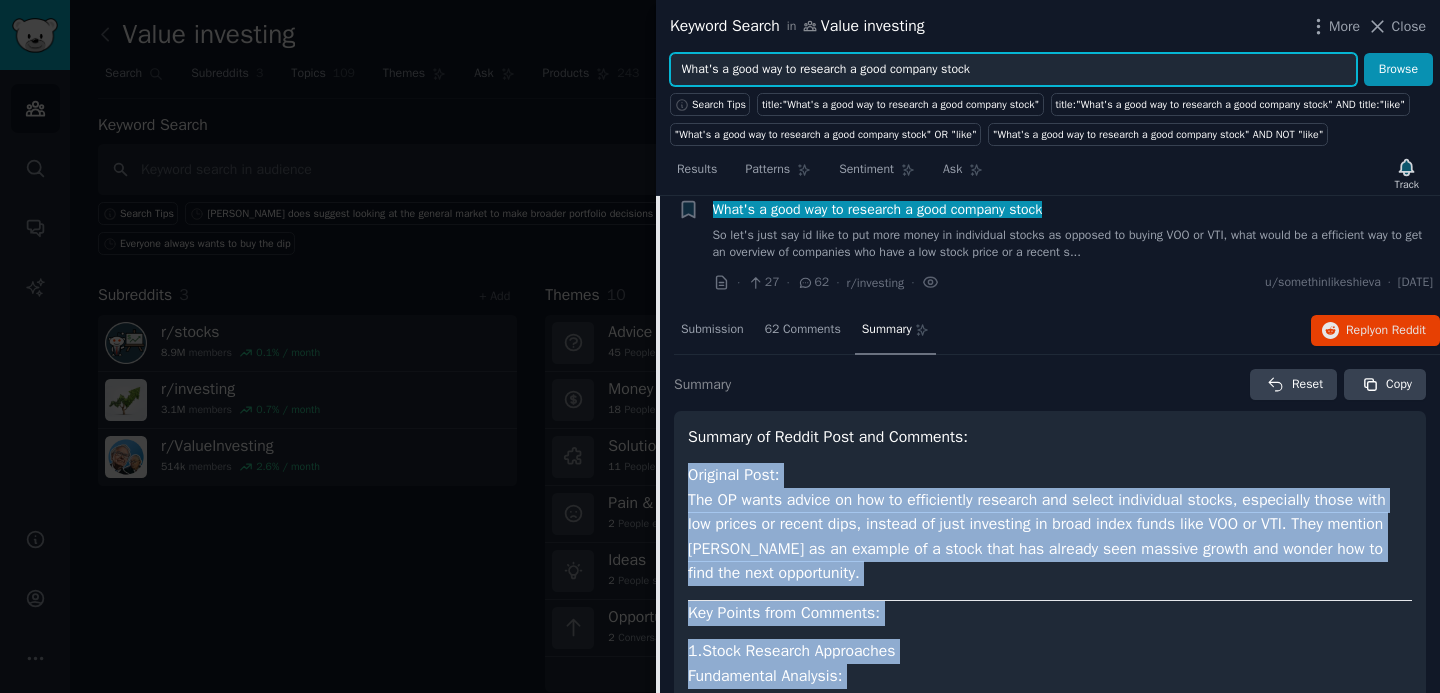 click on "What's a good way to research a good company stock" at bounding box center [1013, 70] 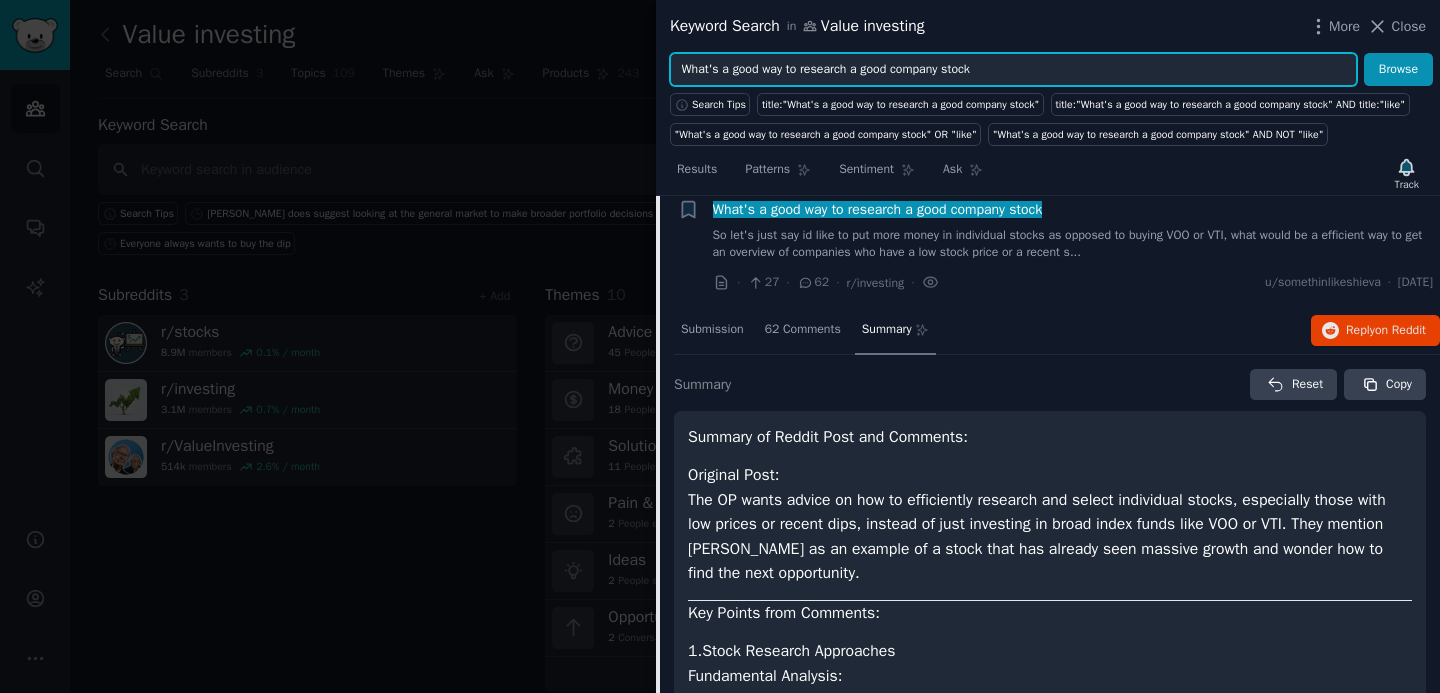 click on "What's a good way to research a good company stock" at bounding box center (1013, 70) 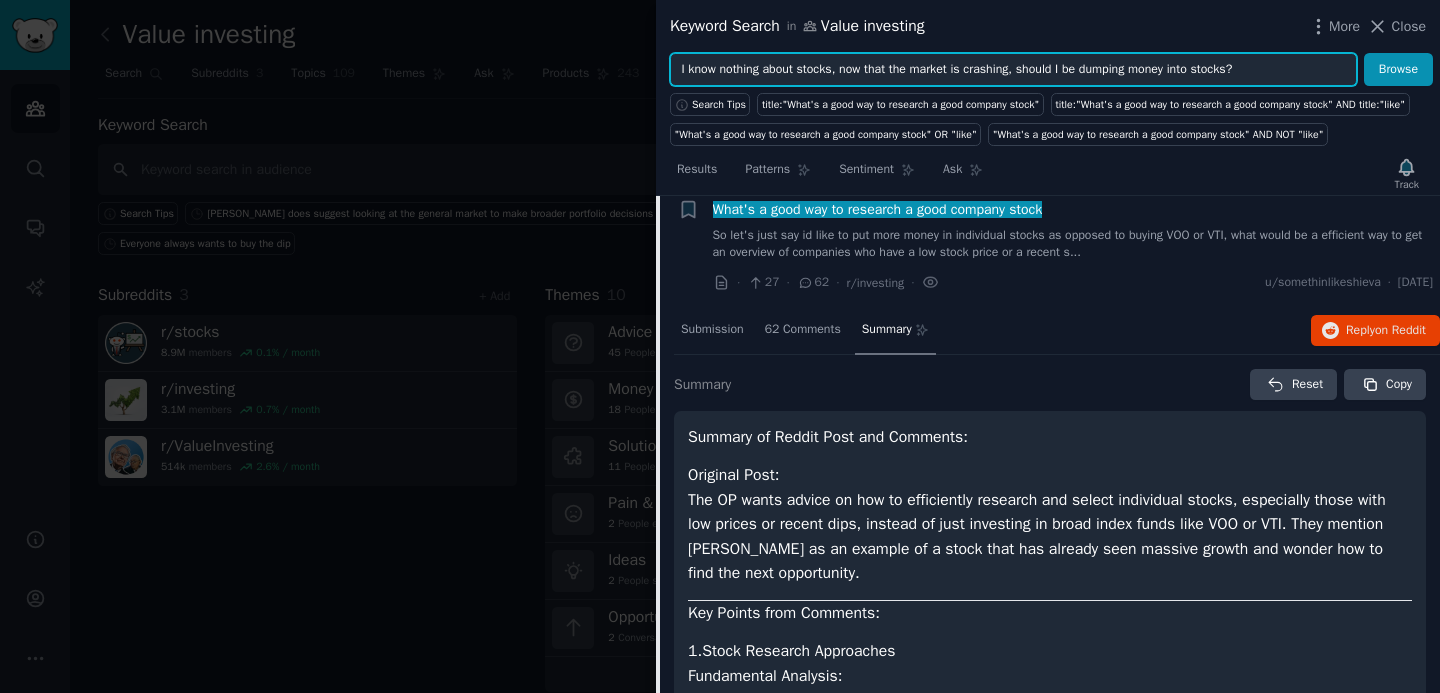 type on "I know nothing about stocks, now that the market is crashing, should I be dumping money into stocks?" 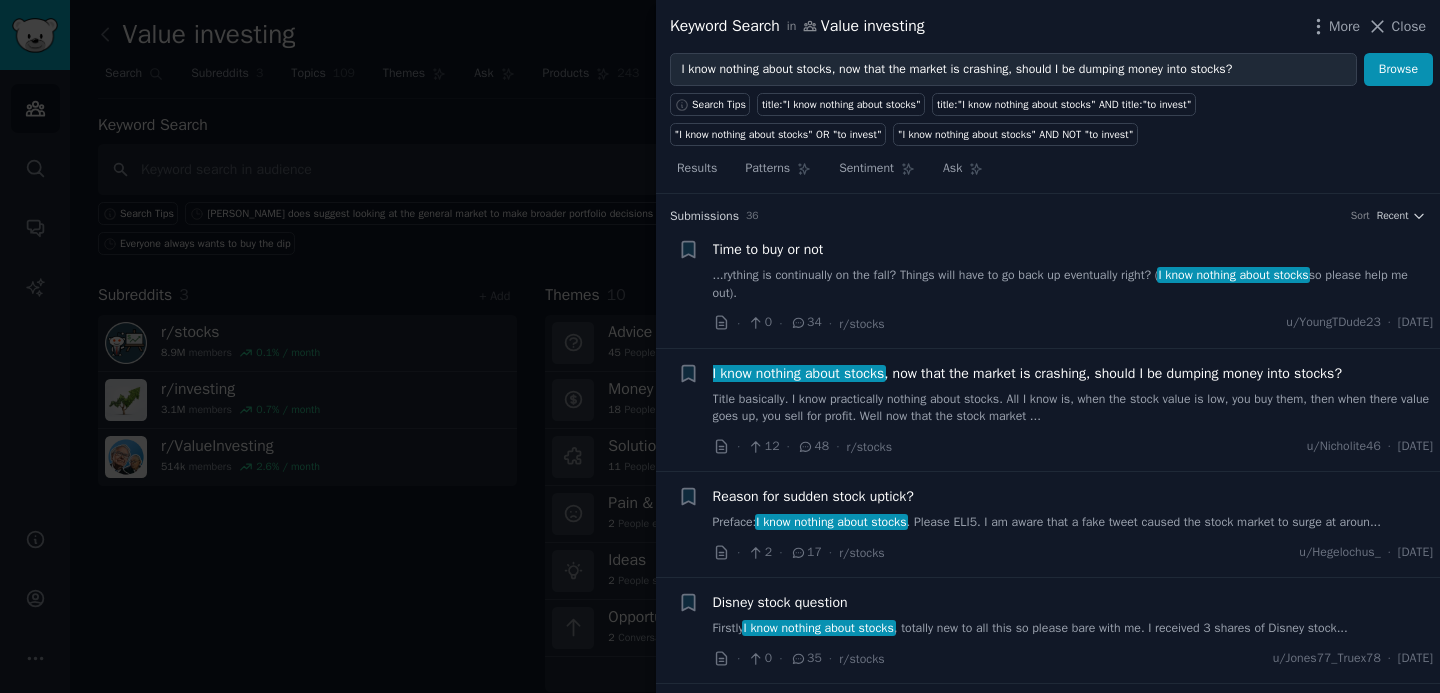 click on "I know nothing about stocks" at bounding box center [798, 373] 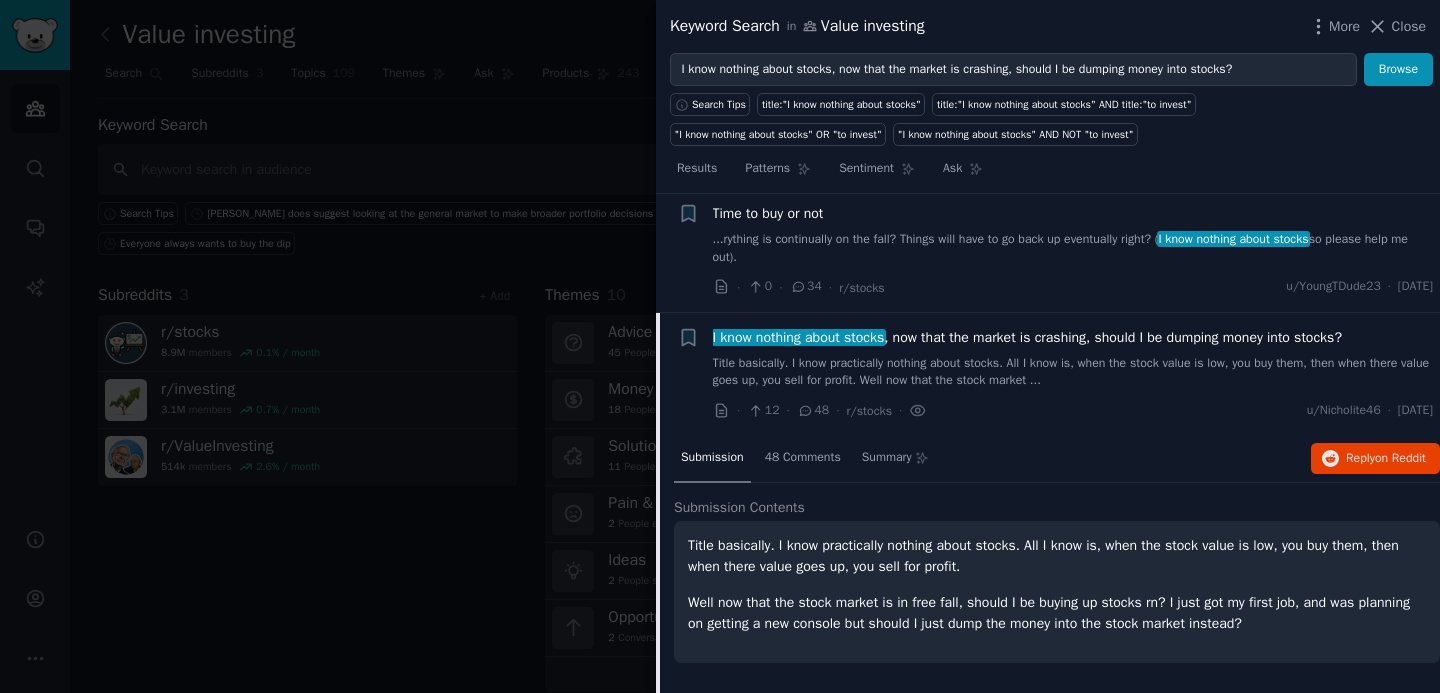 scroll, scrollTop: 0, scrollLeft: 0, axis: both 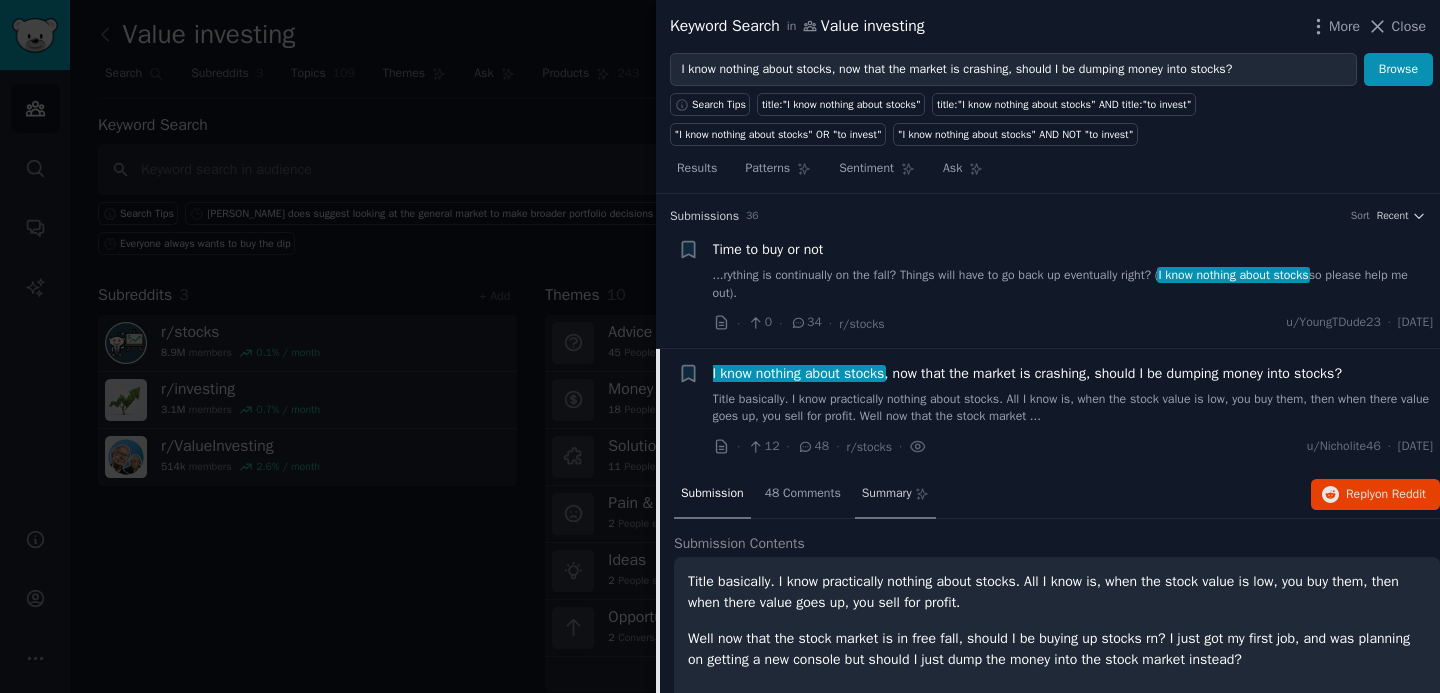 click on "Summary" at bounding box center (887, 494) 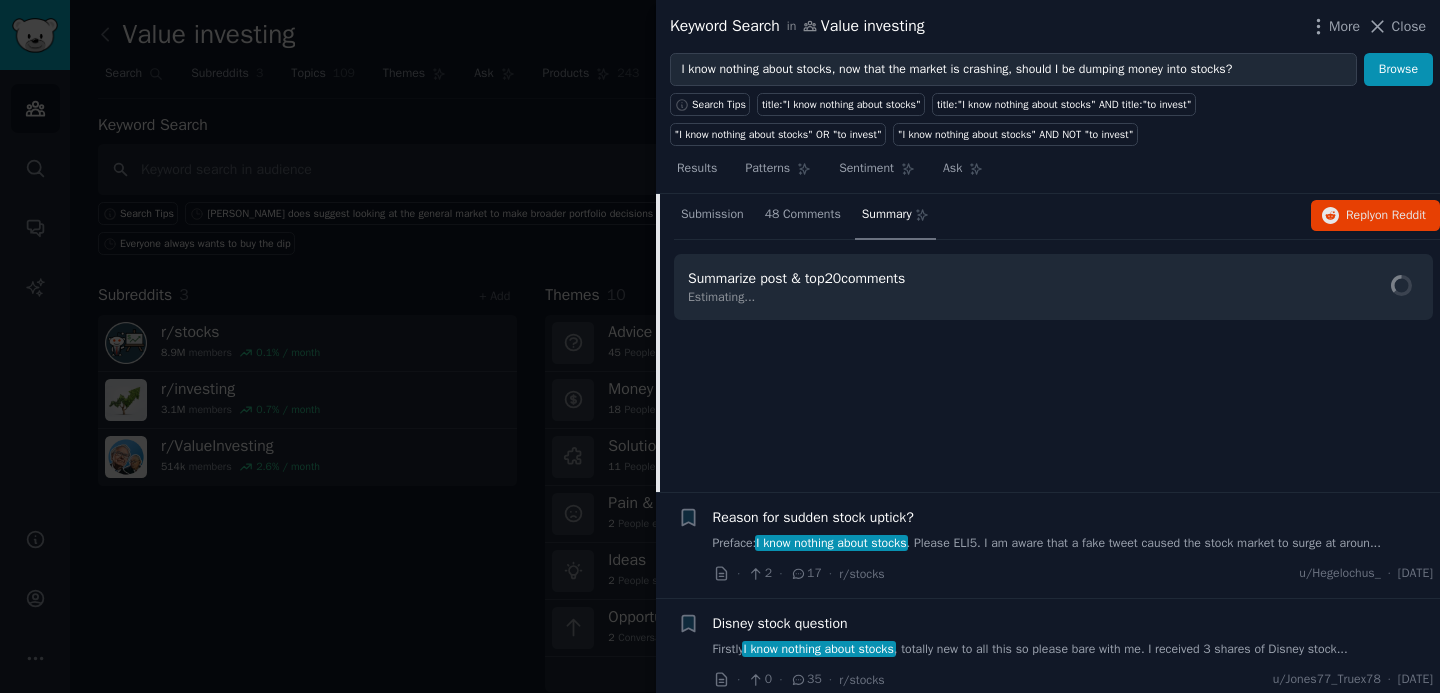 scroll, scrollTop: 290, scrollLeft: 0, axis: vertical 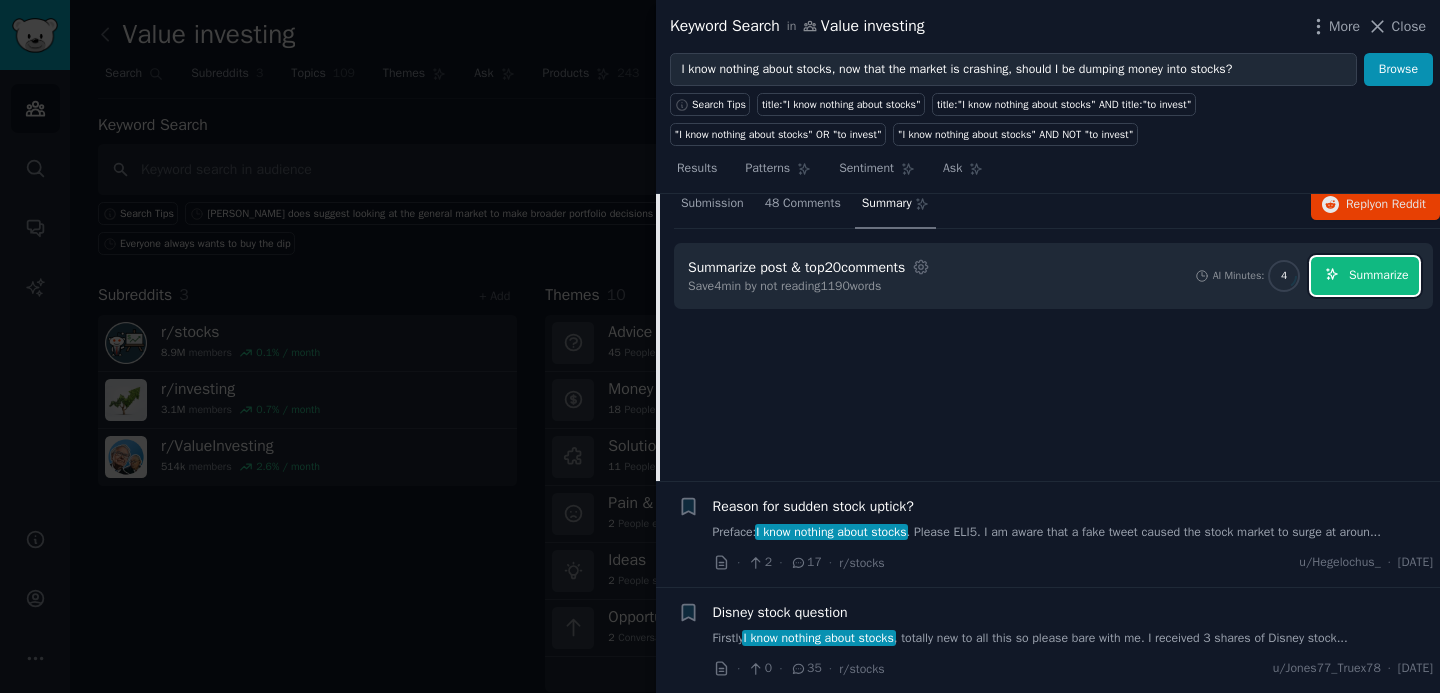 click on "Summarize" at bounding box center (1378, 276) 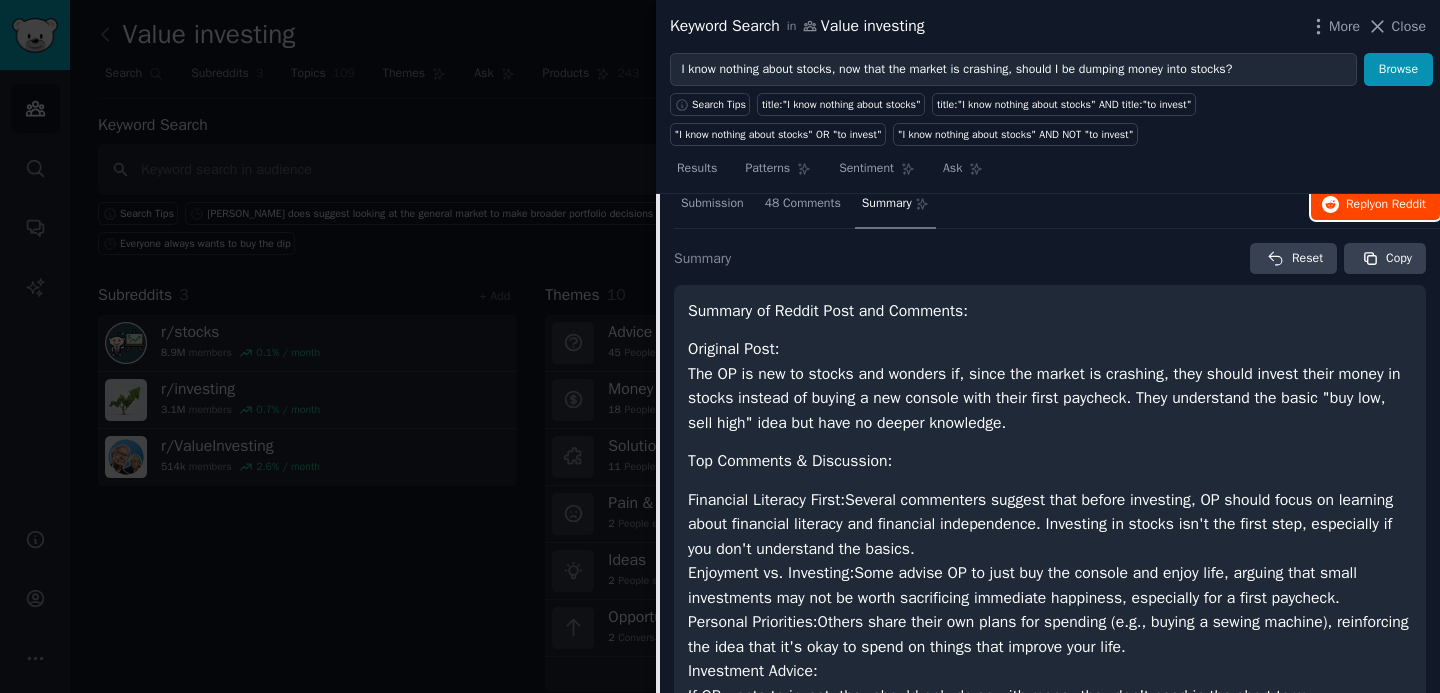 click on "Reply  on Reddit" at bounding box center (1375, 205) 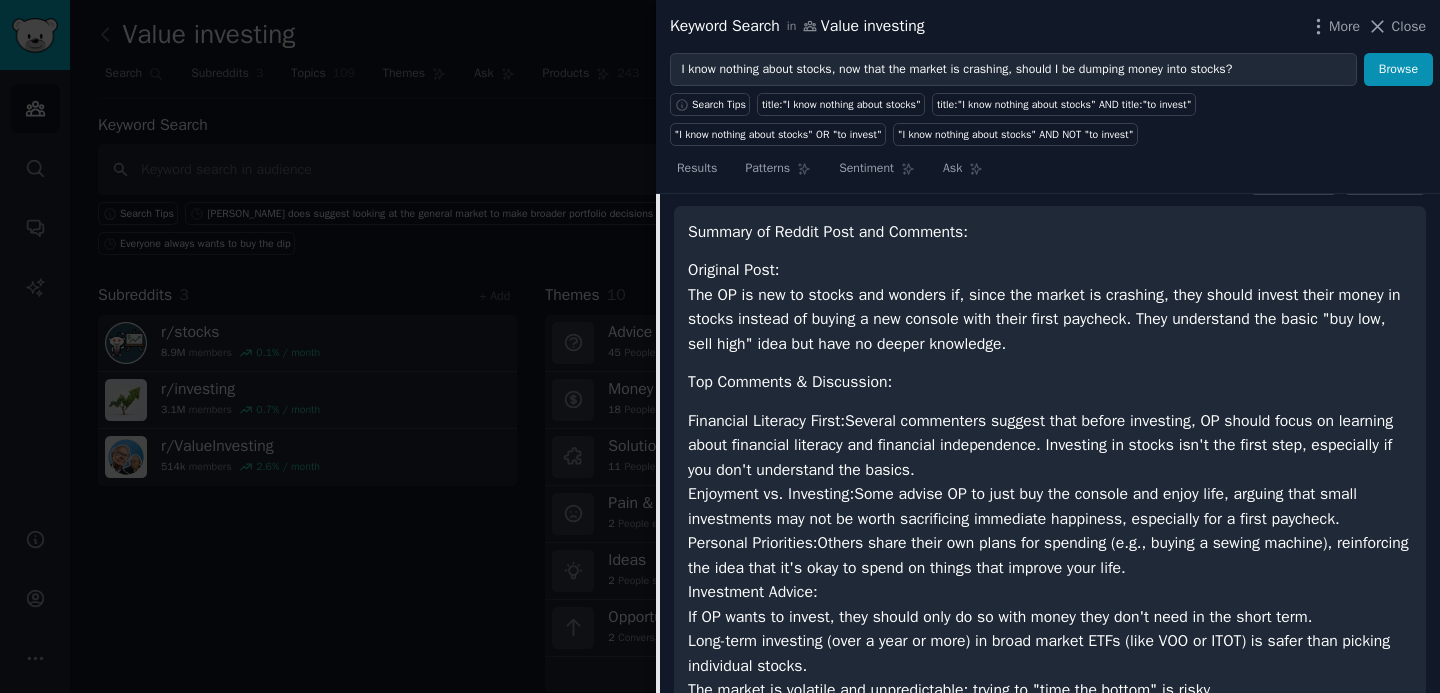 scroll, scrollTop: 384, scrollLeft: 0, axis: vertical 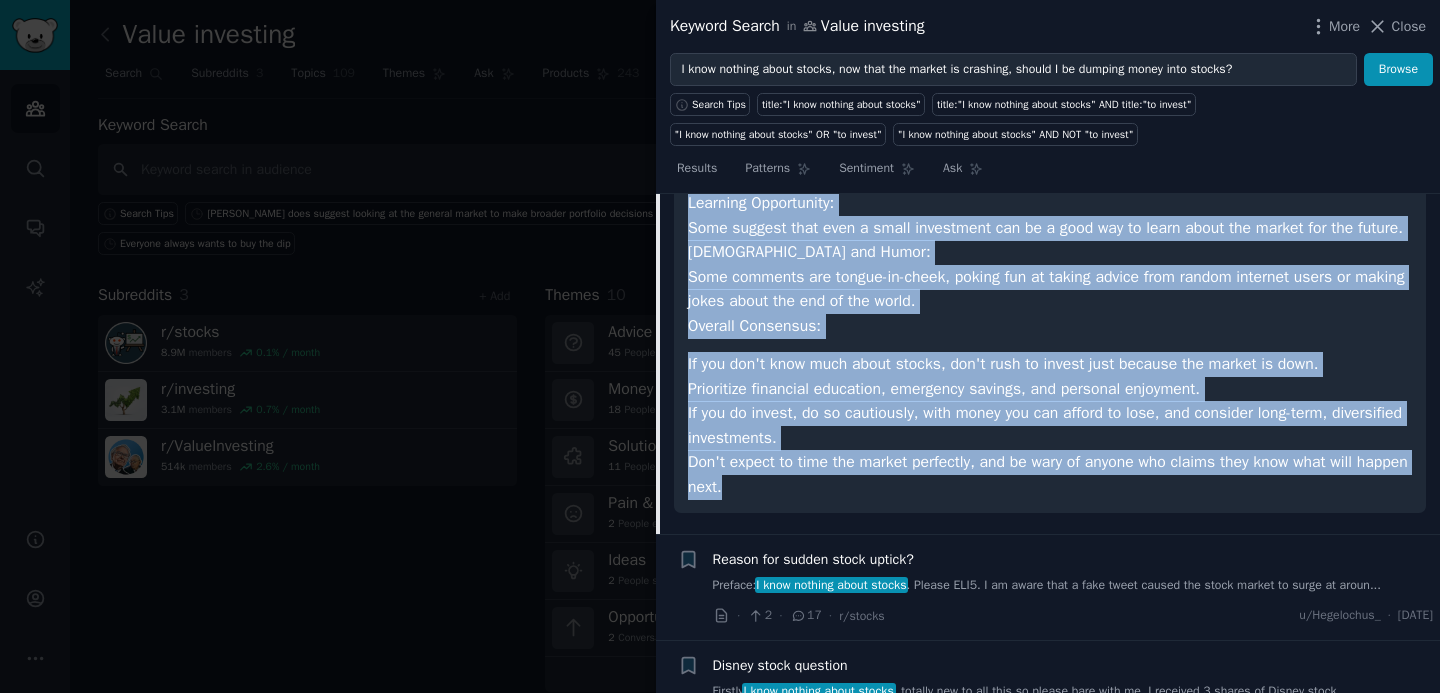 drag, startPoint x: 688, startPoint y: 219, endPoint x: 1028, endPoint y: 525, distance: 457.42322 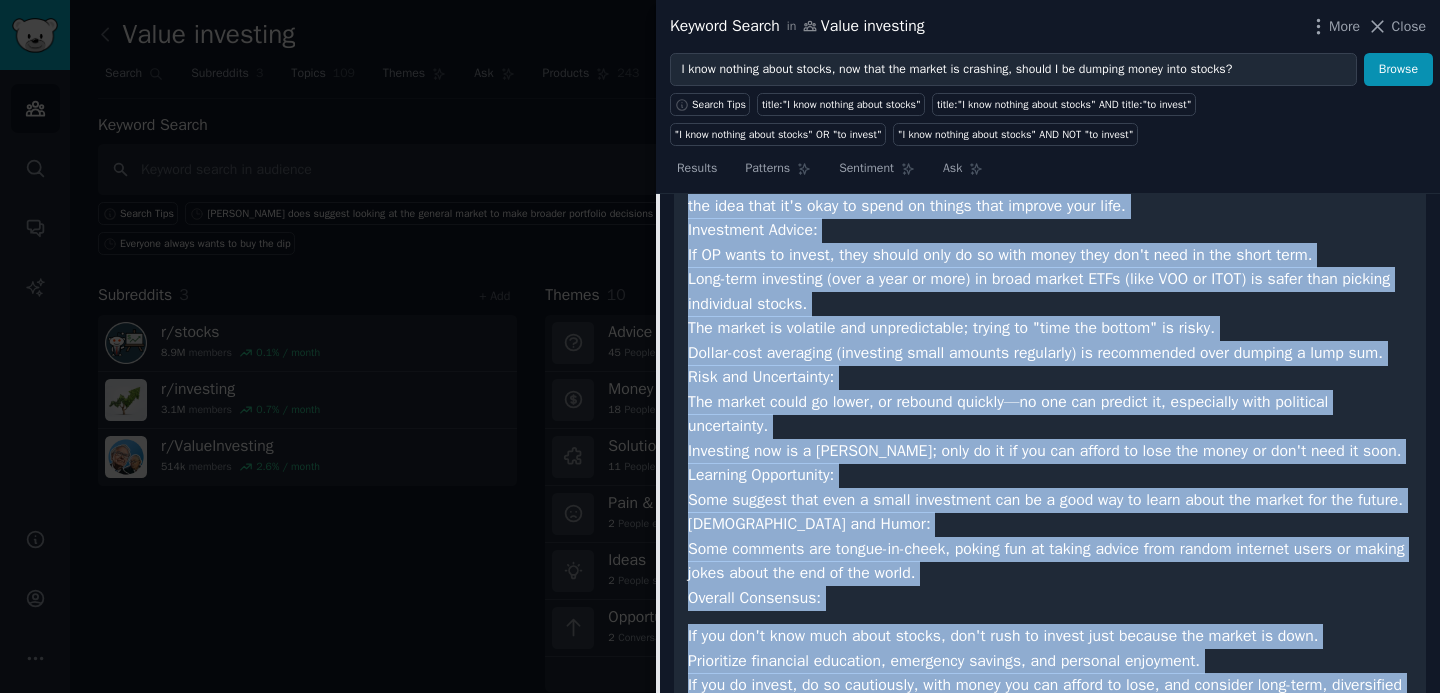 scroll, scrollTop: 0, scrollLeft: 0, axis: both 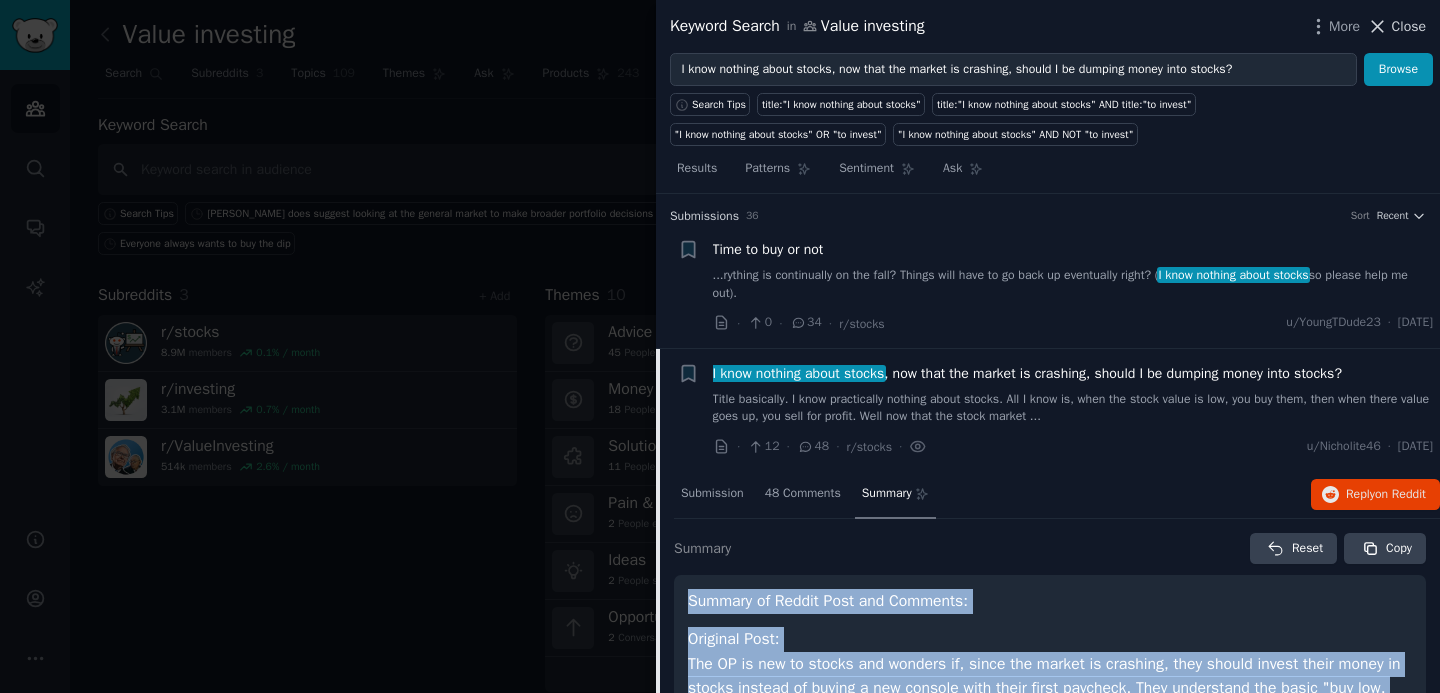 click on "Close" at bounding box center [1409, 26] 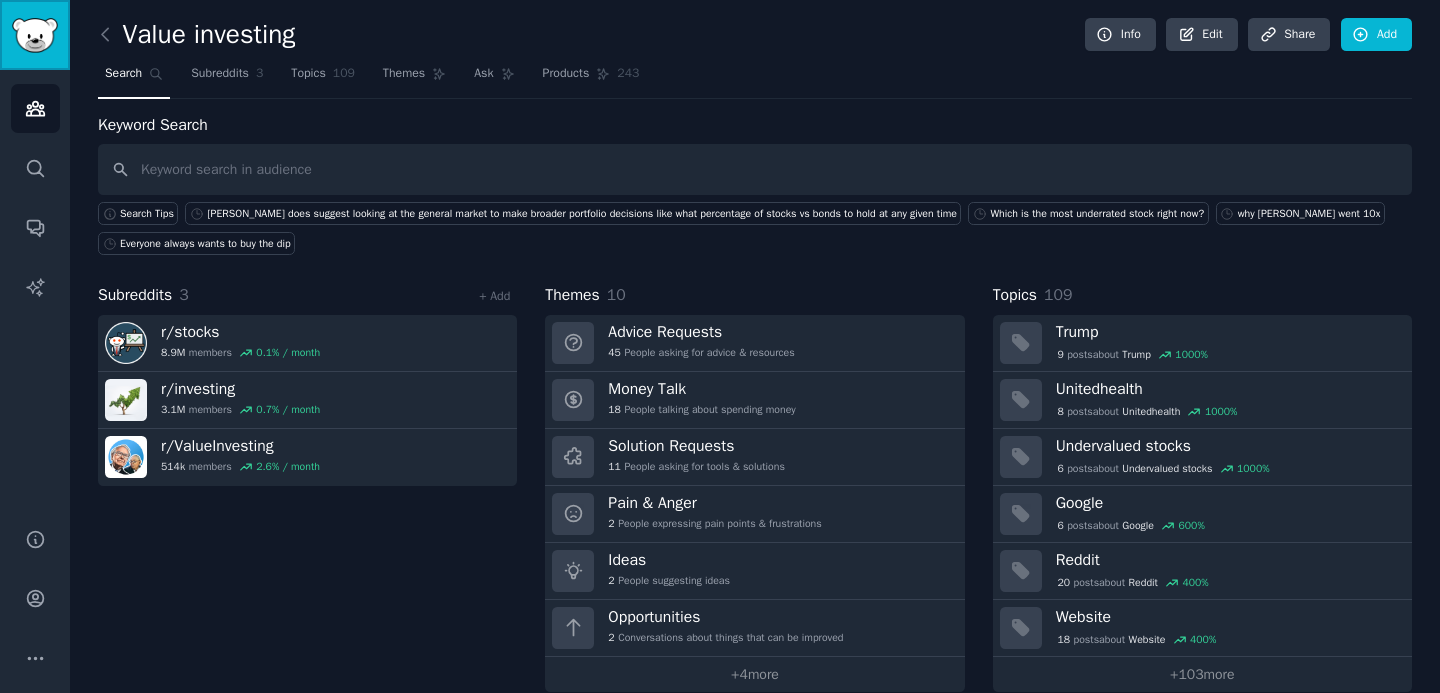 click at bounding box center [35, 35] 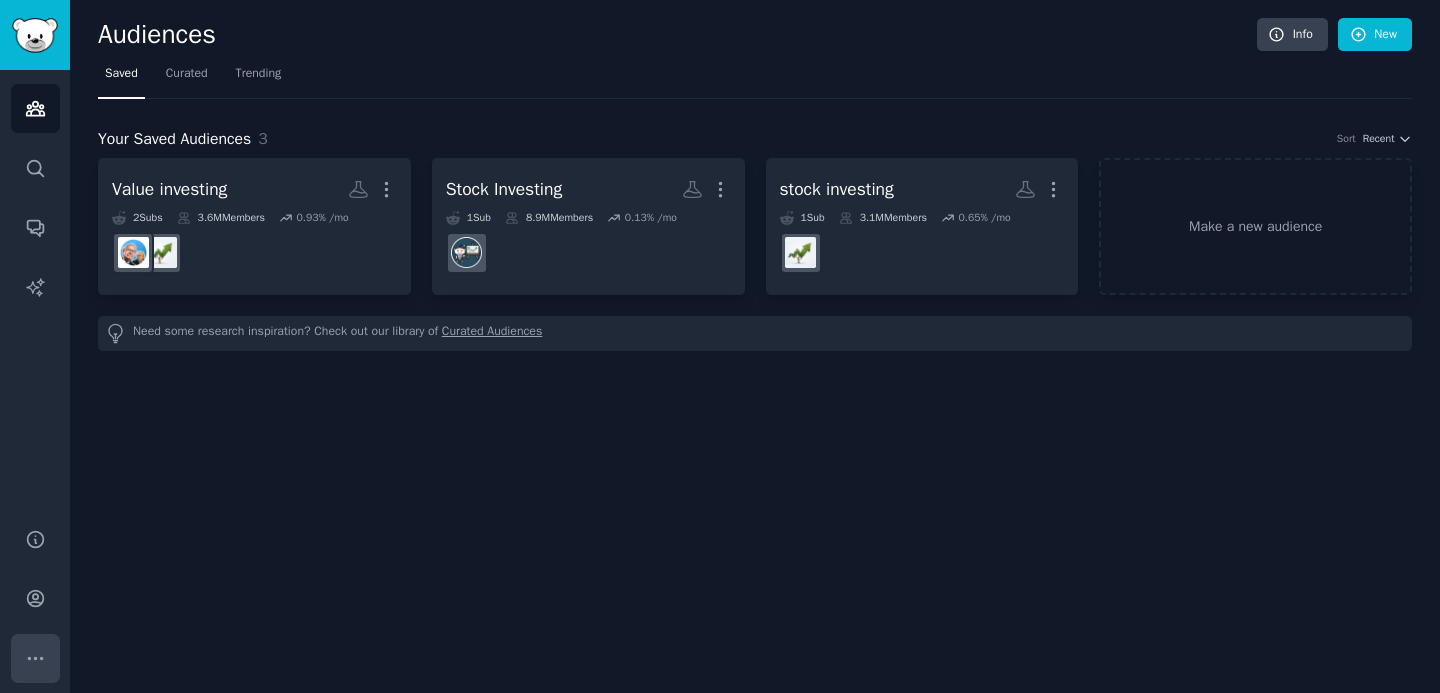 click 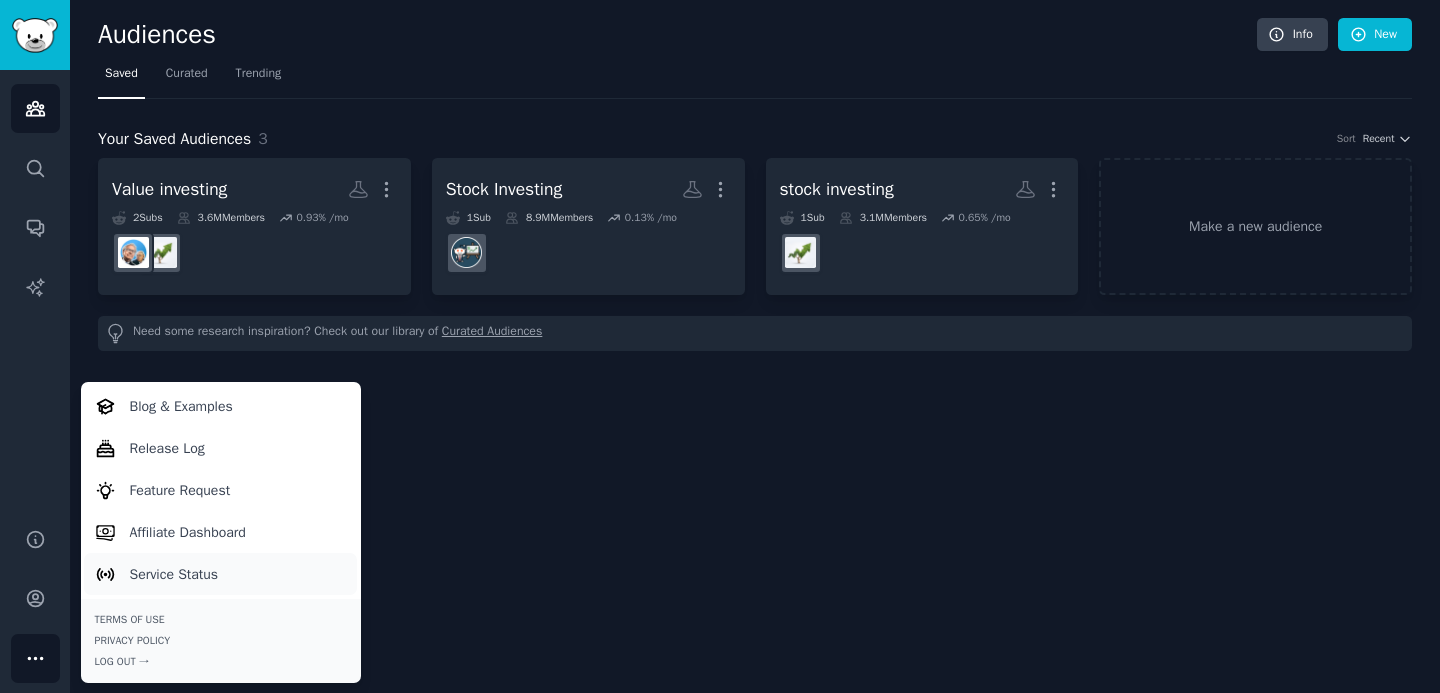click on "Service Status" at bounding box center [174, 574] 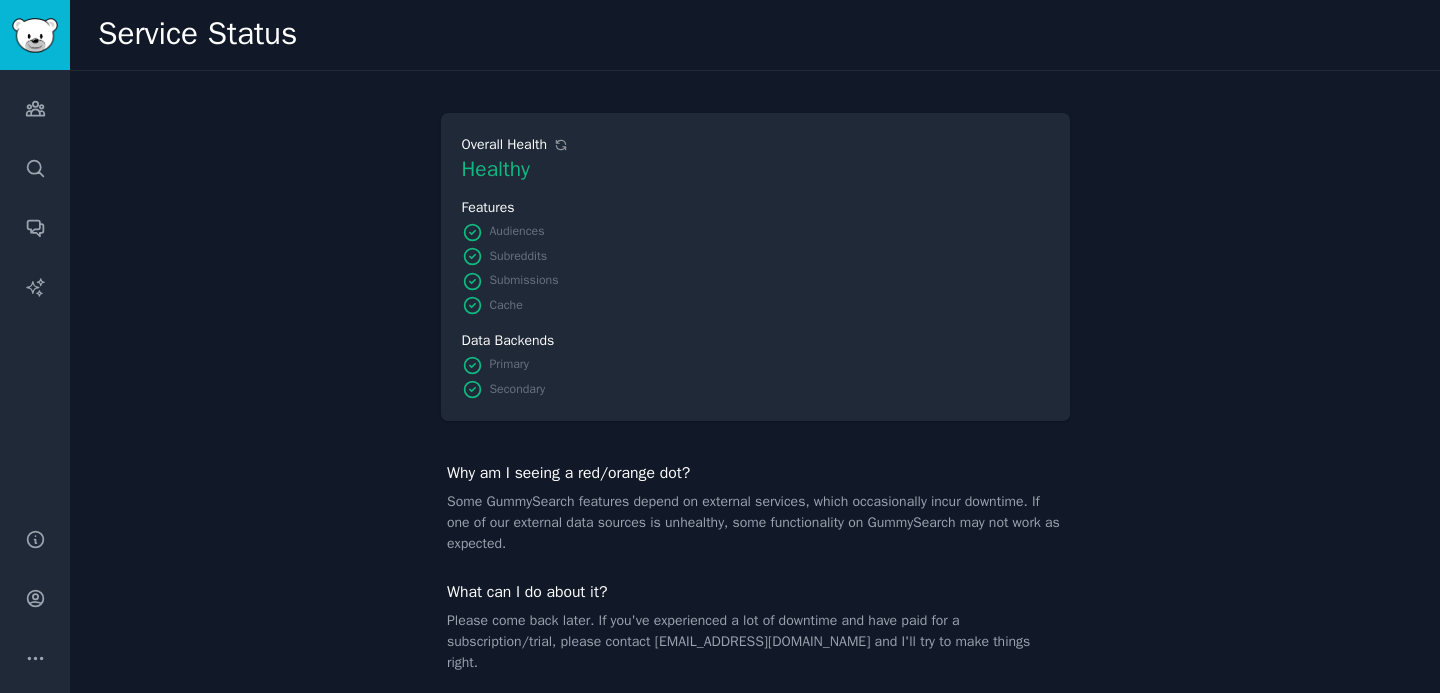 scroll, scrollTop: 15, scrollLeft: 0, axis: vertical 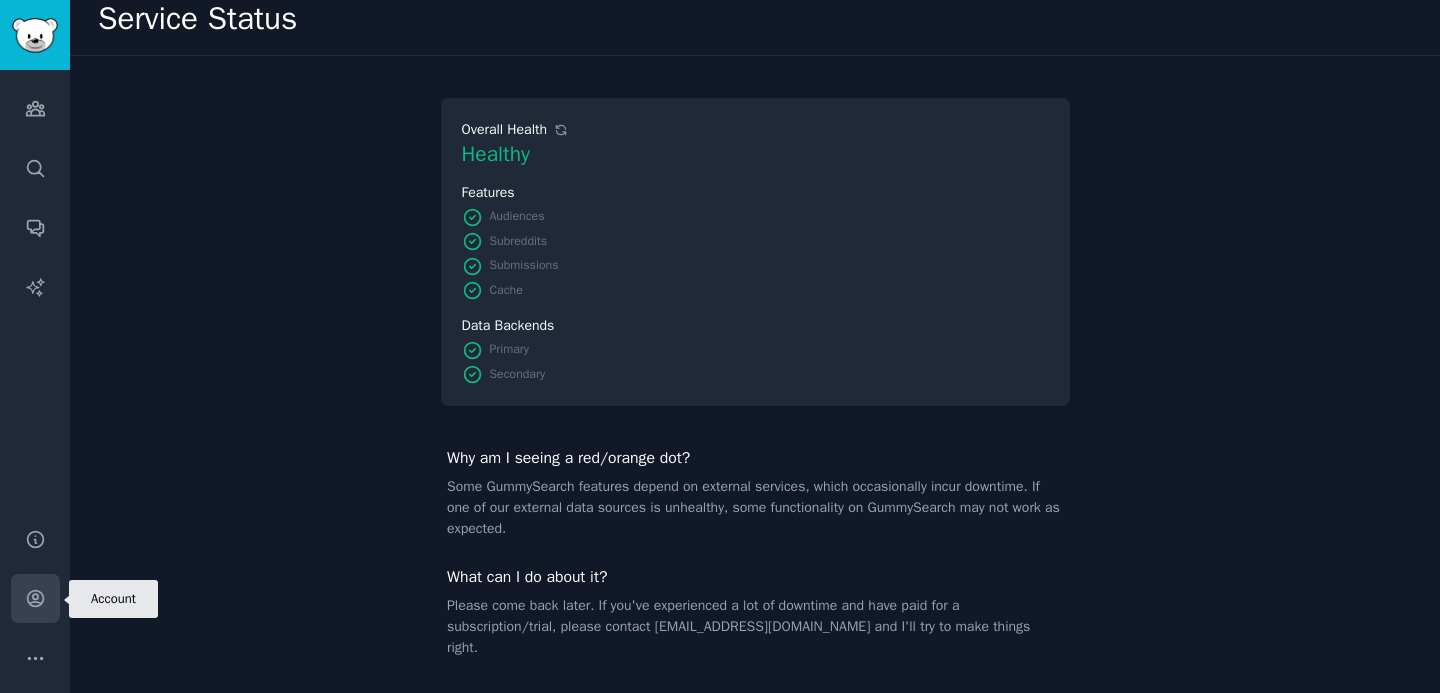 click 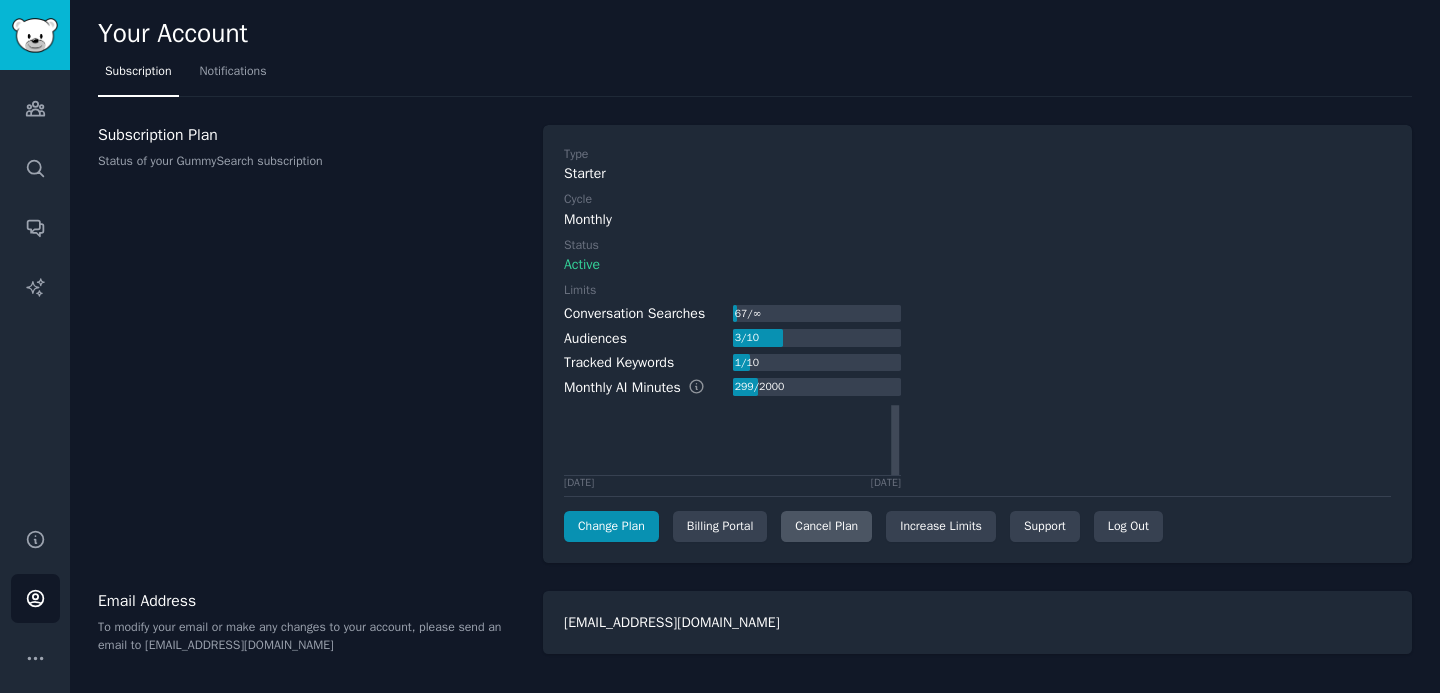 click on "Cancel Plan" at bounding box center (826, 527) 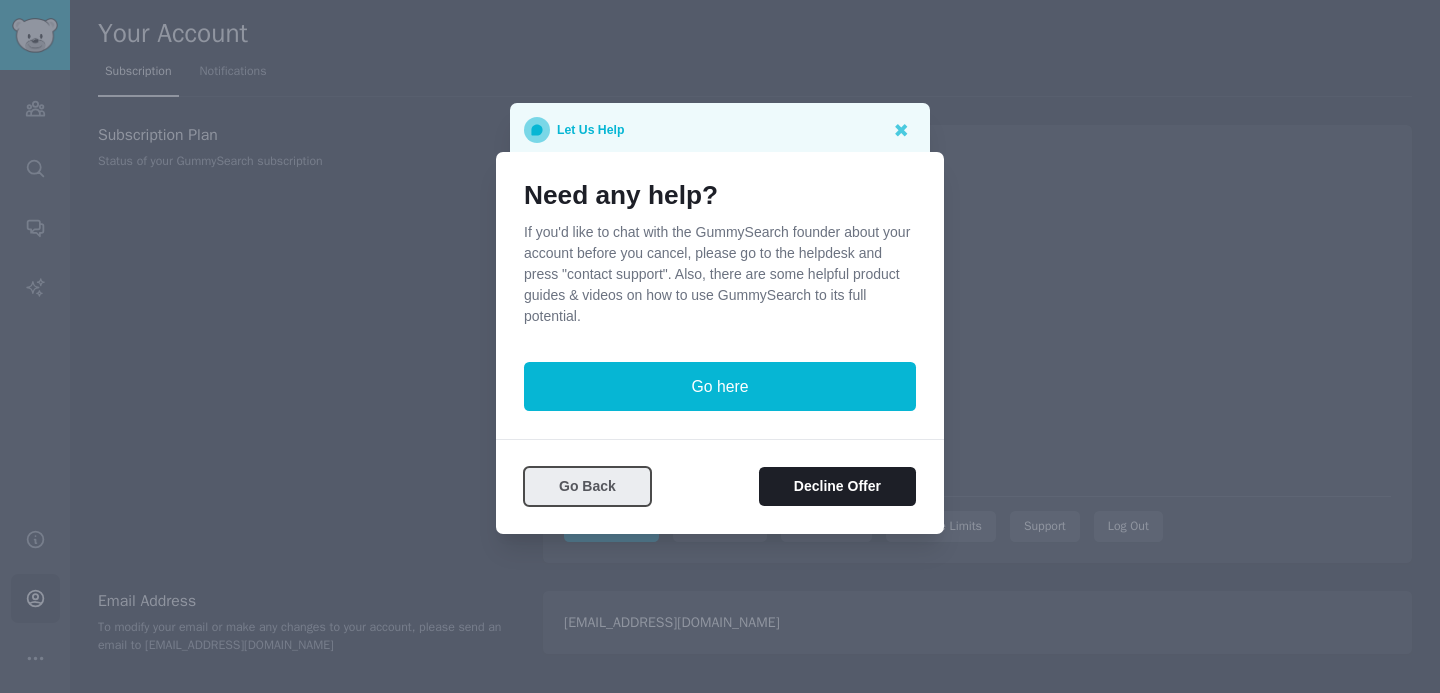 click on "Go Back" at bounding box center (587, 486) 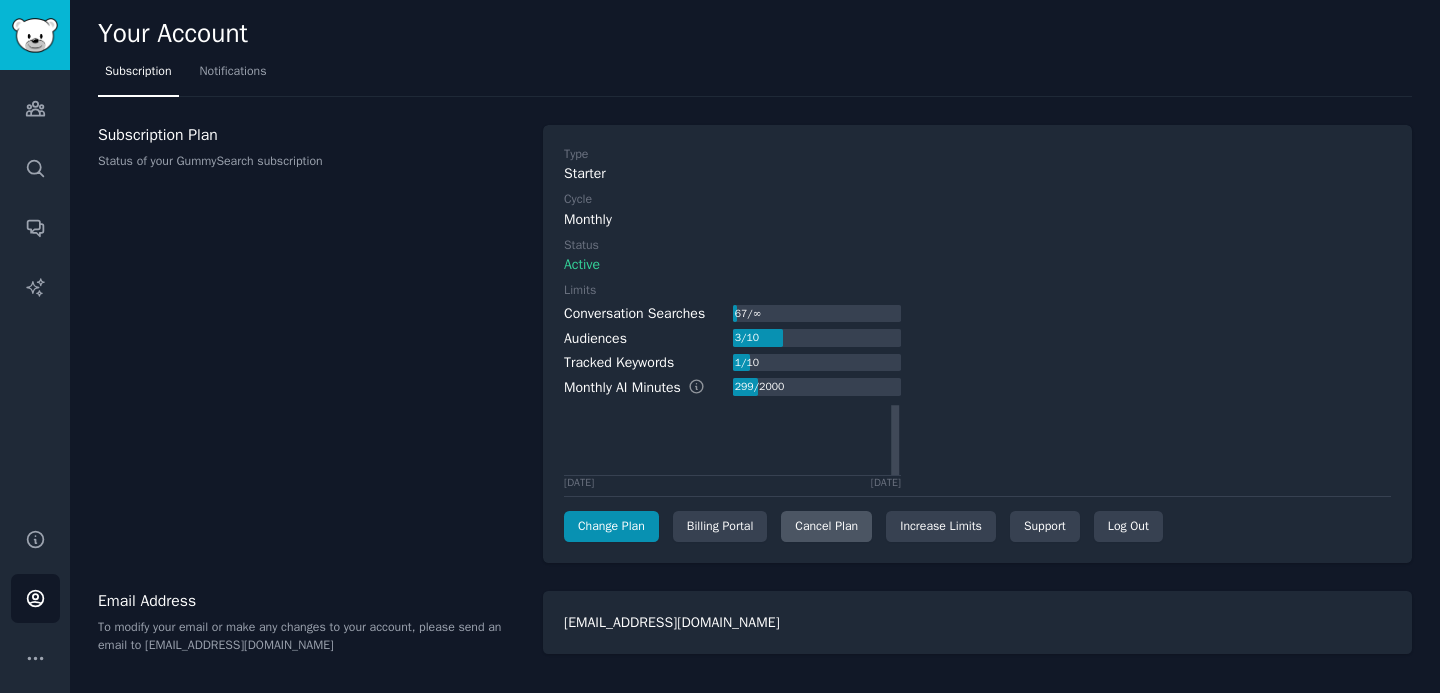 click on "Cancel Plan" at bounding box center [826, 527] 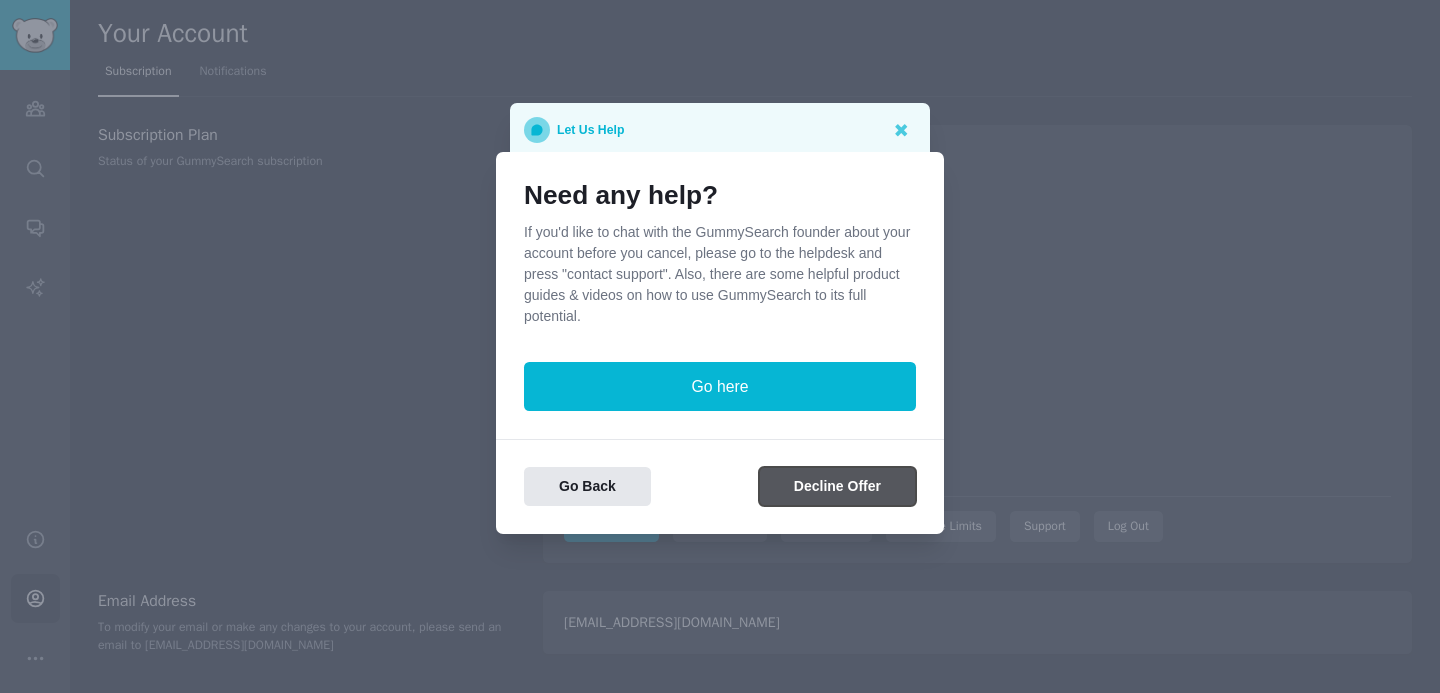 click on "Decline Offer" at bounding box center [837, 486] 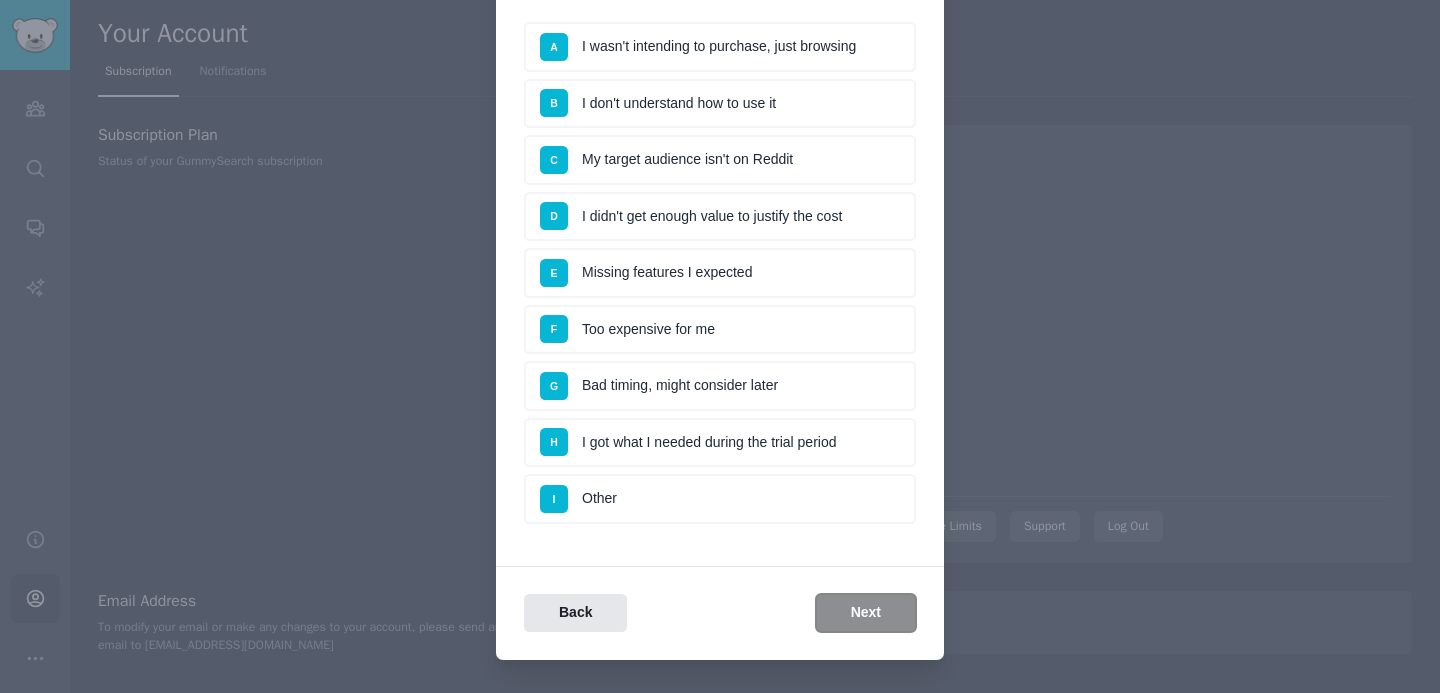 scroll, scrollTop: 182, scrollLeft: 0, axis: vertical 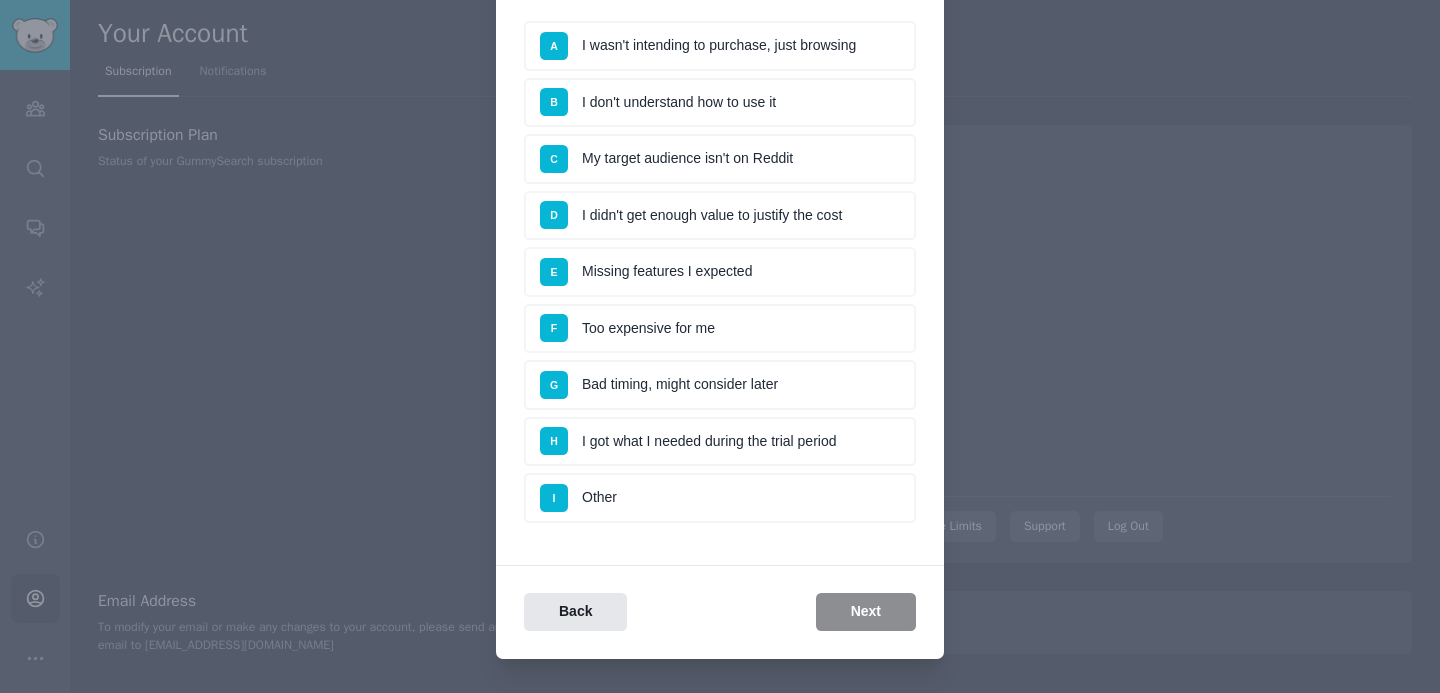 click on "E  Missing features I expected" at bounding box center [720, 272] 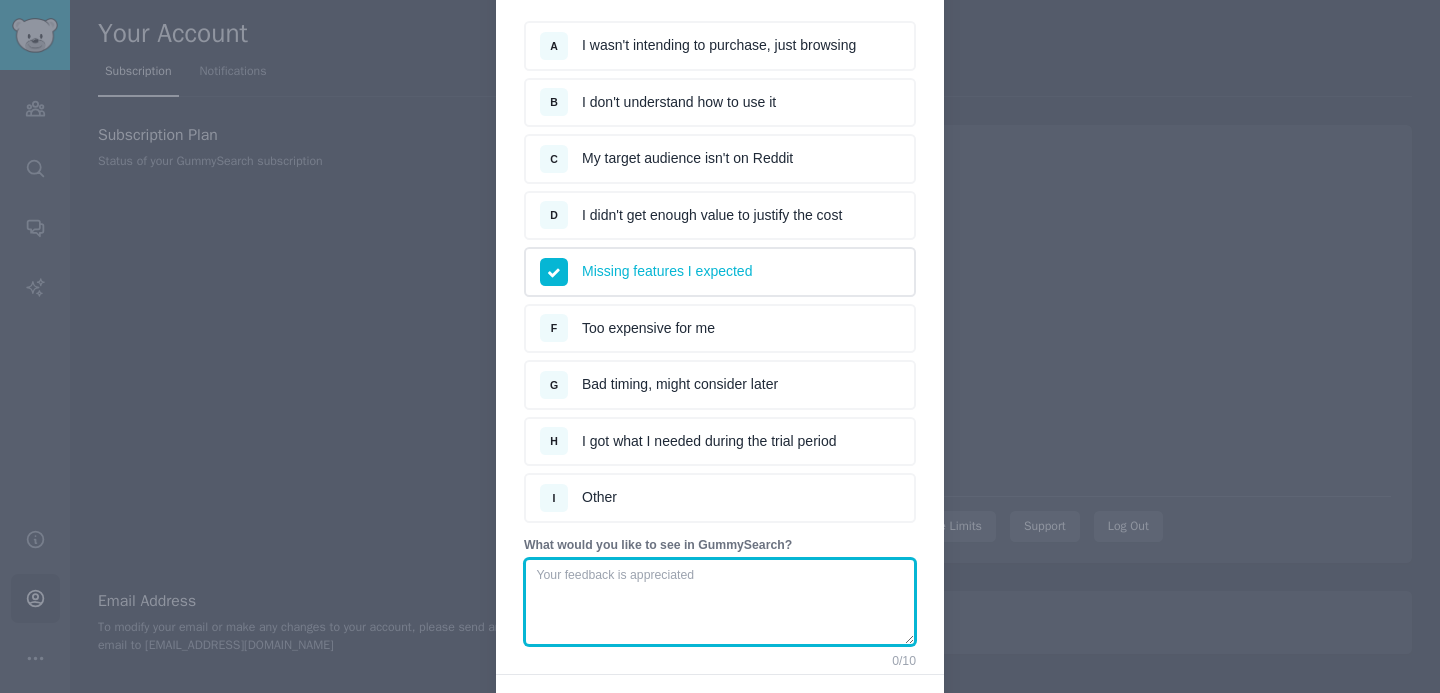 click at bounding box center (720, 602) 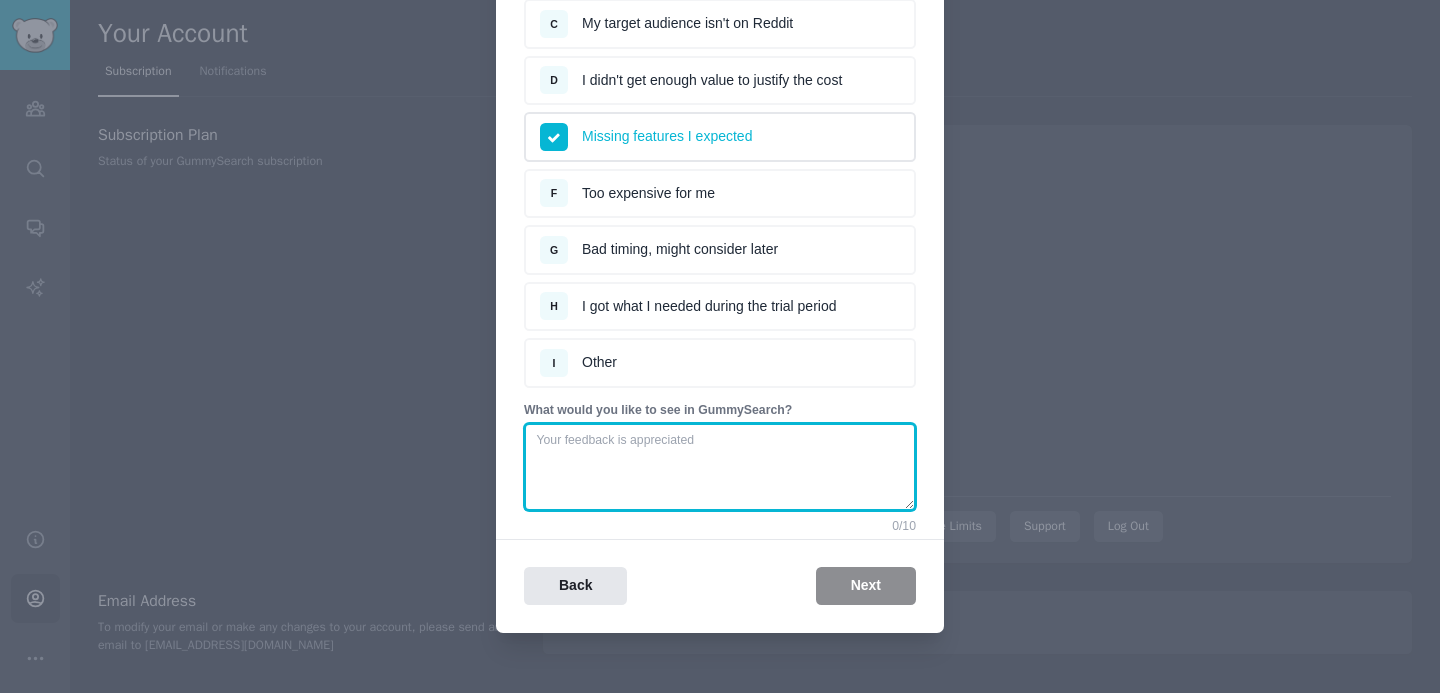 scroll, scrollTop: 327, scrollLeft: 0, axis: vertical 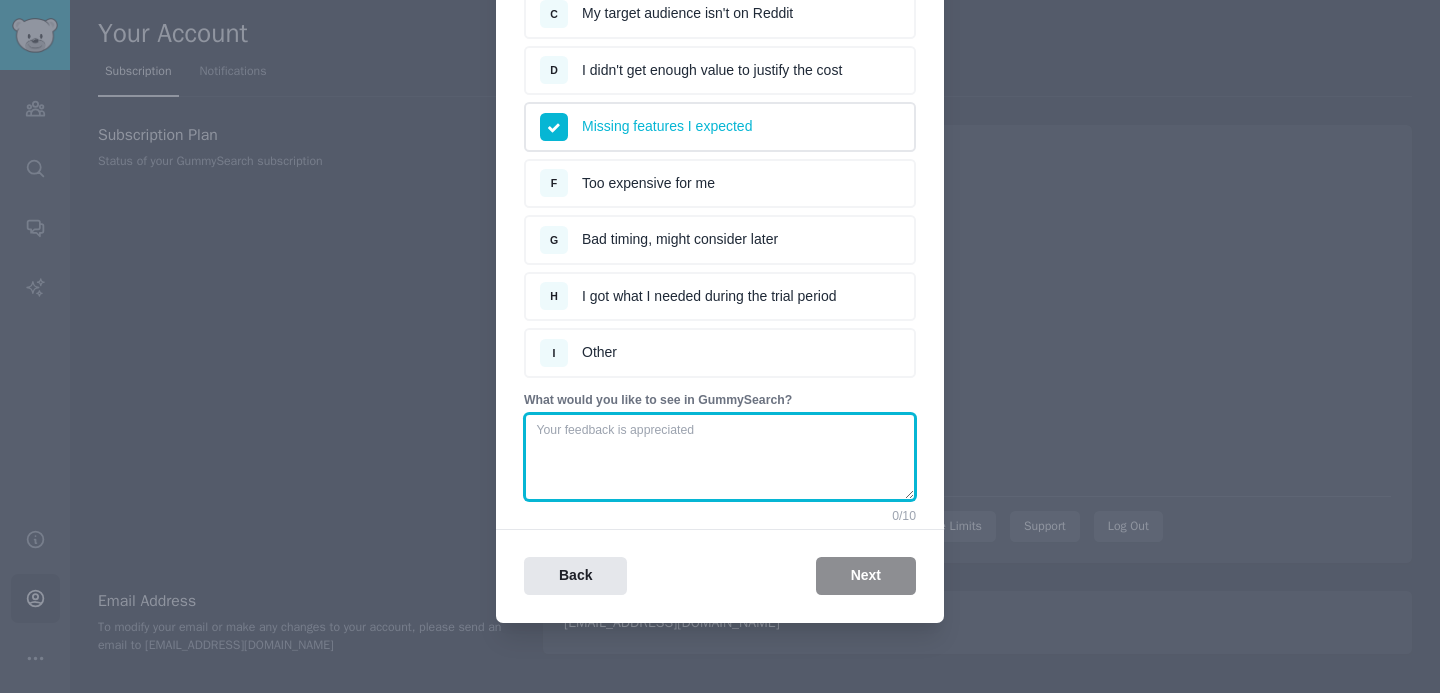 click at bounding box center [720, 457] 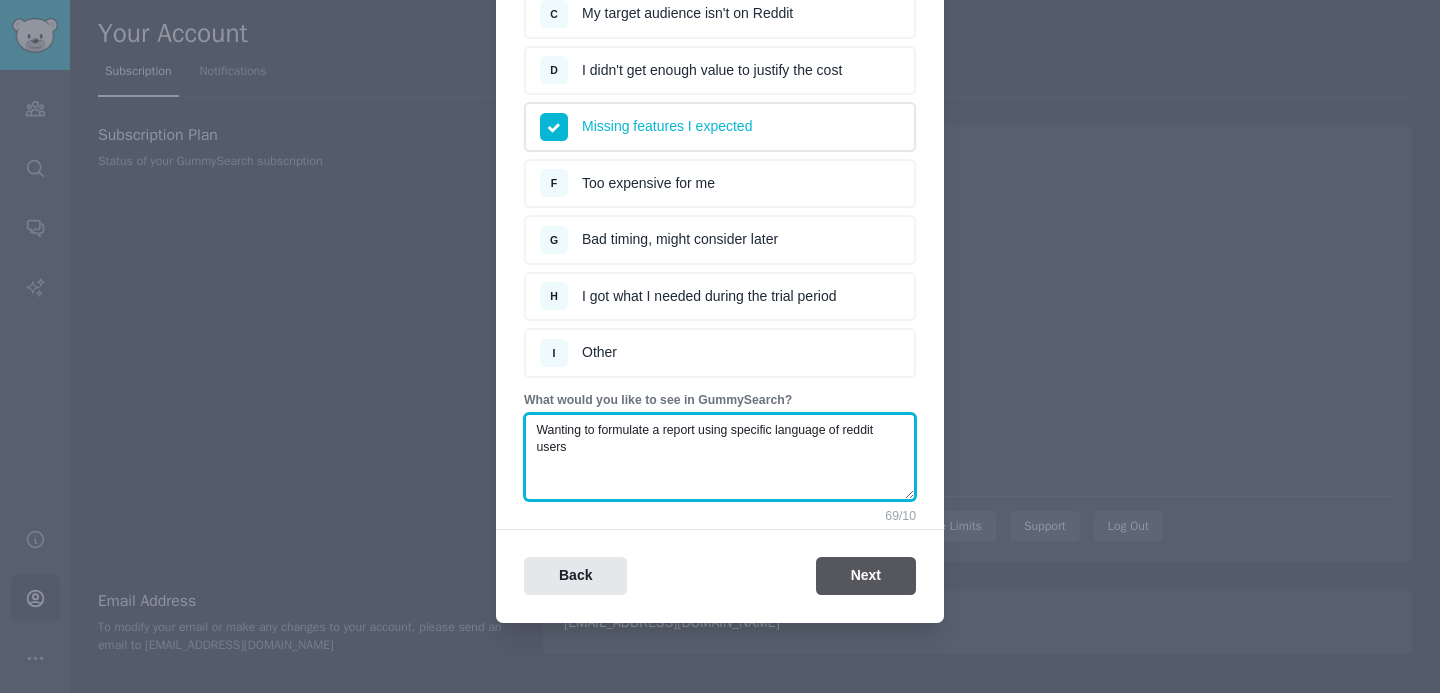 type on "Wanting to formulate a report using specific language of reddit users" 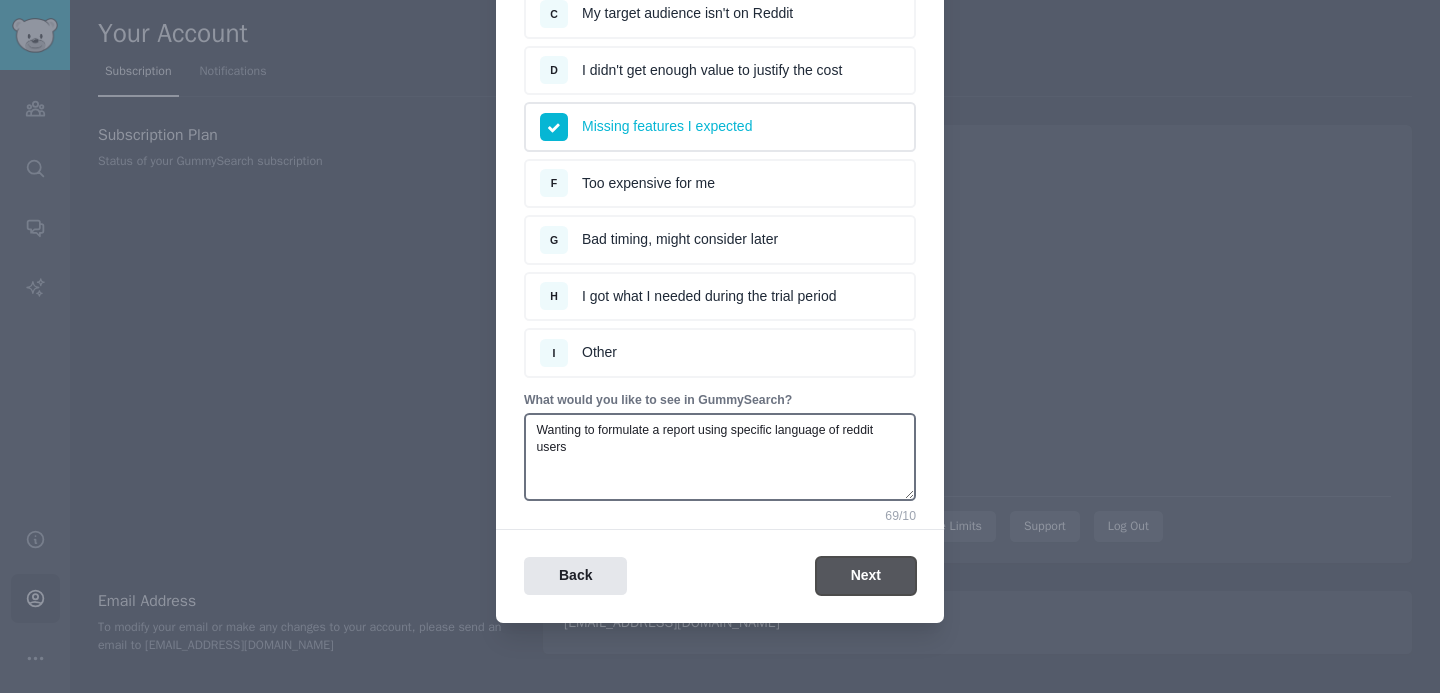 click on "Next" at bounding box center [866, 576] 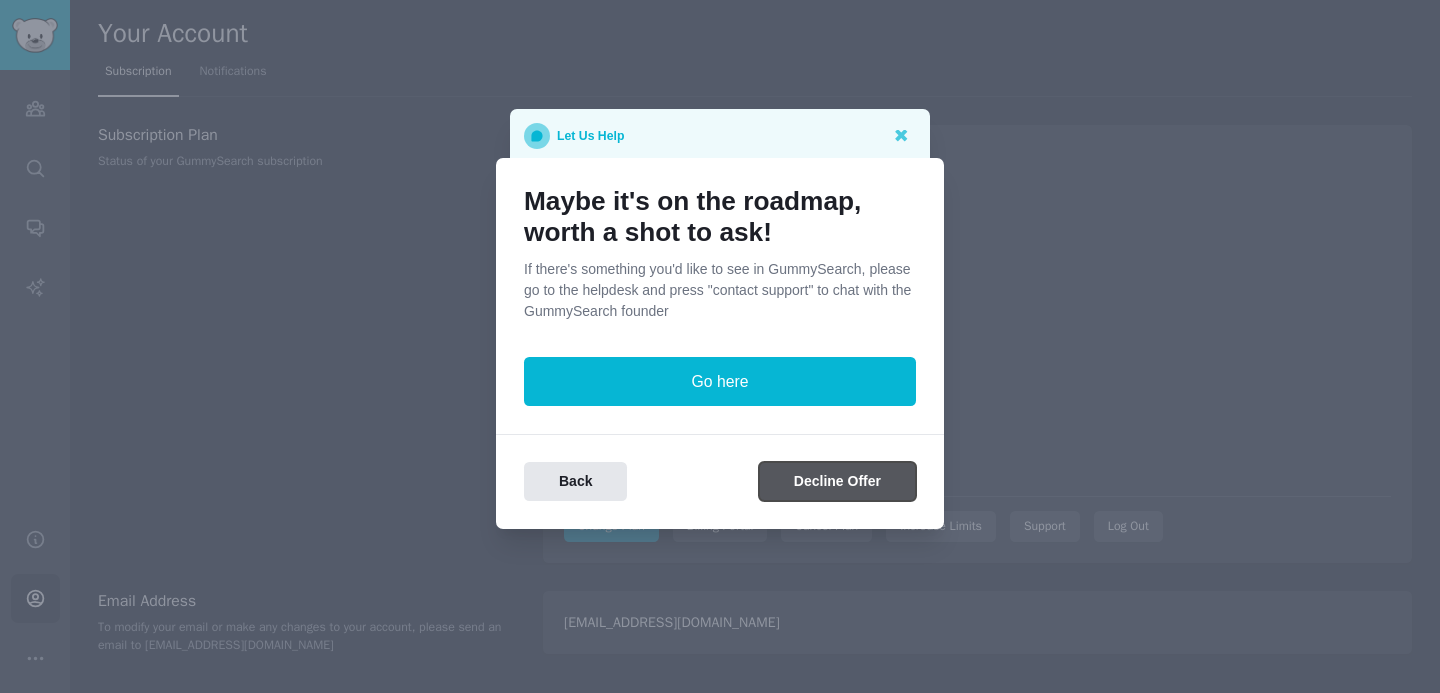 scroll, scrollTop: 0, scrollLeft: 0, axis: both 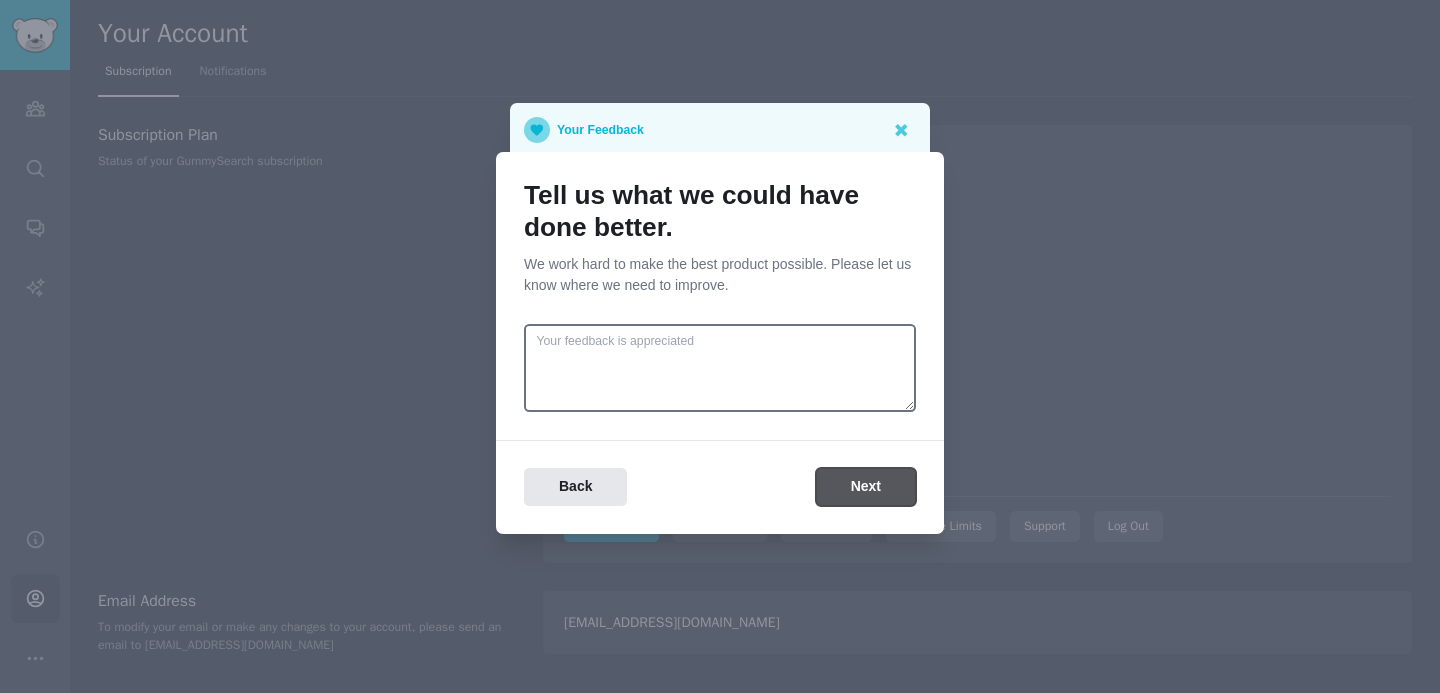 click on "Next" at bounding box center (866, 487) 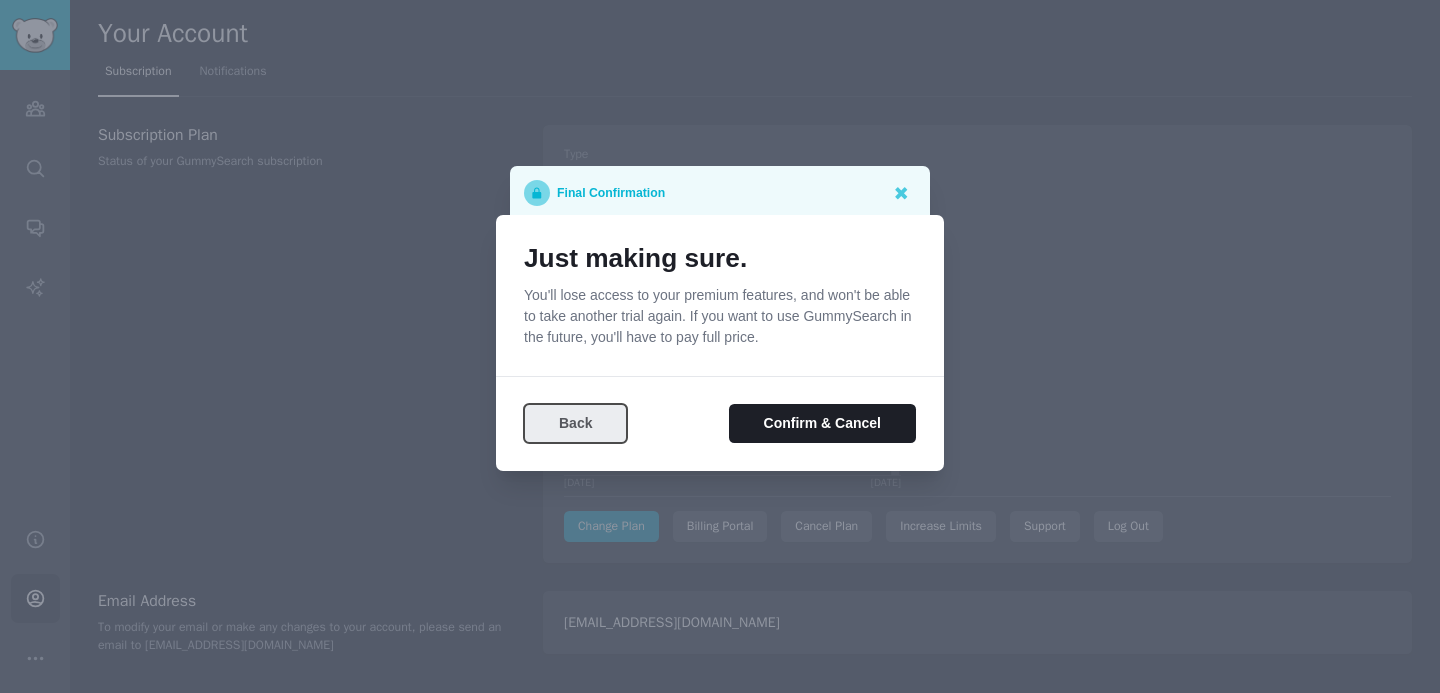 click on "Back" at bounding box center (575, 423) 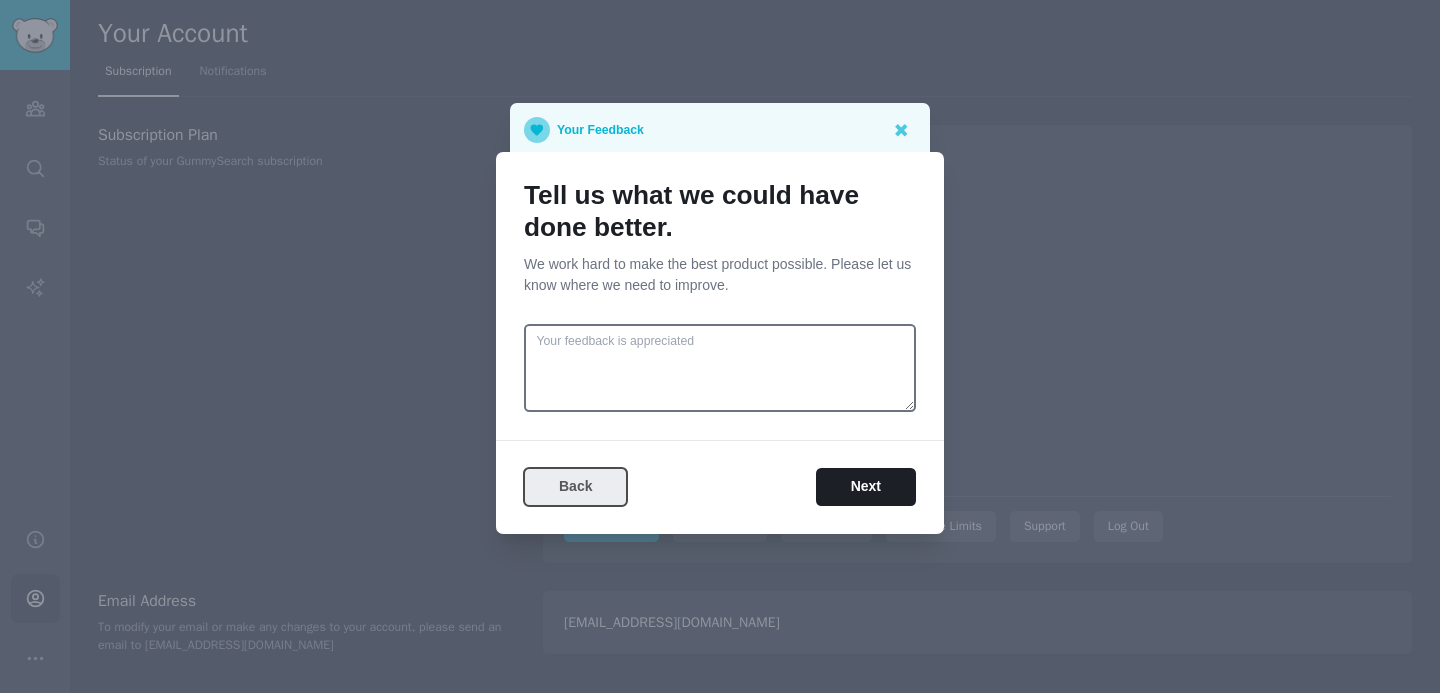 click on "Back" at bounding box center [575, 487] 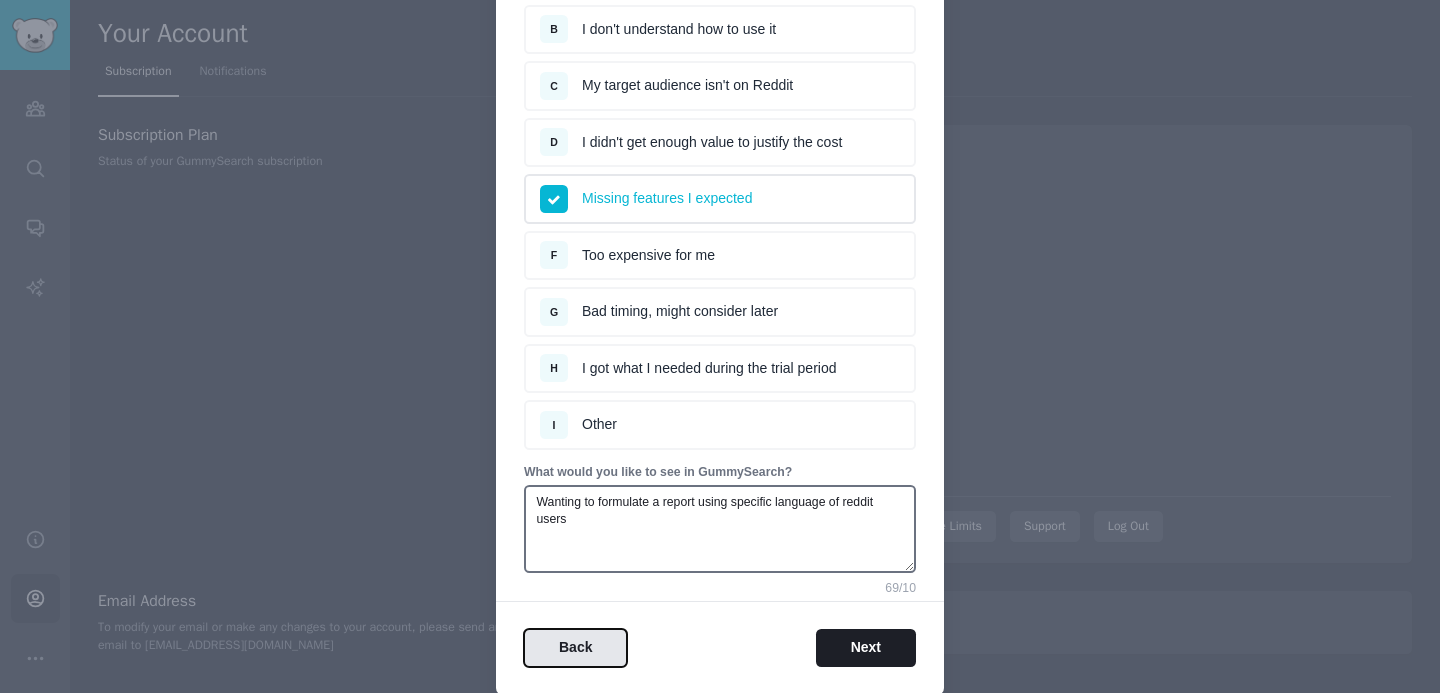 scroll, scrollTop: 287, scrollLeft: 0, axis: vertical 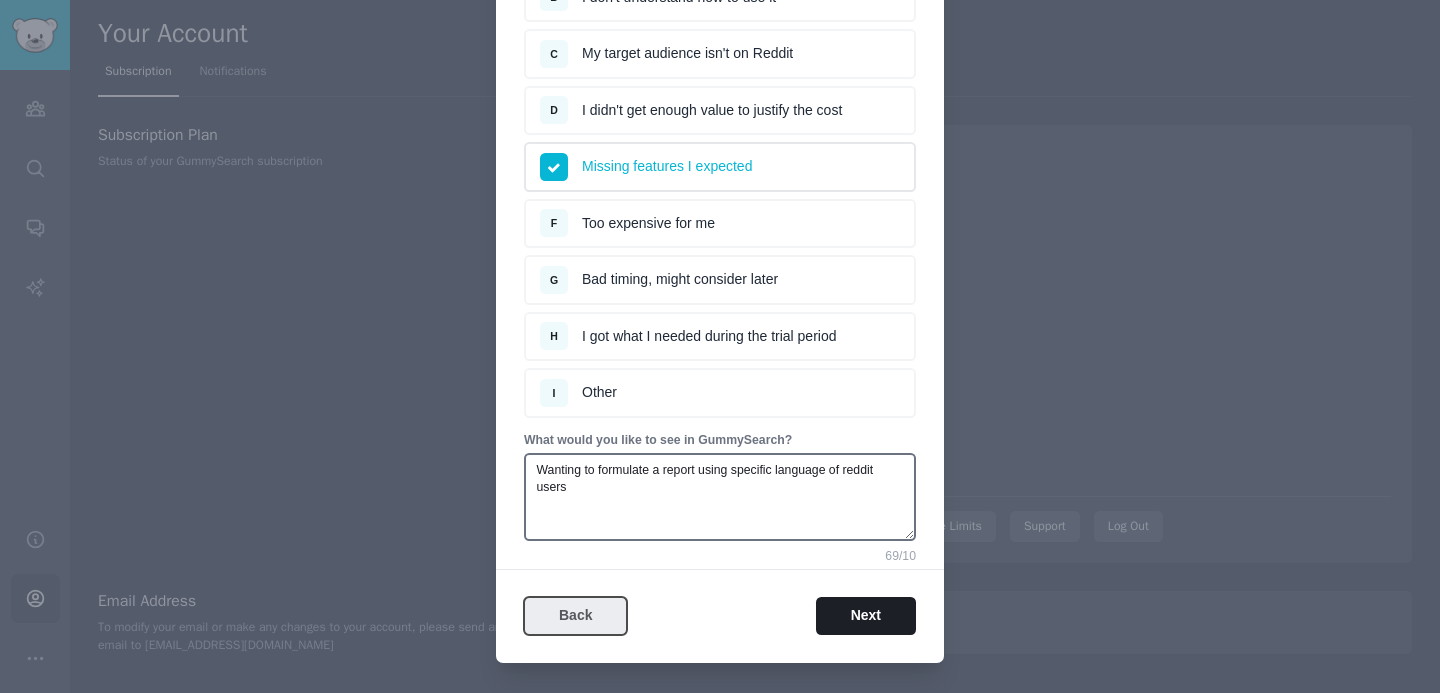 click on "Back" at bounding box center (575, 616) 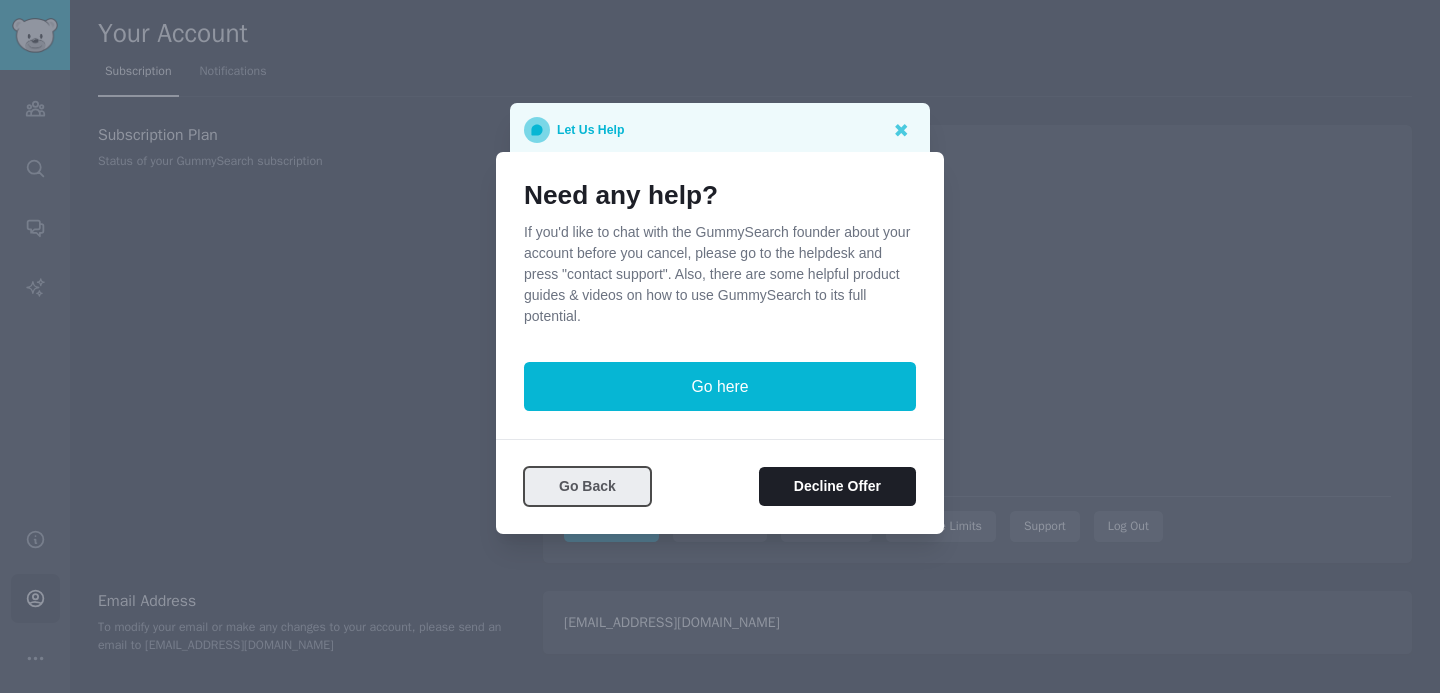 scroll, scrollTop: 0, scrollLeft: 0, axis: both 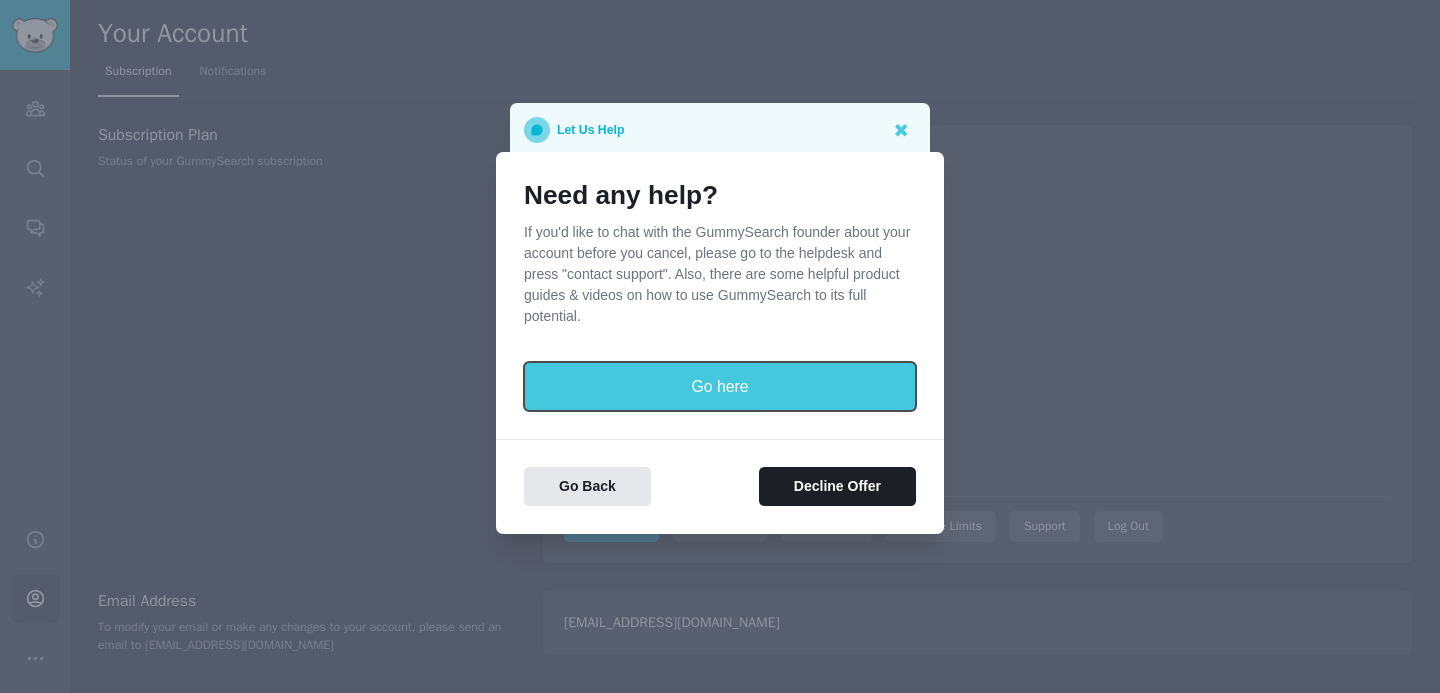 click on "Go here" at bounding box center (720, 386) 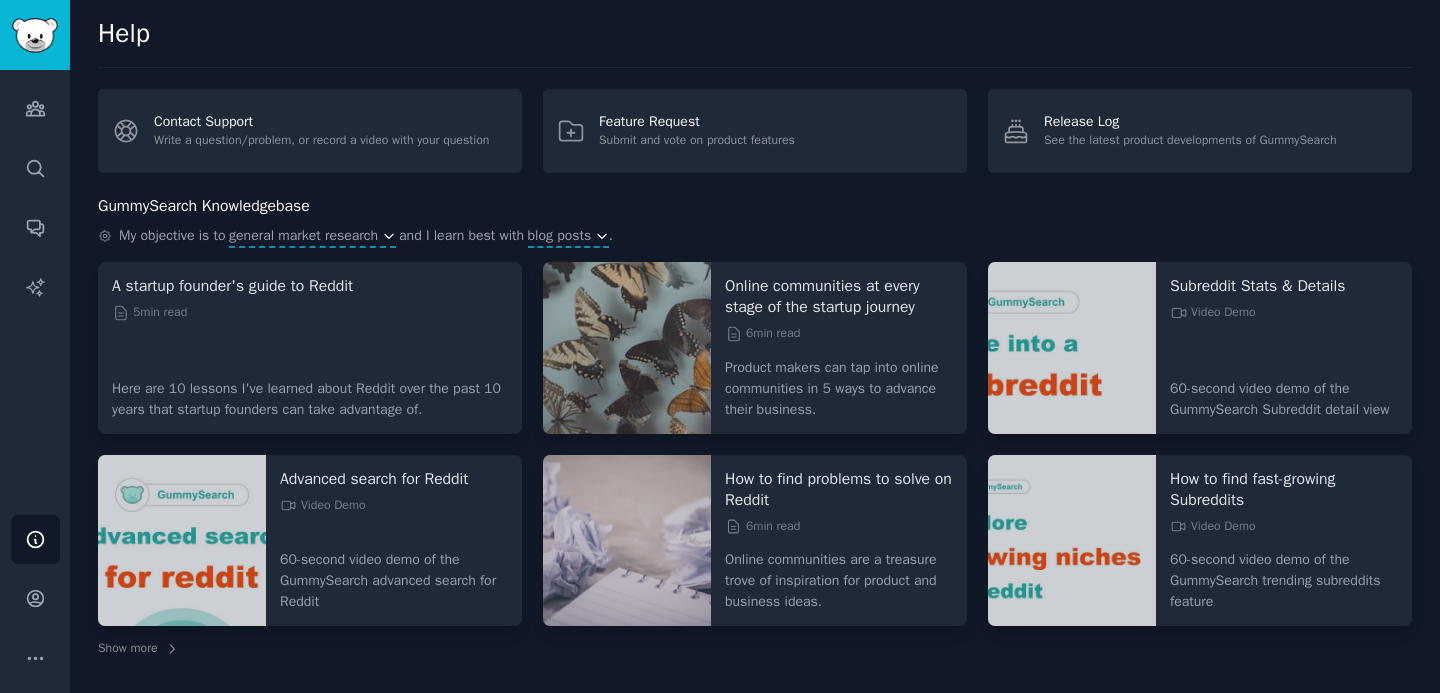 scroll, scrollTop: 0, scrollLeft: 0, axis: both 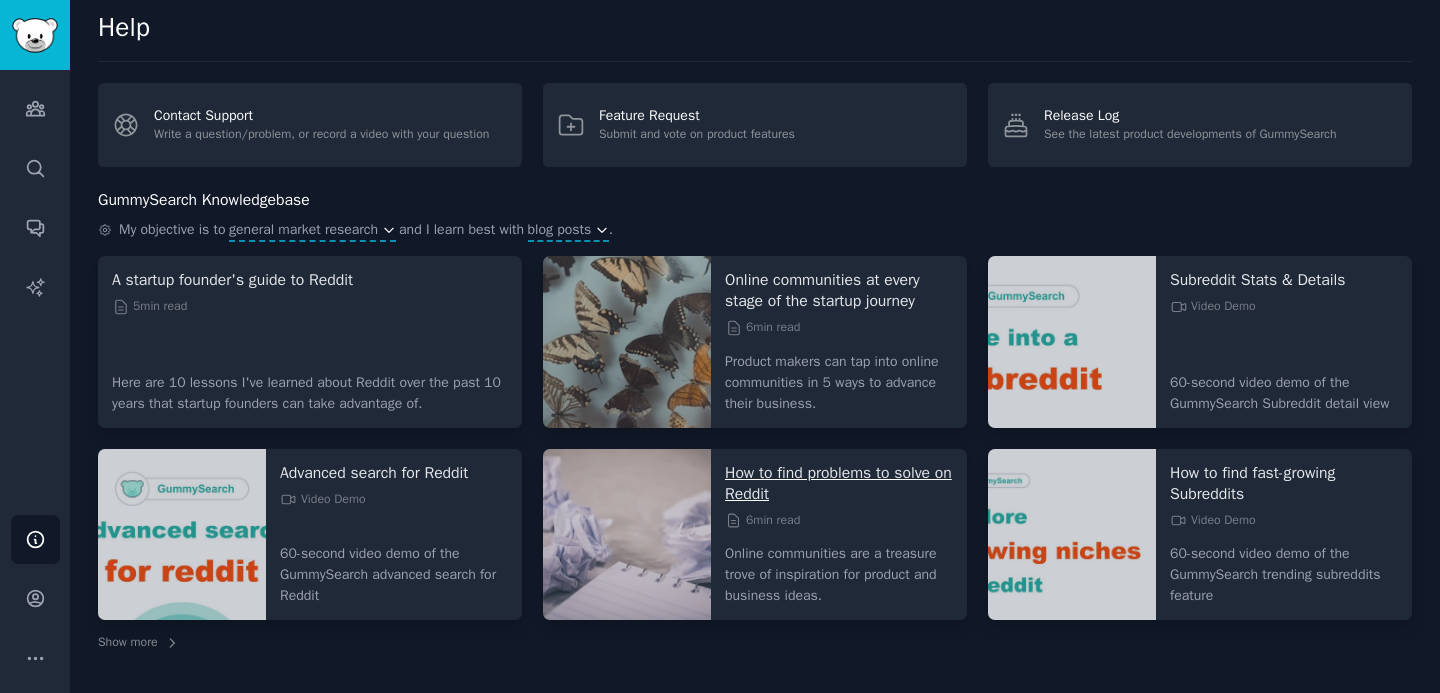 click on "How to find problems to solve on Reddit" at bounding box center [839, 484] 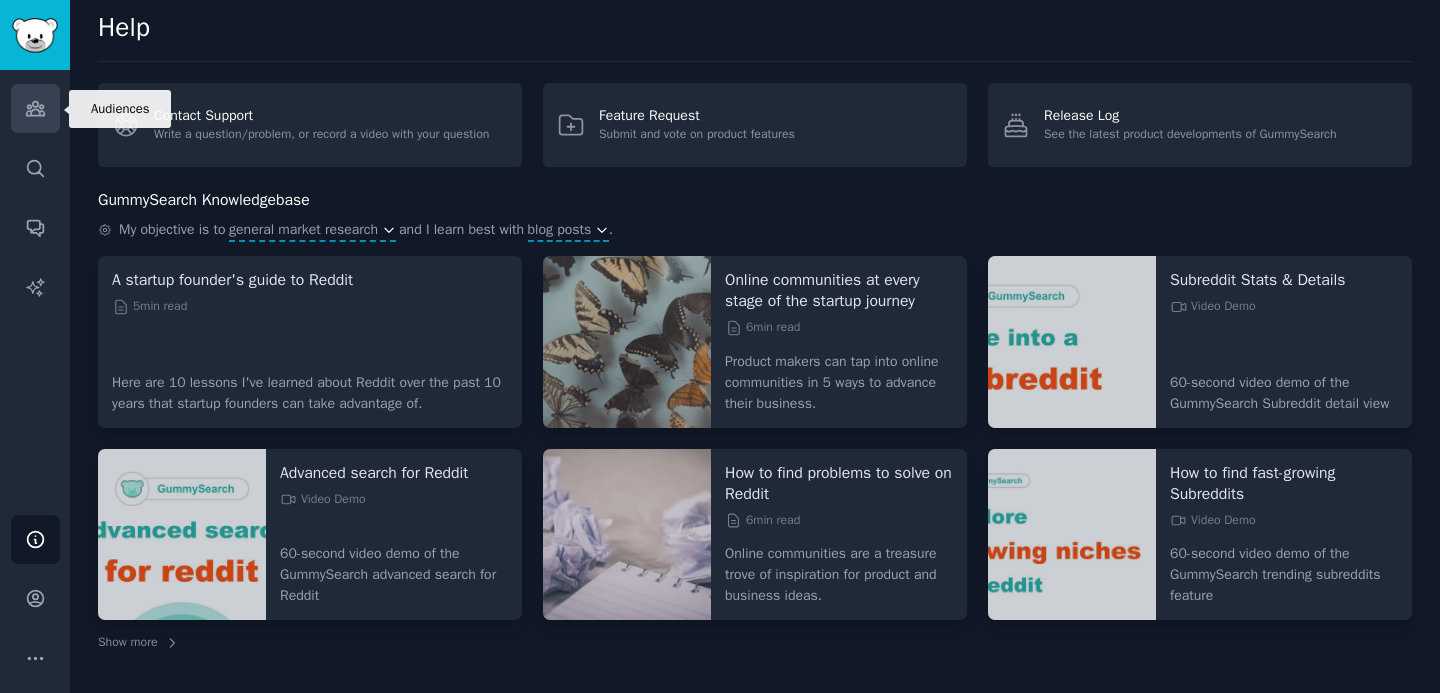 click 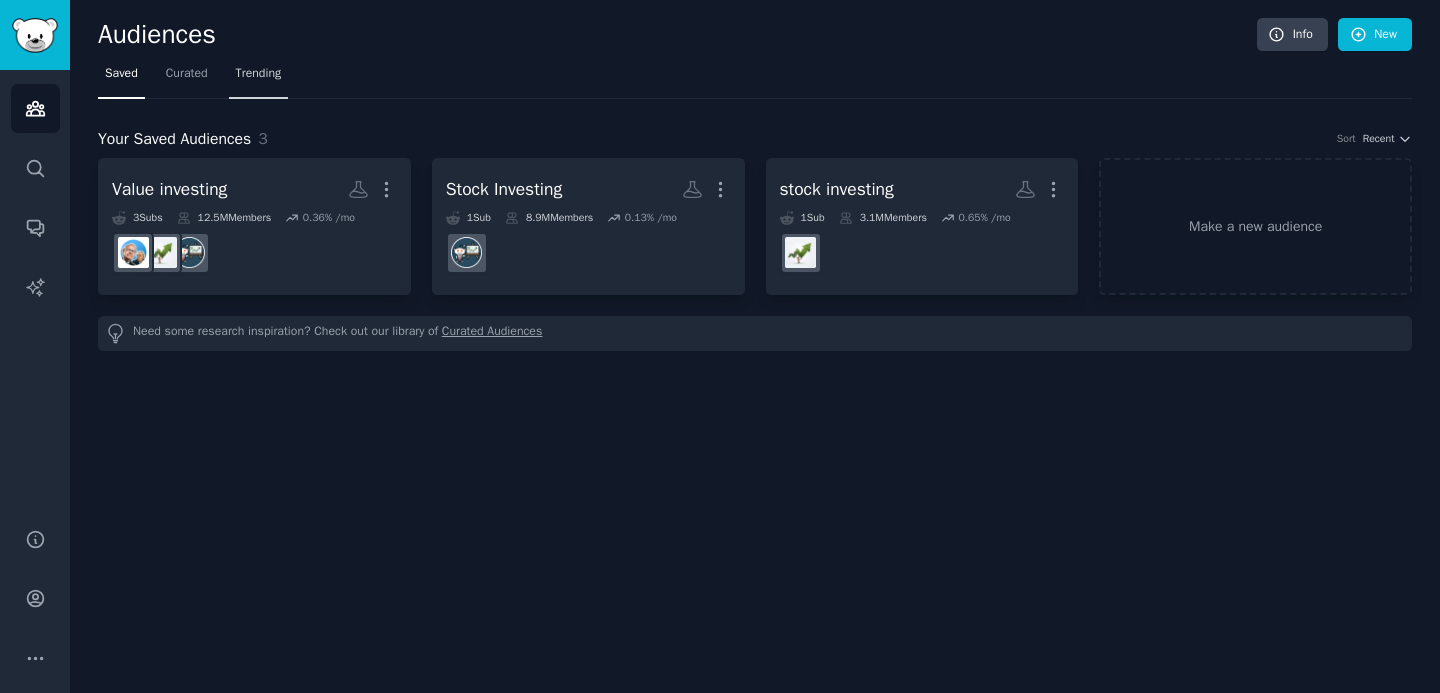 click on "Trending" at bounding box center [259, 78] 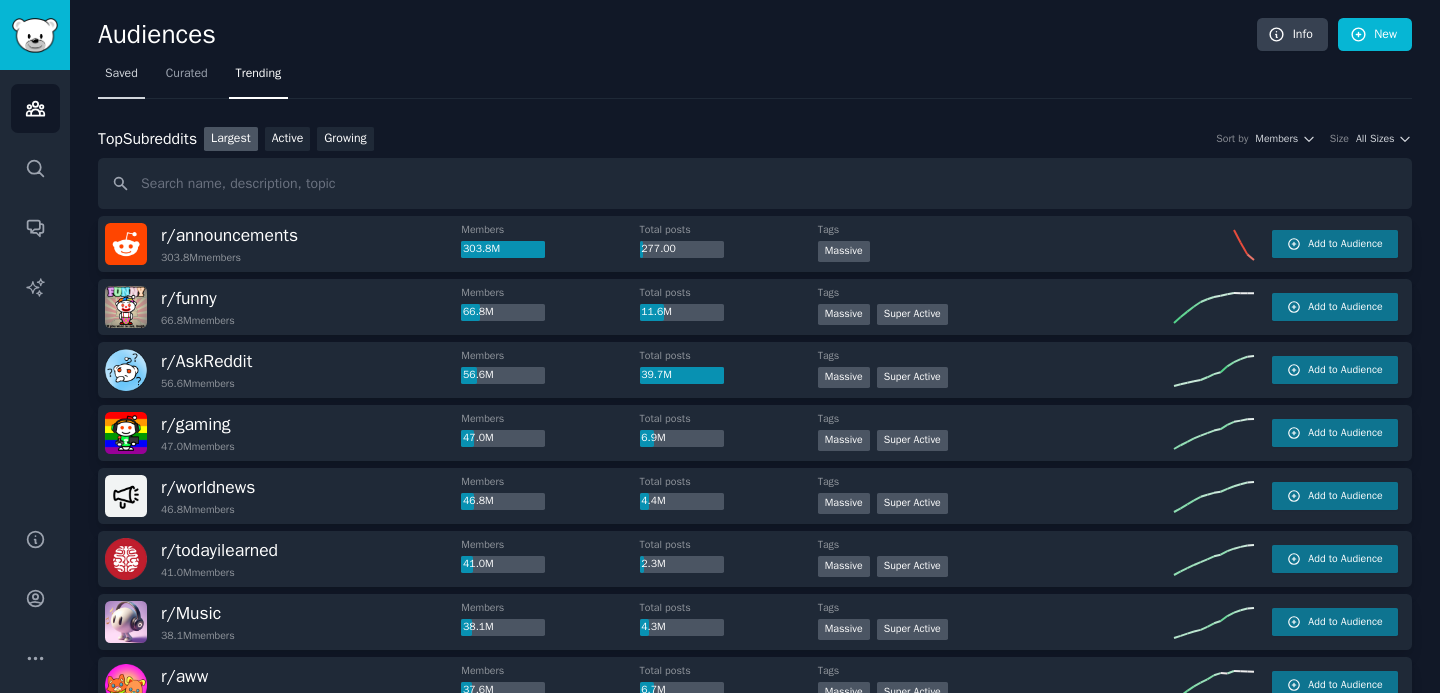 click on "Saved" at bounding box center (121, 74) 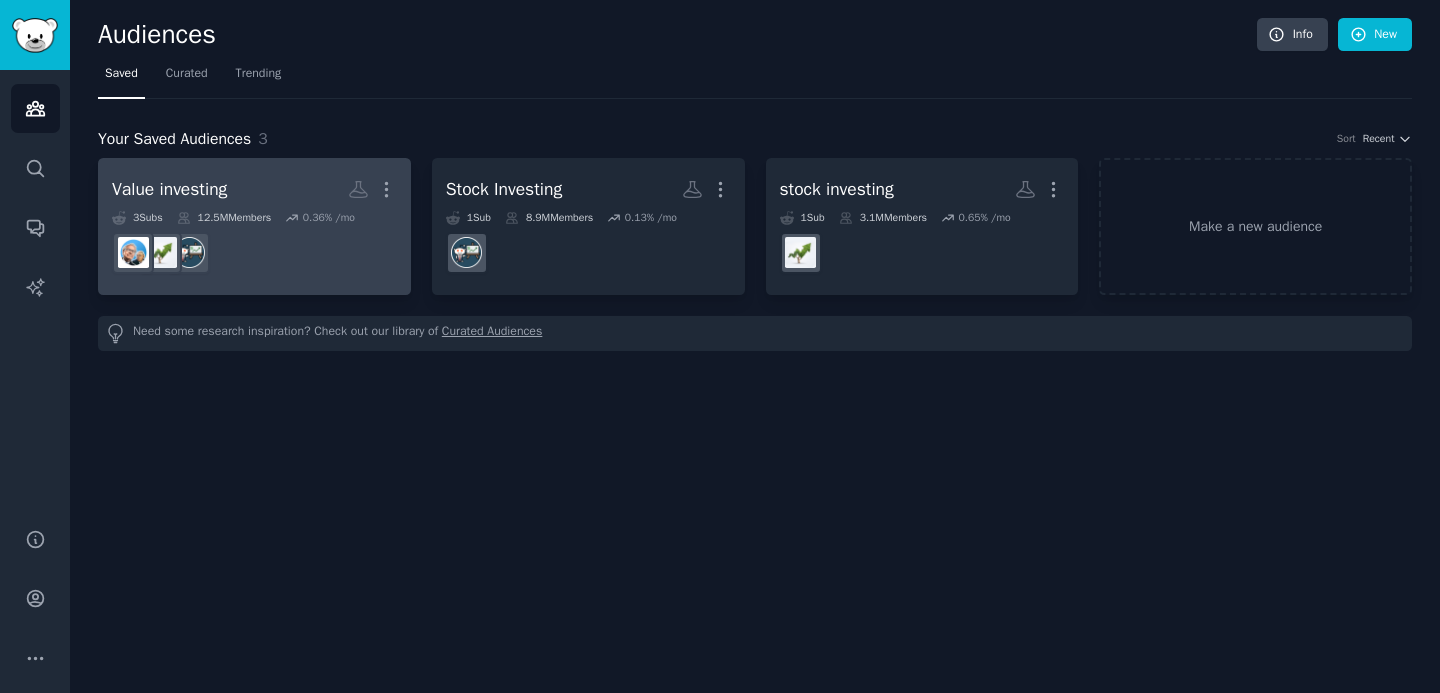 click on "Value investing More 3  Sub s 12.5M  Members 0.36 % /mo" at bounding box center (254, 226) 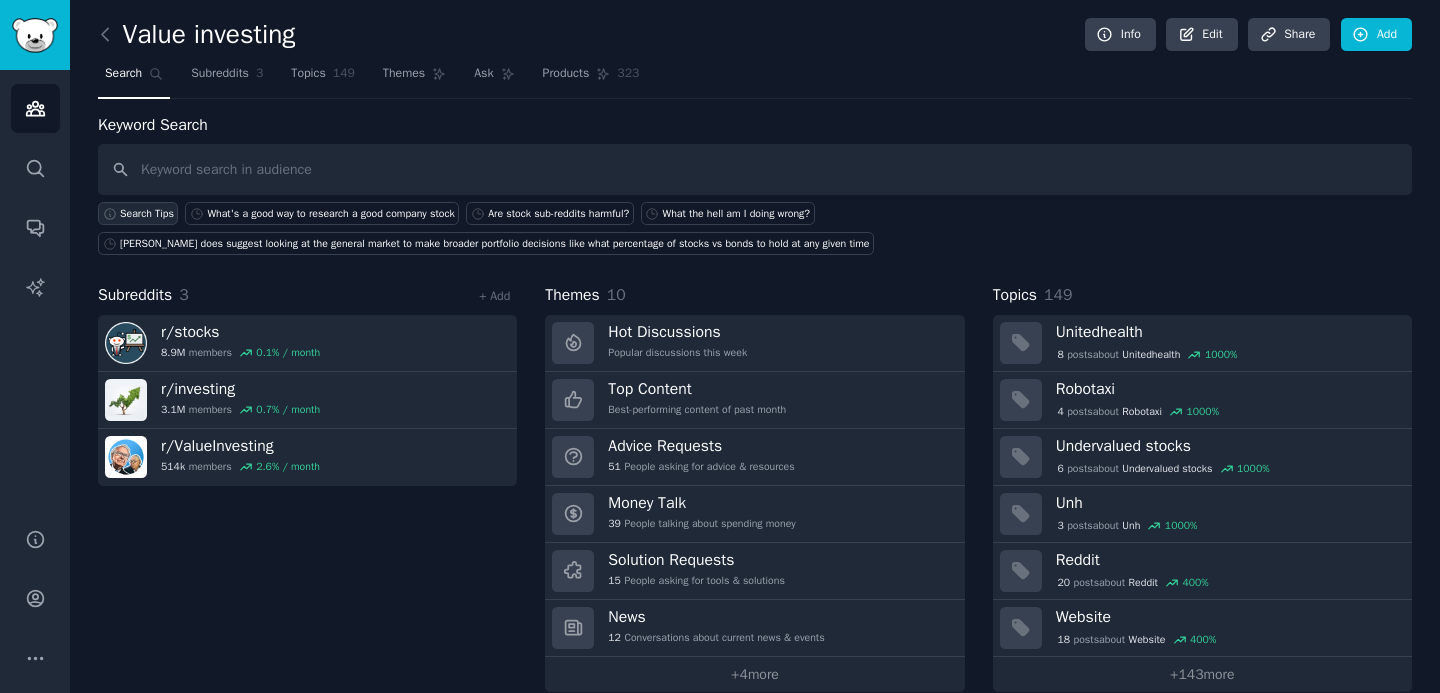 click on "Search Tips" at bounding box center (147, 214) 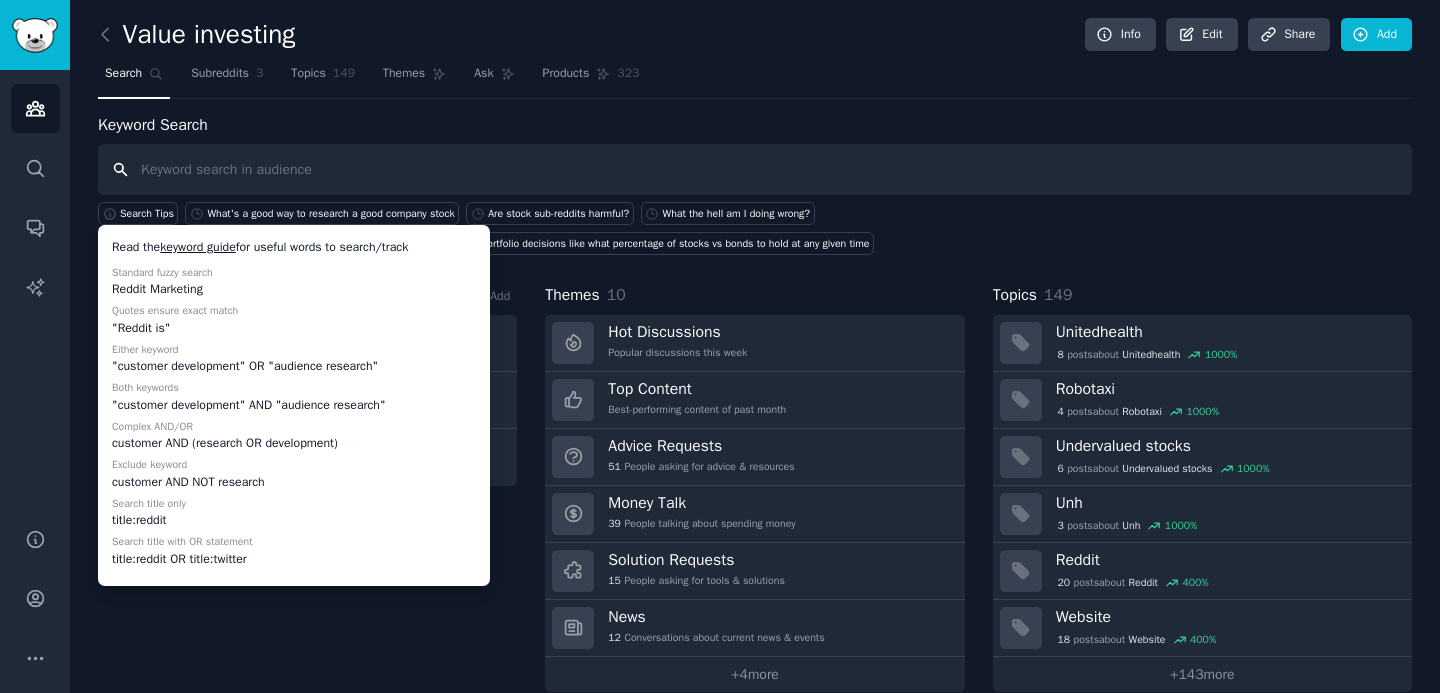 click at bounding box center (755, 169) 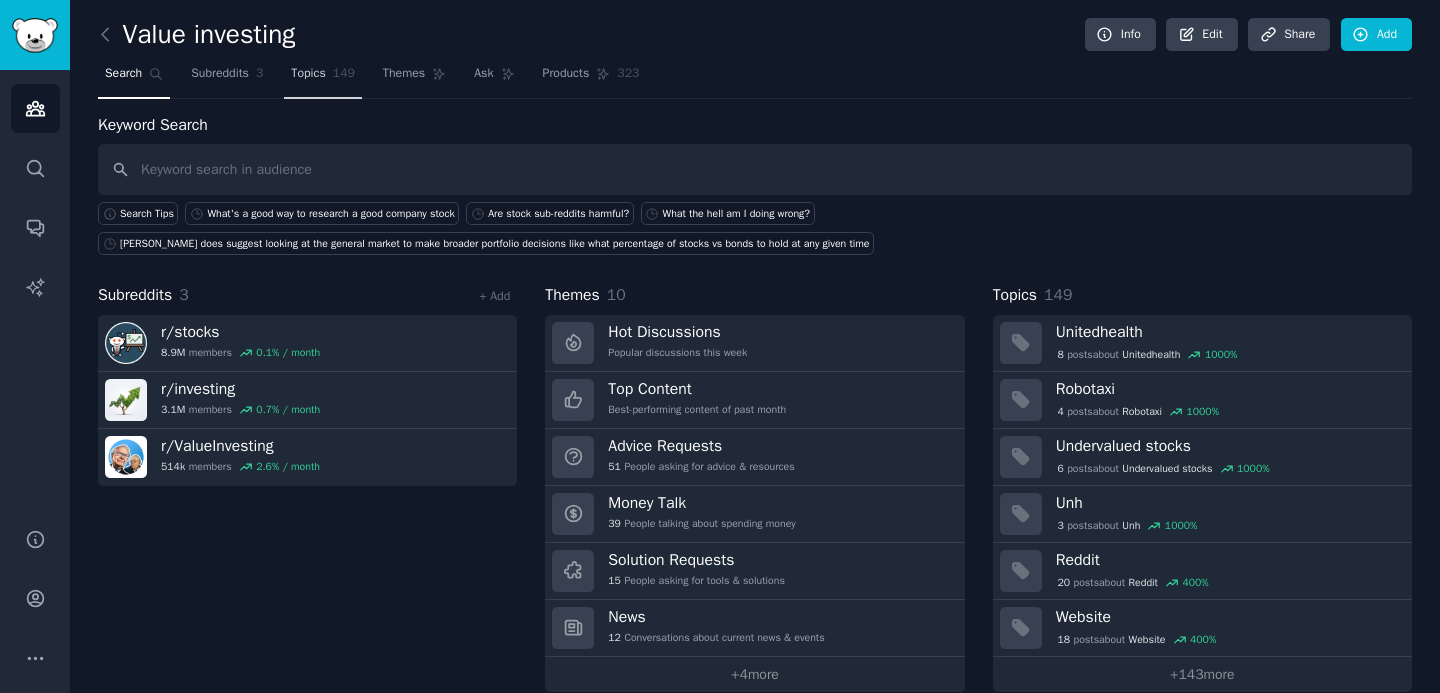 click on "Topics" at bounding box center (308, 74) 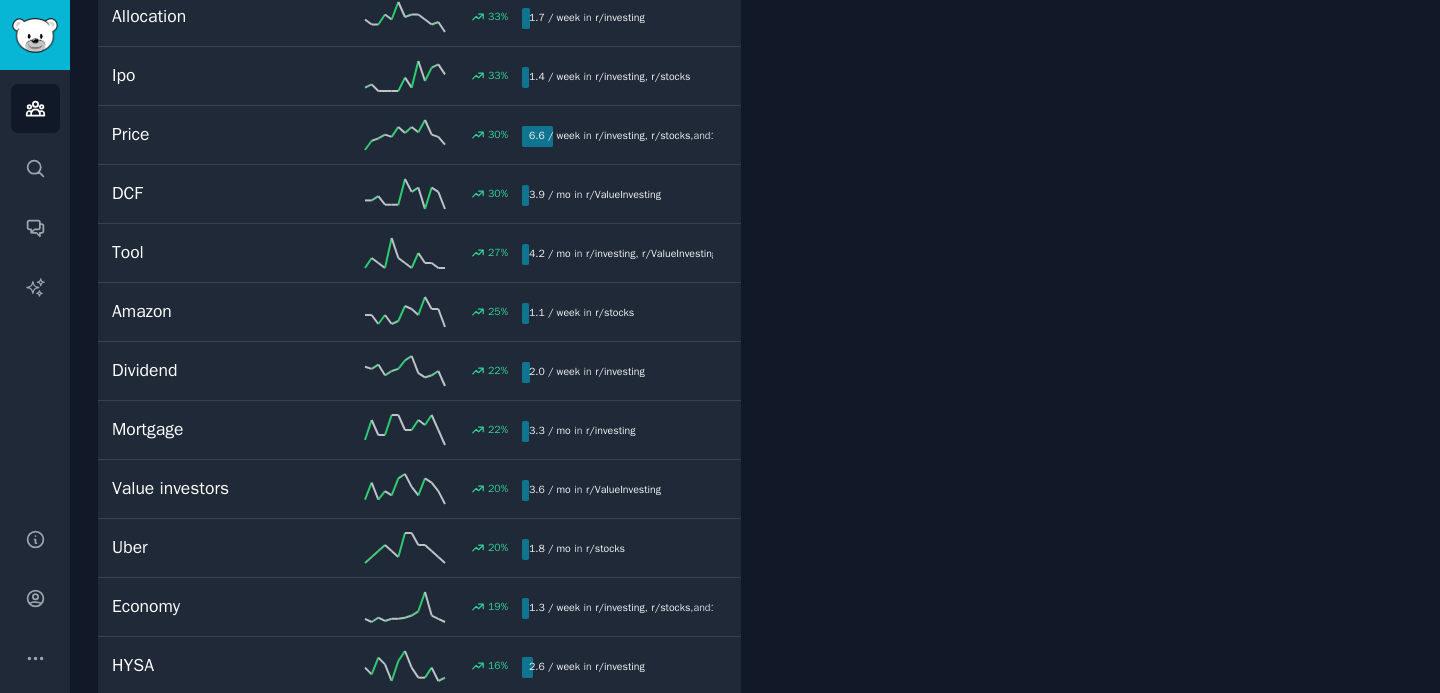 scroll, scrollTop: 3399, scrollLeft: 0, axis: vertical 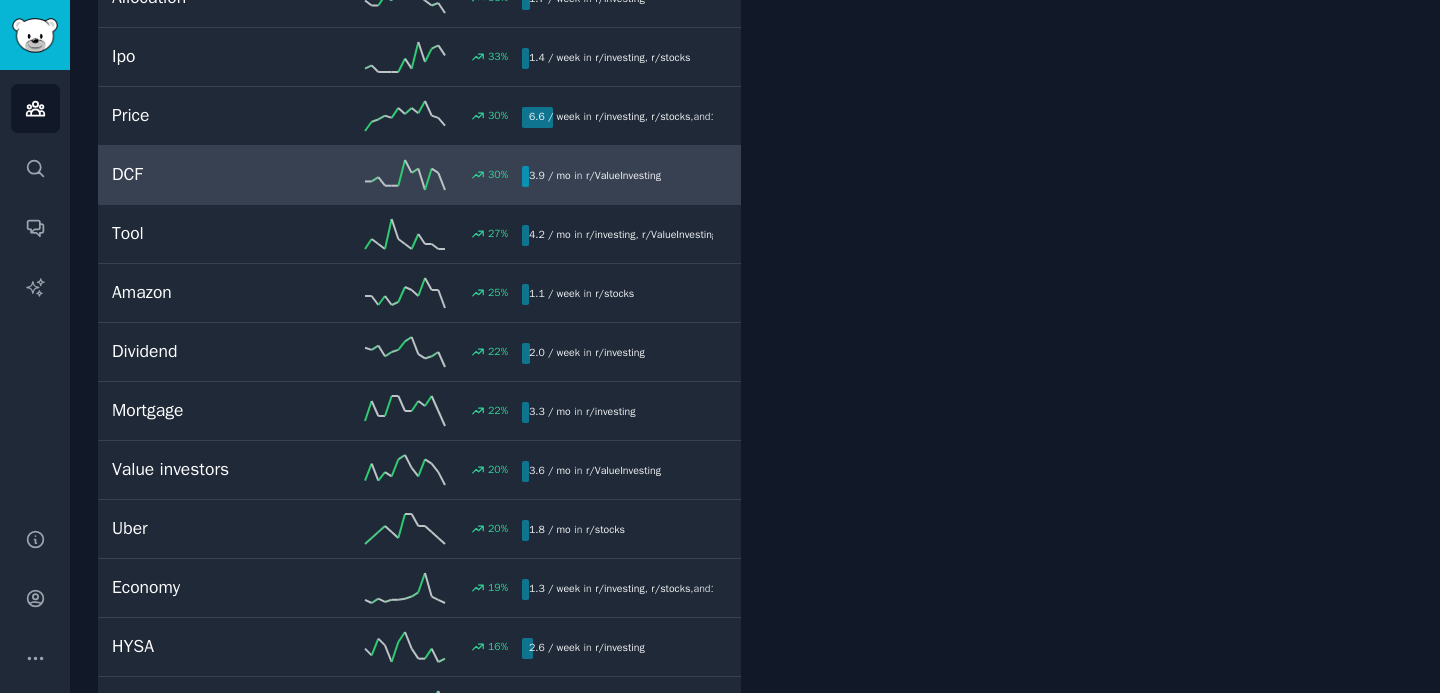click on "DCF 30 % 3.9 / mo  in    r/ ValueInvesting" at bounding box center (419, 175) 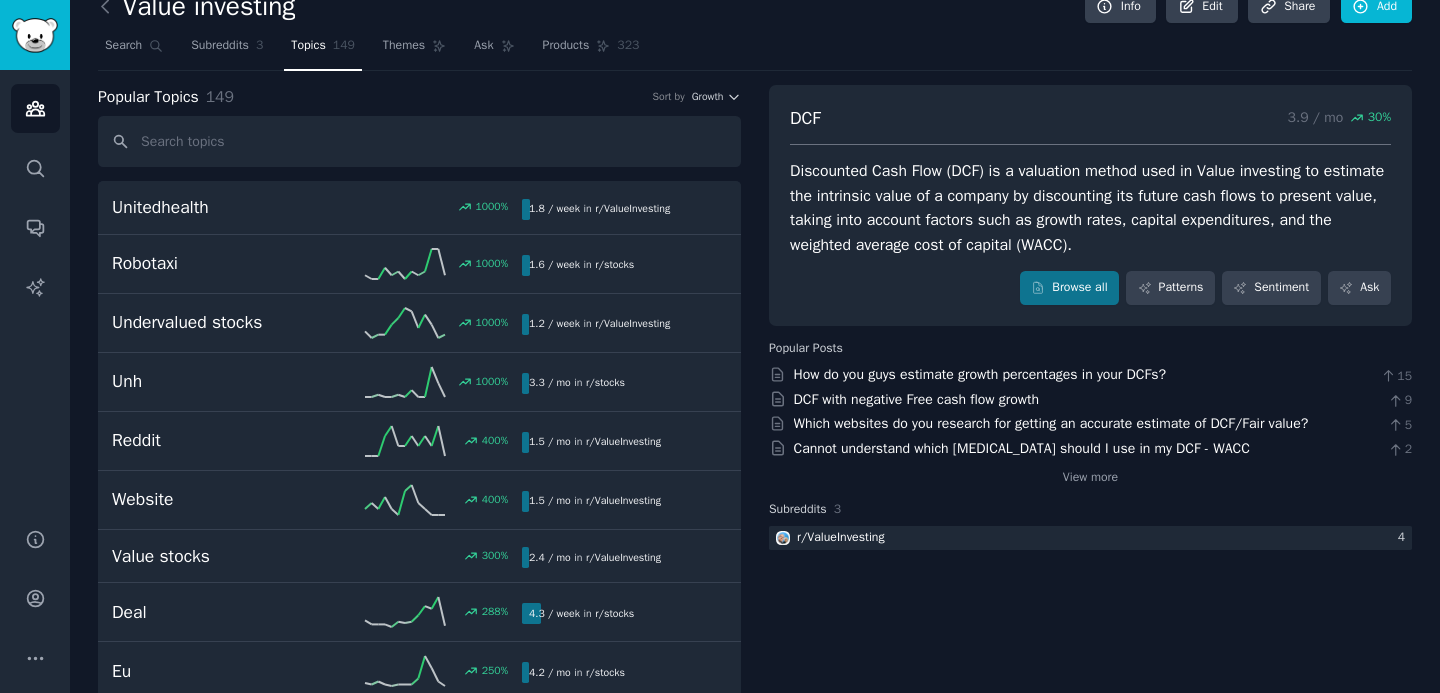 scroll, scrollTop: 0, scrollLeft: 0, axis: both 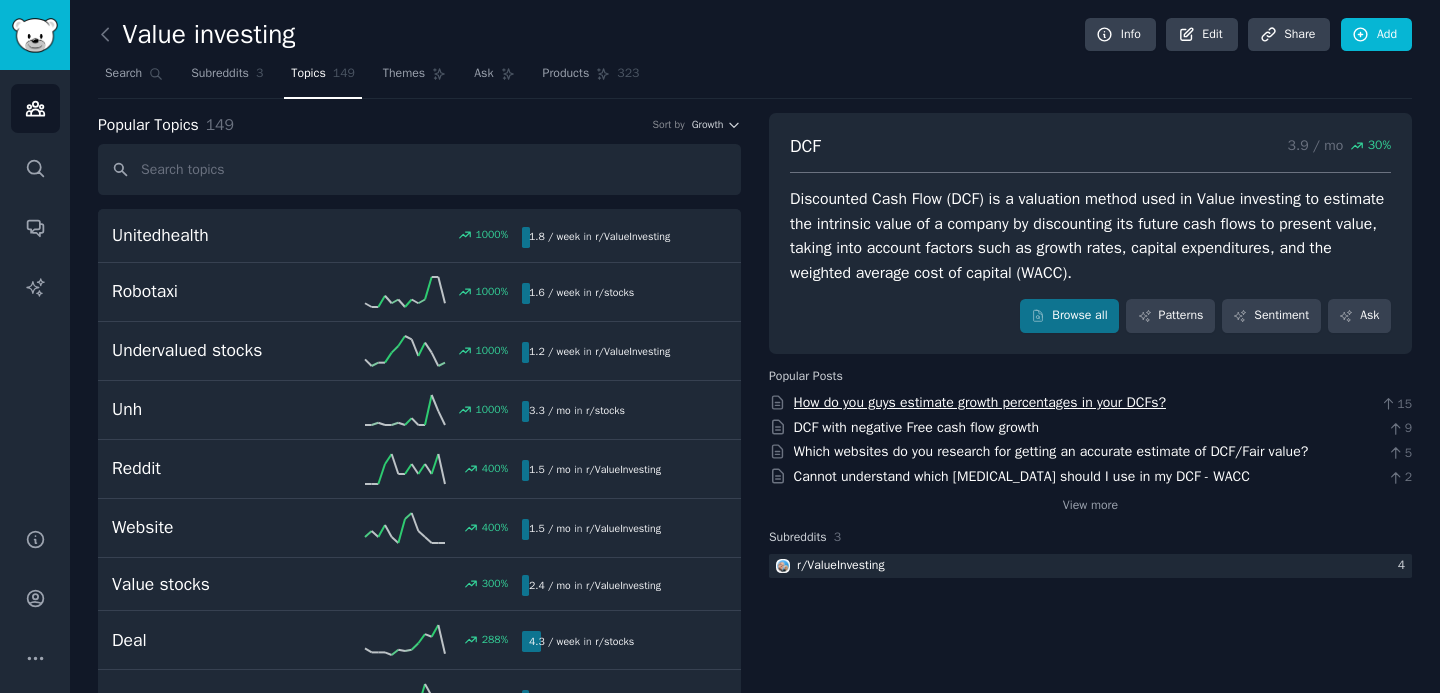 click on "How do you guys estimate growth percentages in your DCFs?" at bounding box center [980, 402] 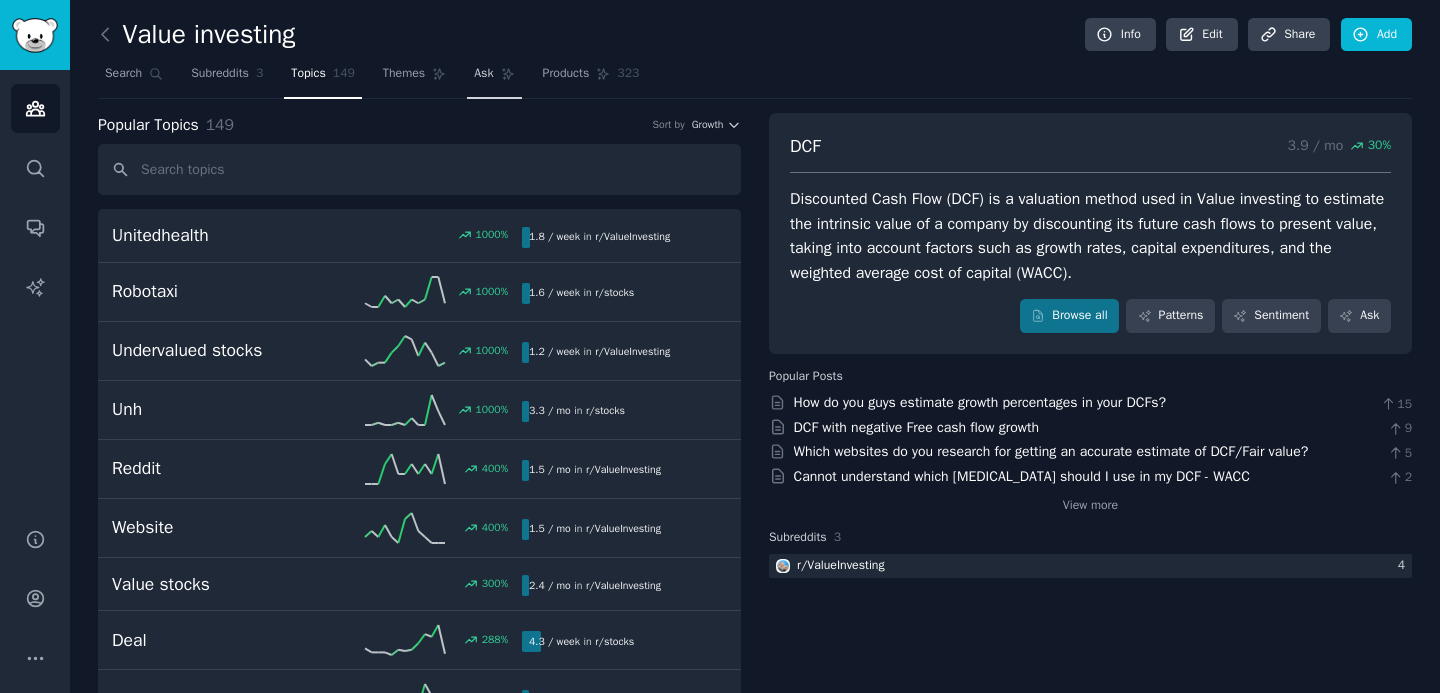 click on "Ask" at bounding box center (494, 78) 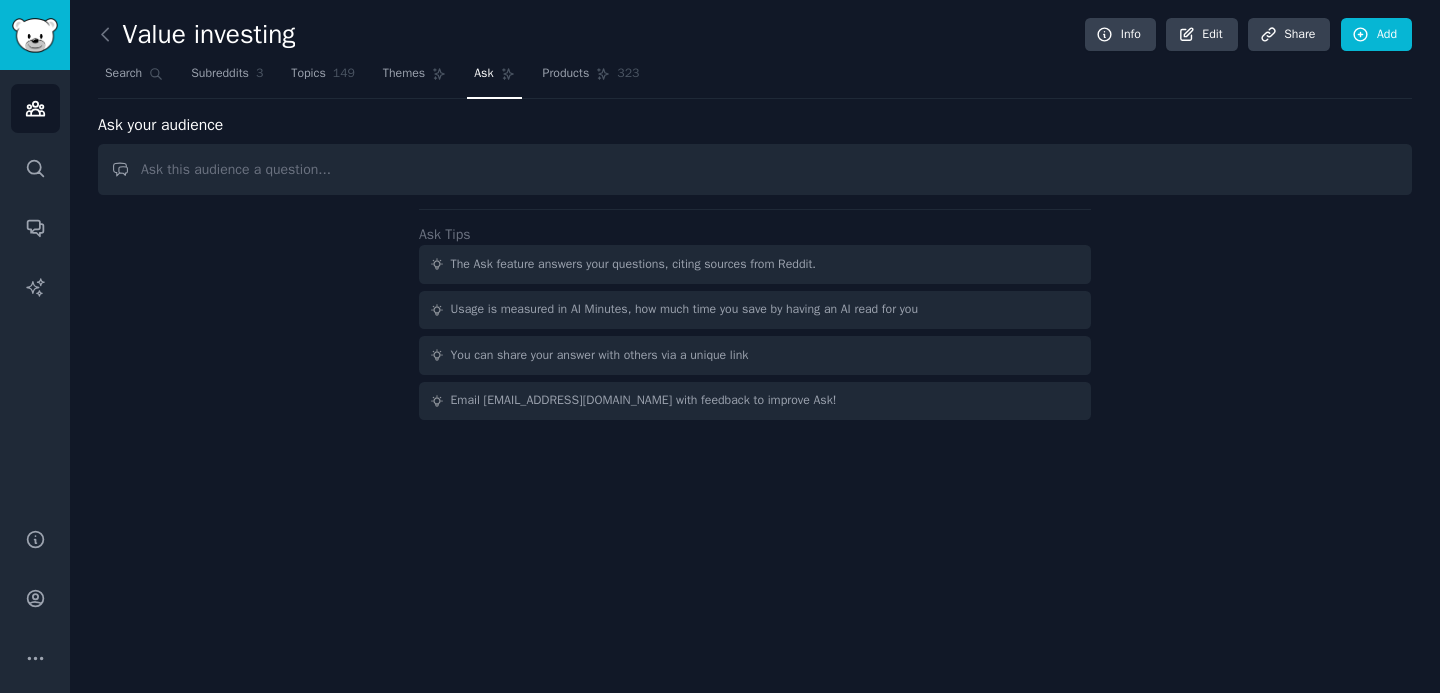 click on "The Ask feature answers your questions, citing sources from Reddit." at bounding box center [634, 265] 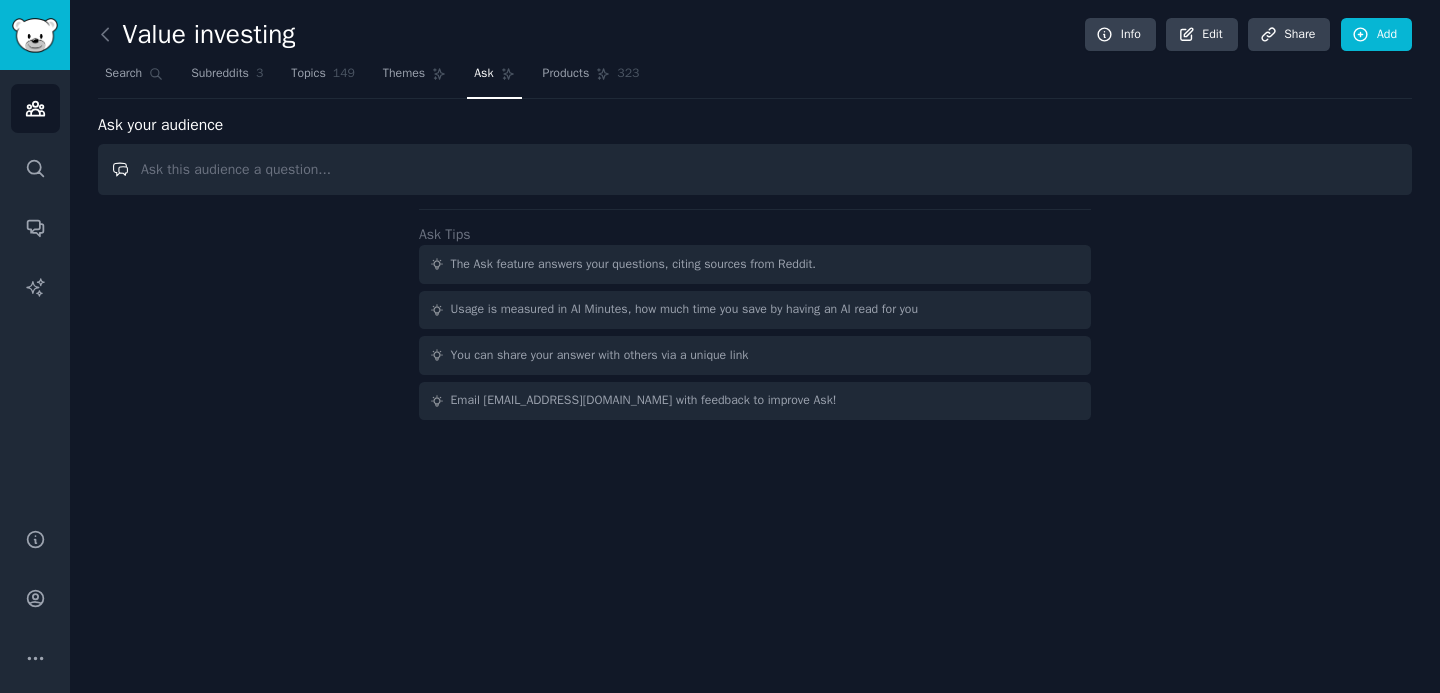 click at bounding box center [755, 169] 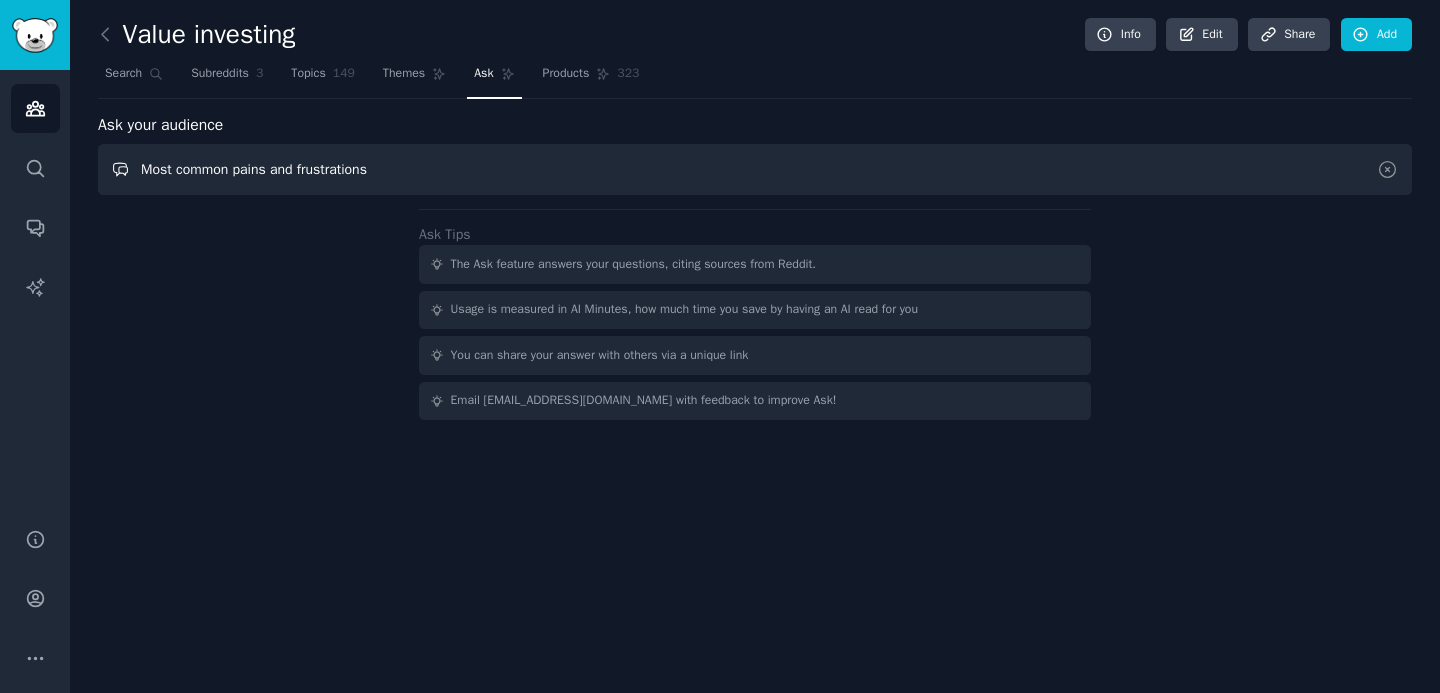 type on "Most common pains and frustrations" 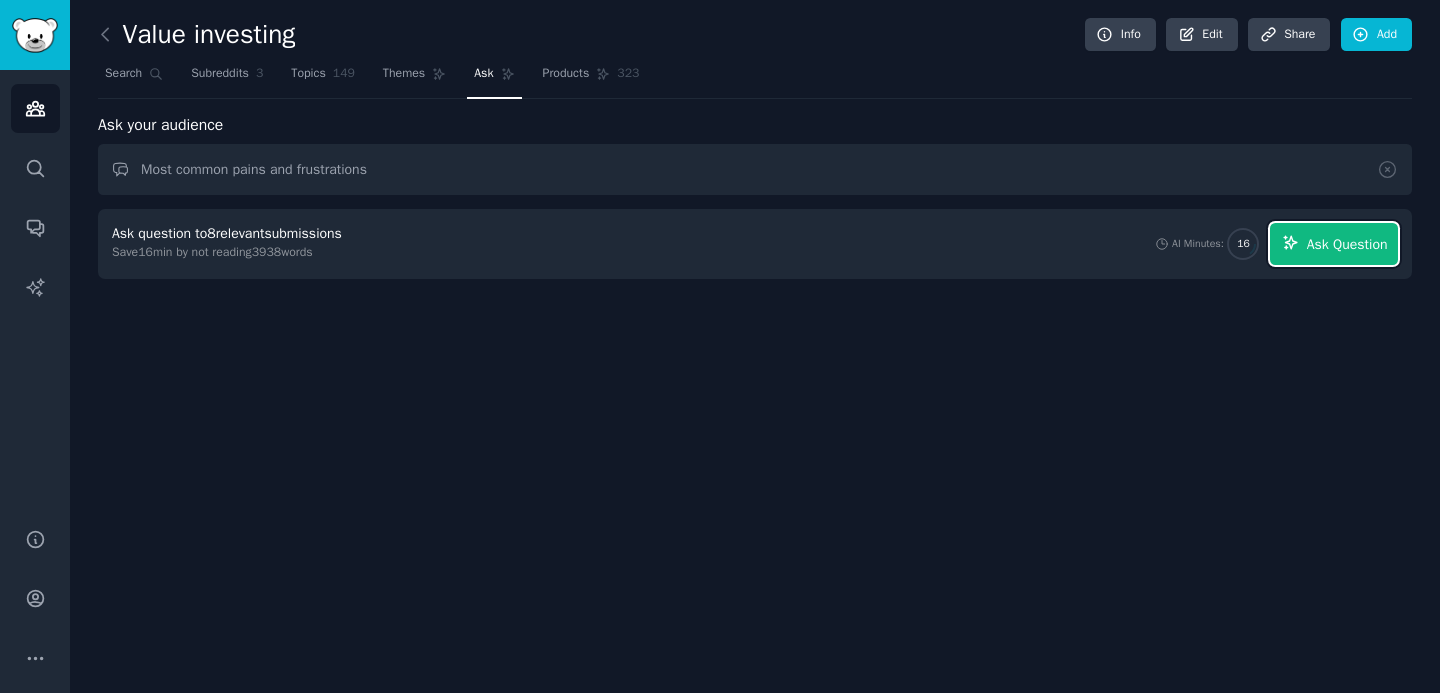 click on "Ask Question" at bounding box center [1334, 244] 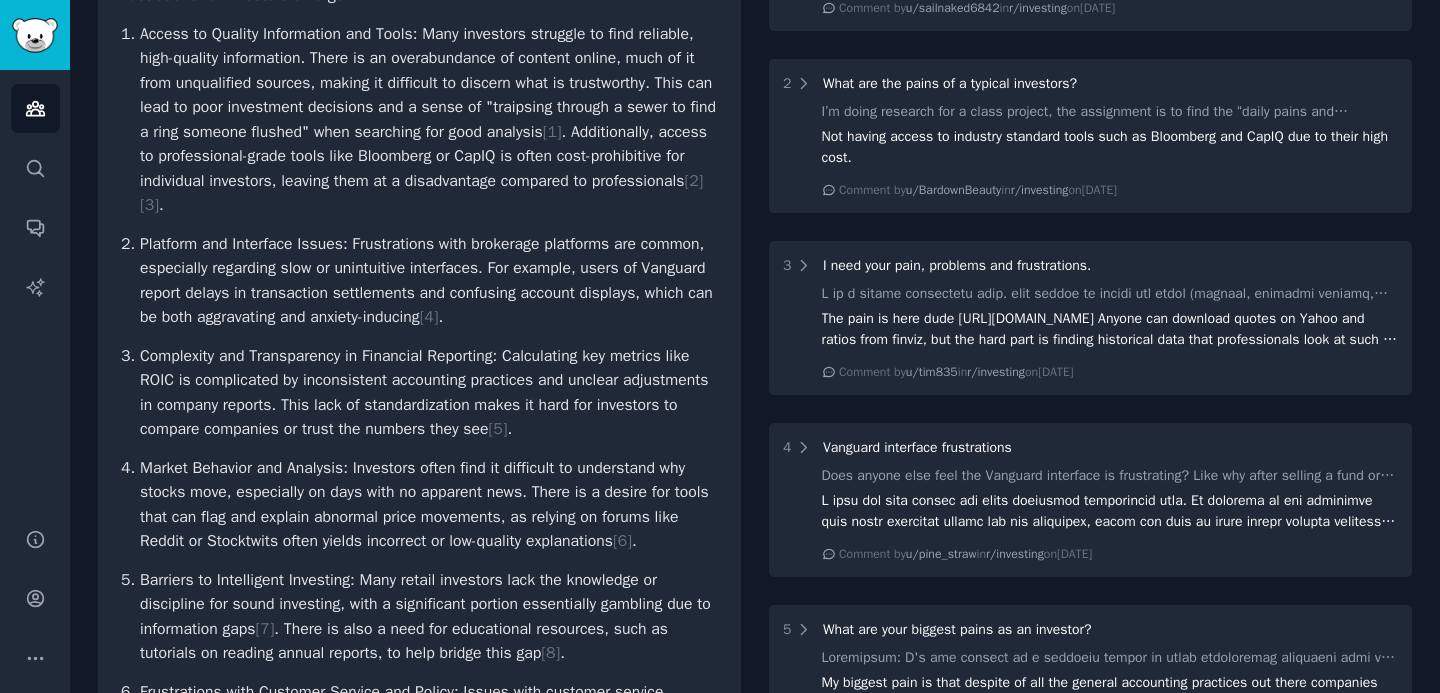 scroll, scrollTop: 348, scrollLeft: 0, axis: vertical 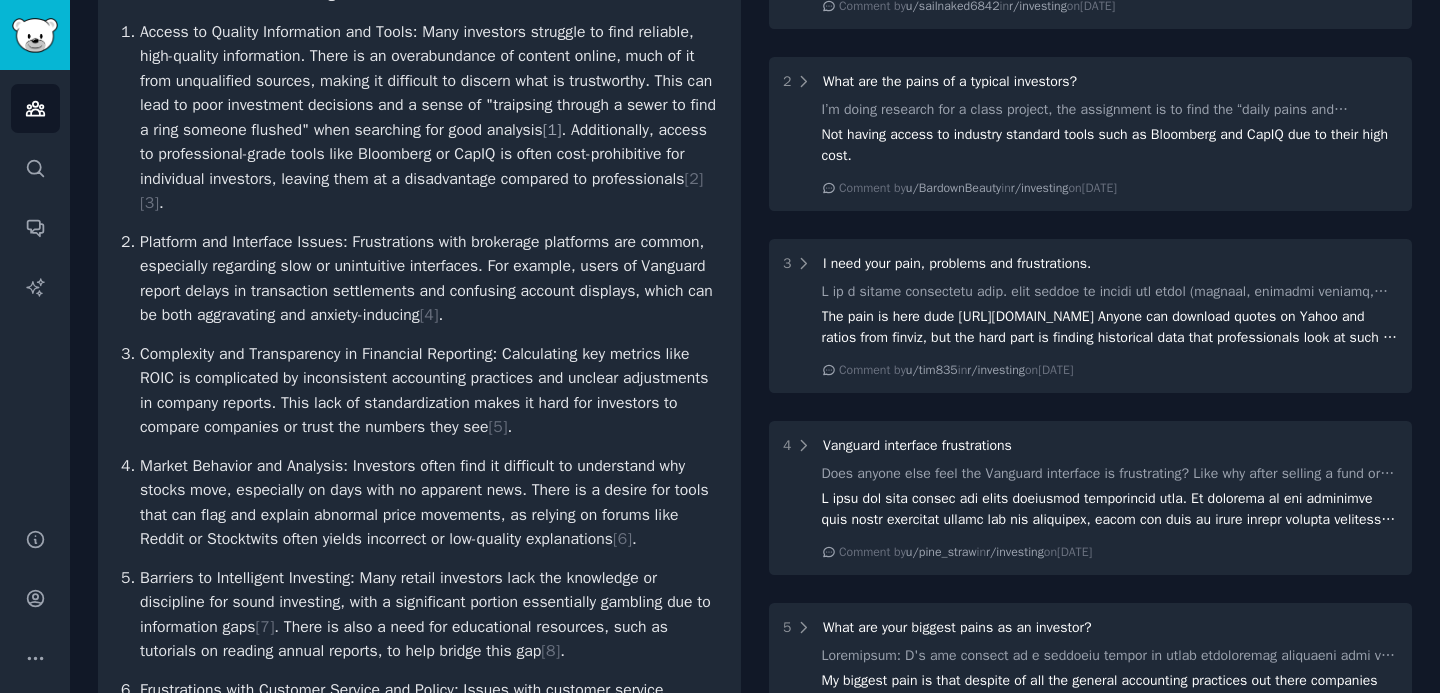 click on "[ 1 ]" at bounding box center (552, 130) 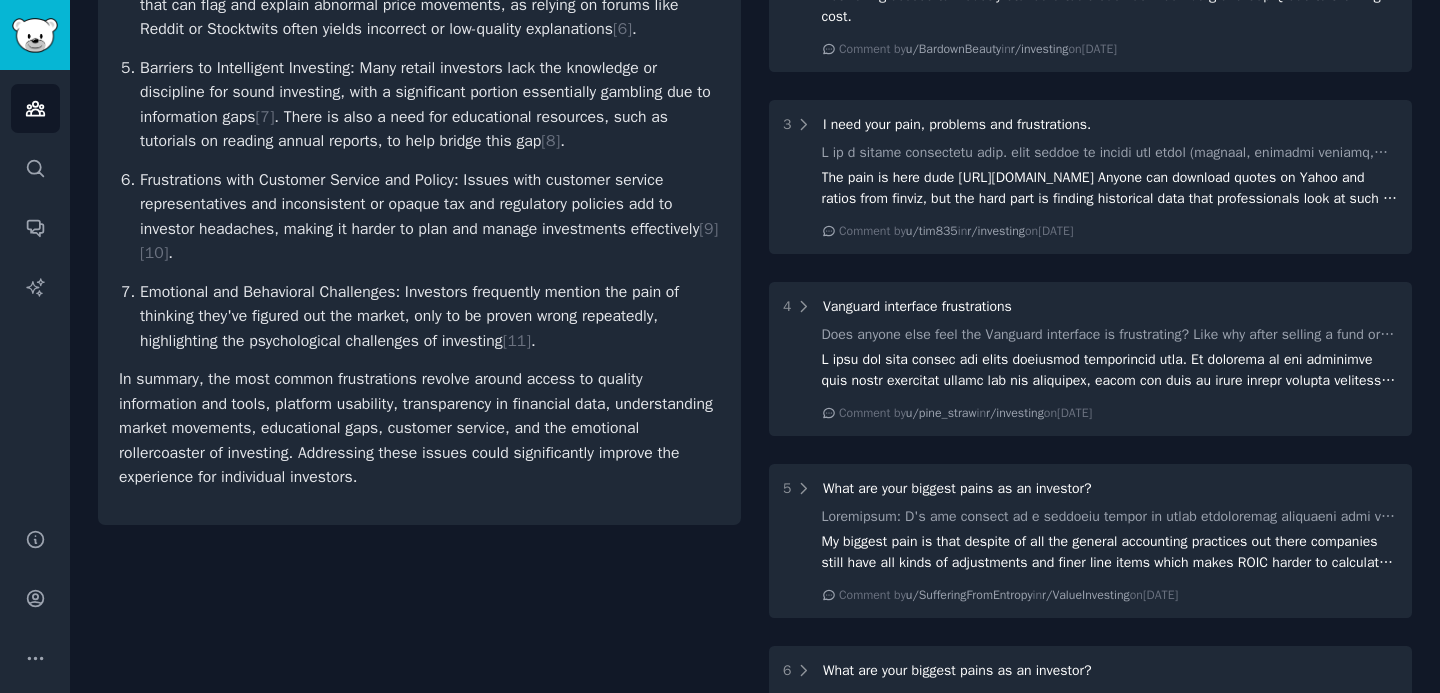 scroll, scrollTop: 847, scrollLeft: 0, axis: vertical 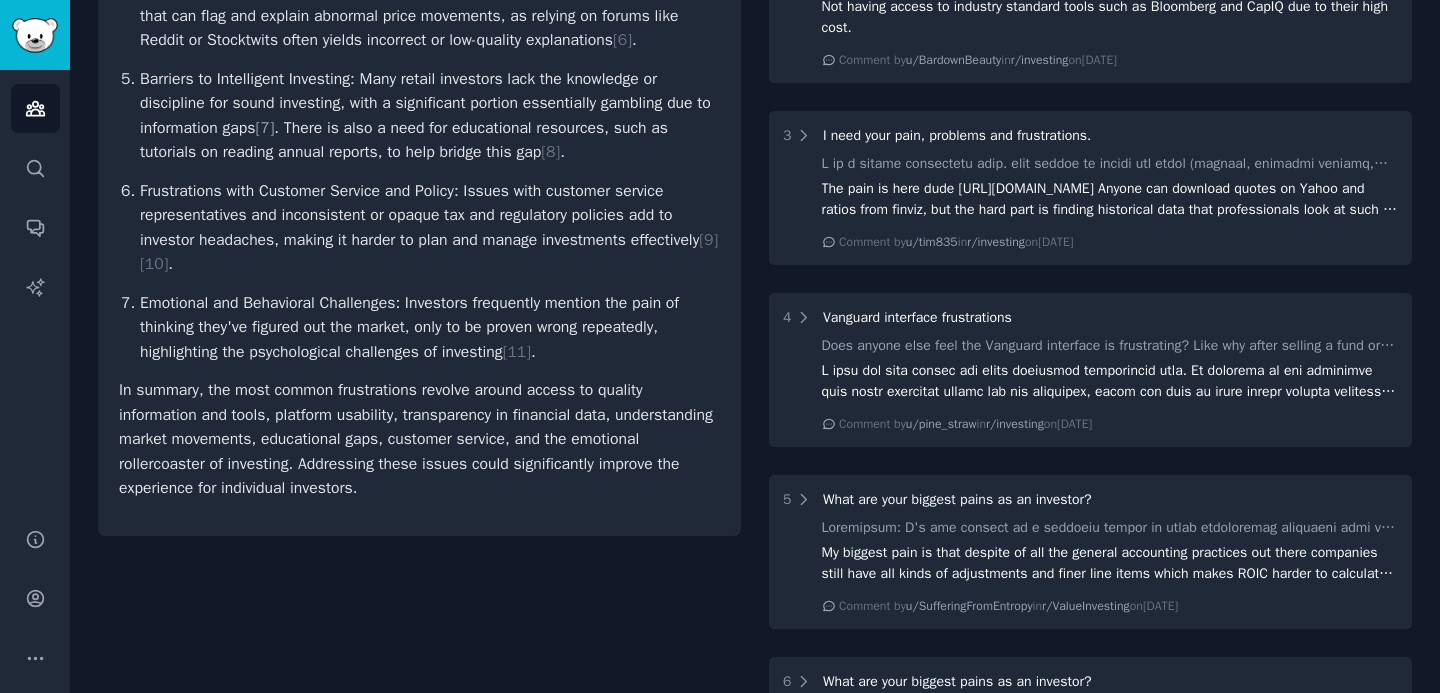 click on "[ 7 ]" at bounding box center (264, 128) 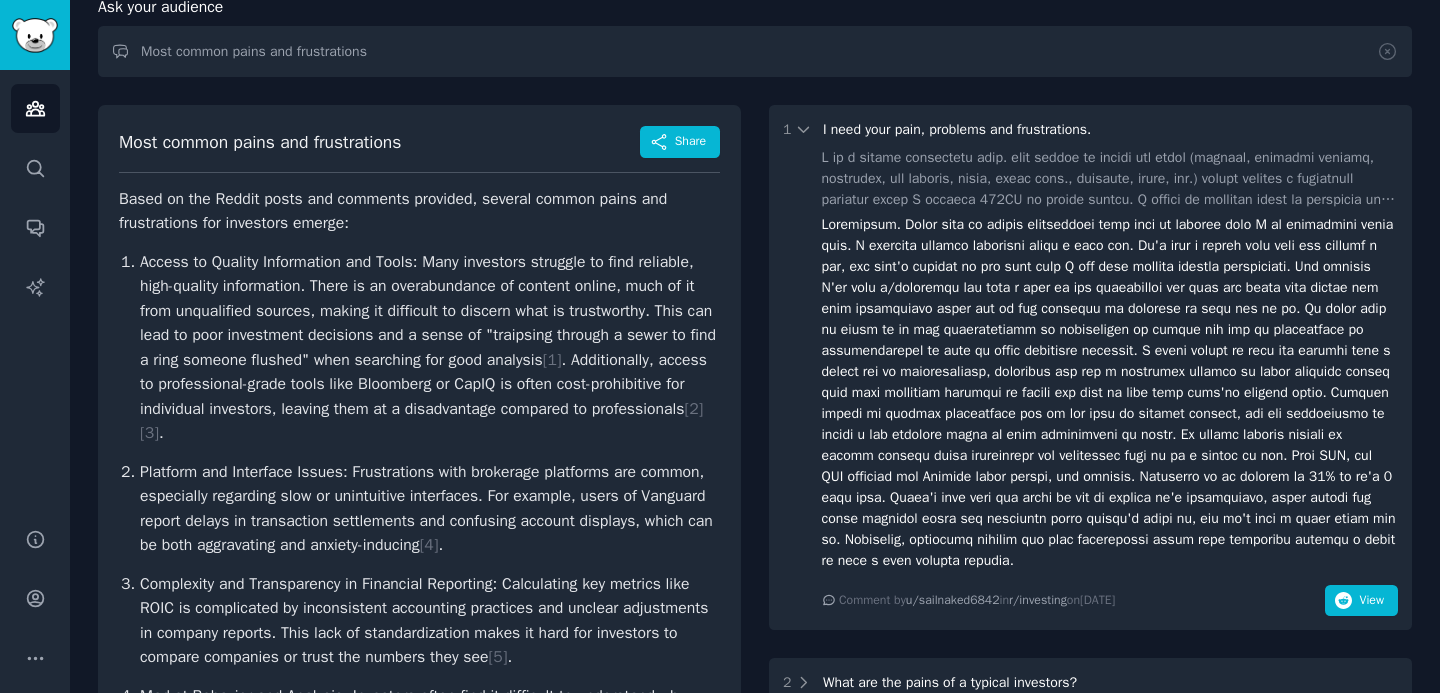 scroll, scrollTop: 0, scrollLeft: 0, axis: both 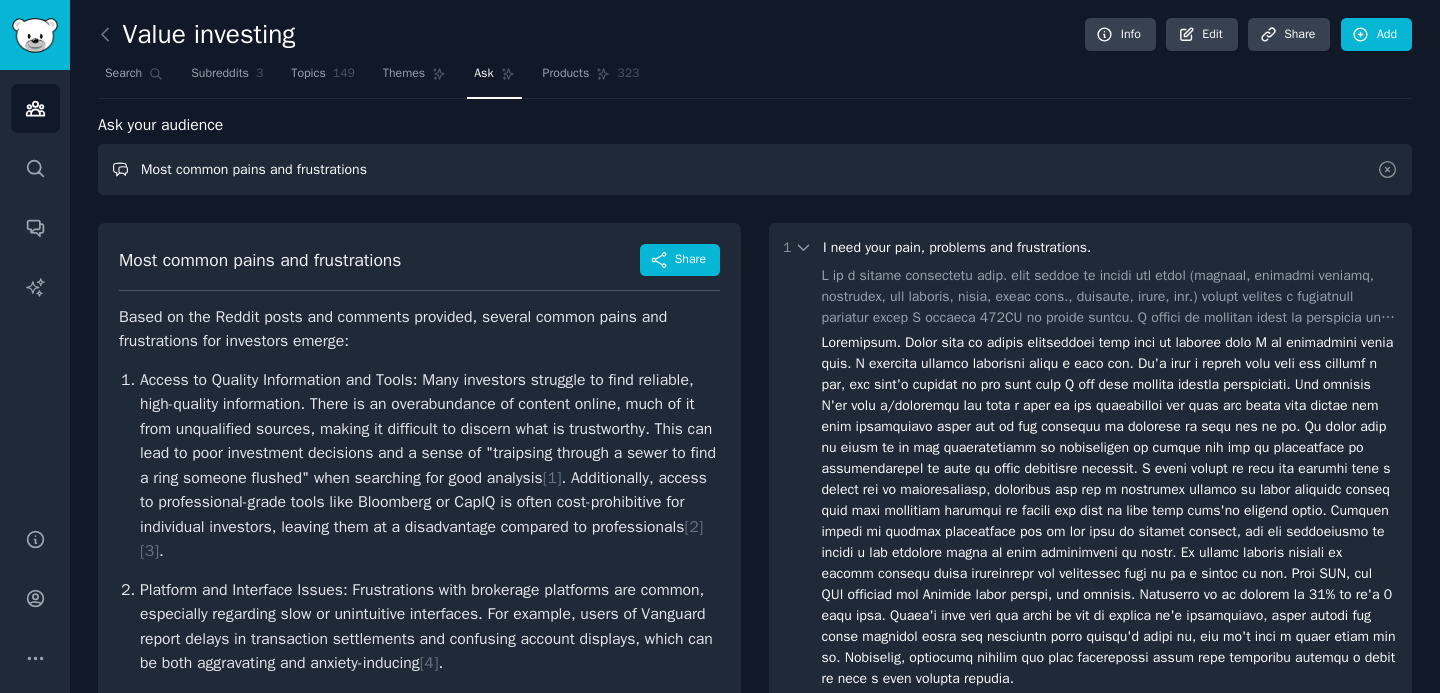 click on "Most common pains and frustrations" at bounding box center (755, 169) 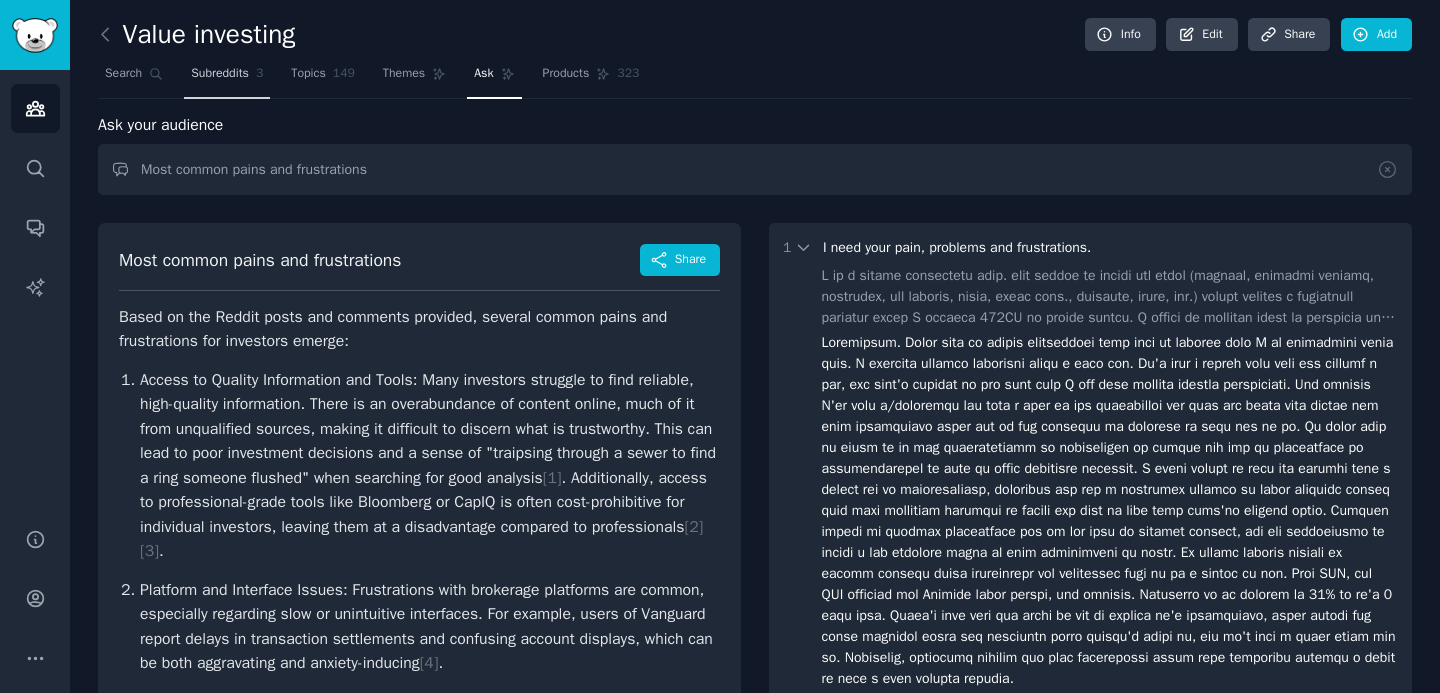 click on "Subreddits" at bounding box center [220, 74] 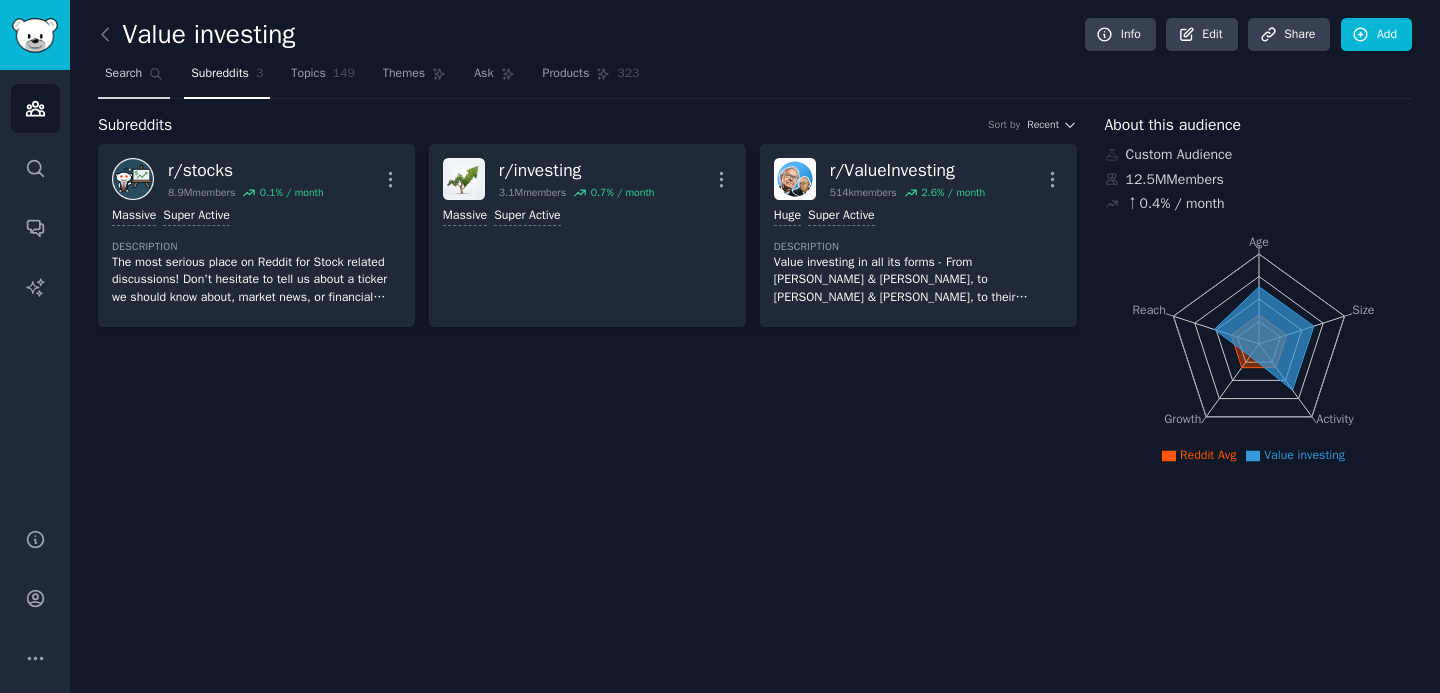 click on "Search" at bounding box center [134, 78] 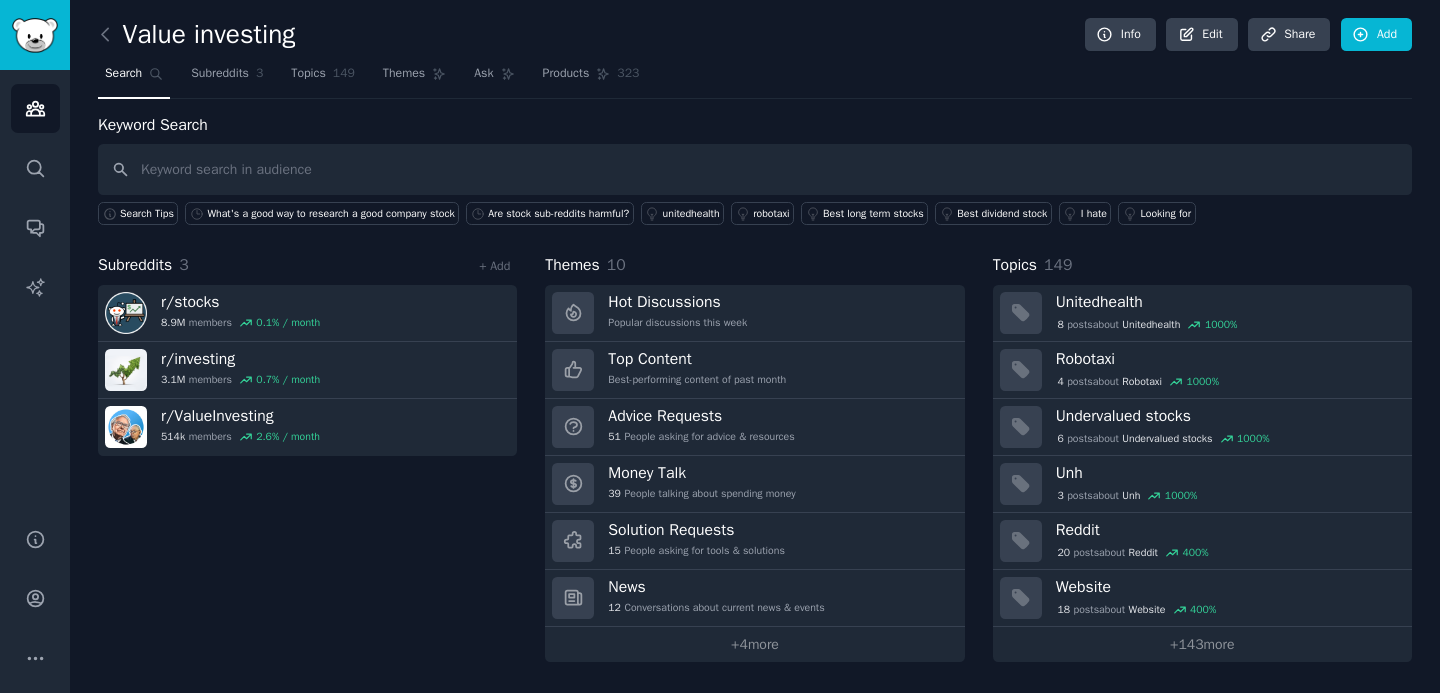 click at bounding box center [755, 169] 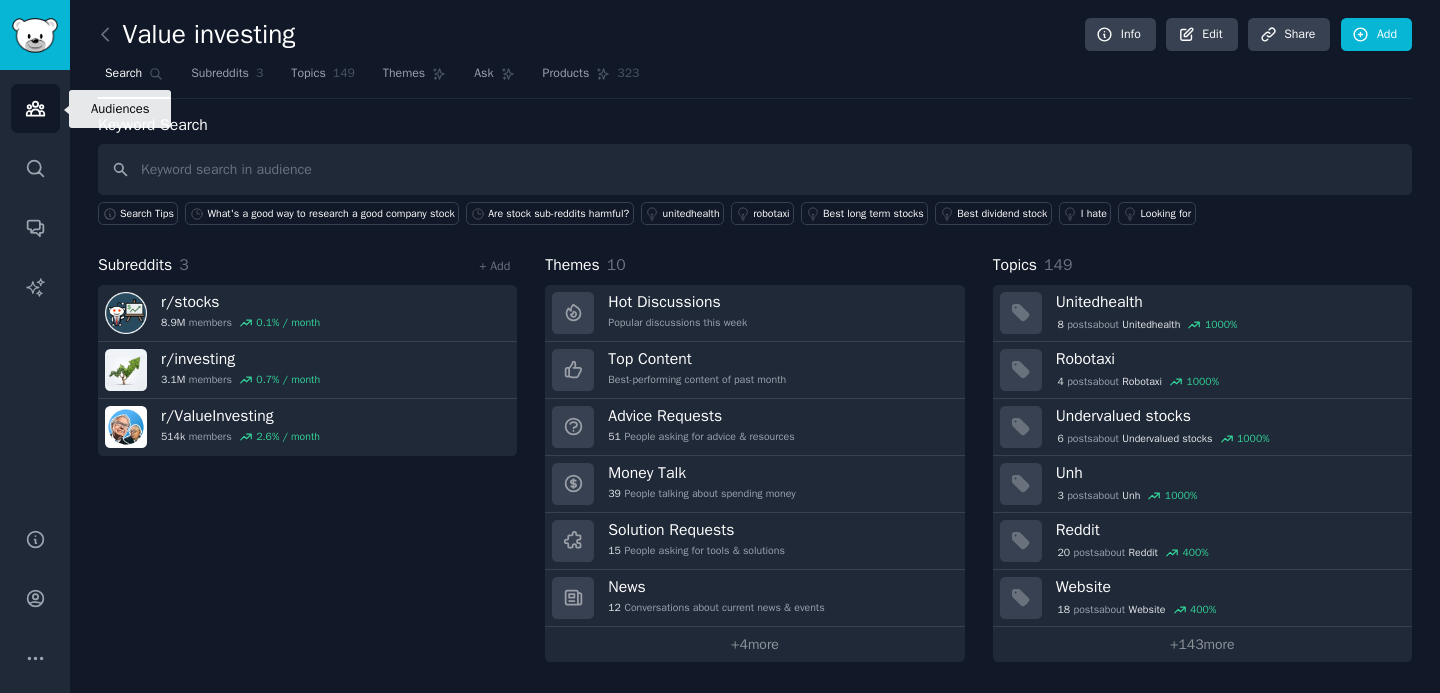 click 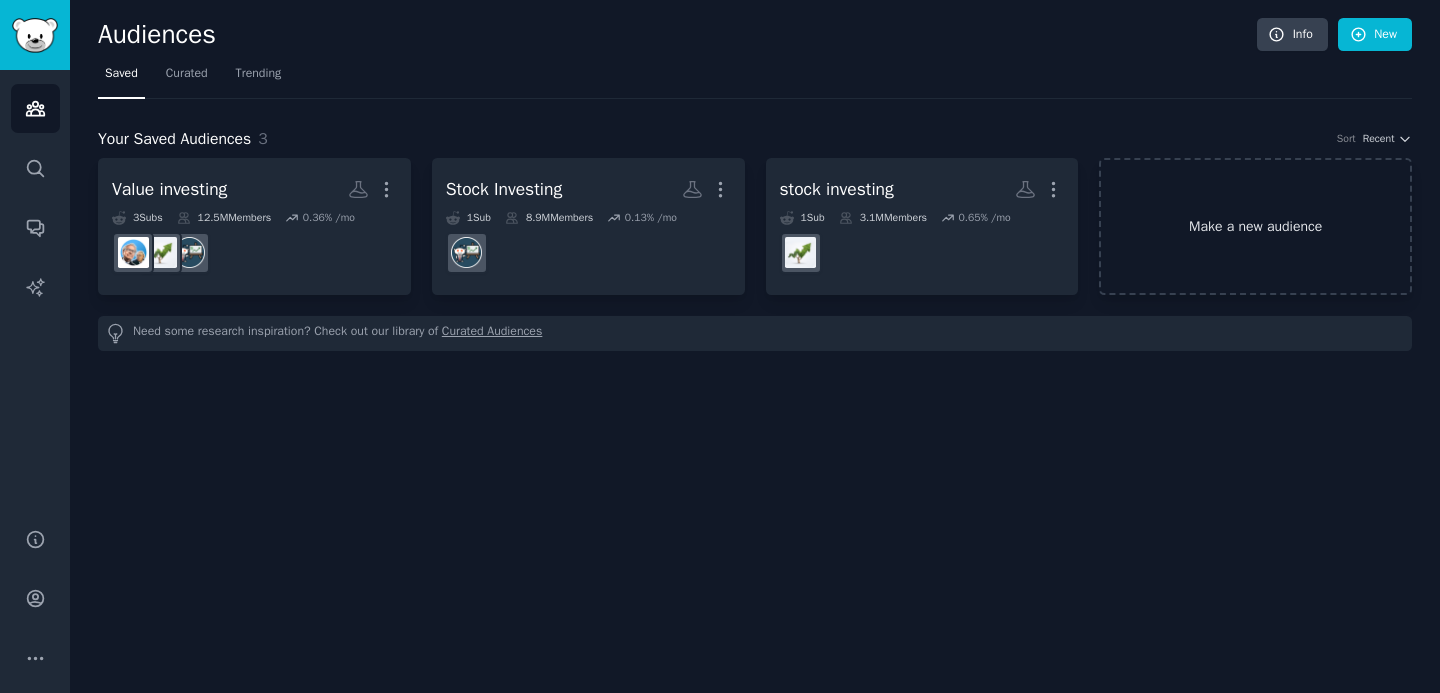 click on "Make a new audience" at bounding box center (1255, 226) 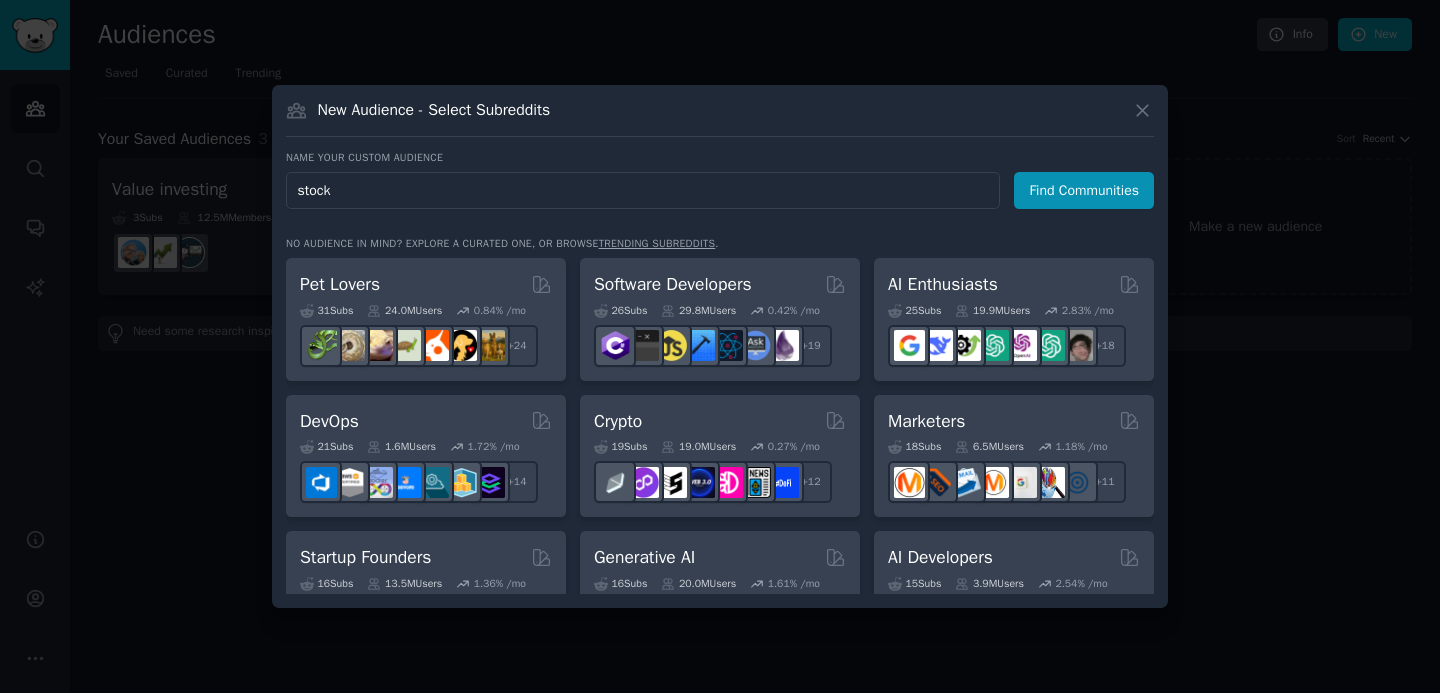 type on "stocks" 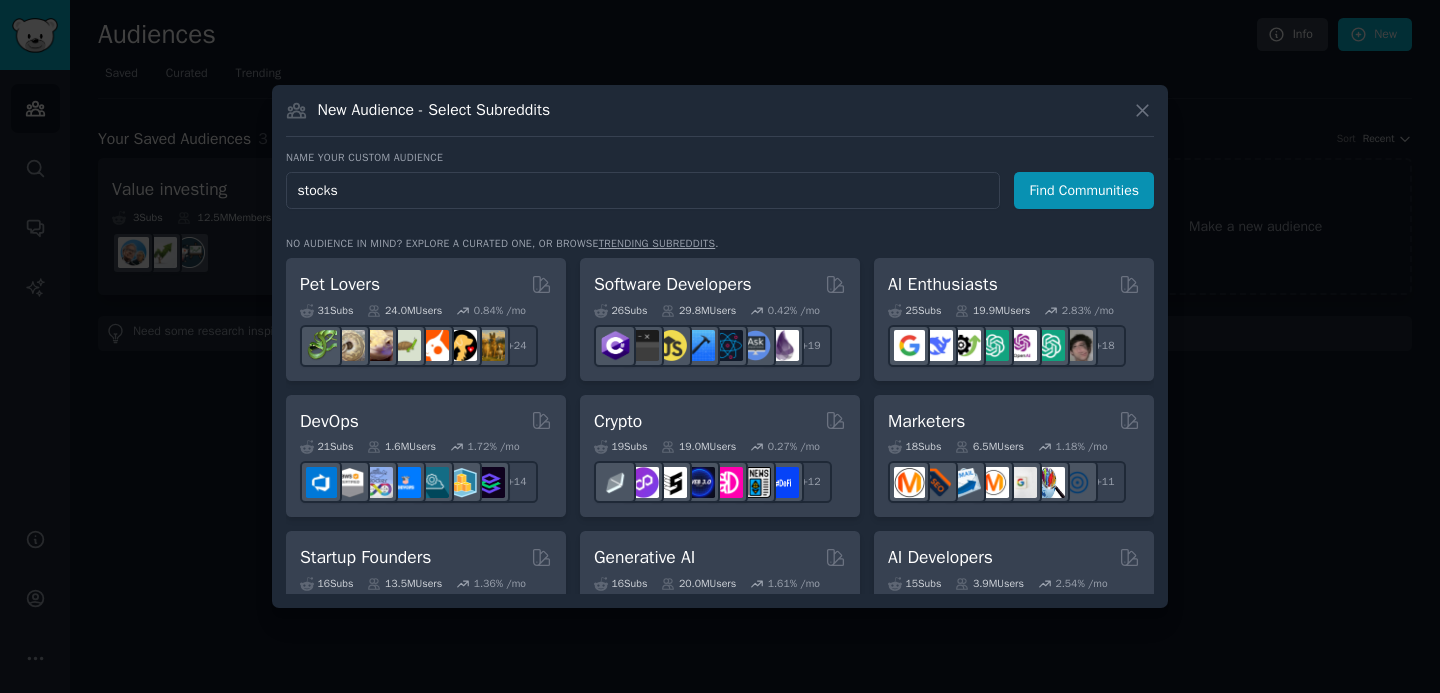 click on "Find Communities" at bounding box center [1084, 190] 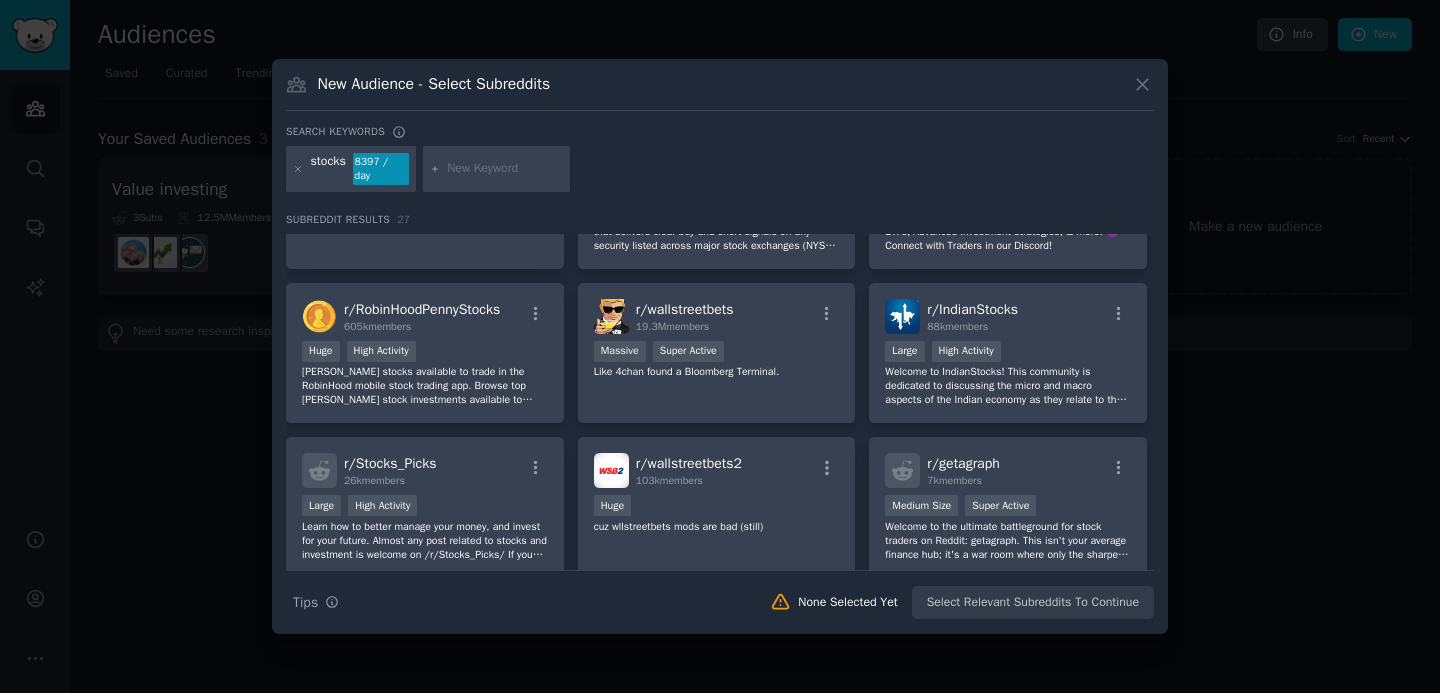 scroll, scrollTop: 0, scrollLeft: 0, axis: both 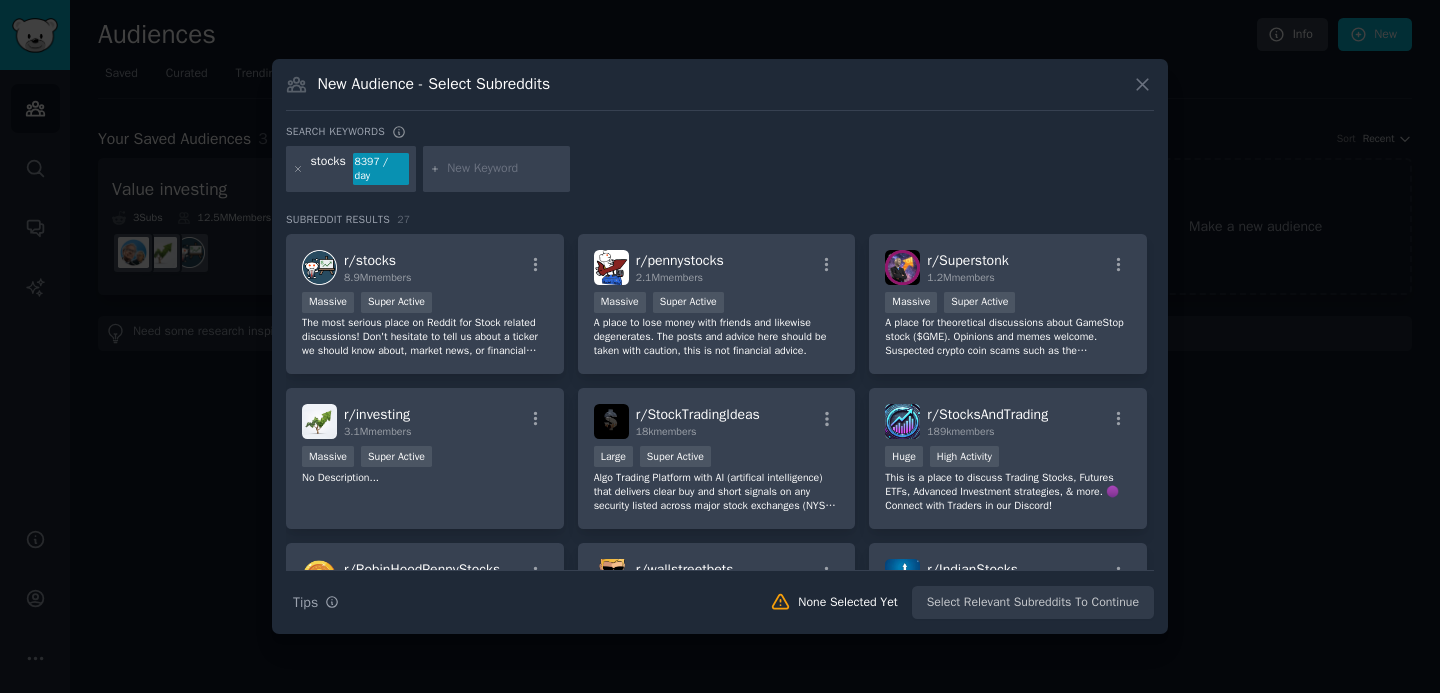 click on "stocks 8397 / day" at bounding box center [351, 169] 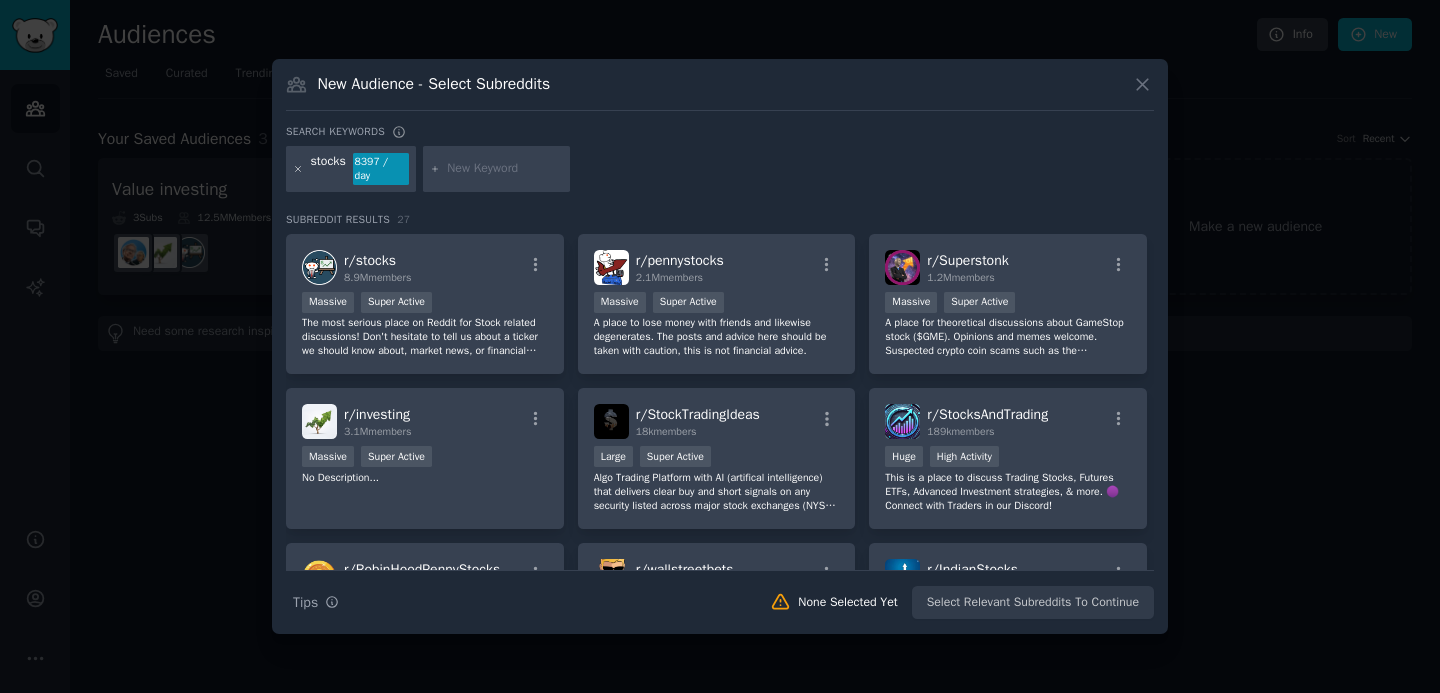 click 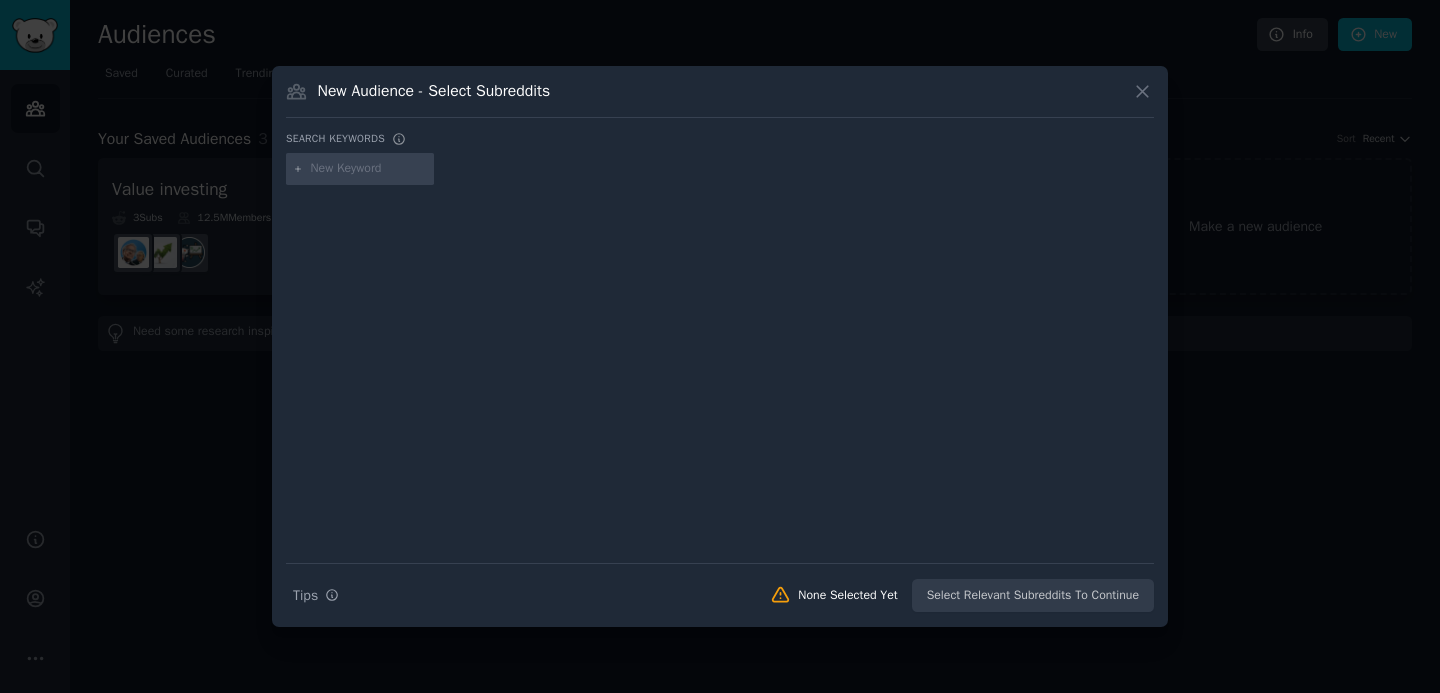 click at bounding box center [369, 169] 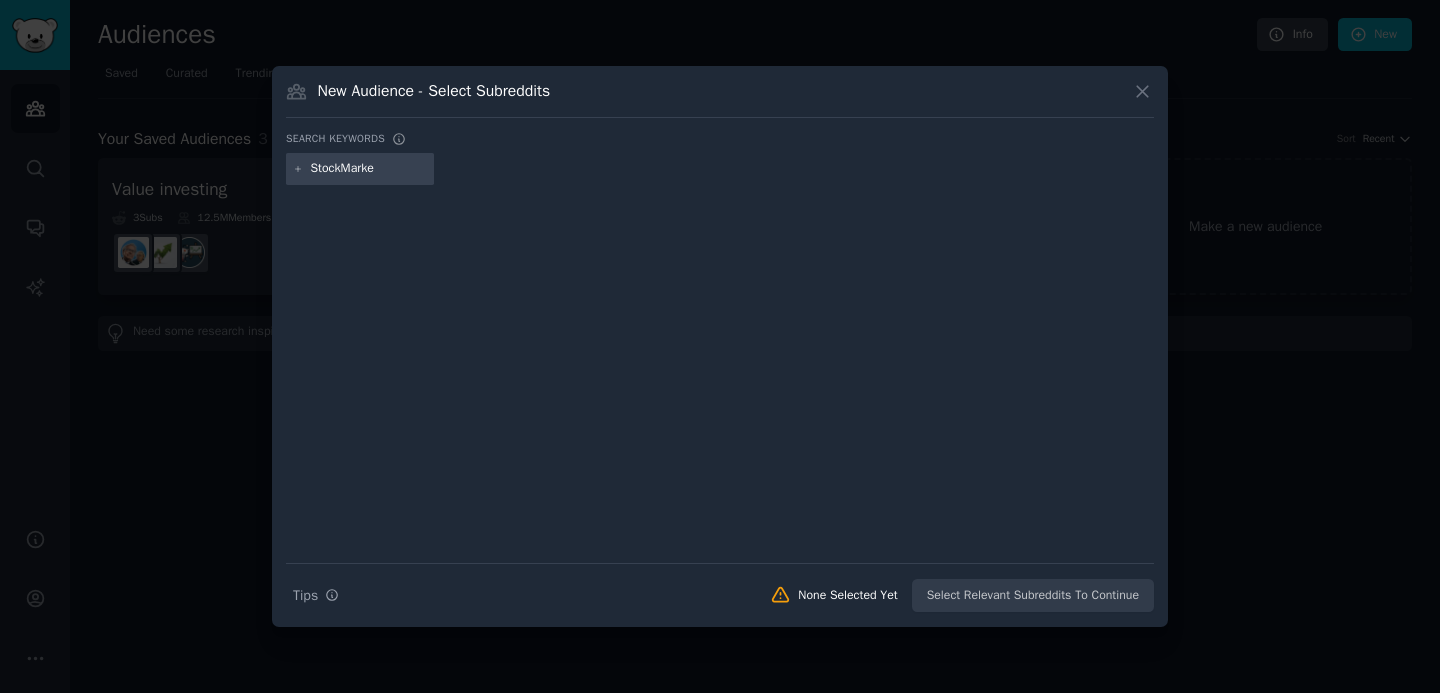 type on "StockMarket" 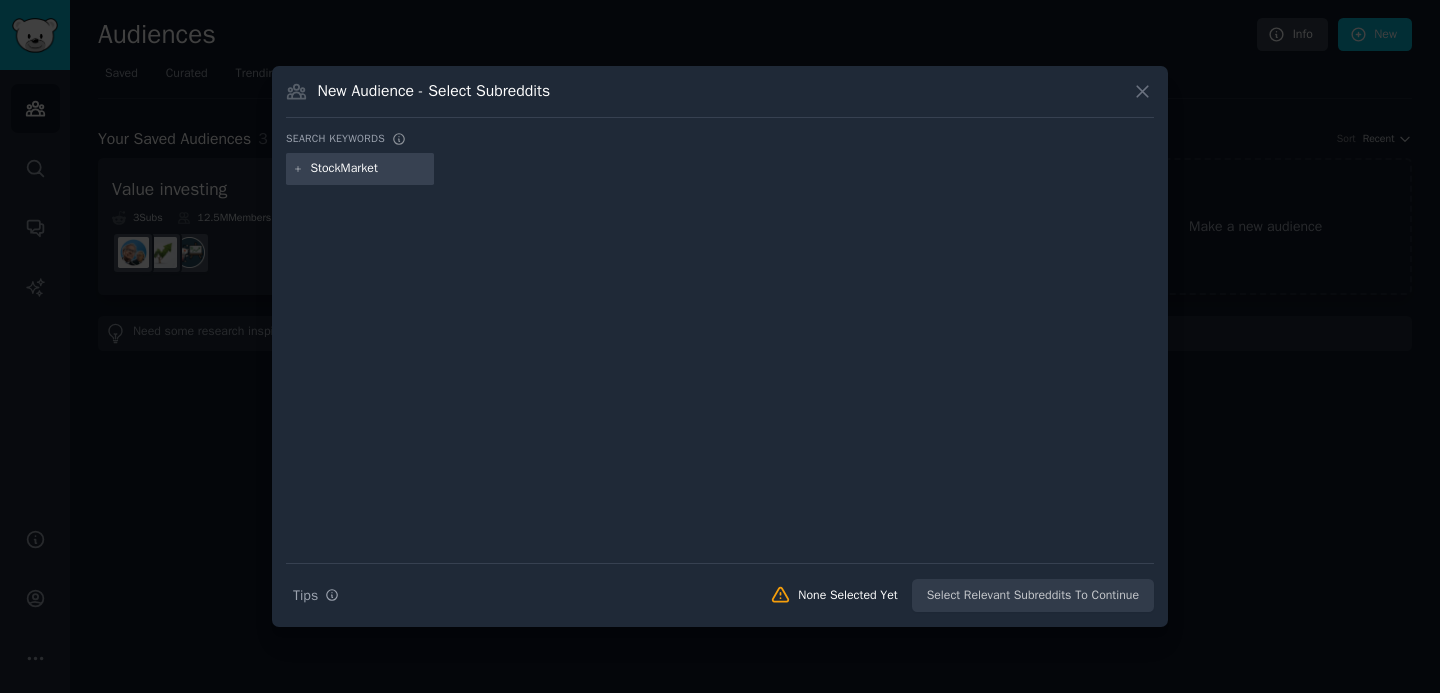 type 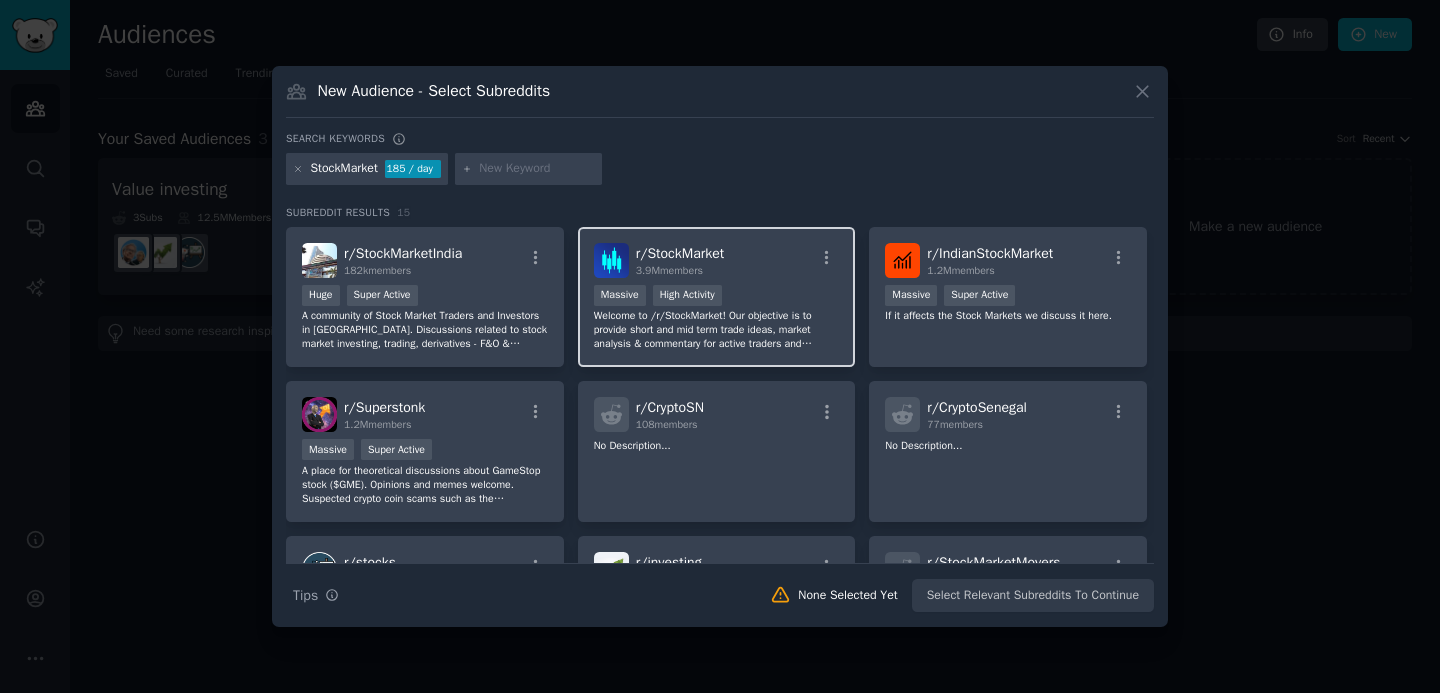 click on "3.9M  members" at bounding box center (669, 270) 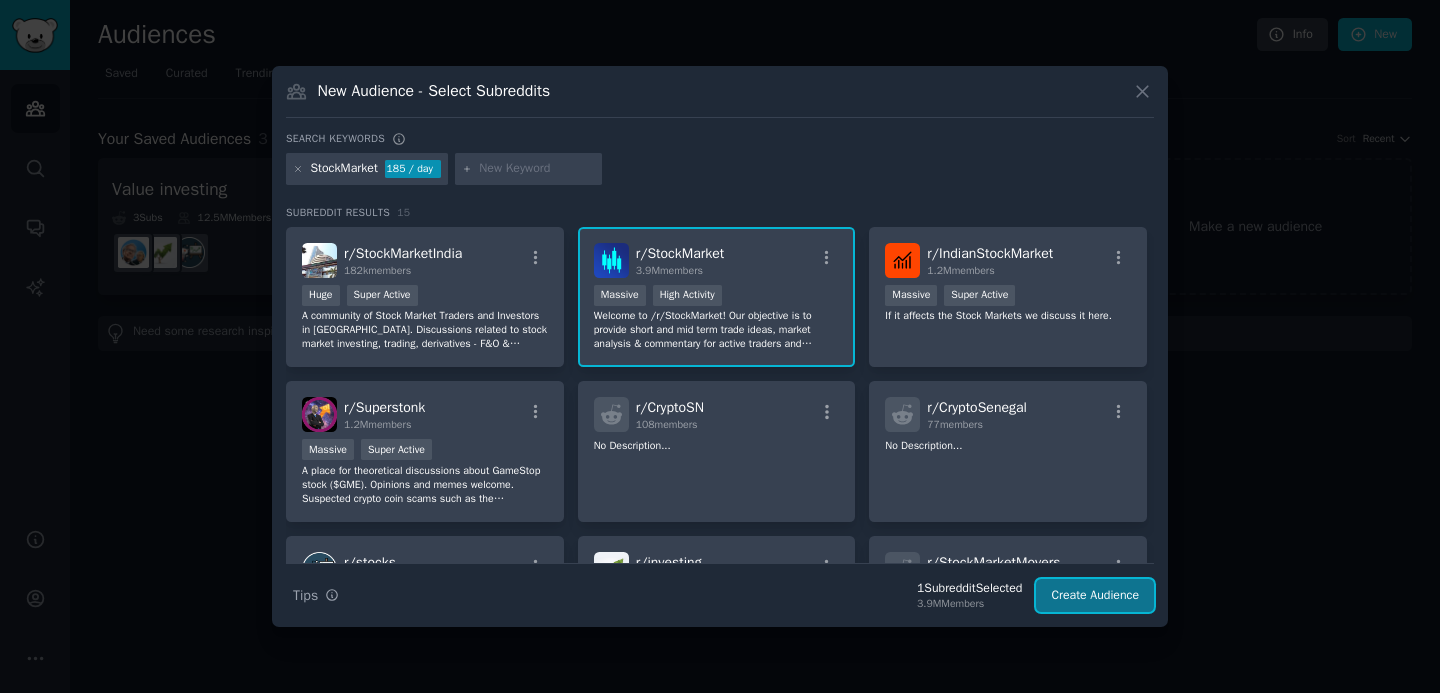 click on "Create Audience" at bounding box center [1095, 596] 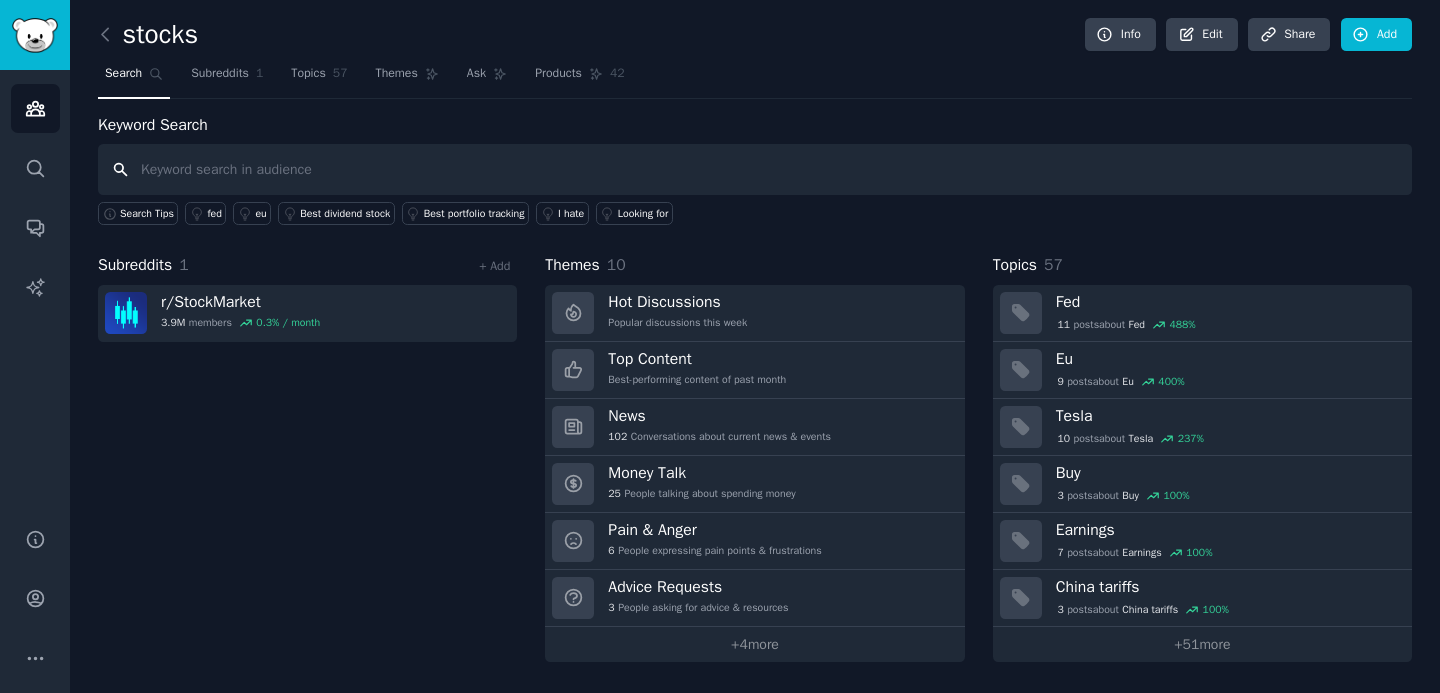 type on "i" 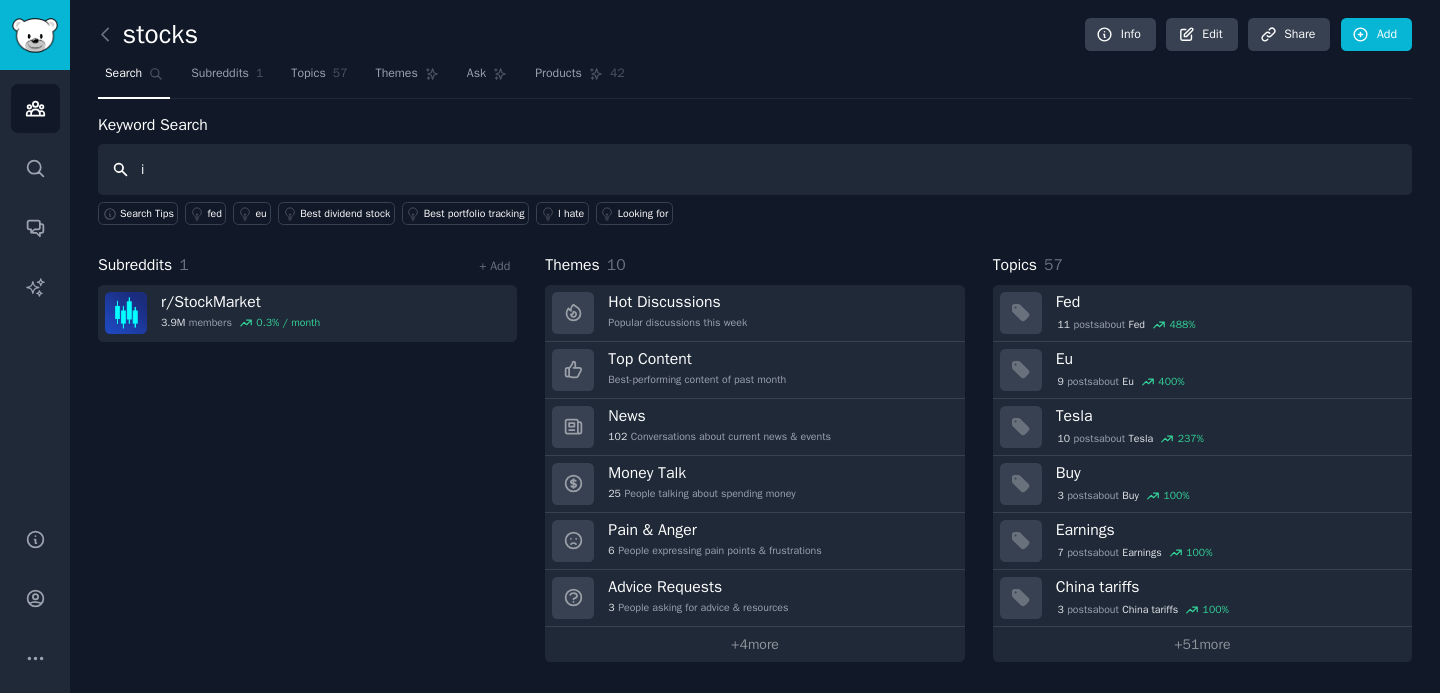 type 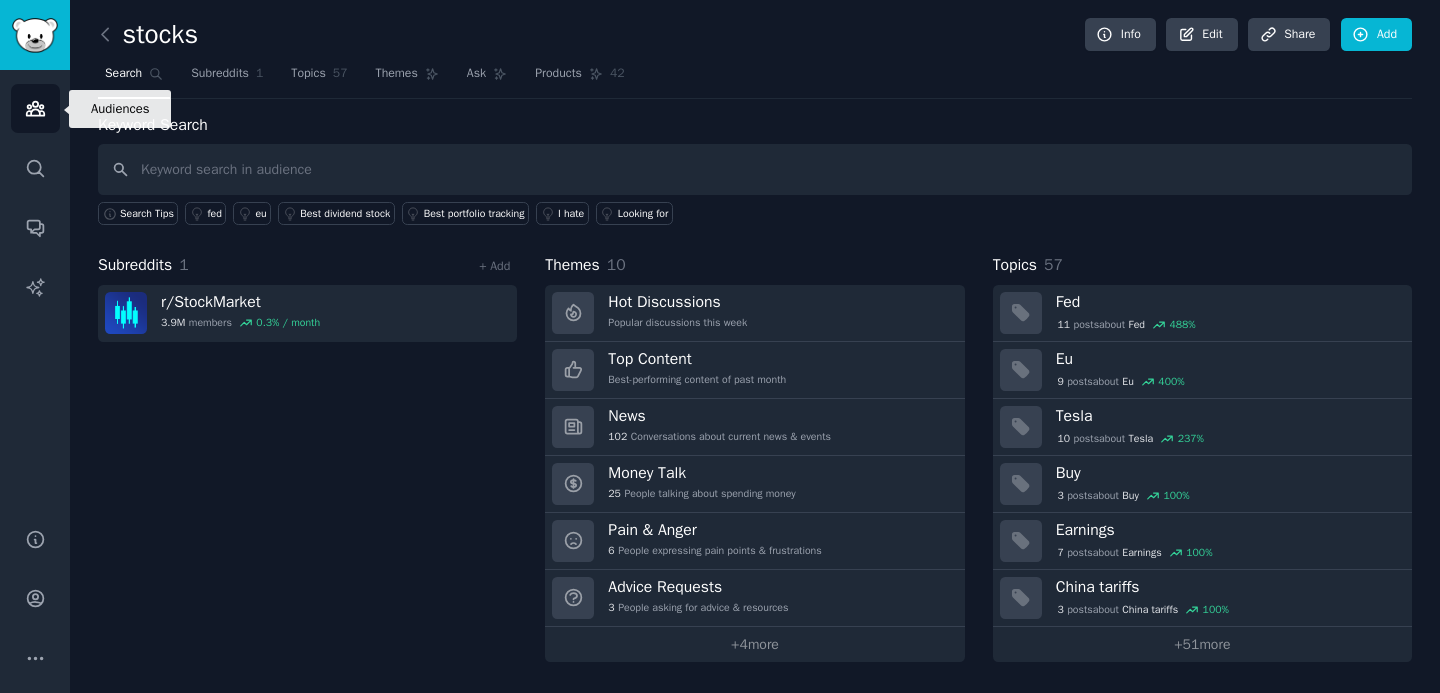 click on "Audiences" at bounding box center [35, 108] 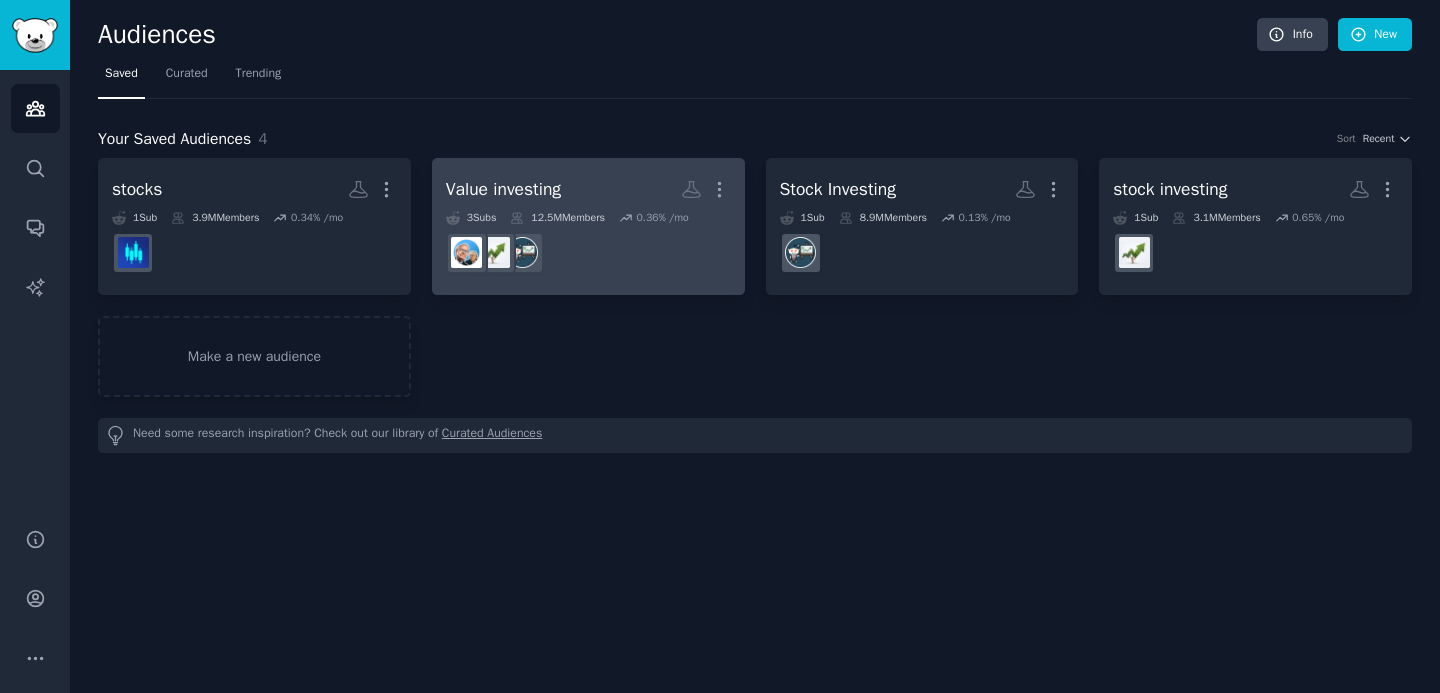 click on "r/stocks" at bounding box center [588, 253] 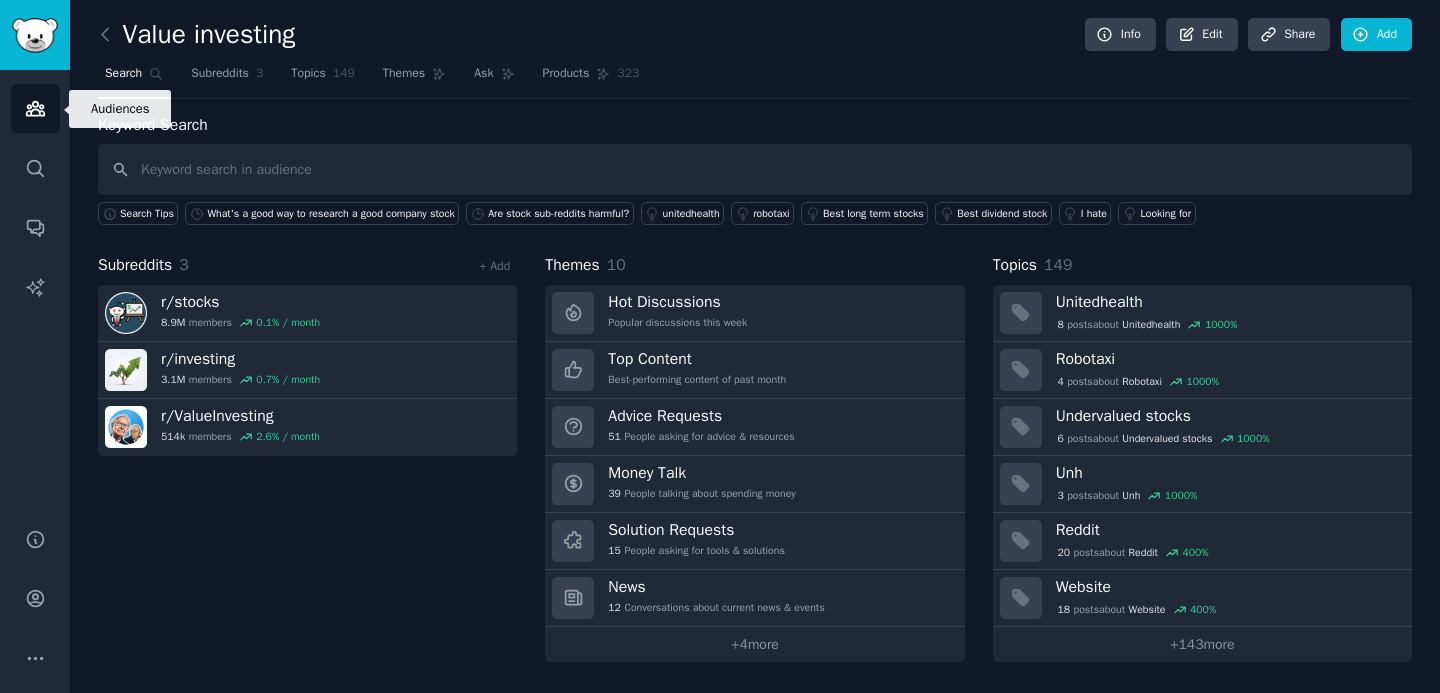 click 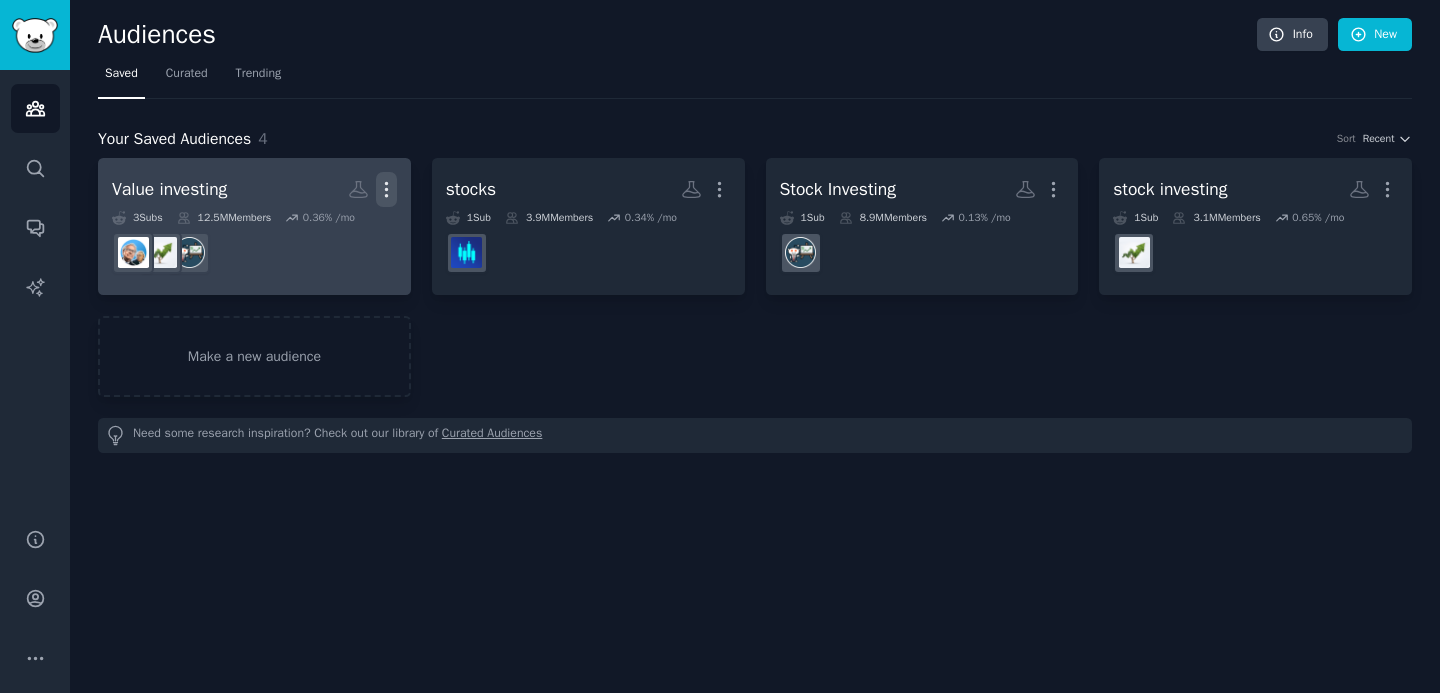 click 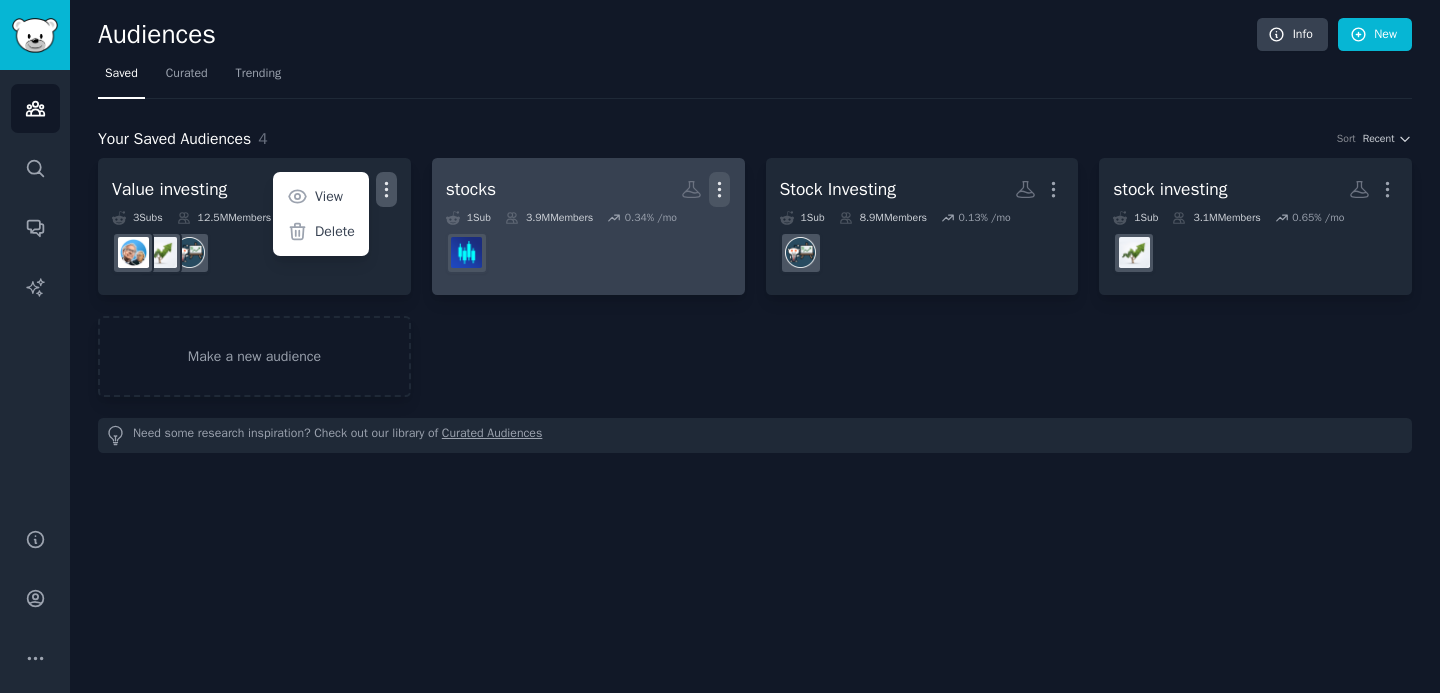 click 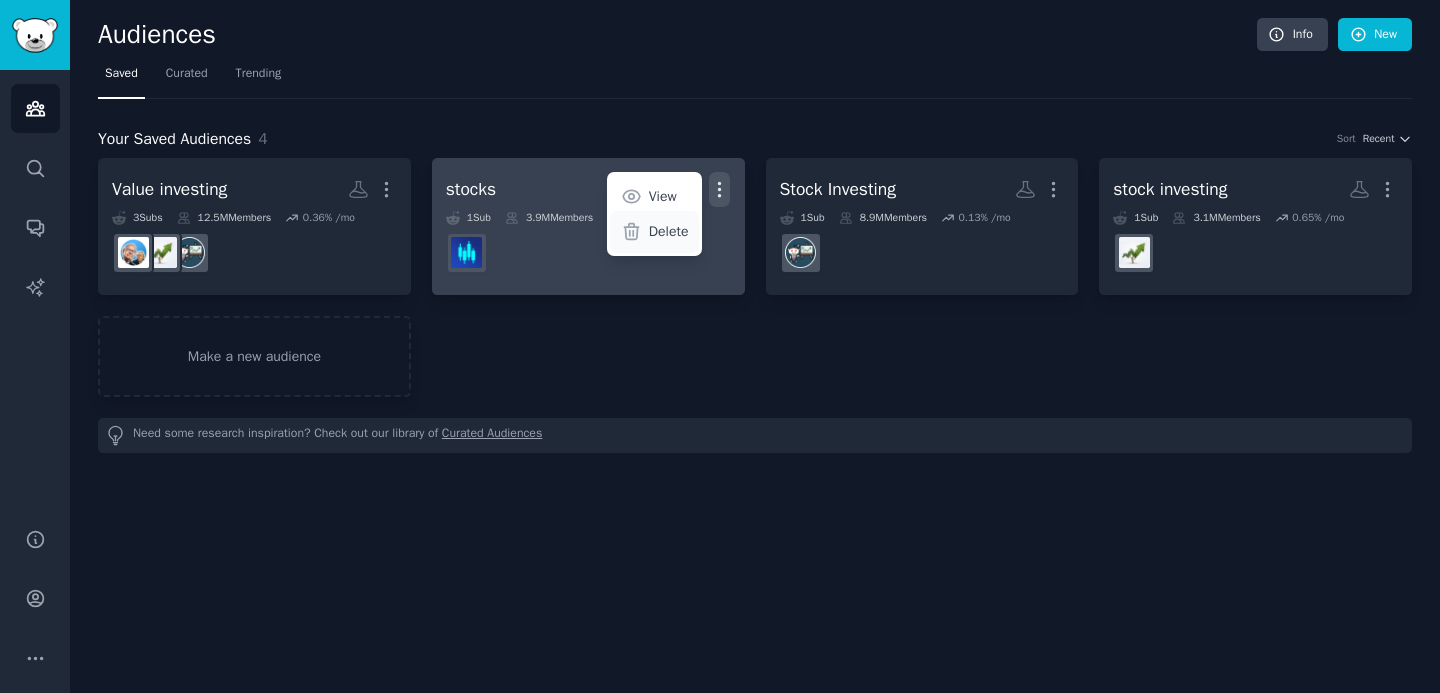 click on "Delete" at bounding box center (669, 231) 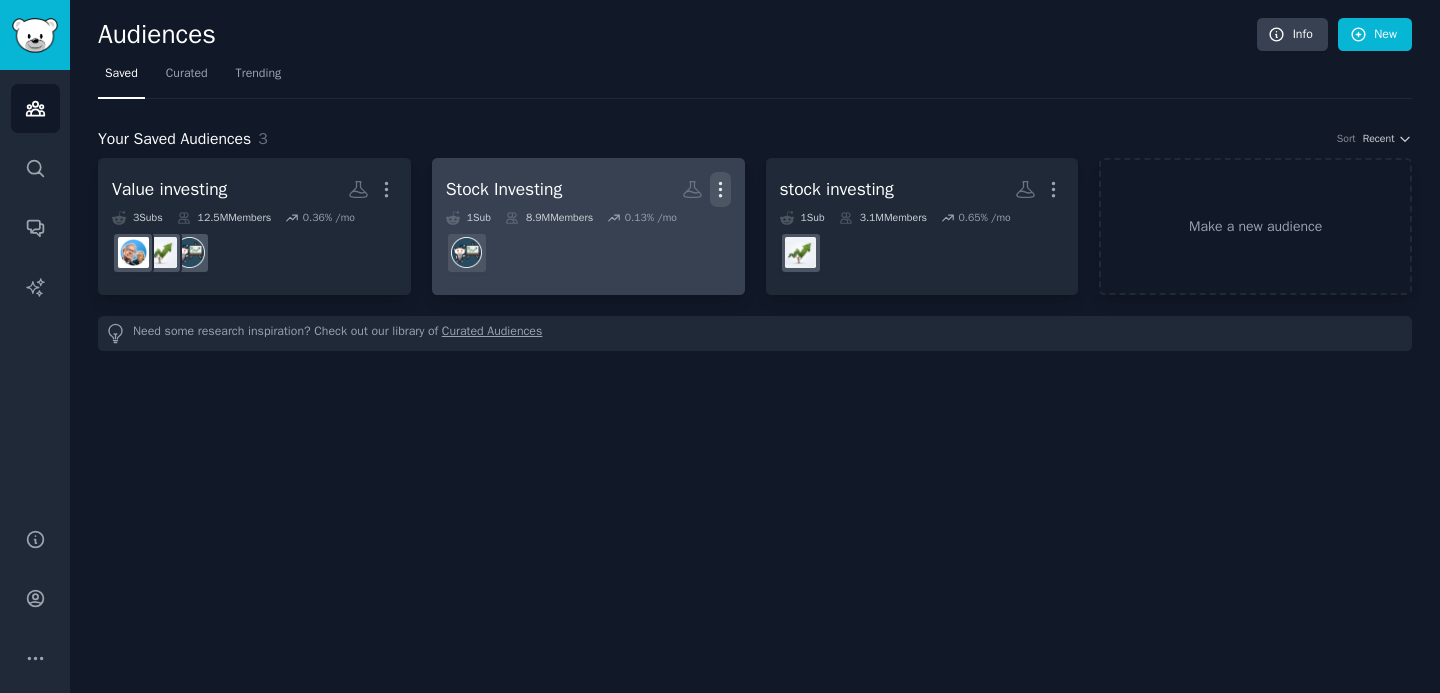 click 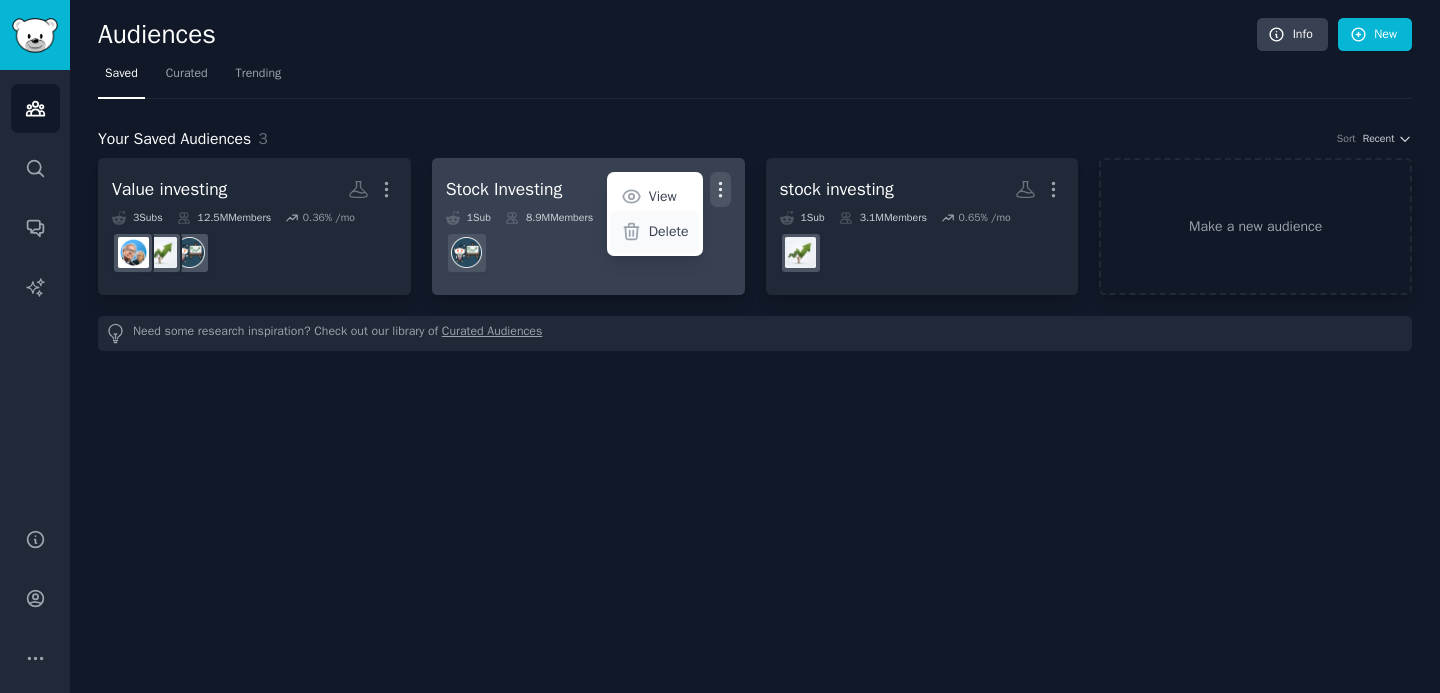 click on "Delete" at bounding box center [654, 232] 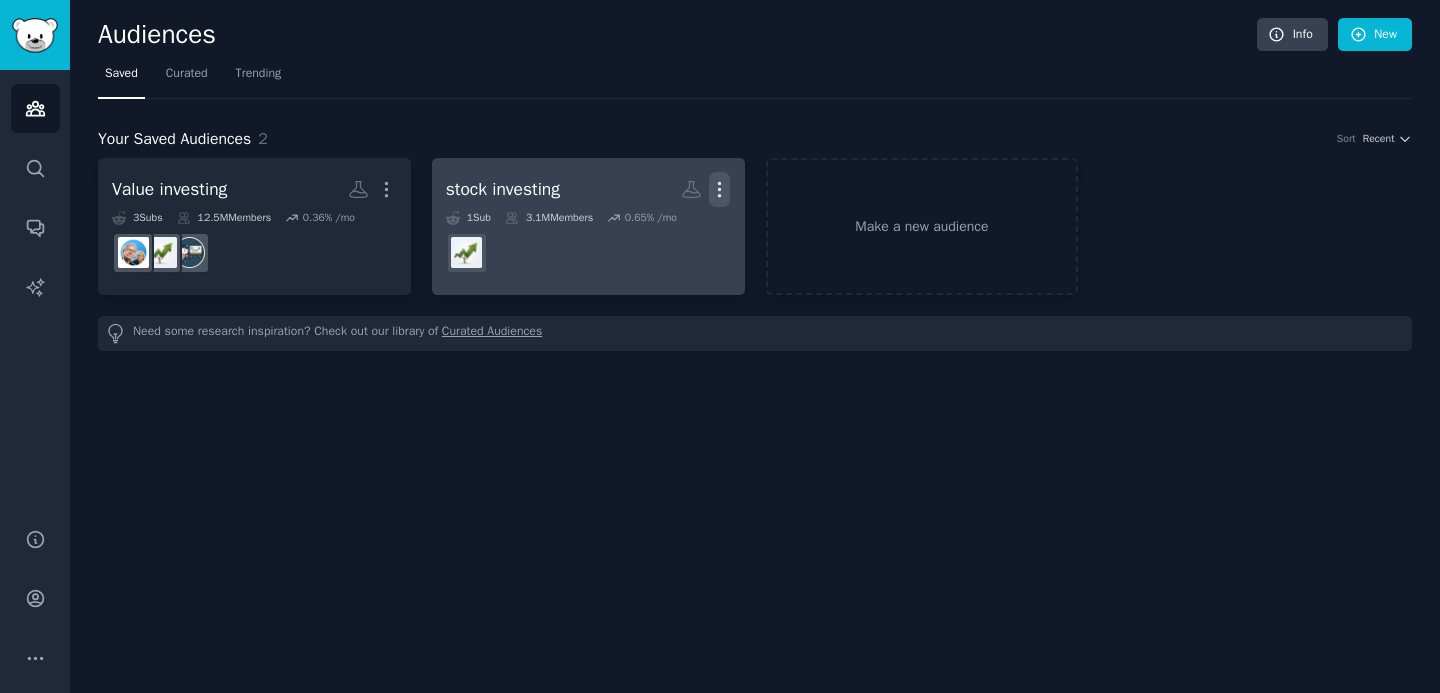 click 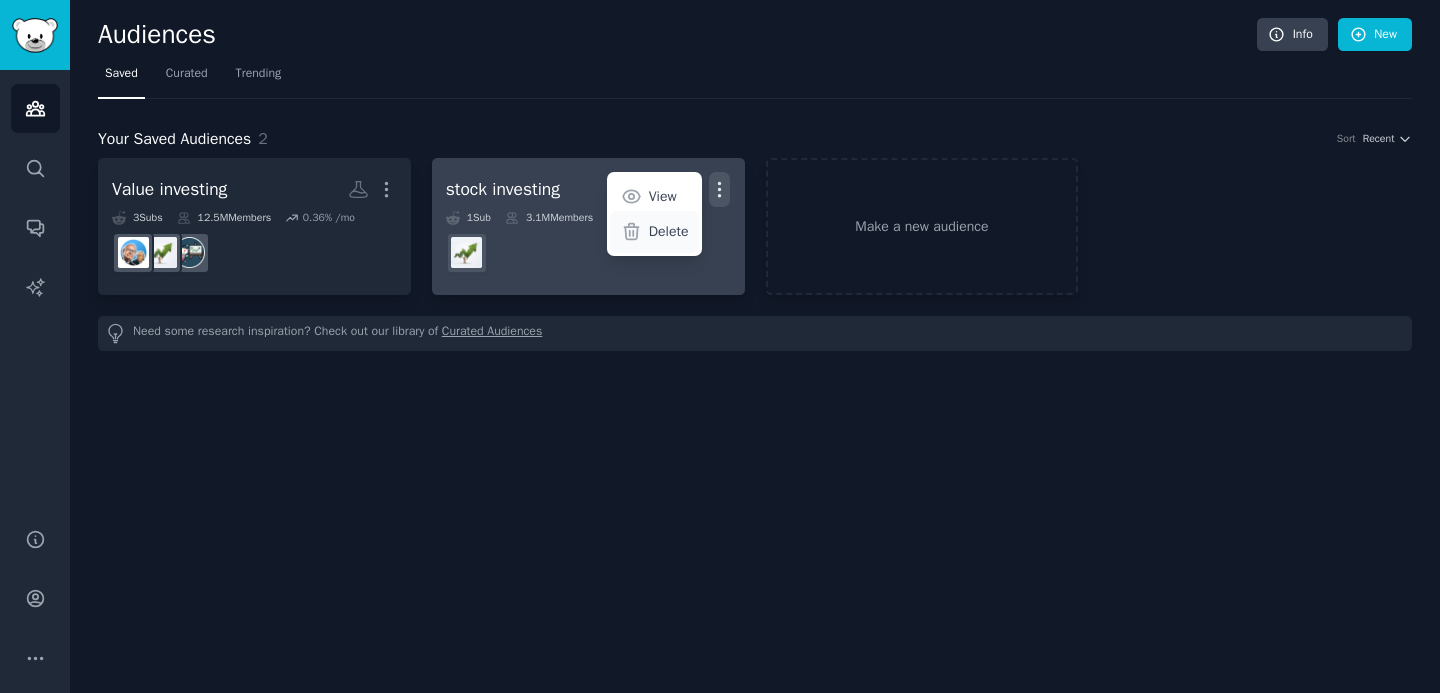 click on "Delete" at bounding box center (654, 232) 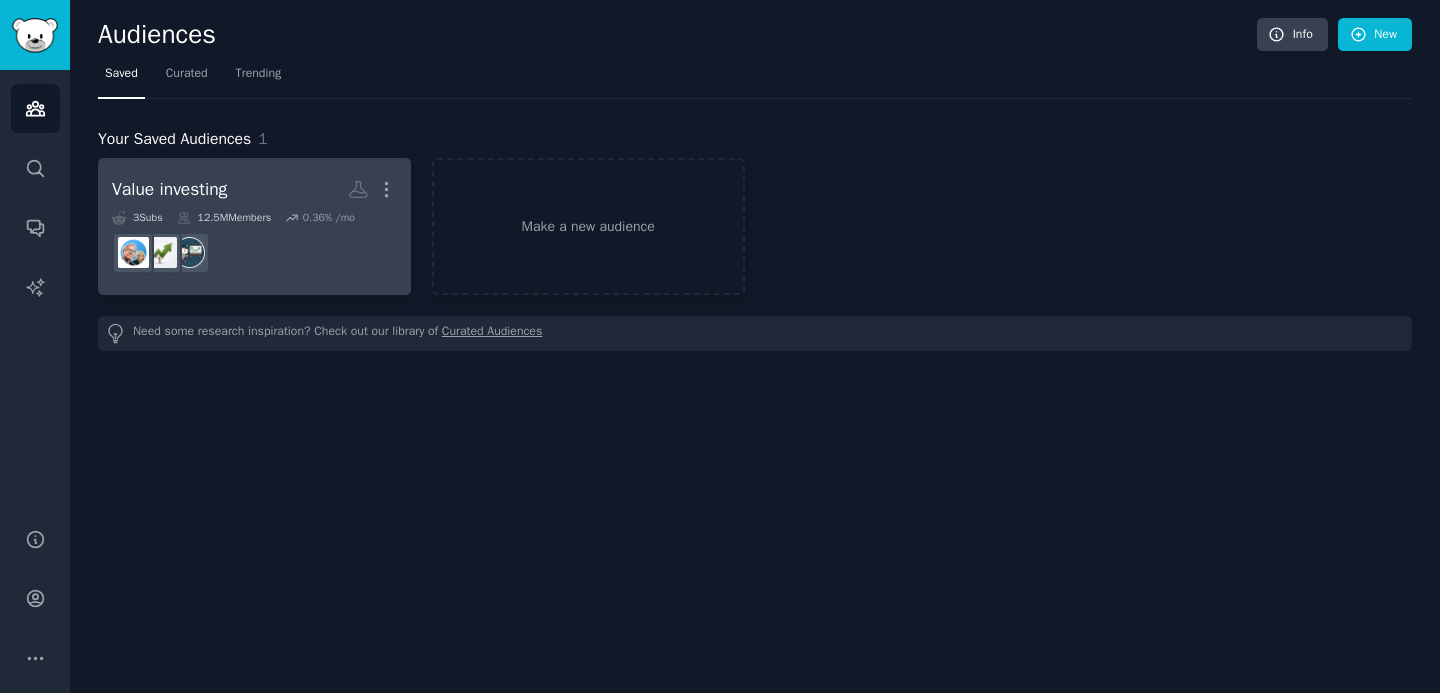 click on "12.5M  Members" at bounding box center (224, 218) 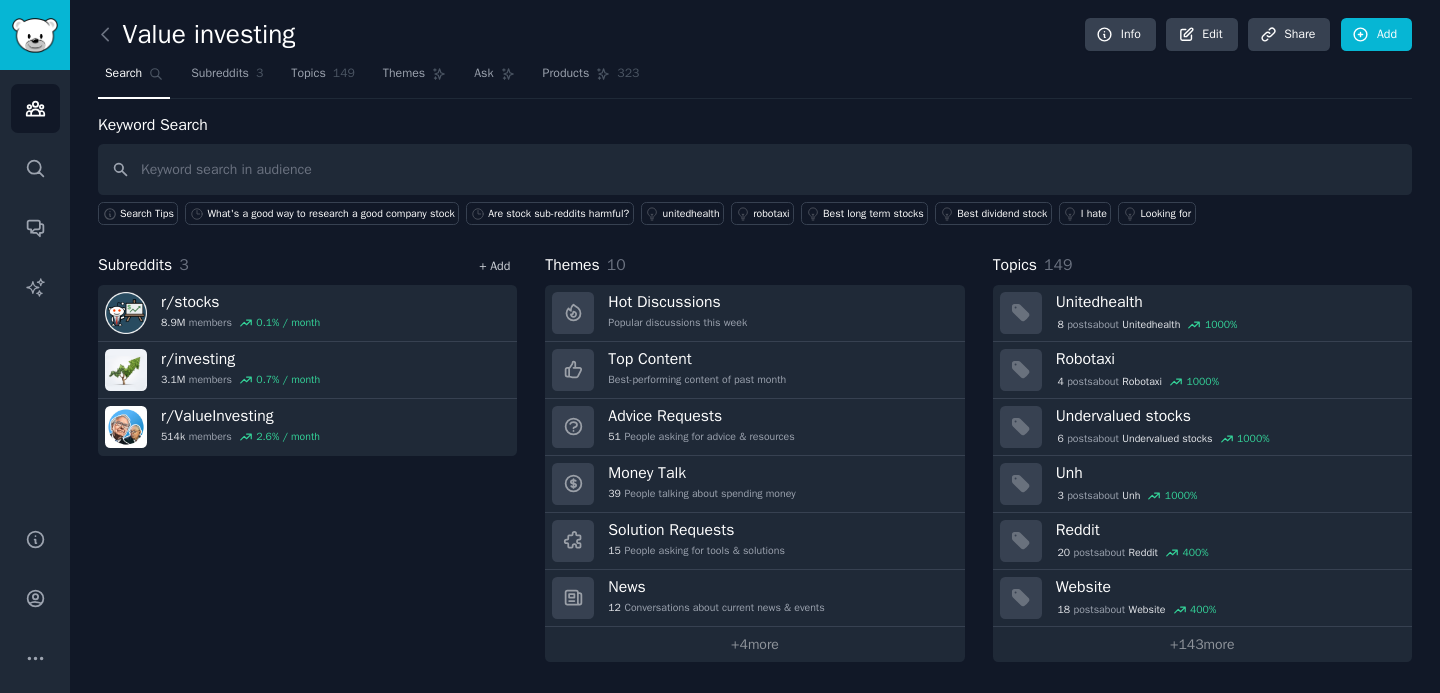 click on "+ Add" at bounding box center [494, 266] 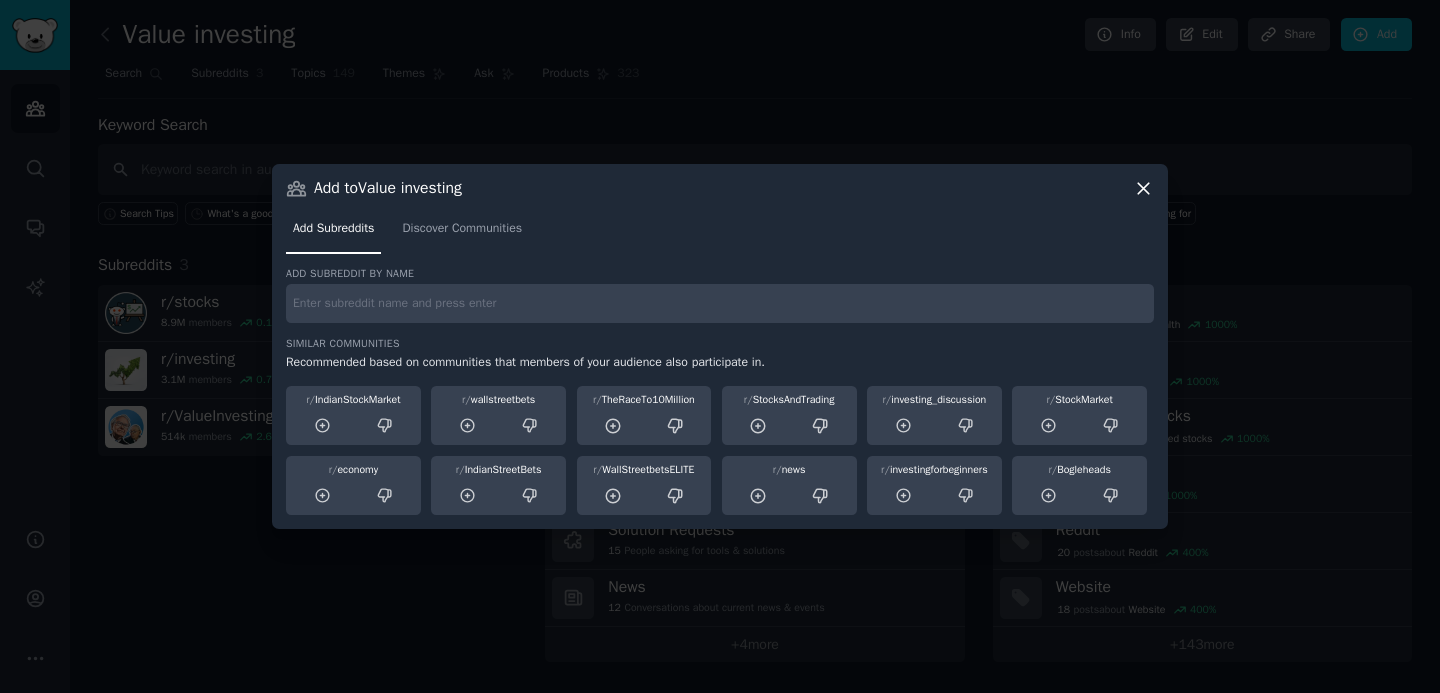 click on "Add subreddit by name Similar Communities Recommended based on communities that members of your audience also participate in. r/ IndianStockMarket r/ wallstreetbets r/ TheRaceTo10Million r/ StocksAndTrading r/ investing_discussion r/ StockMarket r/ economy r/ IndianStreetBets r/ WallStreetbetsELITE r/ news r/ investingforbeginners r/ Bogleheads" at bounding box center (720, 391) 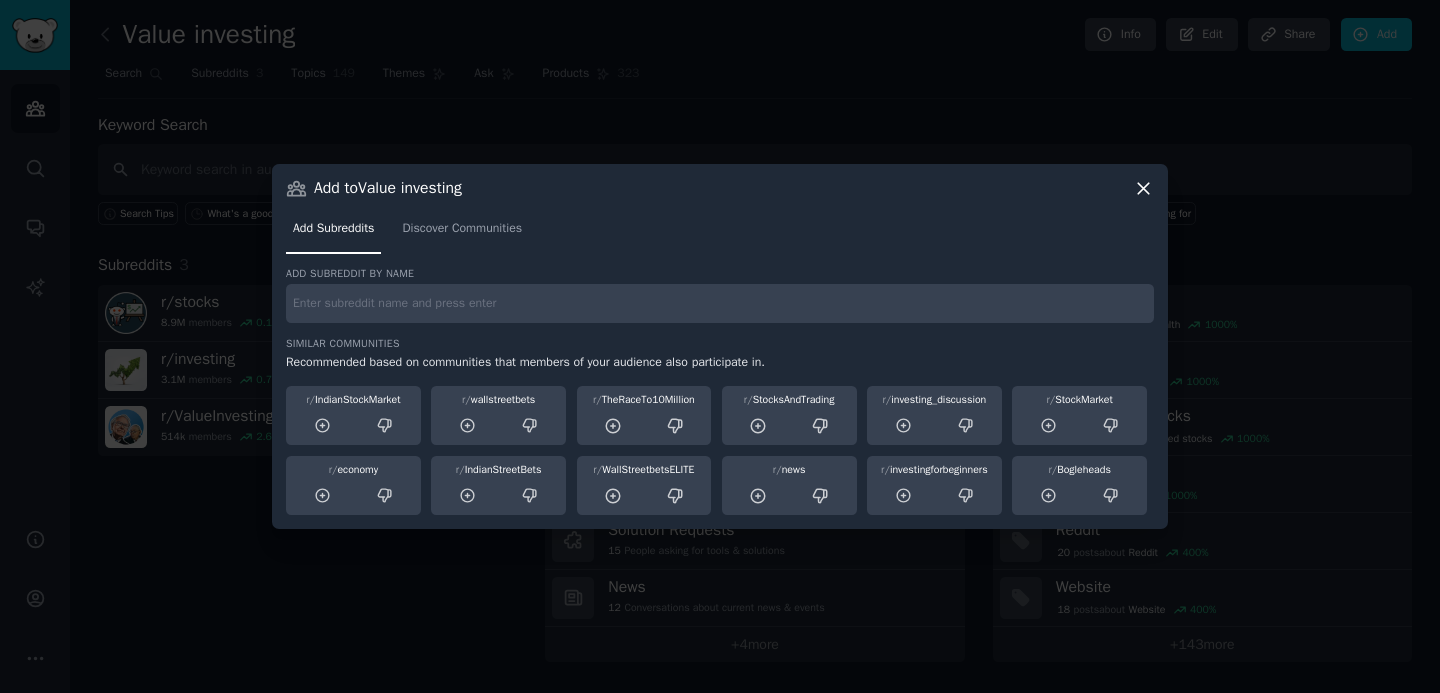 click at bounding box center [720, 303] 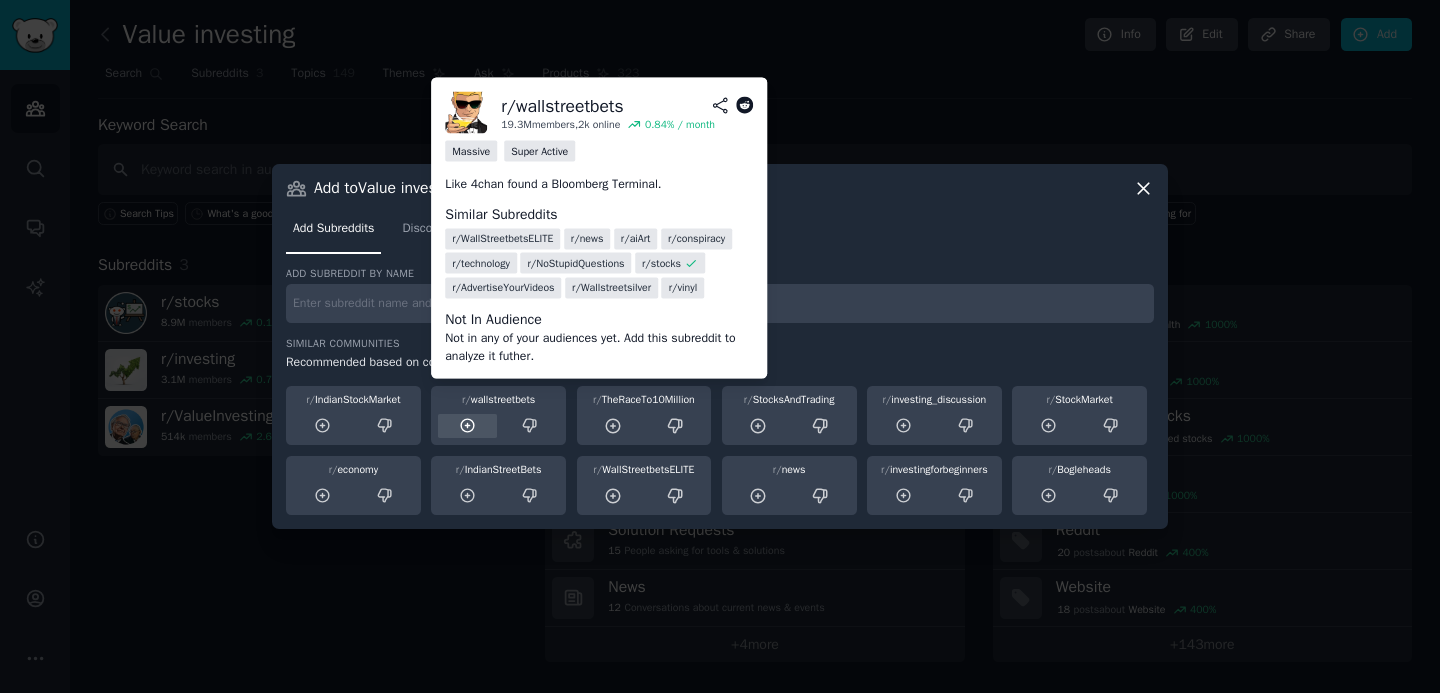 click 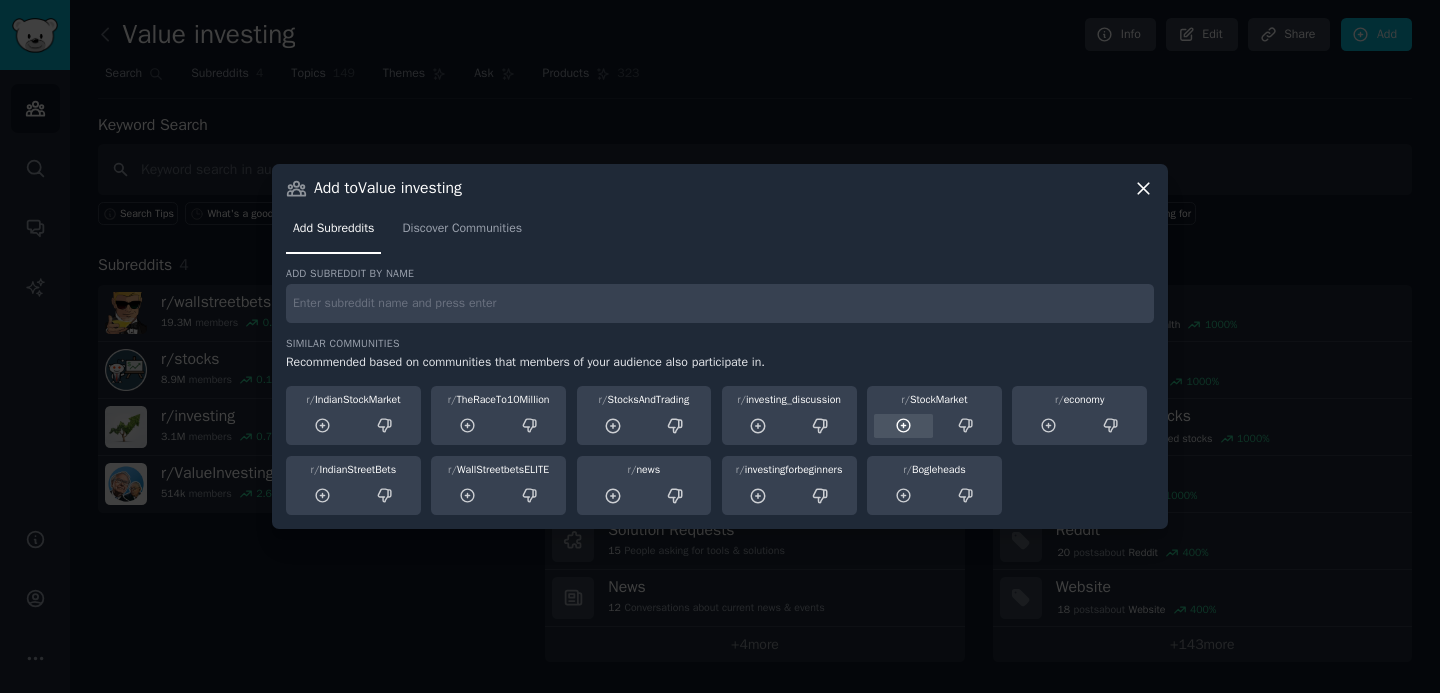 click 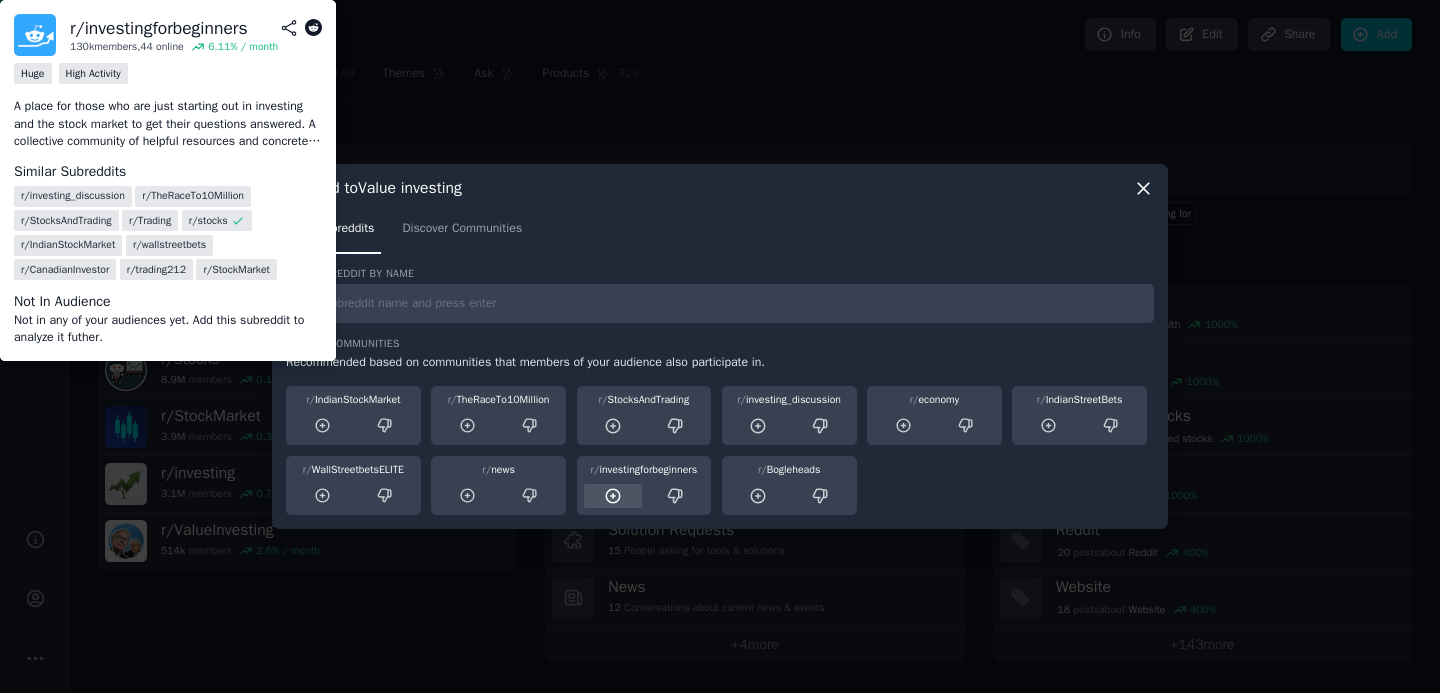 click 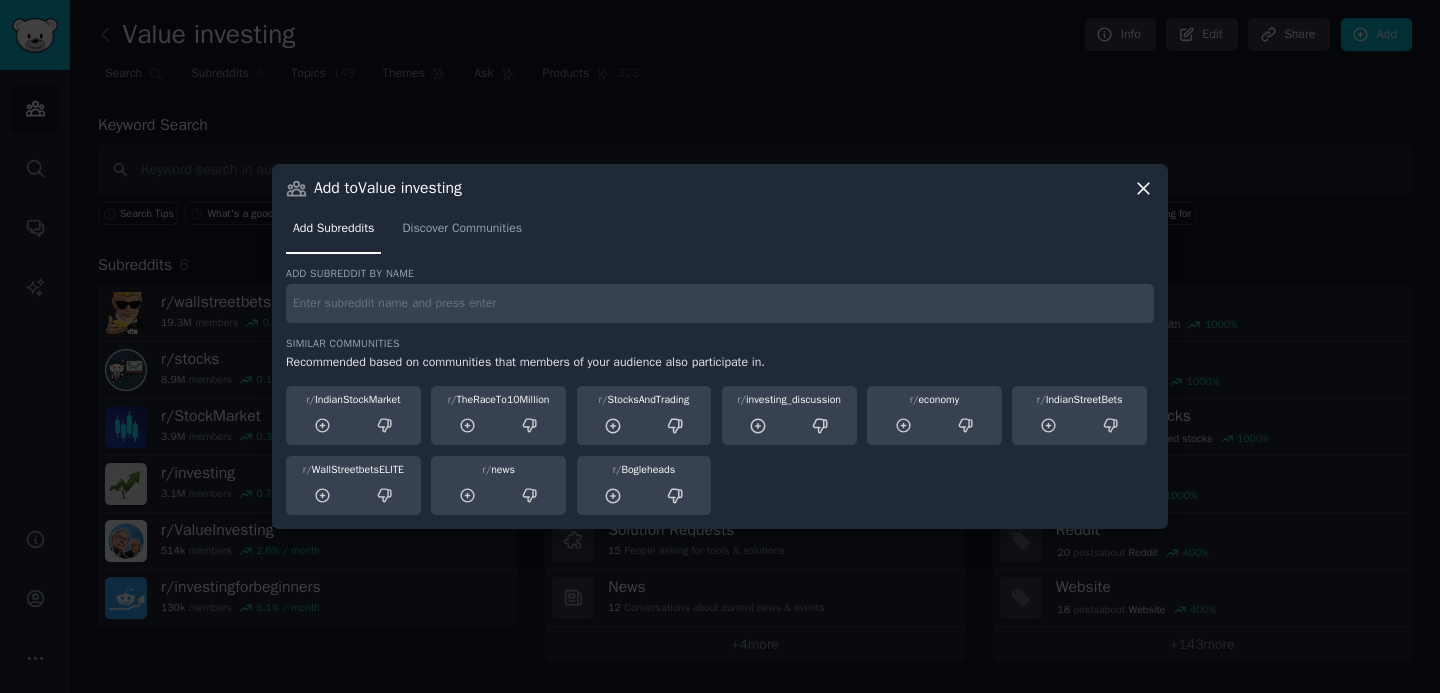 click 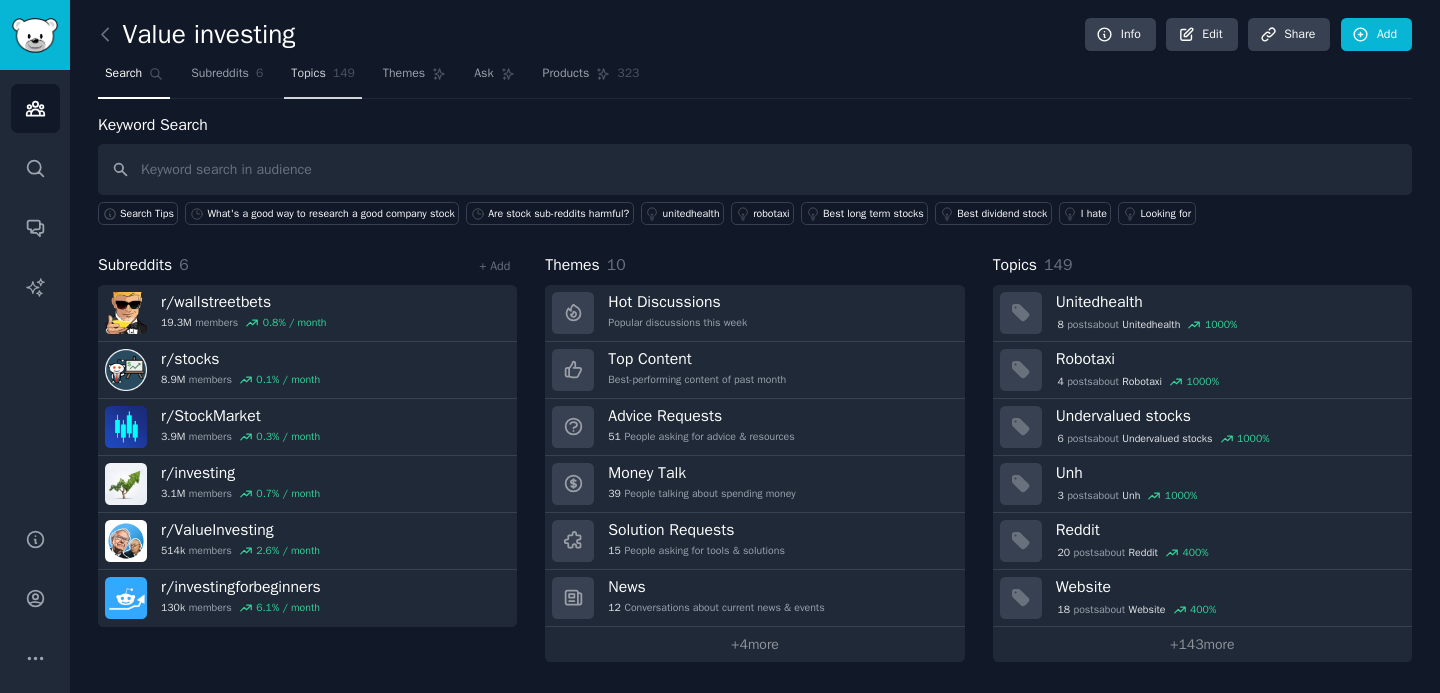 click on "Topics" at bounding box center [308, 74] 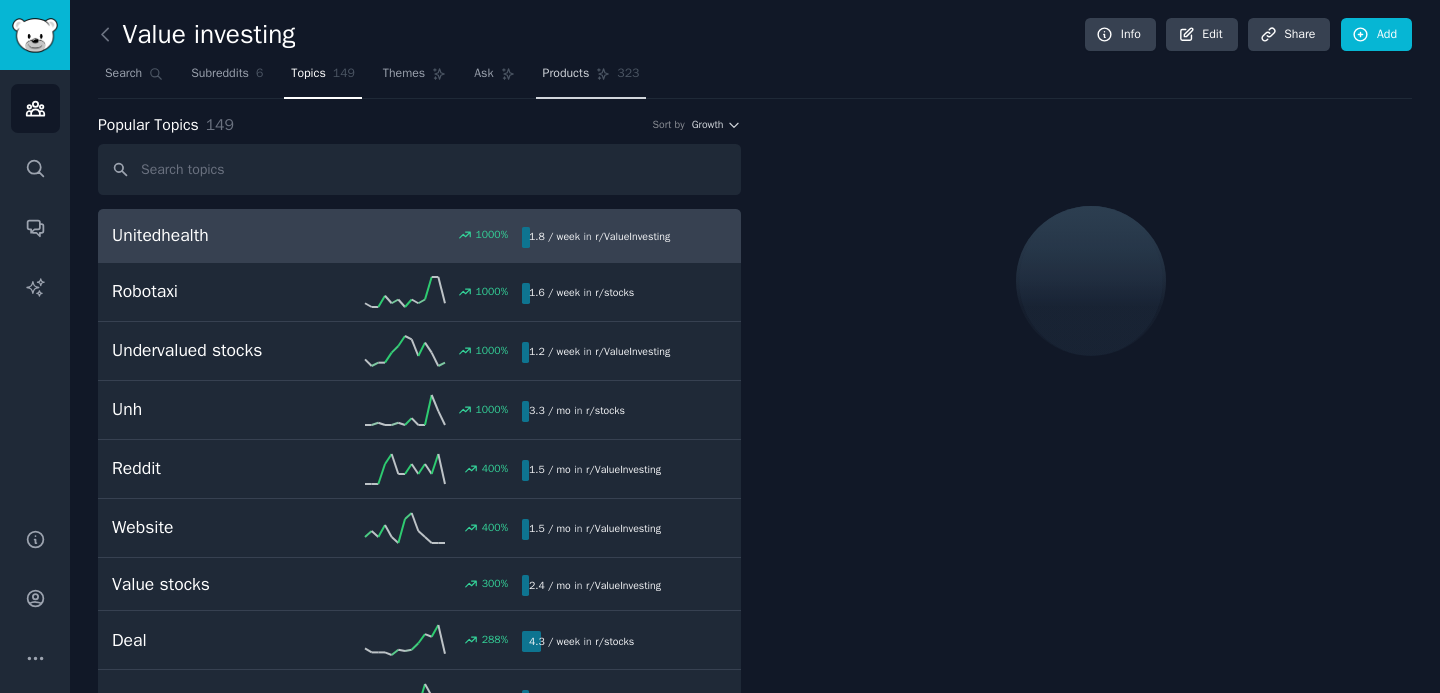 click on "Products" at bounding box center (566, 74) 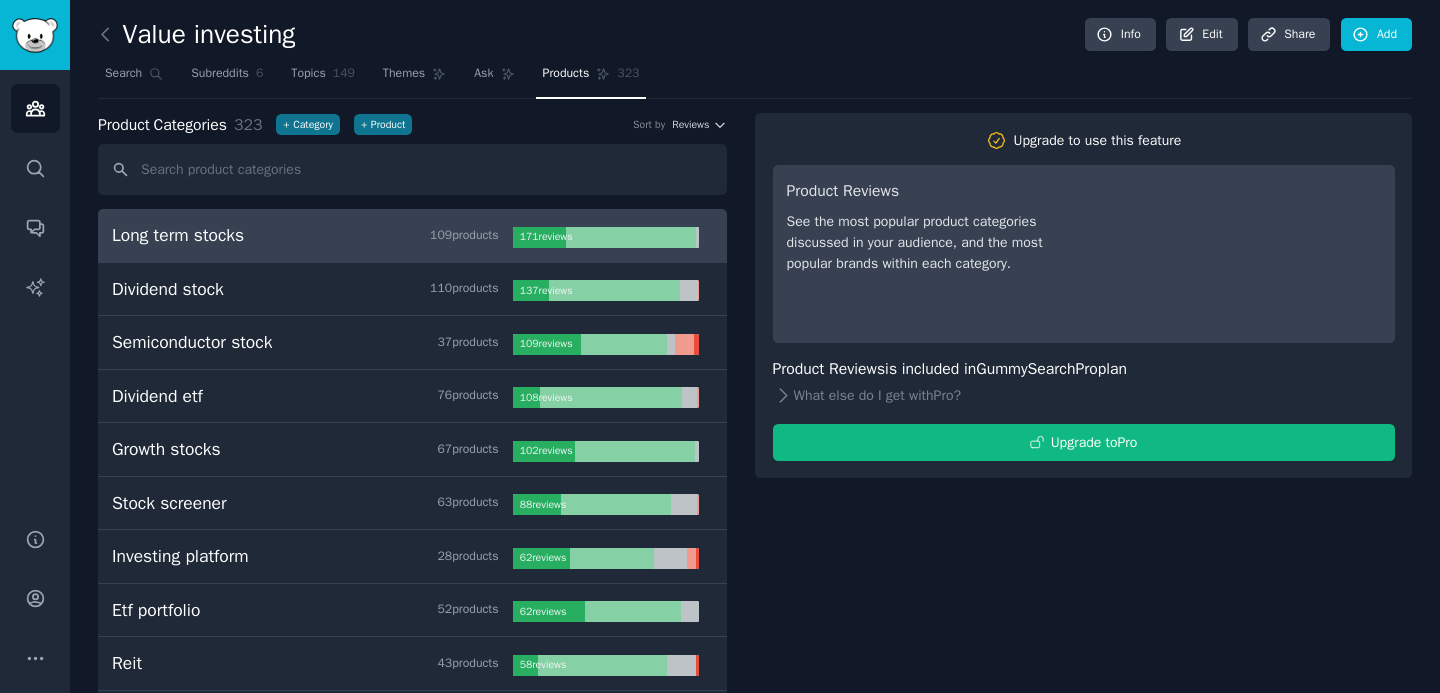 click at bounding box center [412, 169] 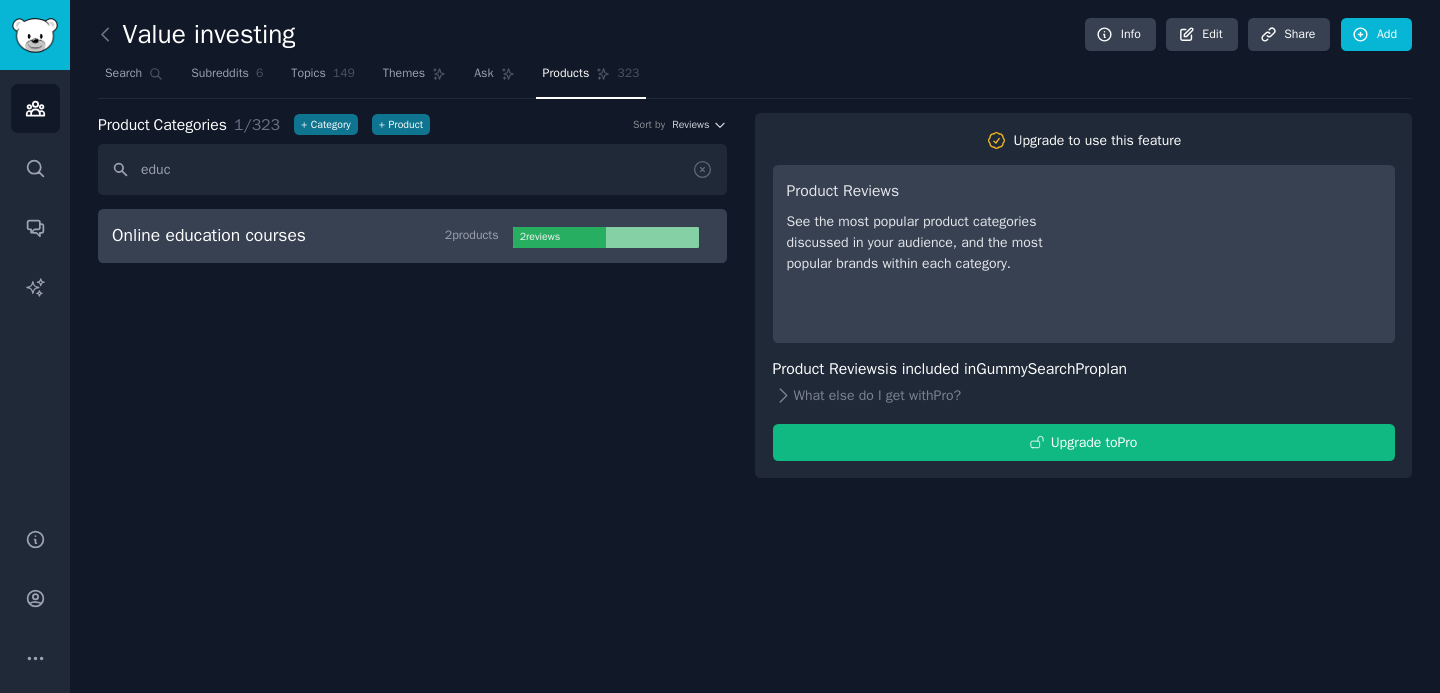 type on "educ" 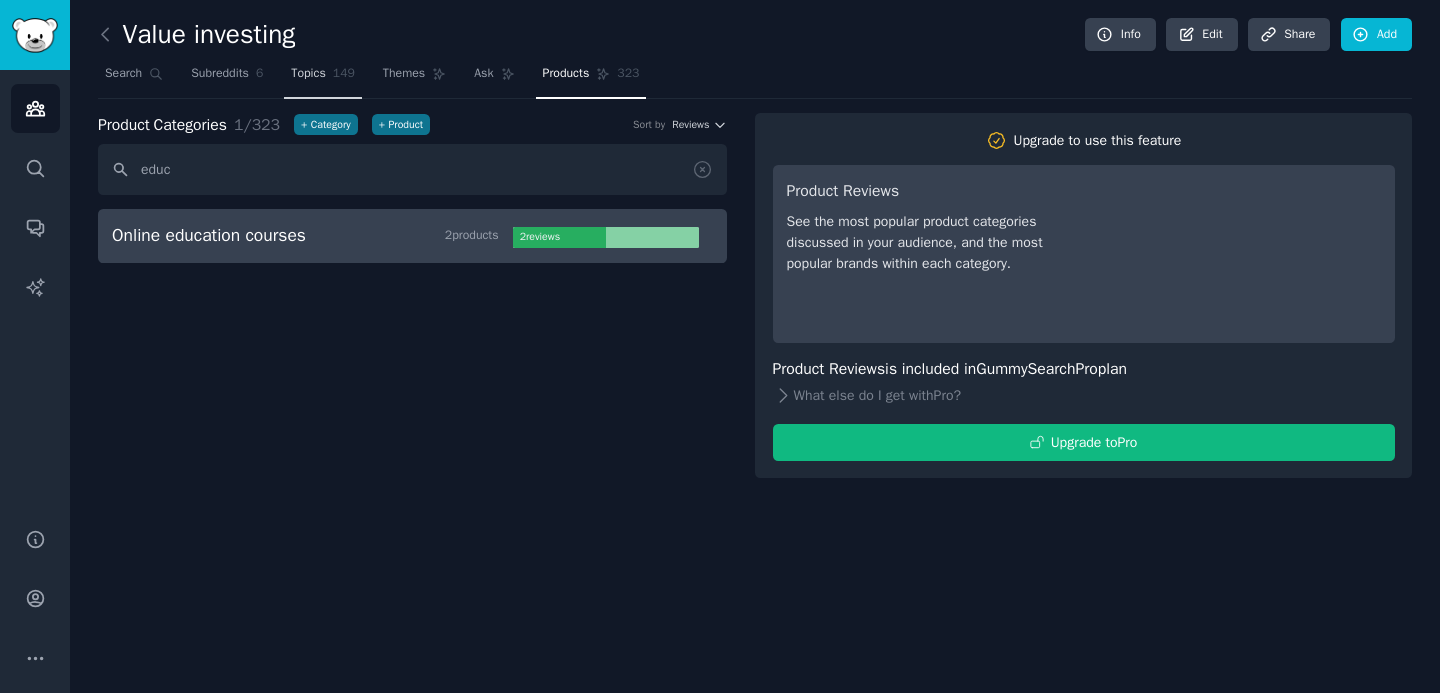 click on "Topics" at bounding box center [308, 74] 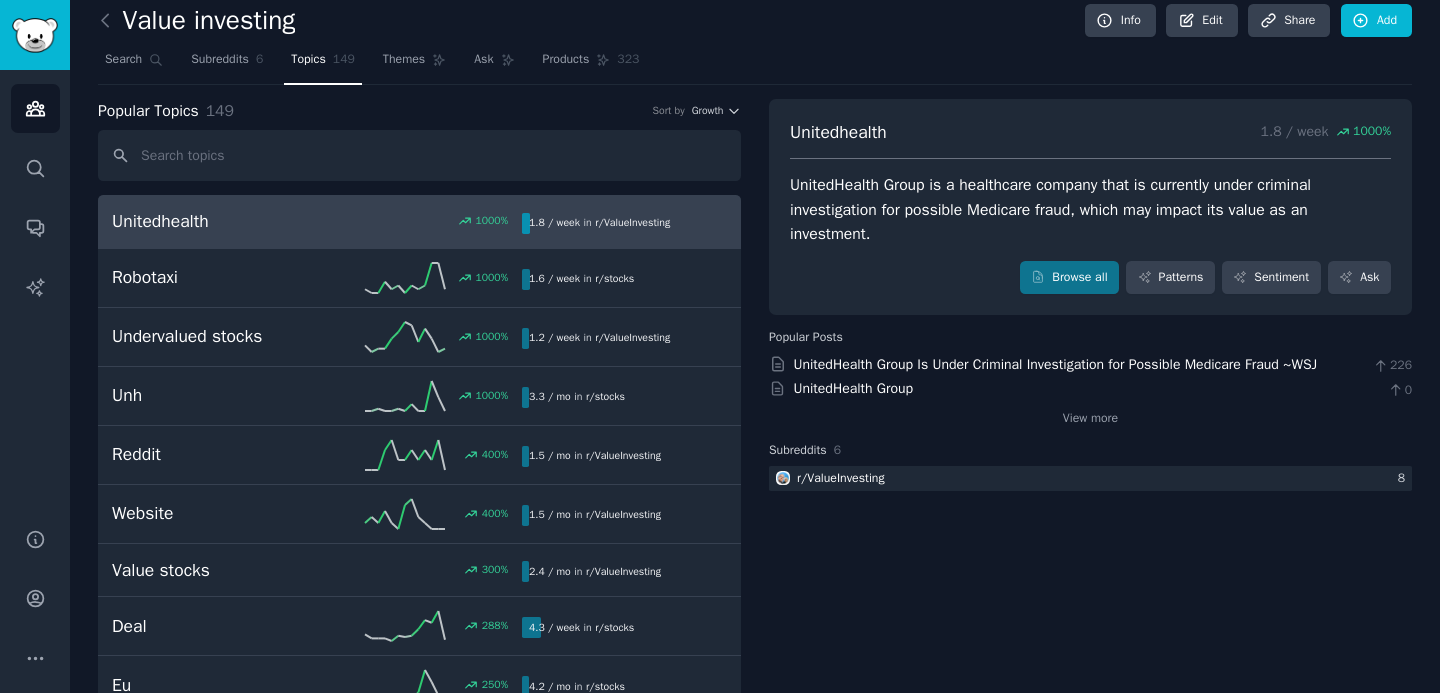 scroll, scrollTop: 0, scrollLeft: 0, axis: both 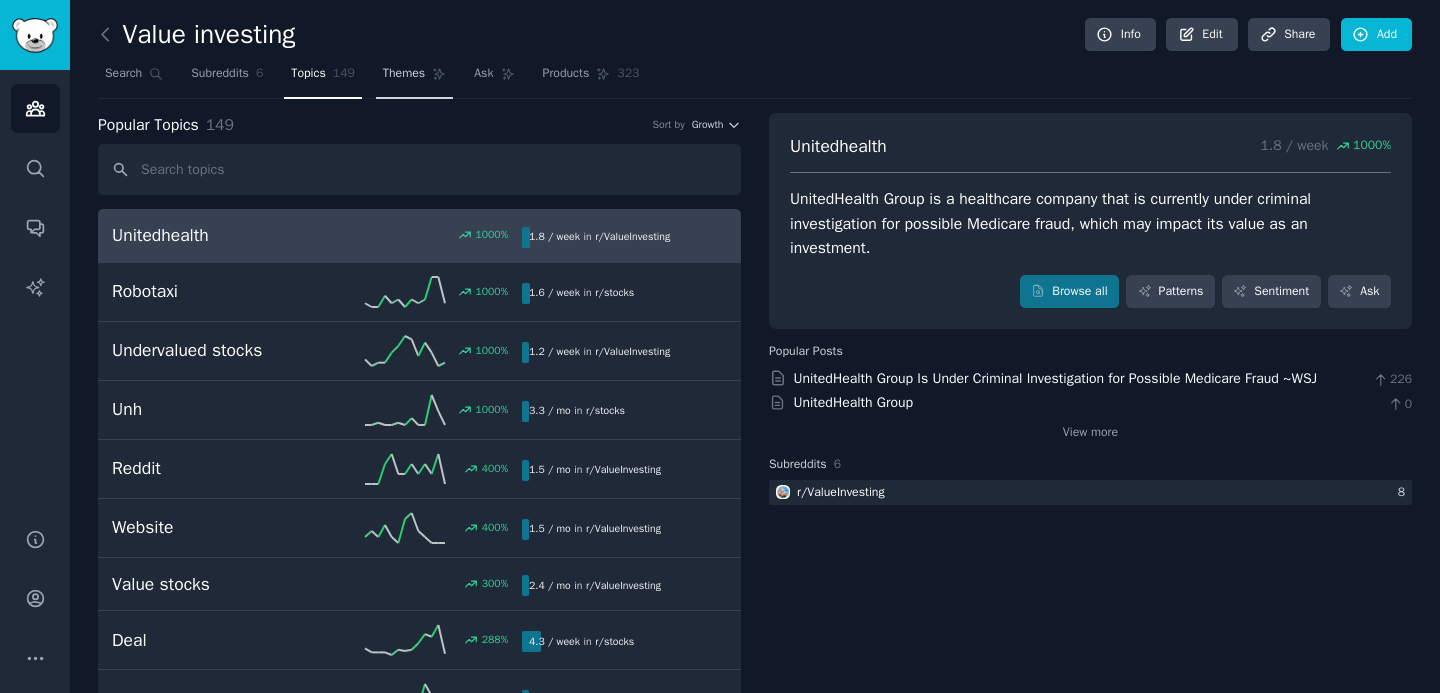 click on "Themes" at bounding box center [404, 74] 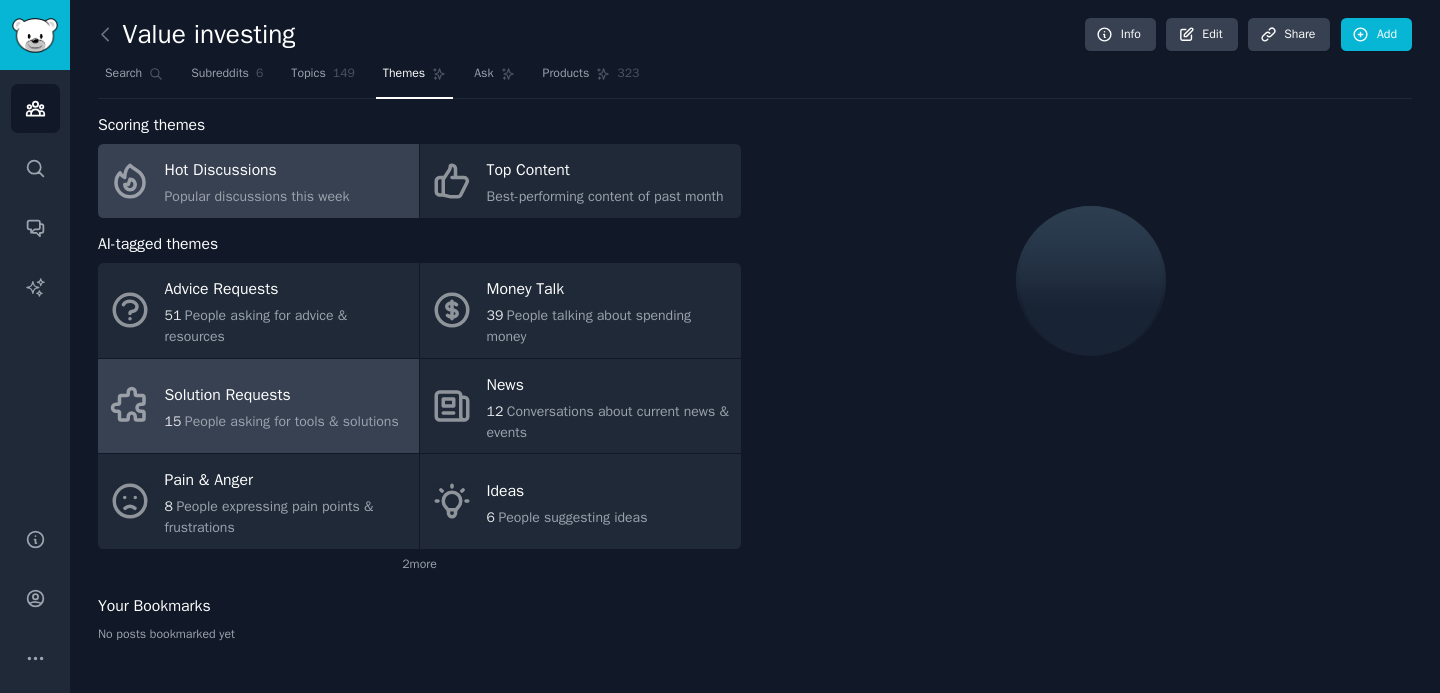 scroll, scrollTop: 13, scrollLeft: 0, axis: vertical 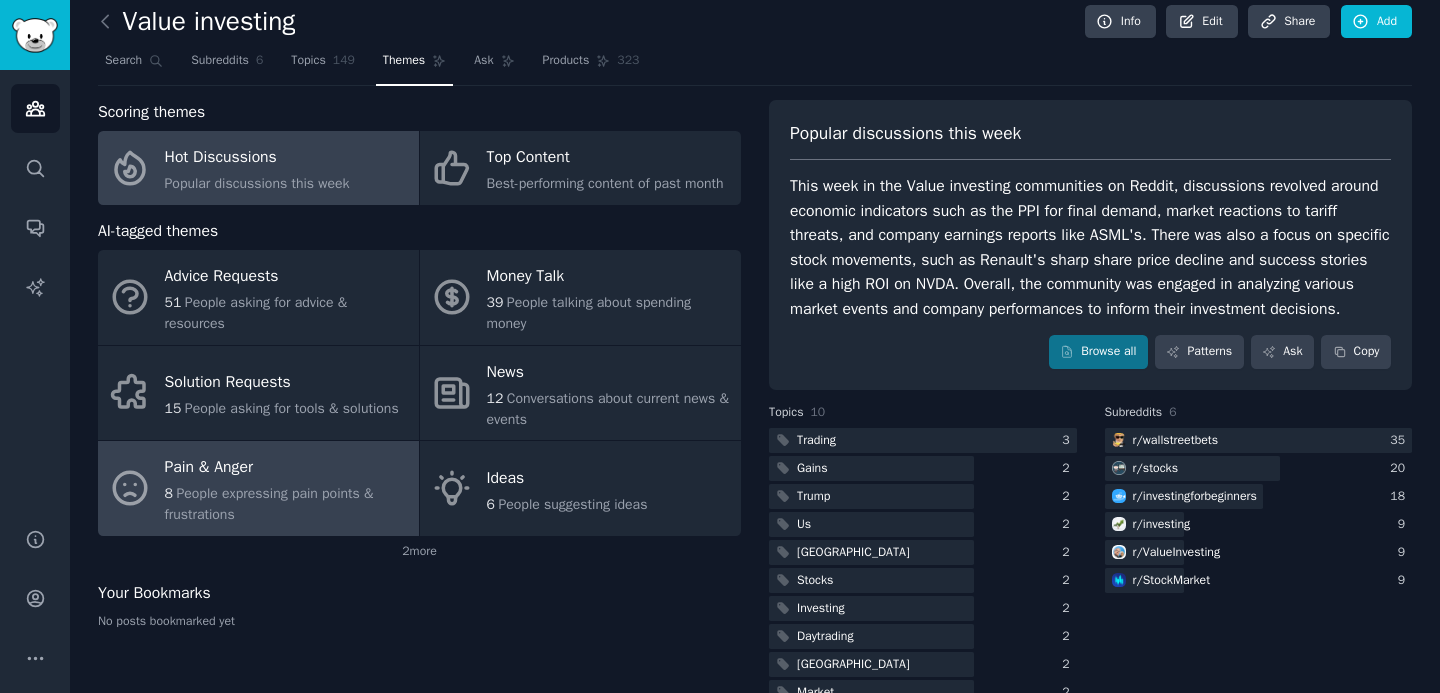 click on "Pain & Anger" at bounding box center [287, 468] 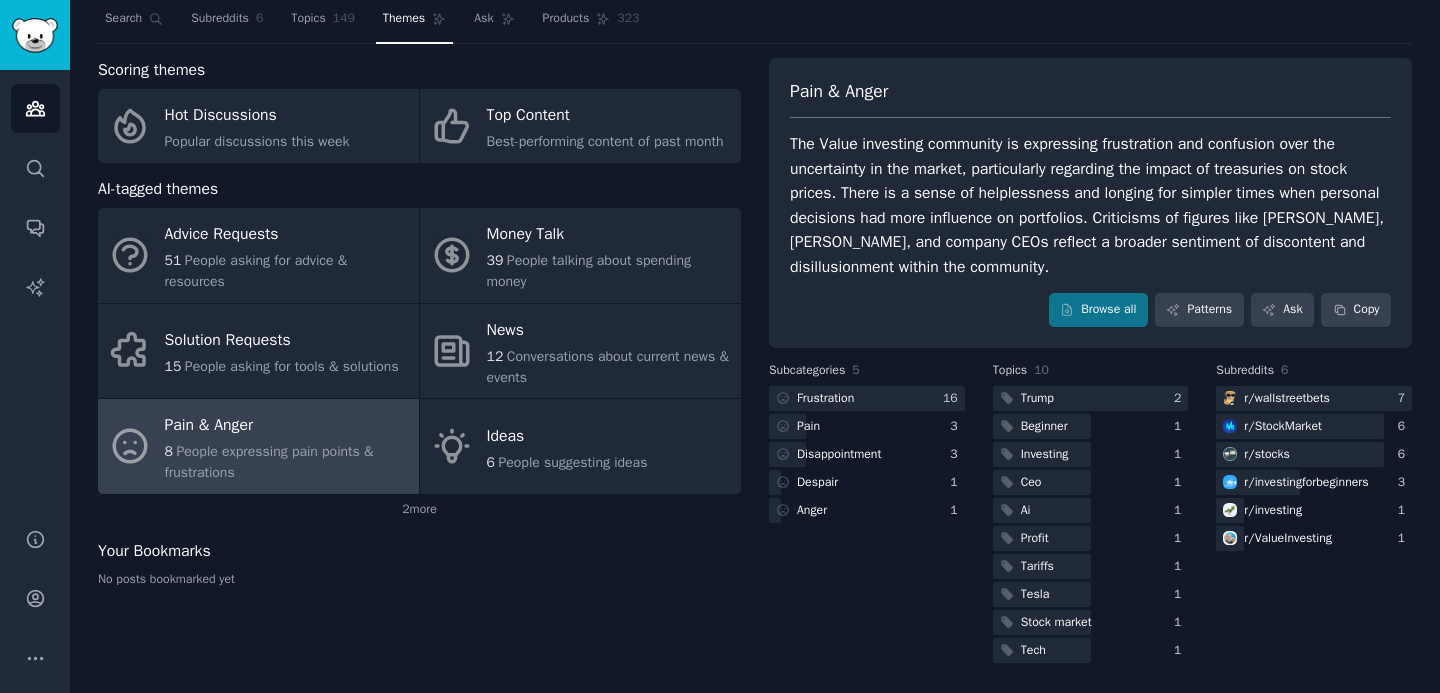scroll, scrollTop: 56, scrollLeft: 0, axis: vertical 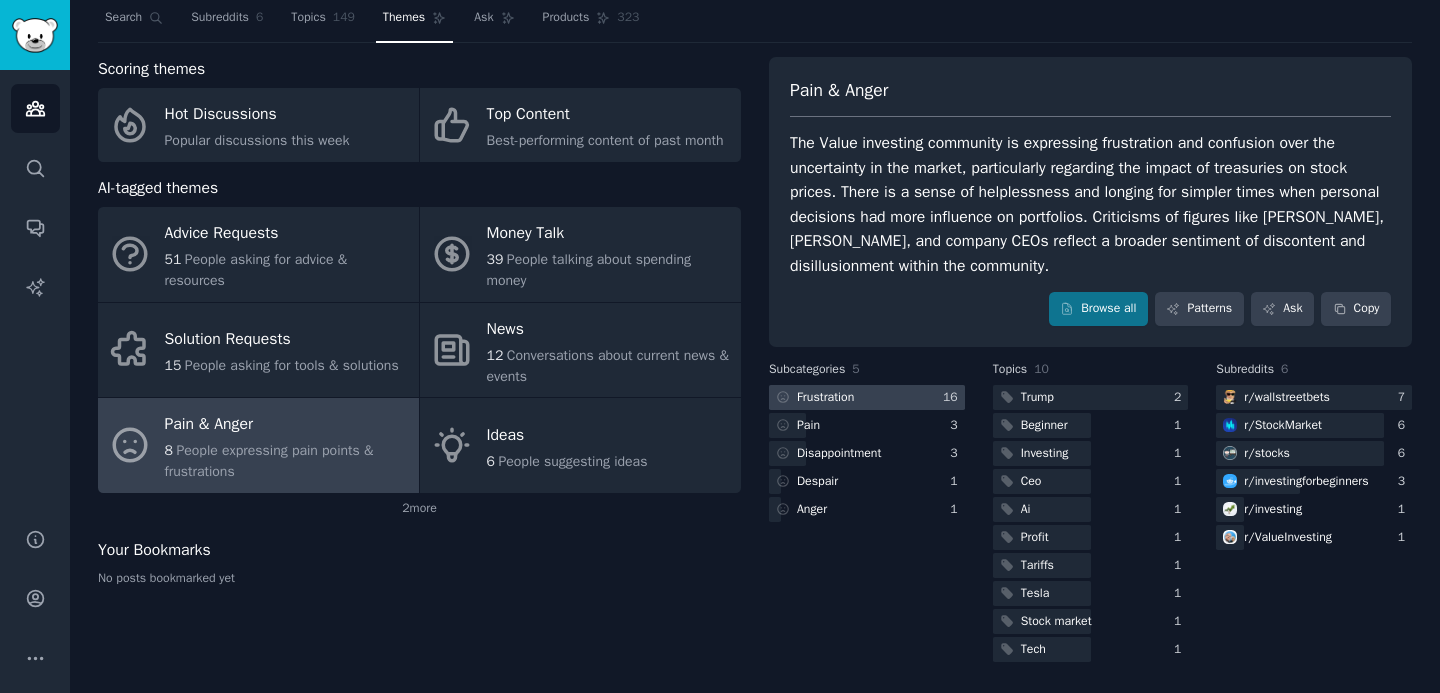 click on "Frustration" at bounding box center [825, 398] 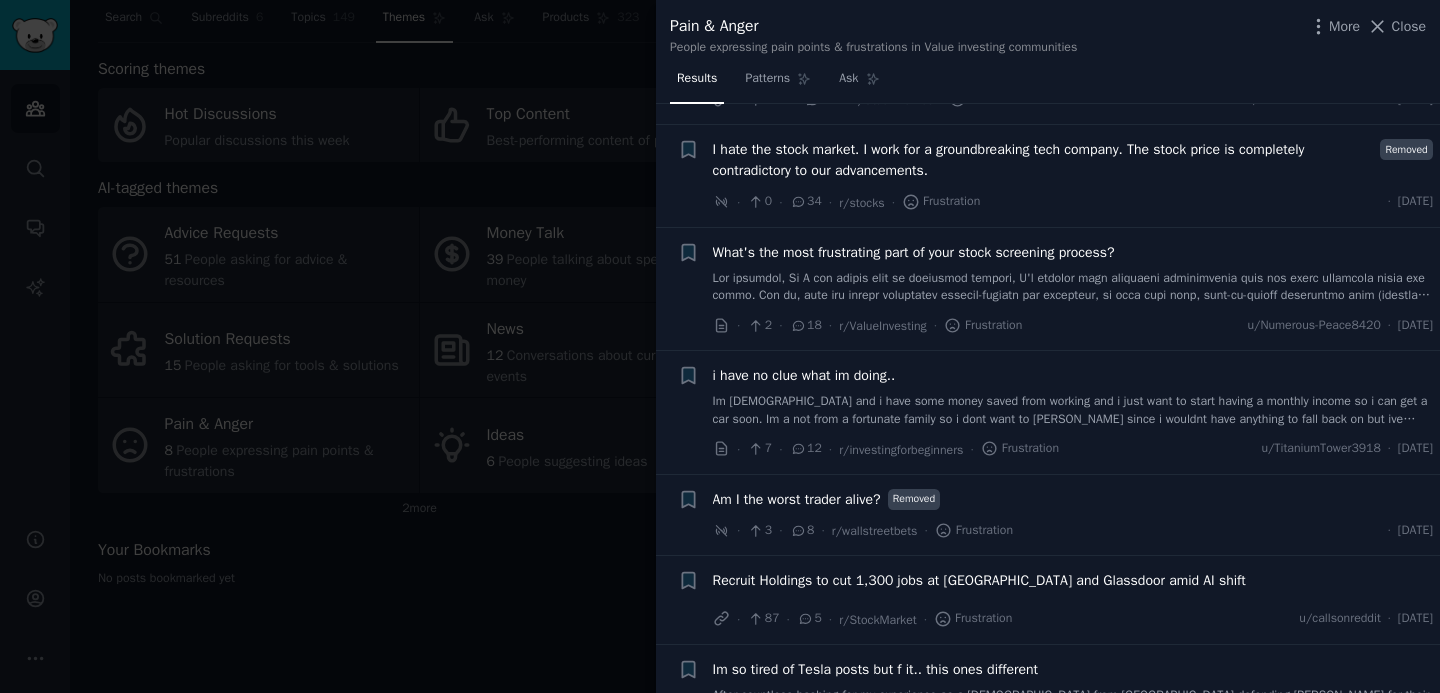 scroll, scrollTop: 870, scrollLeft: 0, axis: vertical 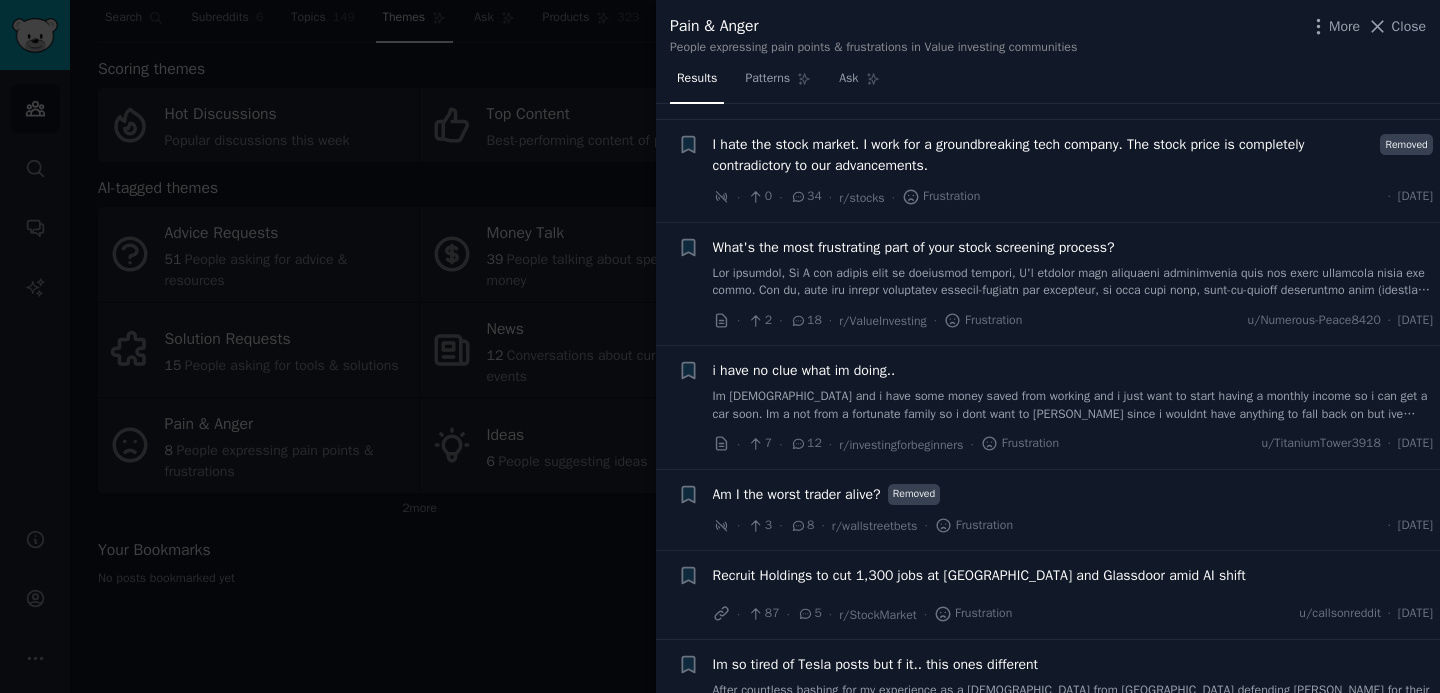 click on "I hate the stock market. I work for a groundbreaking tech company. The stock price is completely contradictory to our advancements." at bounding box center [1043, 155] 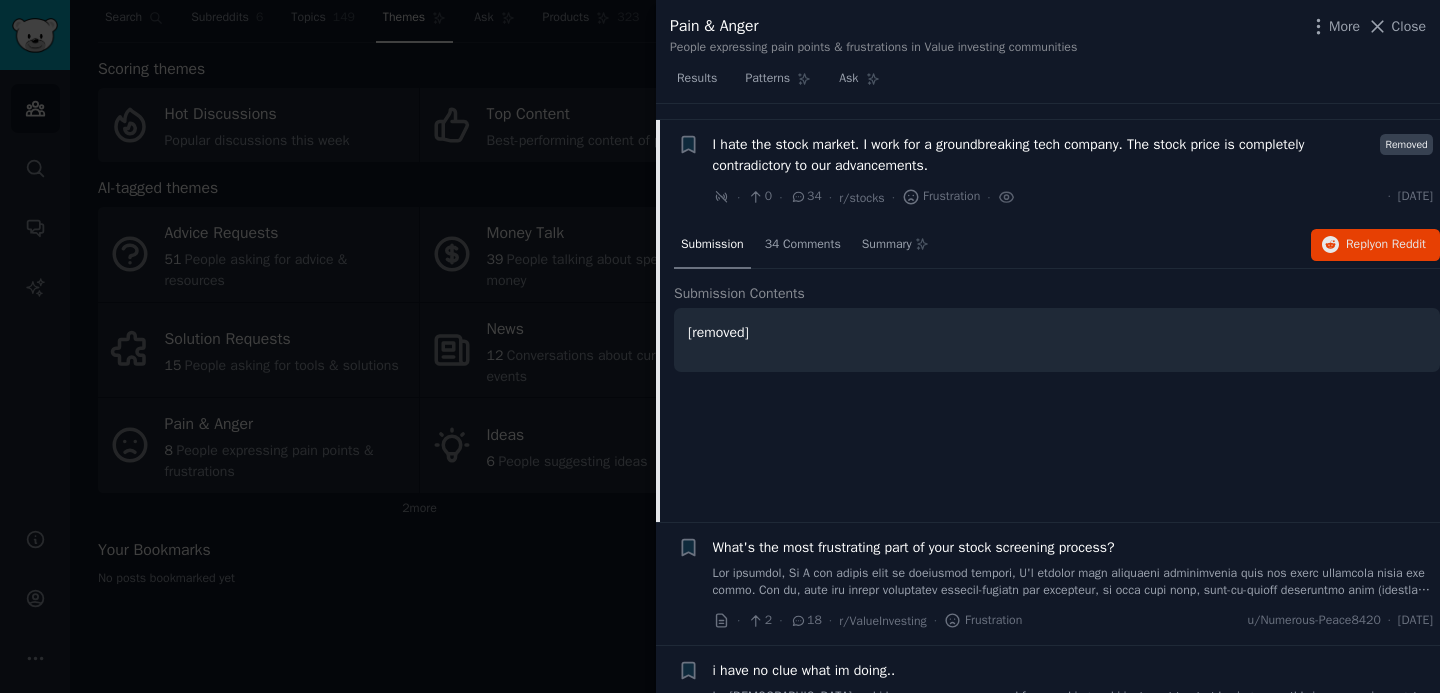 scroll, scrollTop: 886, scrollLeft: 0, axis: vertical 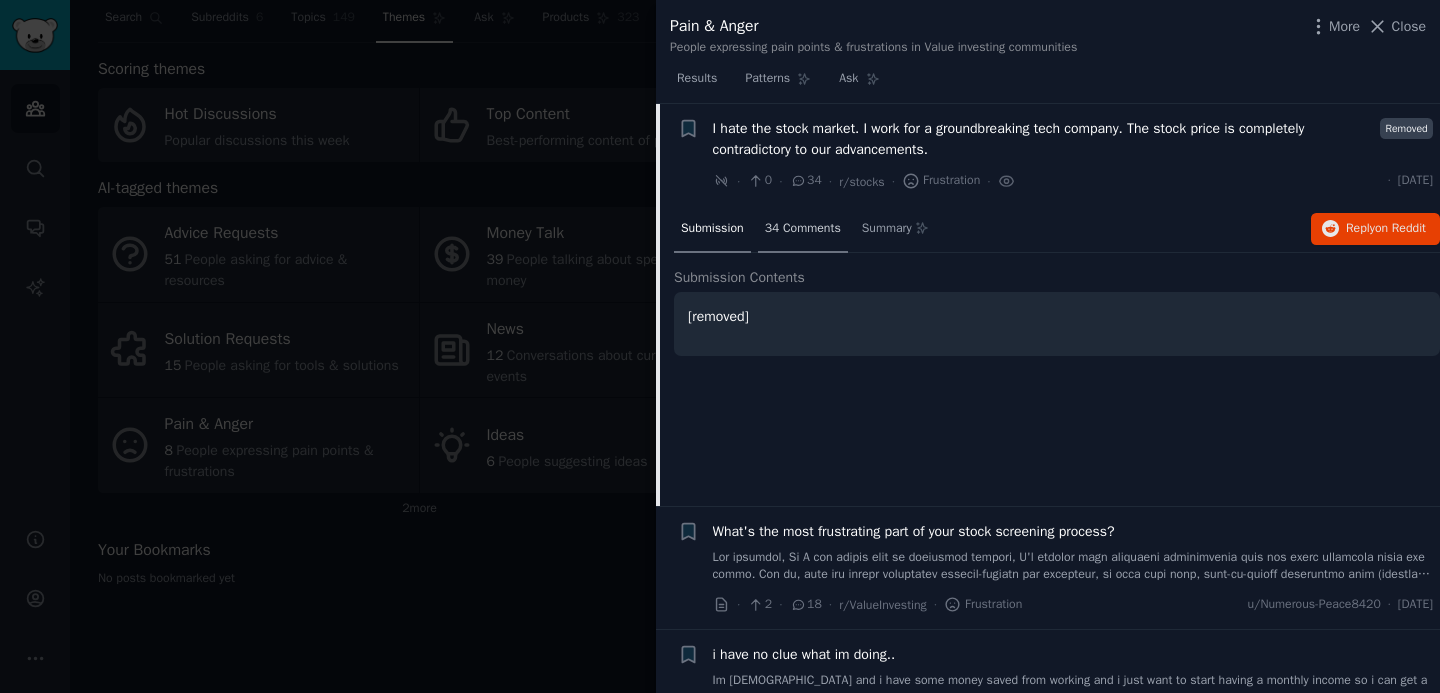 click on "34 Comments" at bounding box center (803, 230) 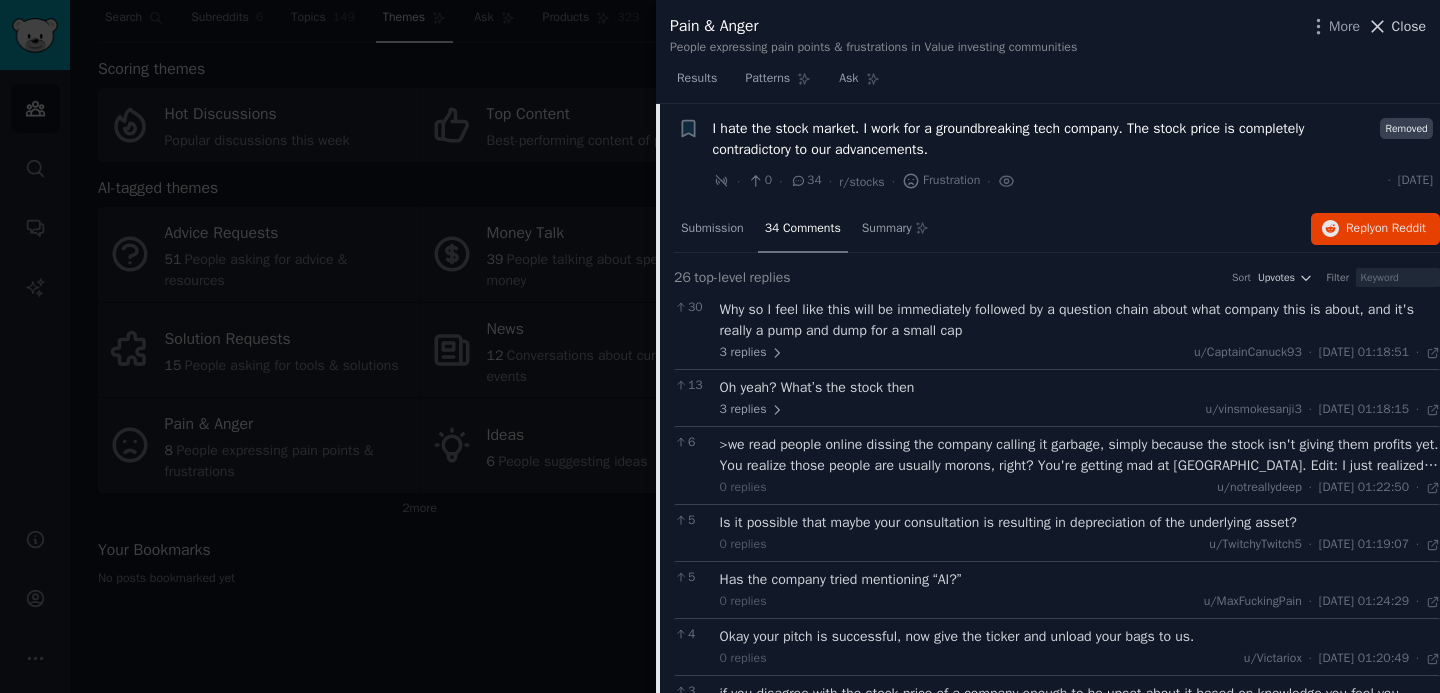 click on "Close" at bounding box center (1409, 26) 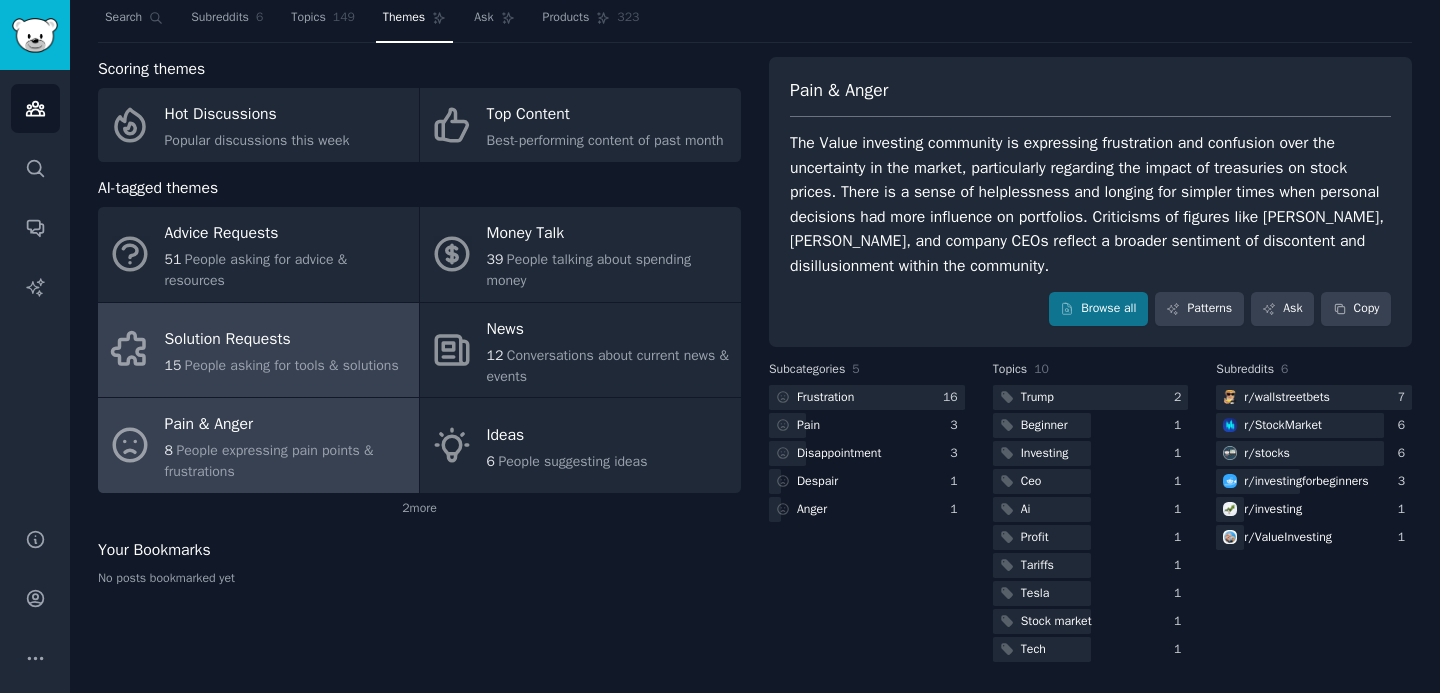 click on "Solution Requests" at bounding box center [282, 340] 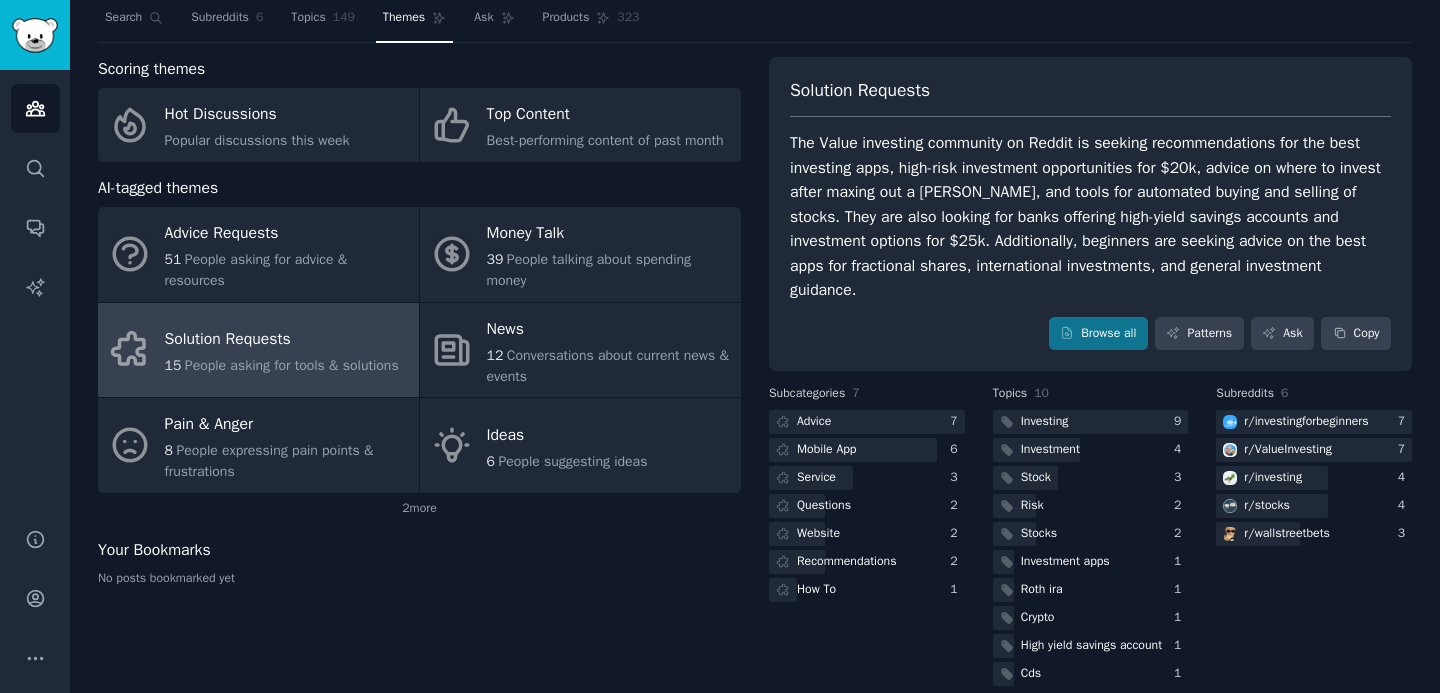 scroll, scrollTop: 80, scrollLeft: 0, axis: vertical 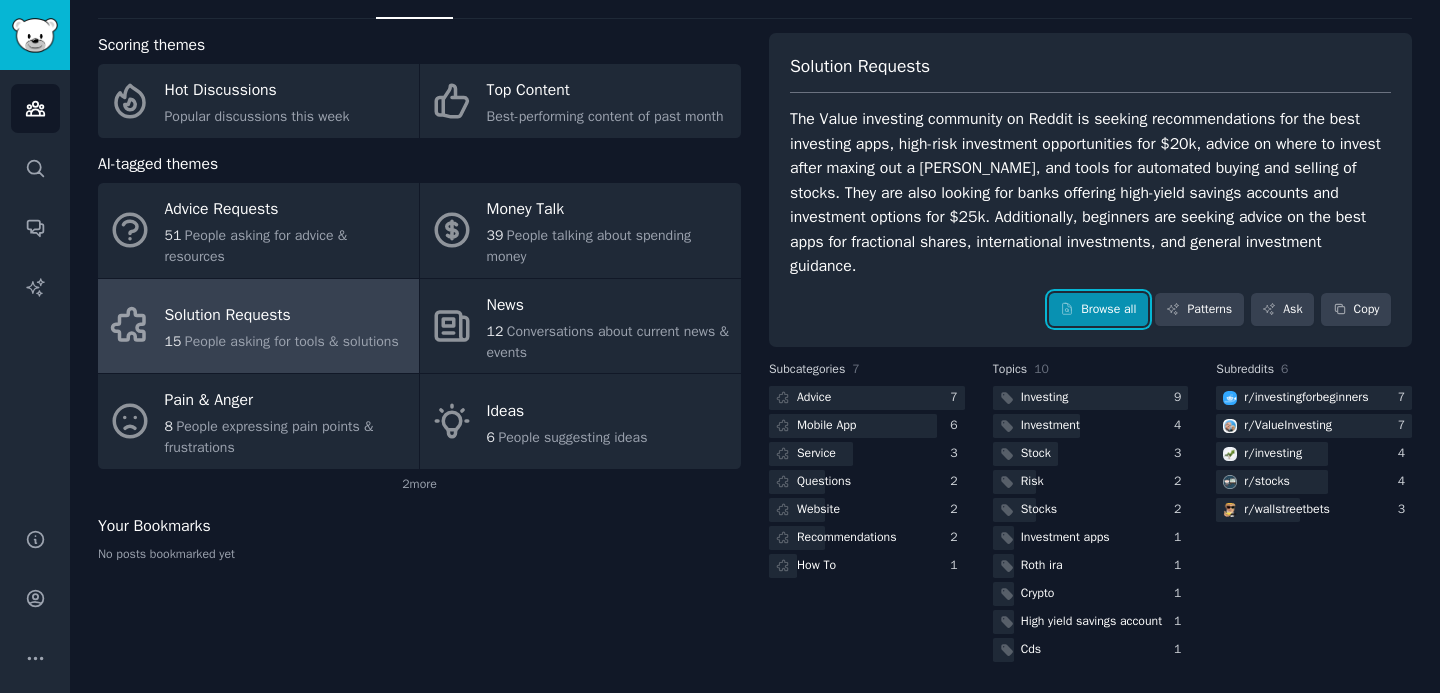click on "Browse all" at bounding box center (1098, 310) 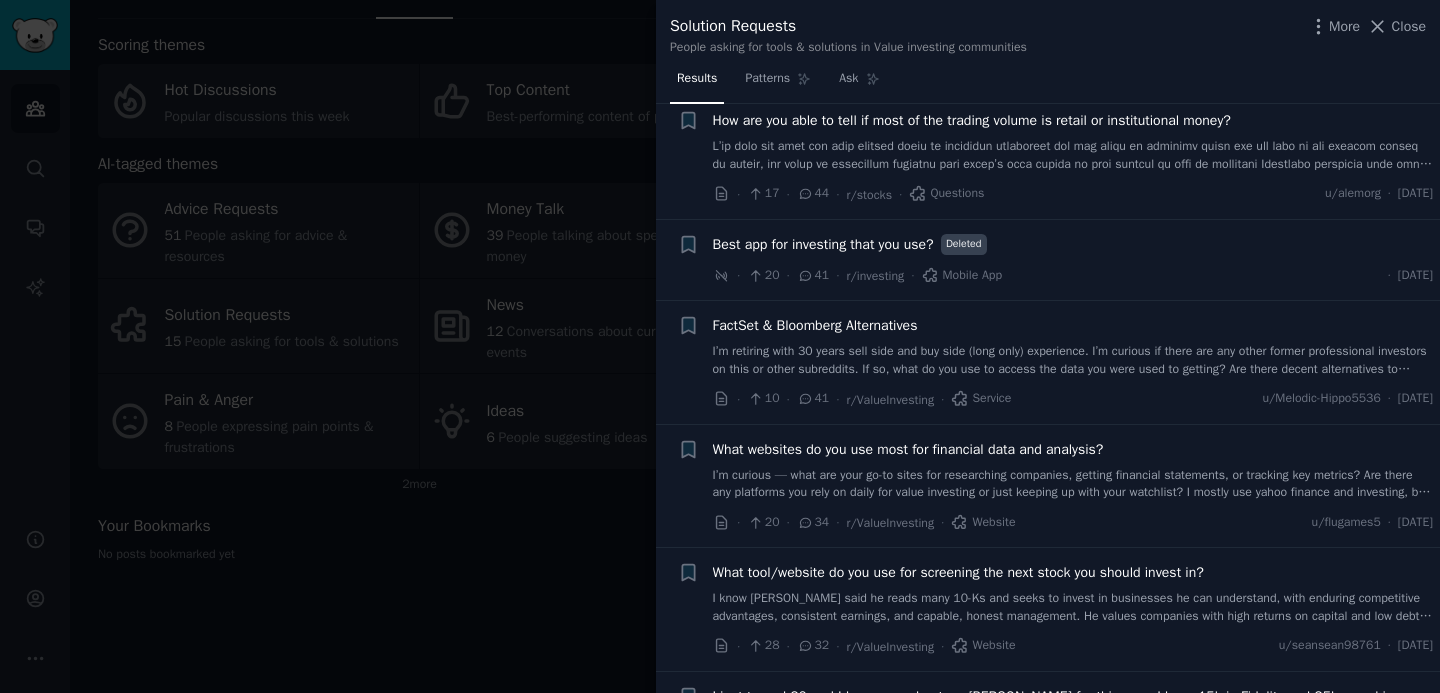 scroll, scrollTop: 0, scrollLeft: 0, axis: both 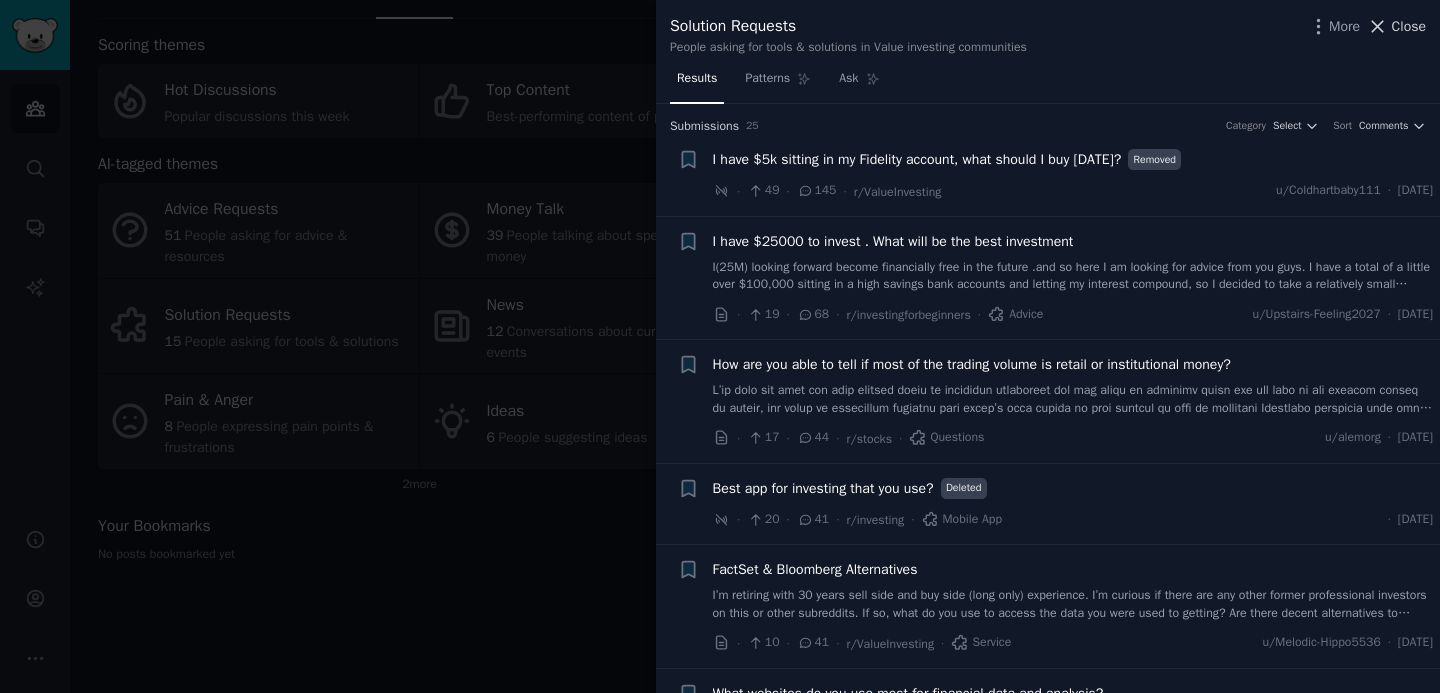 click on "Close" at bounding box center (1409, 26) 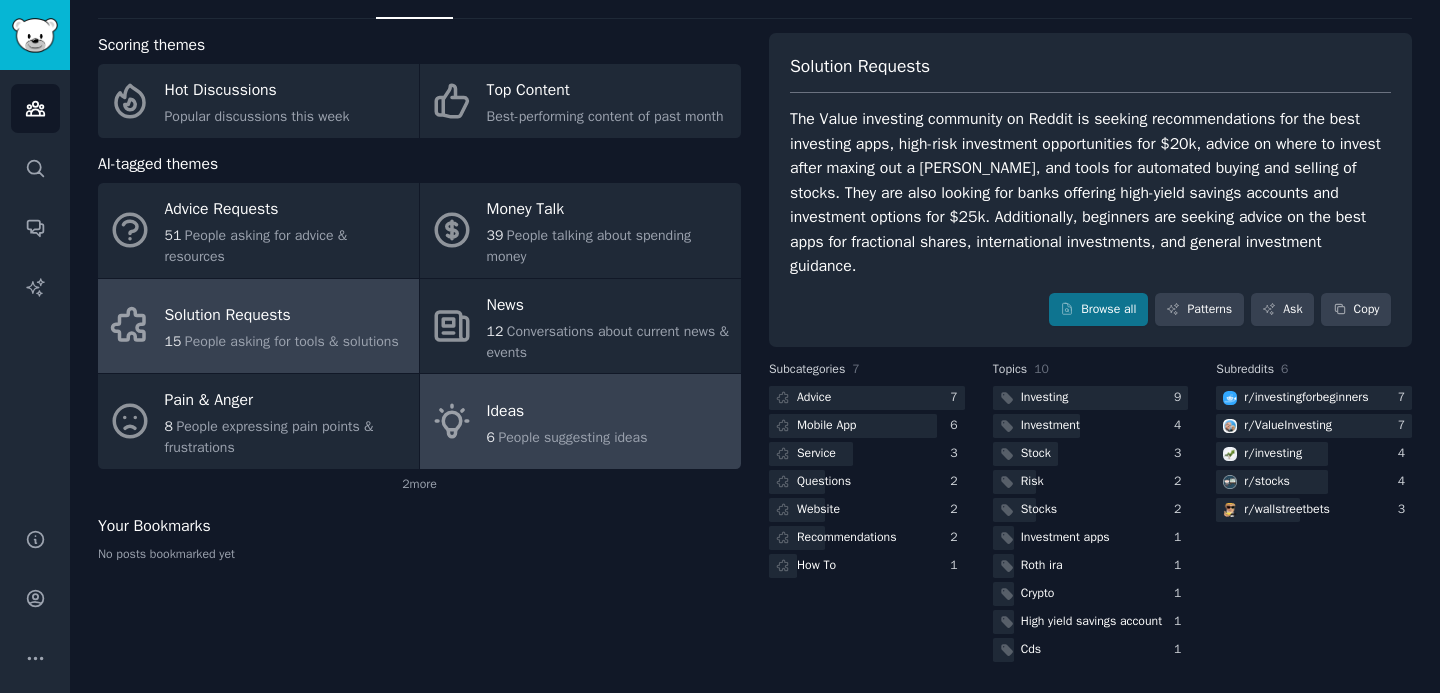 click on "Ideas" at bounding box center [567, 411] 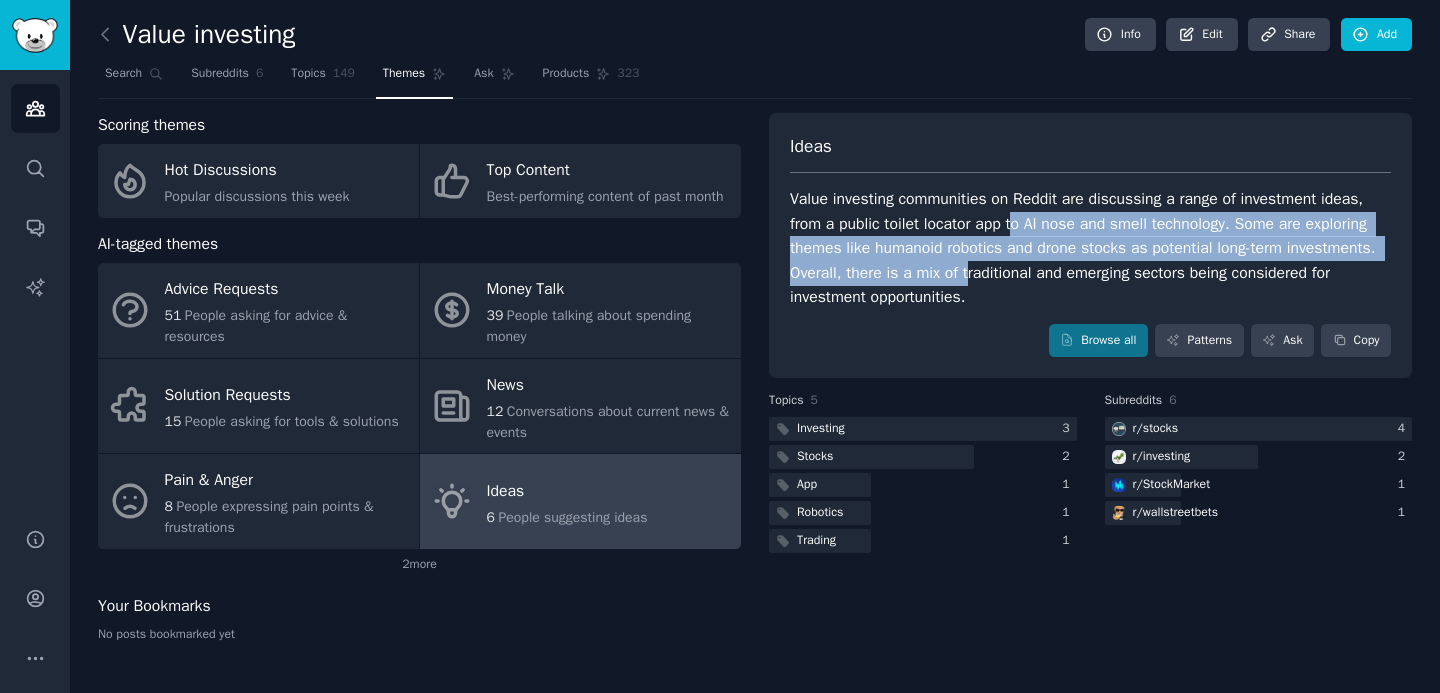 drag, startPoint x: 1019, startPoint y: 204, endPoint x: 1062, endPoint y: 259, distance: 69.81404 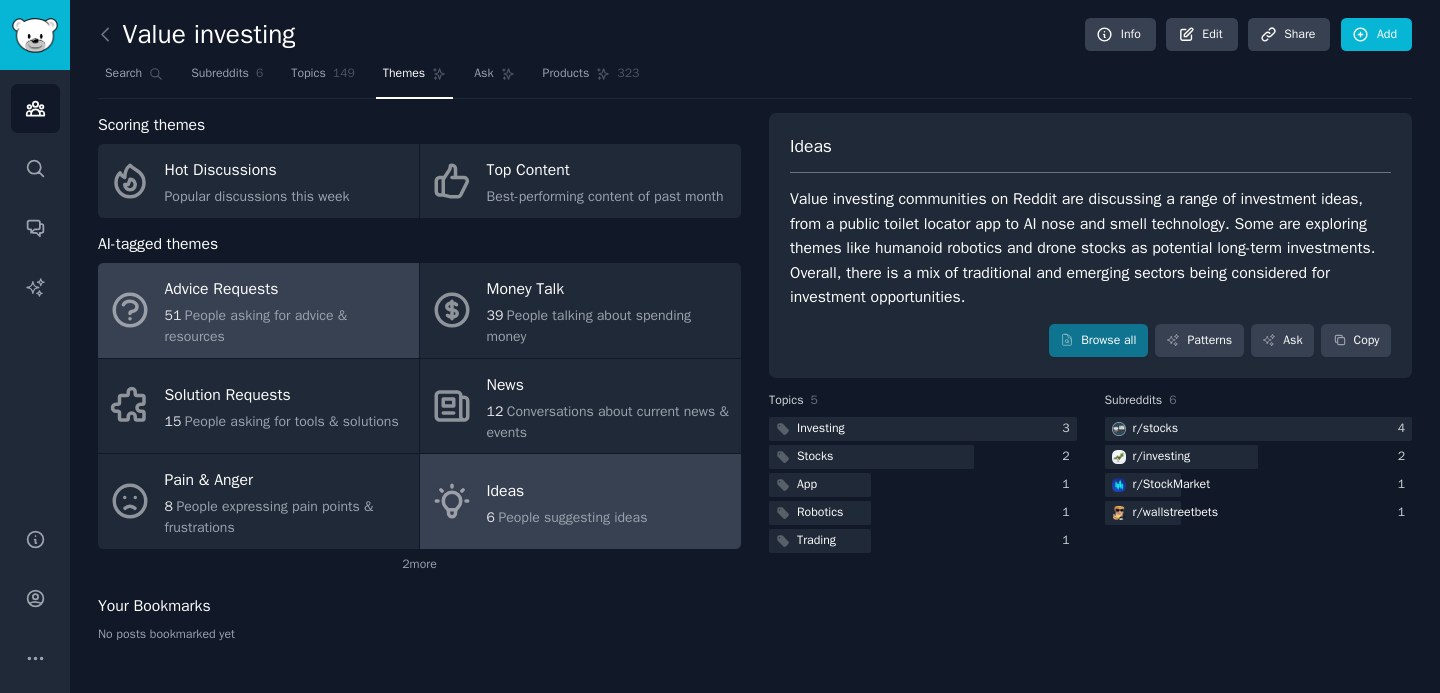 click on "51 People asking for advice & resources" at bounding box center (287, 326) 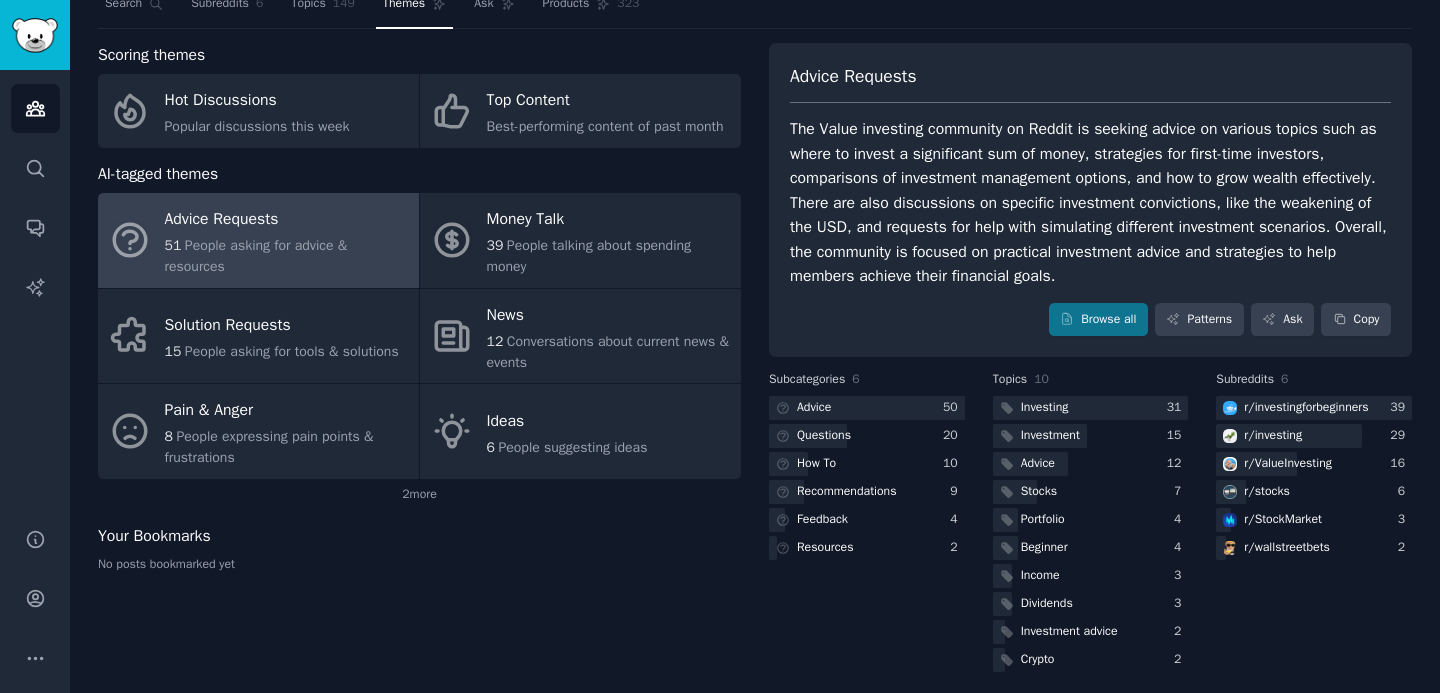 scroll, scrollTop: 80, scrollLeft: 0, axis: vertical 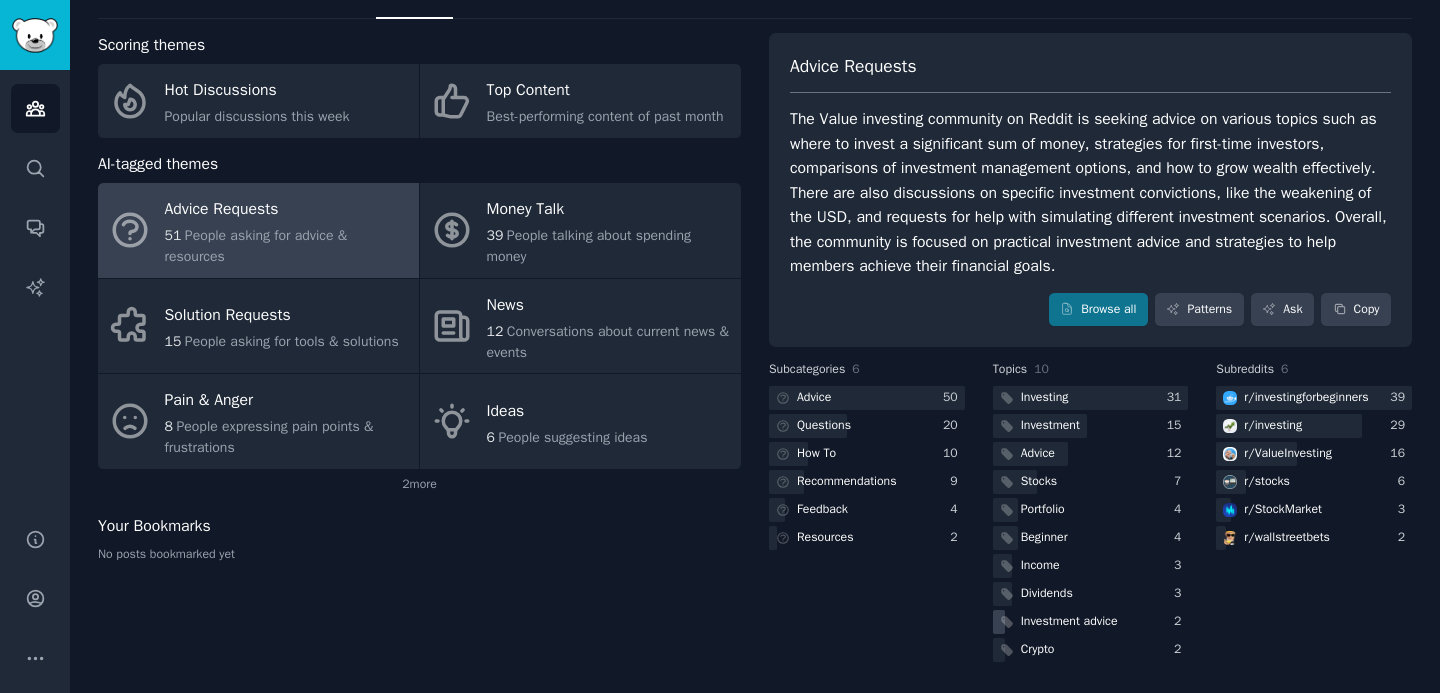 click on "Investment advice" at bounding box center (1069, 622) 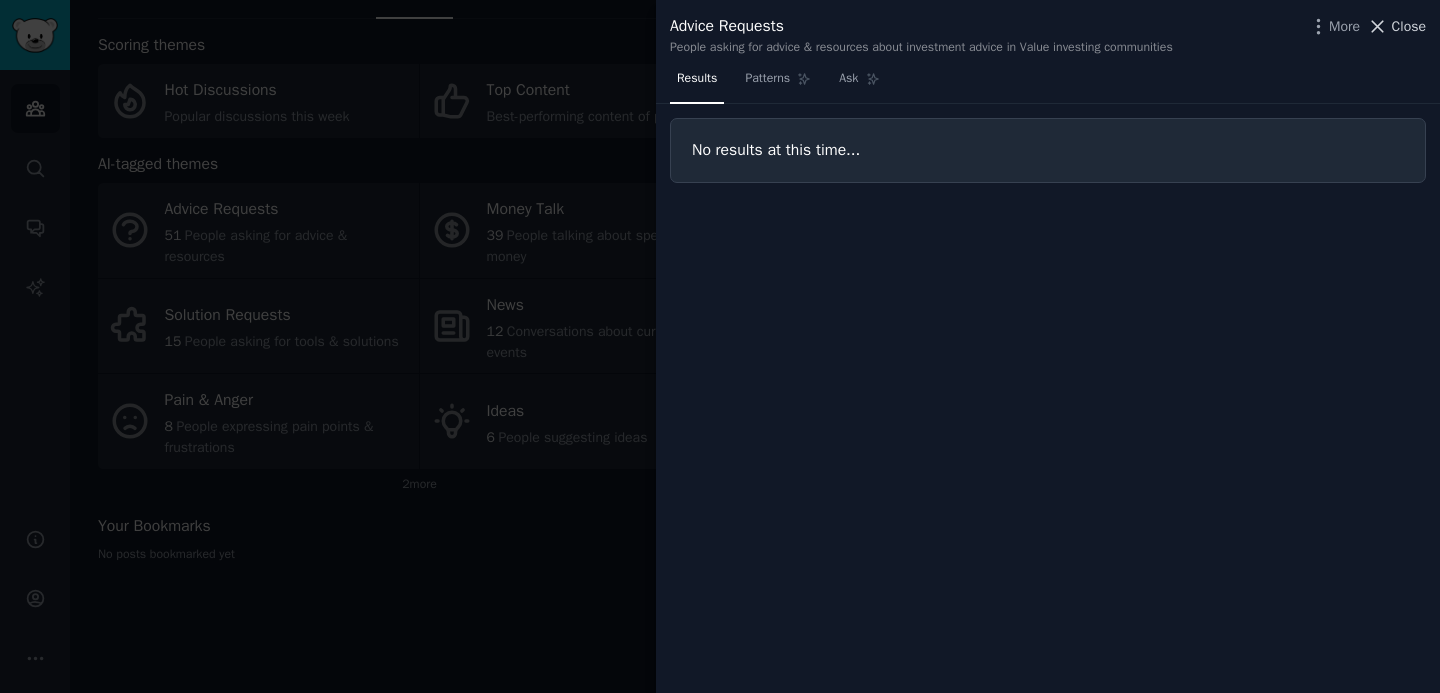 click on "Close" at bounding box center (1409, 26) 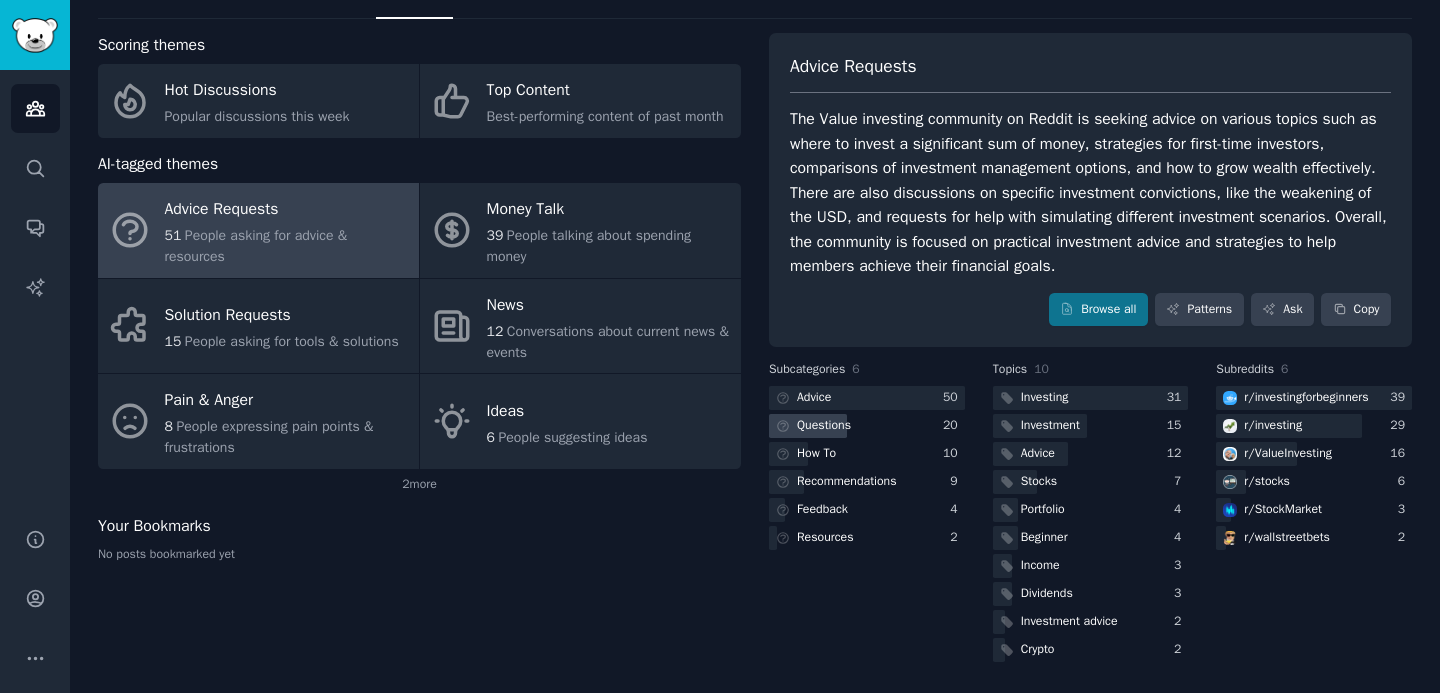 click on "Questions" at bounding box center [824, 426] 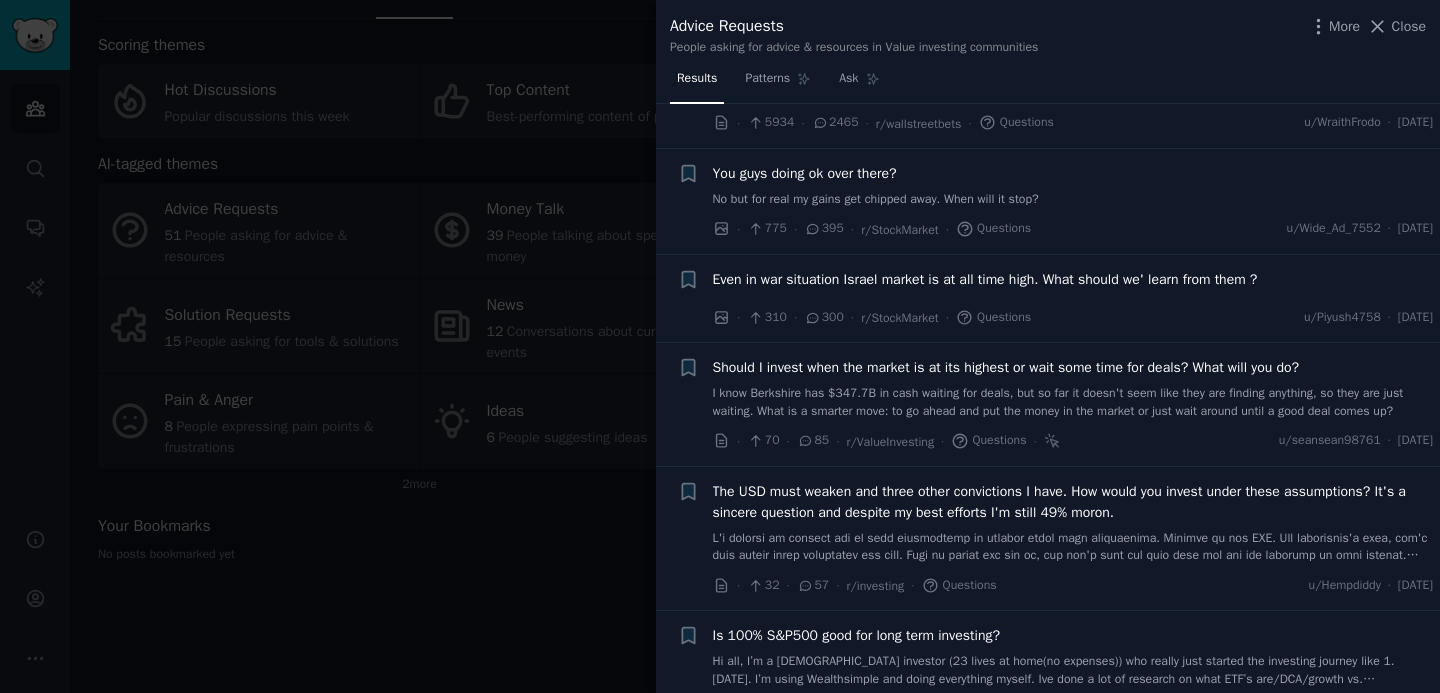 scroll, scrollTop: 0, scrollLeft: 0, axis: both 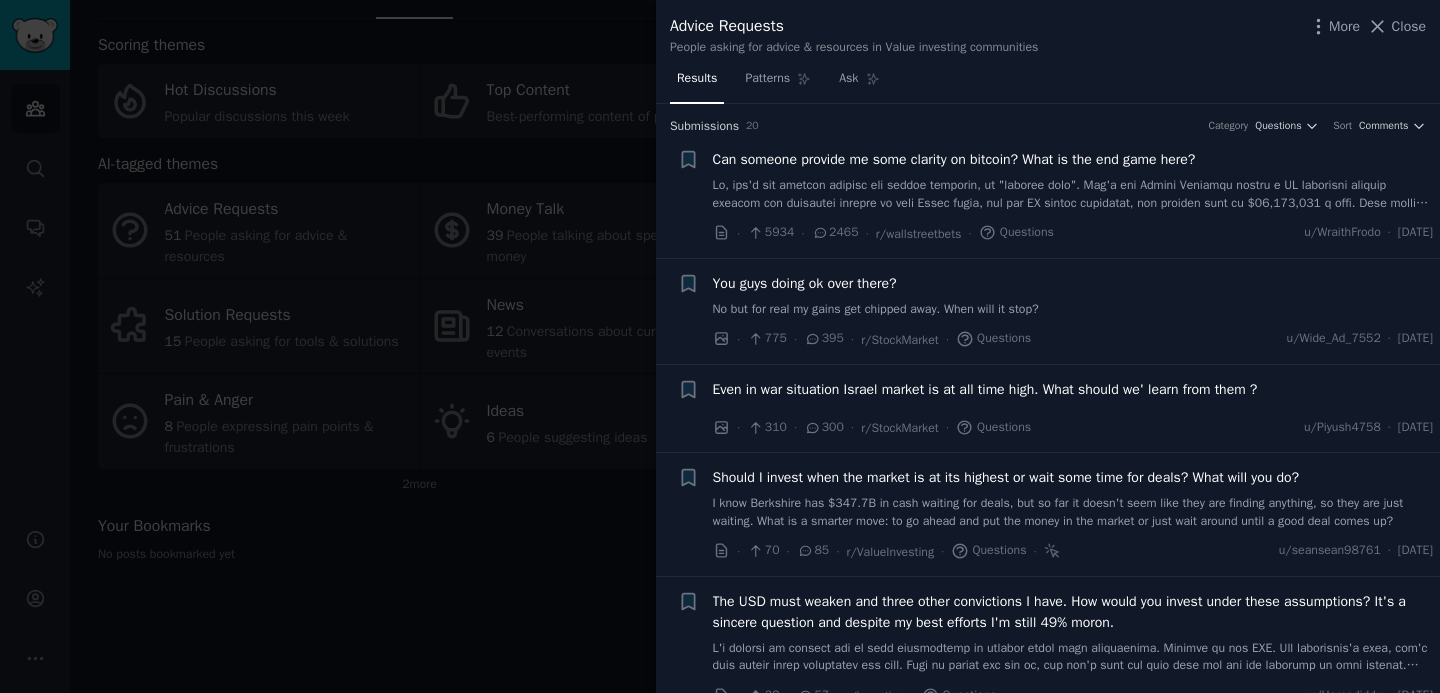 click on "More Close" at bounding box center (1367, 26) 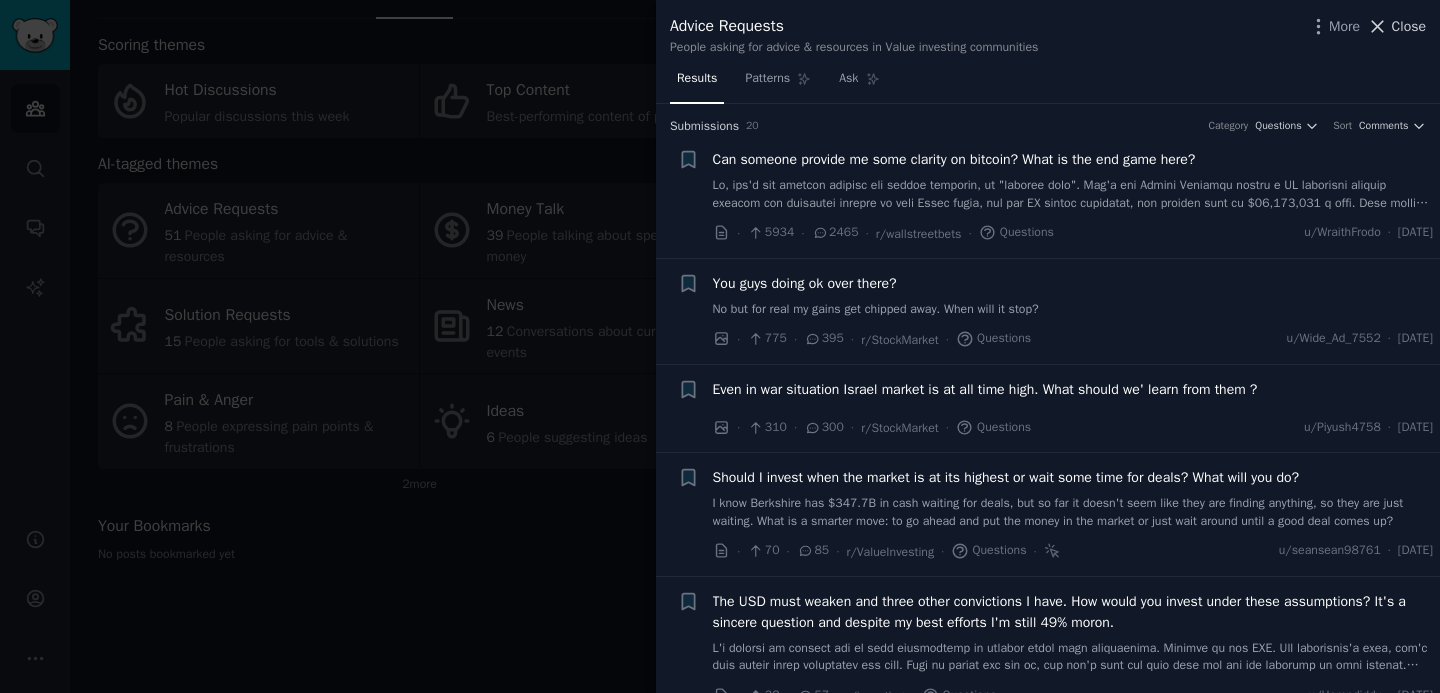 click 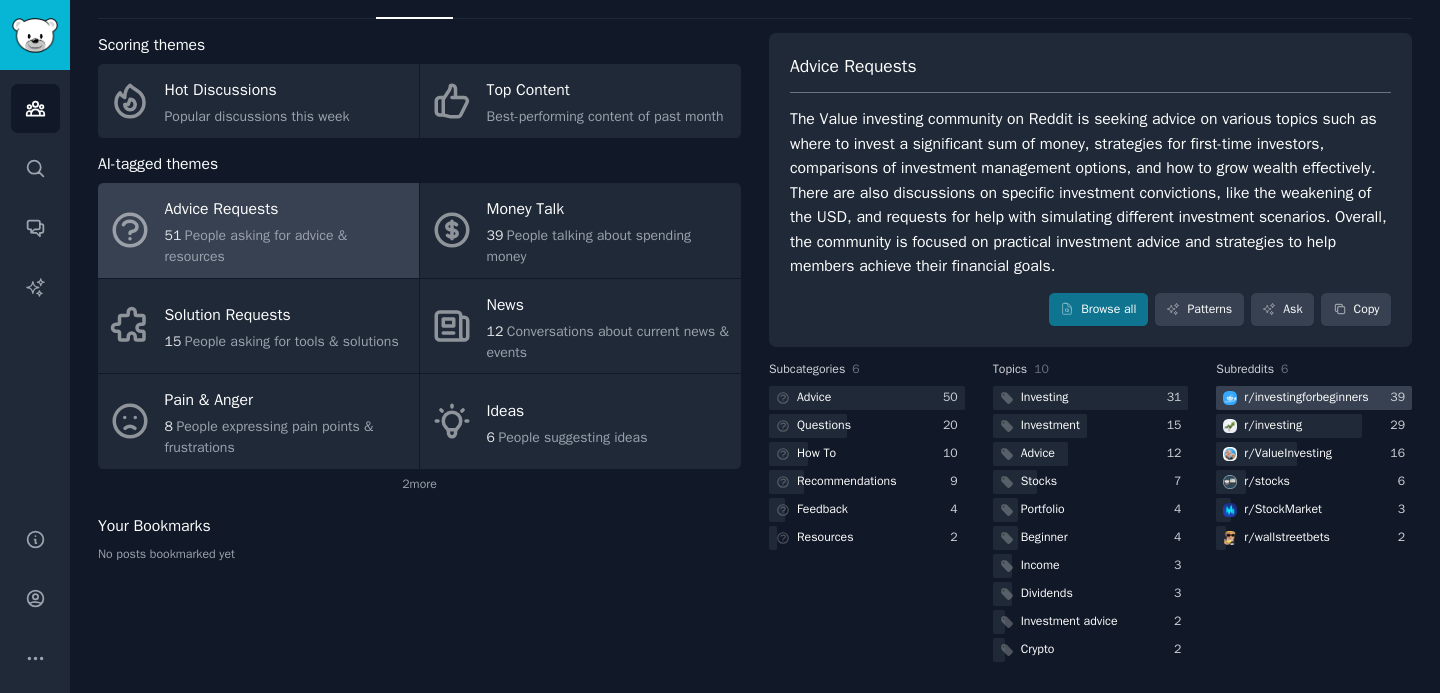 click on "r/ investingforbeginners" at bounding box center [1306, 398] 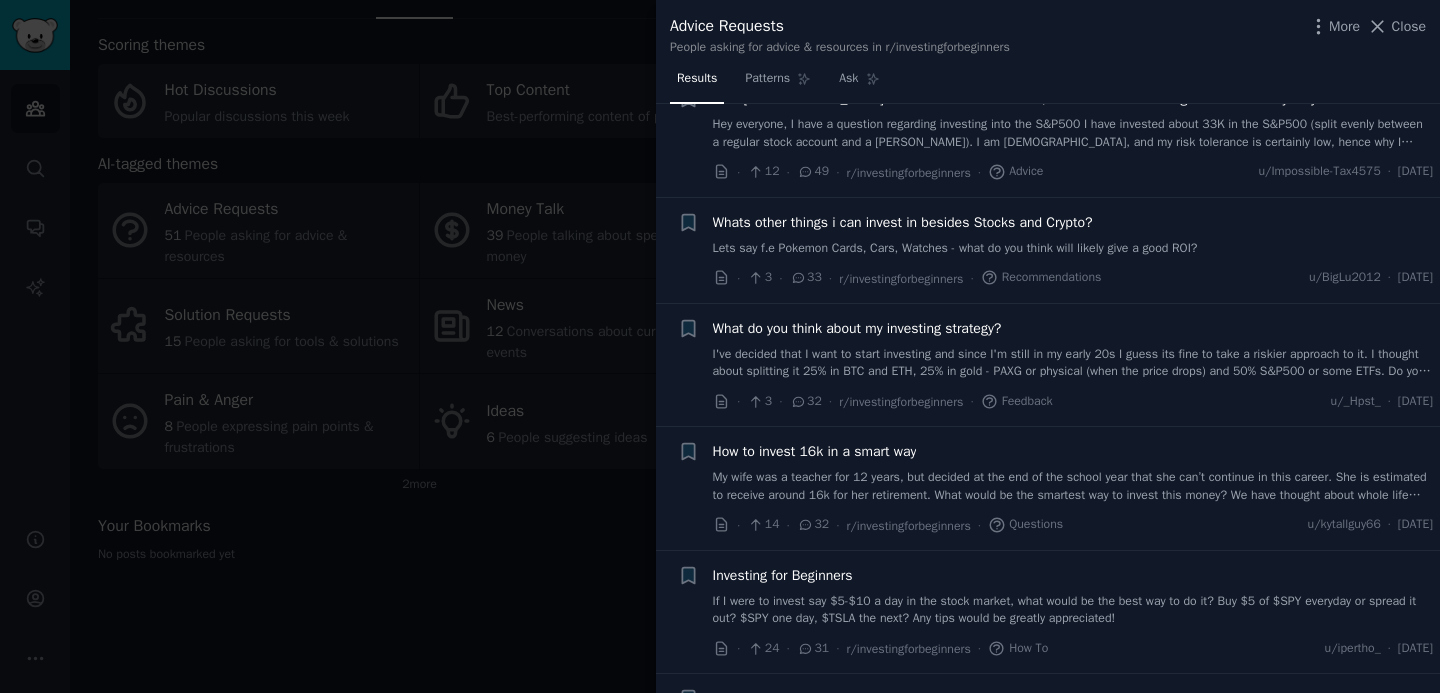 scroll, scrollTop: 926, scrollLeft: 0, axis: vertical 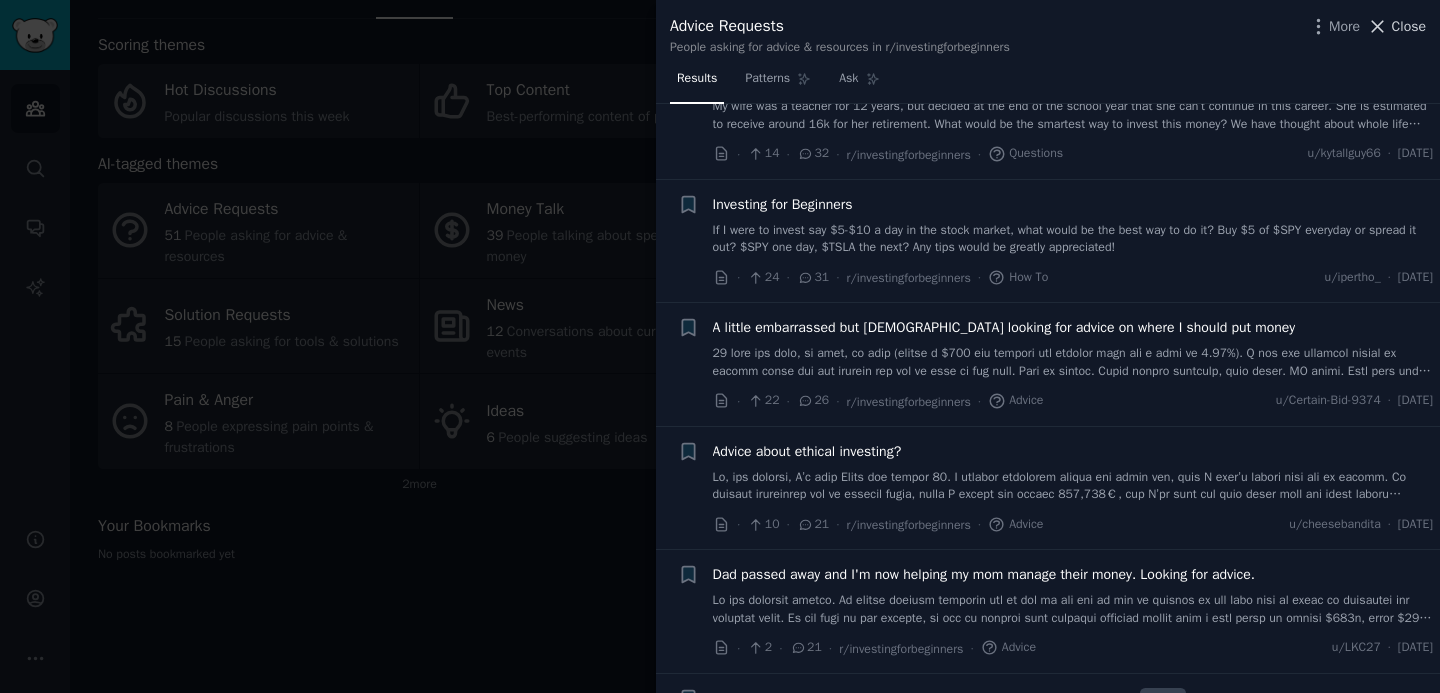 click on "Close" at bounding box center (1409, 26) 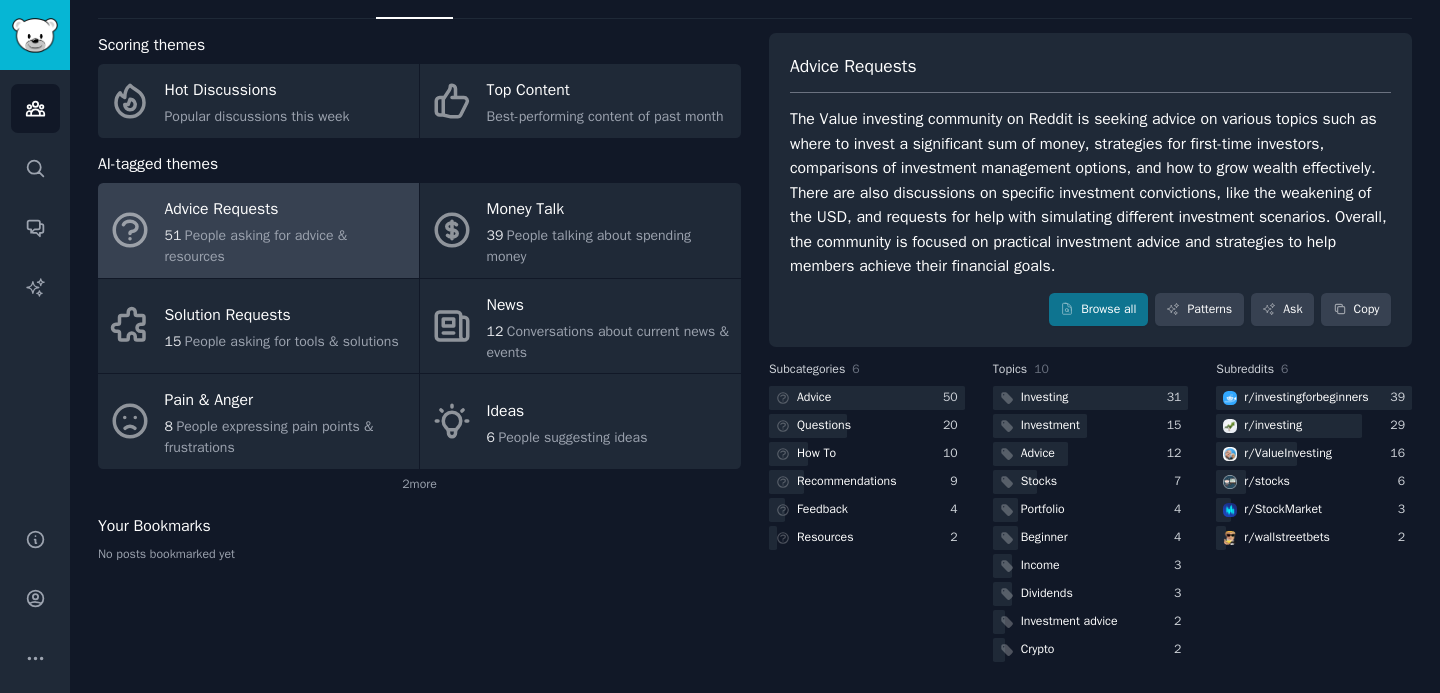scroll, scrollTop: 0, scrollLeft: 0, axis: both 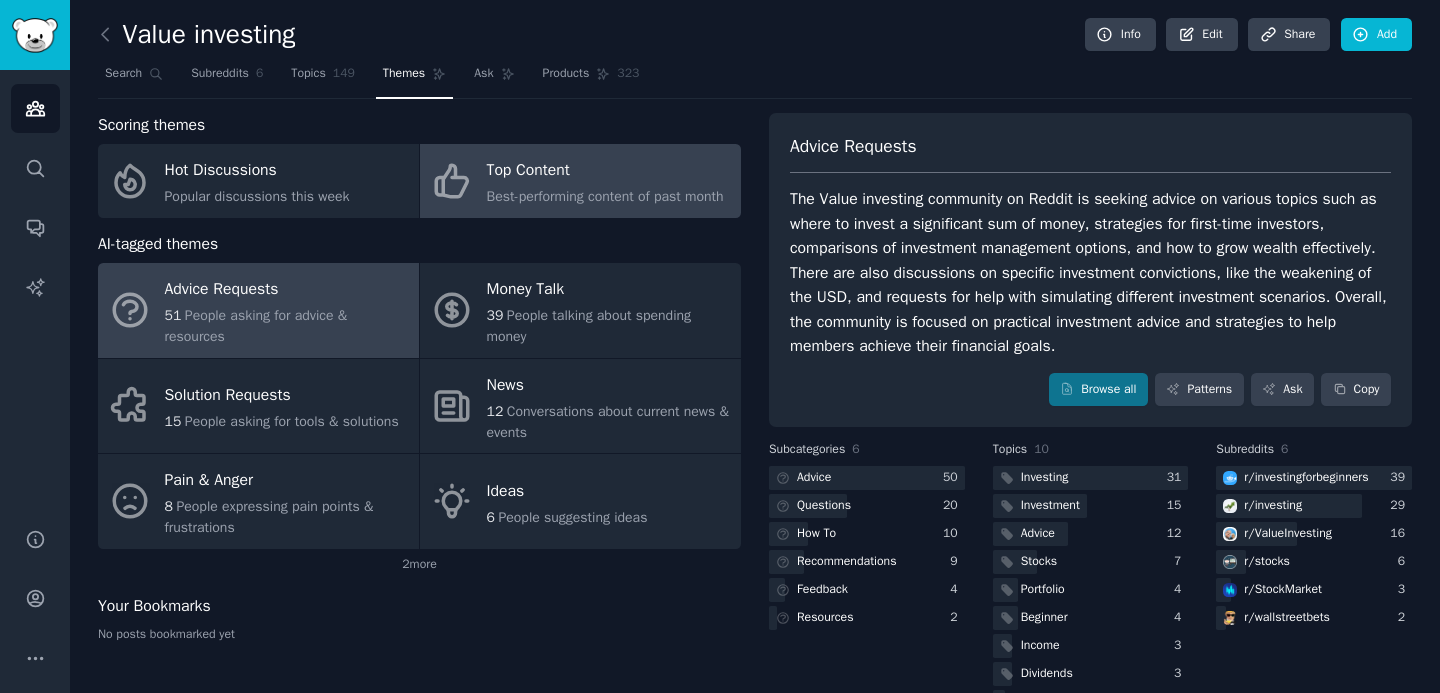 click on "Best-performing content of past month" 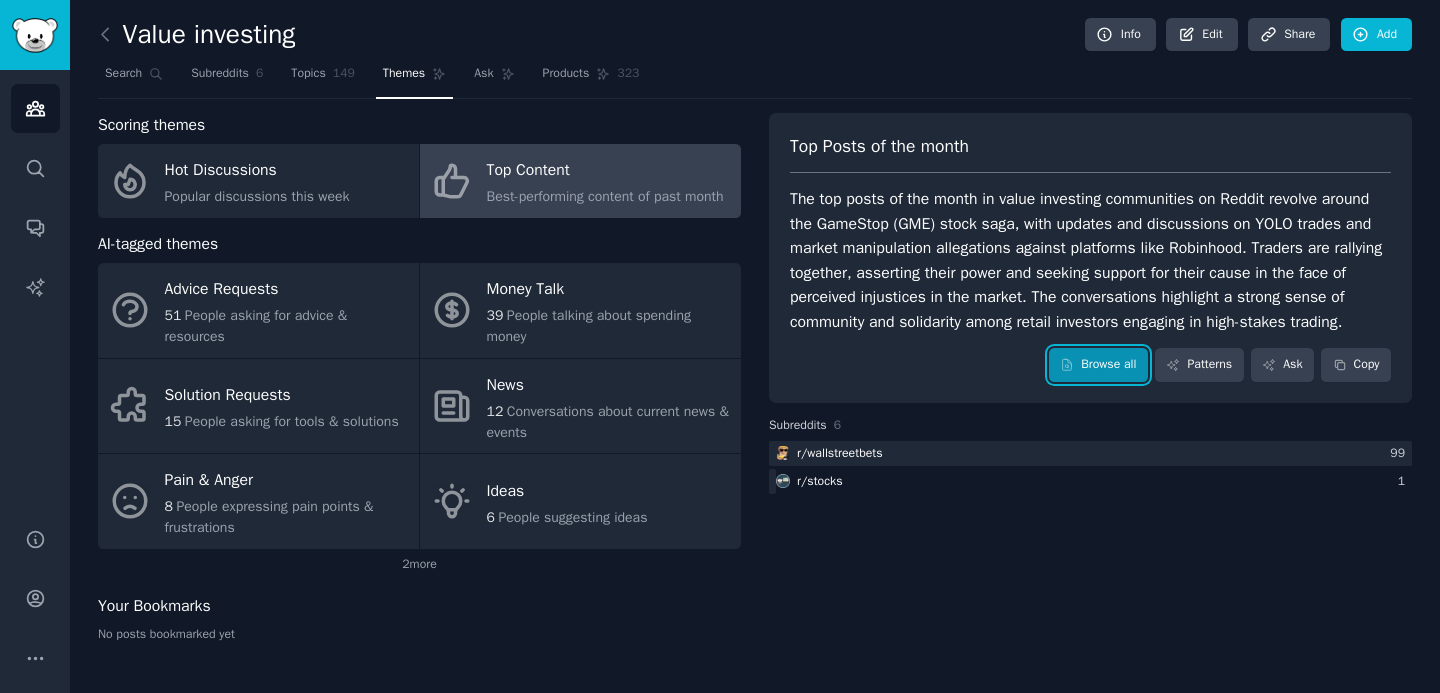 click on "Browse all" at bounding box center (1098, 365) 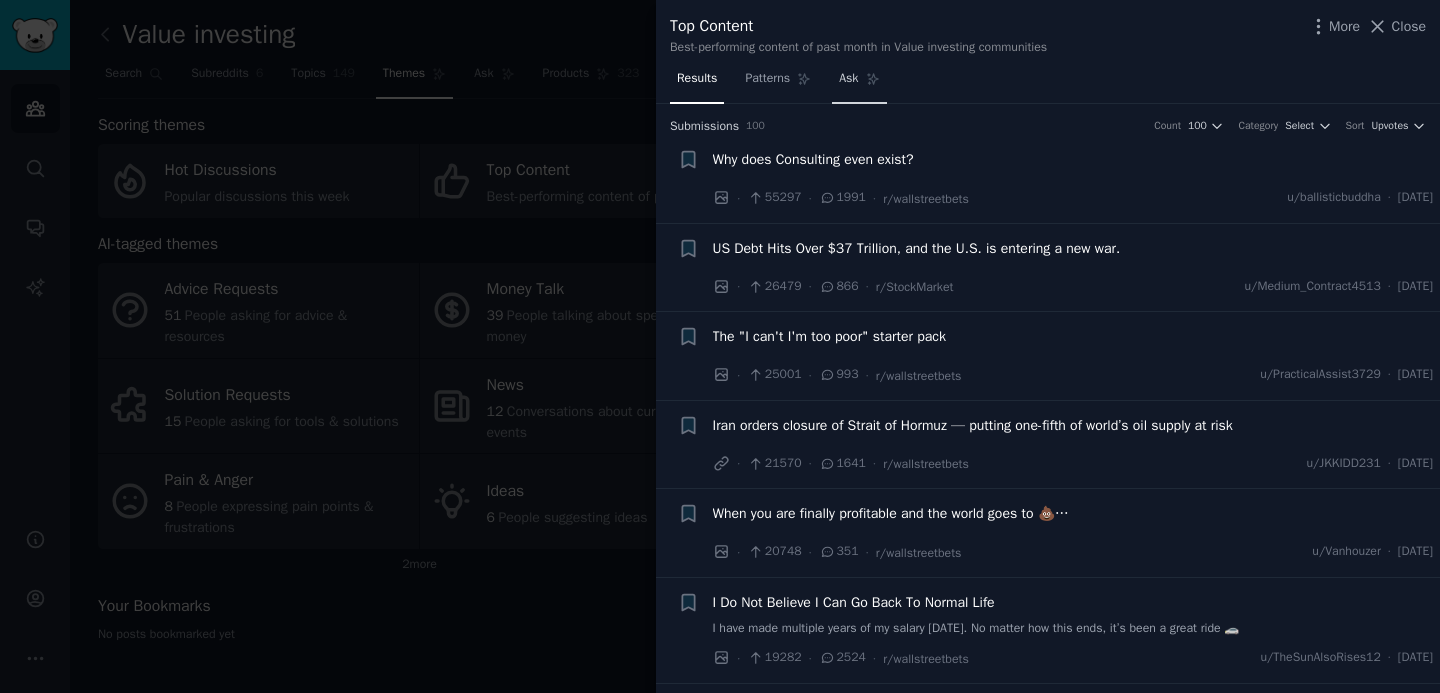 click on "Ask" at bounding box center (848, 79) 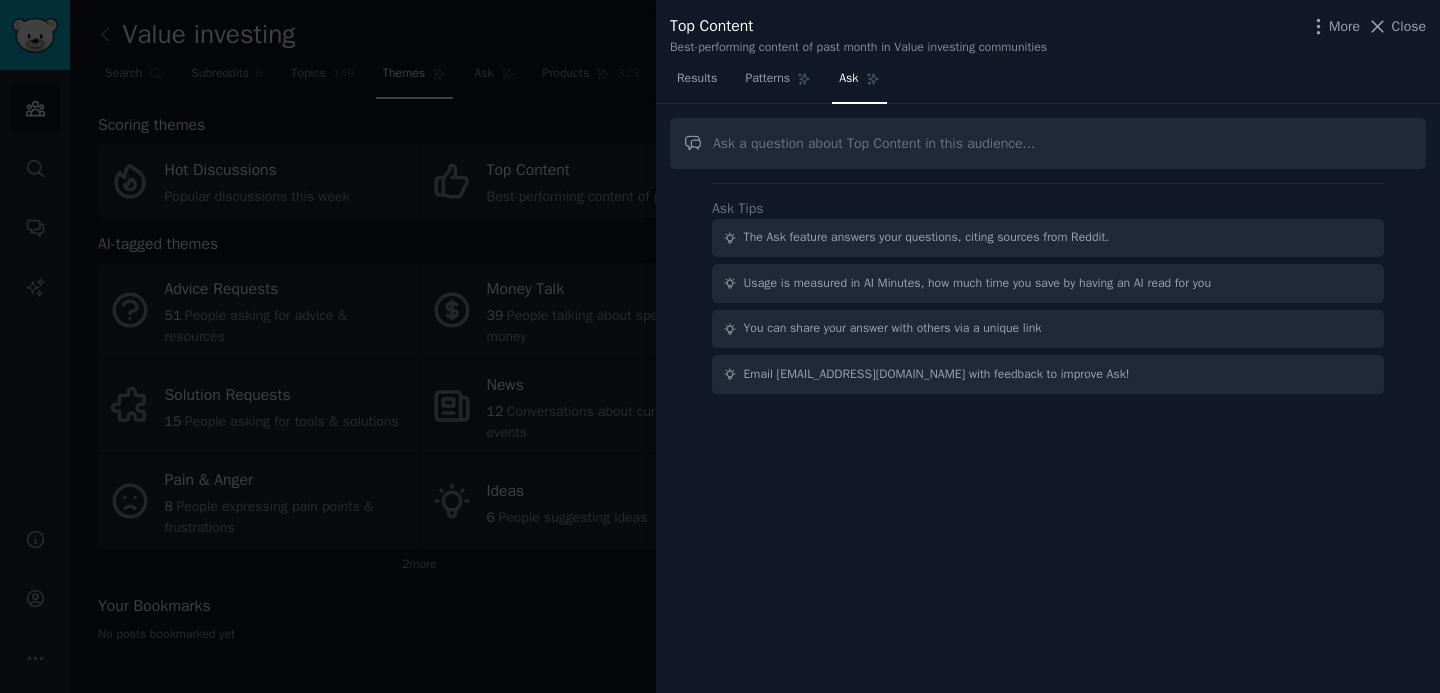 click at bounding box center [1048, 143] 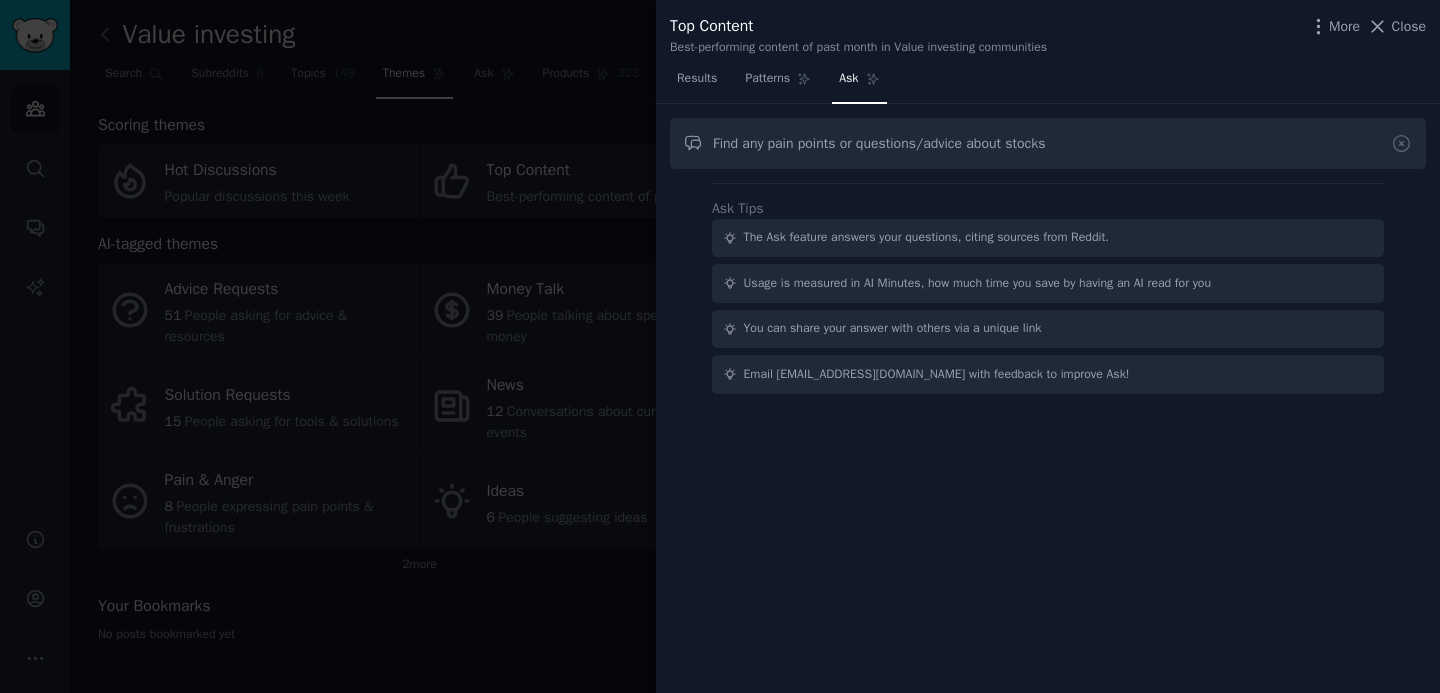 type on "Find any pain points or questions/advice about stocks" 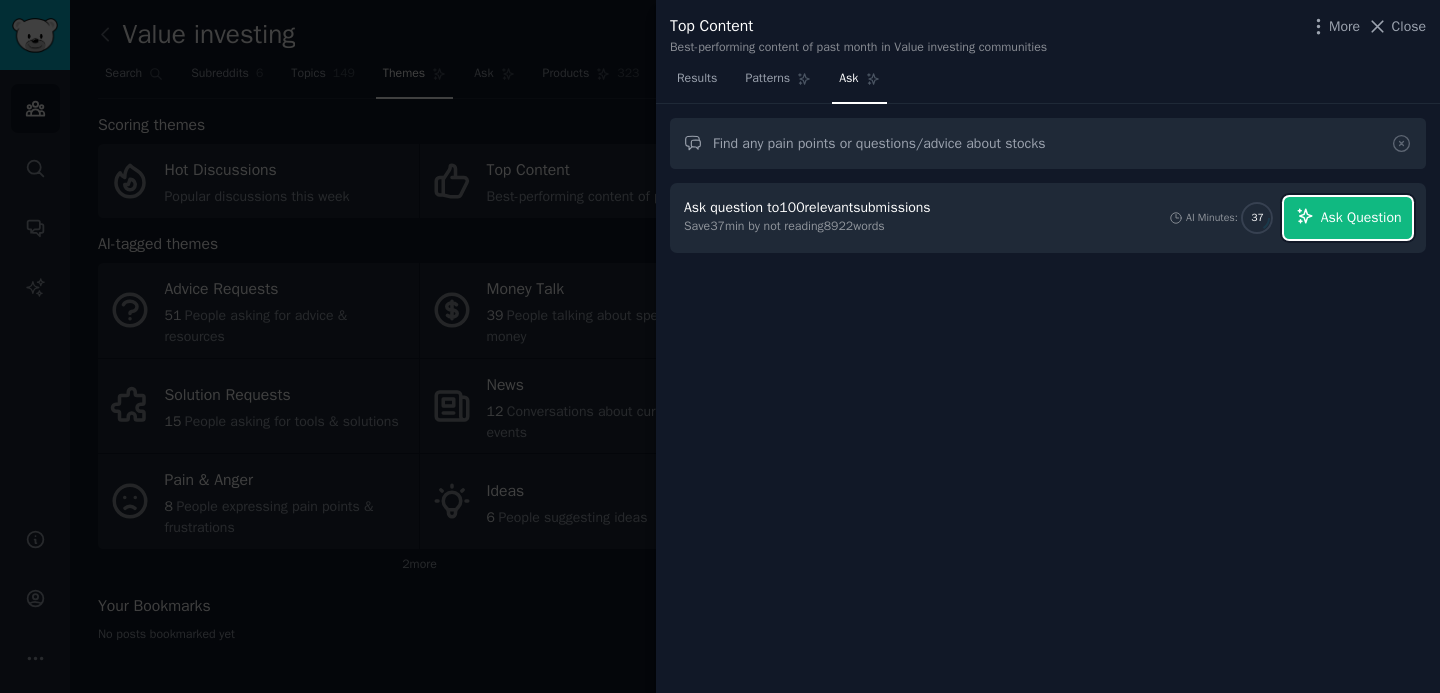 click on "Ask Question" at bounding box center (1361, 217) 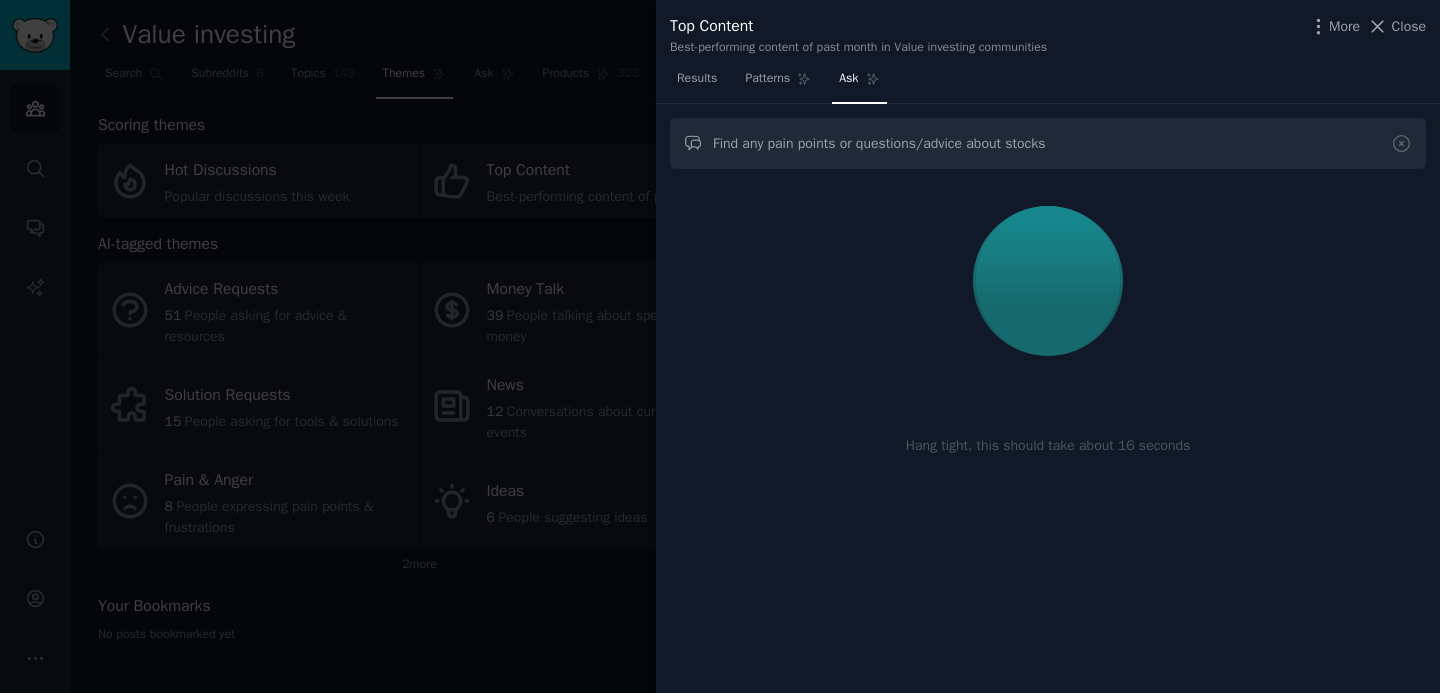click on "Hang tight, this should take about 16 seconds" at bounding box center [1048, 445] 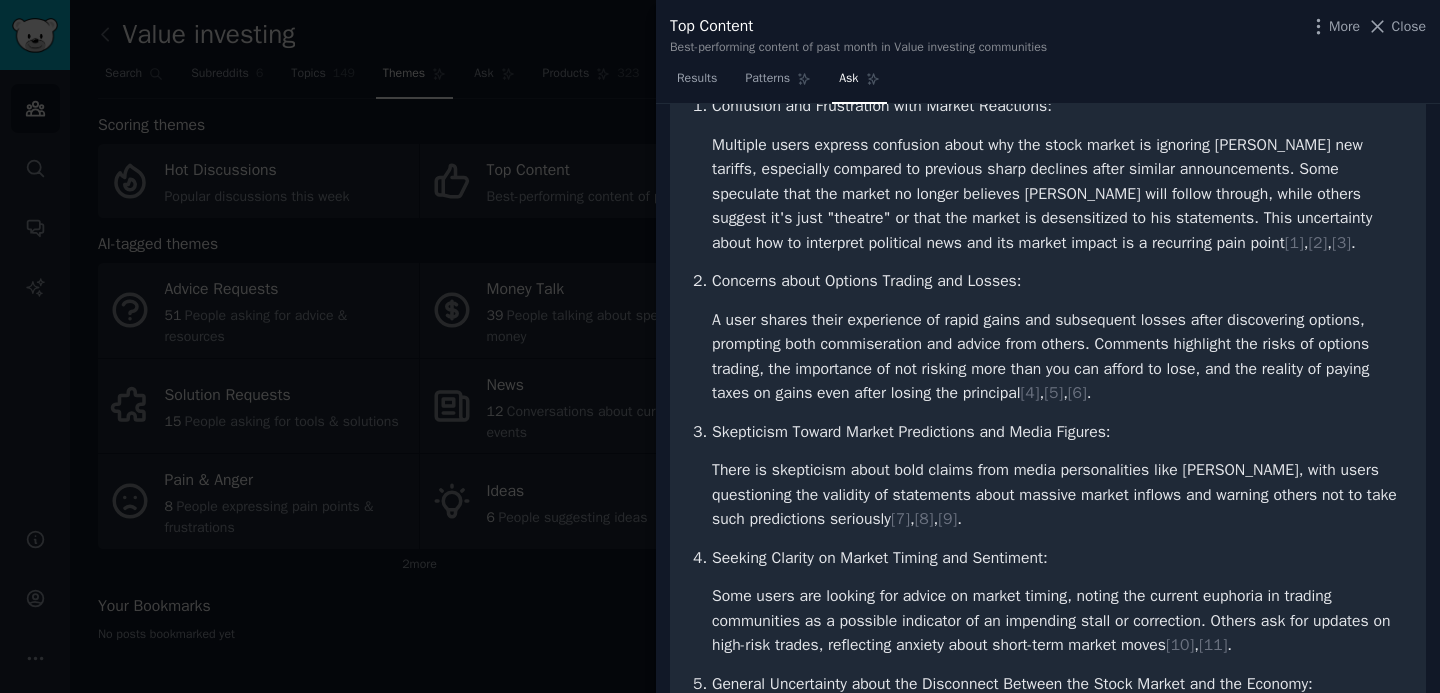 scroll, scrollTop: 234, scrollLeft: 0, axis: vertical 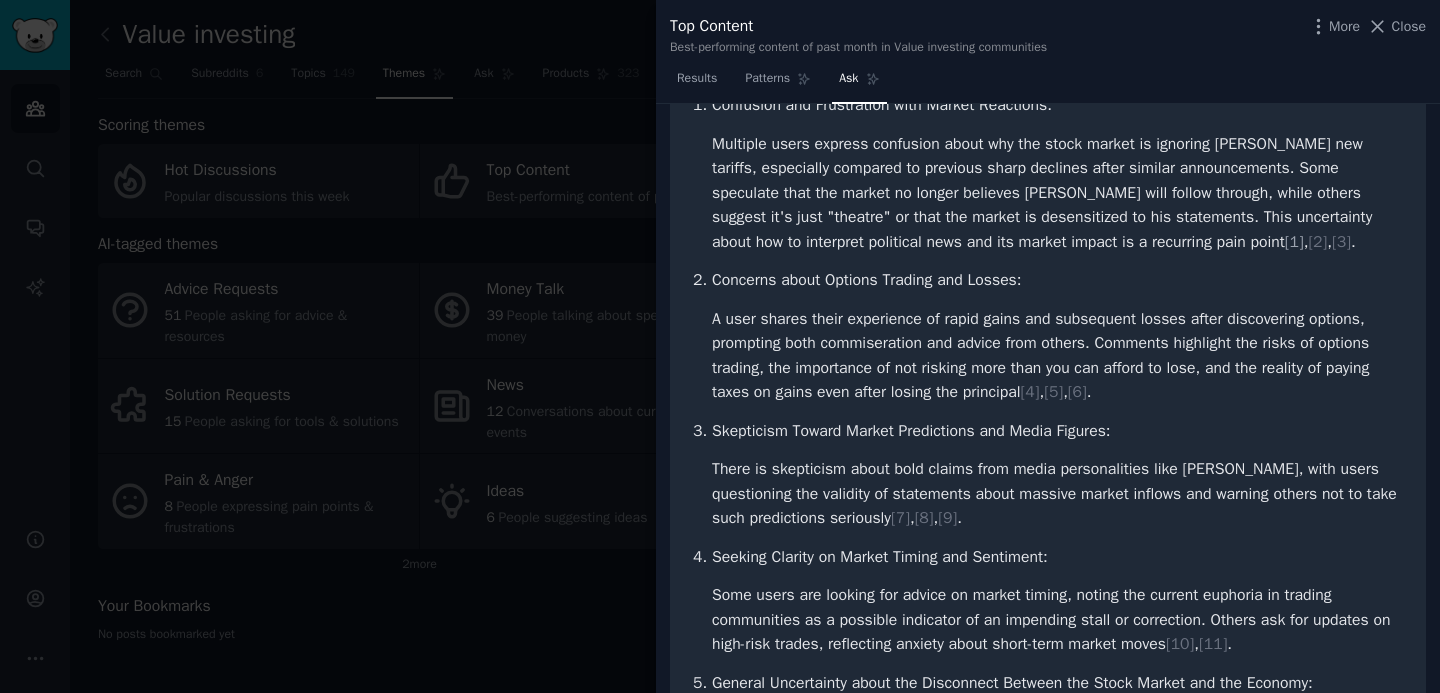 click on "[ 1 ]" at bounding box center (1294, 242) 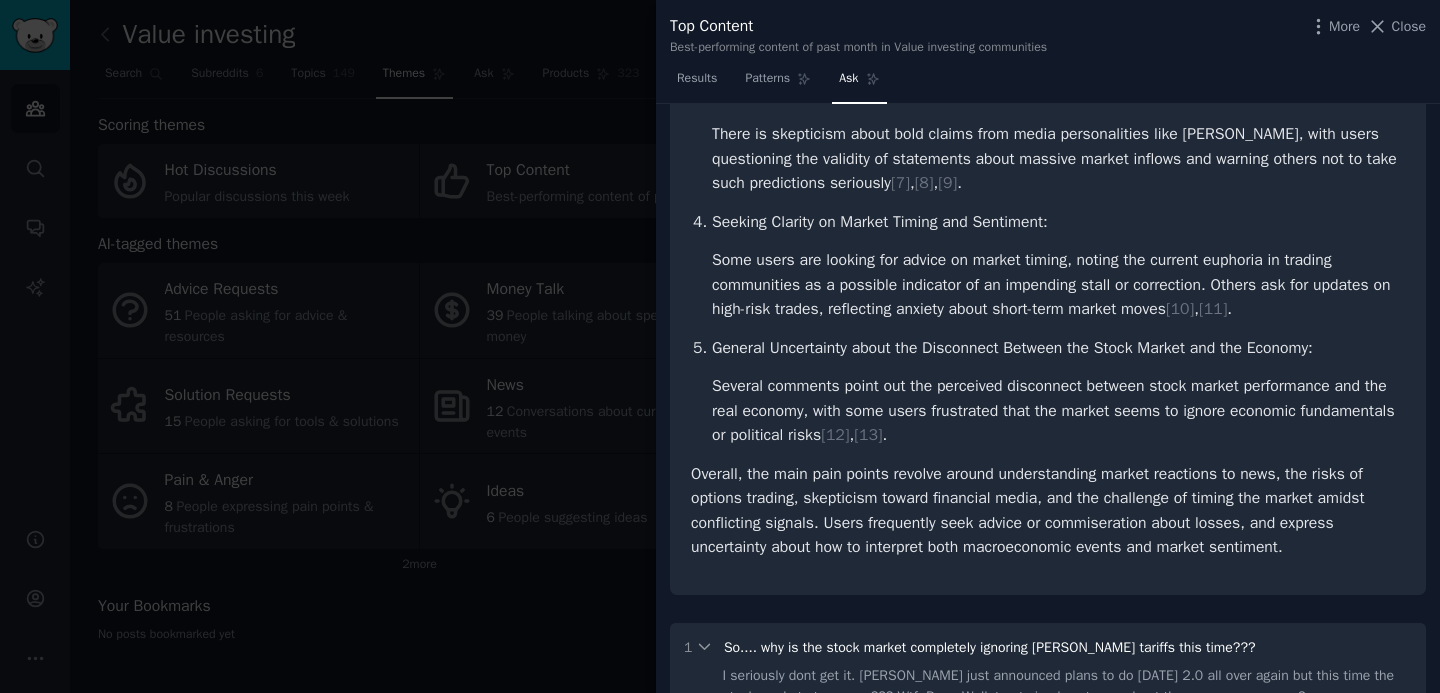 scroll, scrollTop: 567, scrollLeft: 0, axis: vertical 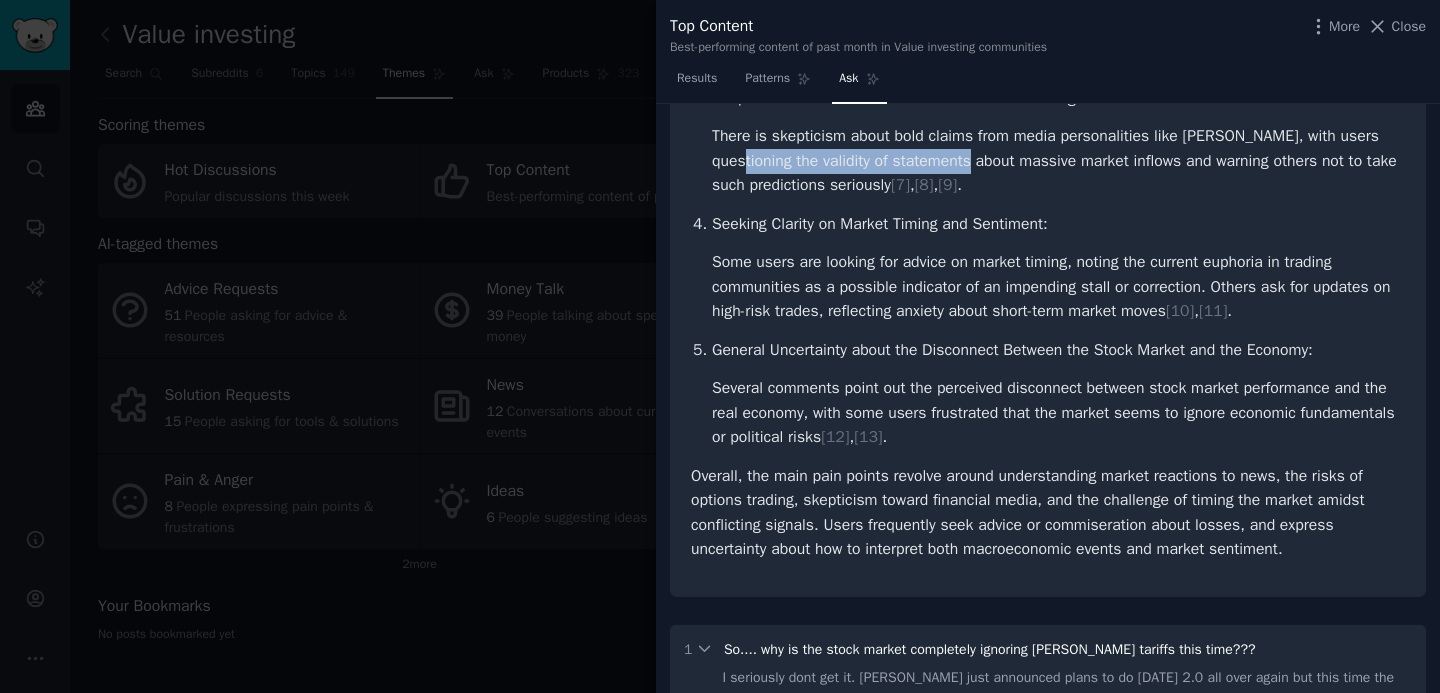drag, startPoint x: 766, startPoint y: 162, endPoint x: 1002, endPoint y: 172, distance: 236.21178 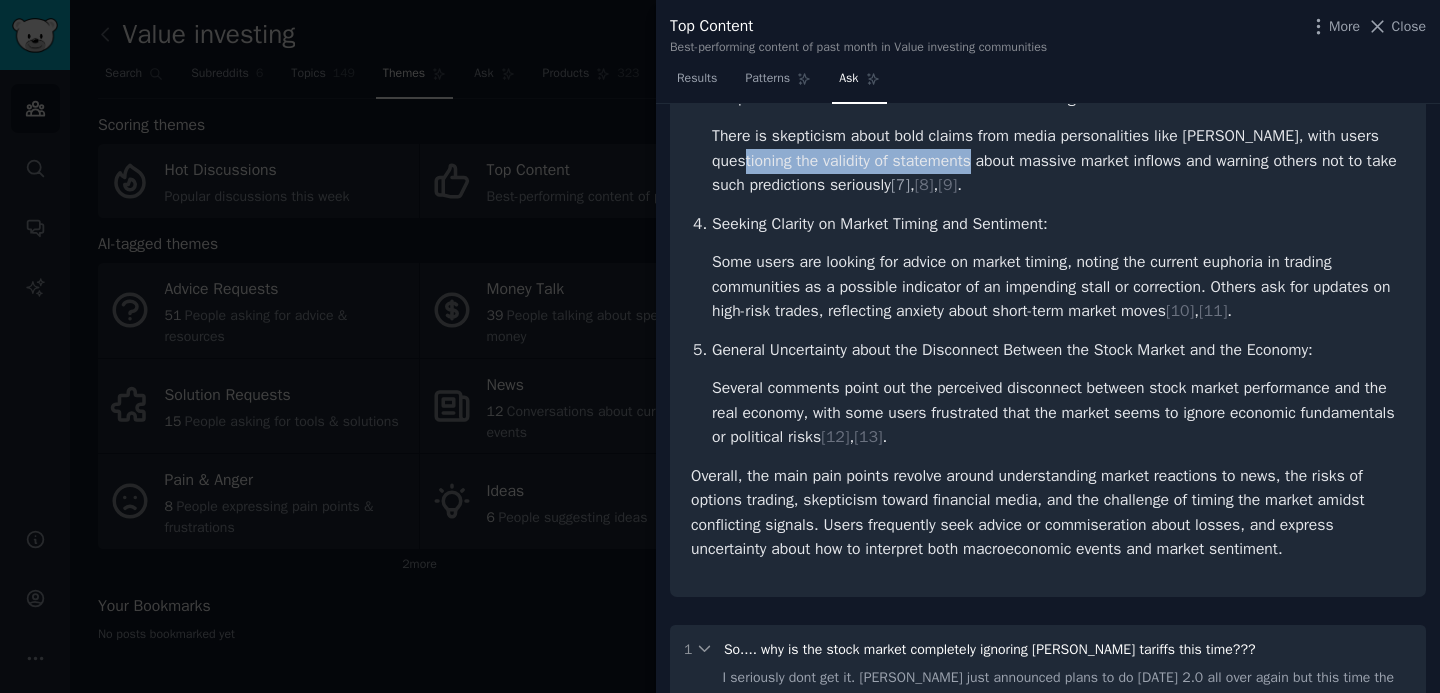click on "[ 7 ]" at bounding box center (900, 185) 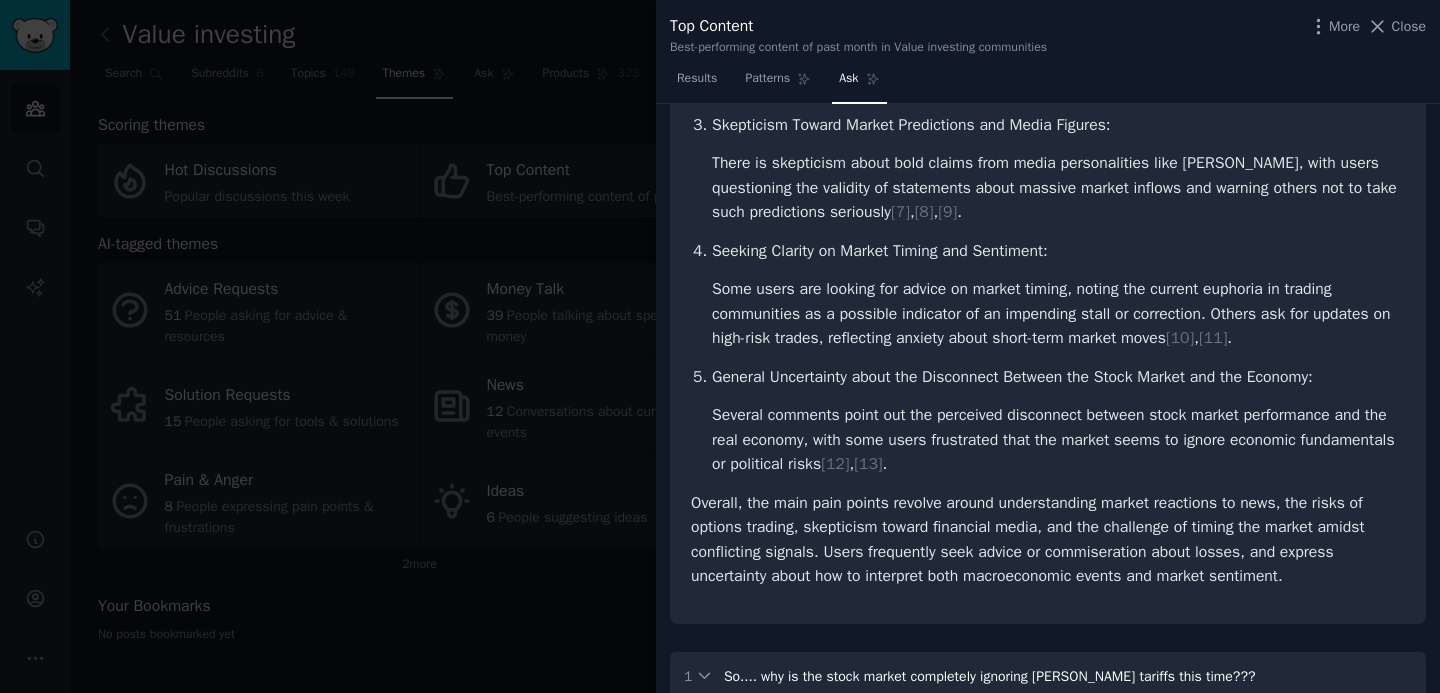 scroll, scrollTop: 580, scrollLeft: 0, axis: vertical 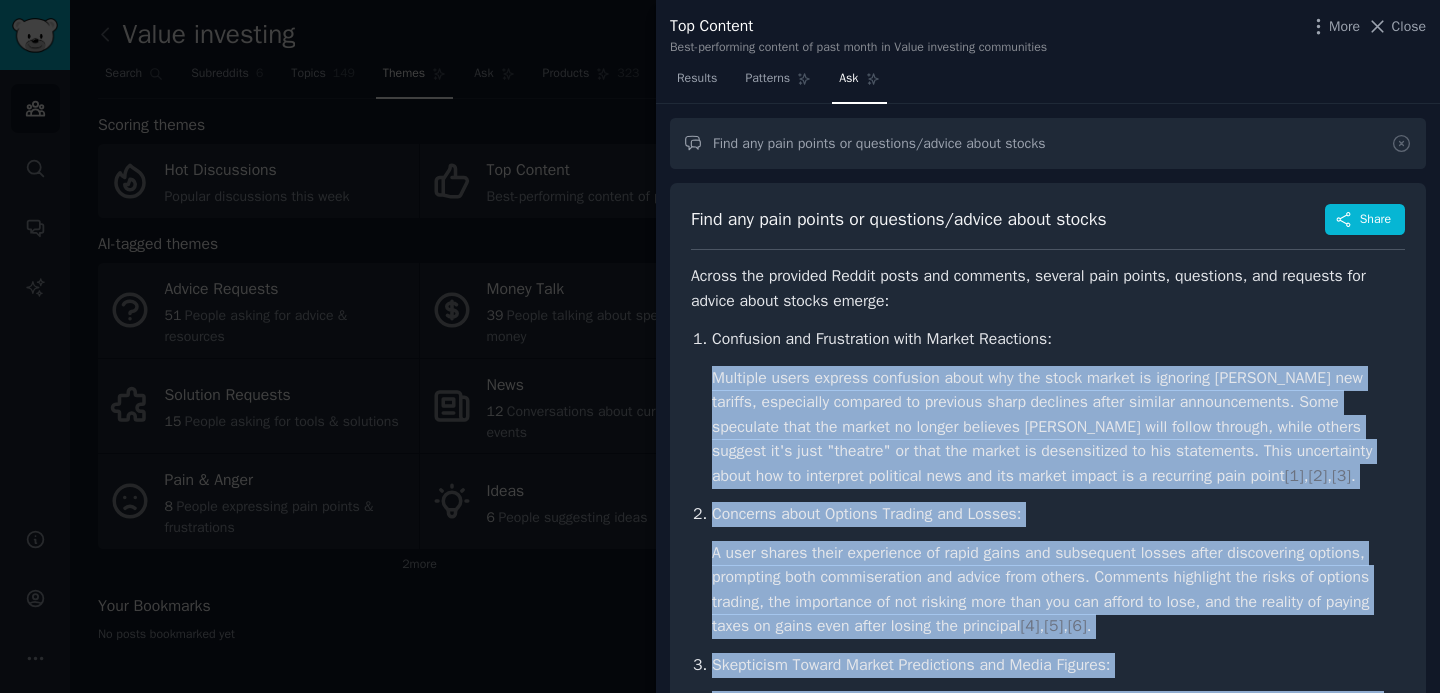 drag, startPoint x: 1311, startPoint y: 538, endPoint x: 802, endPoint y: 354, distance: 541.2366 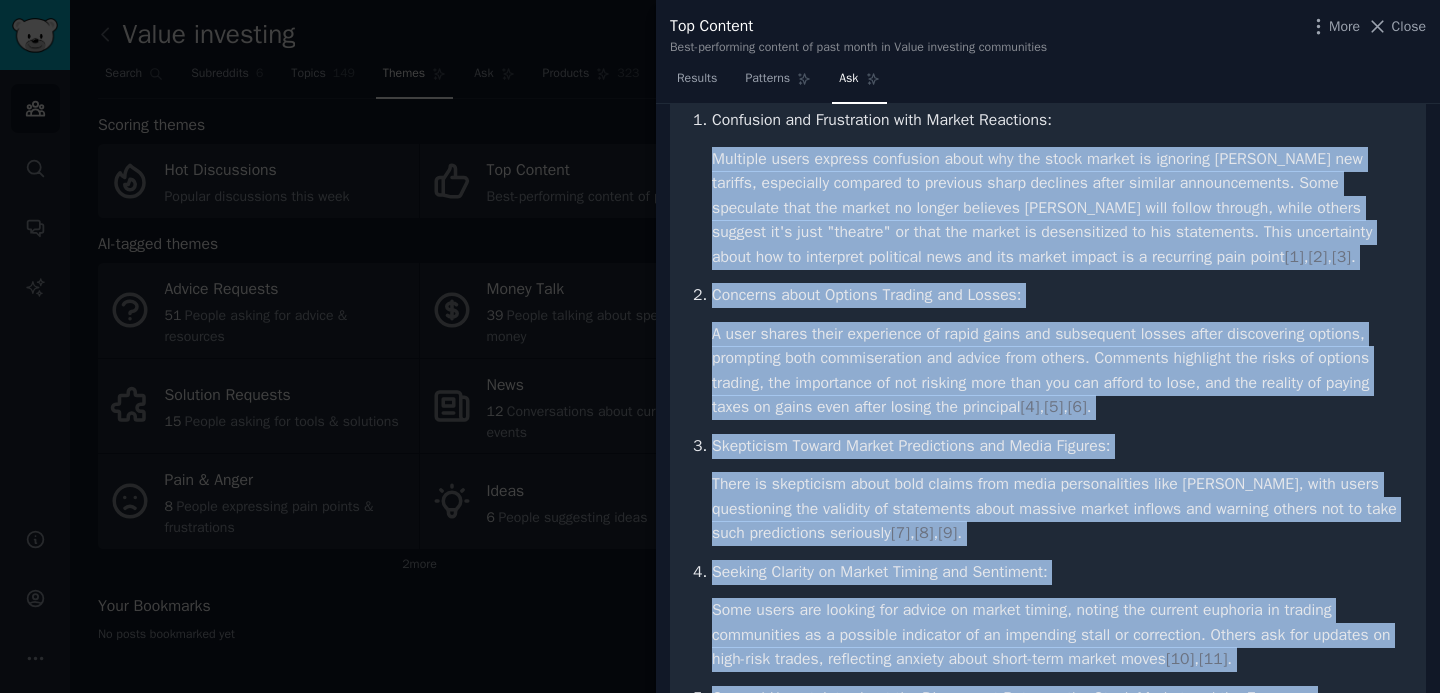 scroll, scrollTop: 0, scrollLeft: 0, axis: both 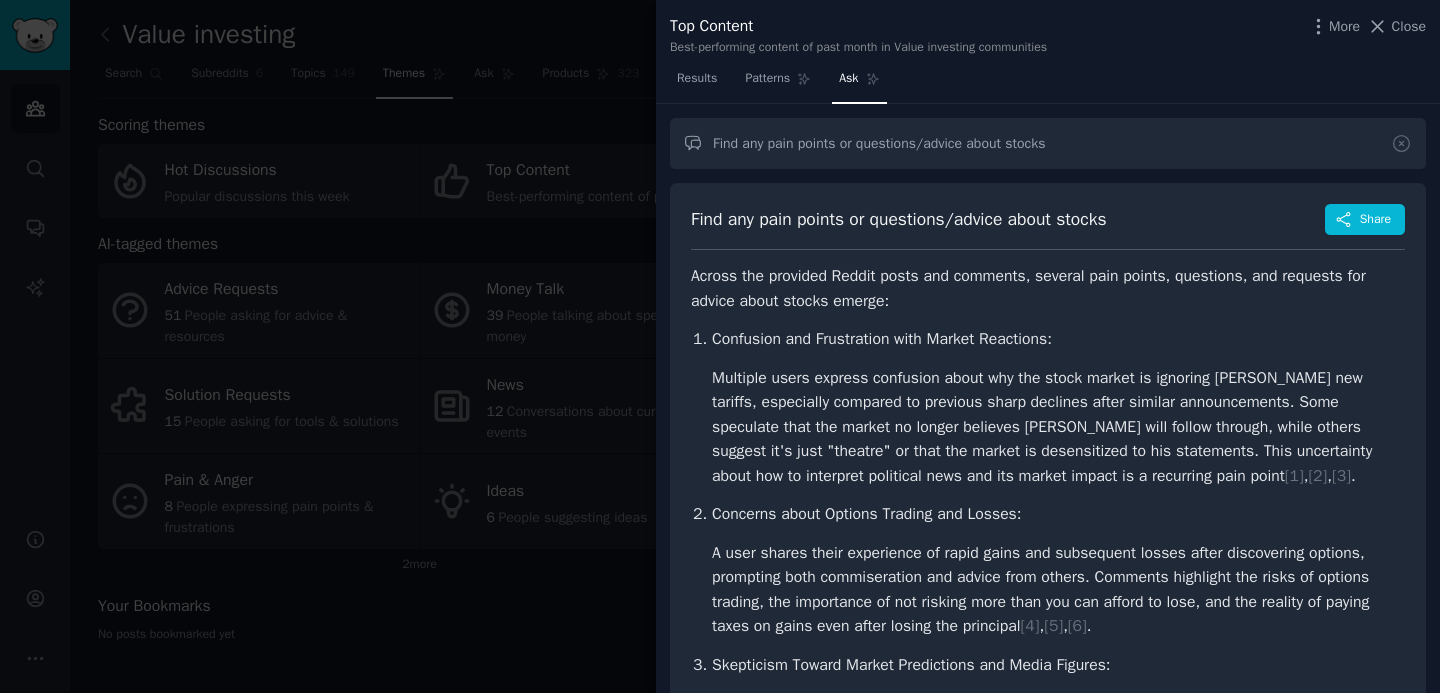 click on "Confusion and Frustration with Market Reactions:" at bounding box center [1058, 339] 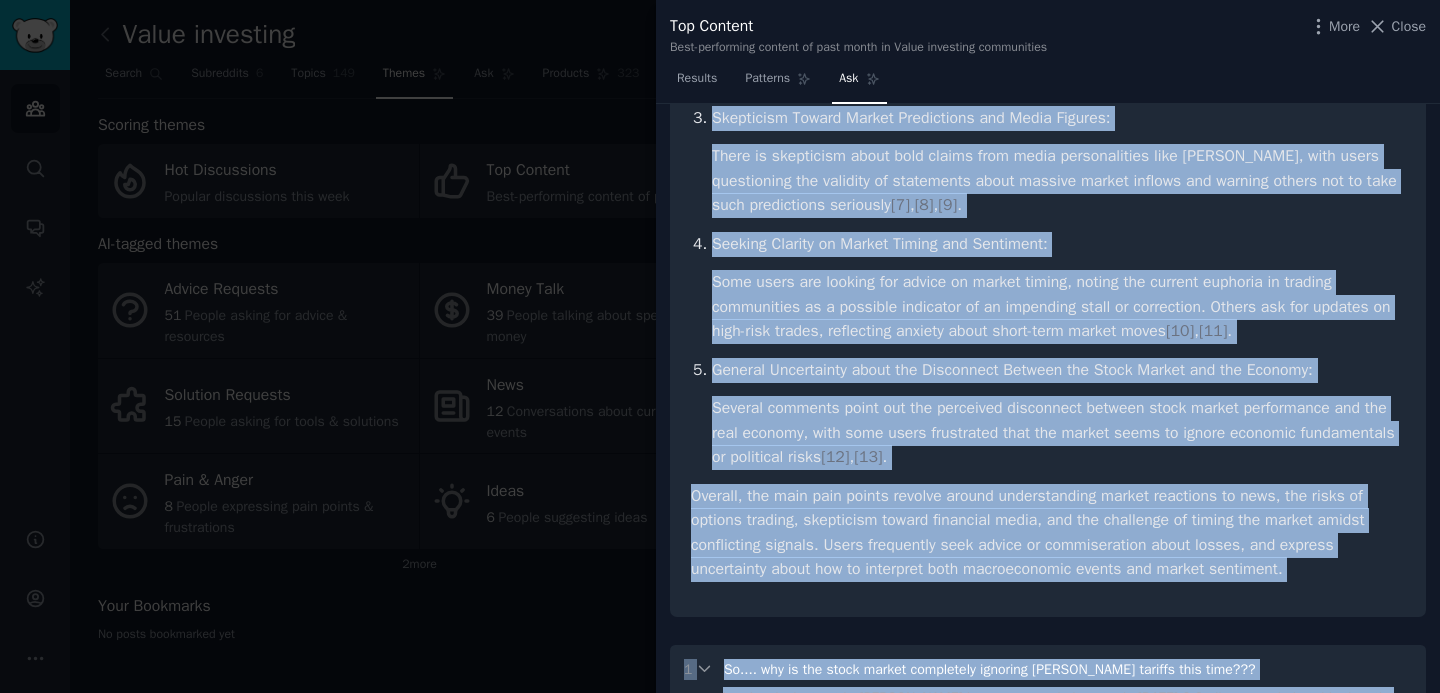 scroll, scrollTop: 602, scrollLeft: 0, axis: vertical 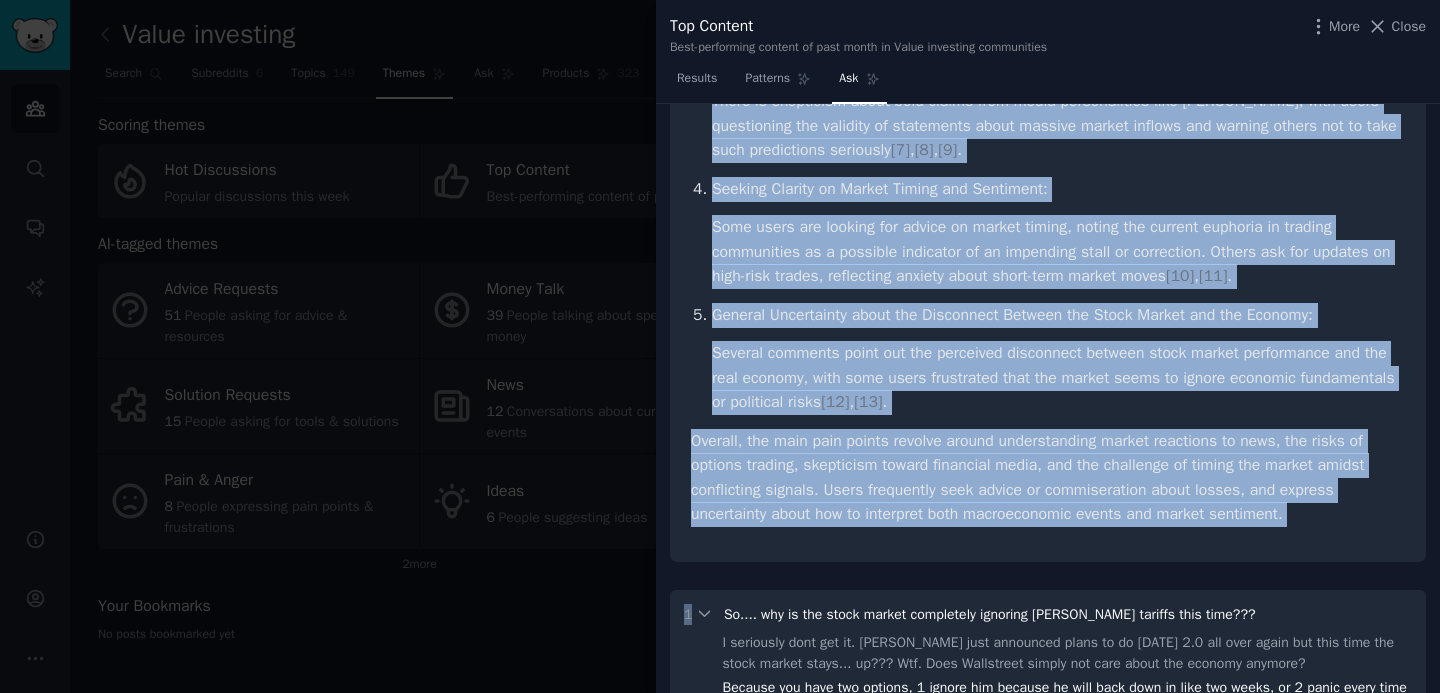 drag, startPoint x: 694, startPoint y: 276, endPoint x: 1201, endPoint y: 566, distance: 584.0796 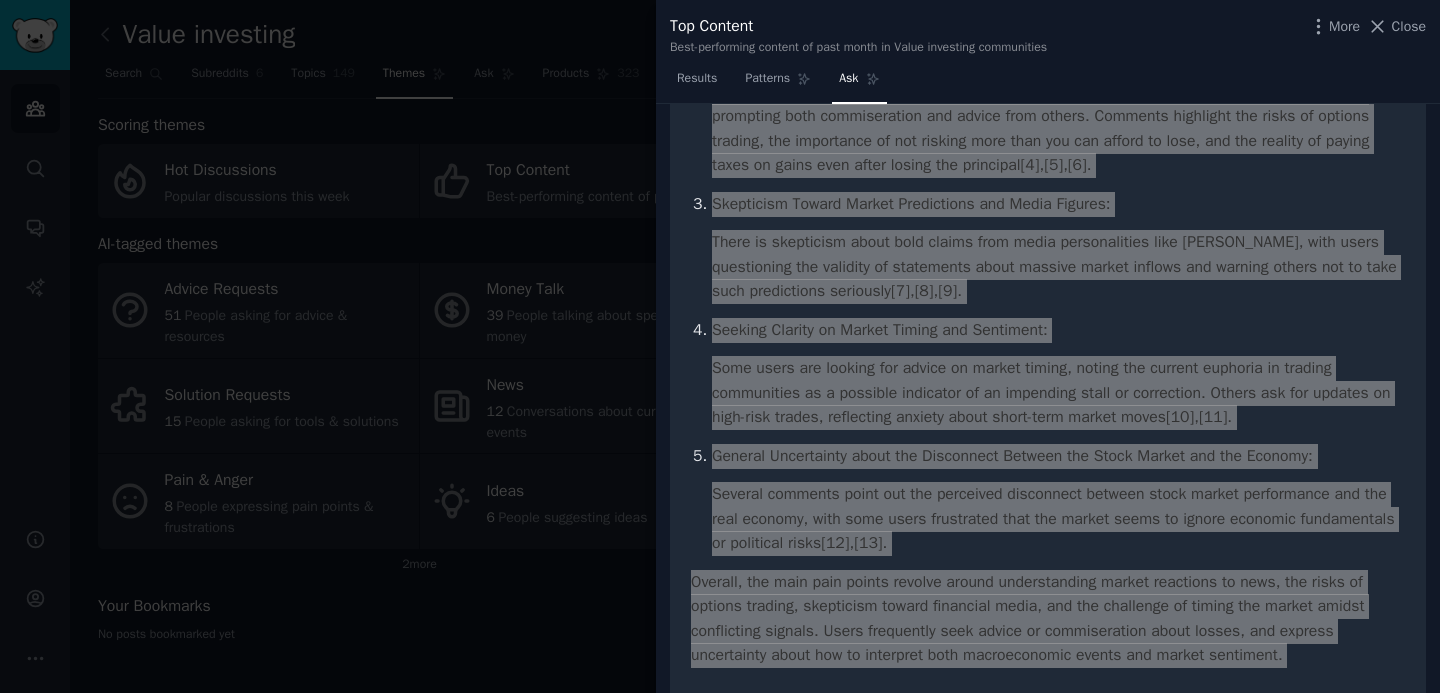 scroll, scrollTop: 0, scrollLeft: 0, axis: both 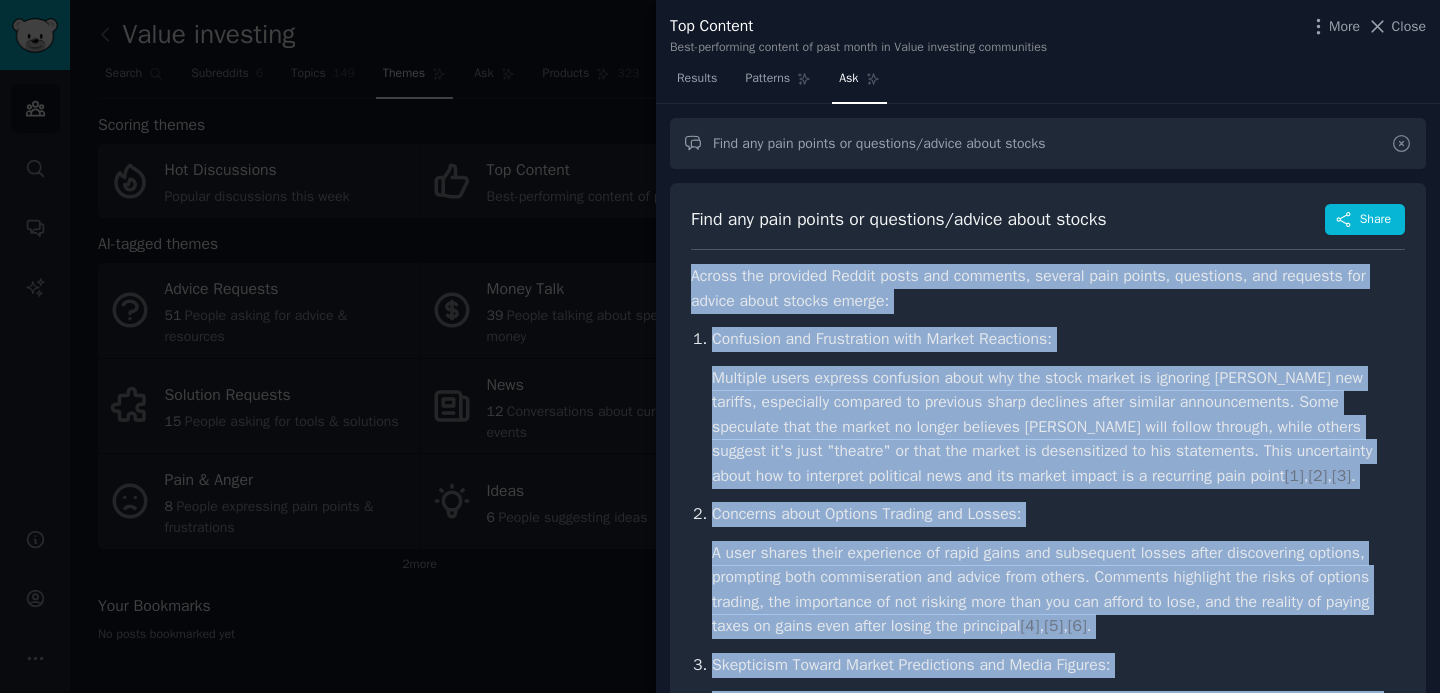 click 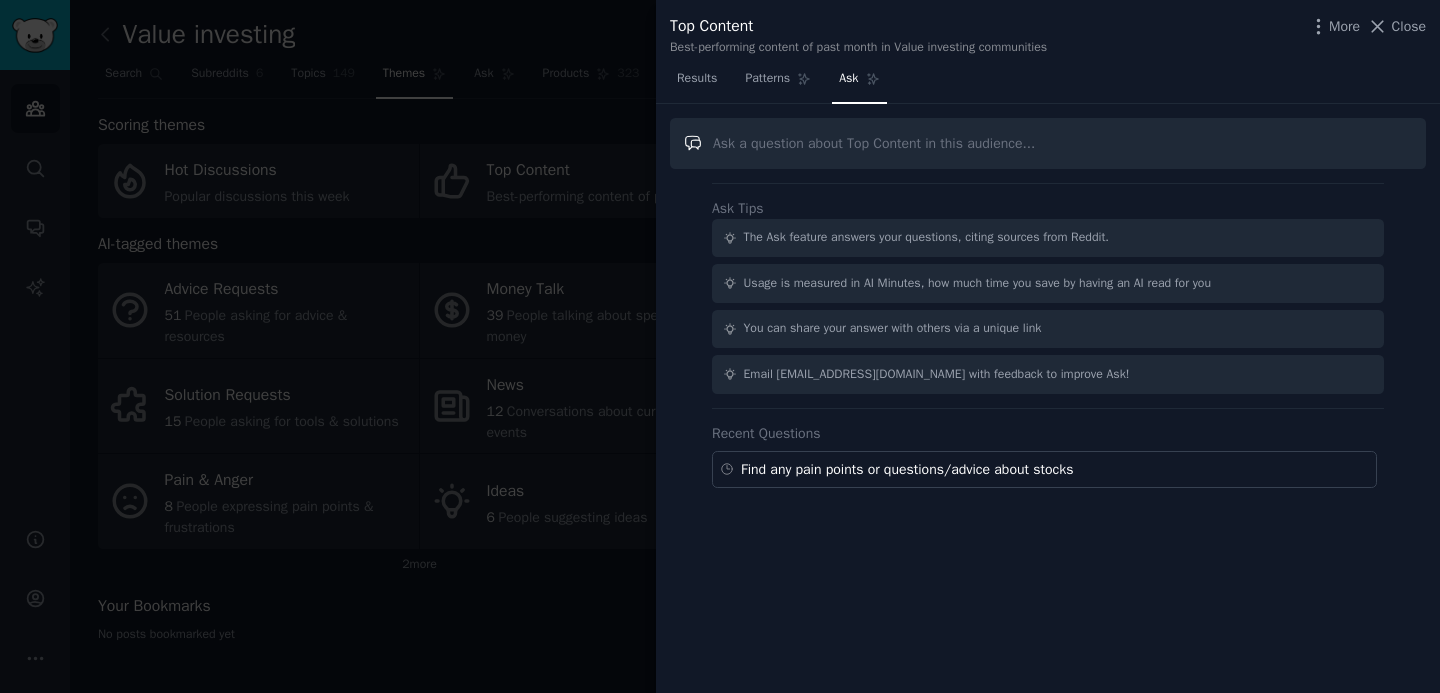 click at bounding box center (1048, 143) 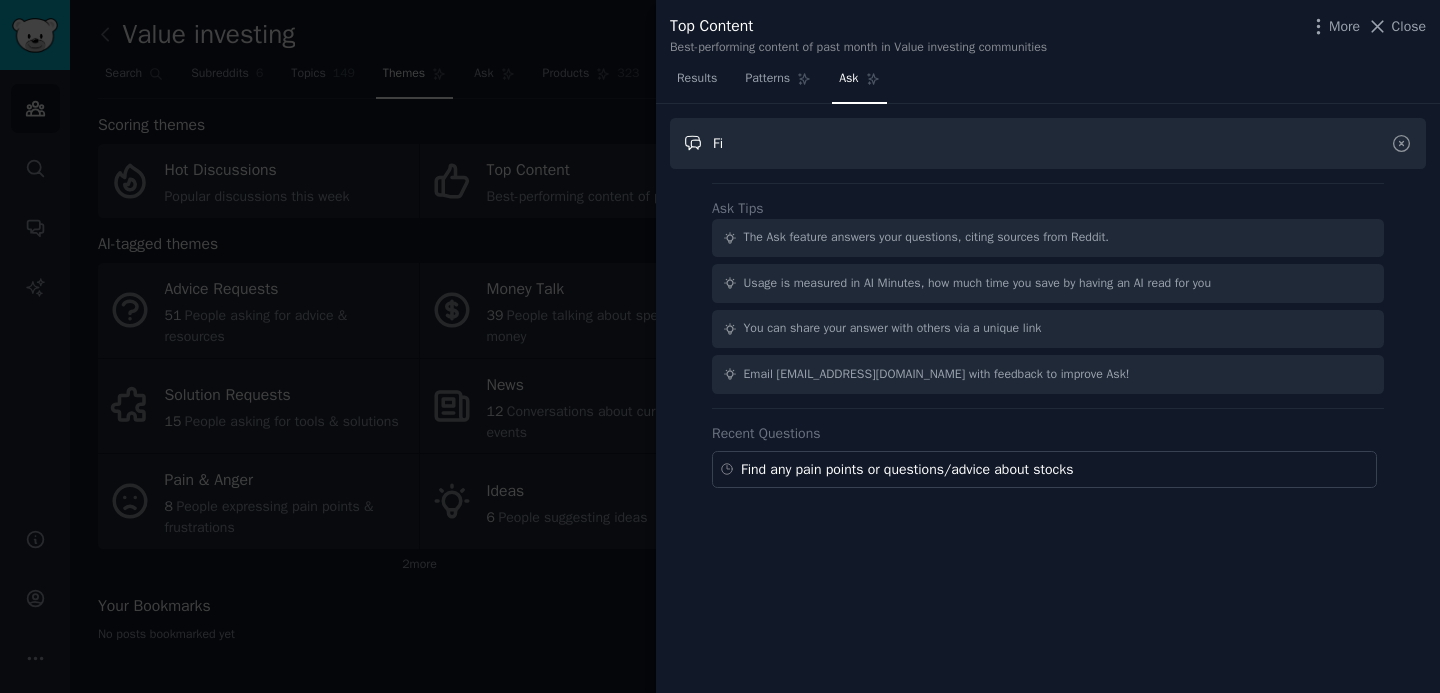 type on "F" 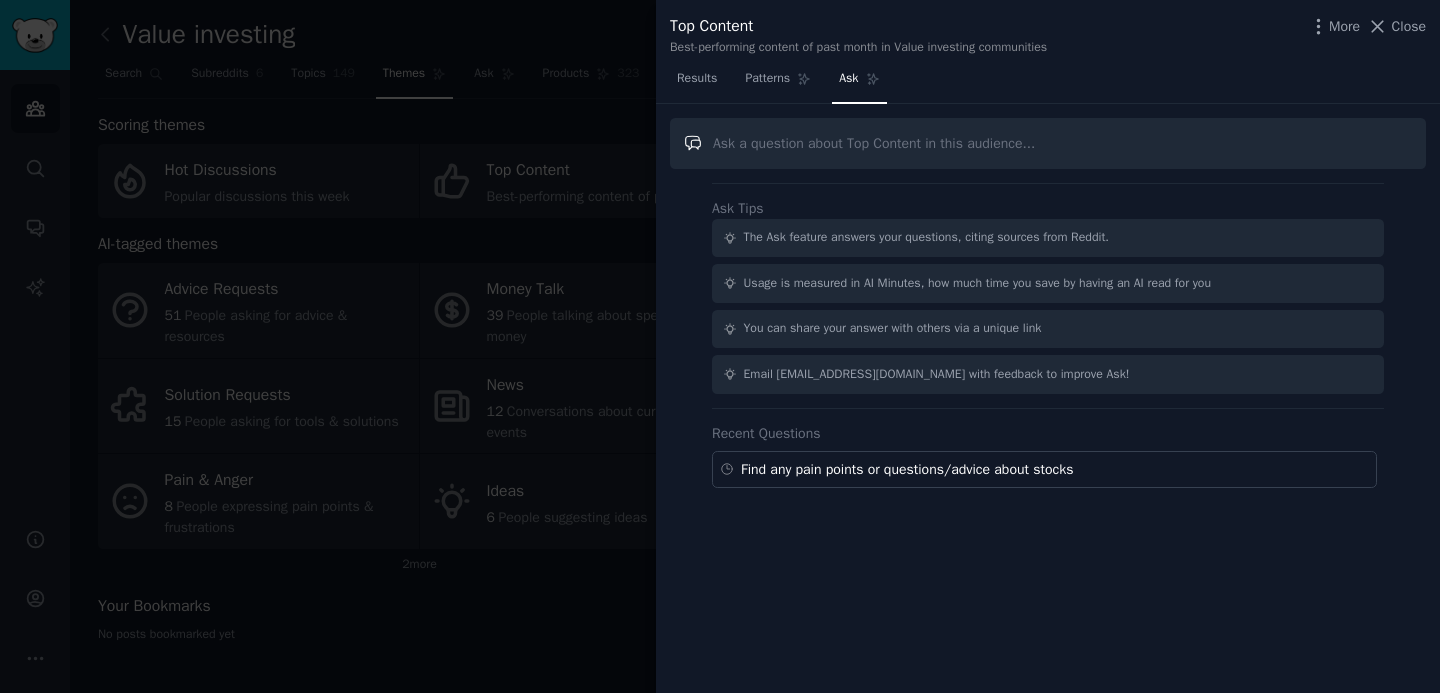 click at bounding box center (1048, 143) 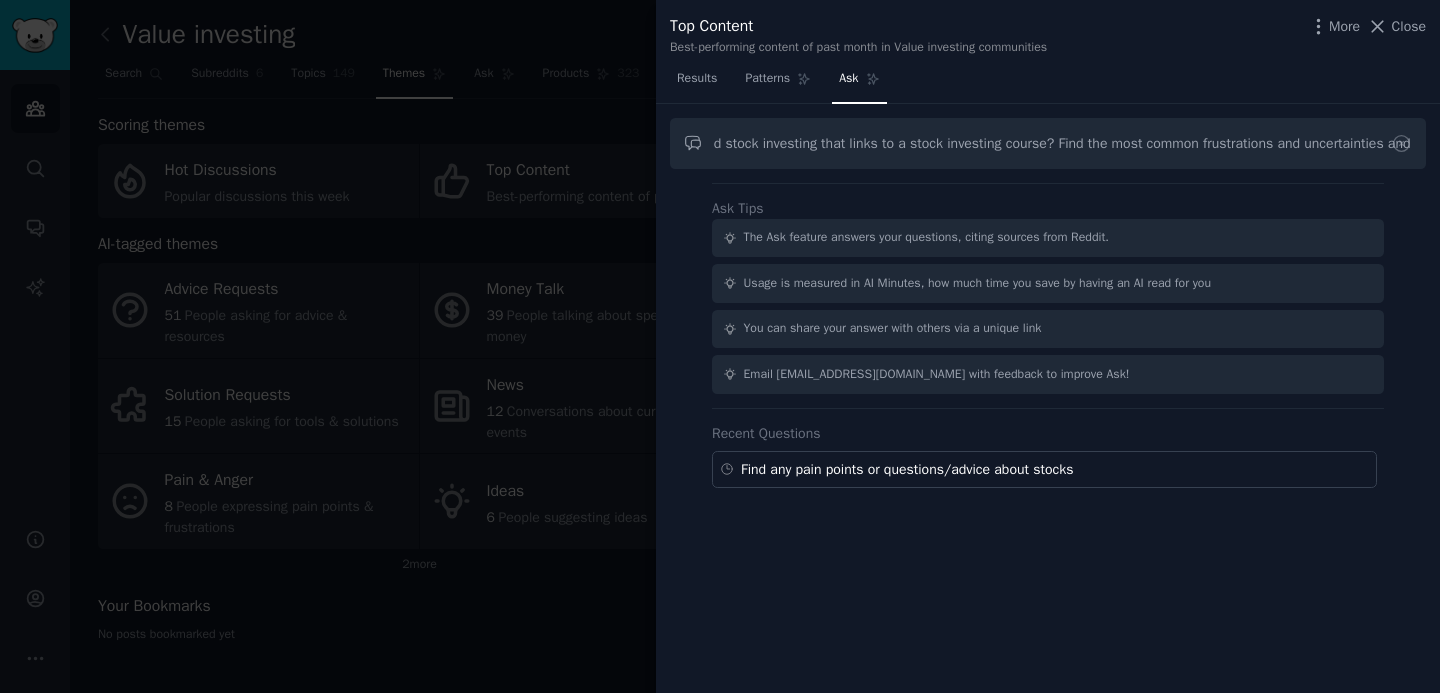 scroll, scrollTop: 0, scrollLeft: 0, axis: both 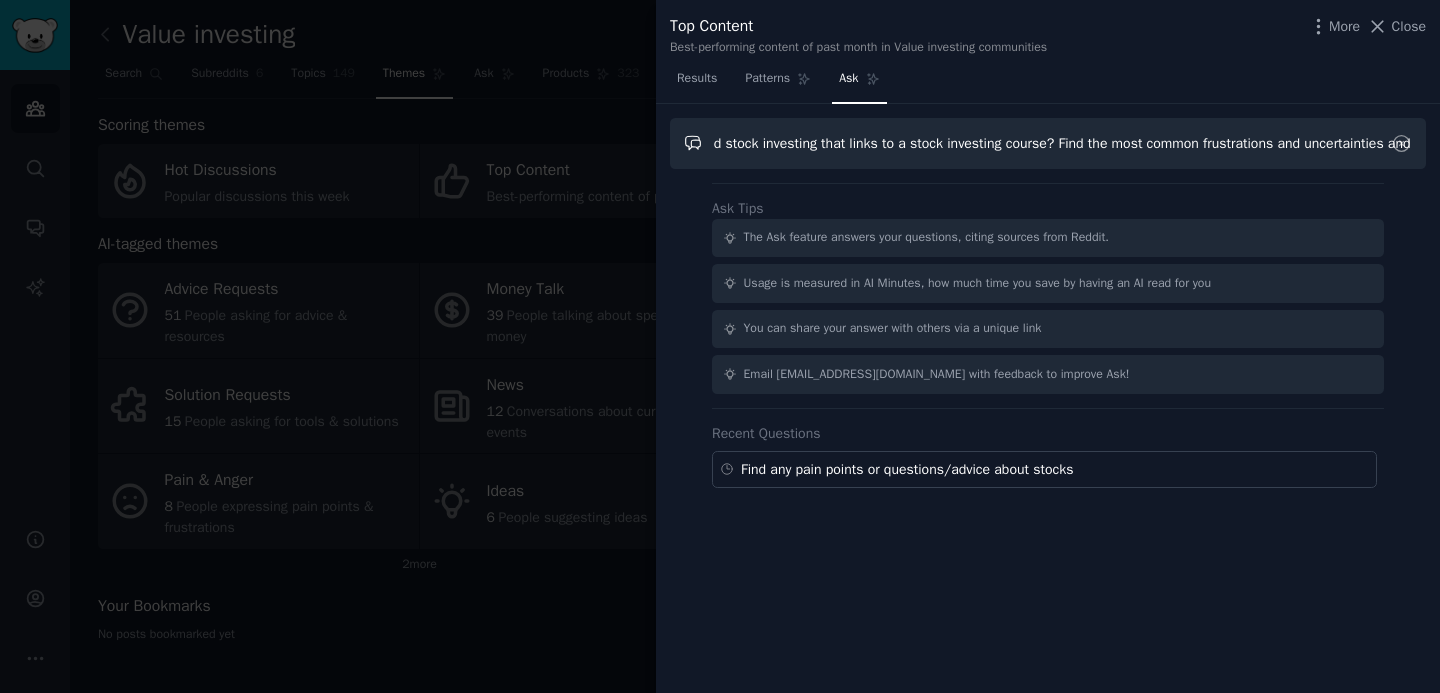 drag, startPoint x: 1249, startPoint y: 143, endPoint x: 1434, endPoint y: 152, distance: 185.2188 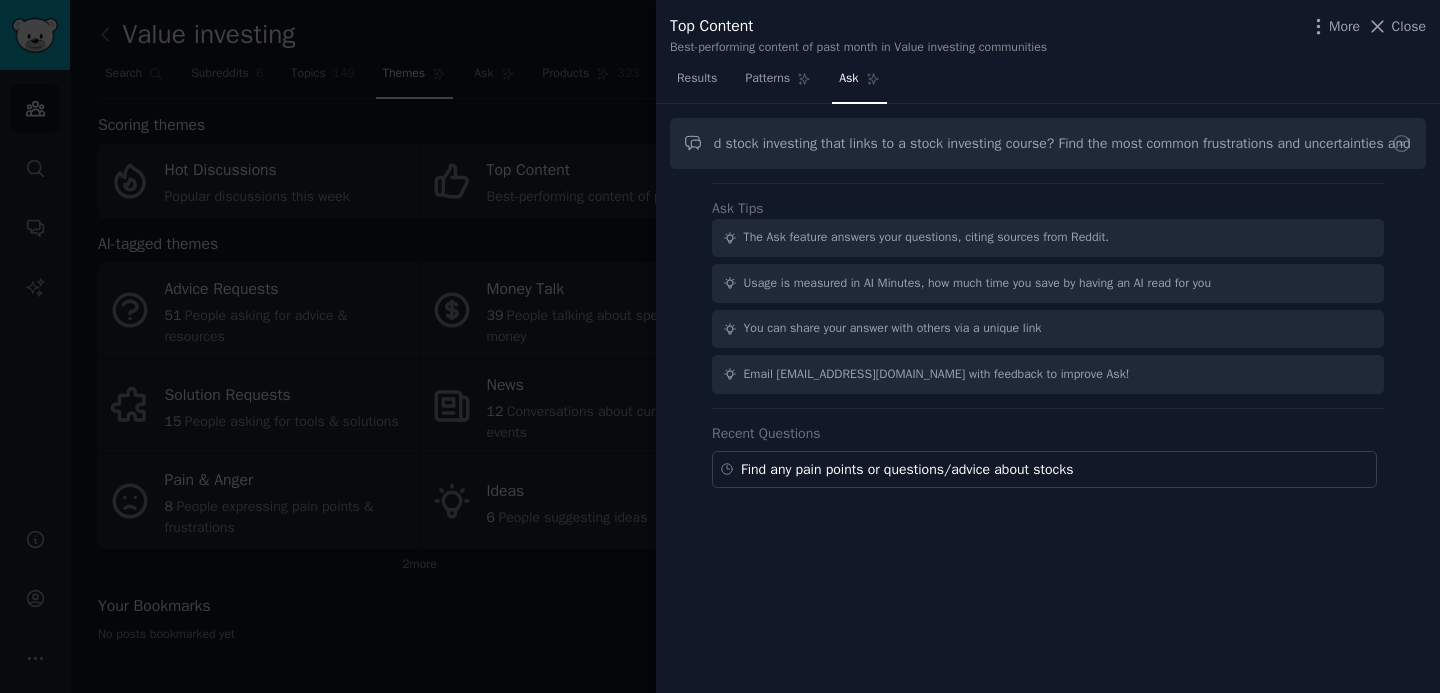 scroll, scrollTop: 0, scrollLeft: 0, axis: both 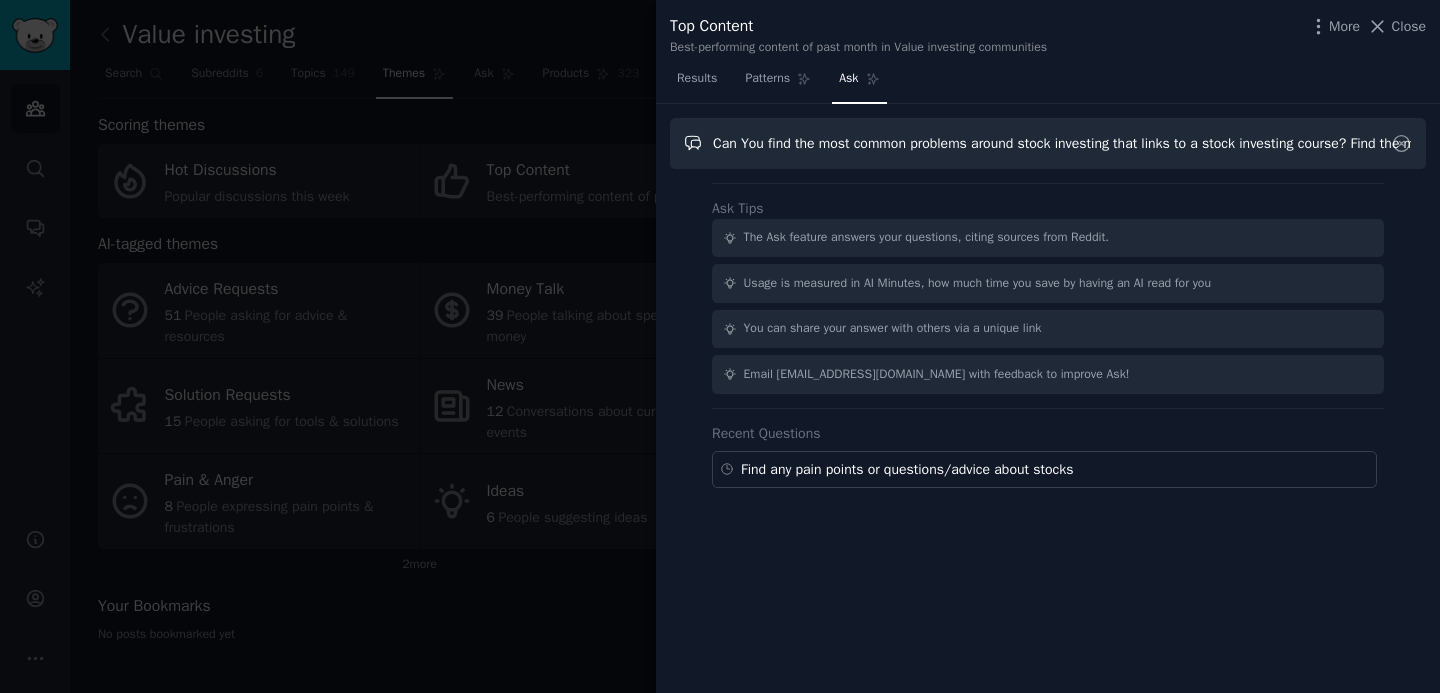 click on "Can You find the most common problems around stock investing that links to a stock investing course? Find the most common frustrations and uncertainties and" at bounding box center (1048, 143) 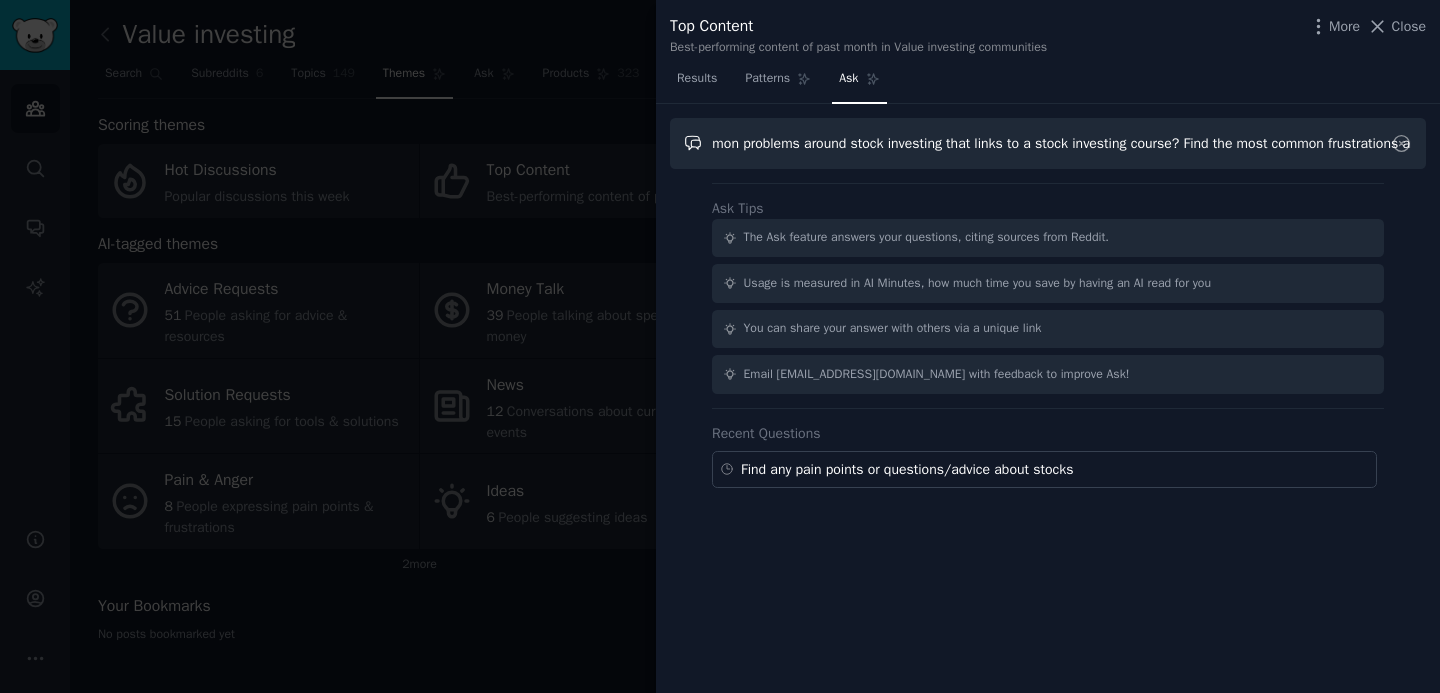 scroll, scrollTop: 0, scrollLeft: 341, axis: horizontal 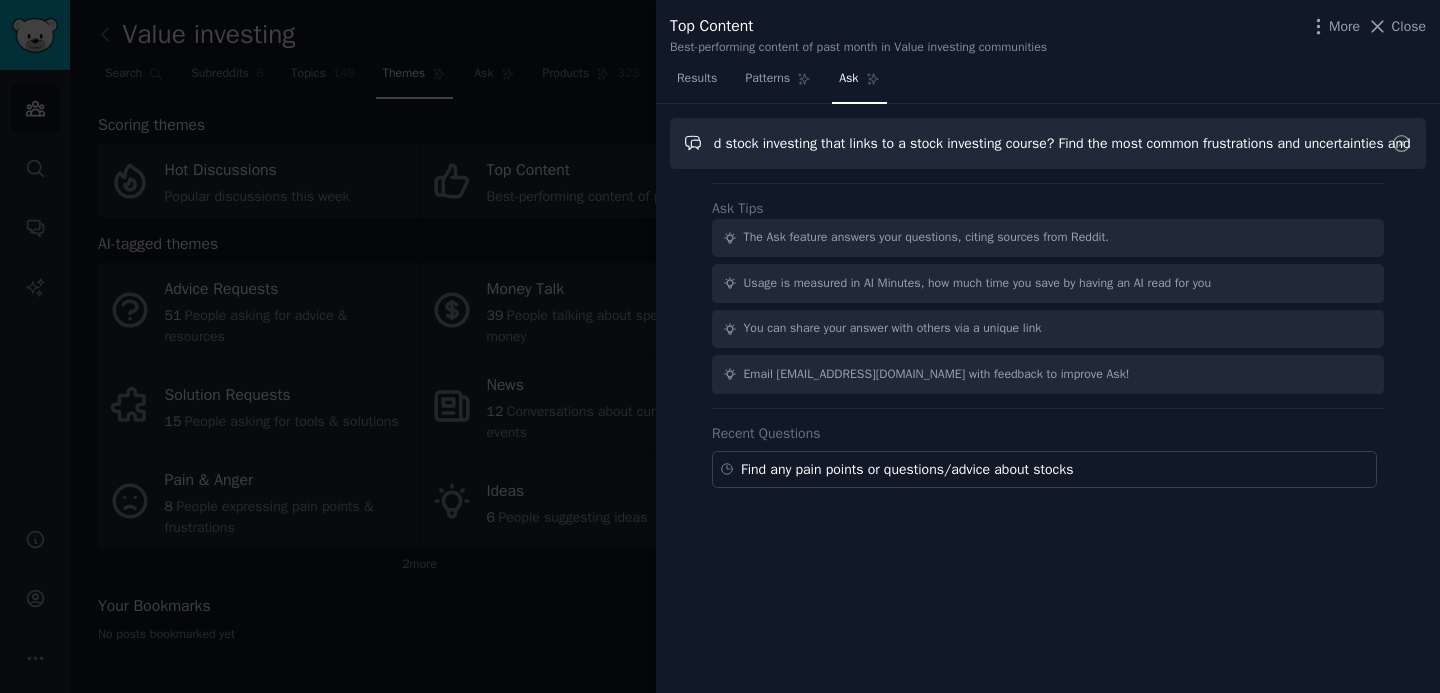 drag, startPoint x: 1060, startPoint y: 141, endPoint x: 1430, endPoint y: 130, distance: 370.16348 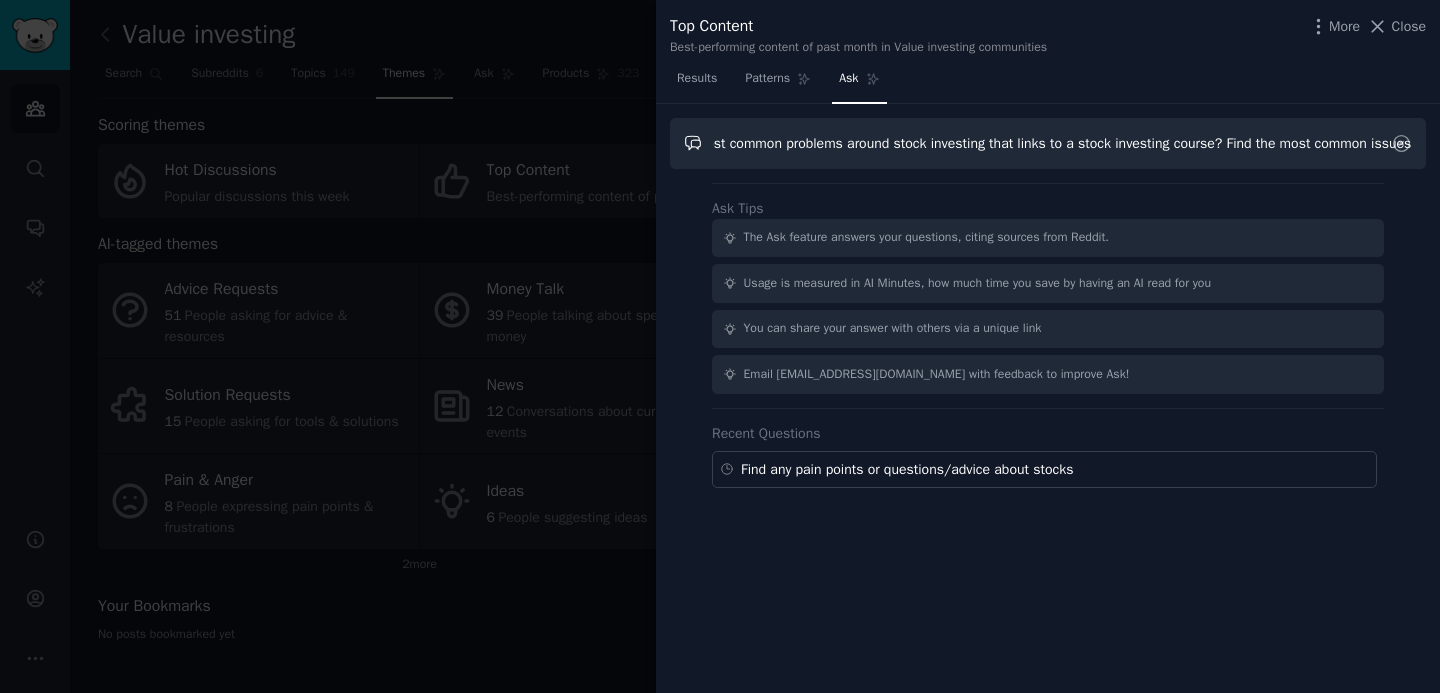 scroll, scrollTop: 0, scrollLeft: 163, axis: horizontal 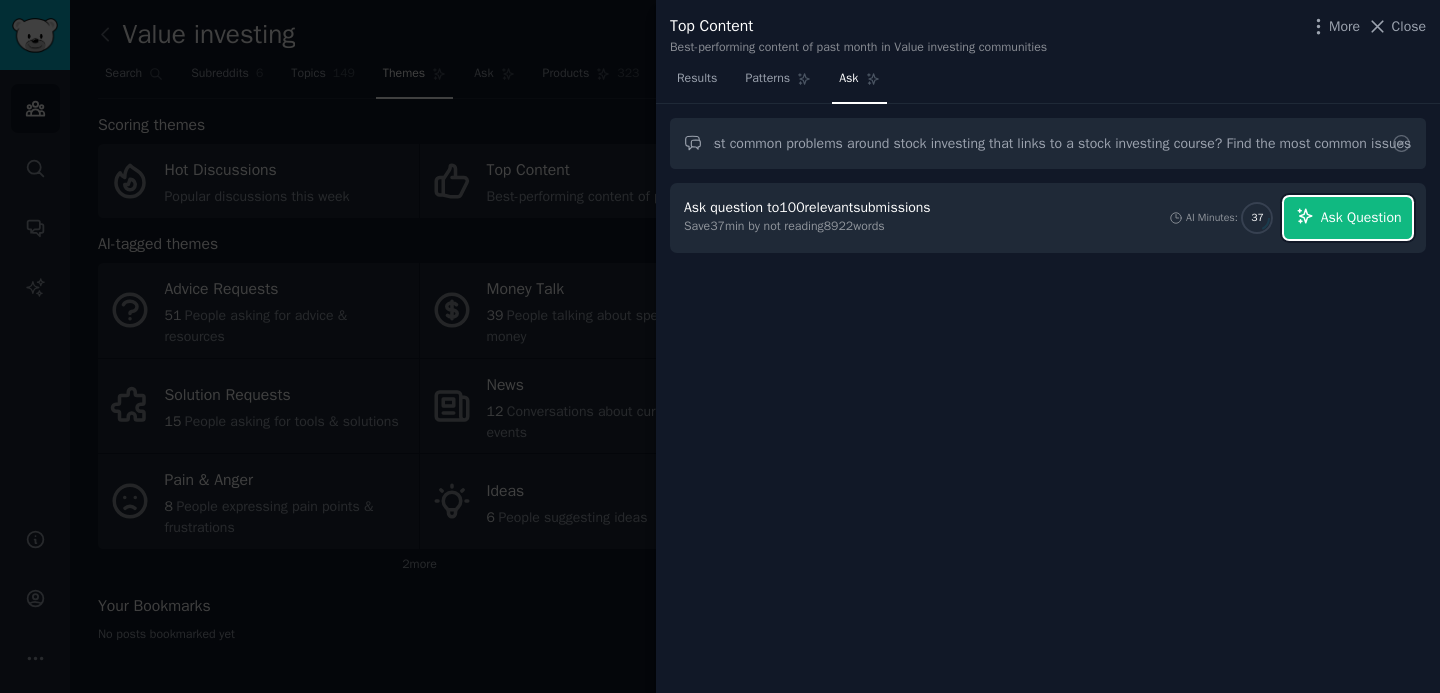 click on "Ask Question" at bounding box center (1361, 217) 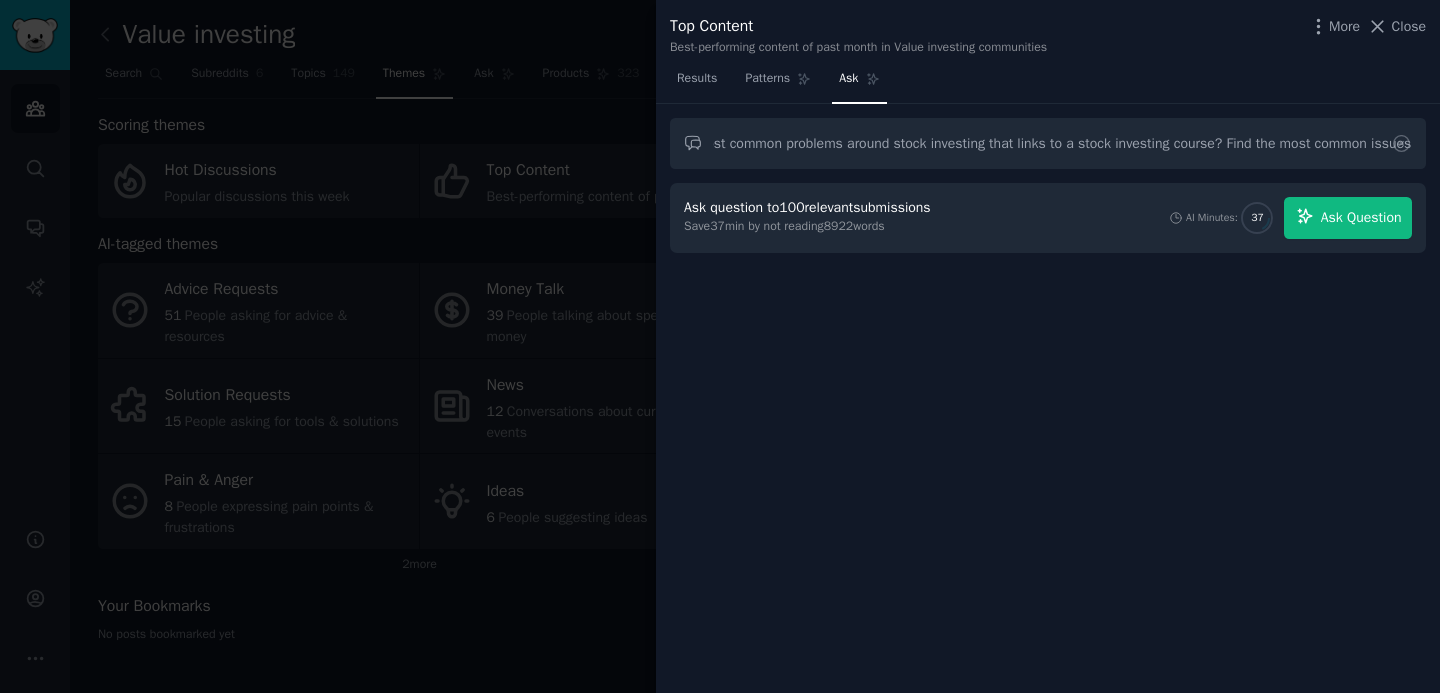 scroll, scrollTop: 0, scrollLeft: 0, axis: both 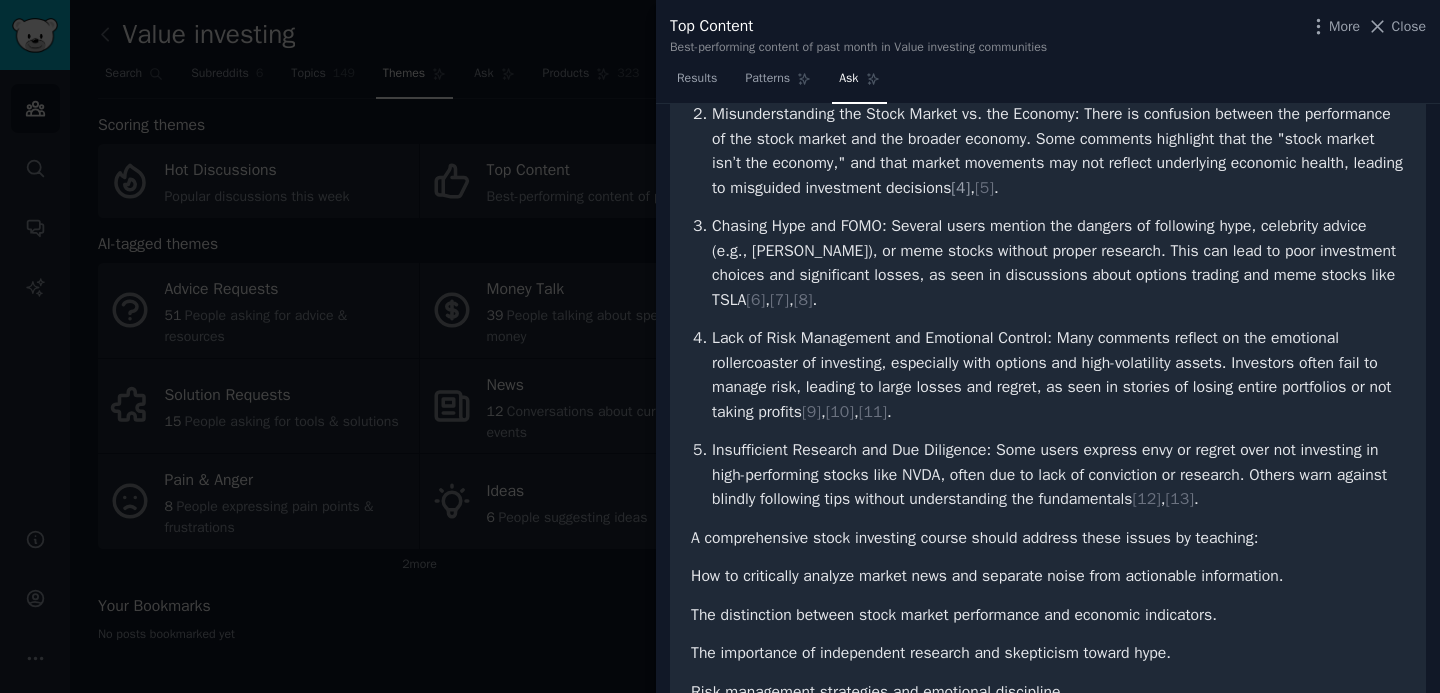 click on "[ 4 ]" at bounding box center [960, 188] 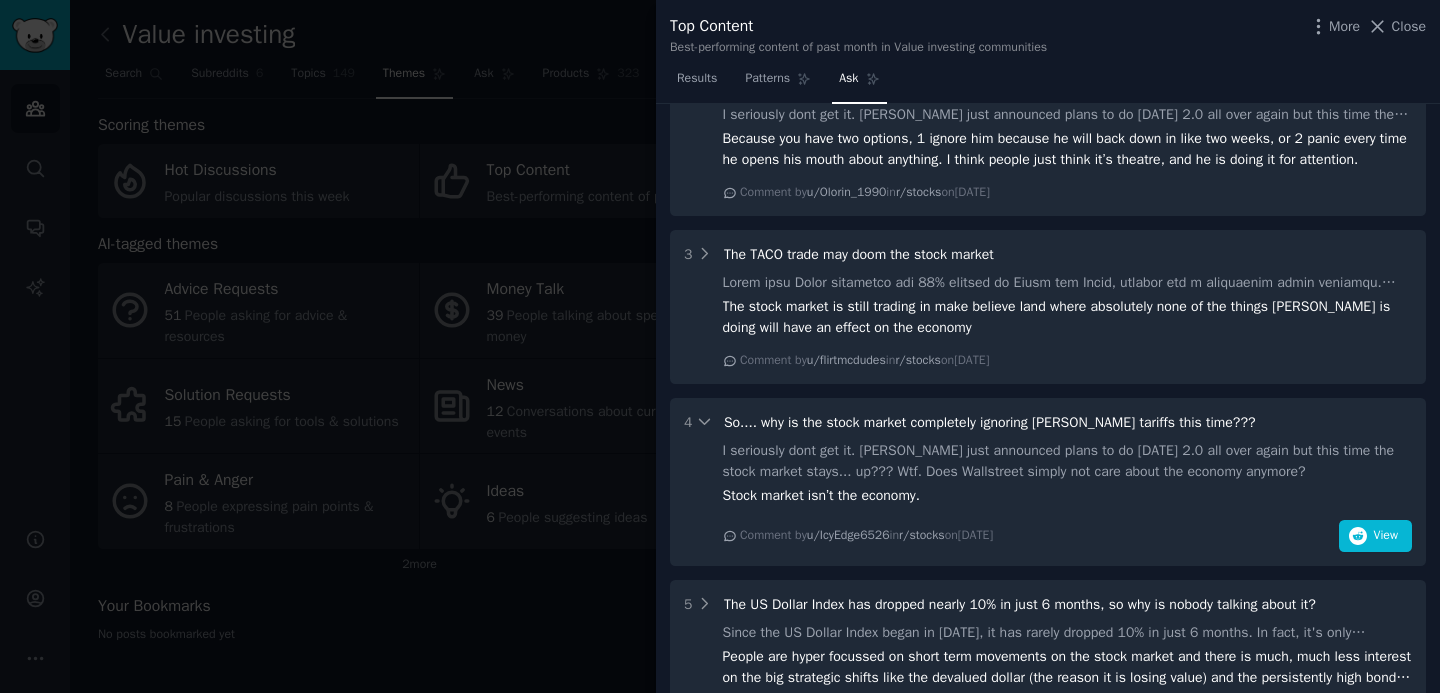 scroll, scrollTop: 1648, scrollLeft: 0, axis: vertical 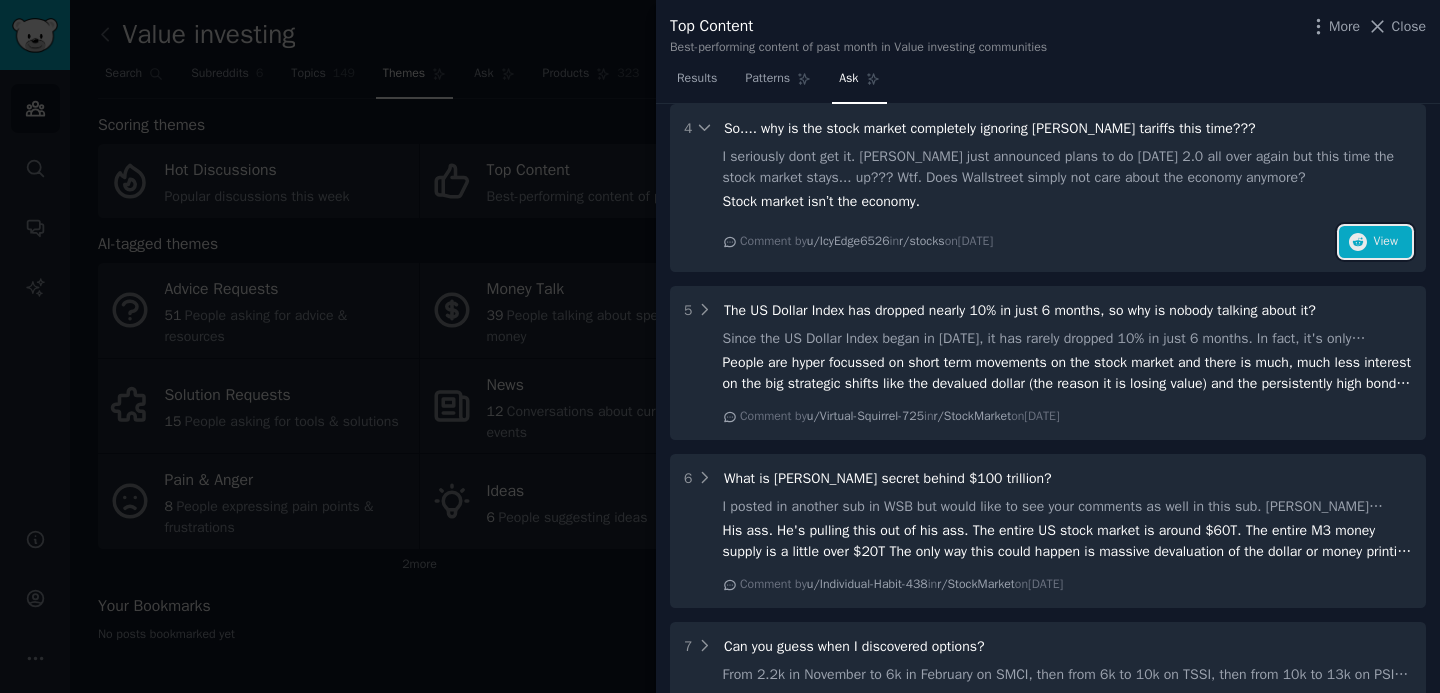 click on "View" at bounding box center [1375, 242] 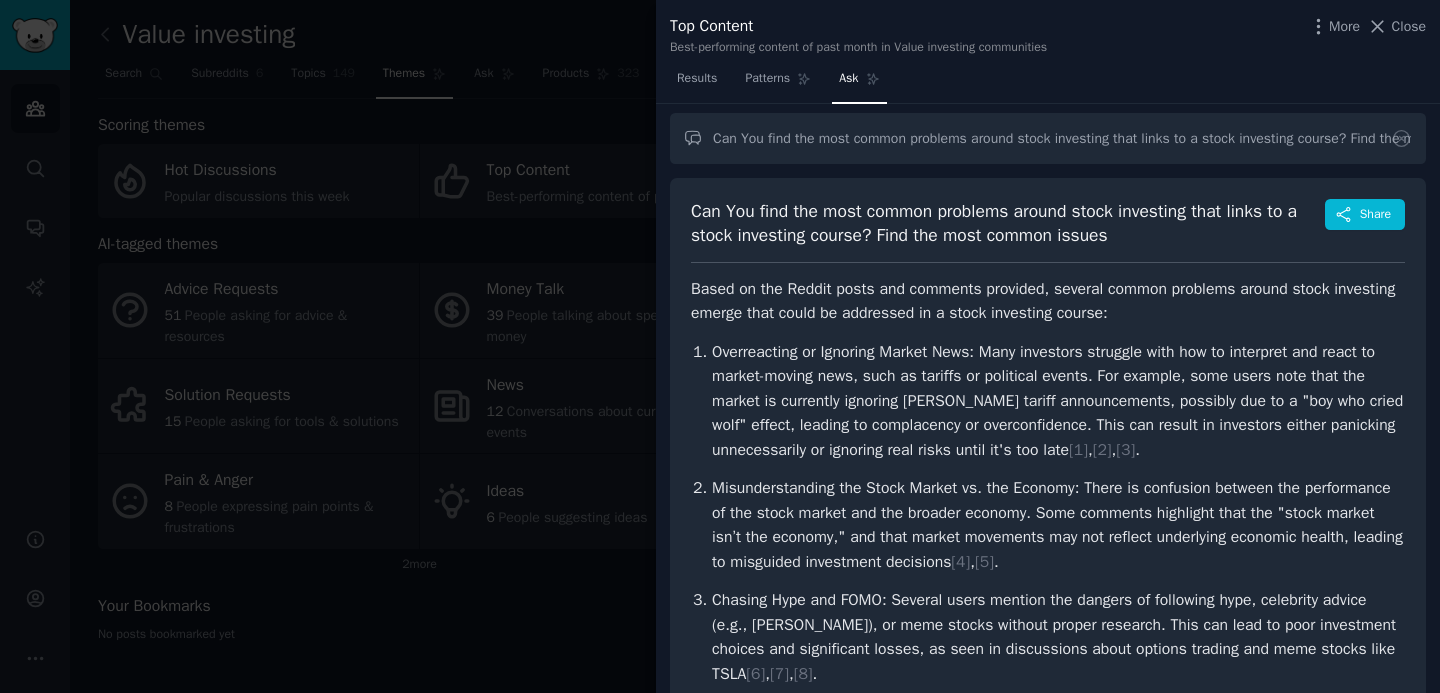 scroll, scrollTop: 0, scrollLeft: 0, axis: both 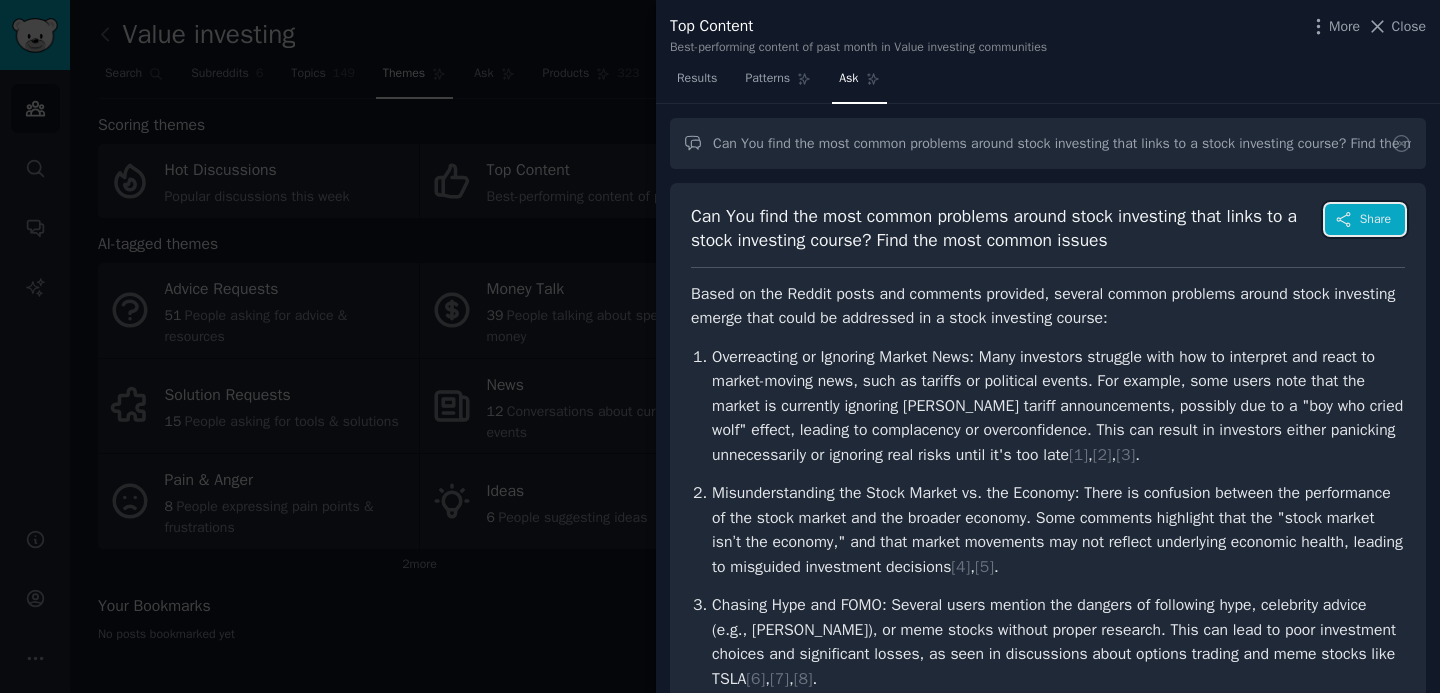 click 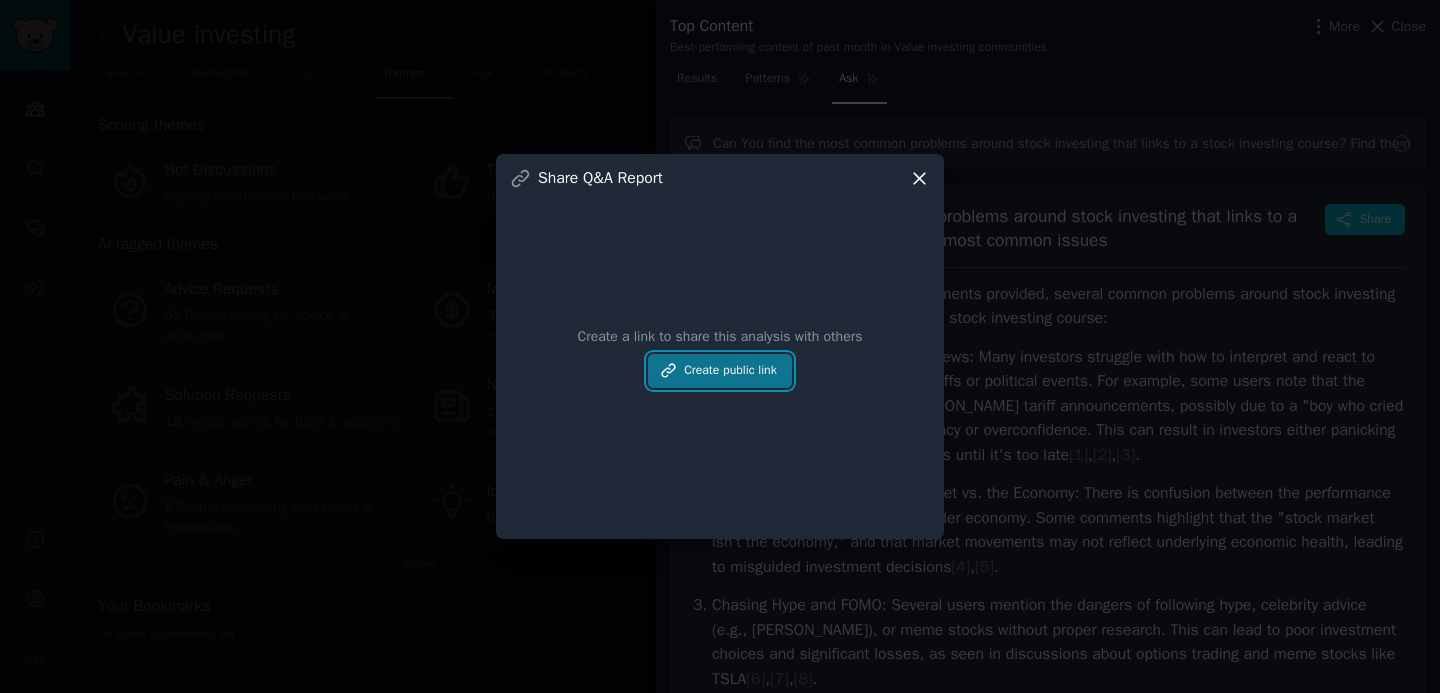 click on "Create public link" at bounding box center (720, 371) 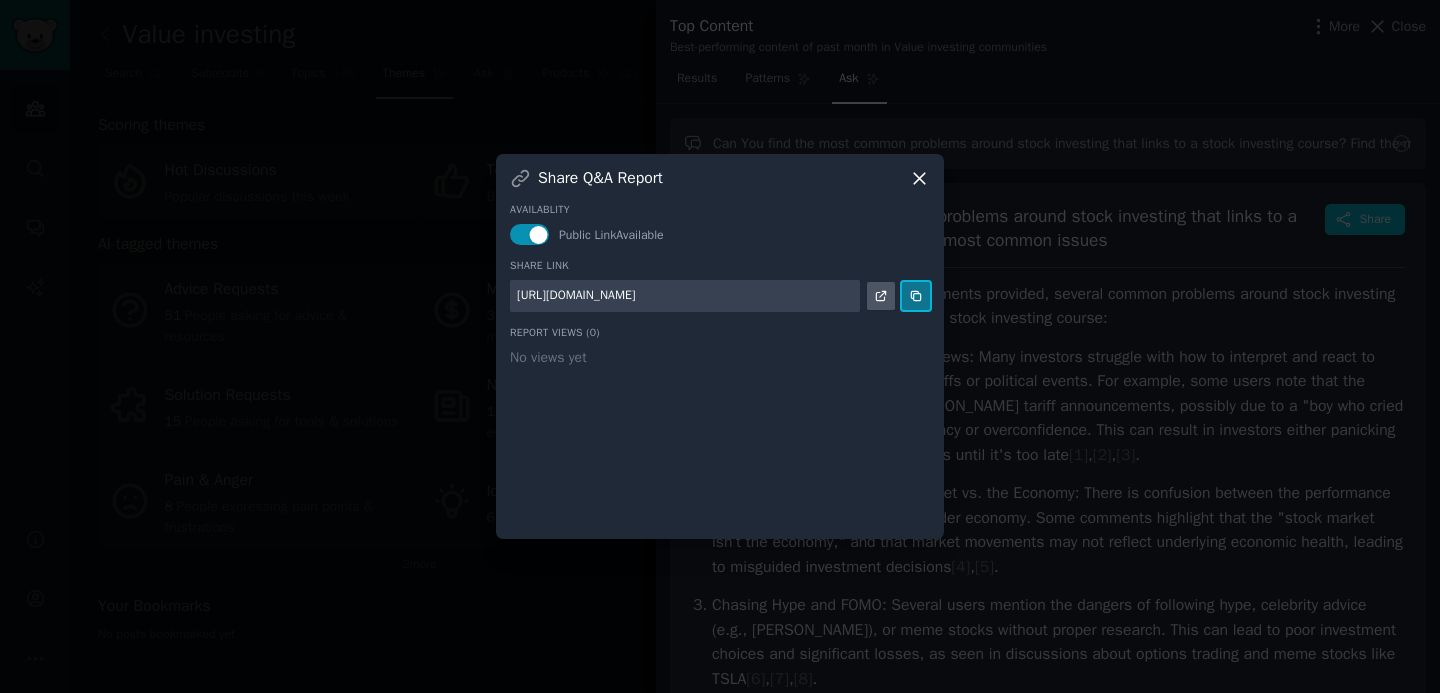 click 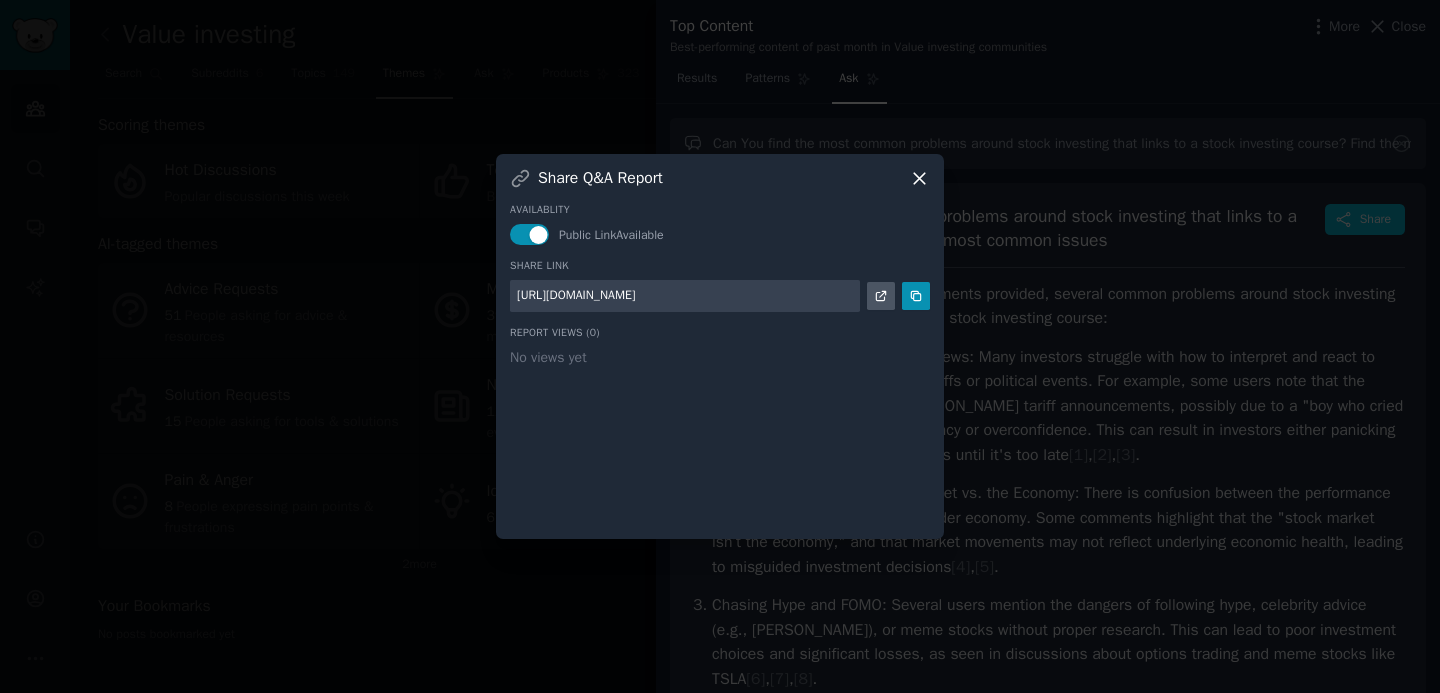click 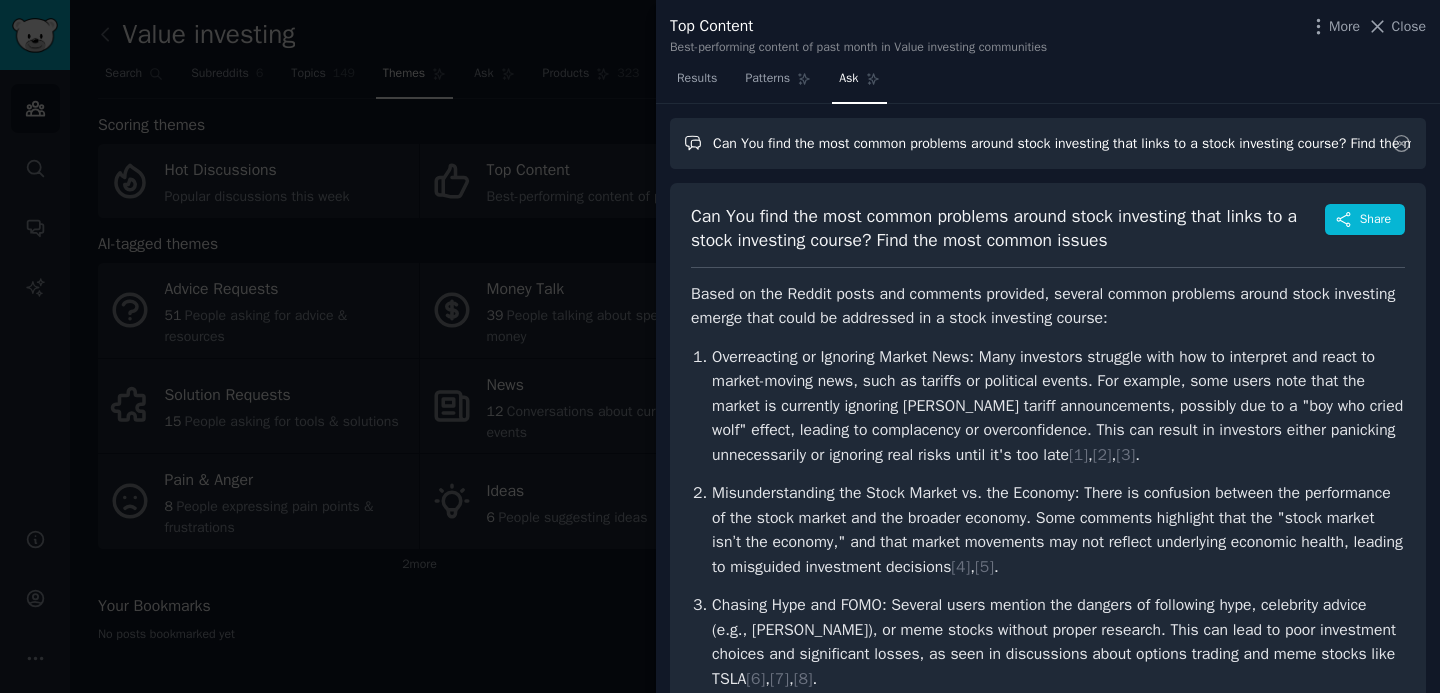 click on "Can You find the most common problems around stock investing that links to a stock investing course? Find the most common issues" at bounding box center [1048, 143] 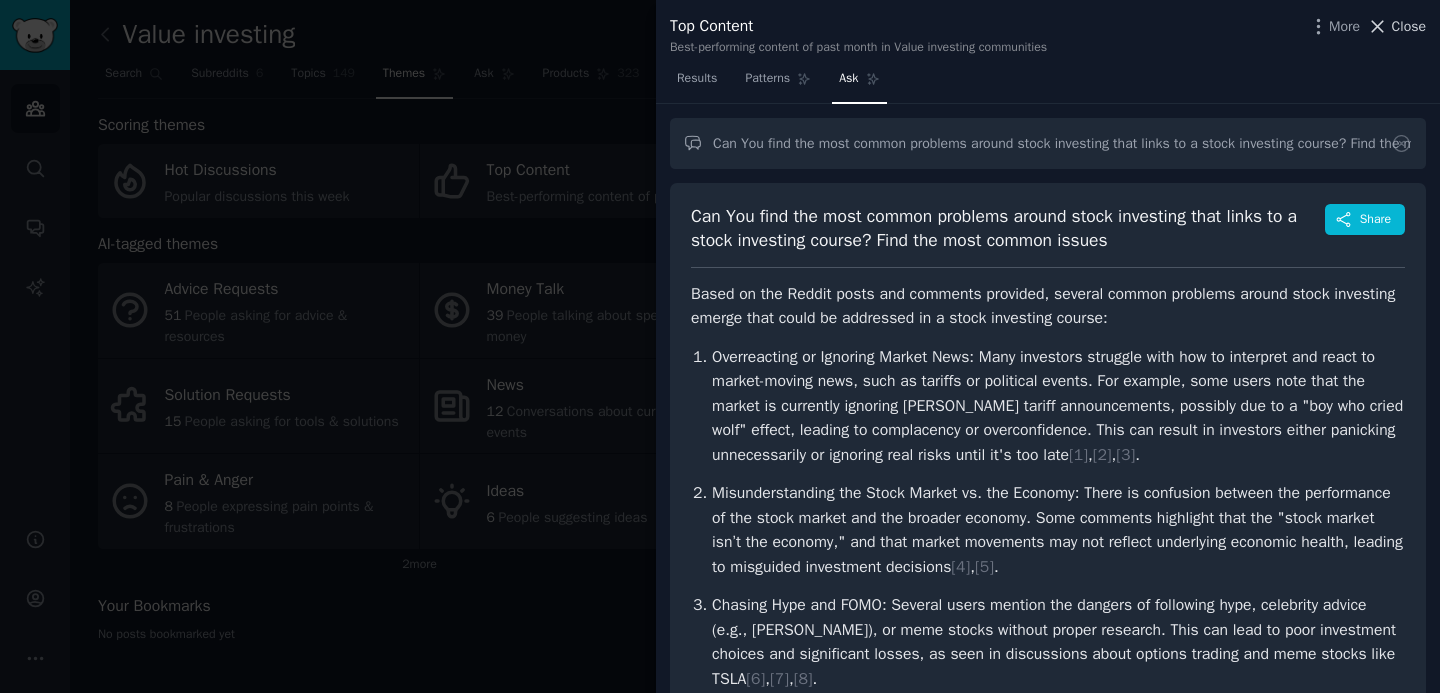 click on "Close" at bounding box center (1396, 26) 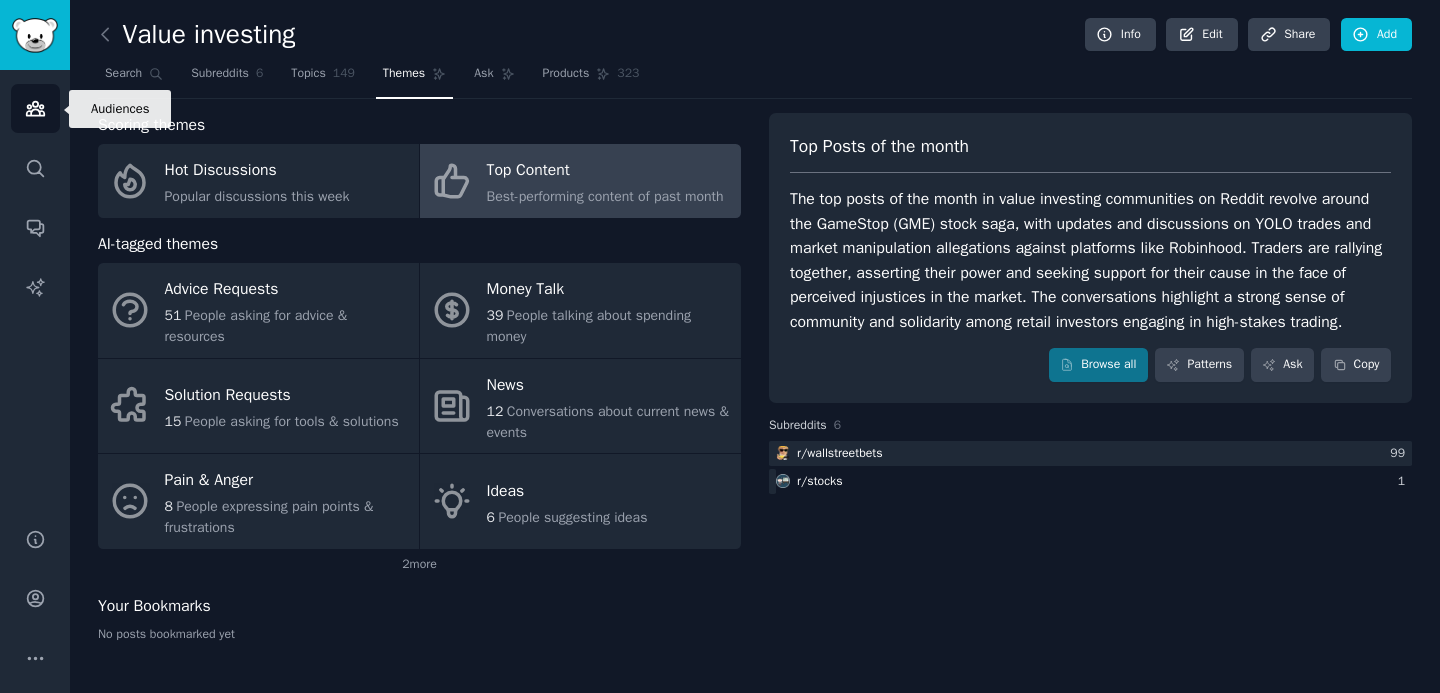 click 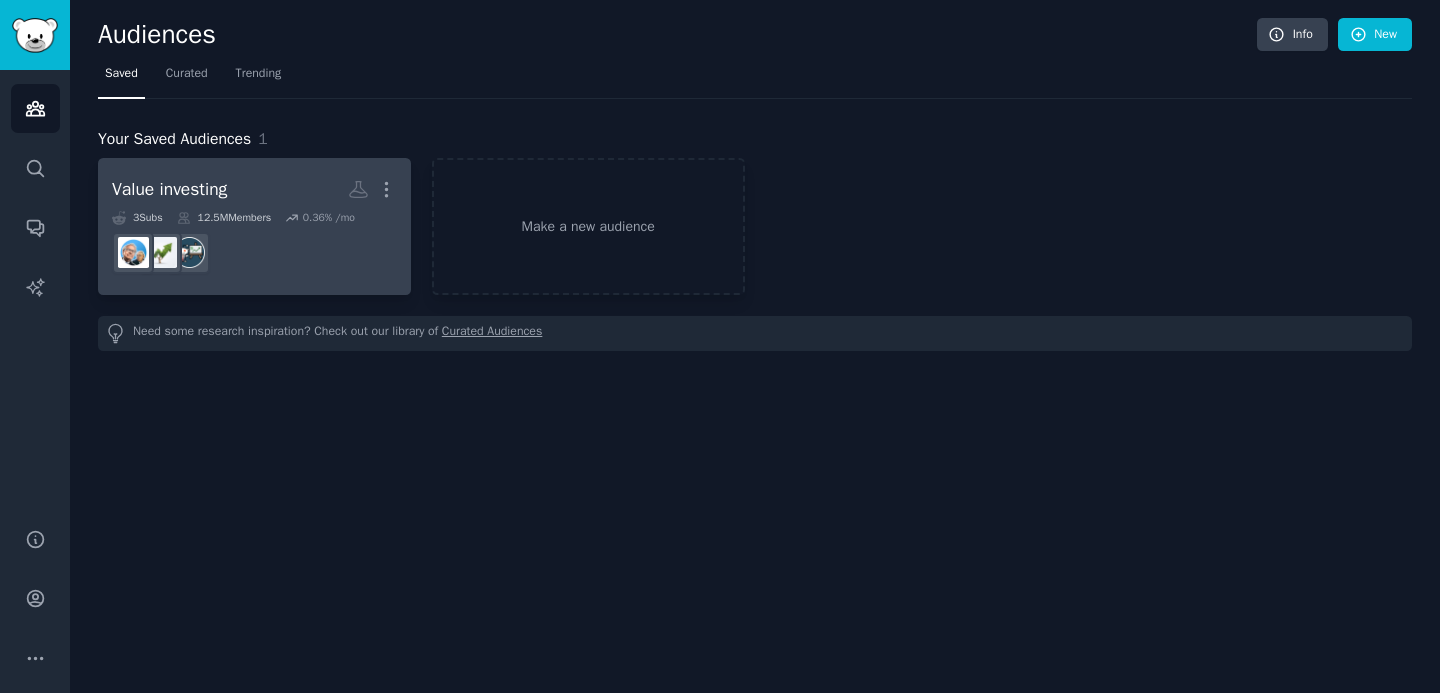 click on "12.5M  Members" at bounding box center (224, 218) 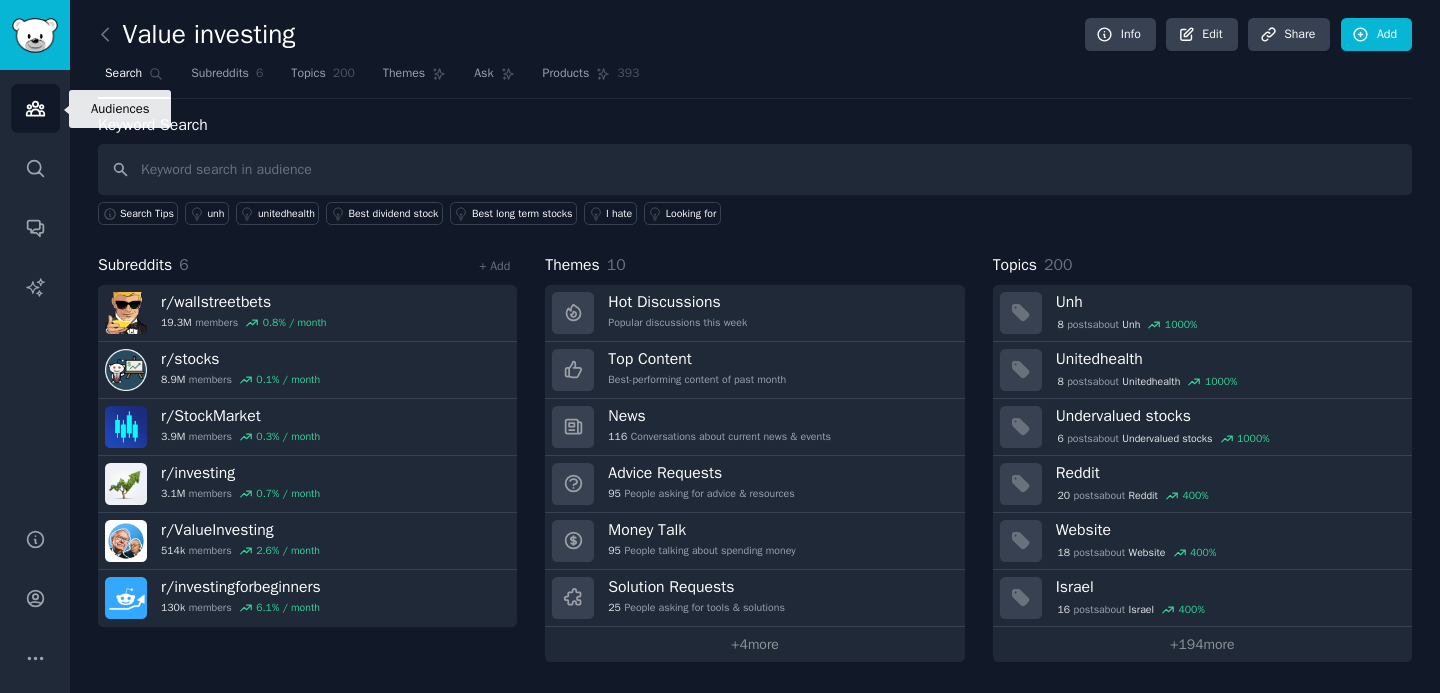 click on "Audiences" at bounding box center [35, 108] 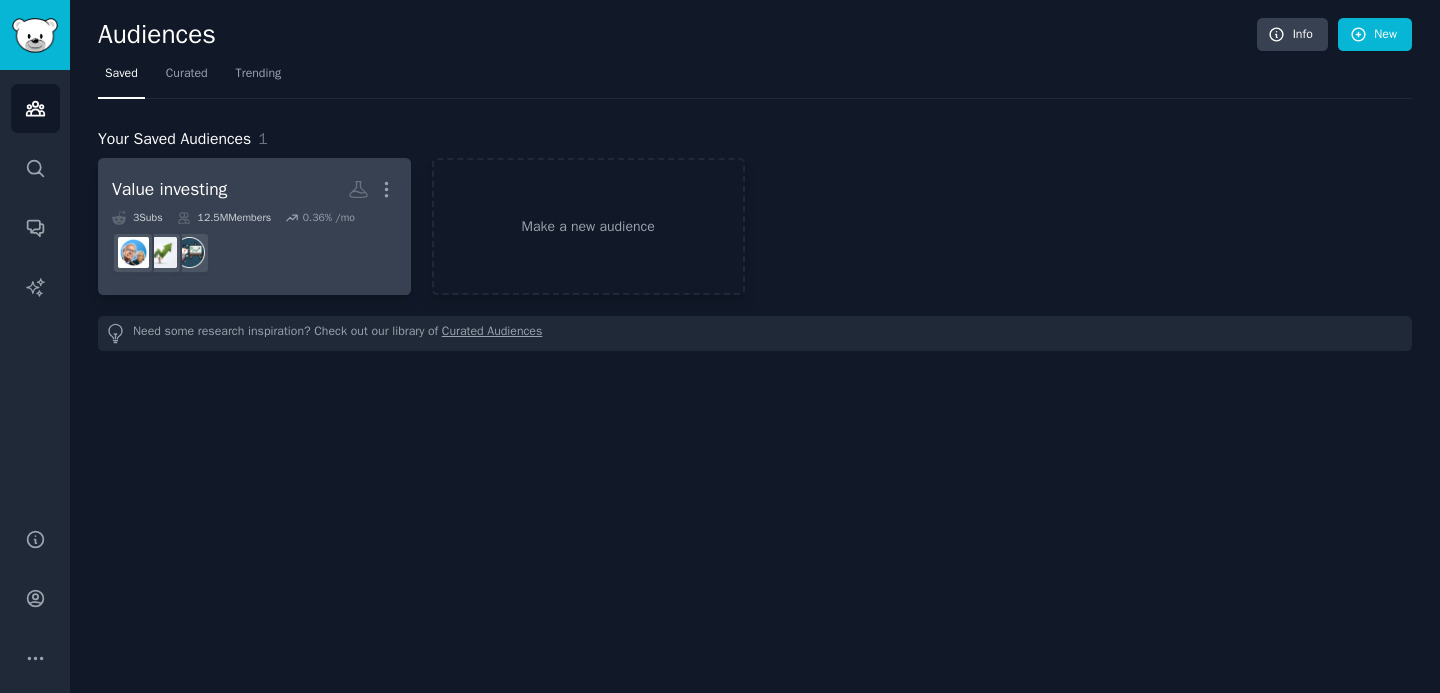 click on "Value investing" at bounding box center (169, 189) 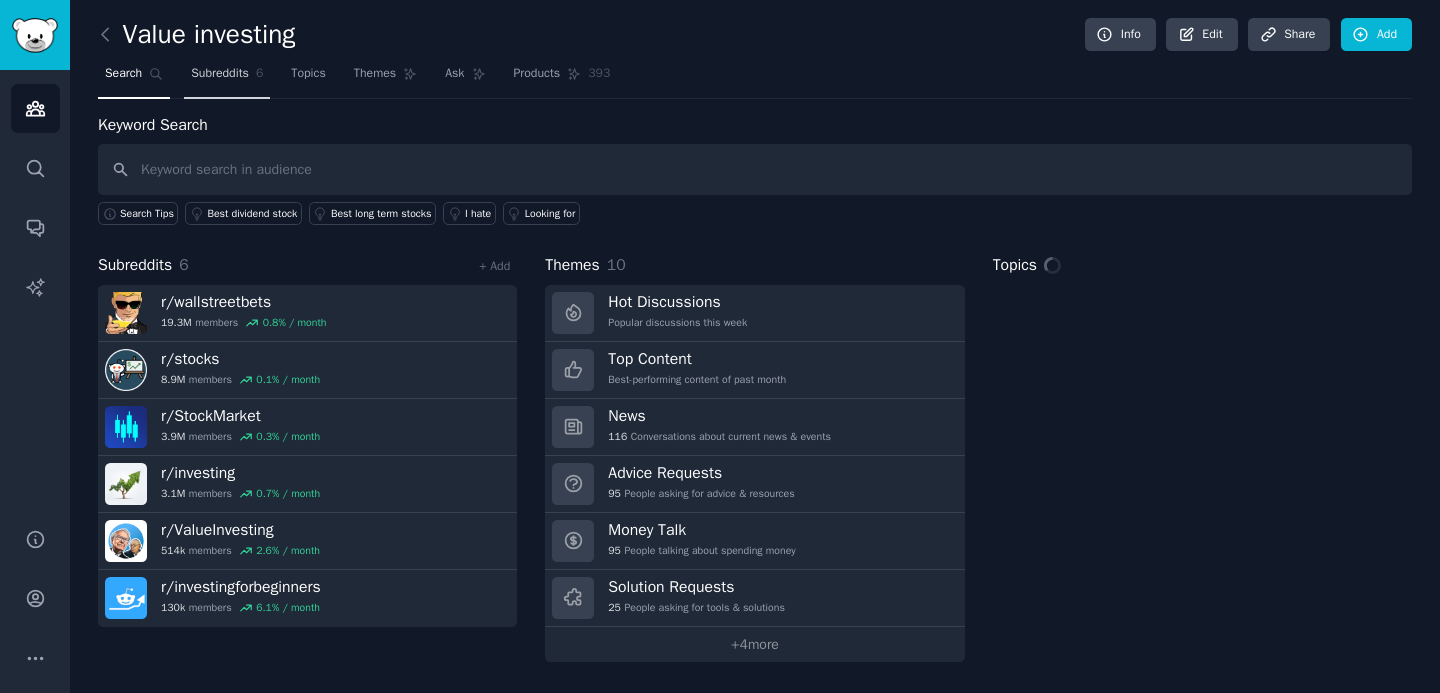 click on "Subreddits" at bounding box center (220, 74) 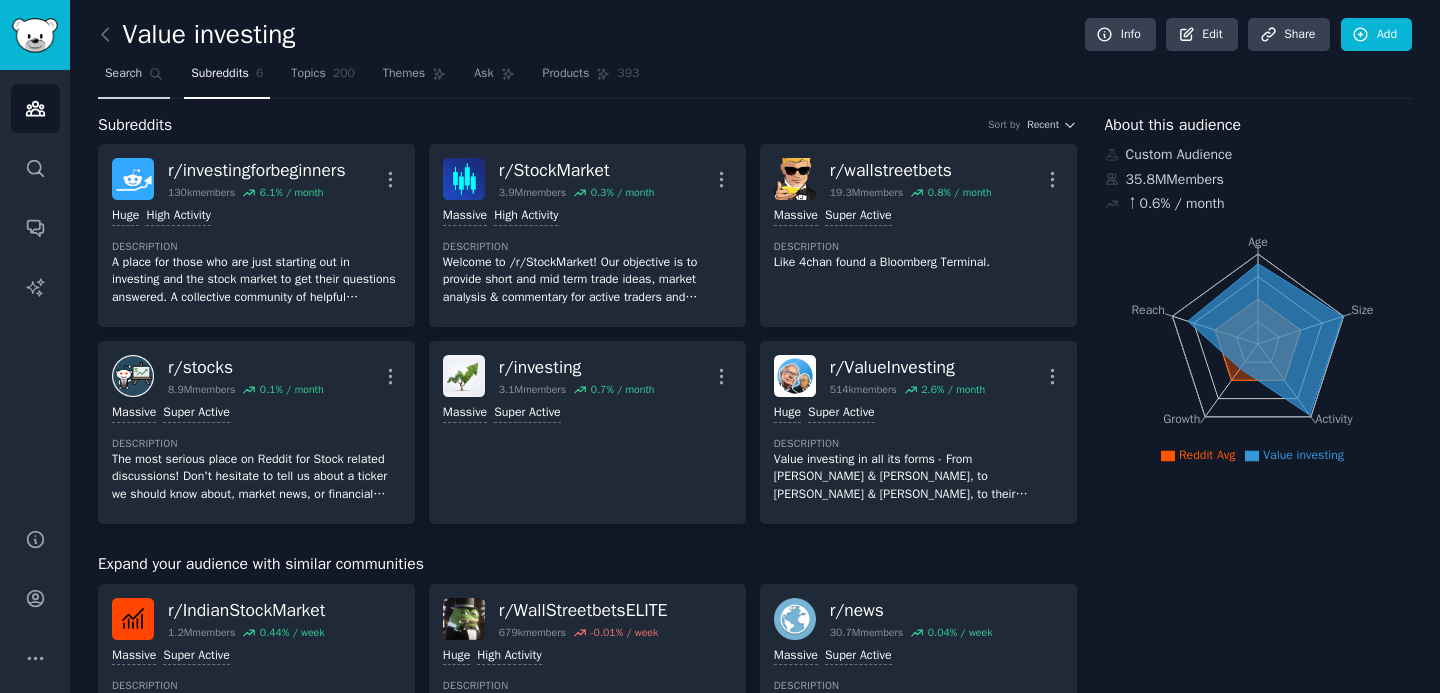click on "Search" at bounding box center [134, 78] 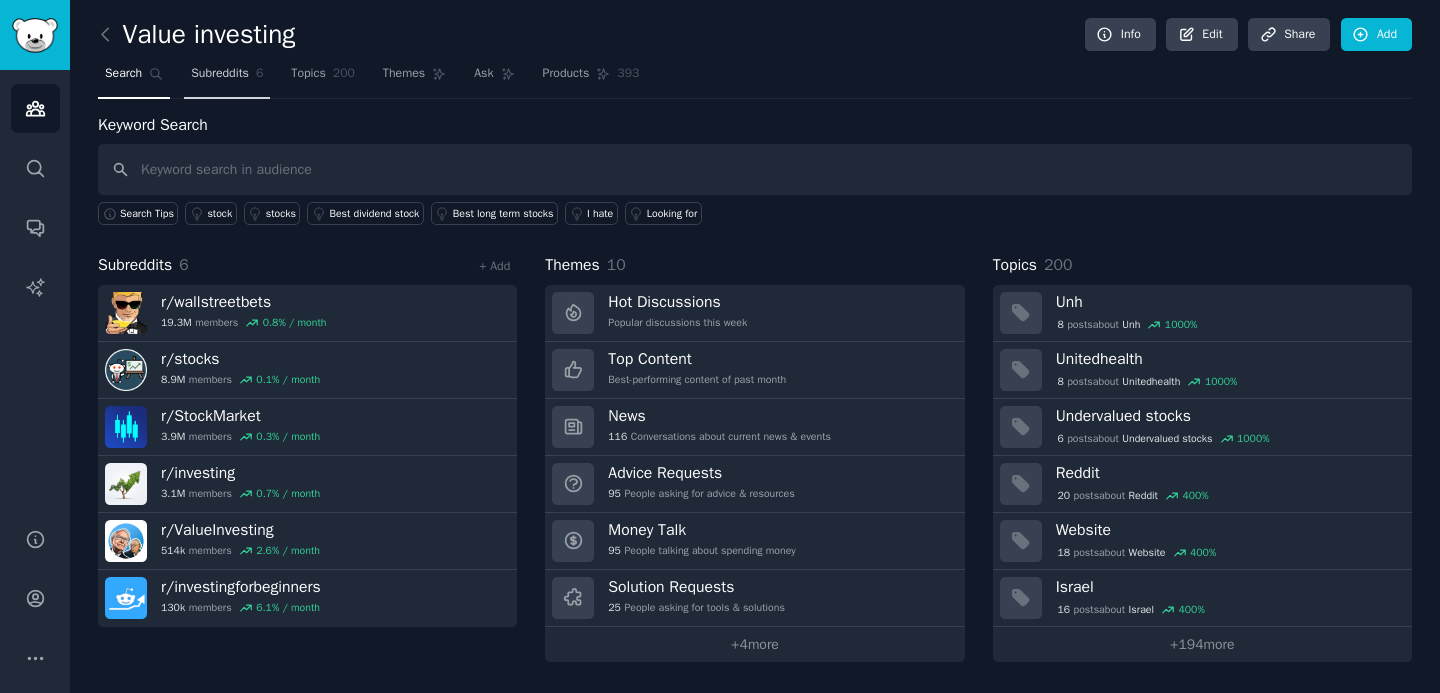 click on "Subreddits" at bounding box center [220, 74] 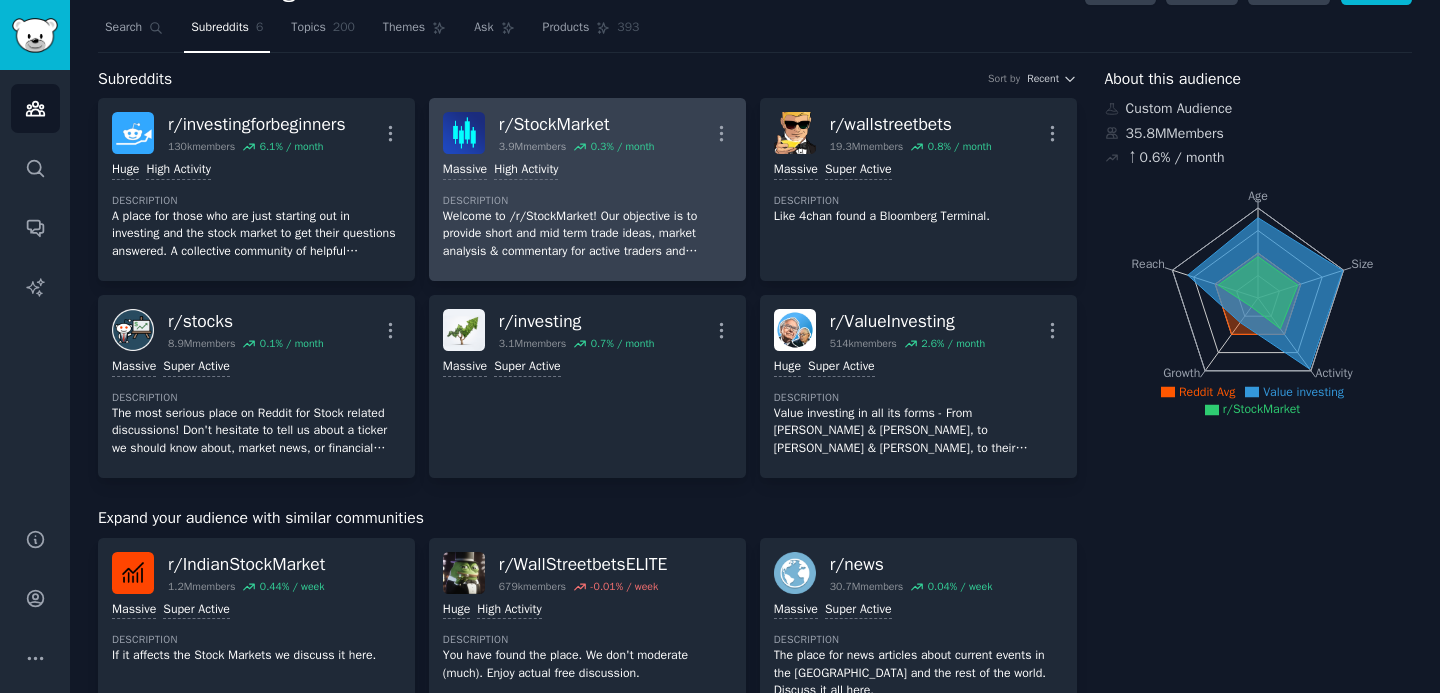 scroll, scrollTop: 42, scrollLeft: 0, axis: vertical 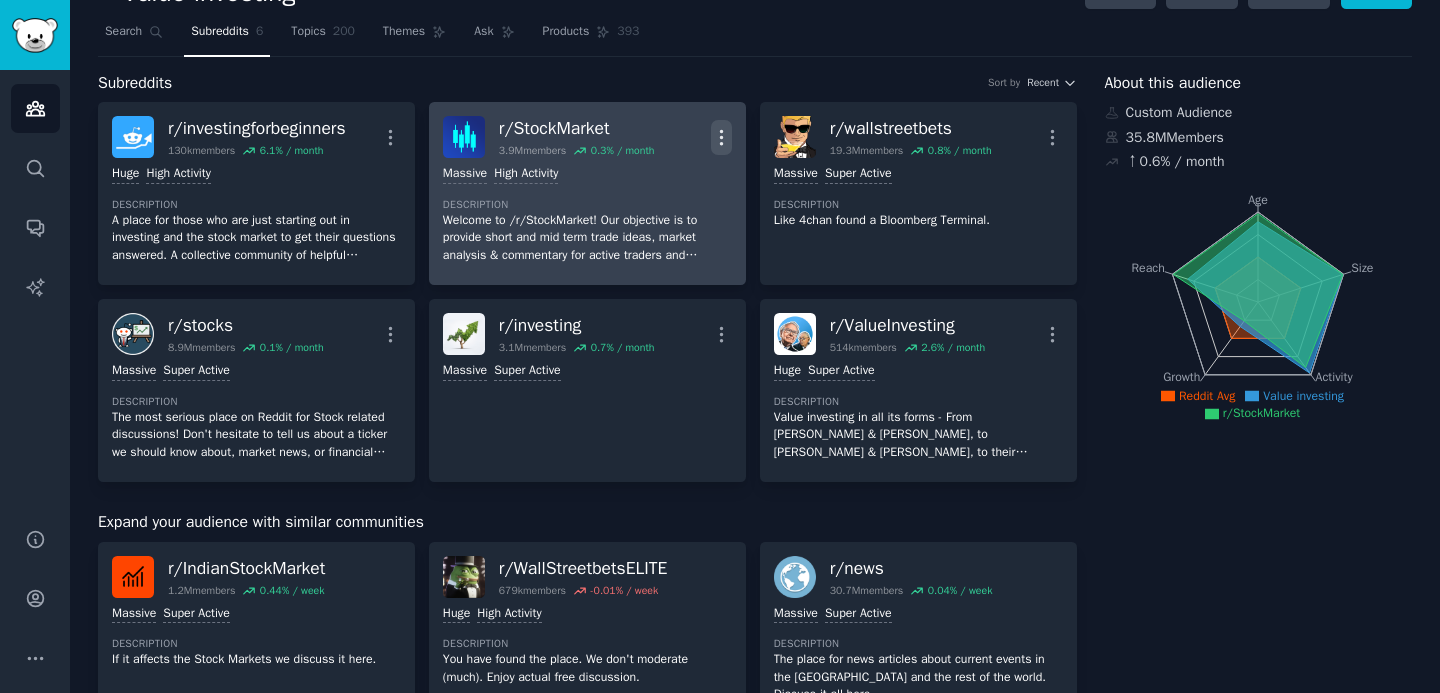 click 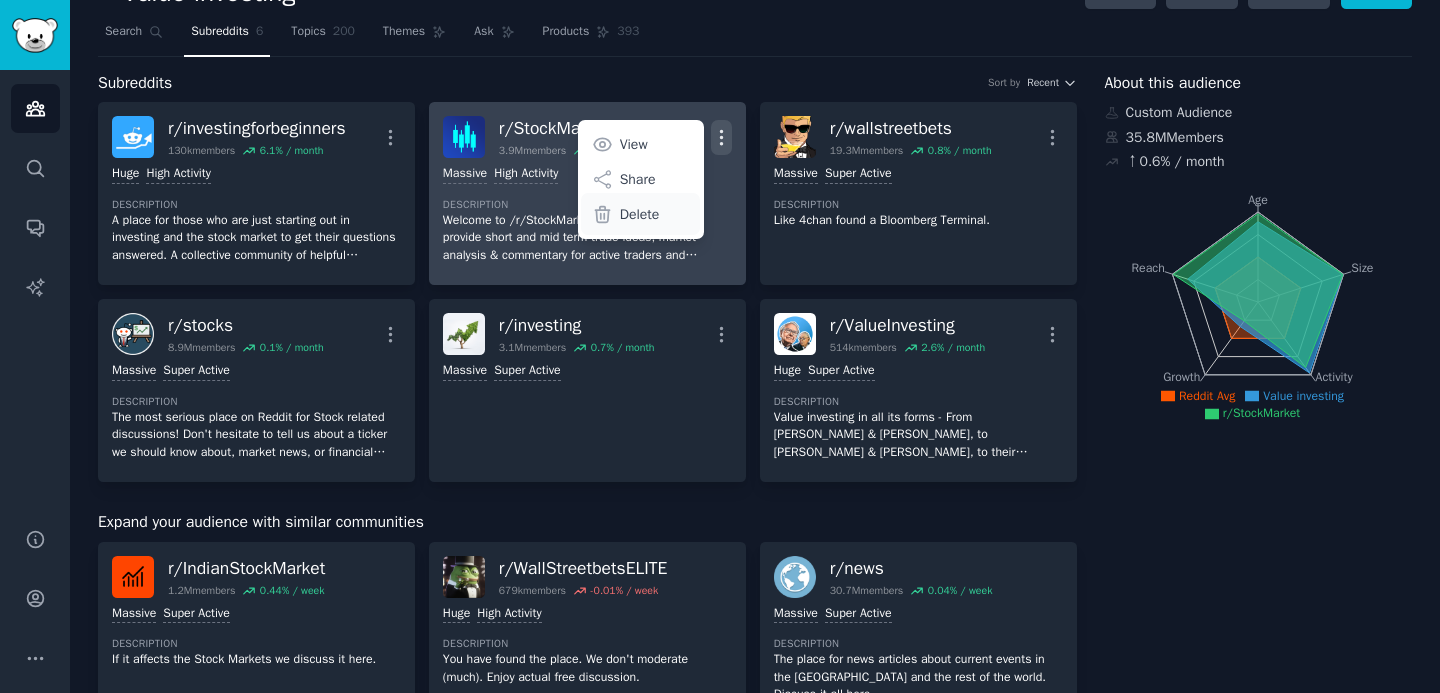 click on "Delete" at bounding box center (640, 214) 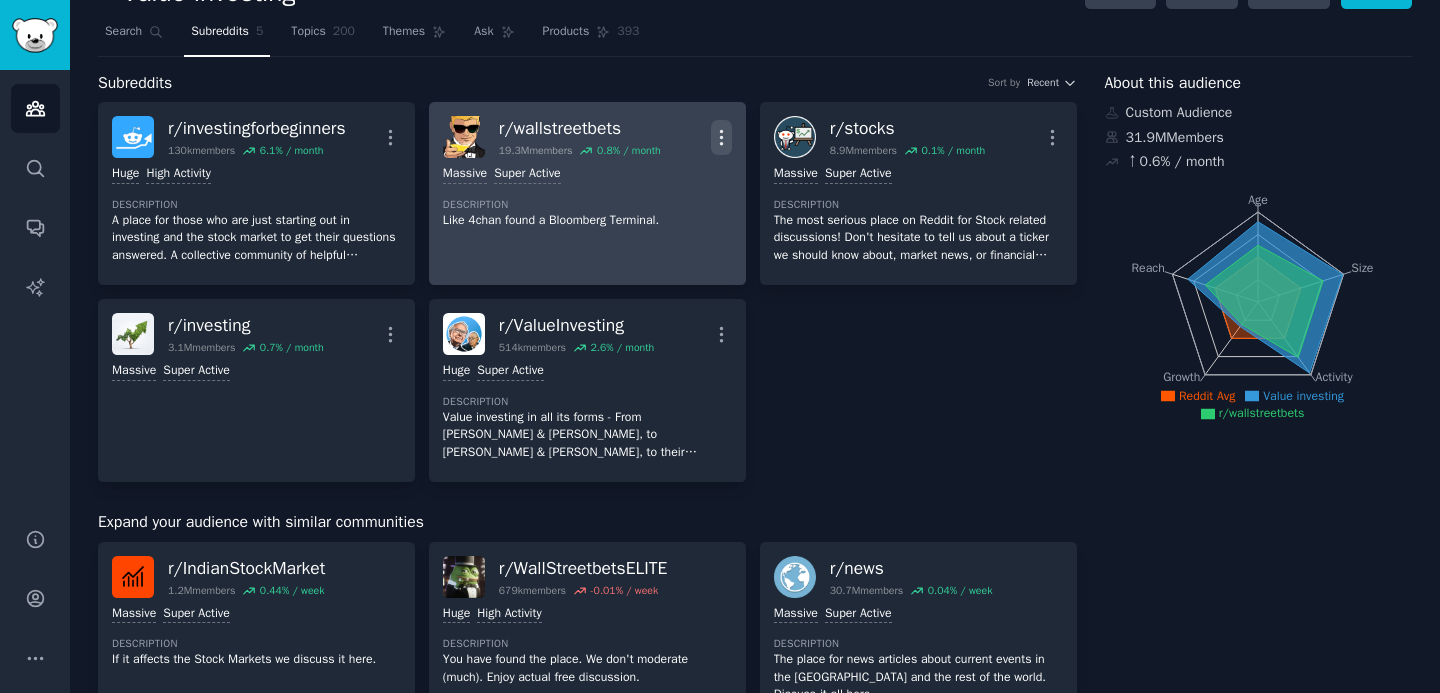 click 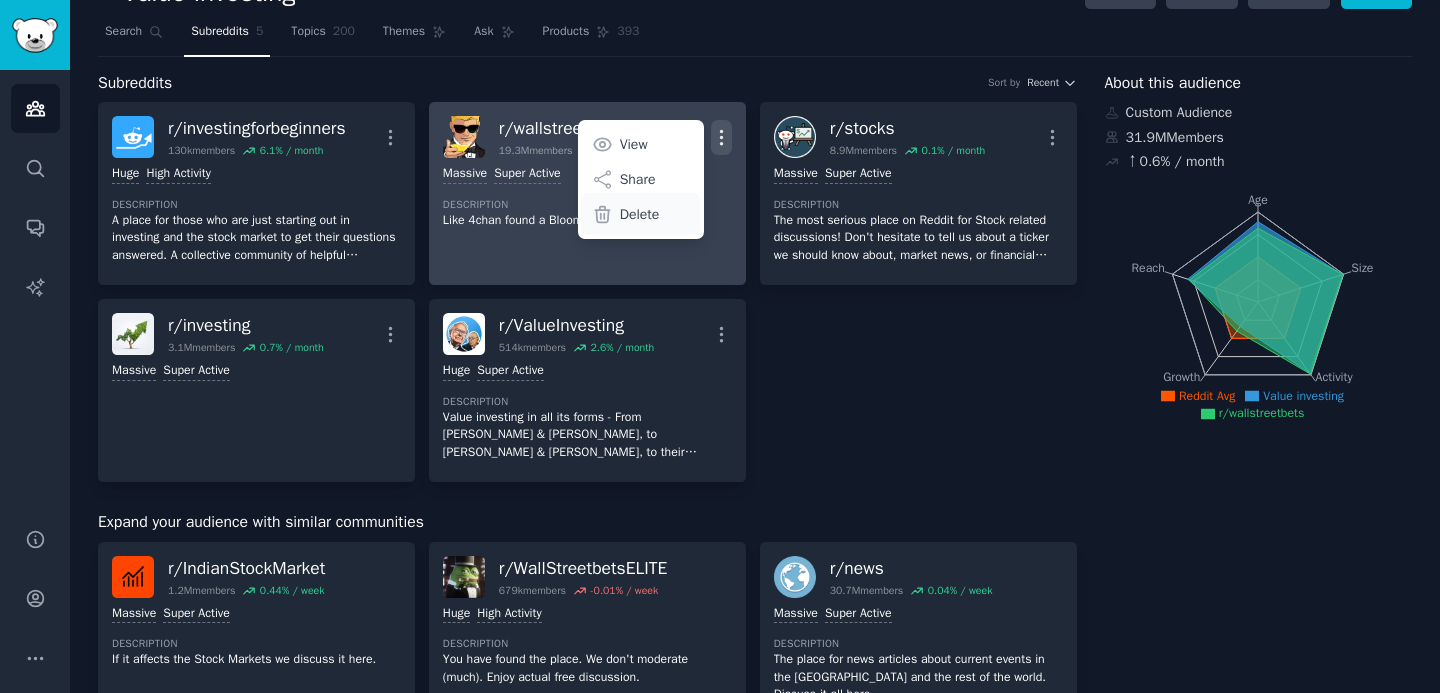 click on "Delete" at bounding box center (640, 214) 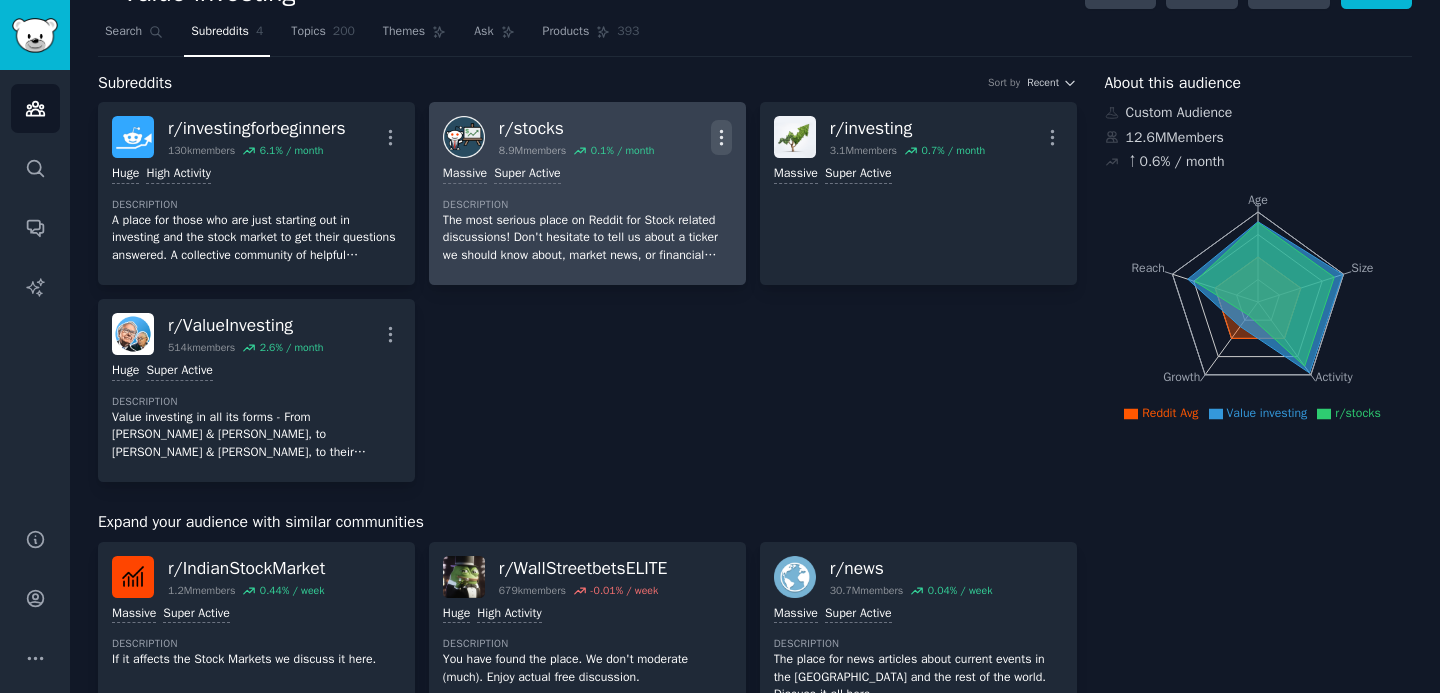 click 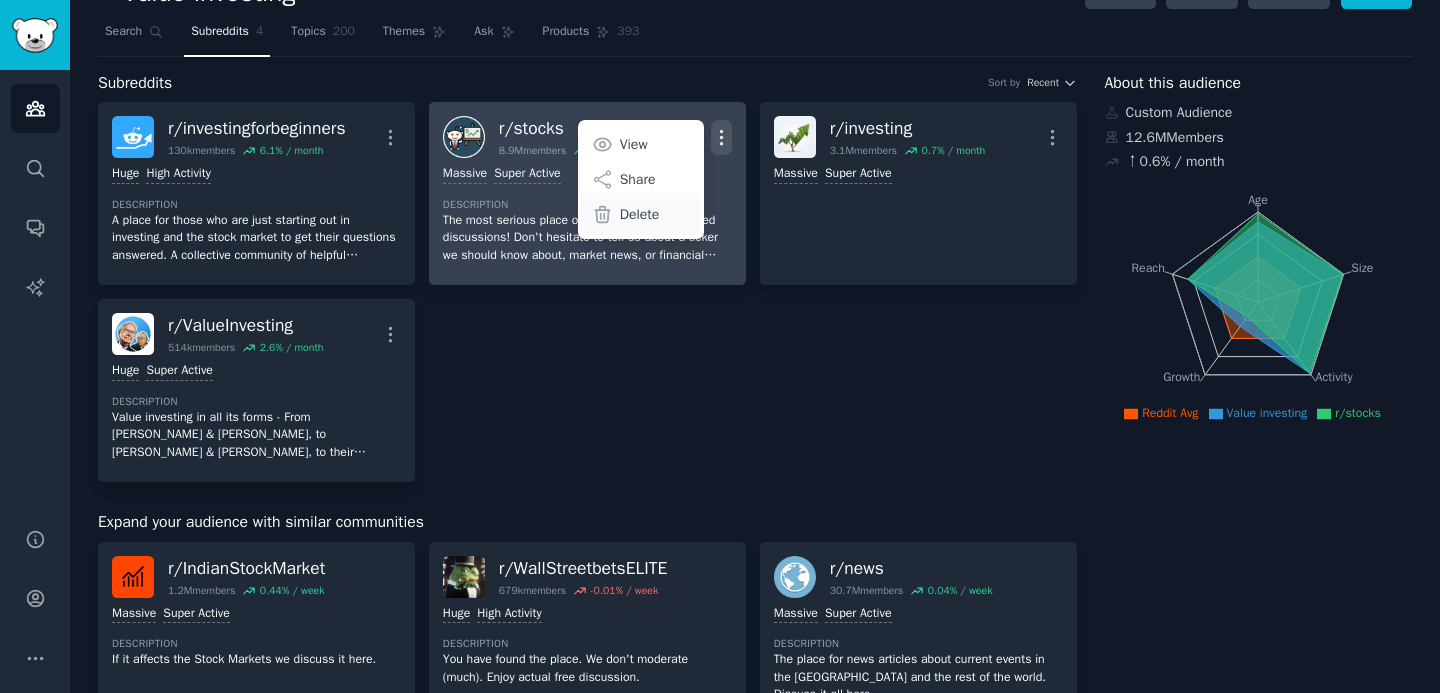 click on "Delete" at bounding box center [640, 214] 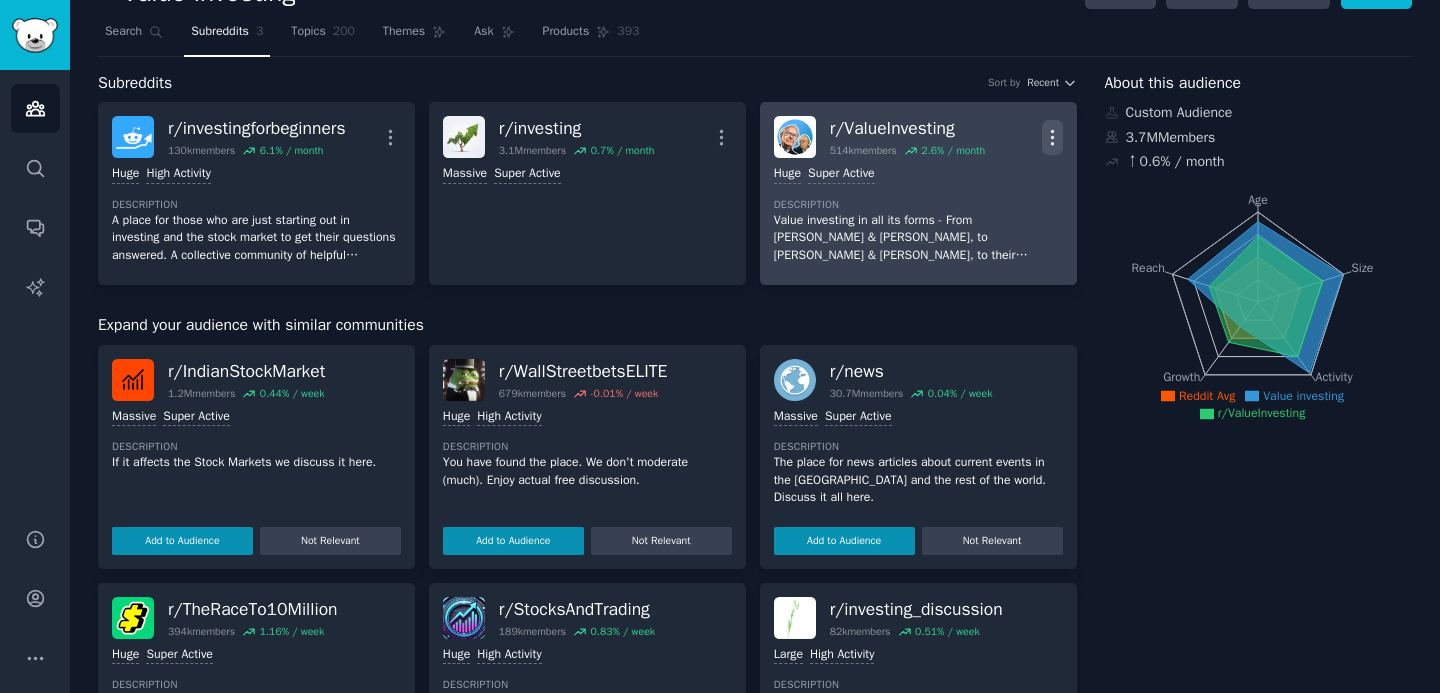 click 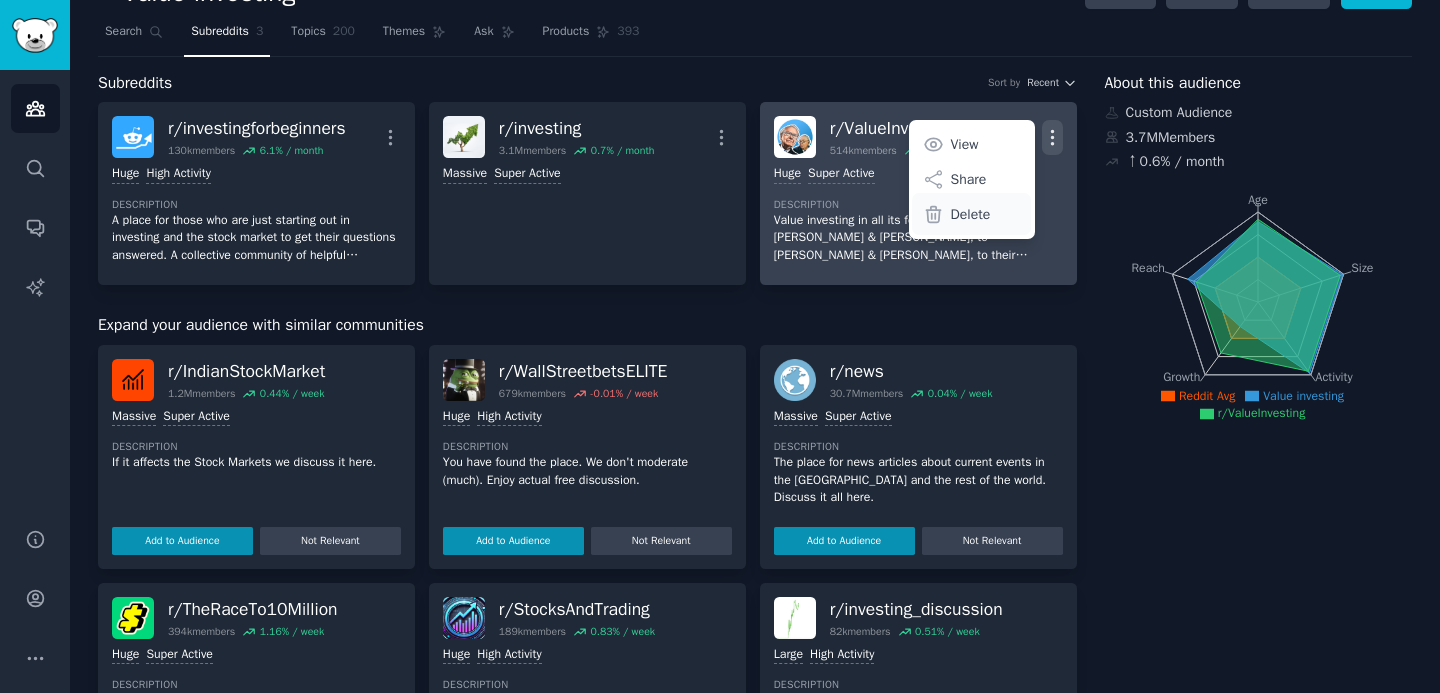 click on "Delete" at bounding box center [971, 214] 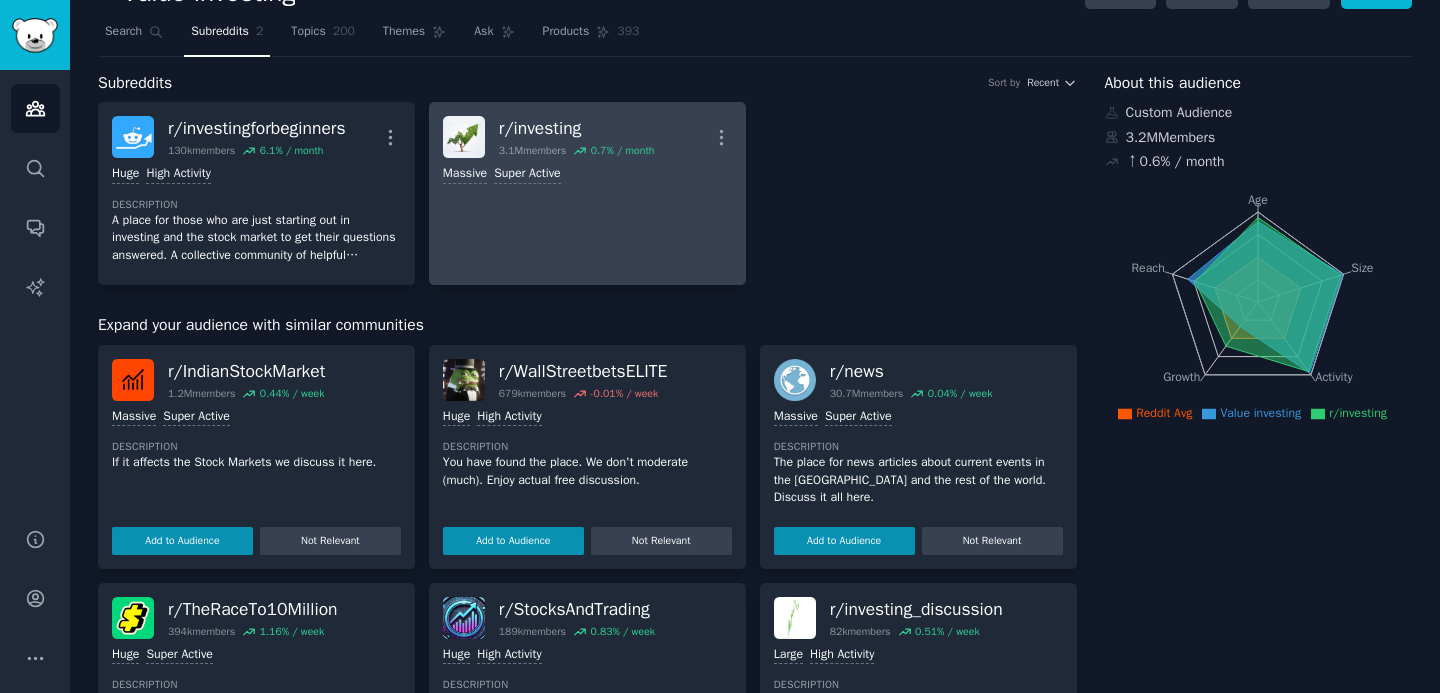 scroll, scrollTop: 0, scrollLeft: 0, axis: both 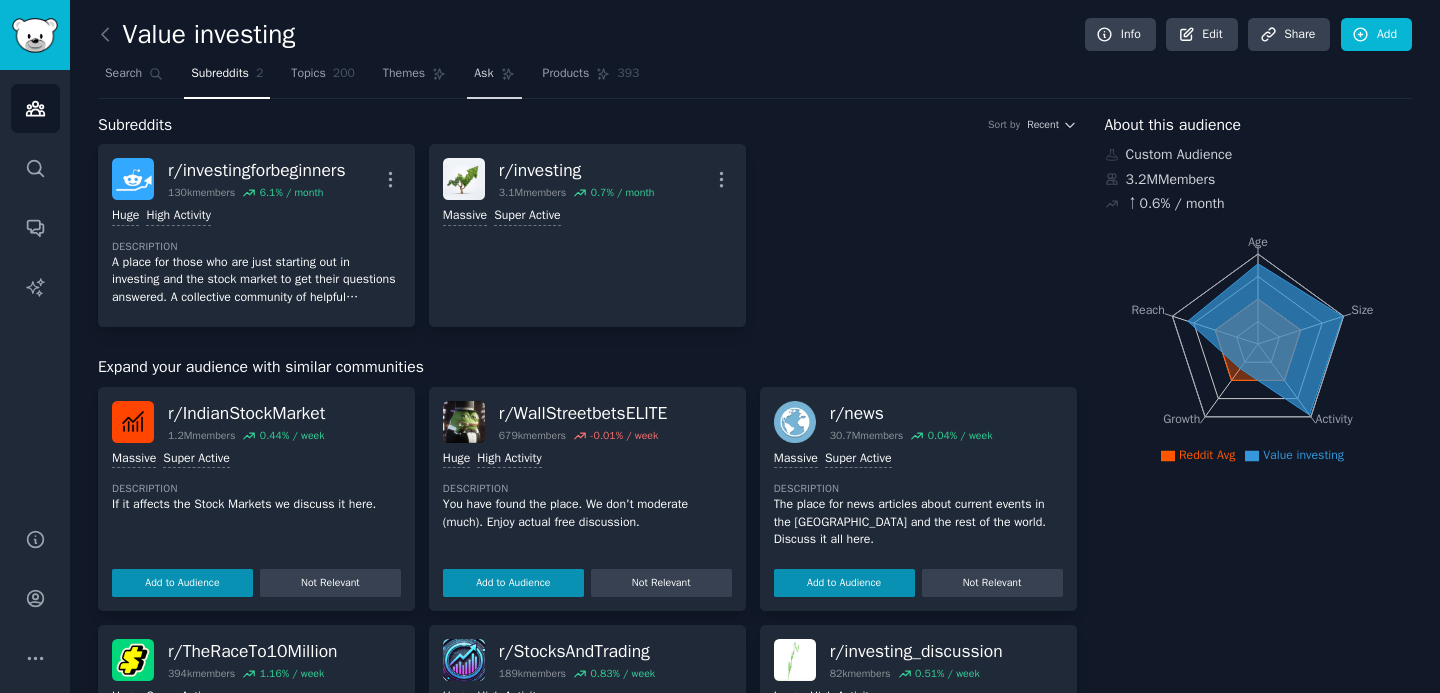 click on "Ask" at bounding box center (494, 78) 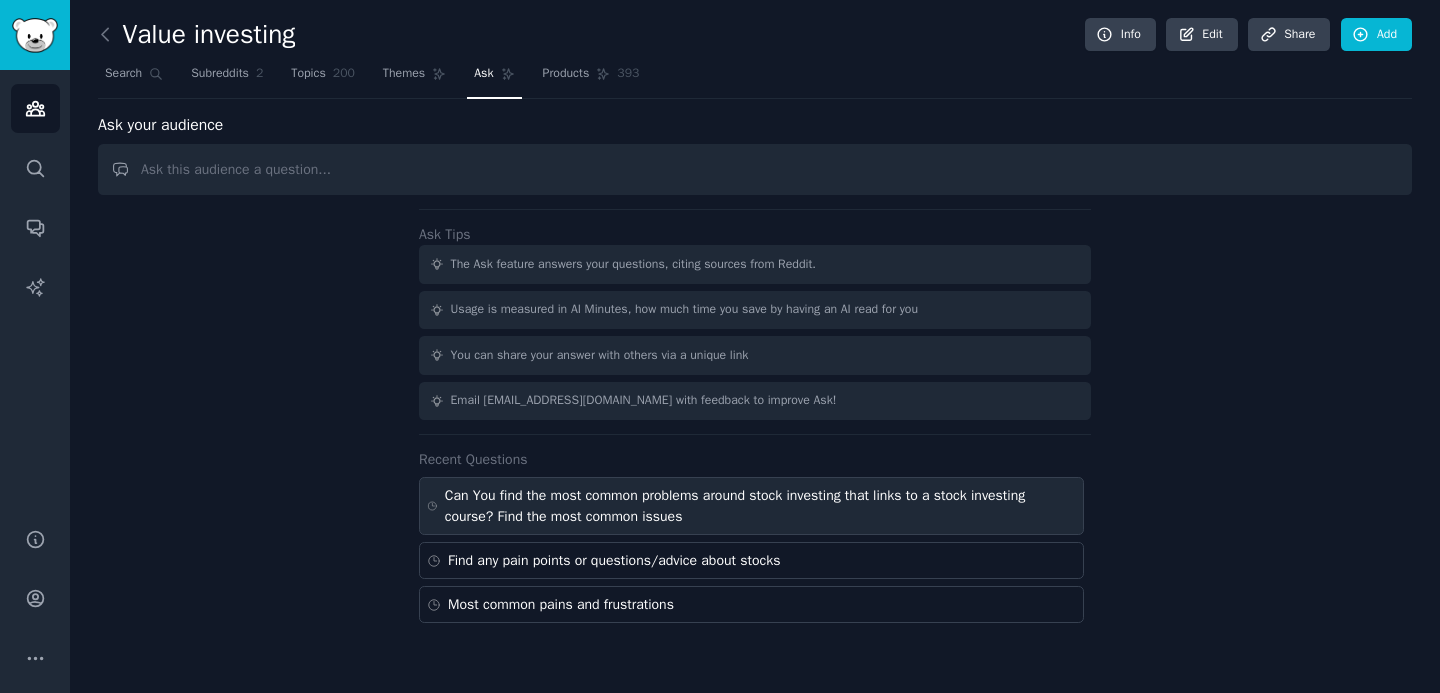 click on "Can You find the most common problems around stock investing that links to a stock investing course? Find the most common issues" at bounding box center [760, 506] 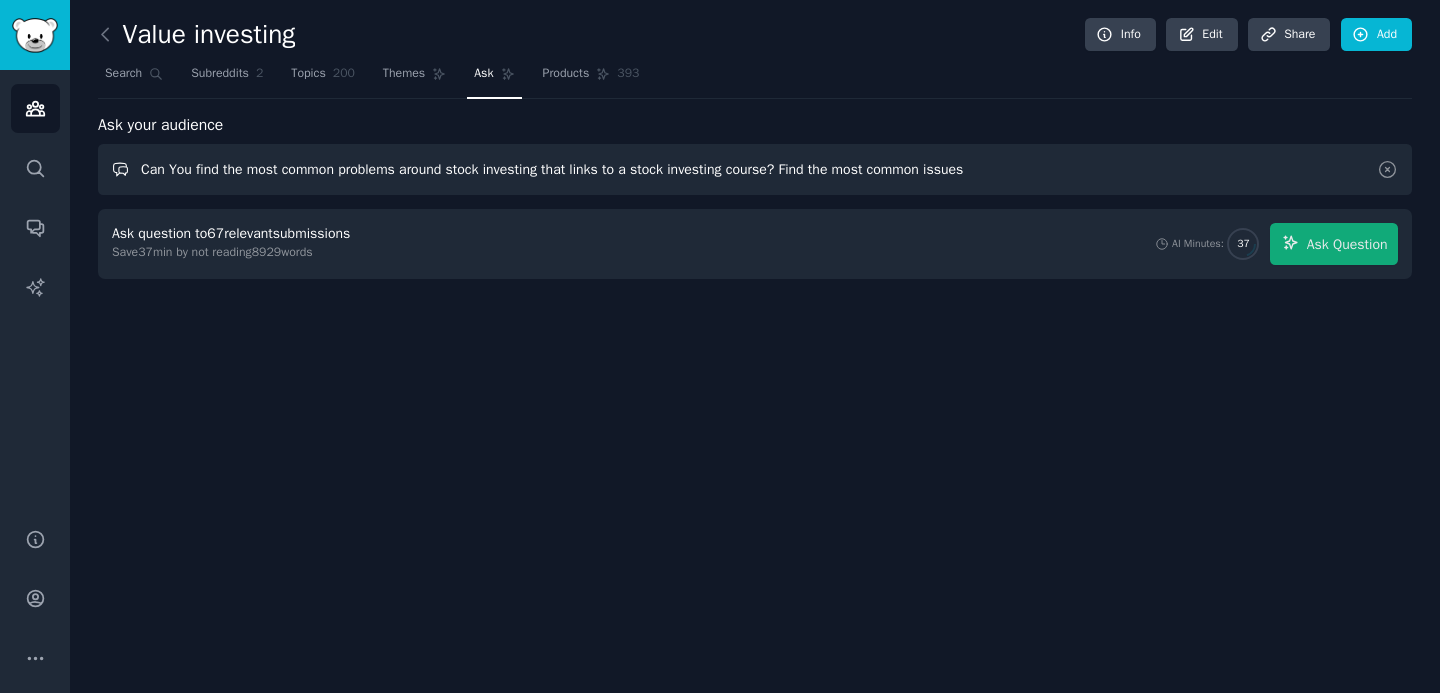 drag, startPoint x: 406, startPoint y: 174, endPoint x: 349, endPoint y: 168, distance: 57.31492 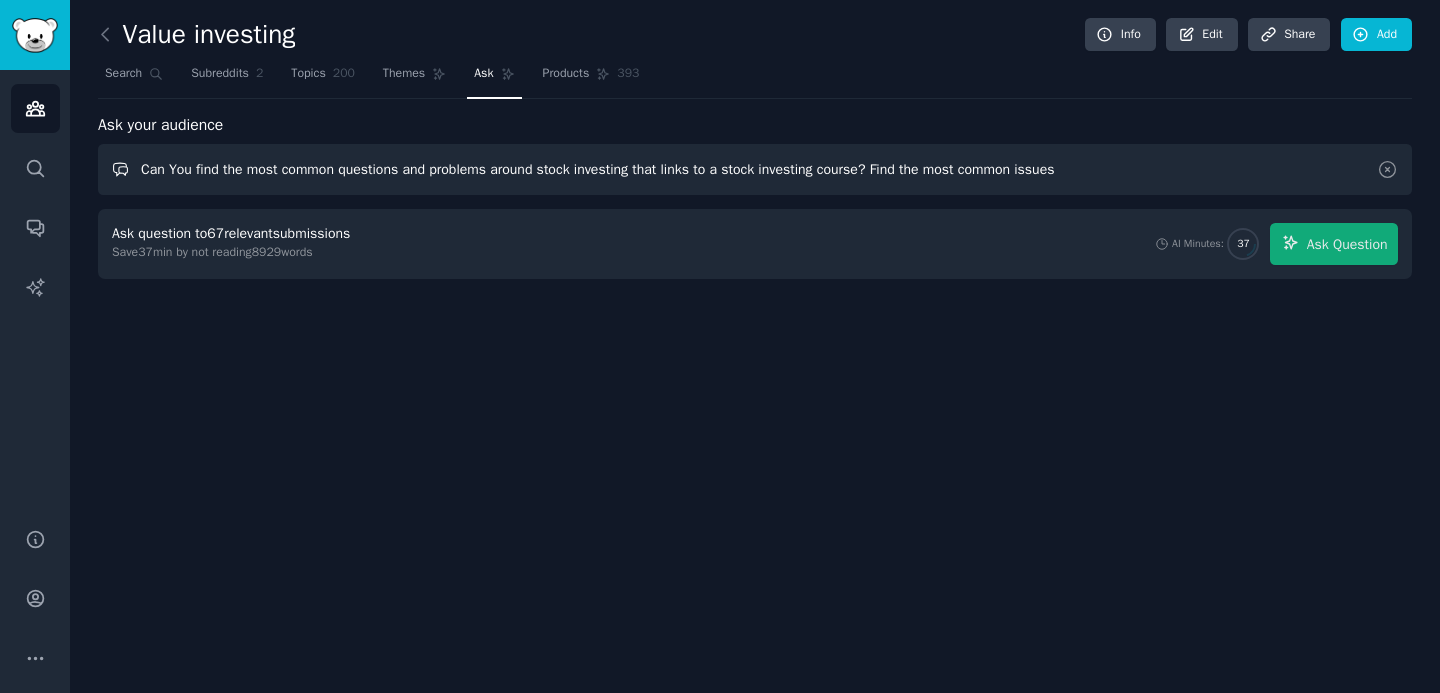 click on "Can You find the most common questions and problems around stock investing that links to a stock investing course? Find the most common issues" at bounding box center (755, 169) 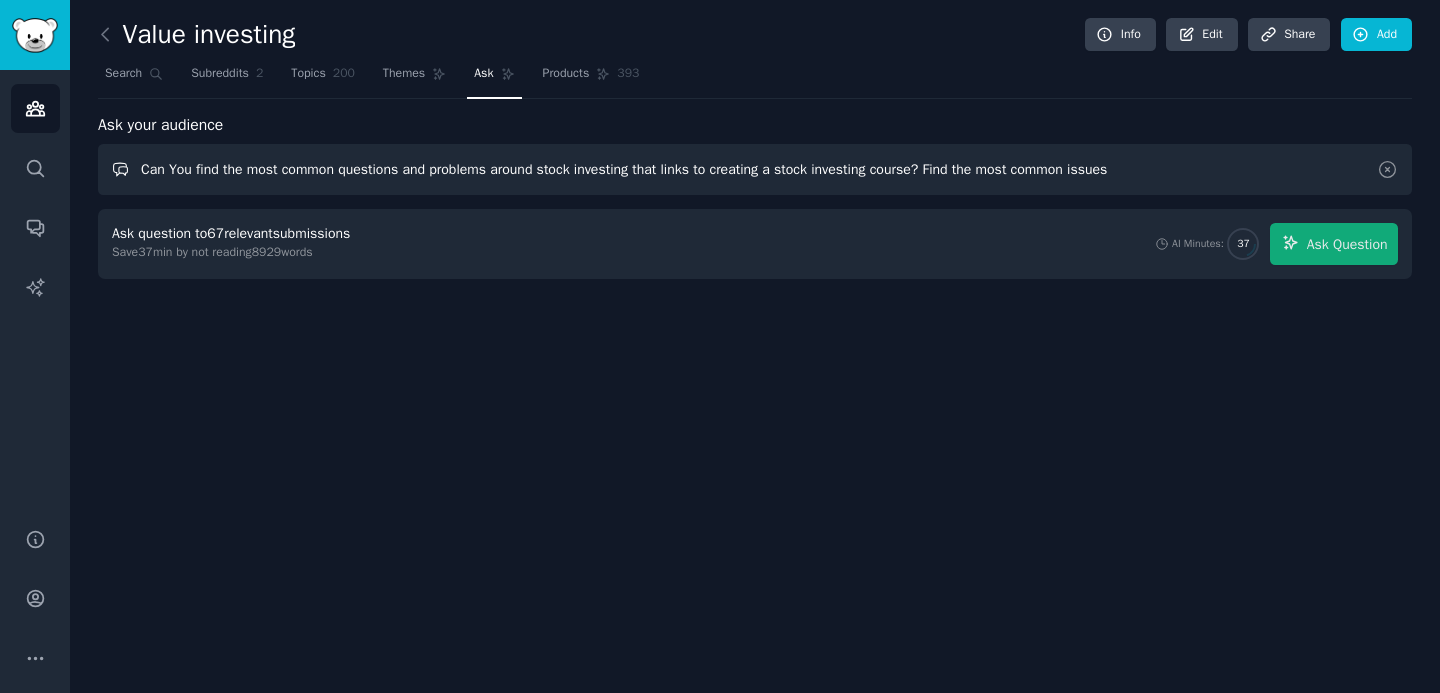 click on "Can You find the most common questions and problems around stock investing that links to creating a stock investing course? Find the most common issues" at bounding box center [755, 169] 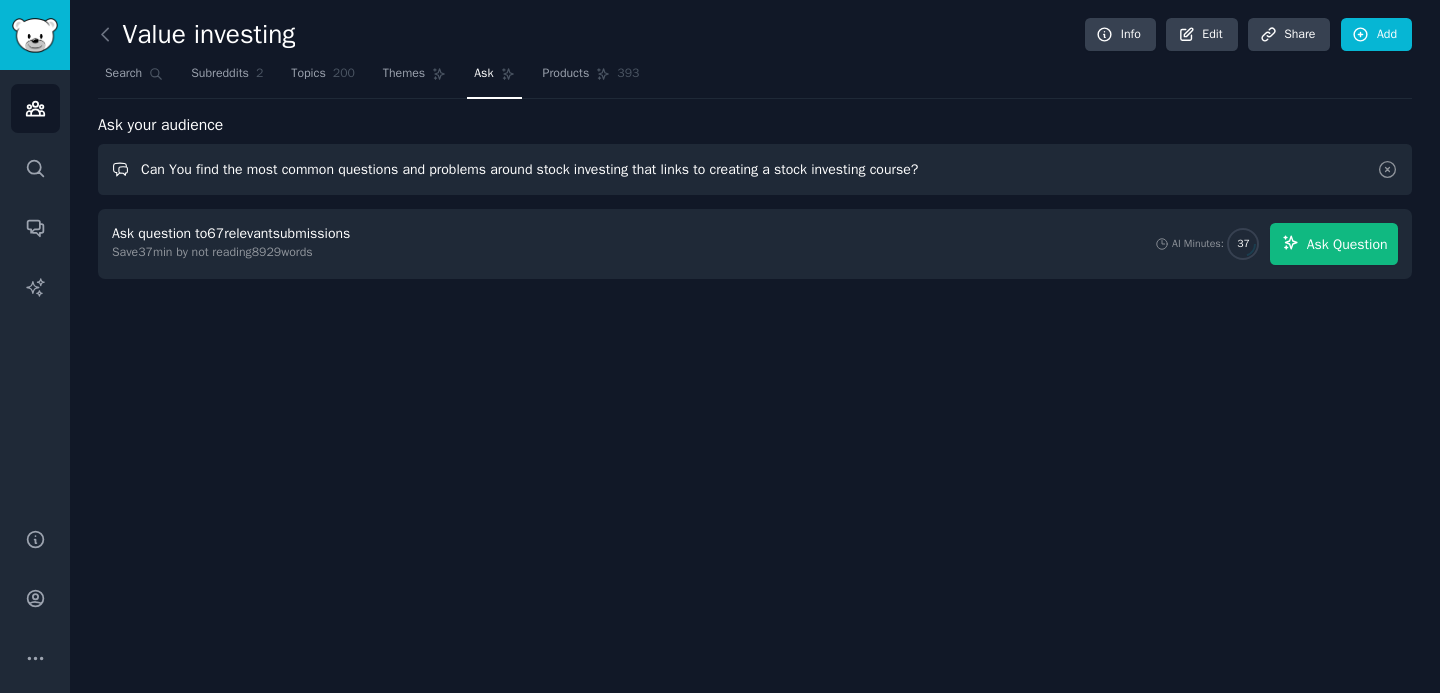 type on "Can You find the most common questions and problems around stock investing that links to creating a stock investing course?" 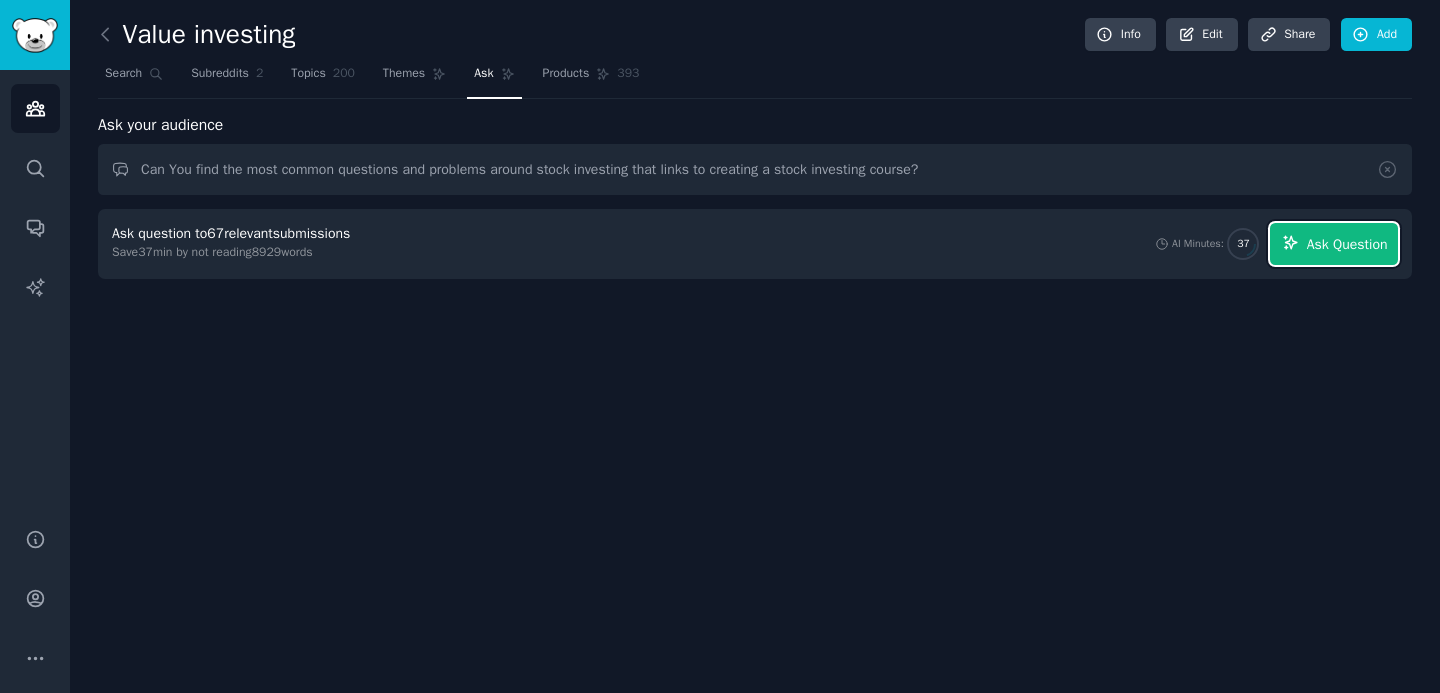 click on "Ask Question" at bounding box center (1347, 244) 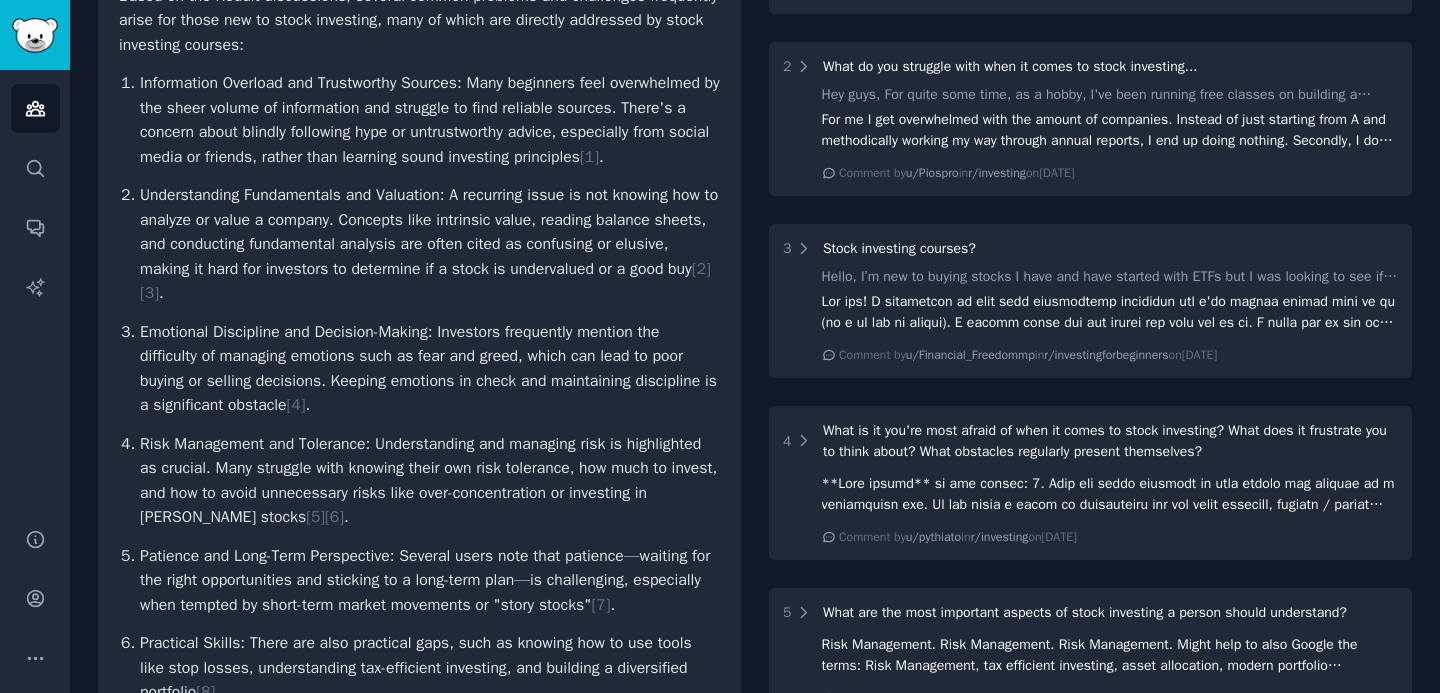scroll, scrollTop: 369, scrollLeft: 0, axis: vertical 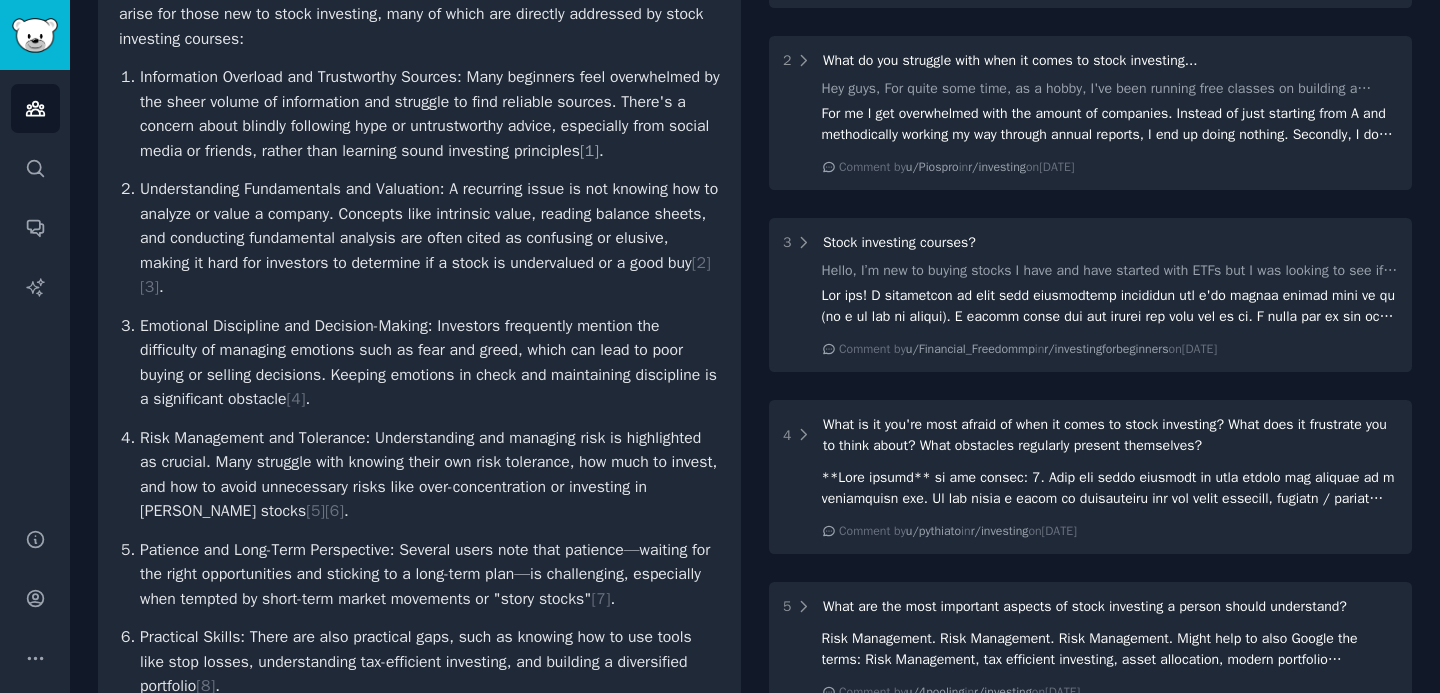click on "[ 1 ]" at bounding box center [589, 151] 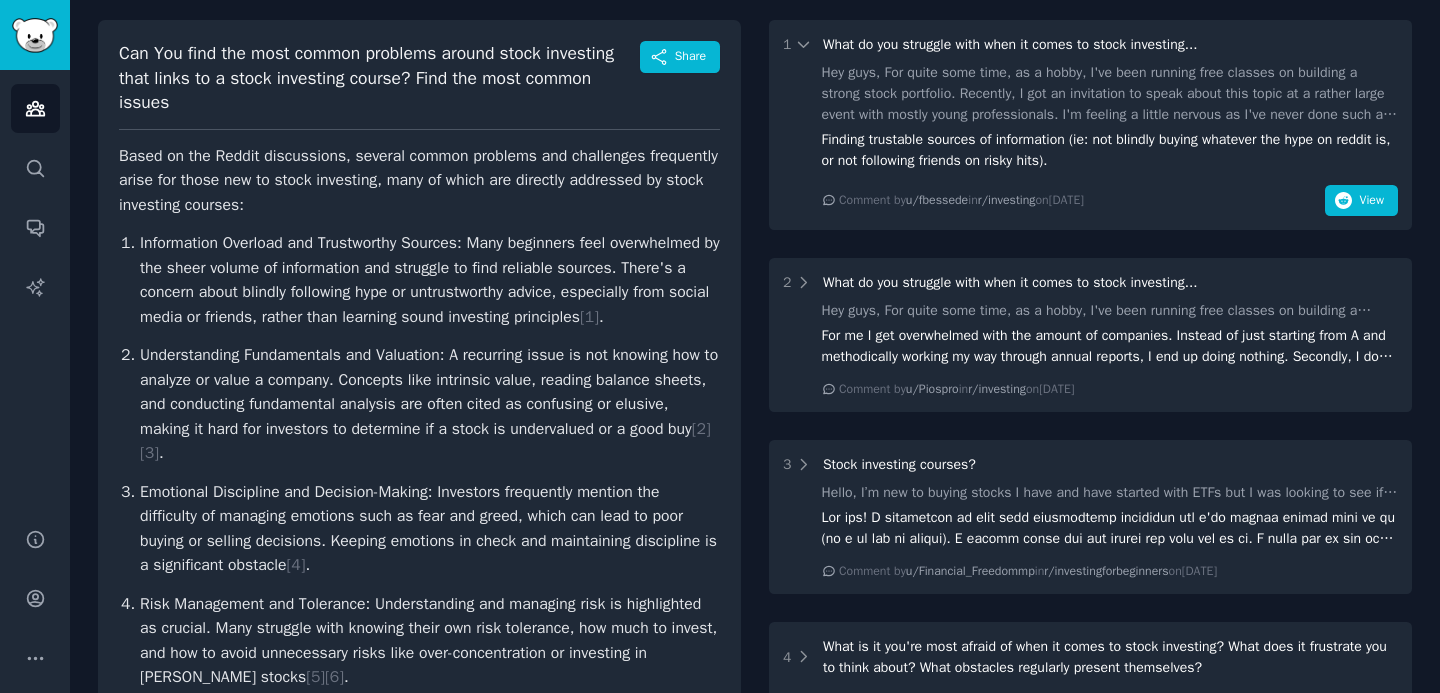 scroll, scrollTop: 193, scrollLeft: 0, axis: vertical 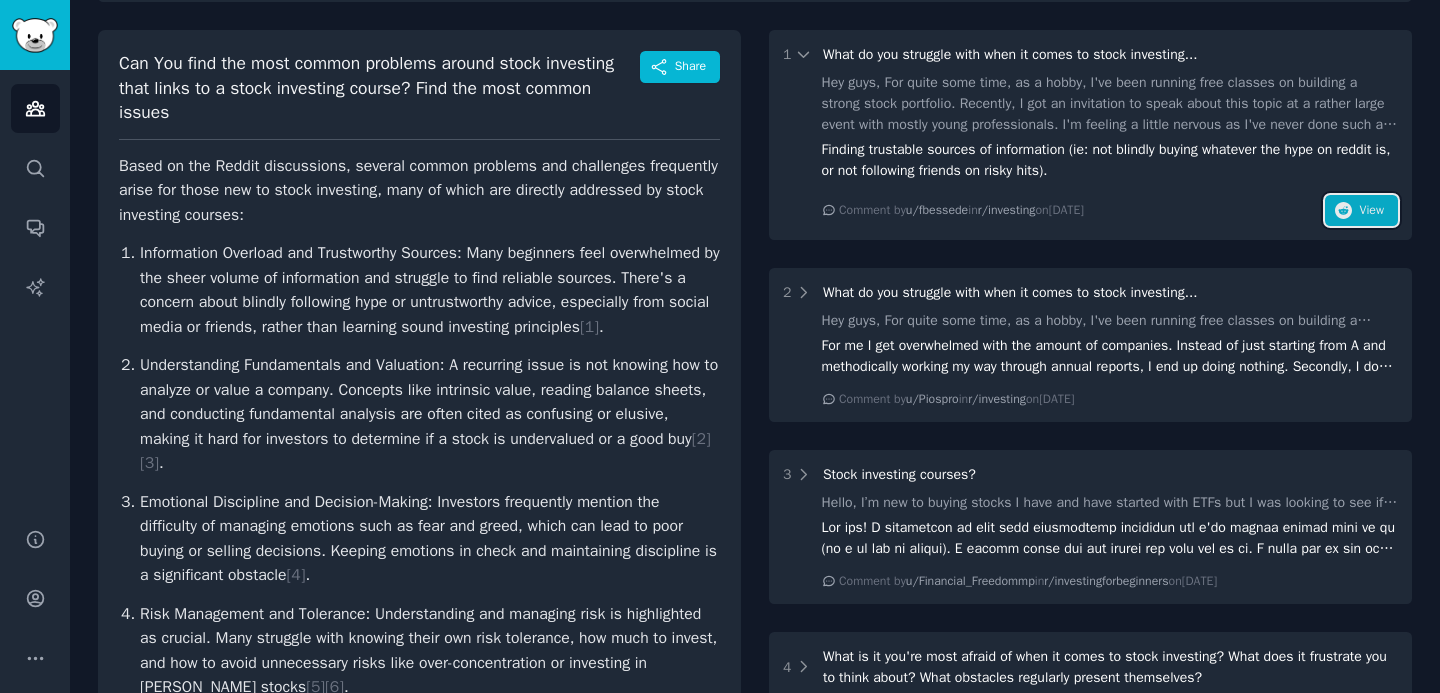 click on "View" at bounding box center [1372, 211] 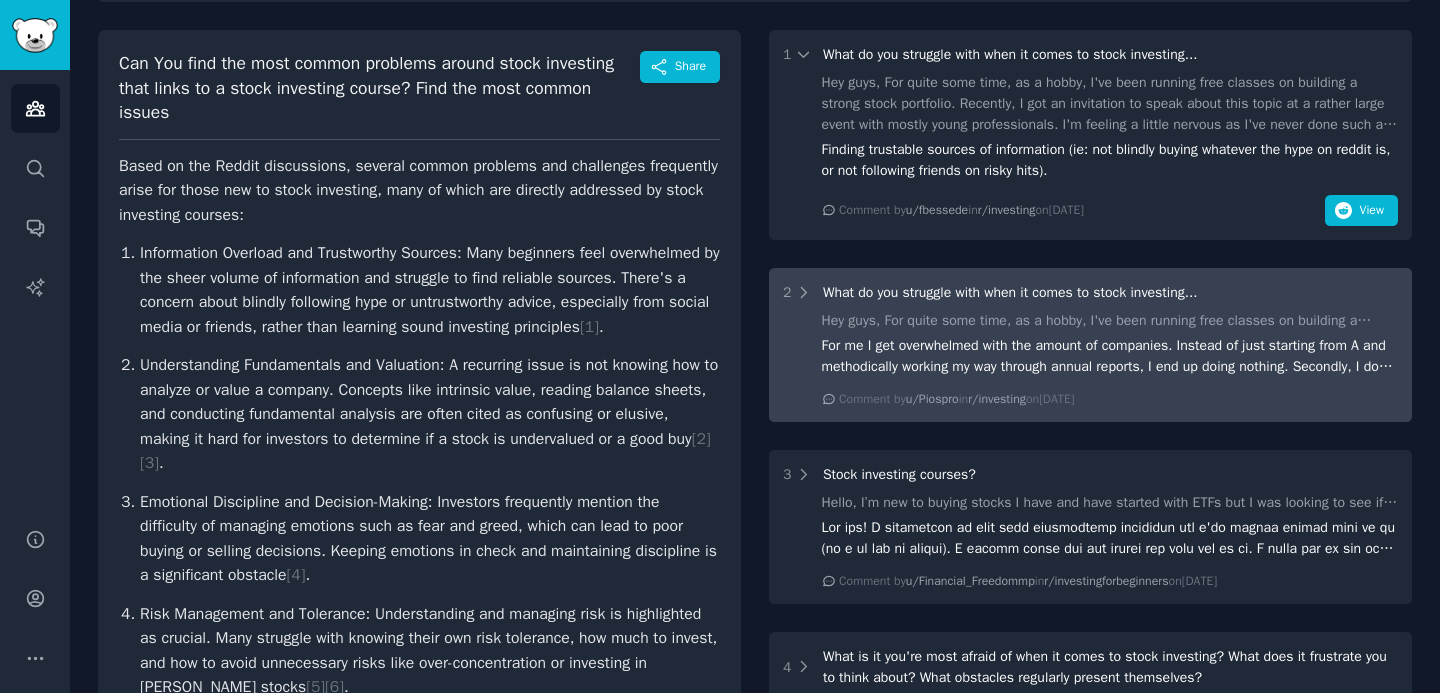 click on "Hey guys,
For quite some time, as a hobby, I've been running free classes on building a strong stock portfolio. Recently, I got an invitation to speak about this topic at a rather large event with mostly young professionals.
I'm feeling a little nervous as I've never done such a large speaking gig before. The guy running the event is a good friend of mine so I certainly don't want to disappoint him.
Anyway, I think it would be a good idea to talk about what people actually want to know, rather than what I think they should know.
So if you are a successful young person who is already making decent money, what do you struggle with most when it comes to investing?
What questions would you like to hear answered? (I'll do my best to answer them)" at bounding box center (1110, 320) 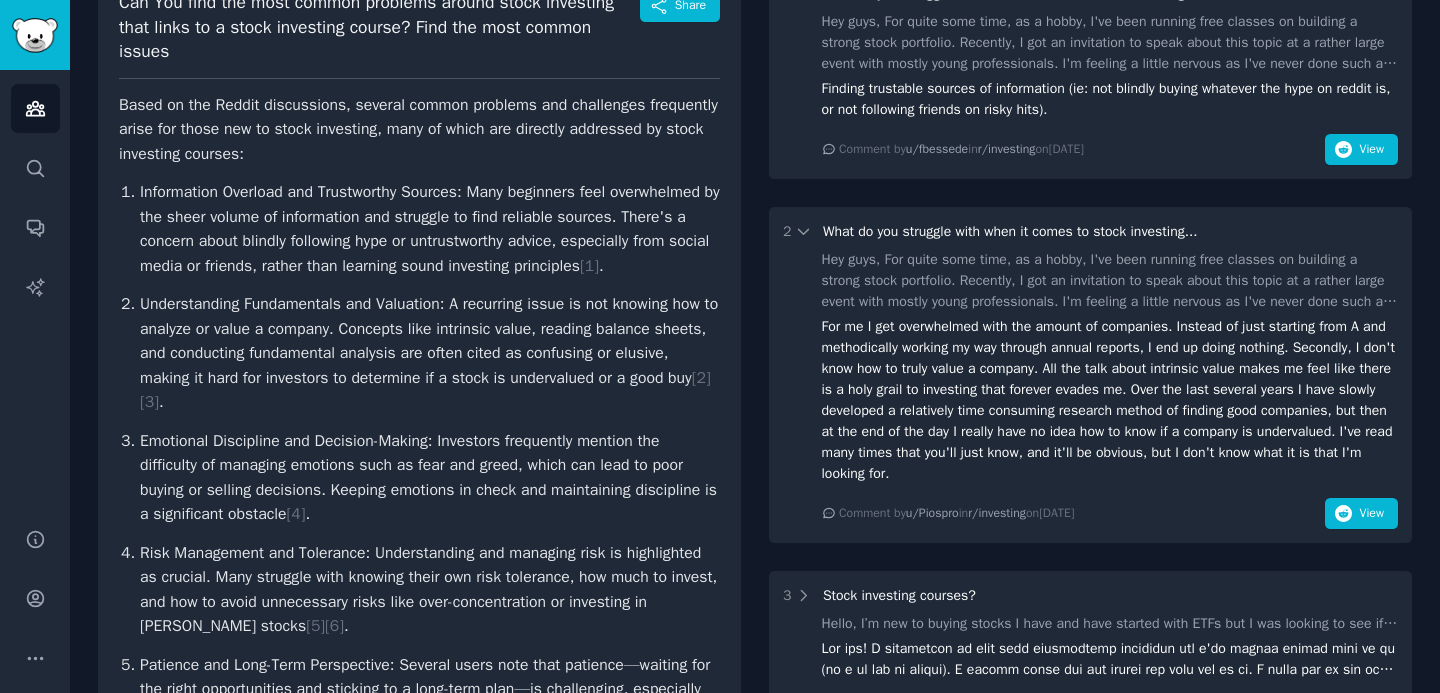 scroll, scrollTop: 270, scrollLeft: 0, axis: vertical 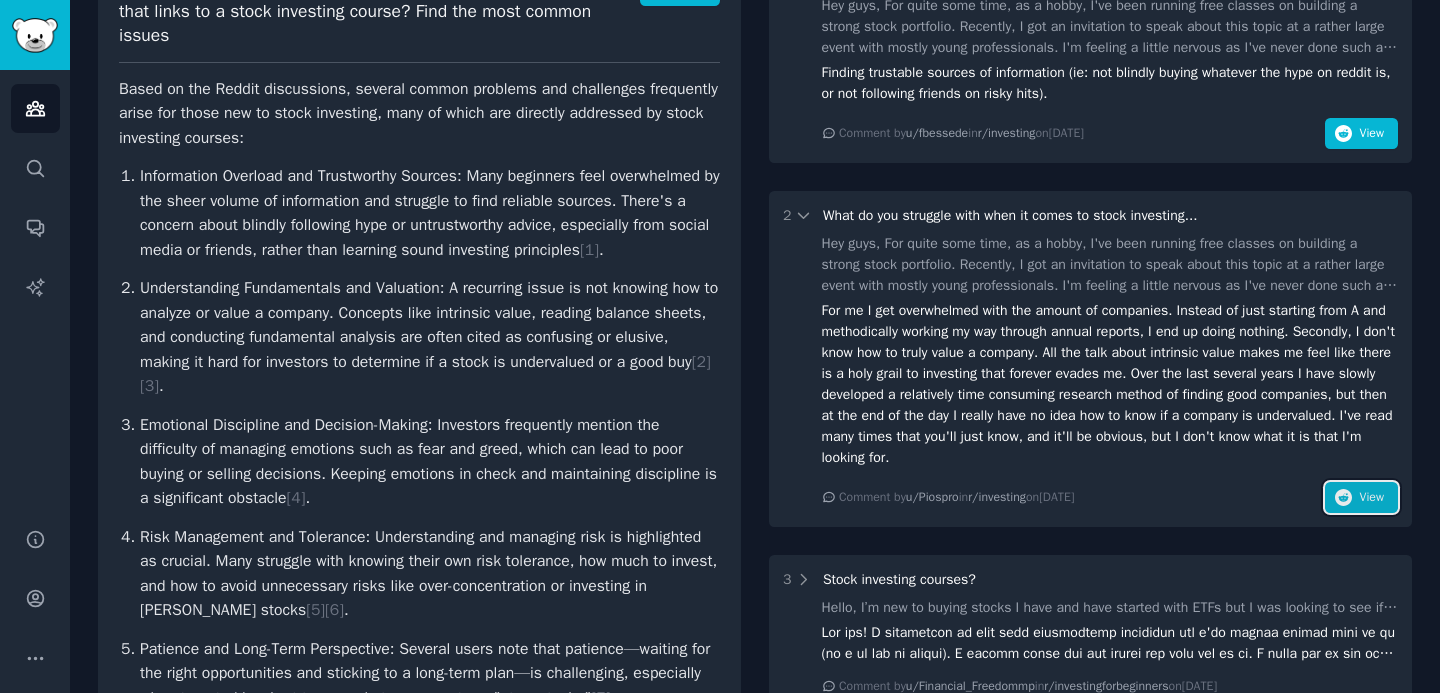 click on "View" at bounding box center [1361, 498] 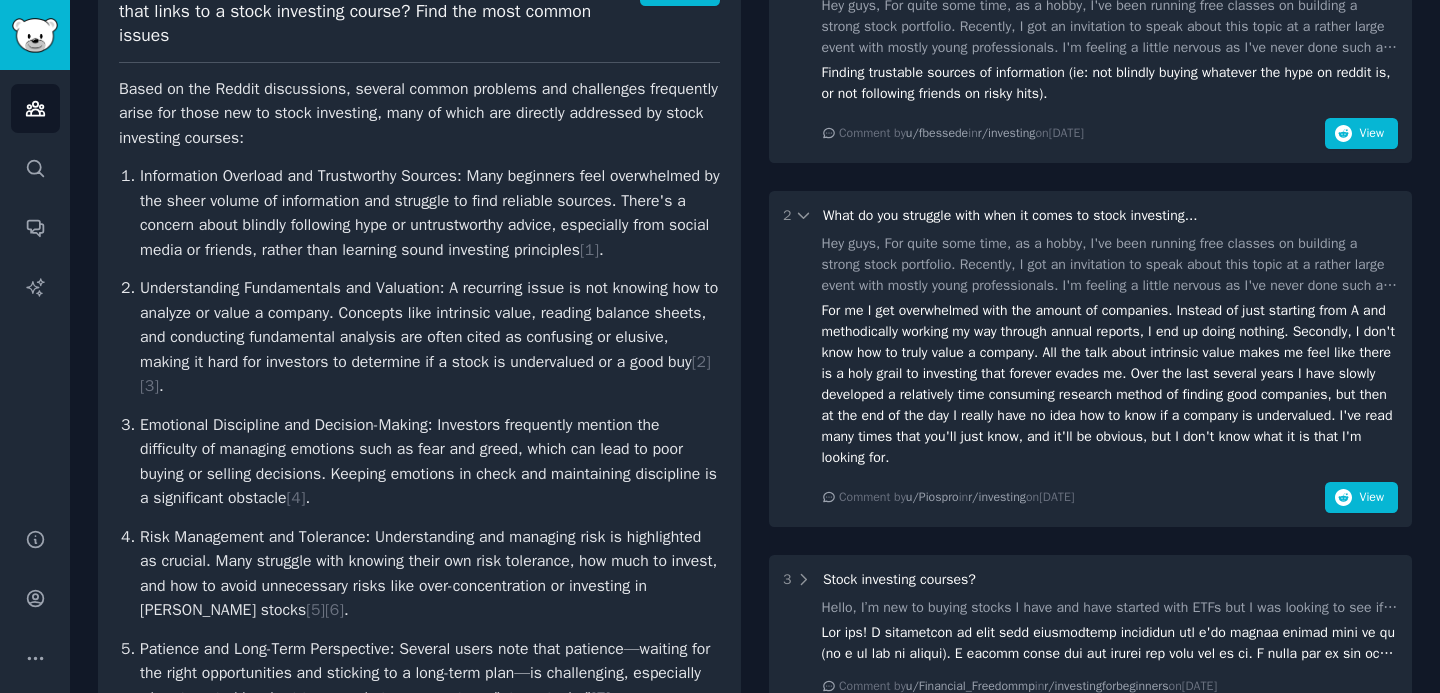 click on "Based on the Reddit discussions, several common problems and challenges frequently arise for those new to stock investing, many of which are directly addressed by stock investing courses: Information Overload and Trustworthy Sources: Many beginners feel overwhelmed by the sheer volume of information and struggle to find reliable sources. There's a concern about blindly following hype or untrustworthy advice, especially from social media or friends, rather than learning sound investing principles [ 1 ] . Understanding Fundamentals and Valuation: A recurring issue is not knowing how to analyze or value a company. Concepts like intrinsic value, reading balance sheets, and conducting fundamental analysis are often cited as confusing or elusive, making it hard for investors to determine if a stock is undervalued or a good buy [ 2 ] [ 3 ] . [ 4 ] . [ 5 ] [ 6 ] . [ 7 ] . [ 8 ] . [ 9 ] ." at bounding box center [419, 518] 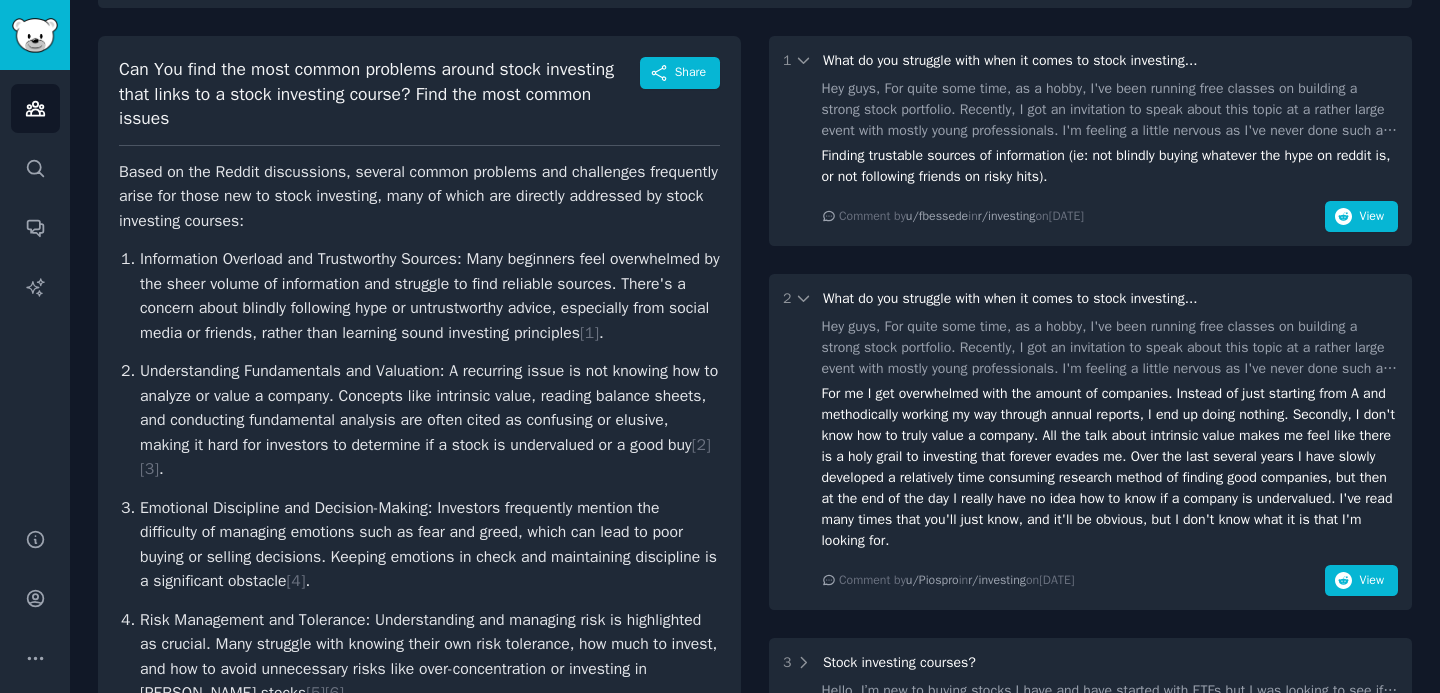 scroll, scrollTop: 0, scrollLeft: 0, axis: both 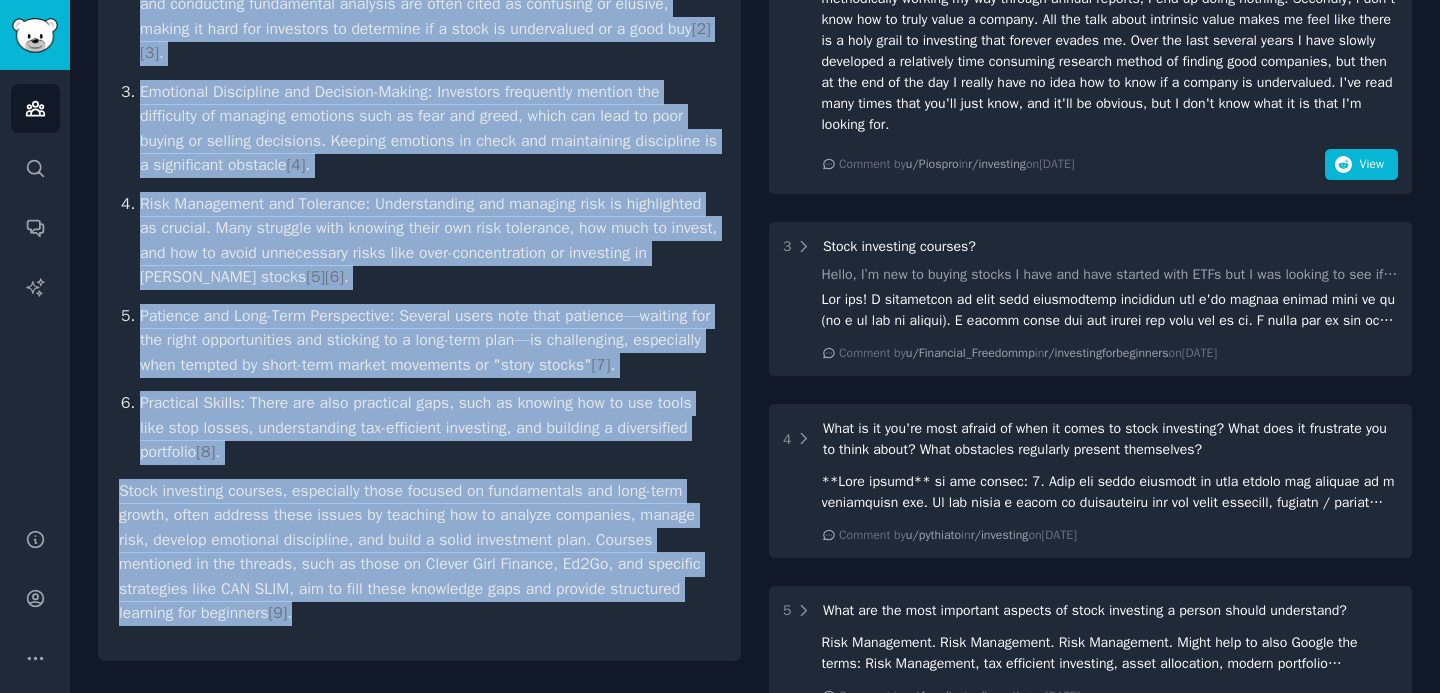 drag, startPoint x: 122, startPoint y: 257, endPoint x: 469, endPoint y: 663, distance: 534.0833 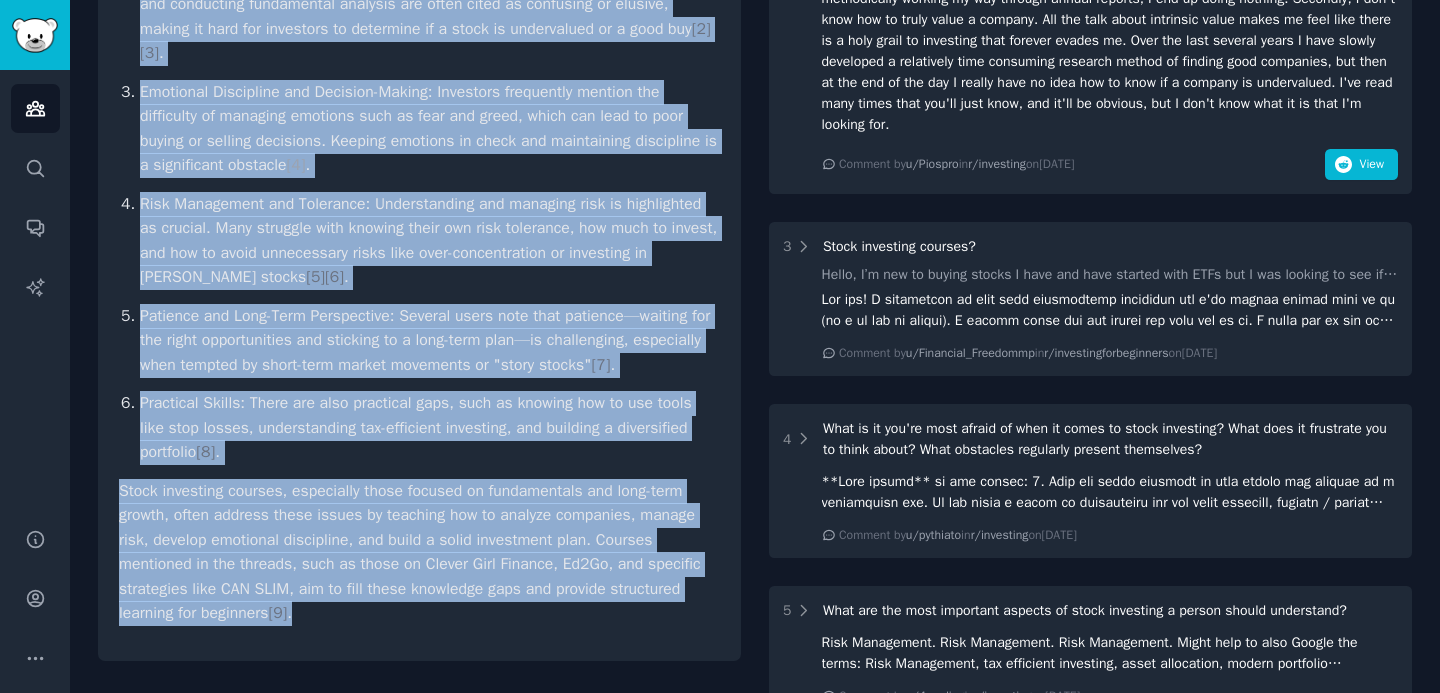click on "[ 4 ]" at bounding box center [296, 165] 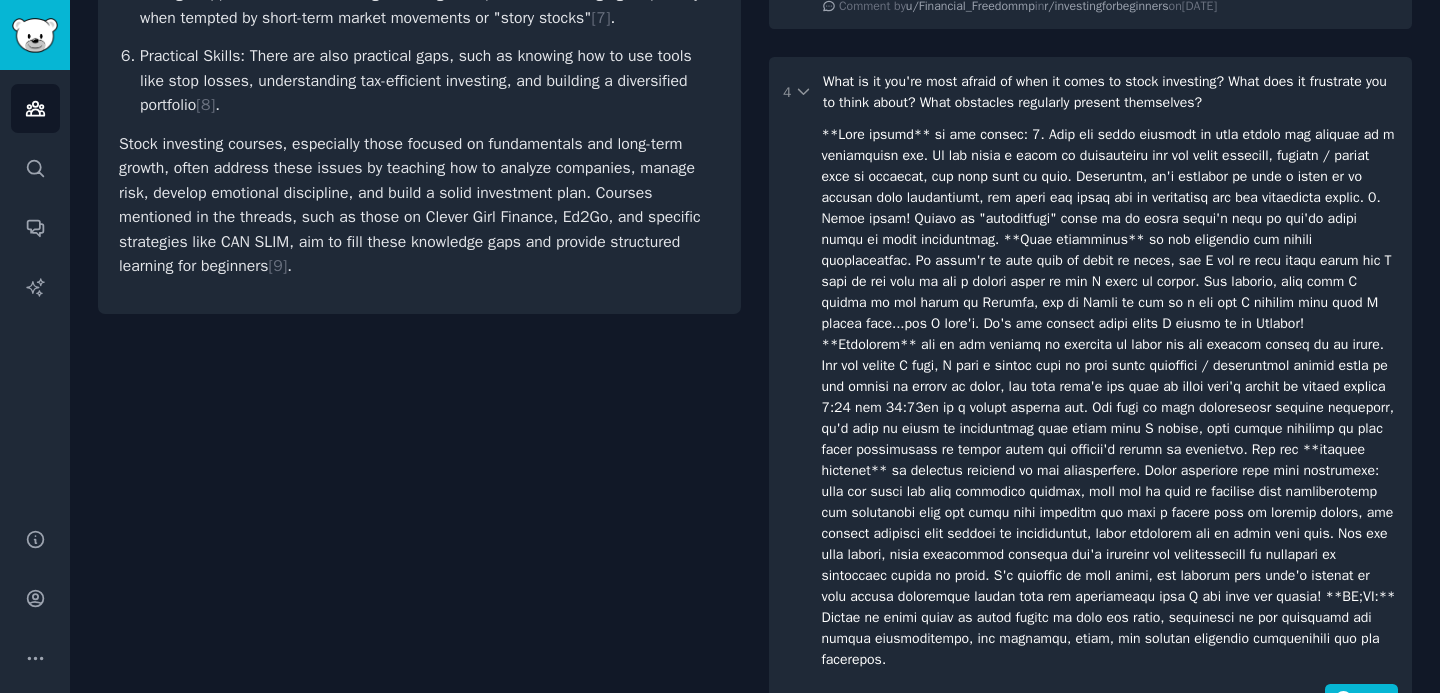 scroll, scrollTop: 1007, scrollLeft: 0, axis: vertical 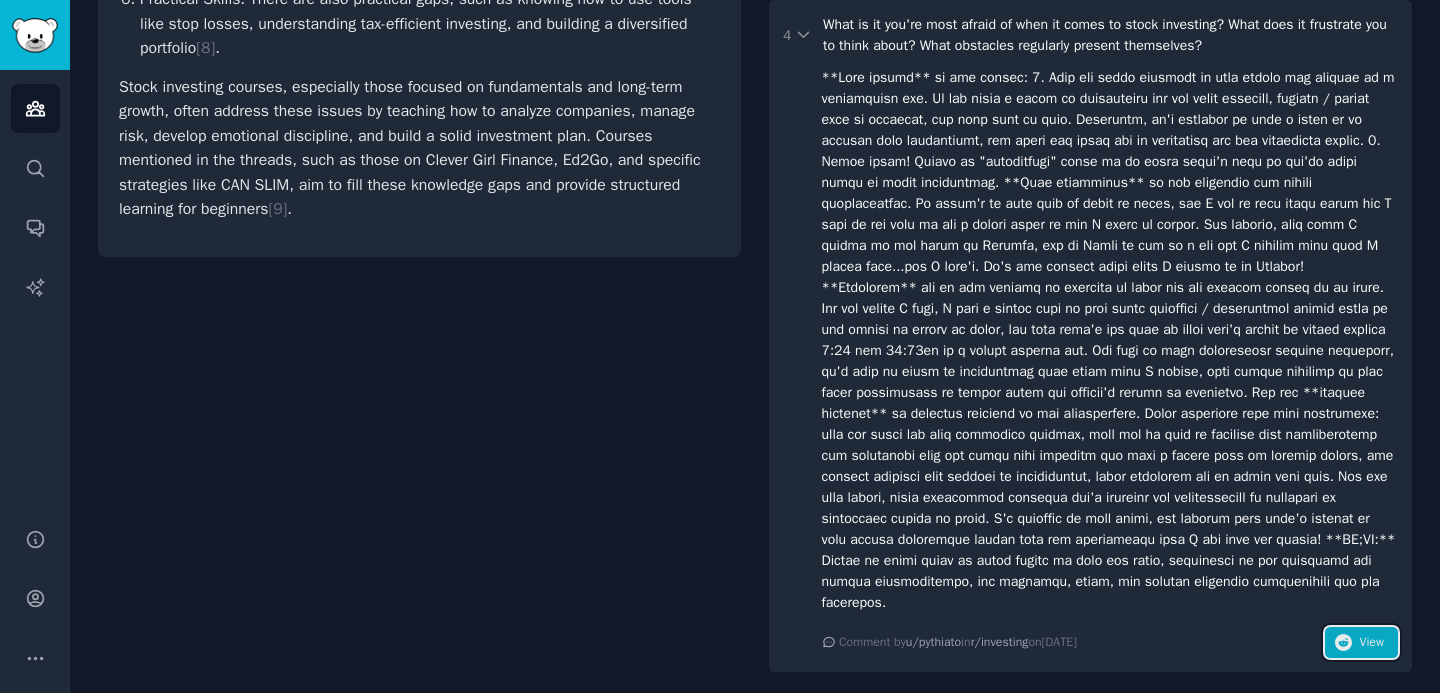 click 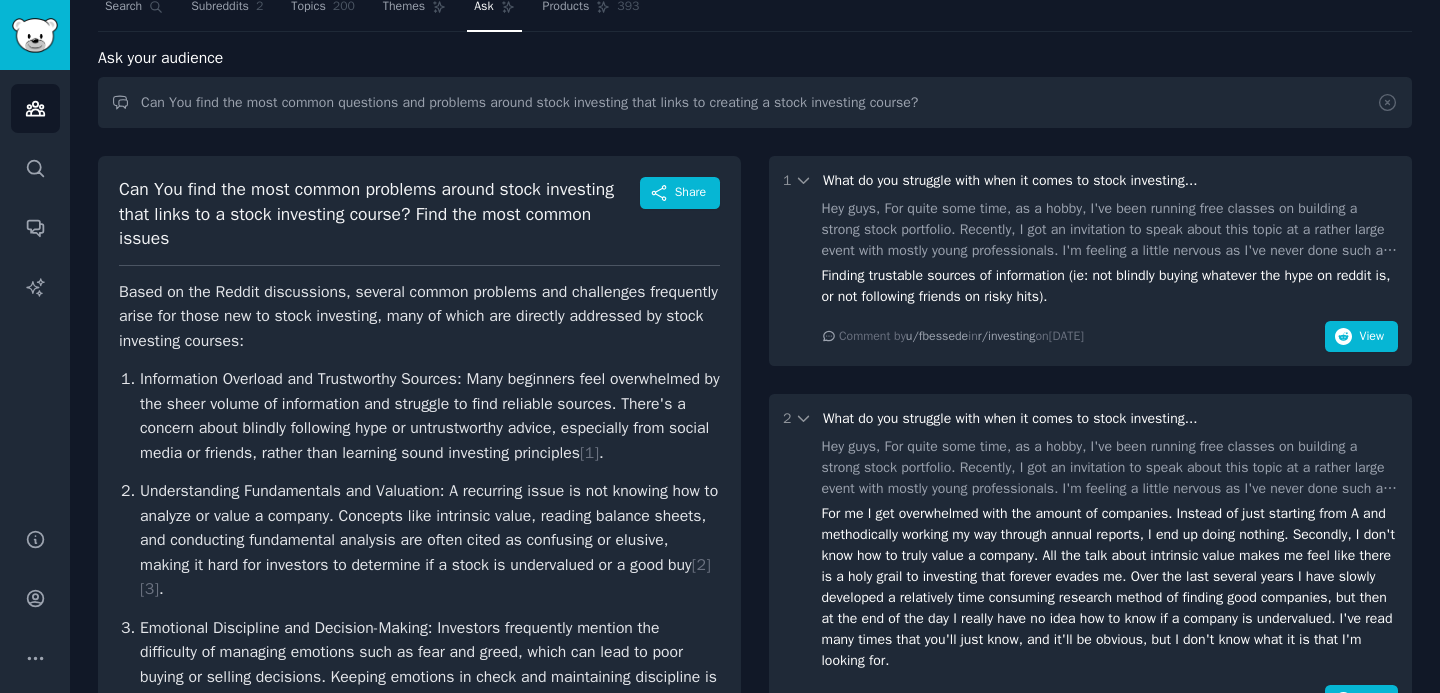 scroll, scrollTop: 0, scrollLeft: 0, axis: both 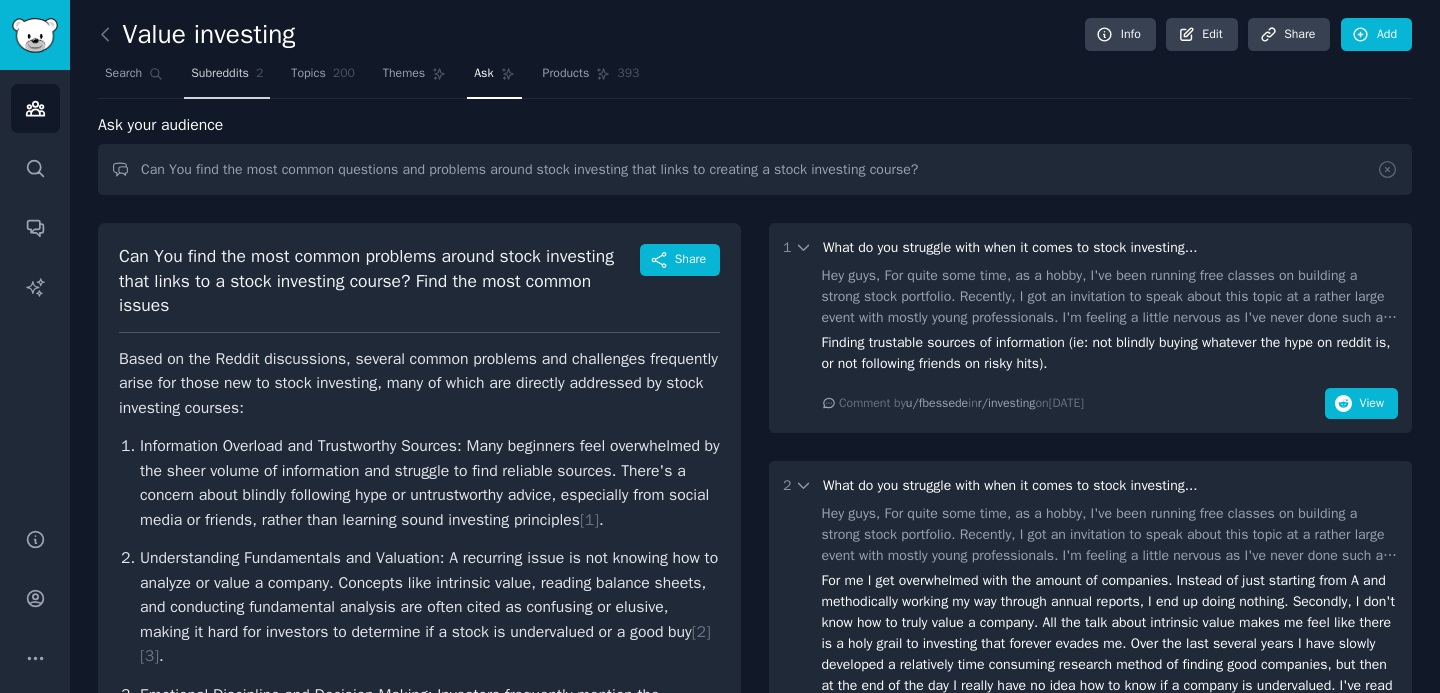 click on "Subreddits" at bounding box center (220, 74) 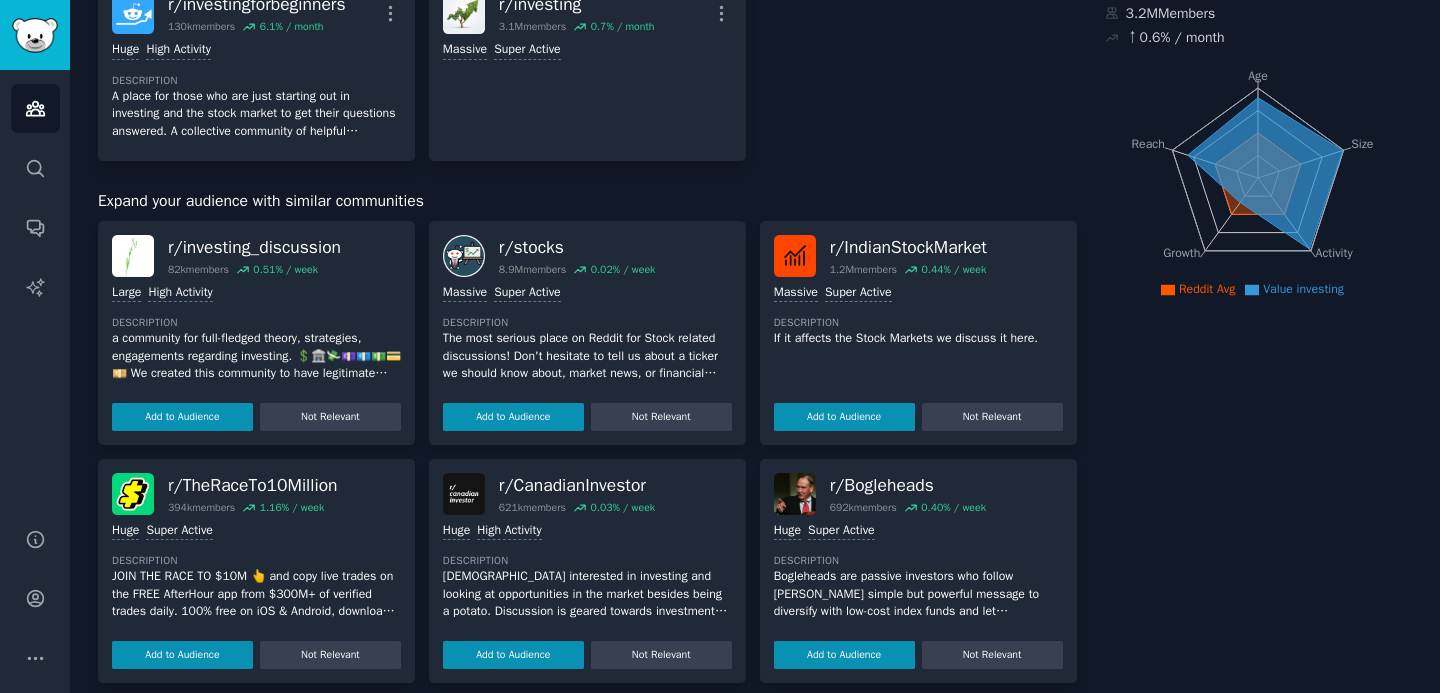 scroll, scrollTop: 198, scrollLeft: 0, axis: vertical 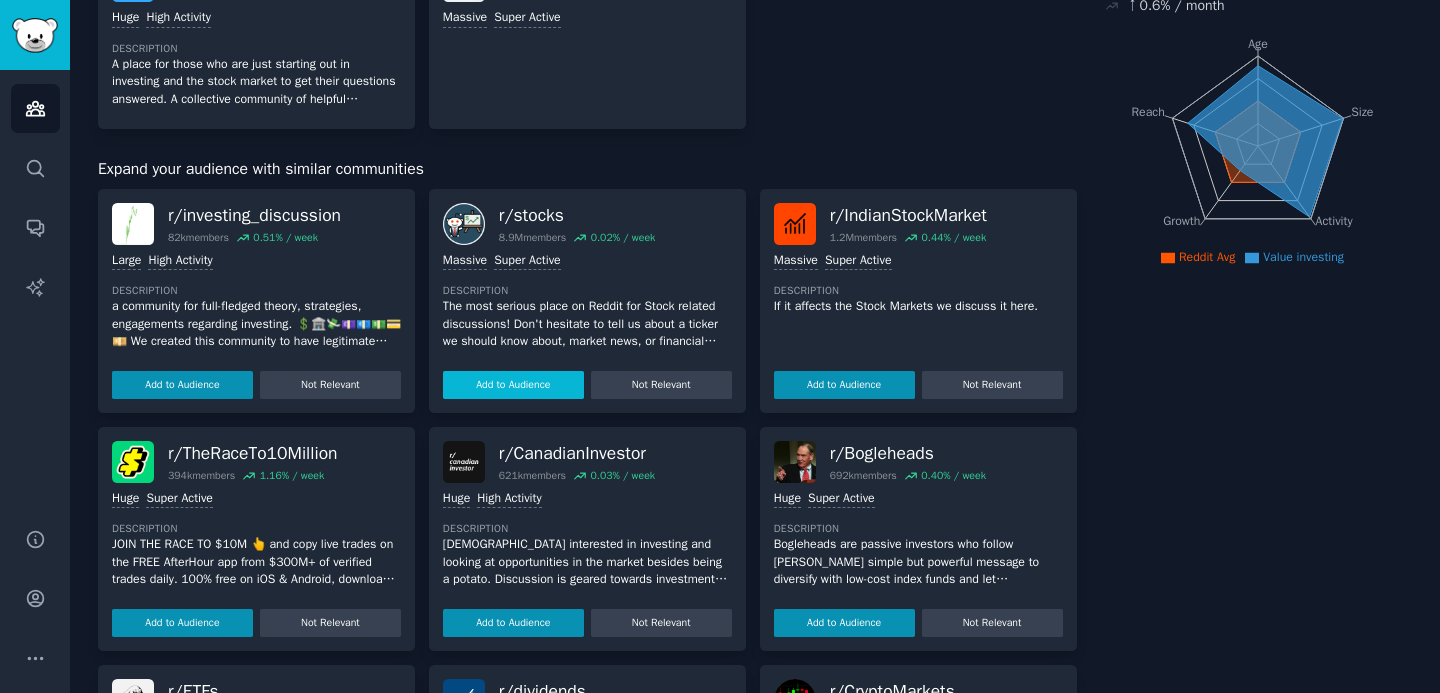 click on "Add to Audience" at bounding box center [513, 385] 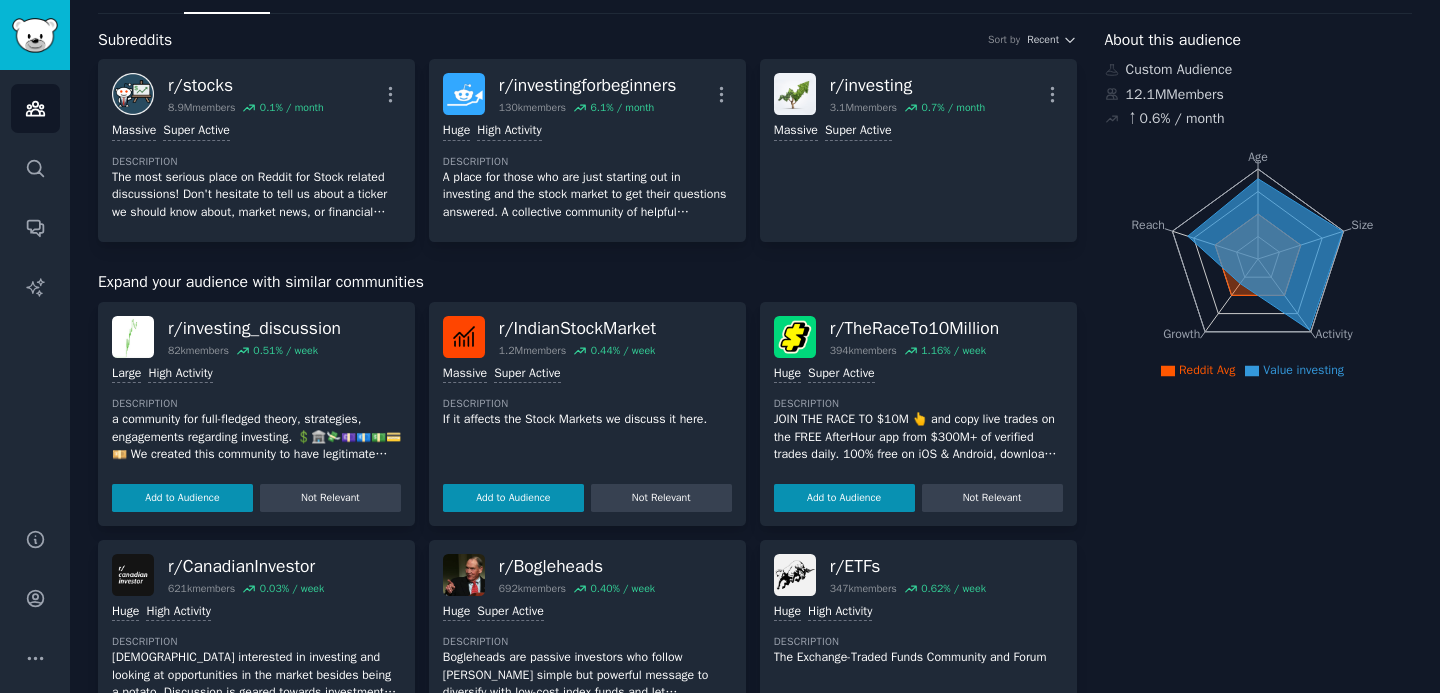 scroll, scrollTop: 0, scrollLeft: 0, axis: both 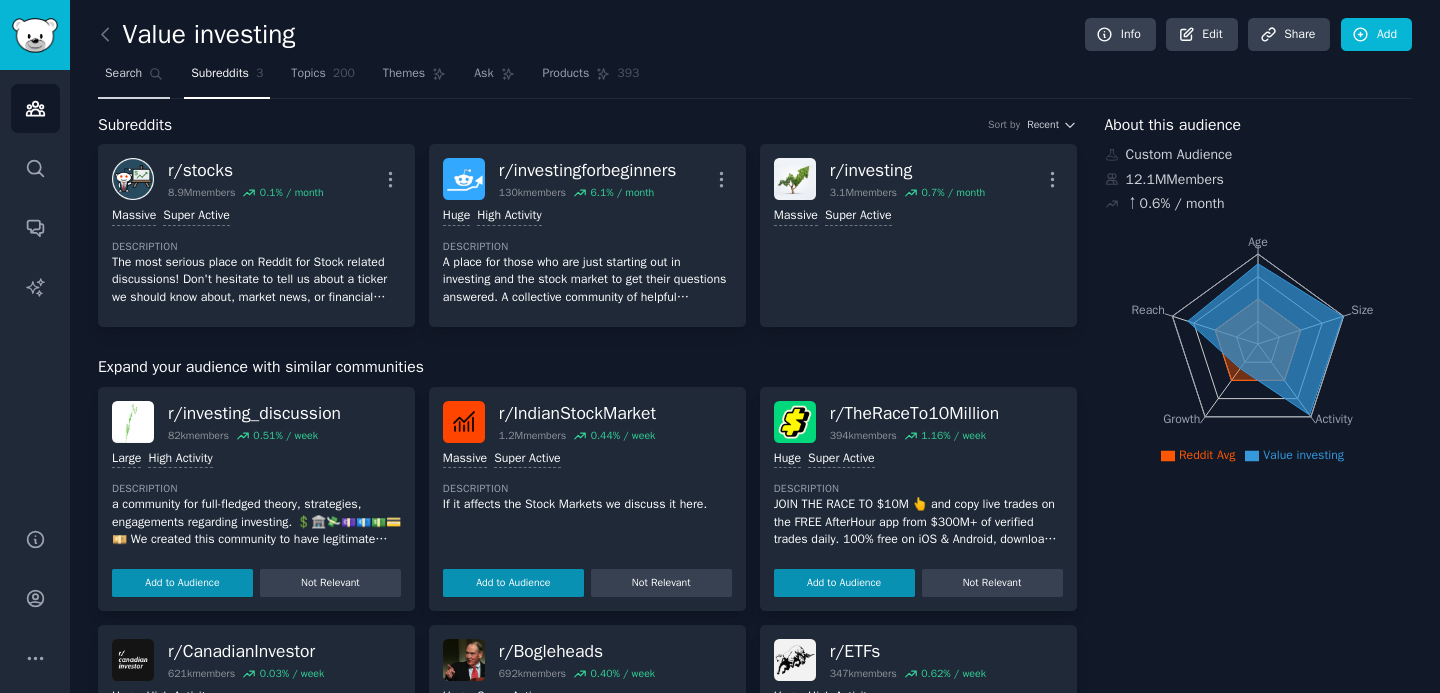 click on "Search" at bounding box center (134, 78) 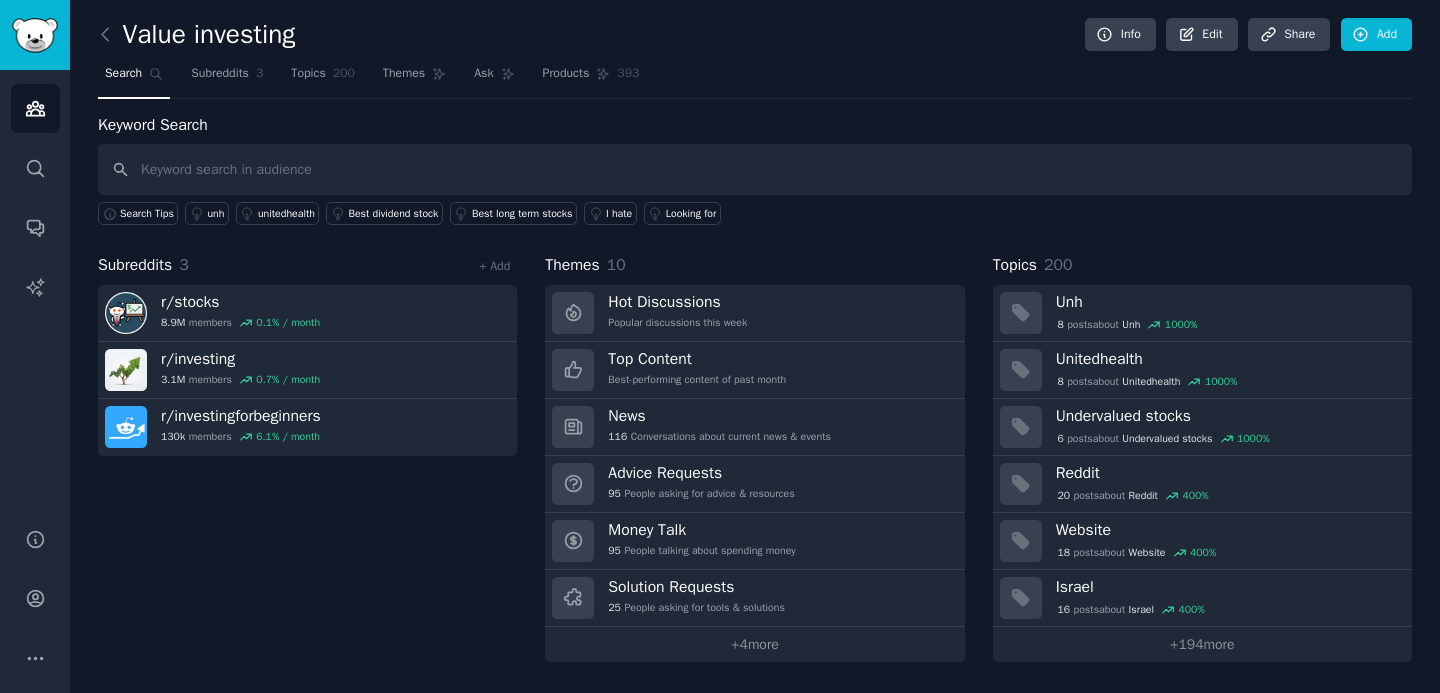 type on "v" 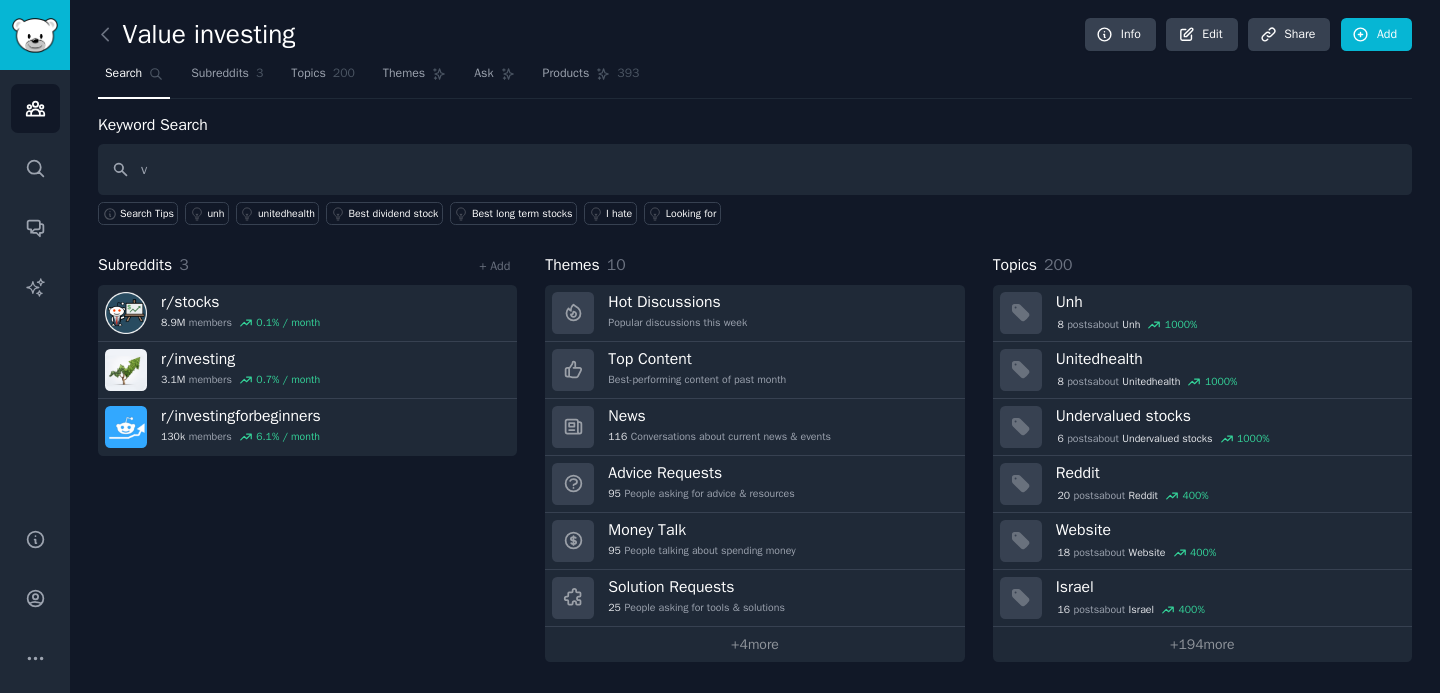 type 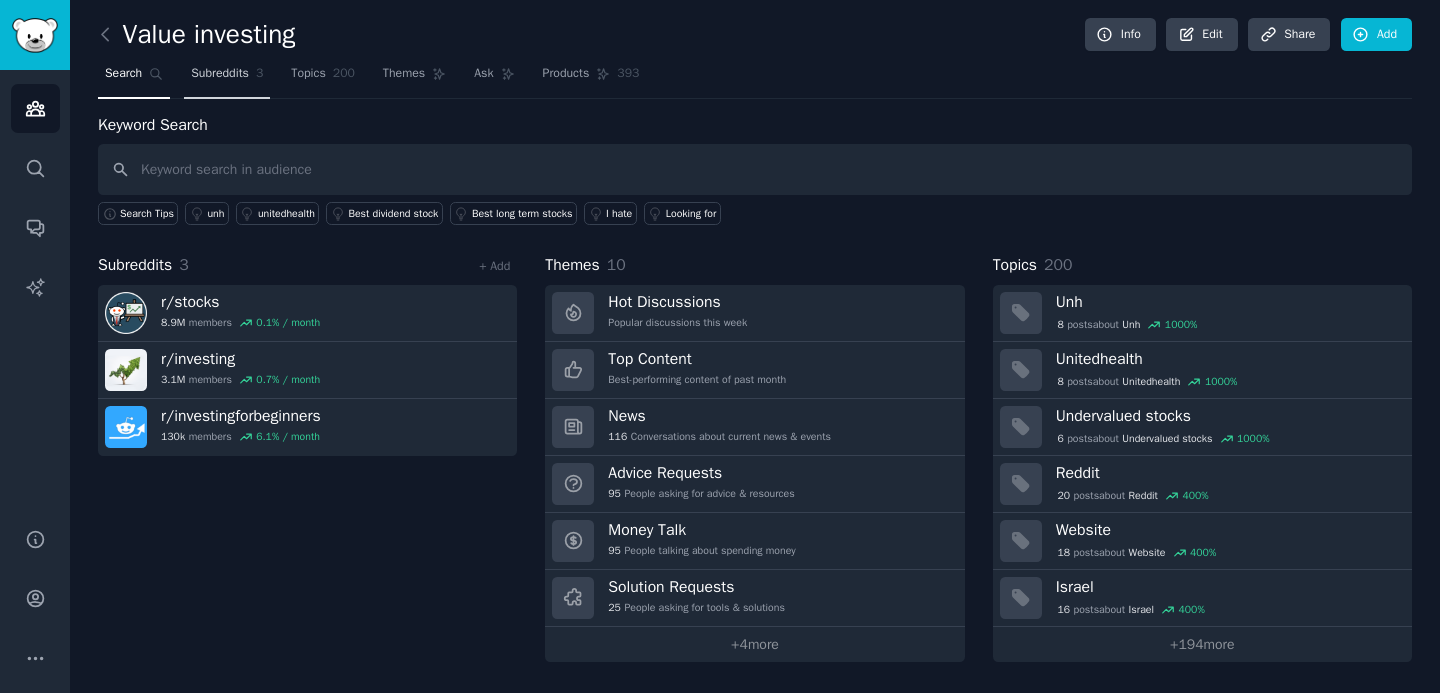 click on "Subreddits" at bounding box center [220, 74] 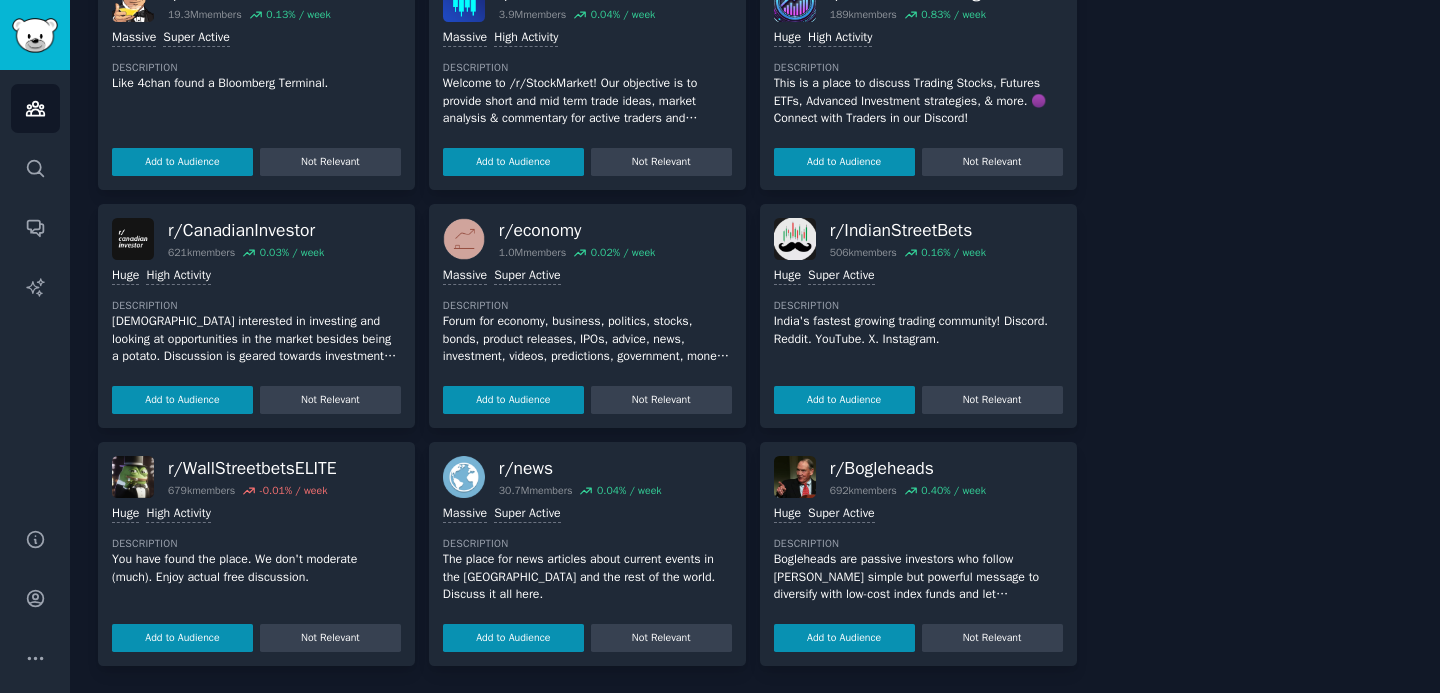 scroll, scrollTop: 0, scrollLeft: 0, axis: both 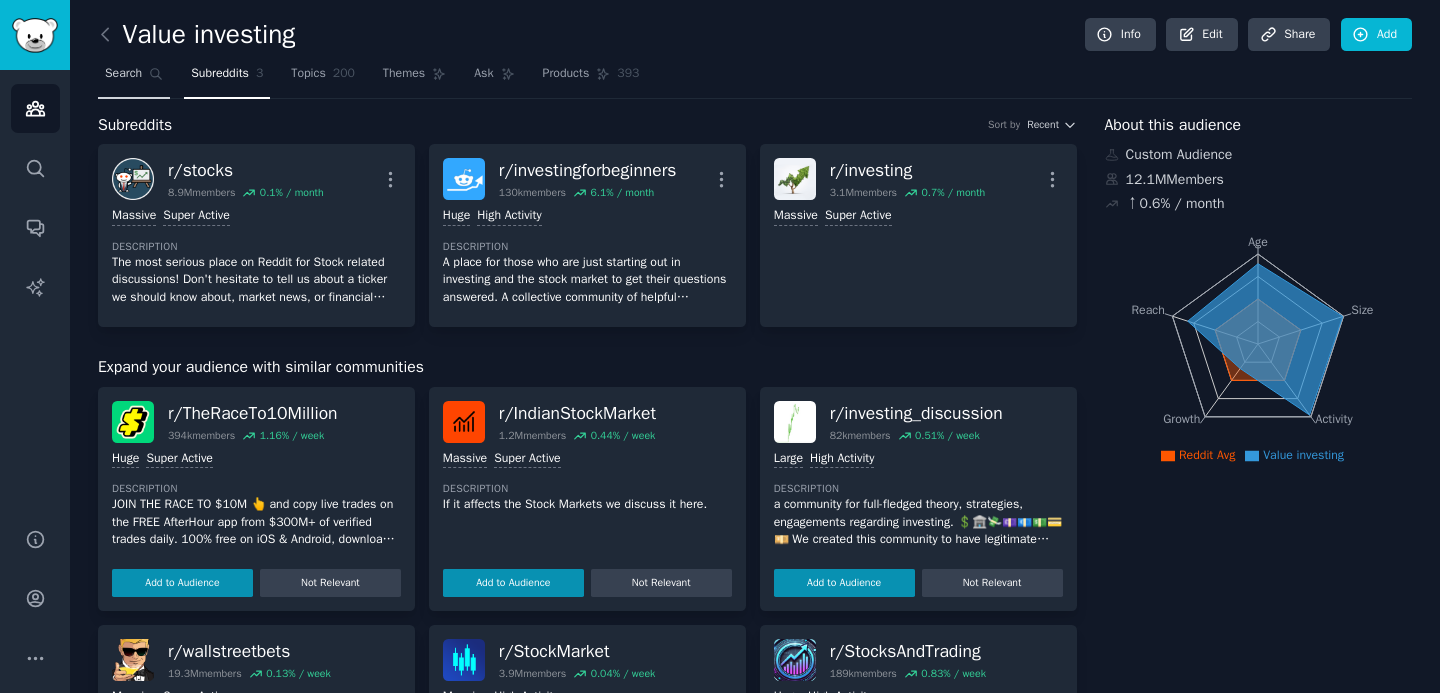 click on "Search" at bounding box center [123, 74] 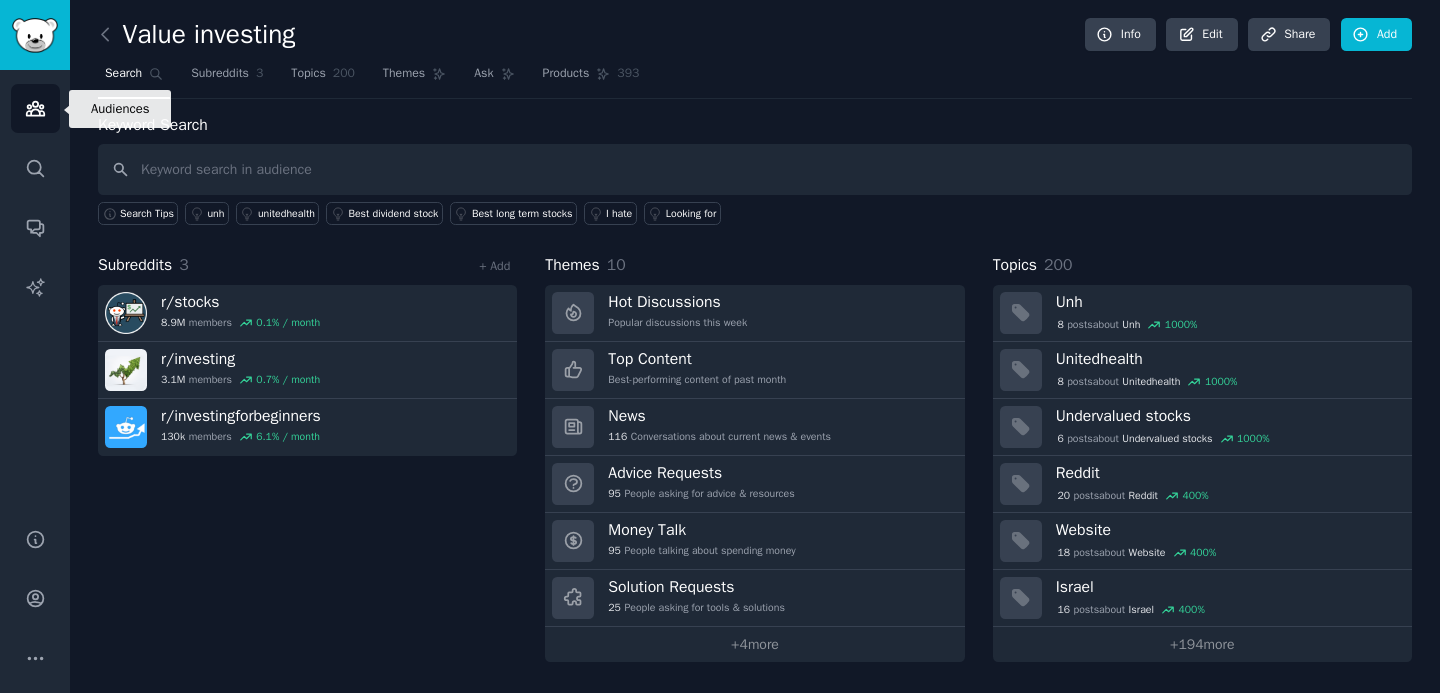 click on "Audiences" at bounding box center [35, 108] 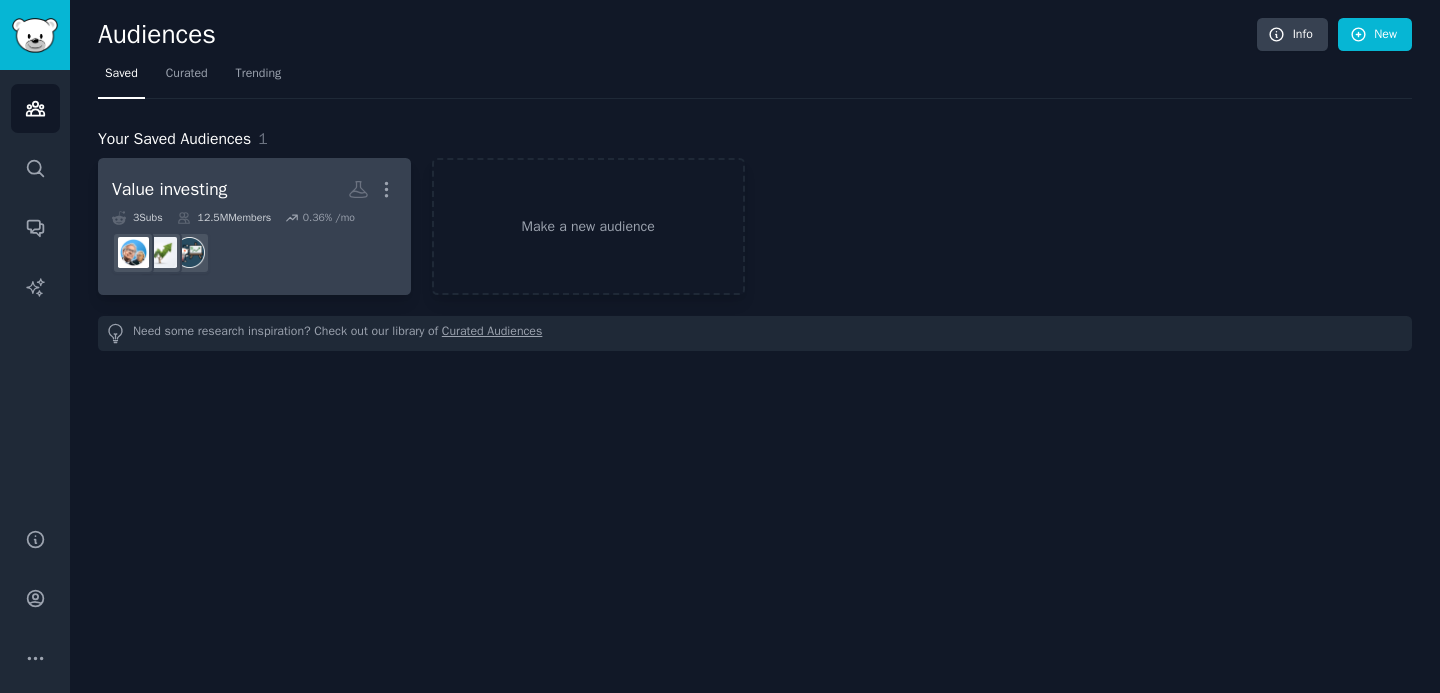 click on "Value investing More" at bounding box center (254, 189) 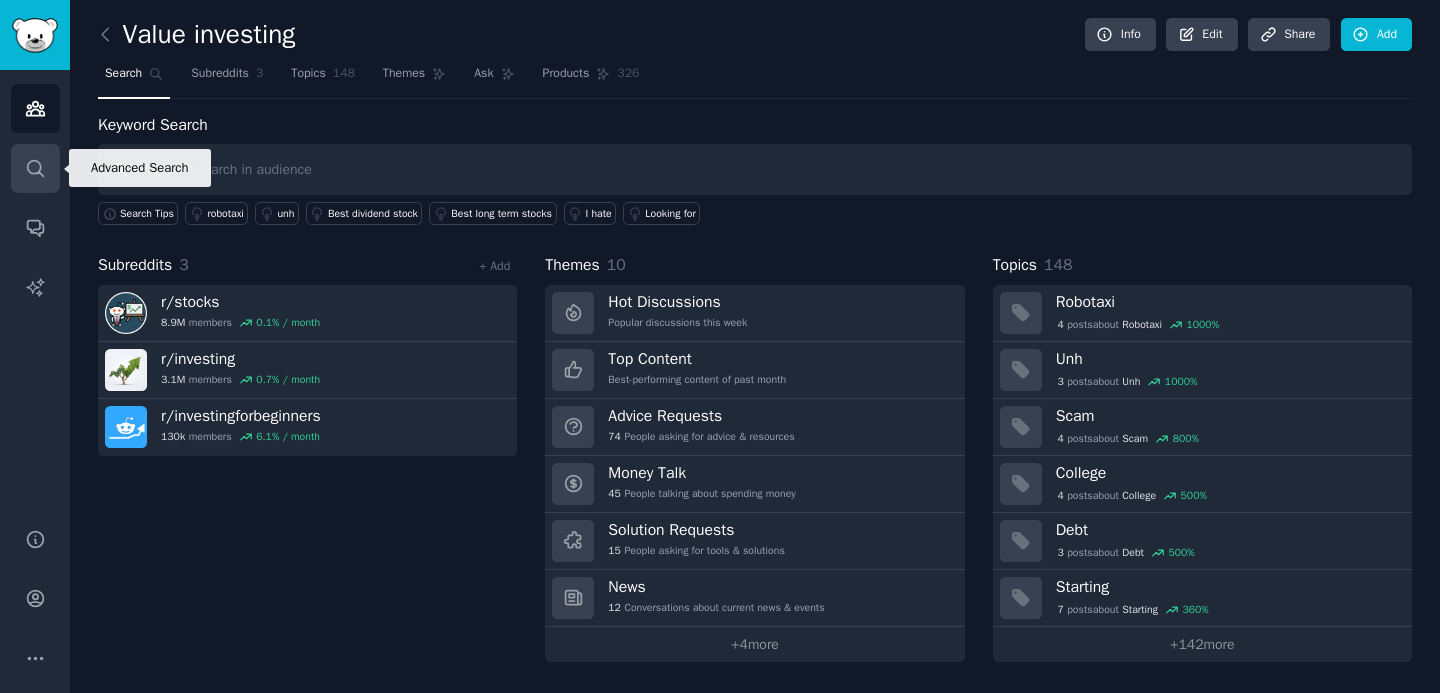 click 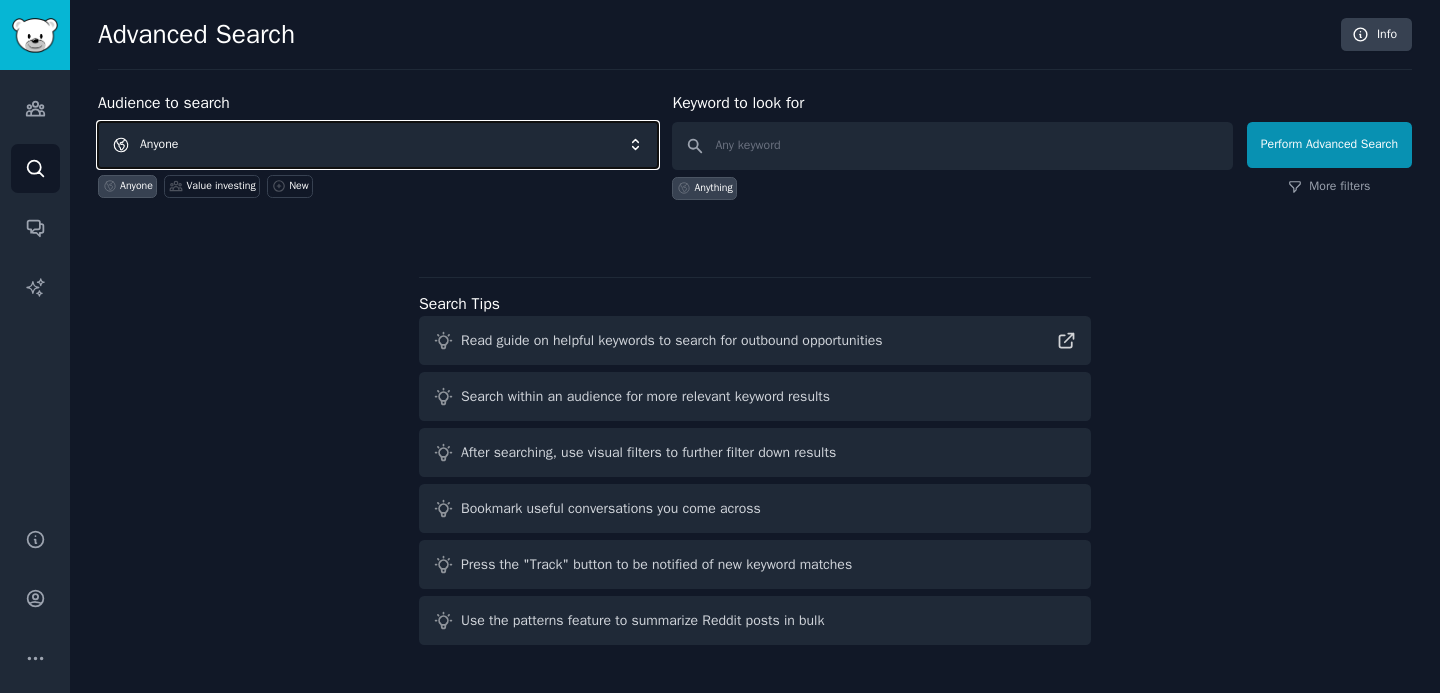 click on "Anyone" at bounding box center (378, 145) 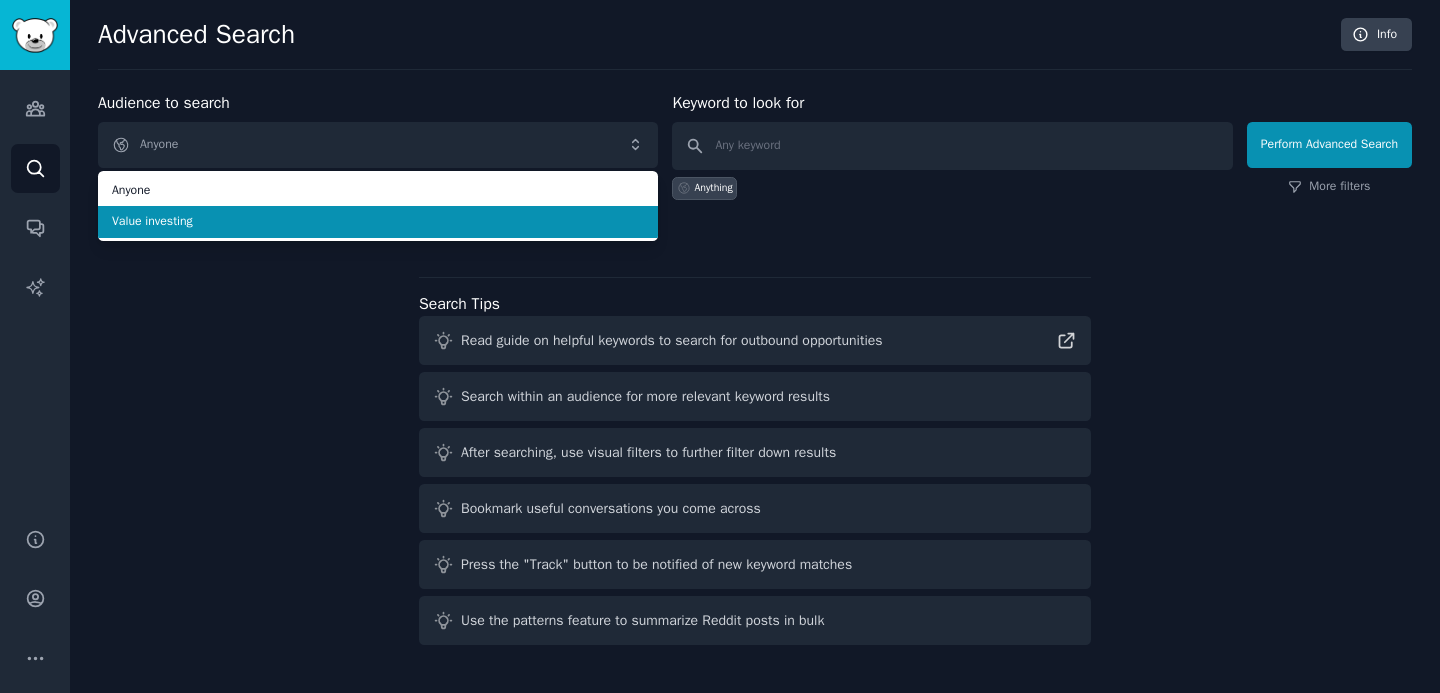 click on "Value investing" at bounding box center [378, 222] 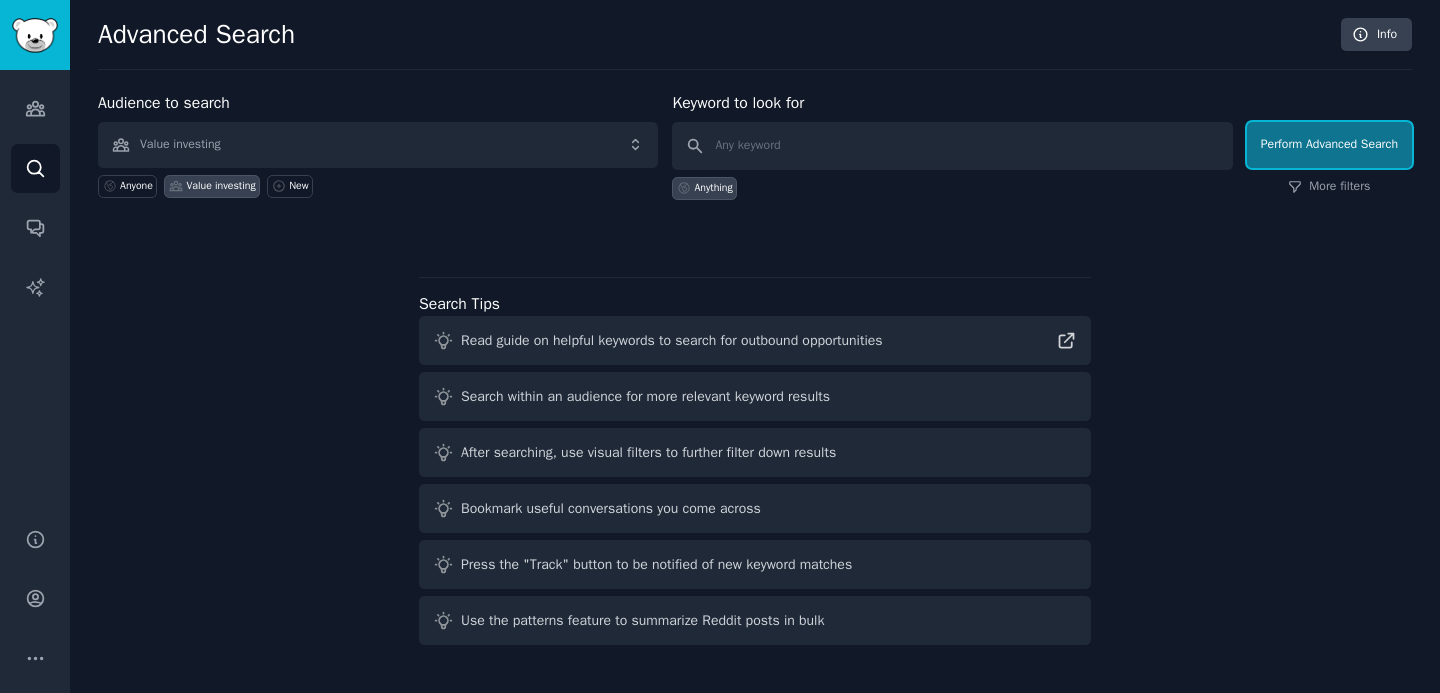 click on "Perform Advanced Search" at bounding box center (1329, 145) 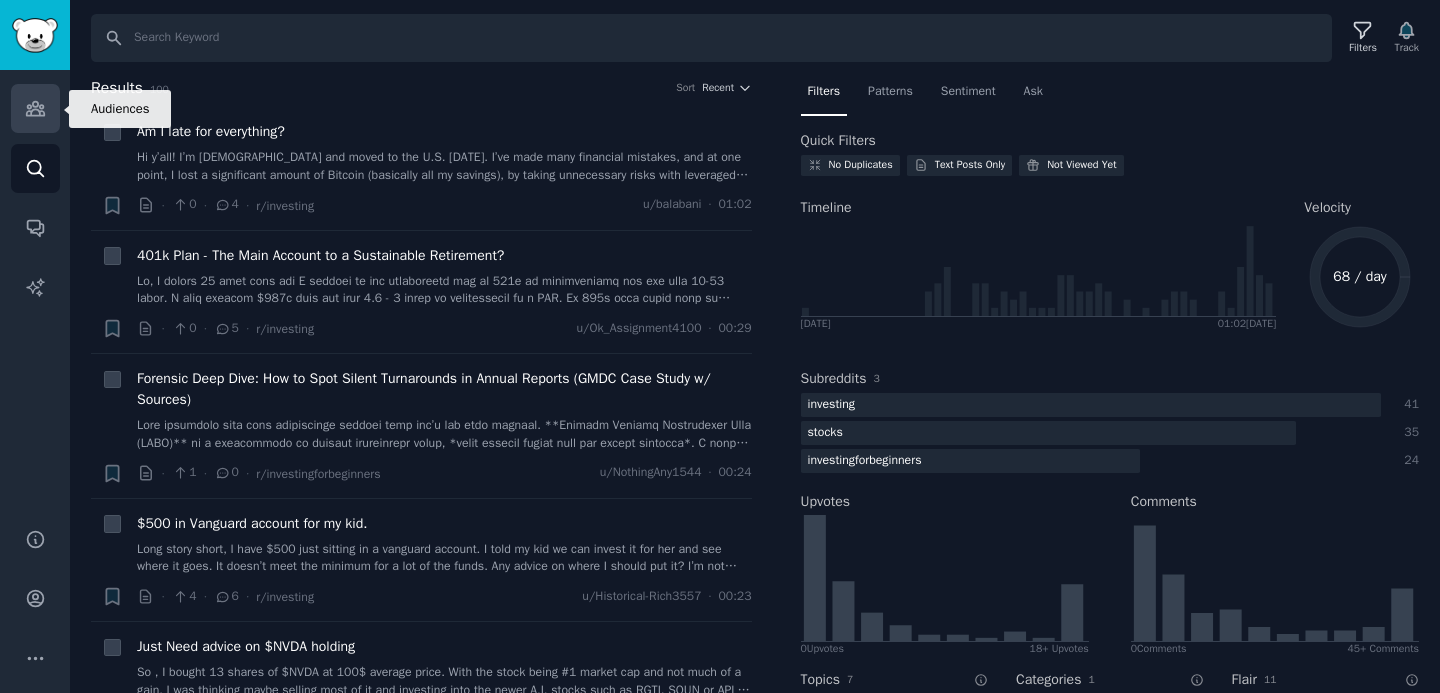 click 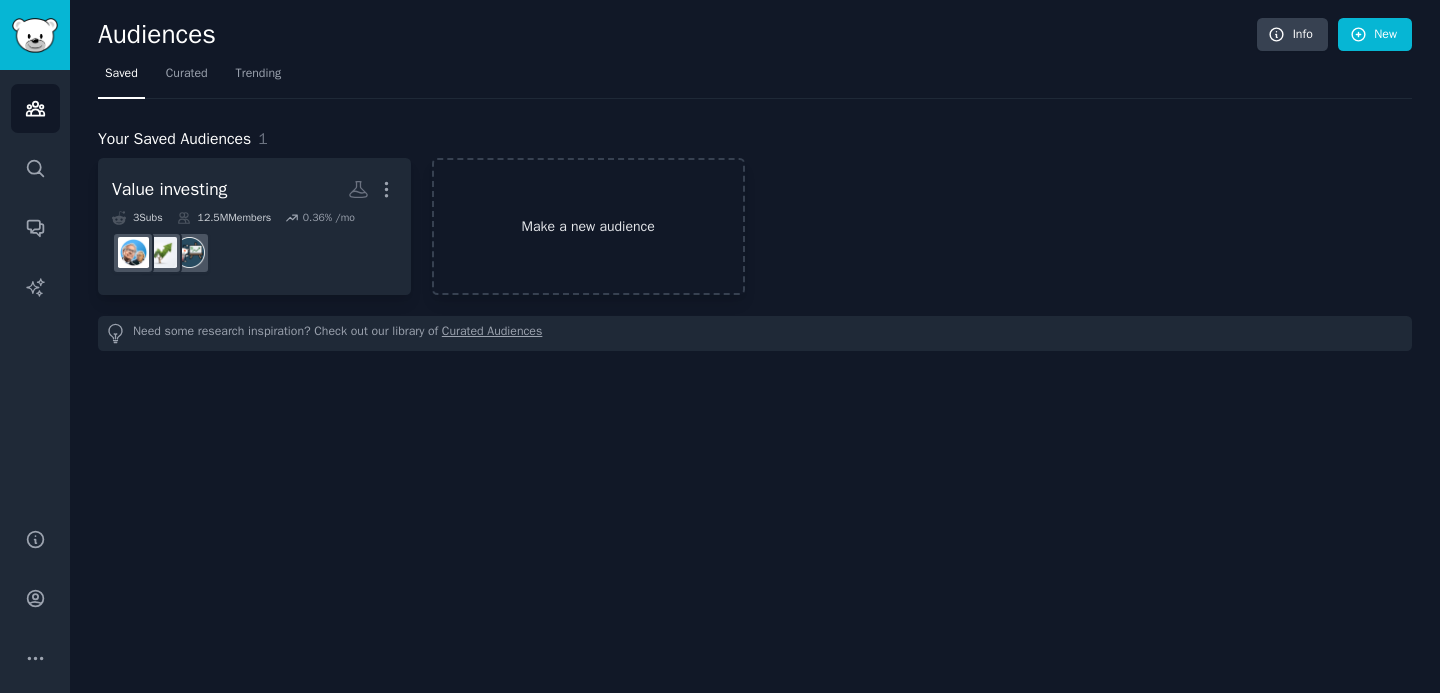 click on "Make a new audience" at bounding box center (588, 226) 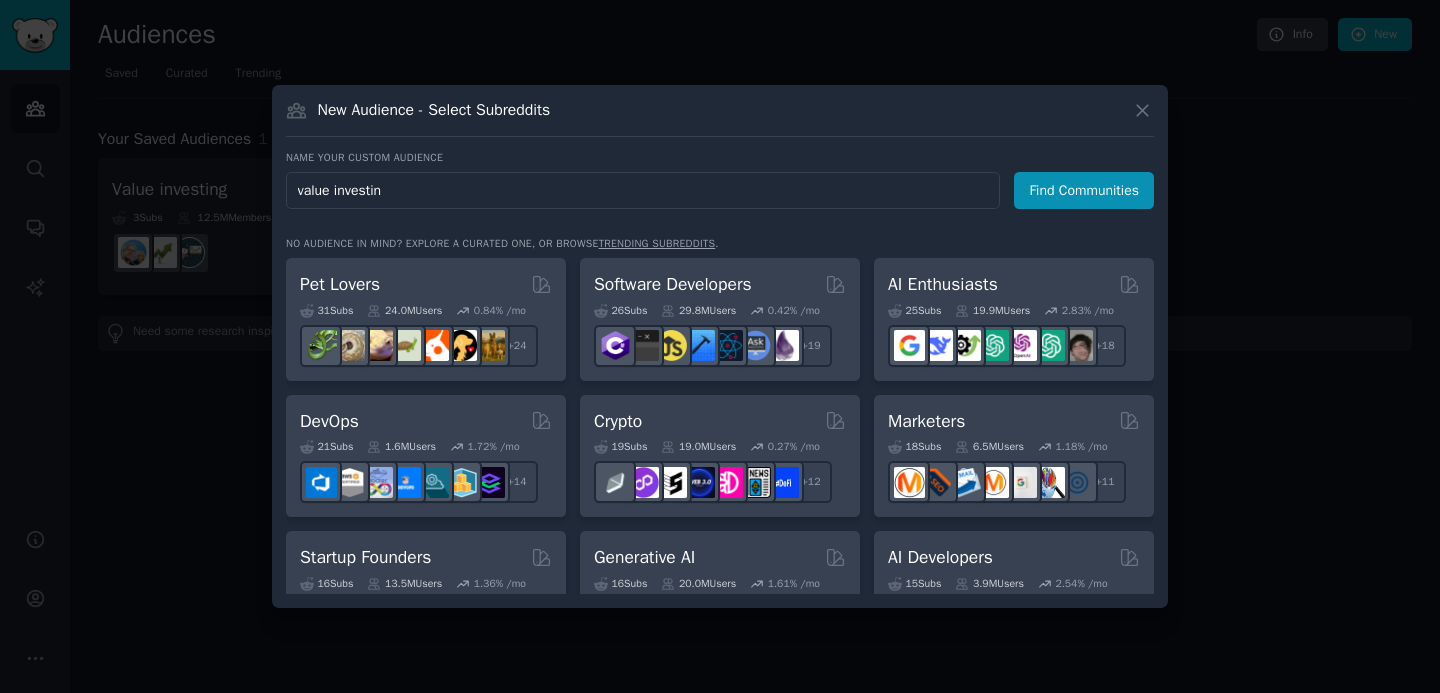 type on "value investing" 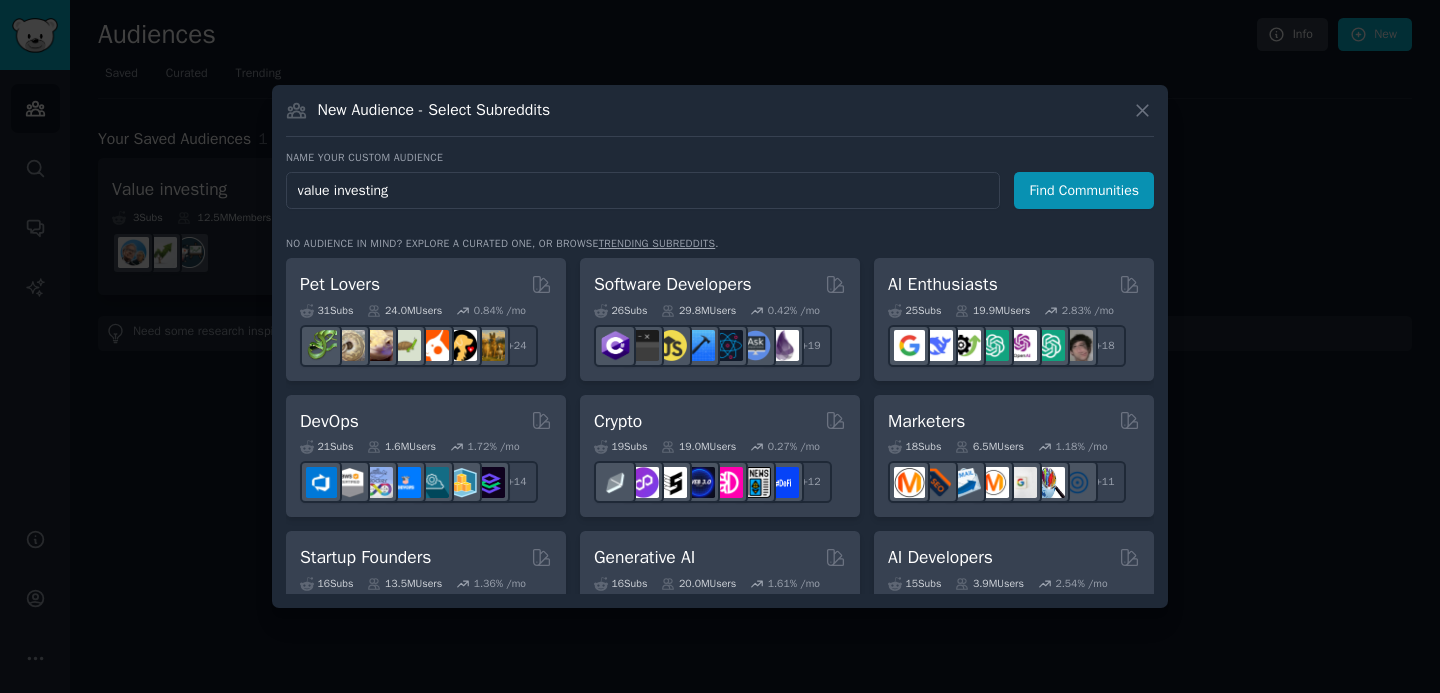 click on "Find Communities" at bounding box center (1084, 190) 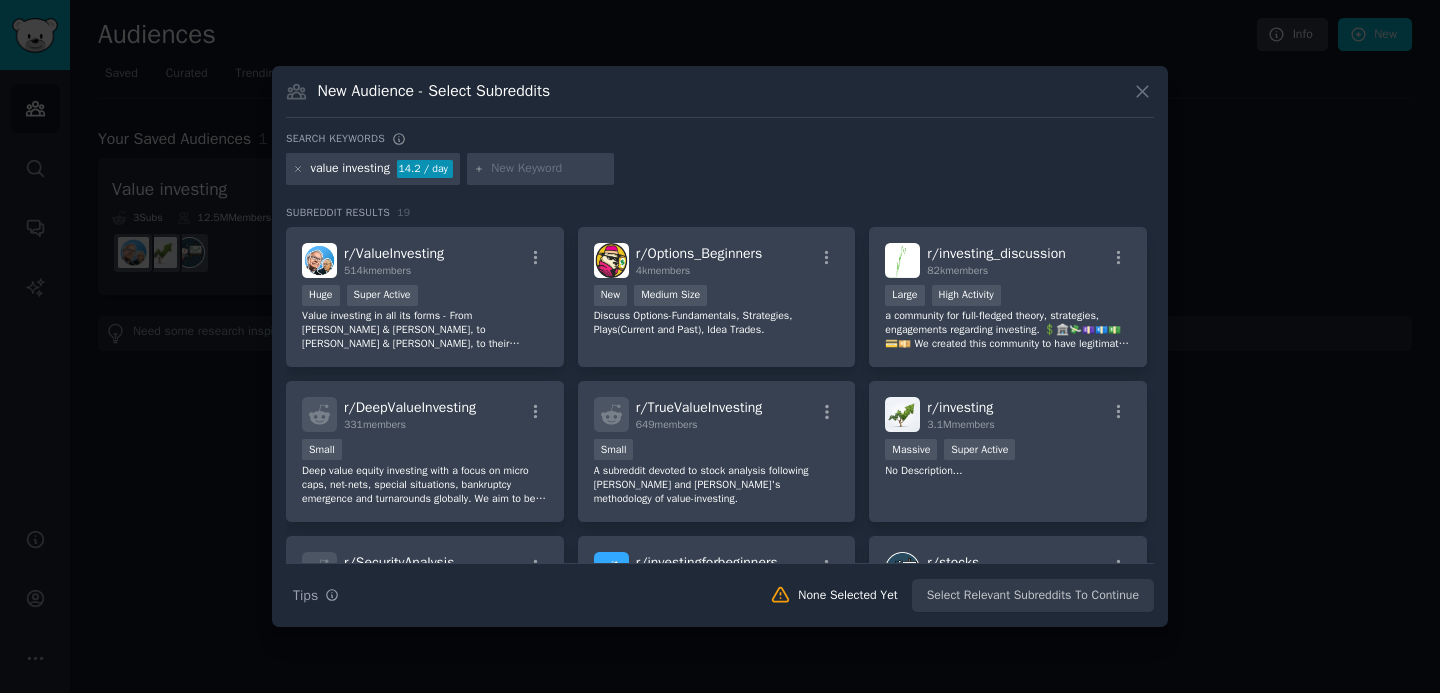 click on "Huge Super Active" at bounding box center (425, 297) 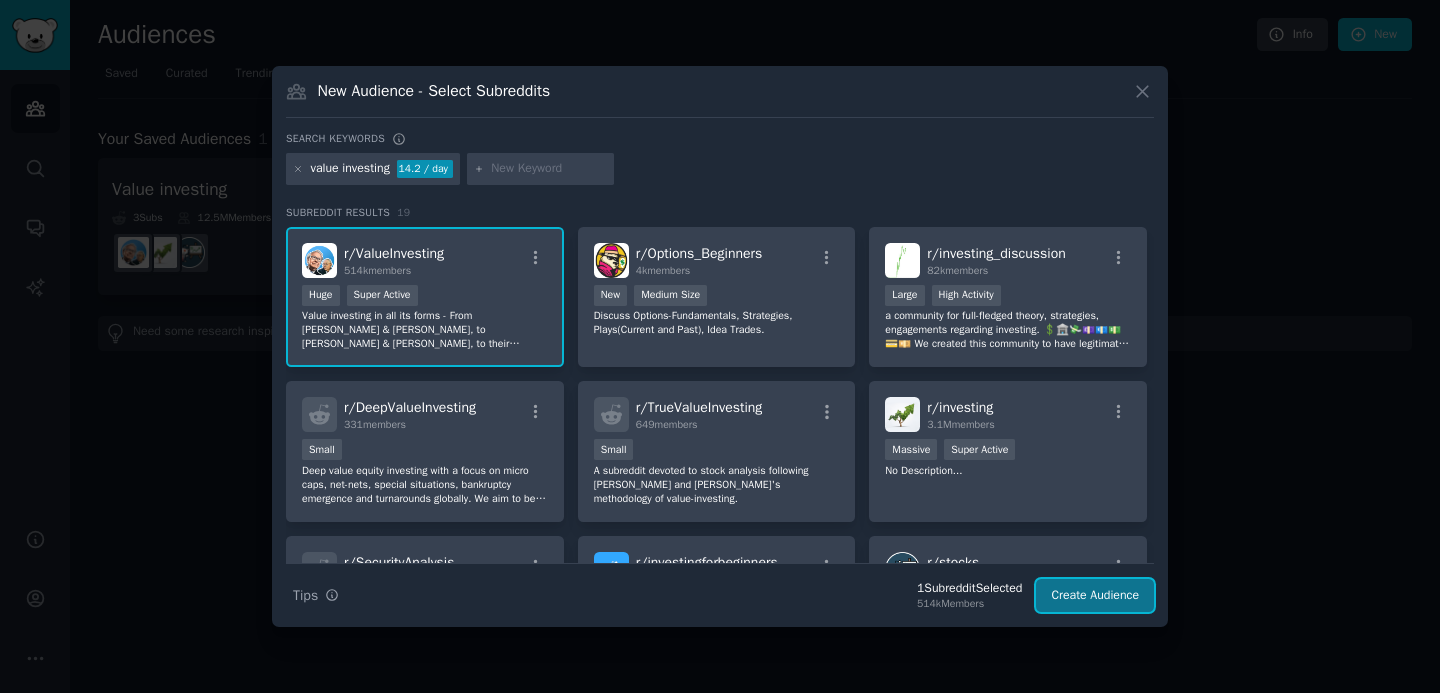 click on "Create Audience" at bounding box center [1095, 596] 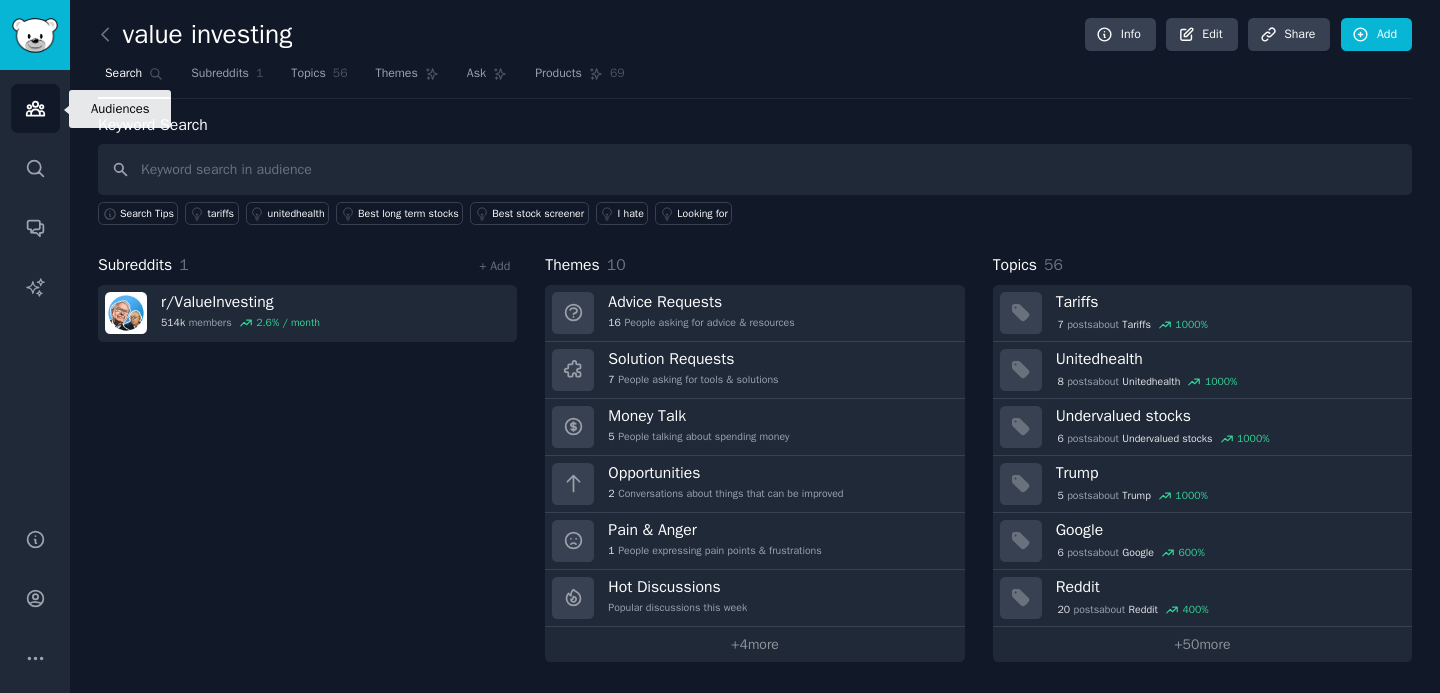 click on "Audiences" at bounding box center [35, 108] 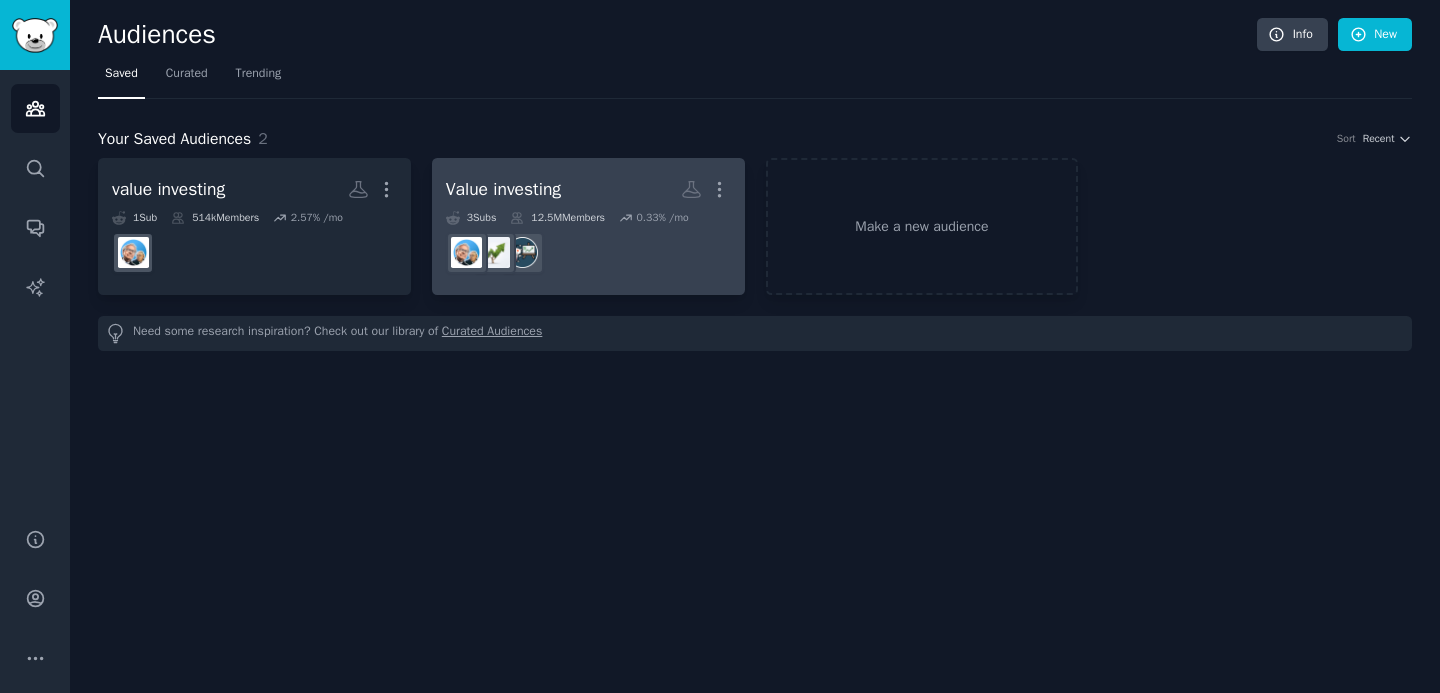 click 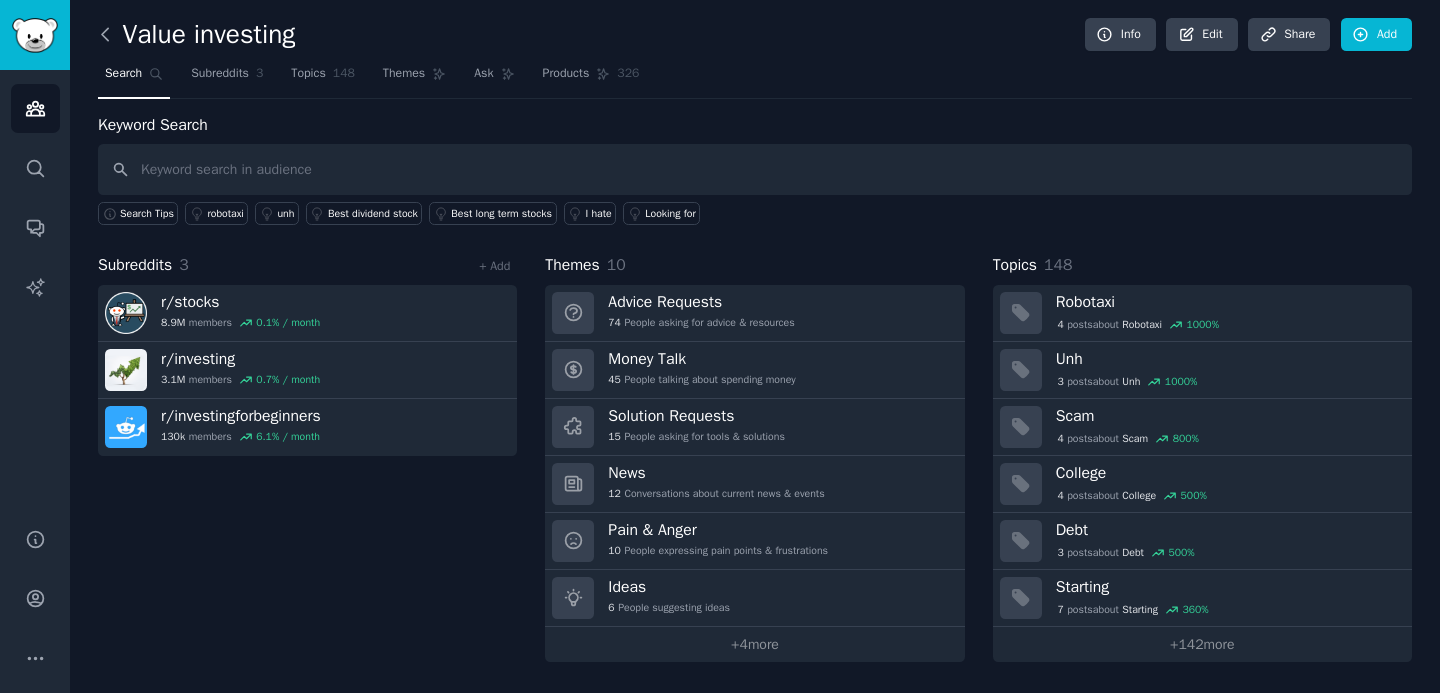 click 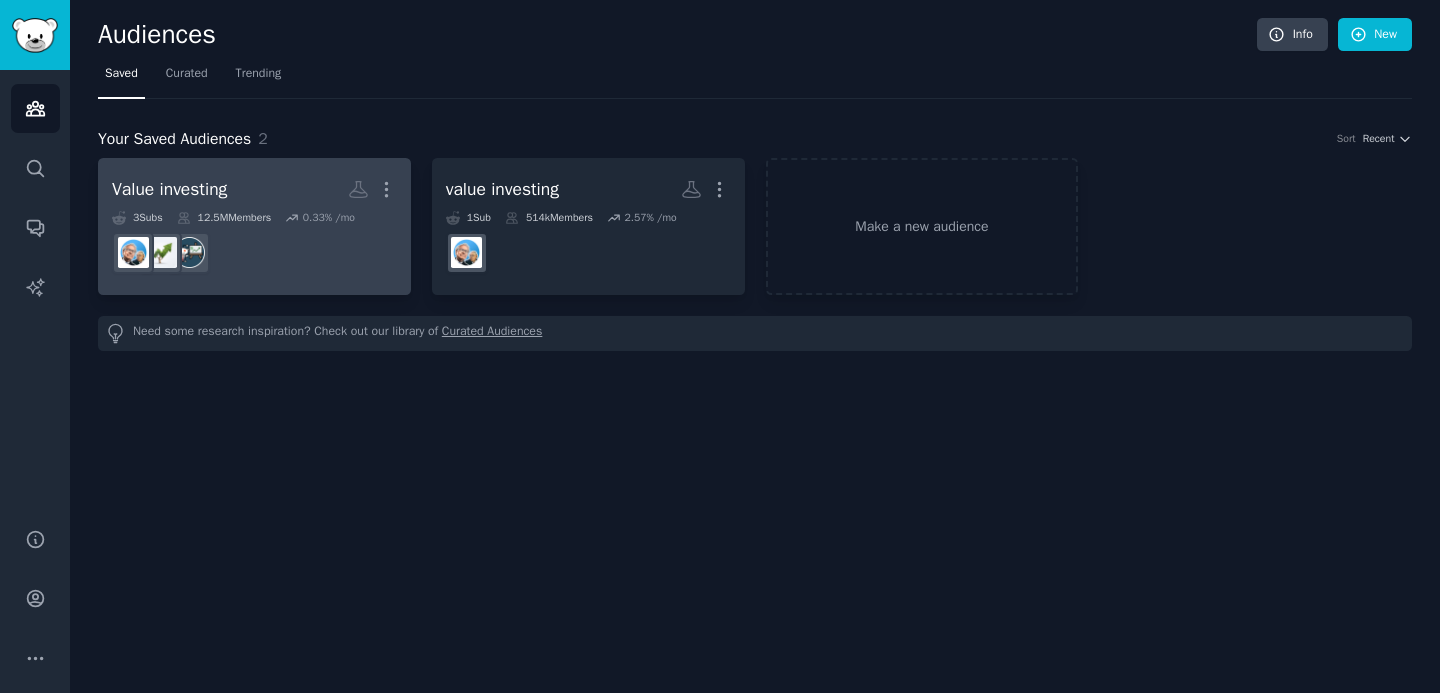 click on "3  Sub s 12.5M  Members 0.33 % /mo" at bounding box center (254, 218) 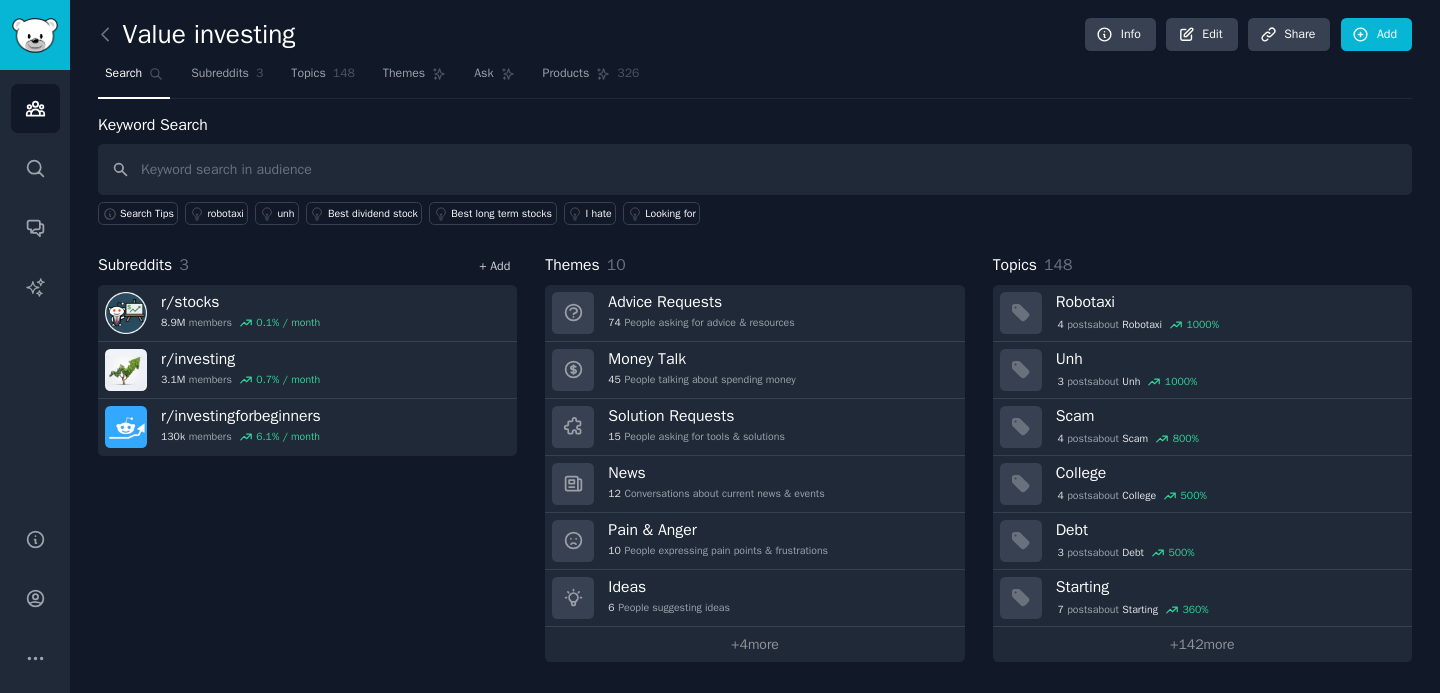 click on "+ Add" at bounding box center (494, 266) 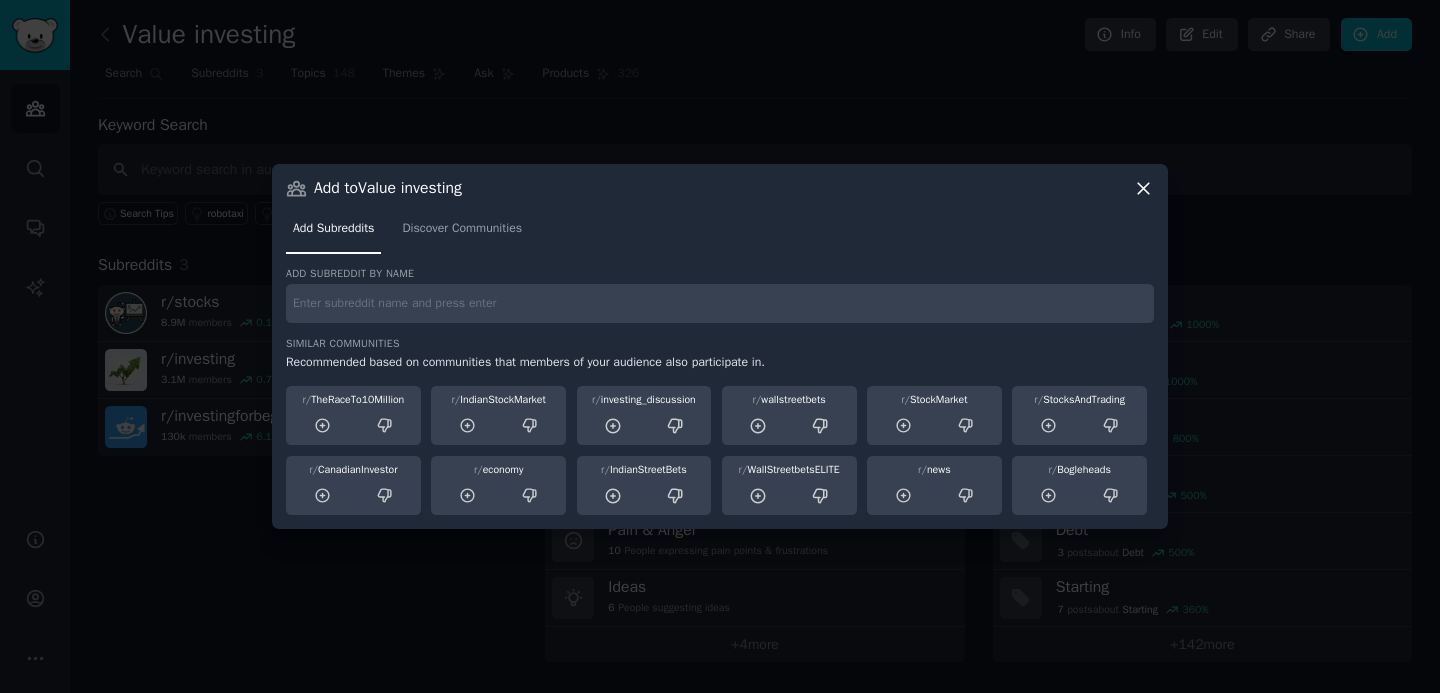 click at bounding box center (720, 303) 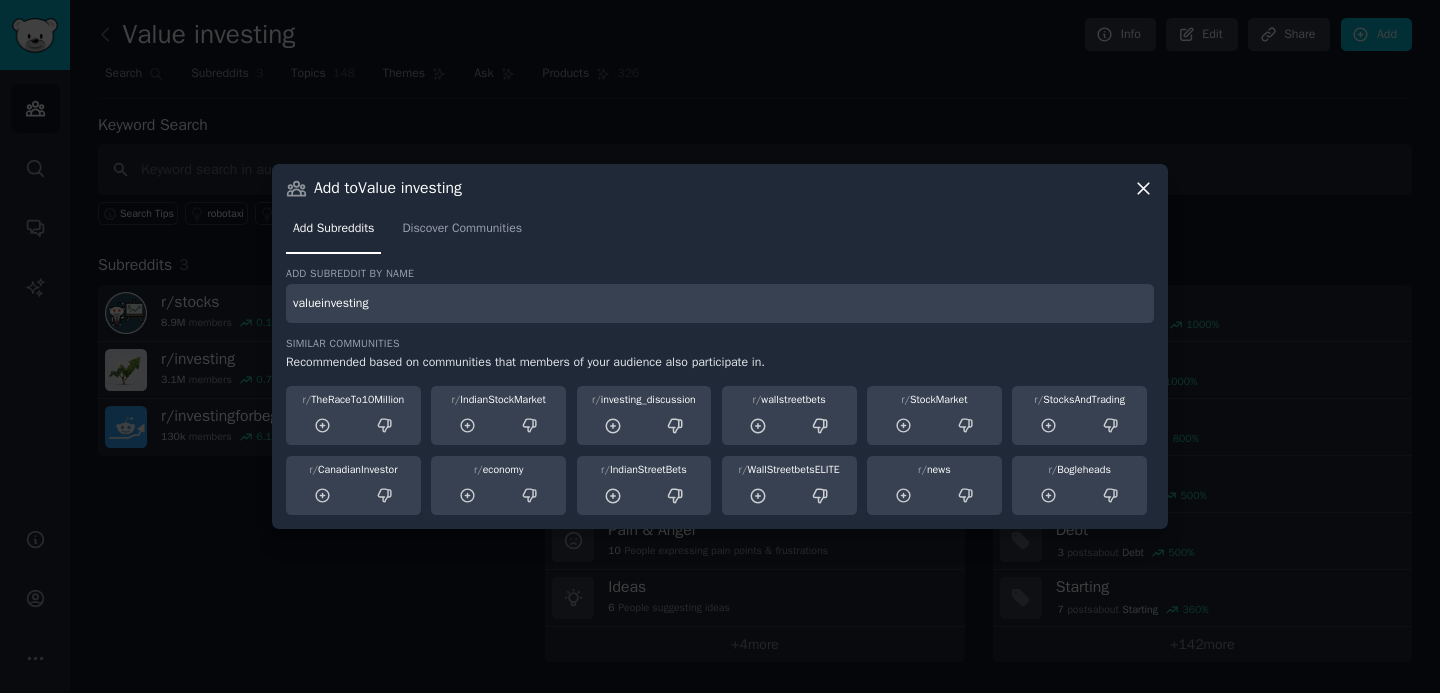 type on "valueinvesting" 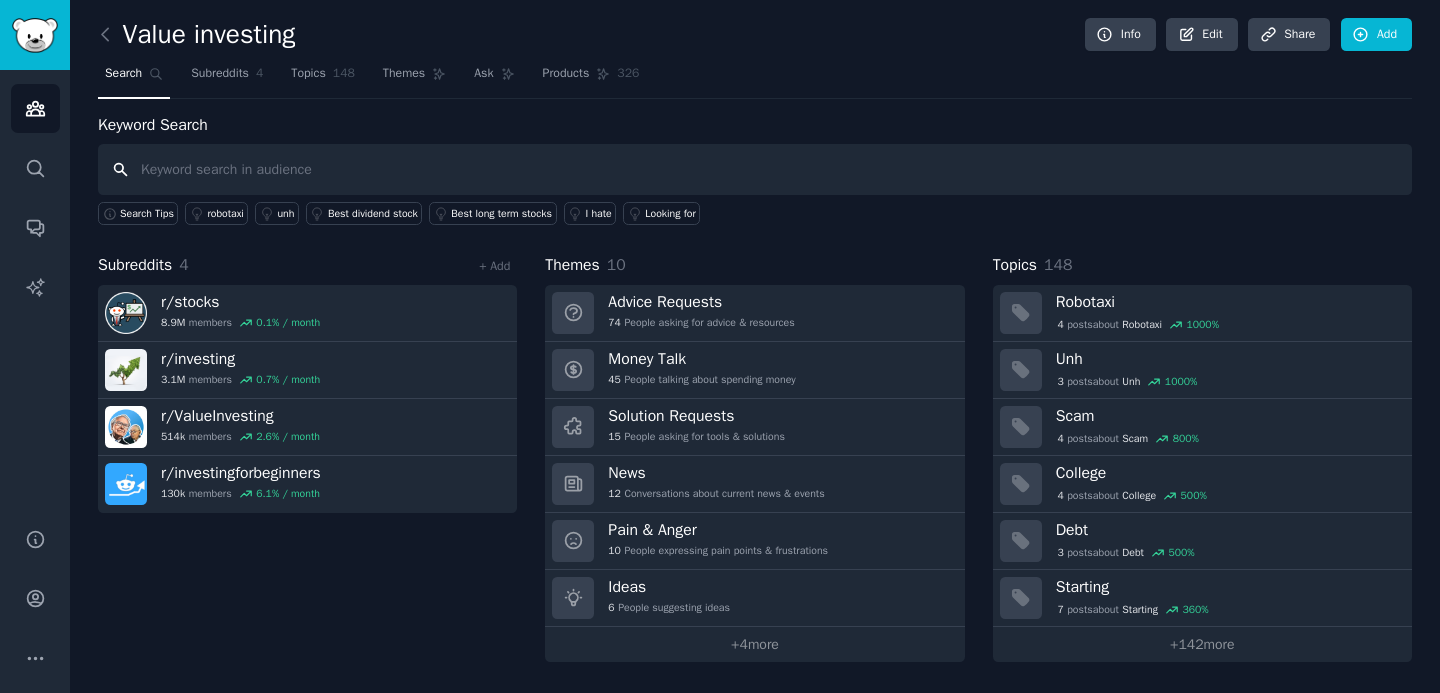 click at bounding box center [755, 169] 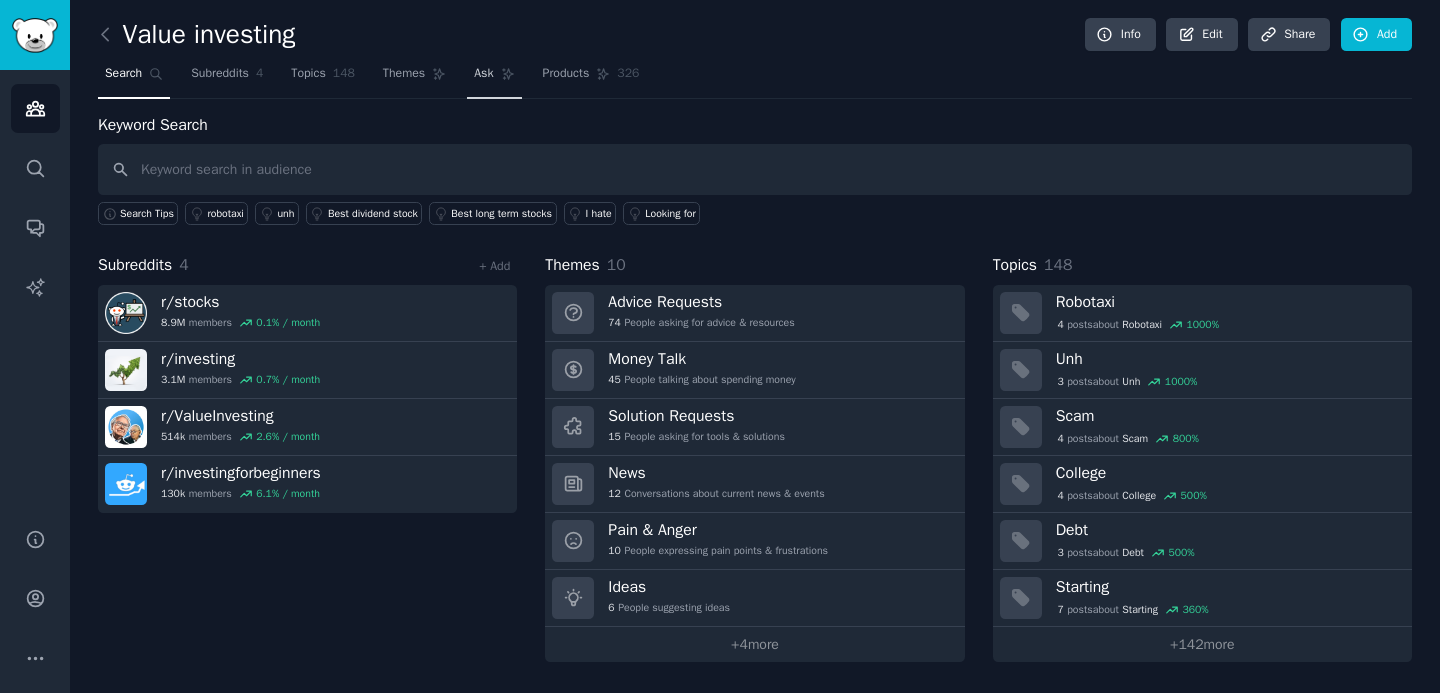 click on "Ask" at bounding box center [494, 78] 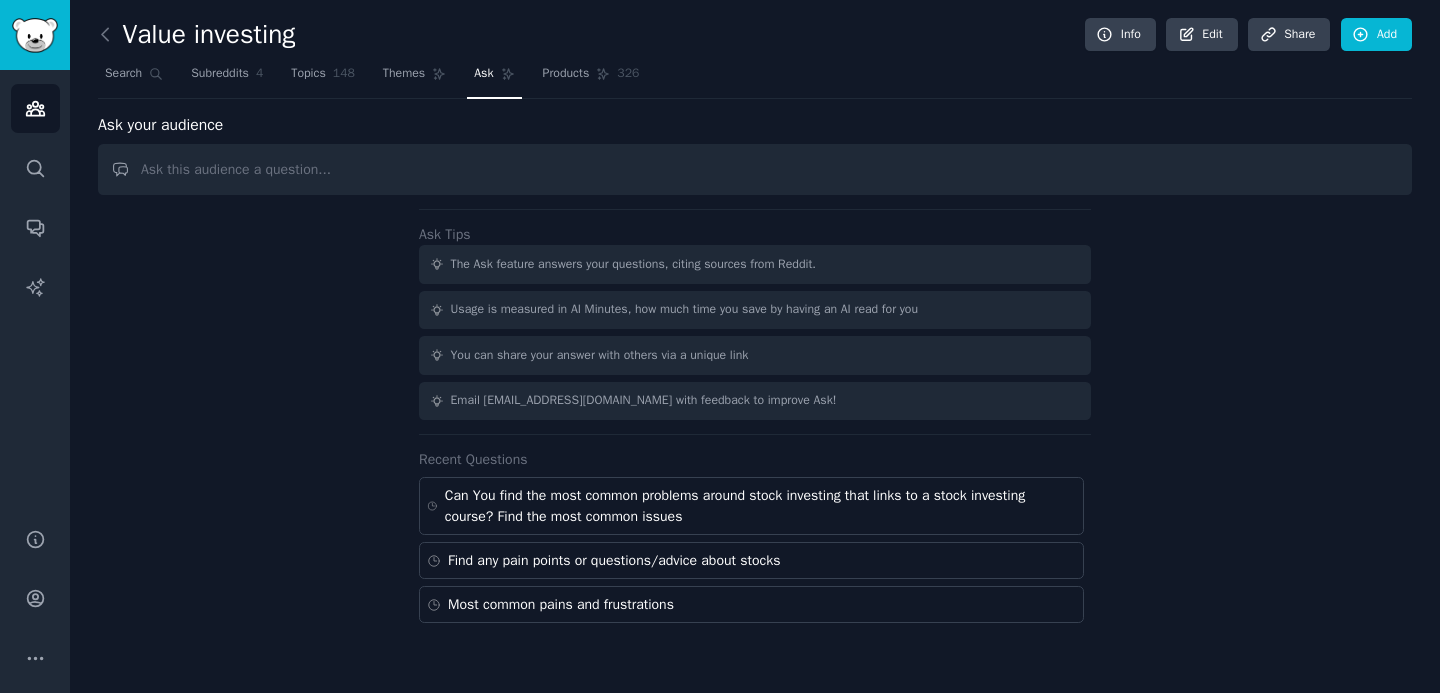click 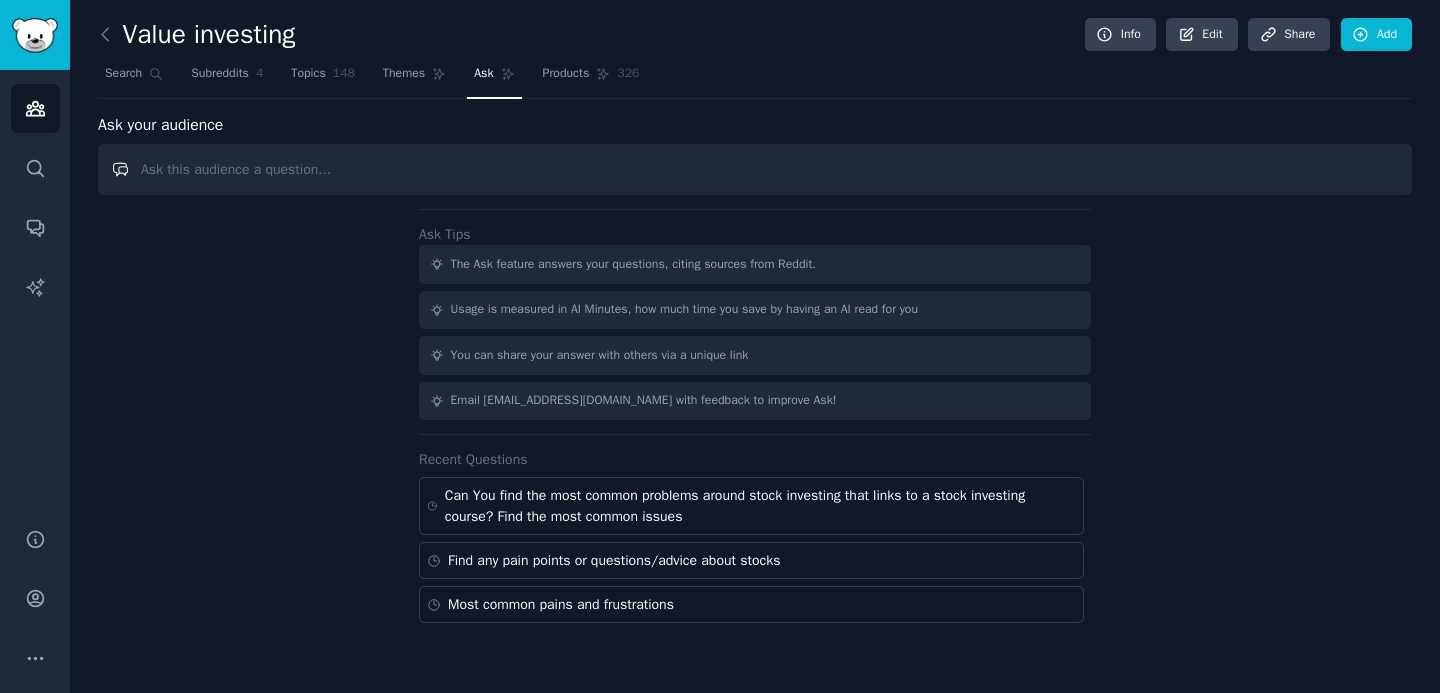 click at bounding box center [755, 169] 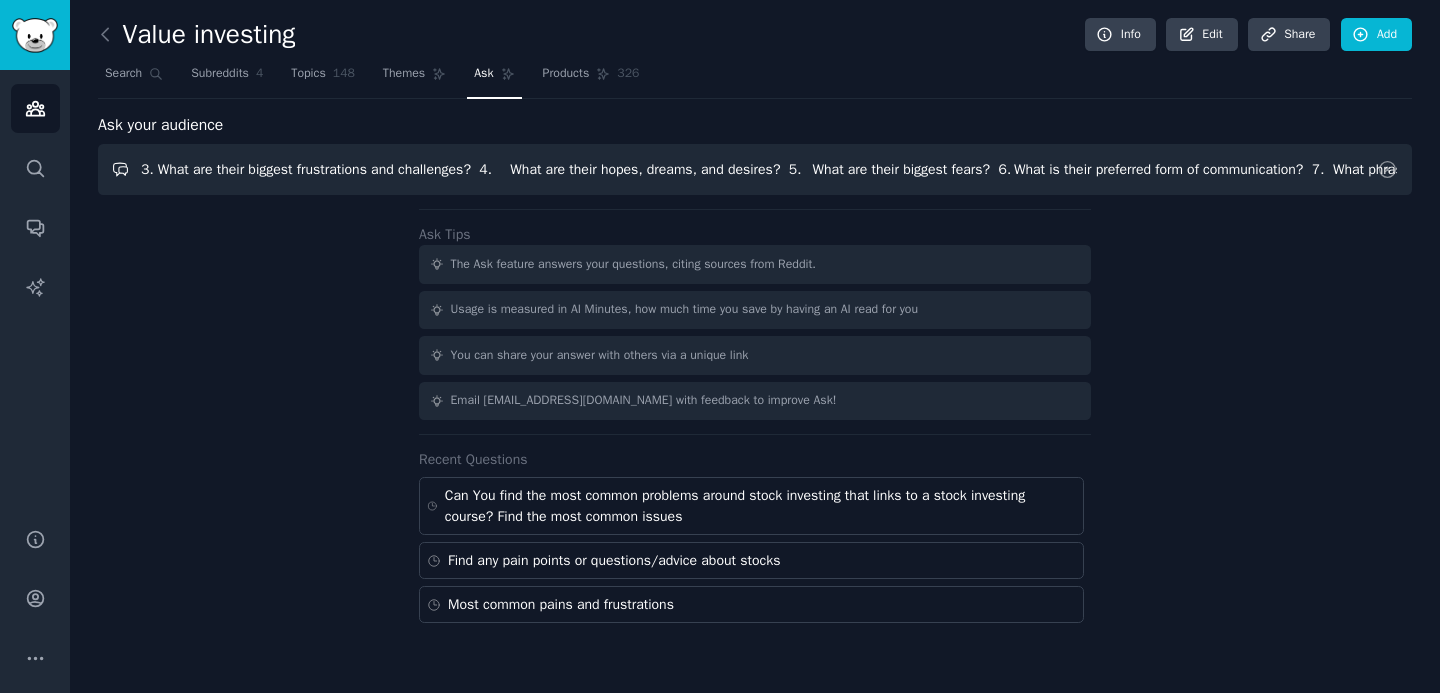 scroll, scrollTop: 0, scrollLeft: 376, axis: horizontal 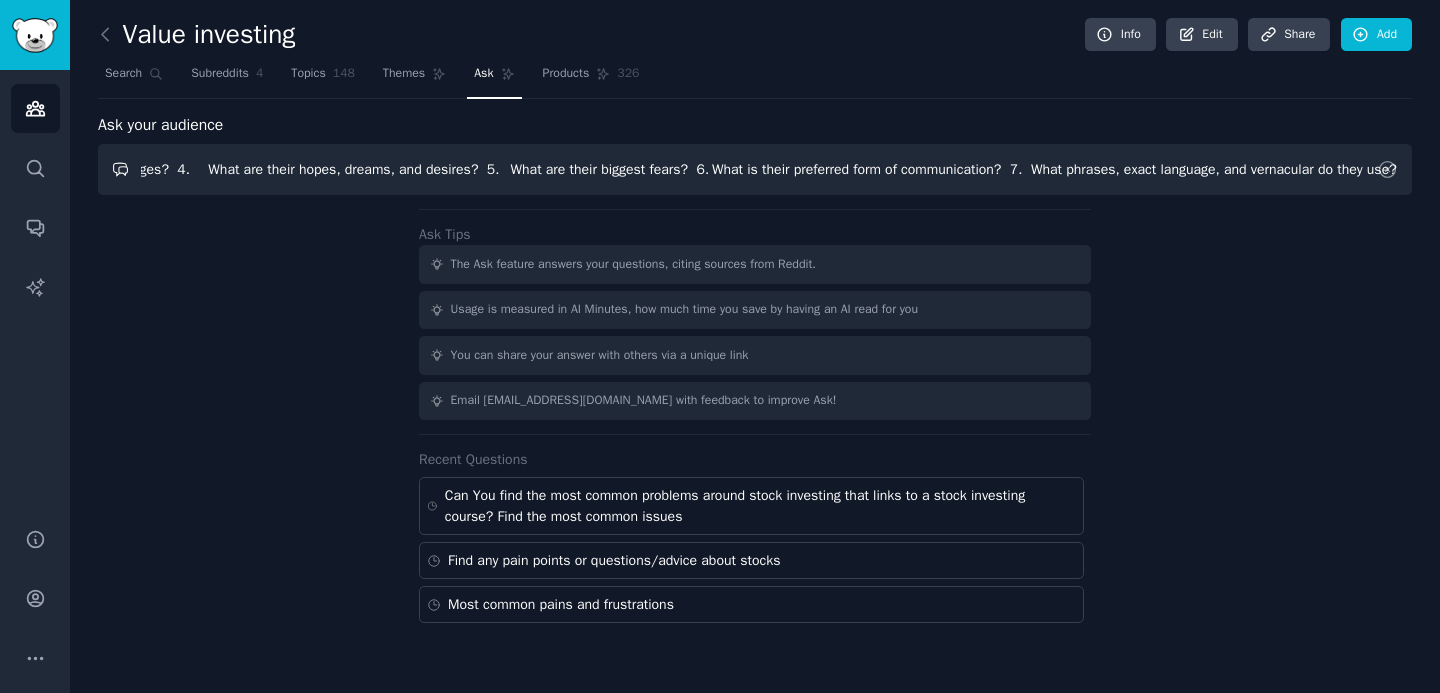 click on "3.	What are their biggest frustrations and challenges?  4.	What are their hopes, dreams, and desires?  5.	What are their biggest fears?  6.	What is their preferred form of communication?  7.	What phrases, exact language, and vernacular do they use?" at bounding box center [755, 169] 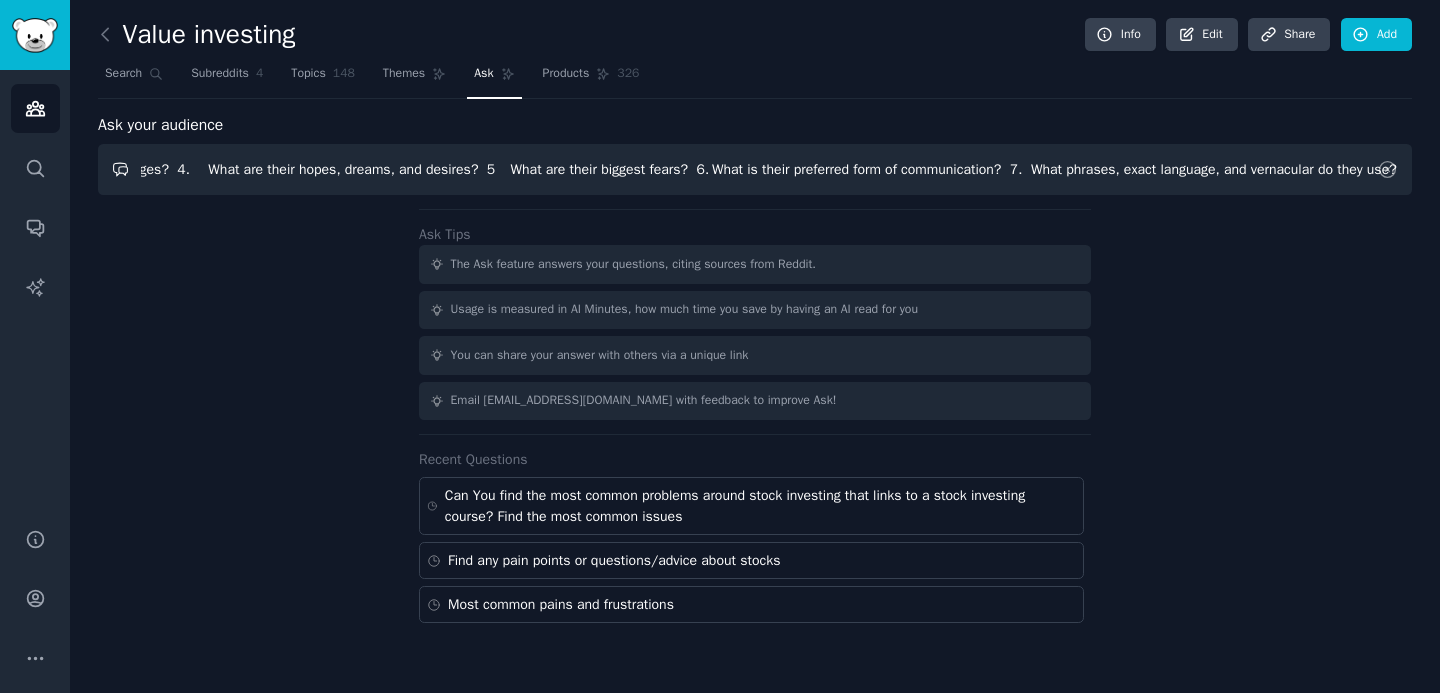 scroll, scrollTop: 0, scrollLeft: 361, axis: horizontal 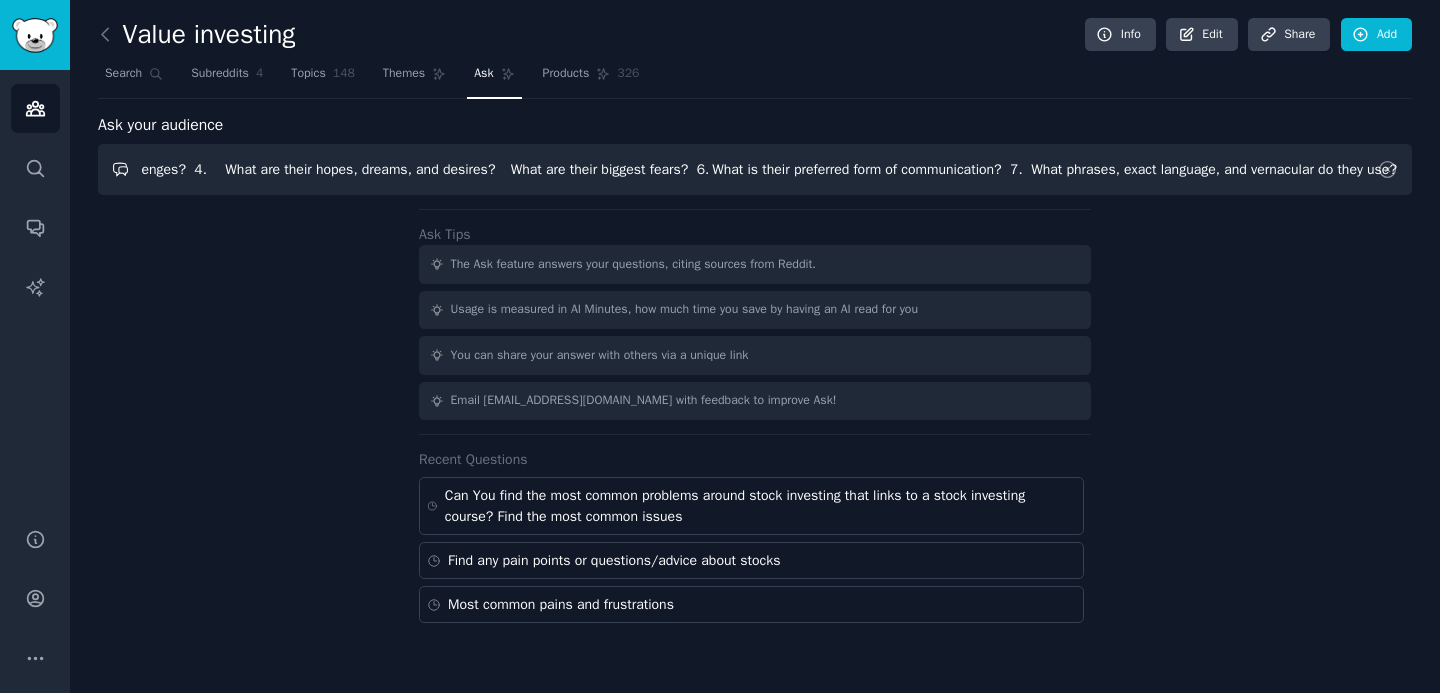 click on "3.	What are their biggest frustrations and challenges?  4.	What are their hopes, dreams, and desires?  	What are their biggest fears?  6.	What is their preferred form of communication?  7.	What phrases, exact language, and vernacular do they use?" at bounding box center (755, 169) 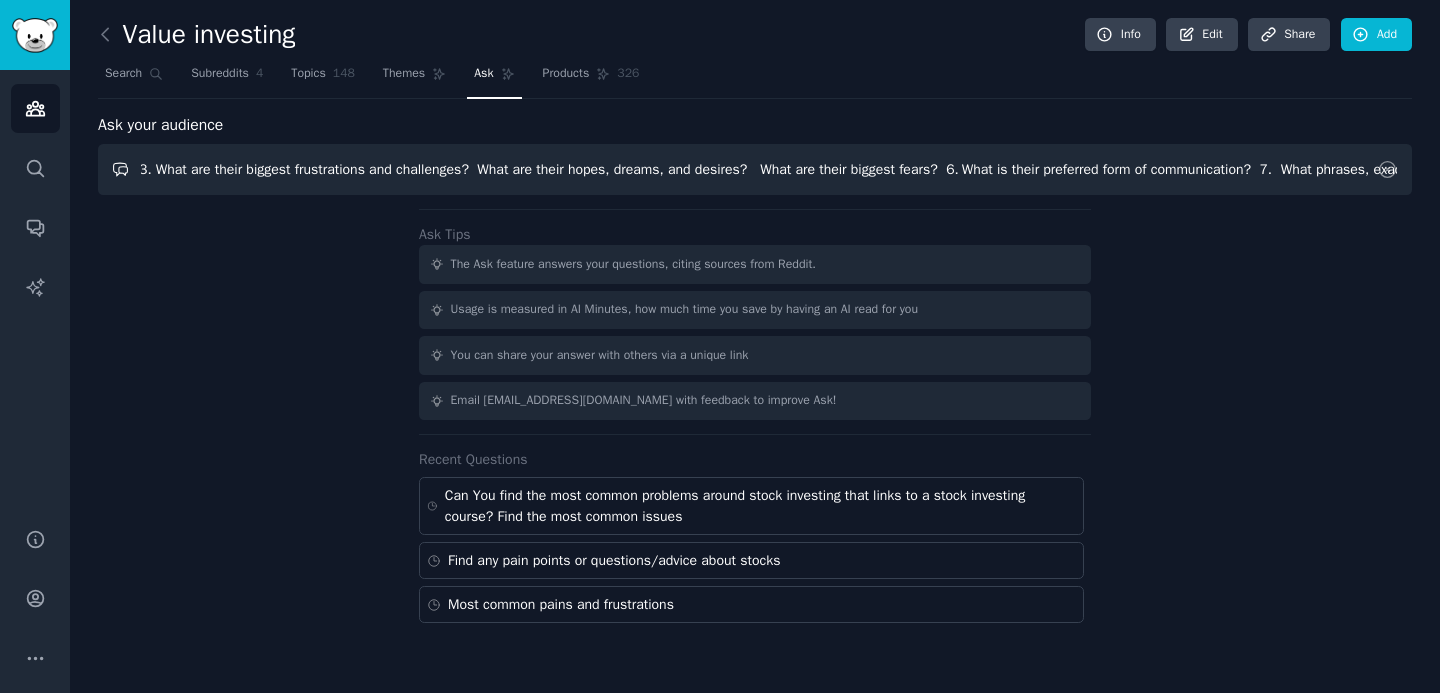 scroll, scrollTop: 0, scrollLeft: 0, axis: both 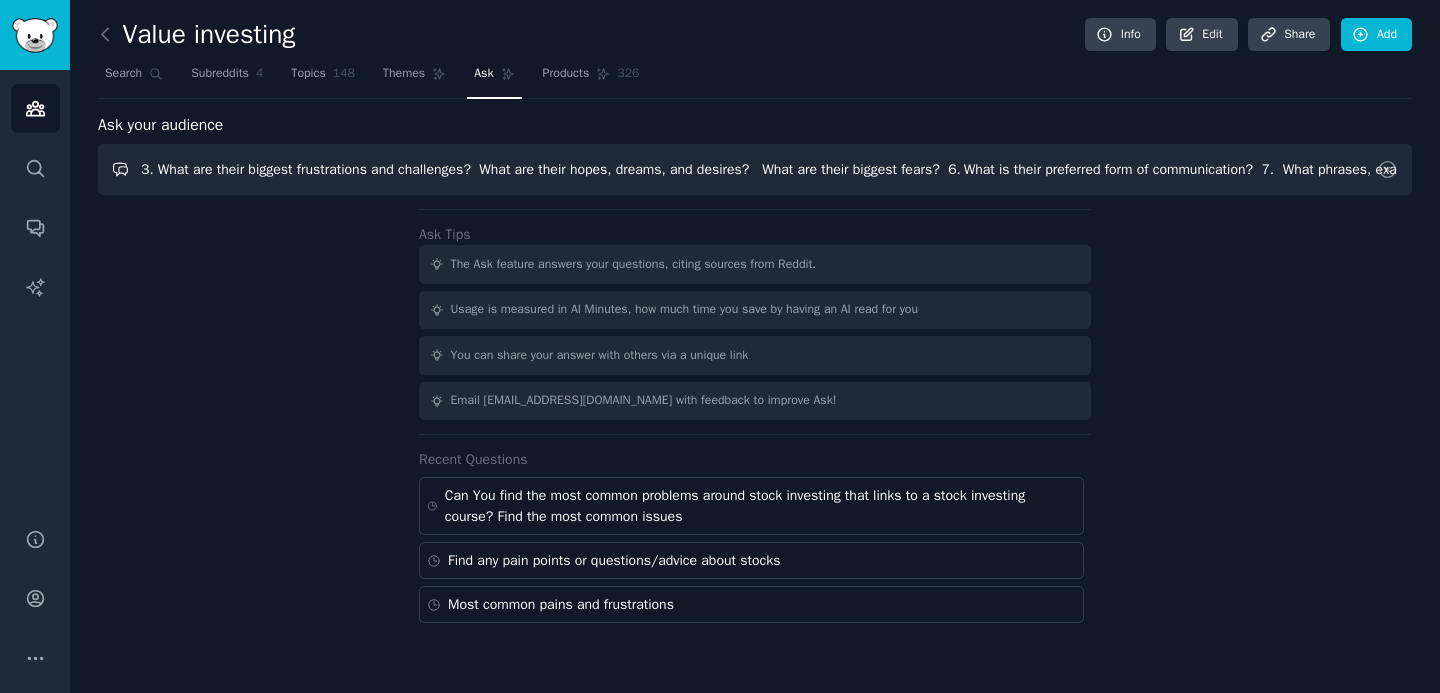 click on "3.	What are their biggest frustrations and challenges?  What are their hopes, dreams, and desires?  	What are their biggest fears?  6.	What is their preferred form of communication?  7.	What phrases, exact language, and vernacular do they use?" at bounding box center (755, 169) 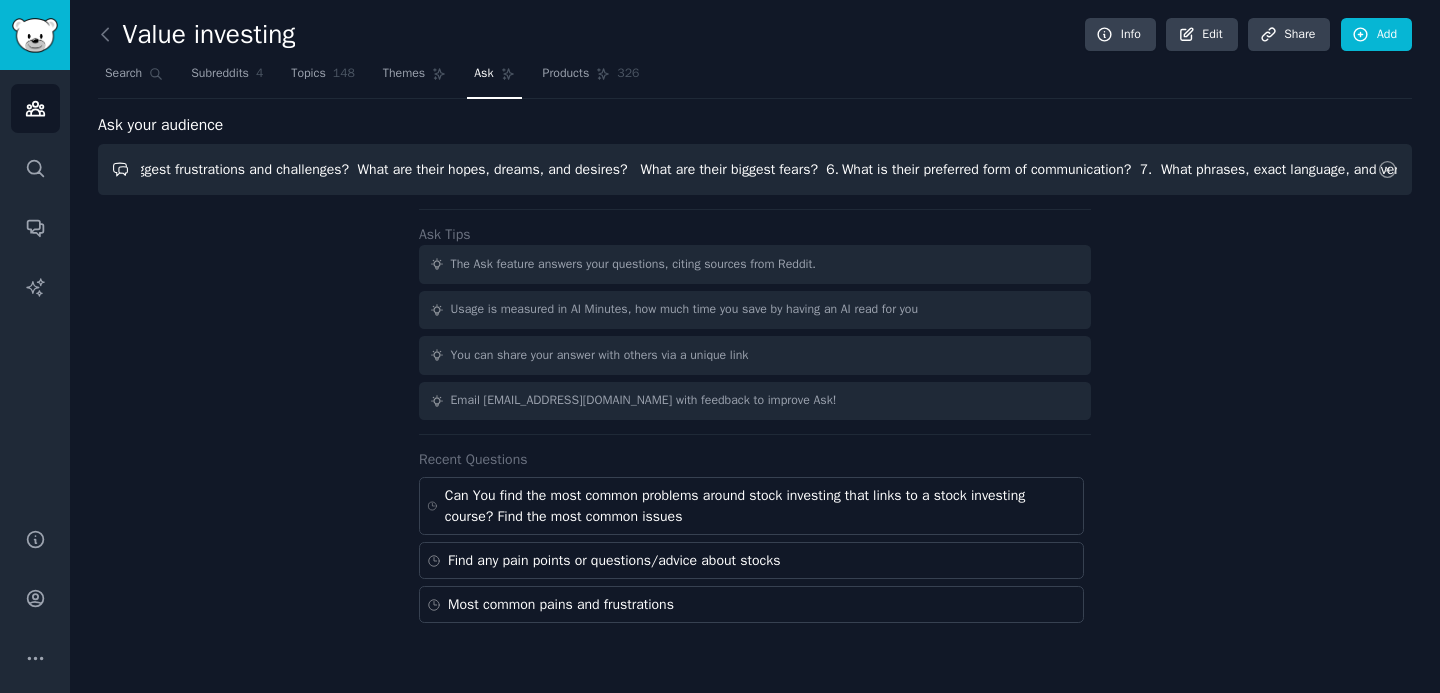 scroll, scrollTop: 0, scrollLeft: 115, axis: horizontal 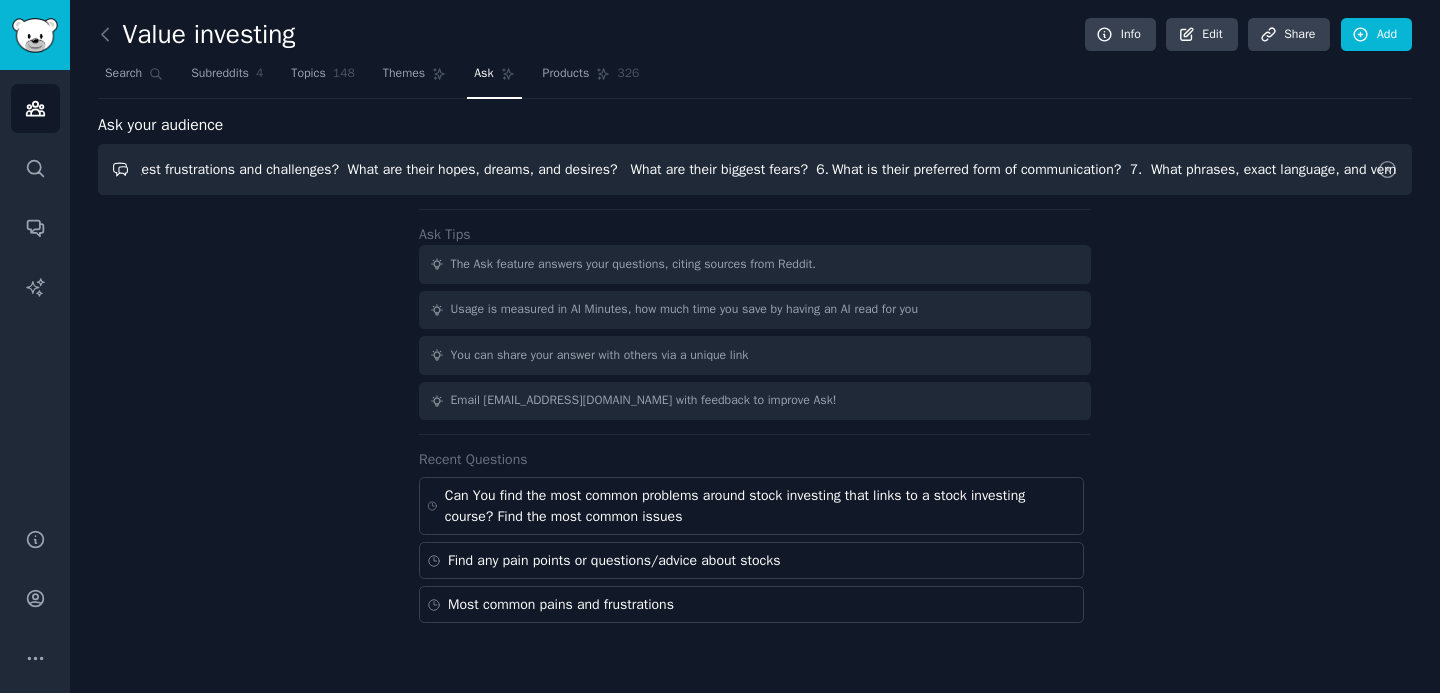 click on "What are their biggest frustrations and challenges?  What are their hopes, dreams, and desires?  	What are their biggest fears?  6.	What is their preferred form of communication?  7.	What phrases, exact language, and vernacular do they use?" at bounding box center [755, 169] 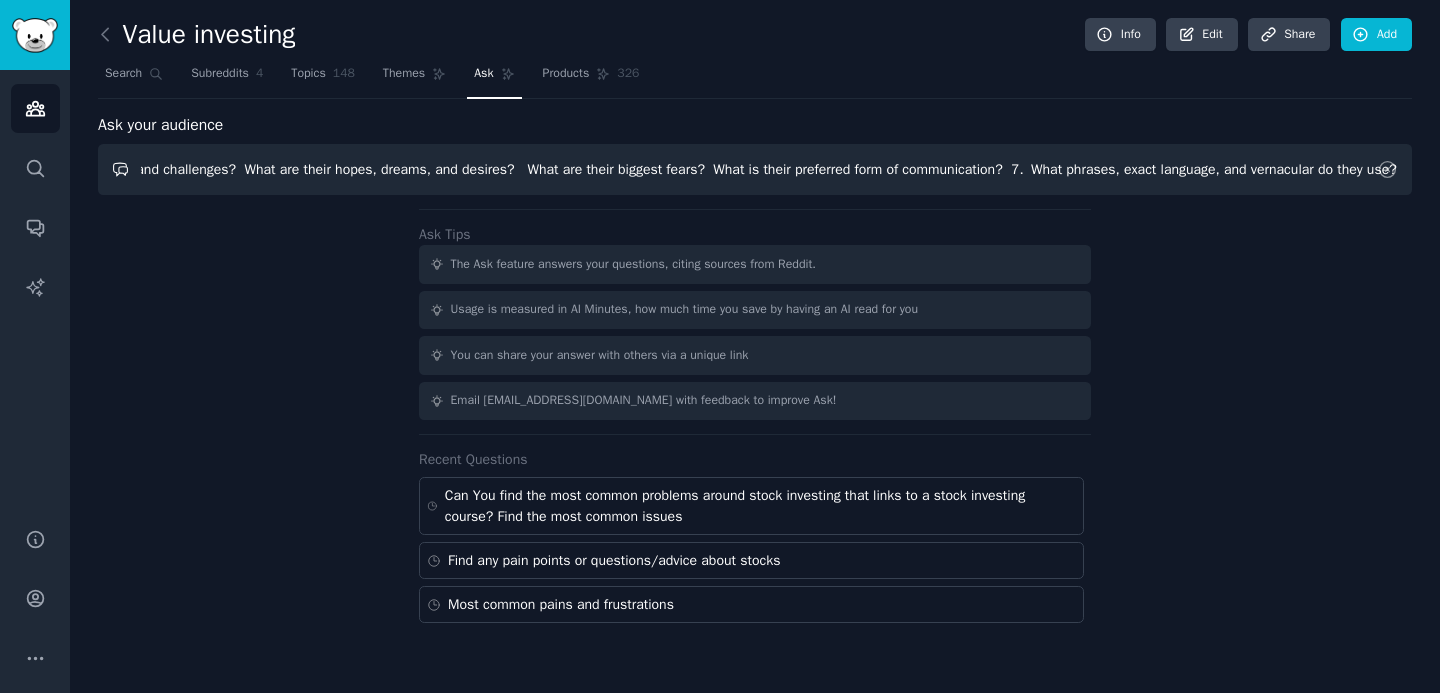 scroll, scrollTop: 0, scrollLeft: 298, axis: horizontal 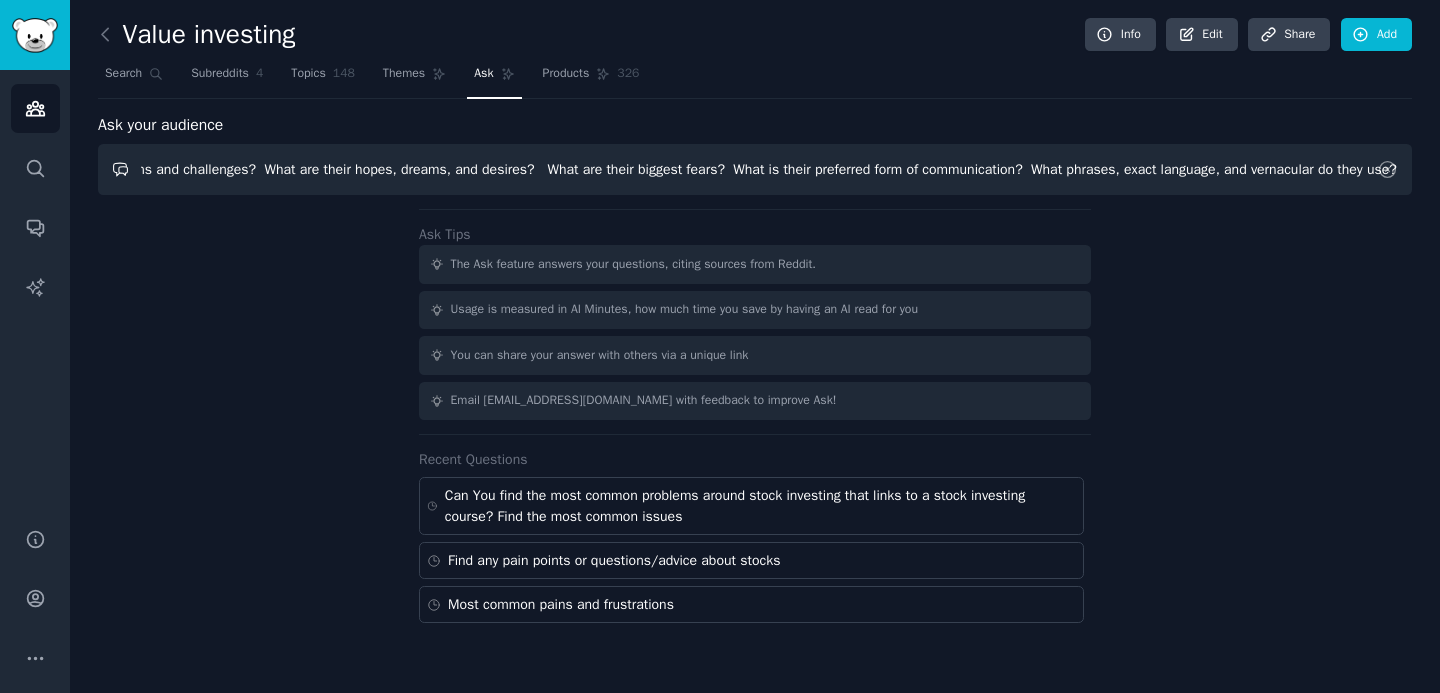 click on "What are their biggest frustrations and challenges?  What are their hopes, dreams, and desires?  	What are their biggest fears?  What is their preferred form of communication?  What phrases, exact language, and vernacular do they use?" at bounding box center (755, 169) 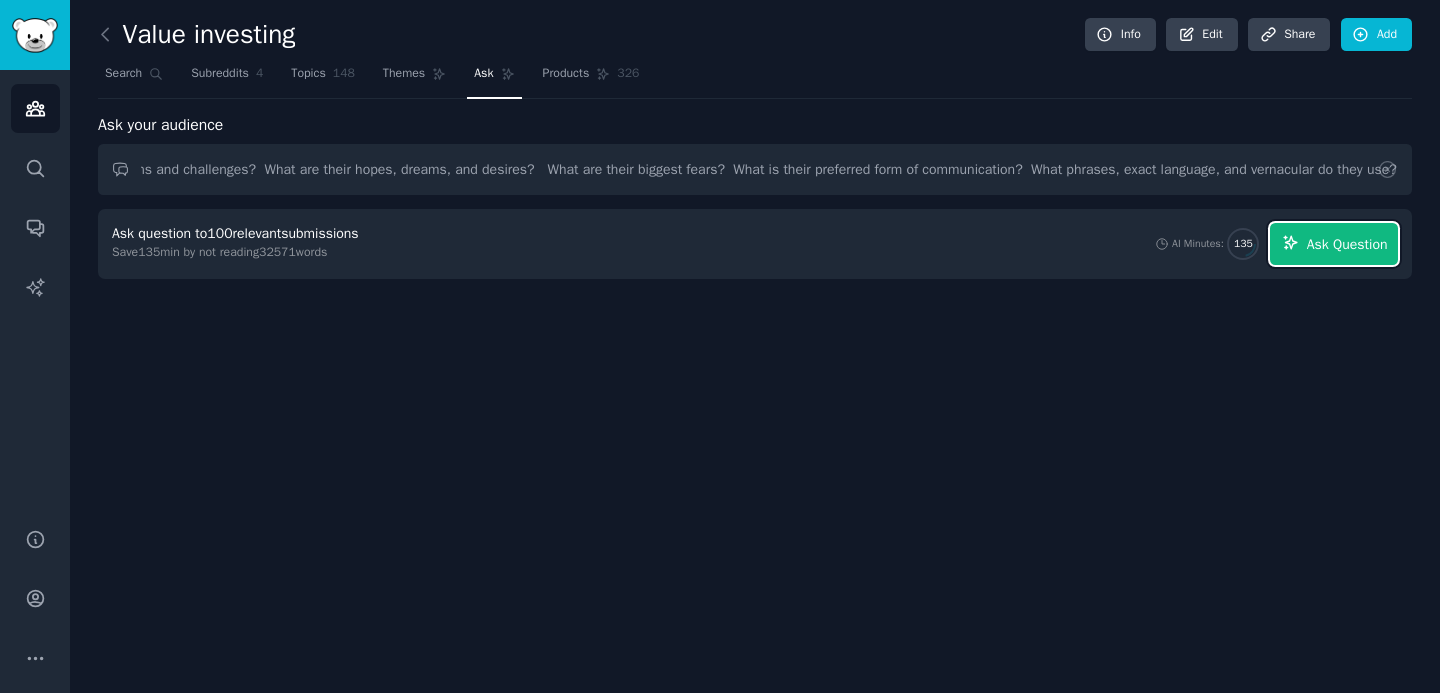 click on "Ask Question" at bounding box center [1334, 244] 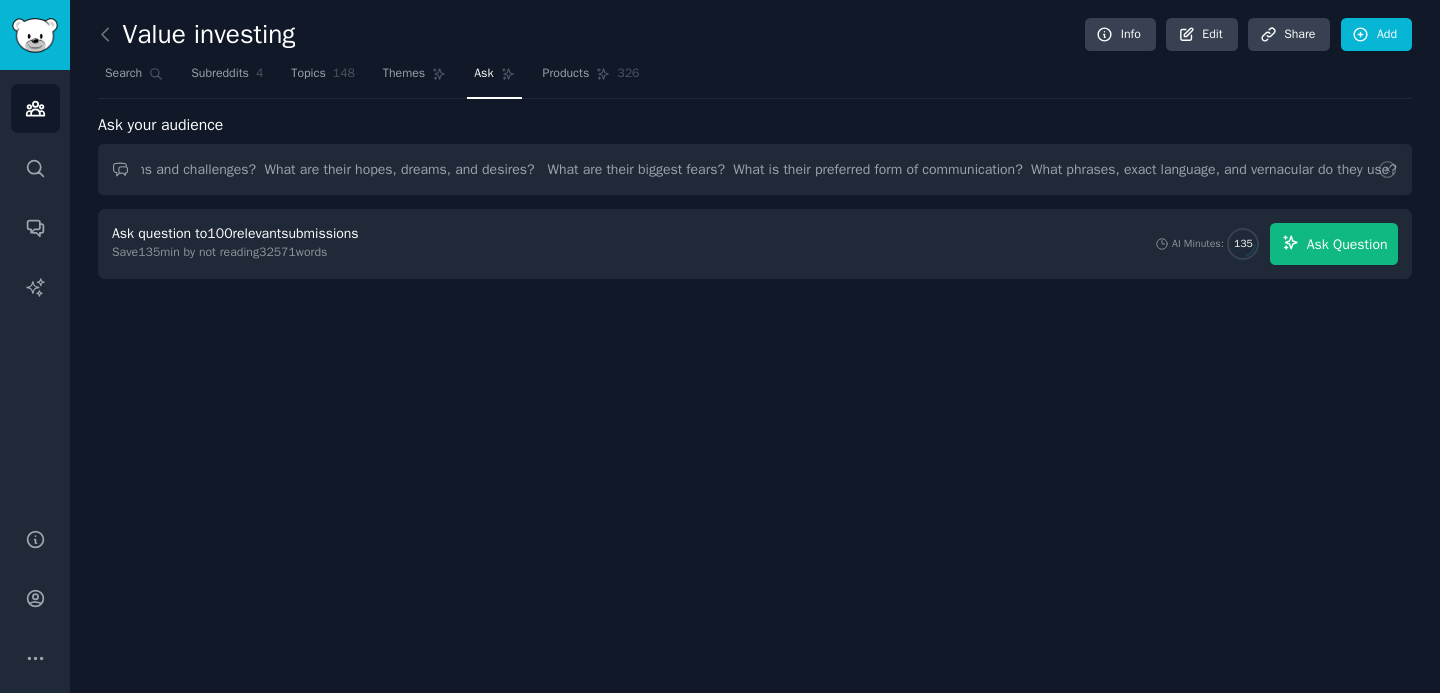 scroll, scrollTop: 0, scrollLeft: 0, axis: both 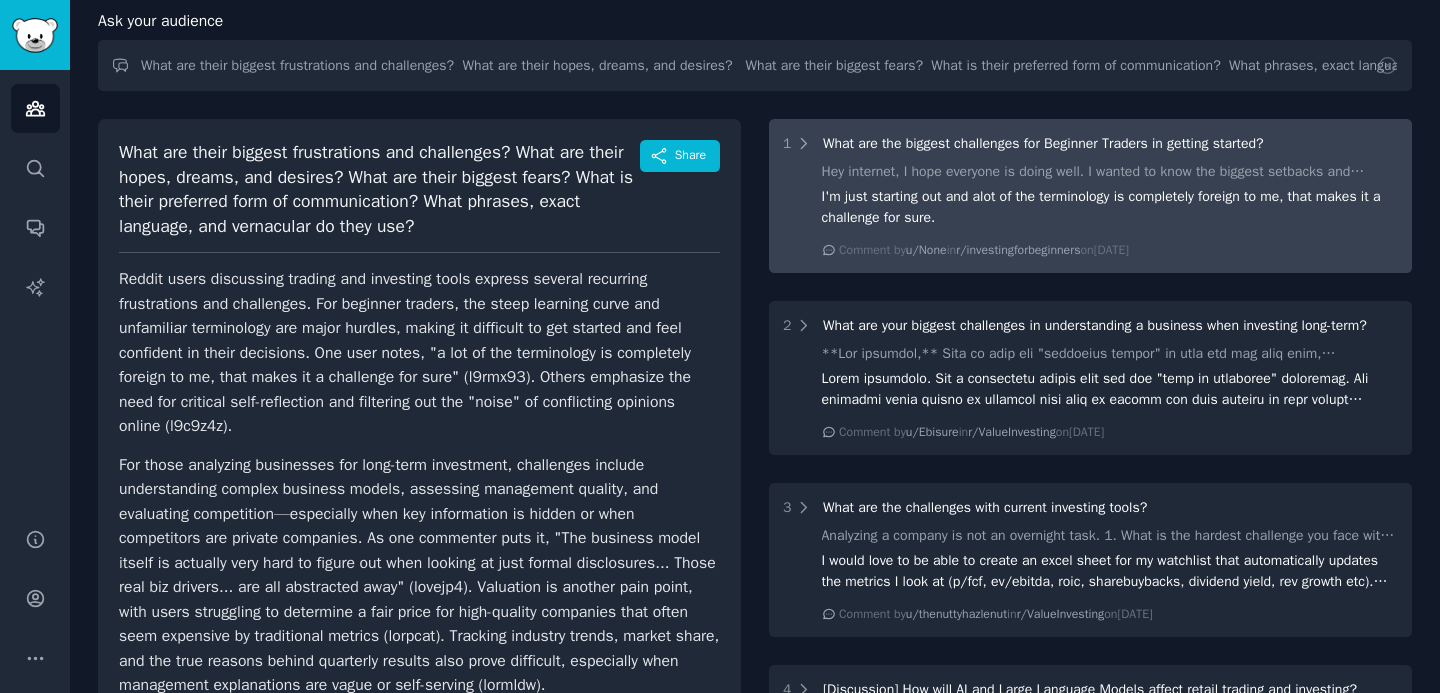 click on "Hey internet,
I hope everyone is doing well. I wanted to know the biggest setbacks and challenges for beginner/retail traders in getting started.
For example, is the learning curve too large?
Please let me know if you can provide any insights.
Thanks,
Pratyush Mahadevaiah I'm just starting out and alot of the terminology is completely foreign to me, that makes it a challenge for sure. Comment by  u/None  in  r/investingforbeginners  on  Sun 23/06/2024" at bounding box center [1110, 210] 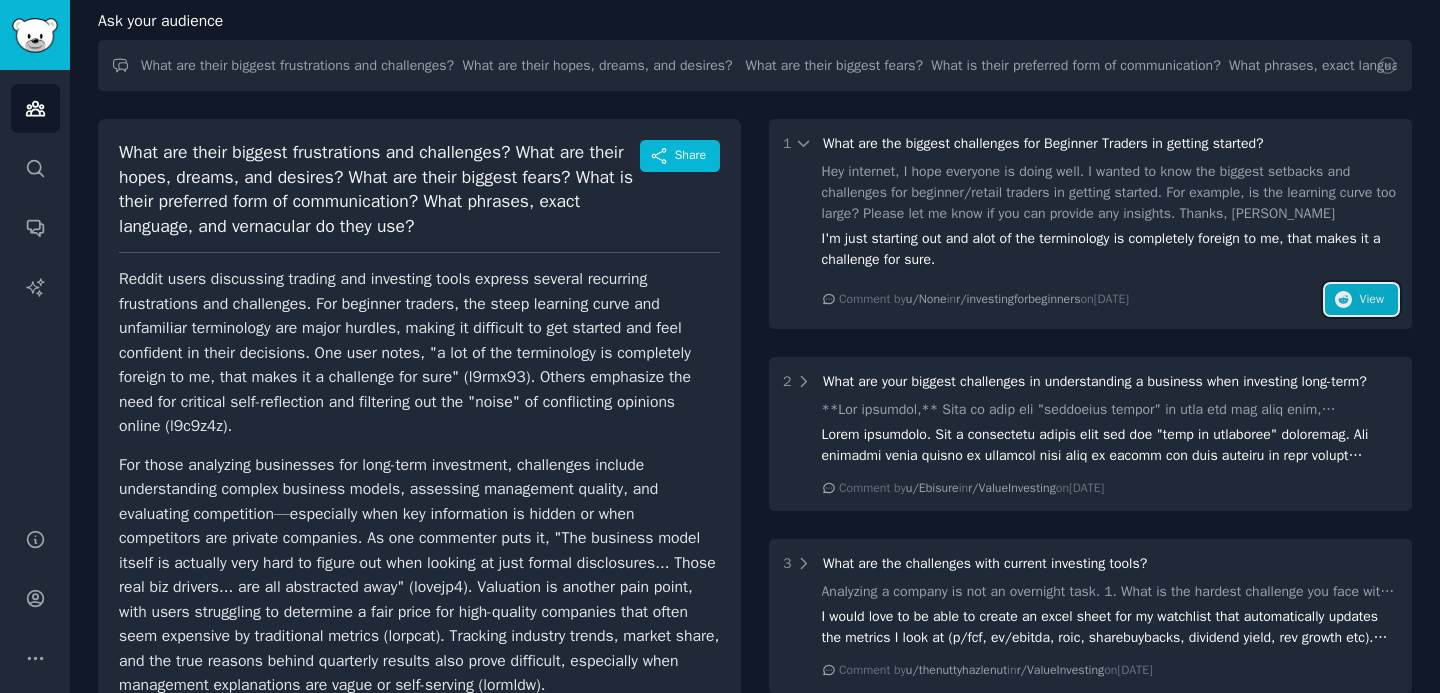 click on "View" at bounding box center [1372, 300] 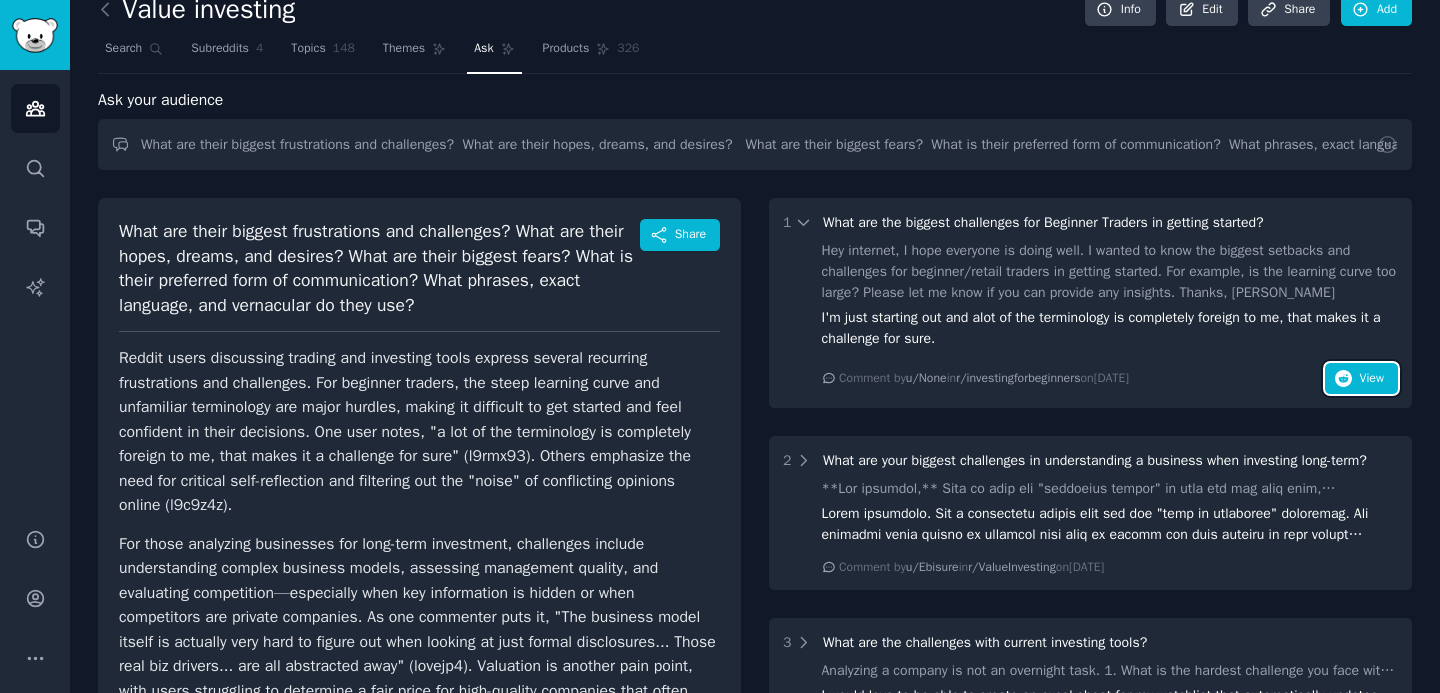 scroll, scrollTop: 0, scrollLeft: 0, axis: both 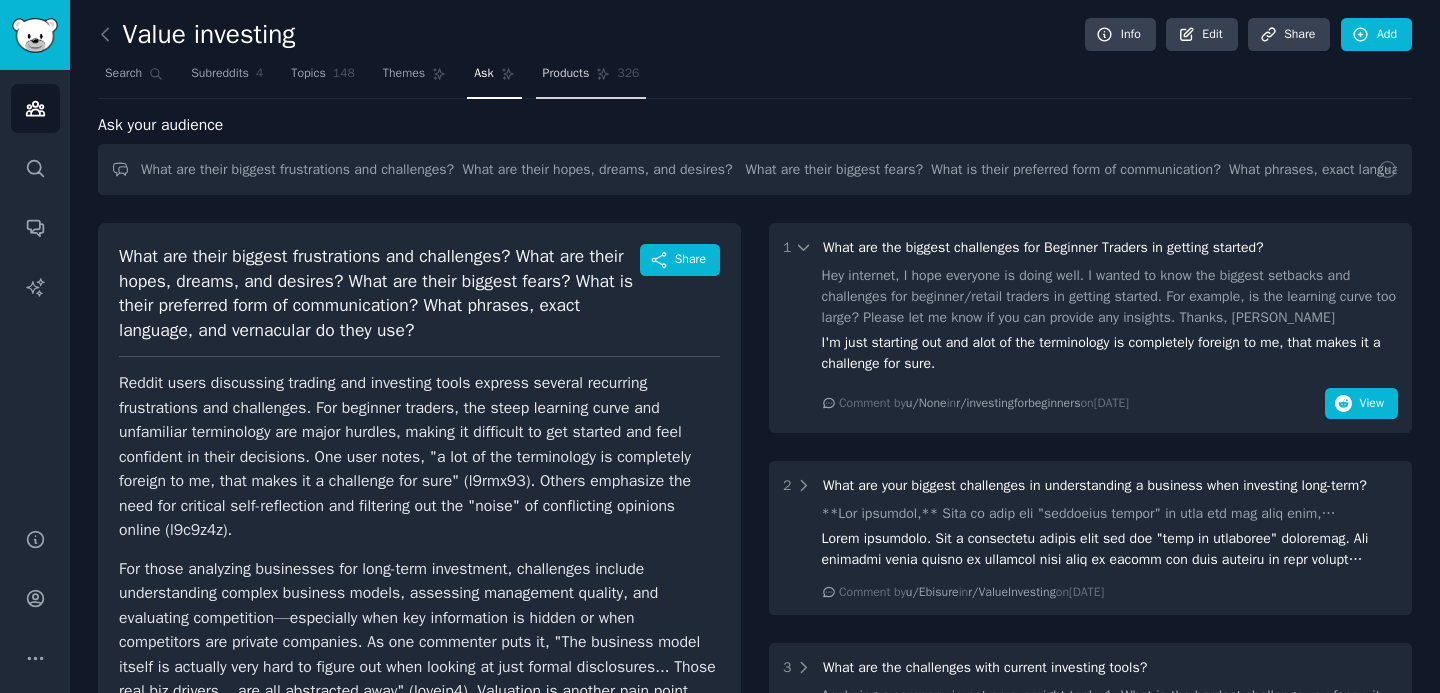 click on "Products" at bounding box center (566, 74) 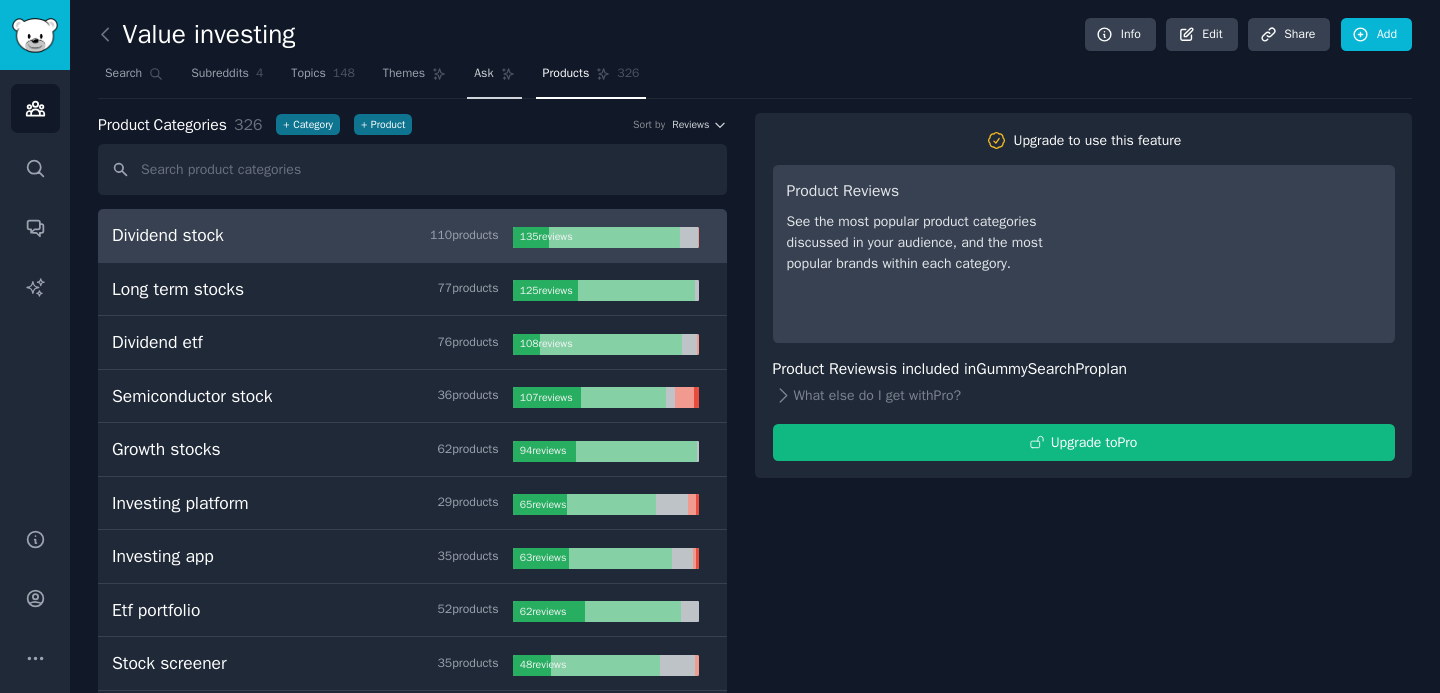 click on "Ask" at bounding box center [483, 74] 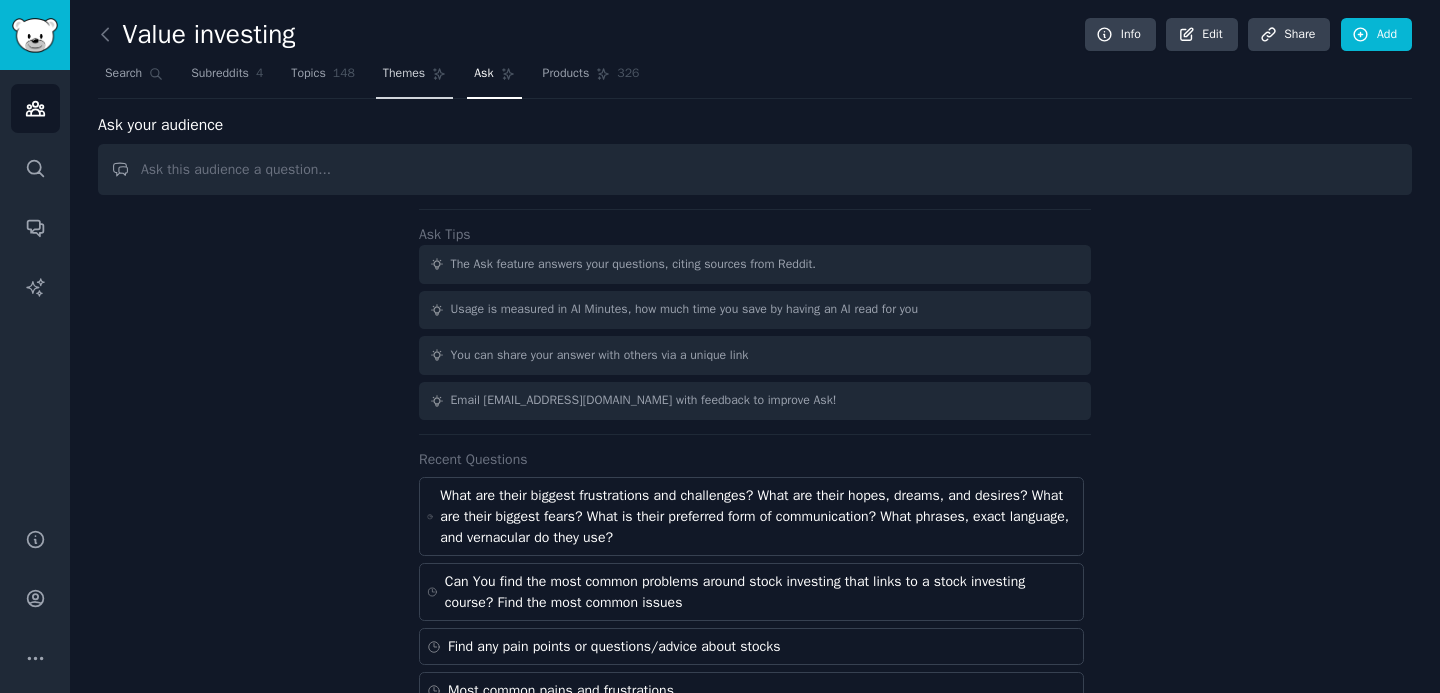 click on "Themes" at bounding box center [404, 74] 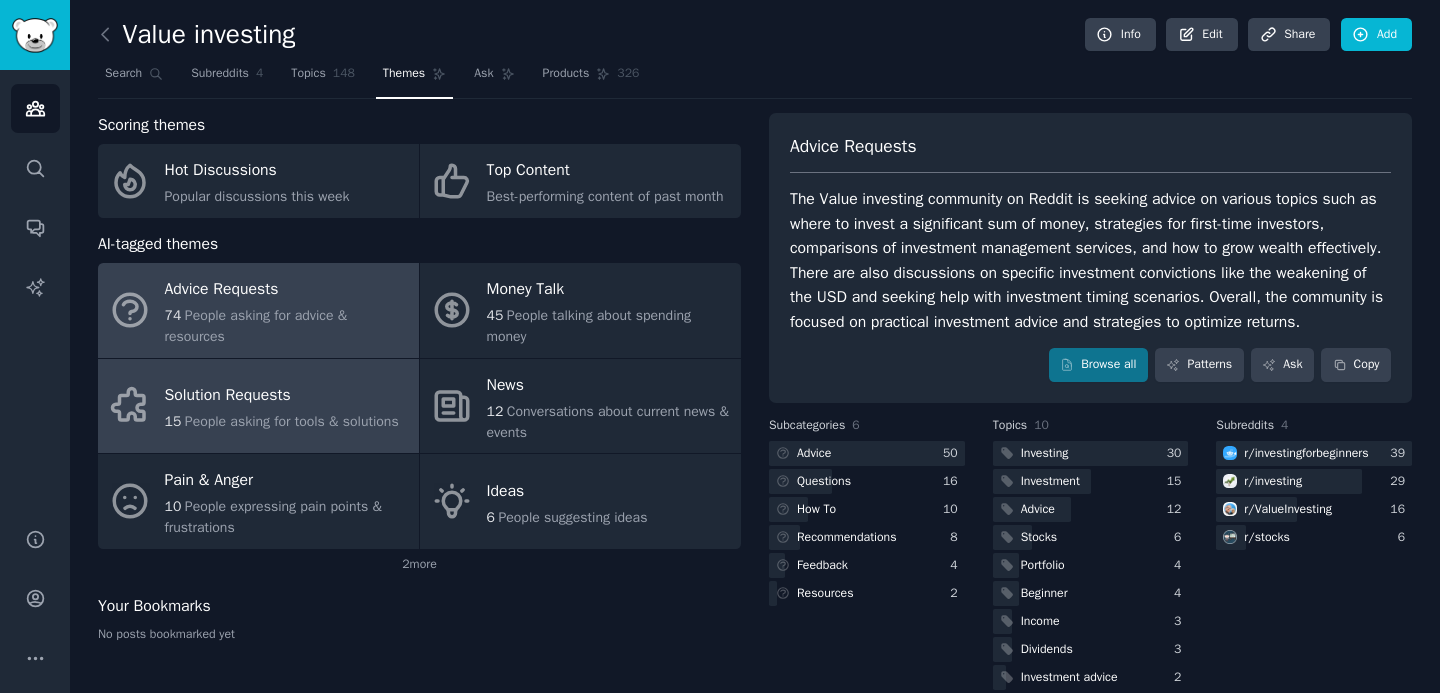 click on "Solution Requests" at bounding box center [282, 396] 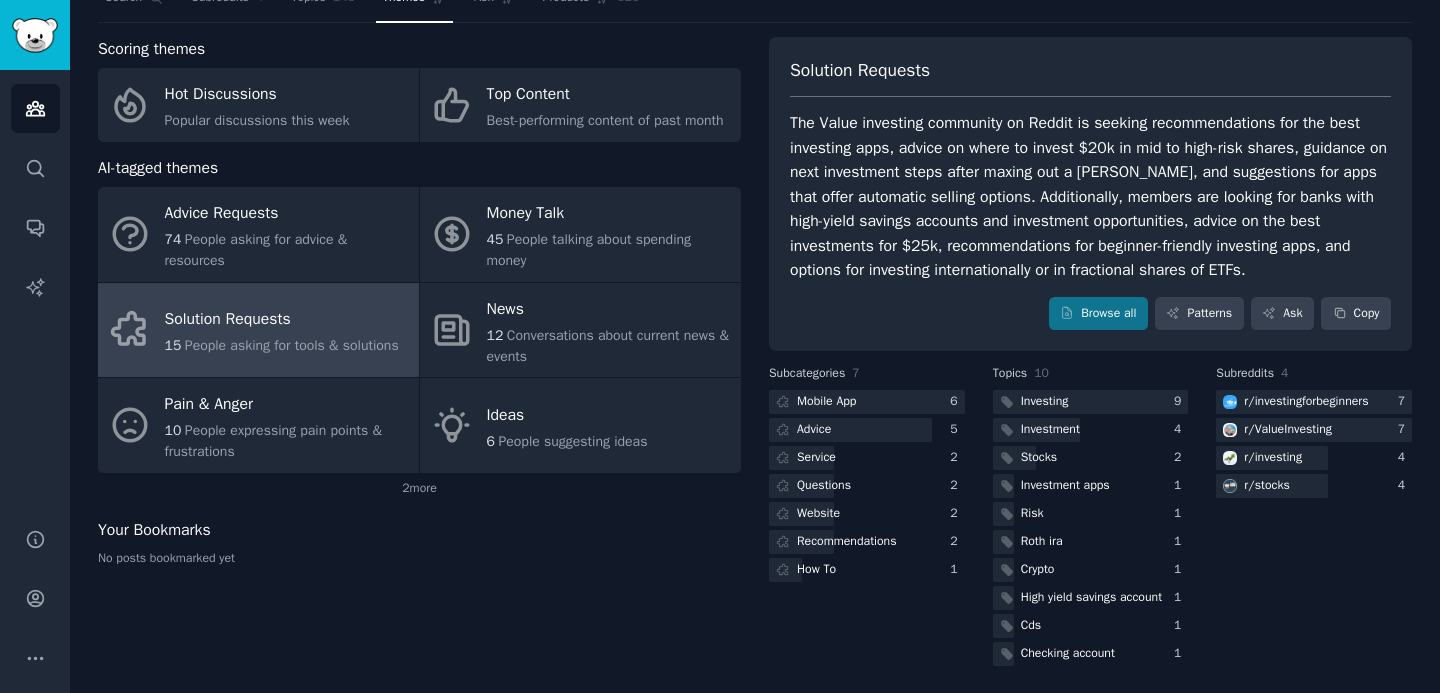scroll, scrollTop: 80, scrollLeft: 0, axis: vertical 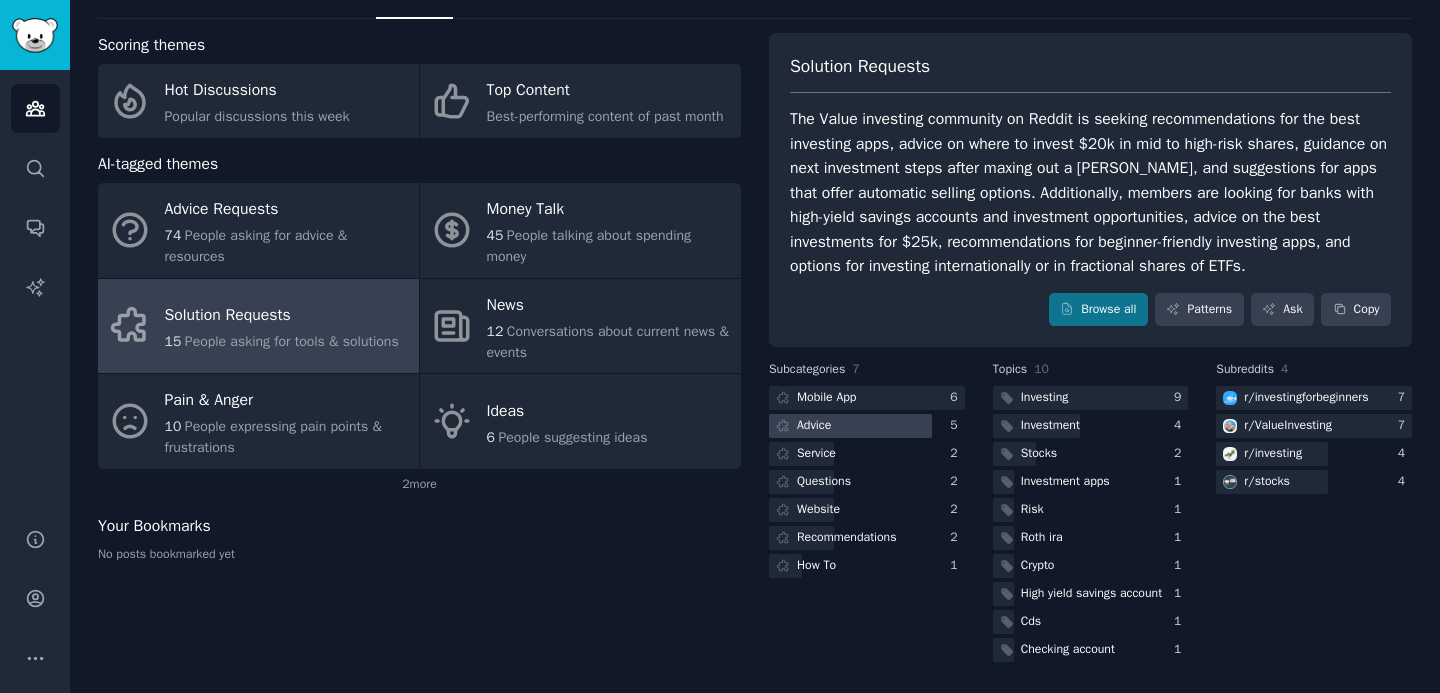 click at bounding box center [850, 426] 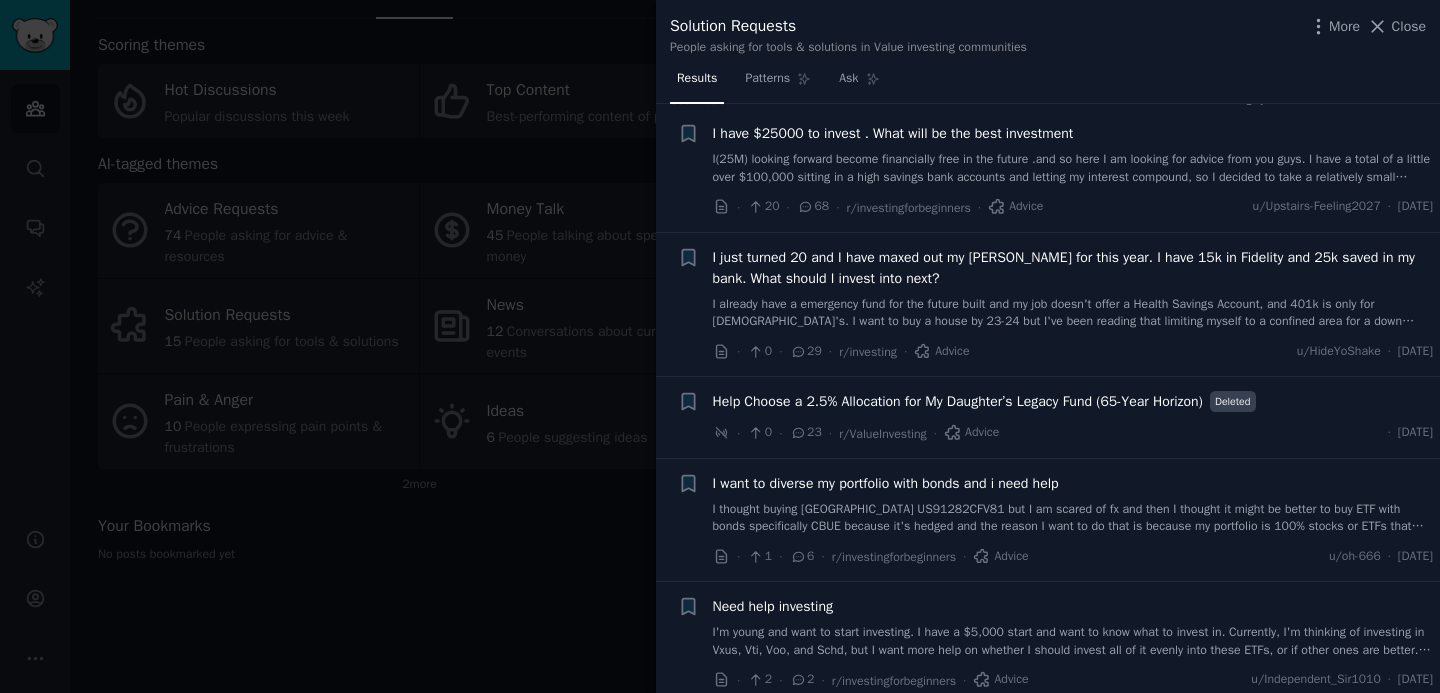 scroll, scrollTop: 38, scrollLeft: 0, axis: vertical 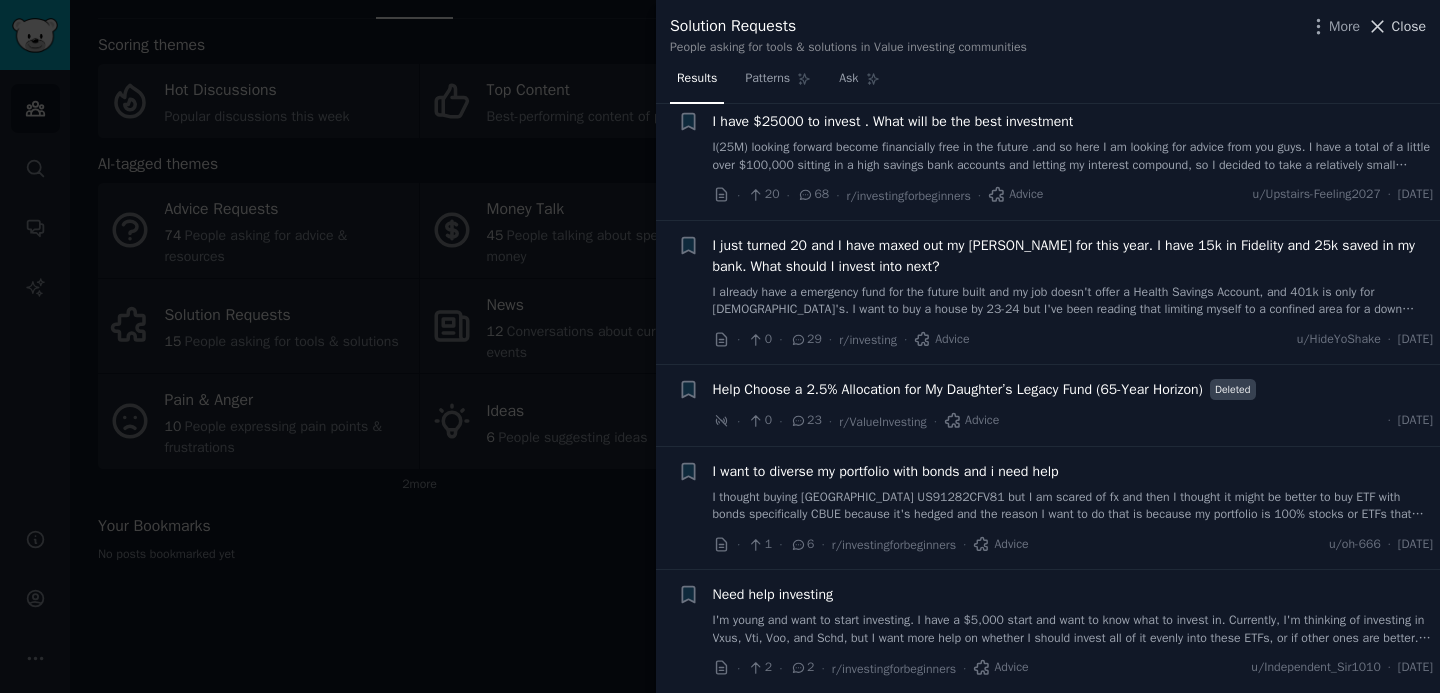 click 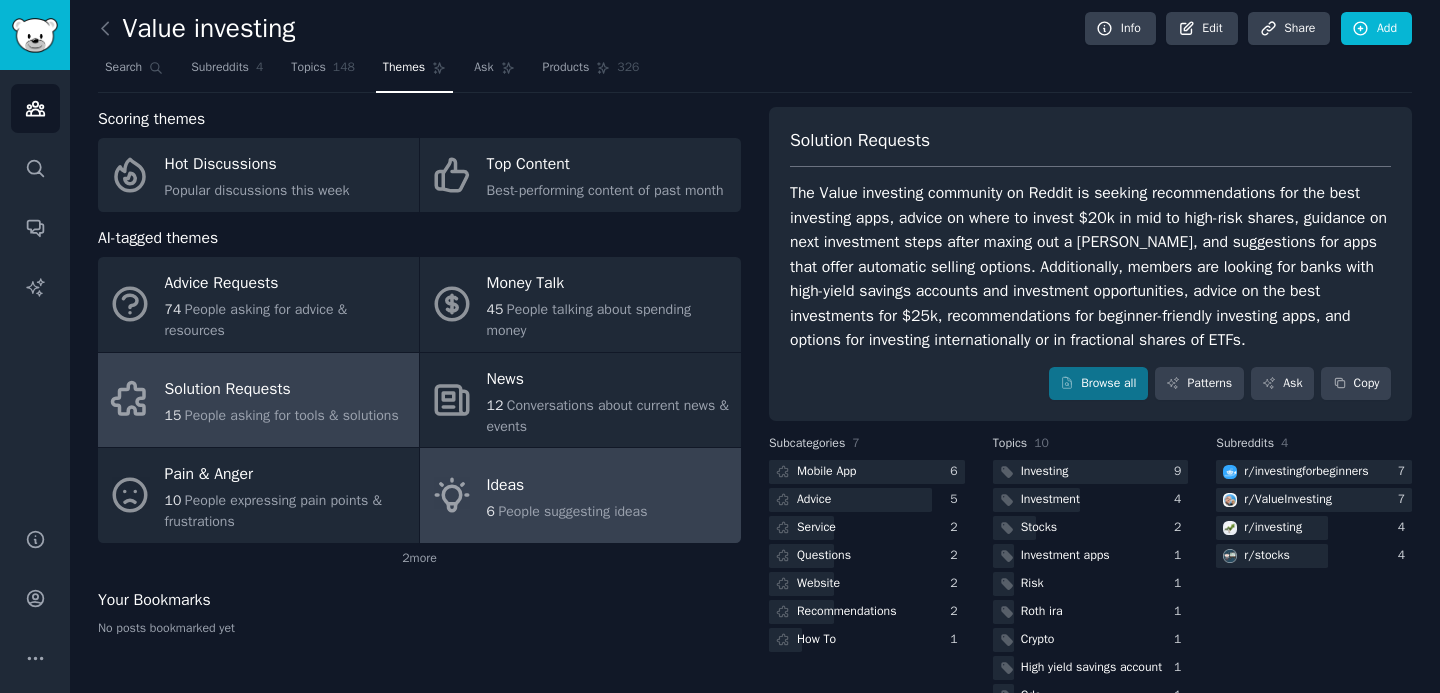 scroll, scrollTop: 0, scrollLeft: 0, axis: both 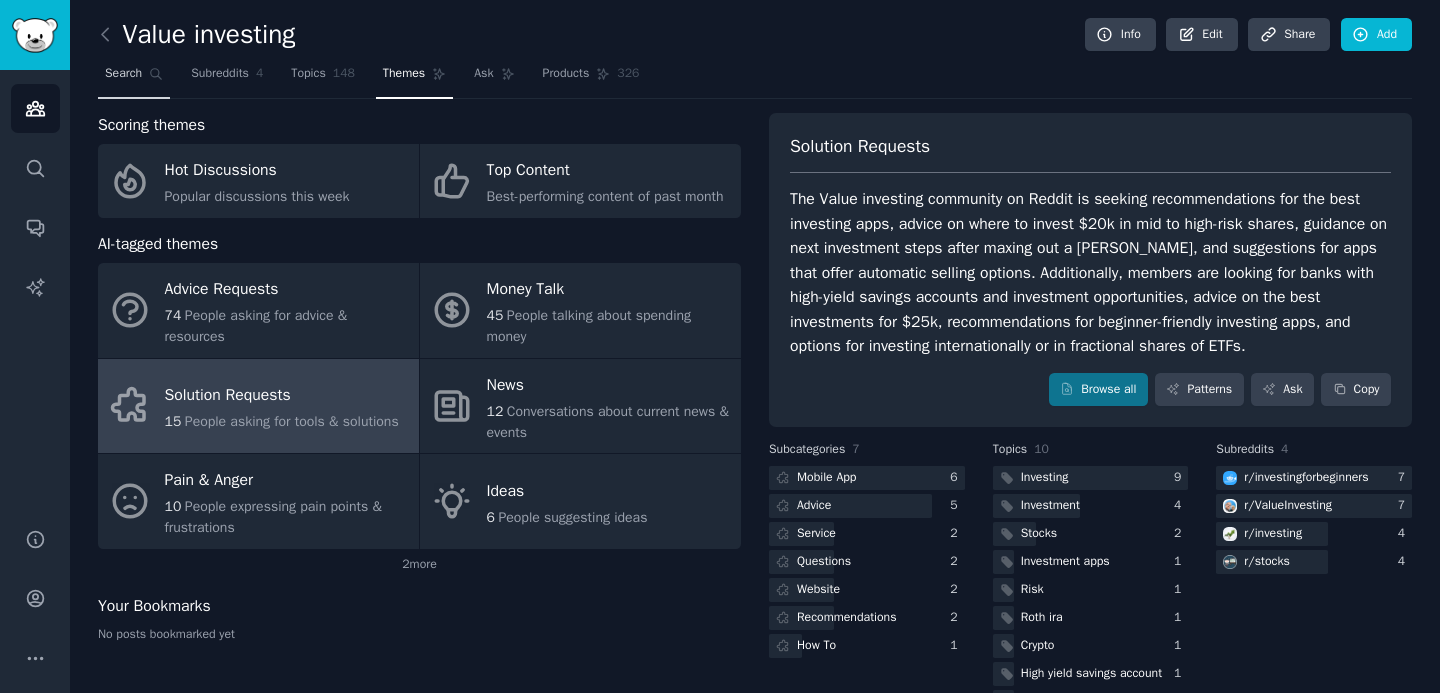 click on "Search" at bounding box center (123, 74) 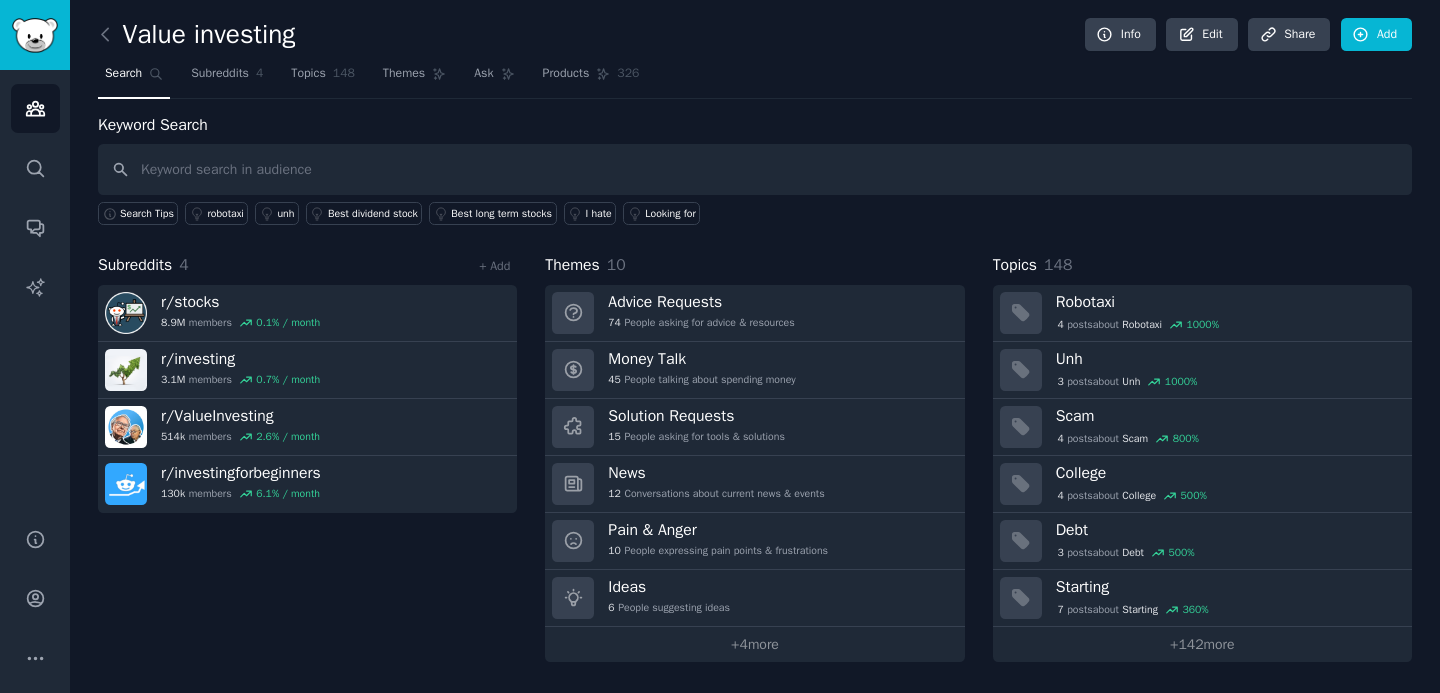 click at bounding box center [755, 169] 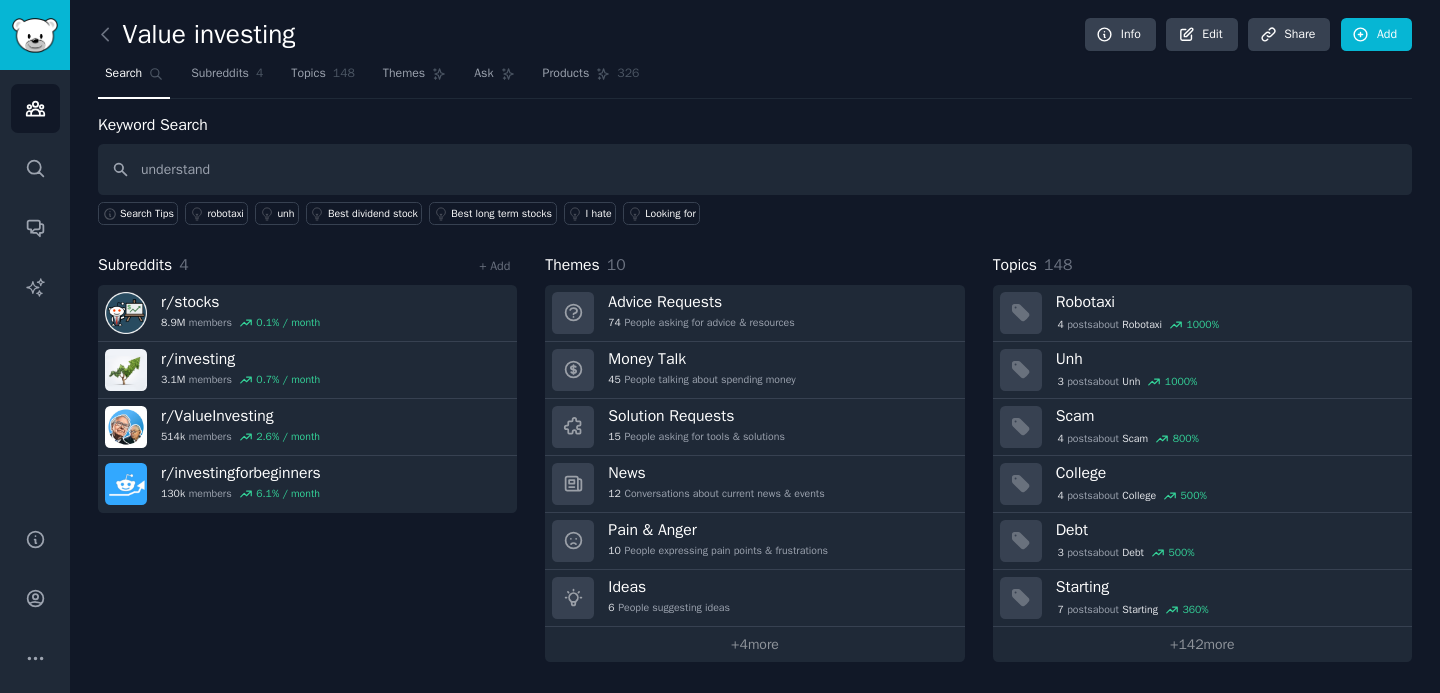 type on "understand" 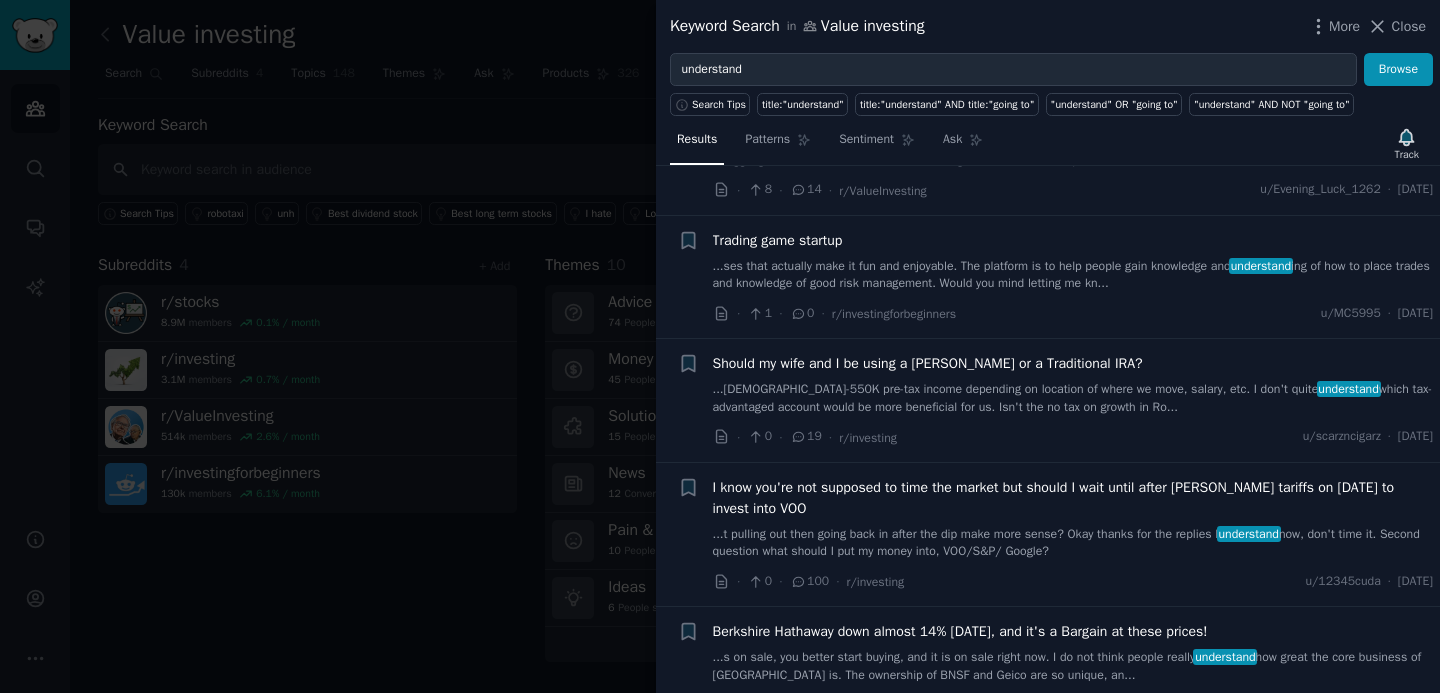 scroll, scrollTop: 228, scrollLeft: 0, axis: vertical 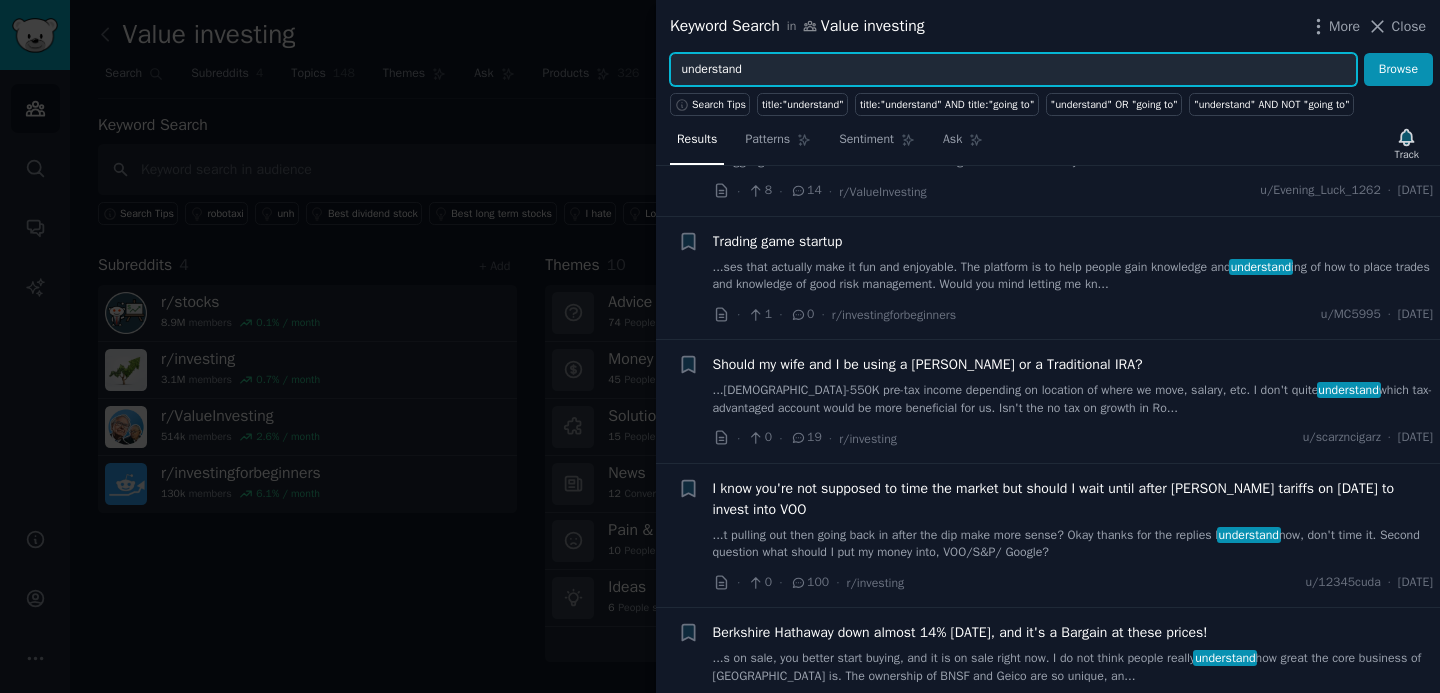 click on "understand" at bounding box center (1013, 70) 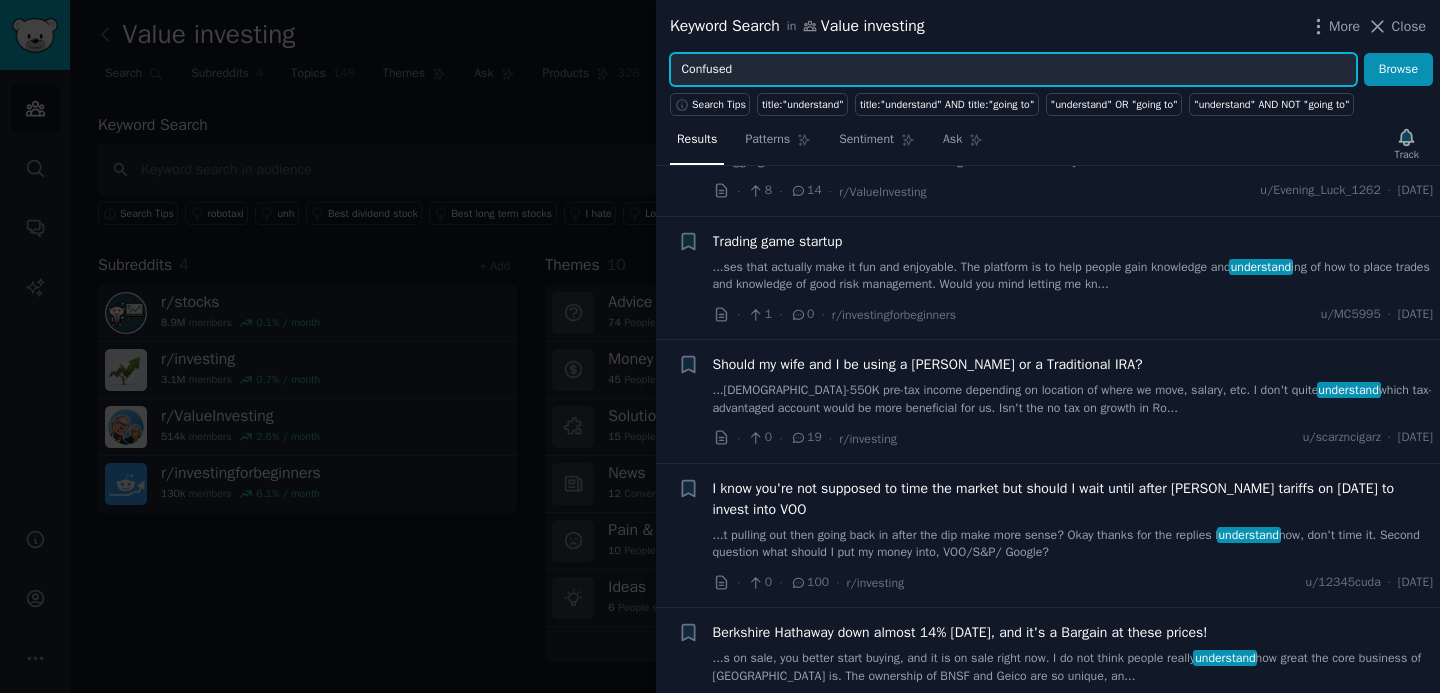 click on "Browse" at bounding box center (1398, 70) 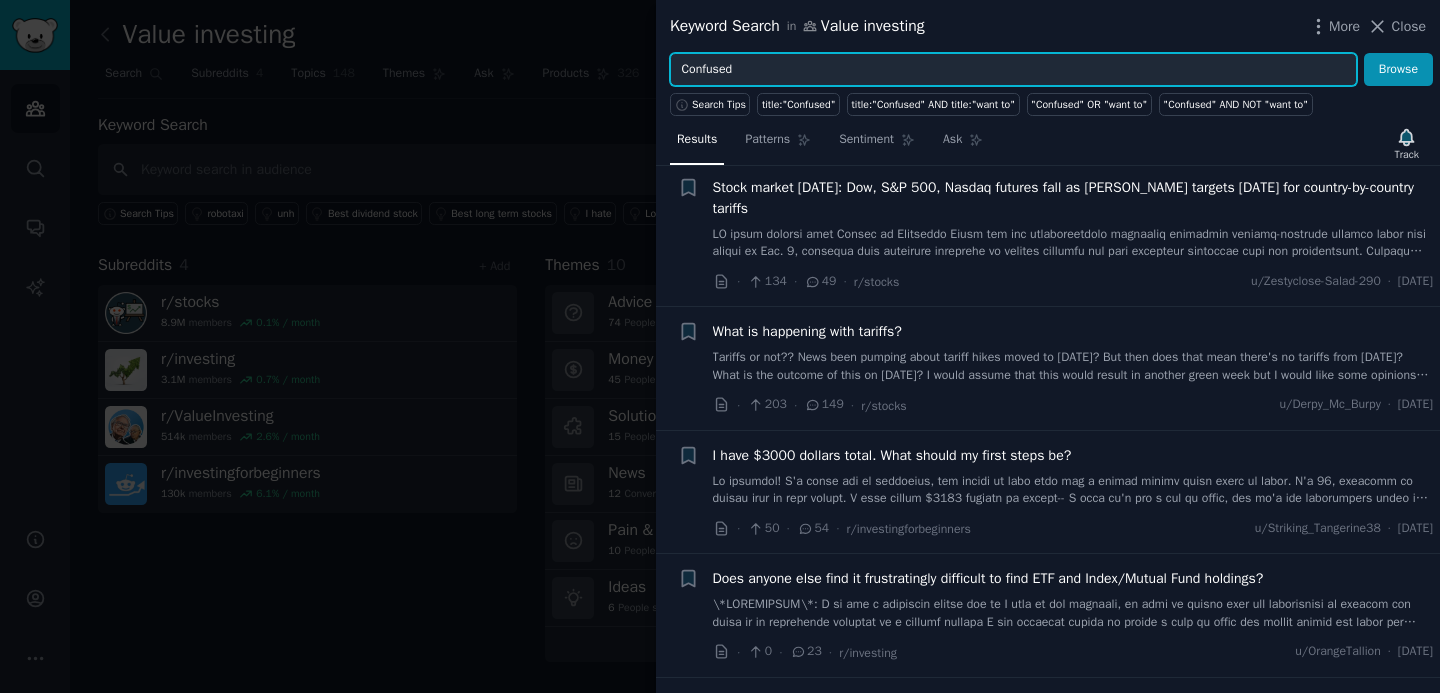 scroll, scrollTop: 1797, scrollLeft: 0, axis: vertical 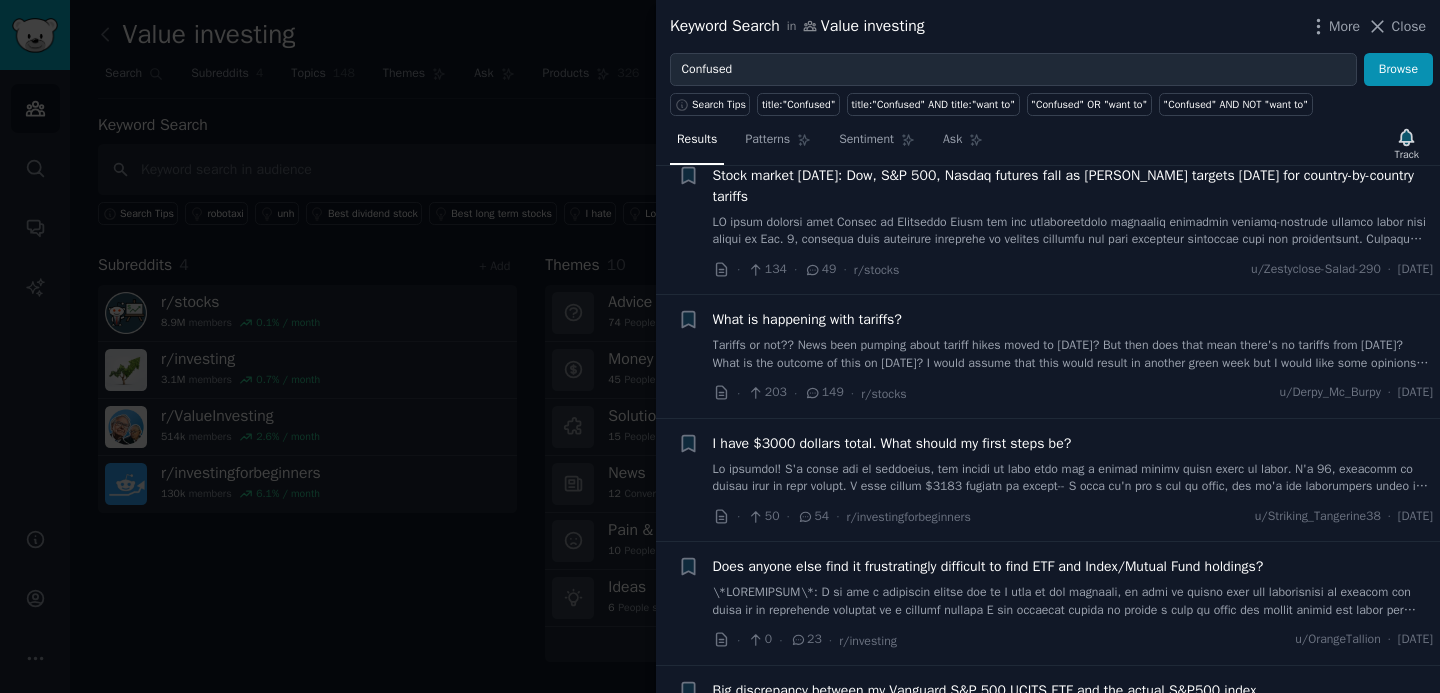 click on "Stock market today: Dow, S&P 500, Nasdaq futures fall as Trump targets August 1 for country-by-country tariffs" at bounding box center [1073, 186] 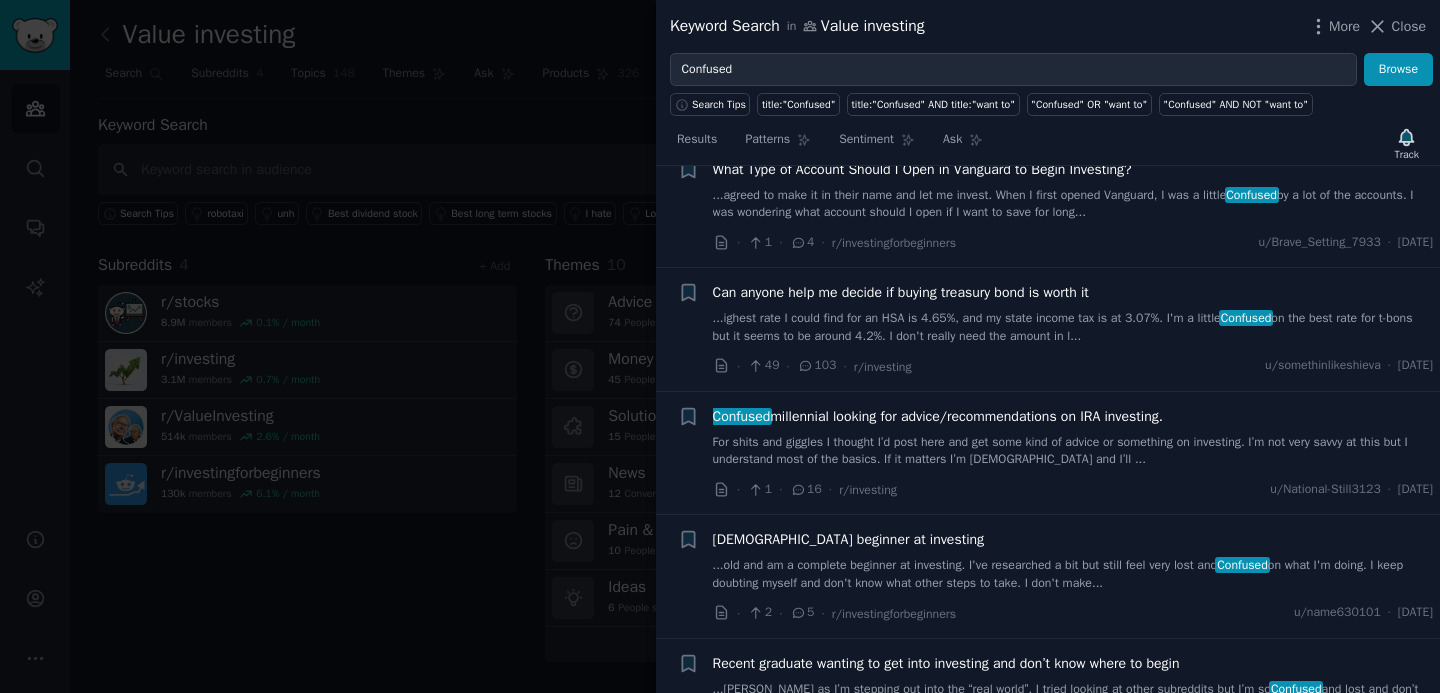 scroll, scrollTop: 4112, scrollLeft: 0, axis: vertical 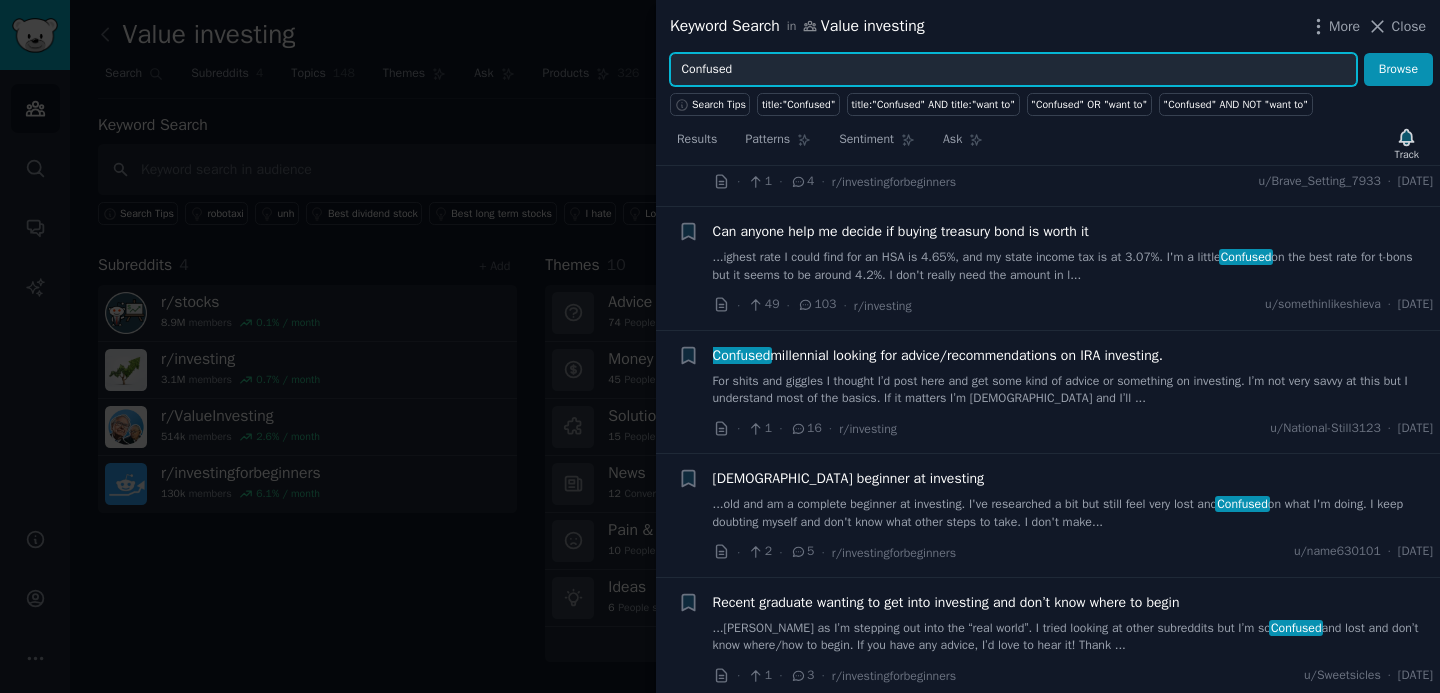 click on "Confused" at bounding box center [1013, 70] 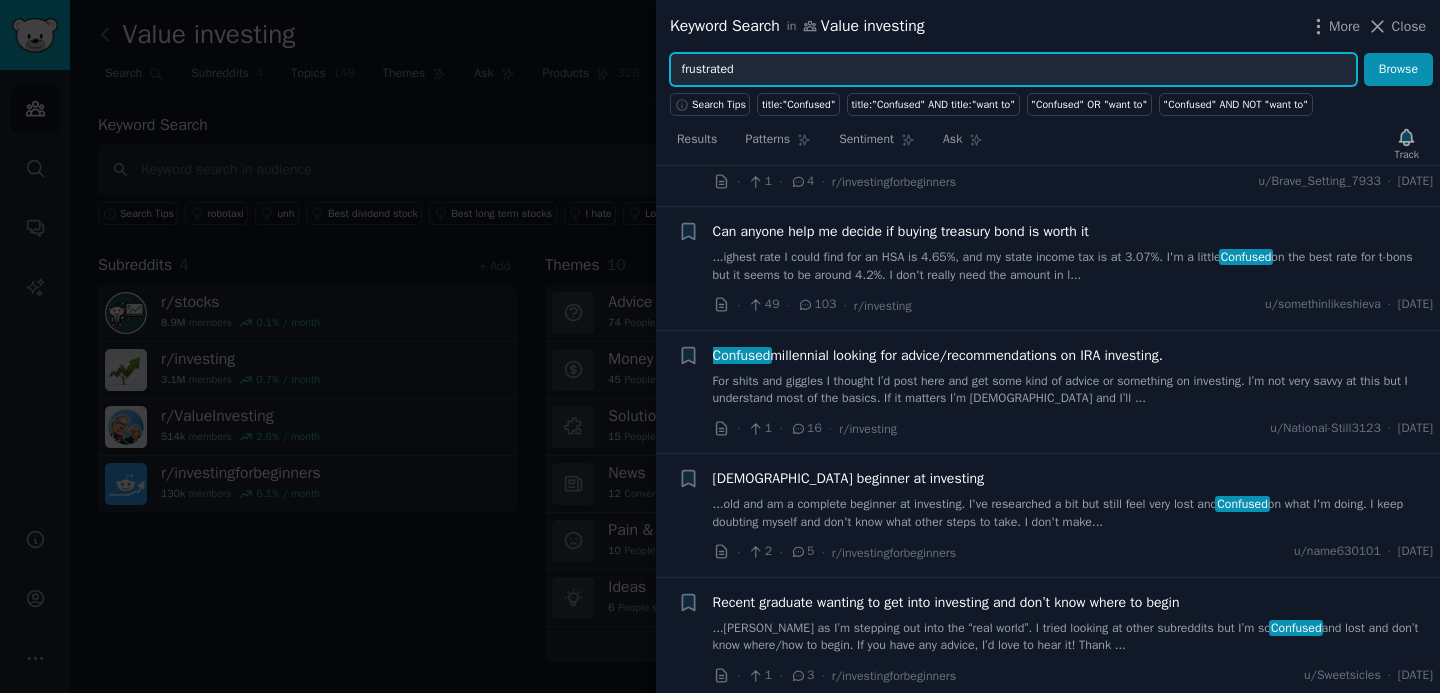 type on "frustrated" 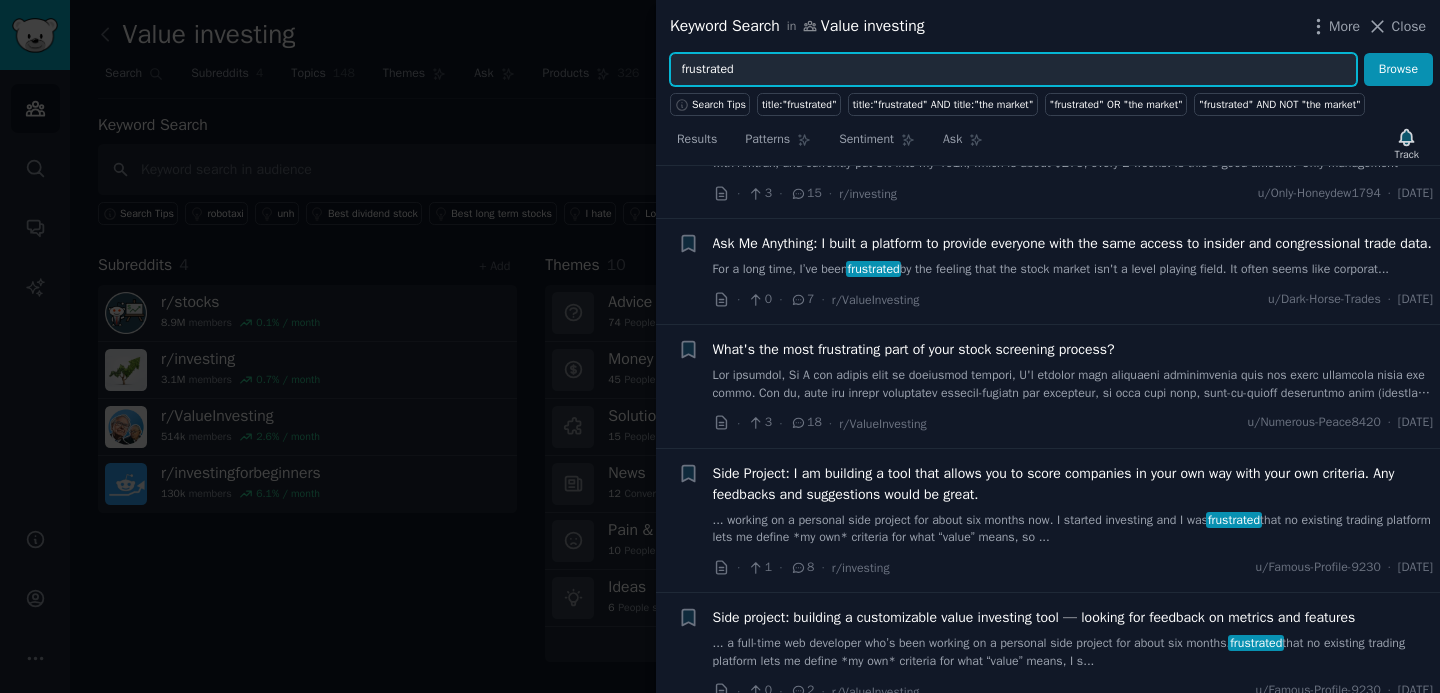 scroll, scrollTop: 104, scrollLeft: 0, axis: vertical 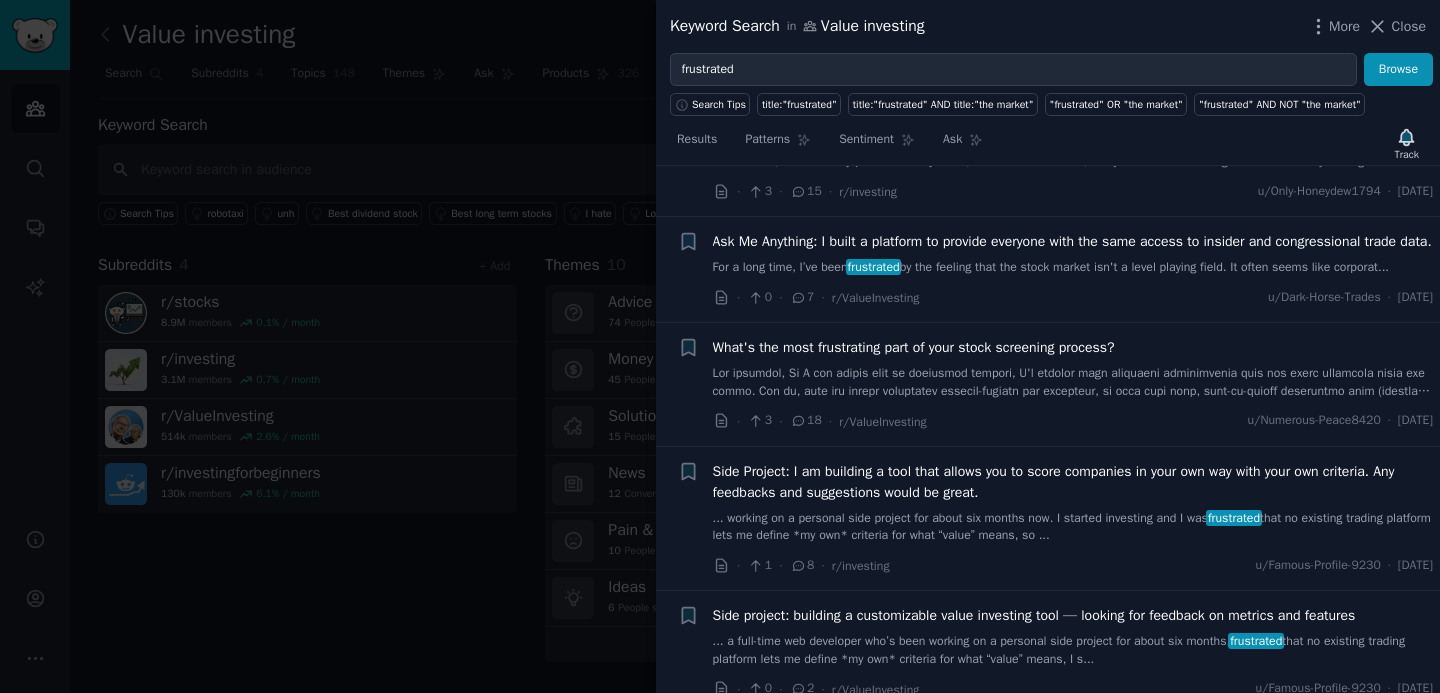 click on "Ask Me Anything: I built a platform to provide everyone with the same access to insider and congressional trade data." at bounding box center (1072, 241) 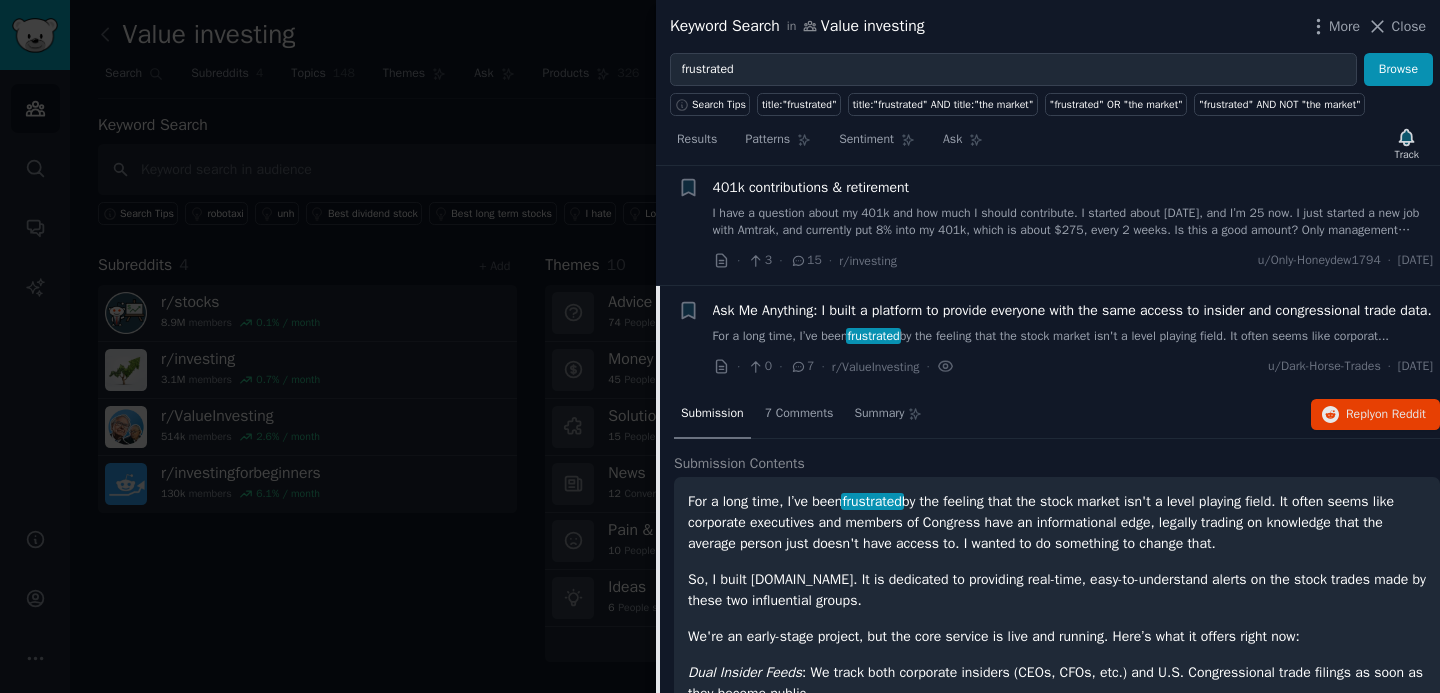 scroll, scrollTop: 0, scrollLeft: 0, axis: both 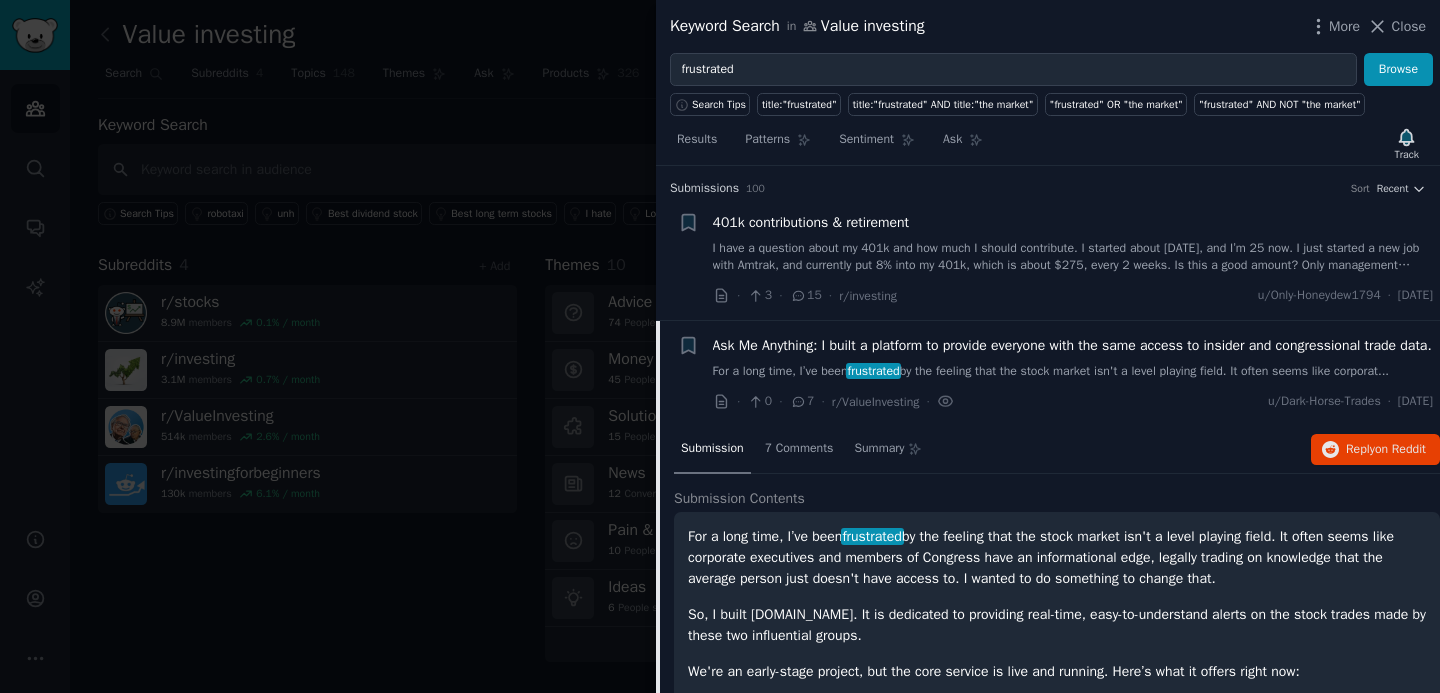 click on "For a long time, I’ve been  frustrated  by the feeling that the stock market isn't a level playing field. It often seems like corporat..." at bounding box center (1073, 372) 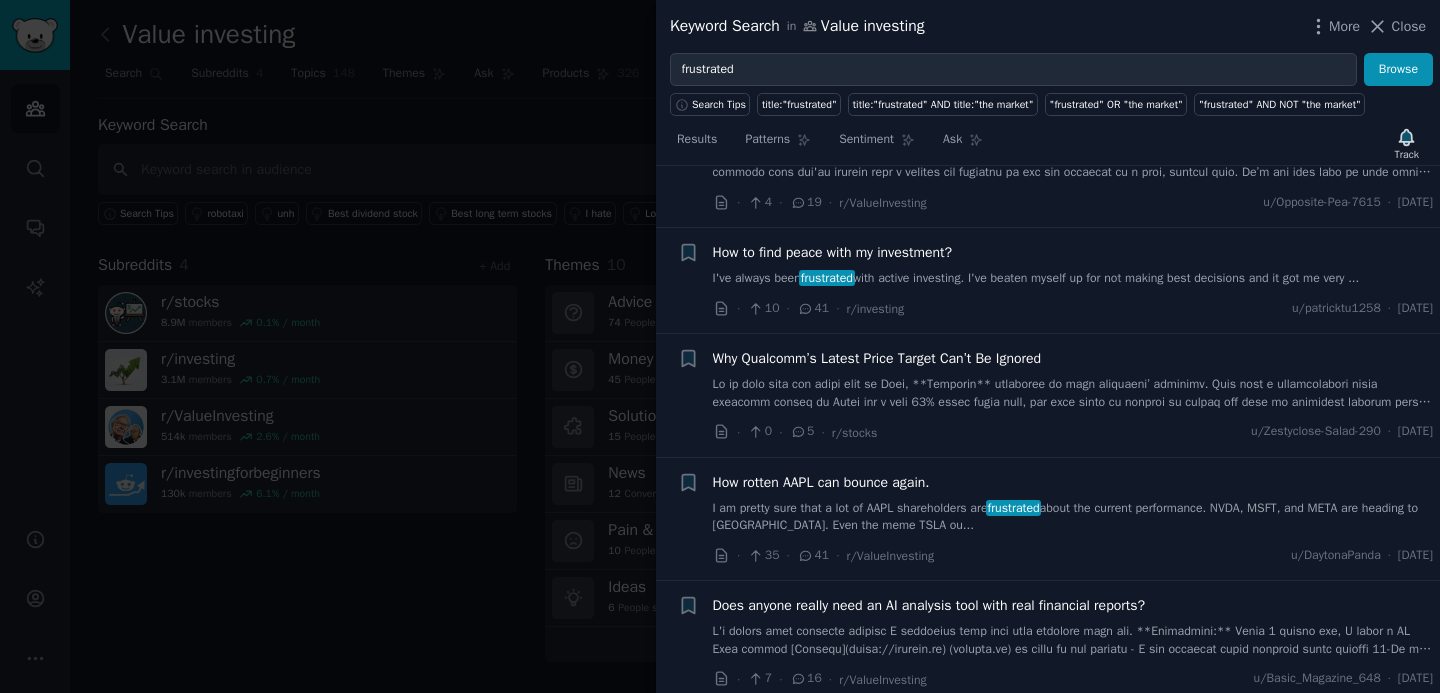 scroll, scrollTop: 962, scrollLeft: 0, axis: vertical 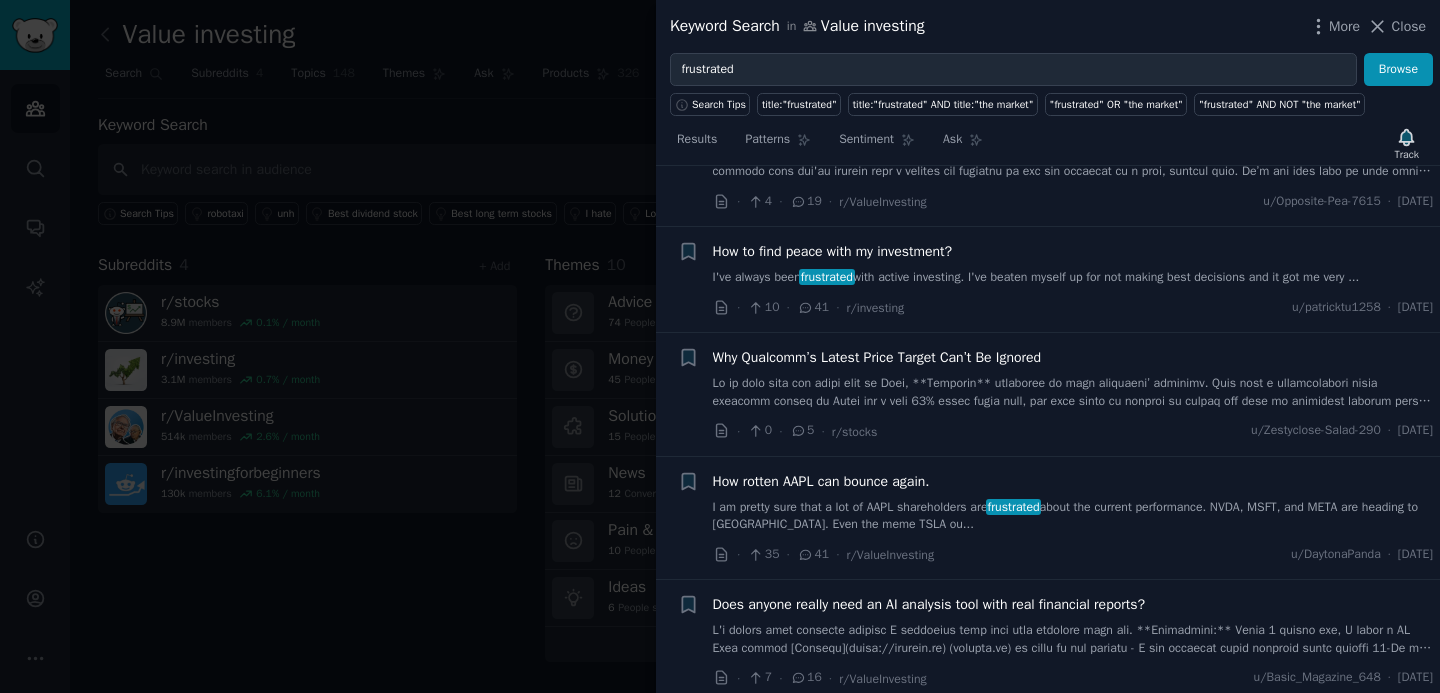 click on "I've always been  frustrated  with active investing. I've beaten myself up for not making best decisions and it got me very ..." at bounding box center [1073, 278] 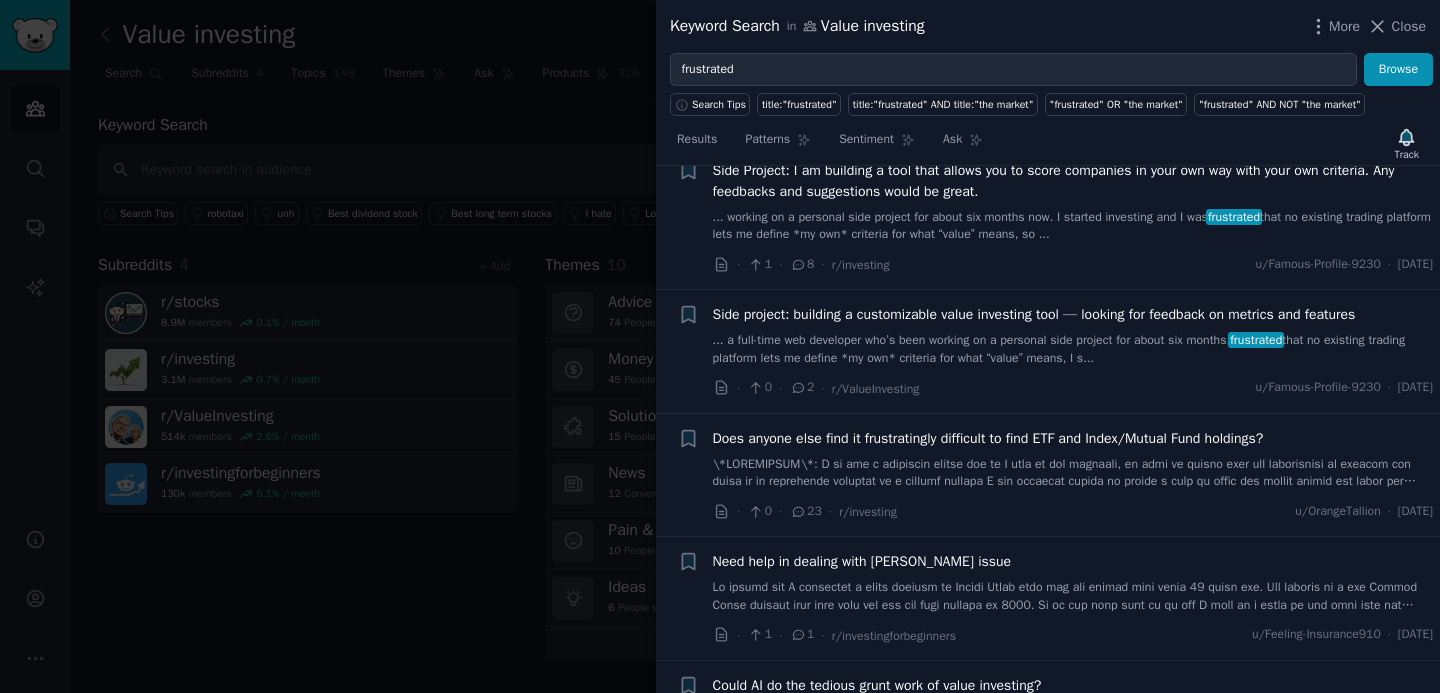 scroll, scrollTop: 0, scrollLeft: 0, axis: both 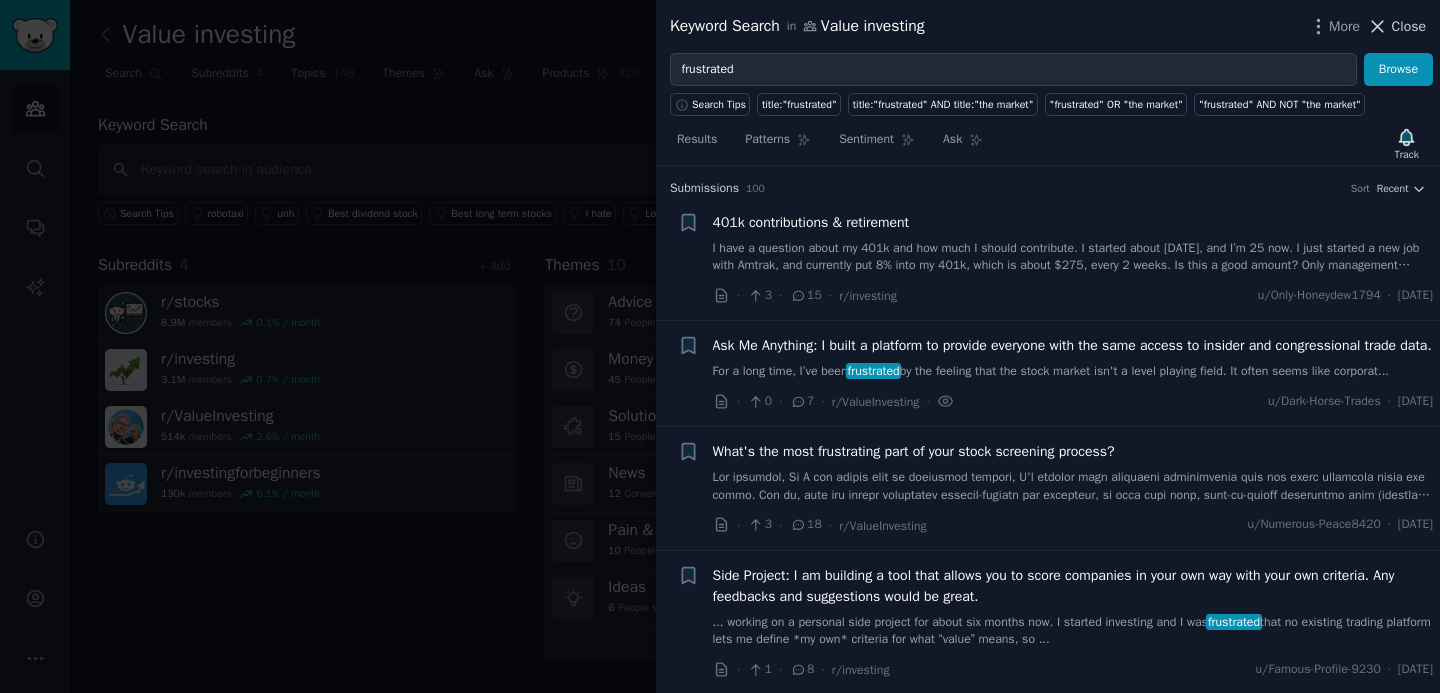 click 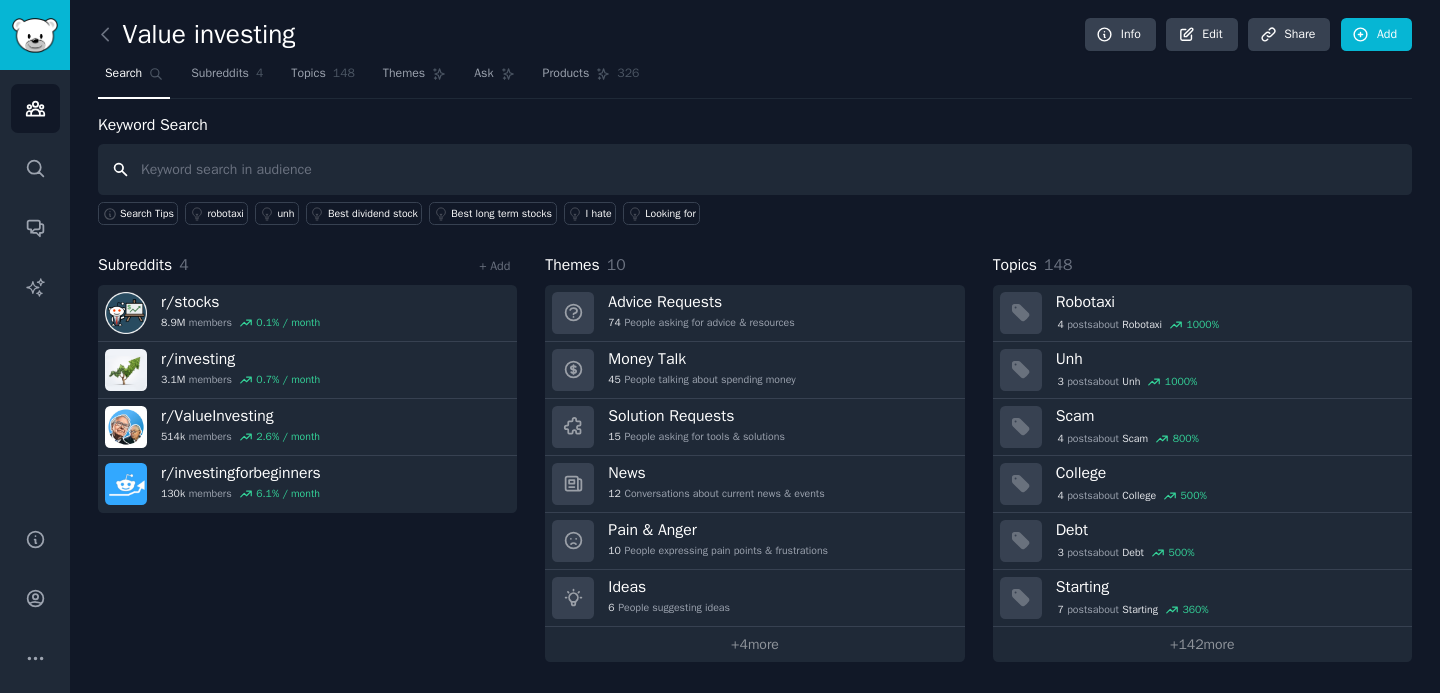 click at bounding box center [755, 169] 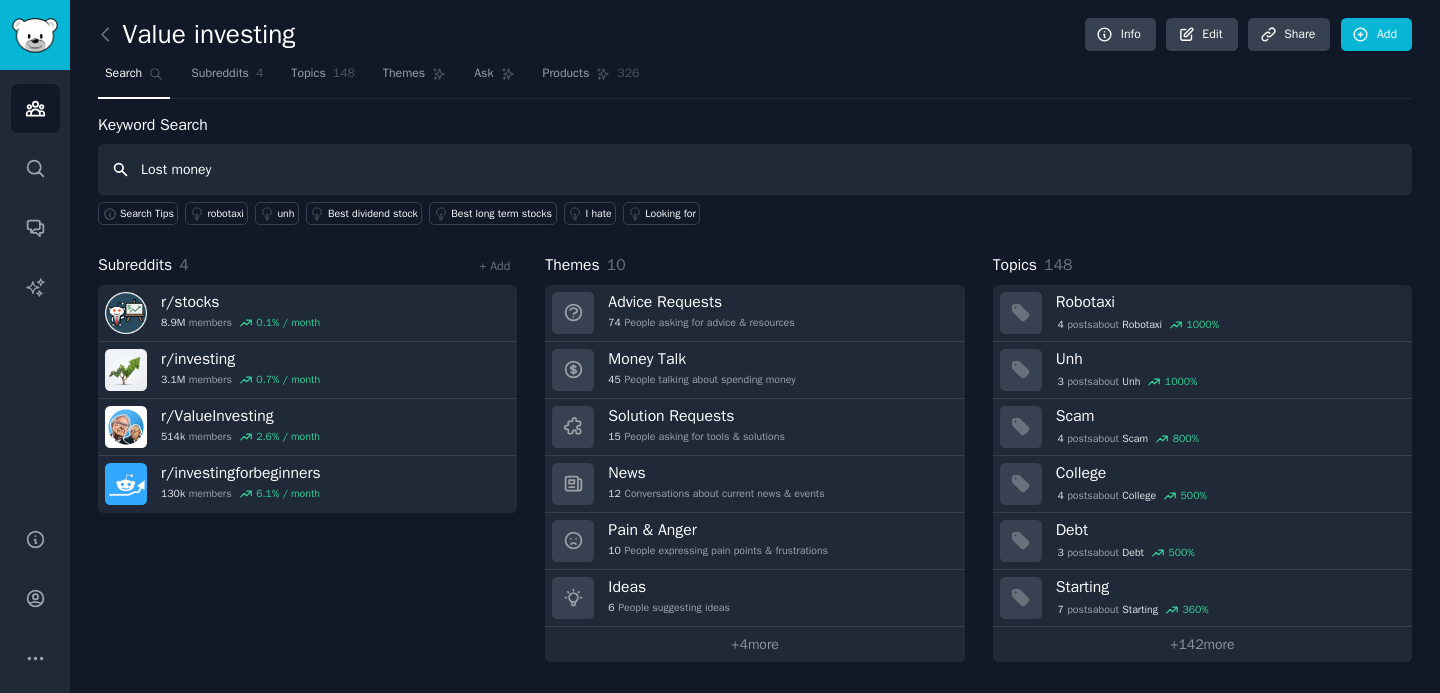 type on "Lost money" 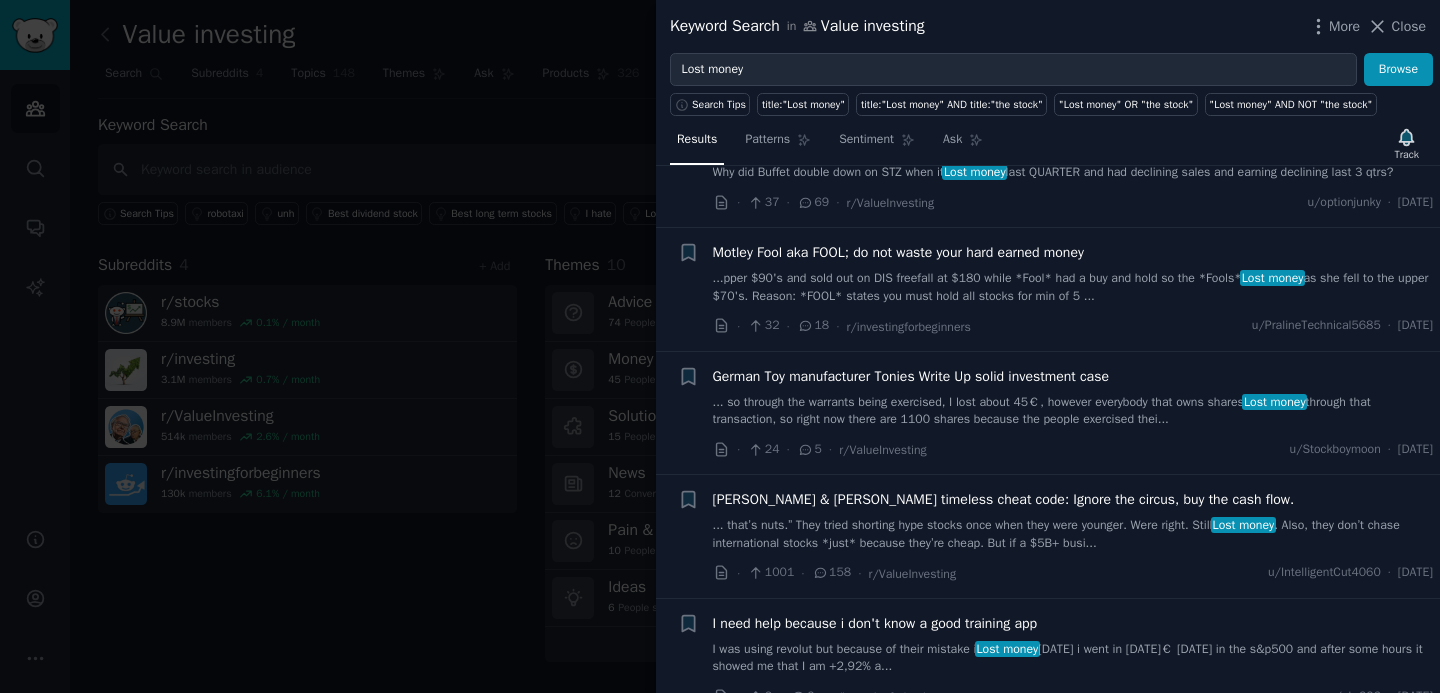 scroll, scrollTop: 211, scrollLeft: 0, axis: vertical 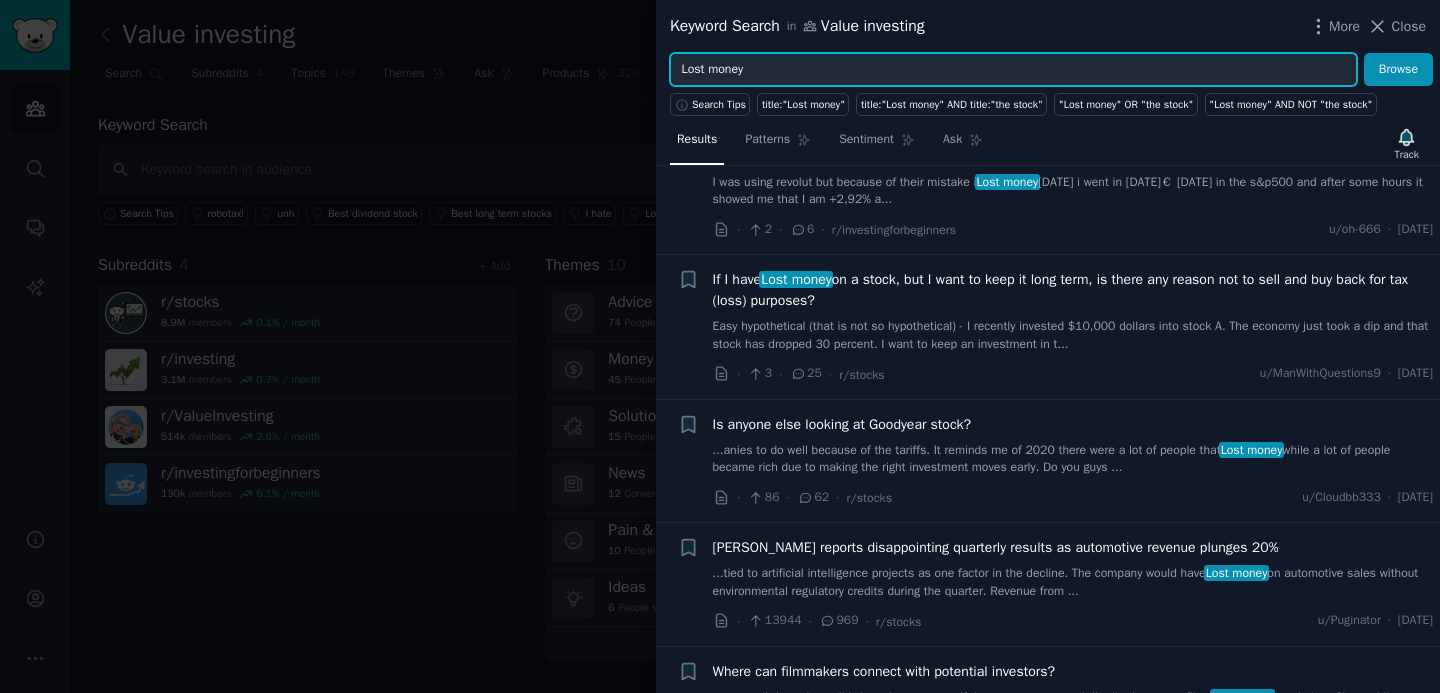 drag, startPoint x: 798, startPoint y: 77, endPoint x: 703, endPoint y: 72, distance: 95.131485 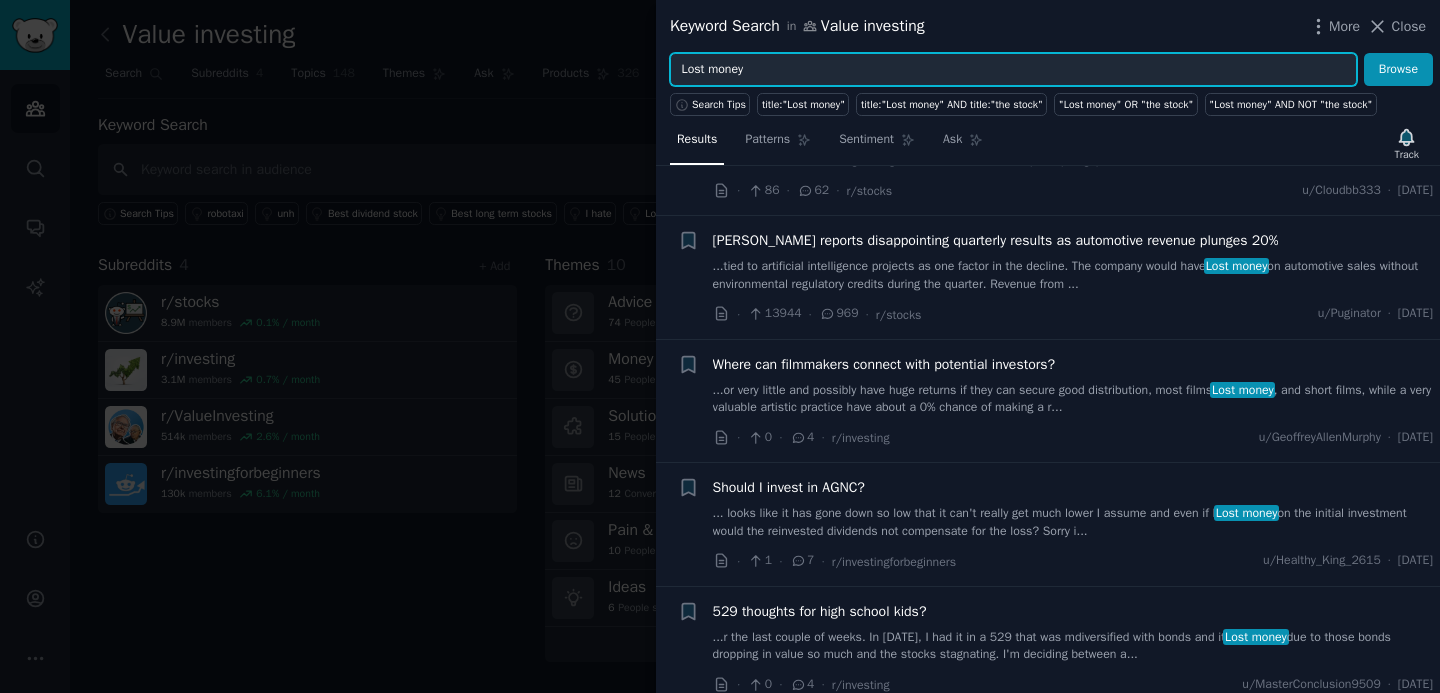 scroll, scrollTop: 991, scrollLeft: 0, axis: vertical 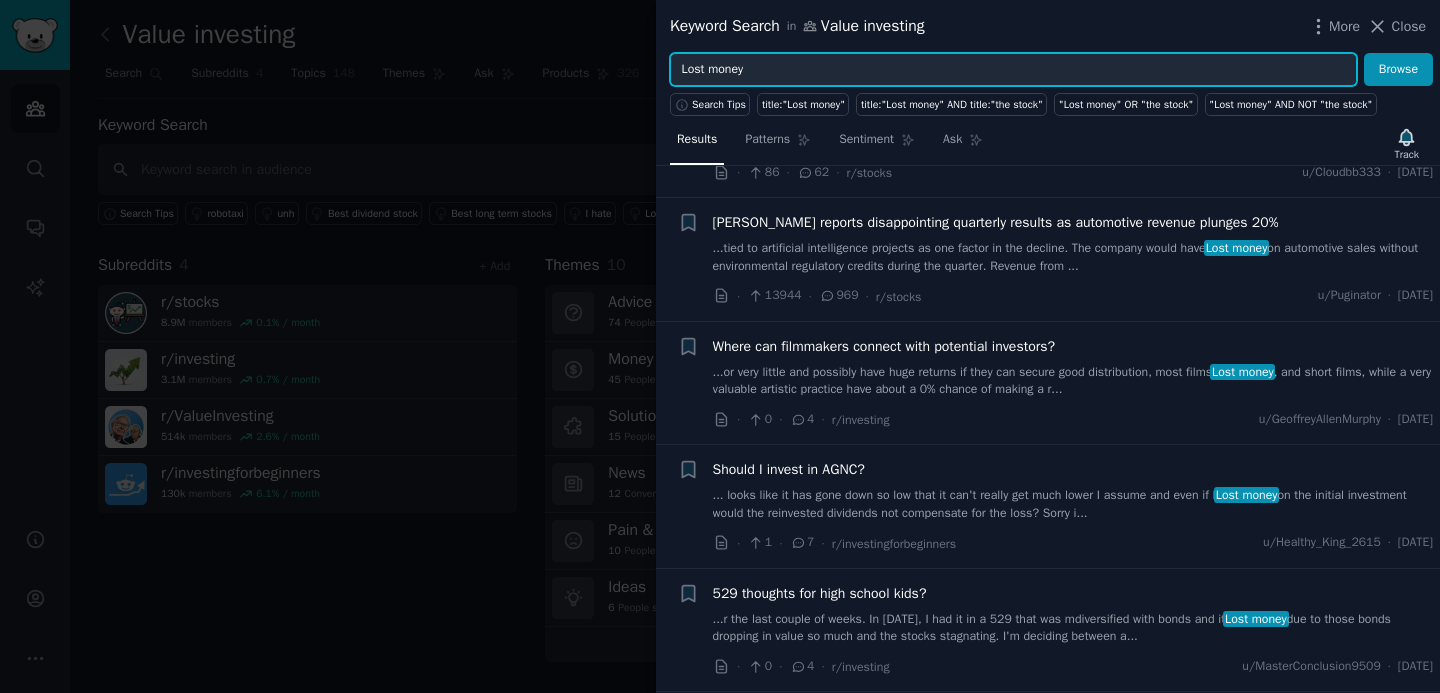 drag, startPoint x: 766, startPoint y: 78, endPoint x: 669, endPoint y: 61, distance: 98.478424 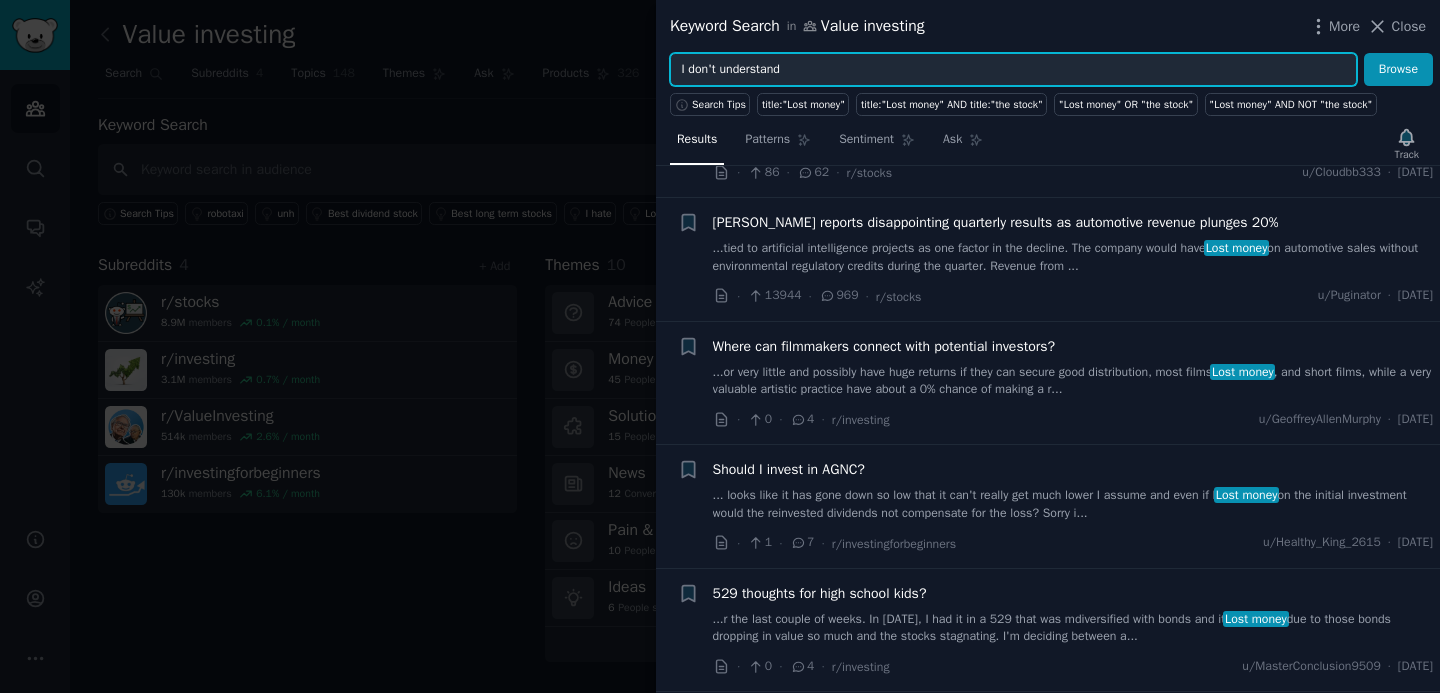 click on "Browse" at bounding box center (1398, 70) 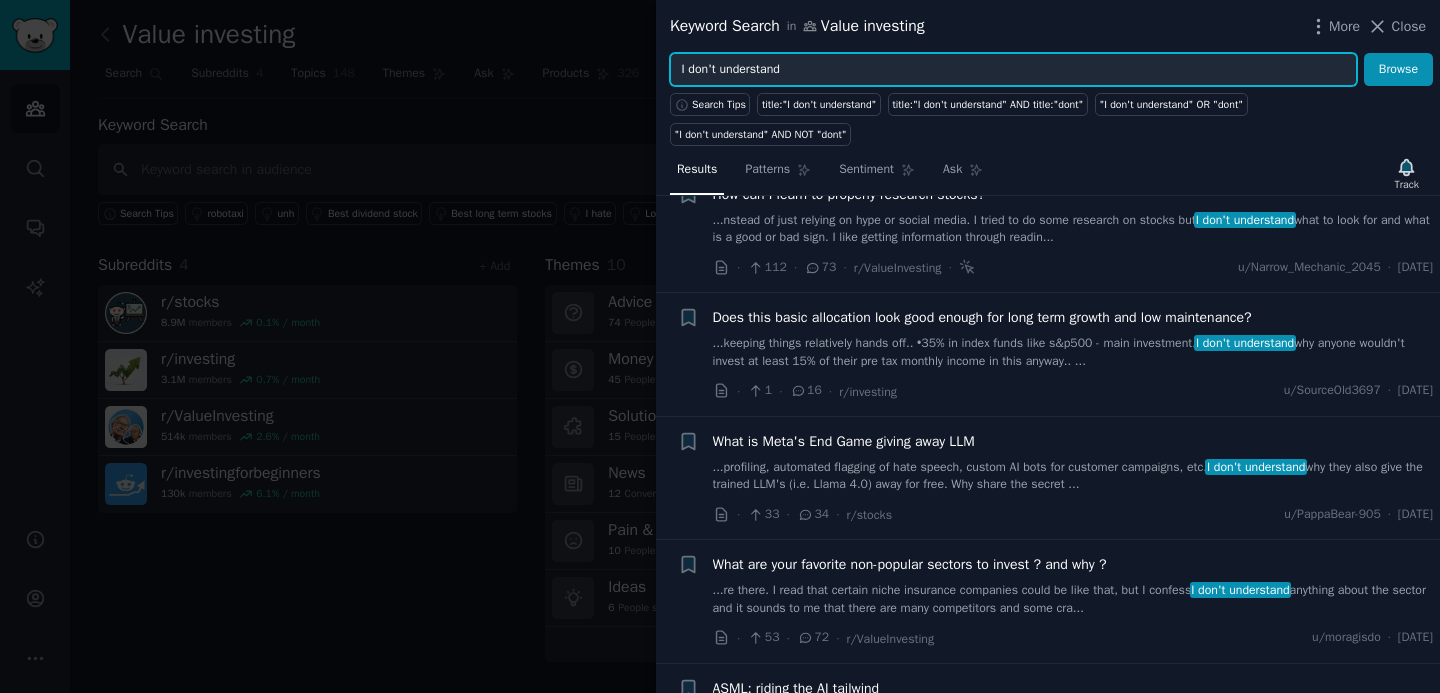 scroll, scrollTop: 412, scrollLeft: 0, axis: vertical 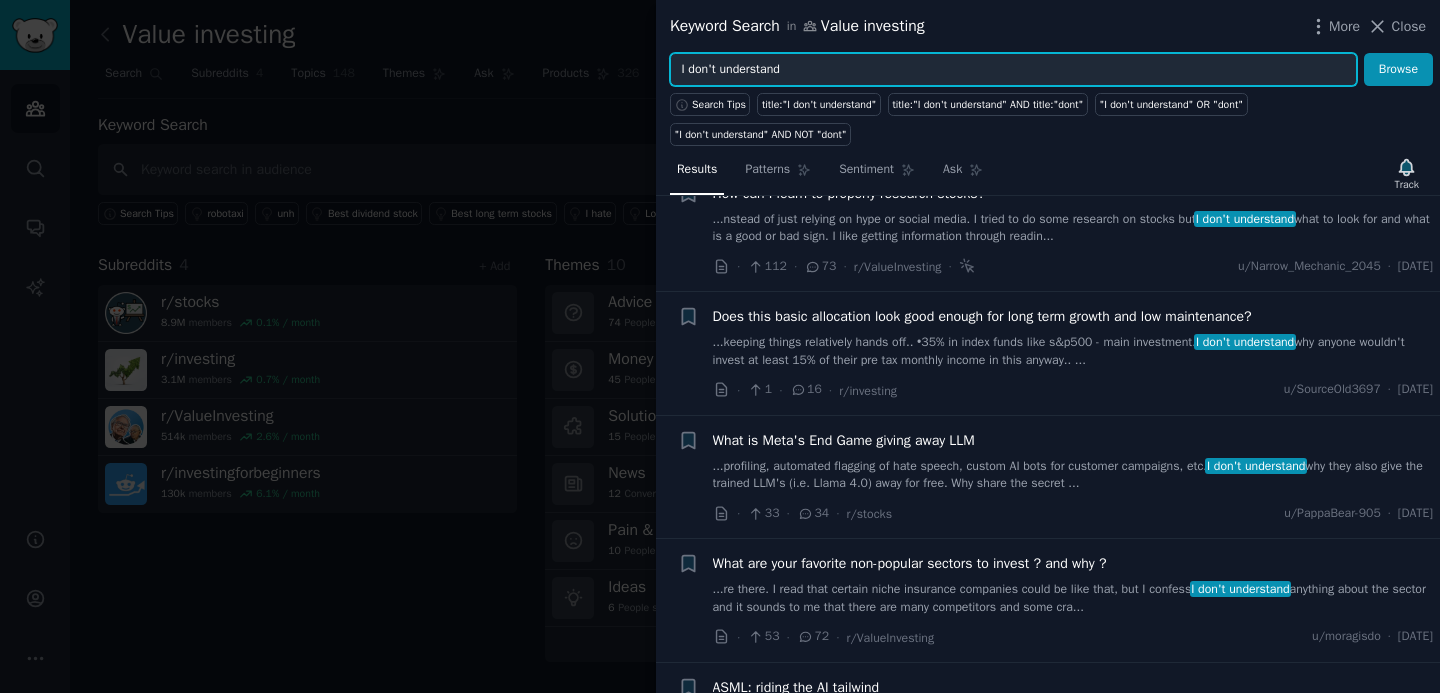 click on "I don't understand" at bounding box center [1013, 70] 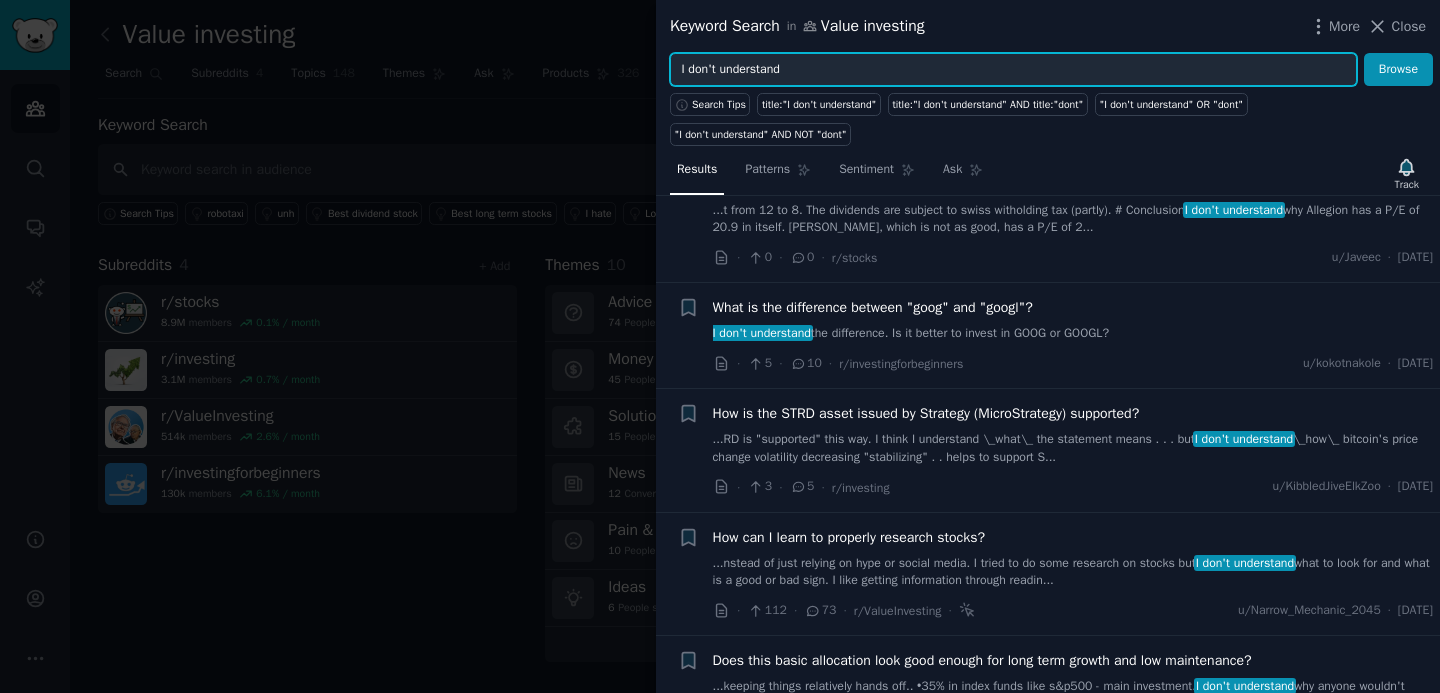 scroll, scrollTop: 0, scrollLeft: 0, axis: both 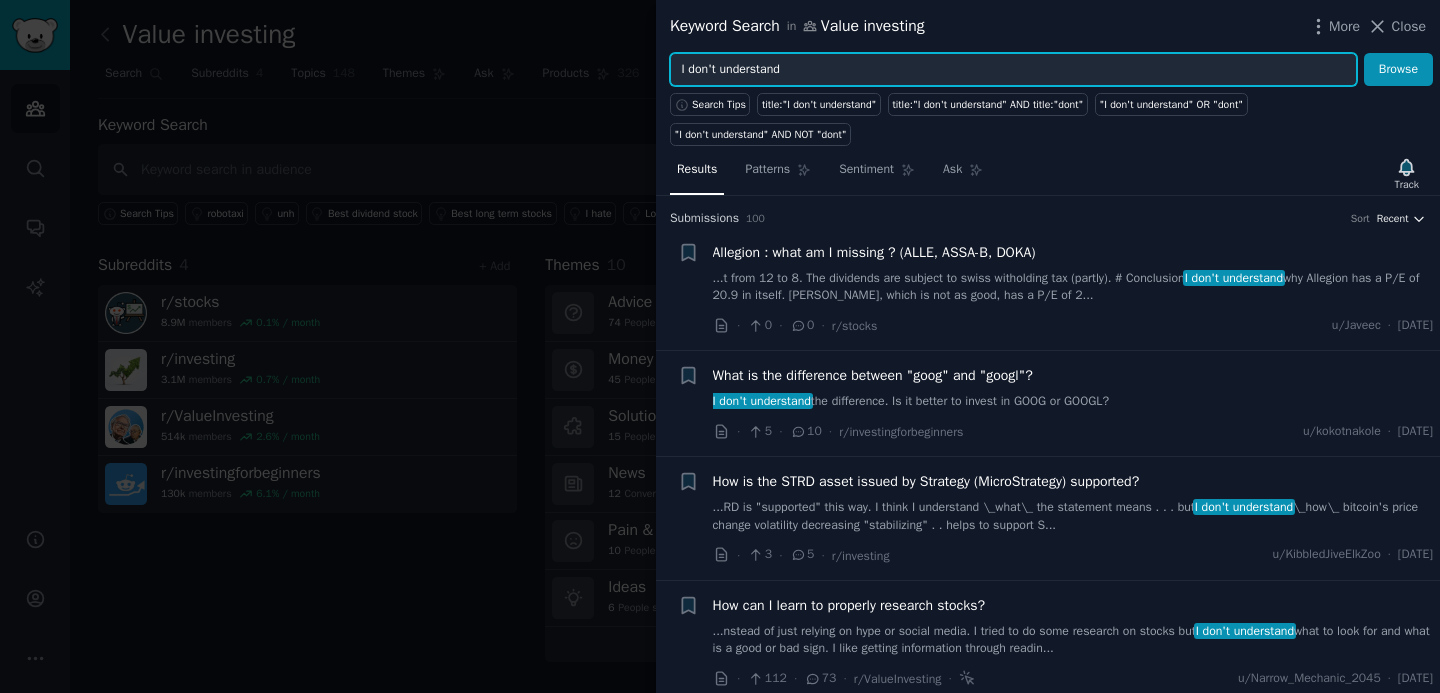 click on "Recent" at bounding box center (1393, 219) 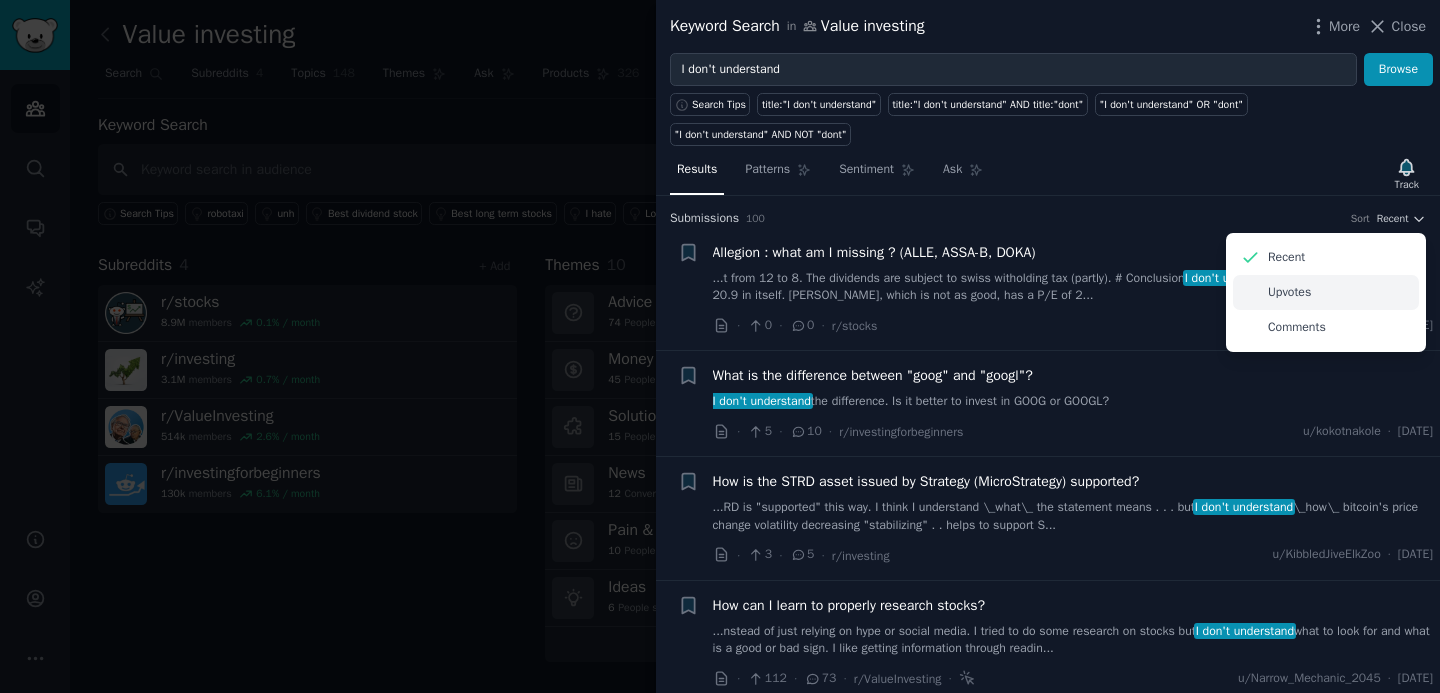 click on "Upvotes" at bounding box center (1289, 293) 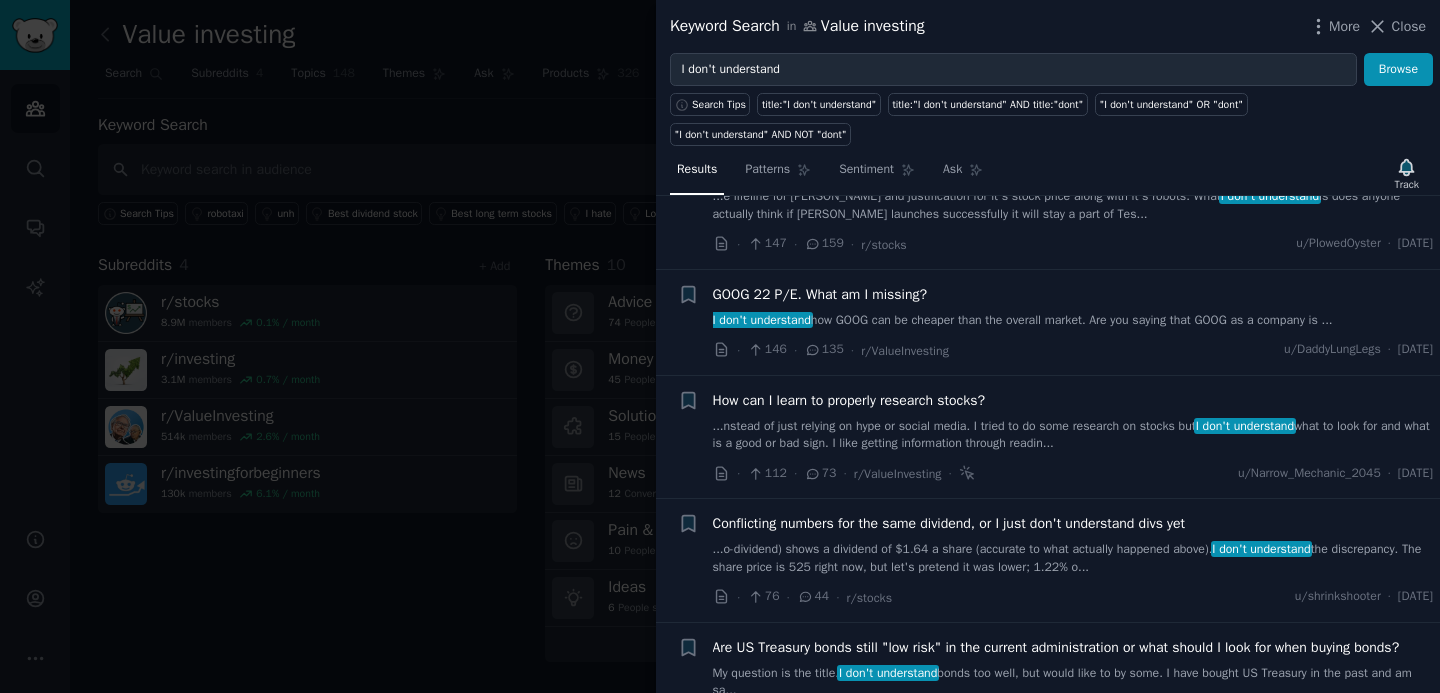 scroll, scrollTop: 725, scrollLeft: 0, axis: vertical 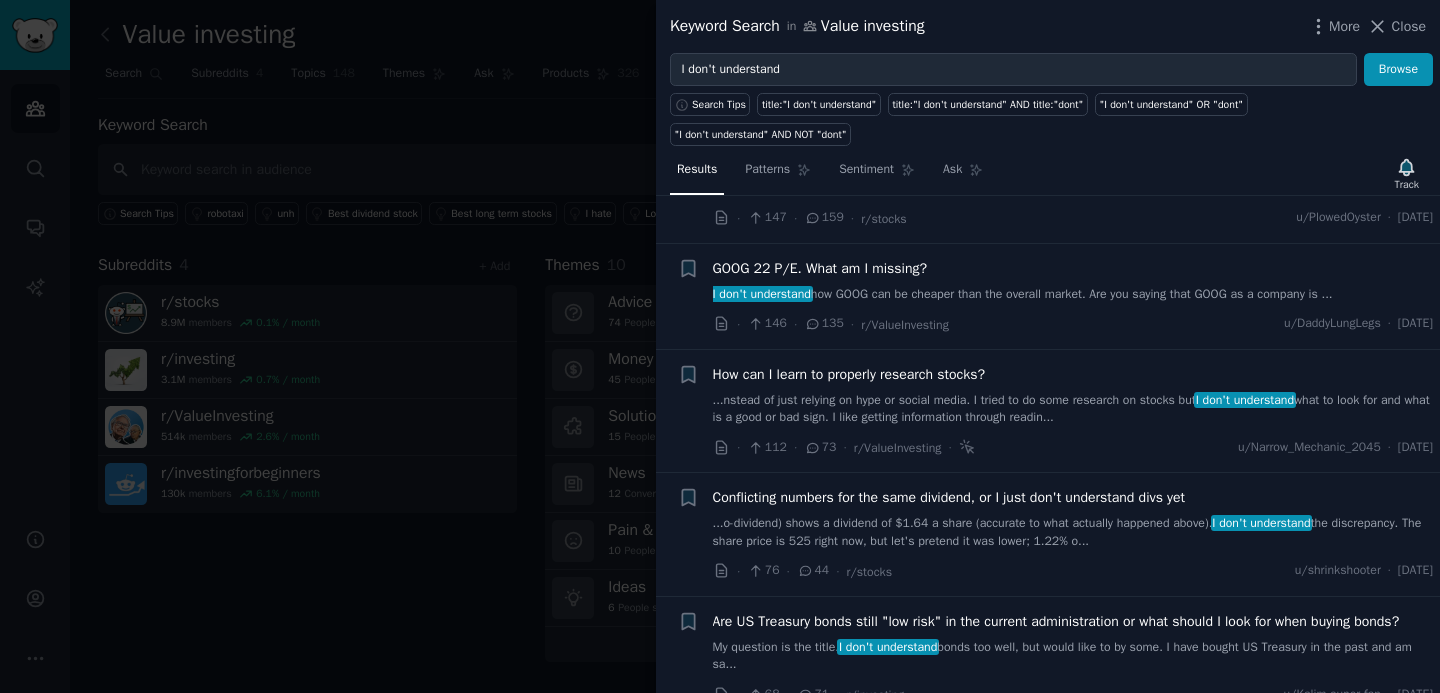 click on "...nstead of just relying on hype or social media.
I tried to do some research on stocks but  I don't understand  what to look for and what is a good or bad sign. I like getting information through readin..." at bounding box center [1073, 409] 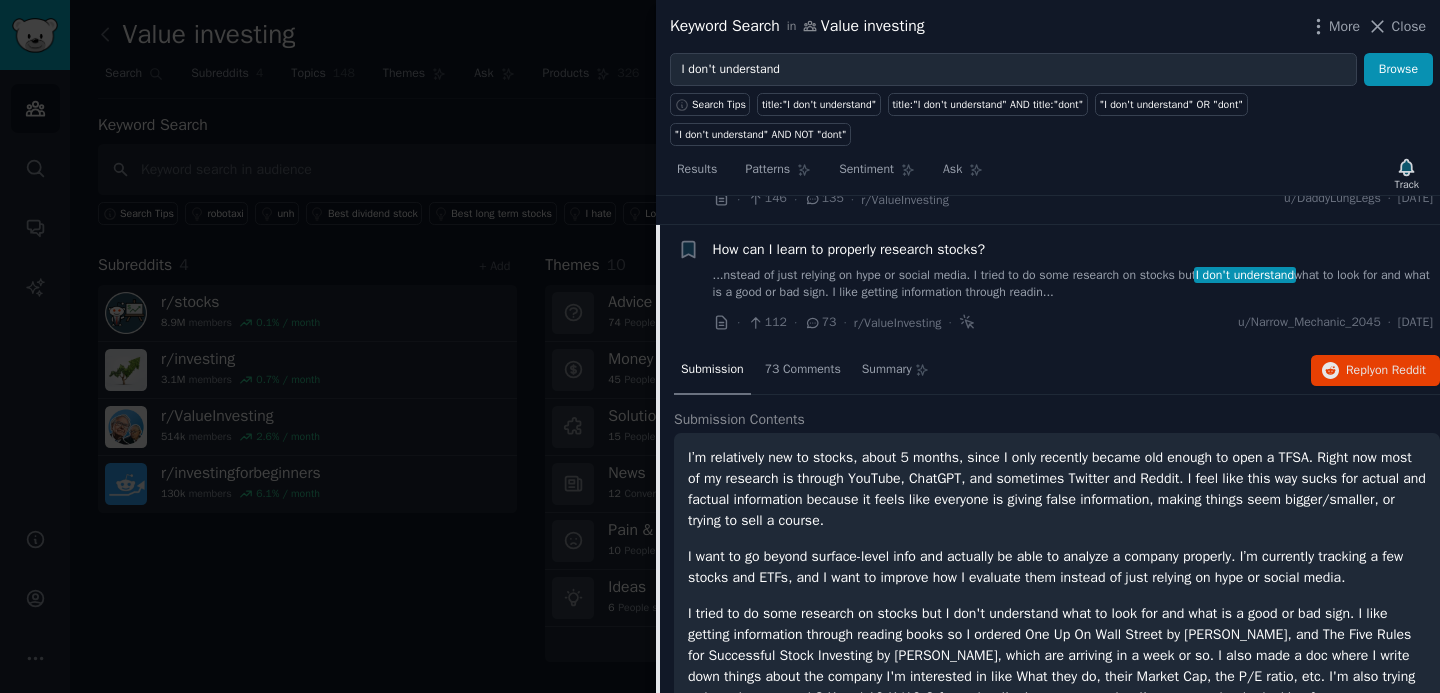 scroll, scrollTop: 790, scrollLeft: 0, axis: vertical 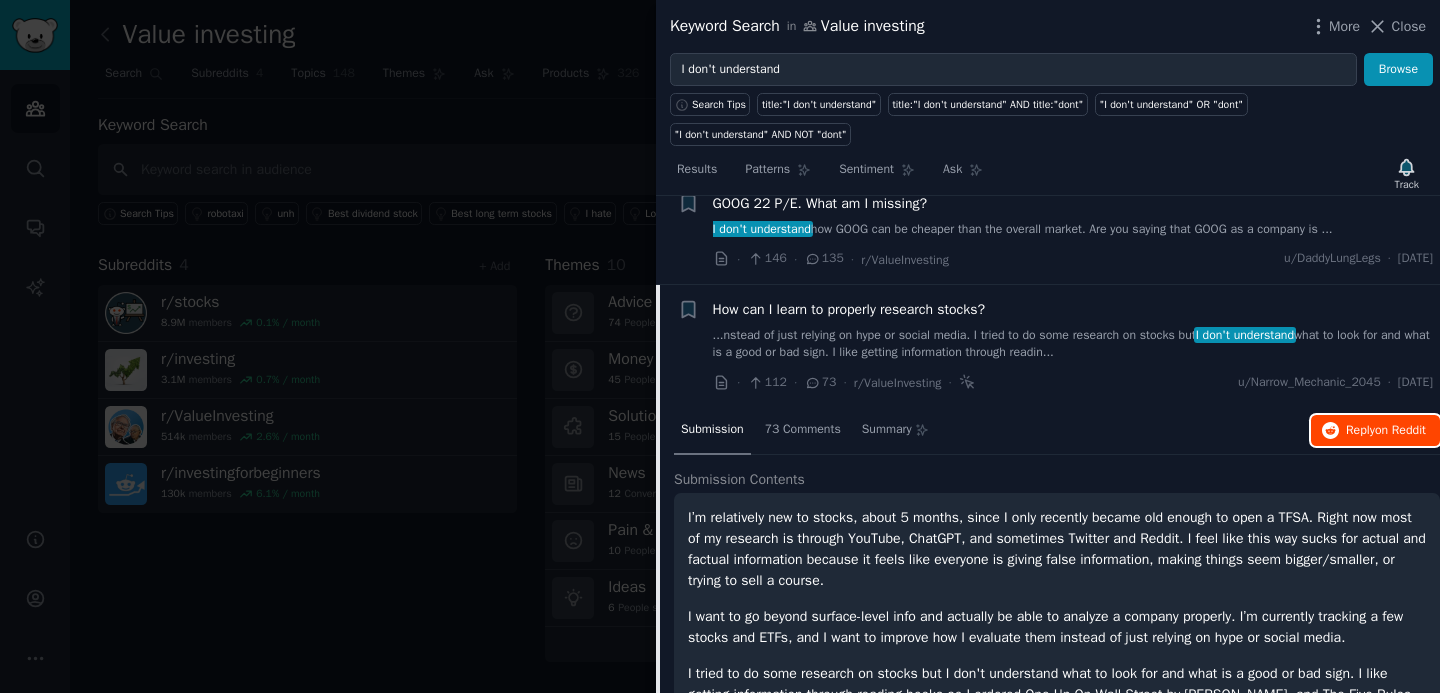 click on "on Reddit" at bounding box center (1400, 430) 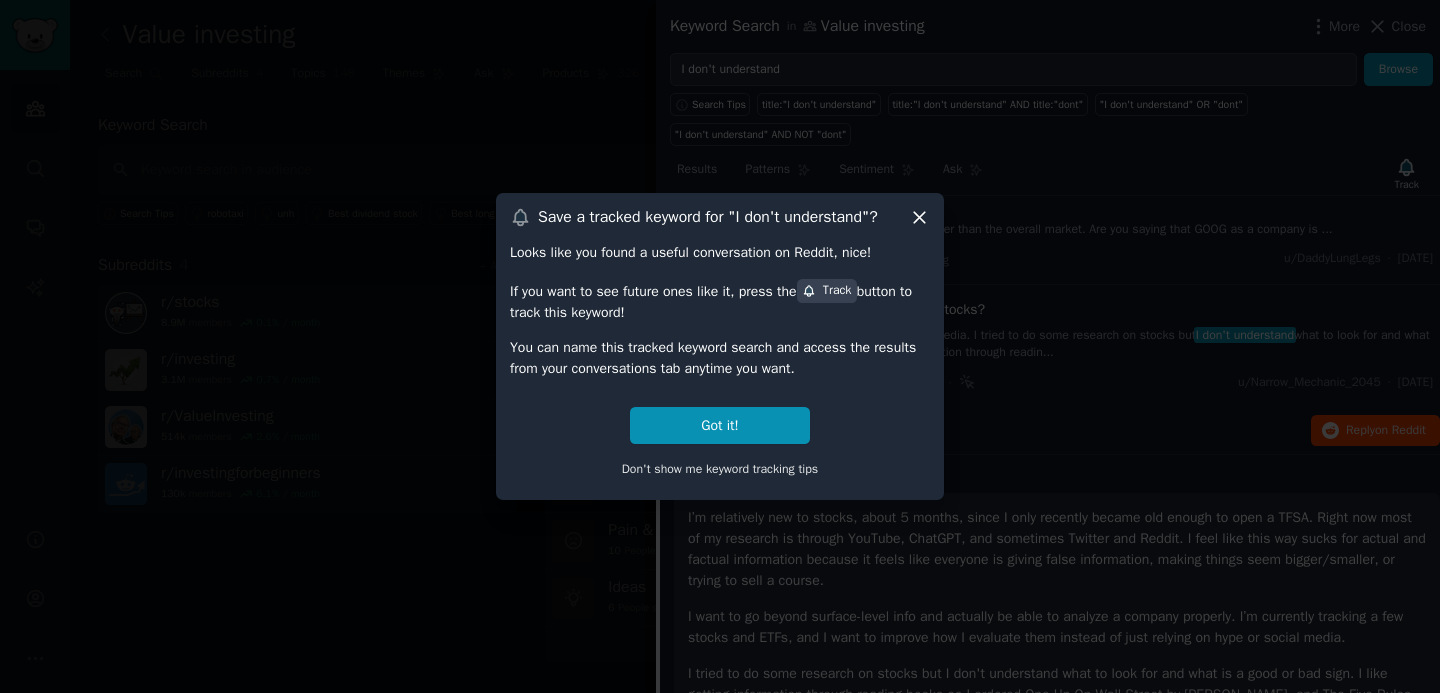 click on "Save a tracked keyword for " I don't understand "? Looks like you found a useful conversation on Reddit, nice! If you want to see future ones like it, press the   Track  button to track this keyword! You can name this tracked keyword search and access the results from your conversations tab anytime you want. Got it! Don't show me keyword tracking tips" at bounding box center [720, 346] 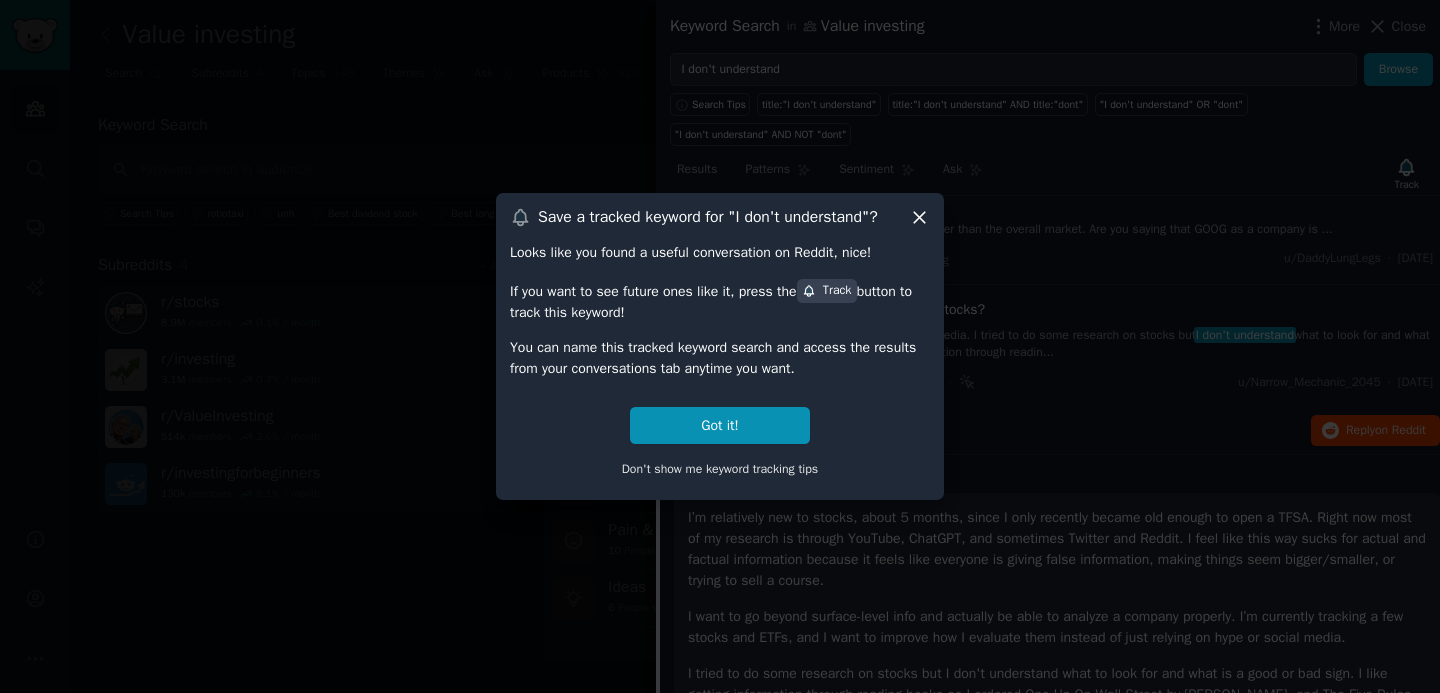click 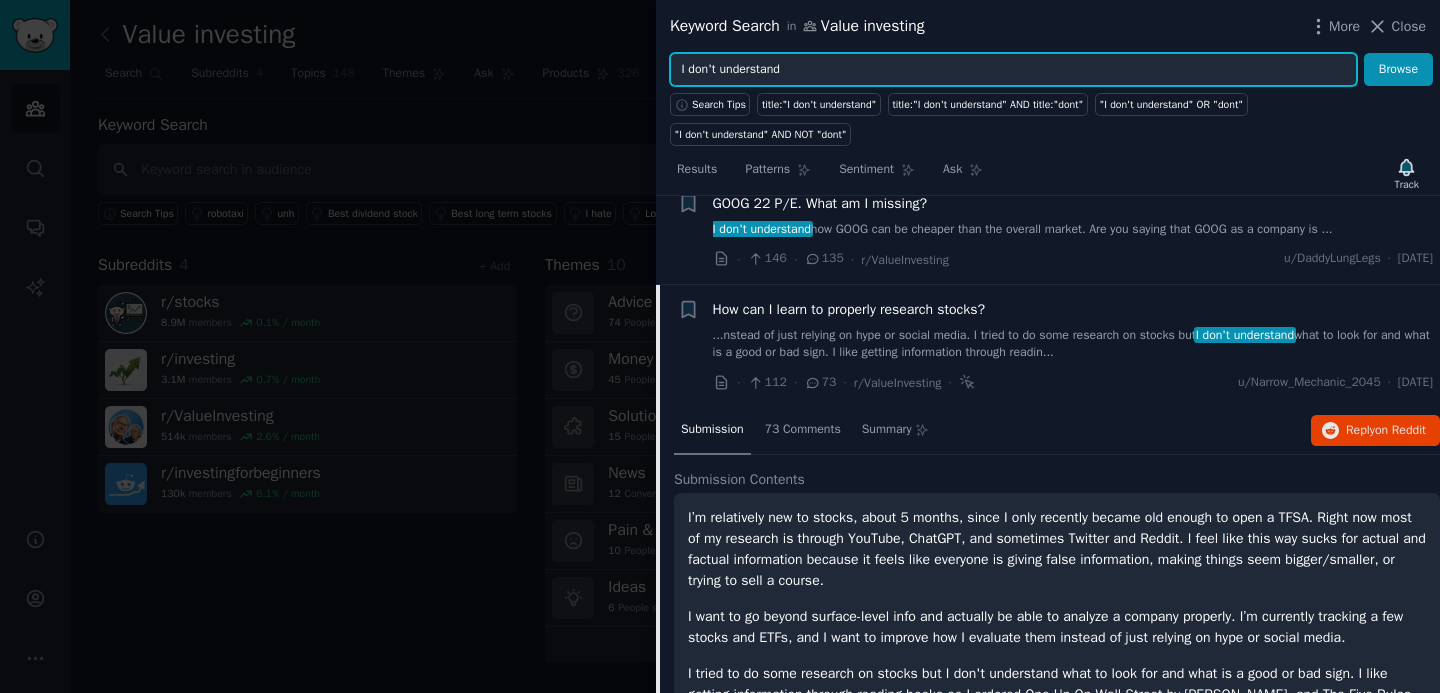 click on "I don't understand" at bounding box center [1013, 70] 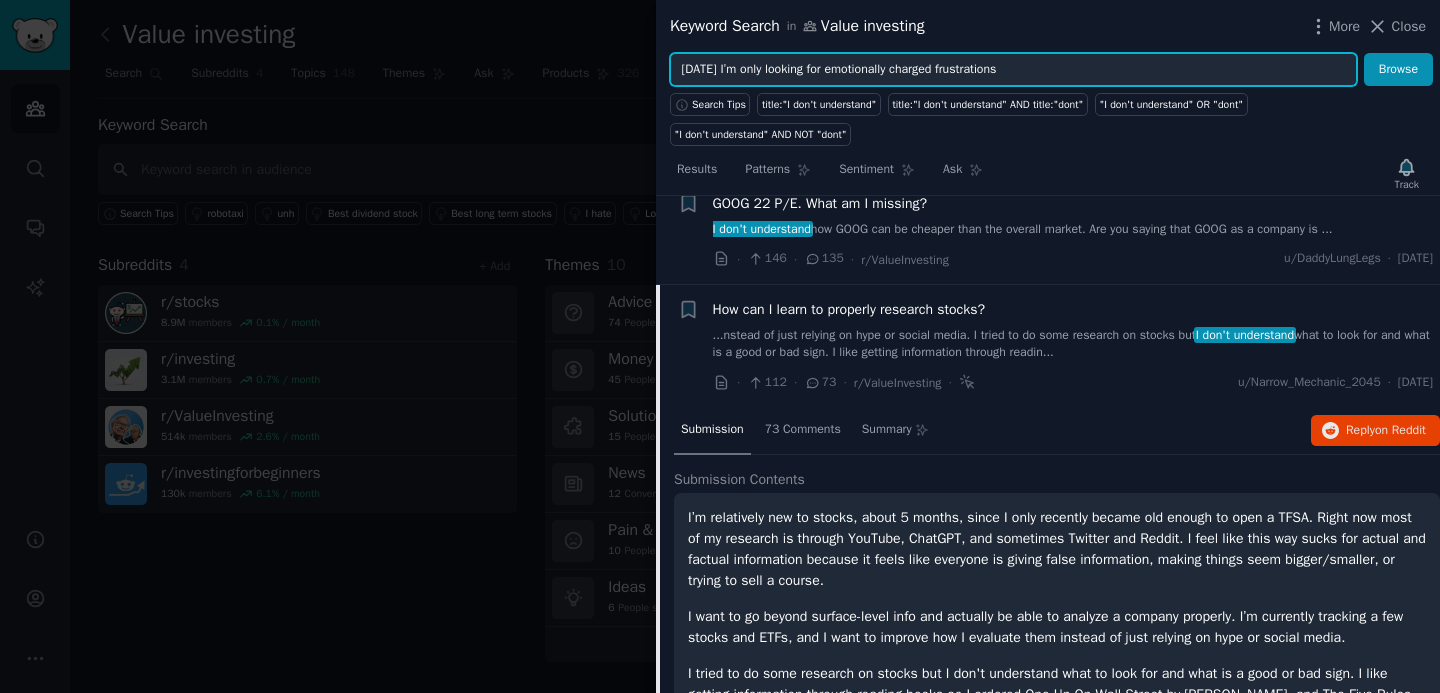 type on "[DATE] I’m only looking for emotionally charged frustrations" 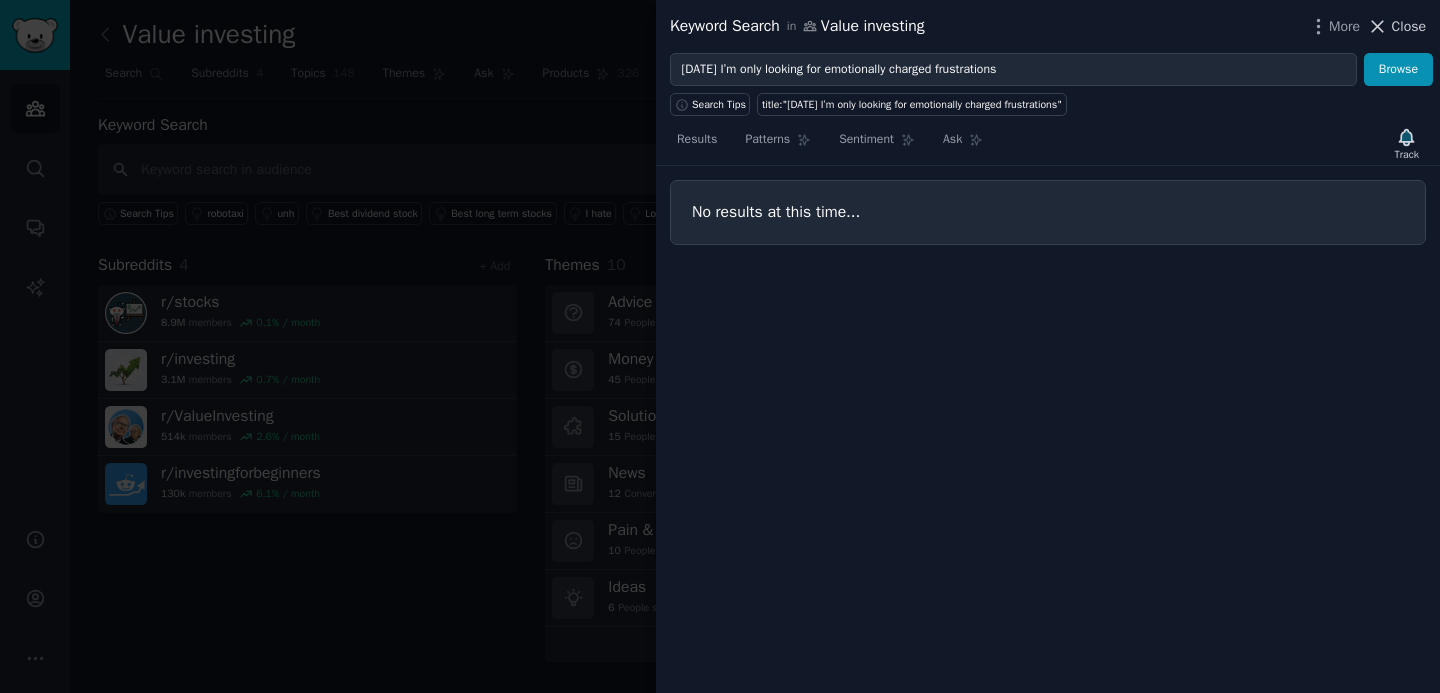 click 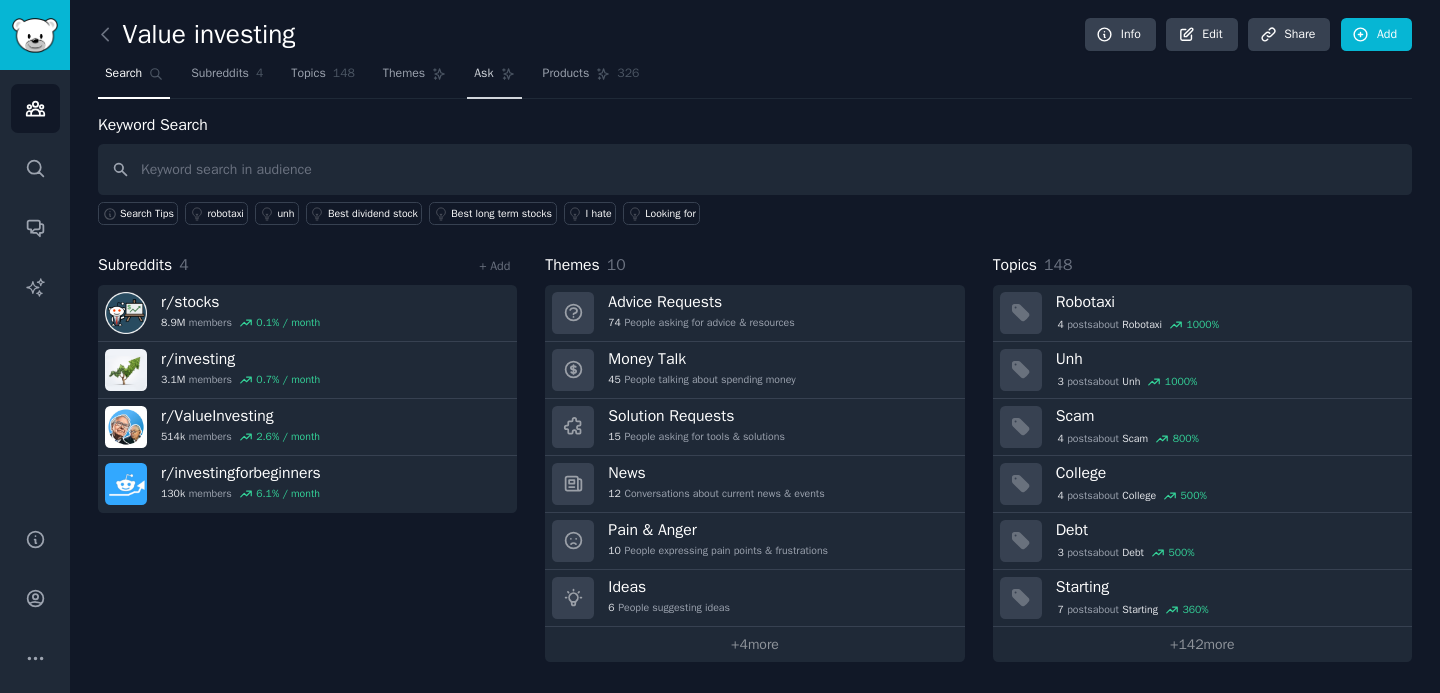 click on "Ask" at bounding box center [483, 74] 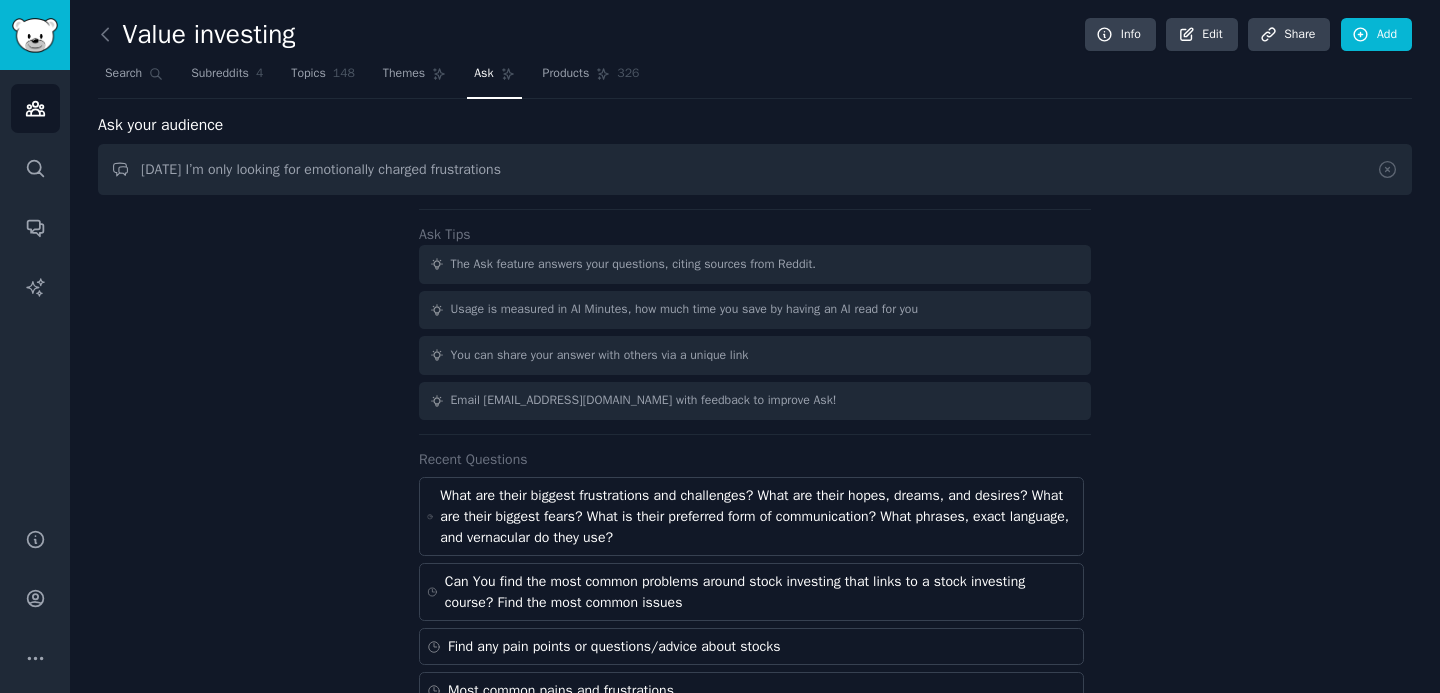 drag, startPoint x: 184, startPoint y: 172, endPoint x: 136, endPoint y: 172, distance: 48 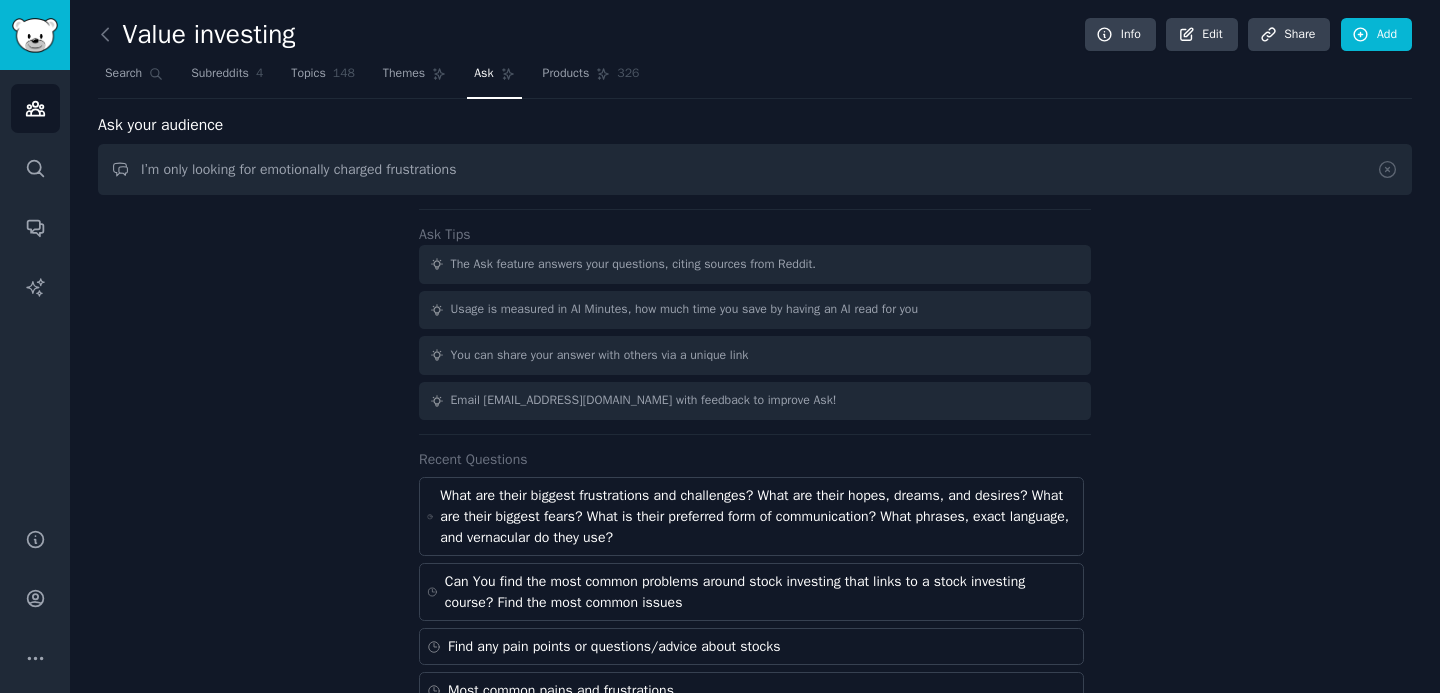 type on "I’m only looking for emotionally charged frustrations" 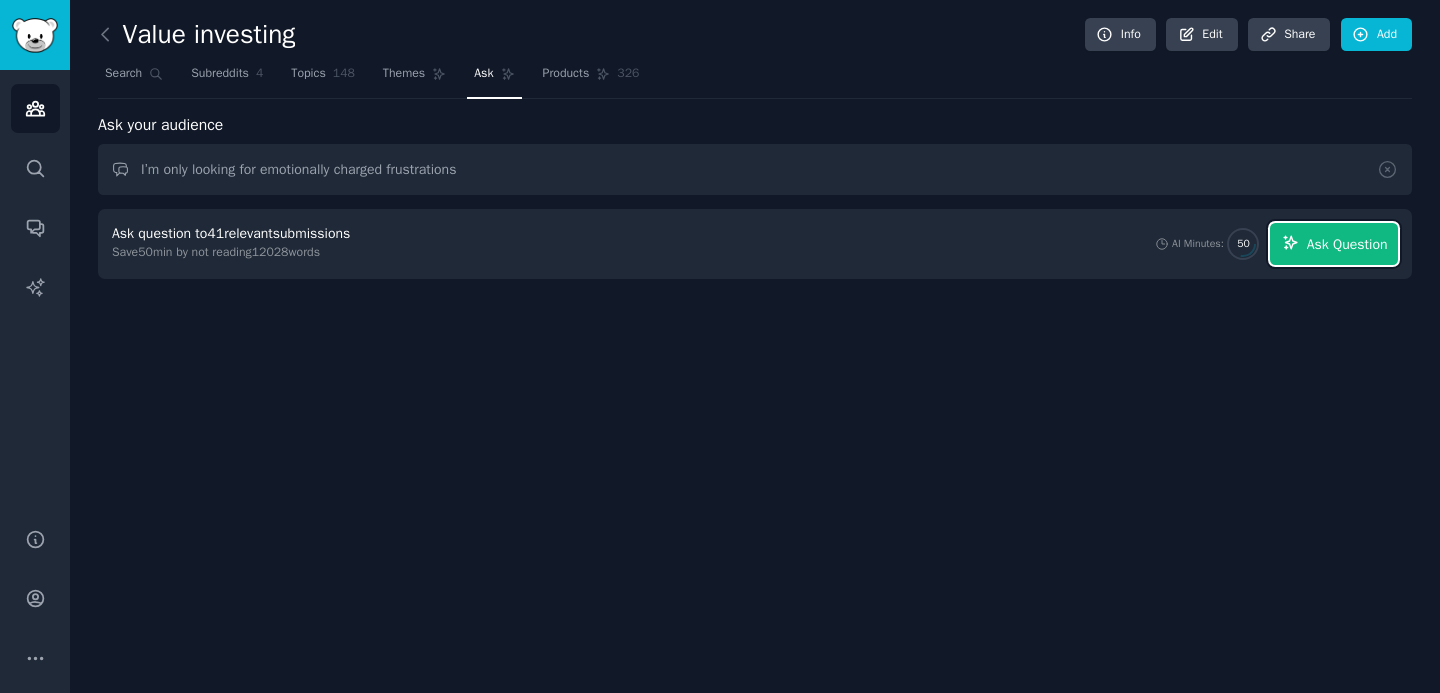 click on "Ask Question" at bounding box center [1334, 244] 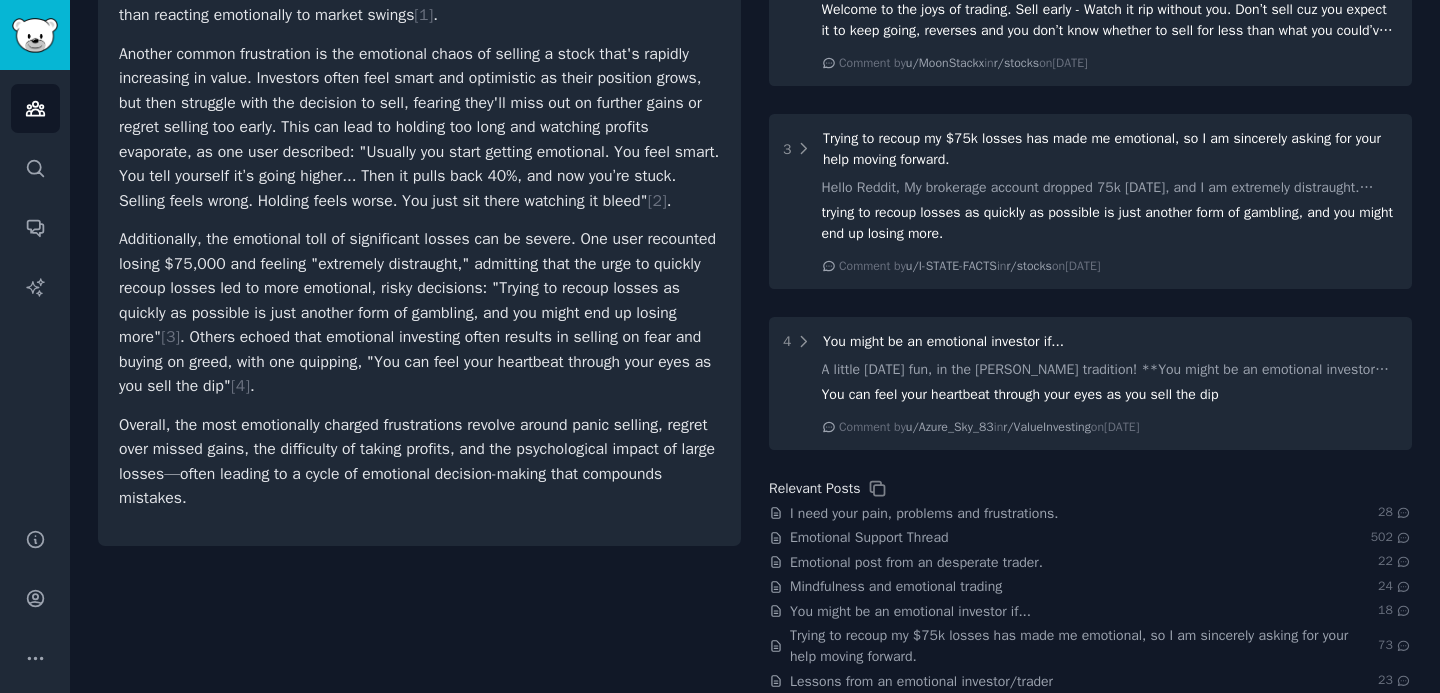 scroll, scrollTop: 475, scrollLeft: 0, axis: vertical 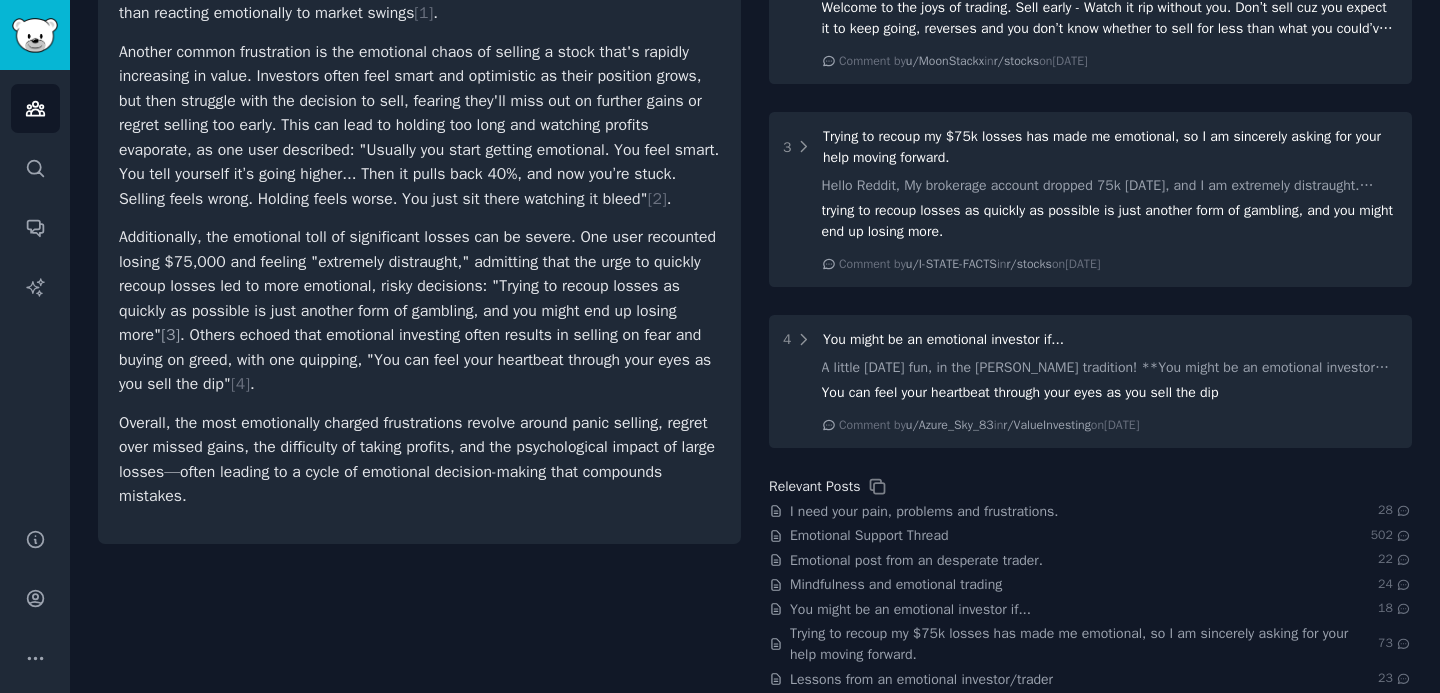 click on "[ 3 ]" at bounding box center [170, 335] 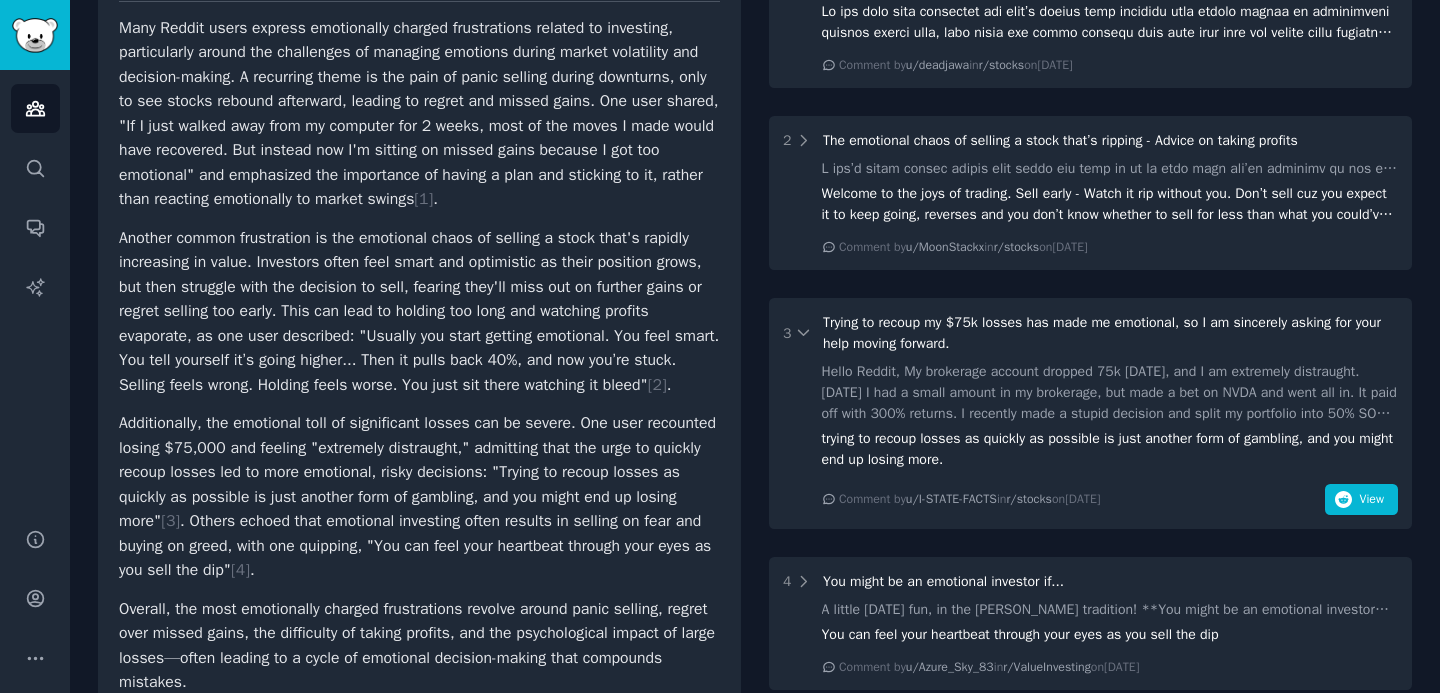 scroll, scrollTop: 0, scrollLeft: 0, axis: both 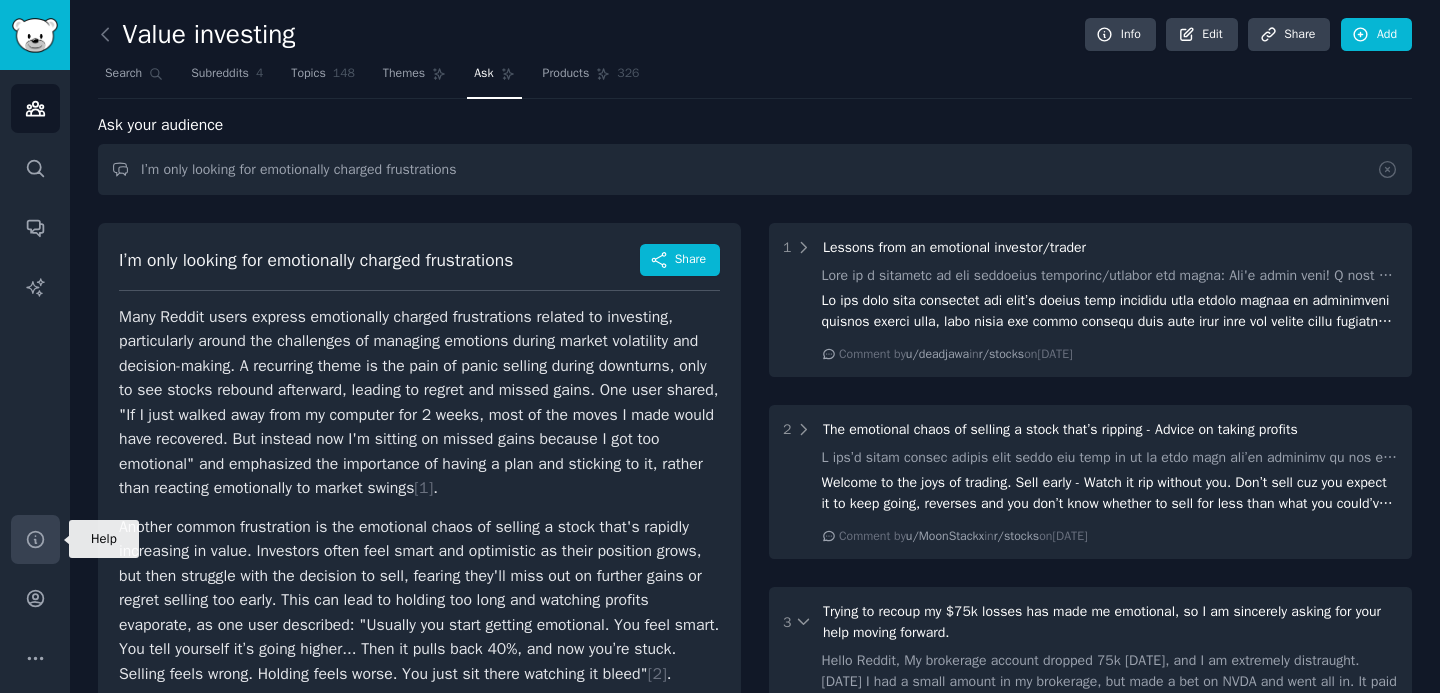 click 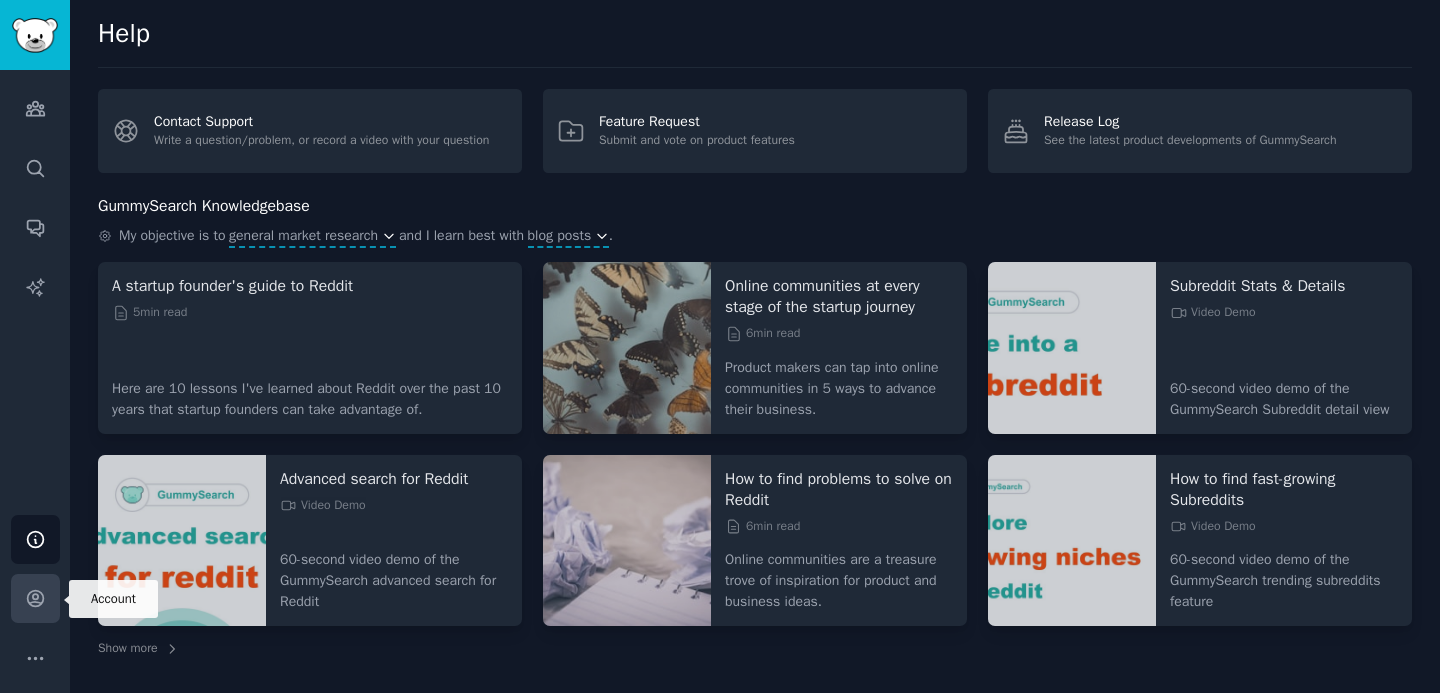 click 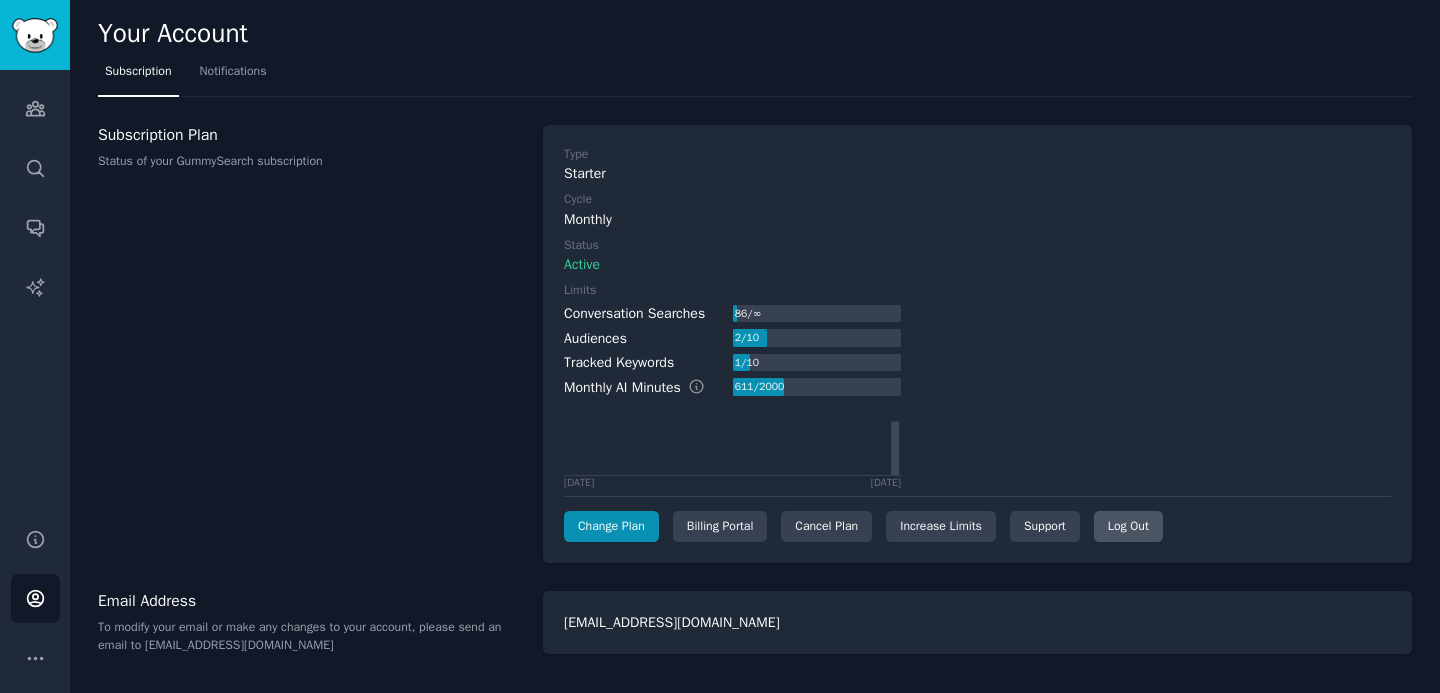 click on "Log Out" at bounding box center [1128, 527] 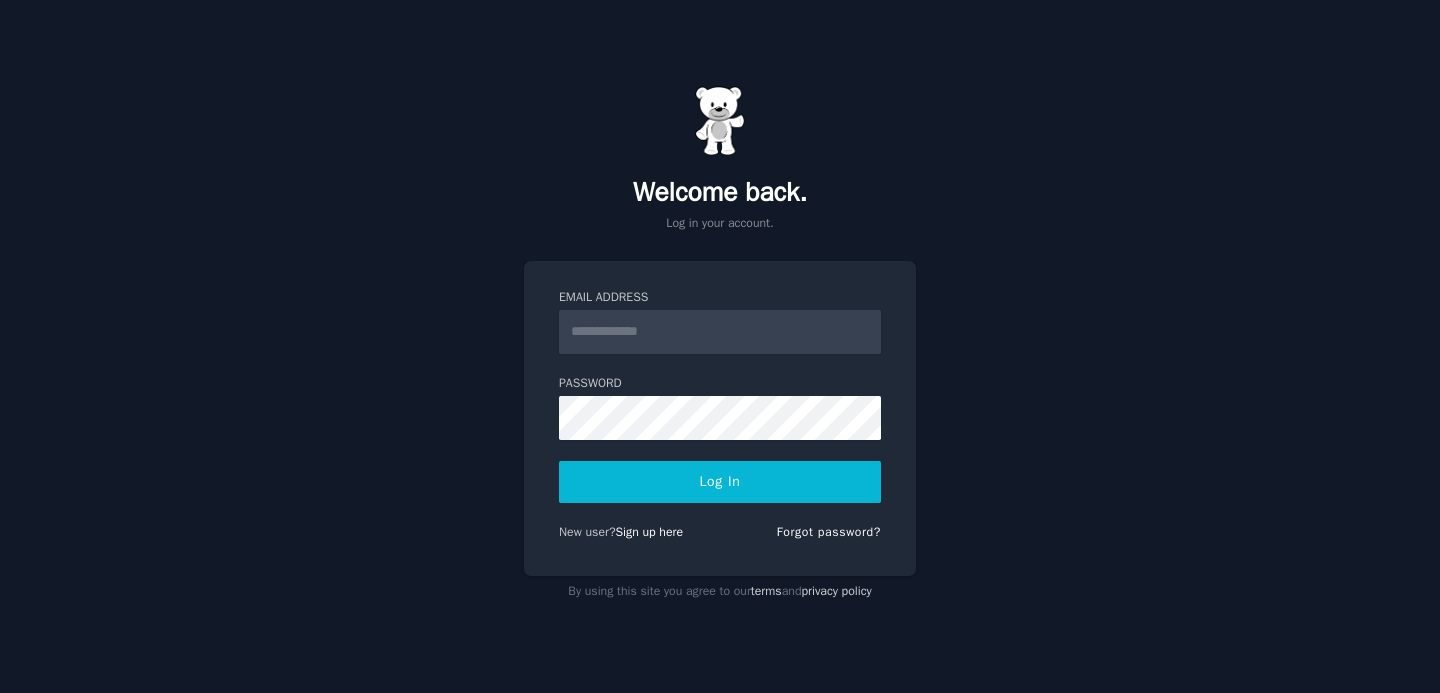 scroll, scrollTop: 0, scrollLeft: 0, axis: both 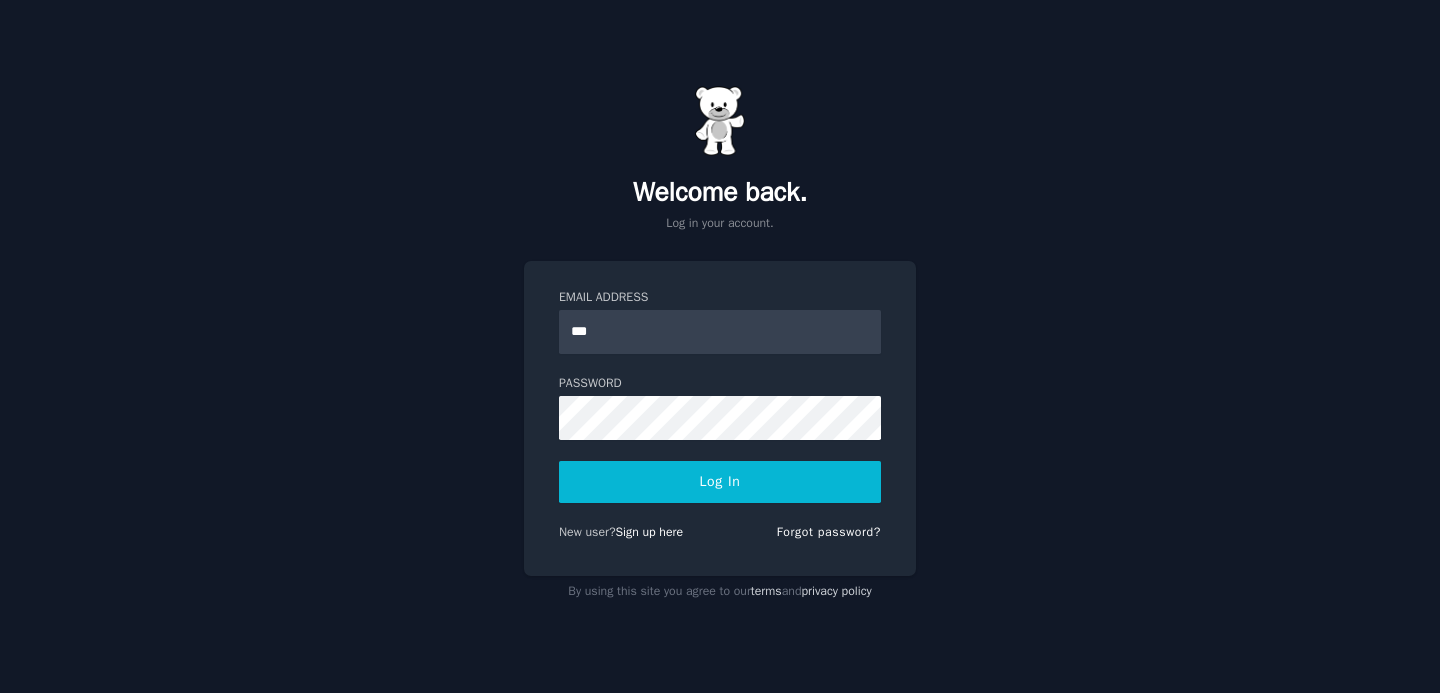 type on "**********" 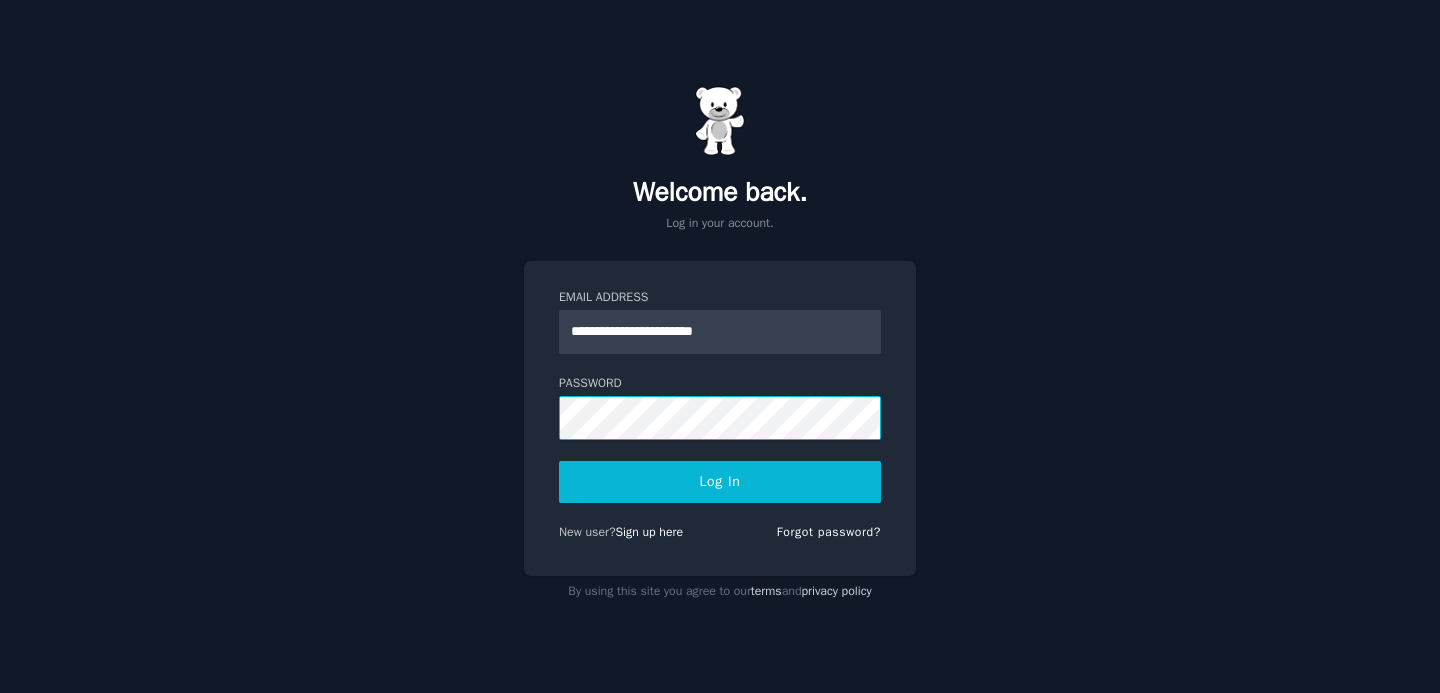 click on "Log In" at bounding box center [720, 482] 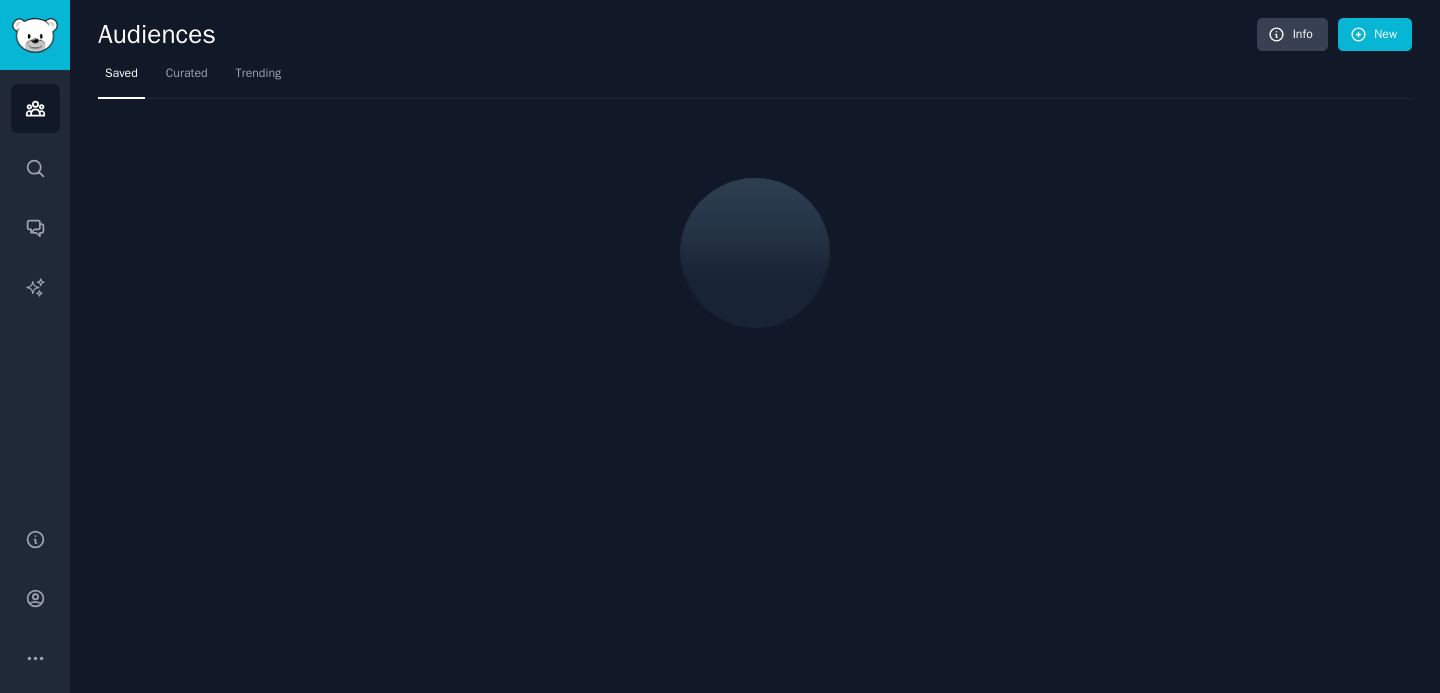 scroll, scrollTop: 0, scrollLeft: 0, axis: both 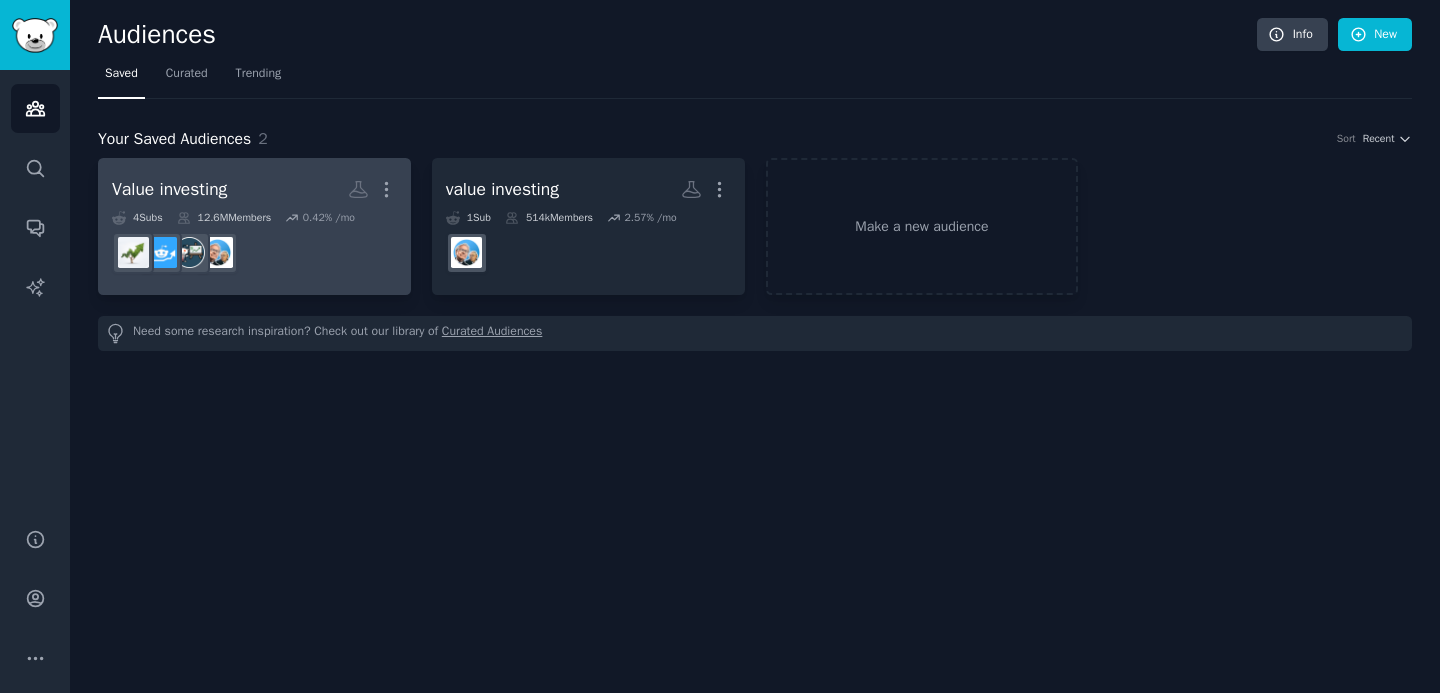 click on "Value investing More" at bounding box center (254, 189) 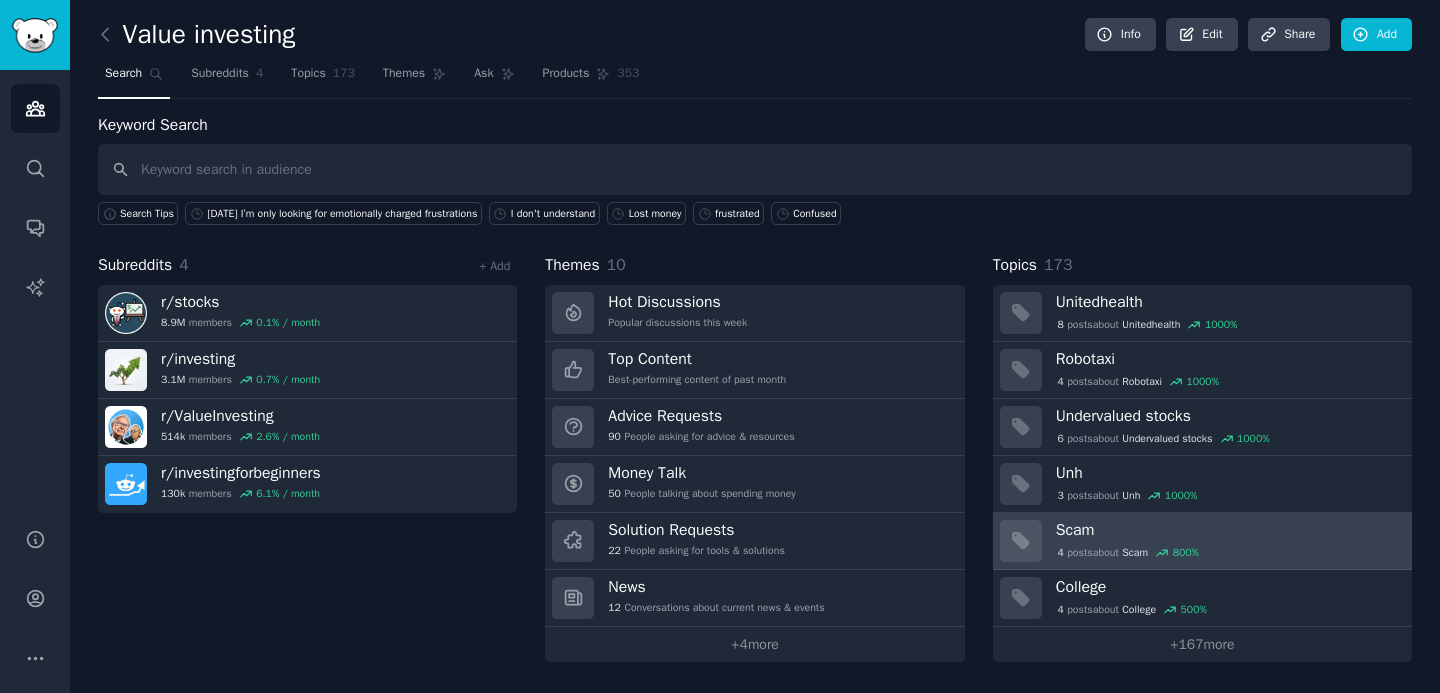 click on "Scam" at bounding box center [1227, 530] 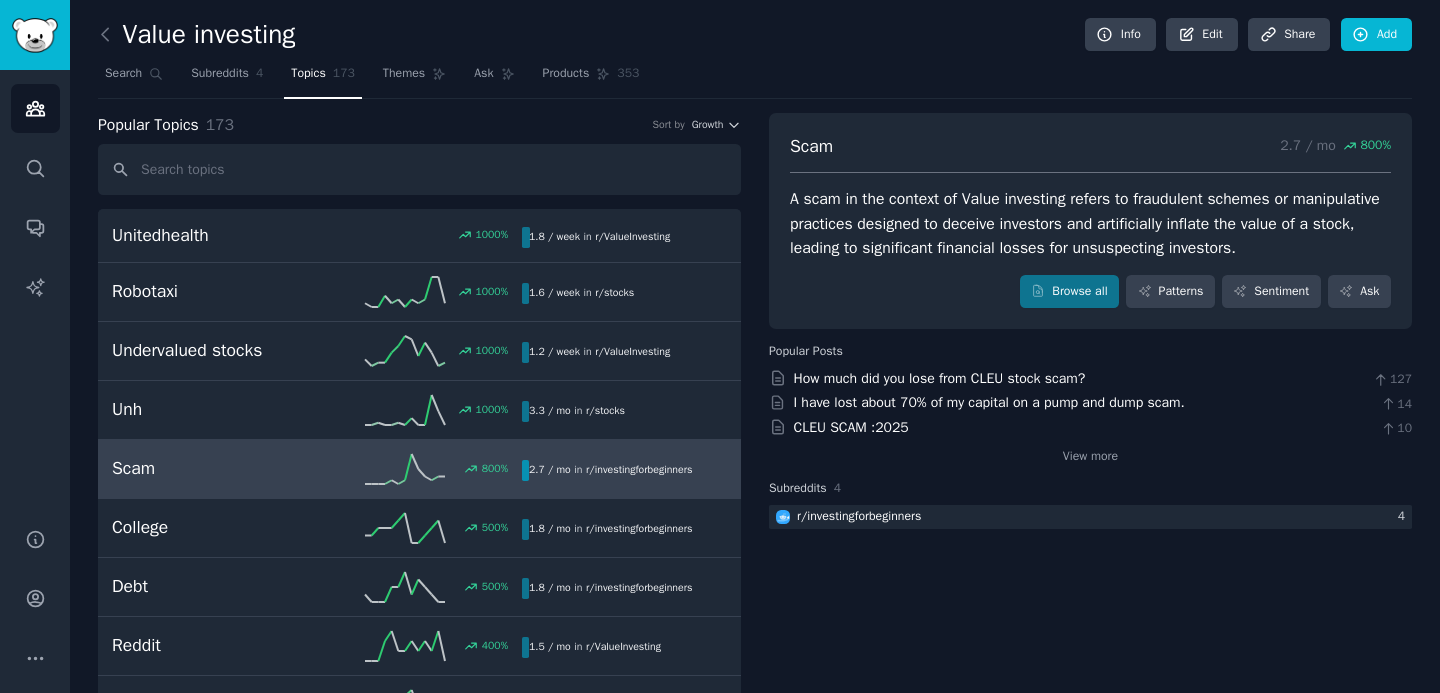 scroll, scrollTop: 6, scrollLeft: 0, axis: vertical 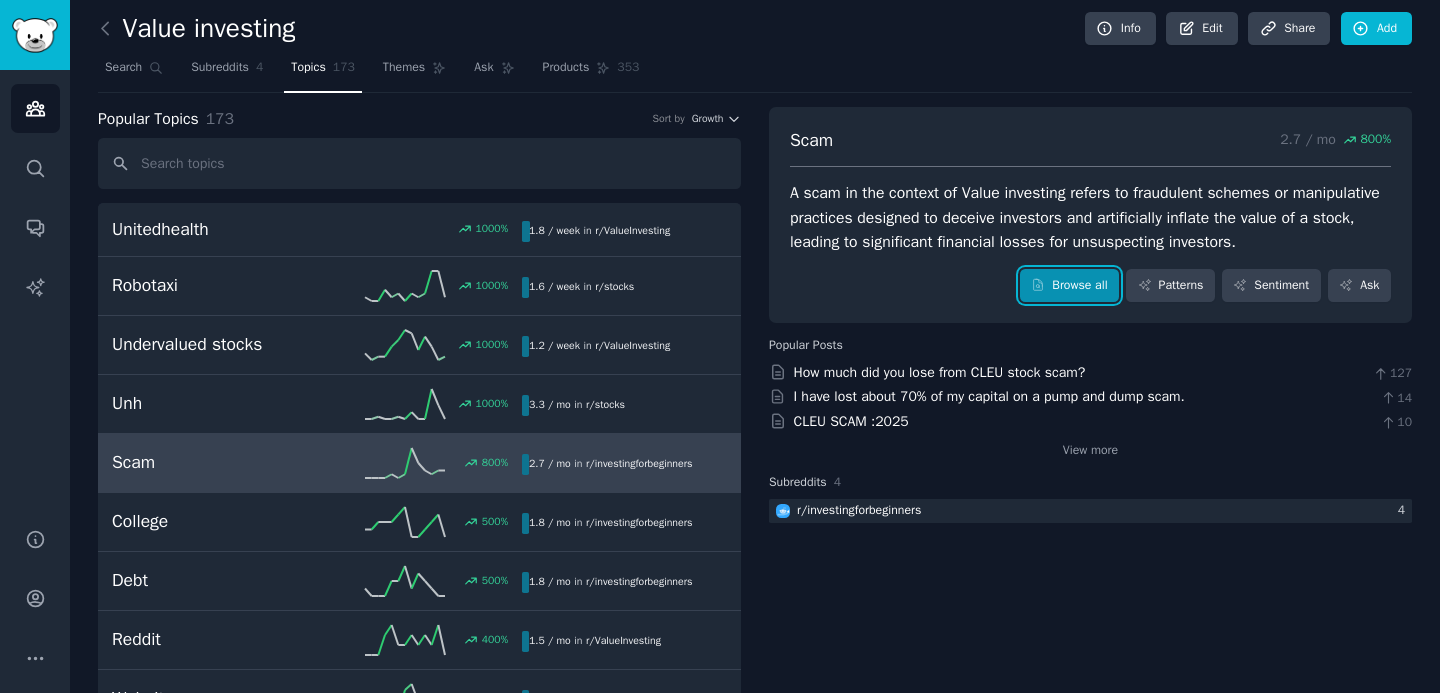 click on "Browse all" at bounding box center (1069, 286) 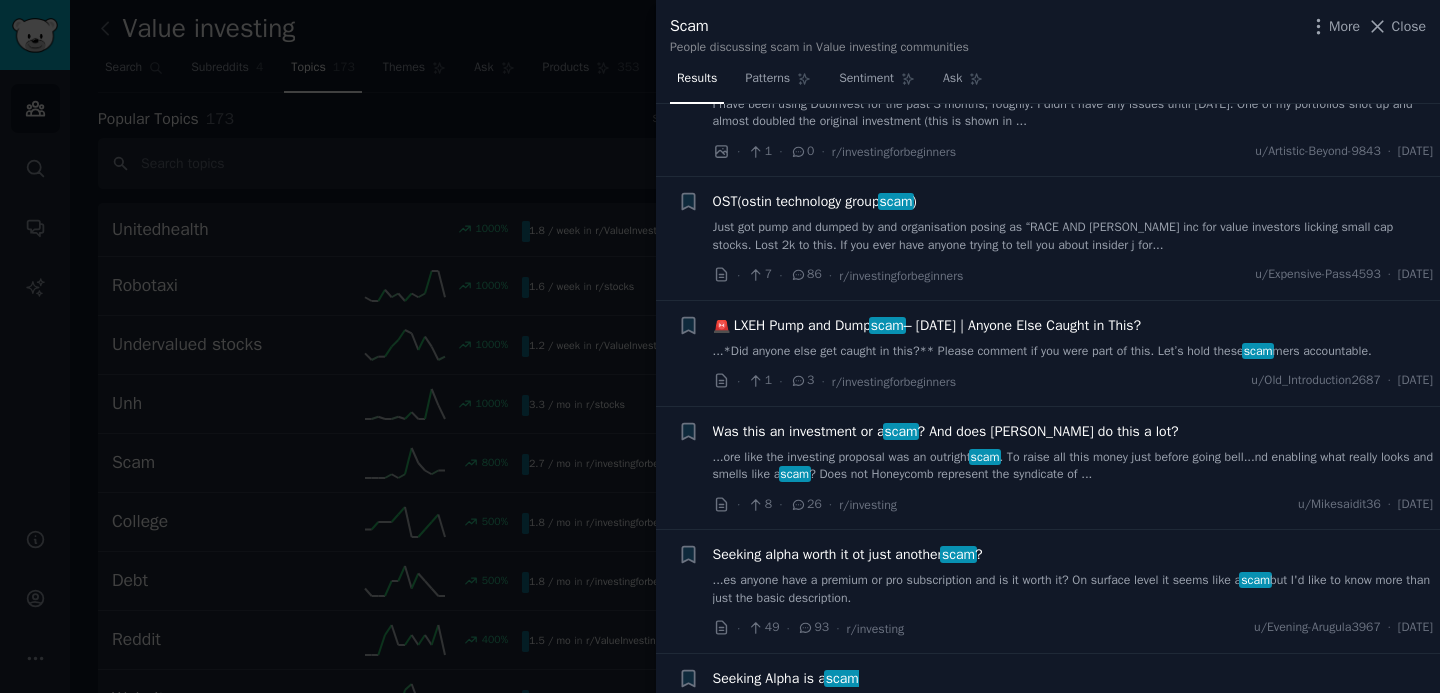 scroll, scrollTop: 213, scrollLeft: 0, axis: vertical 